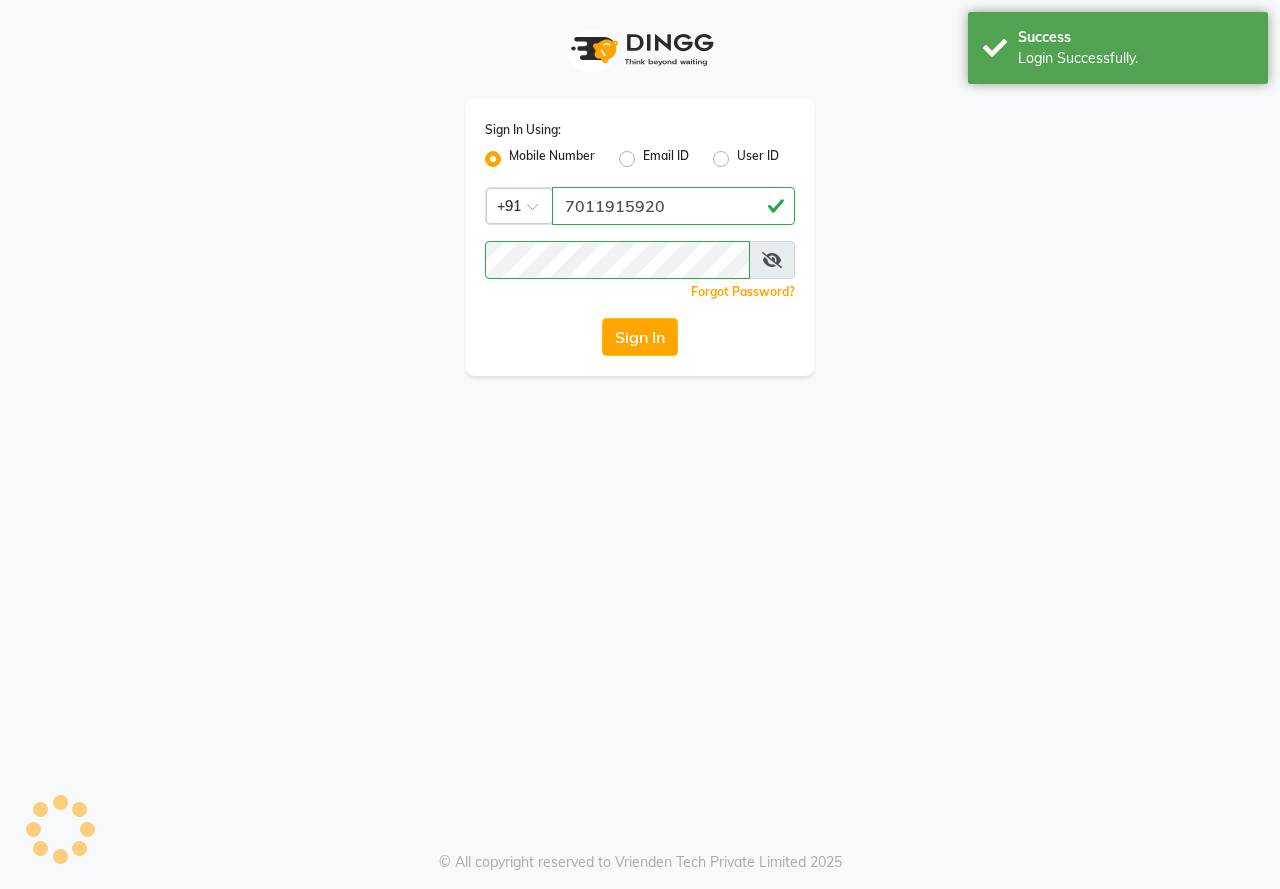 scroll, scrollTop: 0, scrollLeft: 0, axis: both 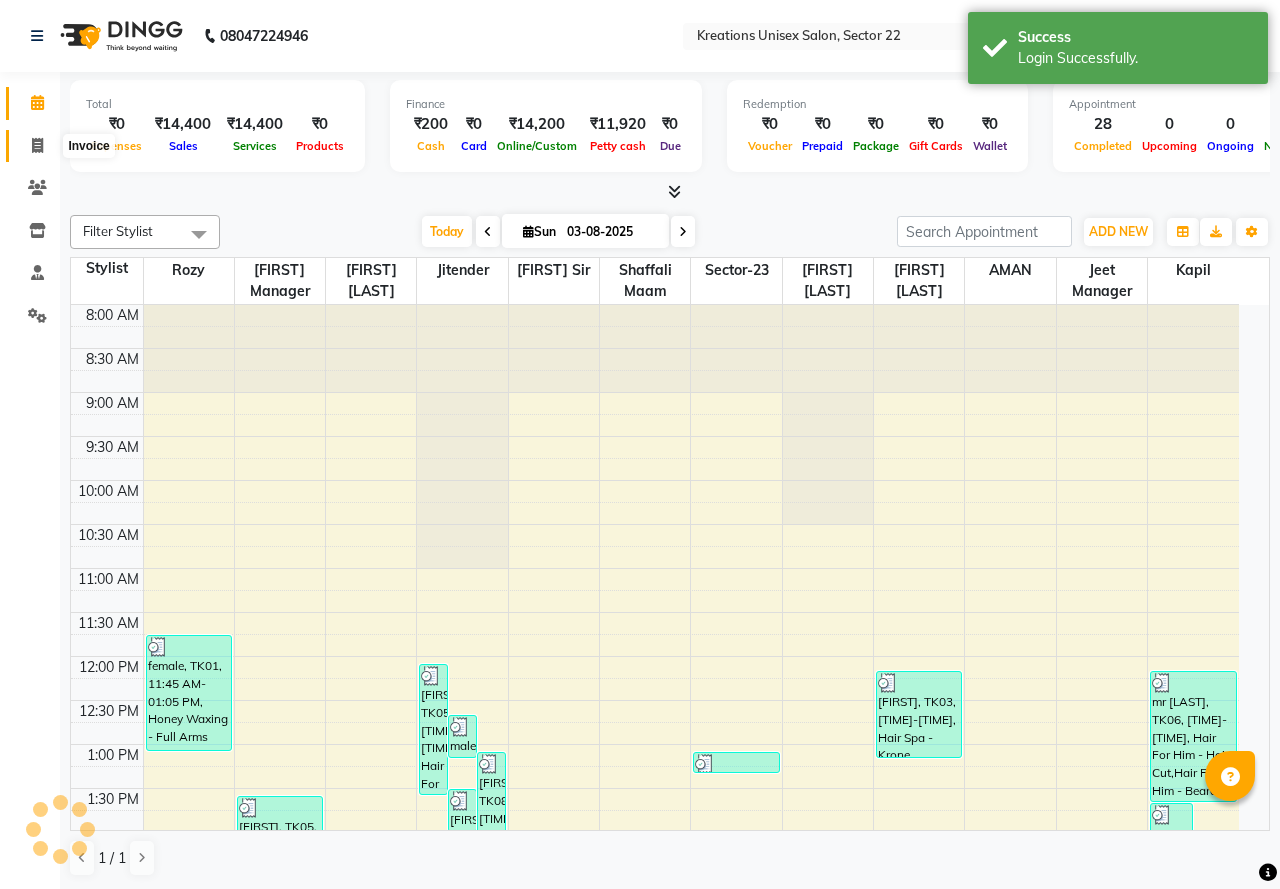 click 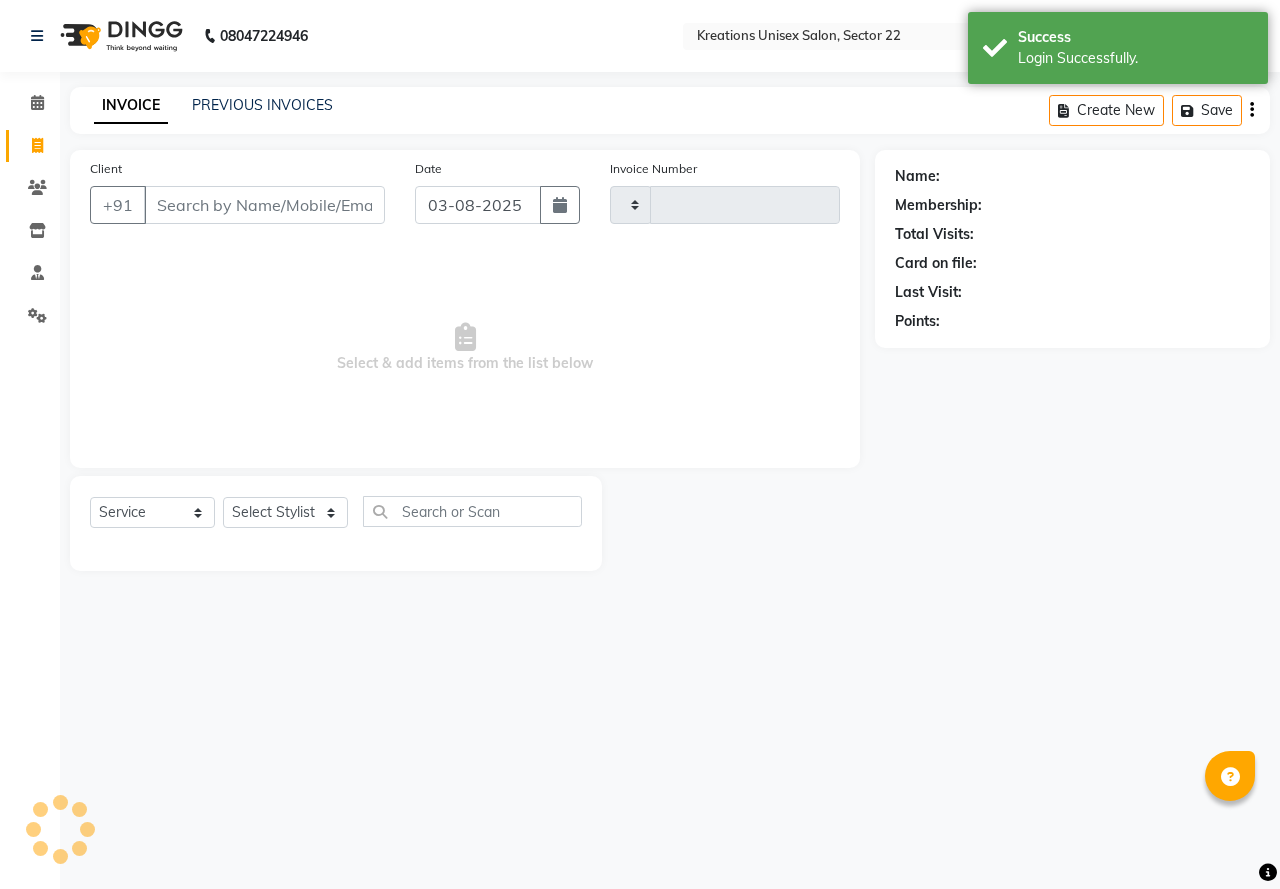type on "1954" 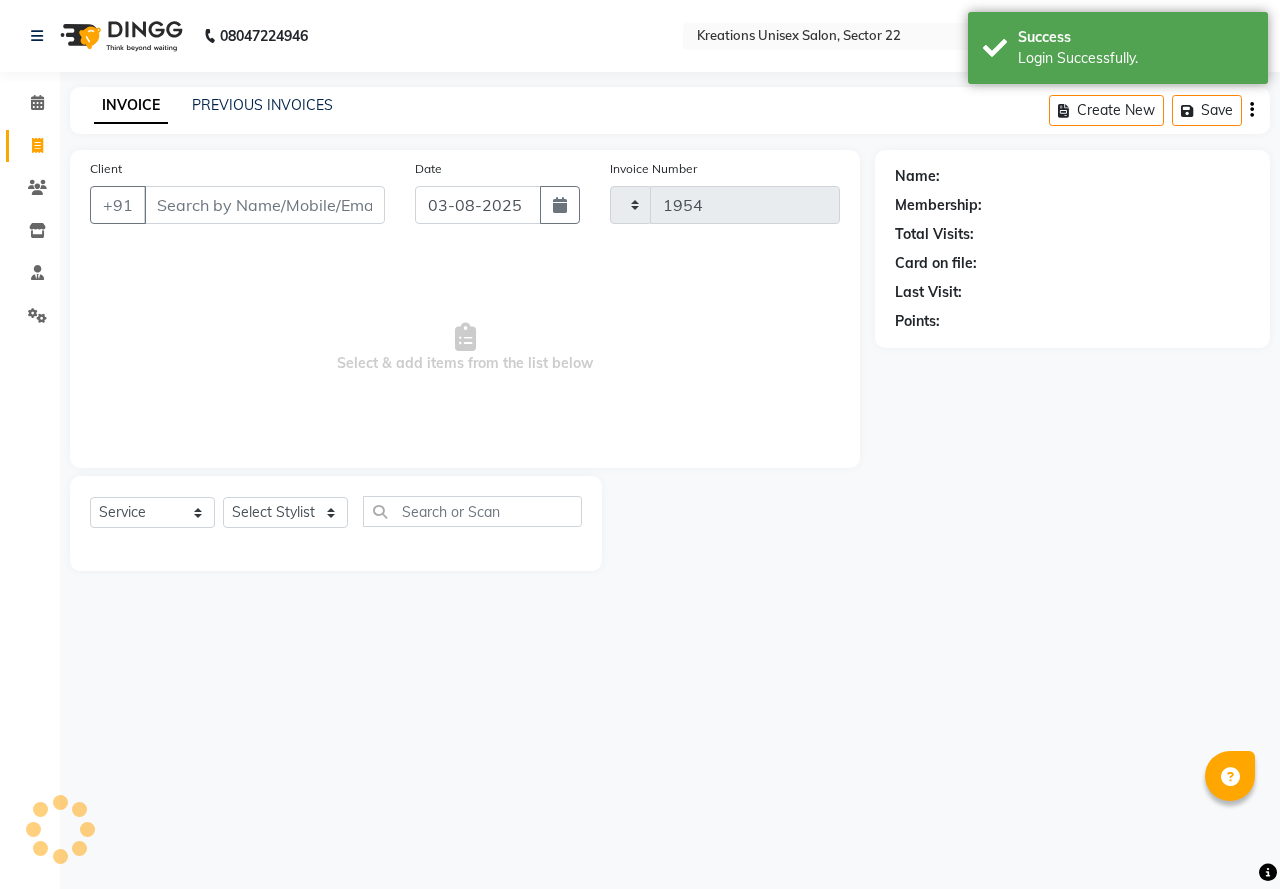 select on "6170" 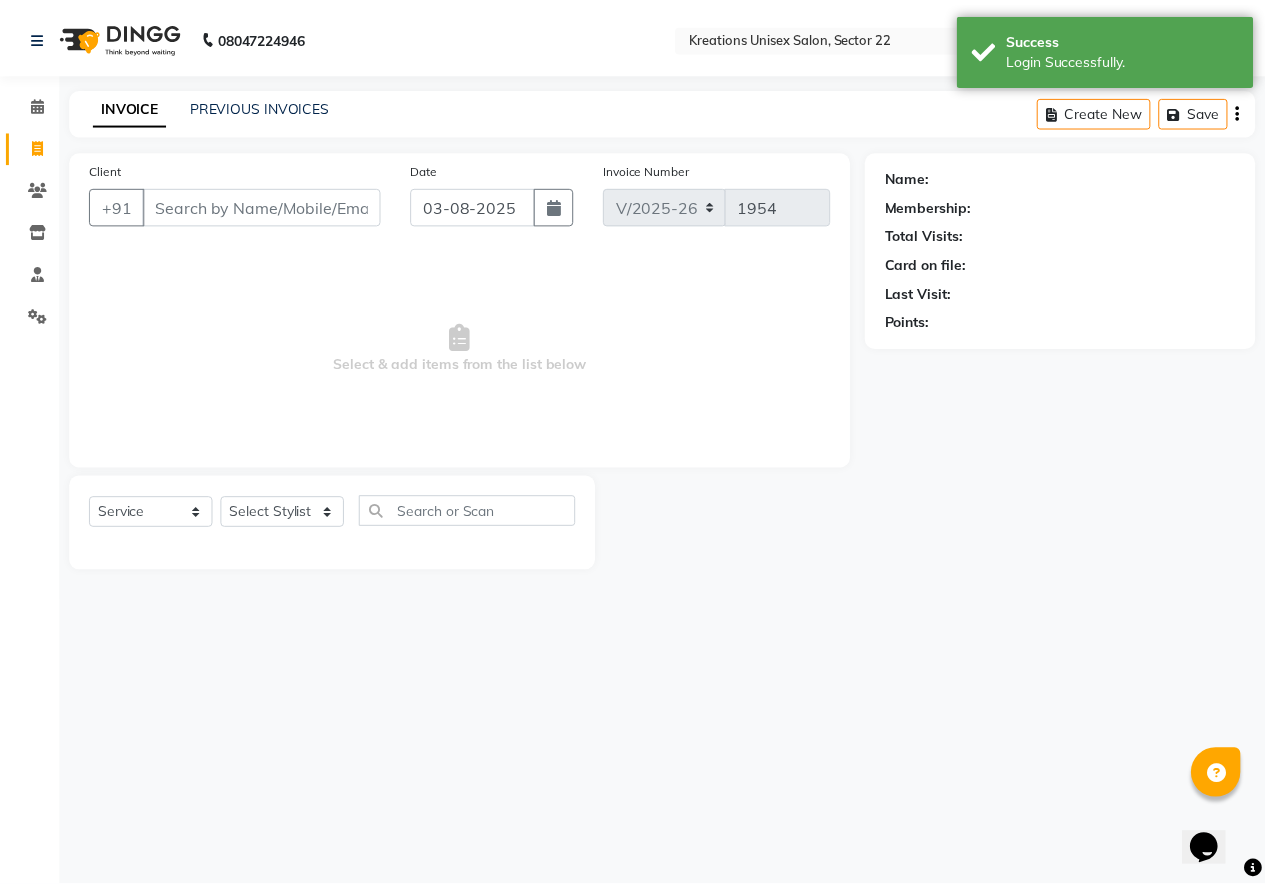 scroll, scrollTop: 0, scrollLeft: 0, axis: both 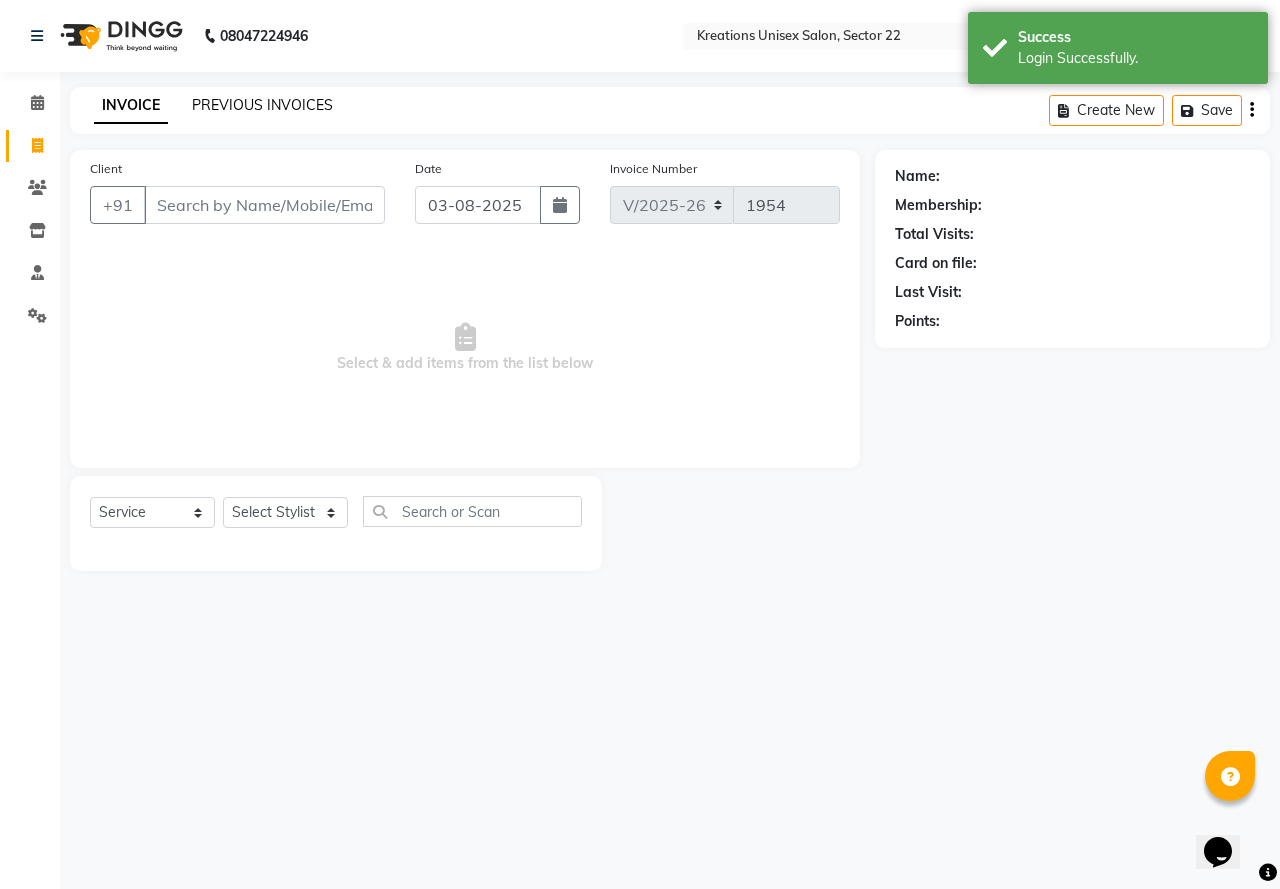 click on "PREVIOUS INVOICES" 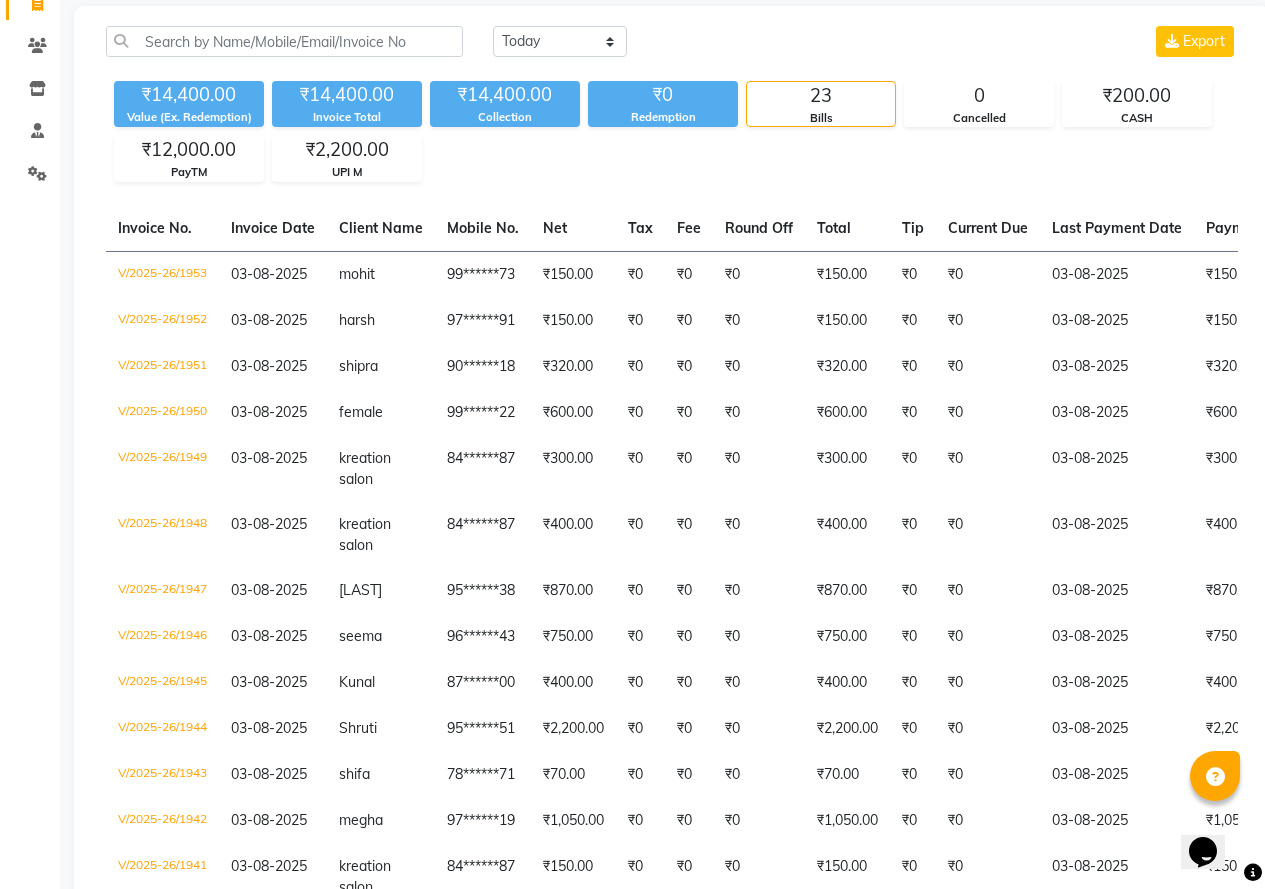 scroll, scrollTop: 0, scrollLeft: 0, axis: both 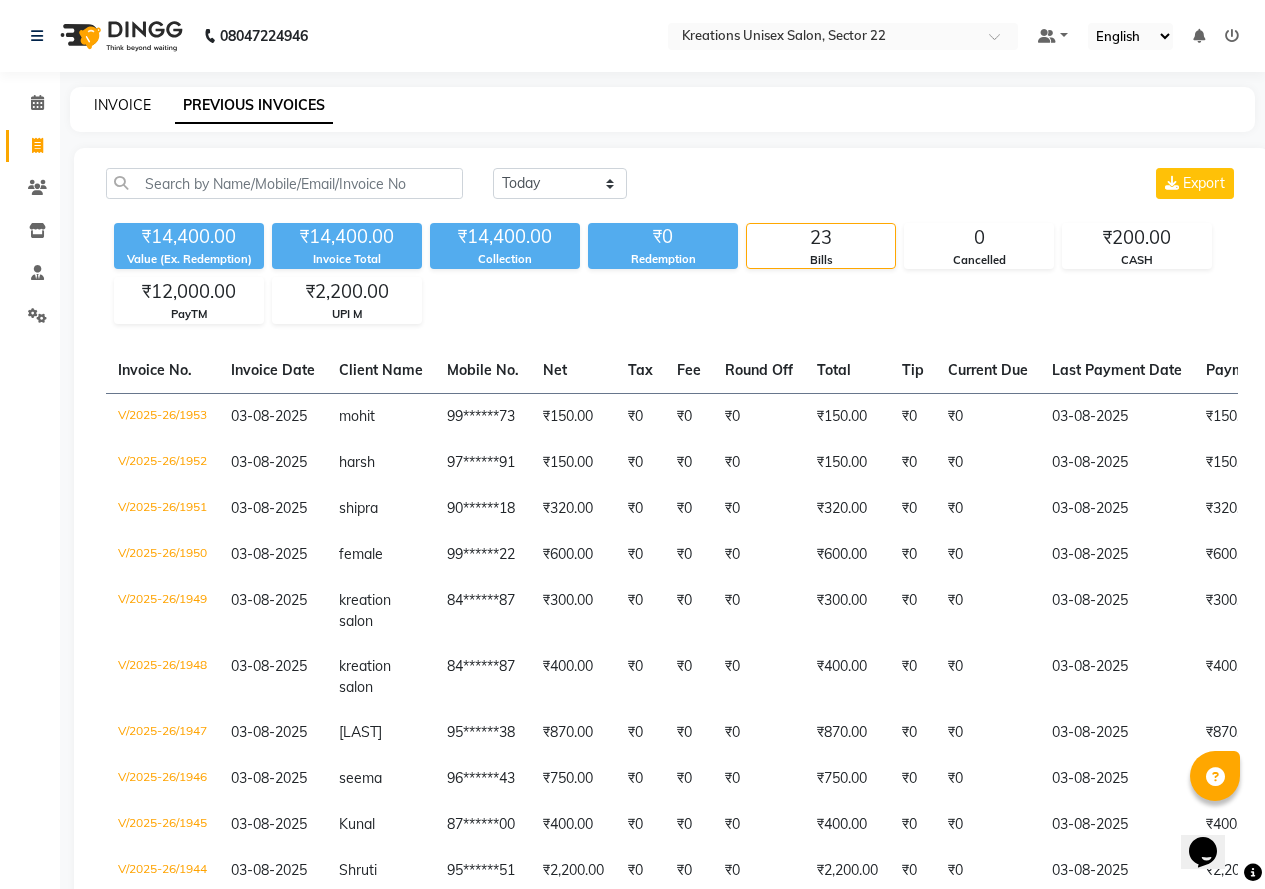 click on "INVOICE" 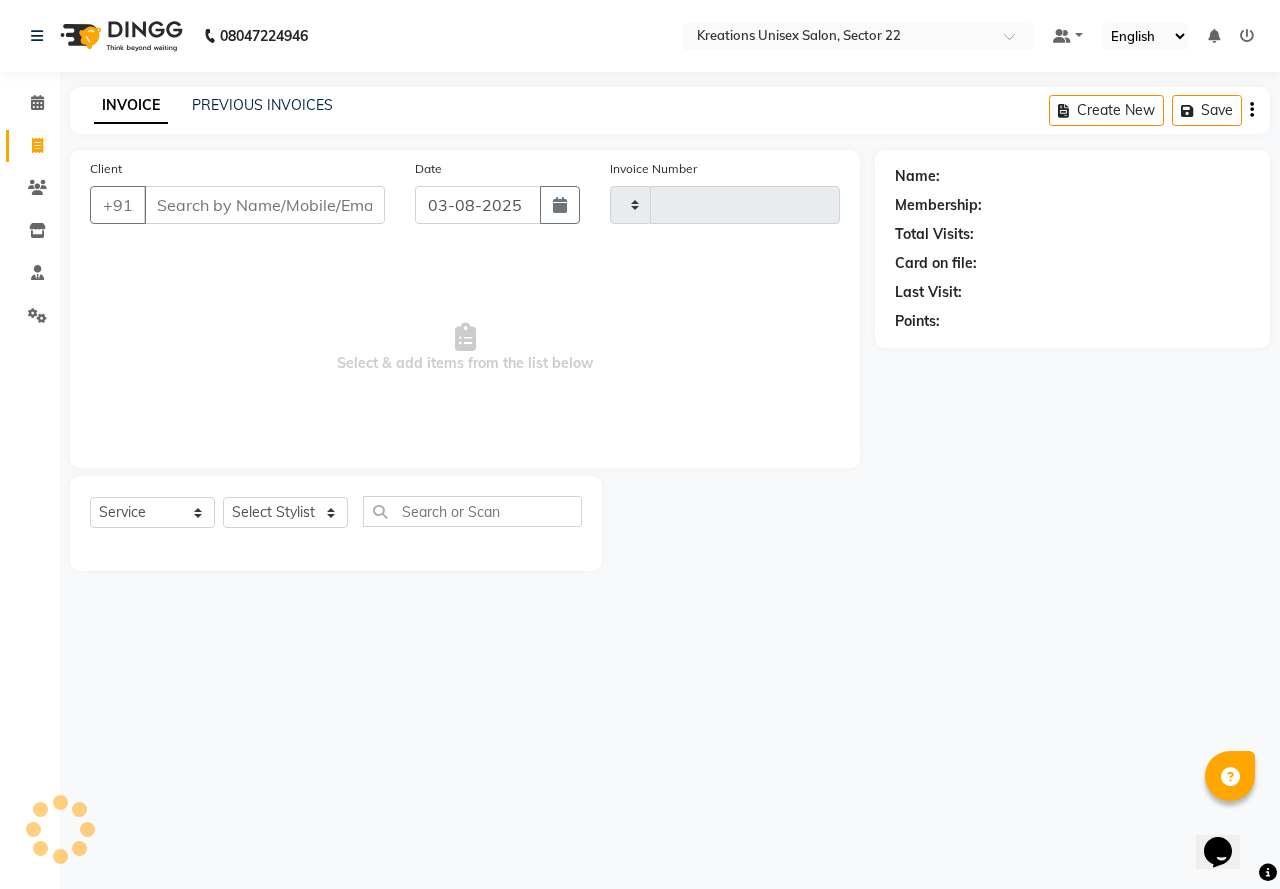 type on "1954" 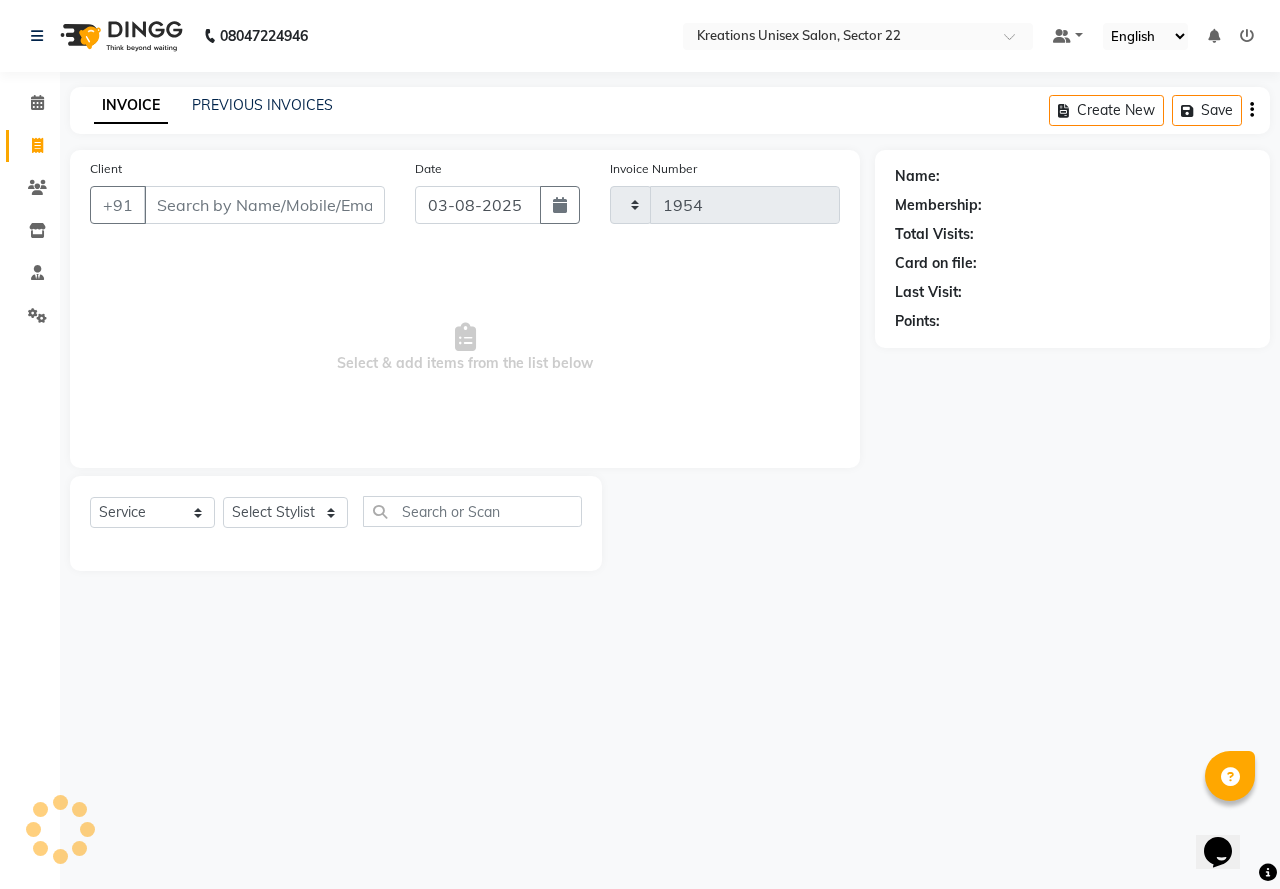 select on "6170" 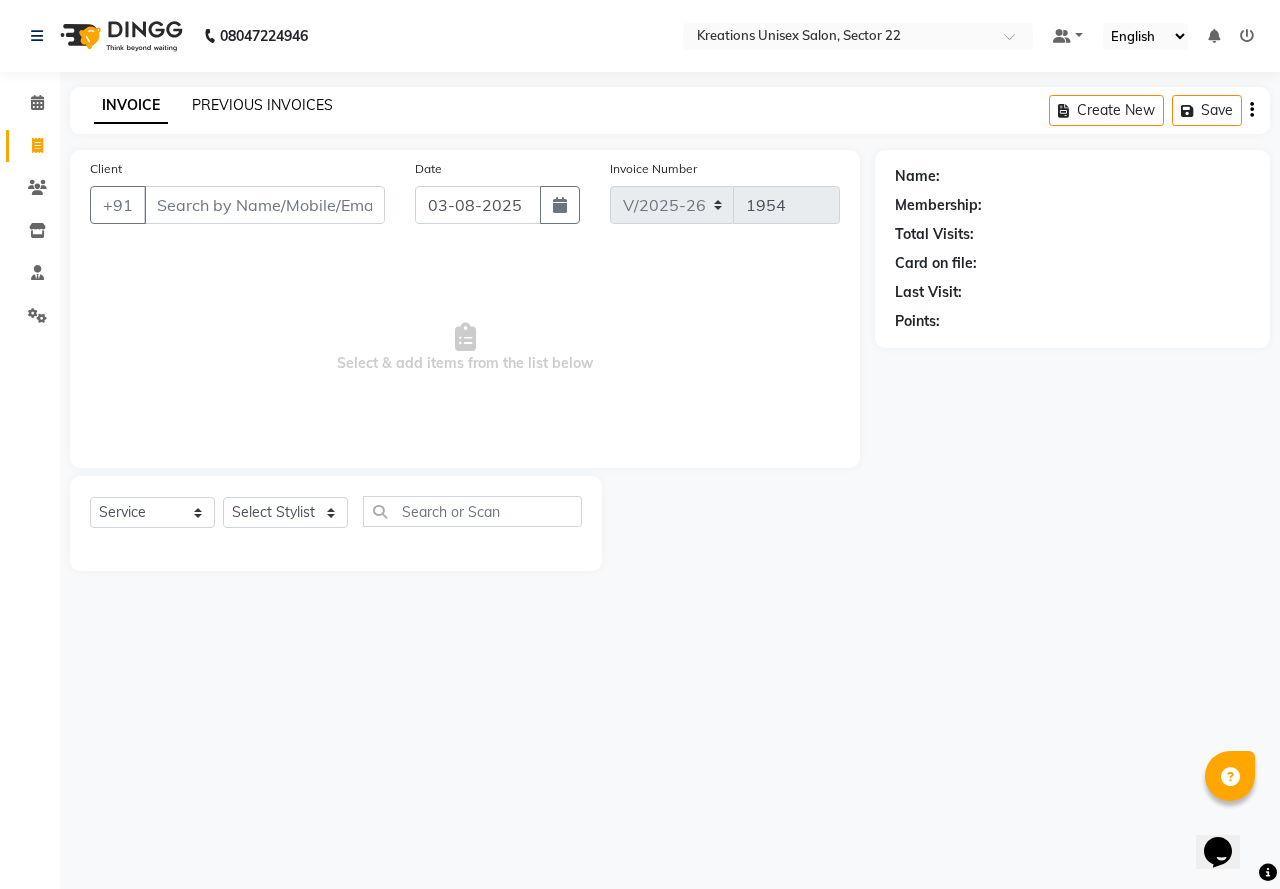 click on "PREVIOUS INVOICES" 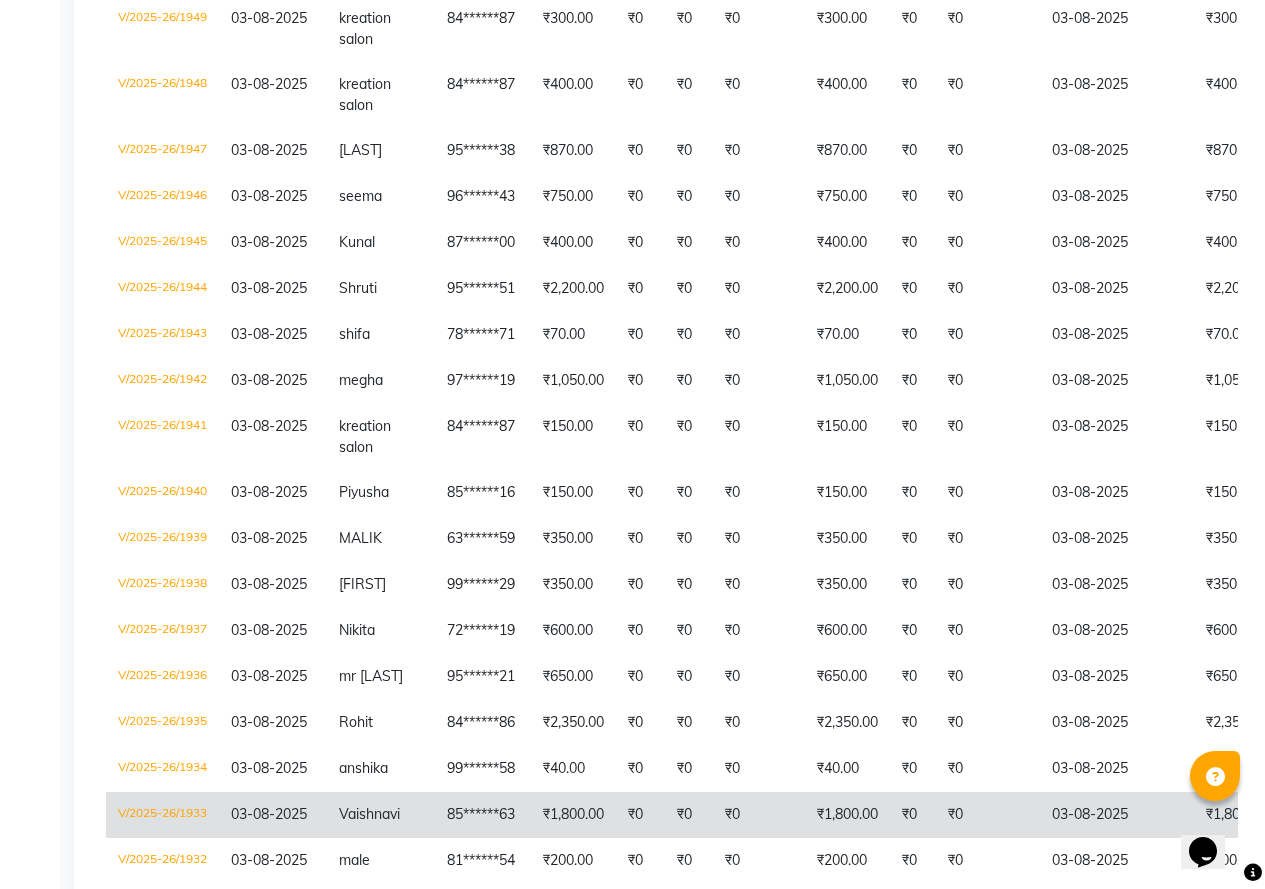 scroll, scrollTop: 747, scrollLeft: 0, axis: vertical 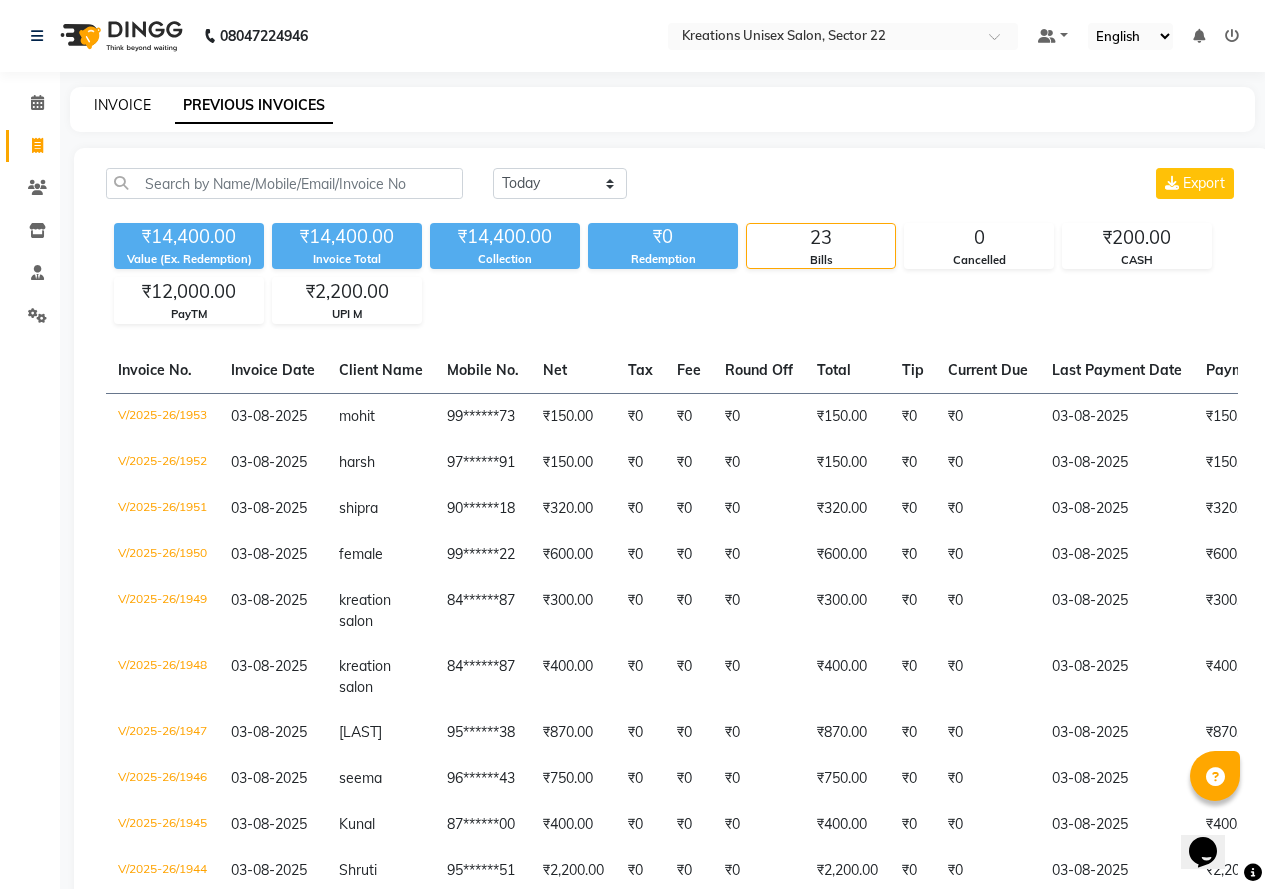 click on "INVOICE" 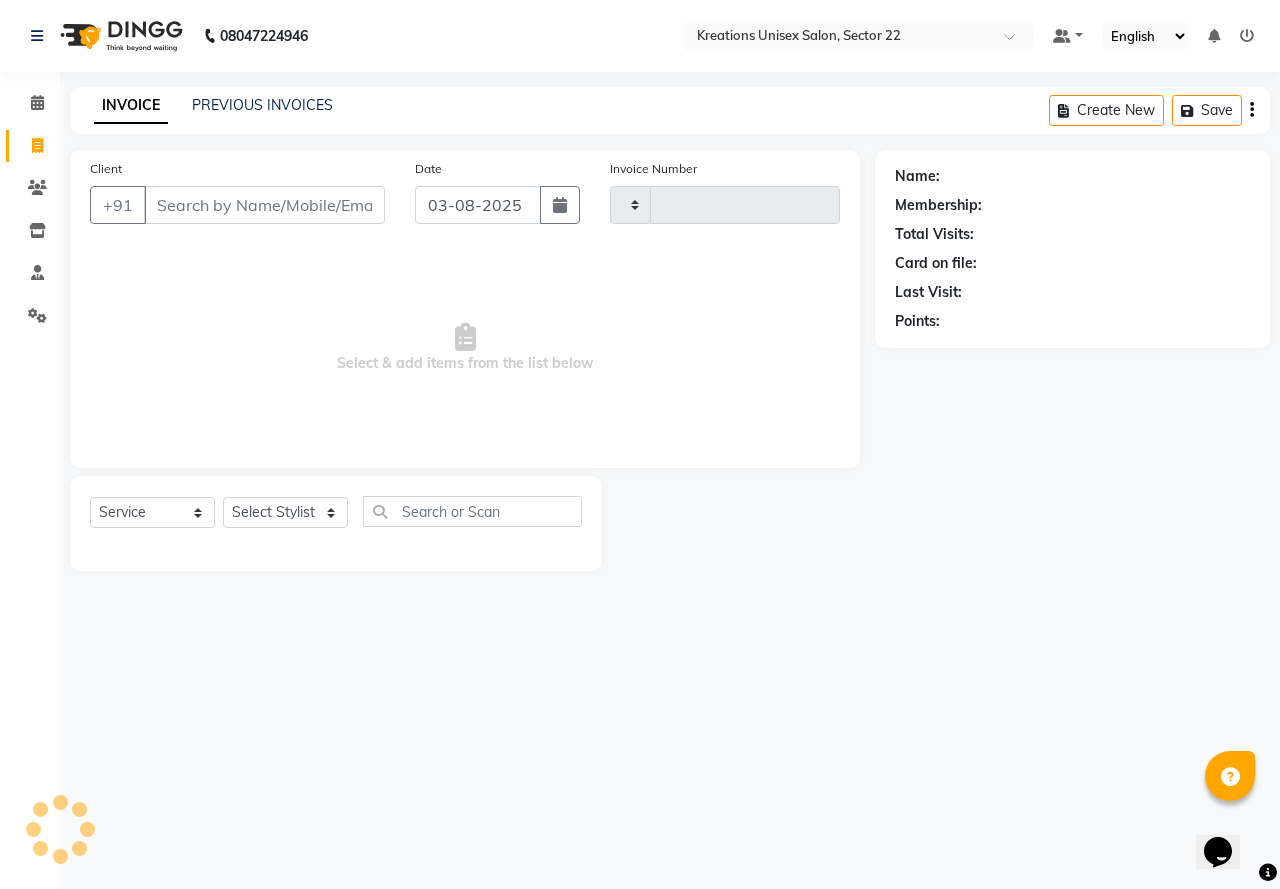 type on "1954" 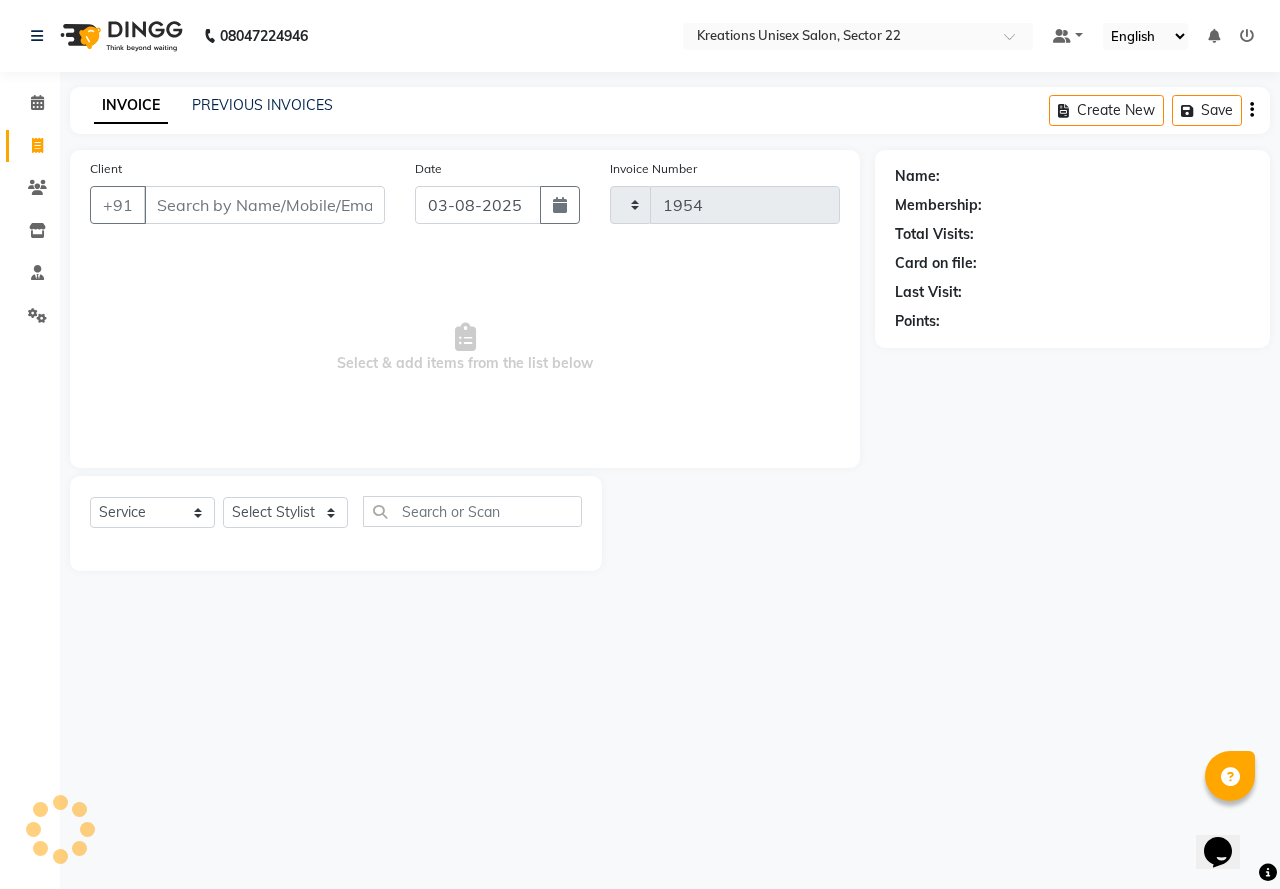 select on "6170" 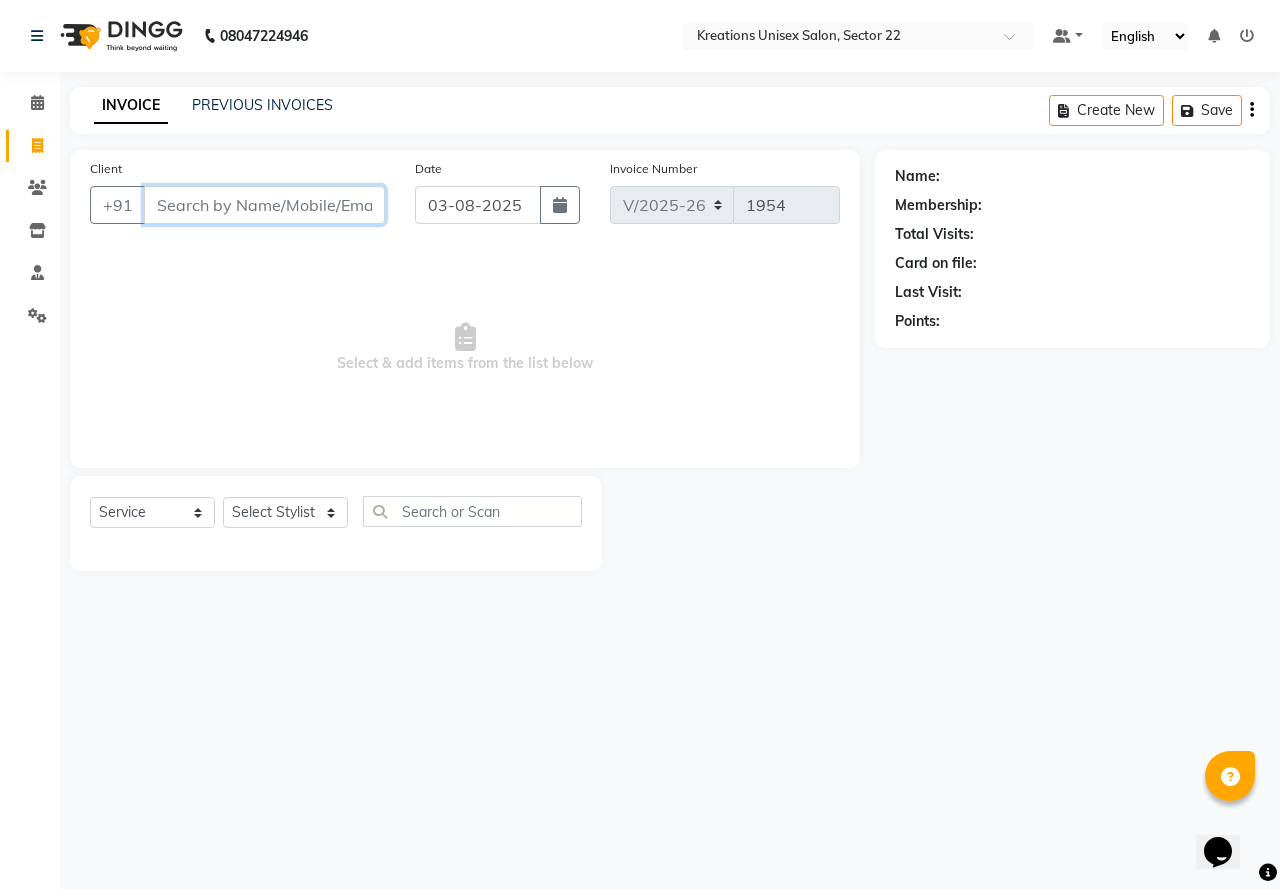 click on "Client" at bounding box center [264, 205] 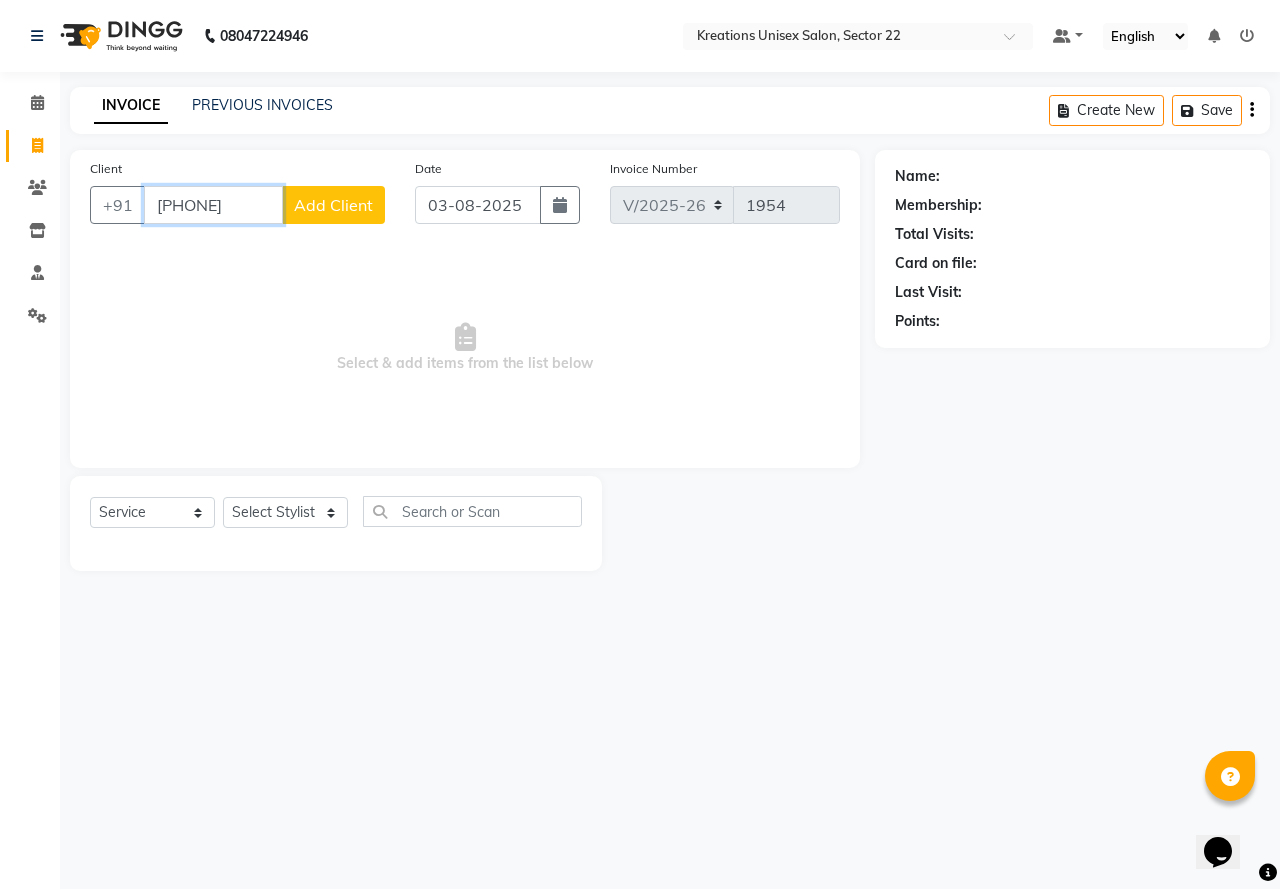 type on "9711599731" 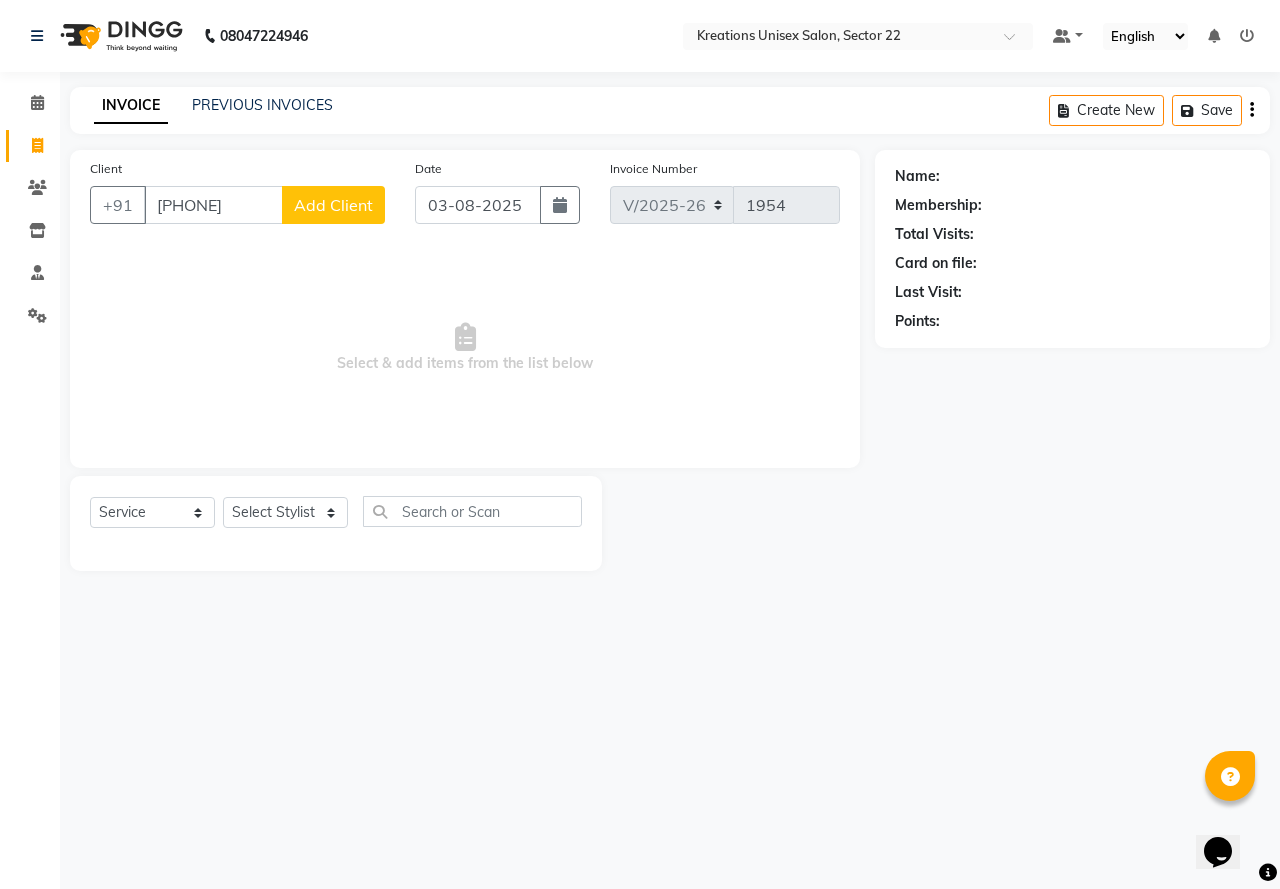 click on "Add Client" 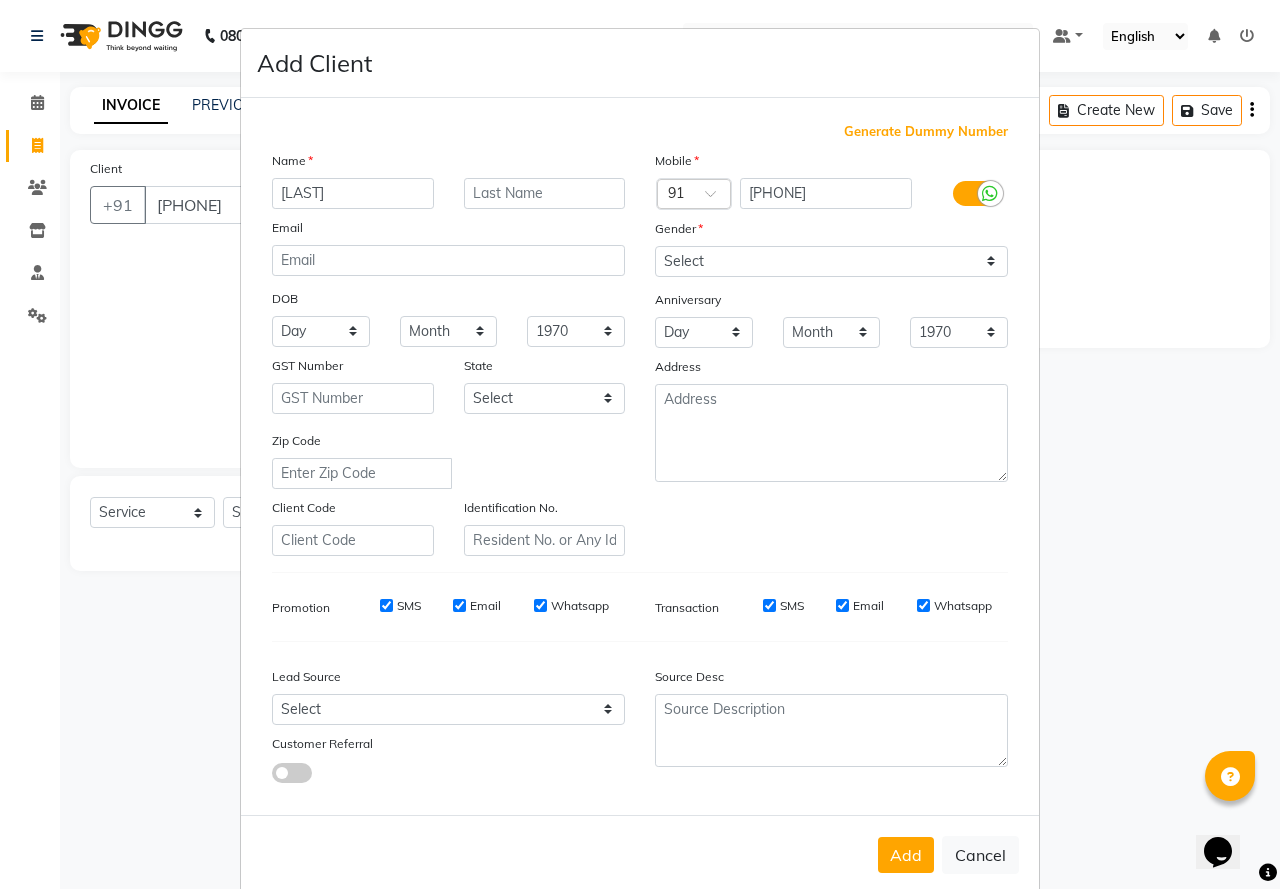 type on "[FIRST]" 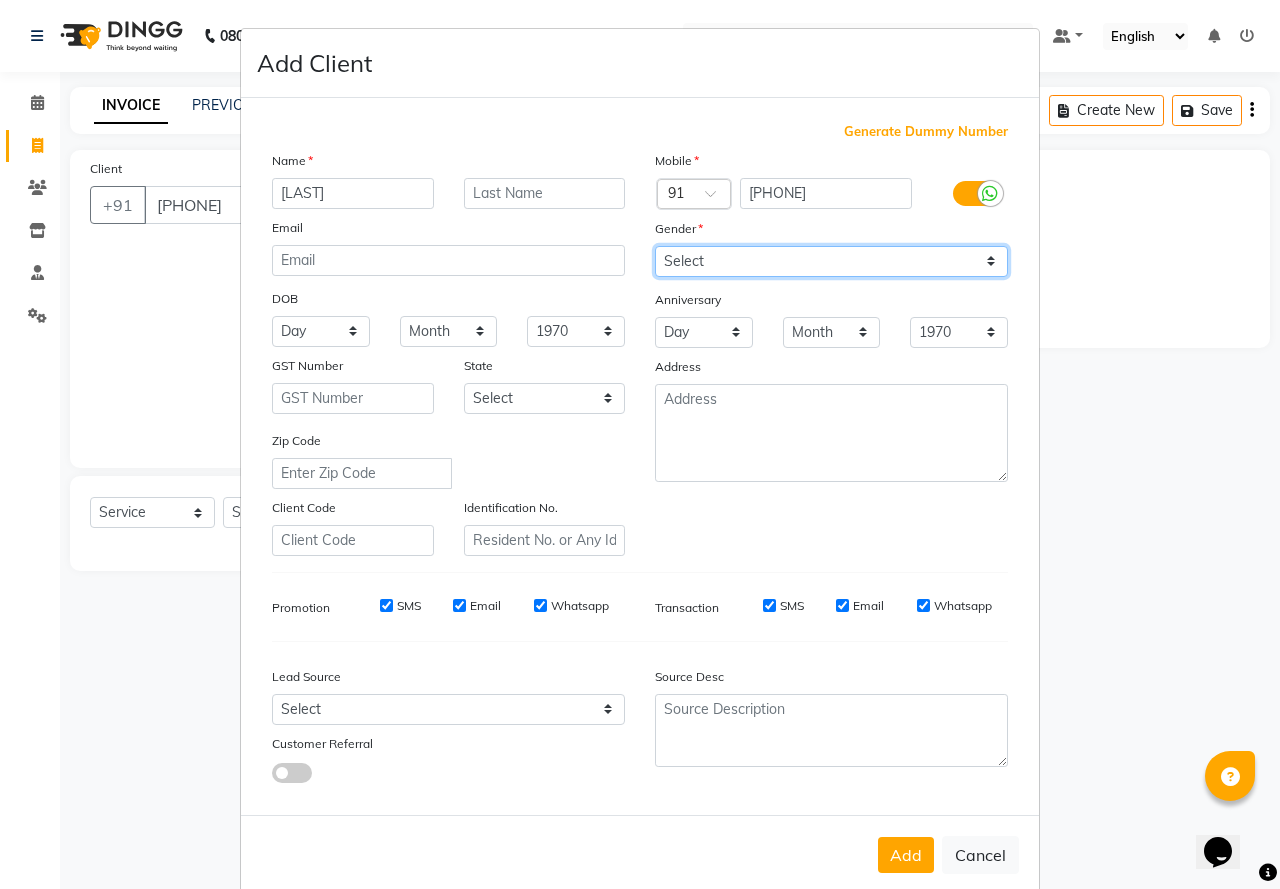 click on "Select Male Female Other Prefer Not To Say" at bounding box center [831, 261] 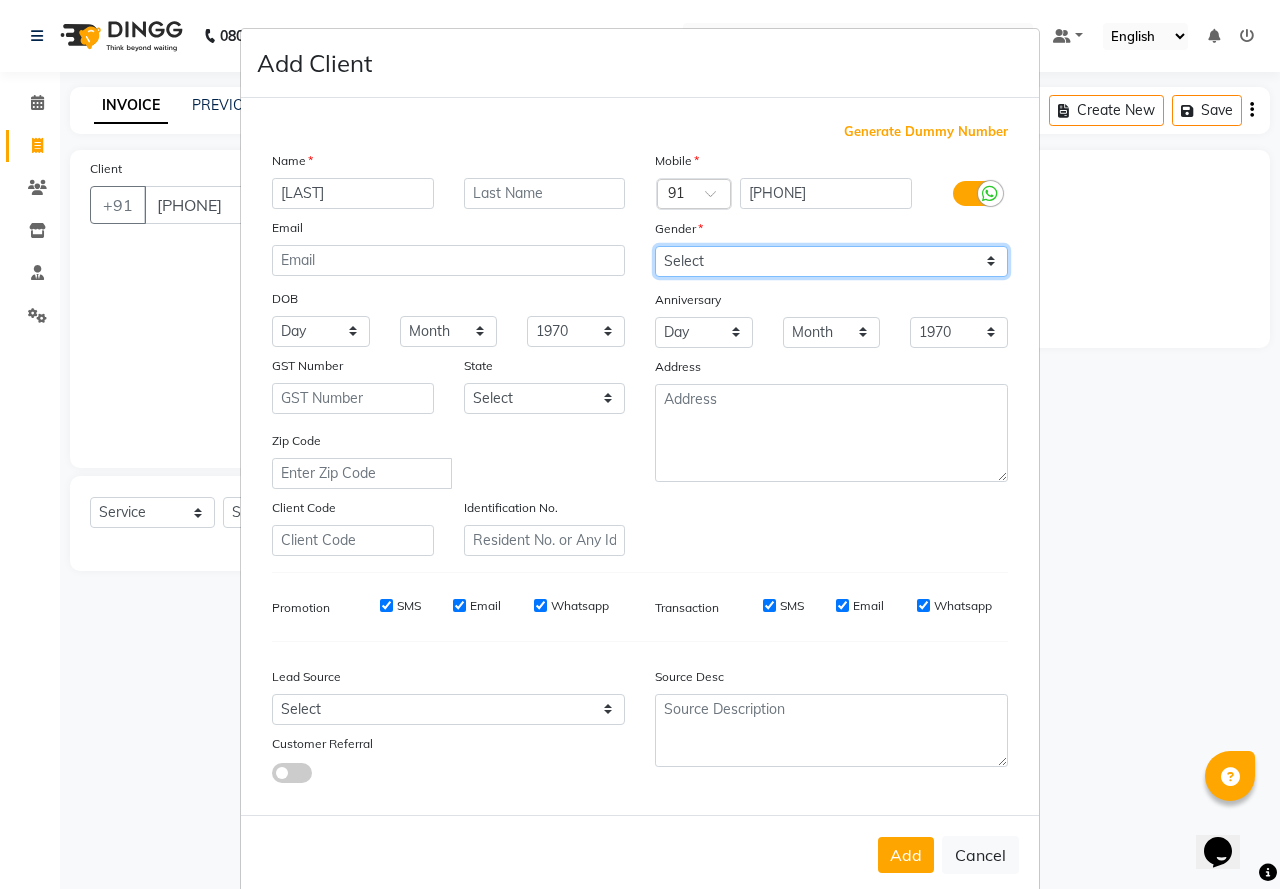 select on "male" 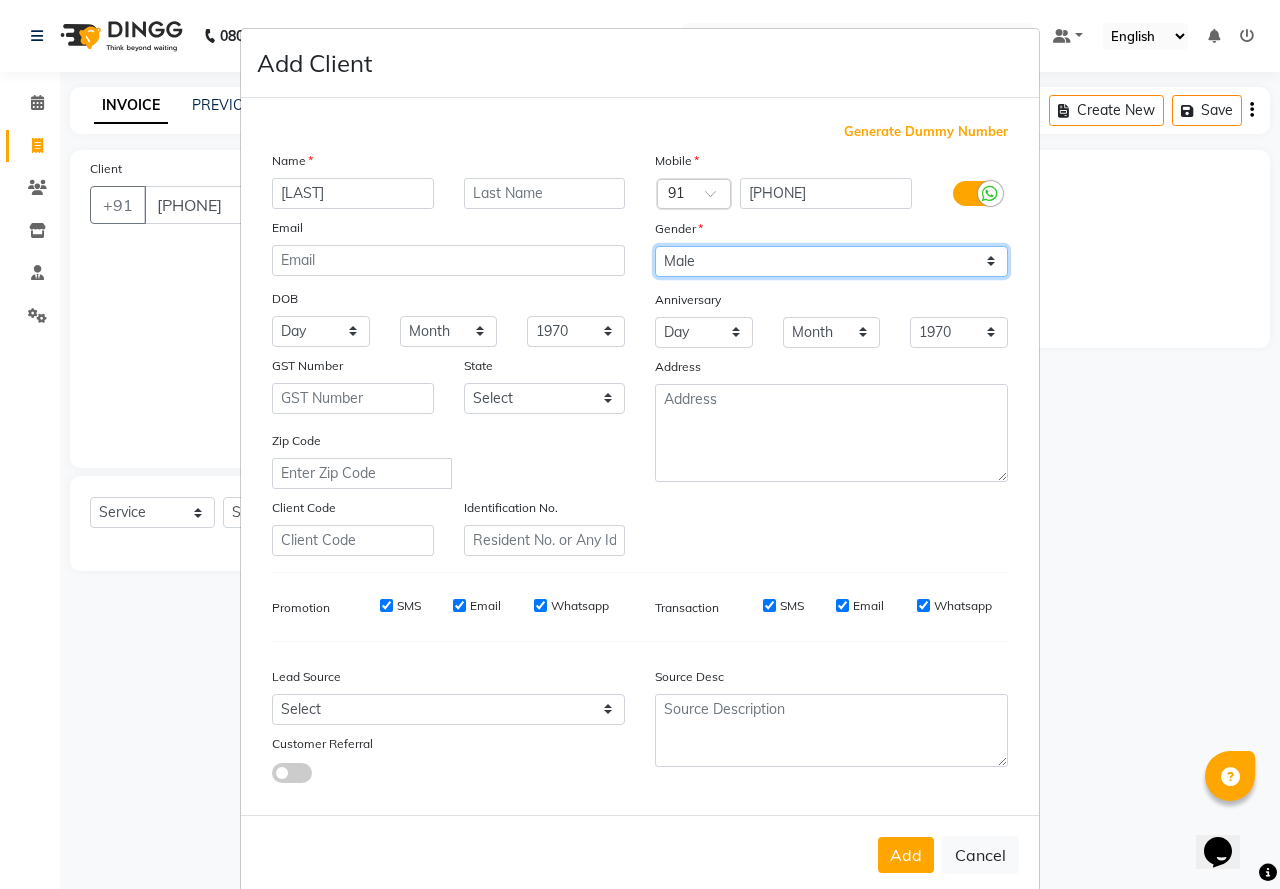 click on "Select Male Female Other Prefer Not To Say" at bounding box center (831, 261) 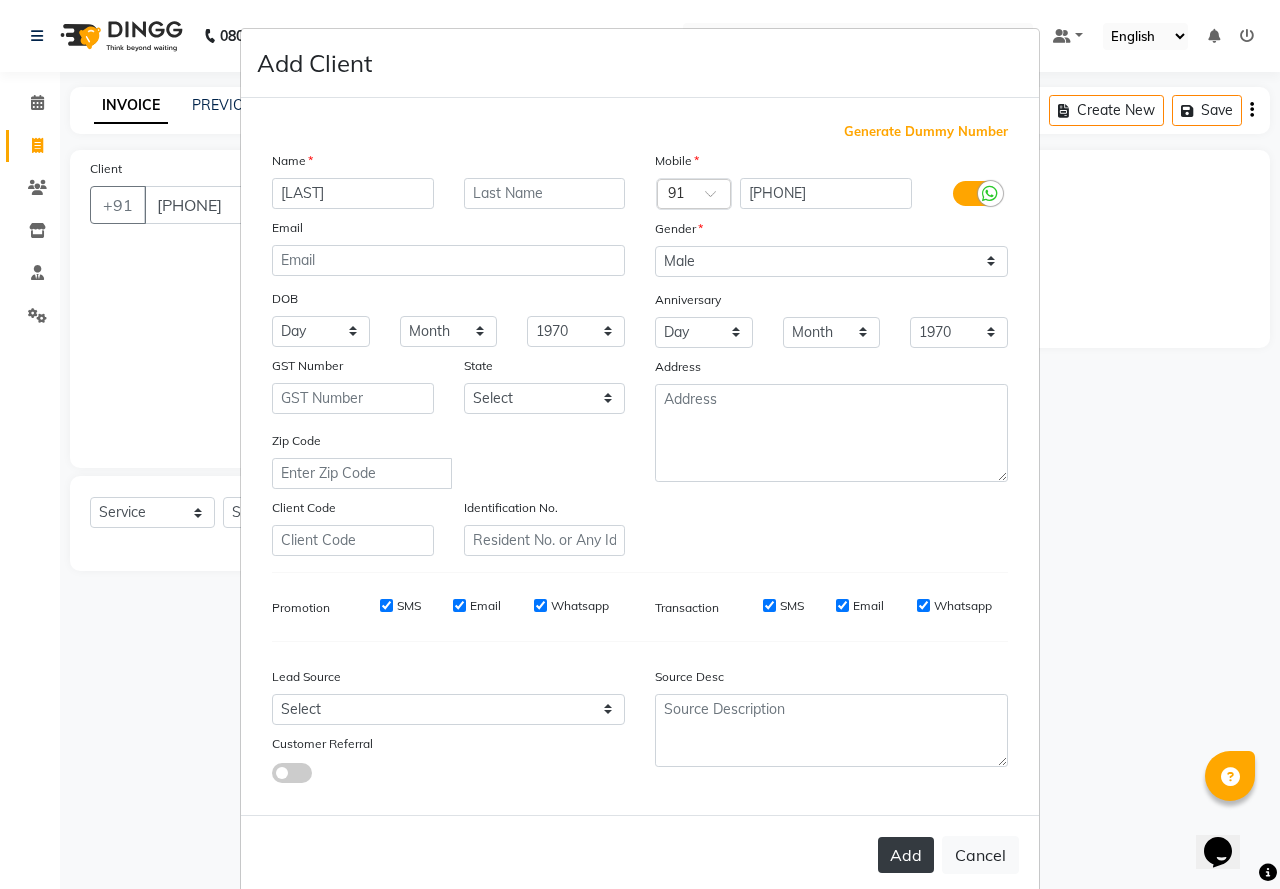 click on "Add" at bounding box center [906, 855] 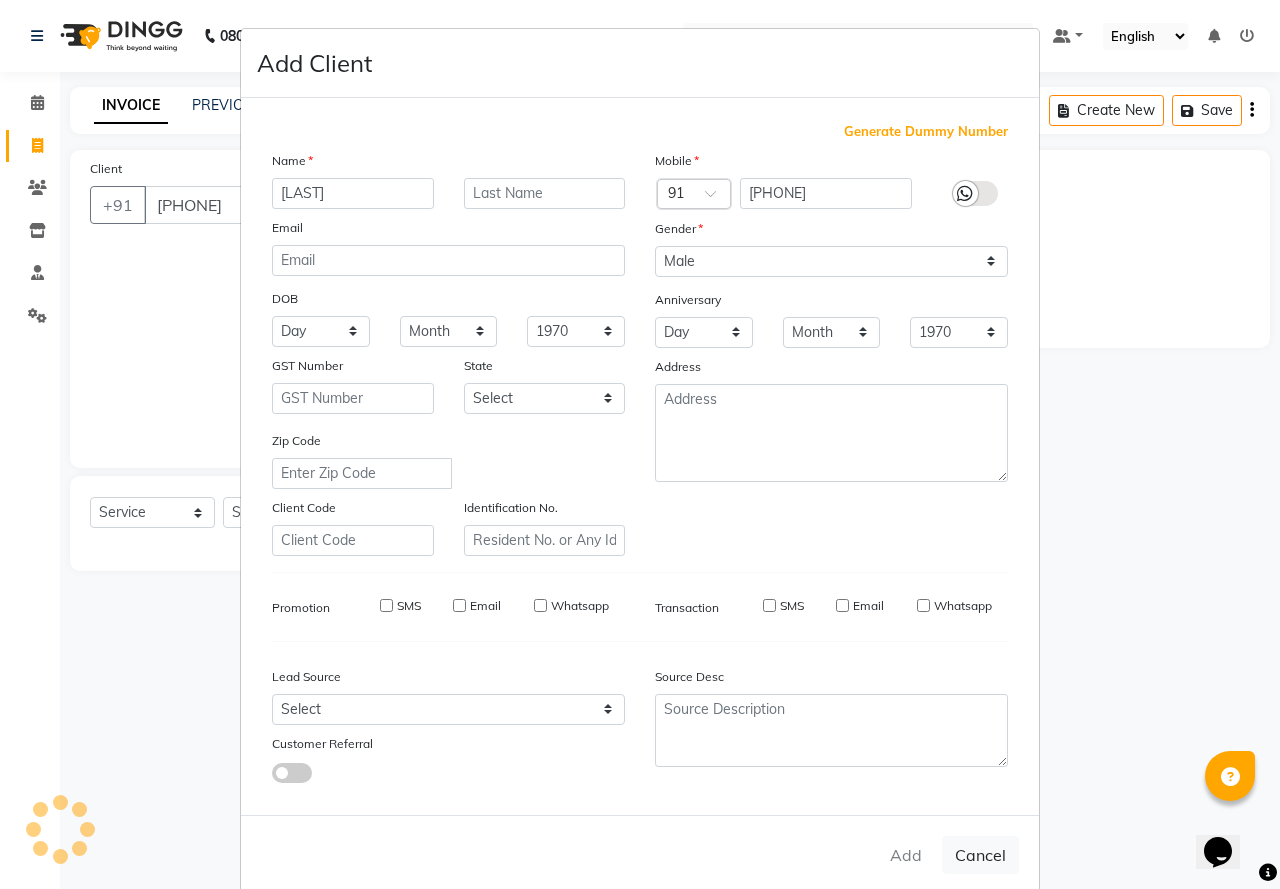type on "97******31" 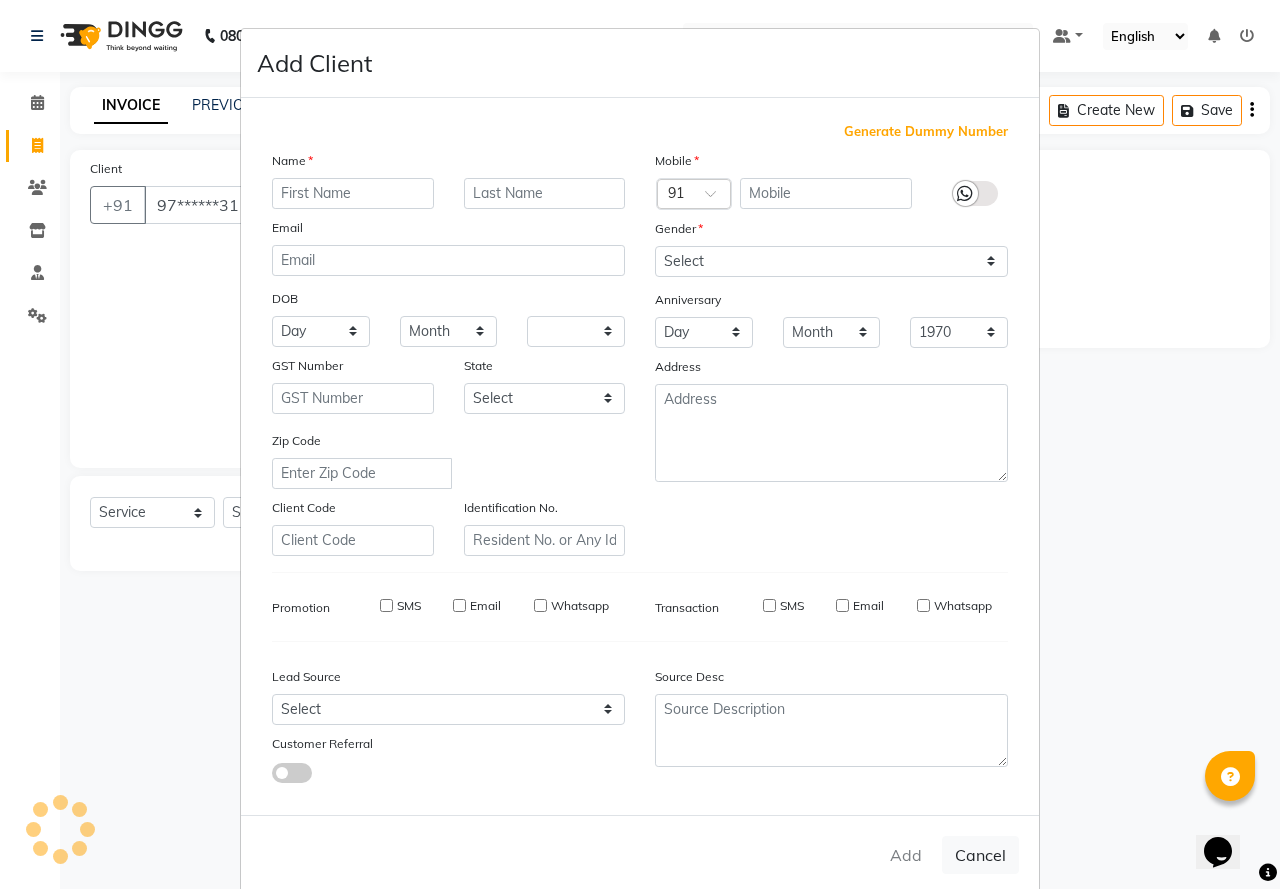 select 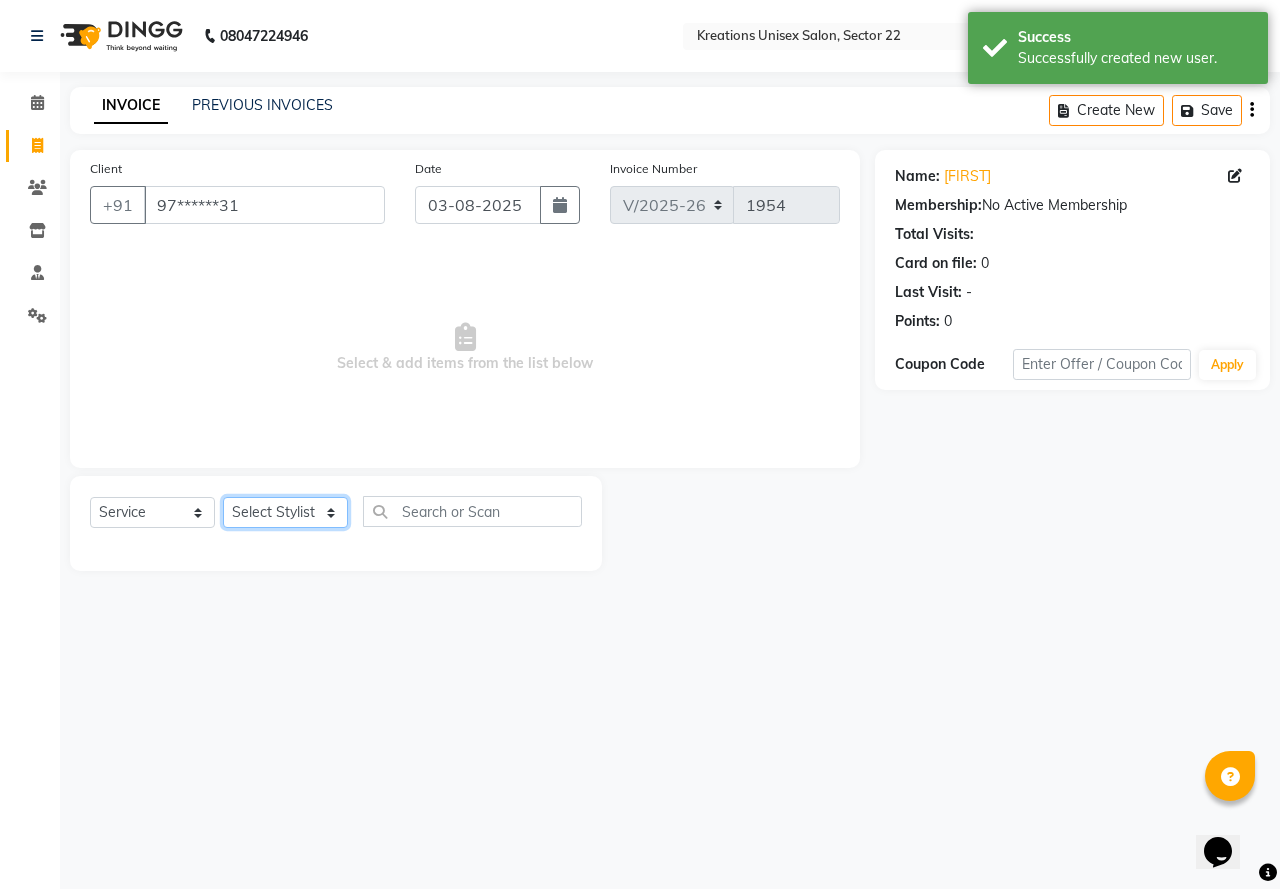 click on "Select Stylist AMAN Jeet Manager Jitender  Kapil  Kavita Manager Malik Khan  Manas Sir  rozy  Sector-23 Shaffali Maam  Shiv Kumar Sita Mehto" 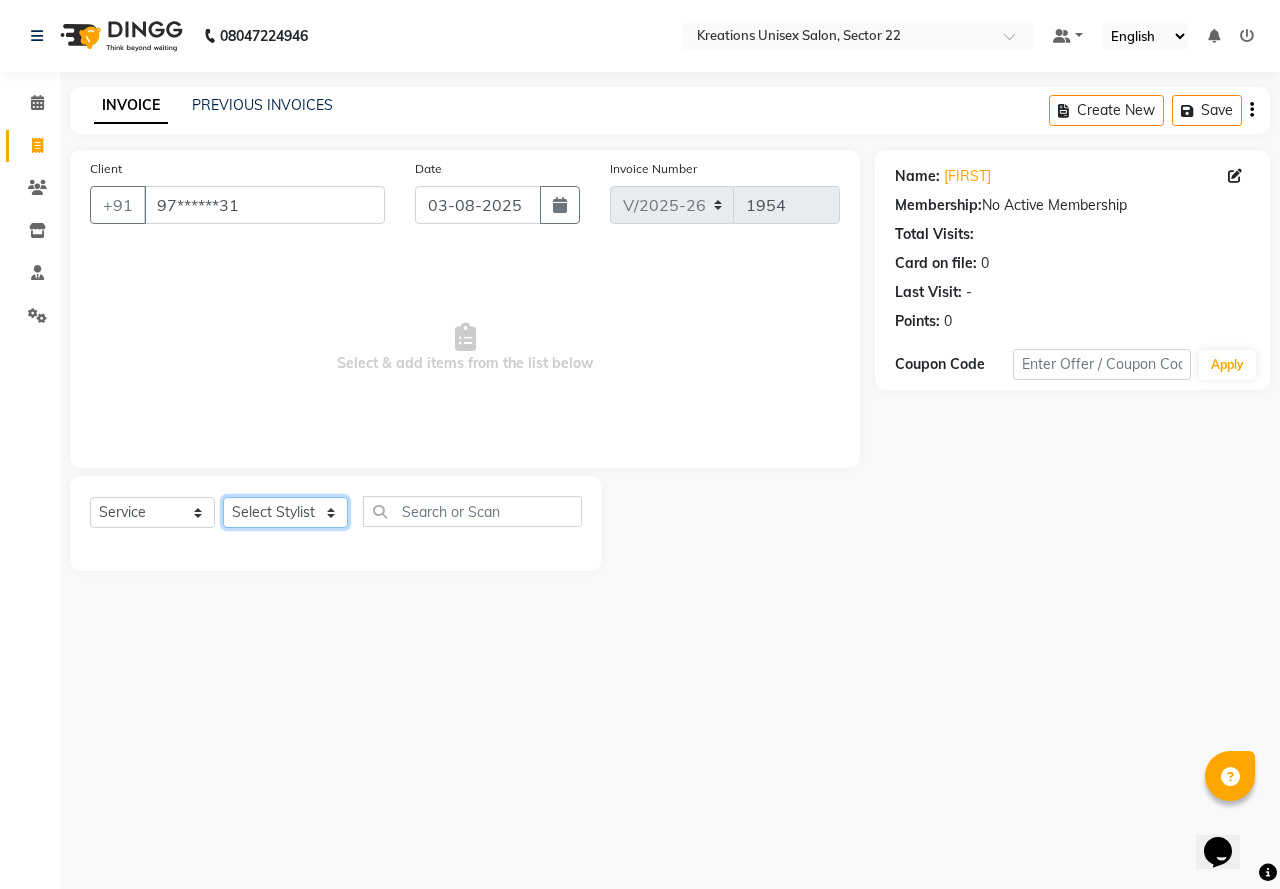 select on "87945" 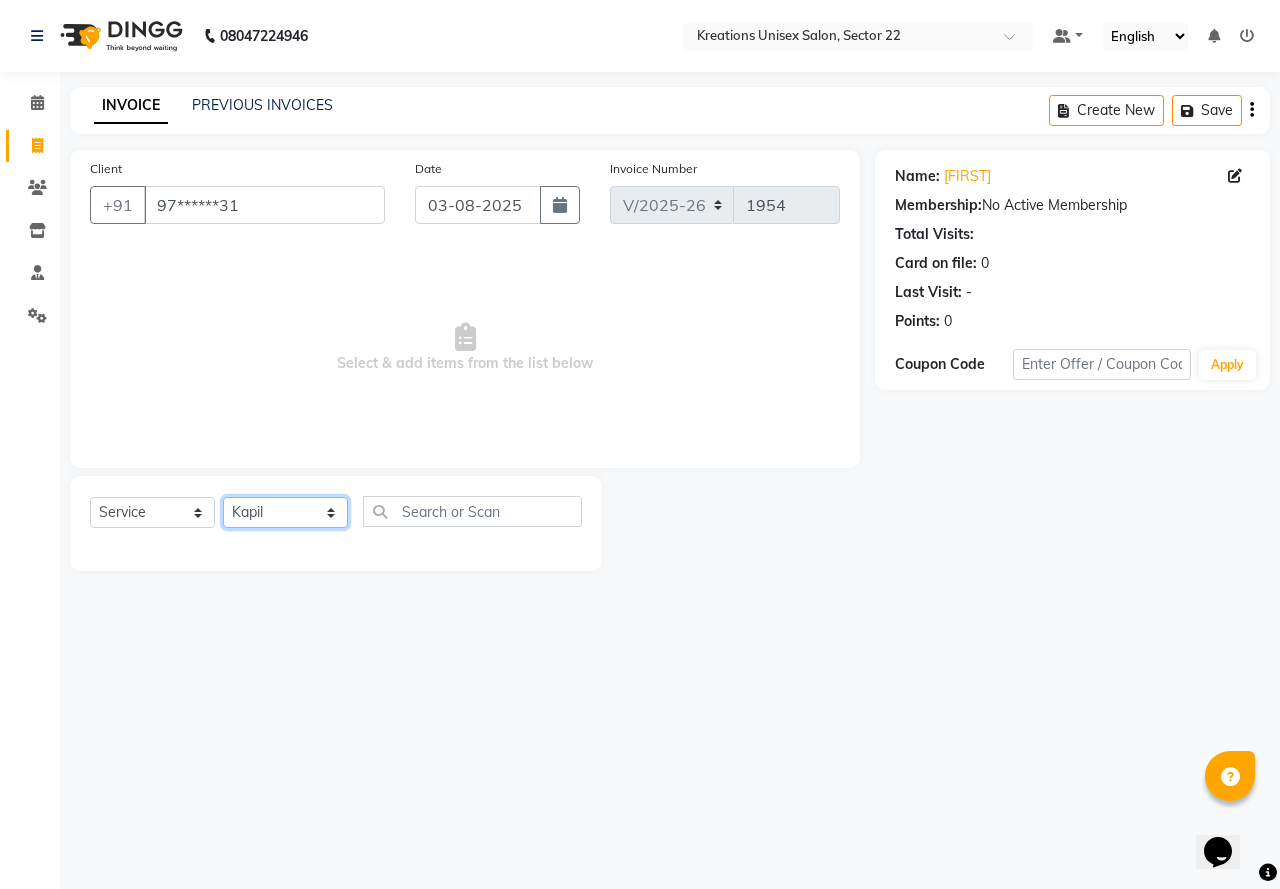 click on "Select Stylist AMAN Jeet Manager Jitender  Kapil  Kavita Manager Malik Khan  Manas Sir  rozy  Sector-23 Shaffali Maam  Shiv Kumar Sita Mehto" 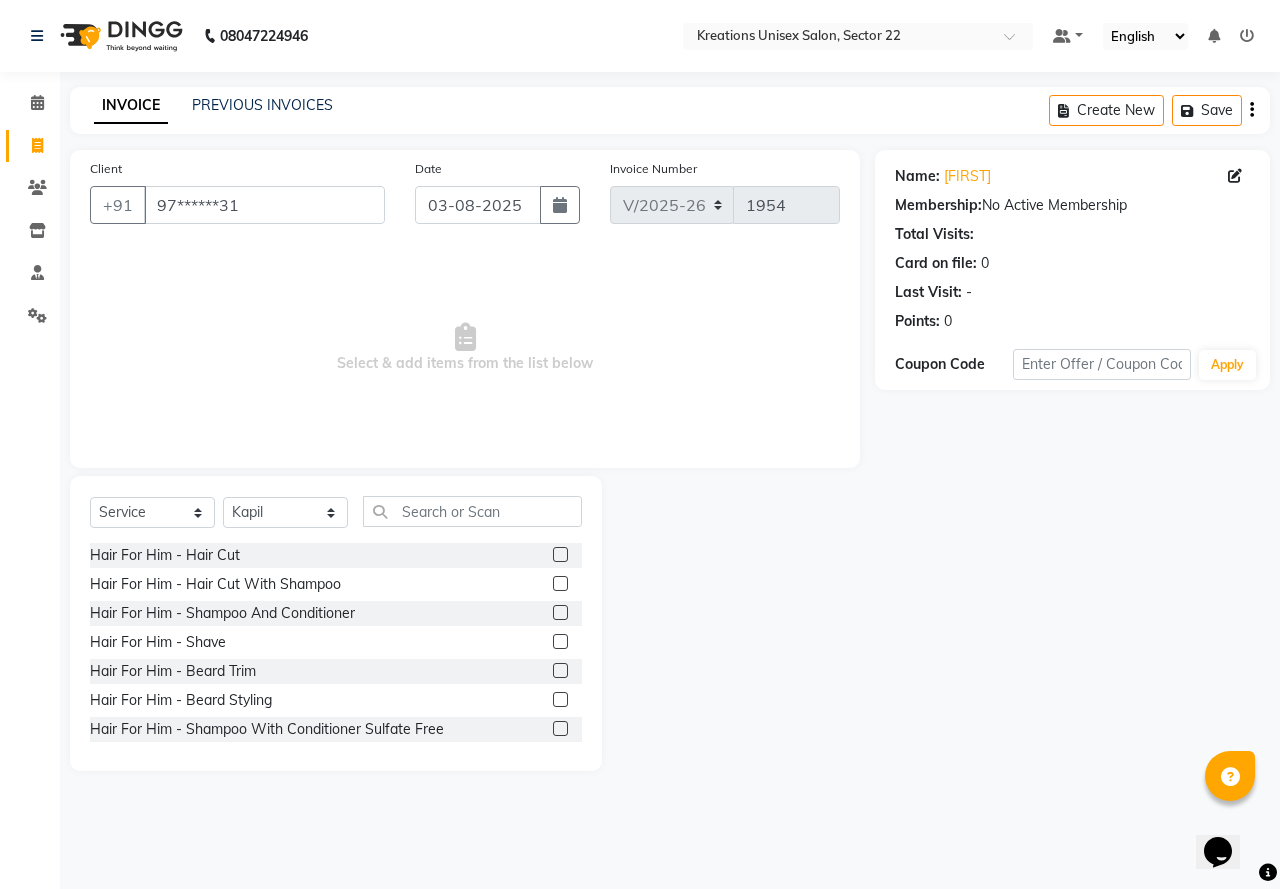 click 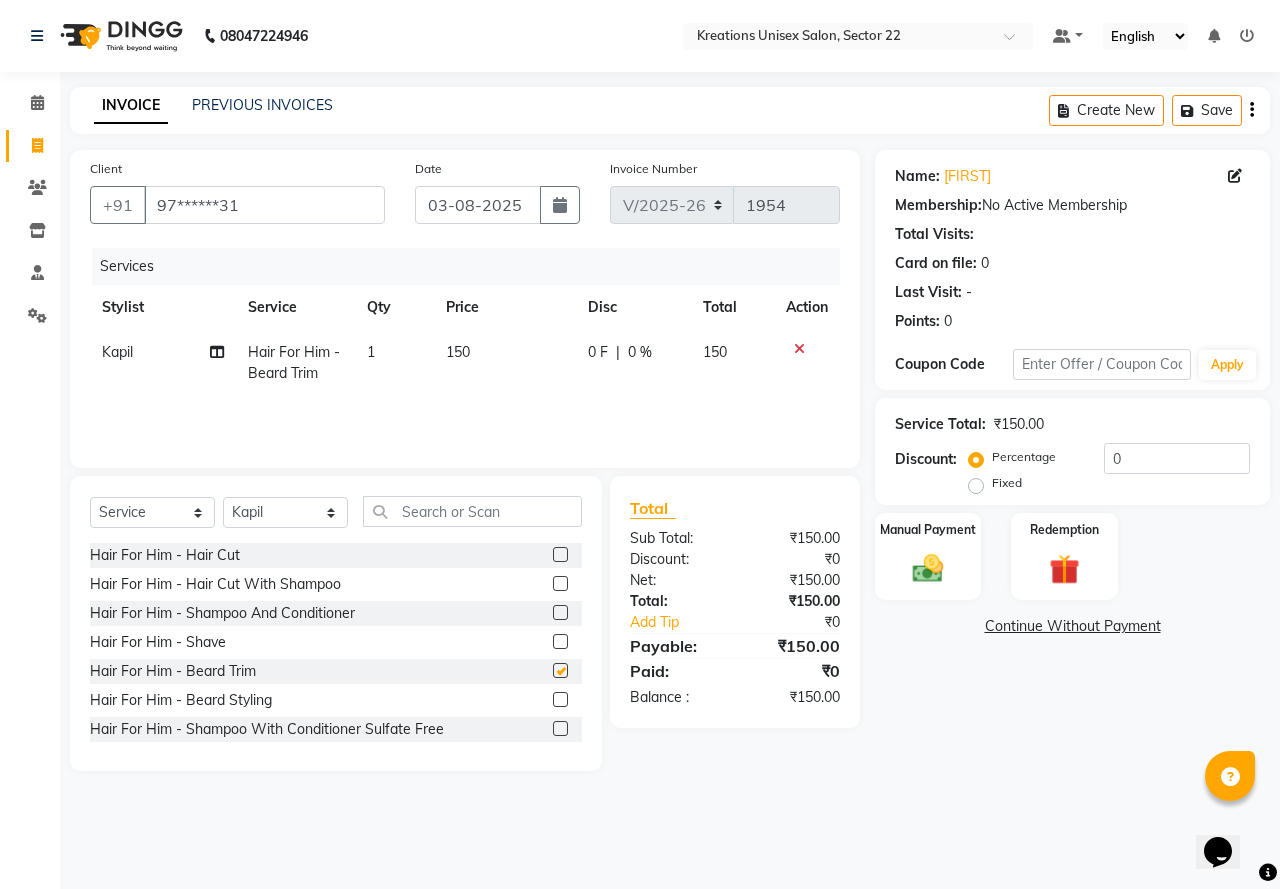checkbox on "false" 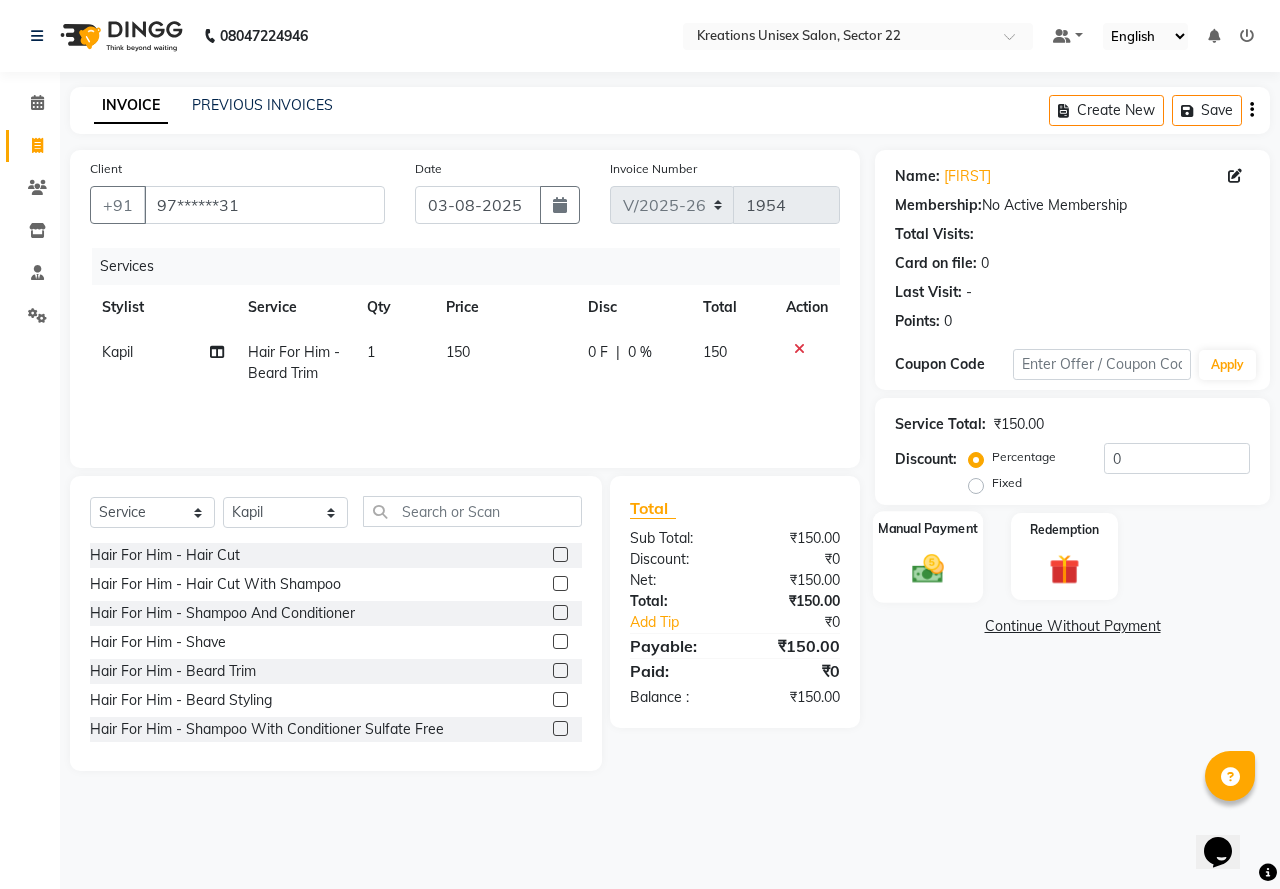 click 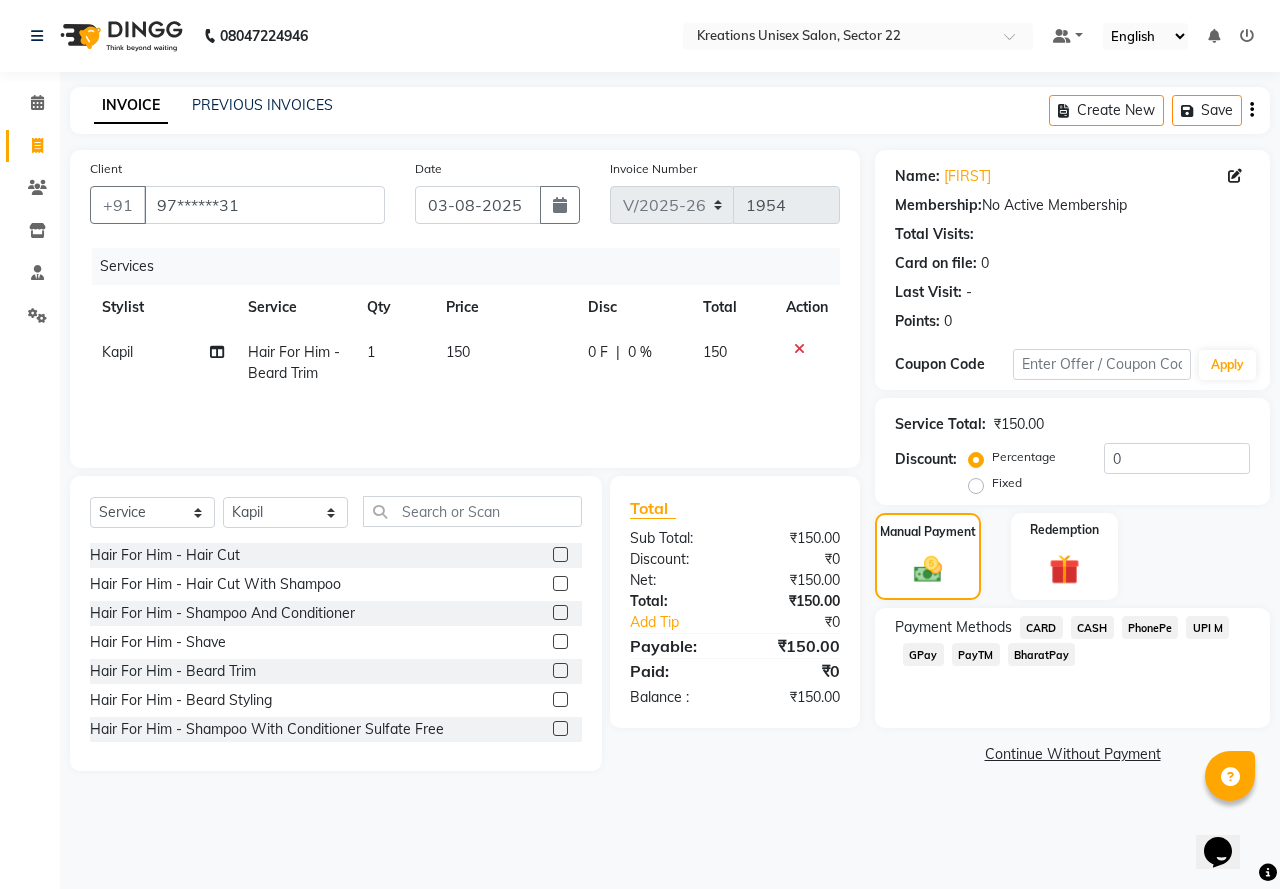 click on "PayTM" 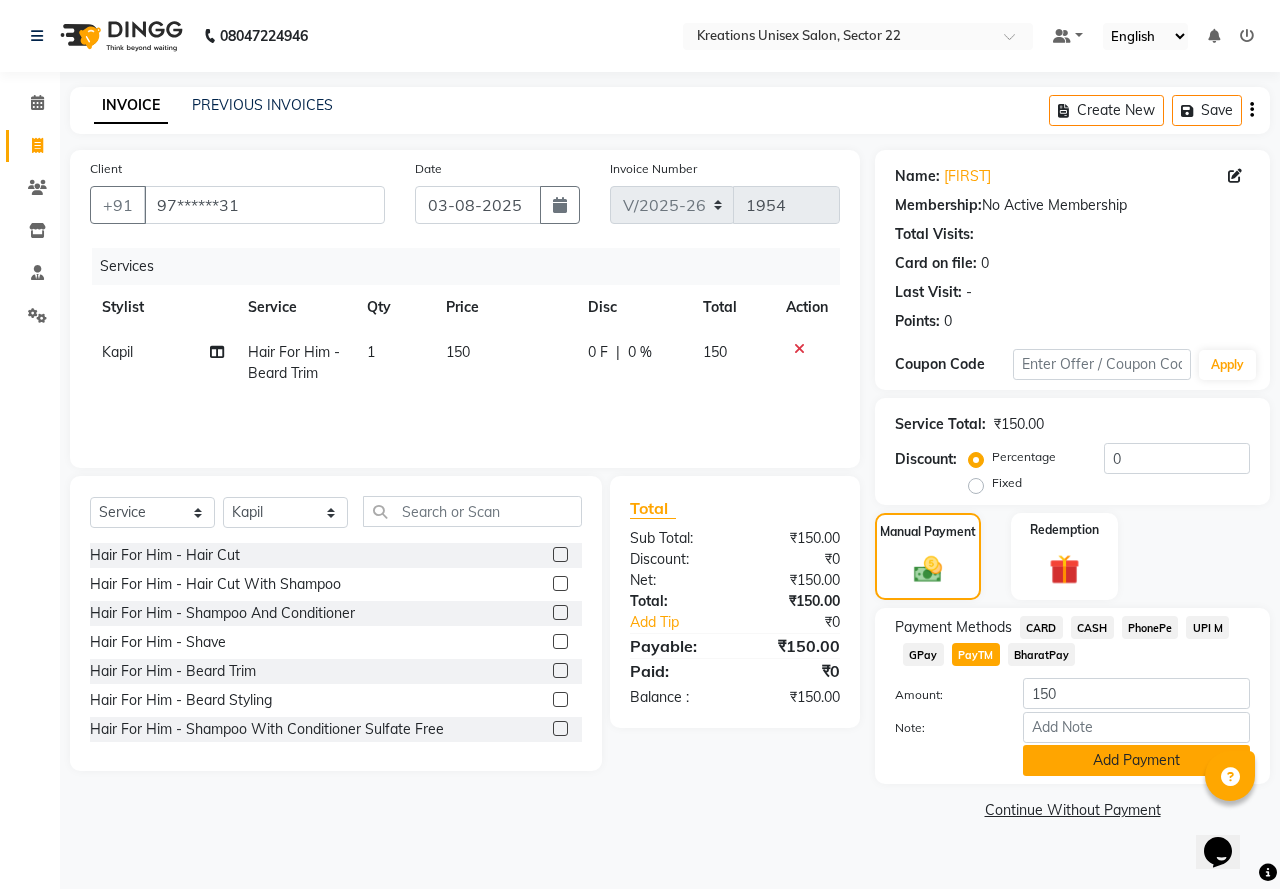click on "Add Payment" 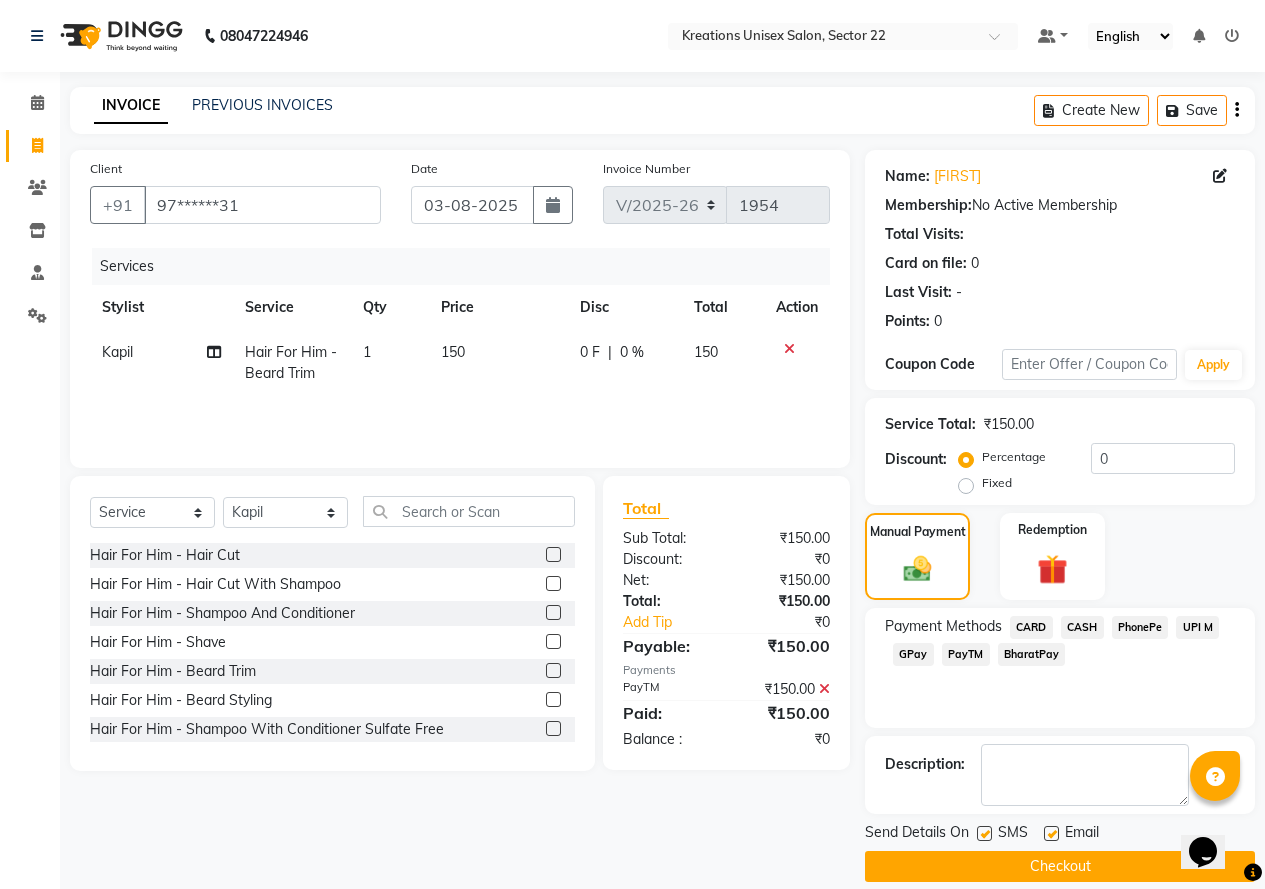 click 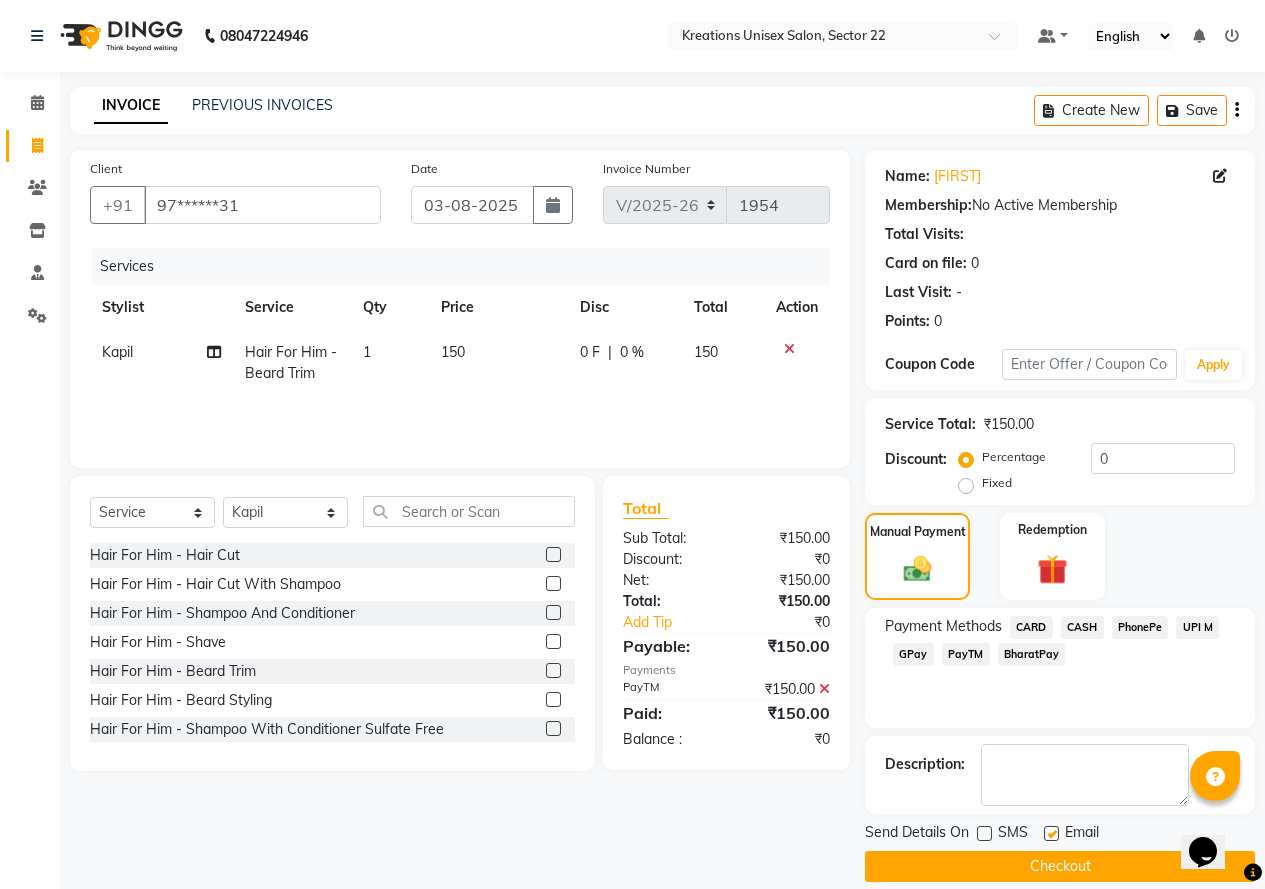 click on "Email" 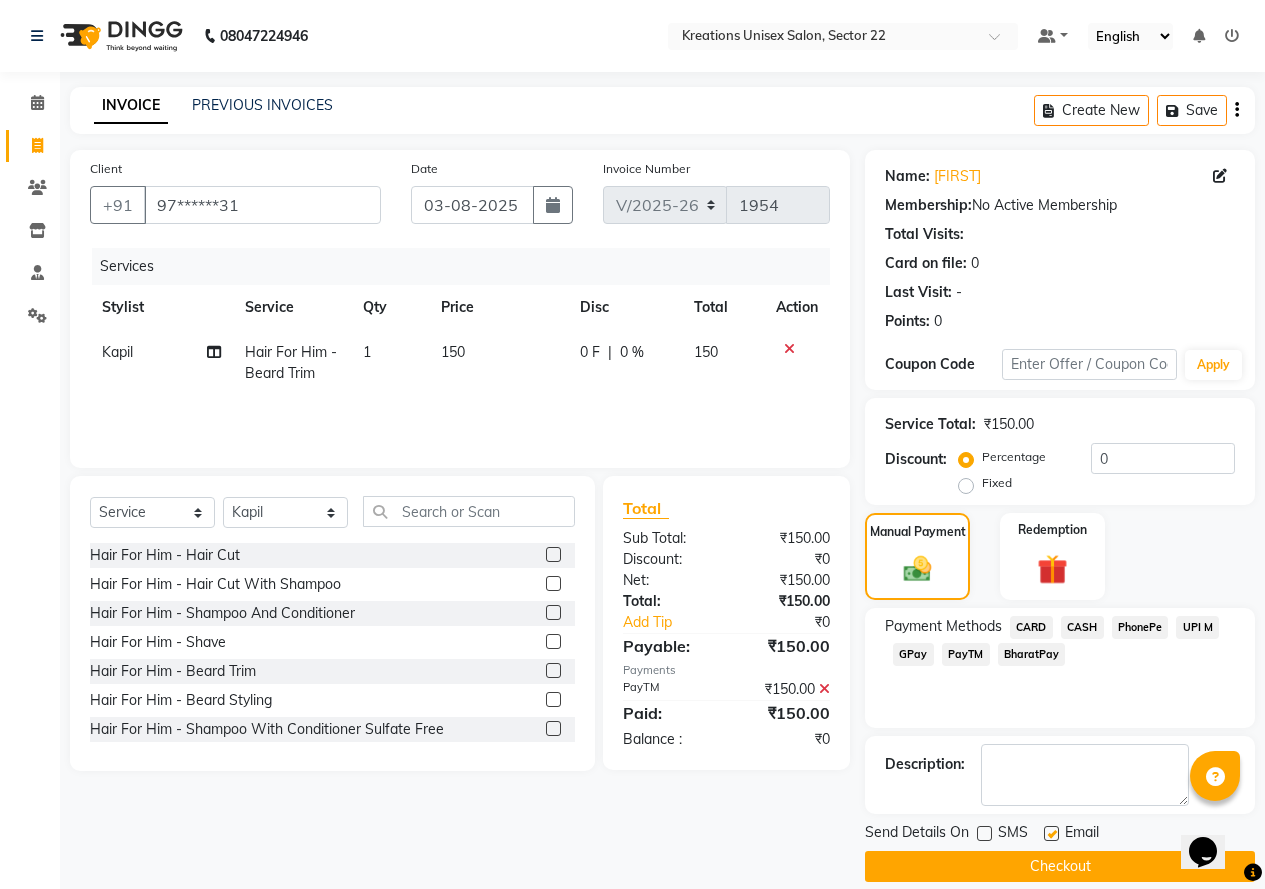 drag, startPoint x: 1053, startPoint y: 835, endPoint x: 1056, endPoint y: 859, distance: 24.186773 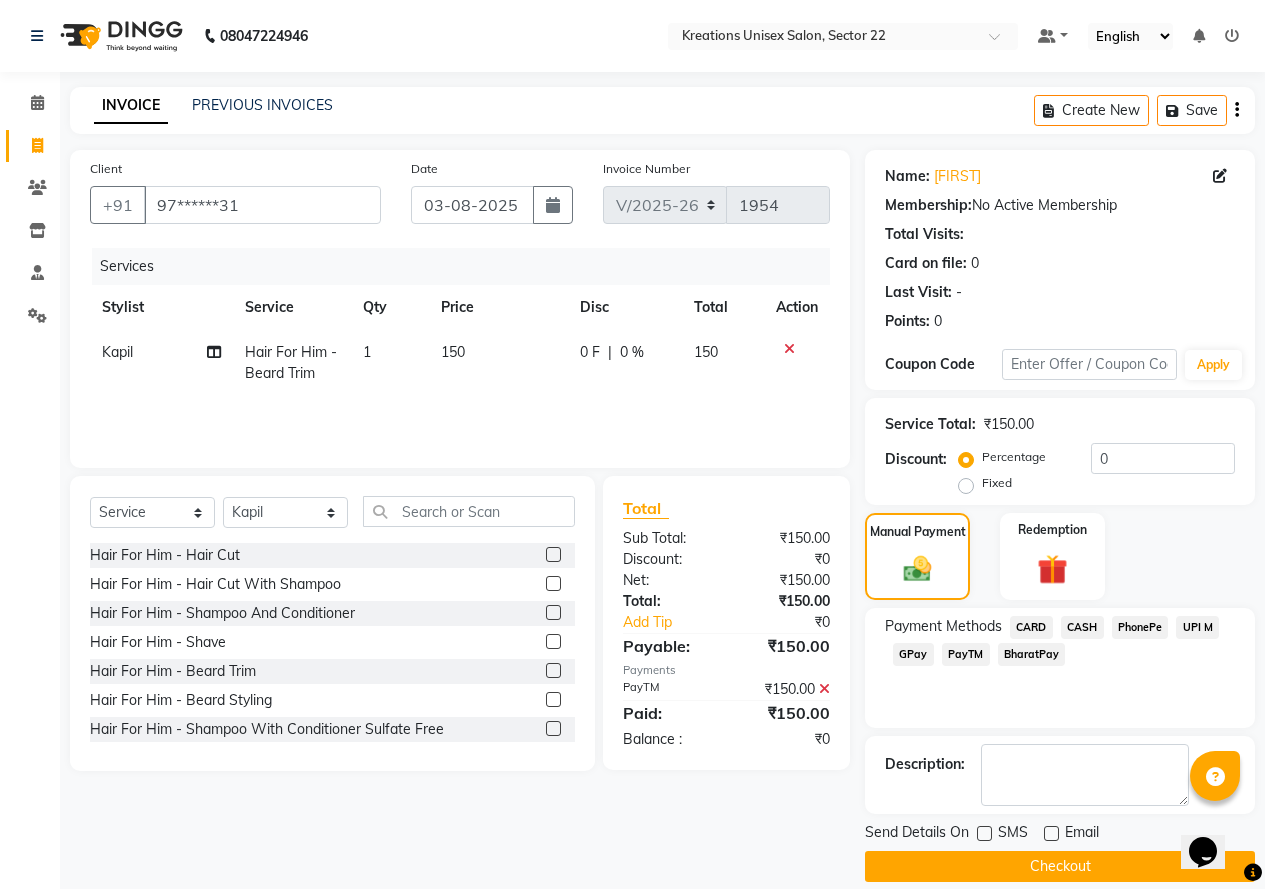 click on "Checkout" 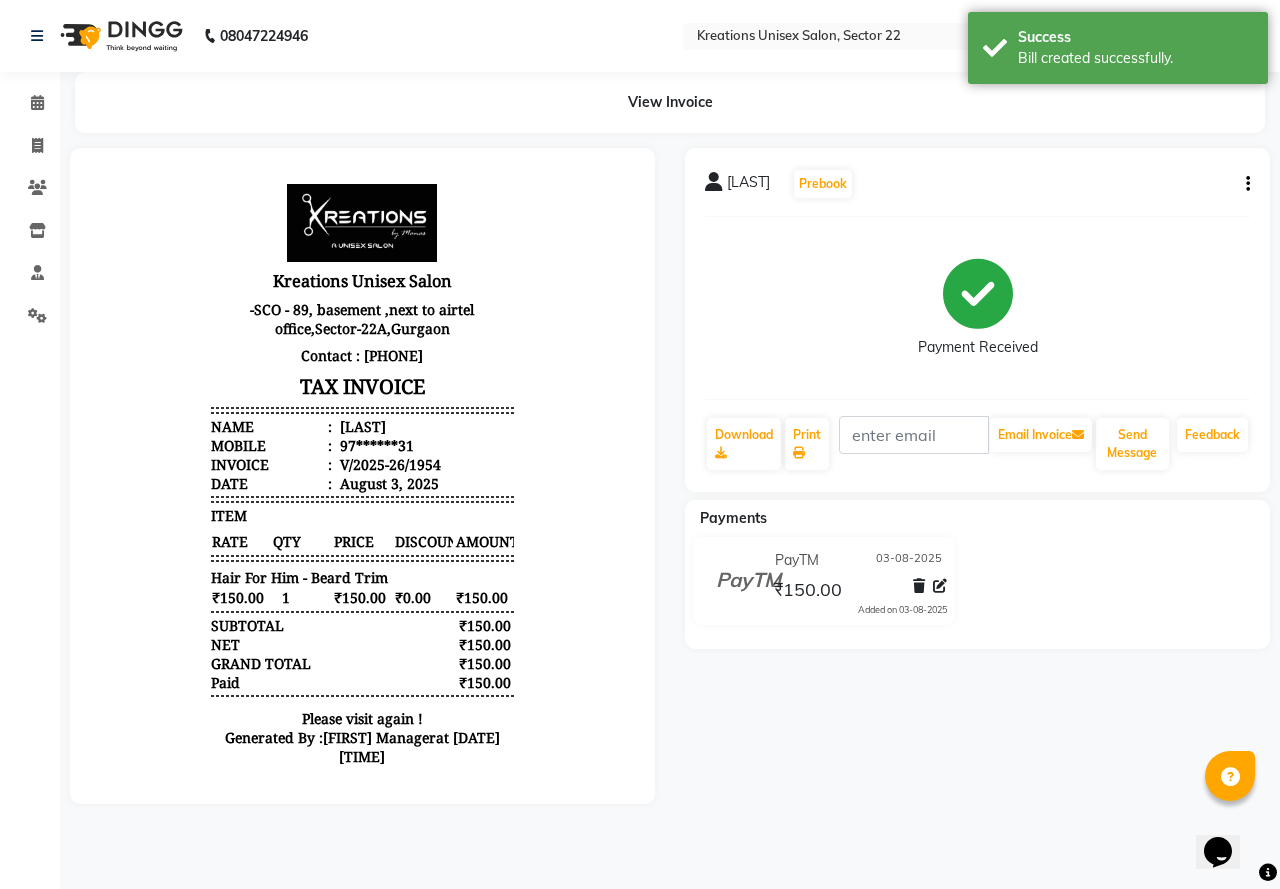 scroll, scrollTop: 0, scrollLeft: 0, axis: both 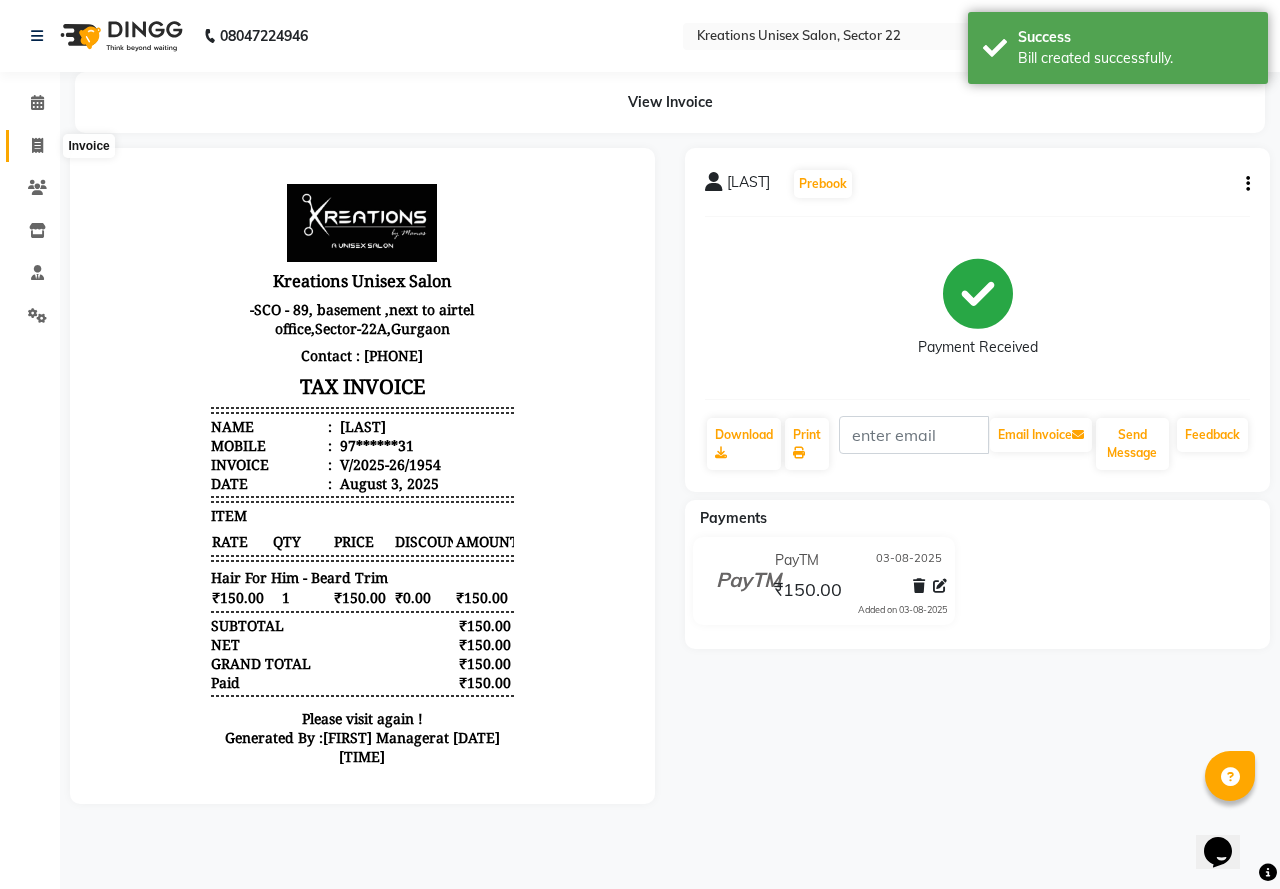 click 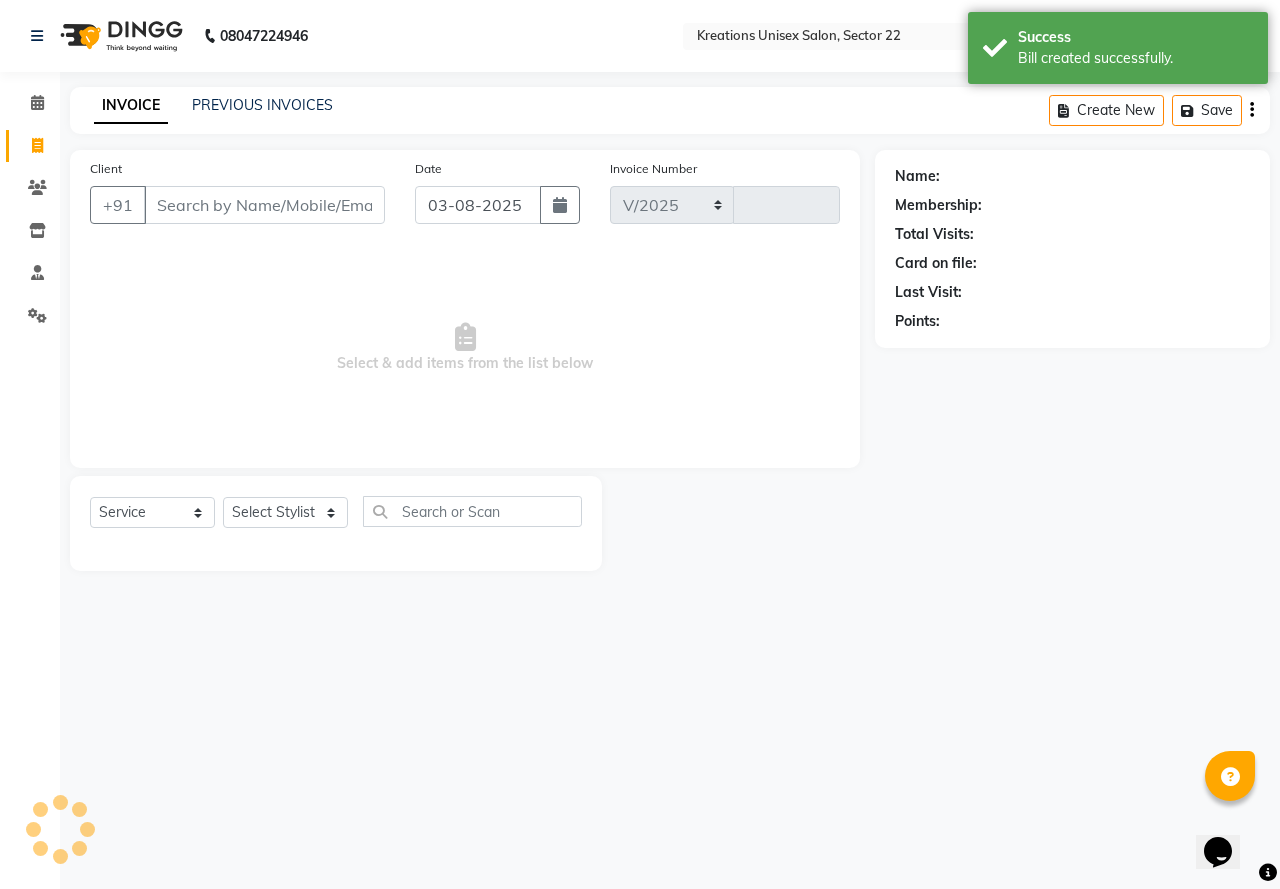 select on "6170" 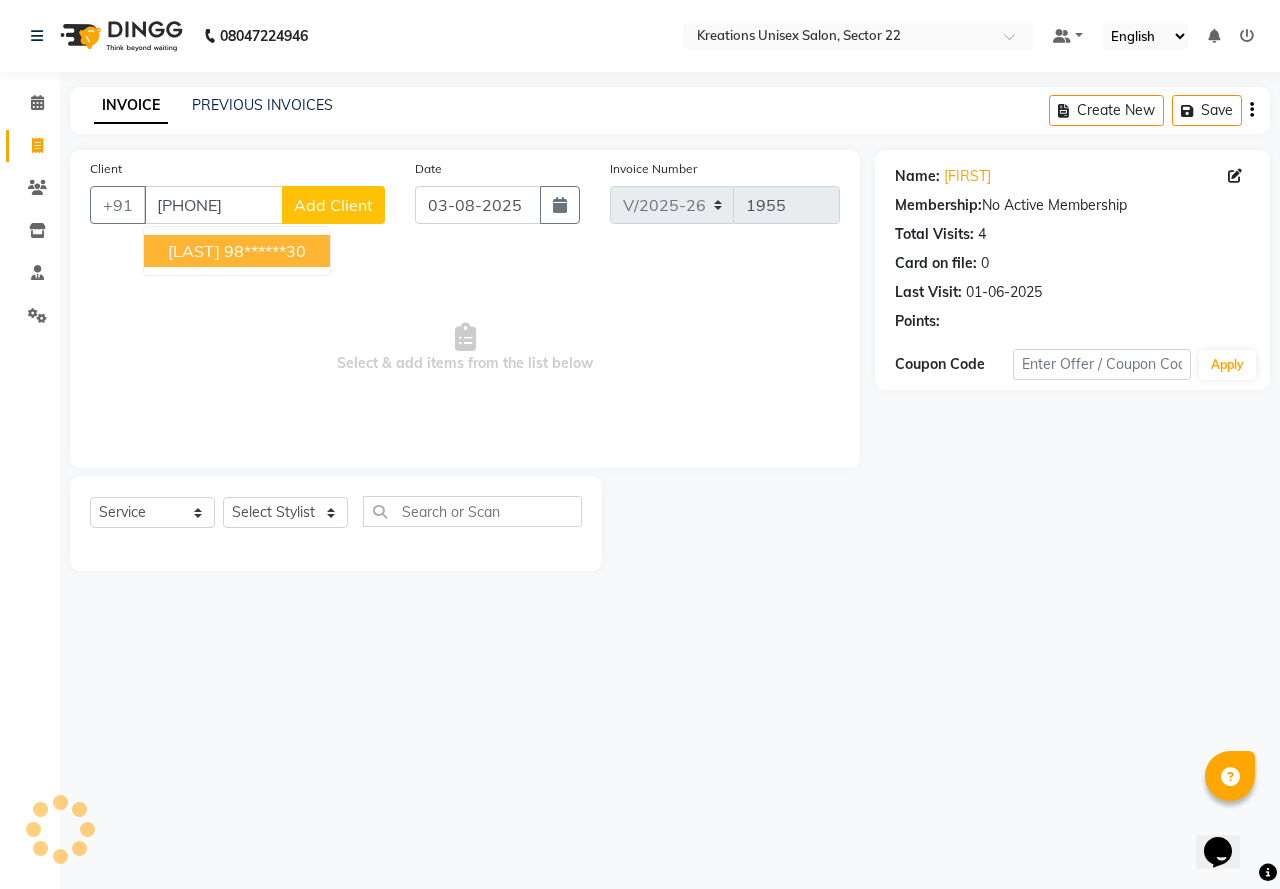 click on "98******30" at bounding box center [265, 251] 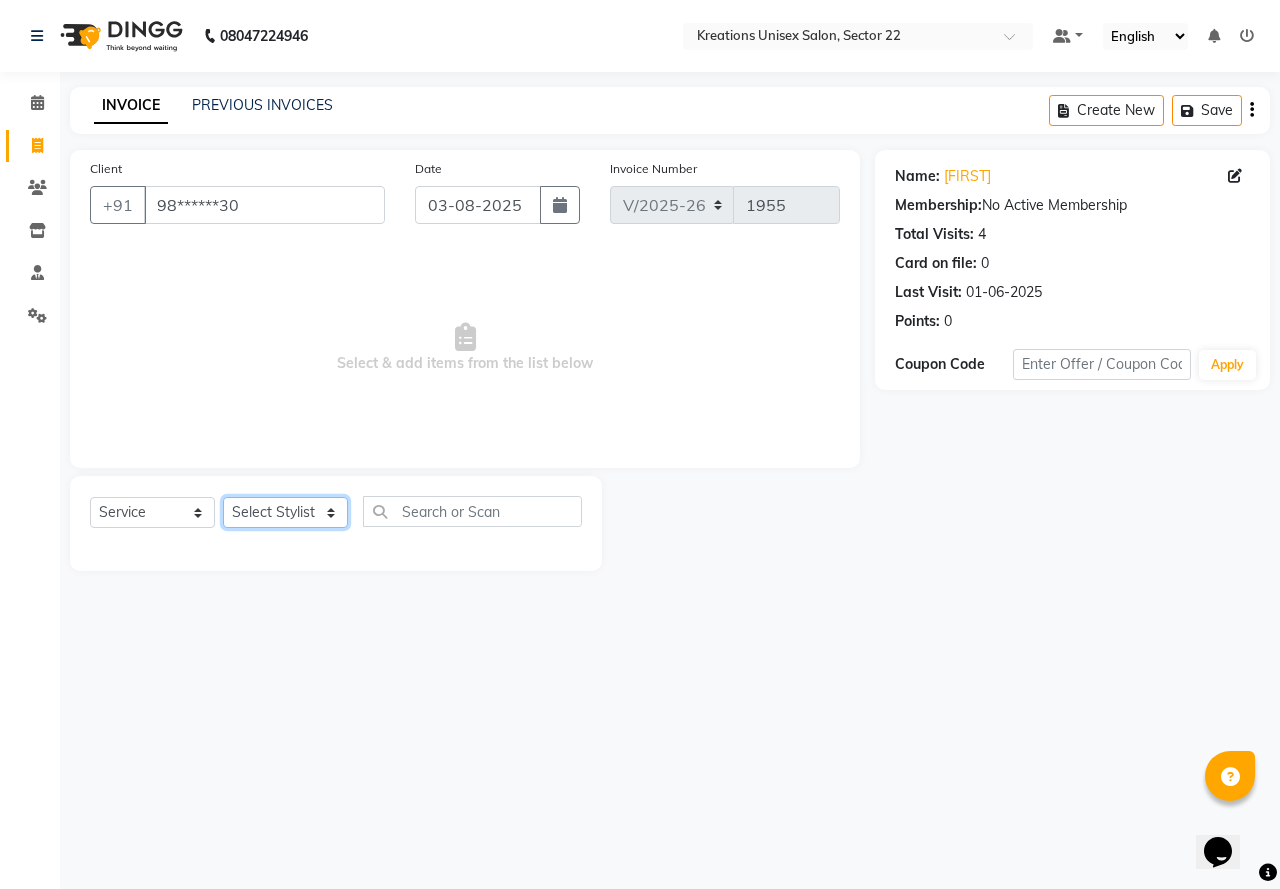 click on "Select Stylist AMAN Jeet Manager Jitender  Kapil  Kavita Manager Malik Khan  Manas Sir  rozy  Sector-23 Shaffali Maam  Shiv Kumar Sita Mehto" 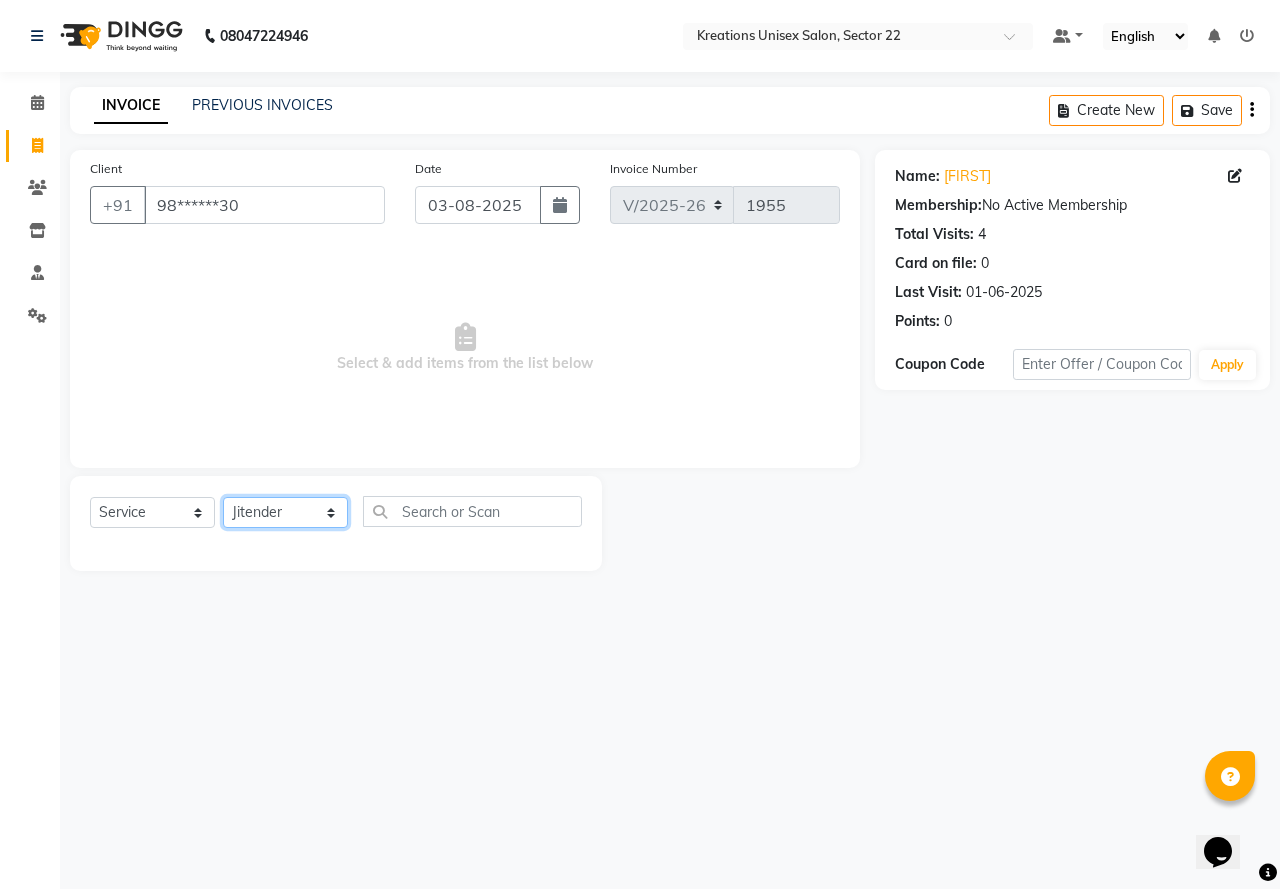 click on "Select Stylist AMAN Jeet Manager Jitender  Kapil  Kavita Manager Malik Khan  Manas Sir  rozy  Sector-23 Shaffali Maam  Shiv Kumar Sita Mehto" 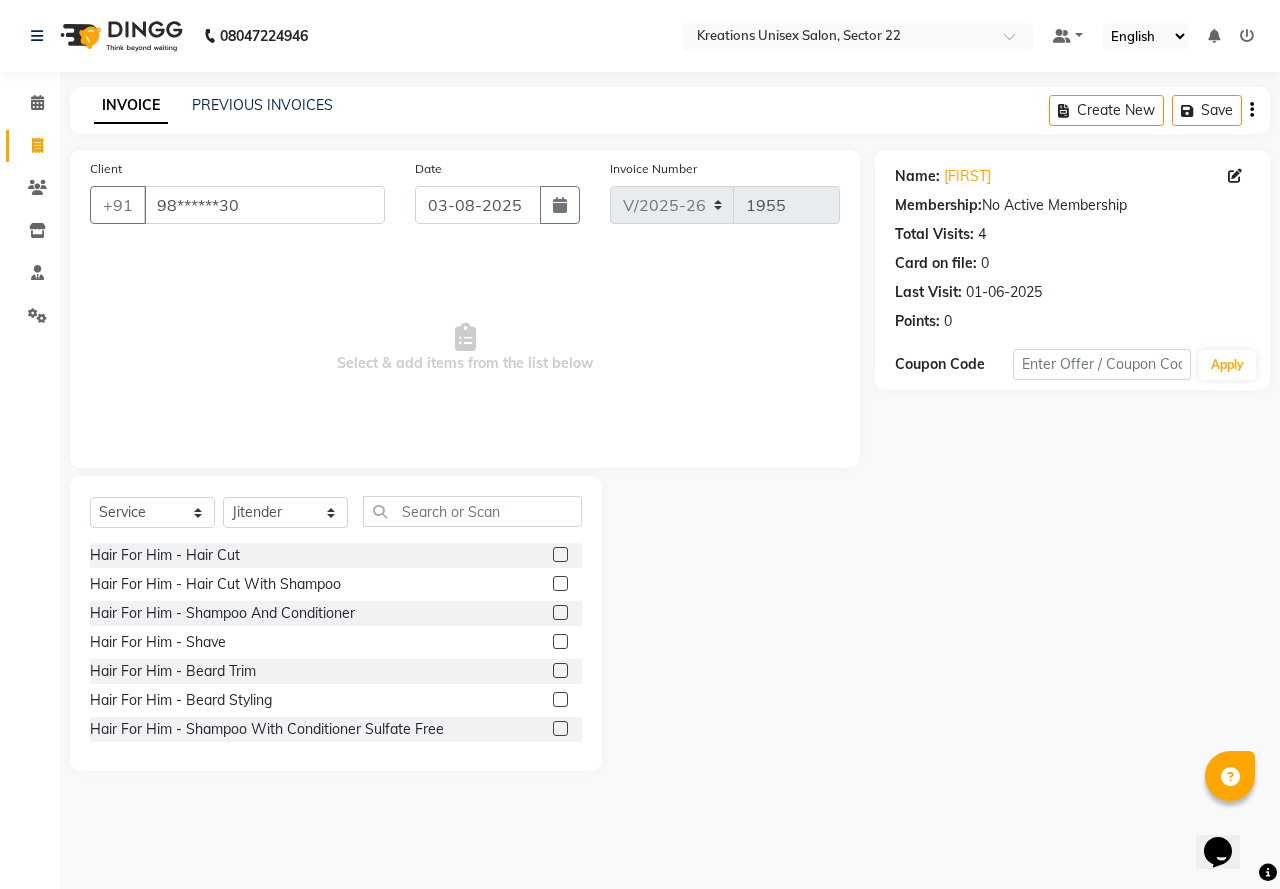click on "Hair For Him - Hair Cut" 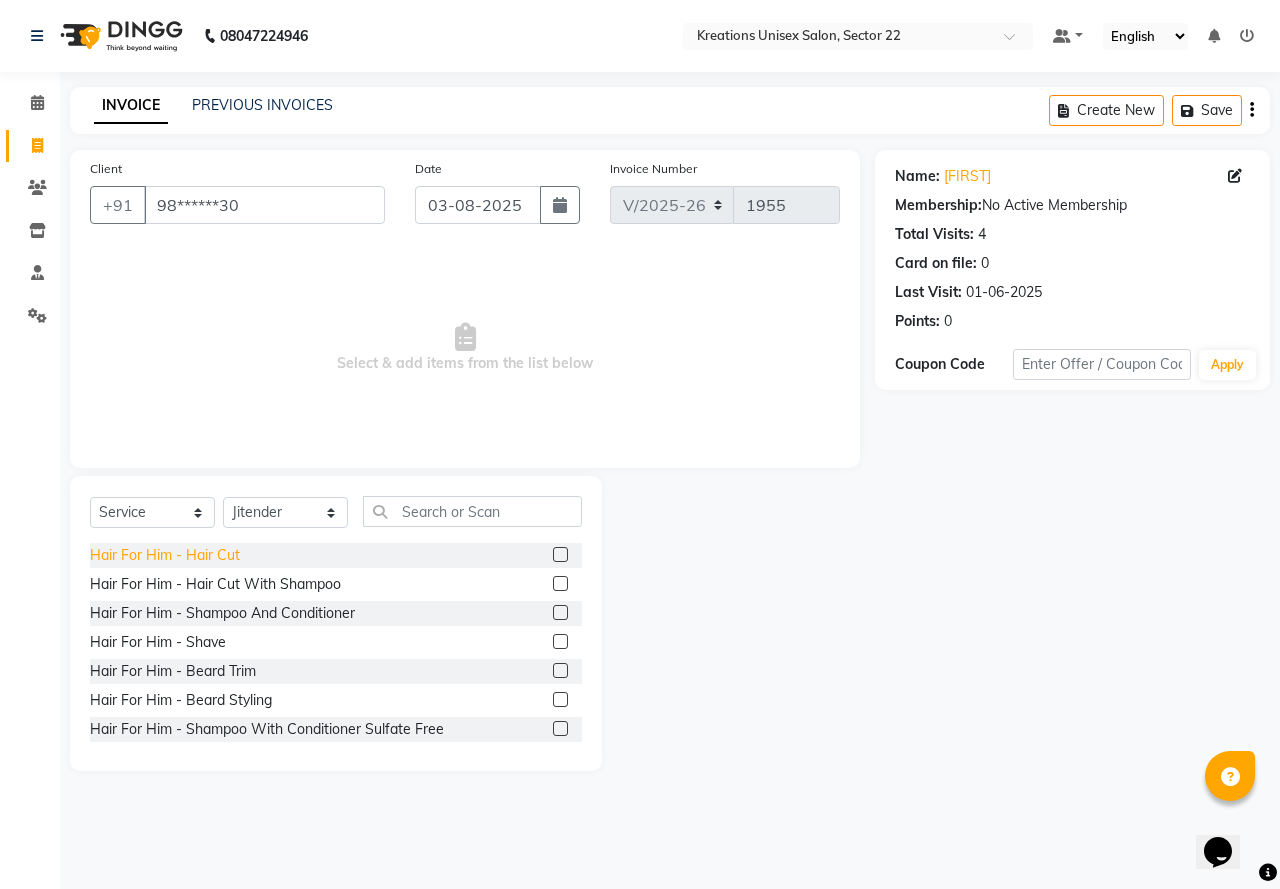 click on "Hair For Him - Hair Cut" 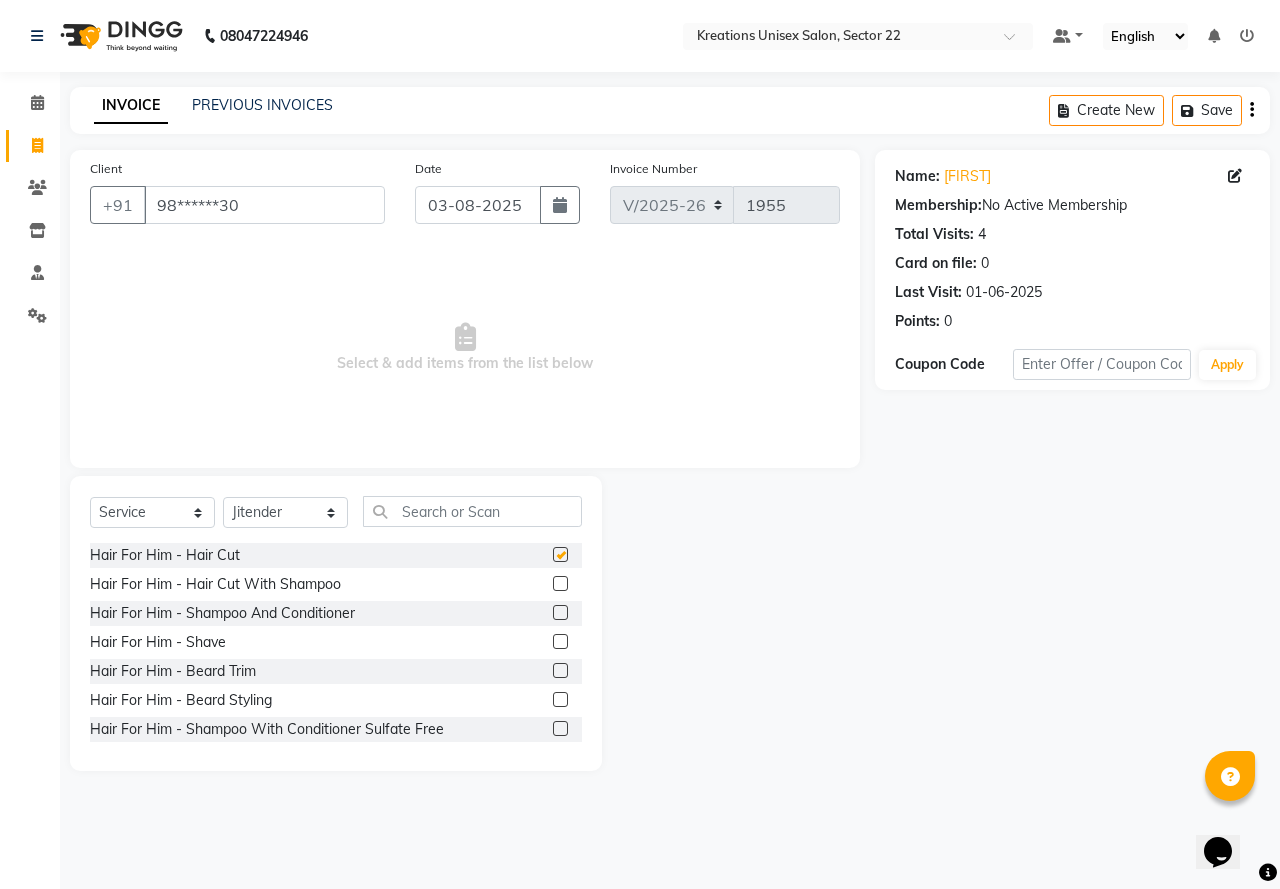 checkbox on "false" 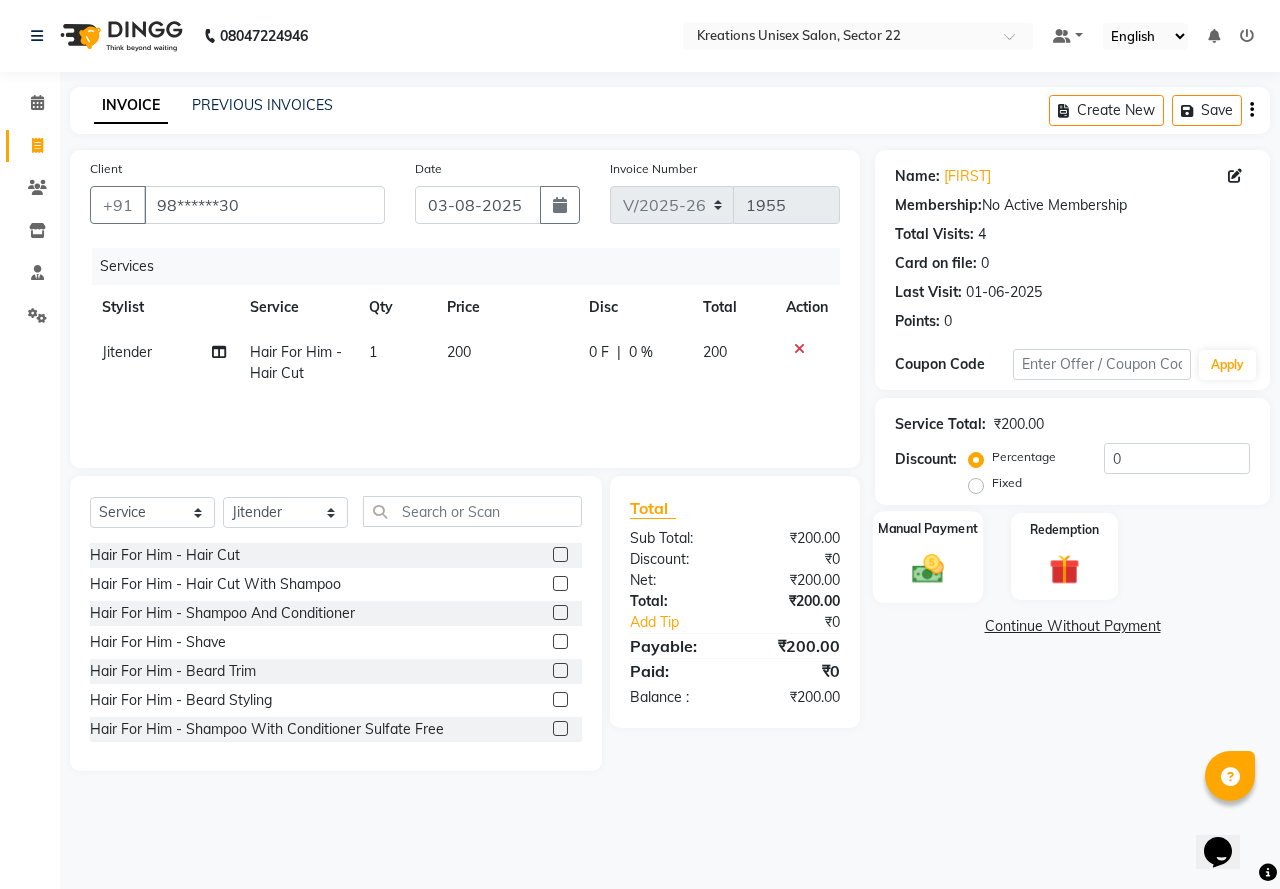 click 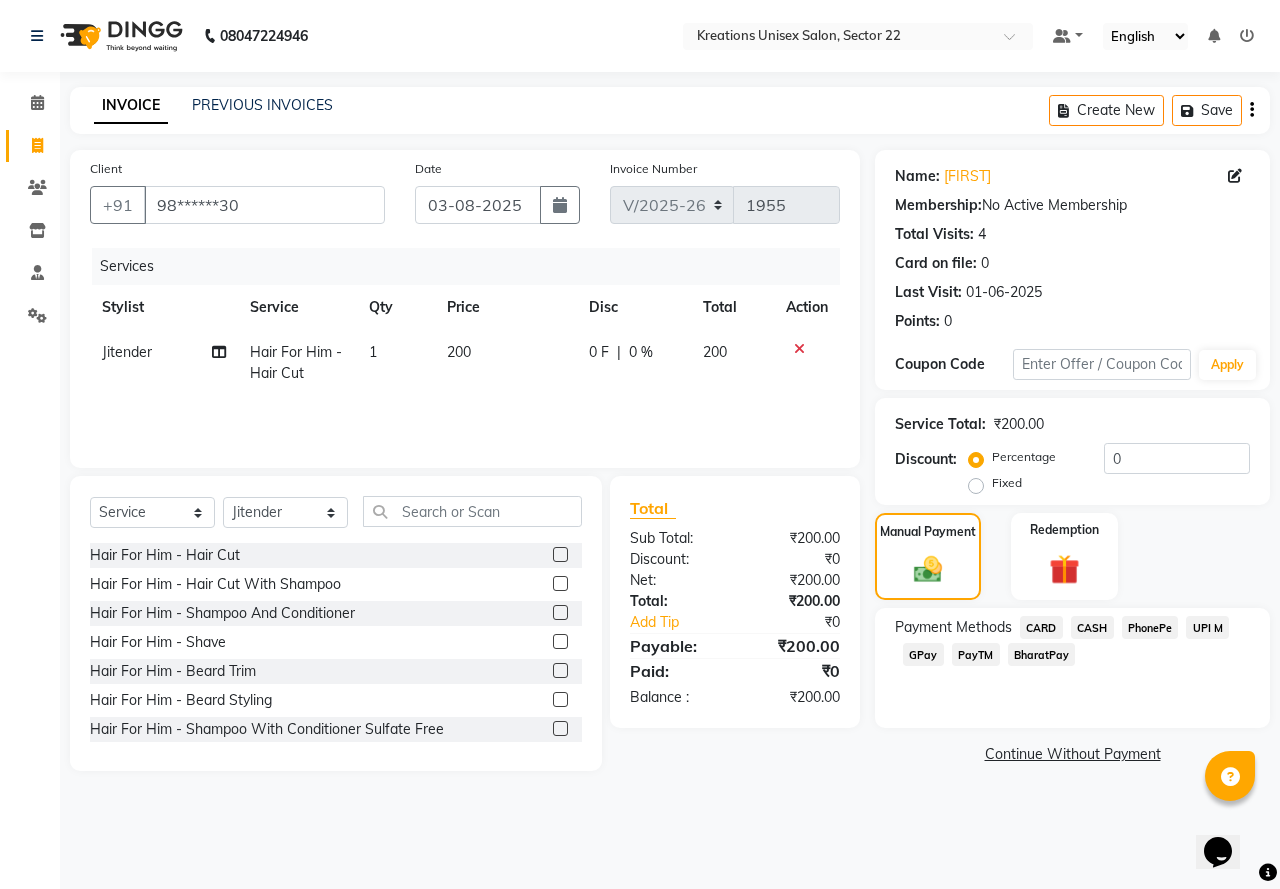 click on "PayTM" 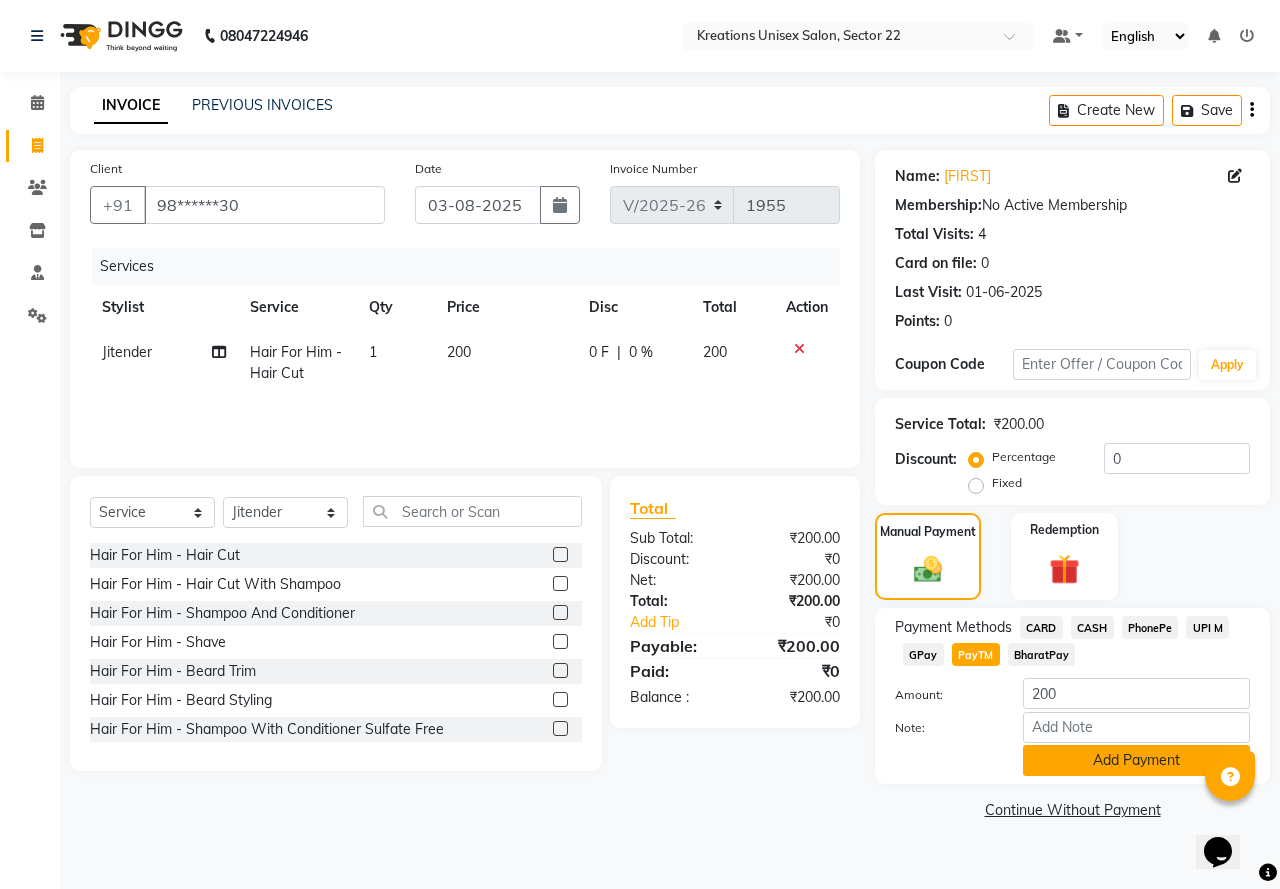 click on "Add Payment" 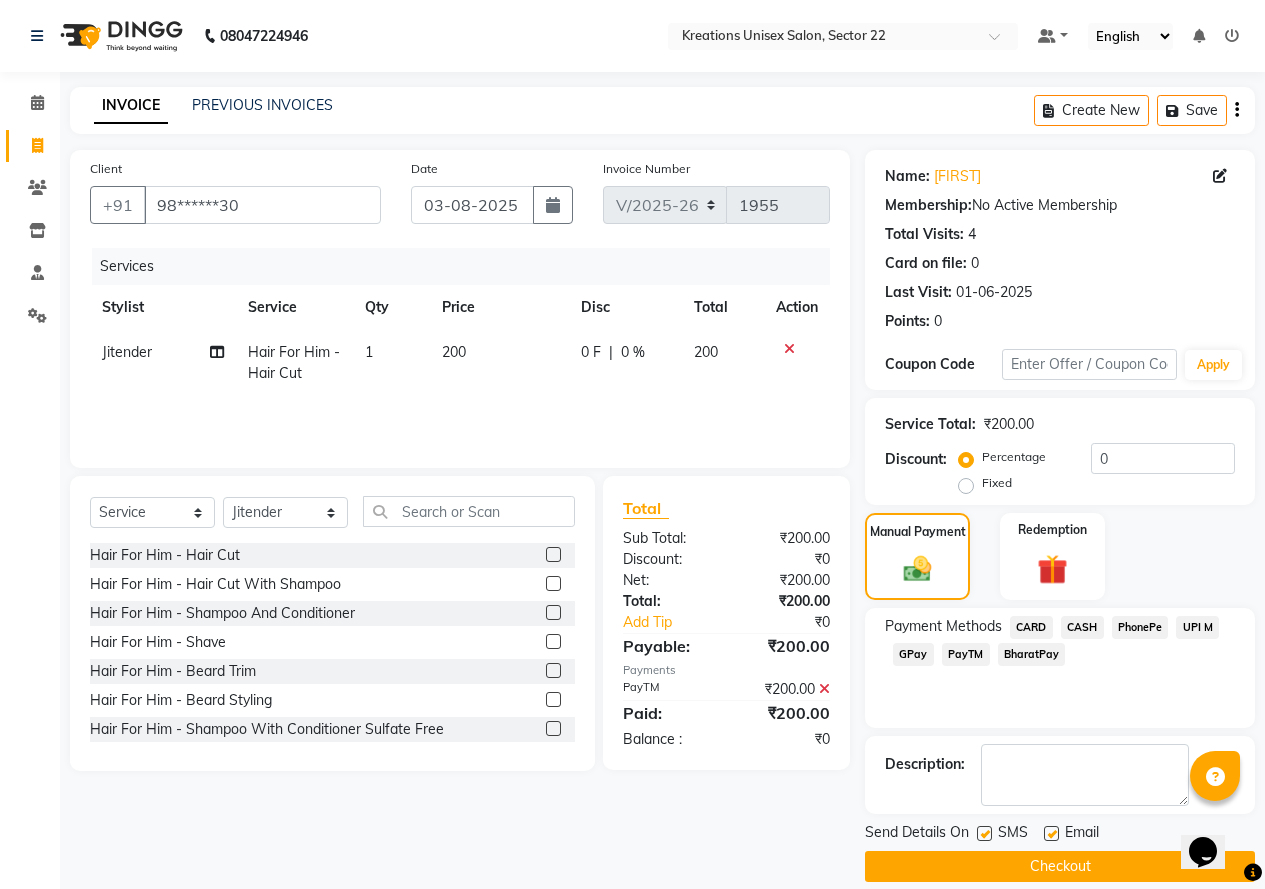 click 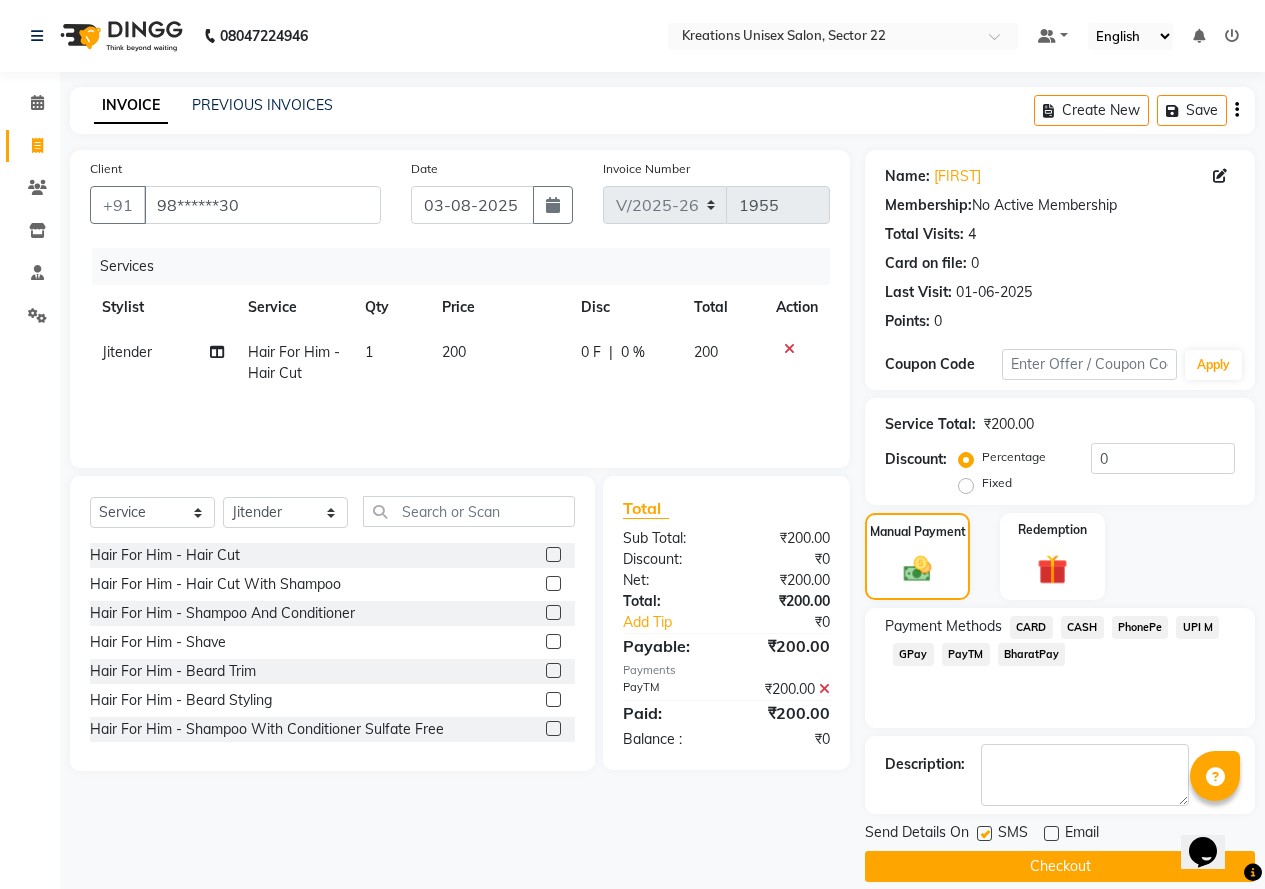 click on "SMS" 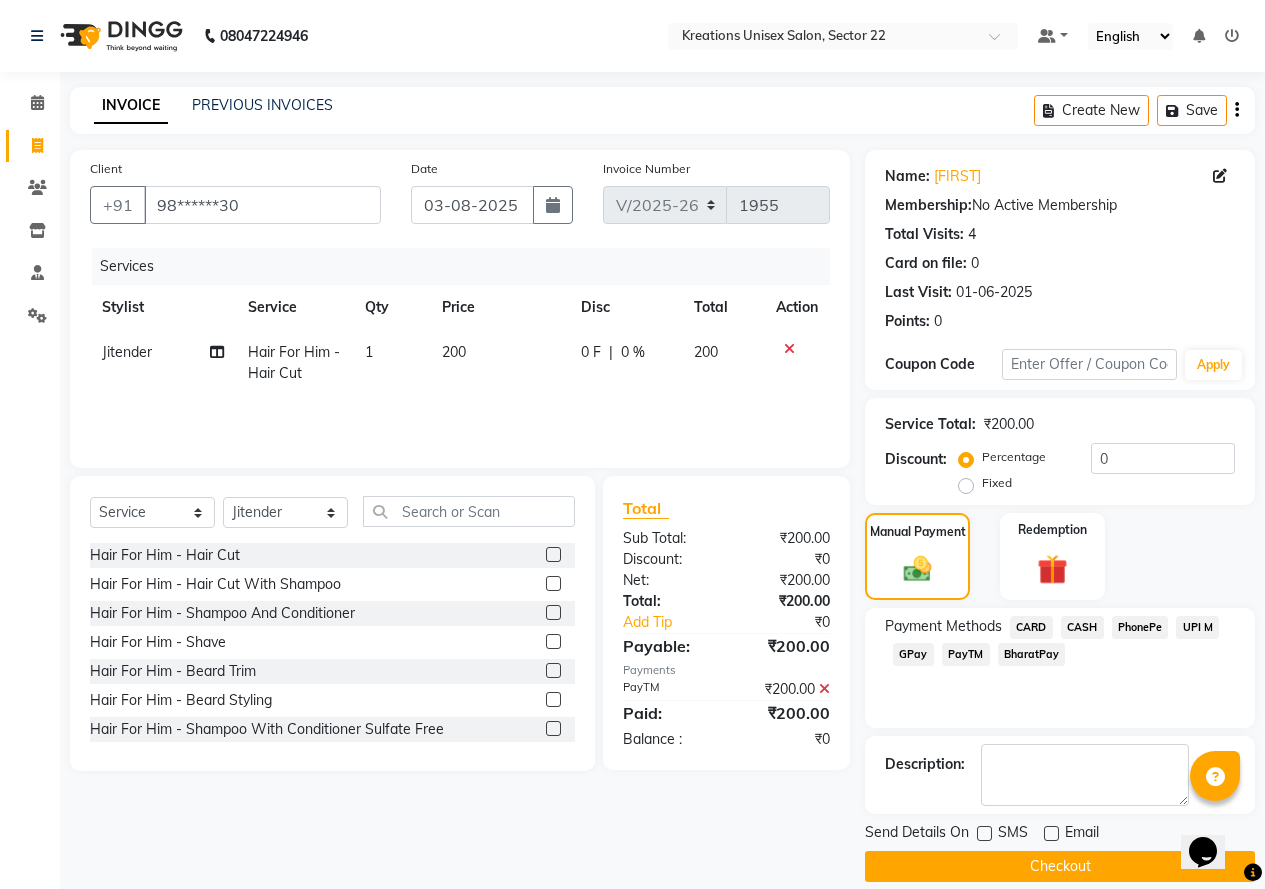 click on "Checkout" 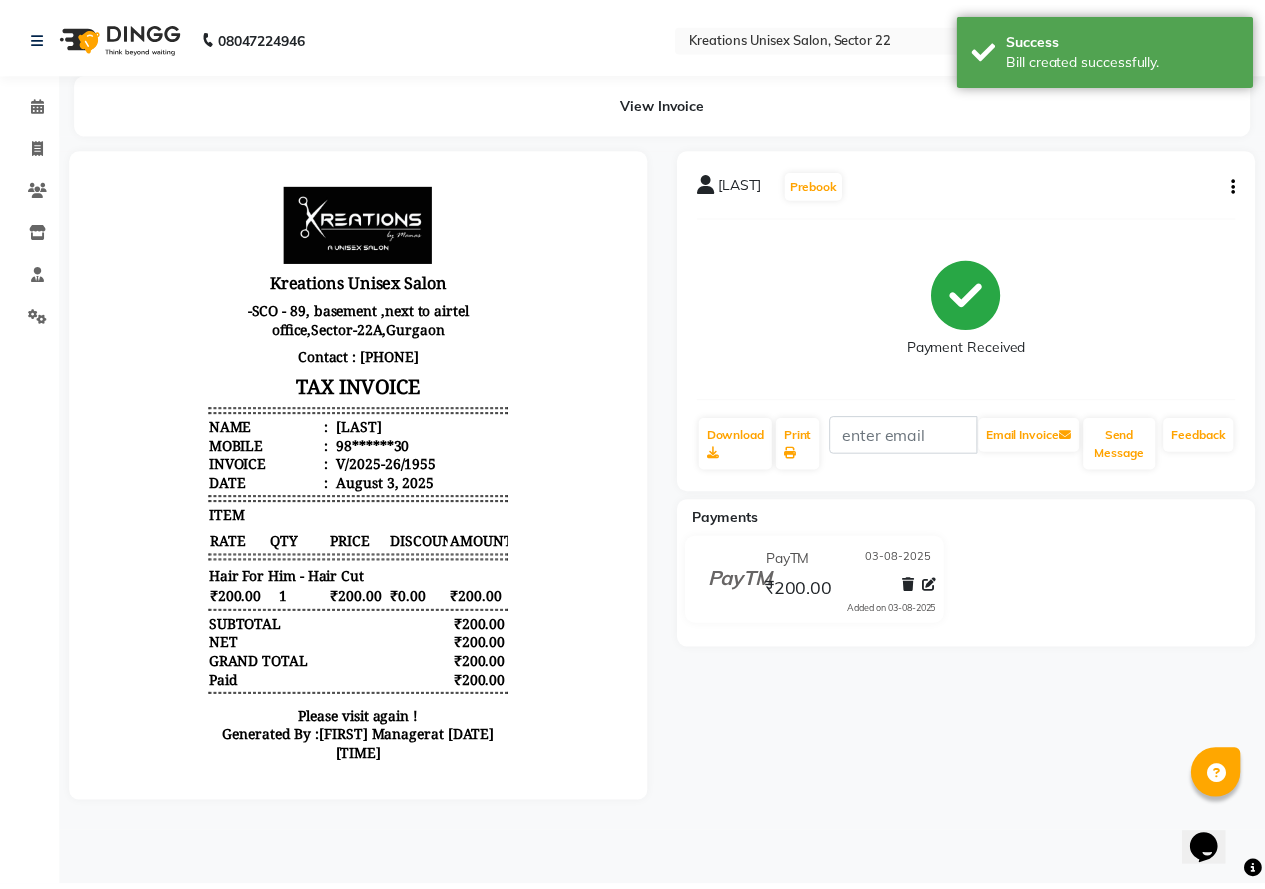 scroll, scrollTop: 0, scrollLeft: 0, axis: both 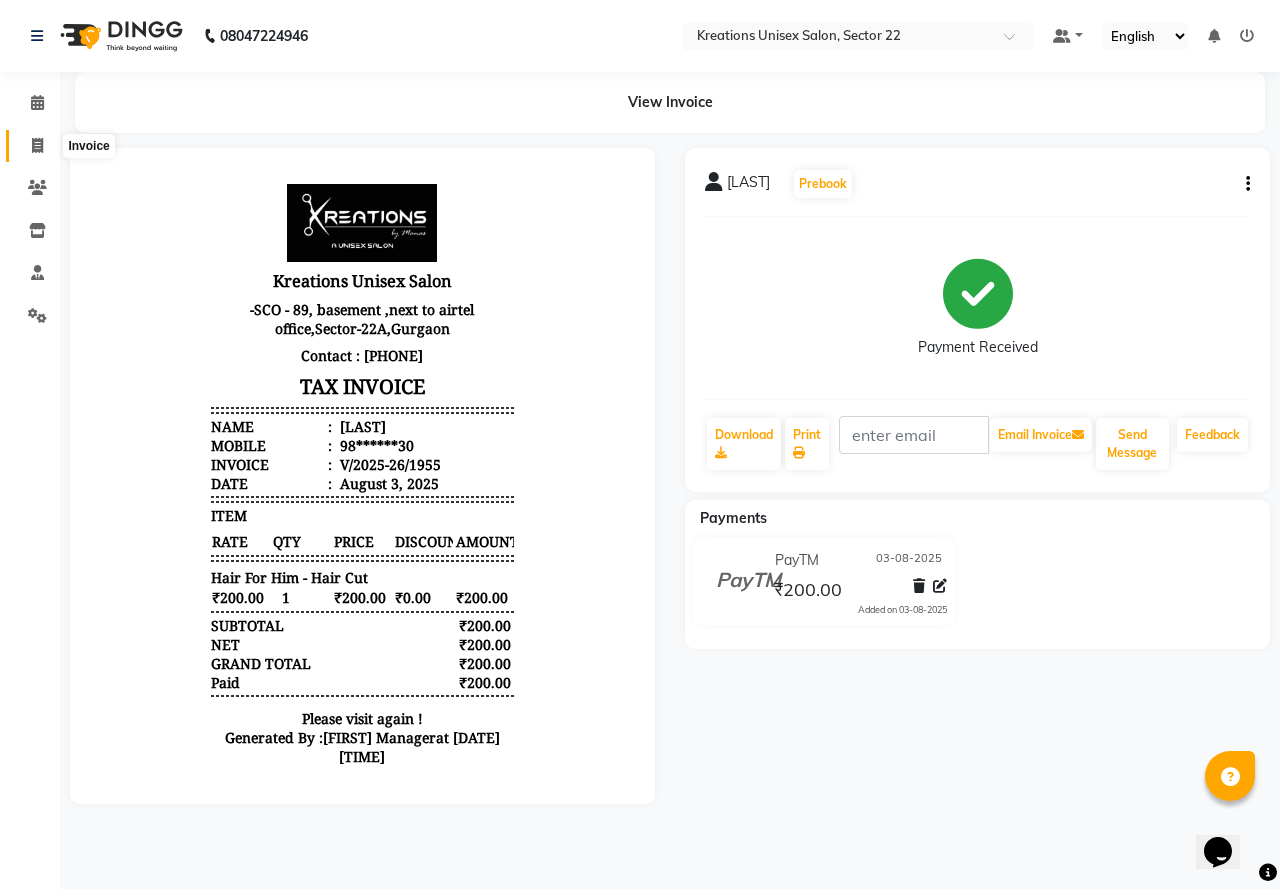 click 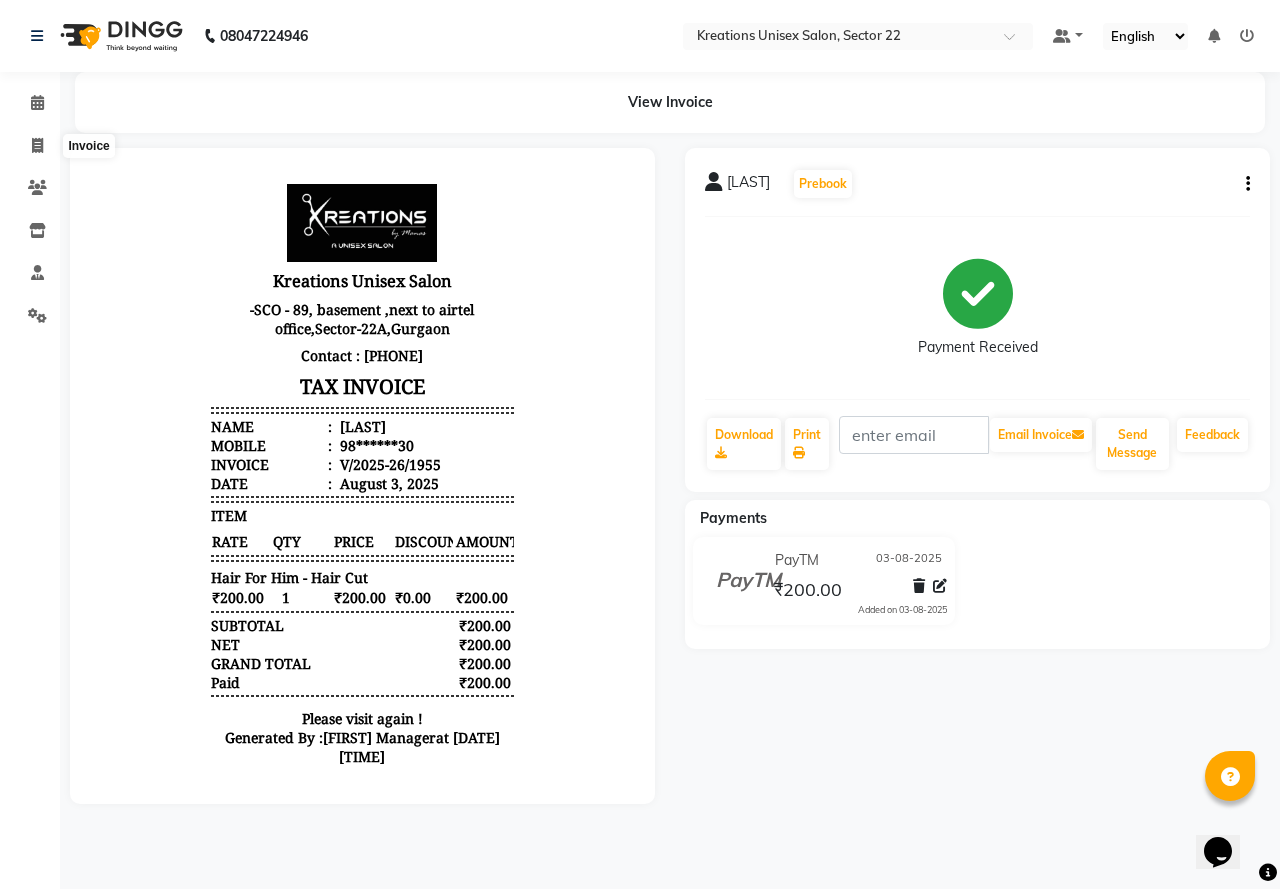 select on "service" 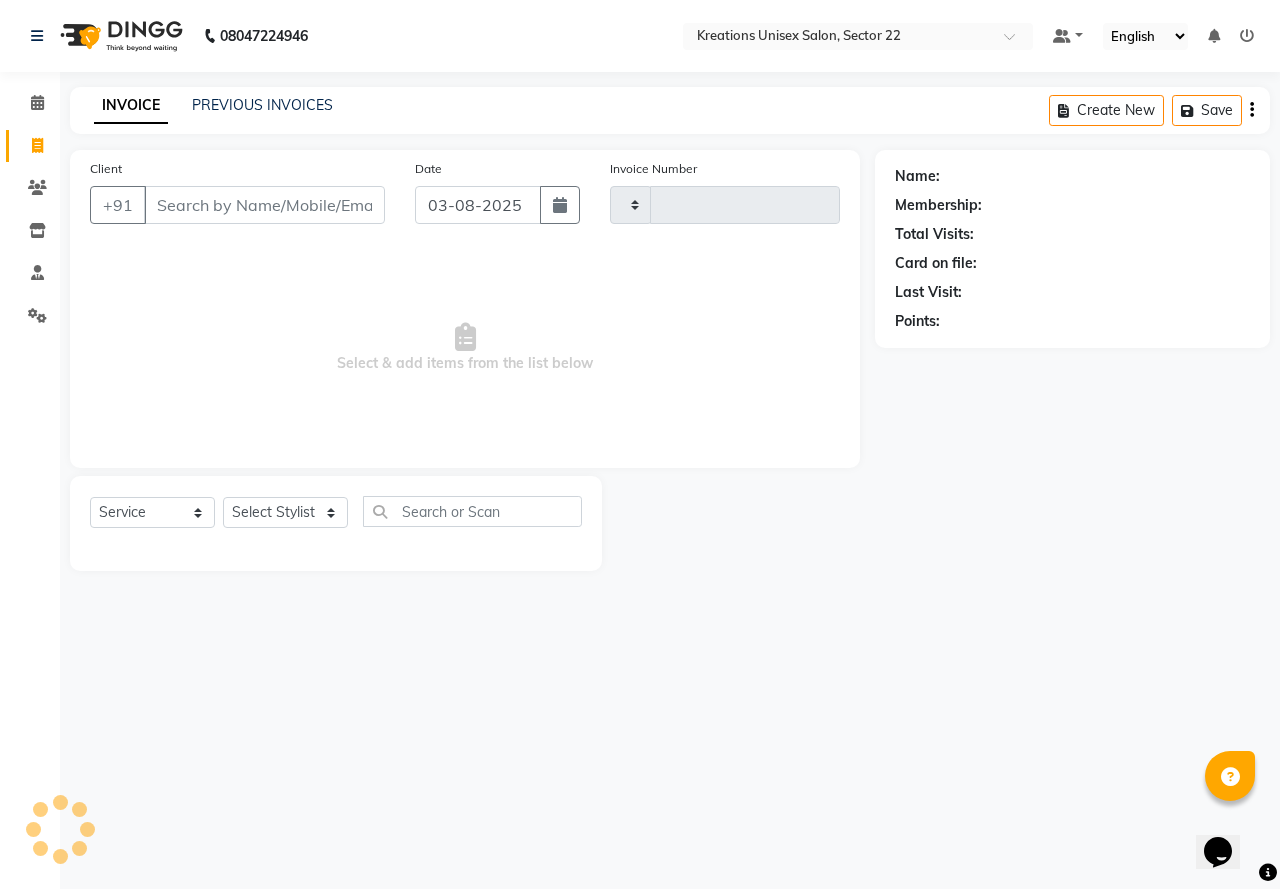 type on "1956" 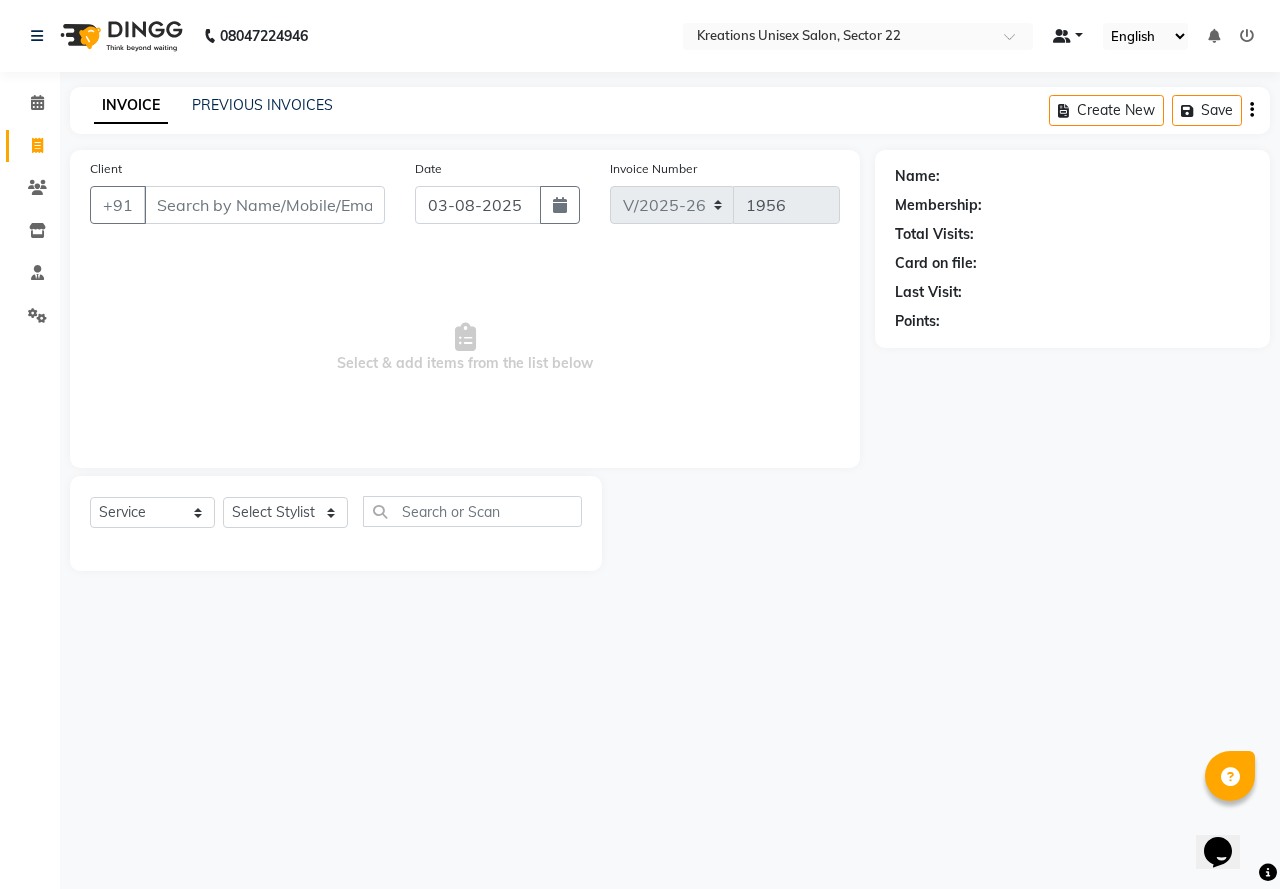 click at bounding box center (1062, 36) 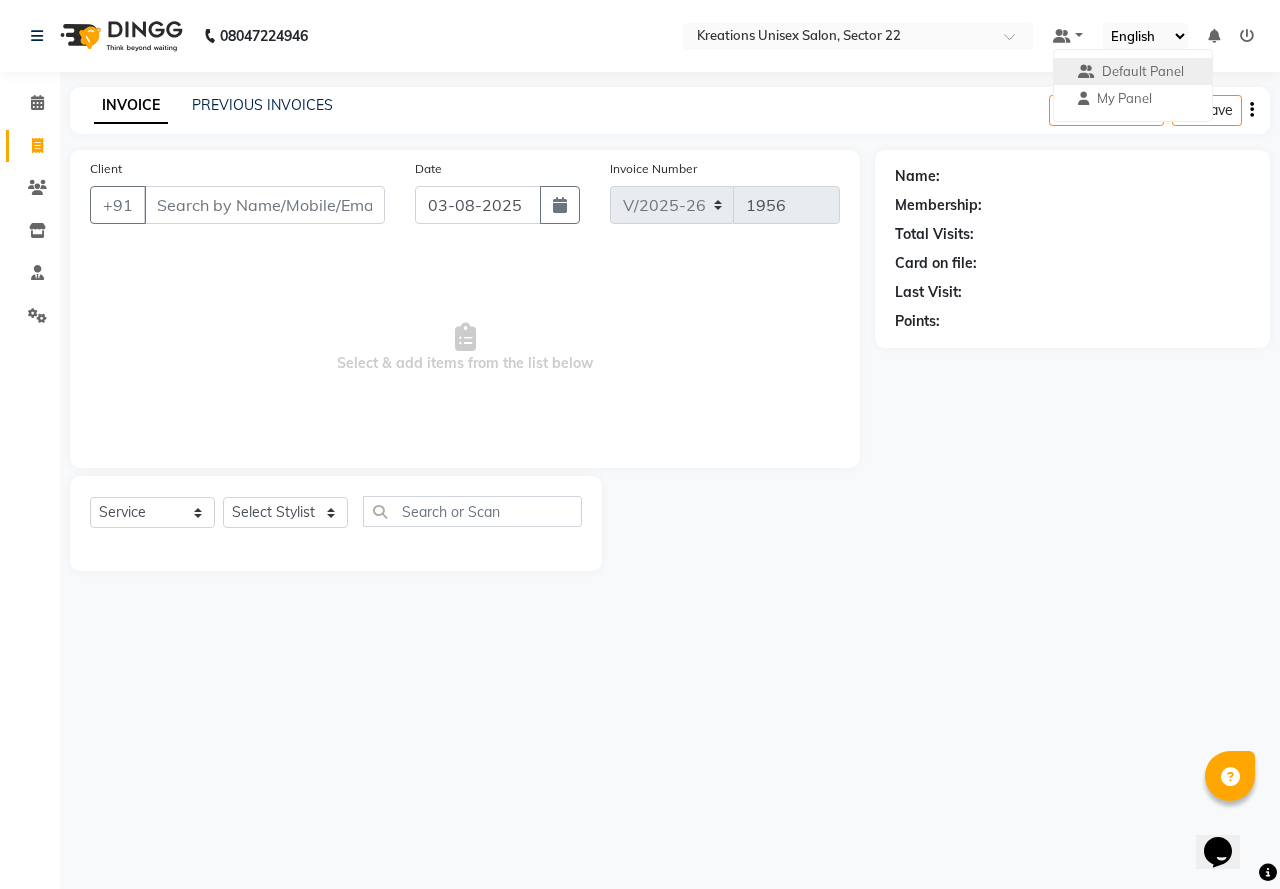 drag, startPoint x: 1142, startPoint y: 335, endPoint x: 1161, endPoint y: 350, distance: 24.207438 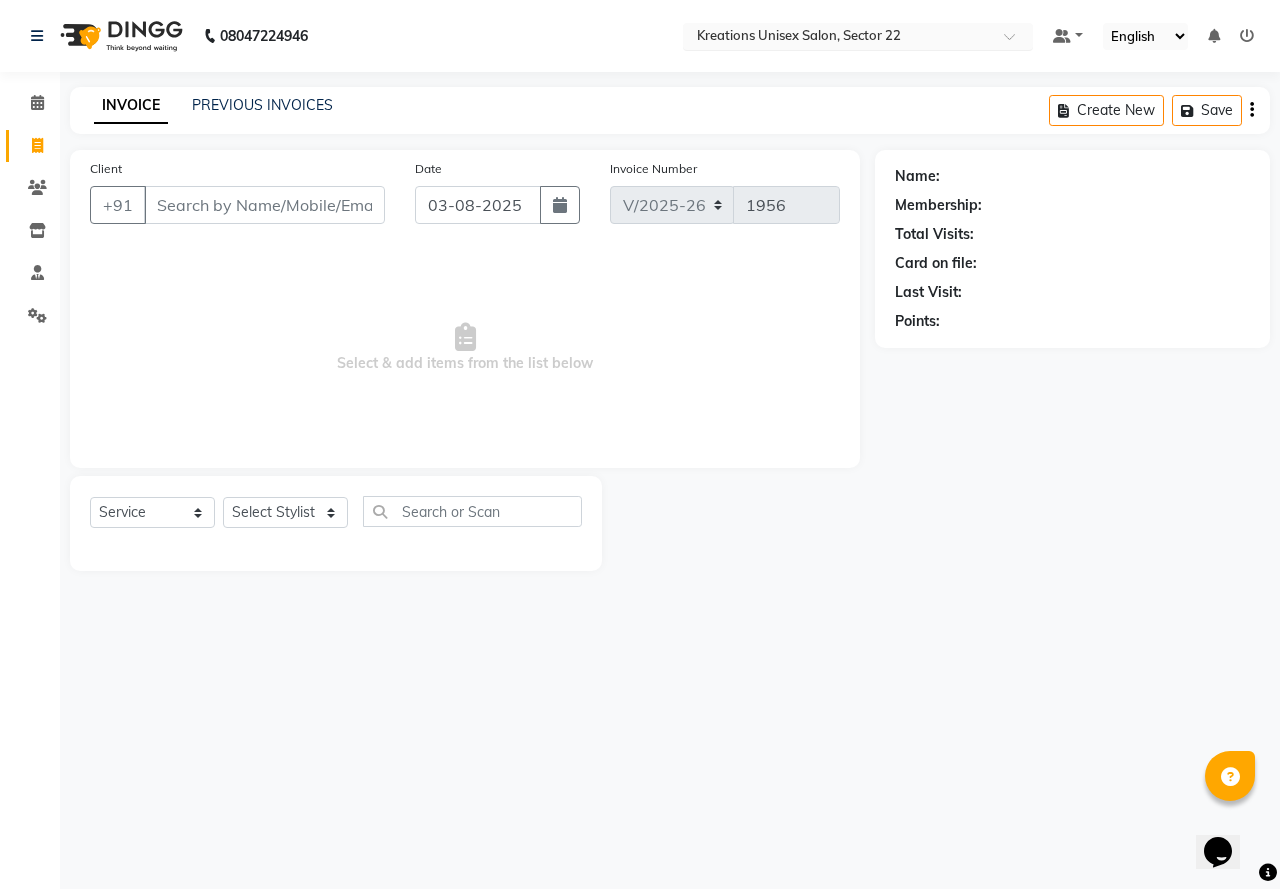 click at bounding box center (1016, 42) 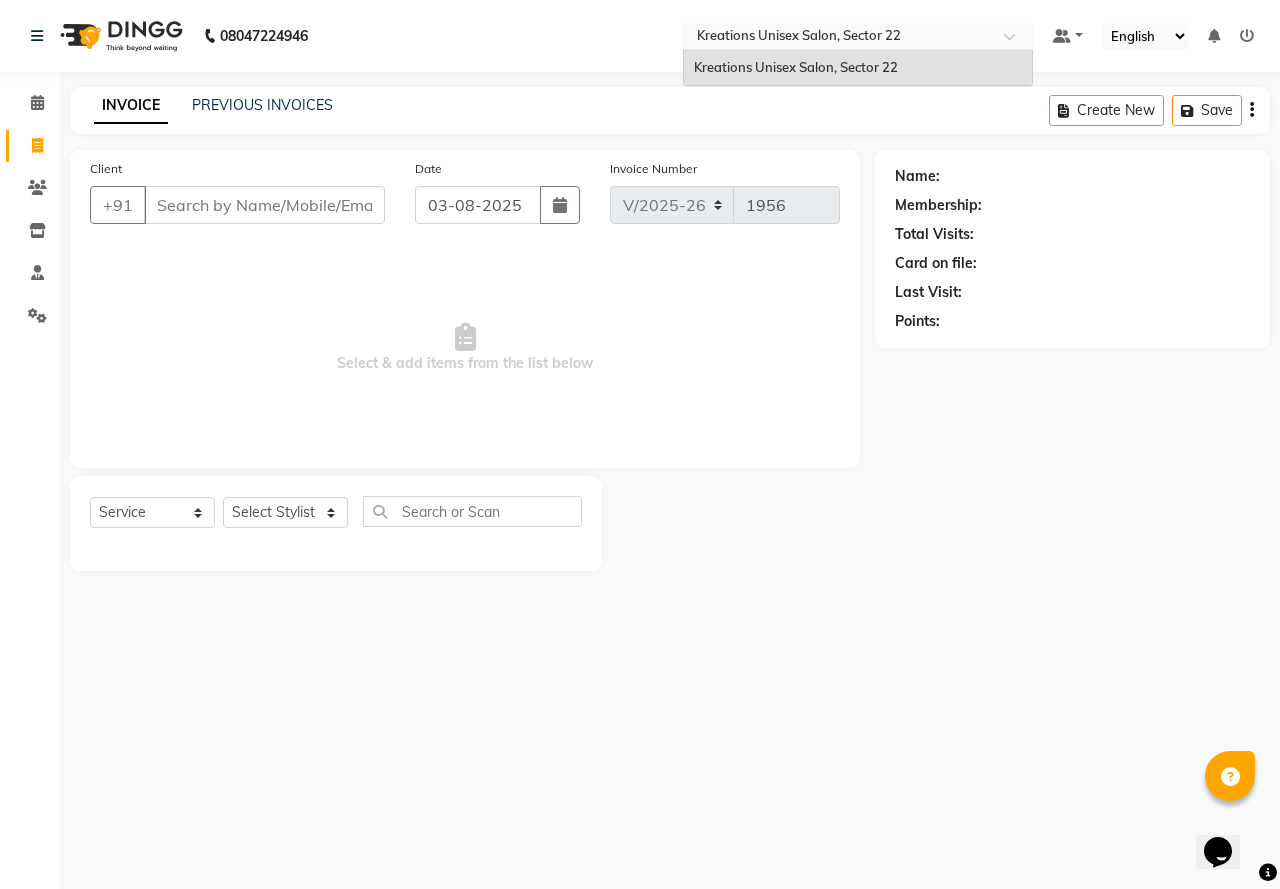 click at bounding box center [1016, 42] 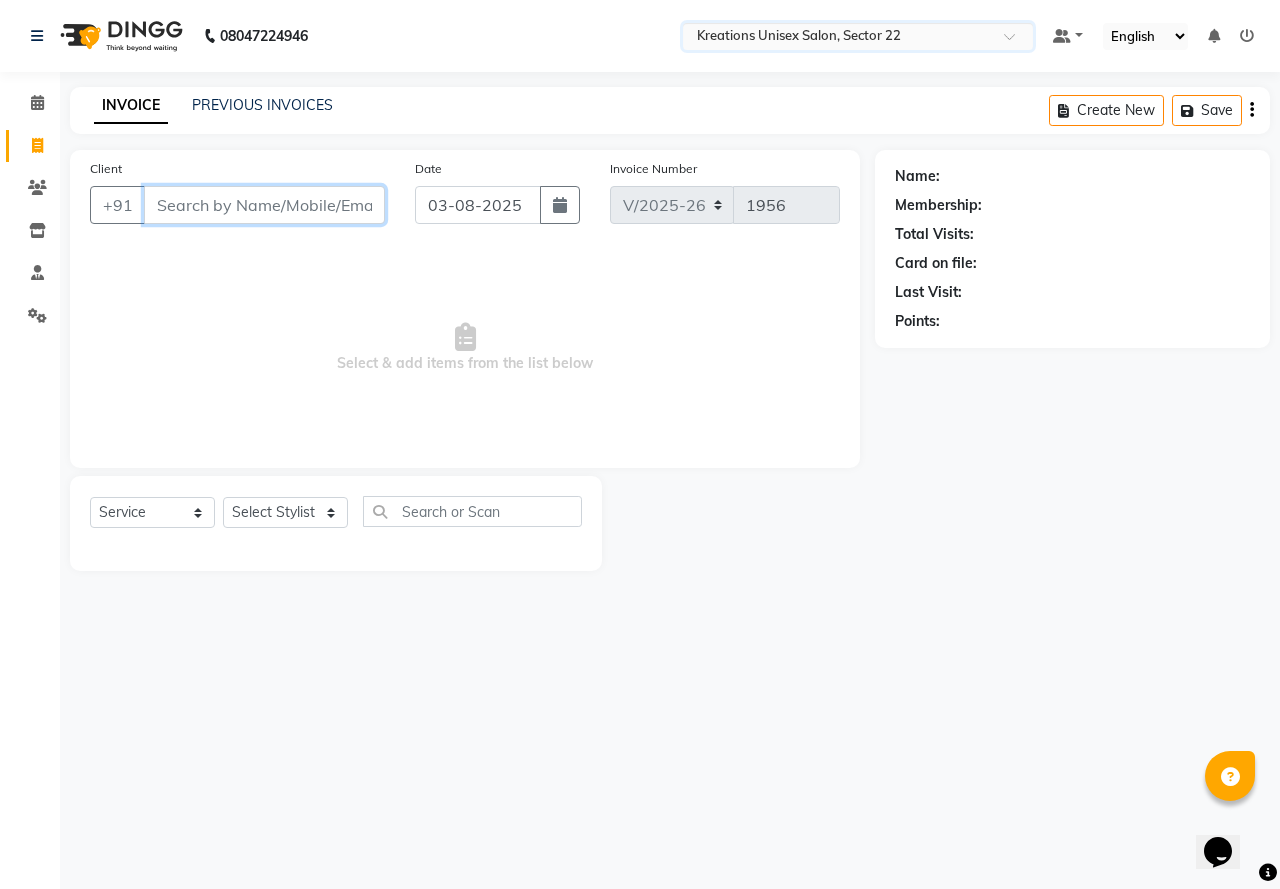 click on "Client" at bounding box center (264, 205) 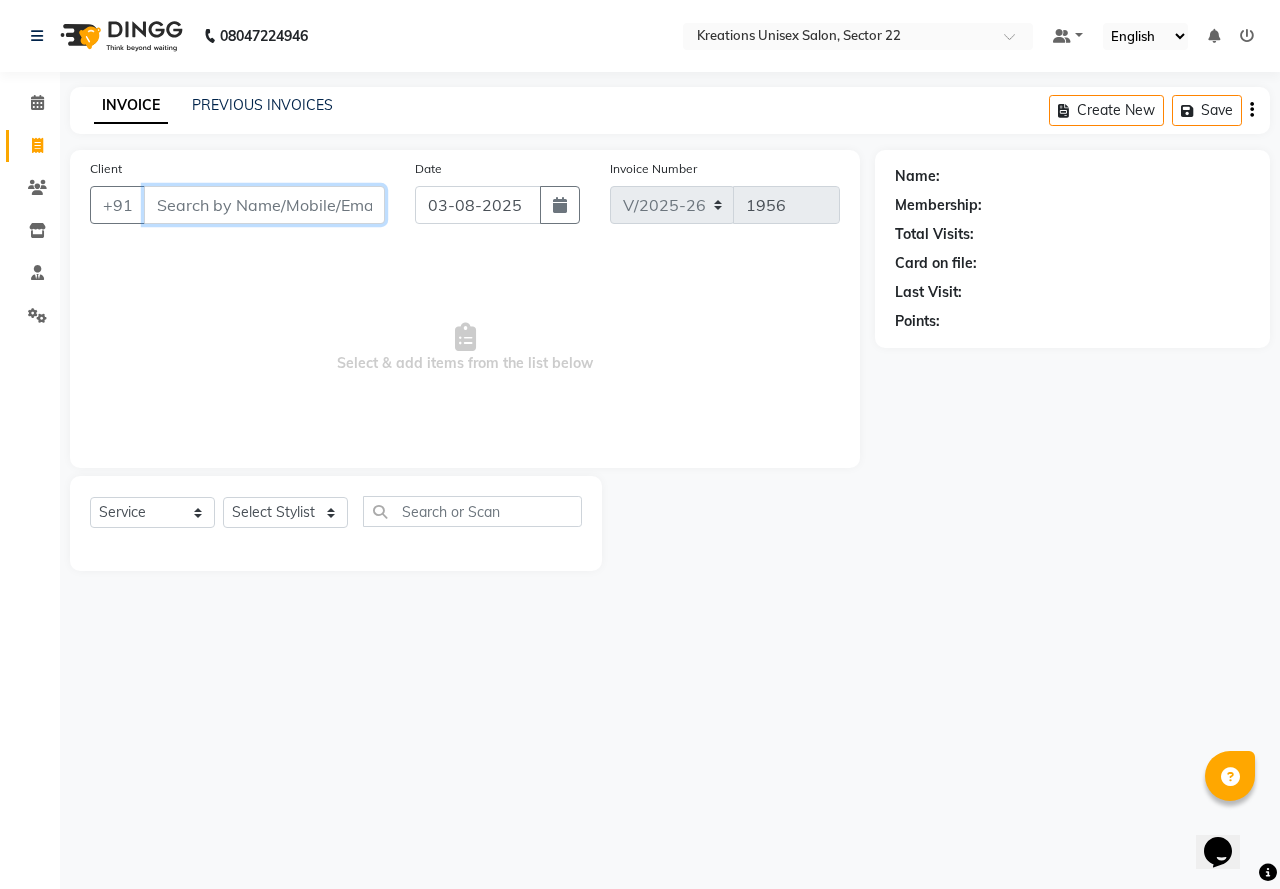 click on "Client" at bounding box center [264, 205] 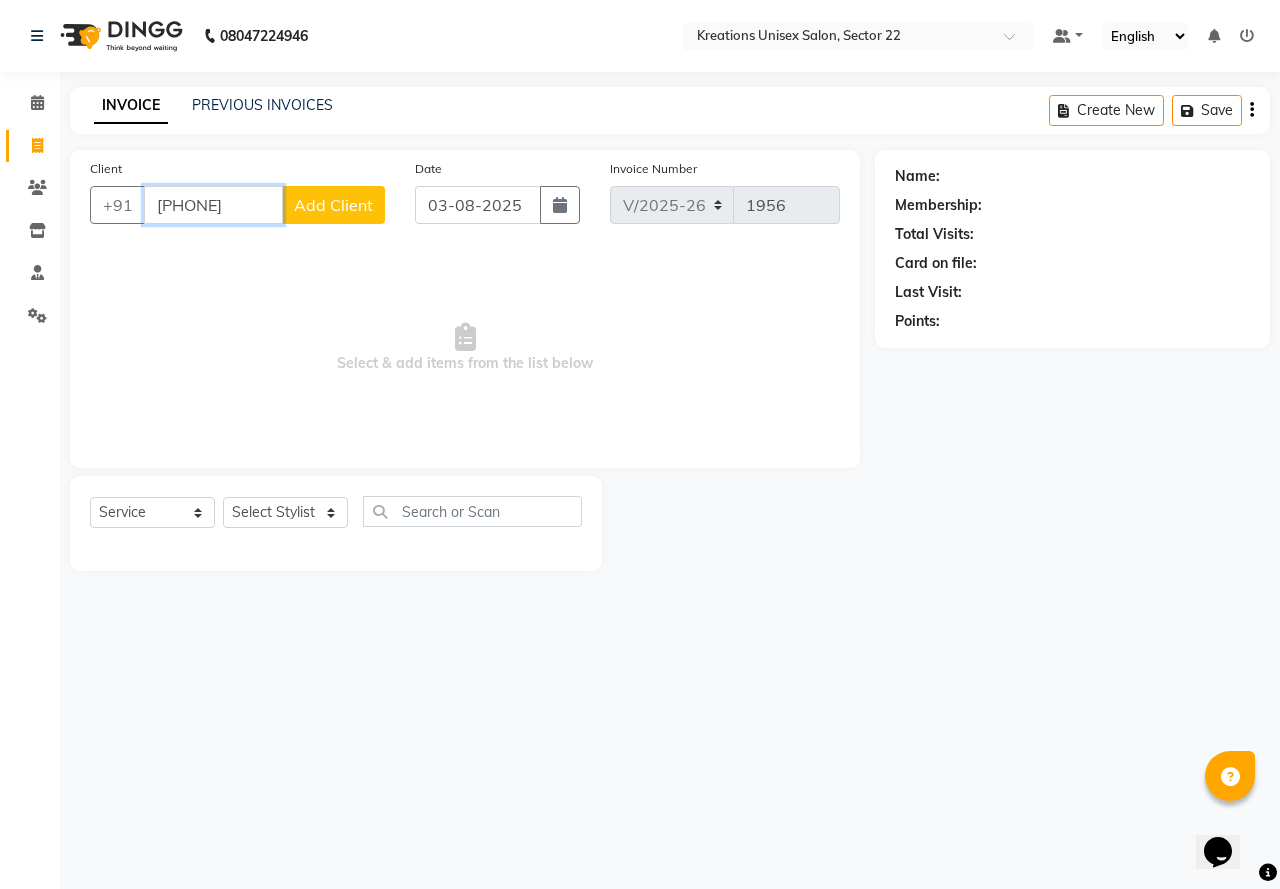 type on "9958774272" 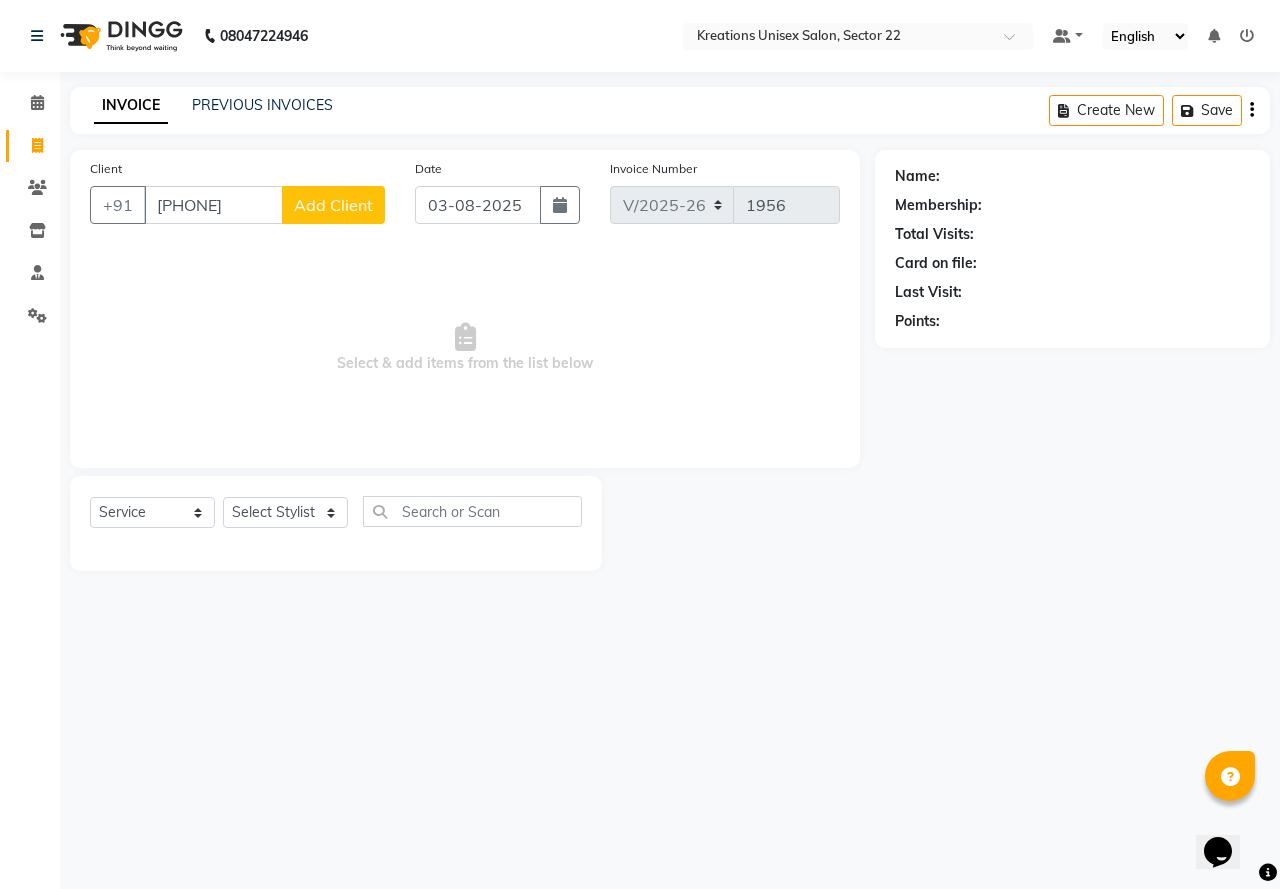 click on "Add Client" 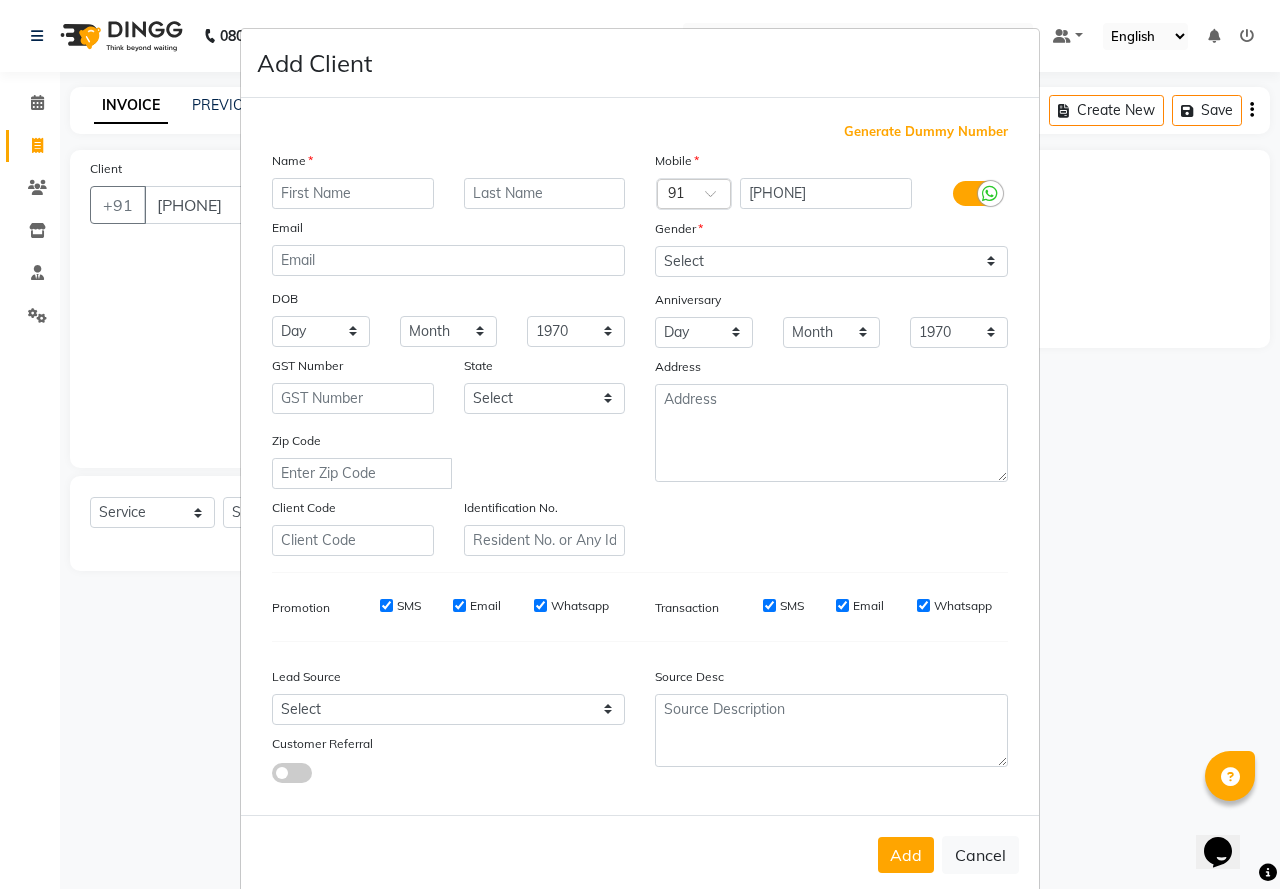click at bounding box center [353, 193] 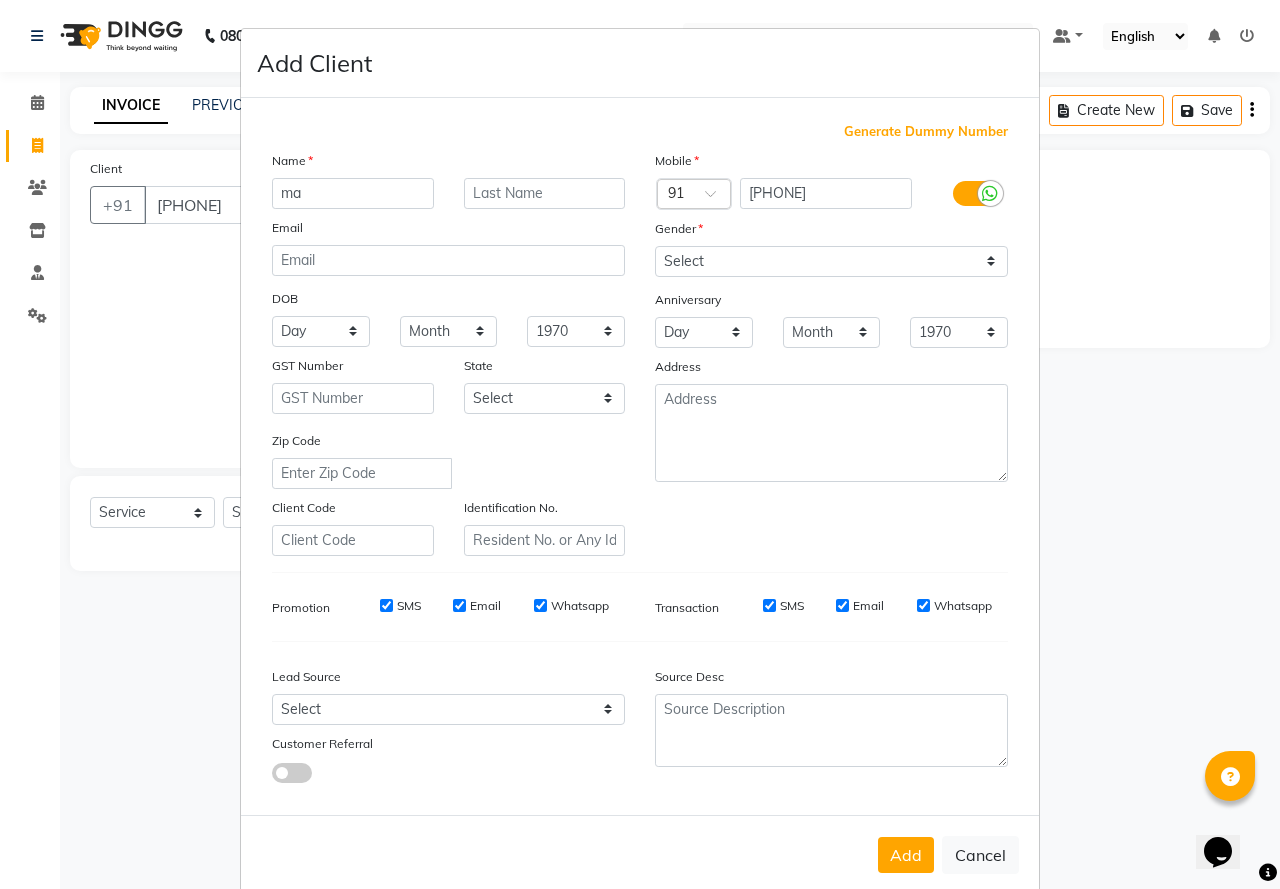 type on "m" 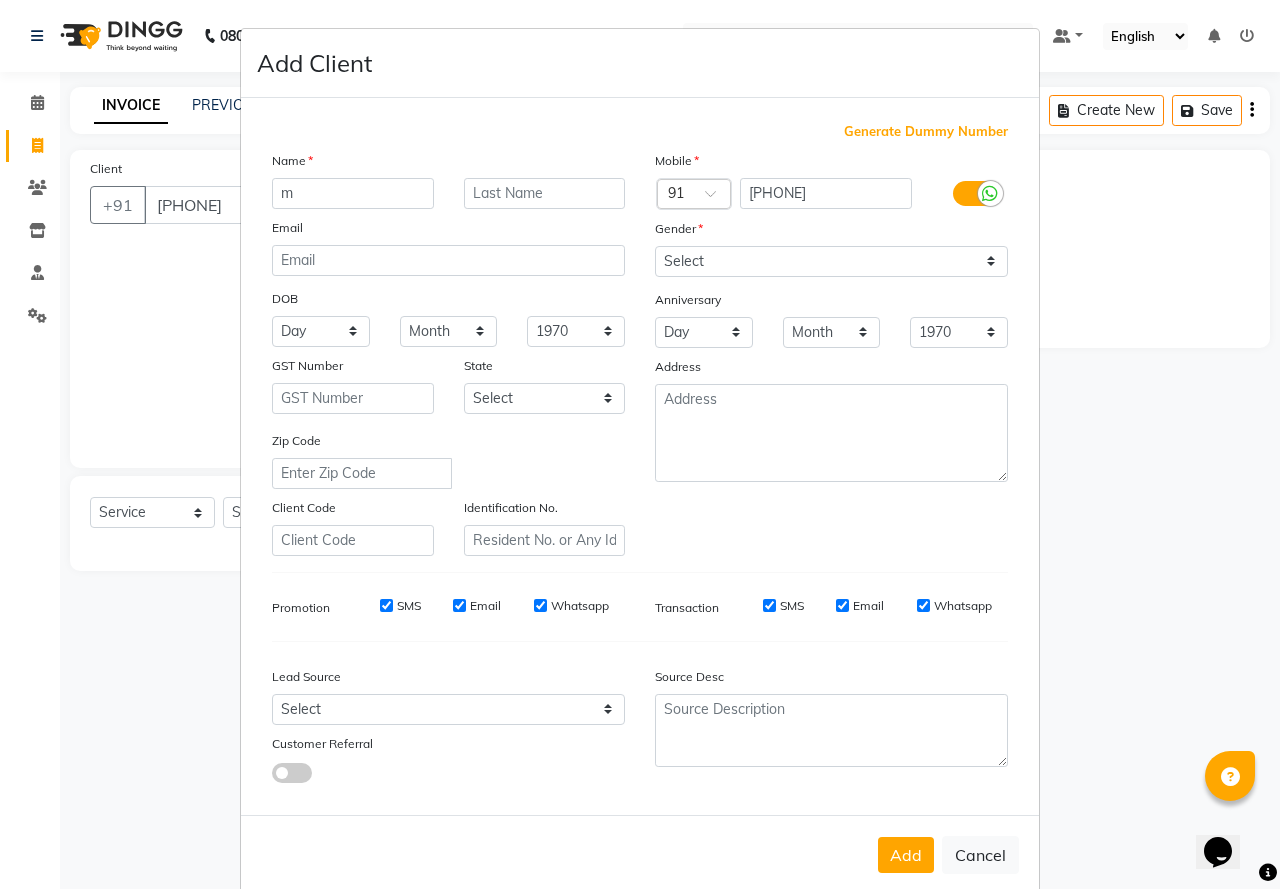 type 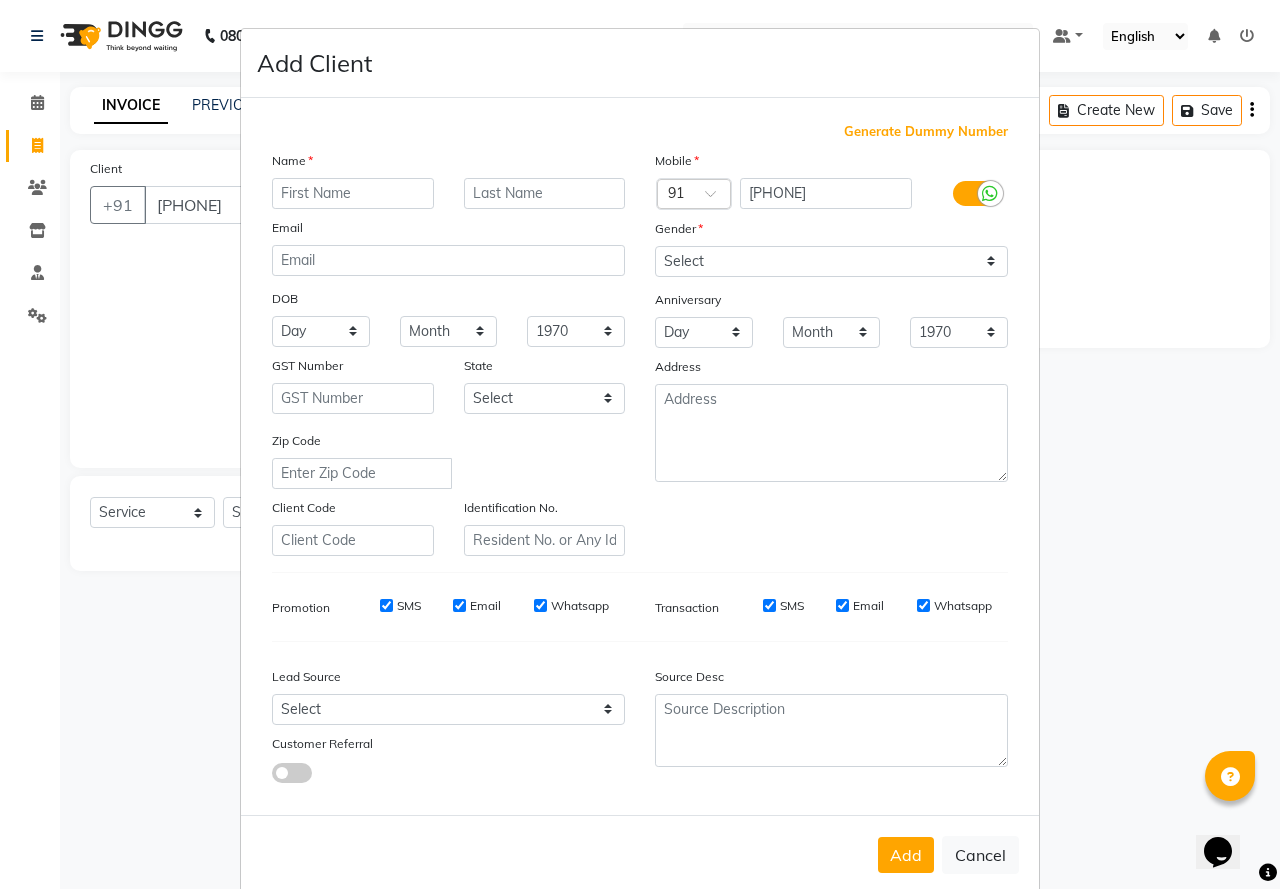 click on "Add Client Generate Dummy Number Name Email DOB Day 01 02 03 04 05 06 07 08 09 10 11 12 13 14 15 16 17 18 19 20 21 22 23 24 25 26 27 28 29 30 31 Month January February March April May June July August September October November December 1940 1941 1942 1943 1944 1945 1946 1947 1948 1949 1950 1951 1952 1953 1954 1955 1956 1957 1958 1959 1960 1961 1962 1963 1964 1965 1966 1967 1968 1969 1970 1971 1972 1973 1974 1975 1976 1977 1978 1979 1980 1981 1982 1983 1984 1985 1986 1987 1988 1989 1990 1991 1992 1993 1994 1995 1996 1997 1998 1999 2000 2001 2002 2003 2004 2005 2006 2007 2008 2009 2010 2011 2012 2013 2014 2015 2016 2017 2018 2019 2020 2021 2022 2023 2024 GST Number State Select Andaman and Nicobar Islands Andhra Pradesh Arunachal Pradesh Assam Bihar Chandigarh Chhattisgarh Dadra and Nagar Haveli Daman and Diu Delhi Goa Gujarat Haryana Himachal Pradesh Jammu and Kashmir Jharkhand Karnataka Kerala Lakshadweep Madhya Pradesh Maharashtra Manipur Meghalaya Mizoram Nagaland Odisha Pondicherry Punjab Rajasthan Sikkim" at bounding box center (640, 444) 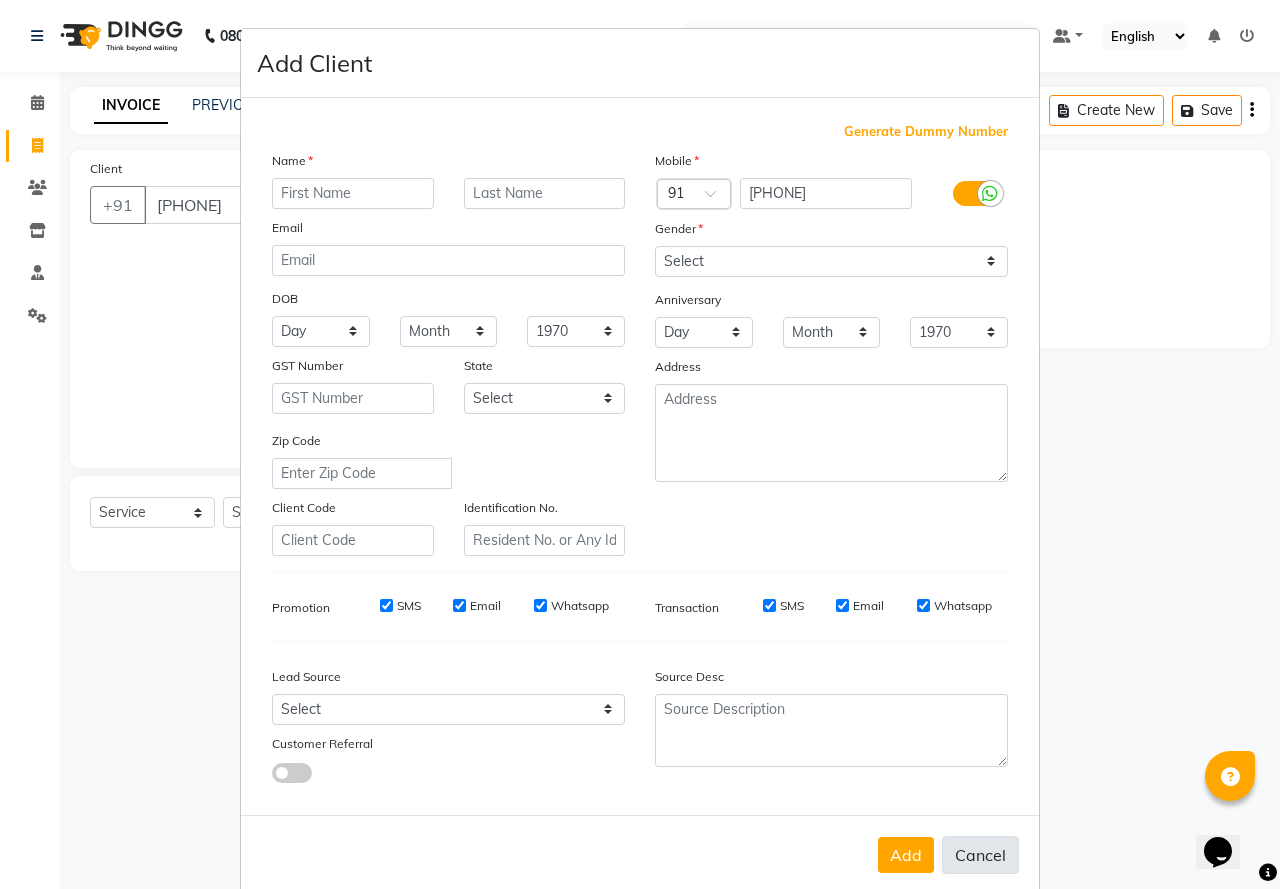 click on "Cancel" at bounding box center (980, 855) 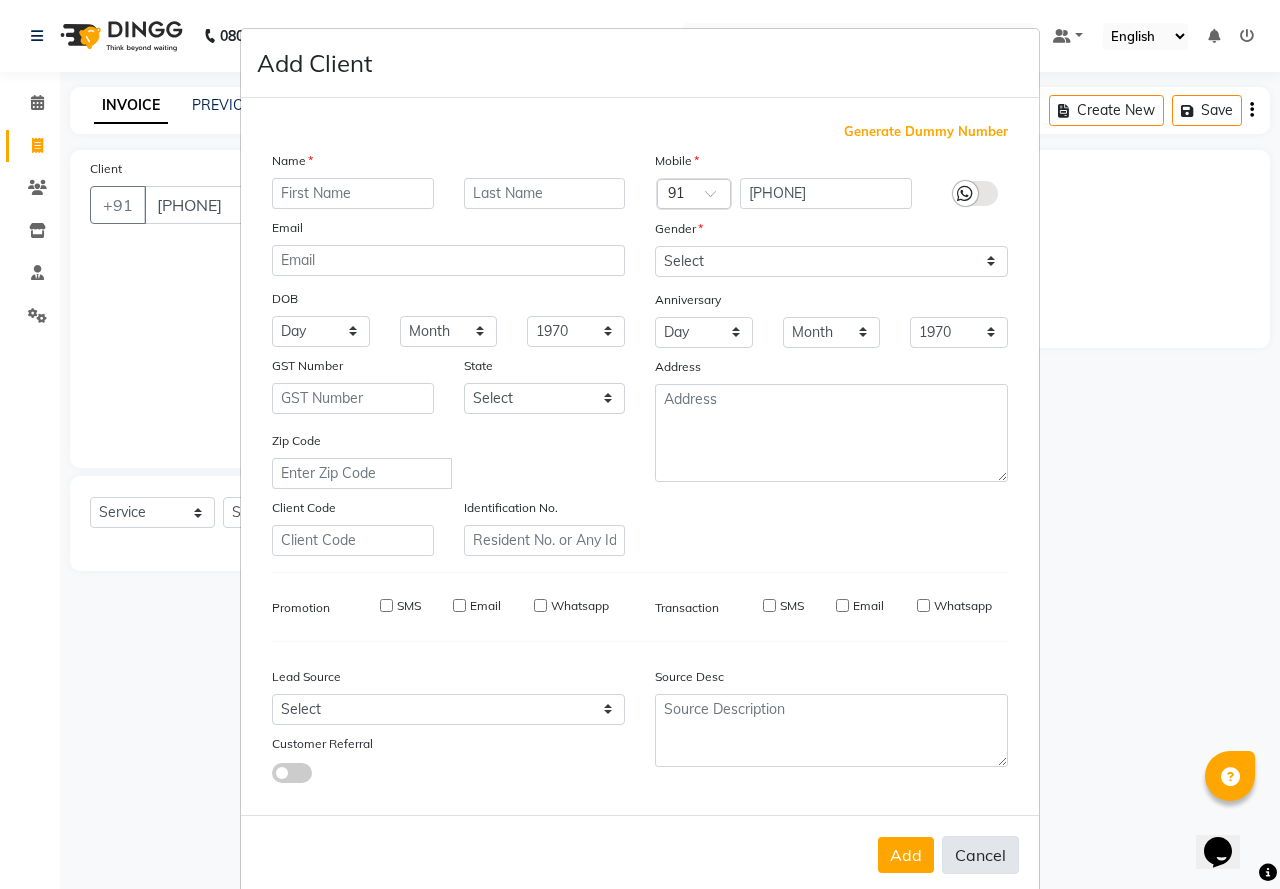 select 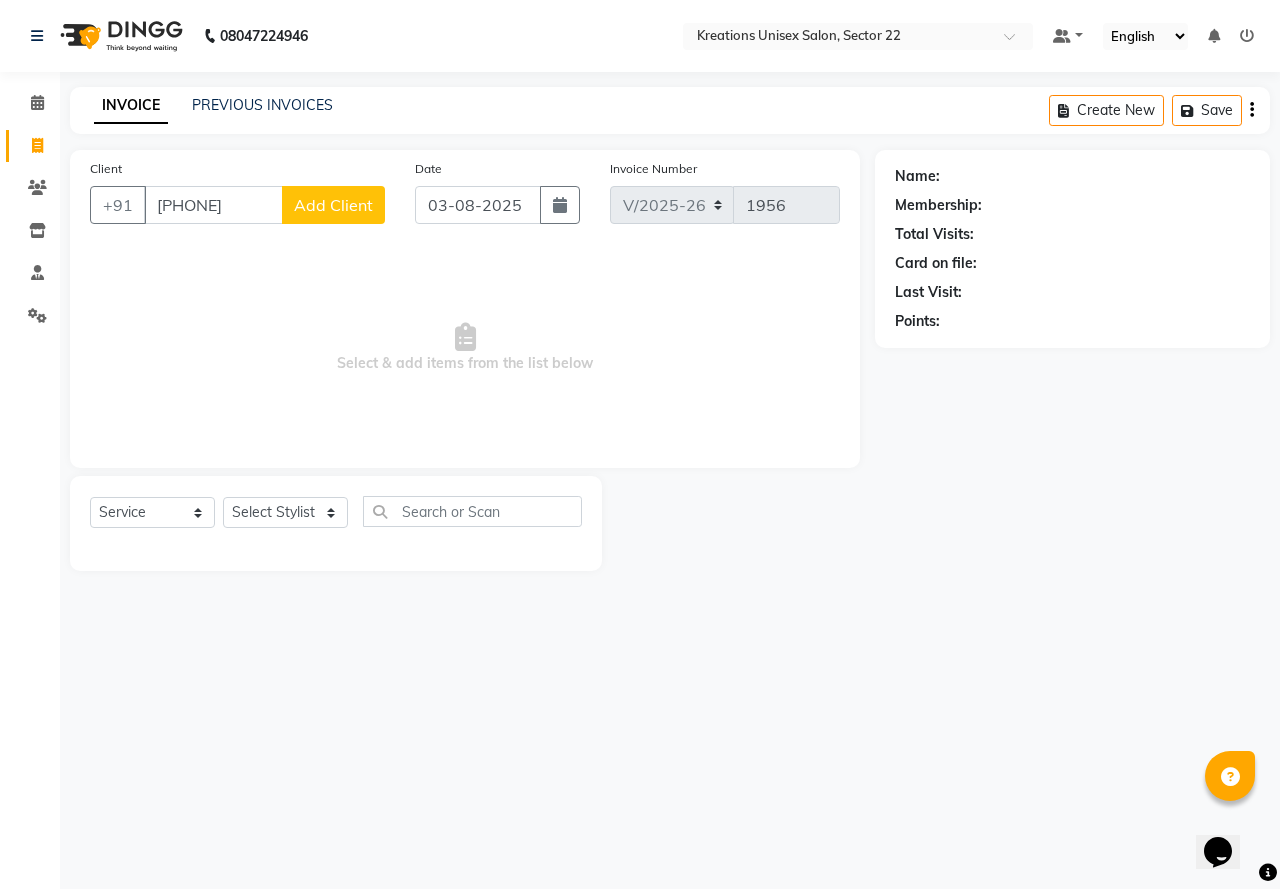 type 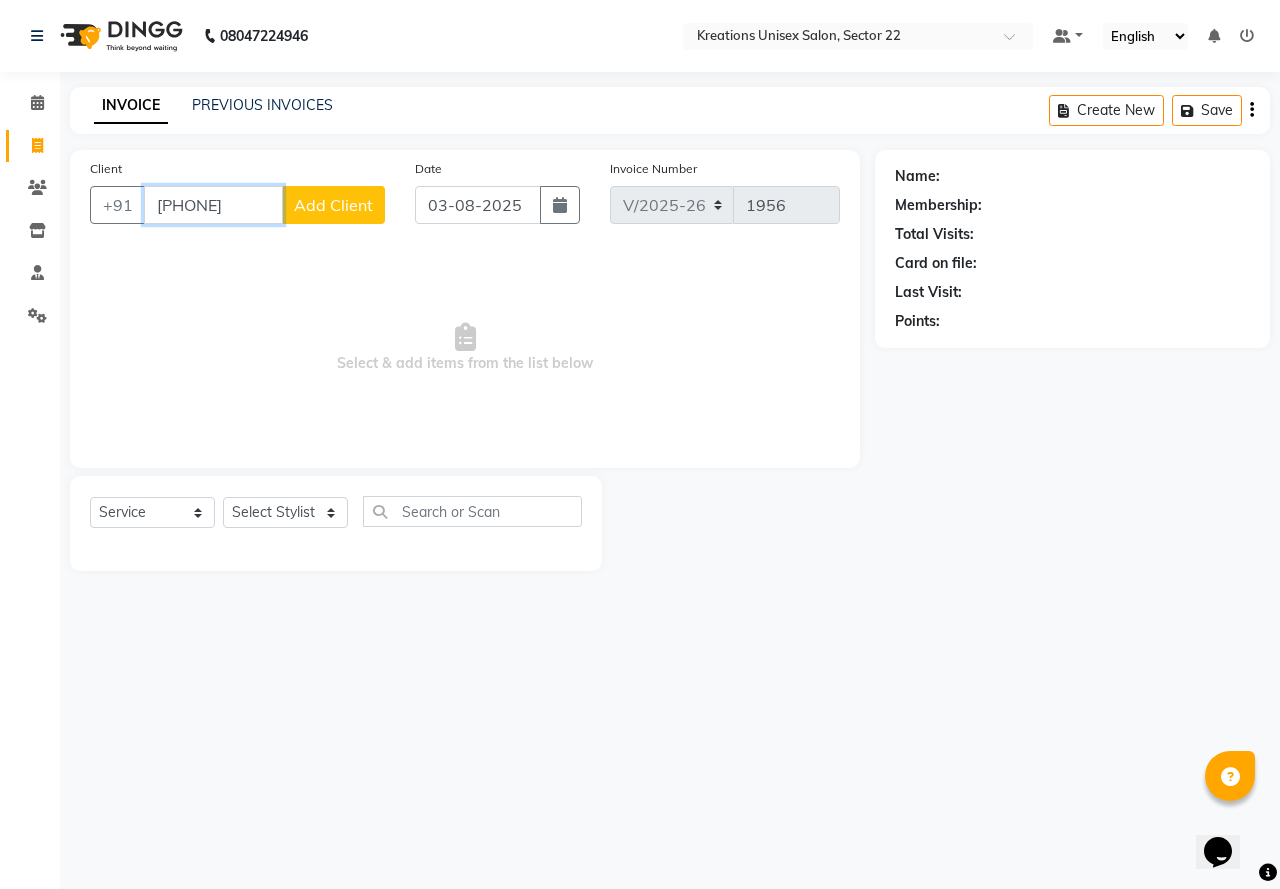 click on "9958774272" at bounding box center [213, 205] 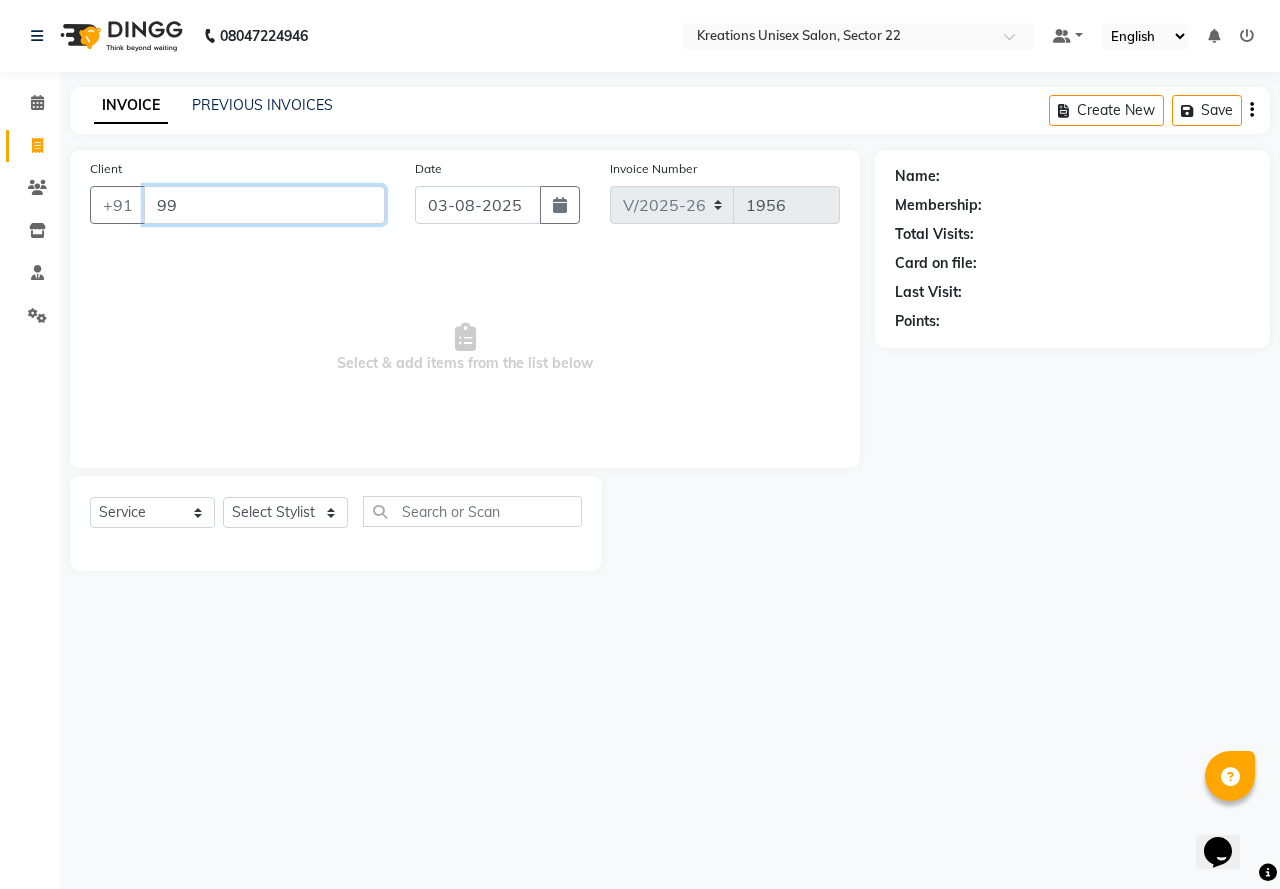 type on "9" 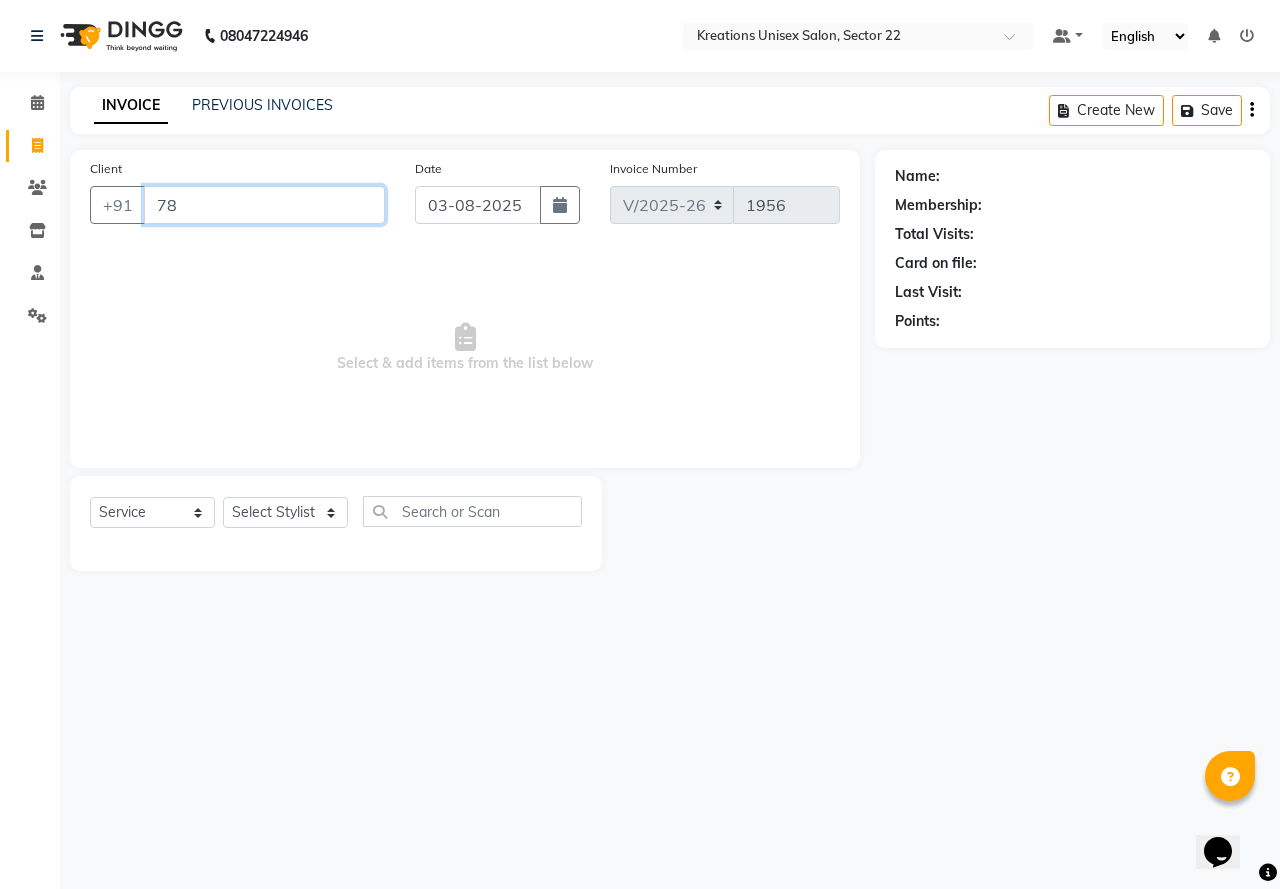 type on "7" 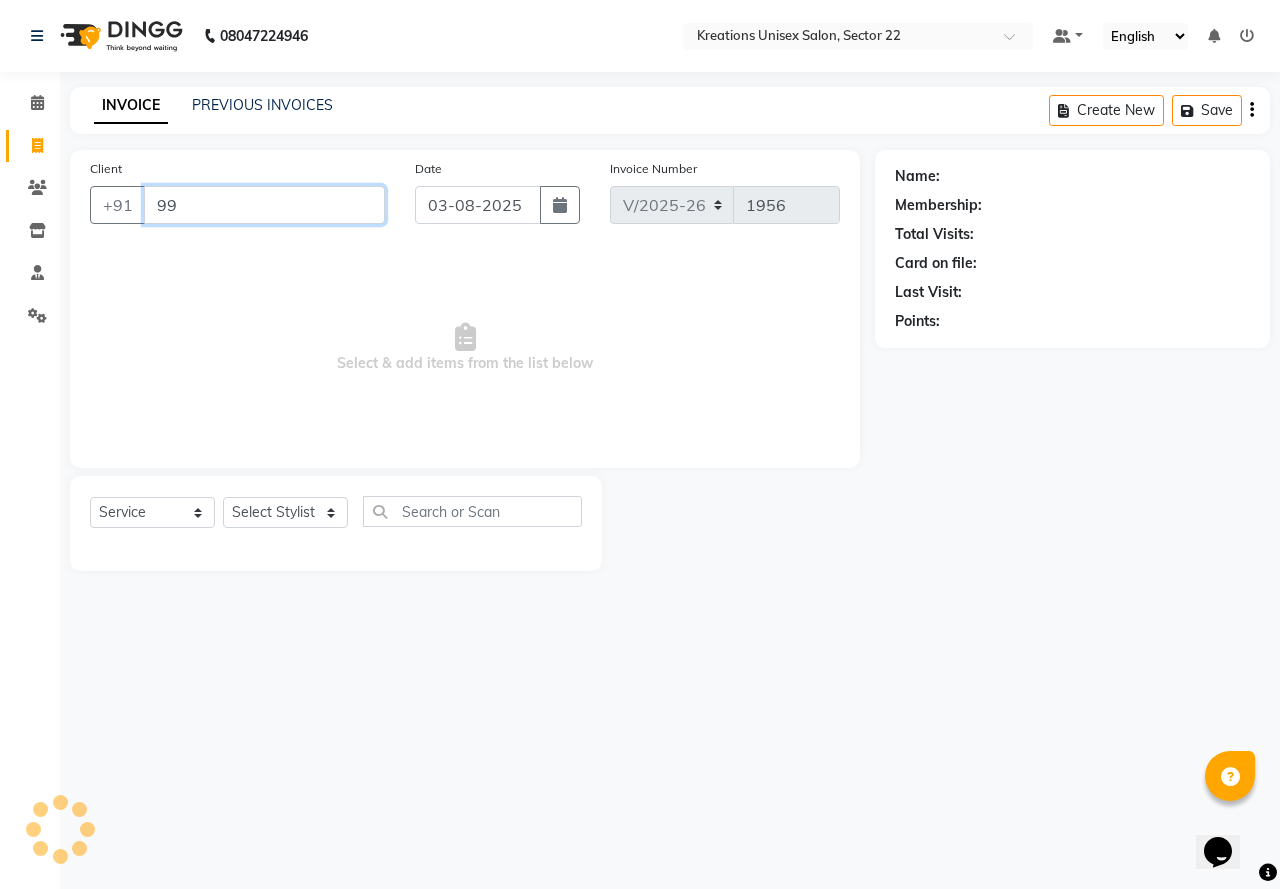 type on "9" 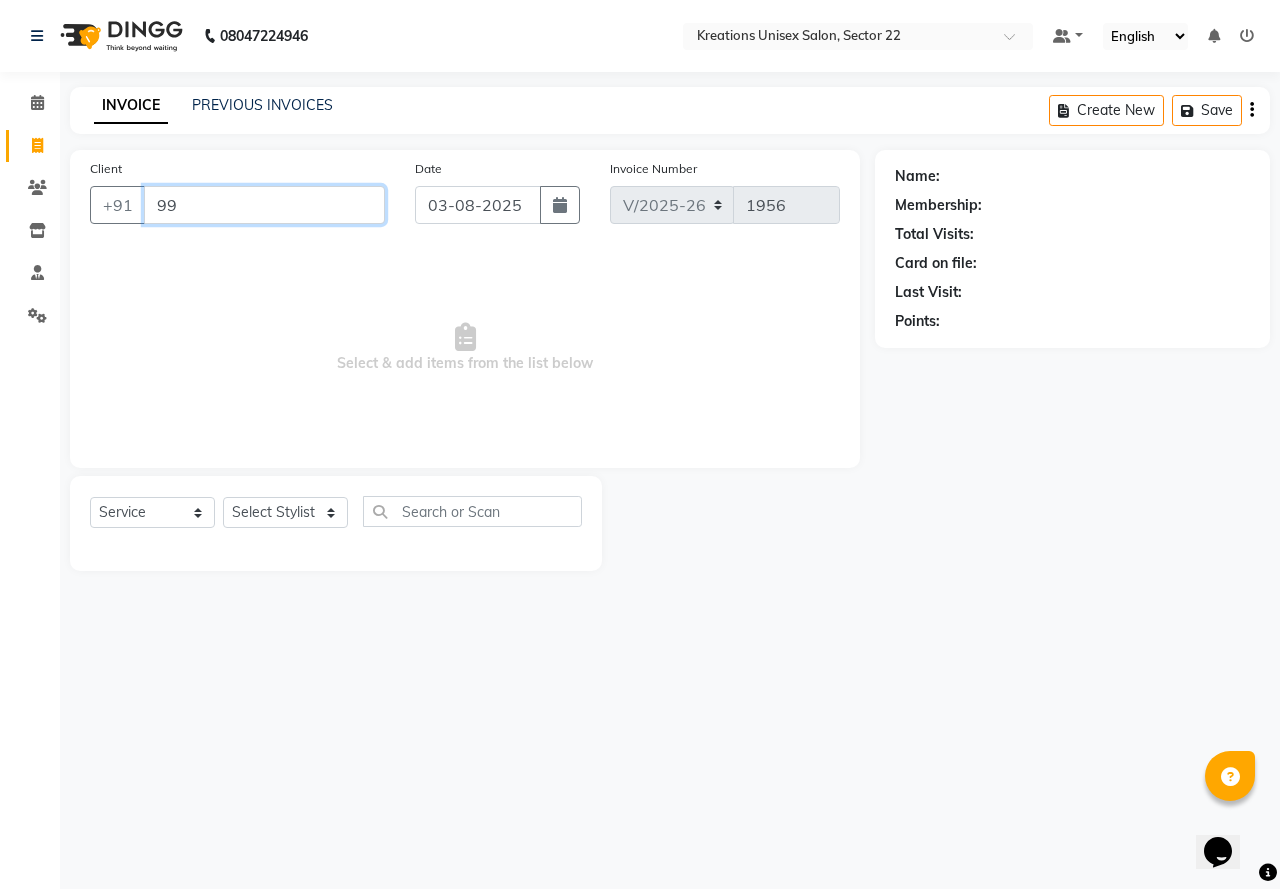 type on "9" 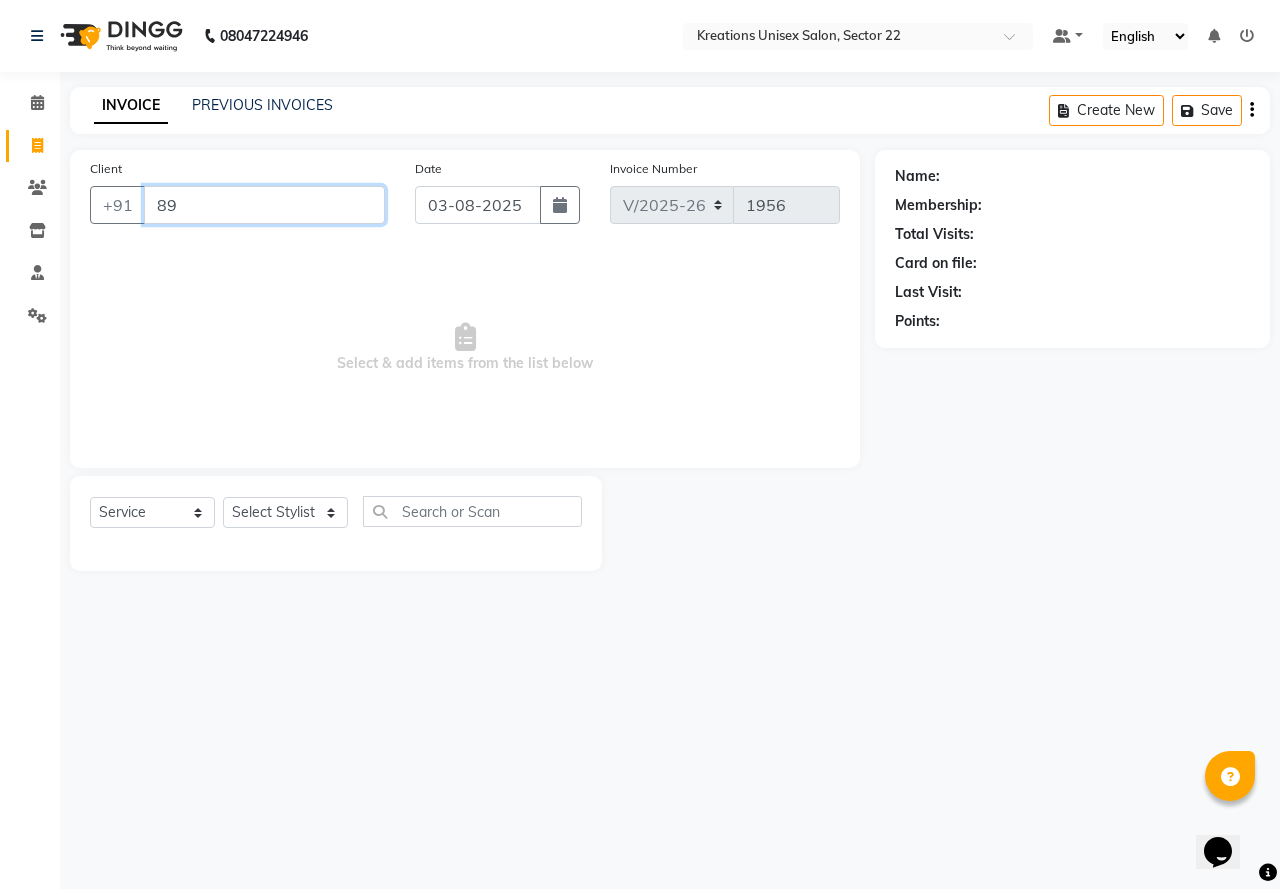type on "8" 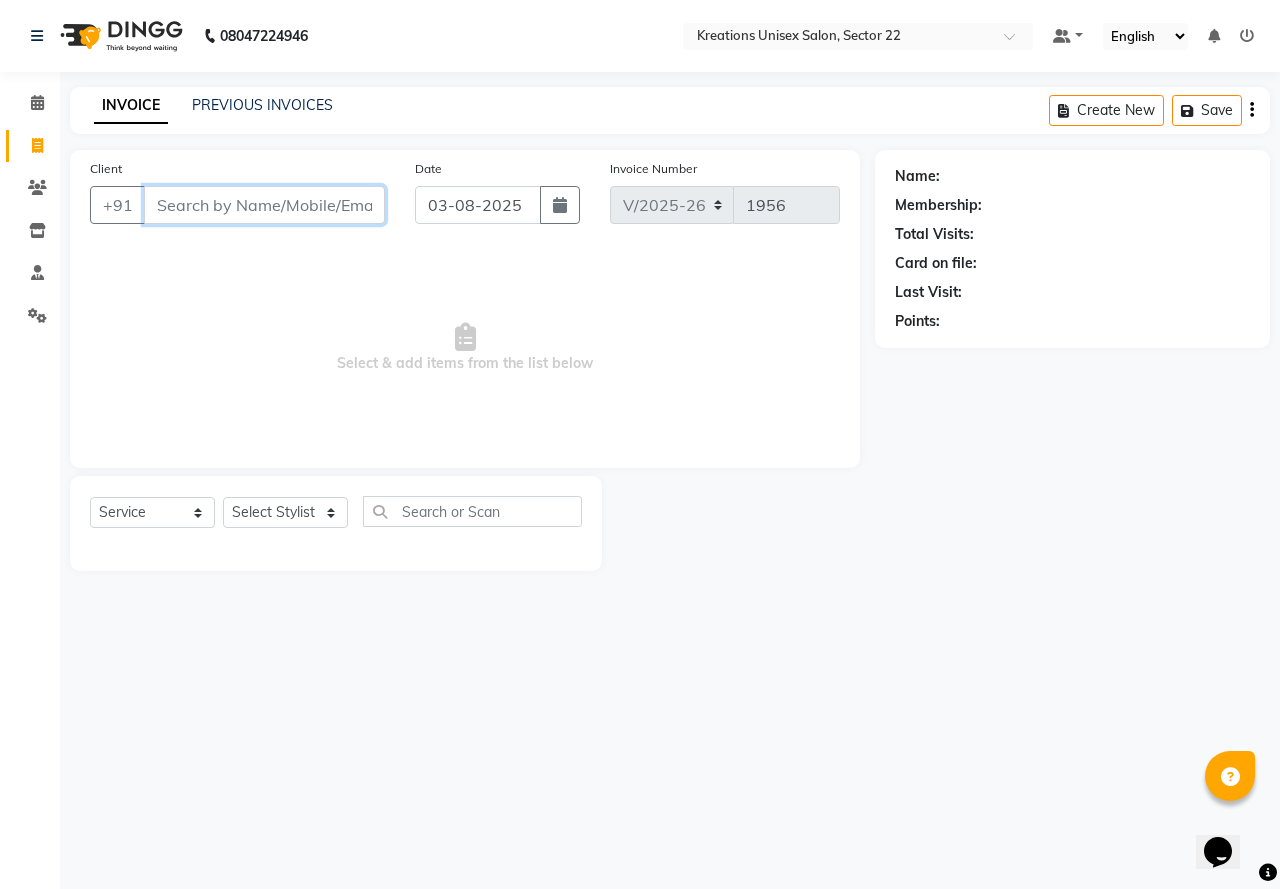 type 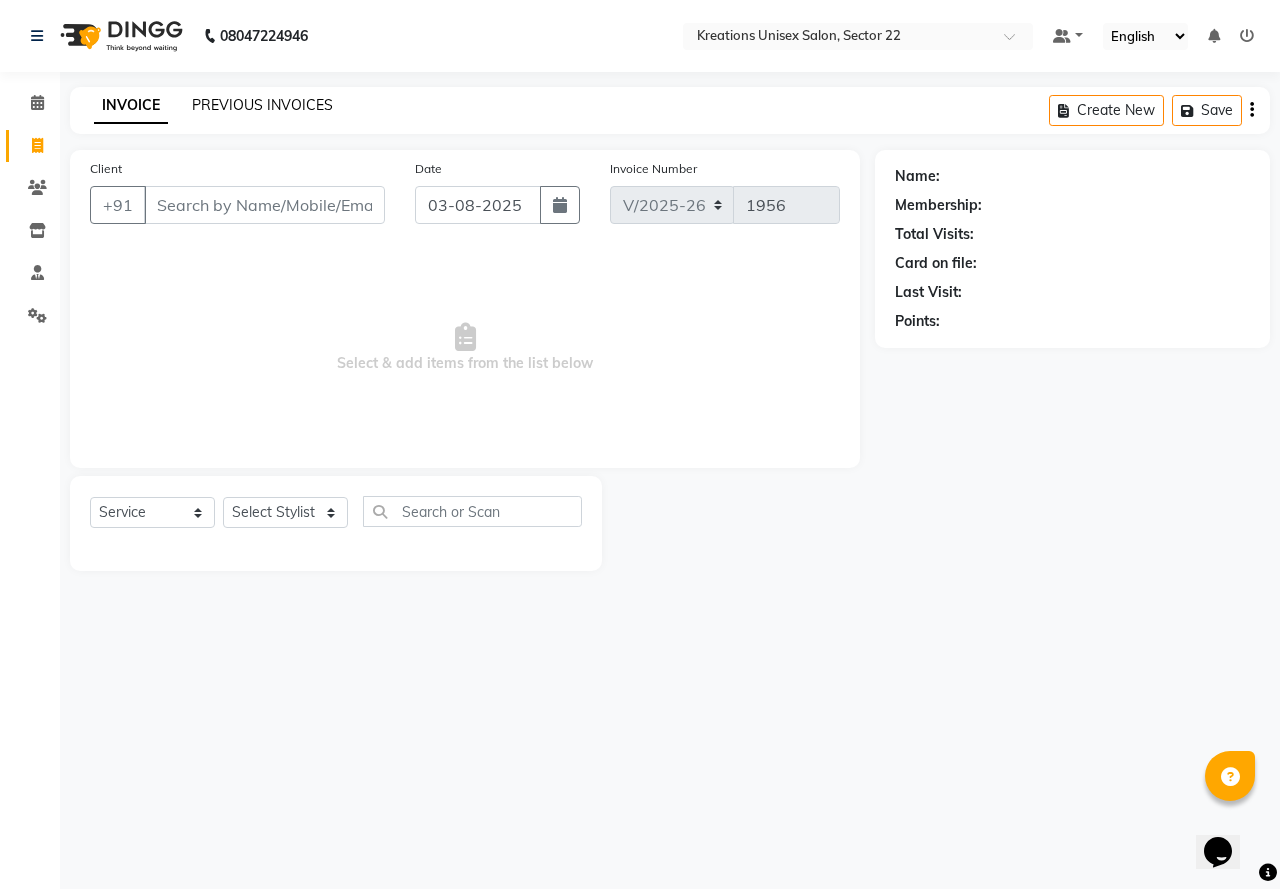 click on "PREVIOUS INVOICES" 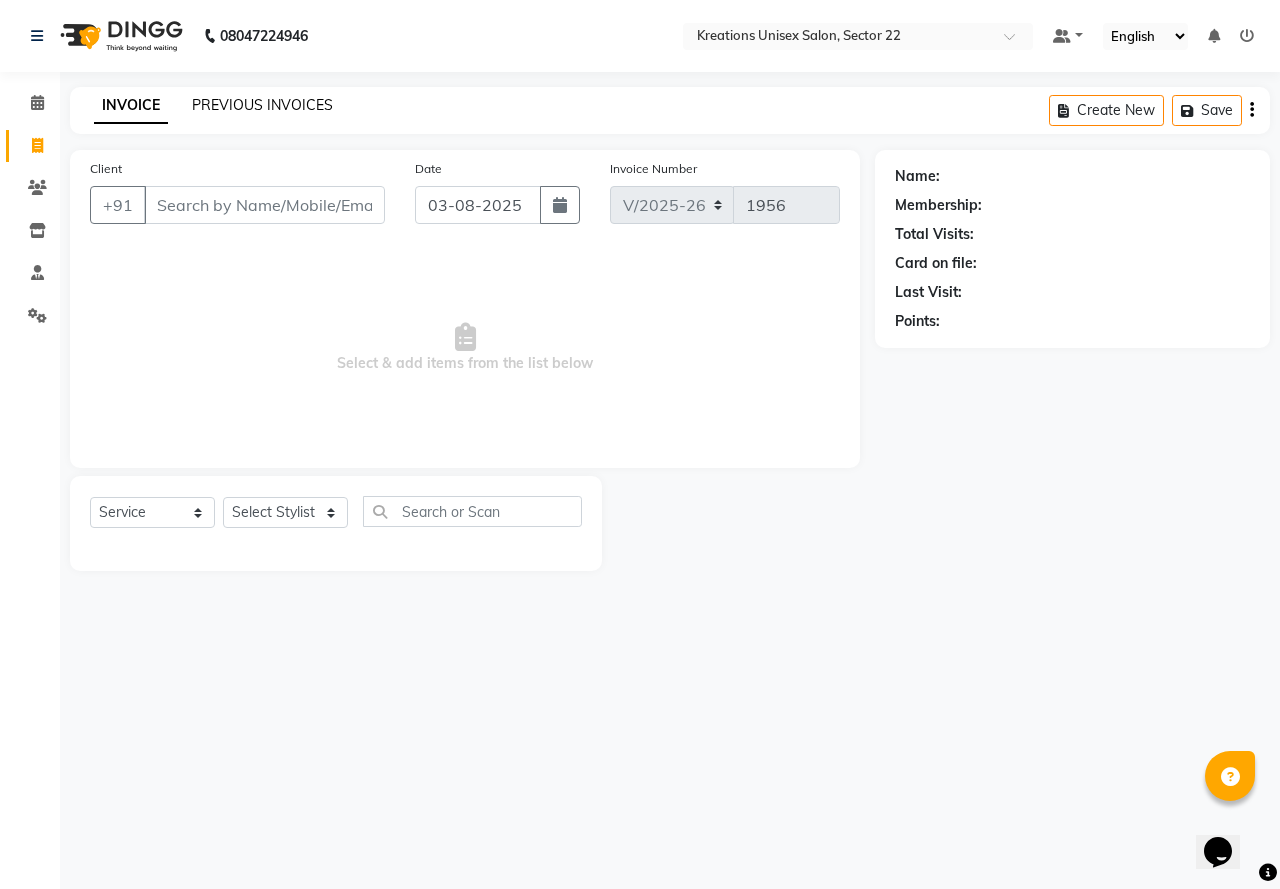 click on "PREVIOUS INVOICES" 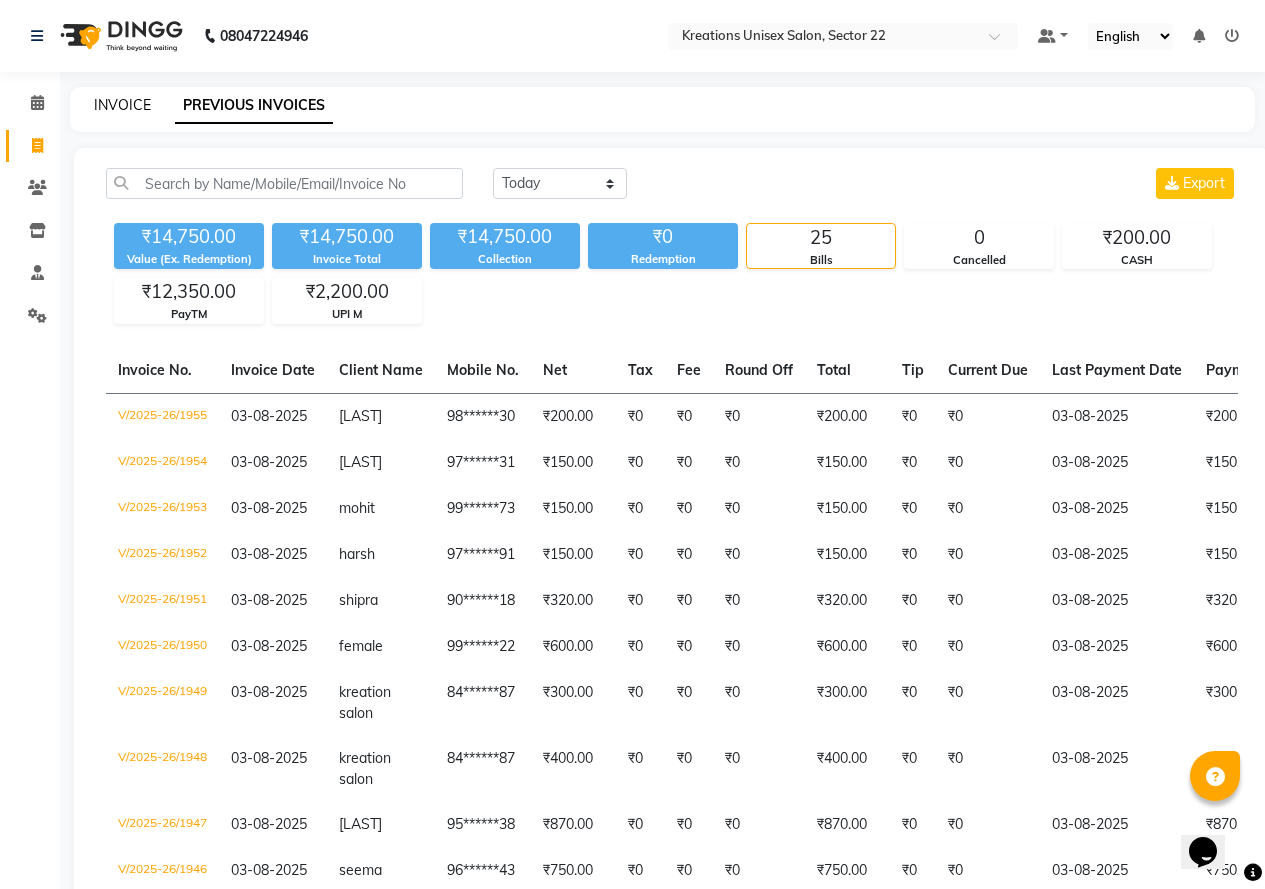 click on "INVOICE" 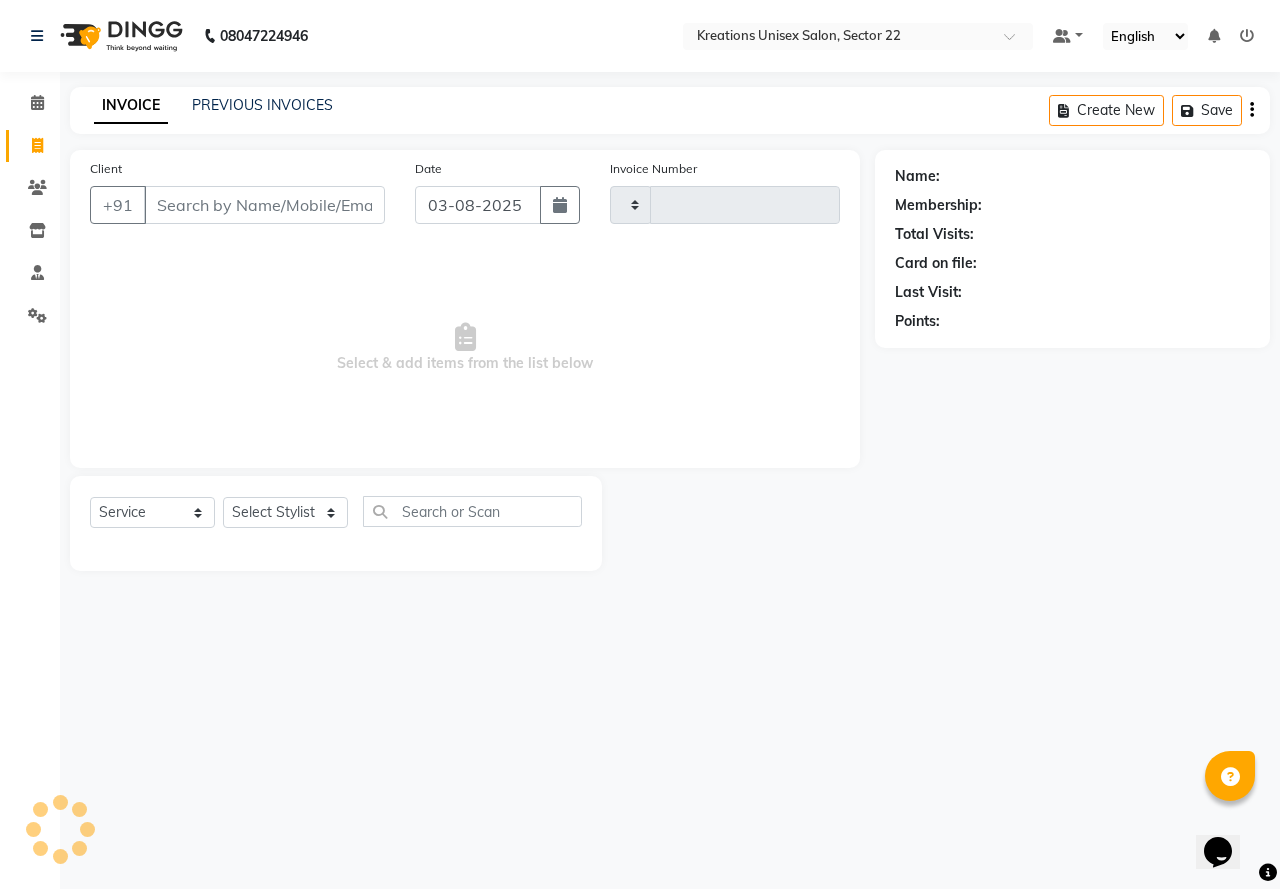type on "1956" 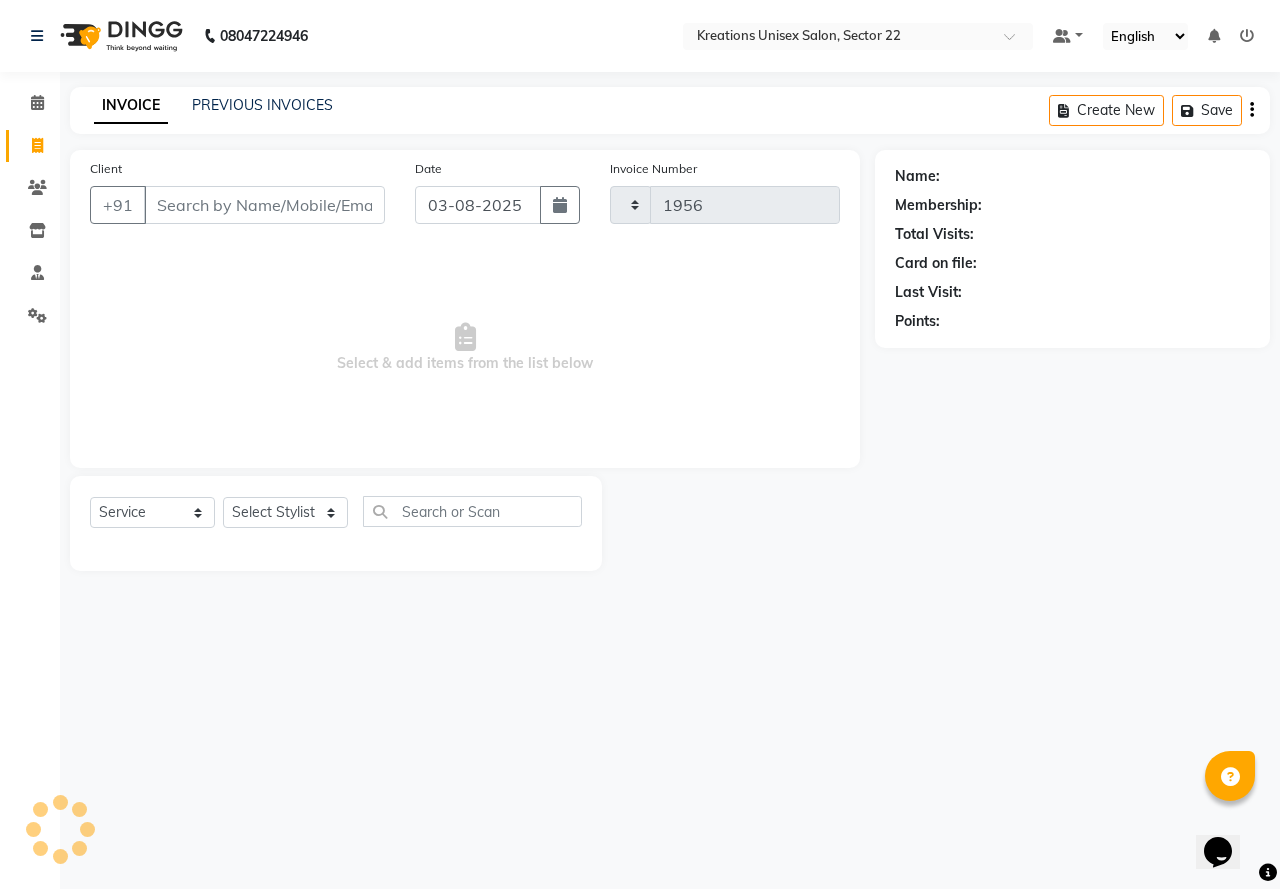 select on "6170" 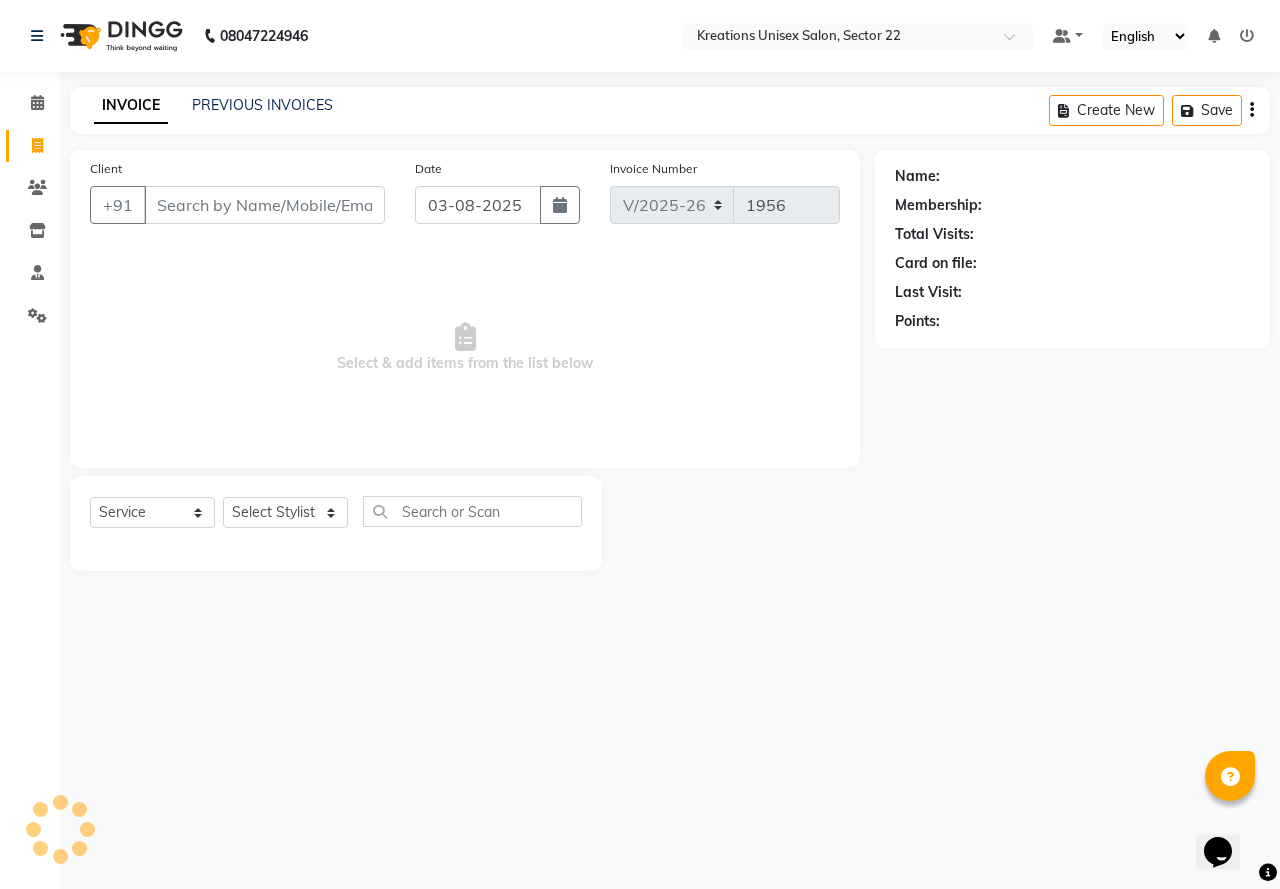 drag, startPoint x: 292, startPoint y: 213, endPoint x: 301, endPoint y: 207, distance: 10.816654 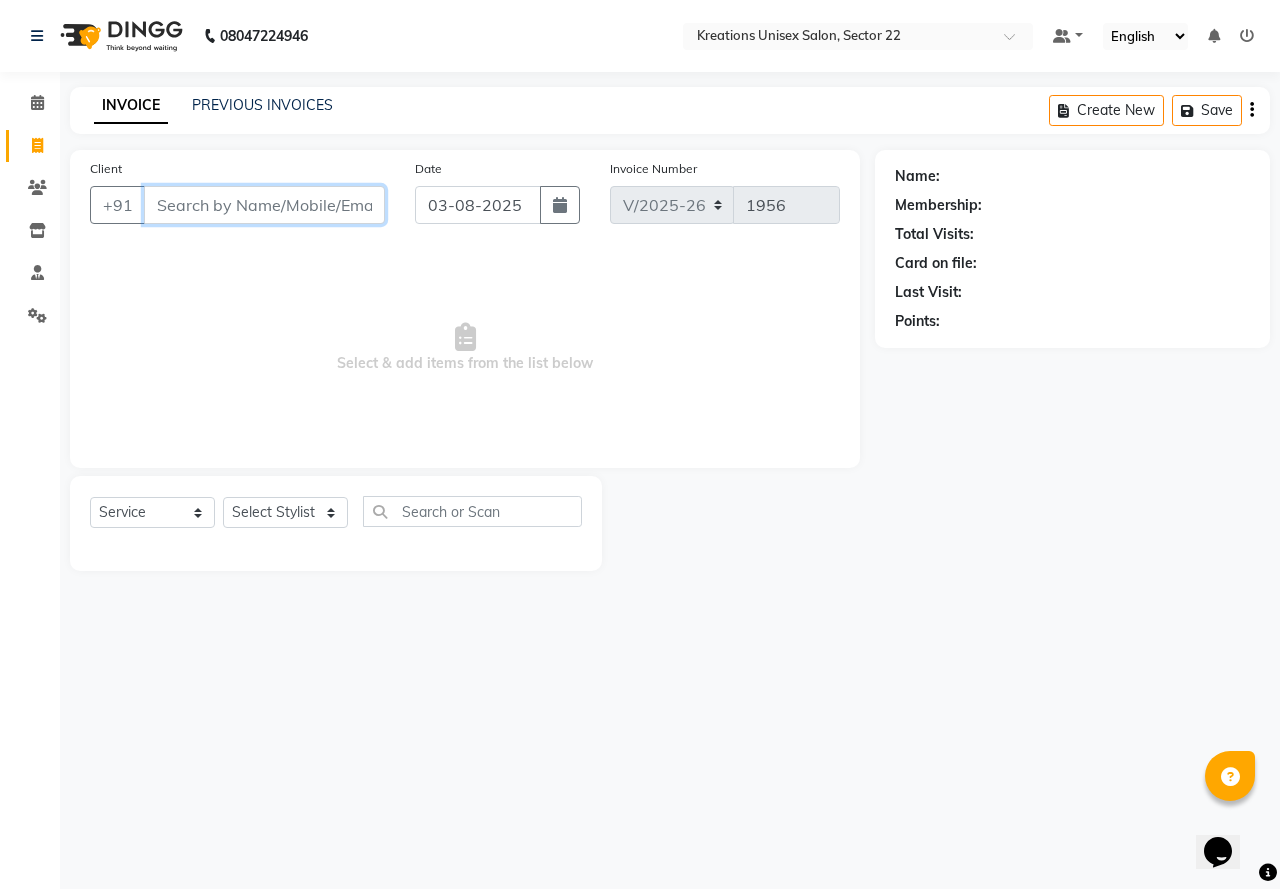 click on "Client" at bounding box center (264, 205) 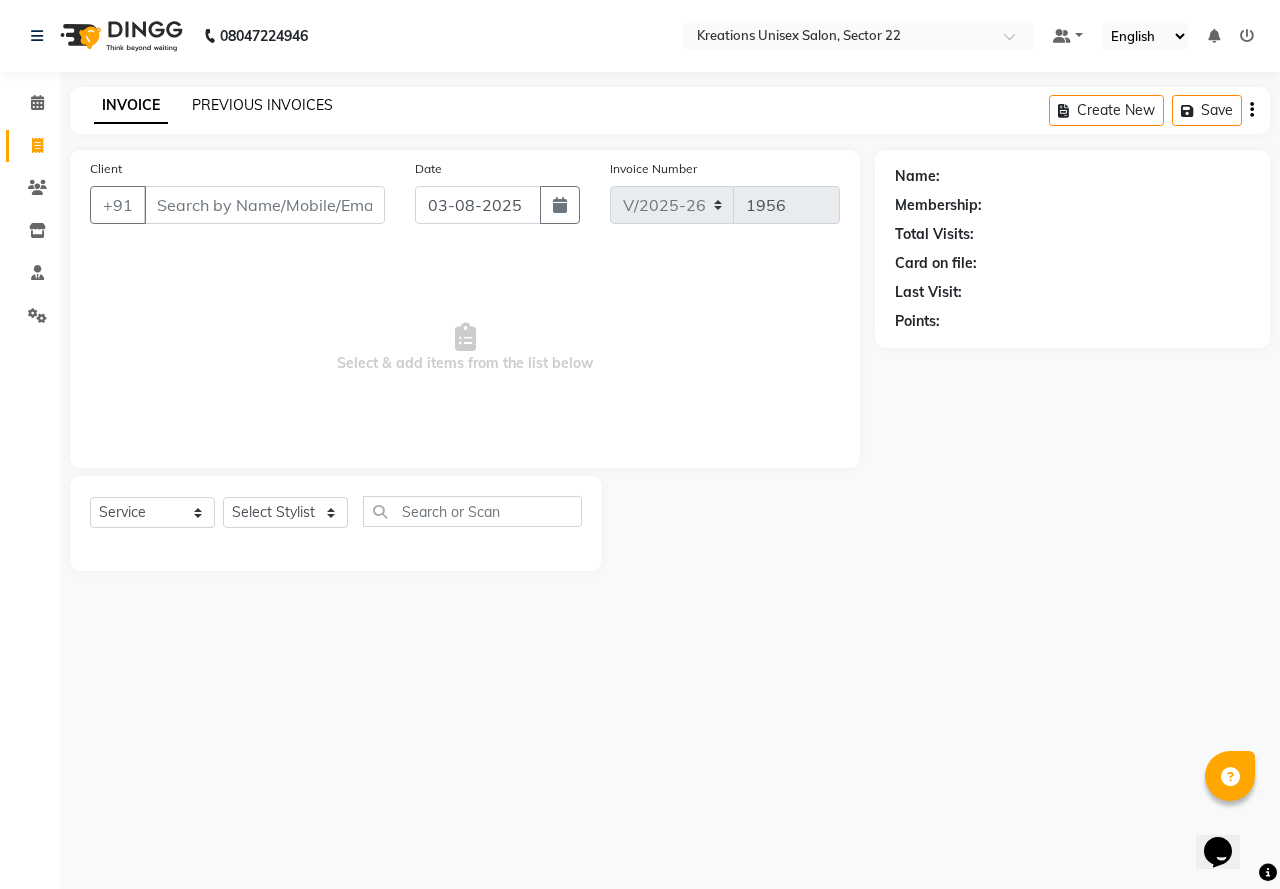 click on "PREVIOUS INVOICES" 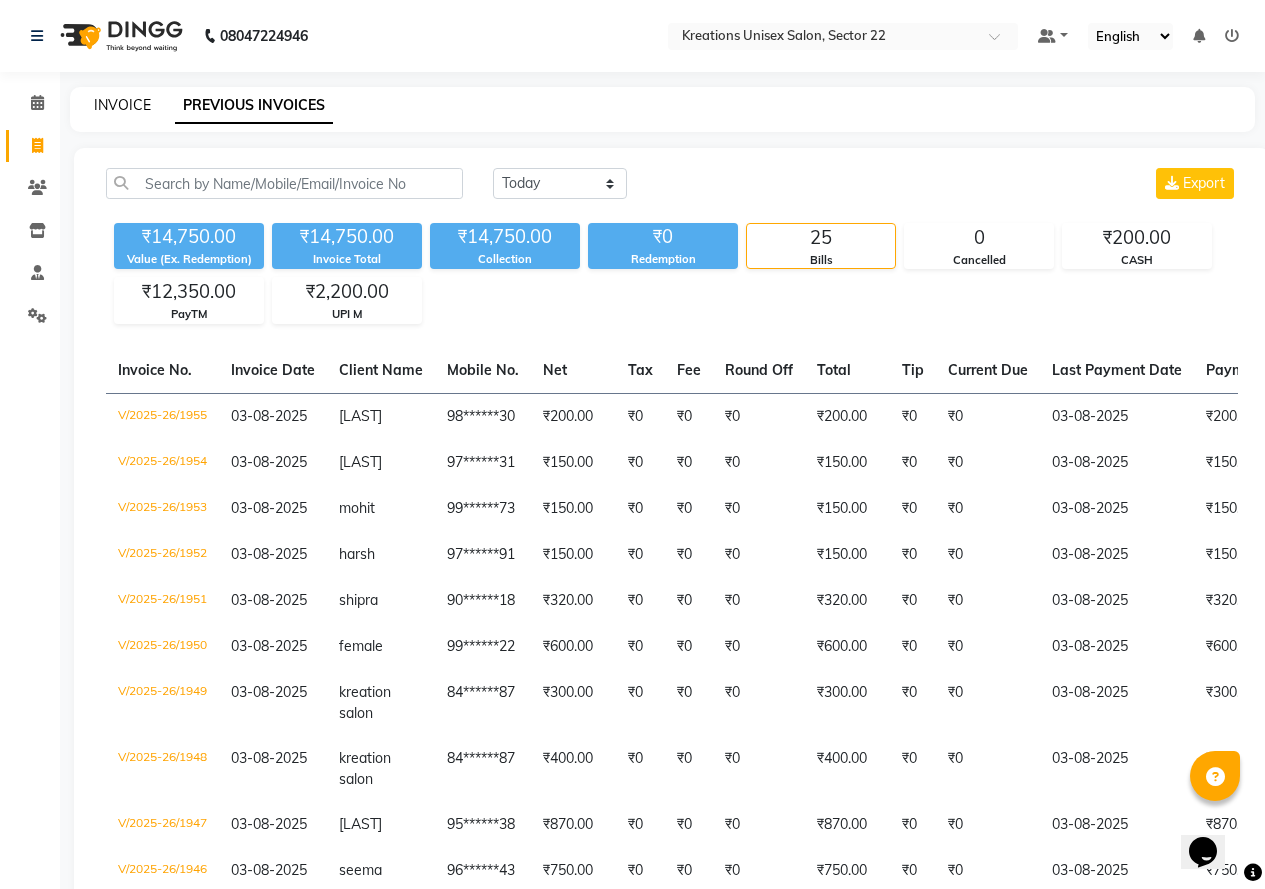 click on "INVOICE" 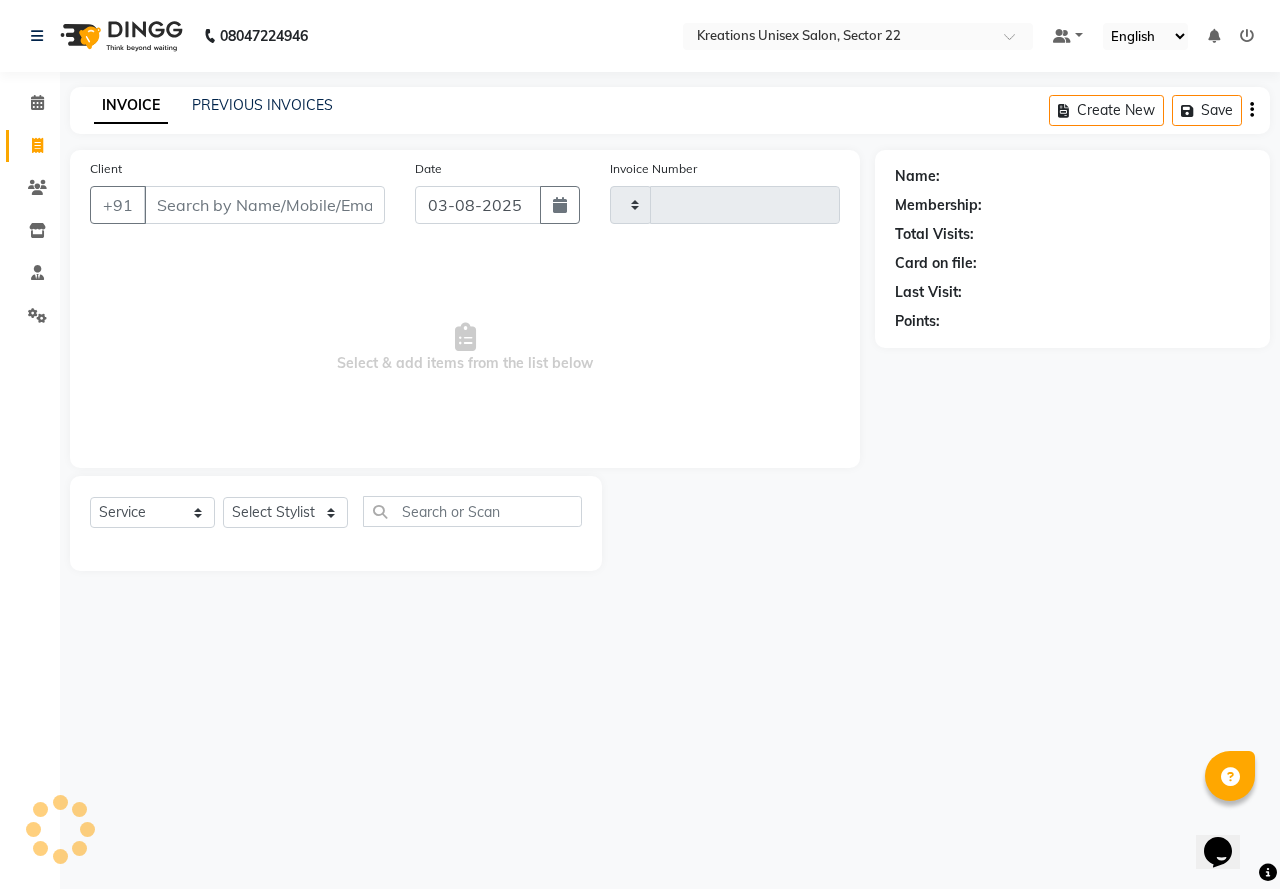 type on "1956" 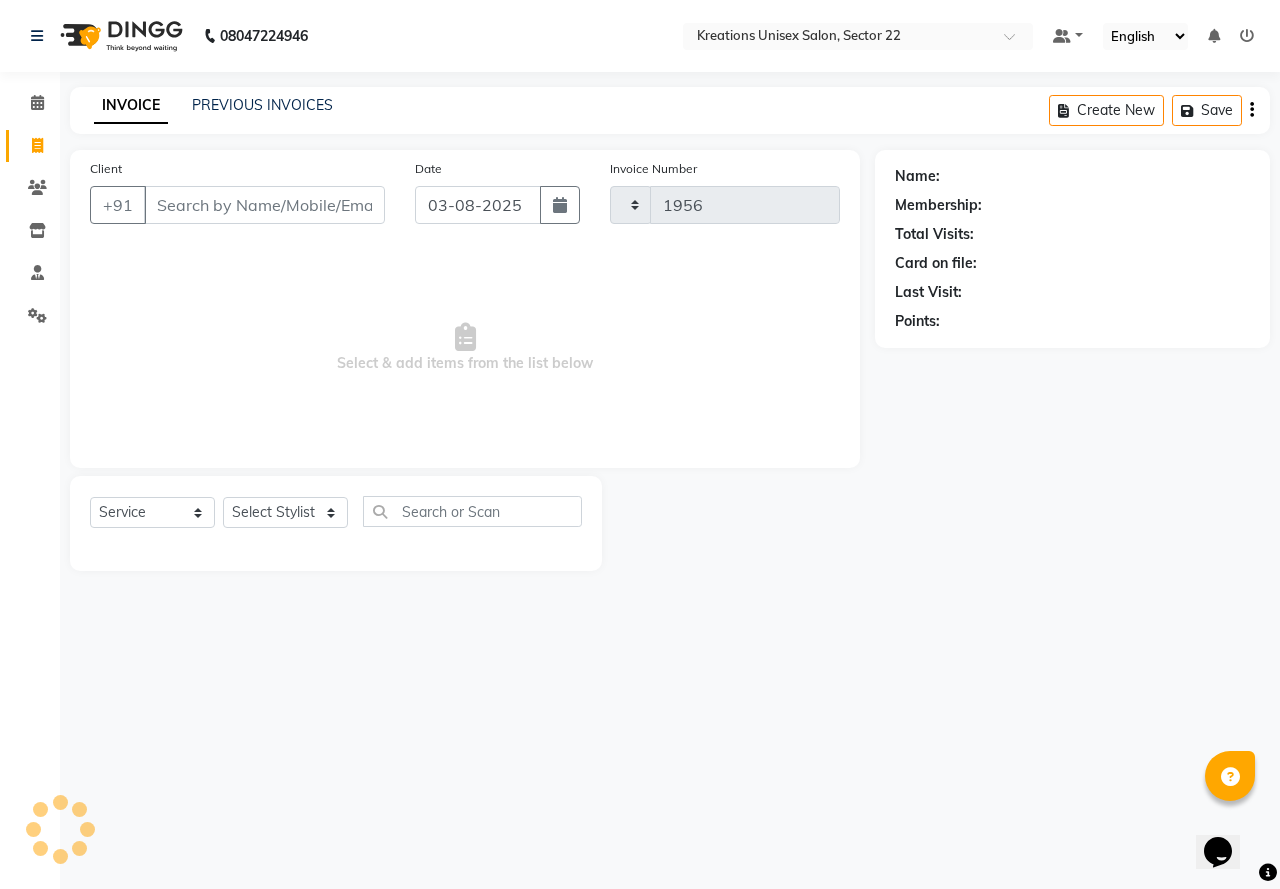 select on "6170" 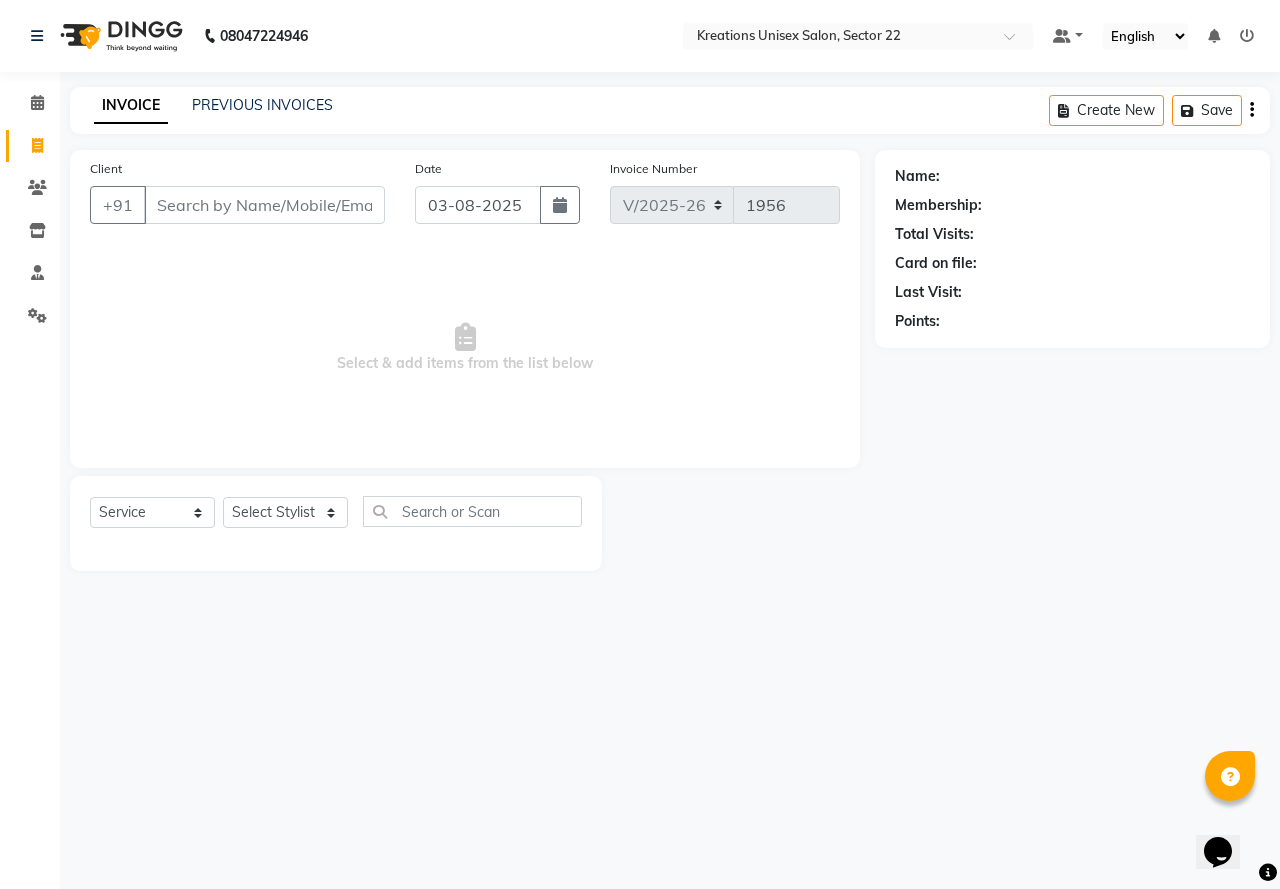 click on "Client" at bounding box center (264, 205) 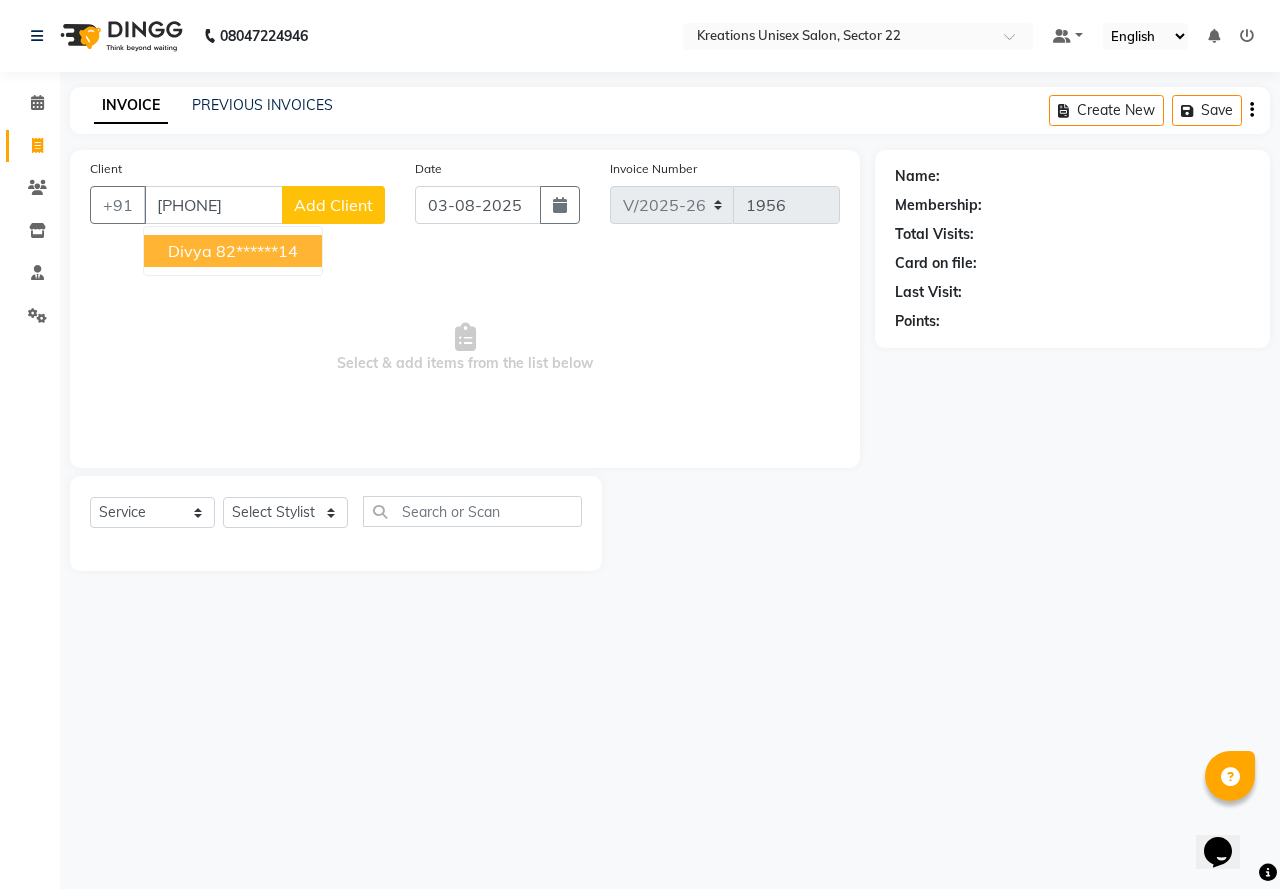 click on "82******14" at bounding box center [257, 251] 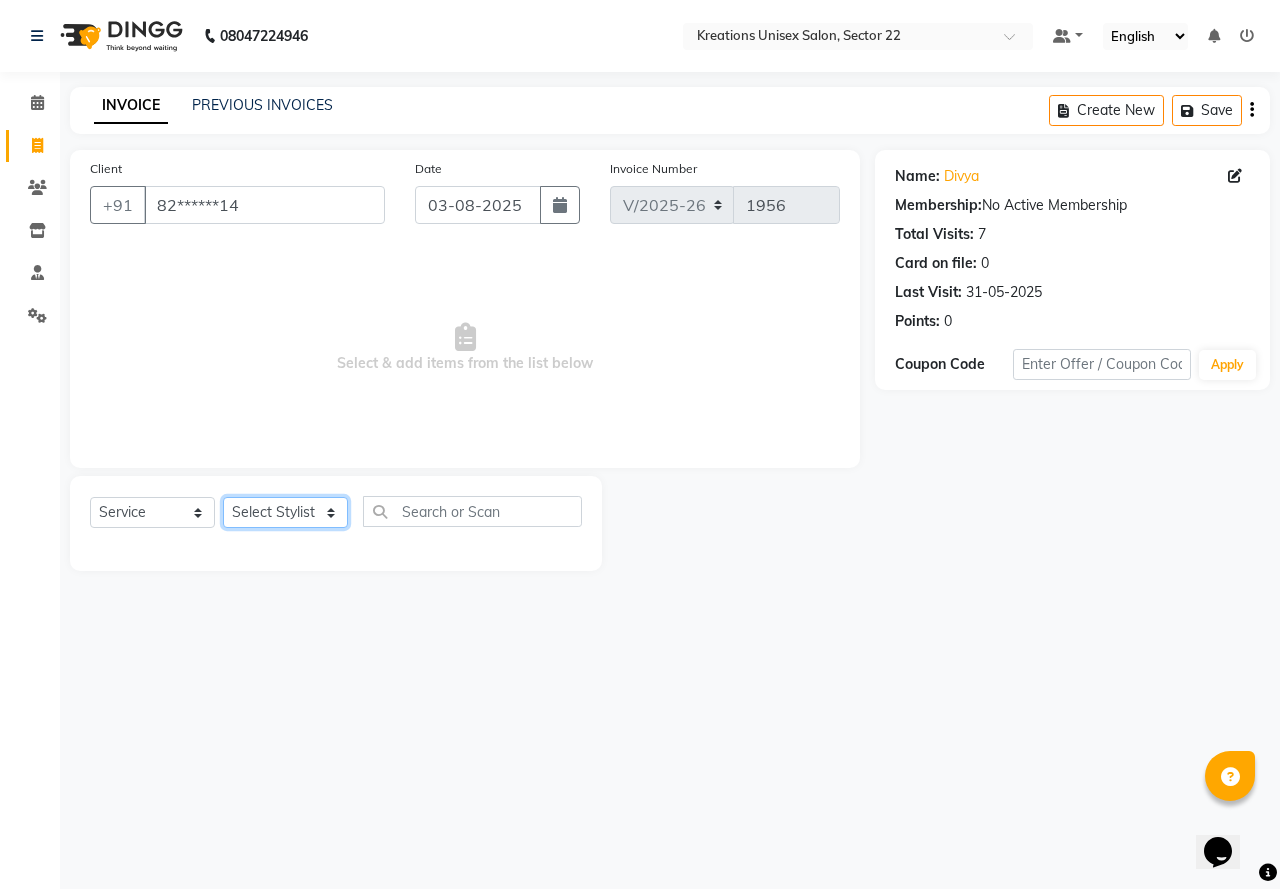 click on "Select Stylist AMAN Jeet Manager Jitender  Kapil  Kavita Manager Malik Khan  Manas Sir  rozy  Sector-23 Shaffali Maam  Shiv Kumar Sita Mehto" 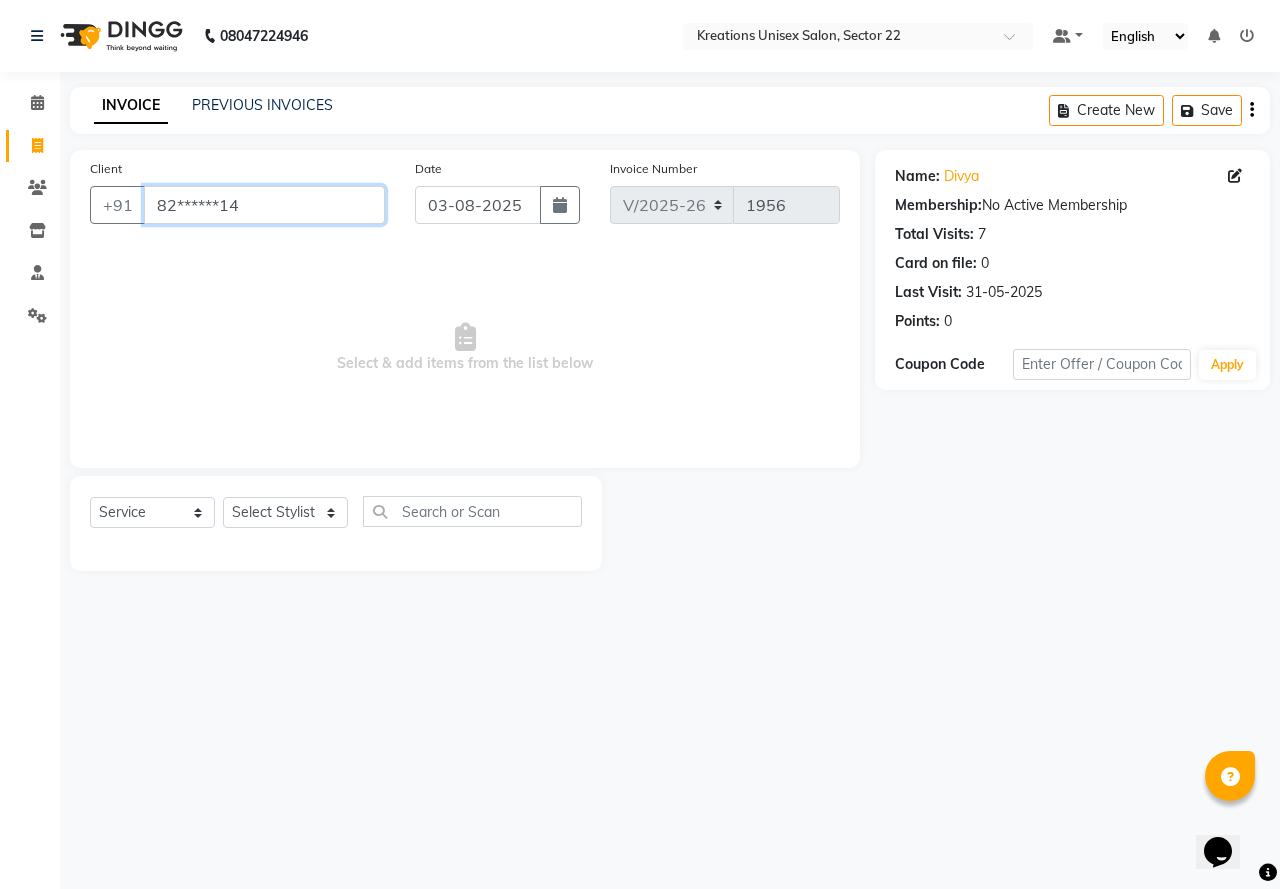 click on "82******14" at bounding box center [264, 205] 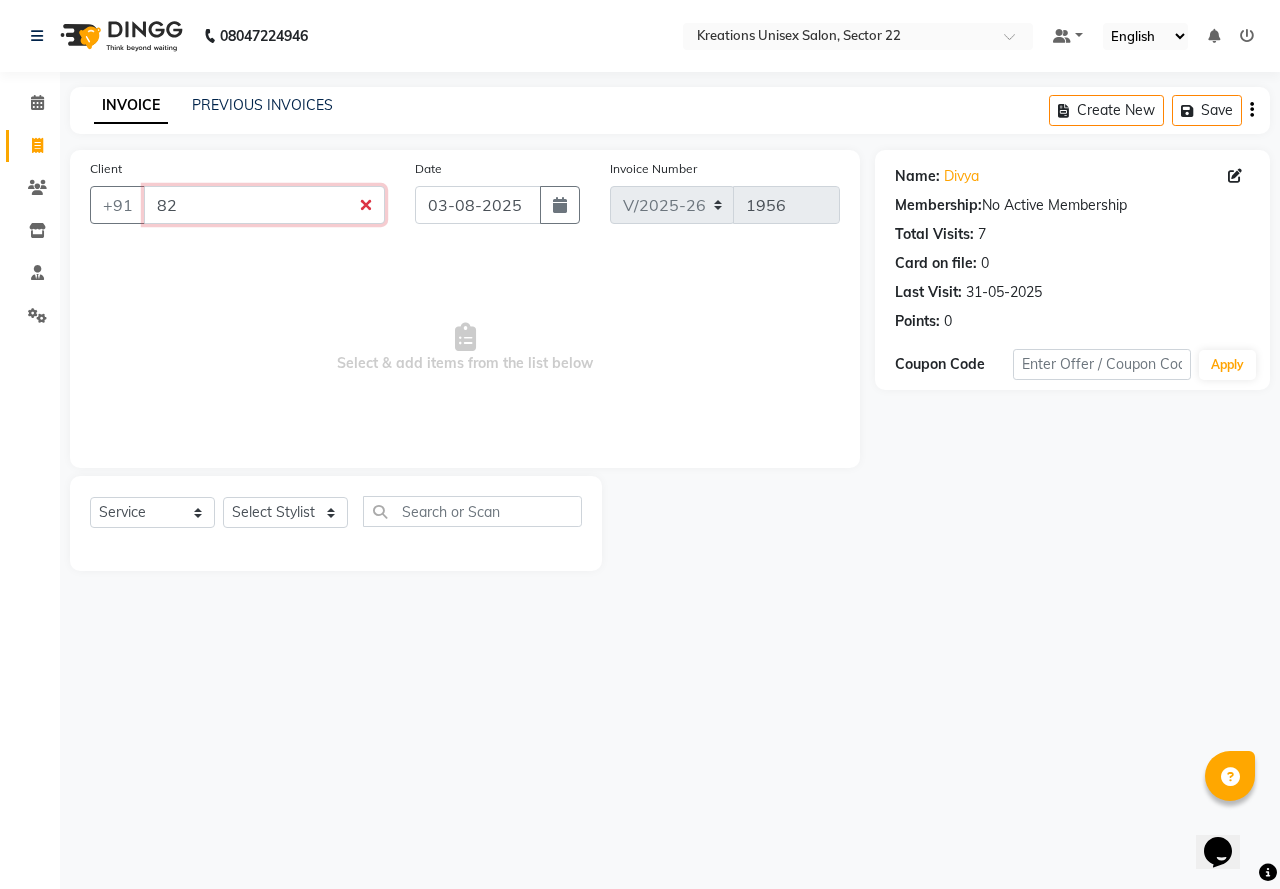 type on "8" 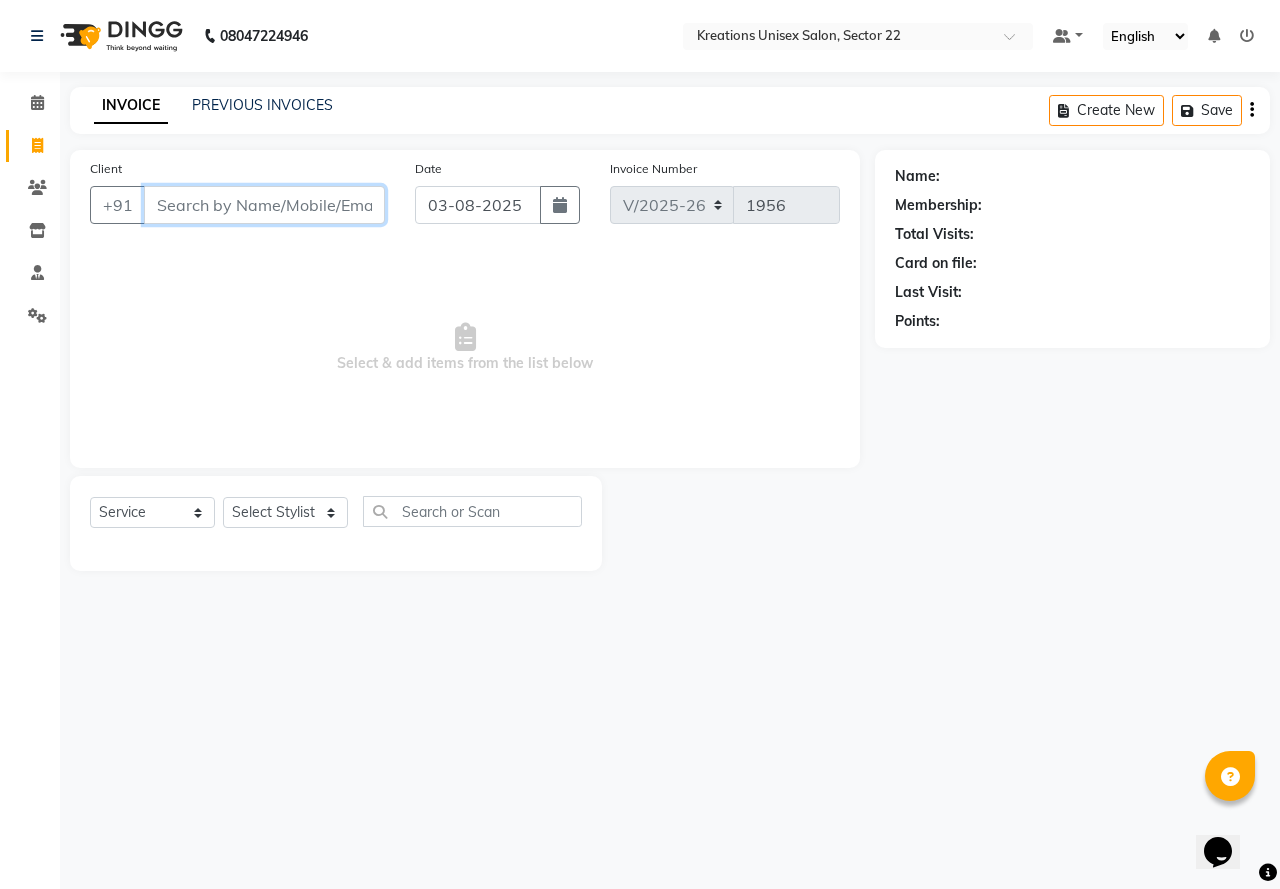 type on "4" 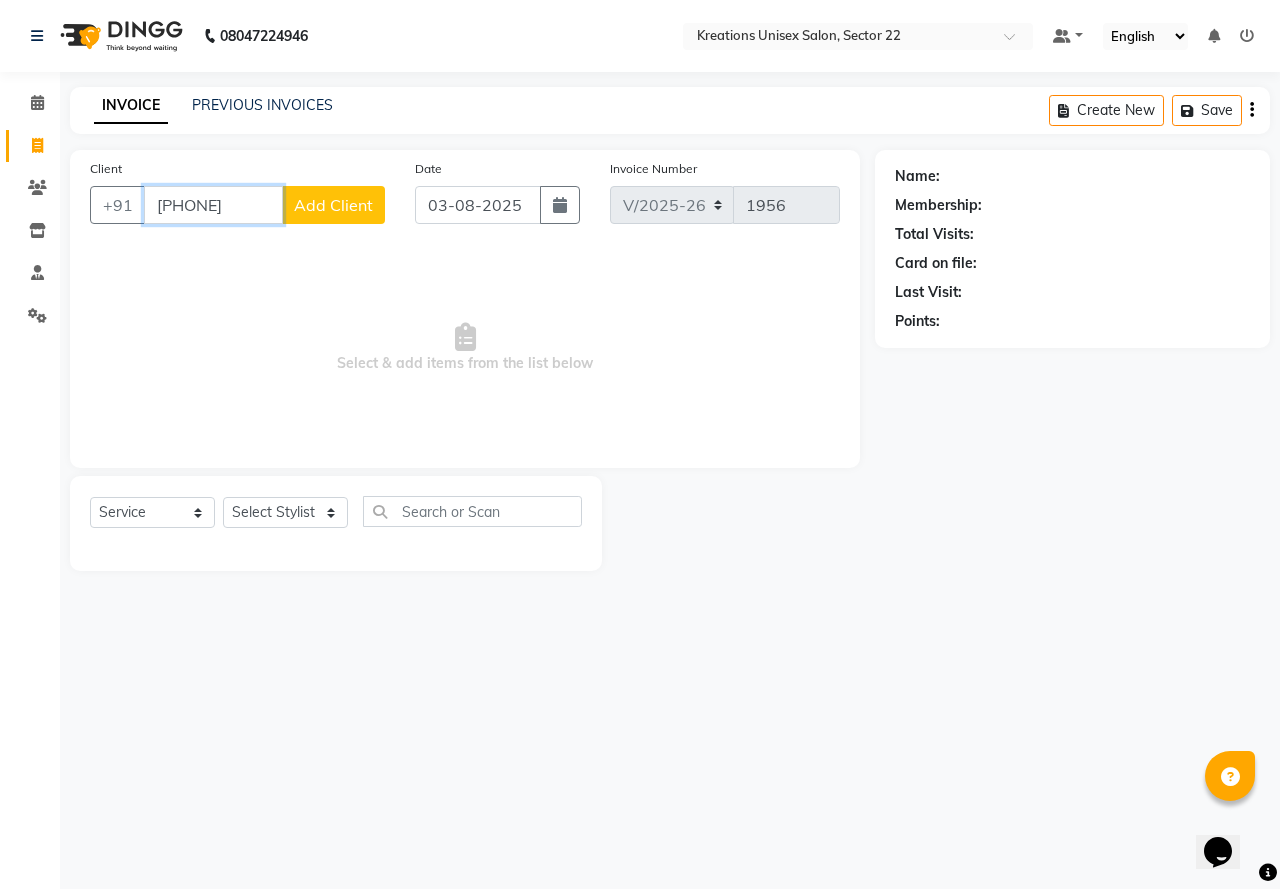 type on "7488998791" 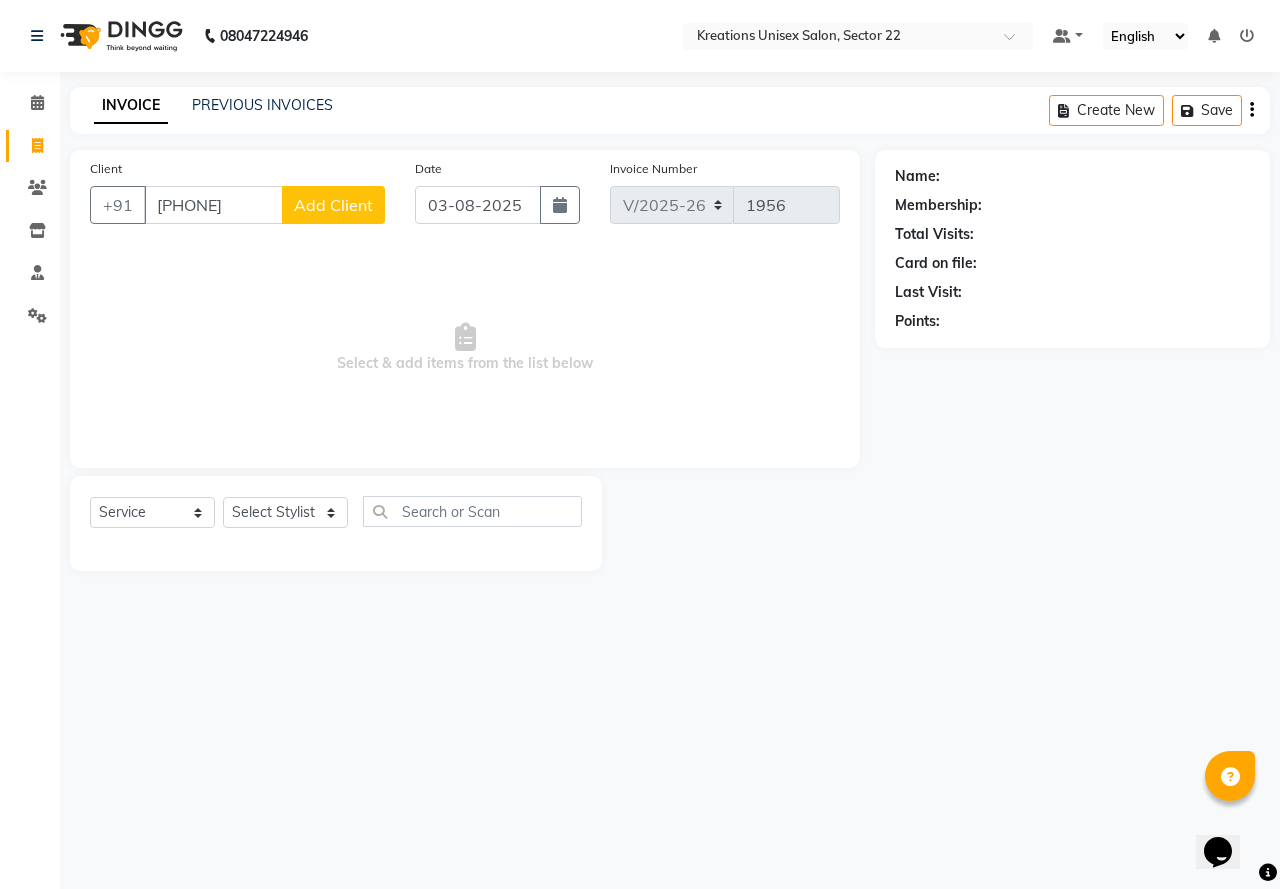 click on "Add Client" 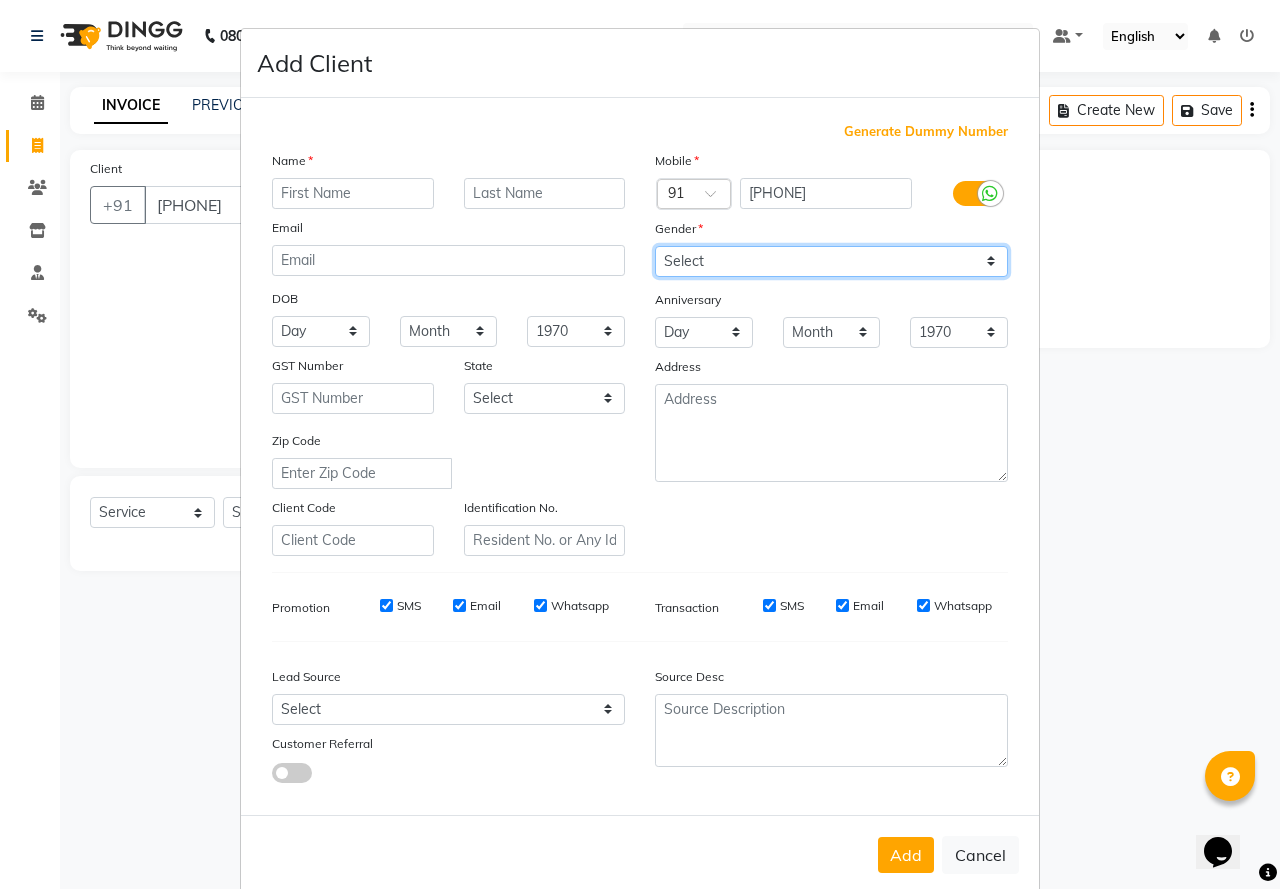 click on "Select Male Female Other Prefer Not To Say" at bounding box center [831, 261] 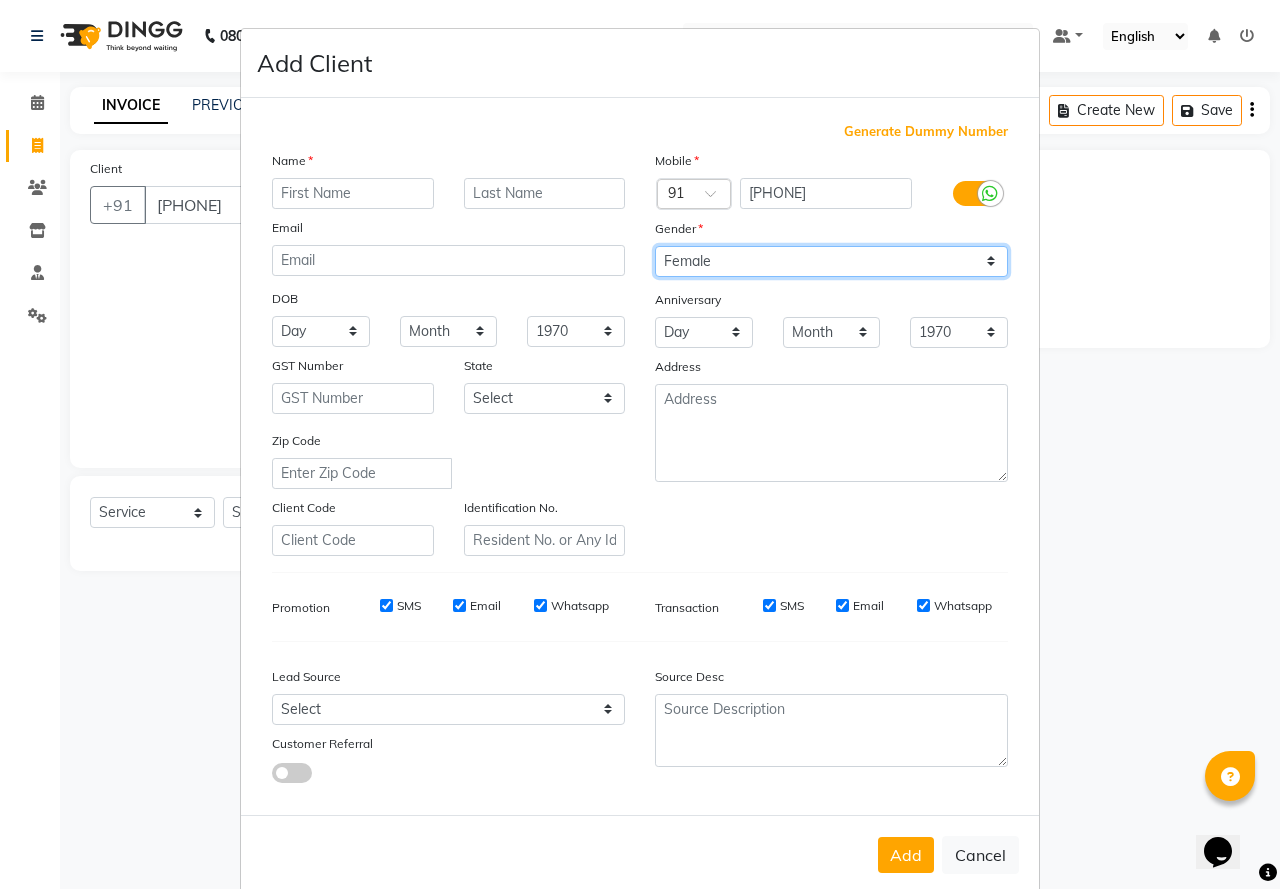 click on "Select Male Female Other Prefer Not To Say" at bounding box center [831, 261] 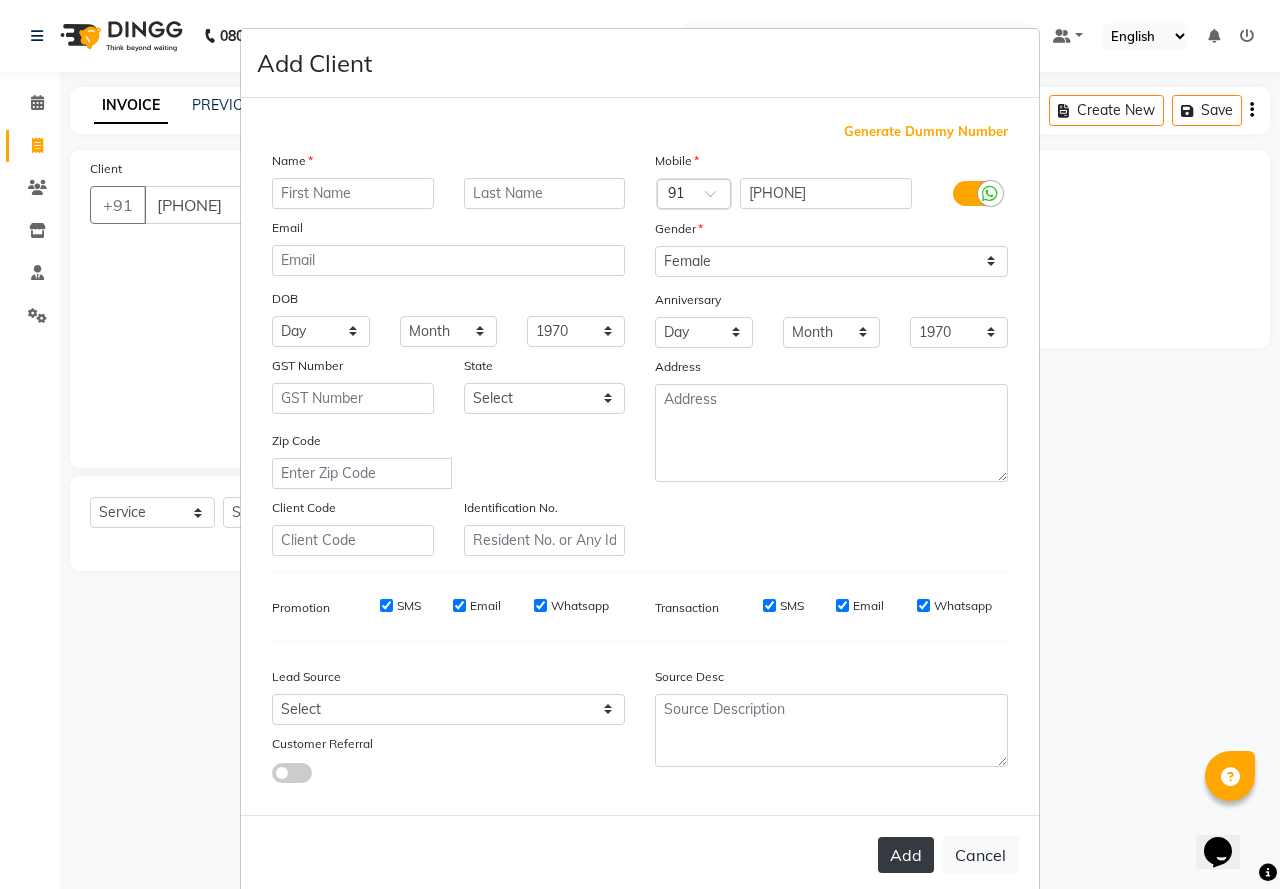 click on "Add" at bounding box center (906, 855) 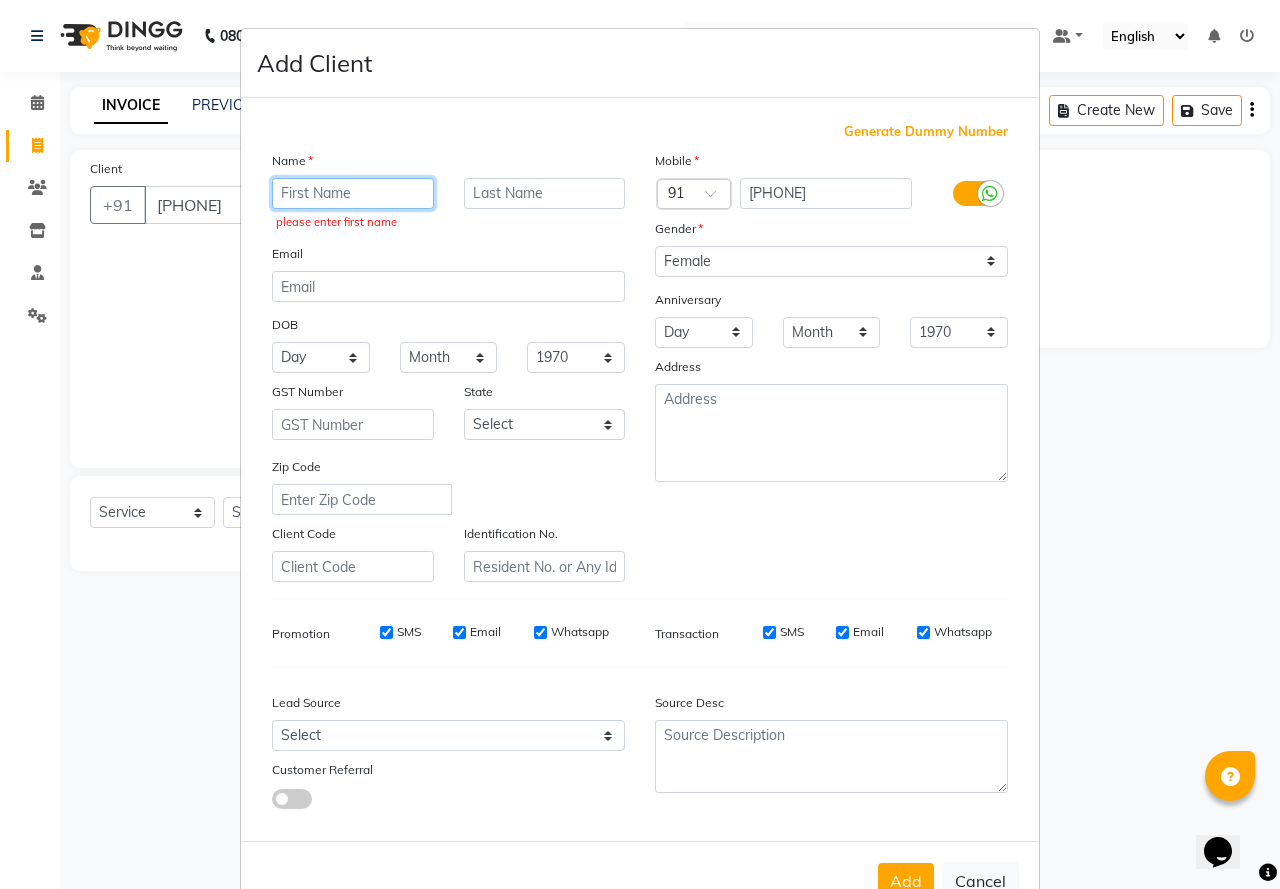 click at bounding box center [353, 193] 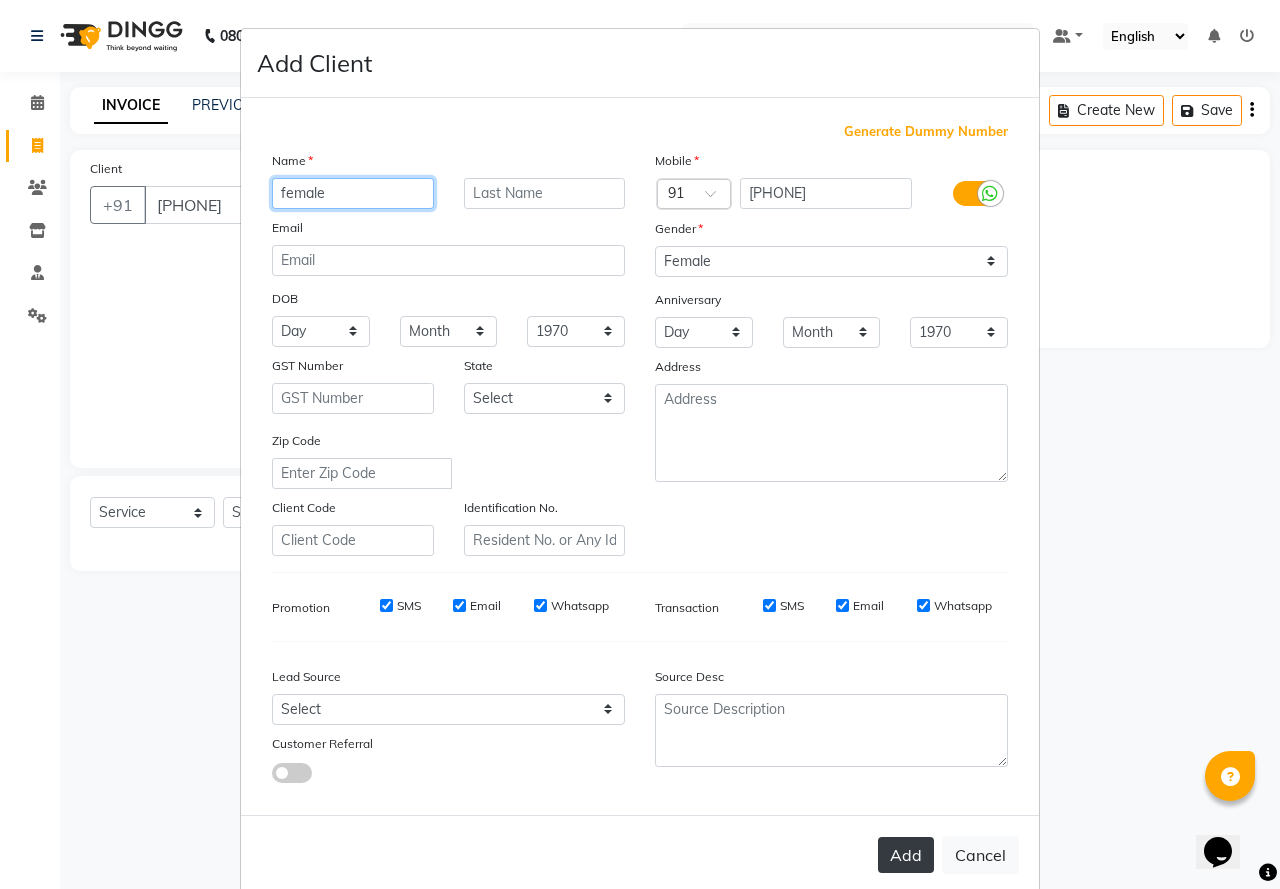 type on "female" 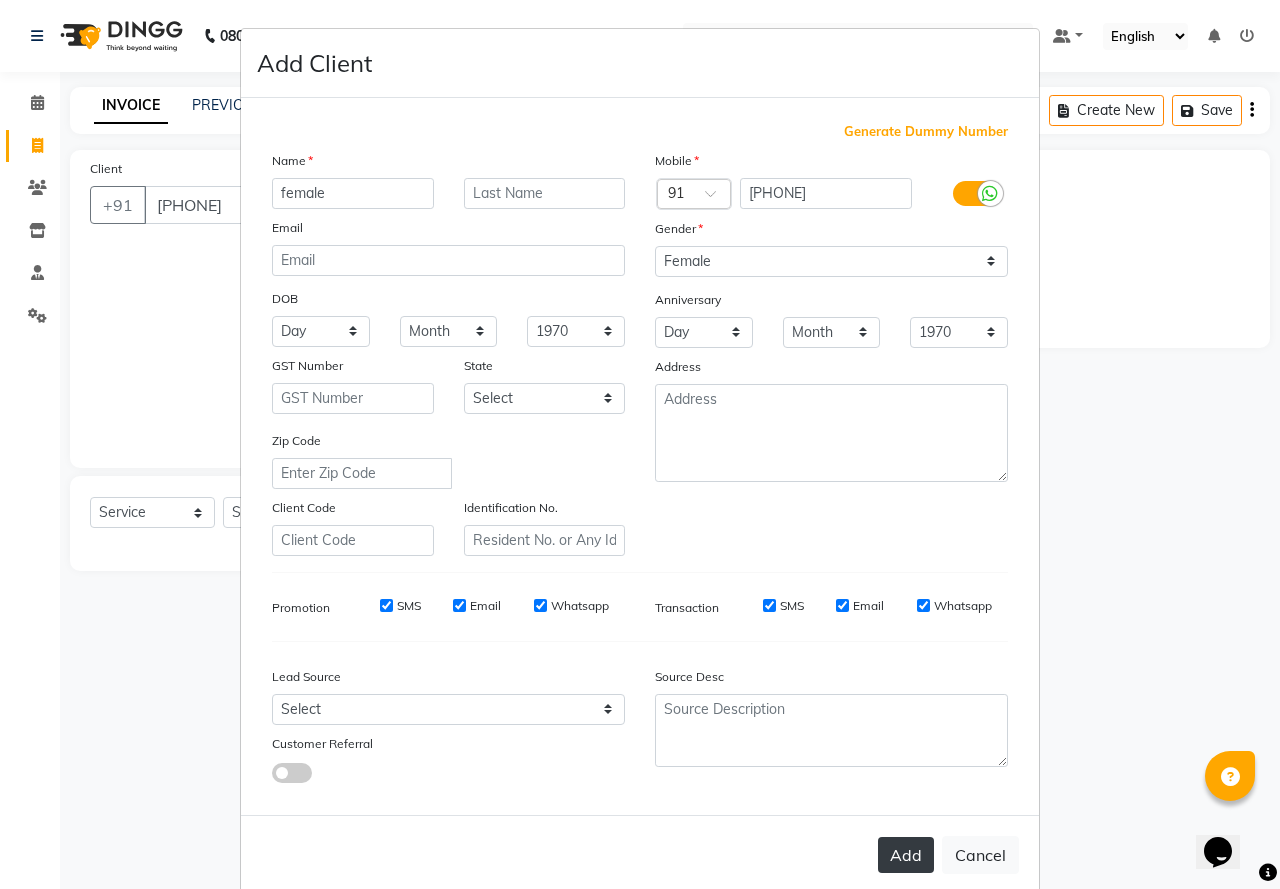 click on "Add" at bounding box center [906, 855] 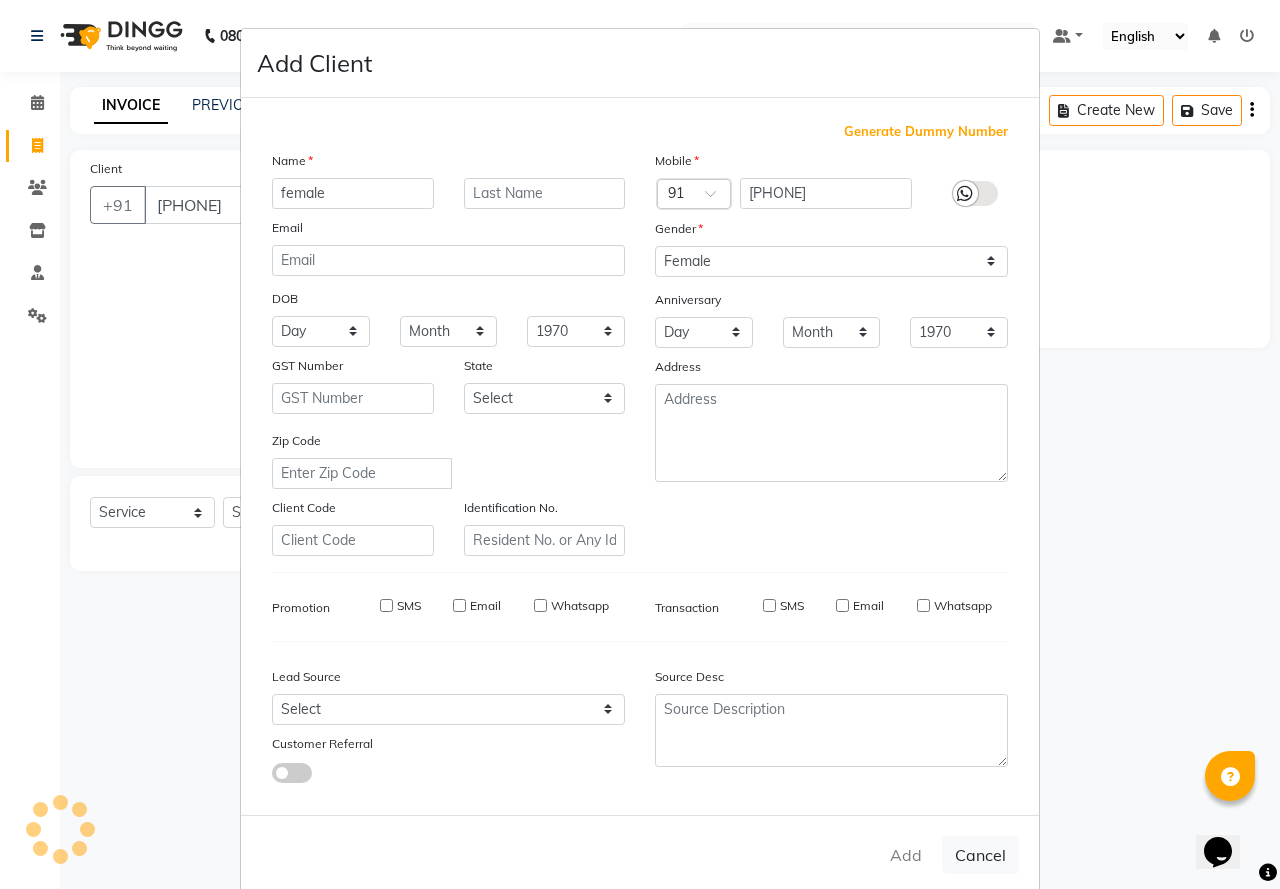 type on "74******91" 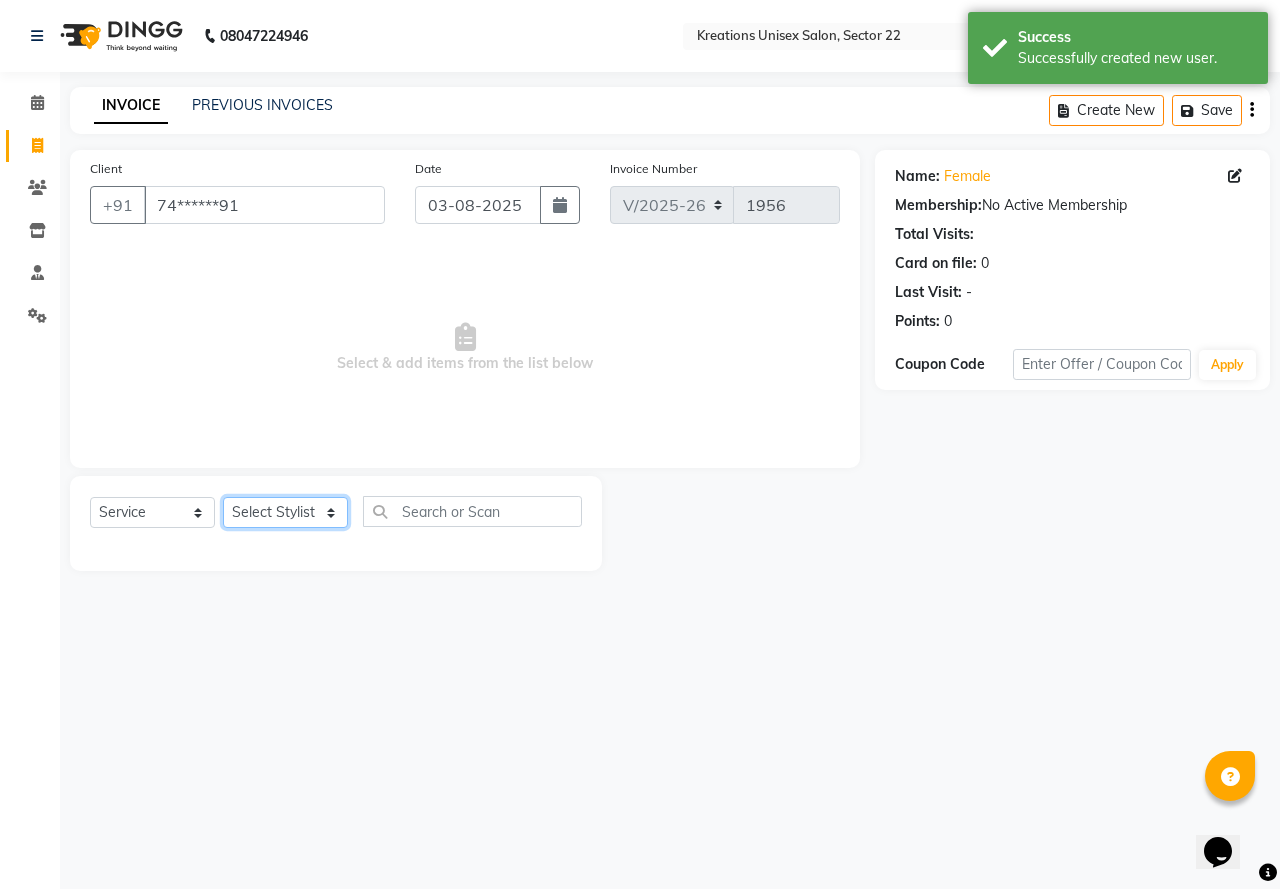 click on "Select Stylist AMAN Jeet Manager Jitender  Kapil  Kavita Manager Malik Khan  Manas Sir  rozy  Sector-23 Shaffali Maam  Shiv Kumar Sita Mehto" 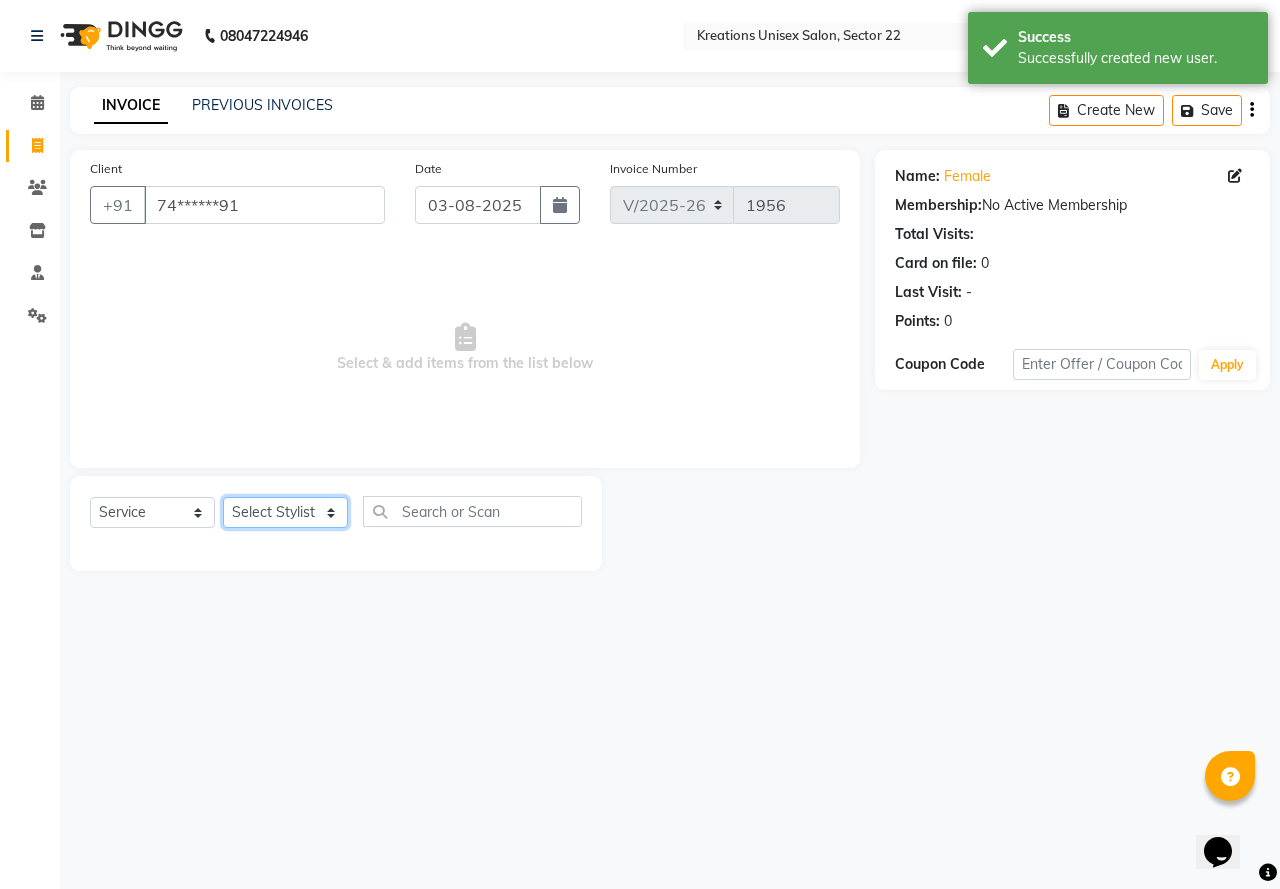 select on "69539" 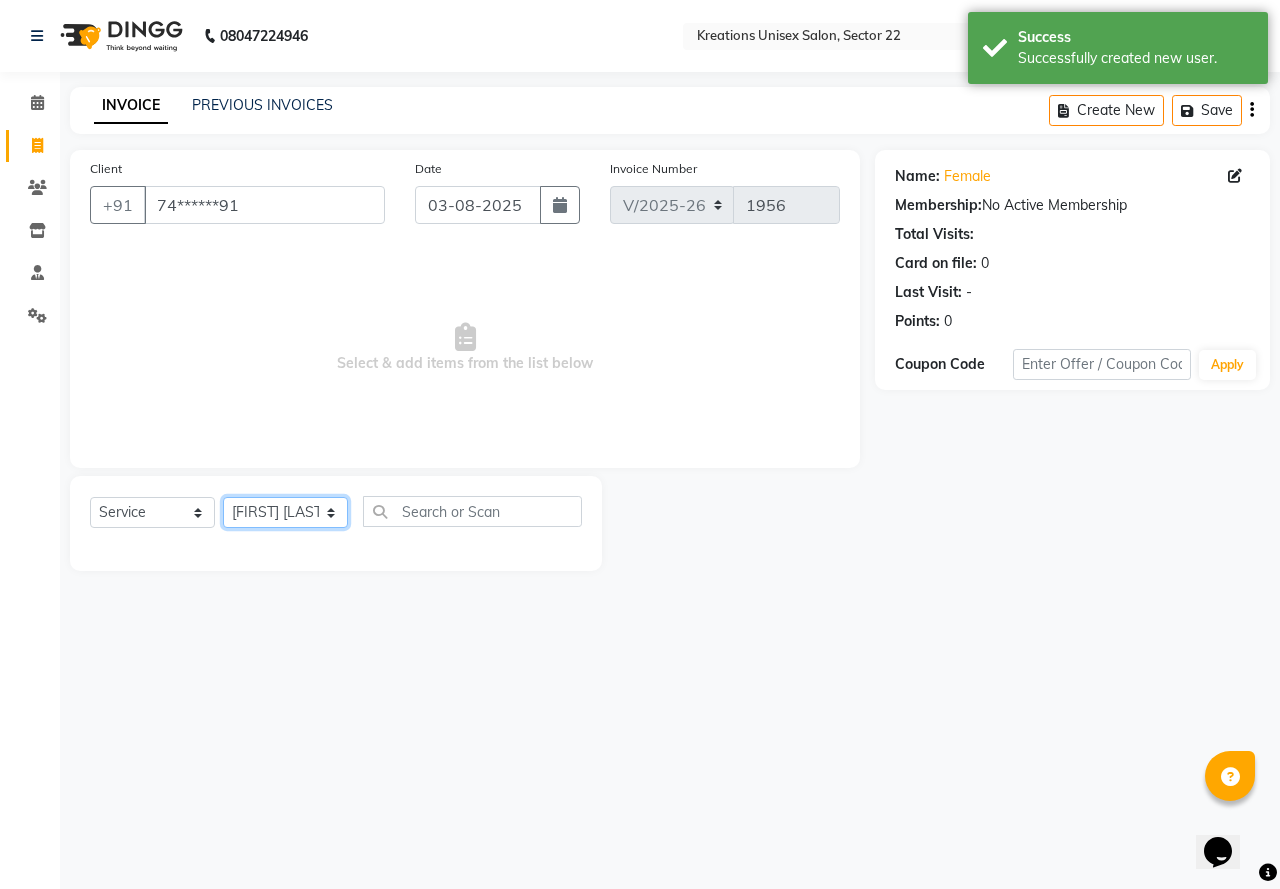 click on "Select Stylist AMAN Jeet Manager Jitender  Kapil  Kavita Manager Malik Khan  Manas Sir  rozy  Sector-23 Shaffali Maam  Shiv Kumar Sita Mehto" 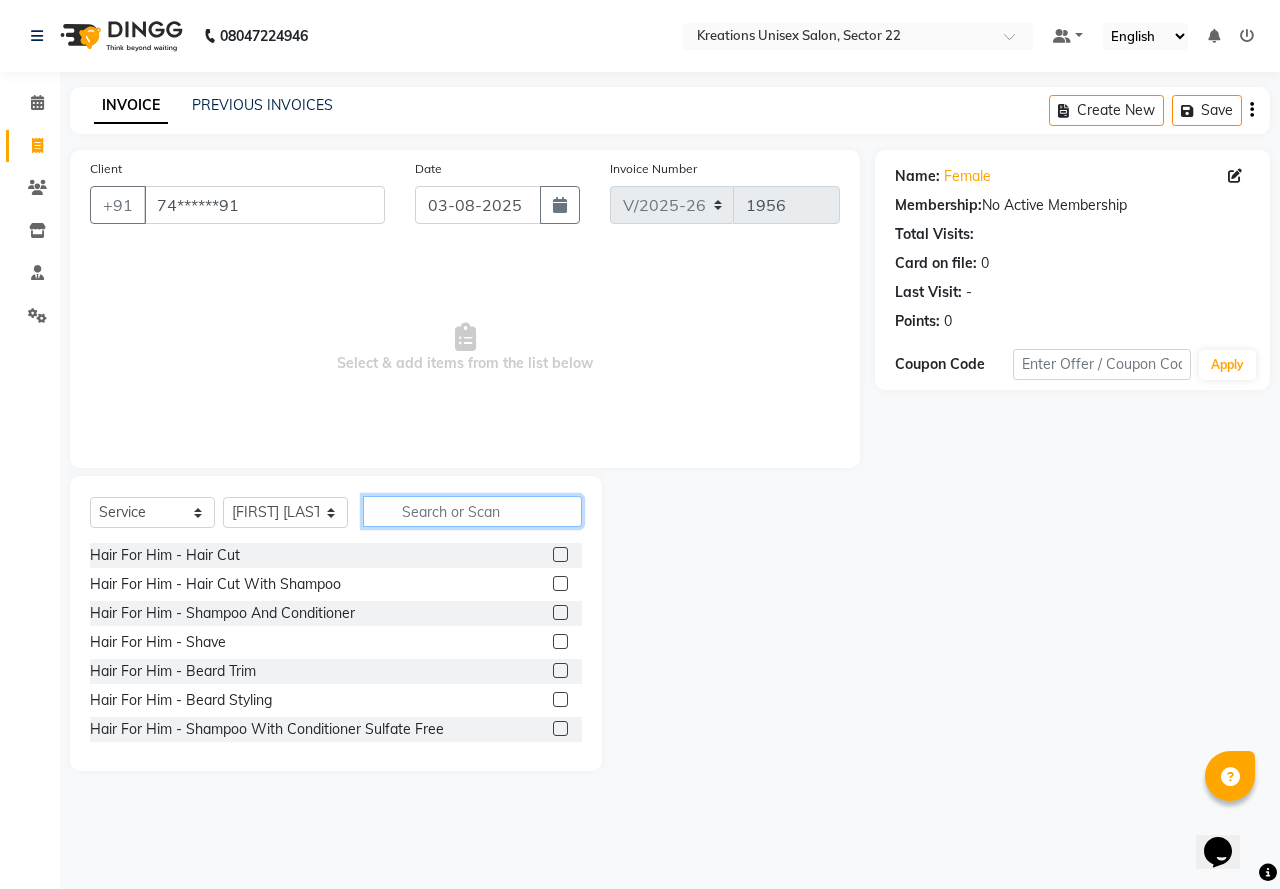 click 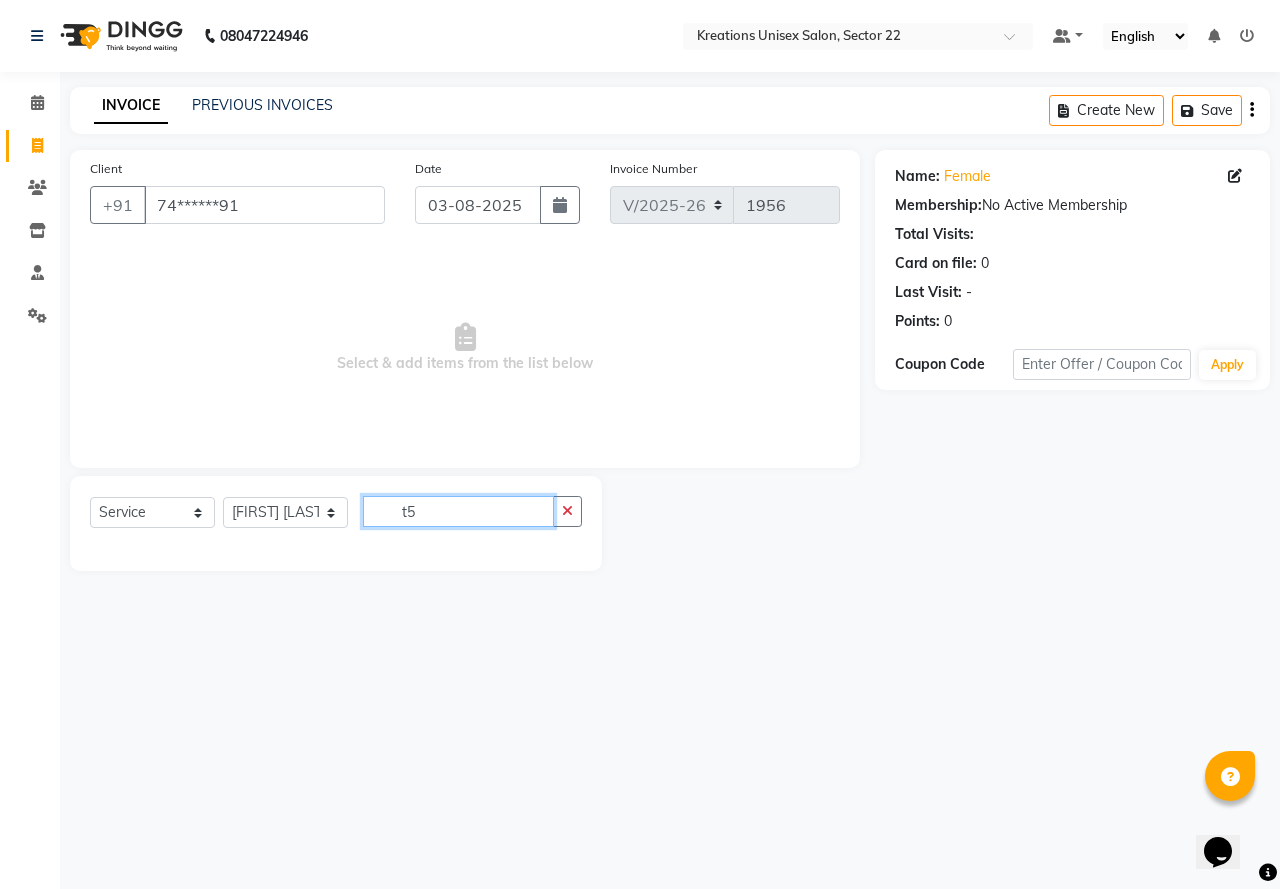 type on "t" 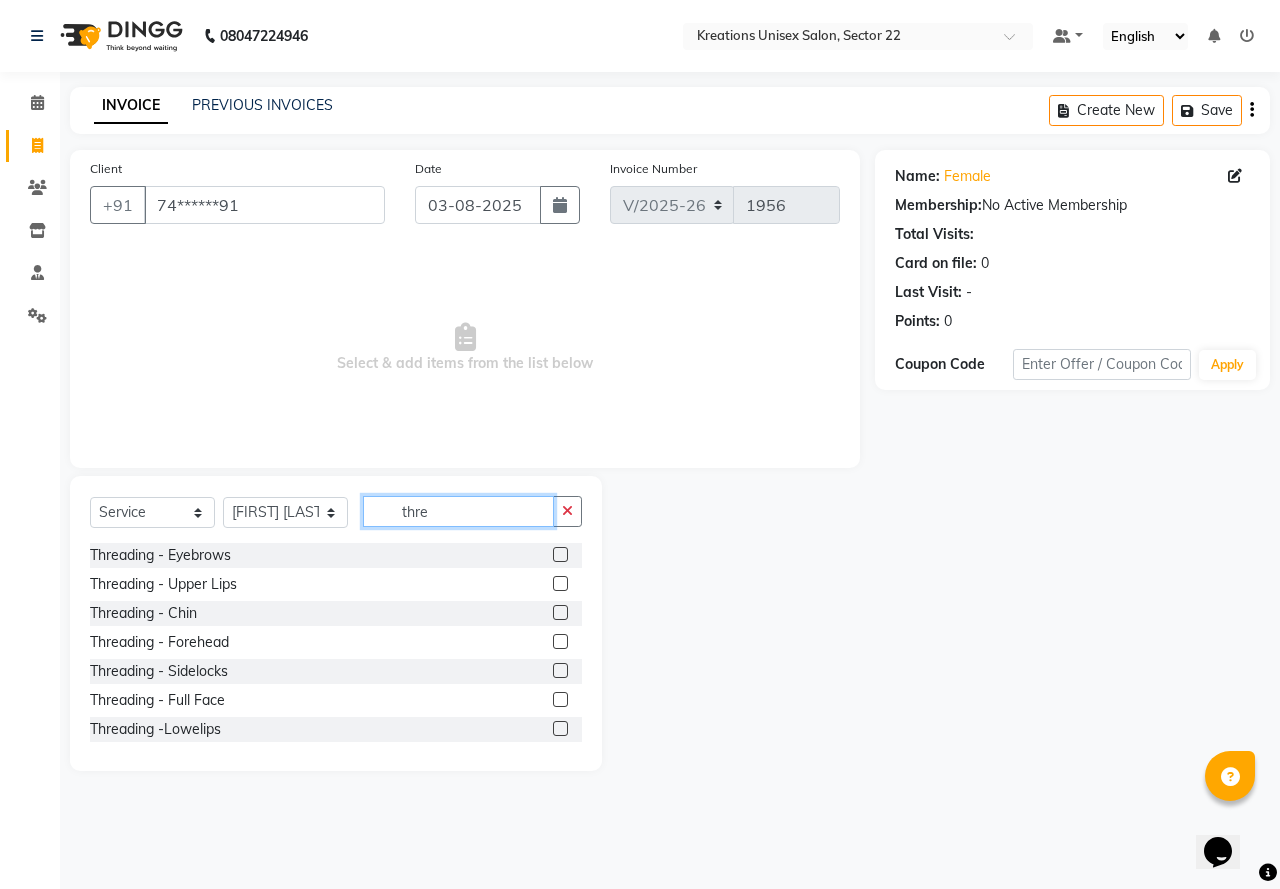 type on "thre" 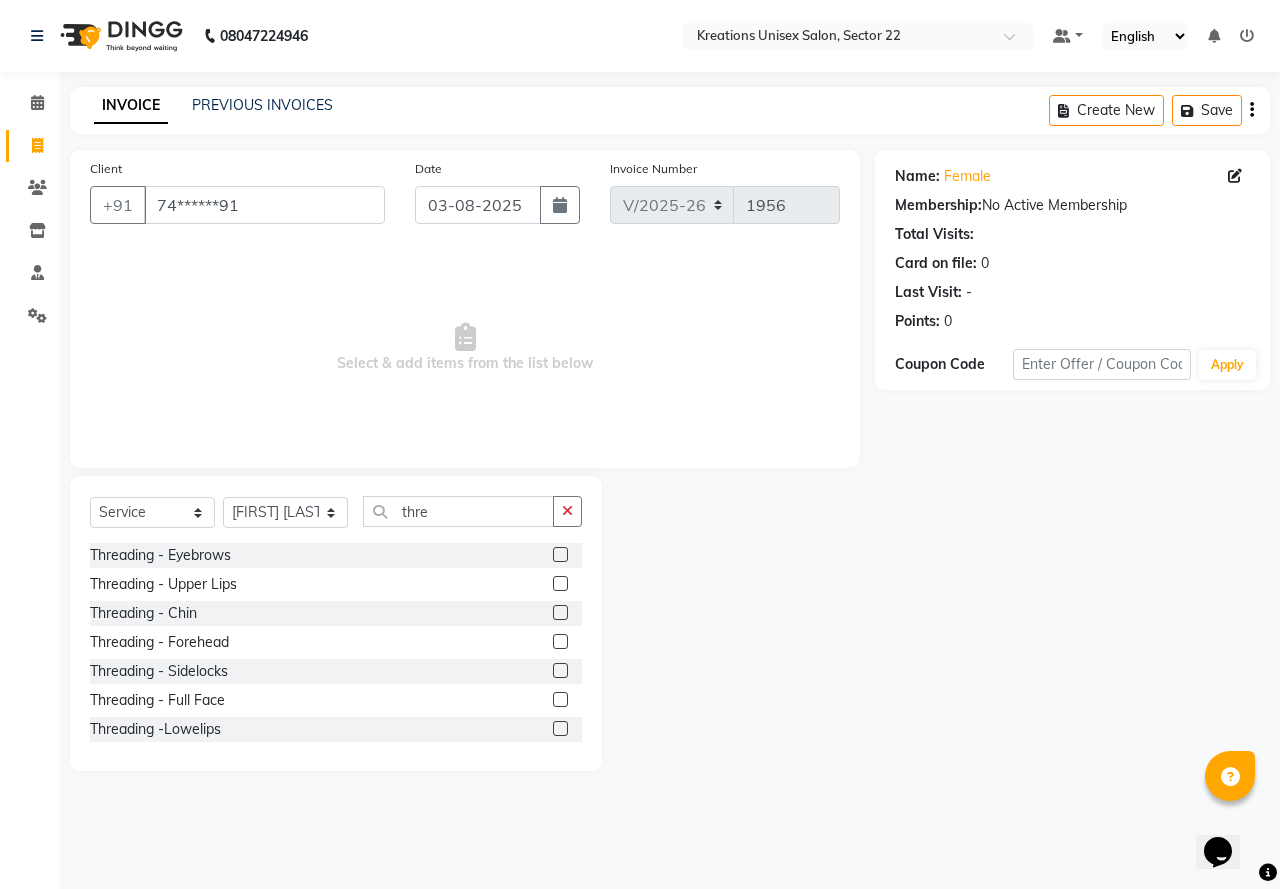 click 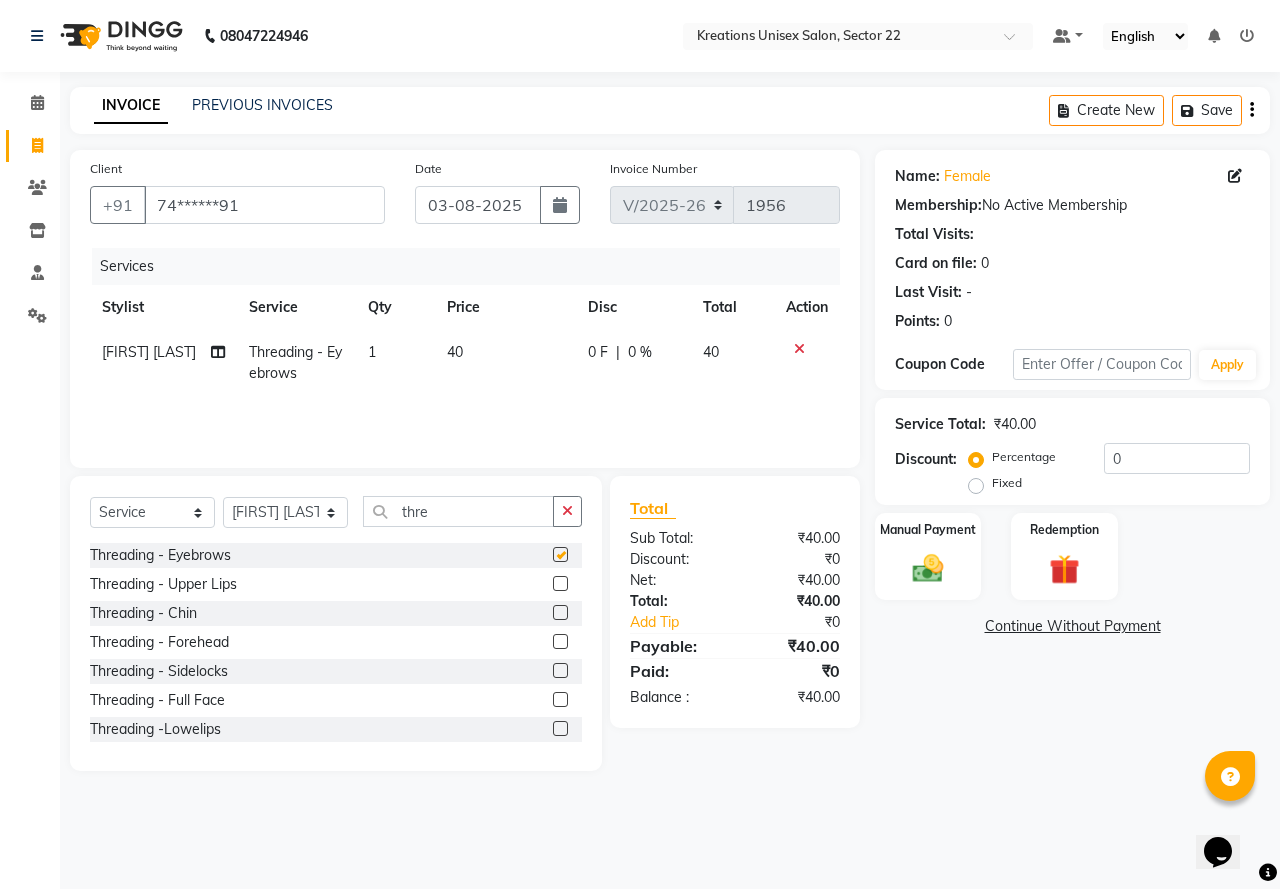 checkbox on "false" 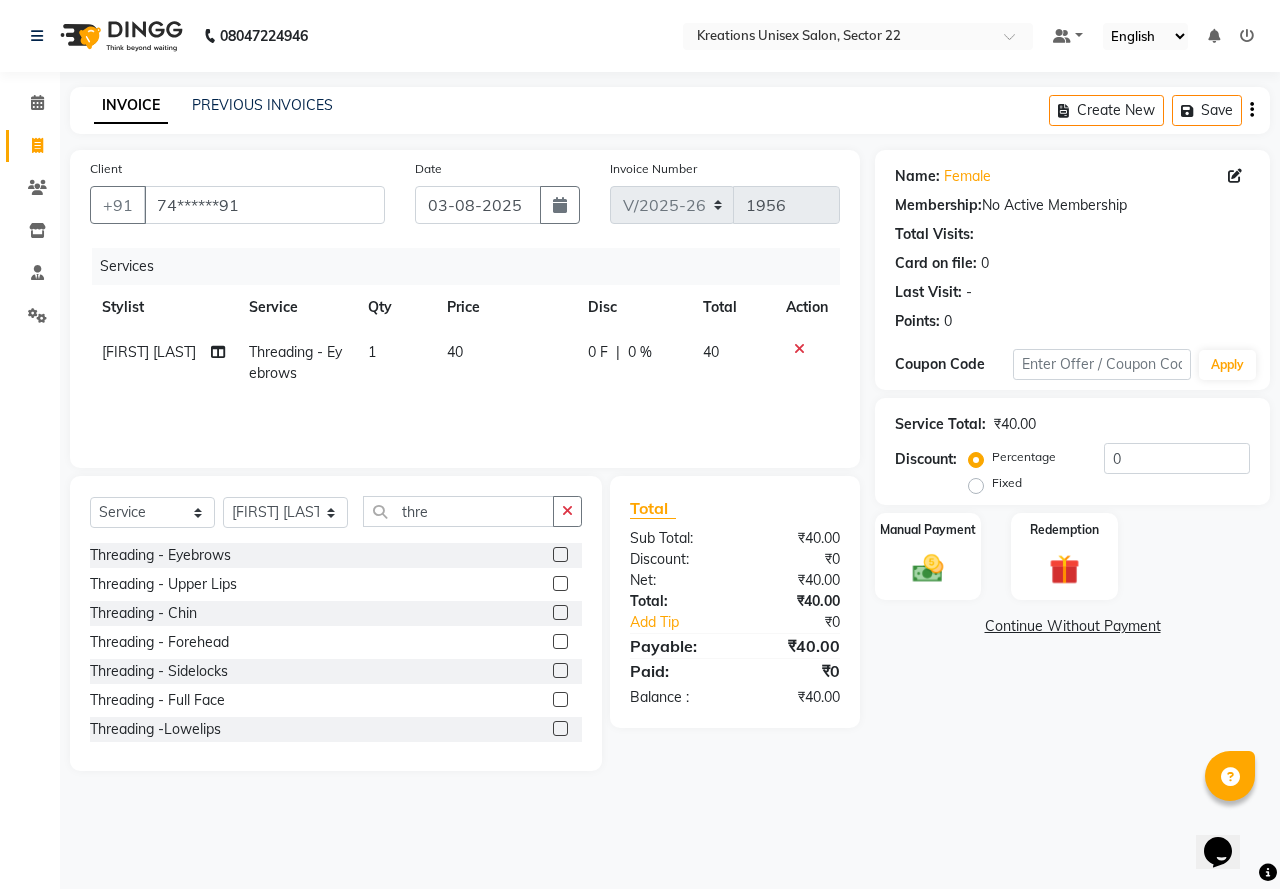 click 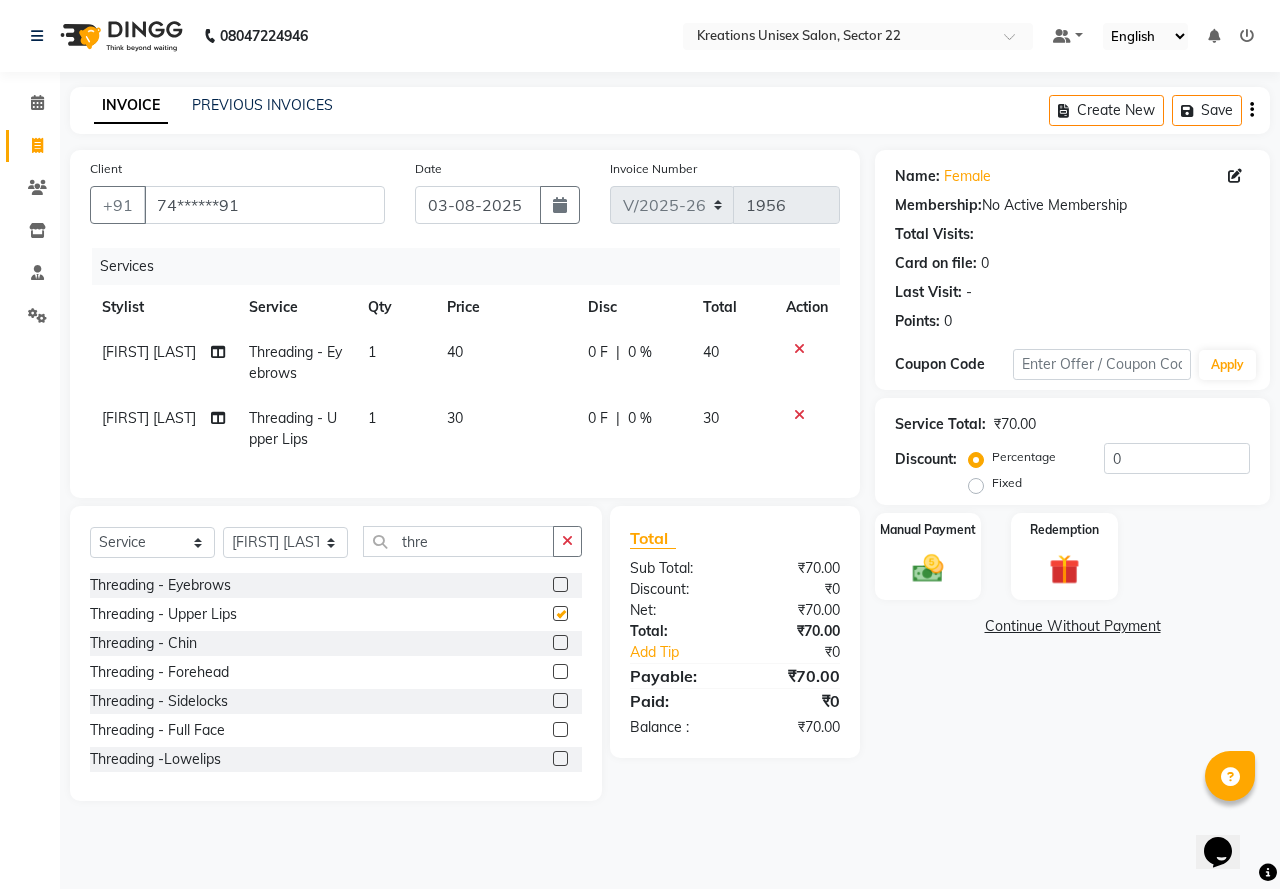 checkbox on "false" 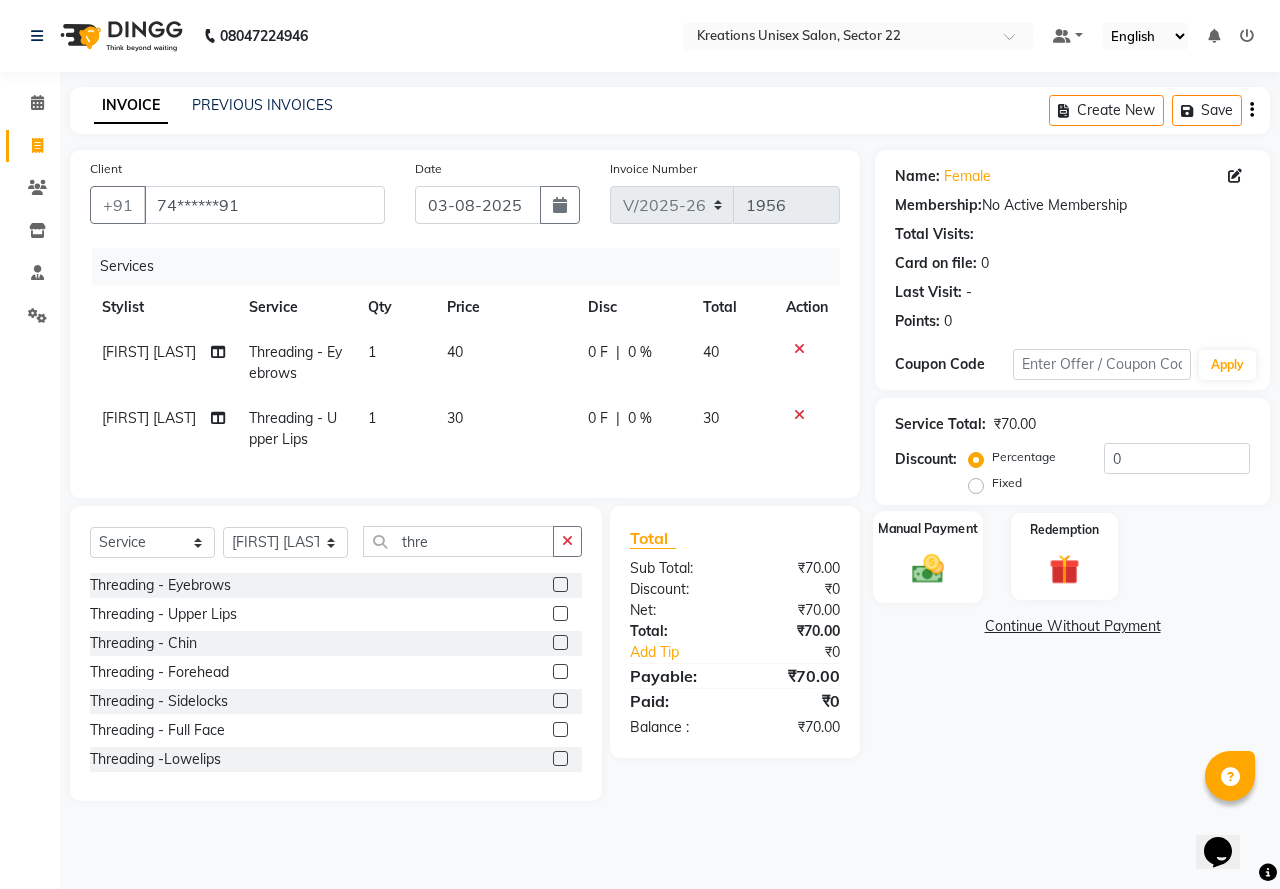 click 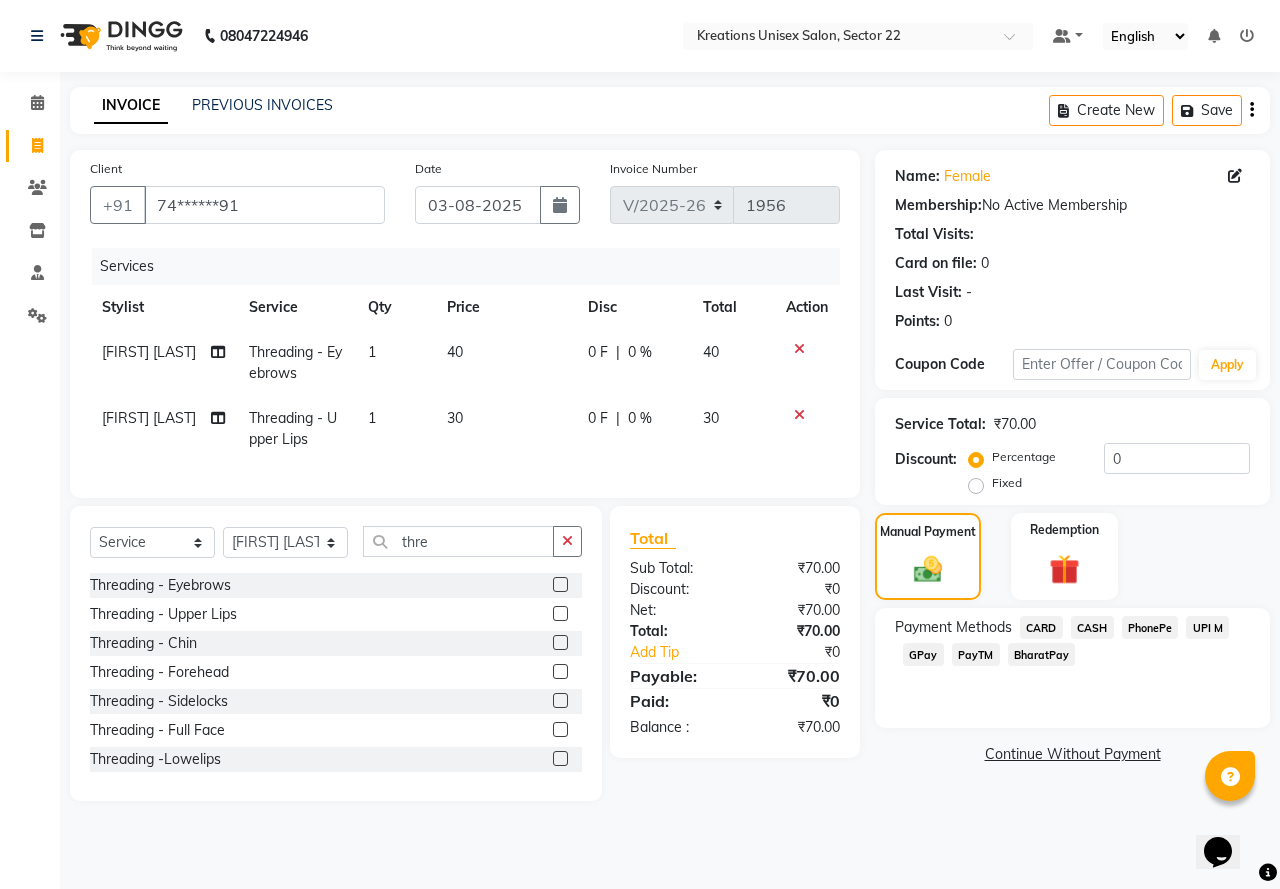 click on "PayTM" 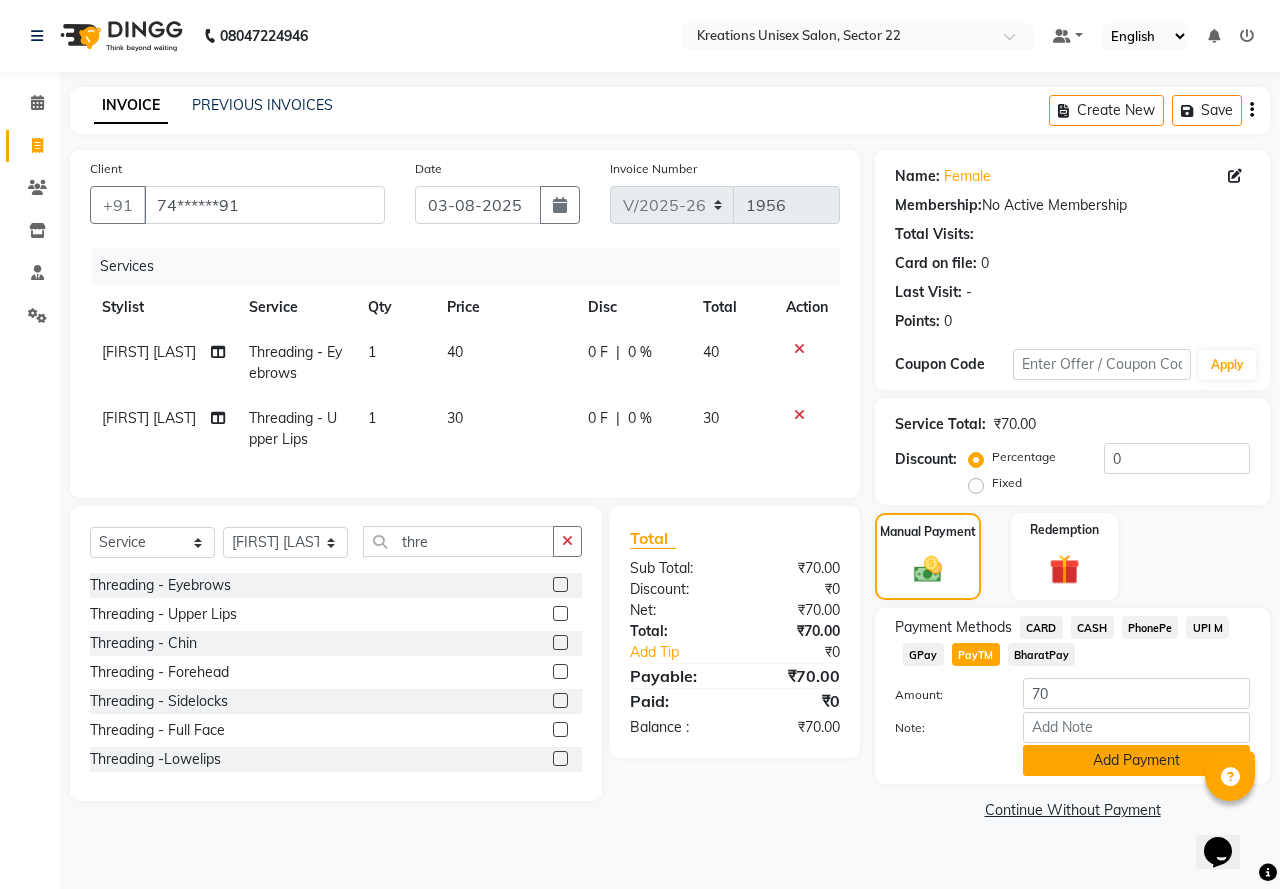 click on "Add Payment" 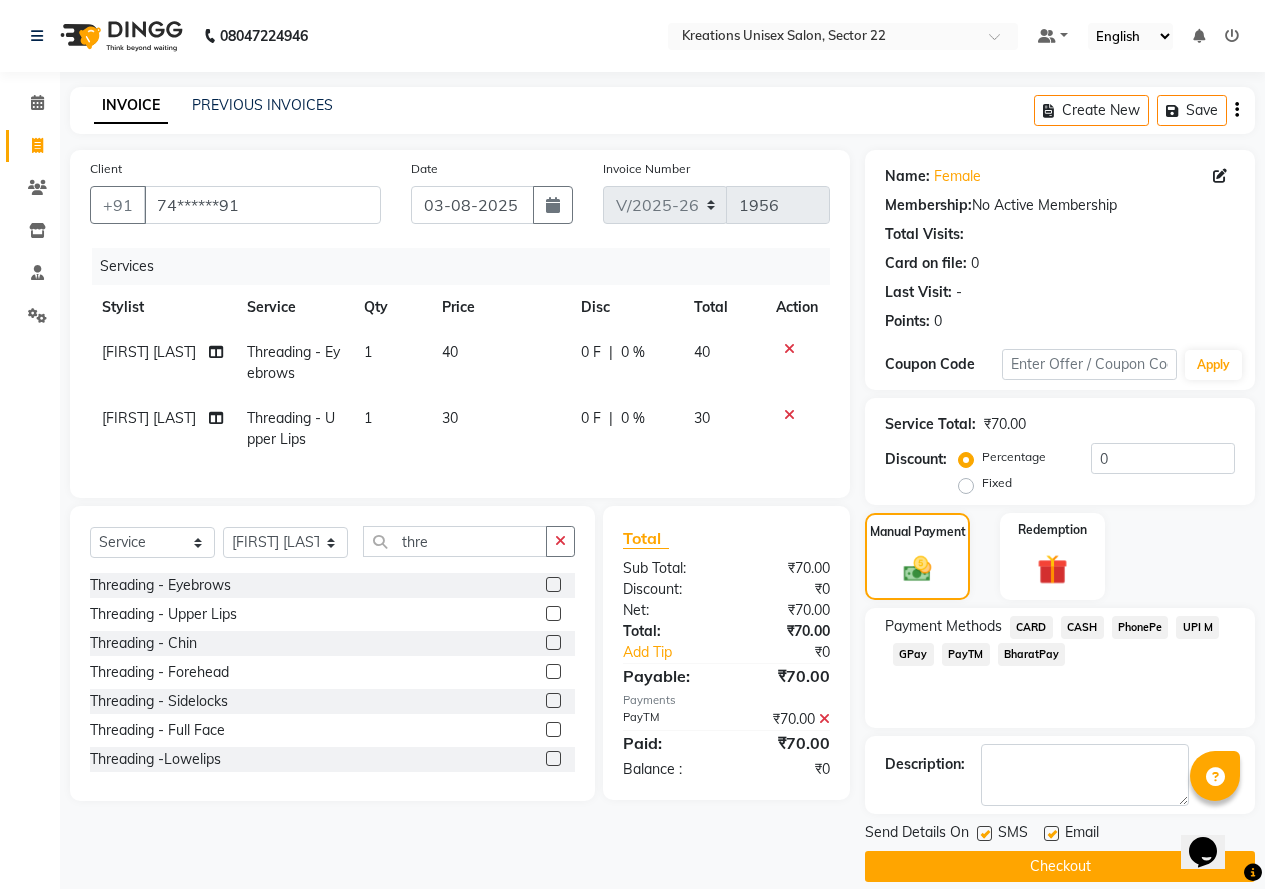 click 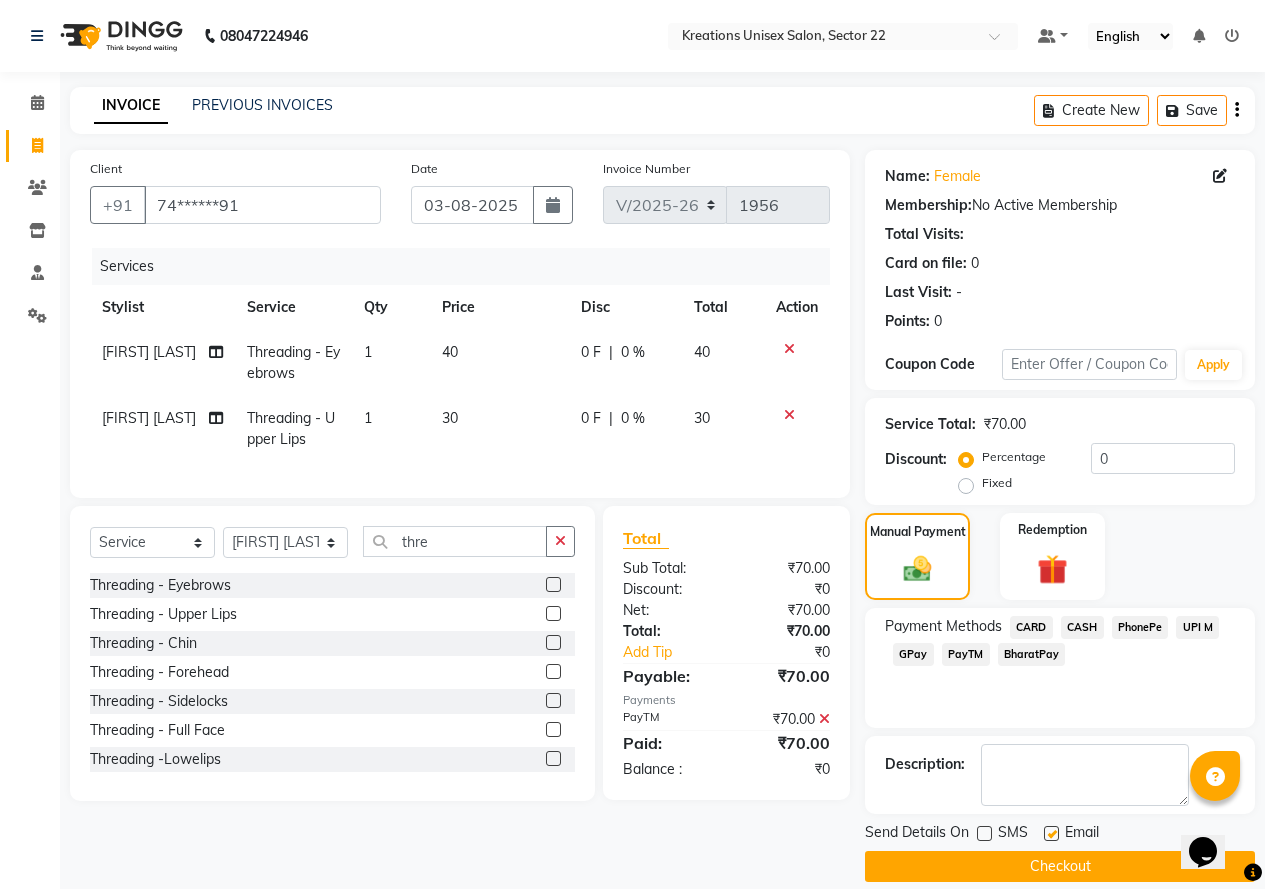 click 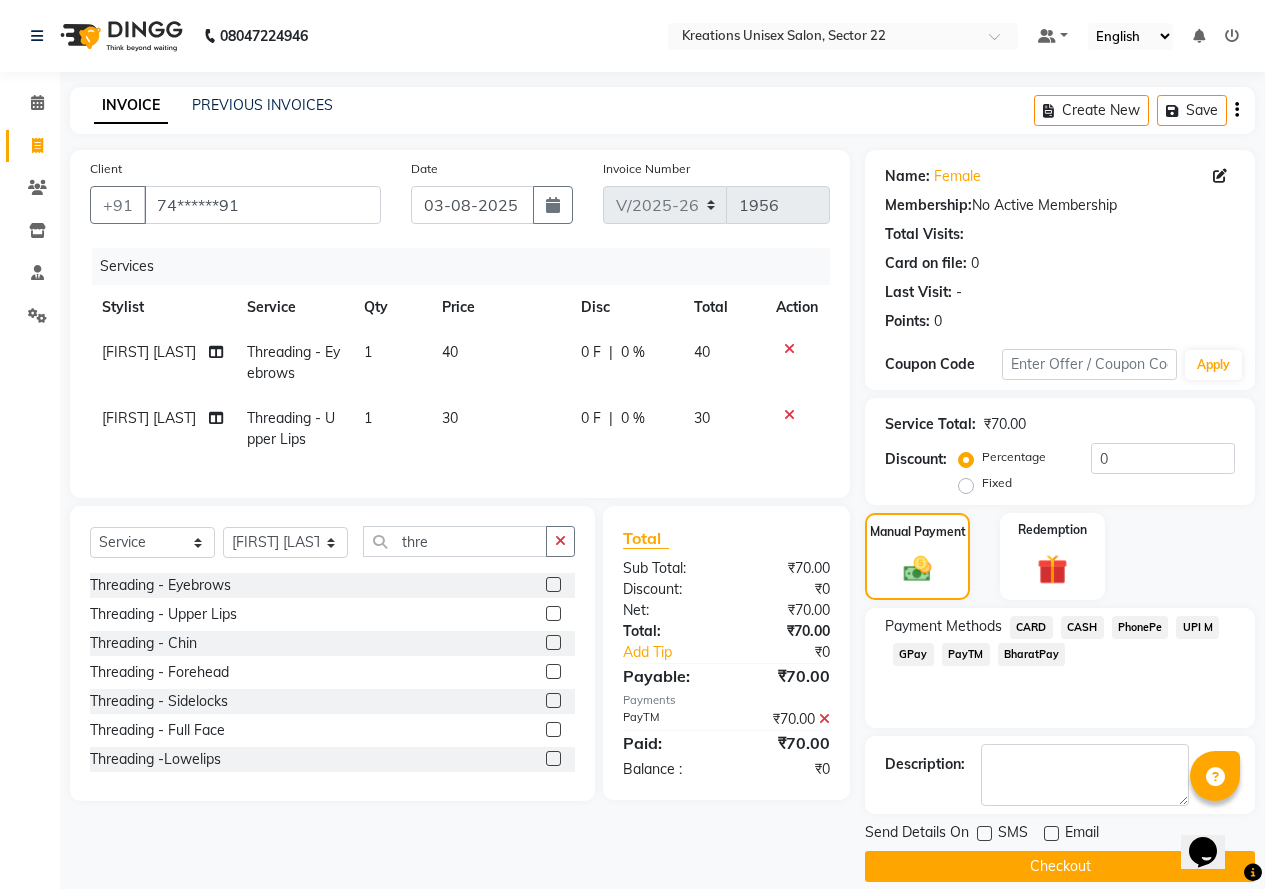 click on "Checkout" 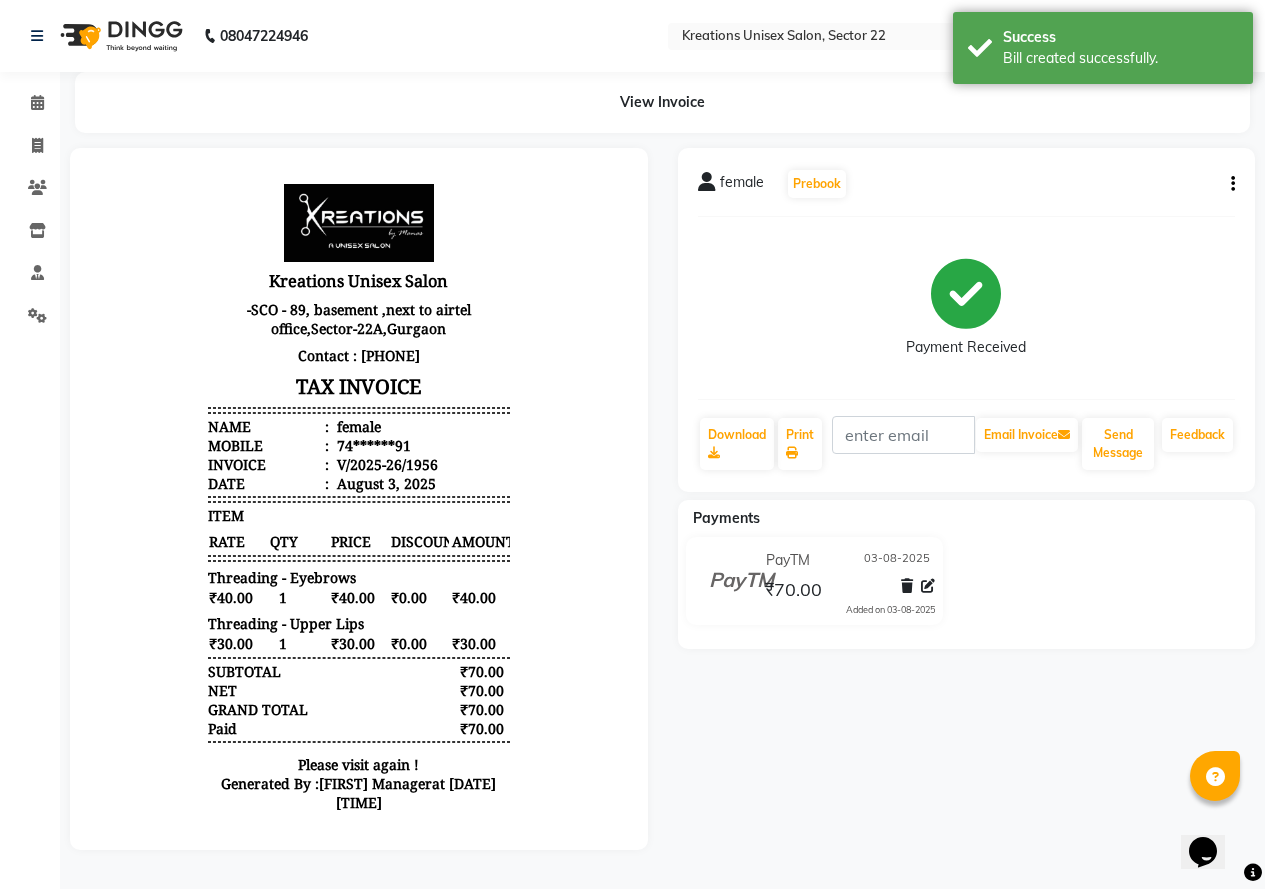 scroll, scrollTop: 0, scrollLeft: 0, axis: both 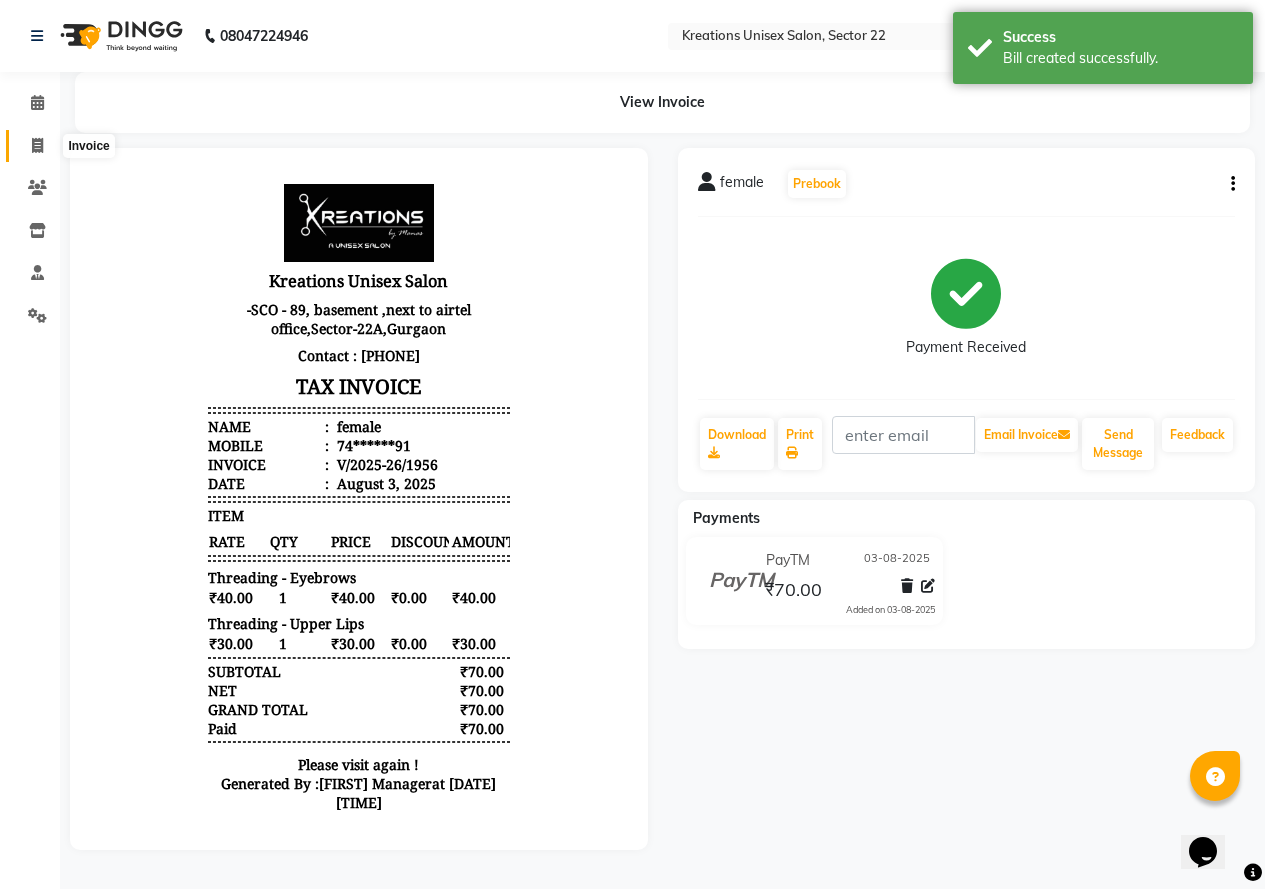 click 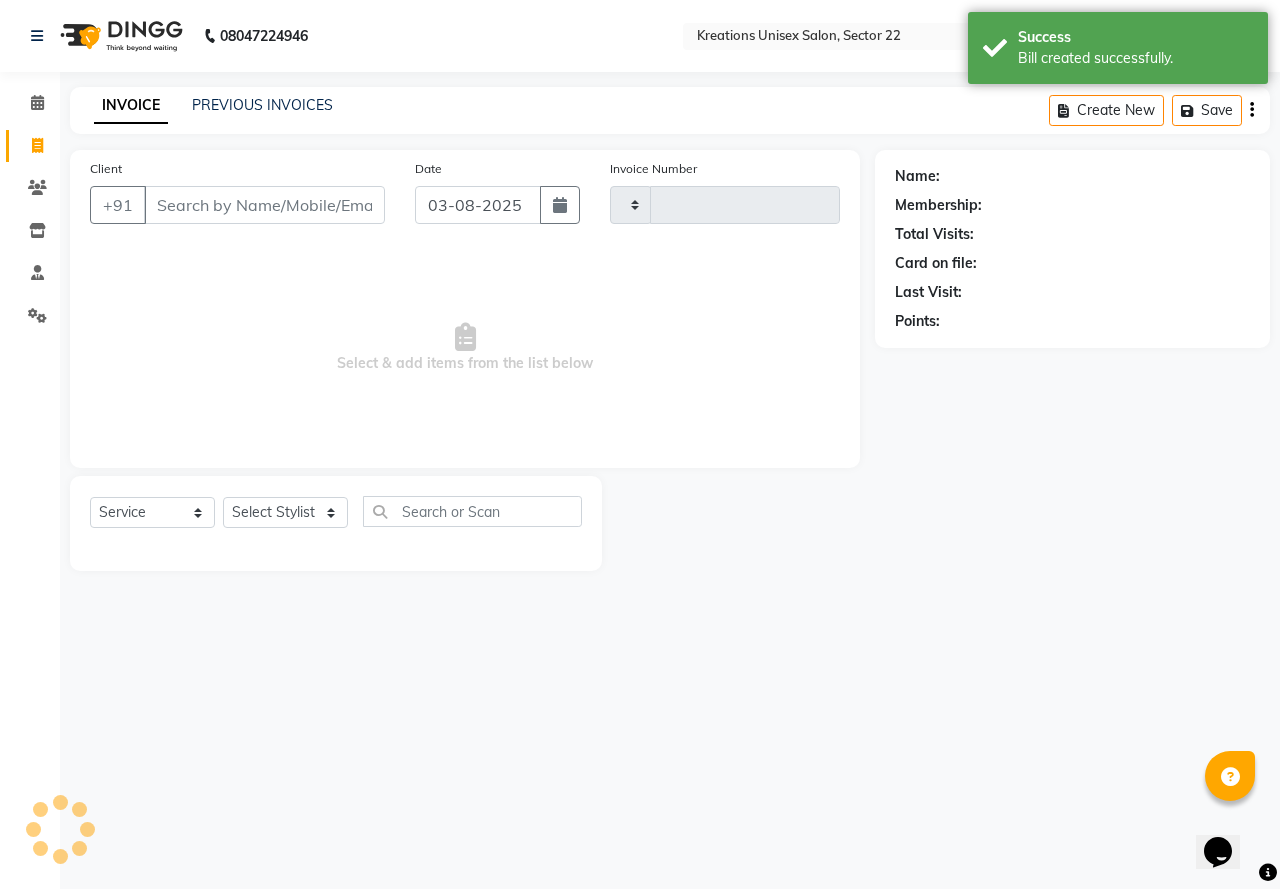 type on "1957" 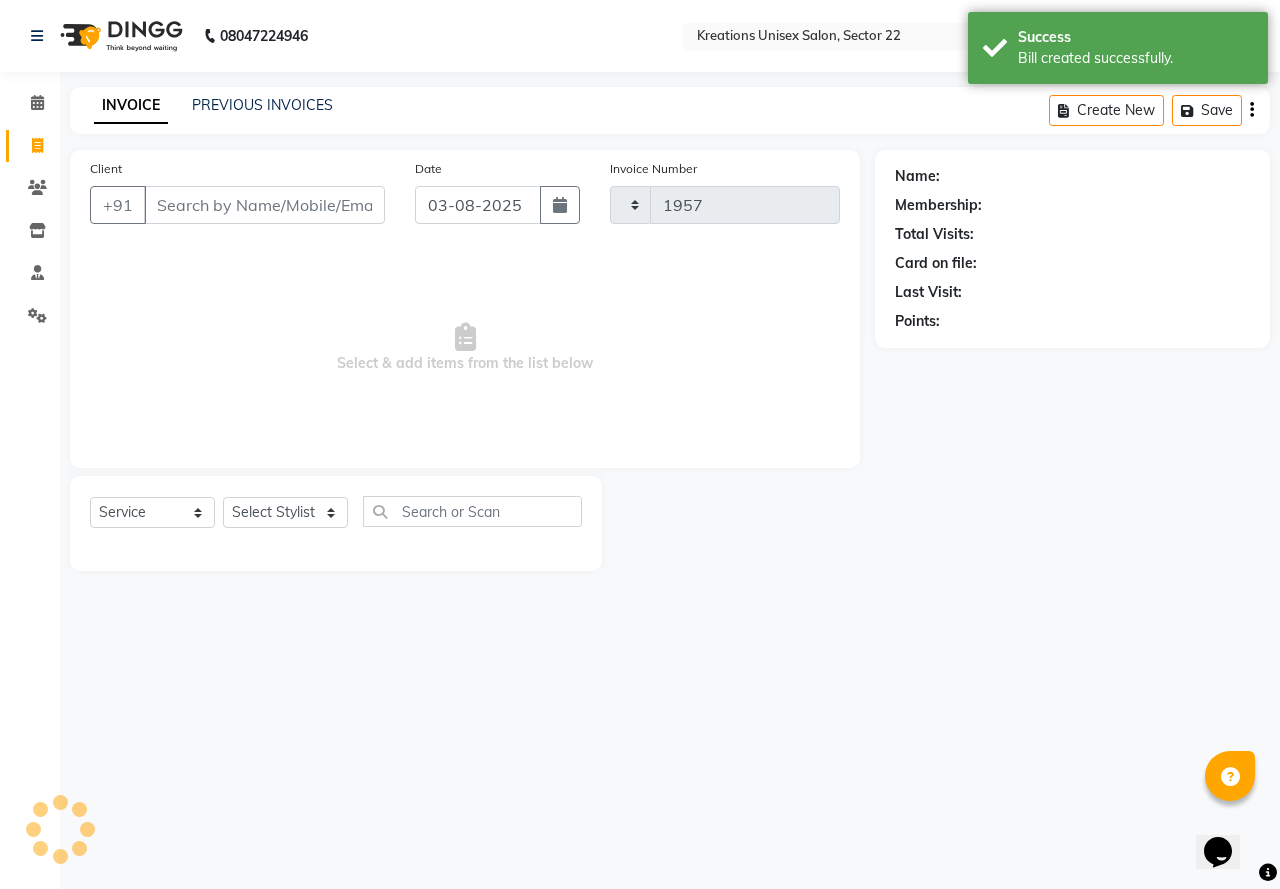 select on "6170" 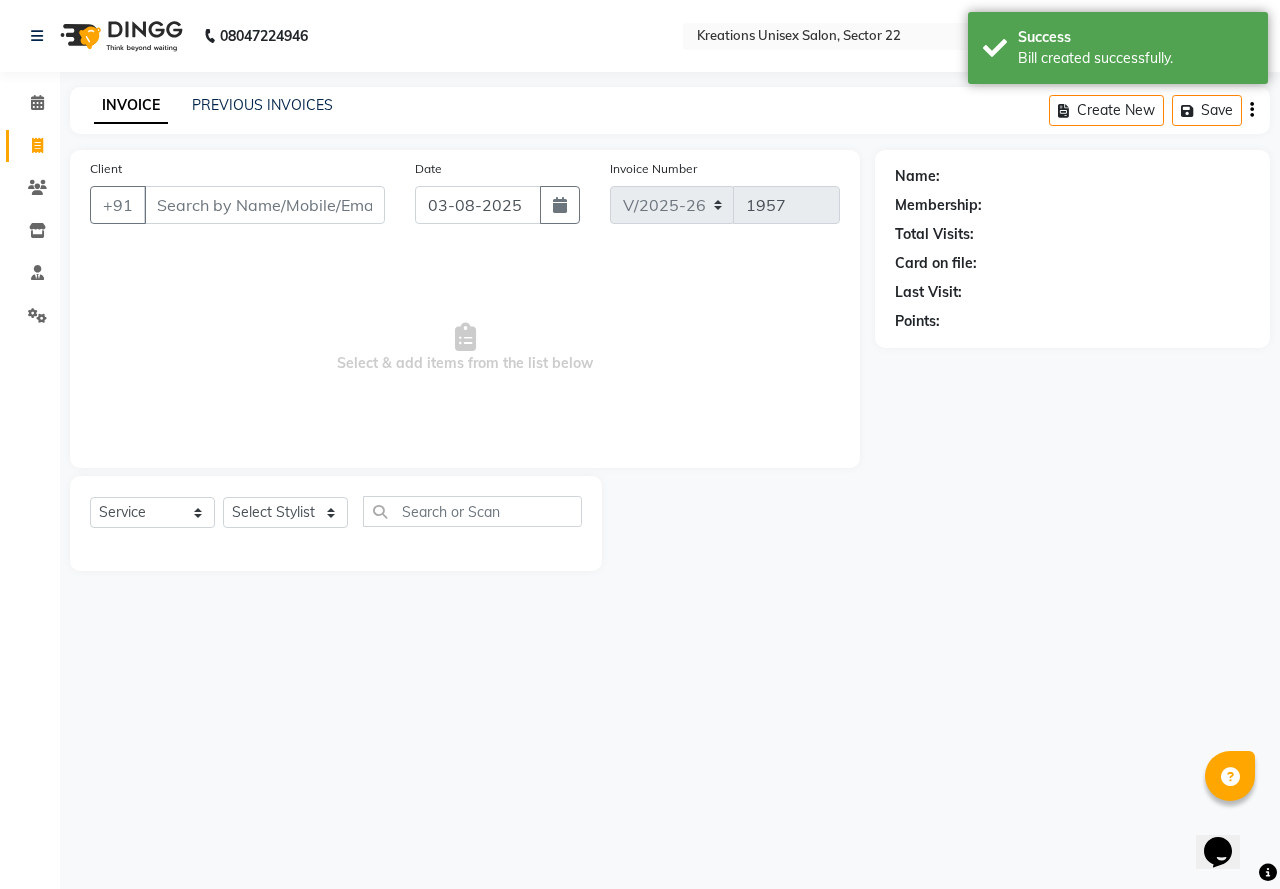 click on "Client" at bounding box center [264, 205] 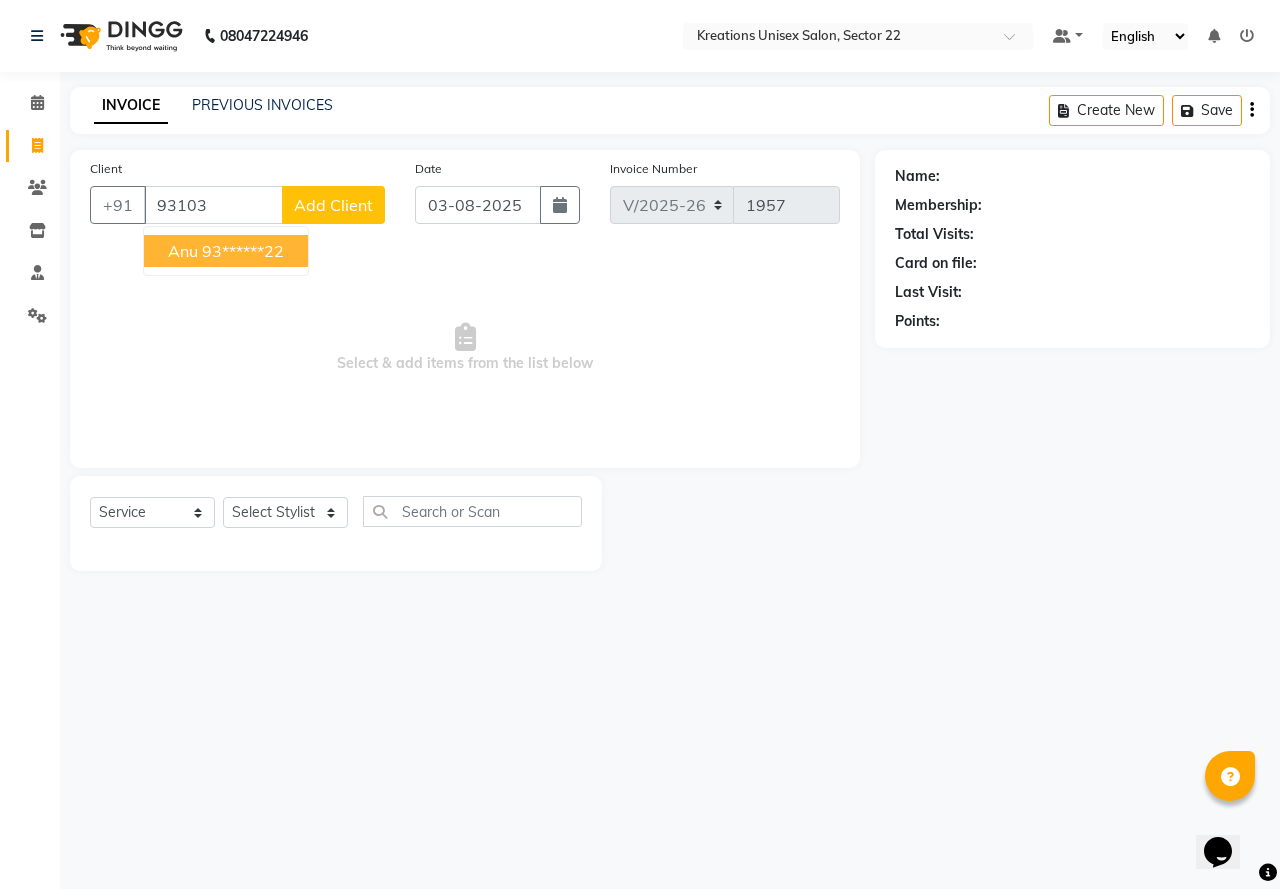 click on "anu" at bounding box center (183, 251) 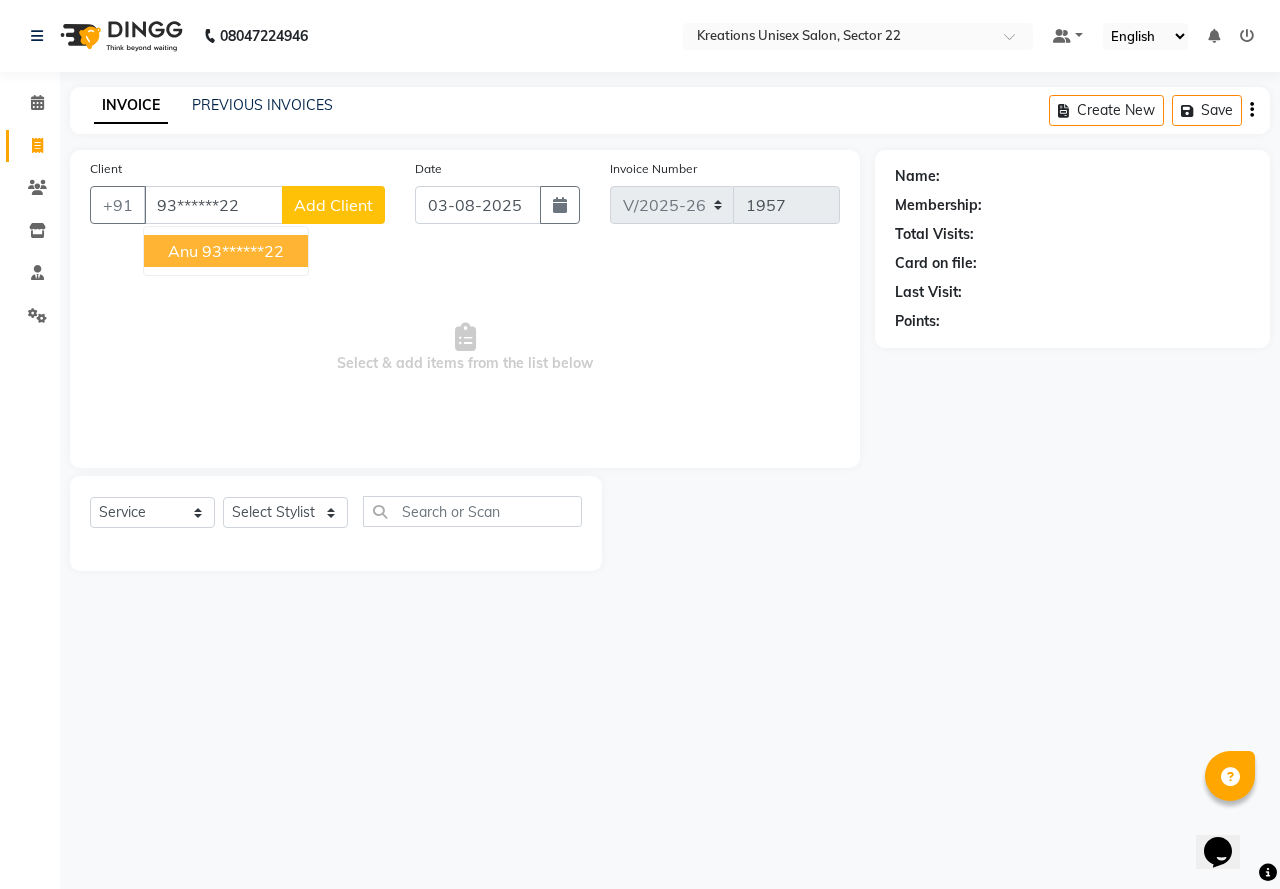 type on "93******22" 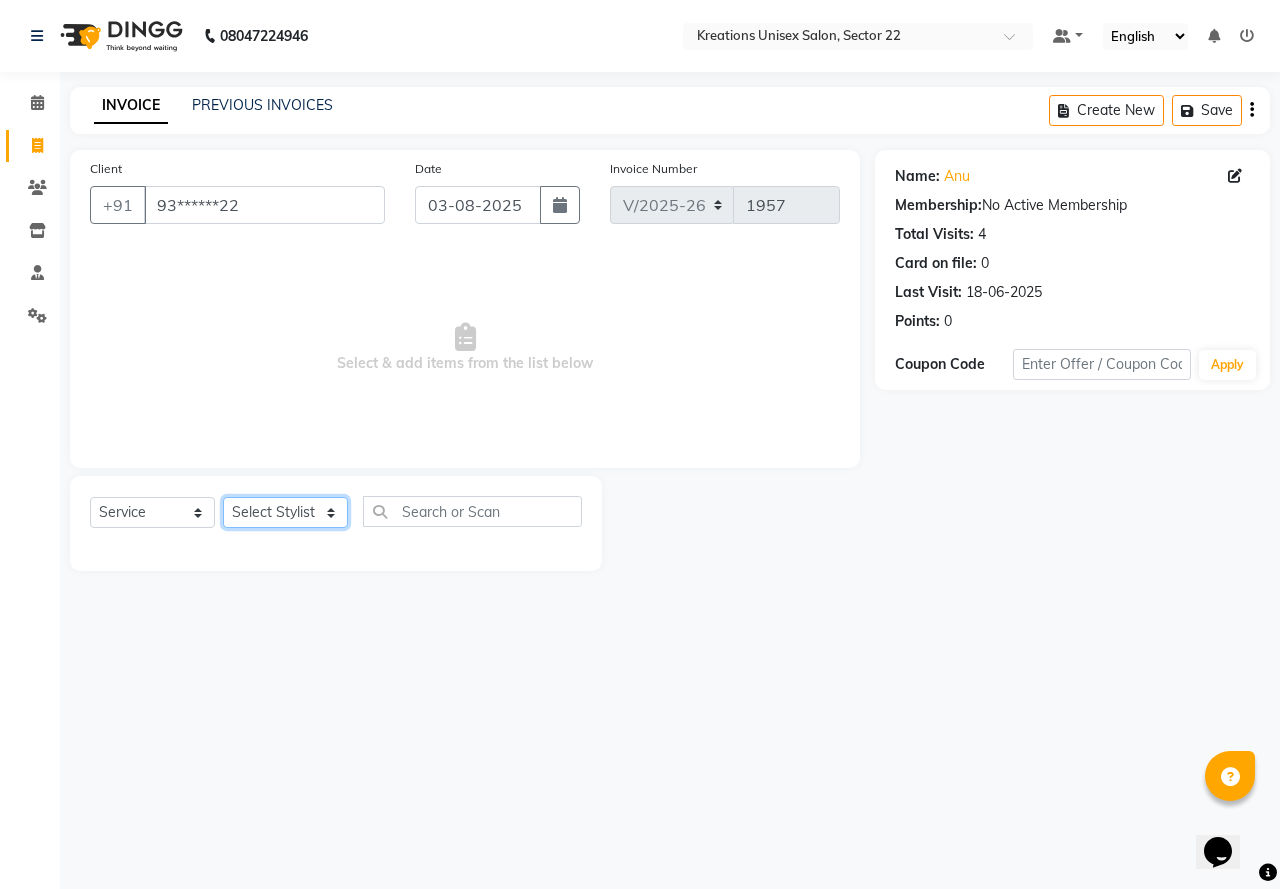 click on "Select Stylist AMAN Jeet Manager Jitender  Kapil  Kavita Manager Malik Khan  Manas Sir  rozy  Sector-23 Shaffali Maam  Shiv Kumar Sita Mehto" 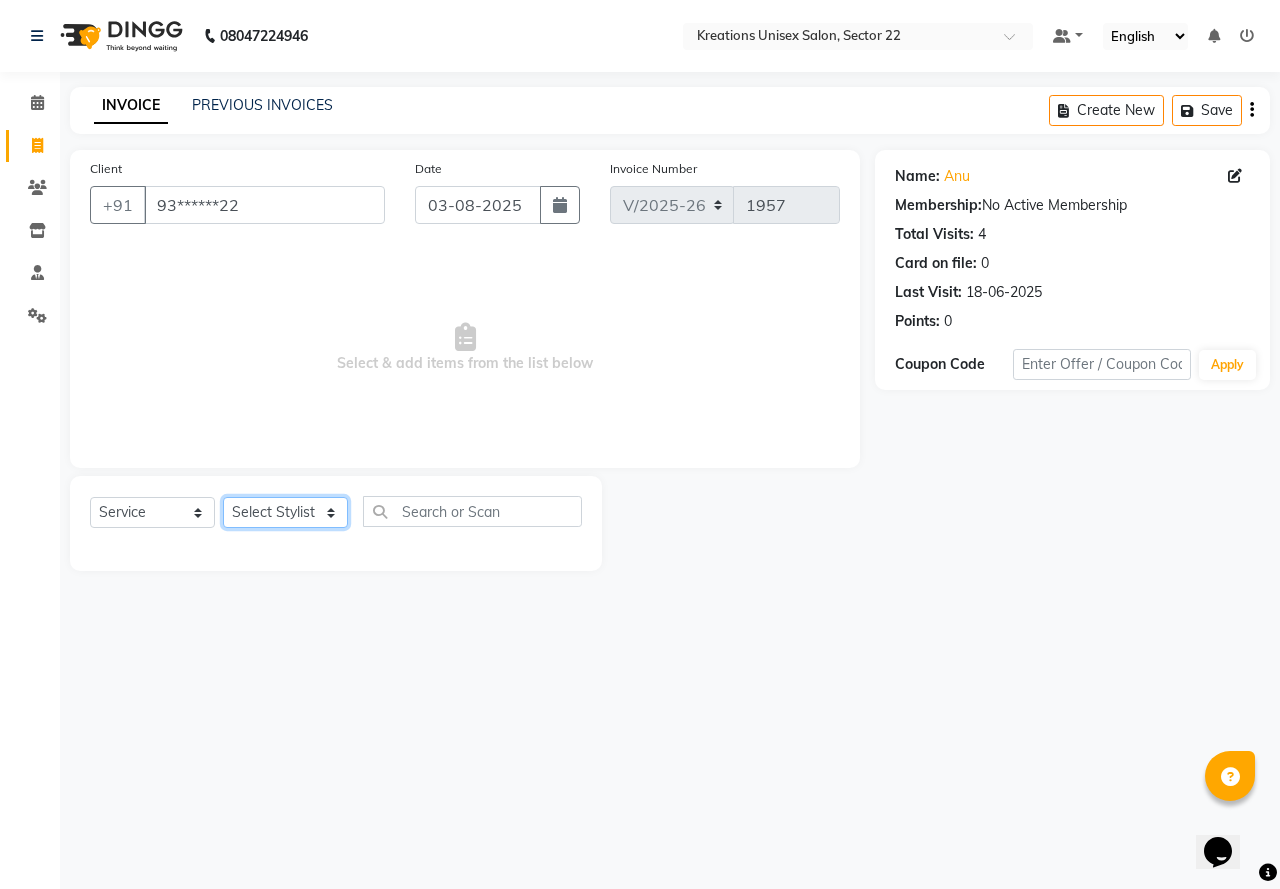 select on "69539" 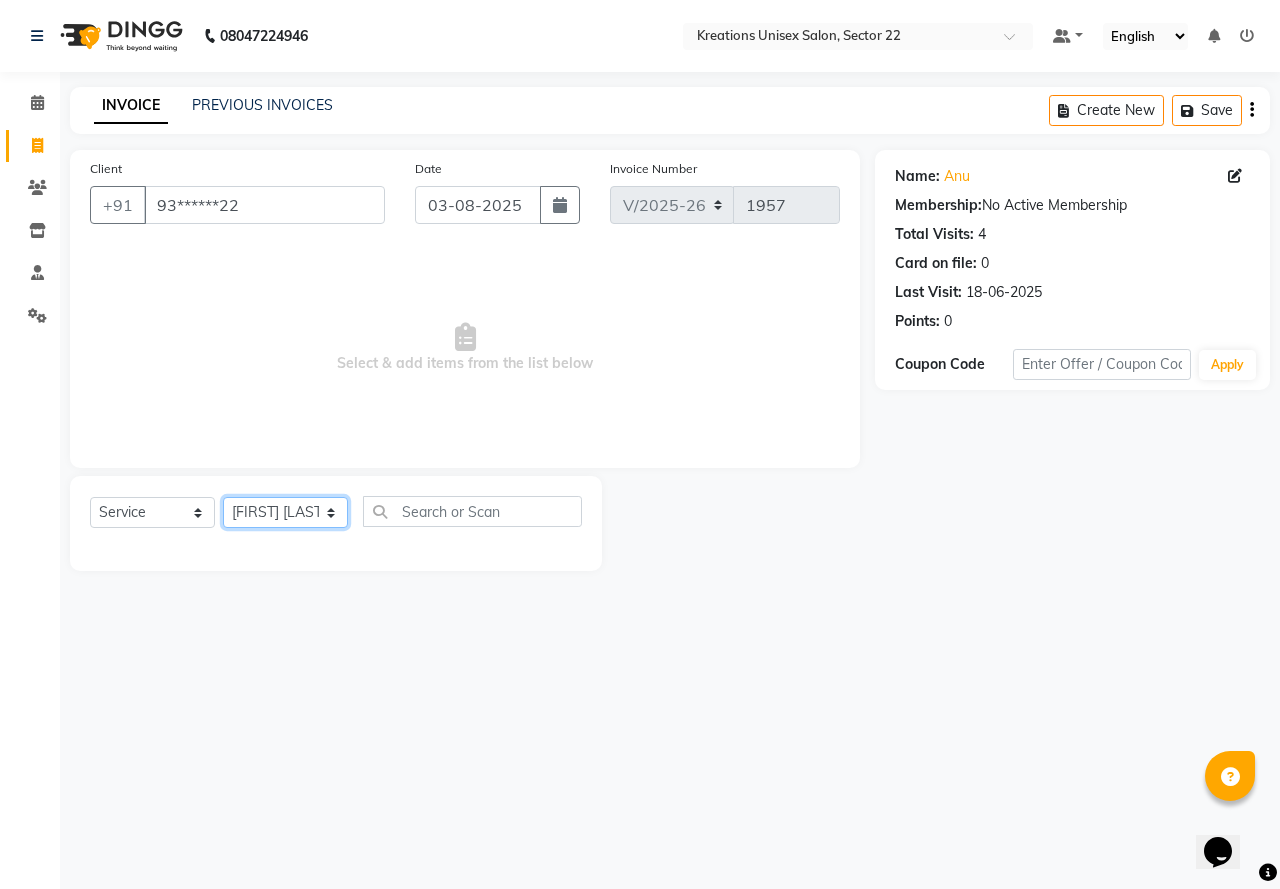 click on "Select Stylist AMAN Jeet Manager Jitender  Kapil  Kavita Manager Malik Khan  Manas Sir  rozy  Sector-23 Shaffali Maam  Shiv Kumar Sita Mehto" 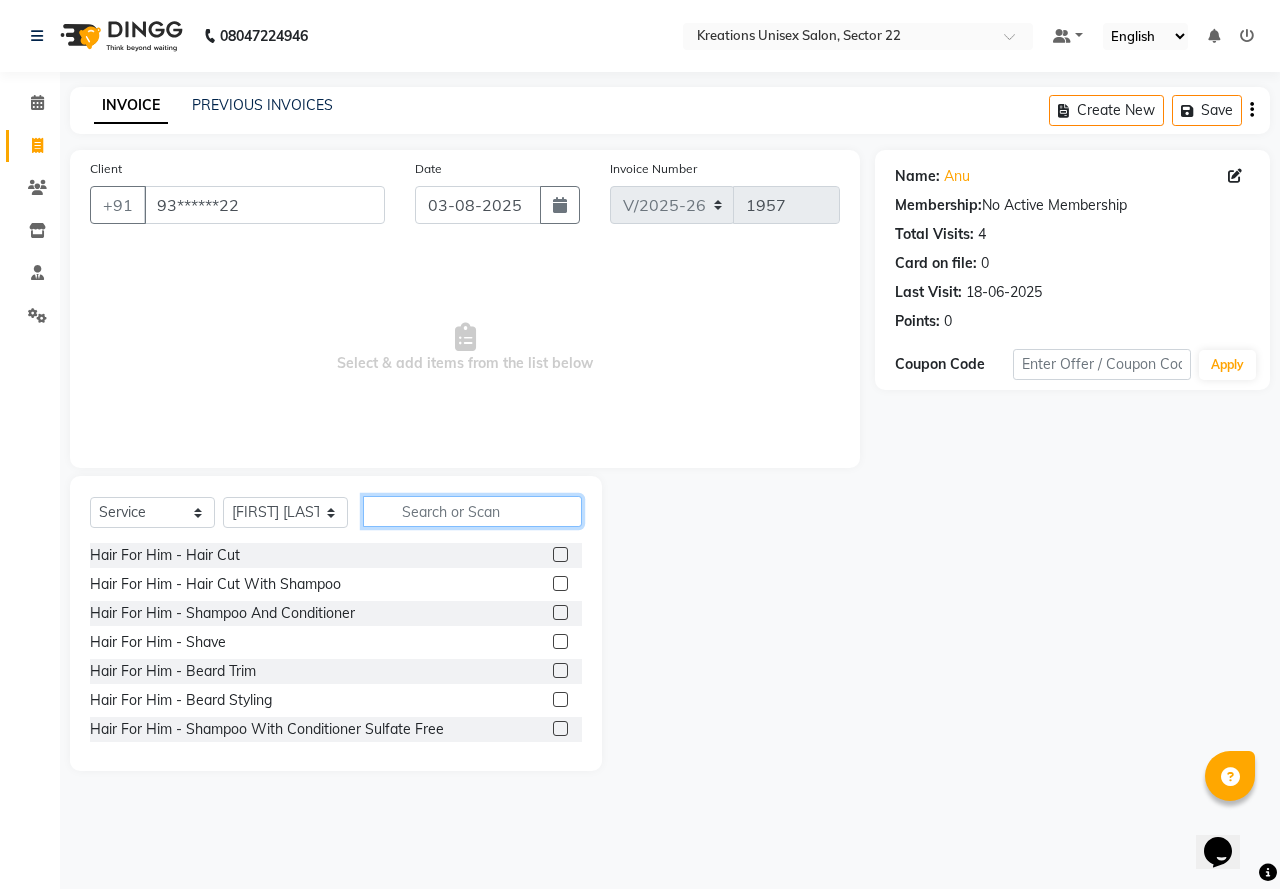 click 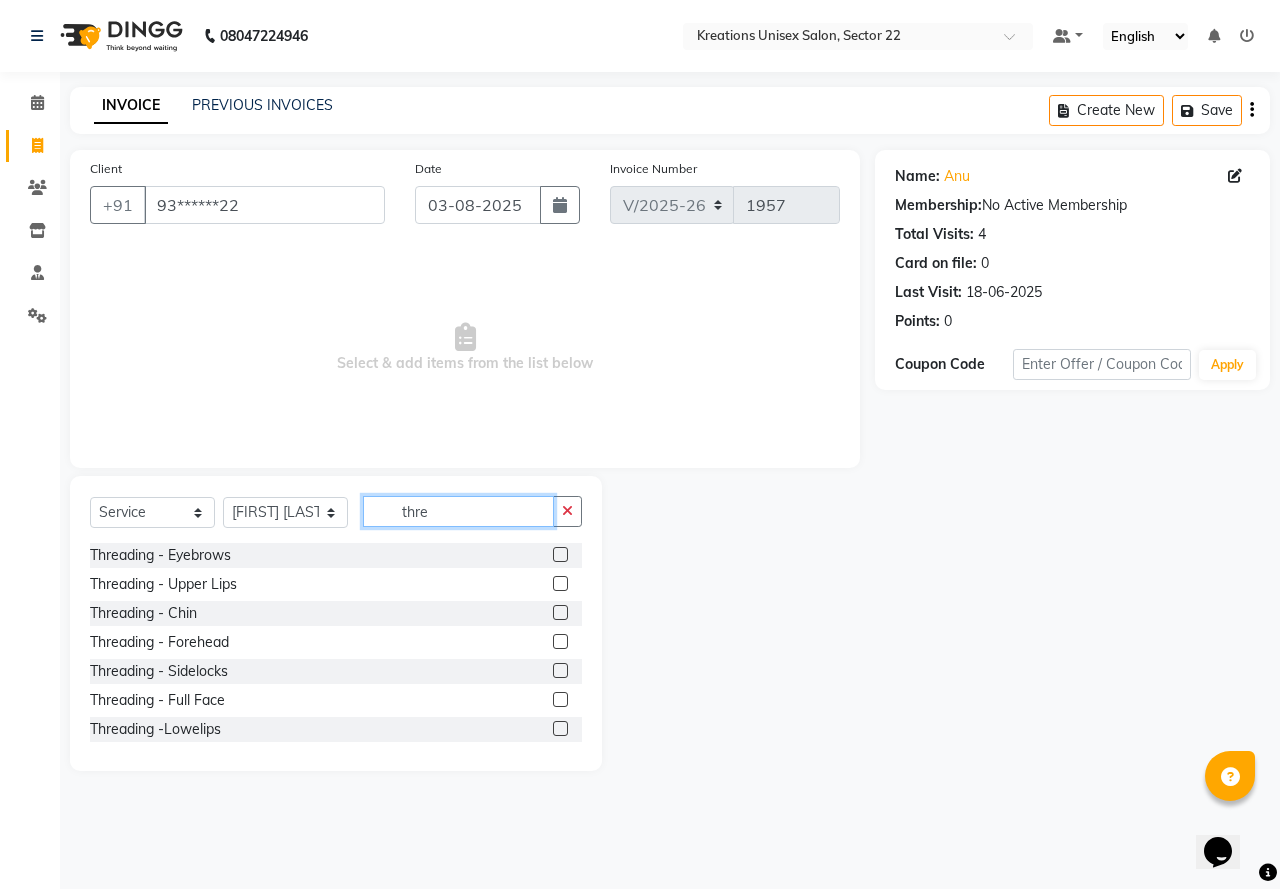 type on "thre" 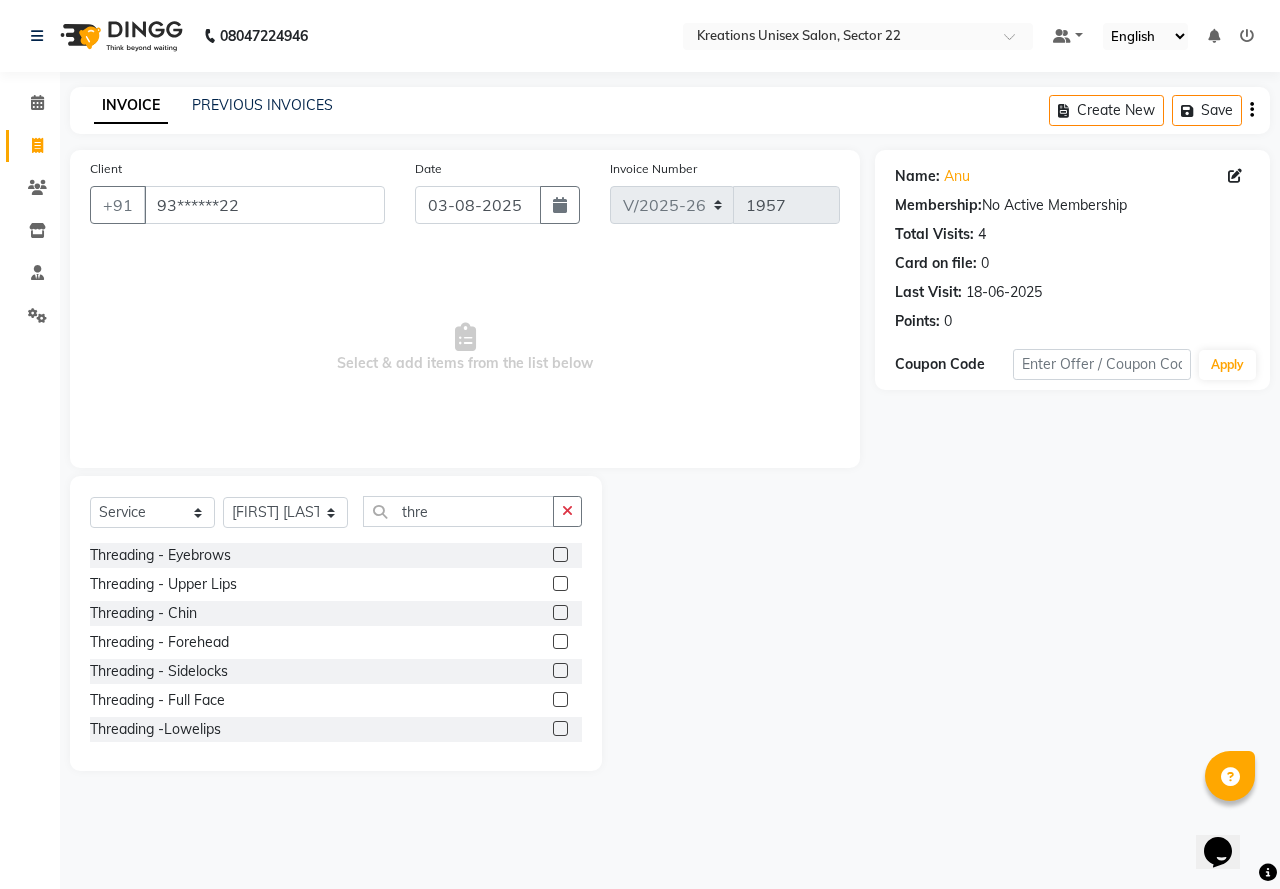 click 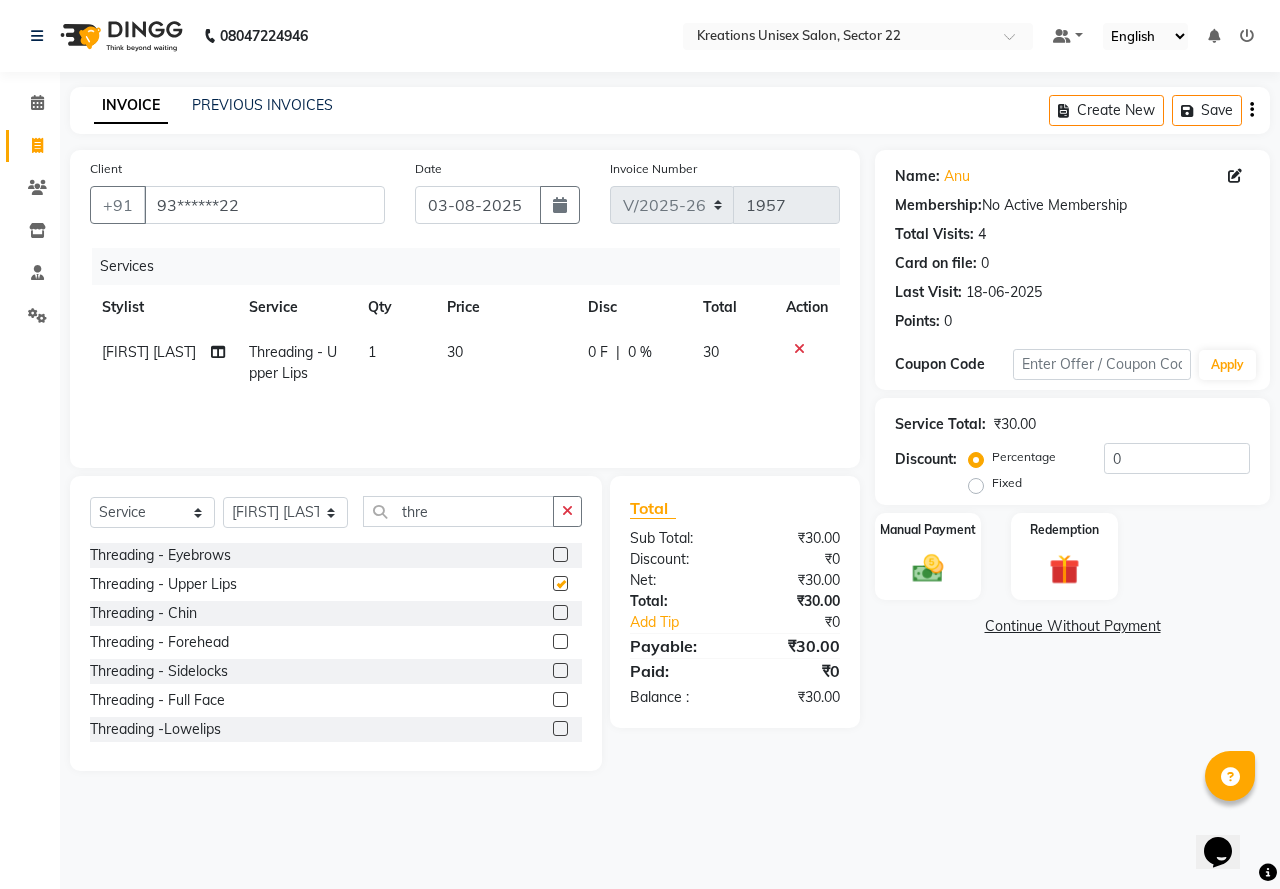checkbox on "false" 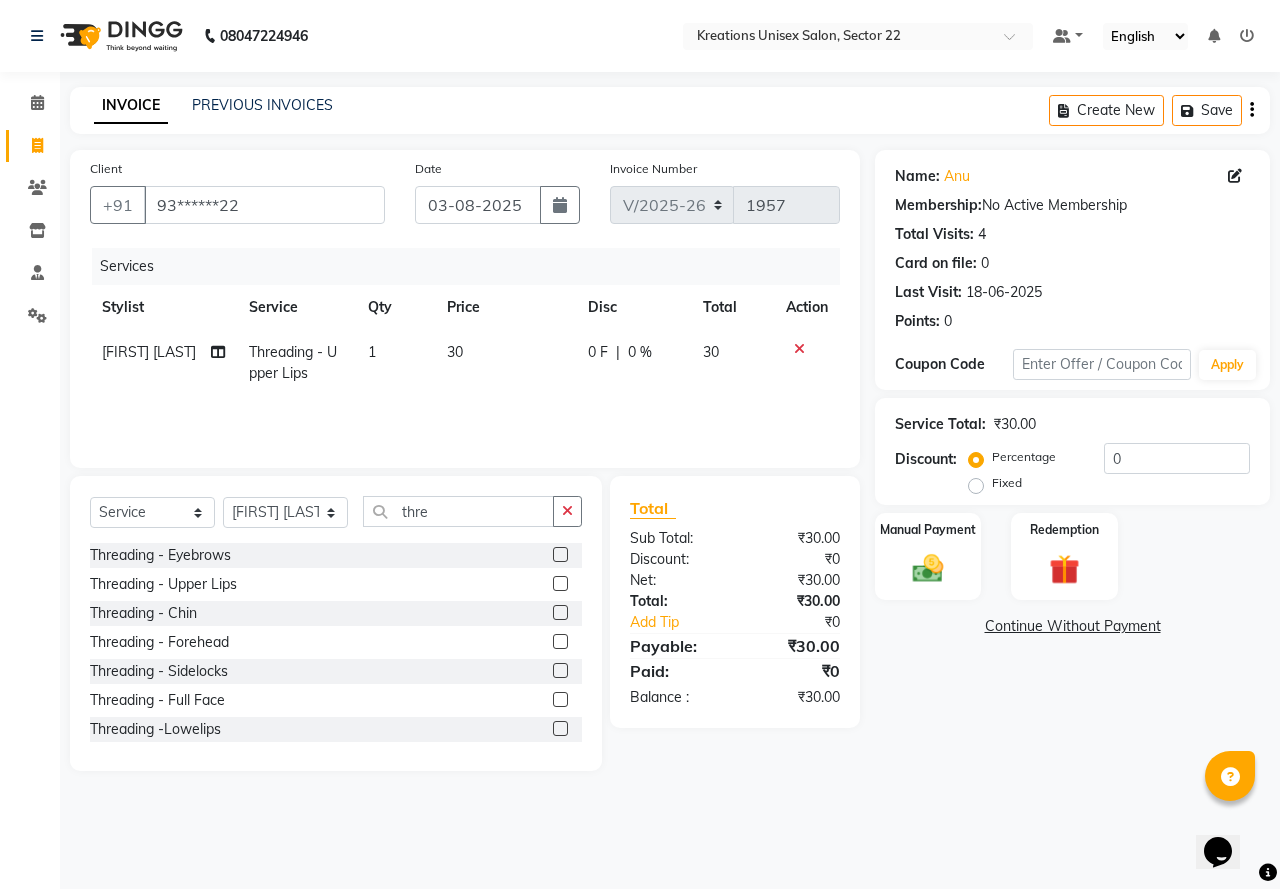 click 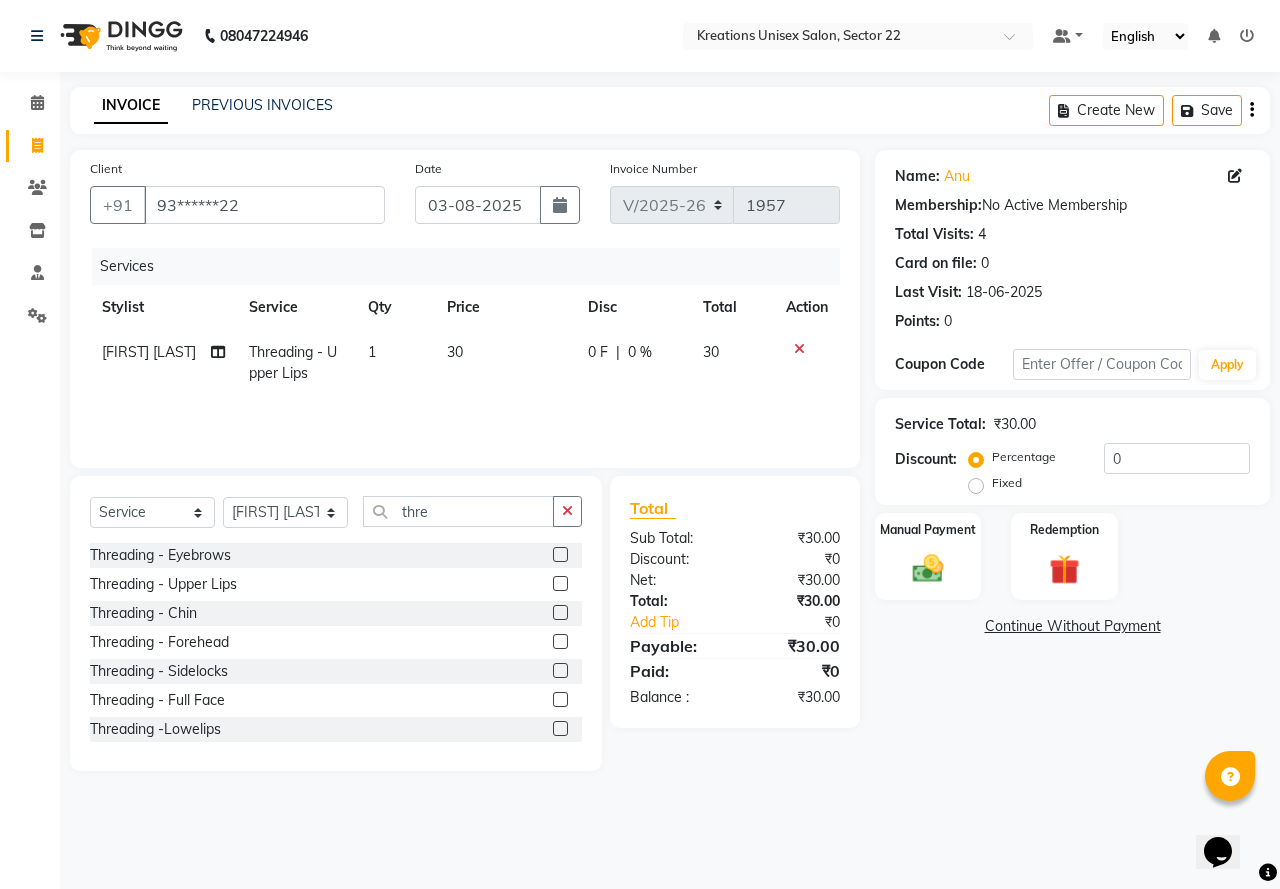 click 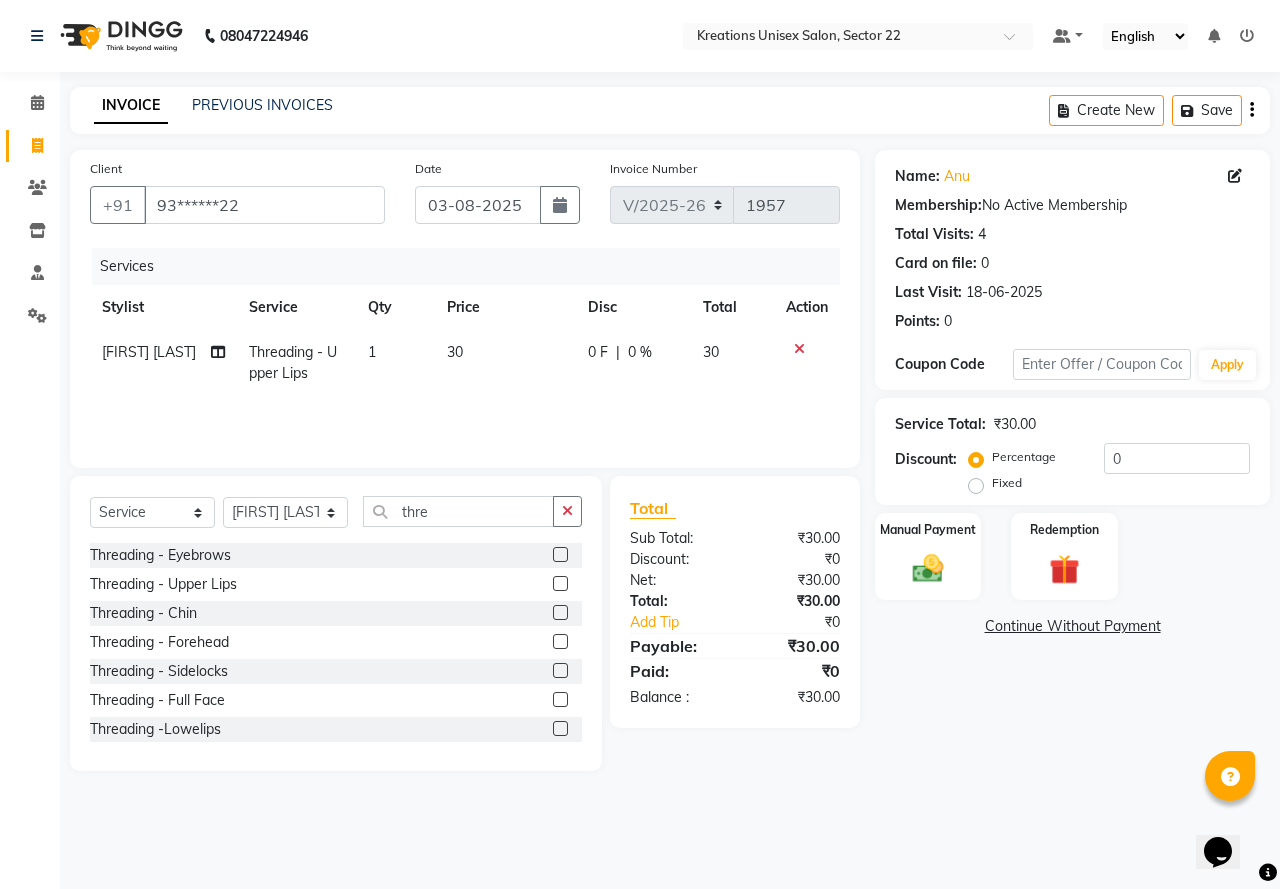 click at bounding box center (559, 613) 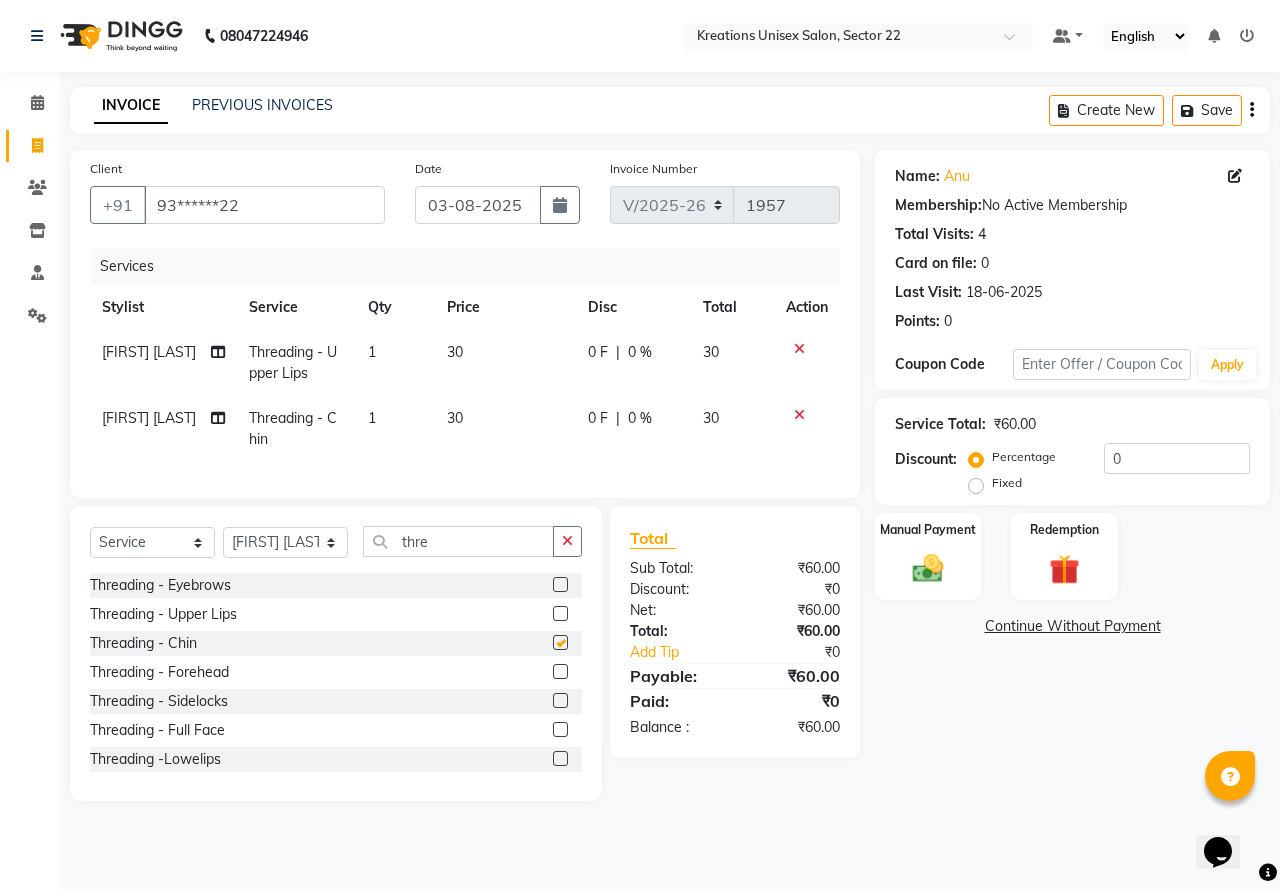 checkbox on "false" 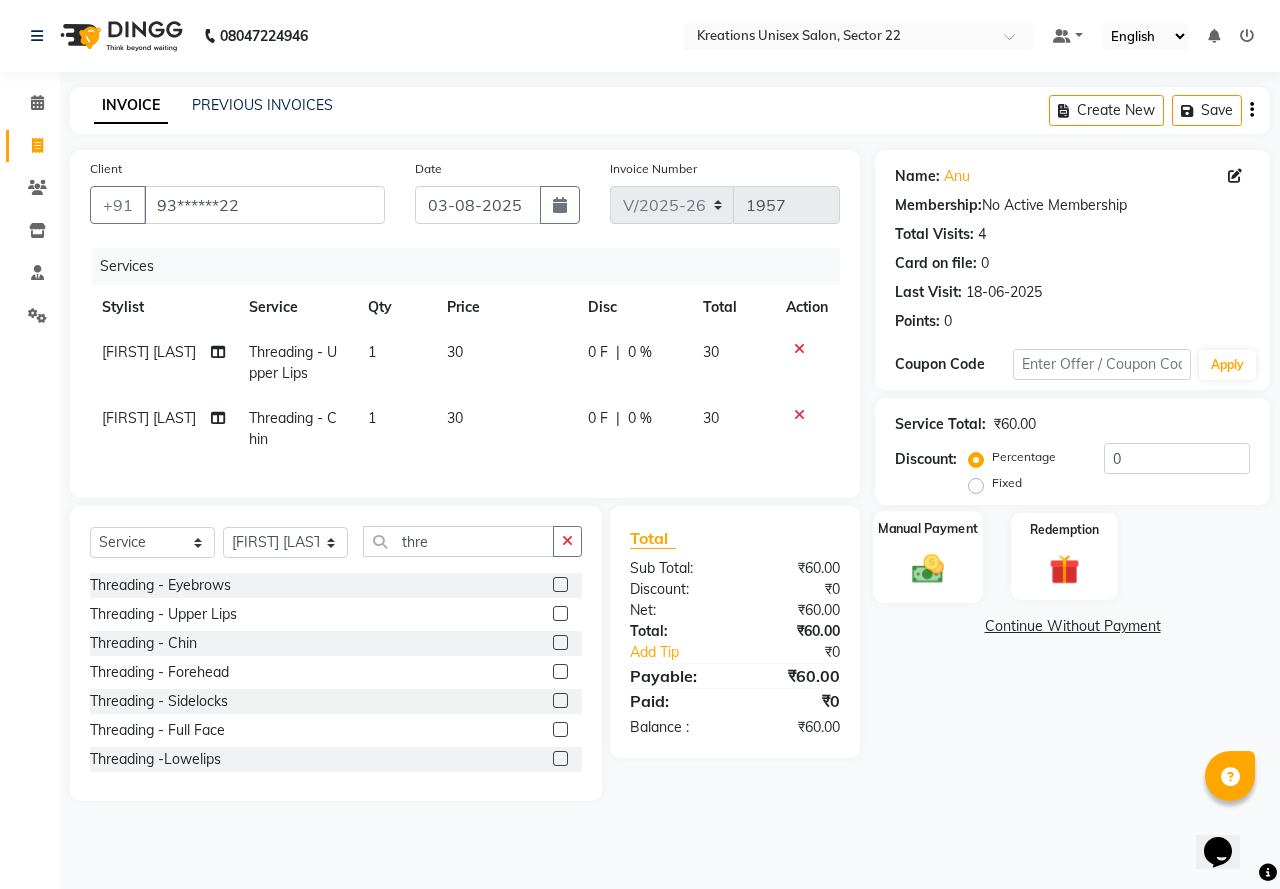 click 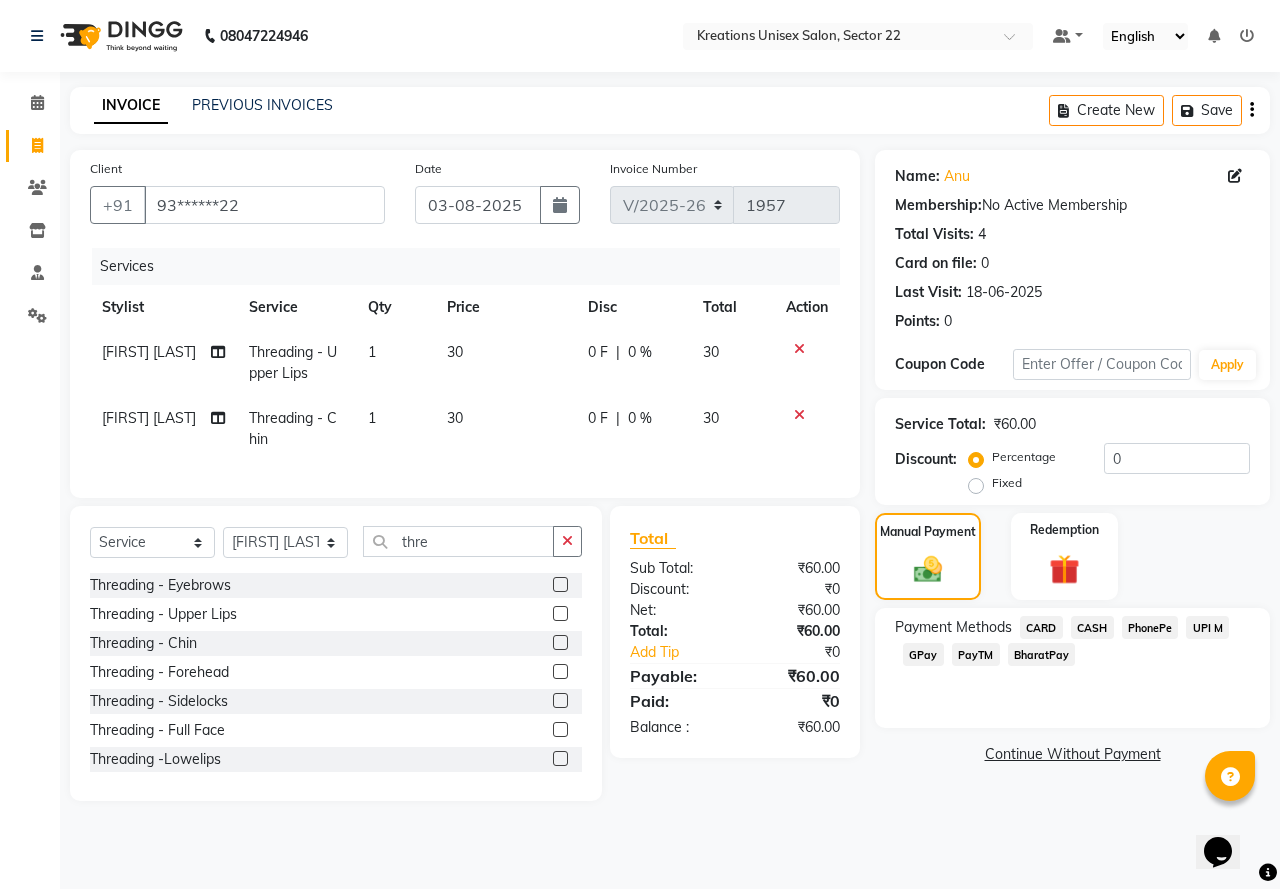 click on "PayTM" 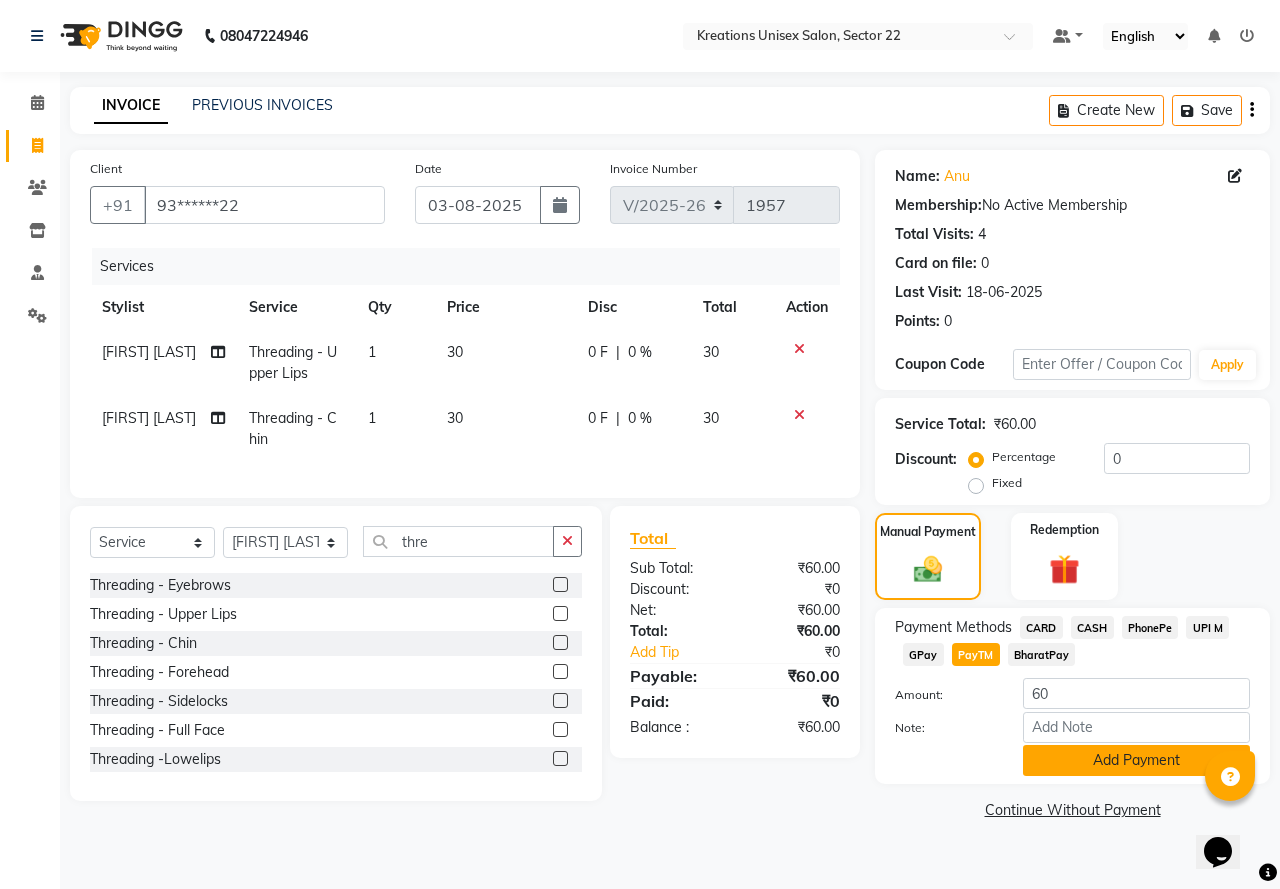 click on "Add Payment" 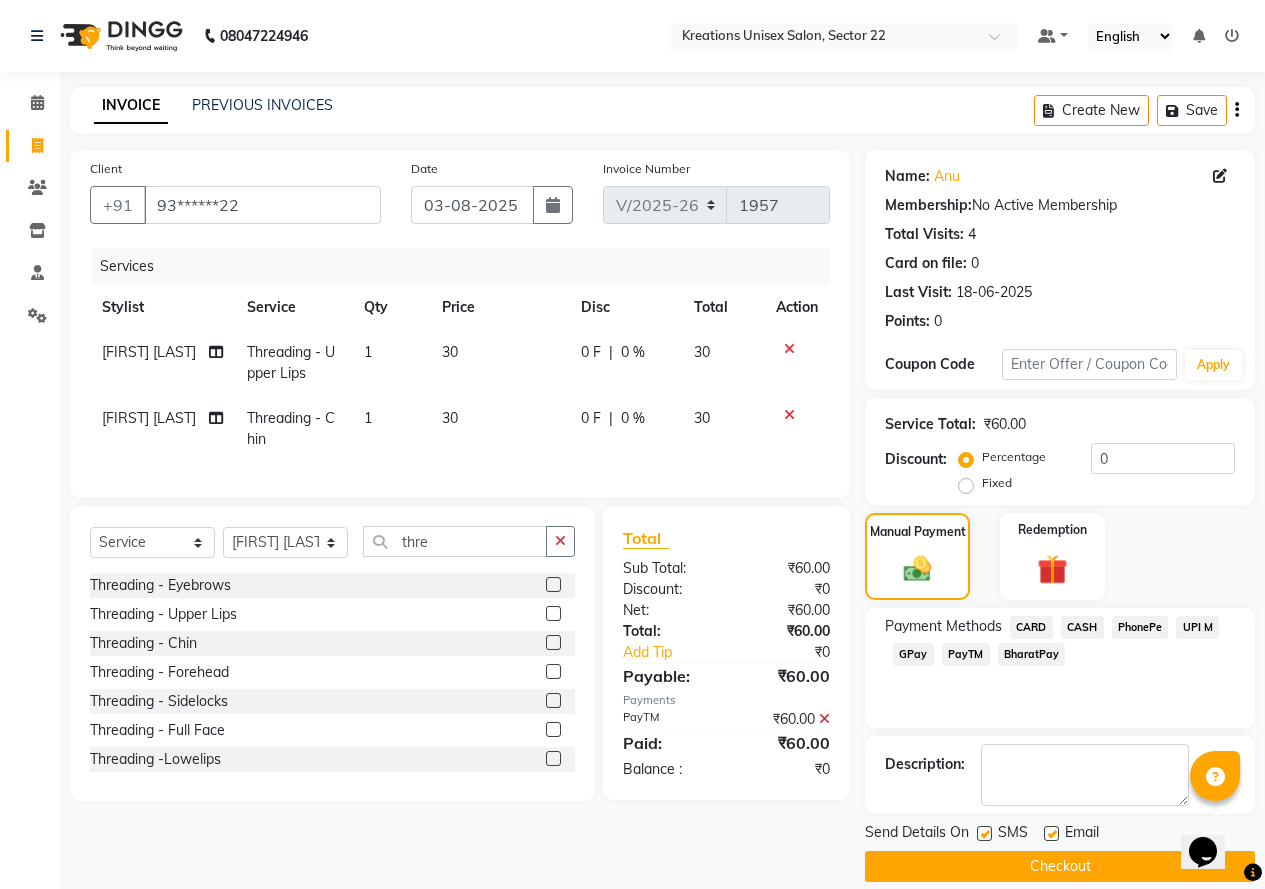 click 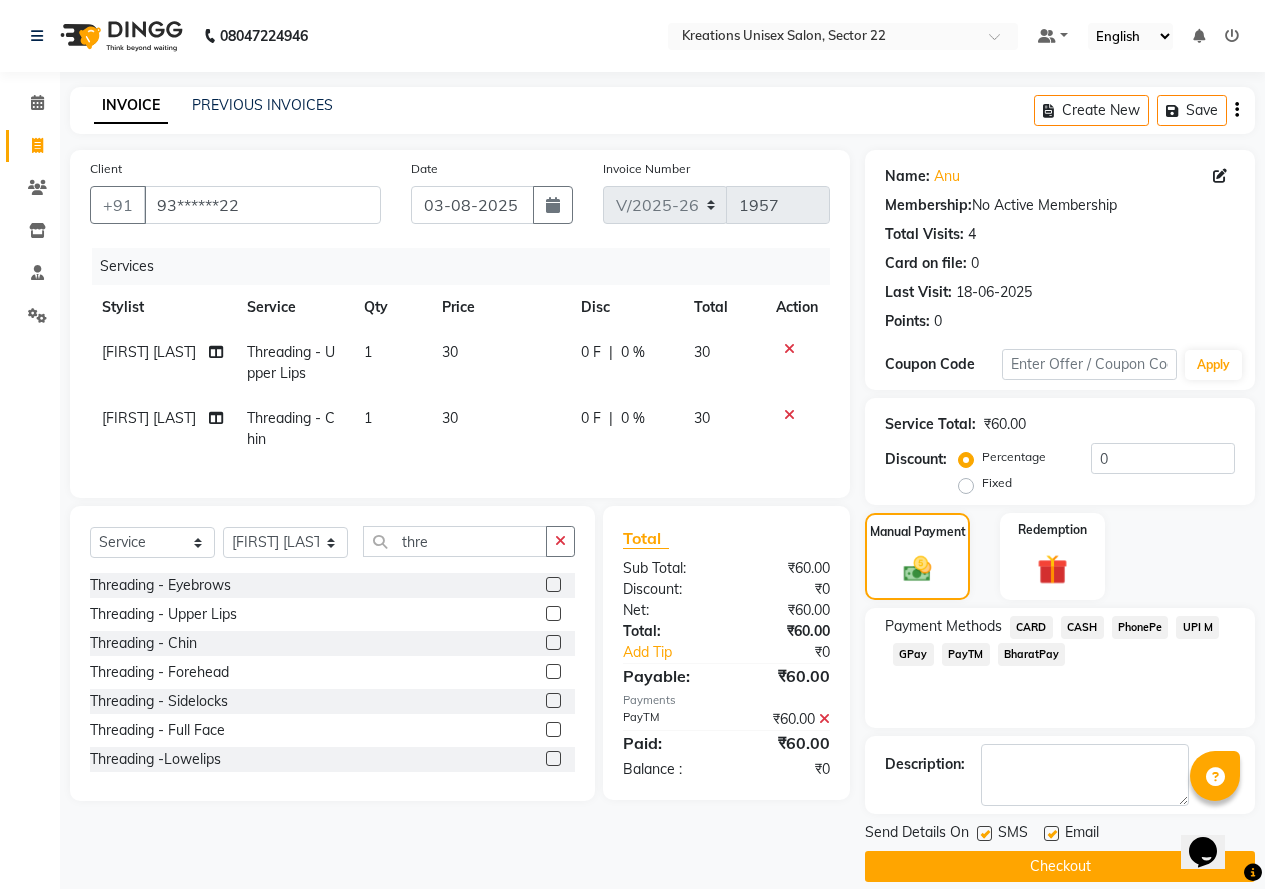 click at bounding box center [1050, 834] 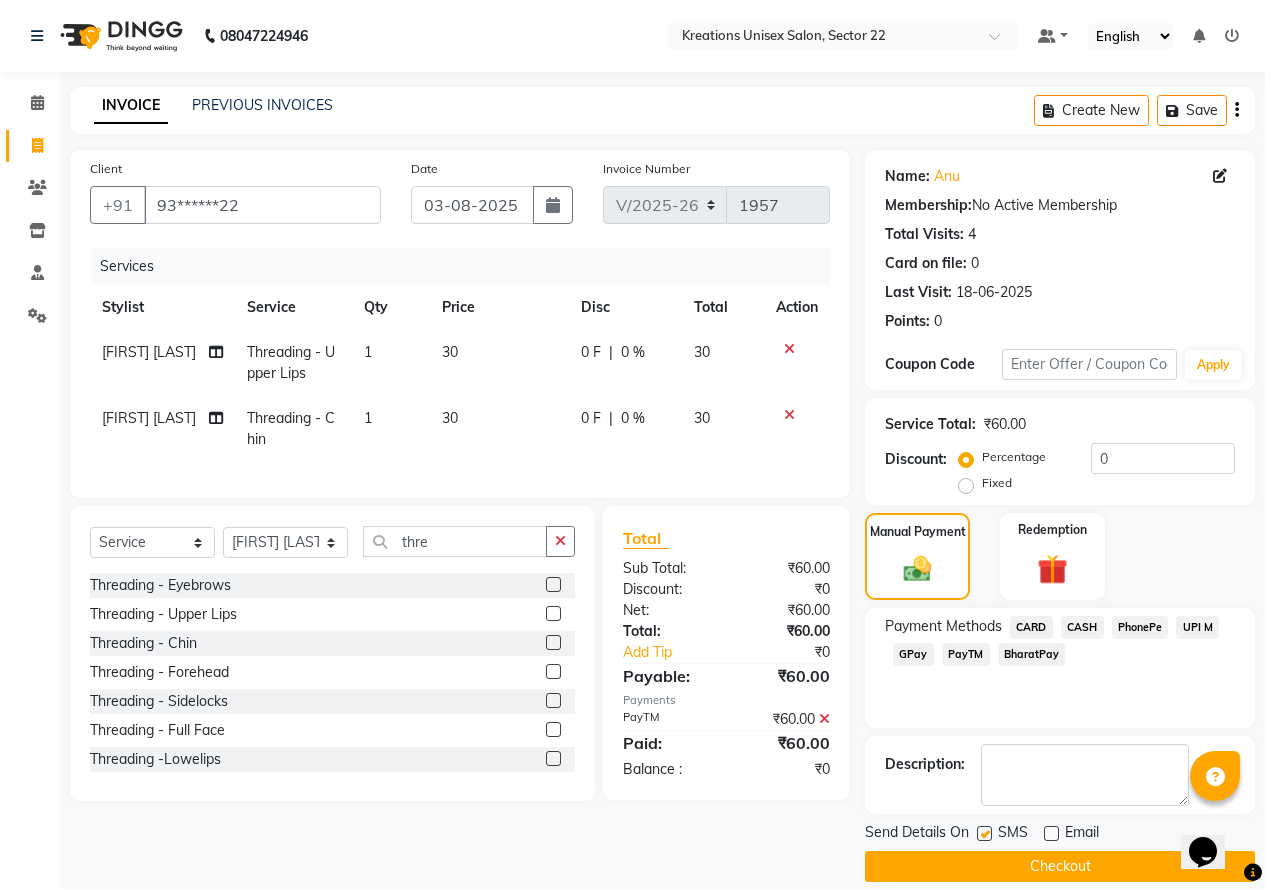 click 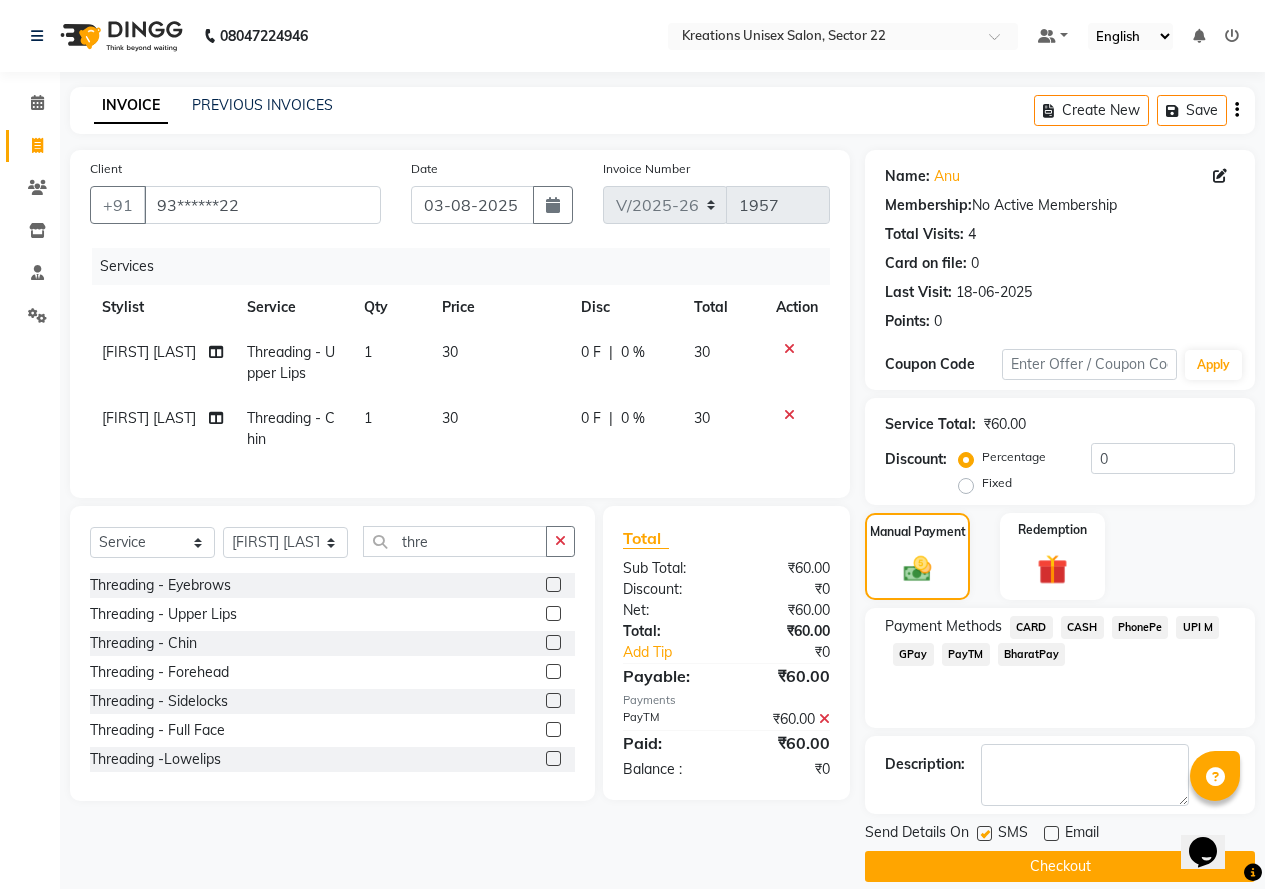 click at bounding box center [983, 834] 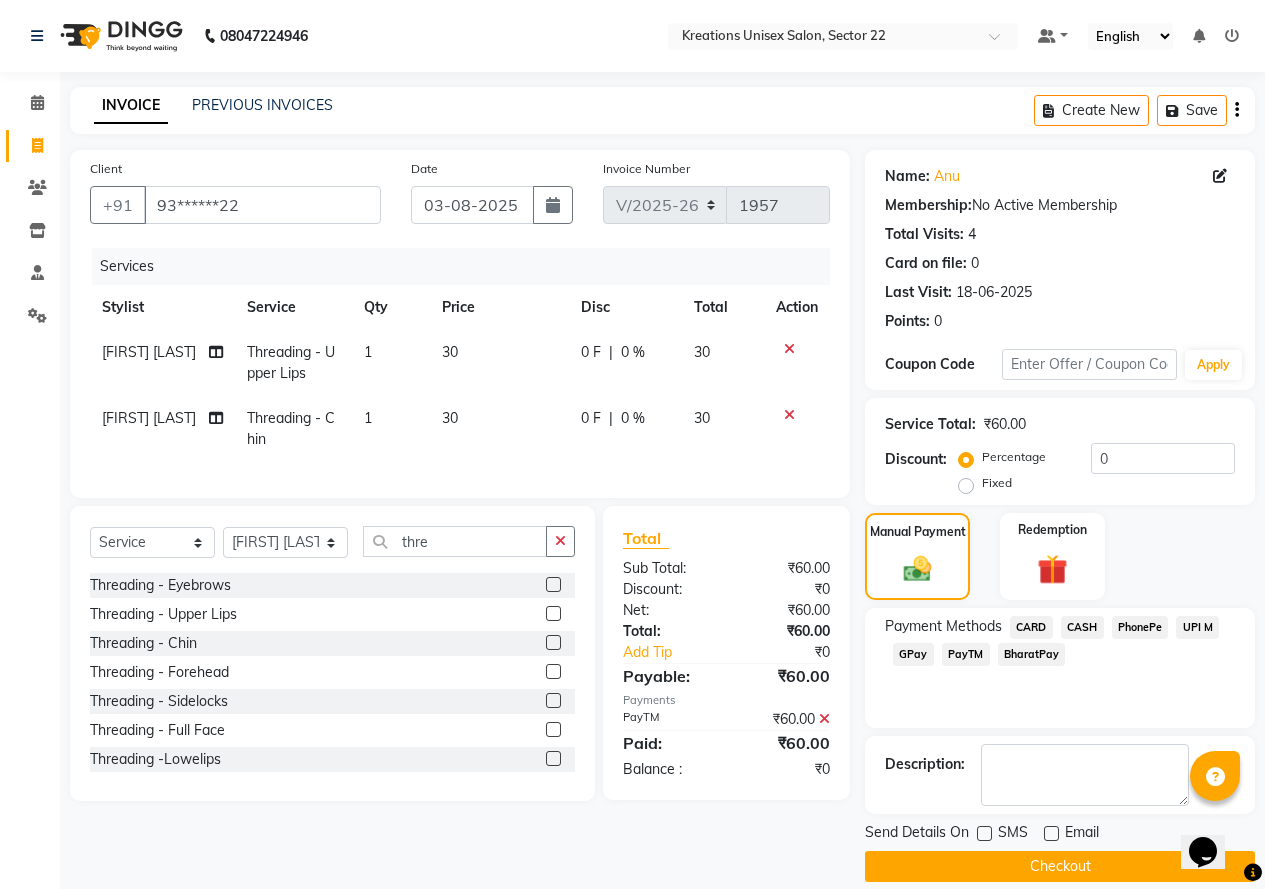 click on "Checkout" 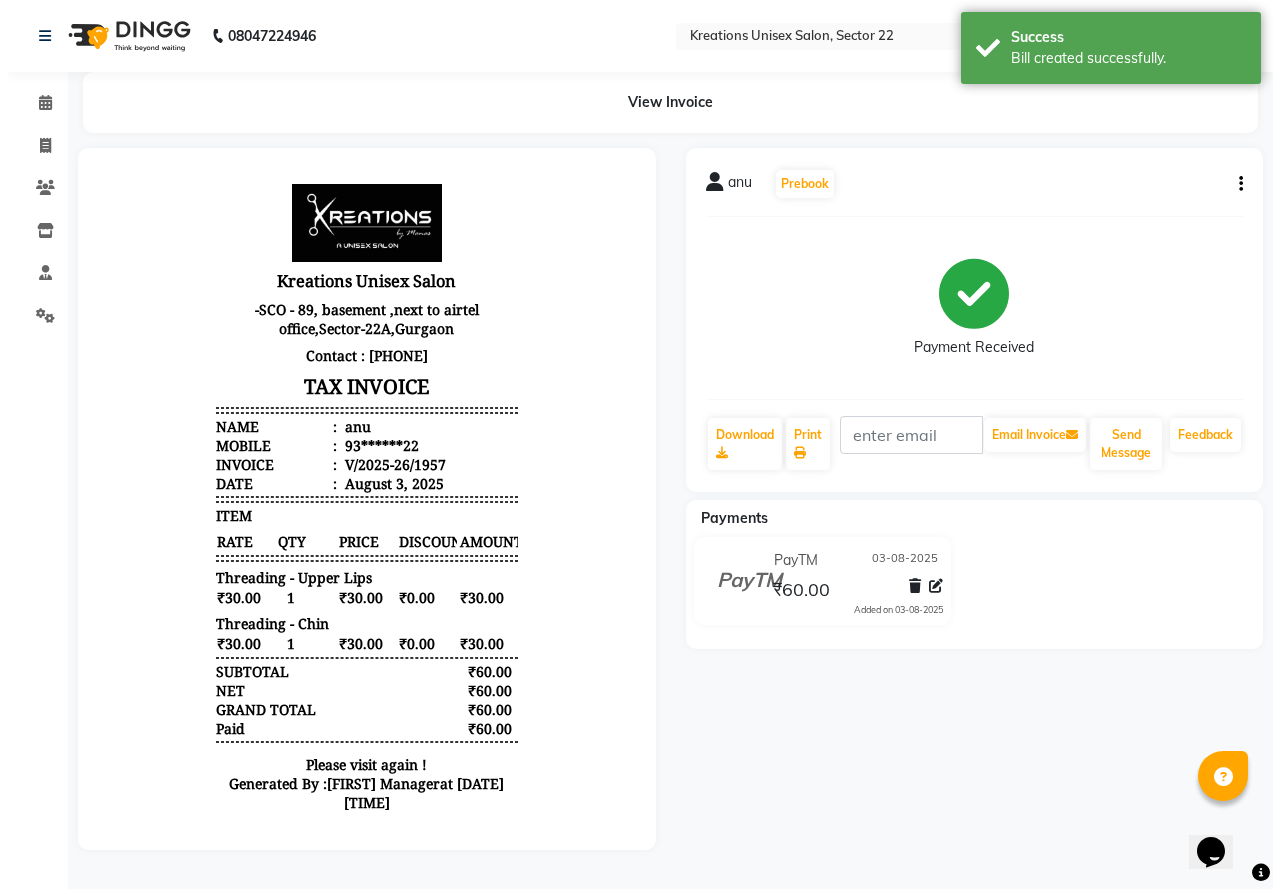 scroll, scrollTop: 0, scrollLeft: 0, axis: both 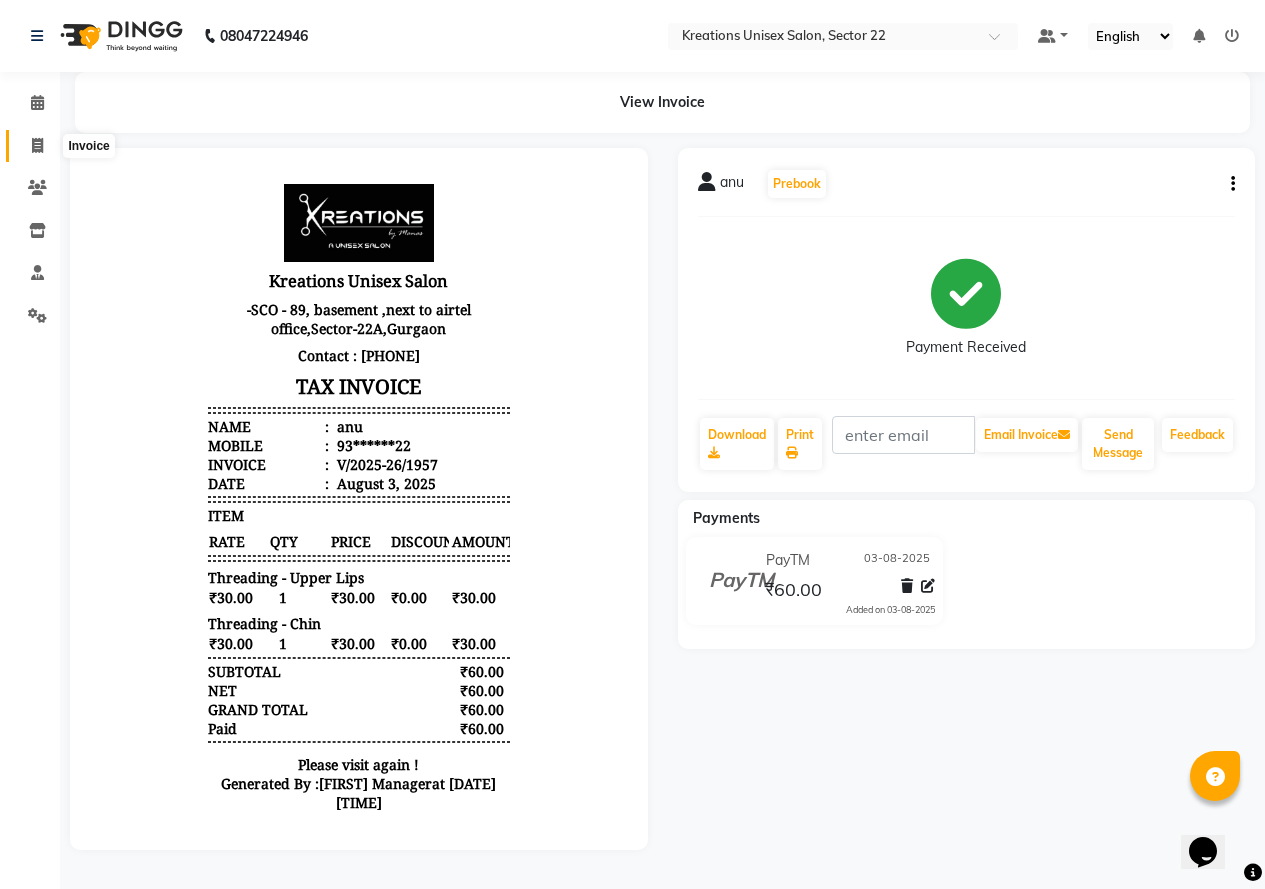 click 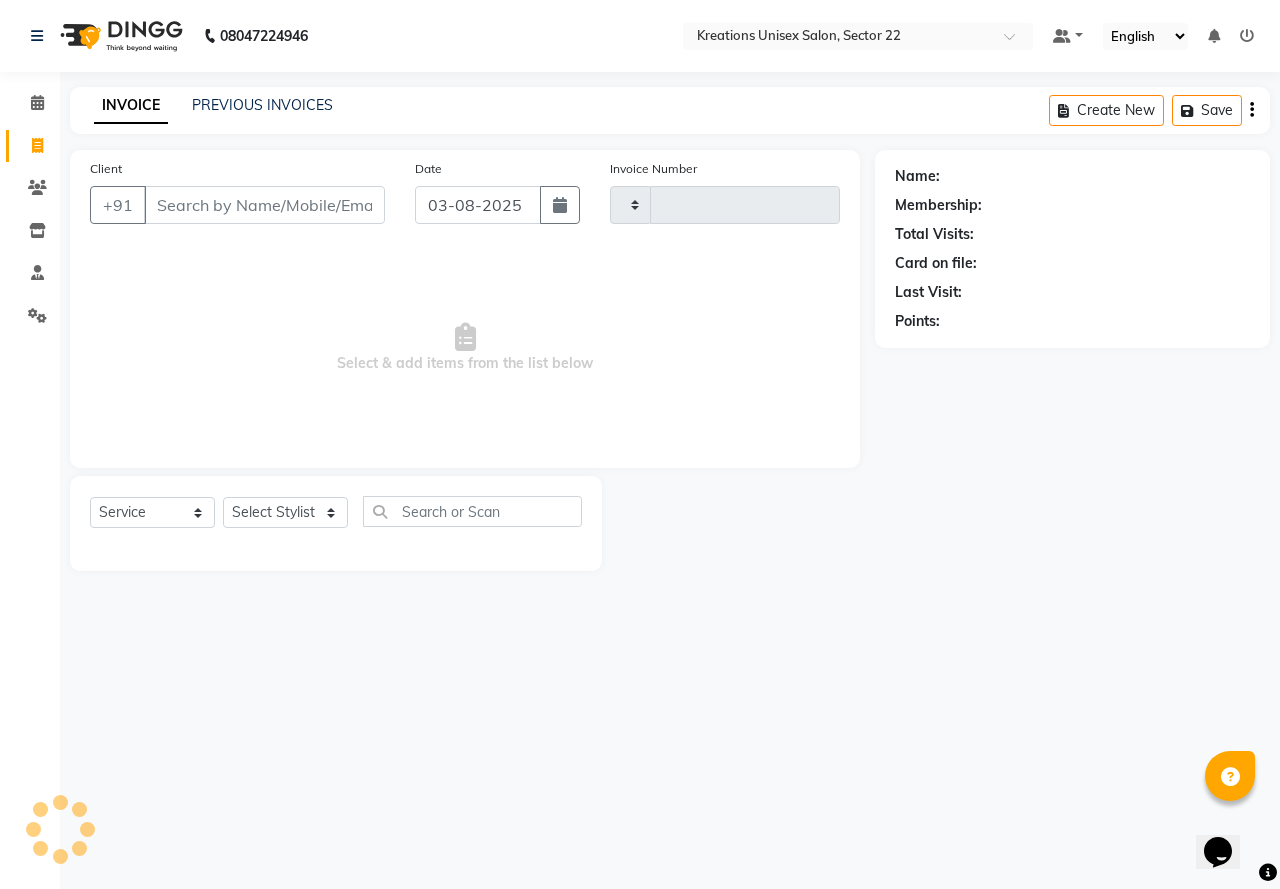 type on "1958" 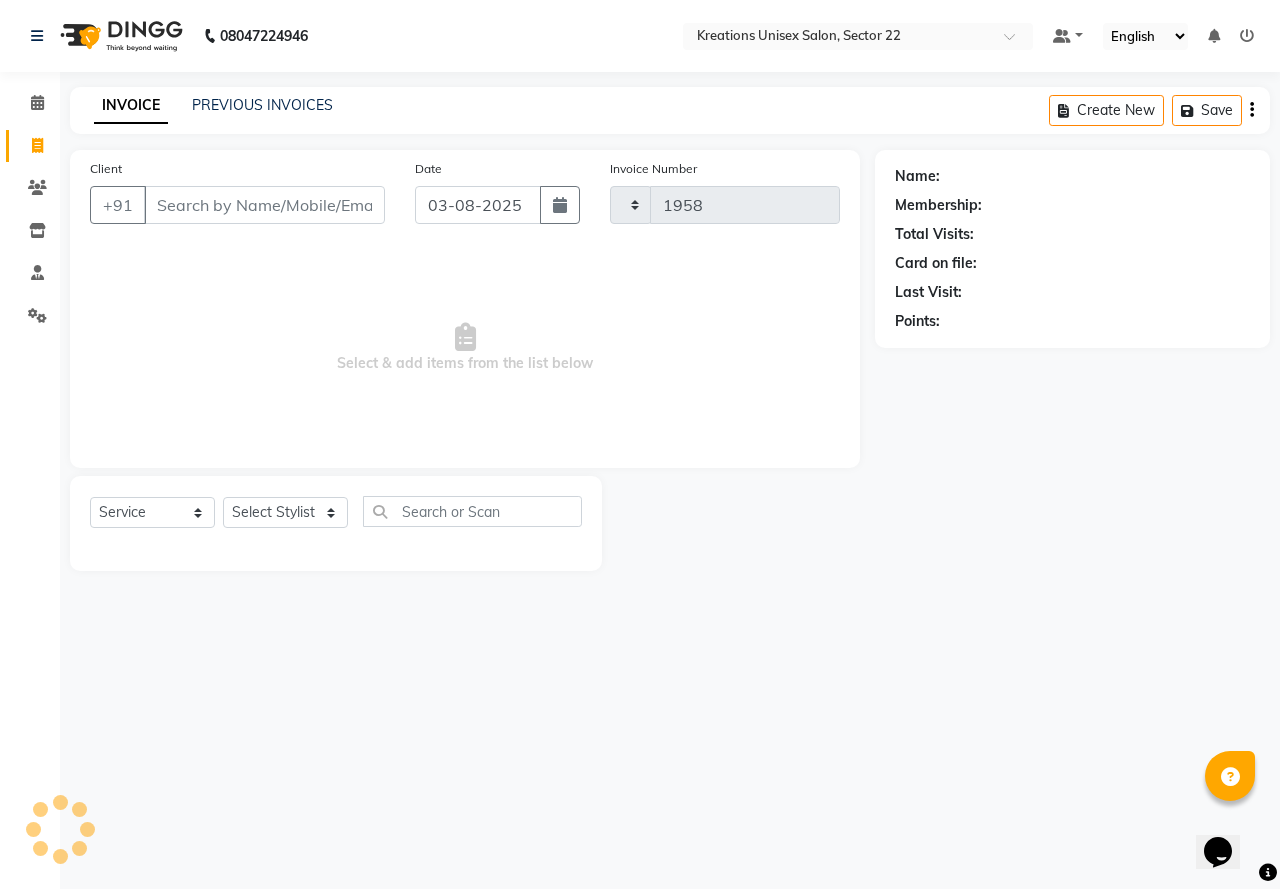 select on "6170" 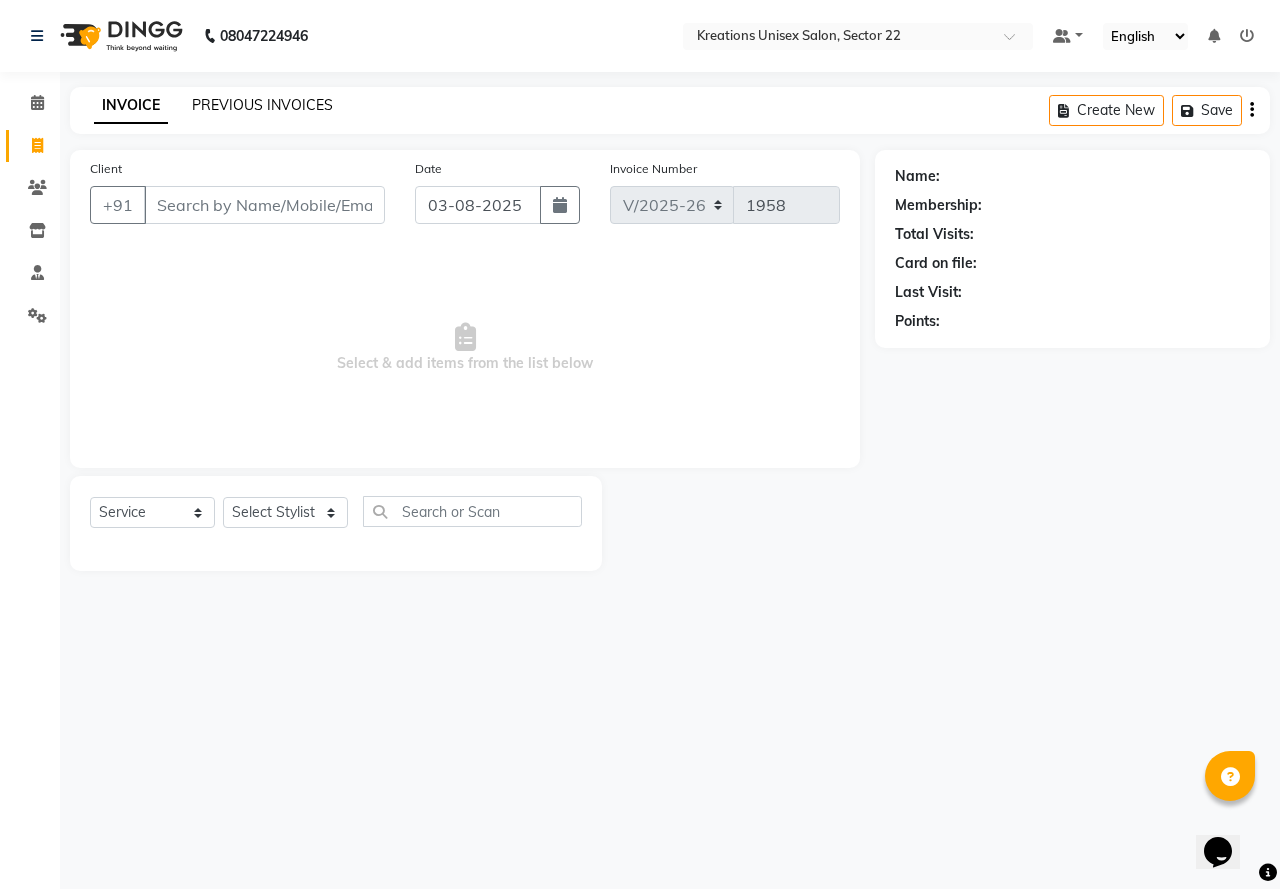 click on "PREVIOUS INVOICES" 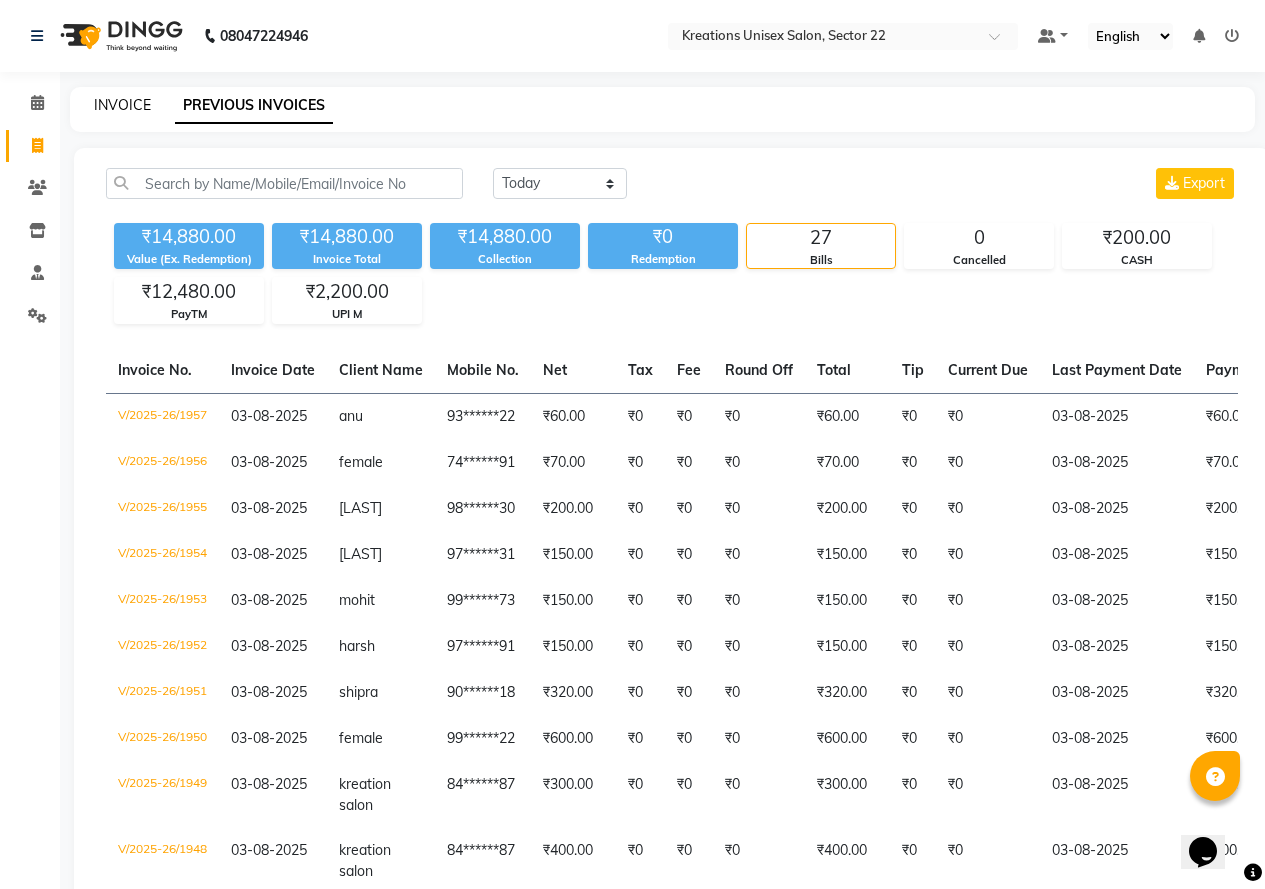 click on "INVOICE" 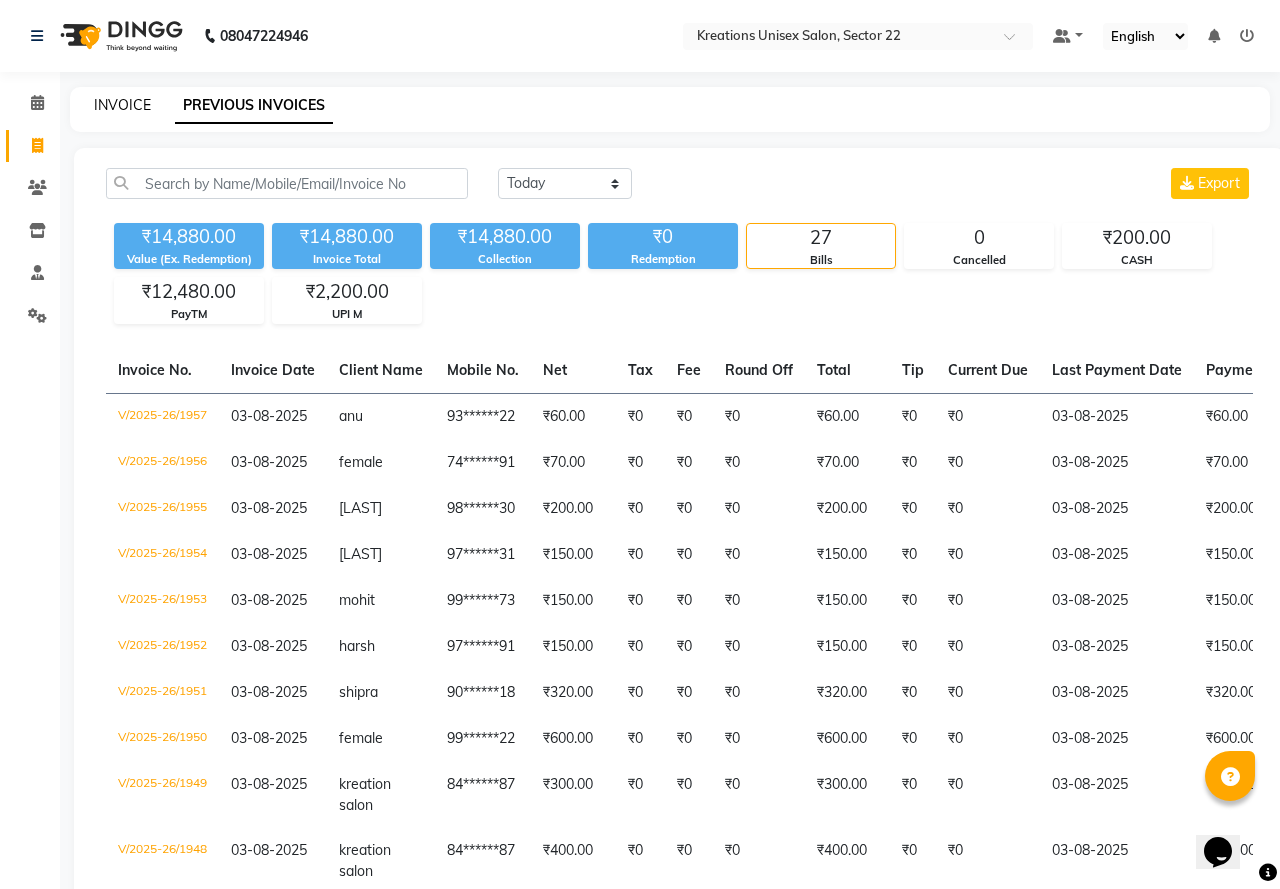 select on "service" 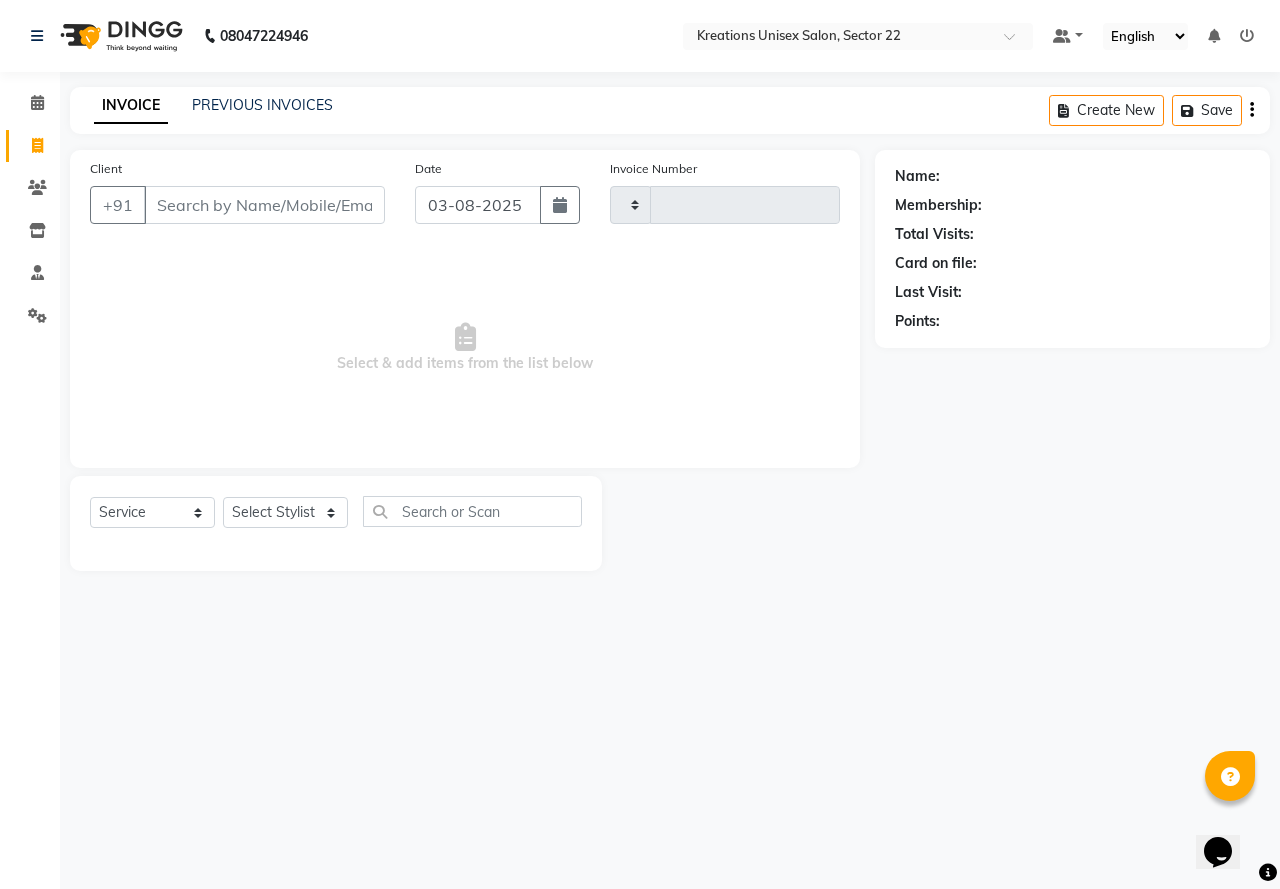 type on "1958" 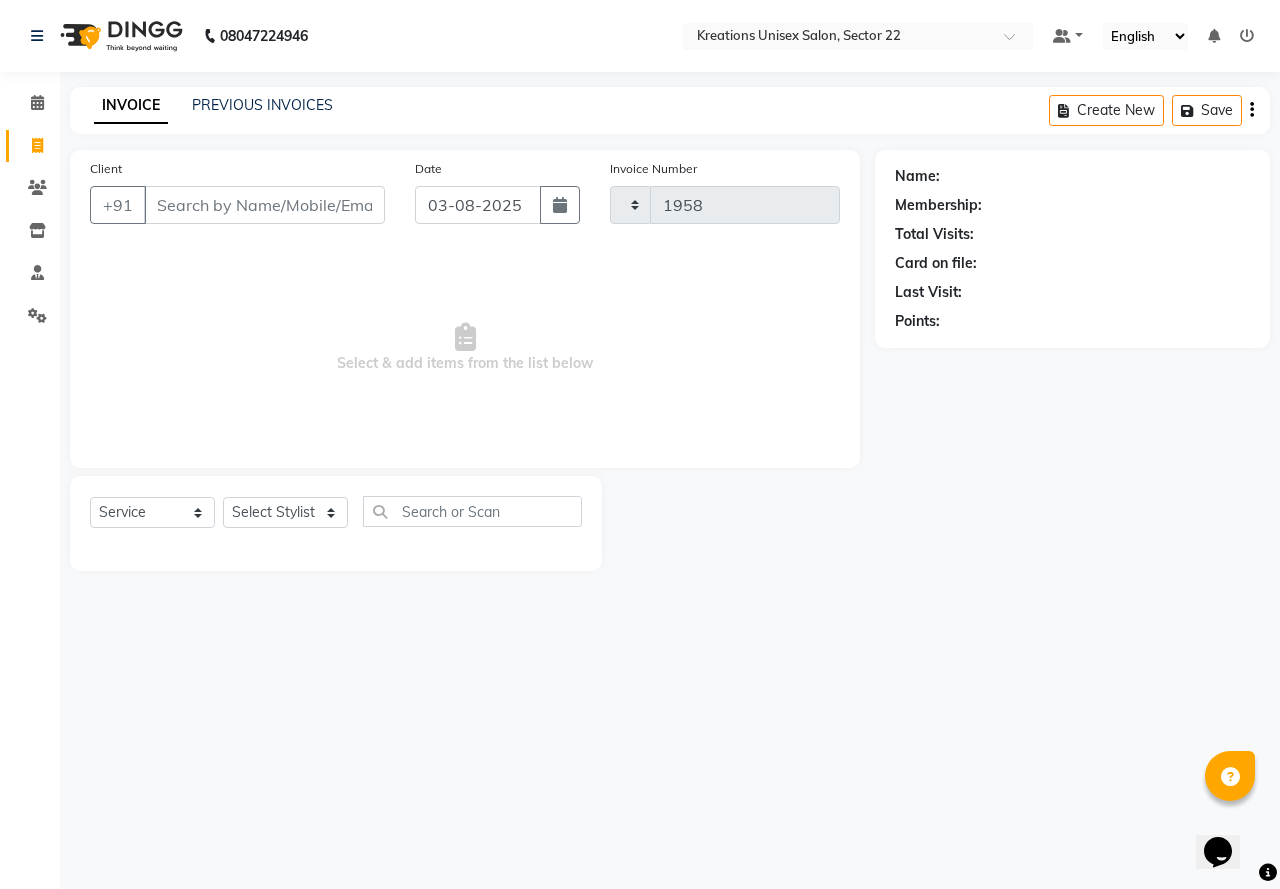 select on "6170" 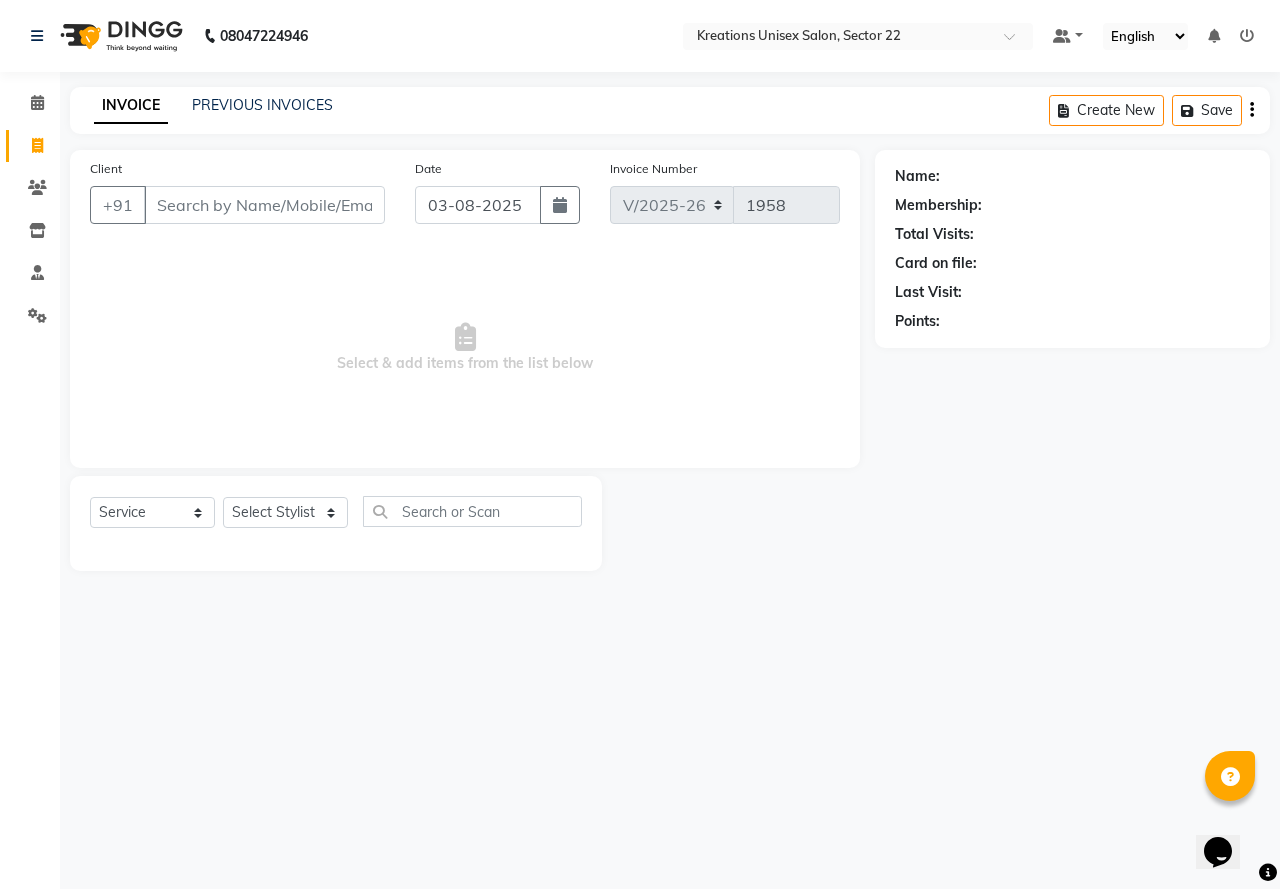 click on "Client" at bounding box center (264, 205) 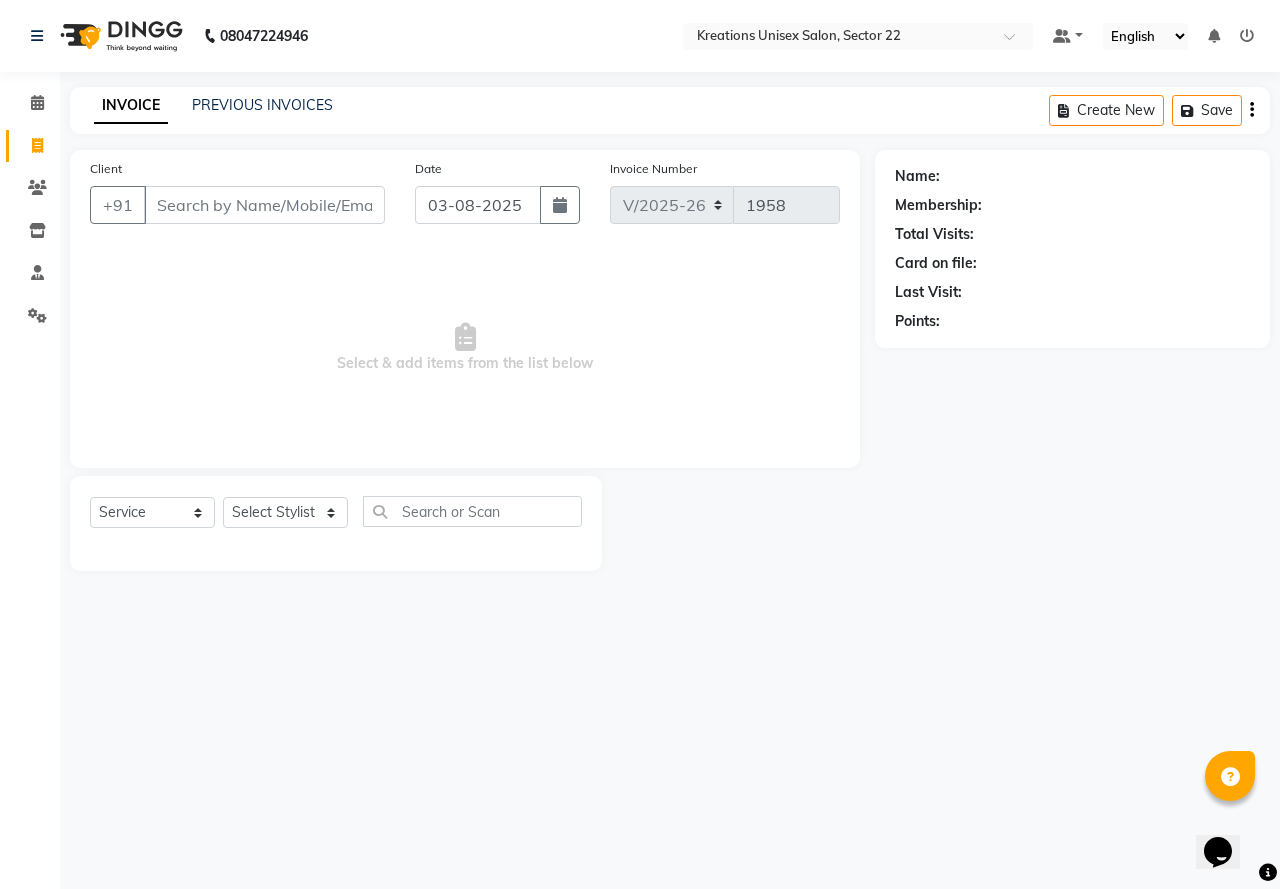 click on "Client" at bounding box center (264, 205) 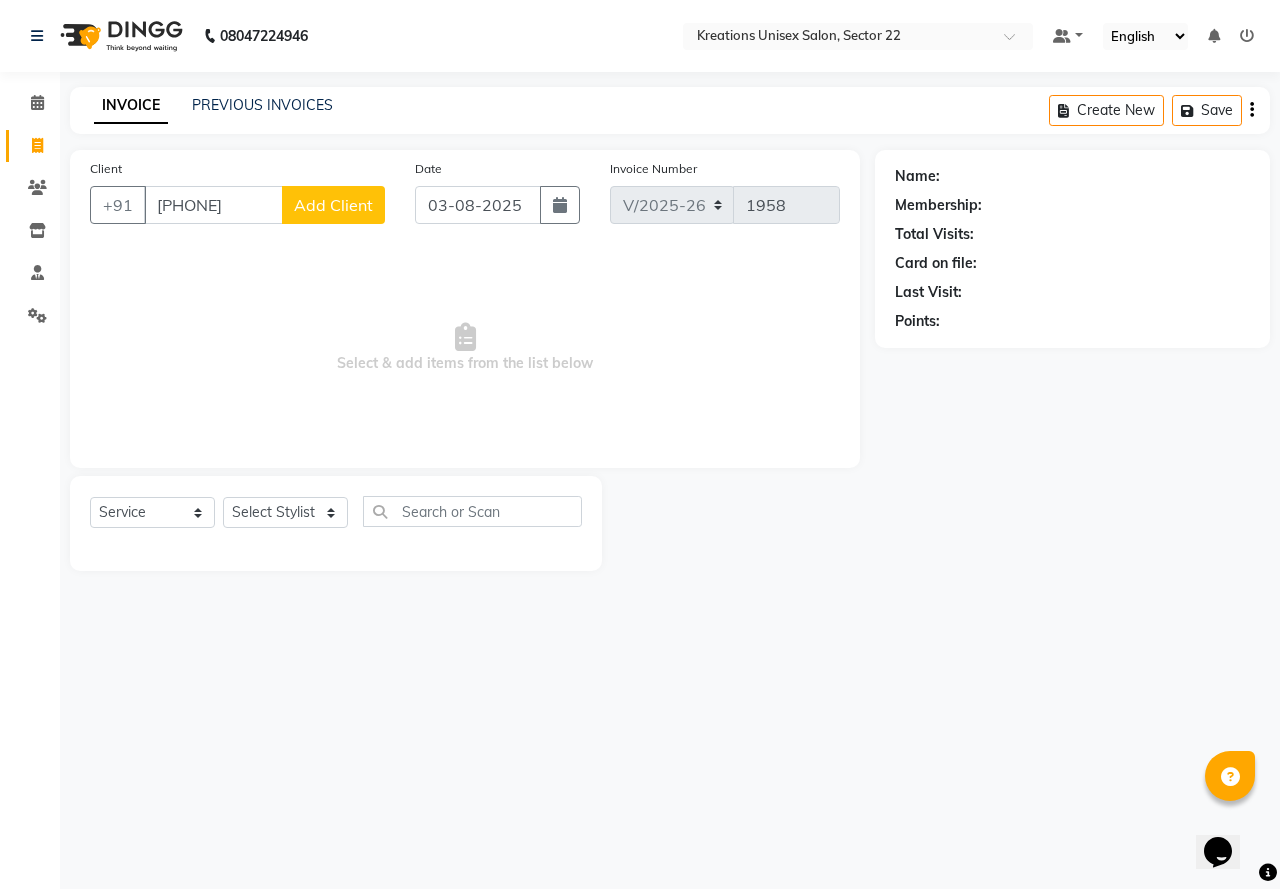 type on "9990007655" 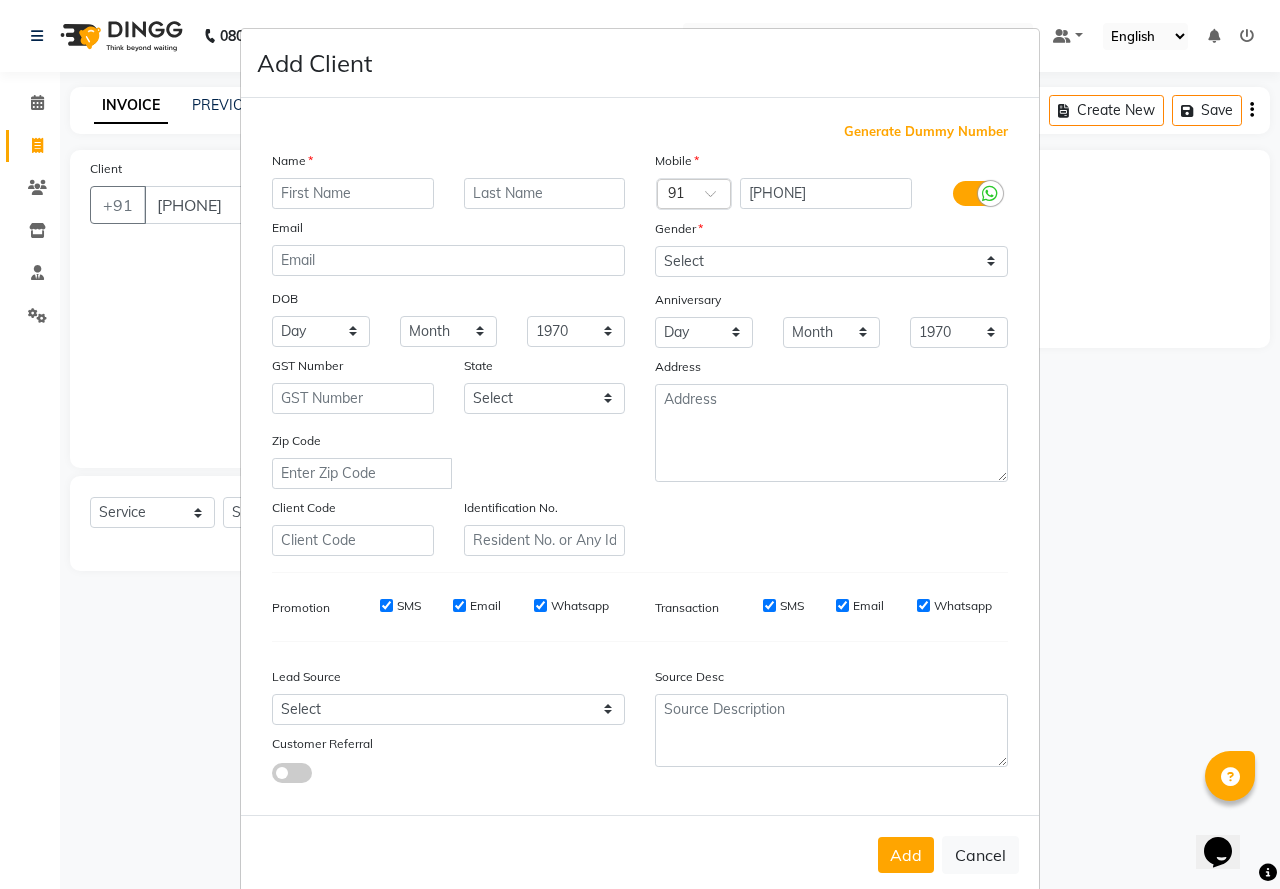 click at bounding box center [353, 193] 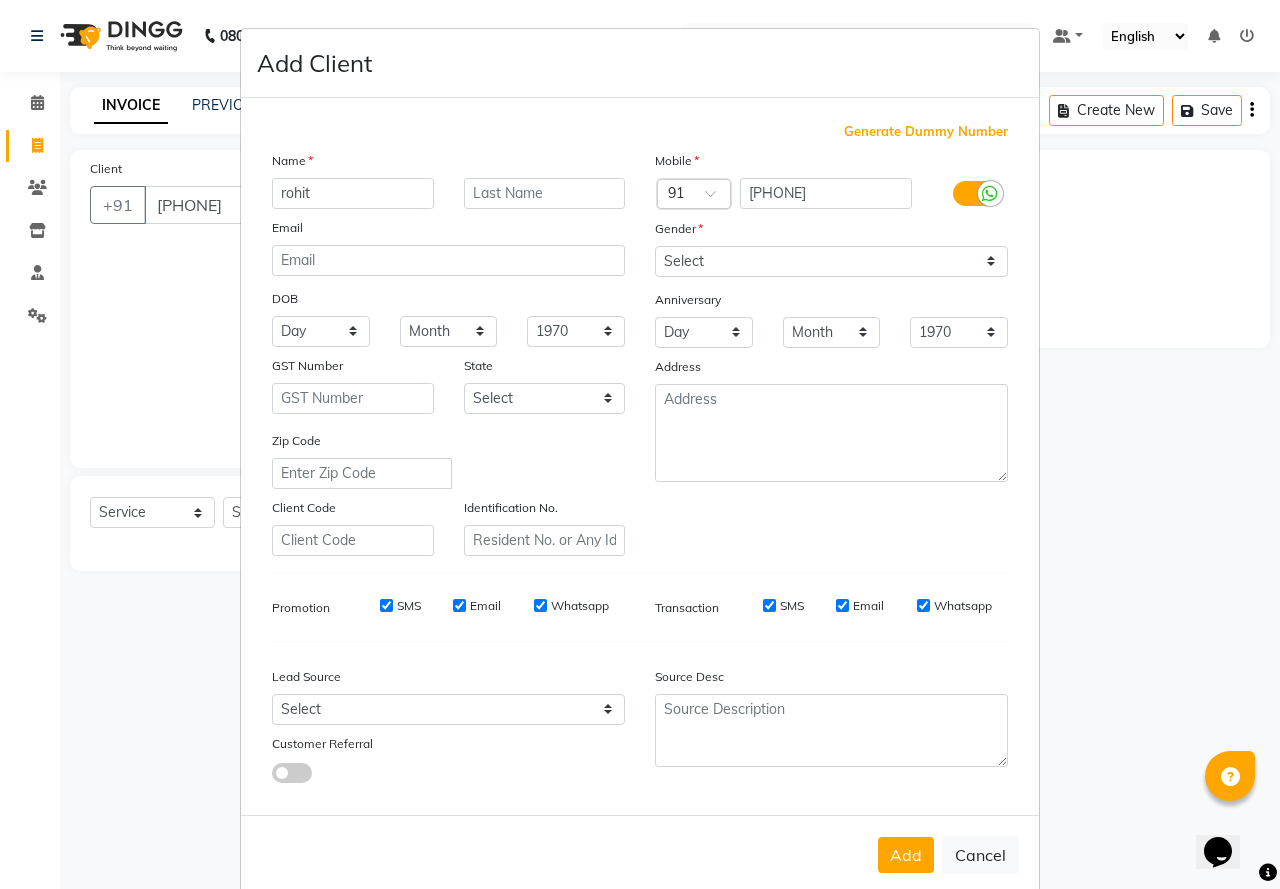 type on "rohit" 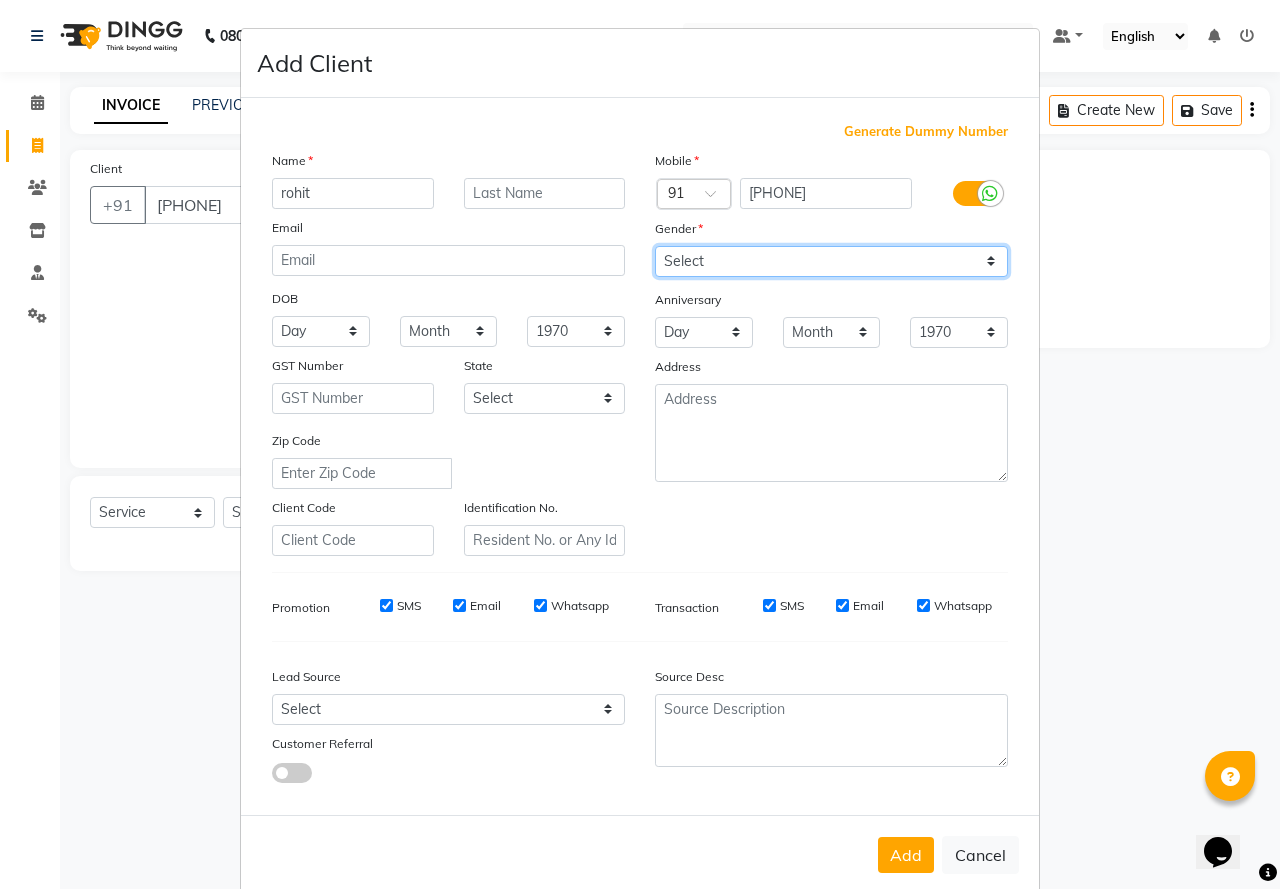 click on "Select Male Female Other Prefer Not To Say" at bounding box center [831, 261] 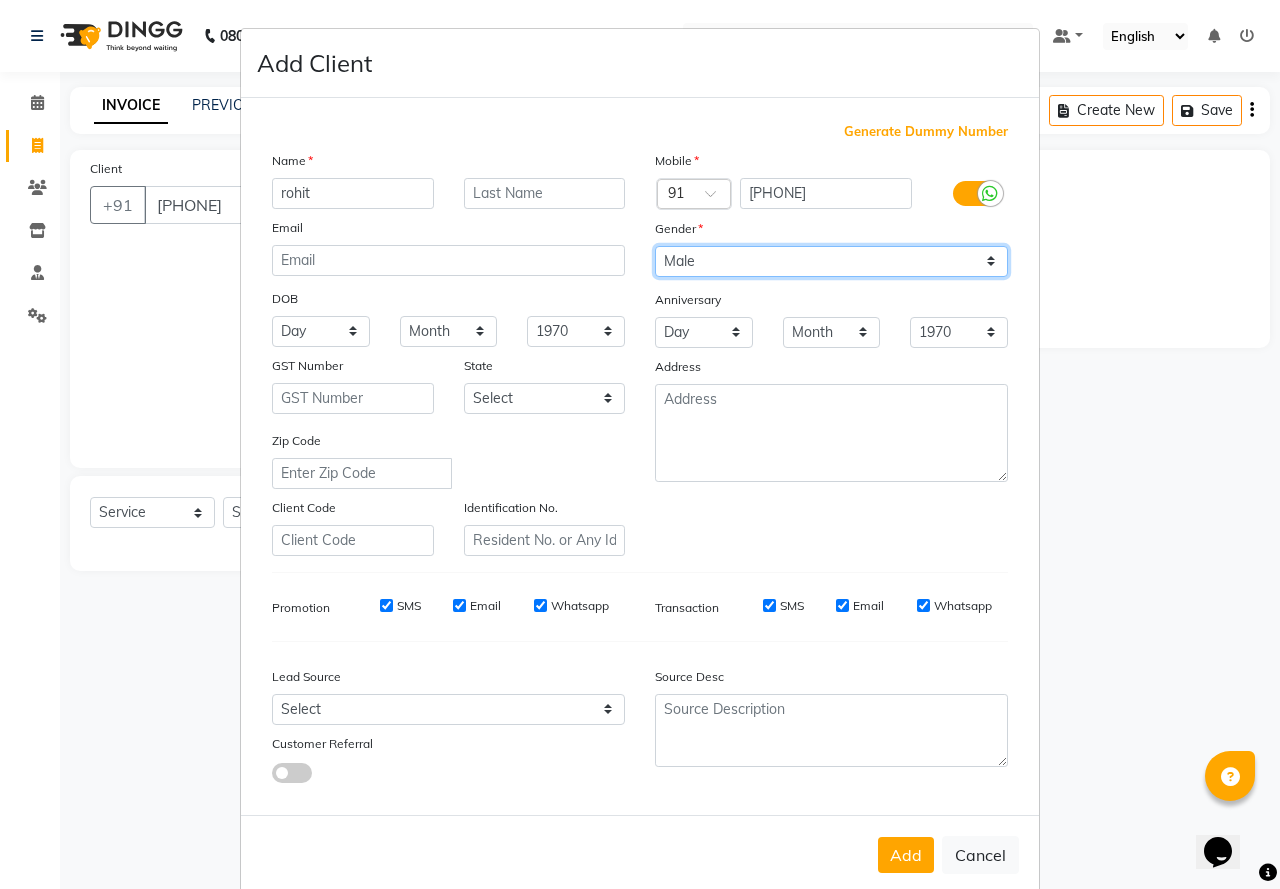 click on "Select Male Female Other Prefer Not To Say" at bounding box center (831, 261) 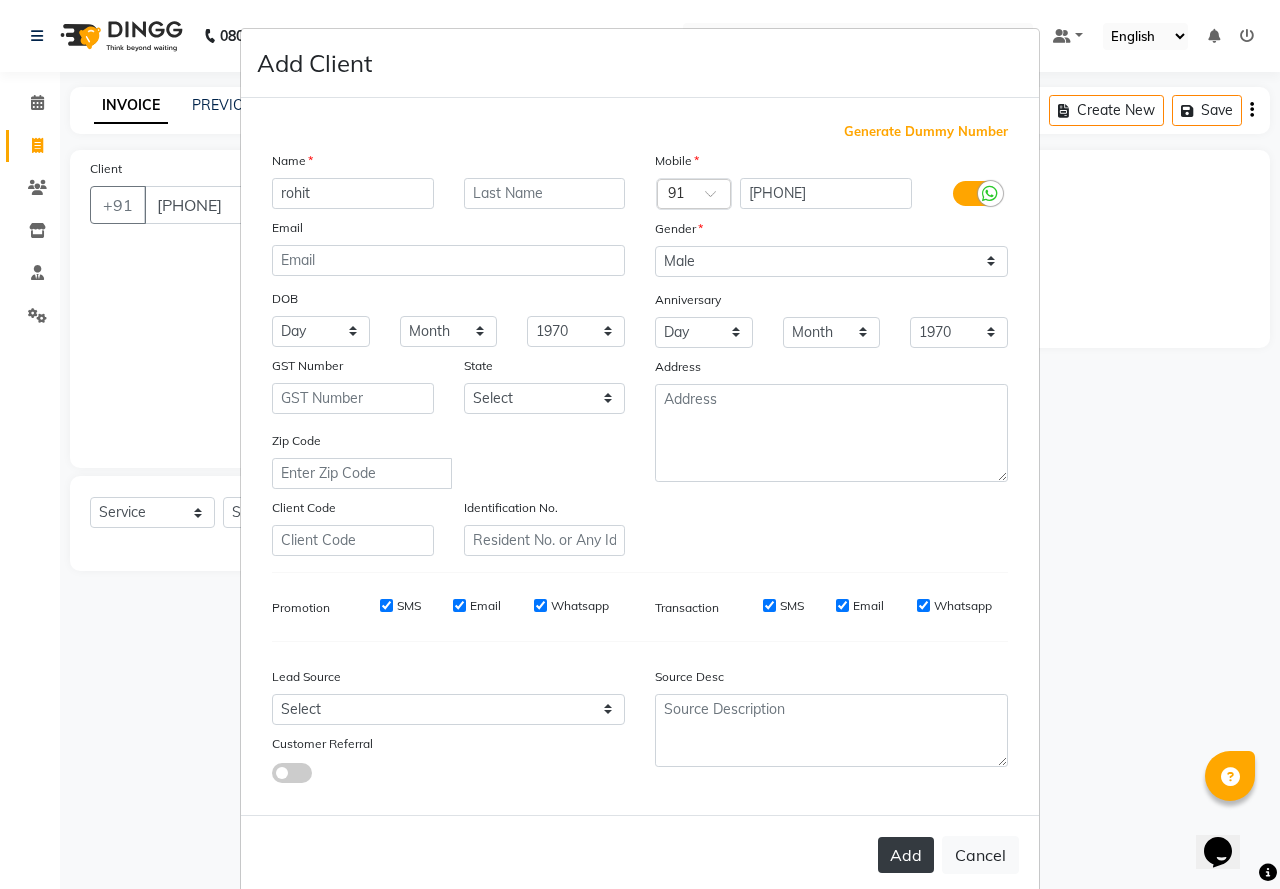 click on "Add" at bounding box center [906, 855] 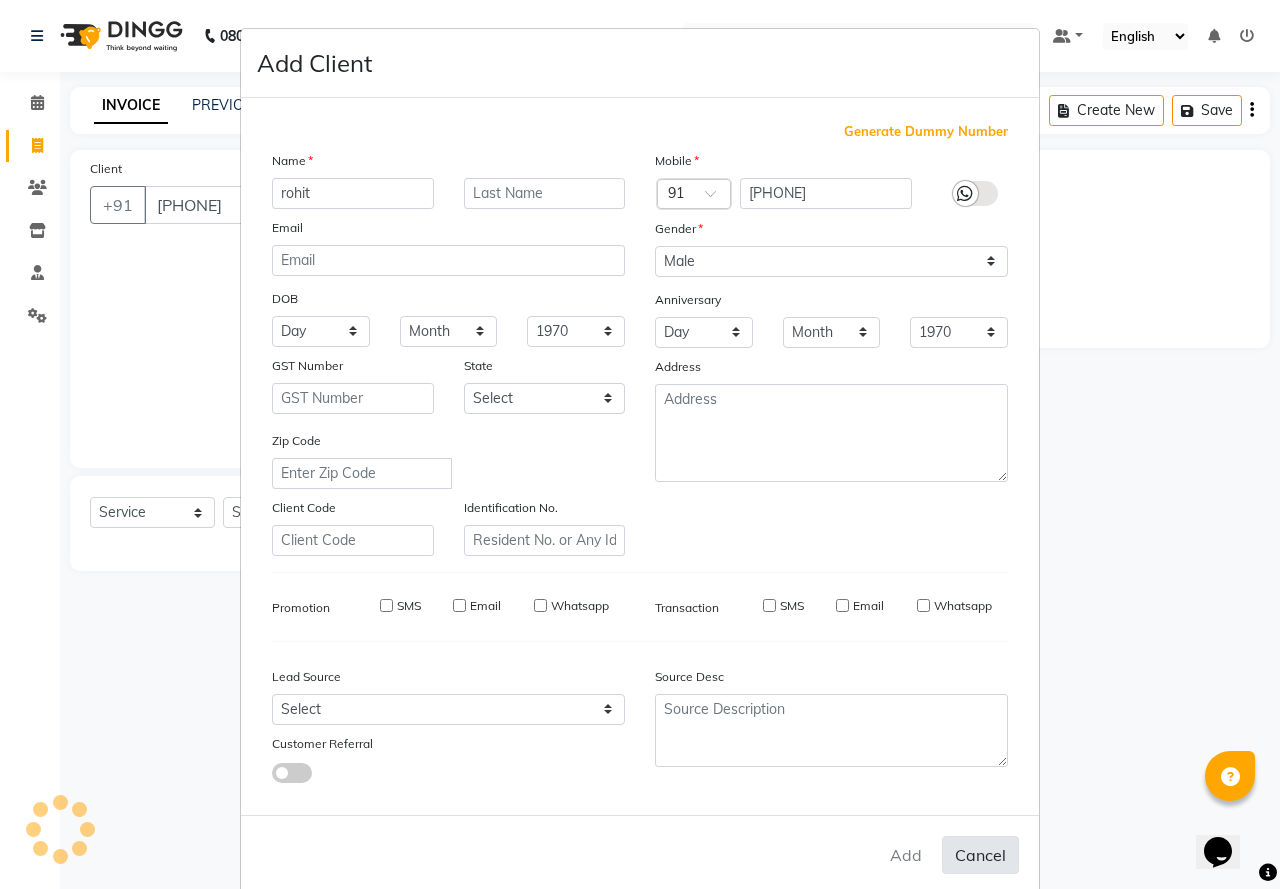 type on "99******55" 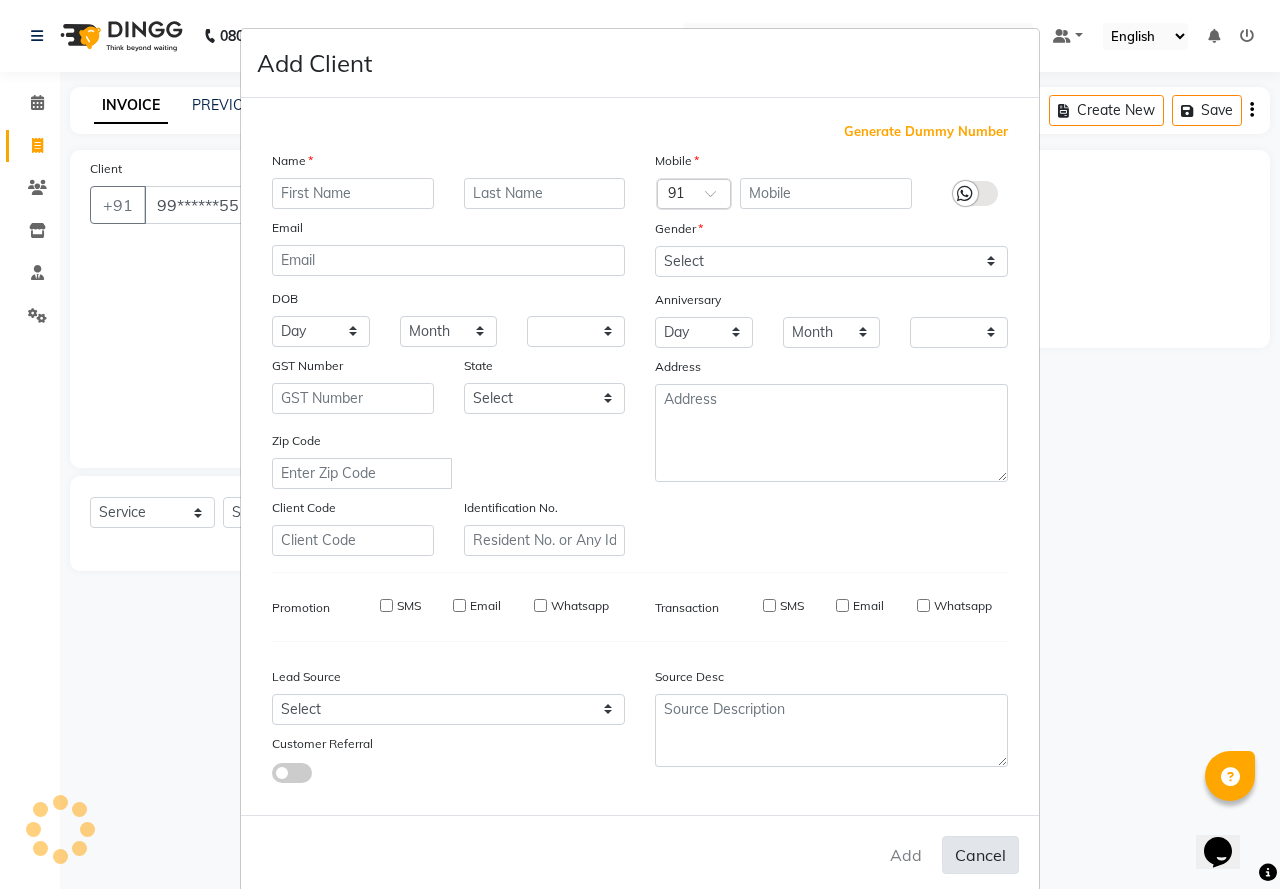 checkbox on "false" 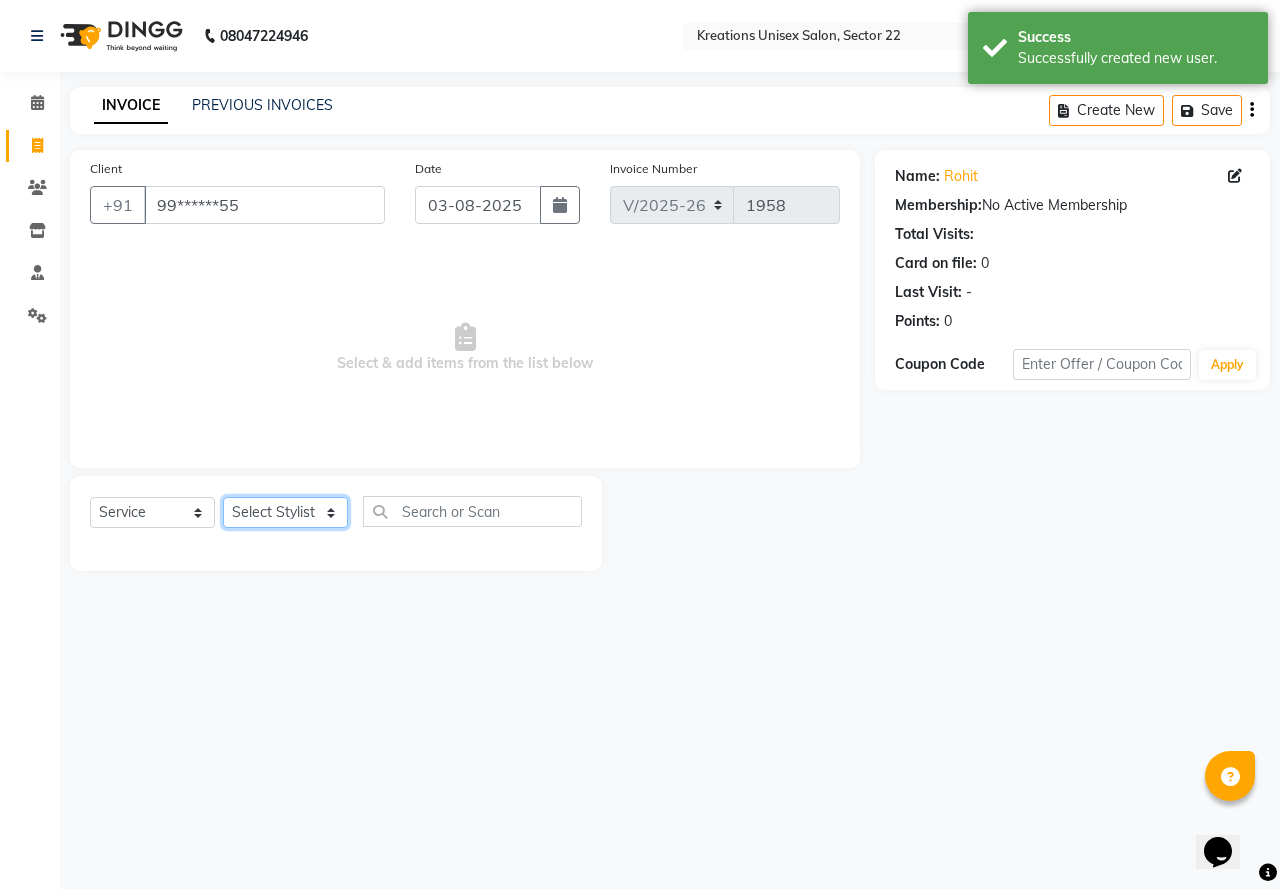click on "Select Stylist AMAN Jeet Manager Jitender  Kapil  Kavita Manager Malik Khan  Manas Sir  rozy  Sector-23 Shaffali Maam  Shiv Kumar Sita Mehto" 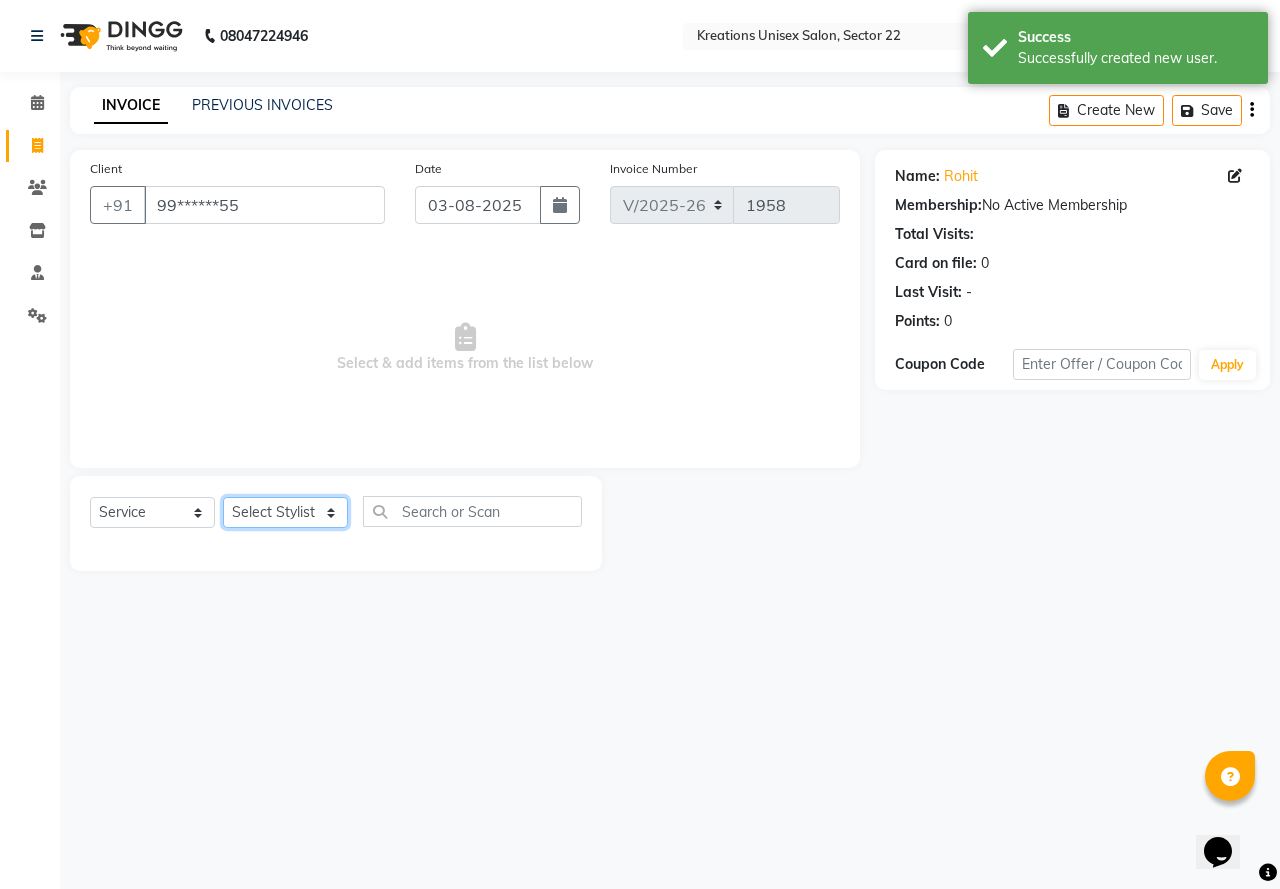 select on "52184" 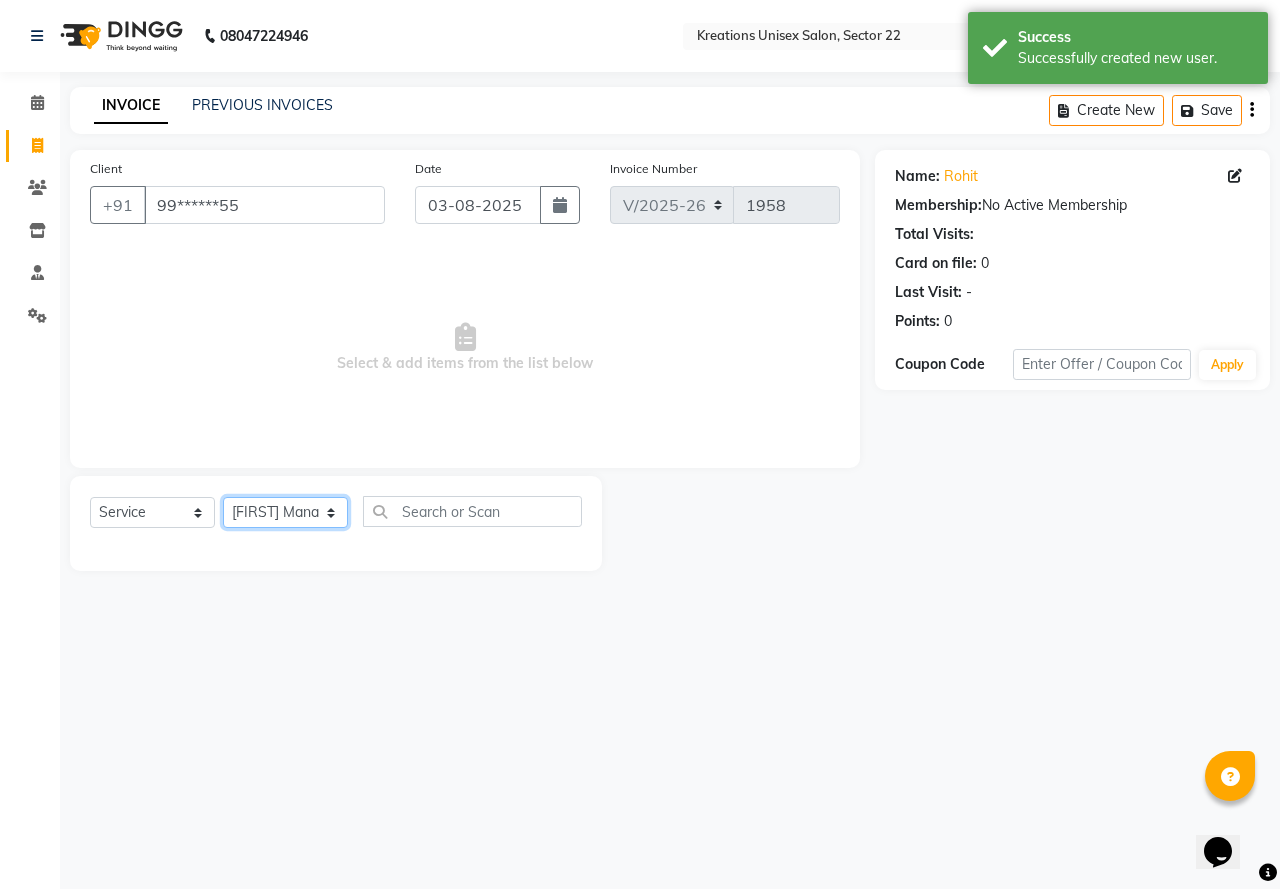 click on "Select Stylist AMAN Jeet Manager Jitender  Kapil  Kavita Manager Malik Khan  Manas Sir  rozy  Sector-23 Shaffali Maam  Shiv Kumar Sita Mehto" 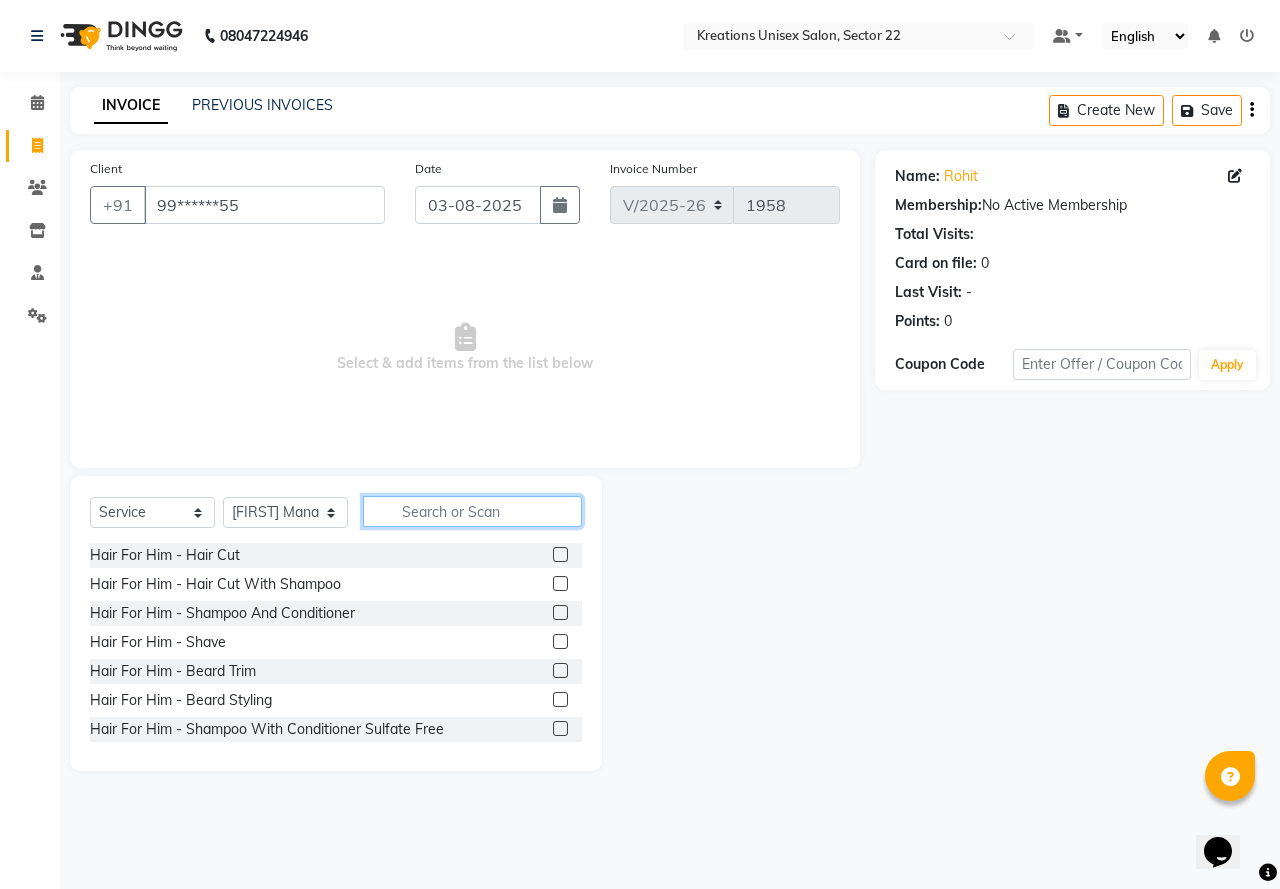 click 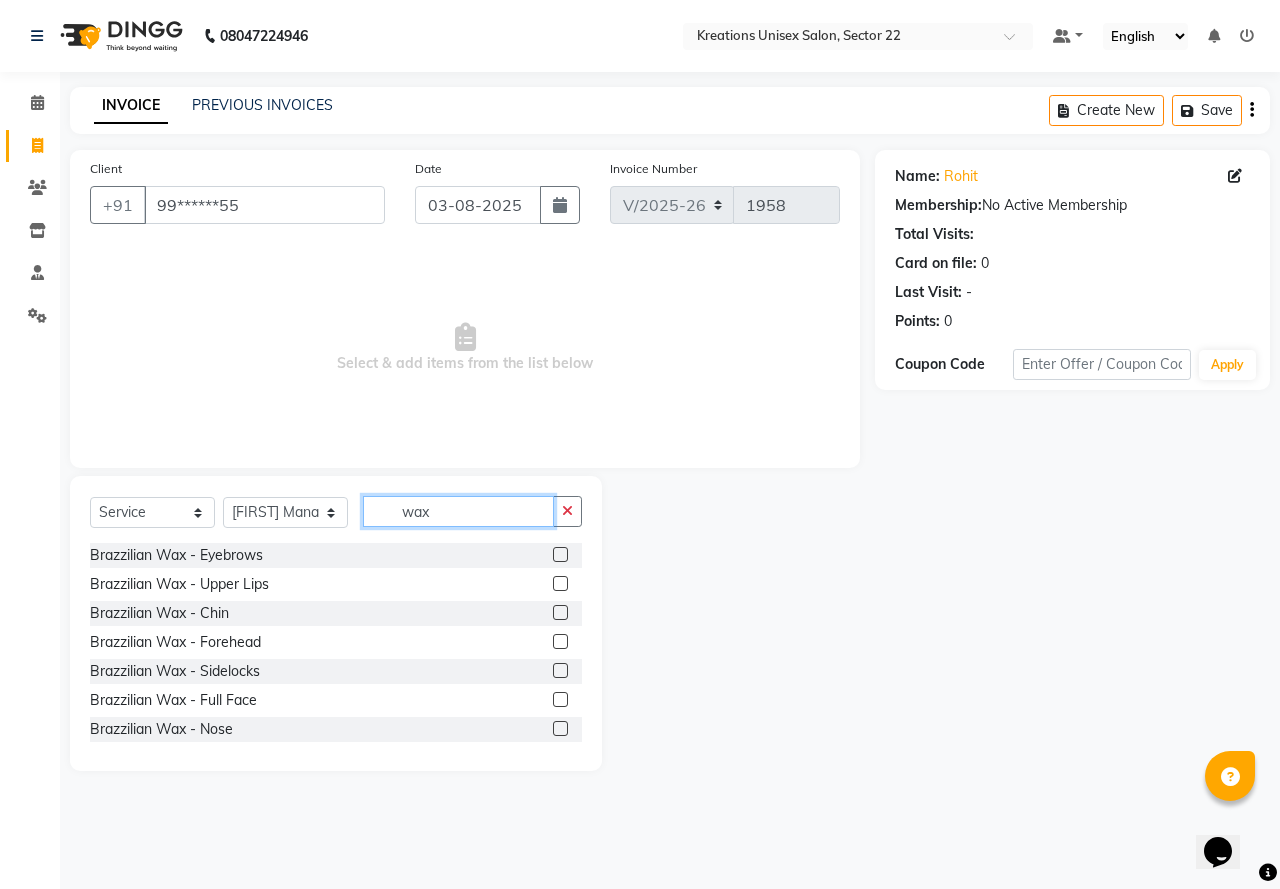 type on "wax" 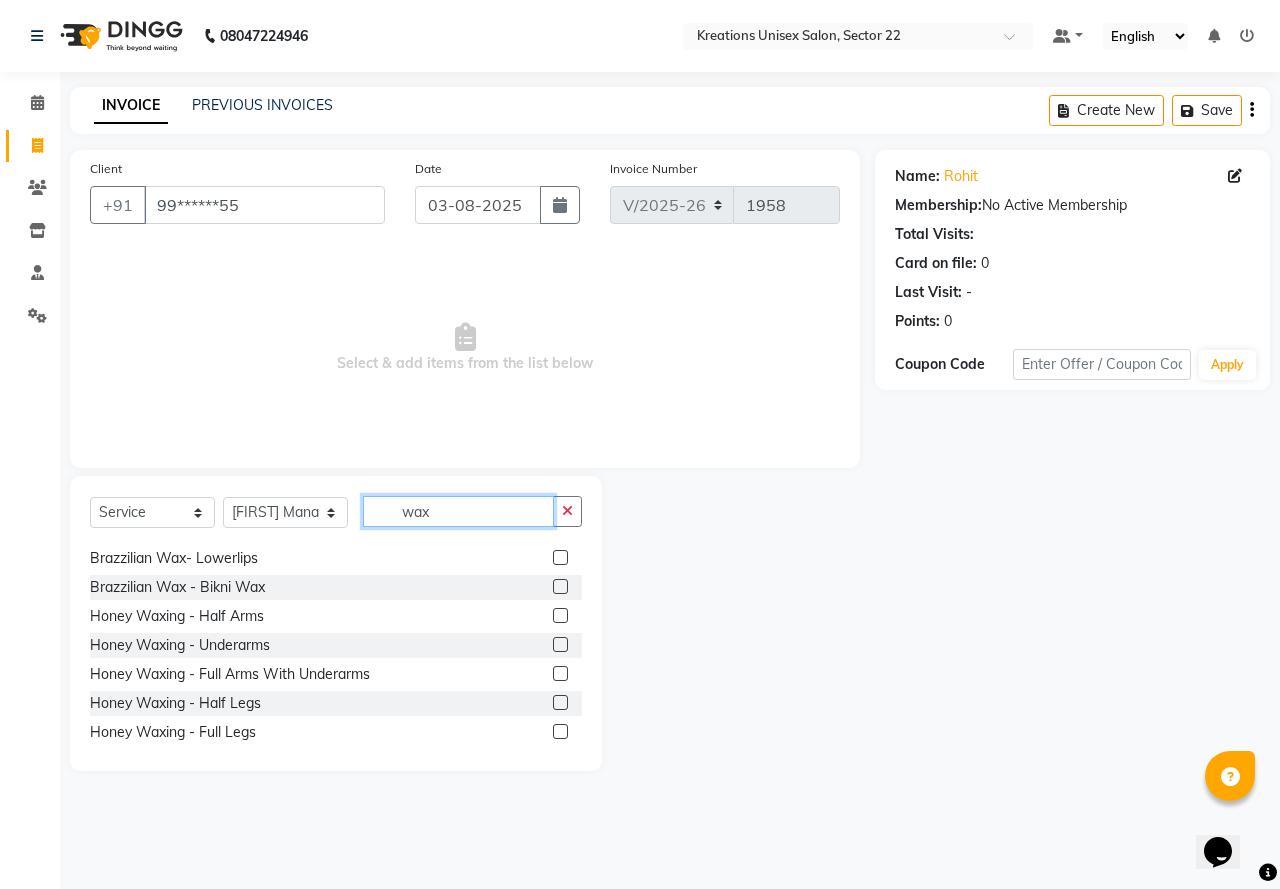 scroll, scrollTop: 300, scrollLeft: 0, axis: vertical 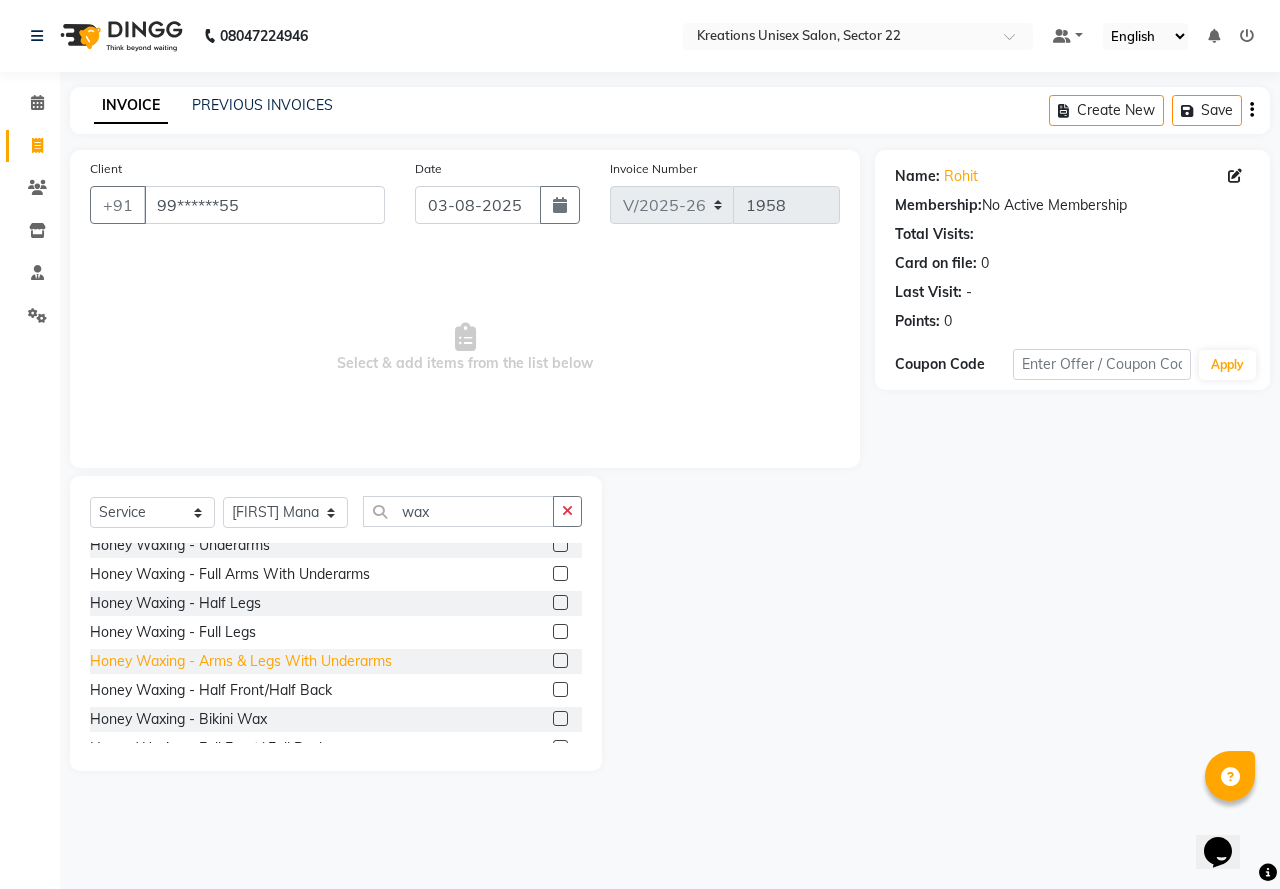 click on "Honey Waxing  - Arms & Legs With Underarms" 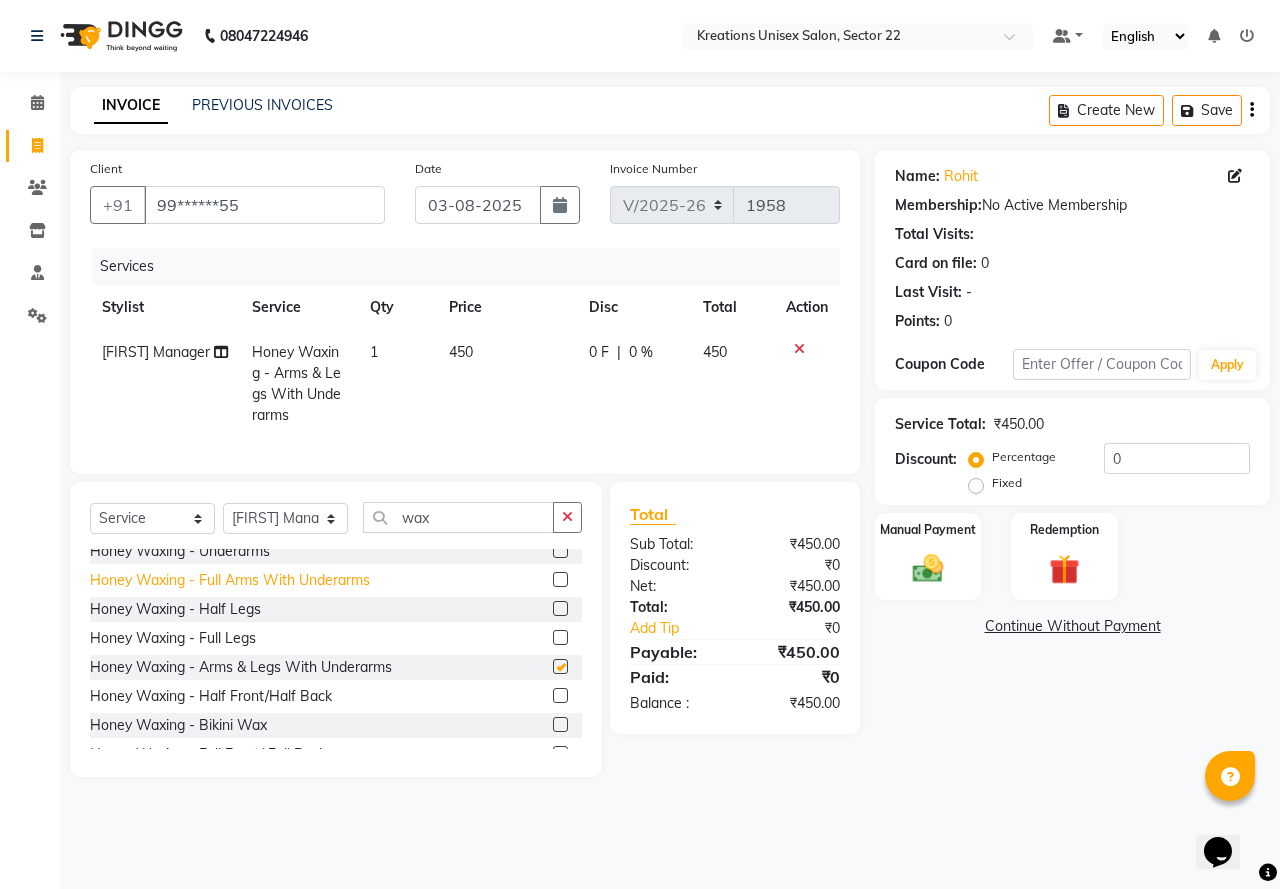checkbox on "false" 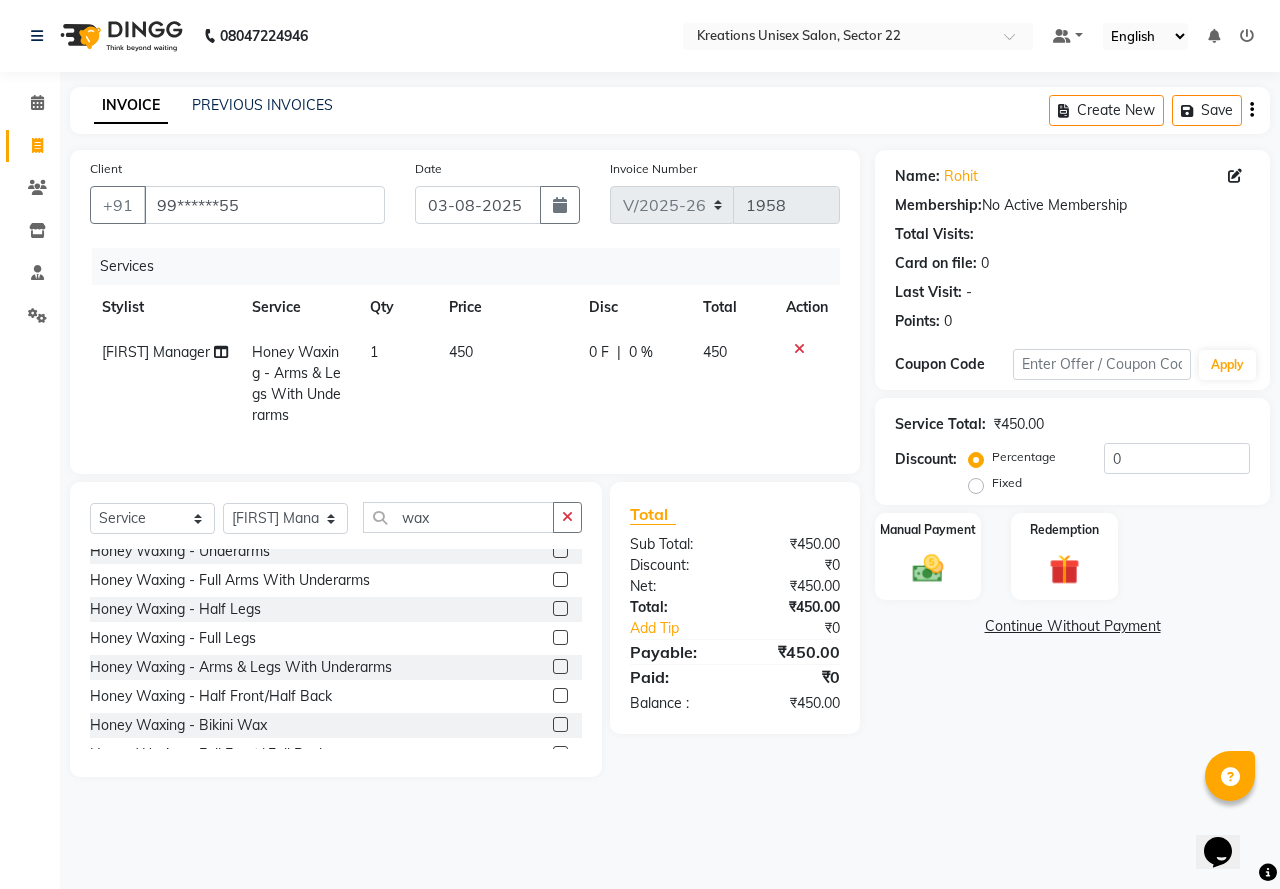 click on "450" 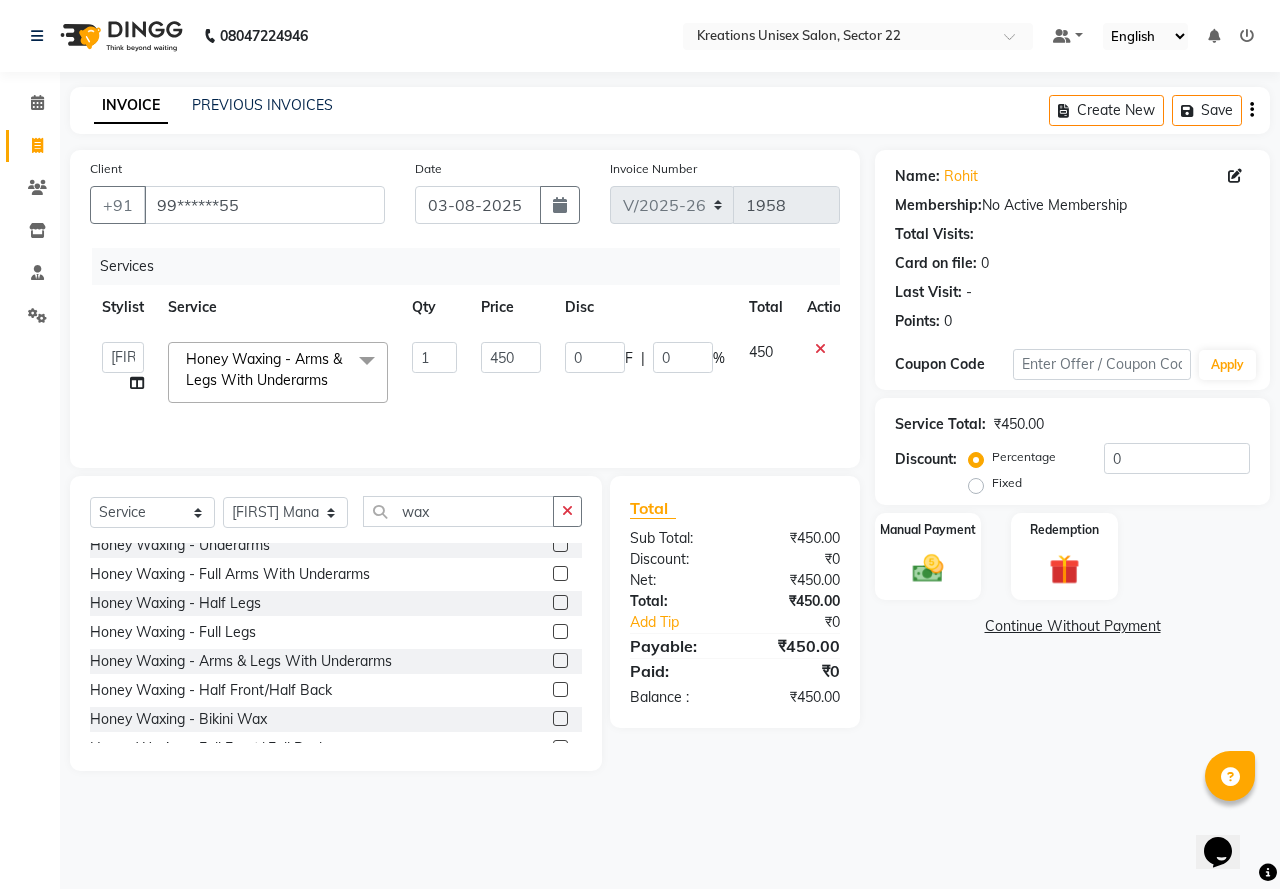 click 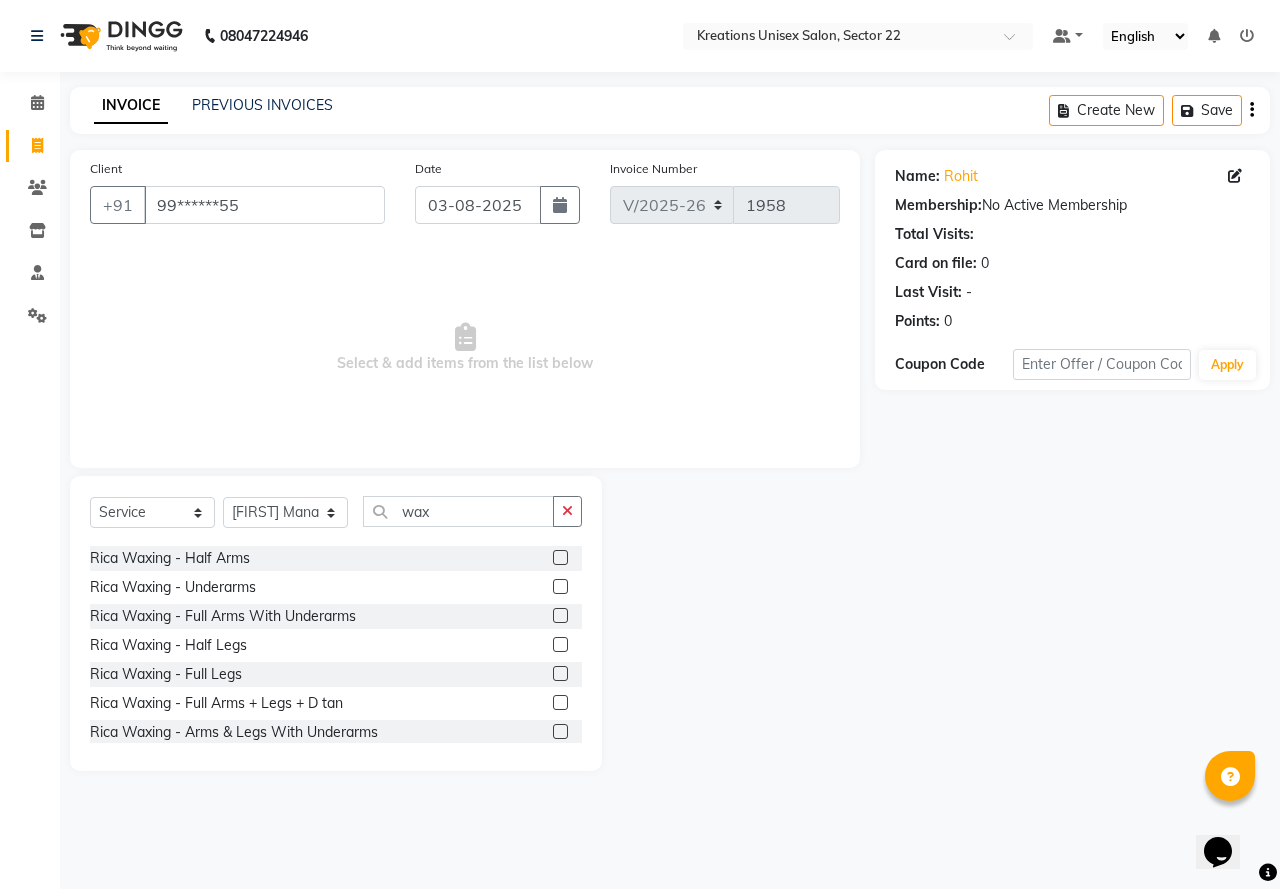 scroll, scrollTop: 600, scrollLeft: 0, axis: vertical 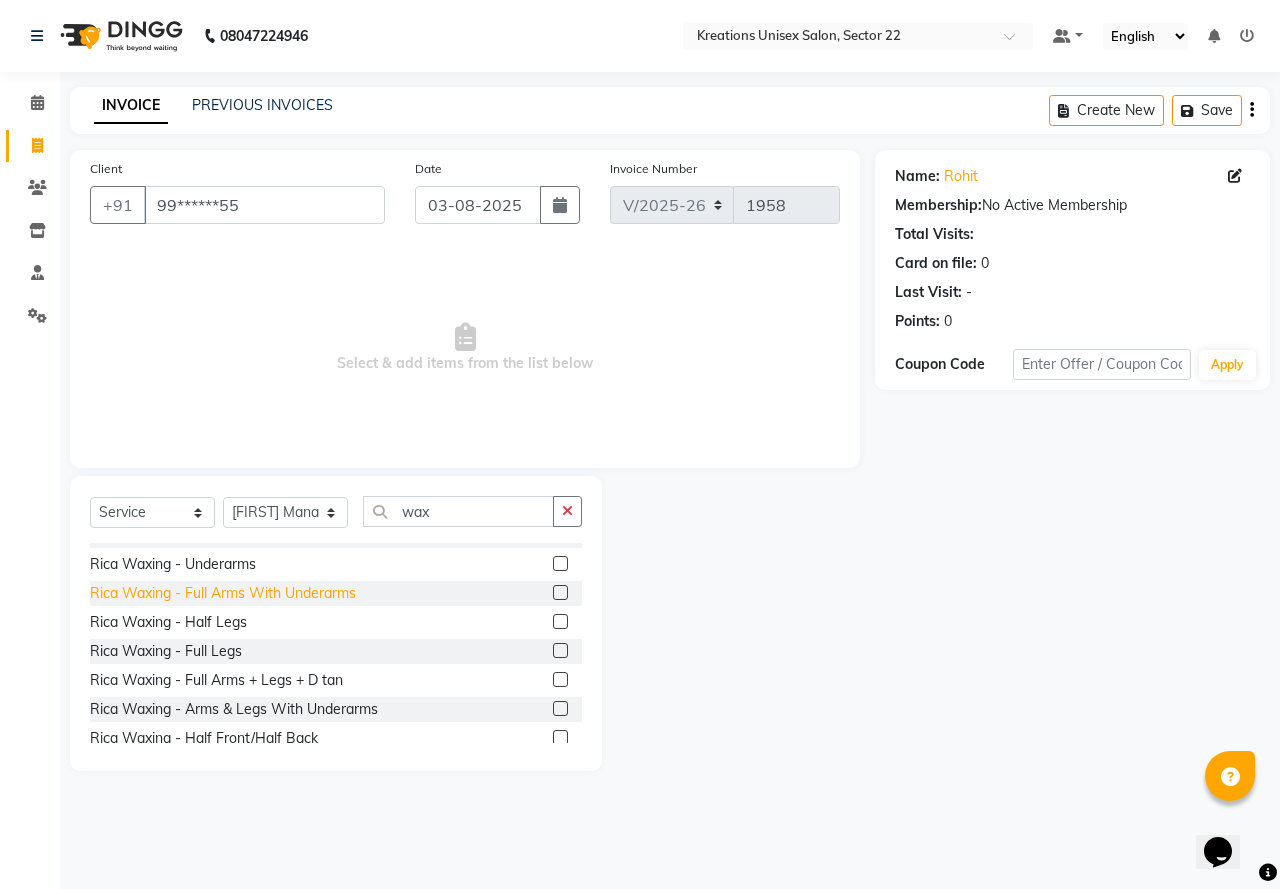 click on "Rica Waxing  - Full Arms With Underarms" 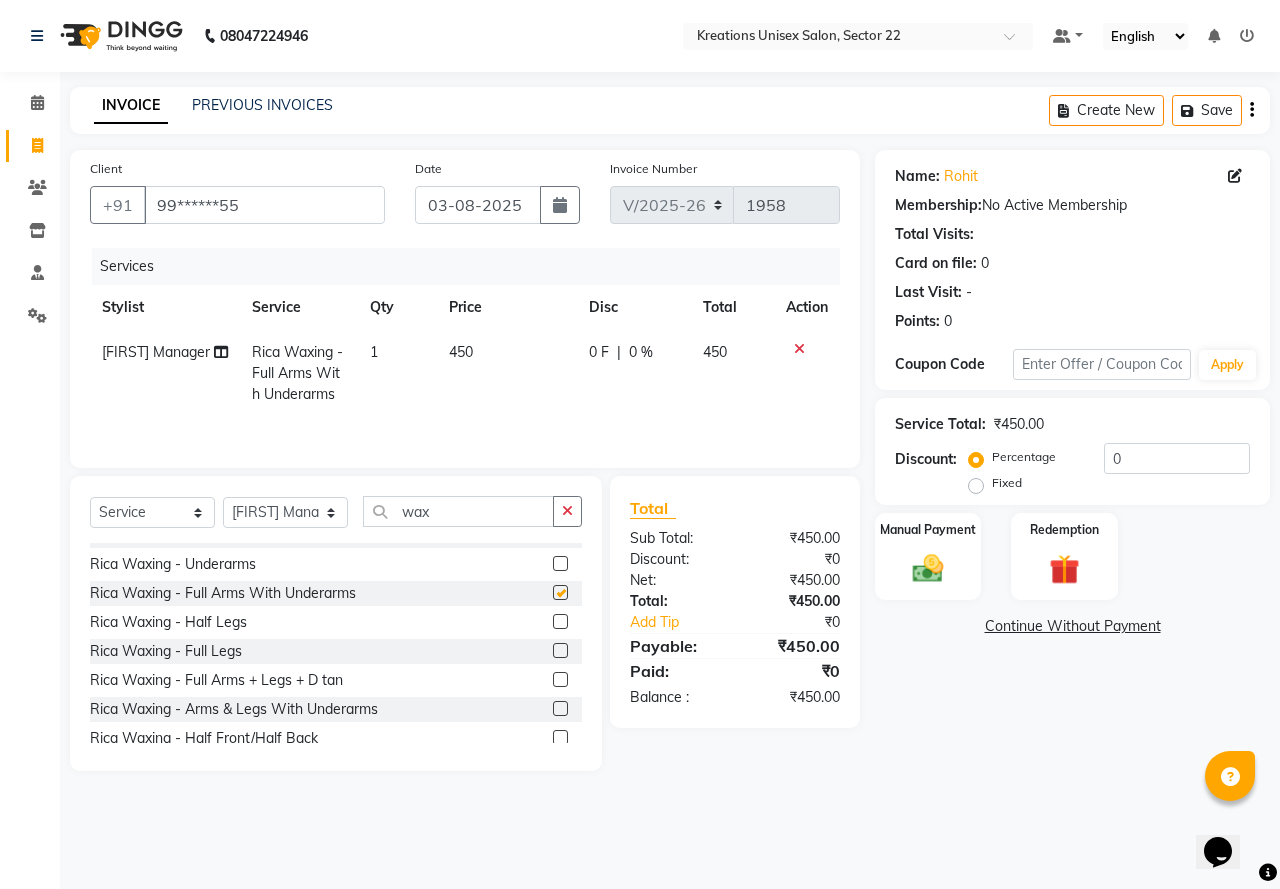 checkbox on "false" 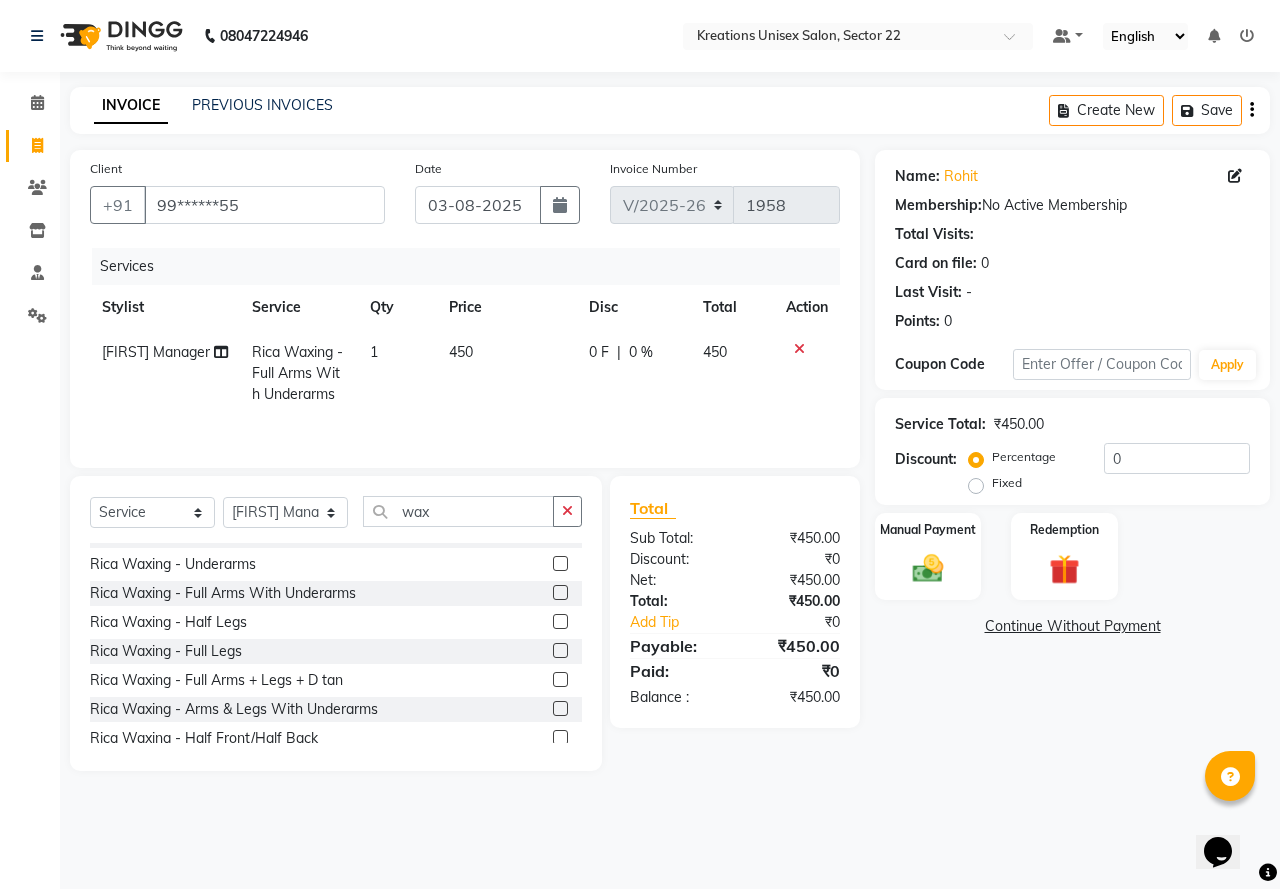 click 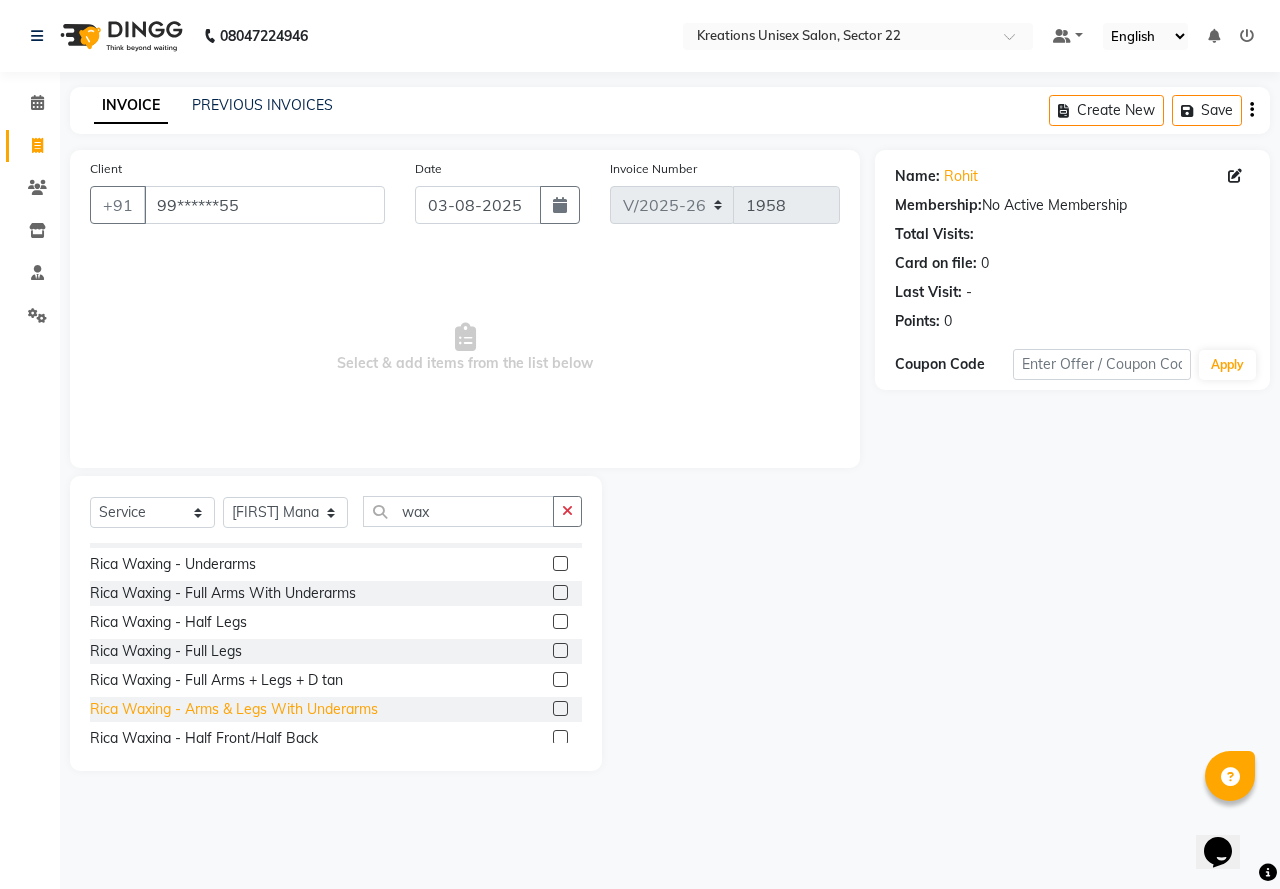 click on "Rica Waxing  - Arms & Legs With Underarms" 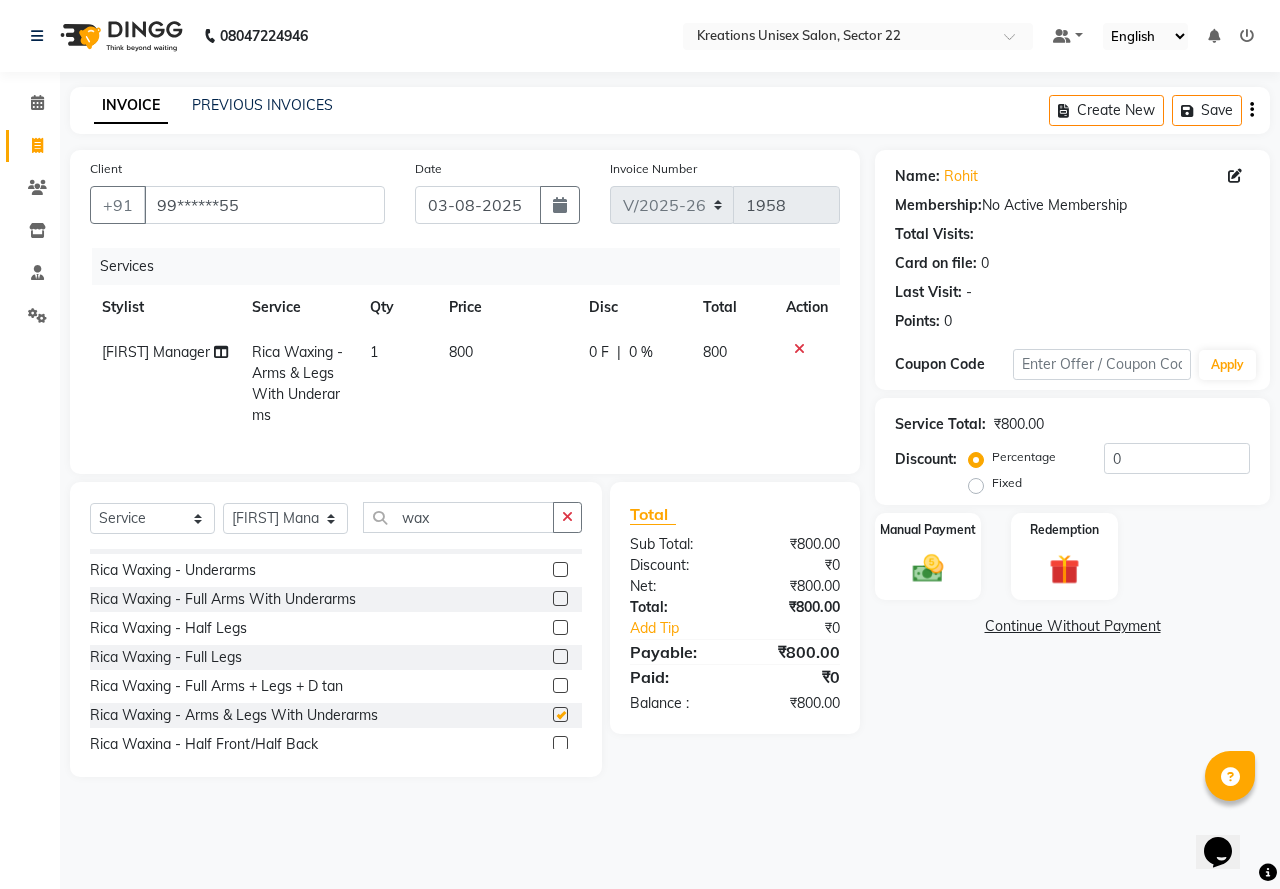 checkbox on "false" 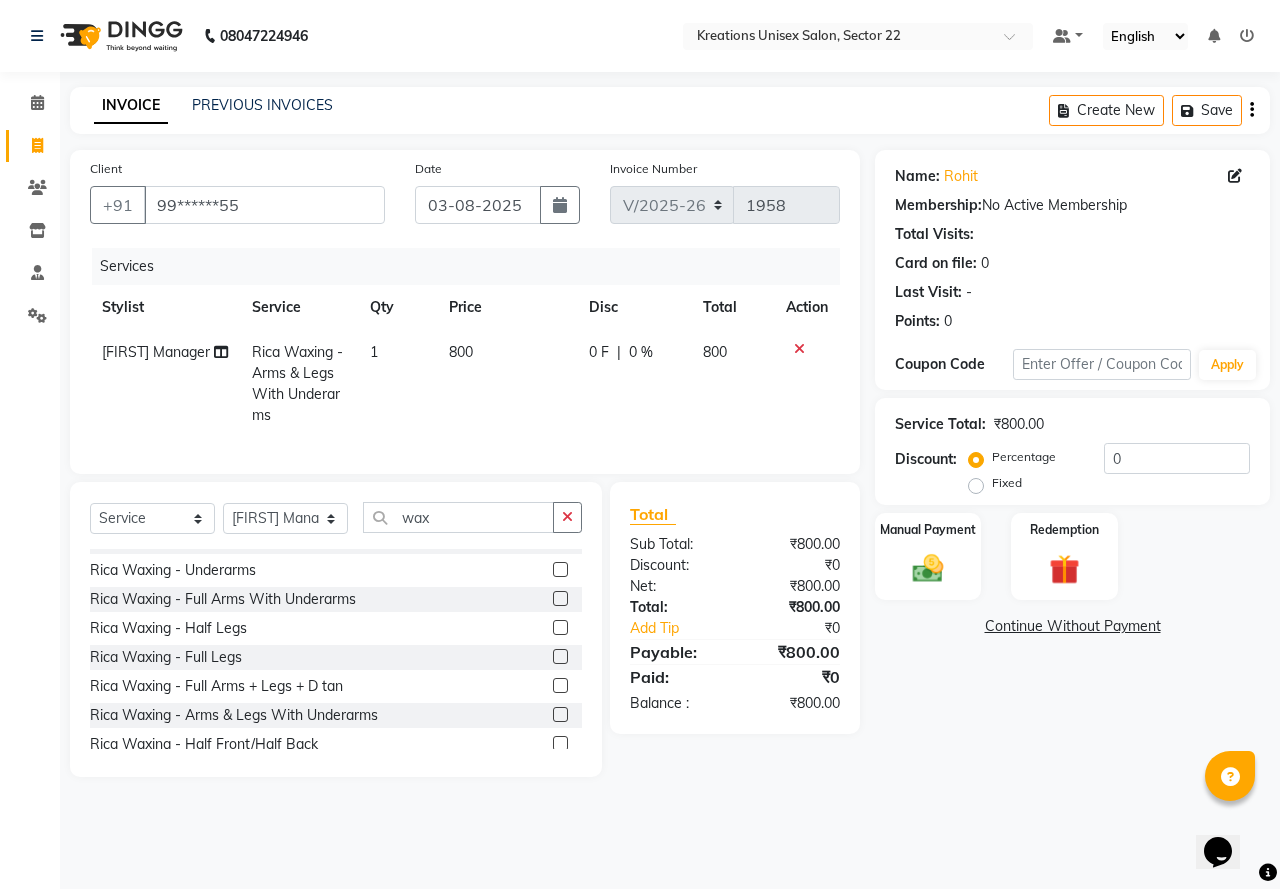 click on "800" 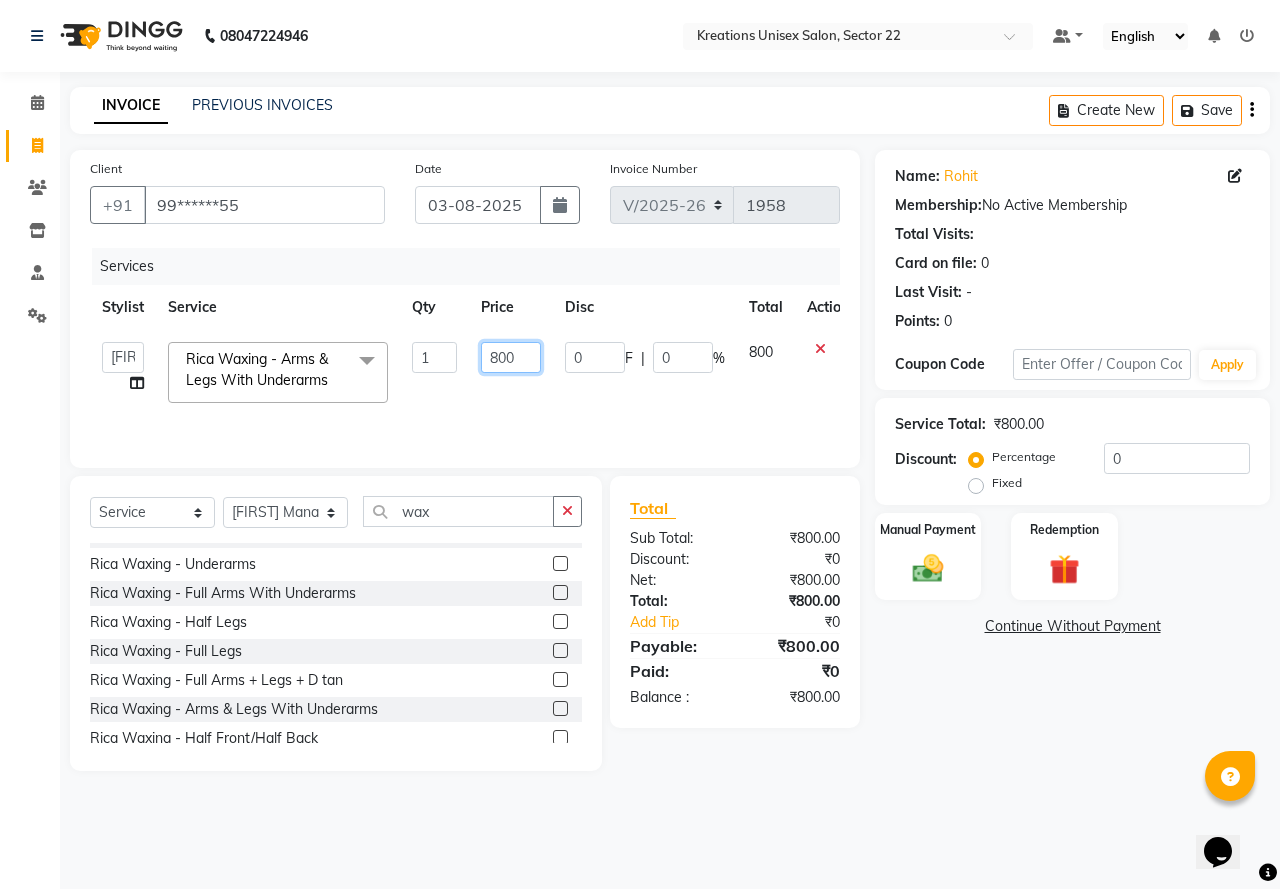 drag, startPoint x: 526, startPoint y: 356, endPoint x: 452, endPoint y: 357, distance: 74.00676 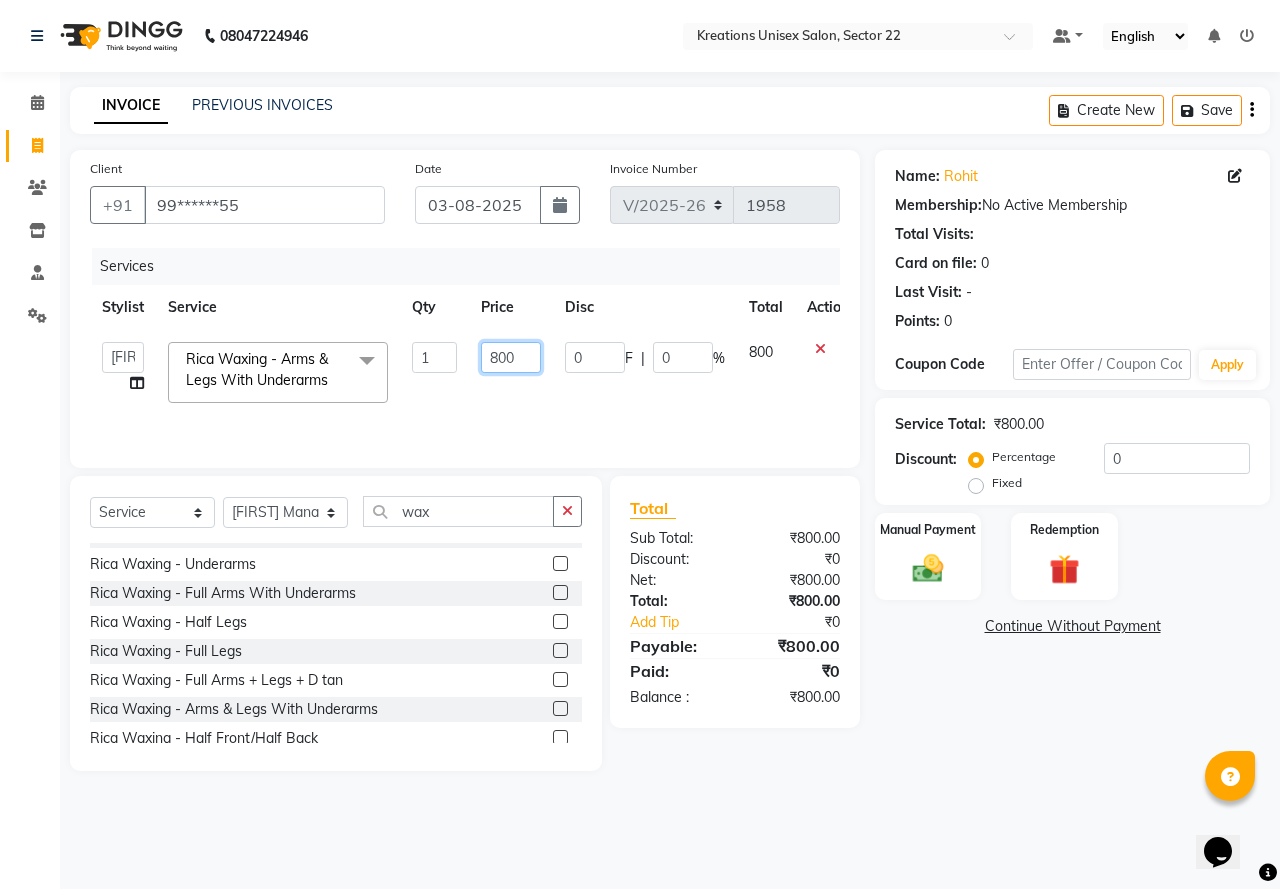 click on "800" 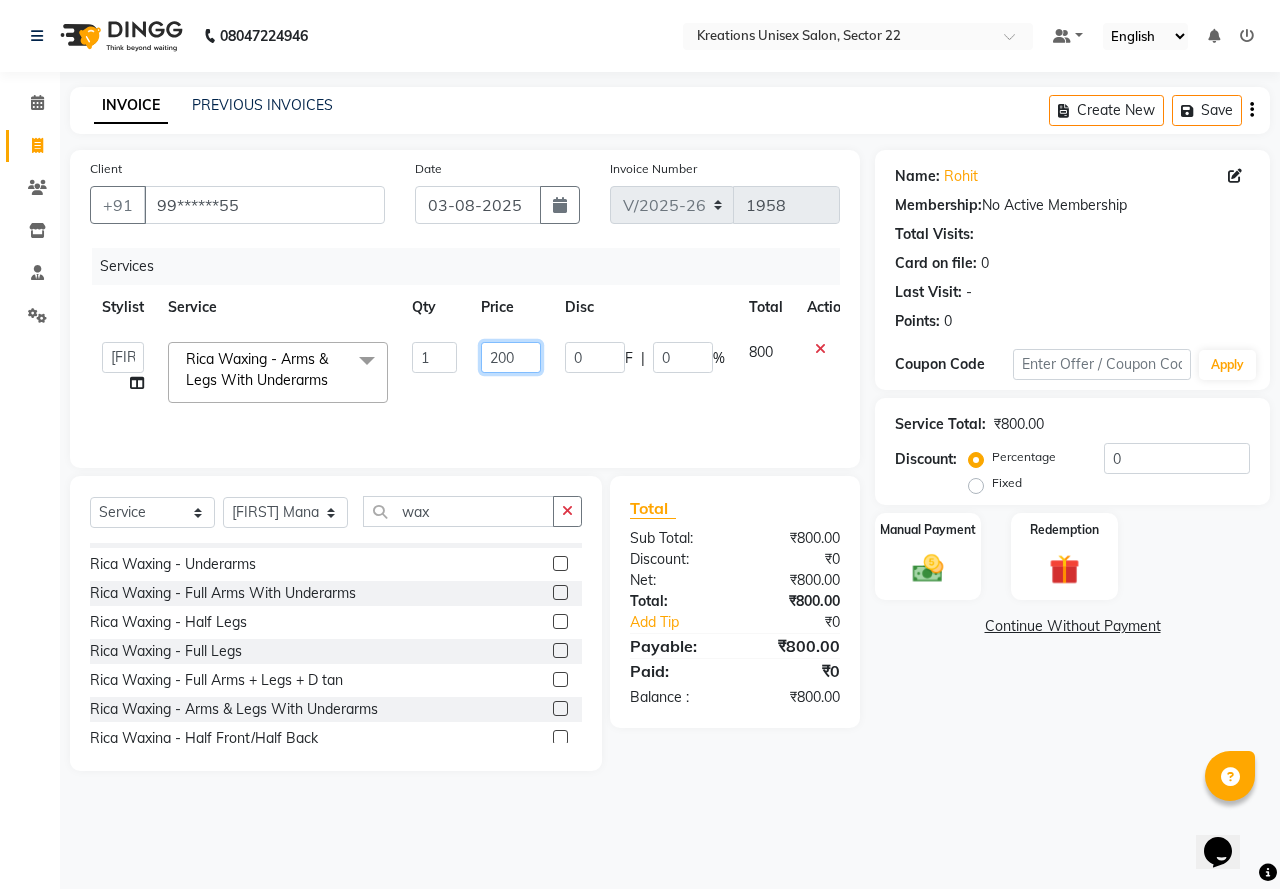 type on "2000" 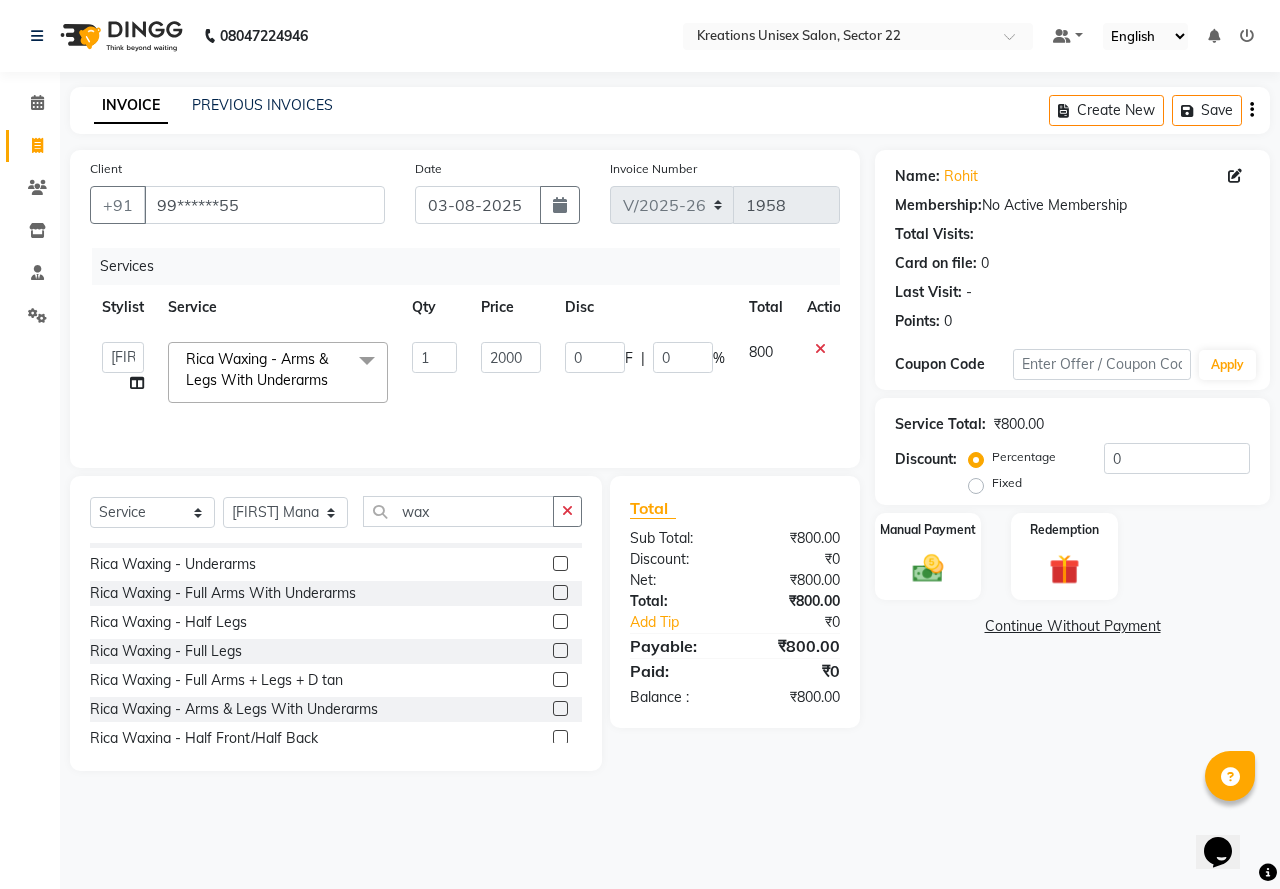 click on "Name: Rohit  Membership:  No Active Membership  Total Visits:   Card on file:  0 Last Visit:   - Points:   0  Coupon Code Apply Service Total:  ₹800.00  Discount:  Percentage   Fixed  0 Manual Payment Redemption  Continue Without Payment" 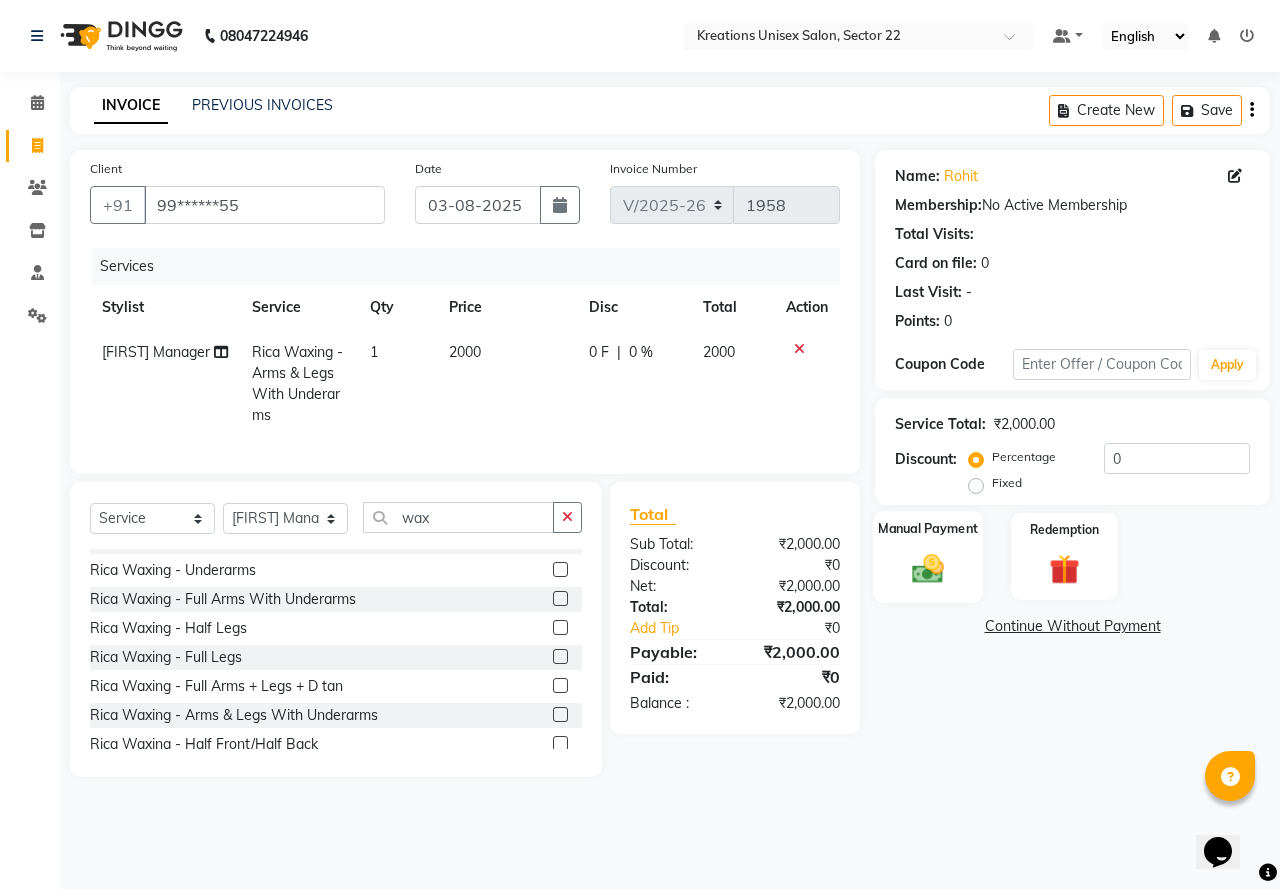 click 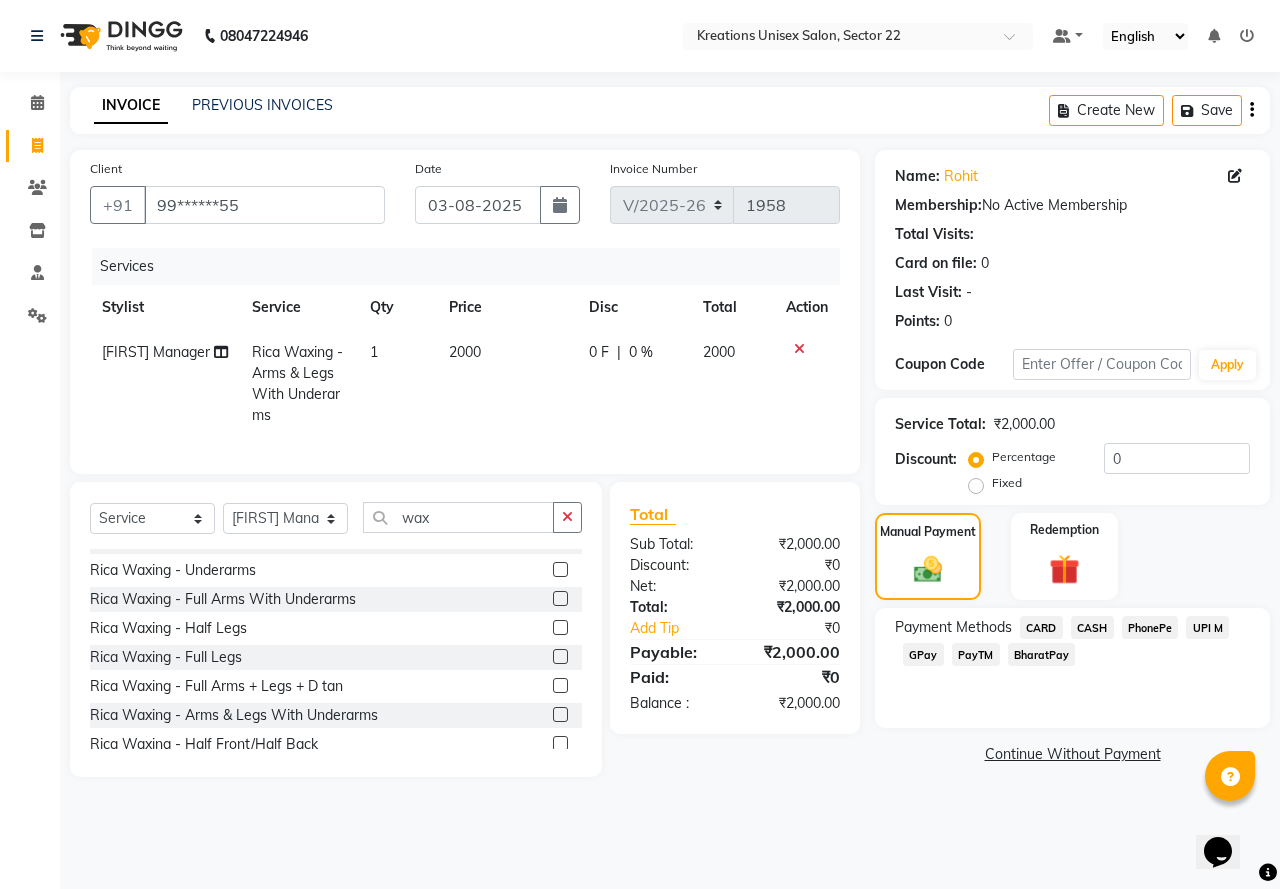 click on "PayTM" 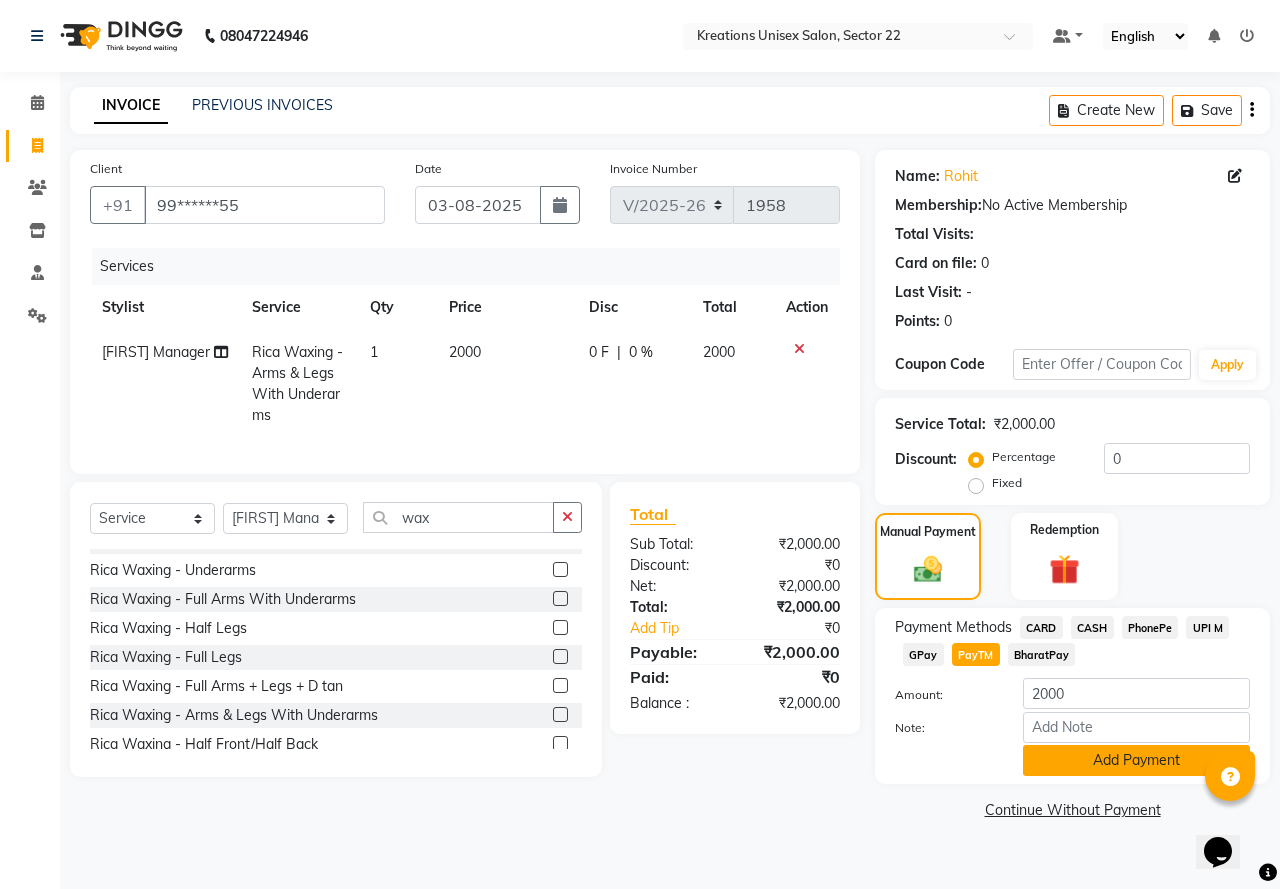 click on "Add Payment" 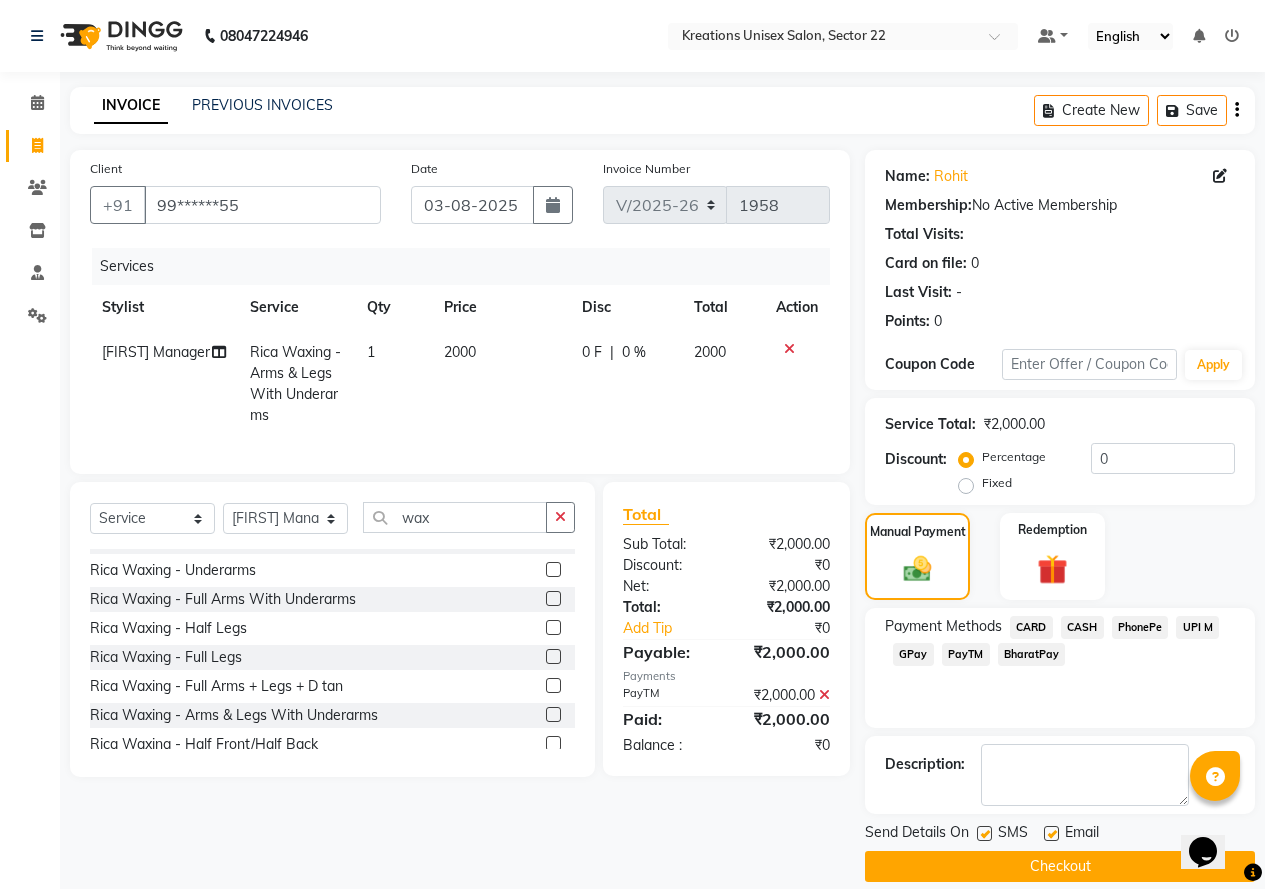 click 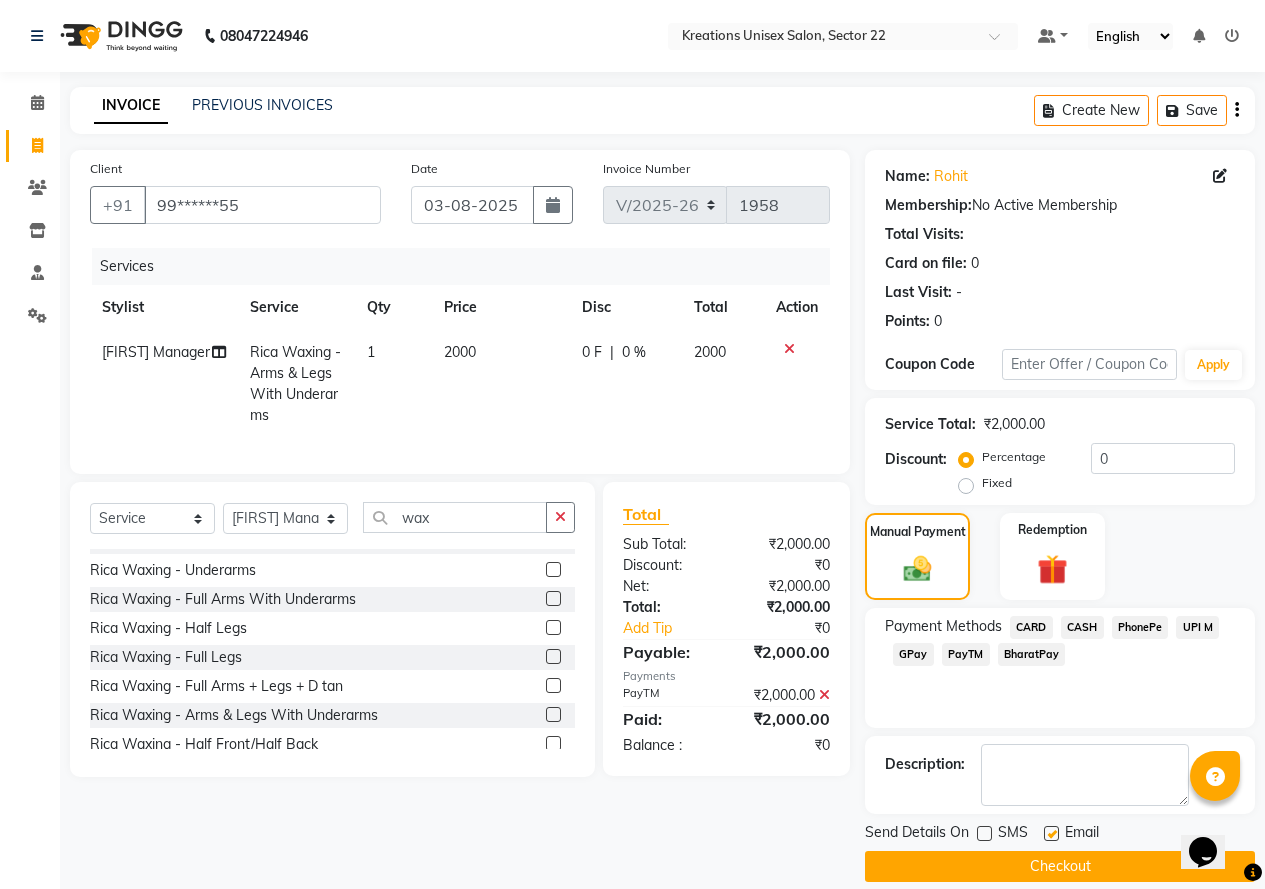 click 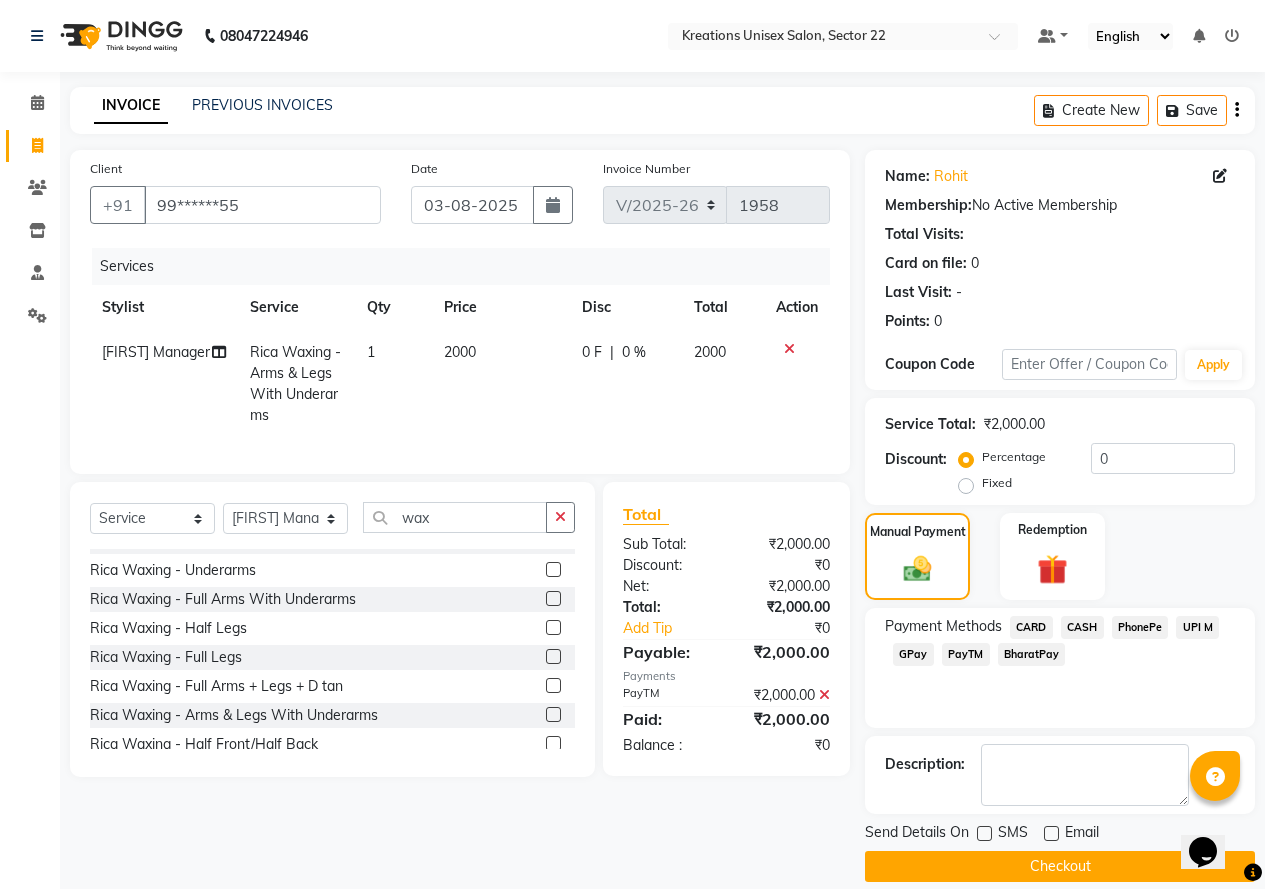 click on "Checkout" 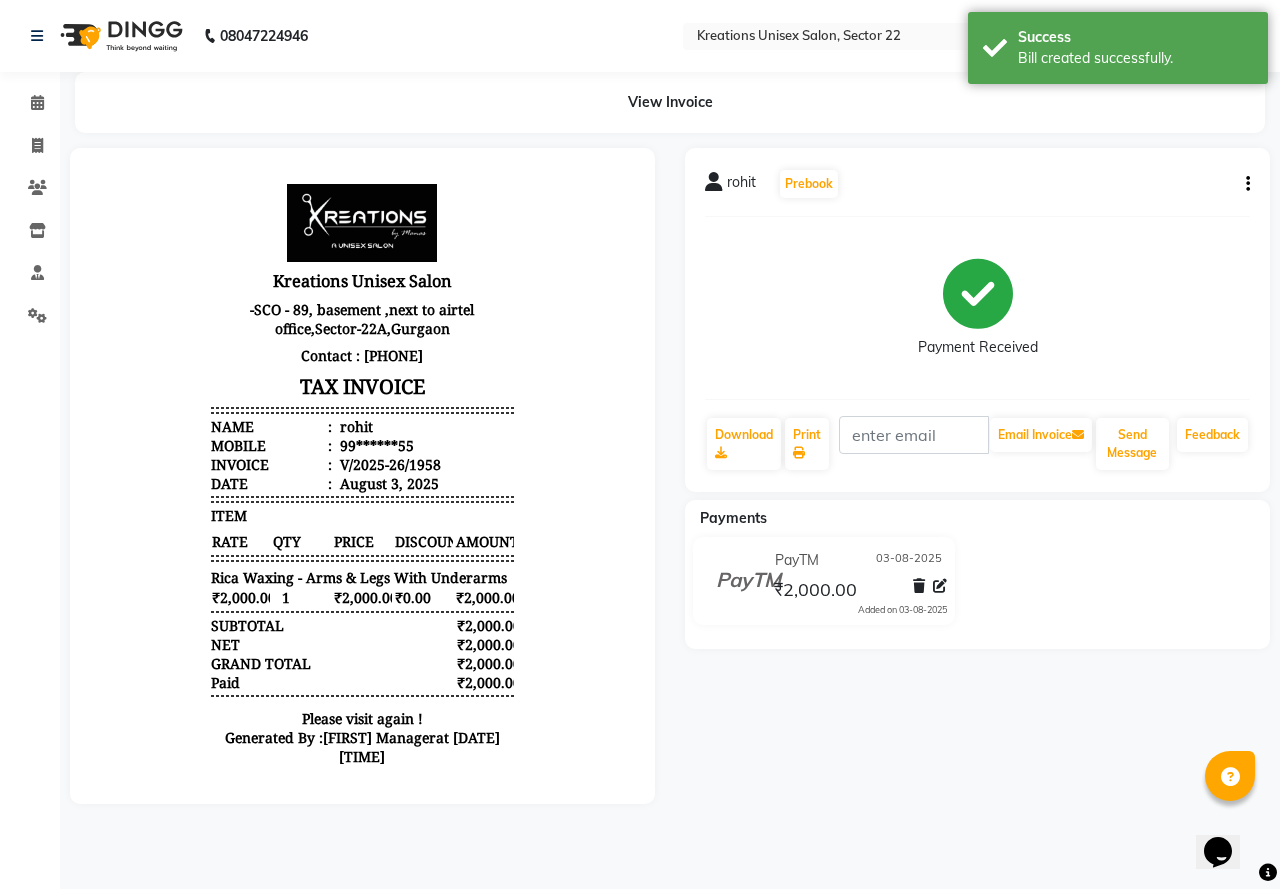 scroll, scrollTop: 0, scrollLeft: 0, axis: both 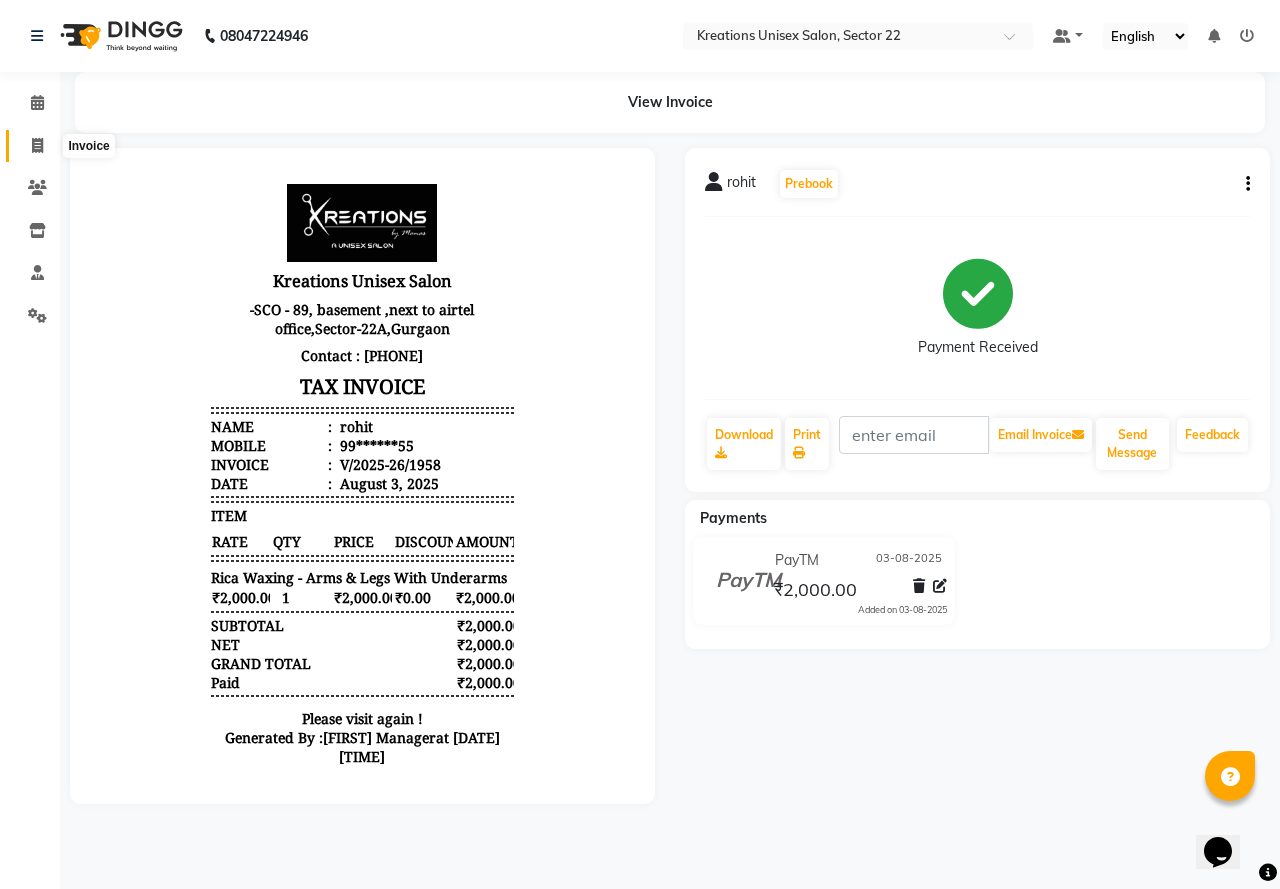 drag, startPoint x: 40, startPoint y: 144, endPoint x: 74, endPoint y: 142, distance: 34.058773 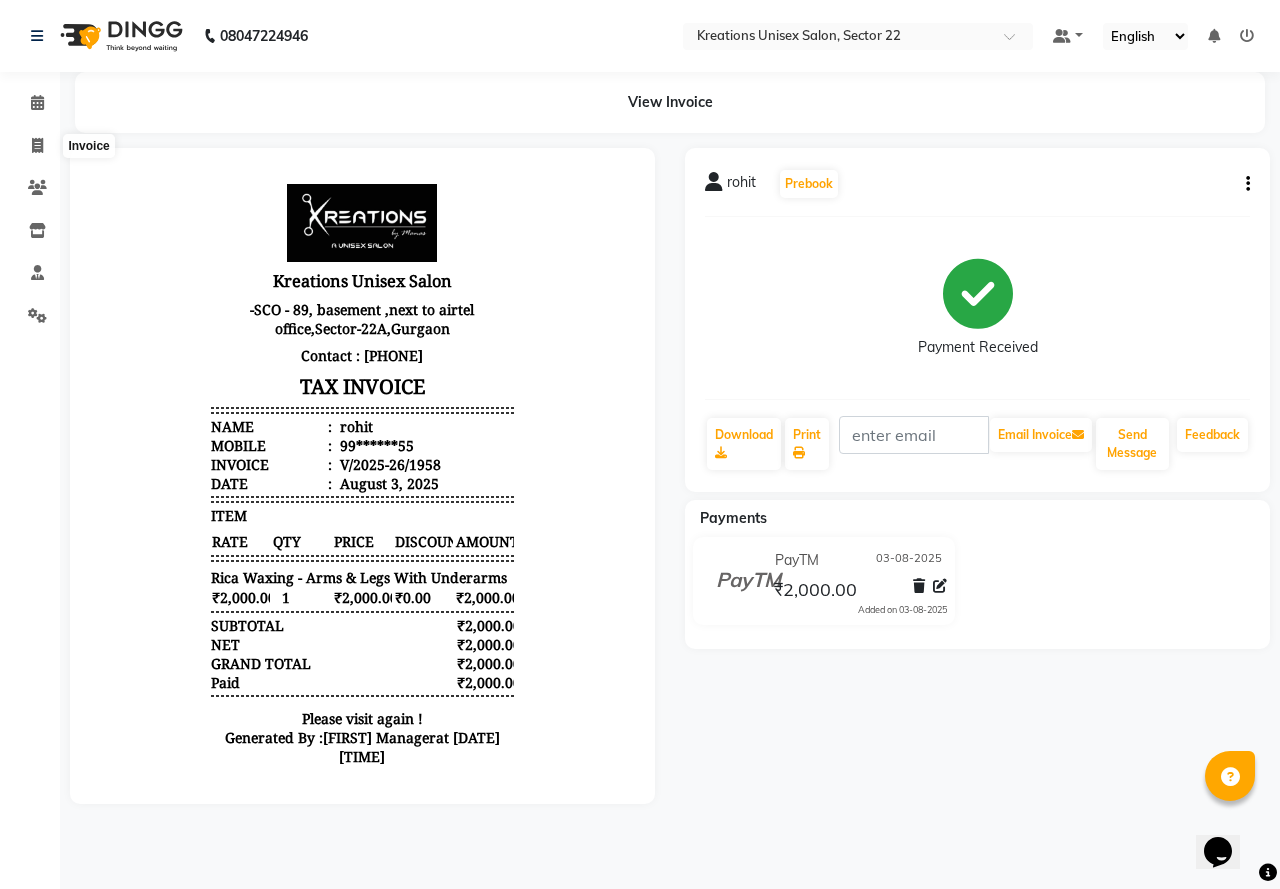 select on "service" 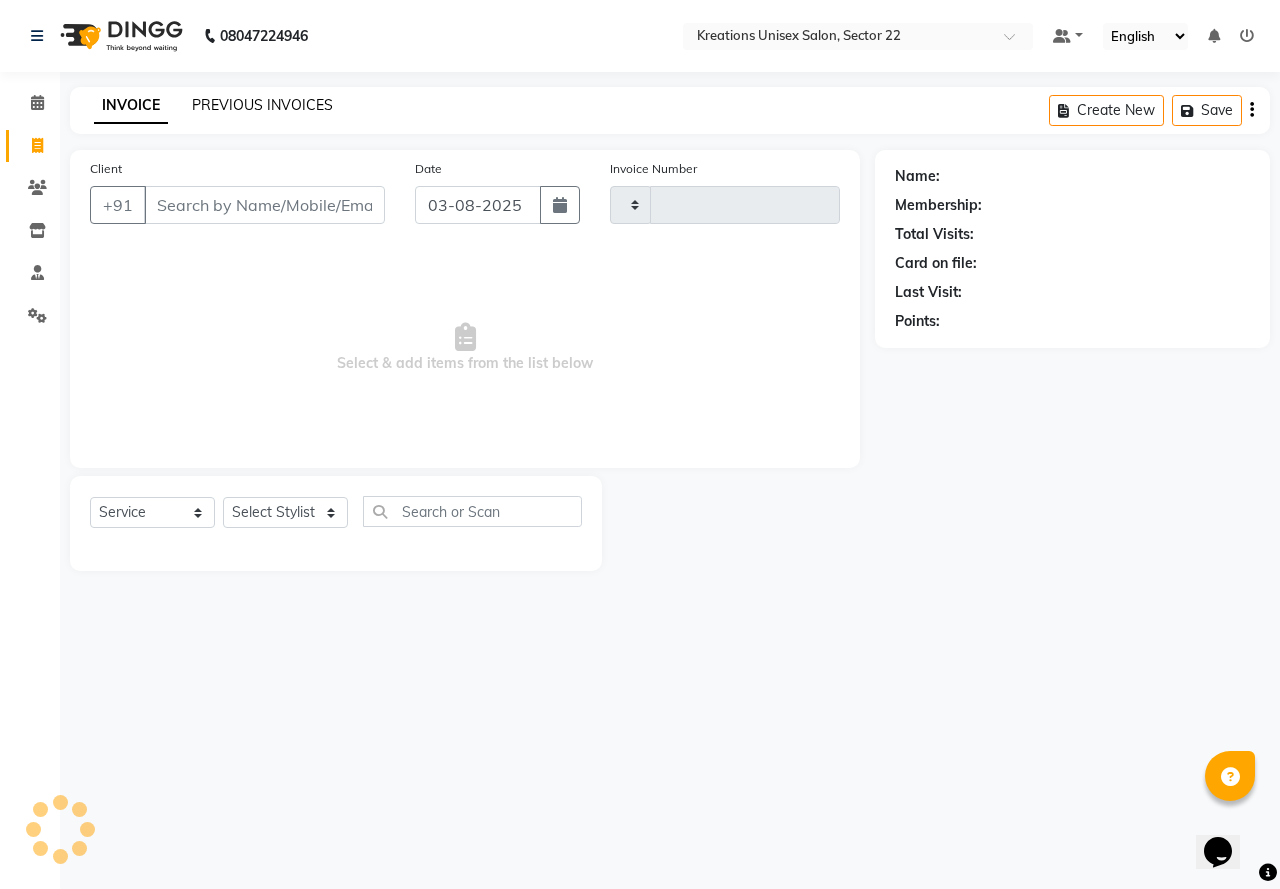 type on "1959" 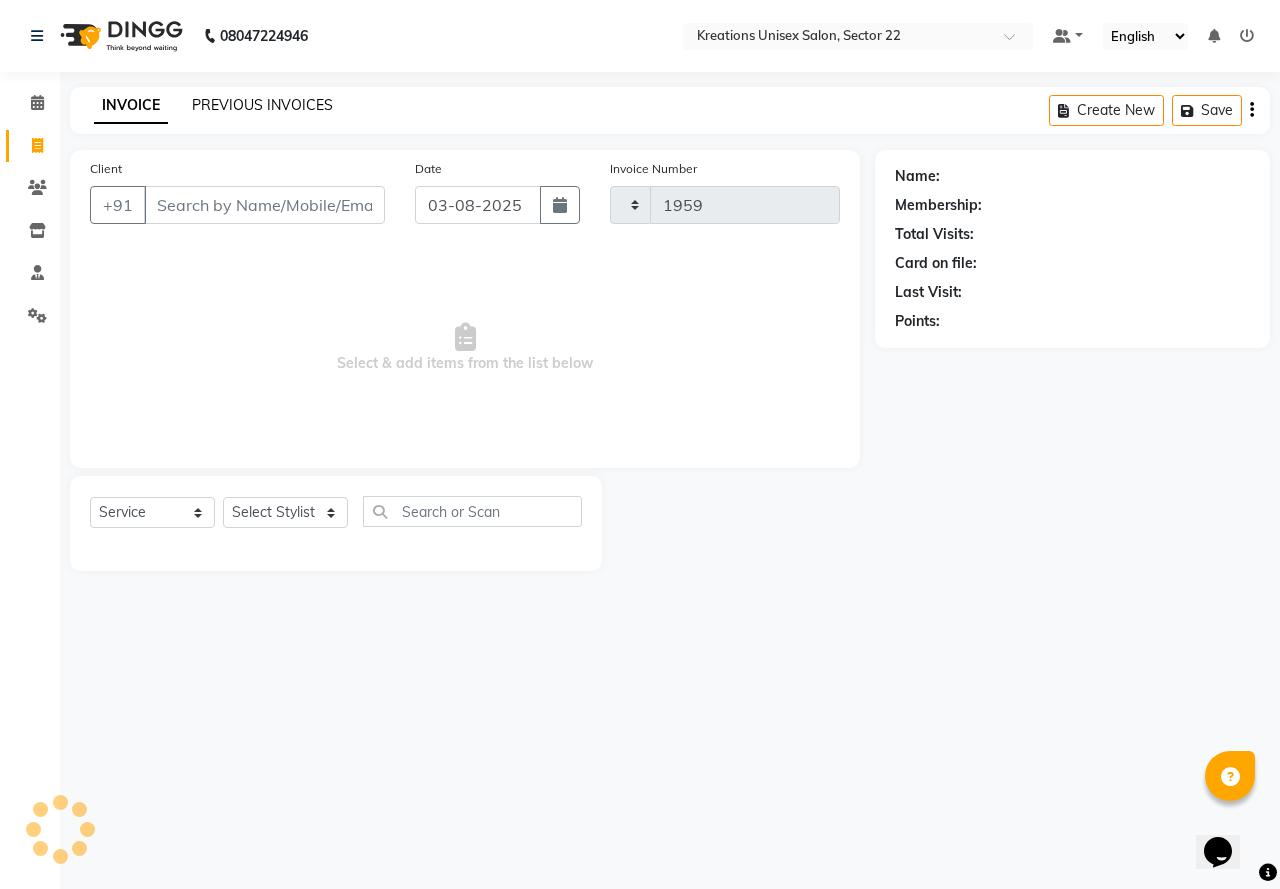 select on "6170" 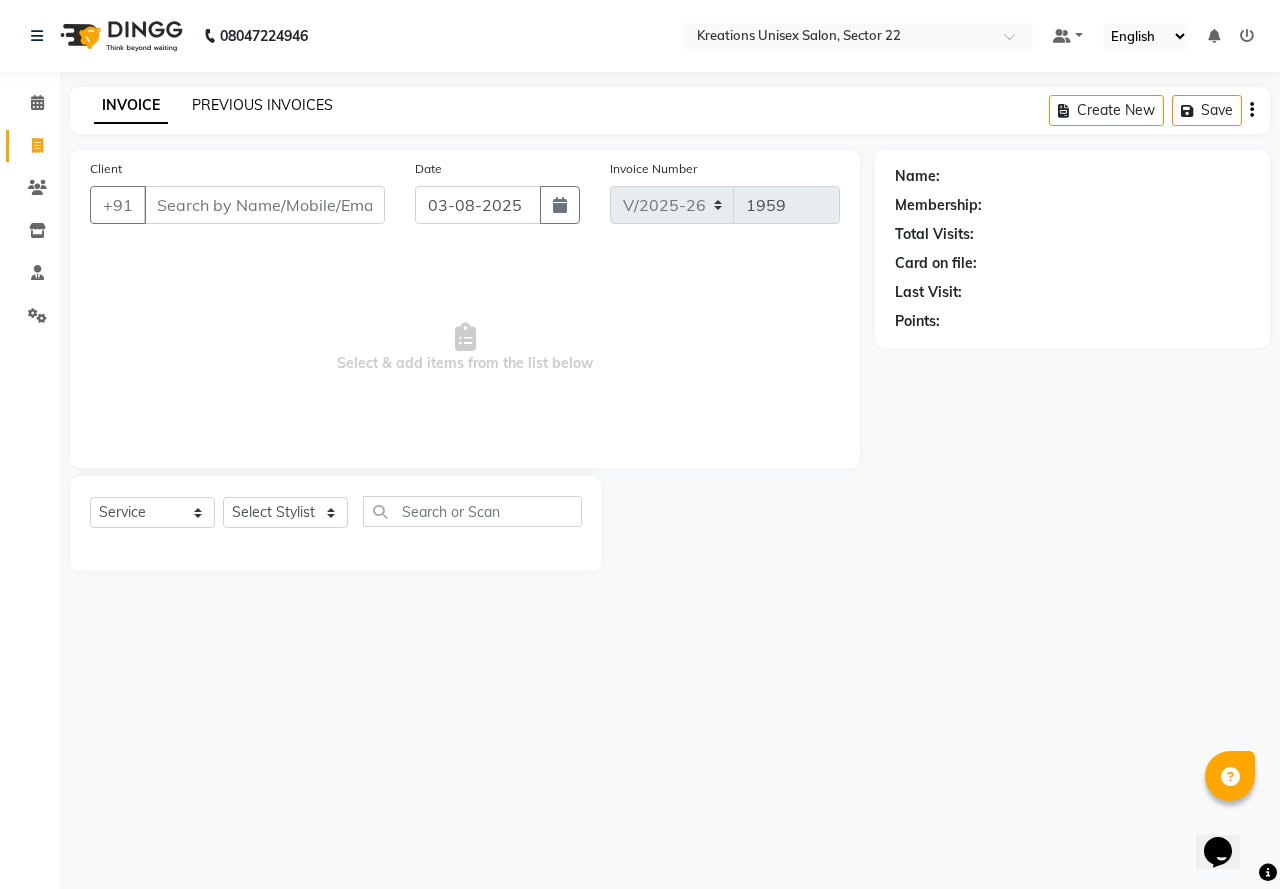 click on "PREVIOUS INVOICES" 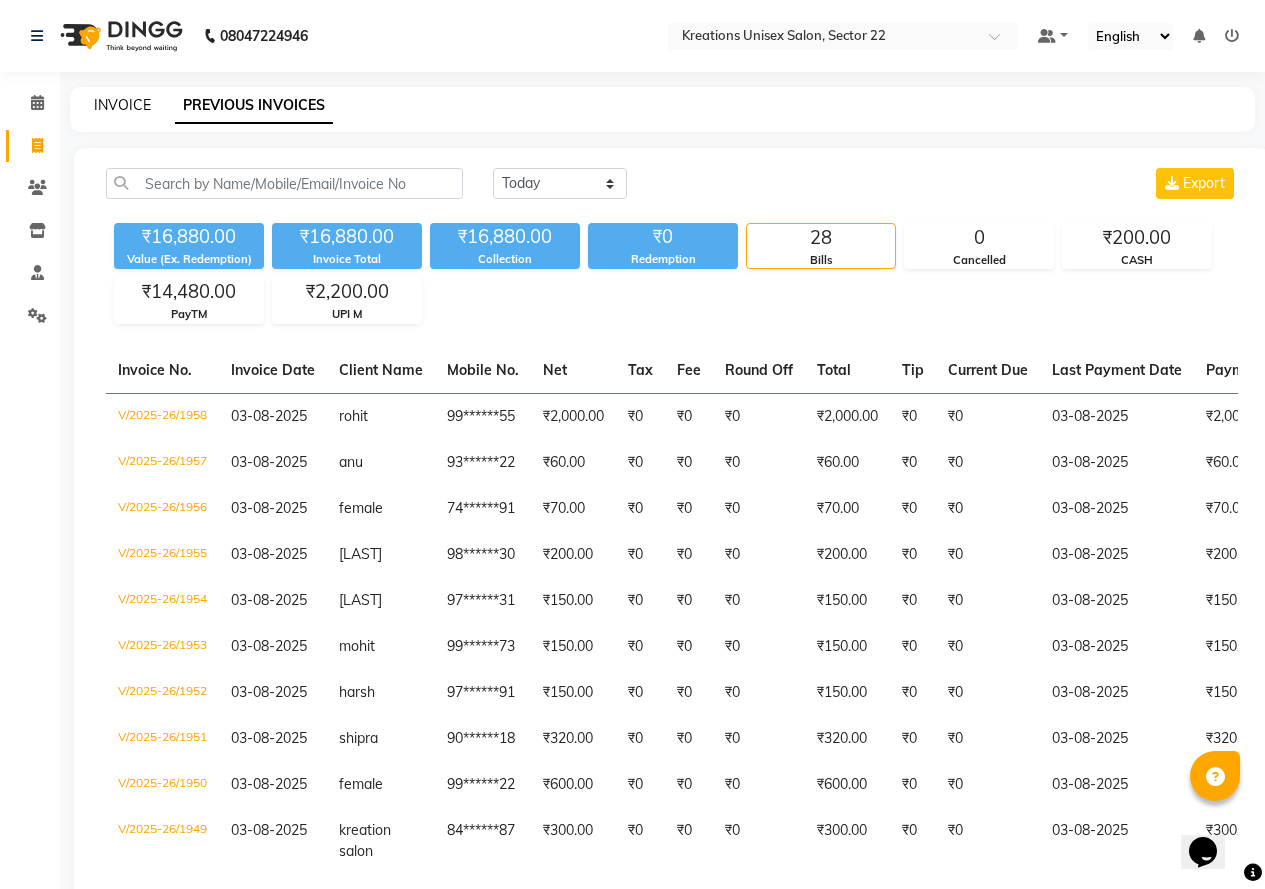 click on "INVOICE" 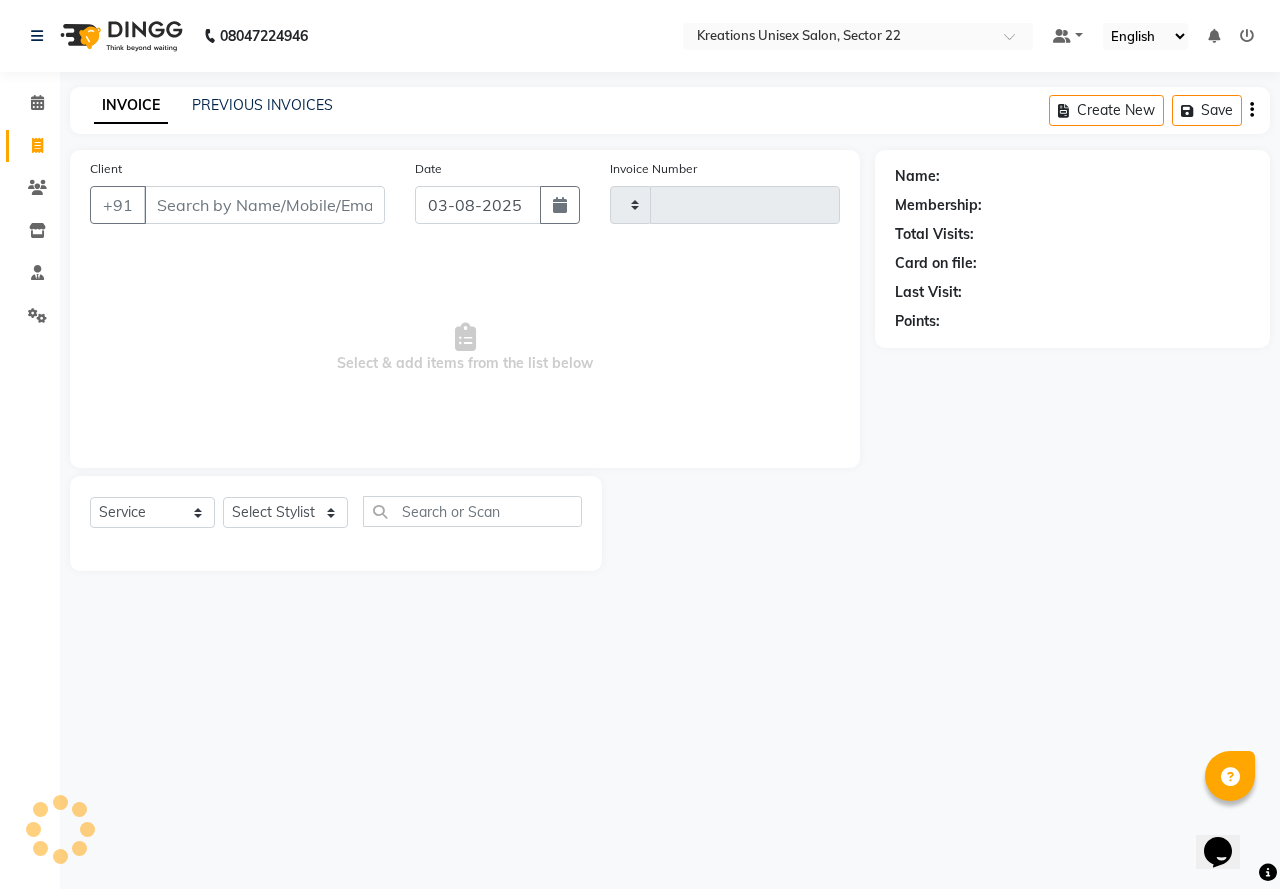 type on "1959" 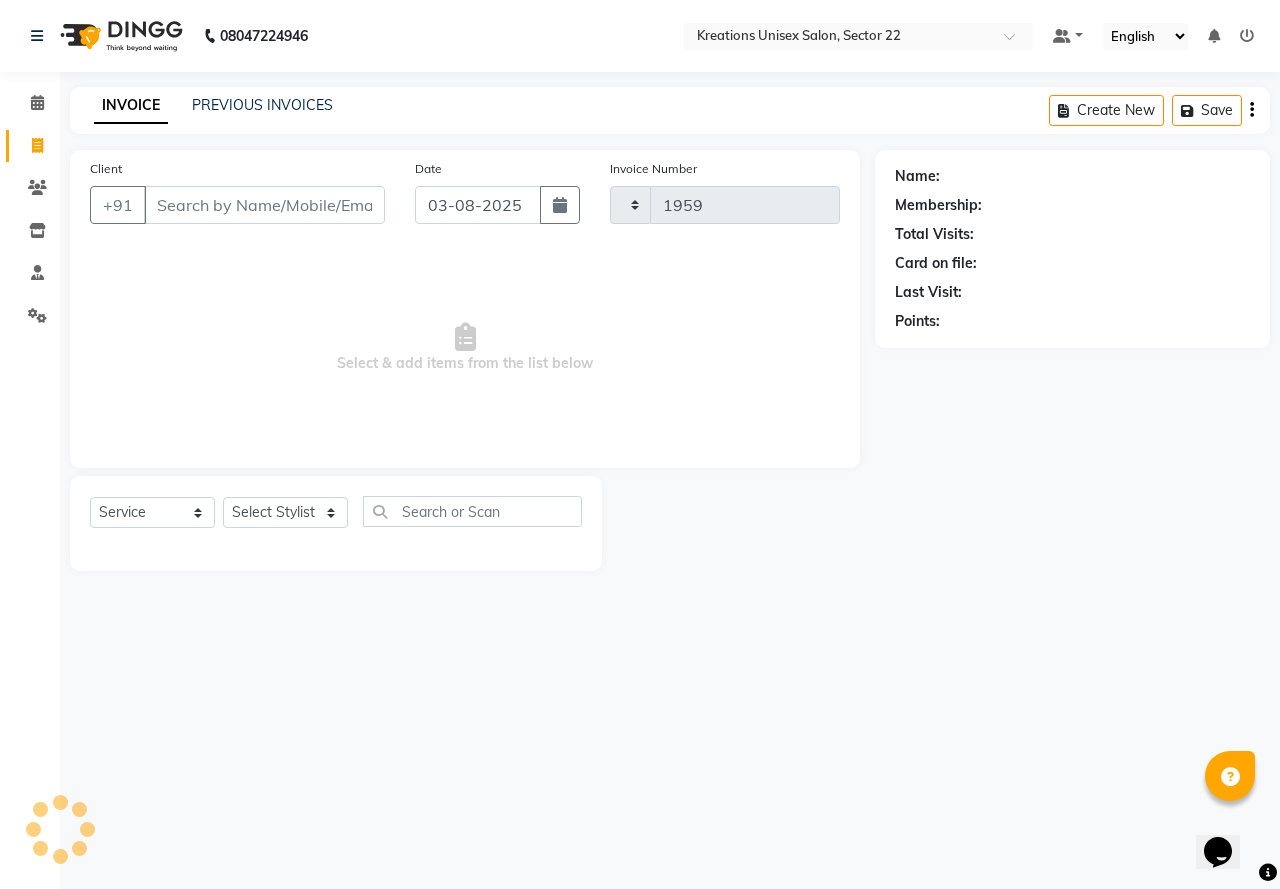 select on "6170" 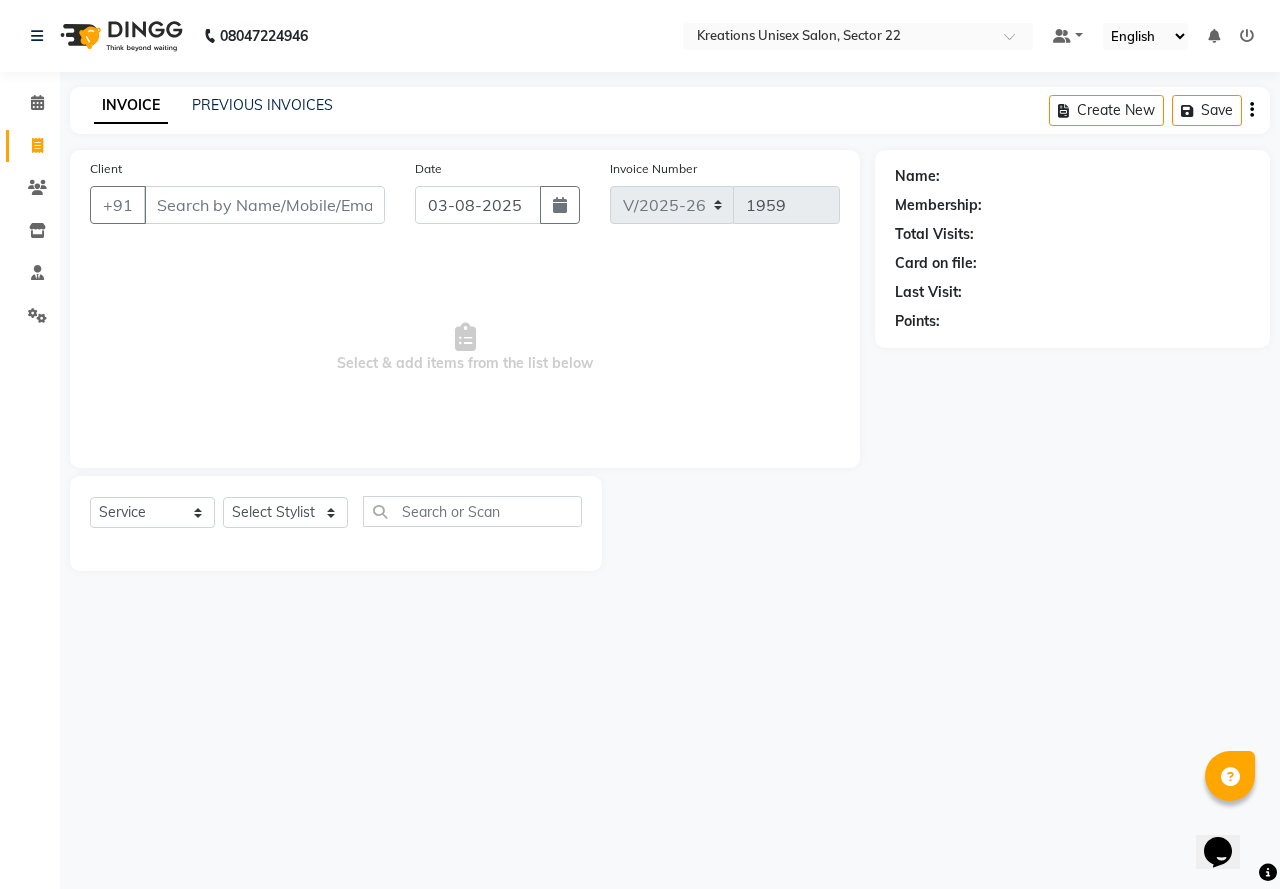 click on "Client" at bounding box center (264, 205) 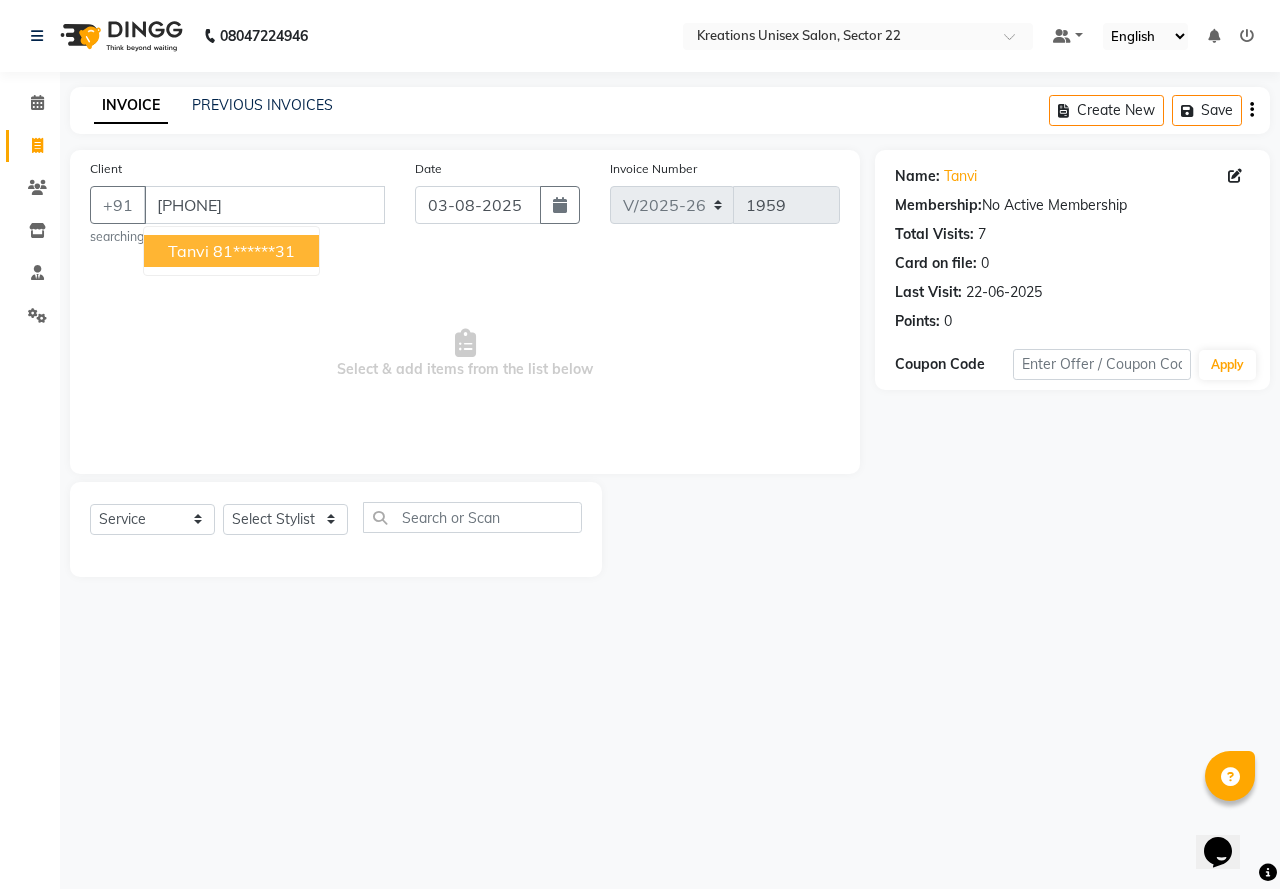 click on "tanvi" at bounding box center (188, 251) 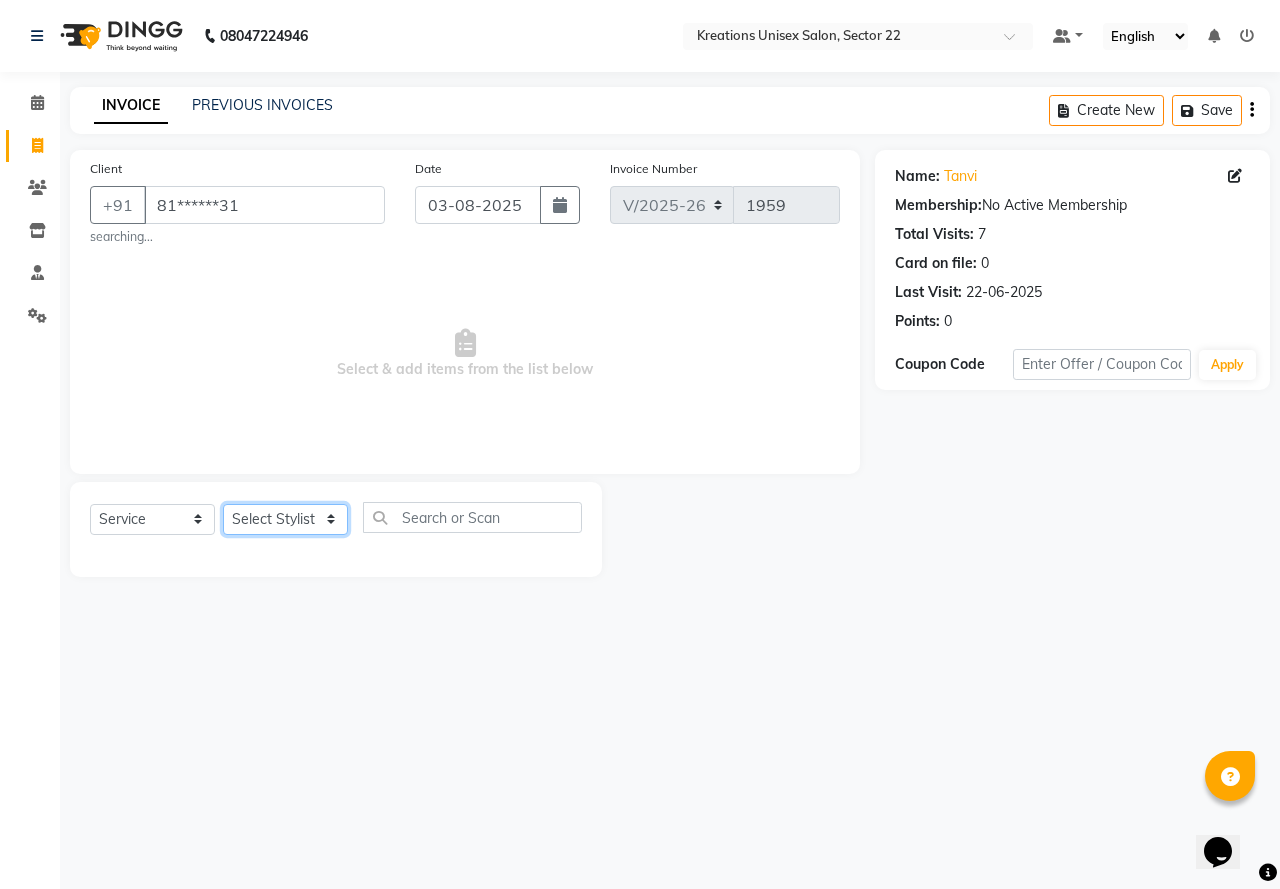 click on "Select Stylist AMAN Jeet Manager Jitender  Kapil  Kavita Manager Malik Khan  Manas Sir  rozy  Sector-23 Shaffali Maam  Shiv Kumar Sita Mehto" 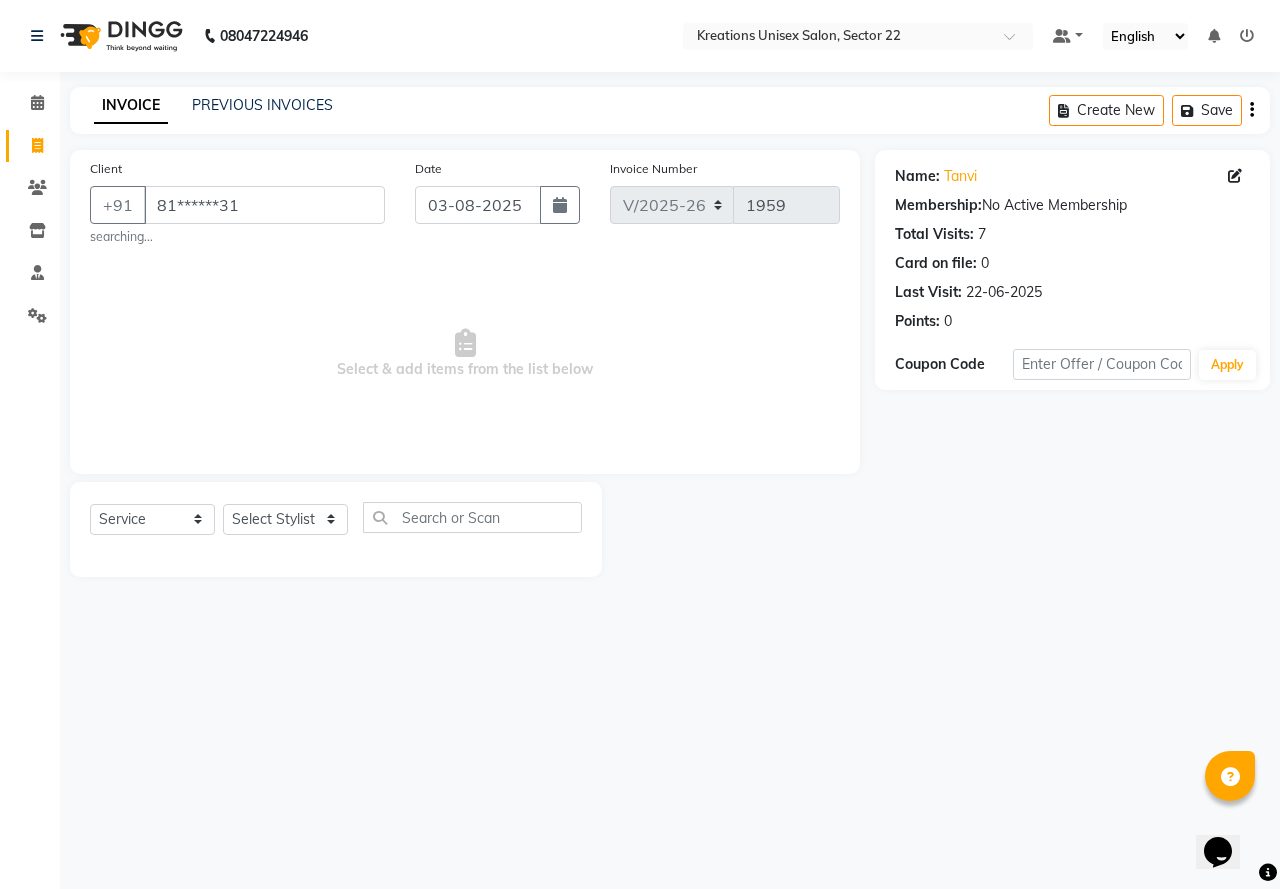 click on "08047224946 Select Location × Kreations Unisex Salon, Sector 22 Default Panel My Panel English ENGLISH Español العربية मराठी हिंदी ગુજરાતી தமிழ் 中文 Notifications nothing to show ☀ Kreations Unisex Salon, Sector 22  Calendar  Invoice  Clients  Inventory  Staff  Settings Completed InProgress Upcoming Dropped Tentative Check-In Confirm Bookings Segments Page Builder INVOICE PREVIOUS INVOICES Create New   Save  Client +91 81******31 searching... Date 03-08-2025 Invoice Number V/2025 V/2025-26 1959  Select & add items from the list below  Select  Service  Product  Membership  Package Voucher Prepaid Gift Card  Select Stylist AMAN Jeet Manager Jitender  Kapil  Kavita Manager Malik Khan  Manas Sir  rozy  Sector-23 Shaffali Maam  Shiv Kumar Sita Mehto  Name: Tanvi  Membership:  No Active Membership  Total Visits:  7 Card on file:  0 Last Visit:   22-06-2025 Points:   0  Coupon Code Apply" at bounding box center (640, 444) 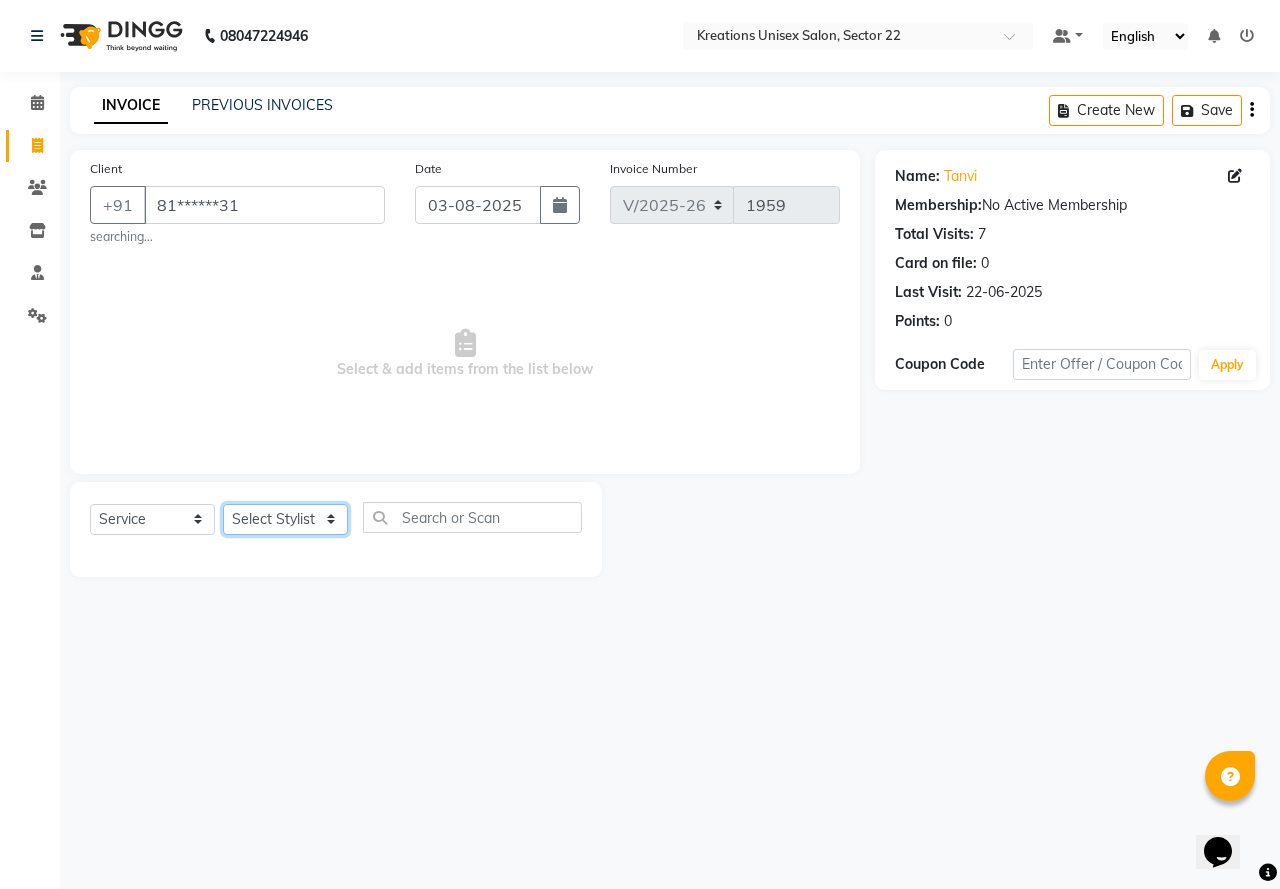 click on "Select Stylist AMAN Jeet Manager Jitender  Kapil  Kavita Manager Malik Khan  Manas Sir  rozy  Sector-23 Shaffali Maam  Shiv Kumar Sita Mehto" 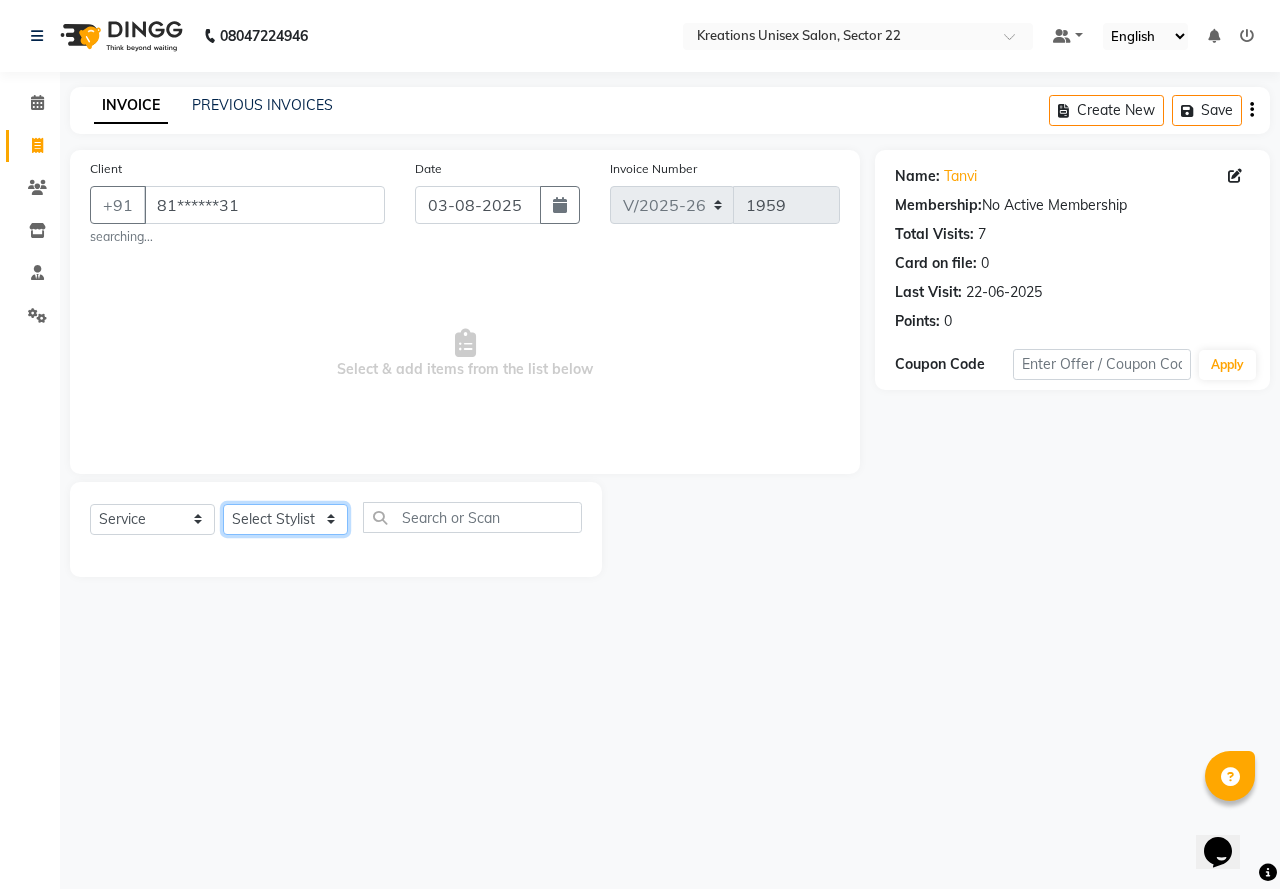 select on "69539" 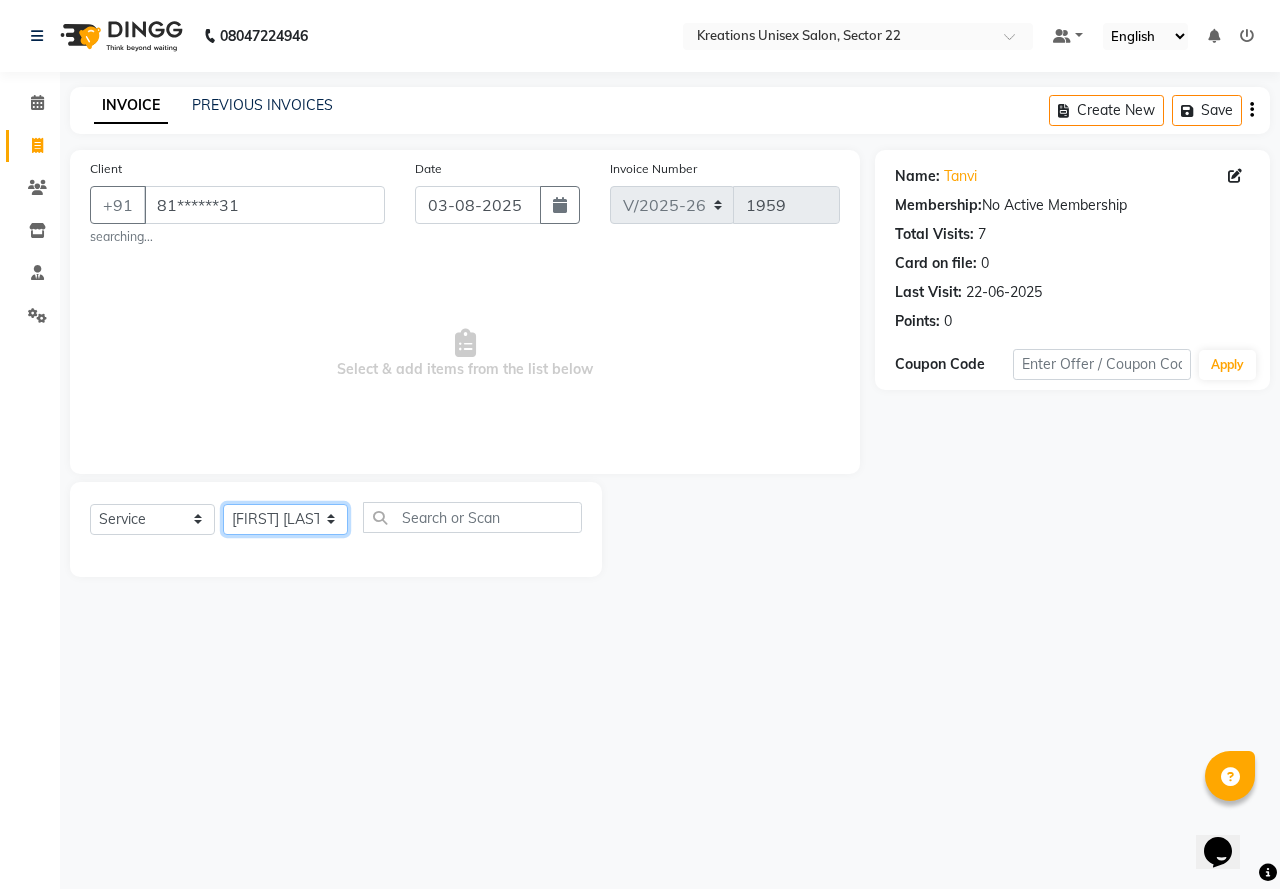 click on "Select Stylist AMAN Jeet Manager Jitender  Kapil  Kavita Manager Malik Khan  Manas Sir  rozy  Sector-23 Shaffali Maam  Shiv Kumar Sita Mehto" 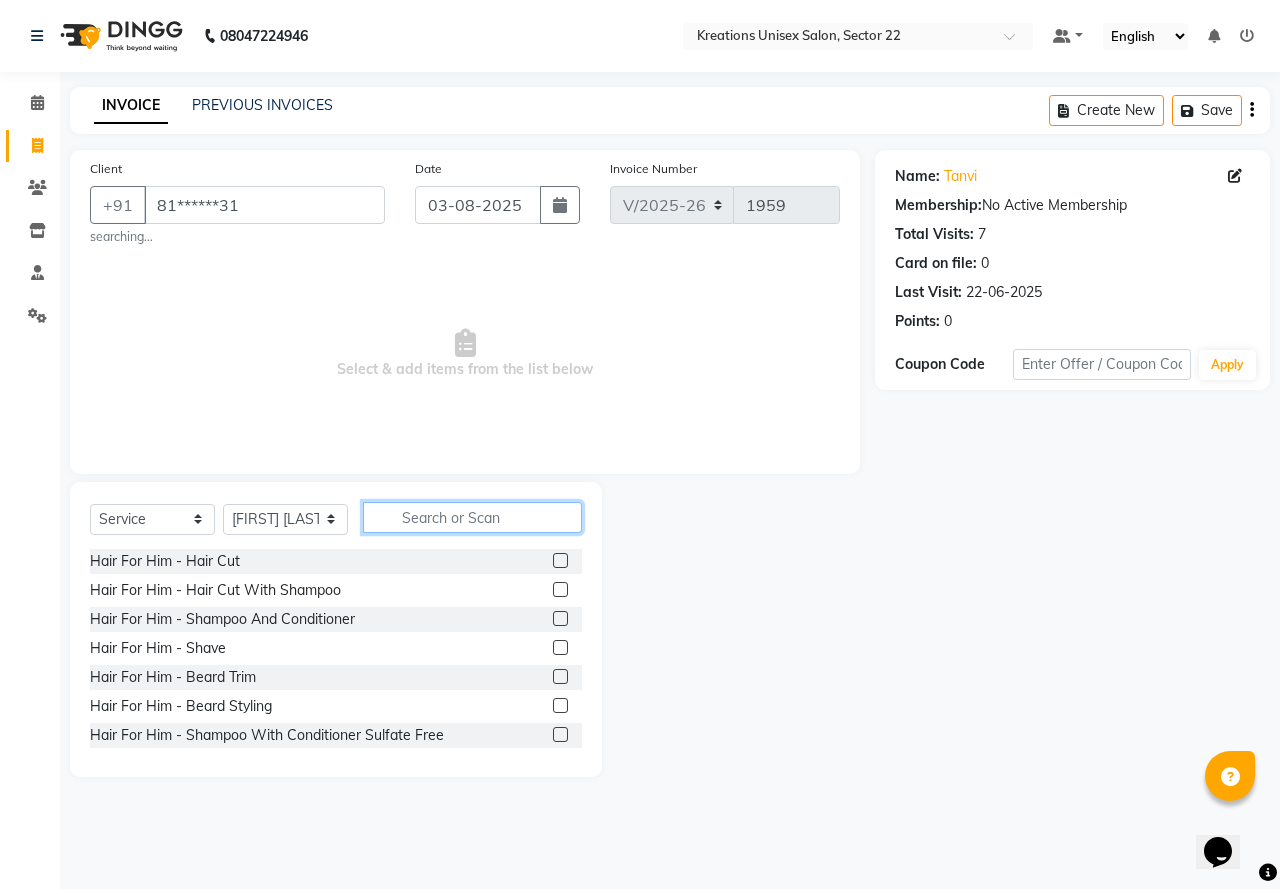 click 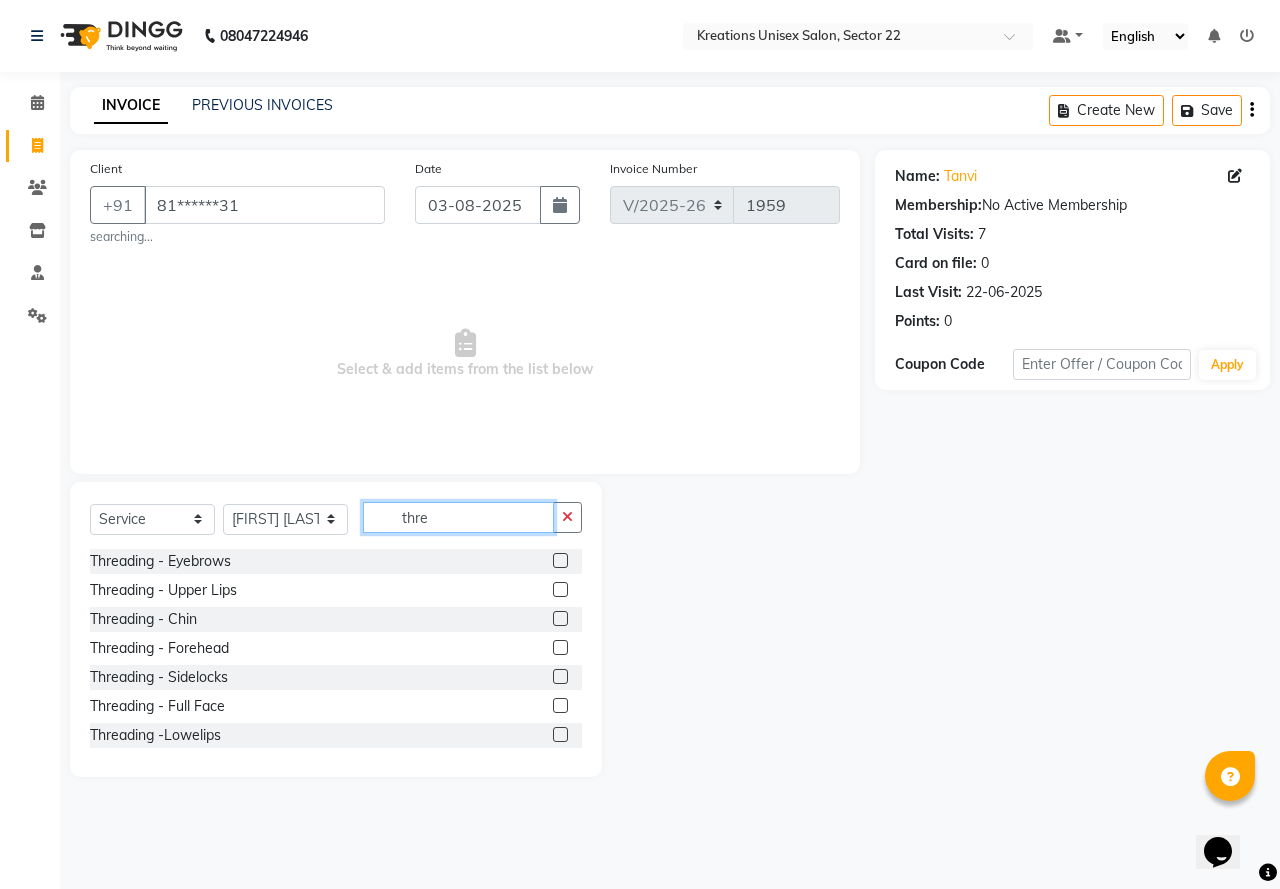 type on "thre" 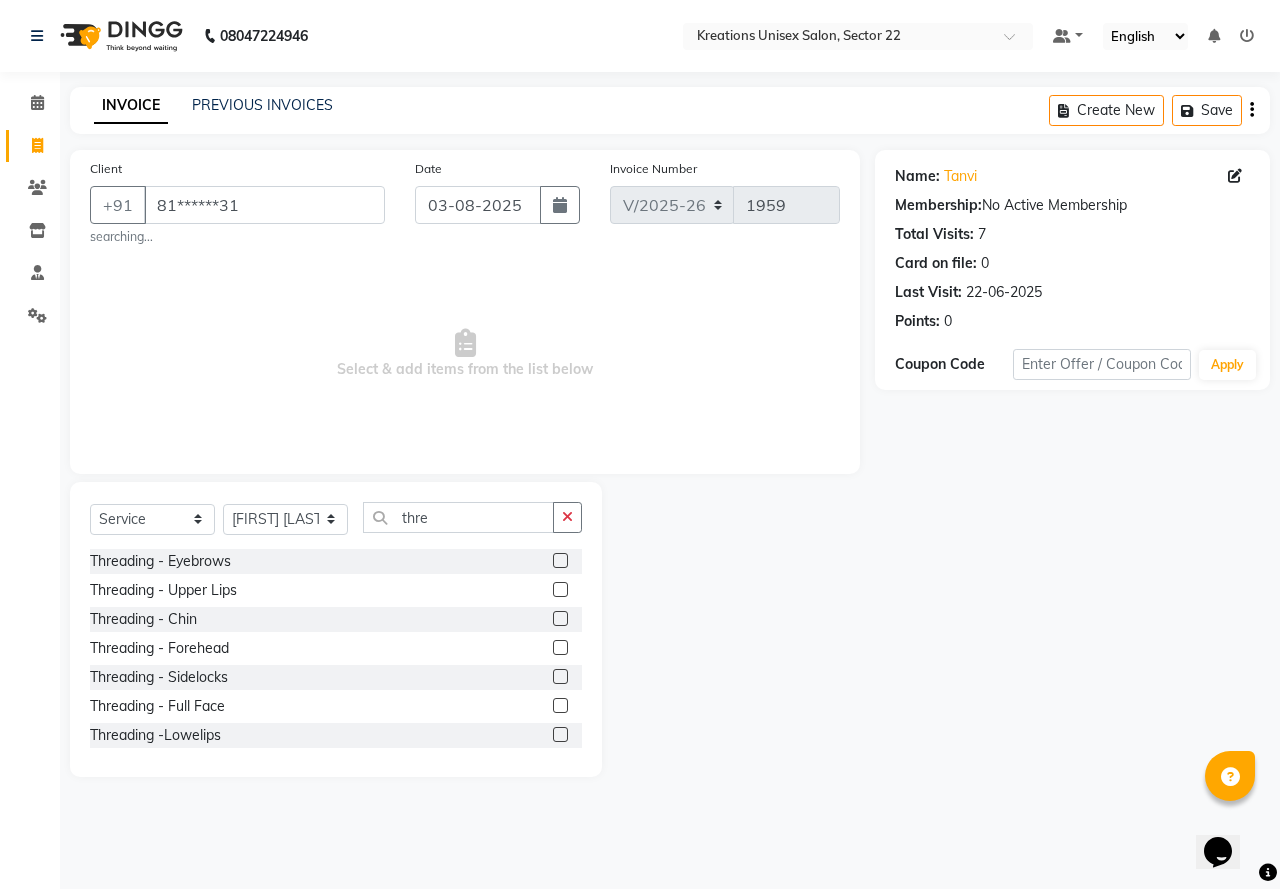 click on "Threading  - Upper Lips" 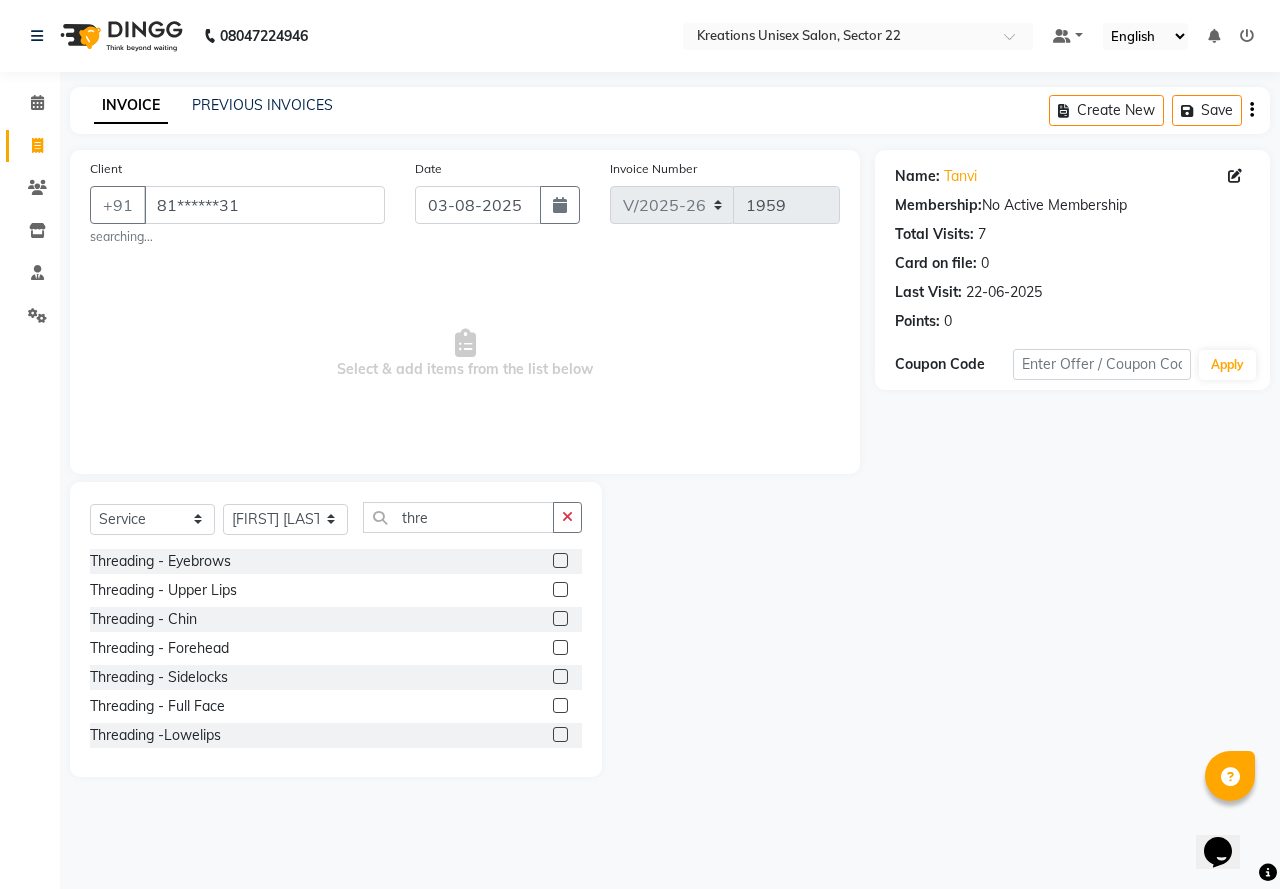 drag, startPoint x: 472, startPoint y: 586, endPoint x: 447, endPoint y: 618, distance: 40.60788 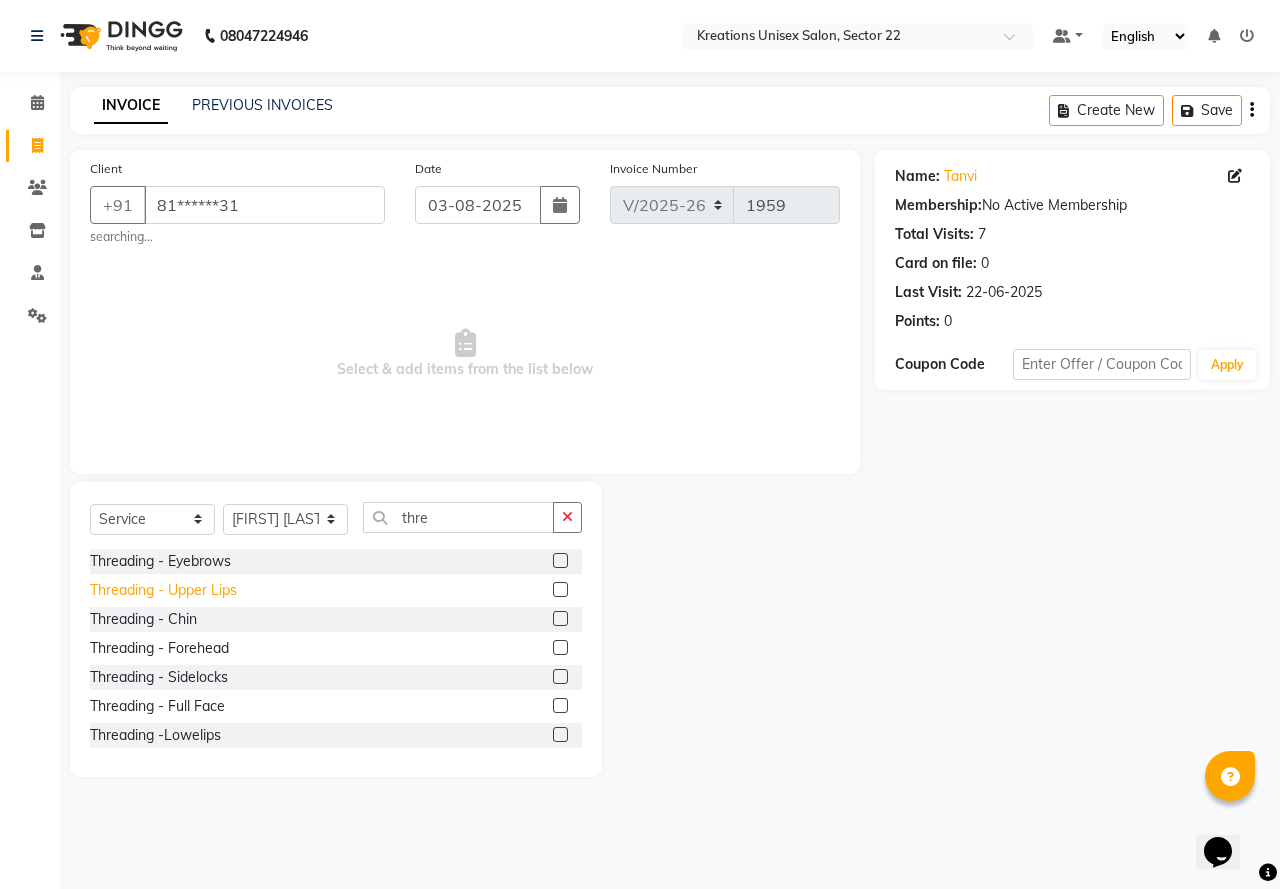 click on "Threading  - Upper Lips" 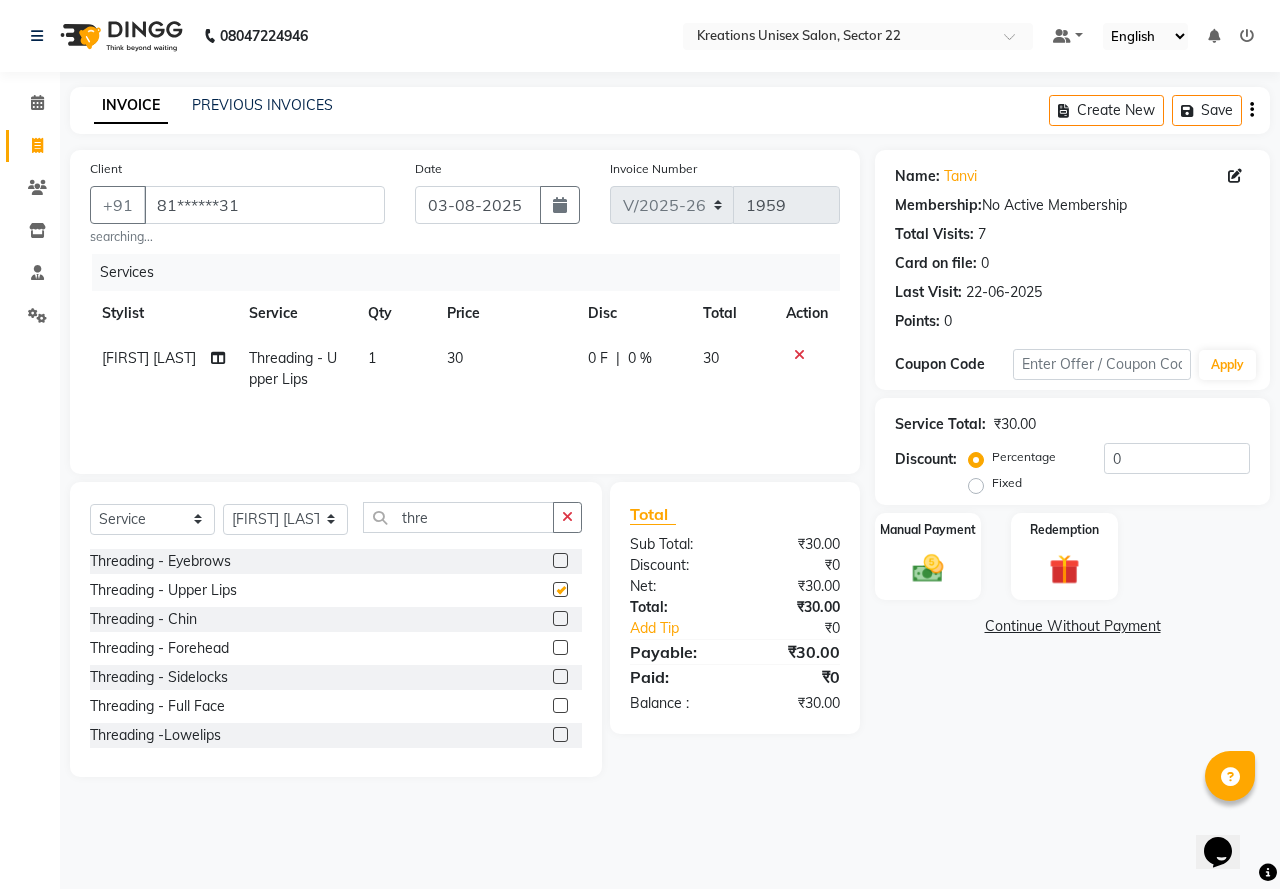 checkbox on "false" 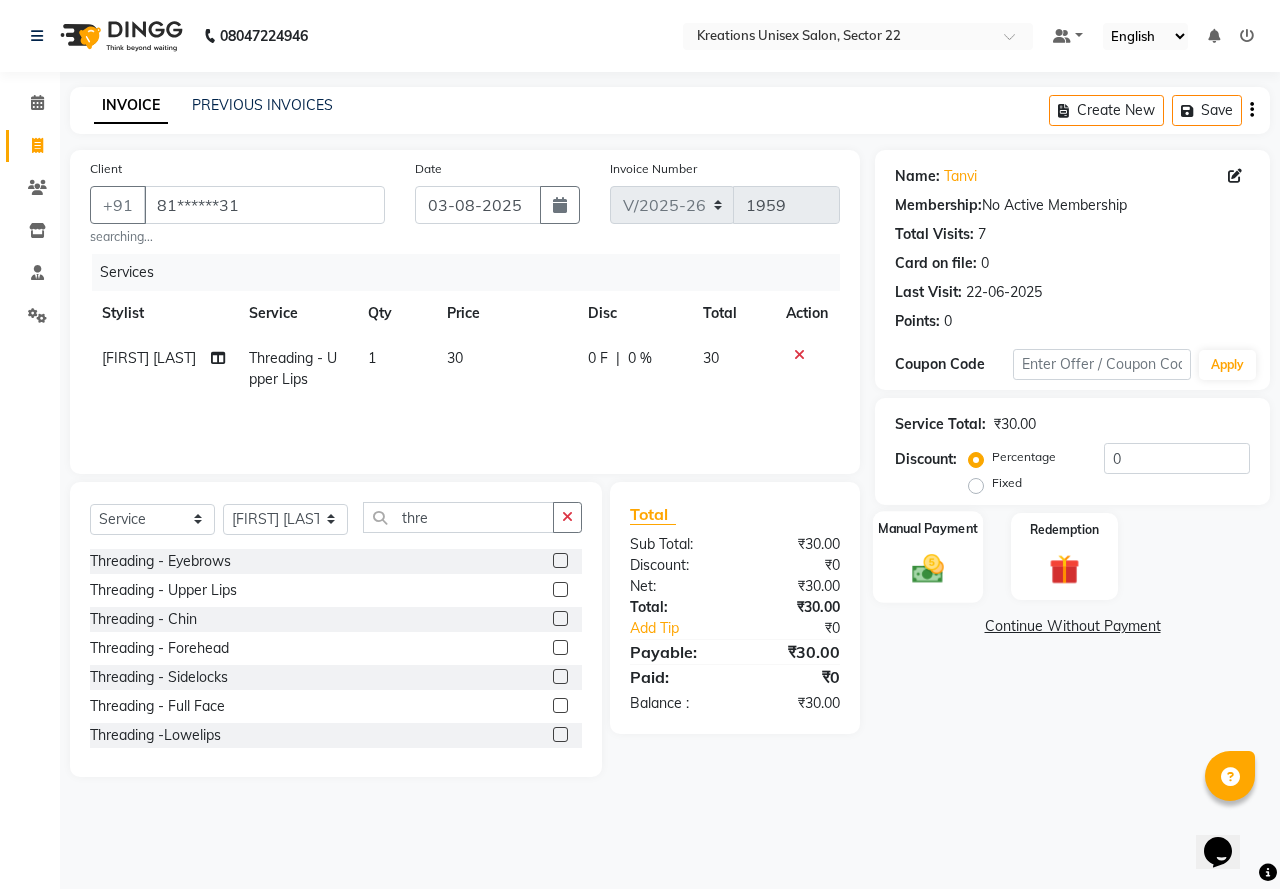 click 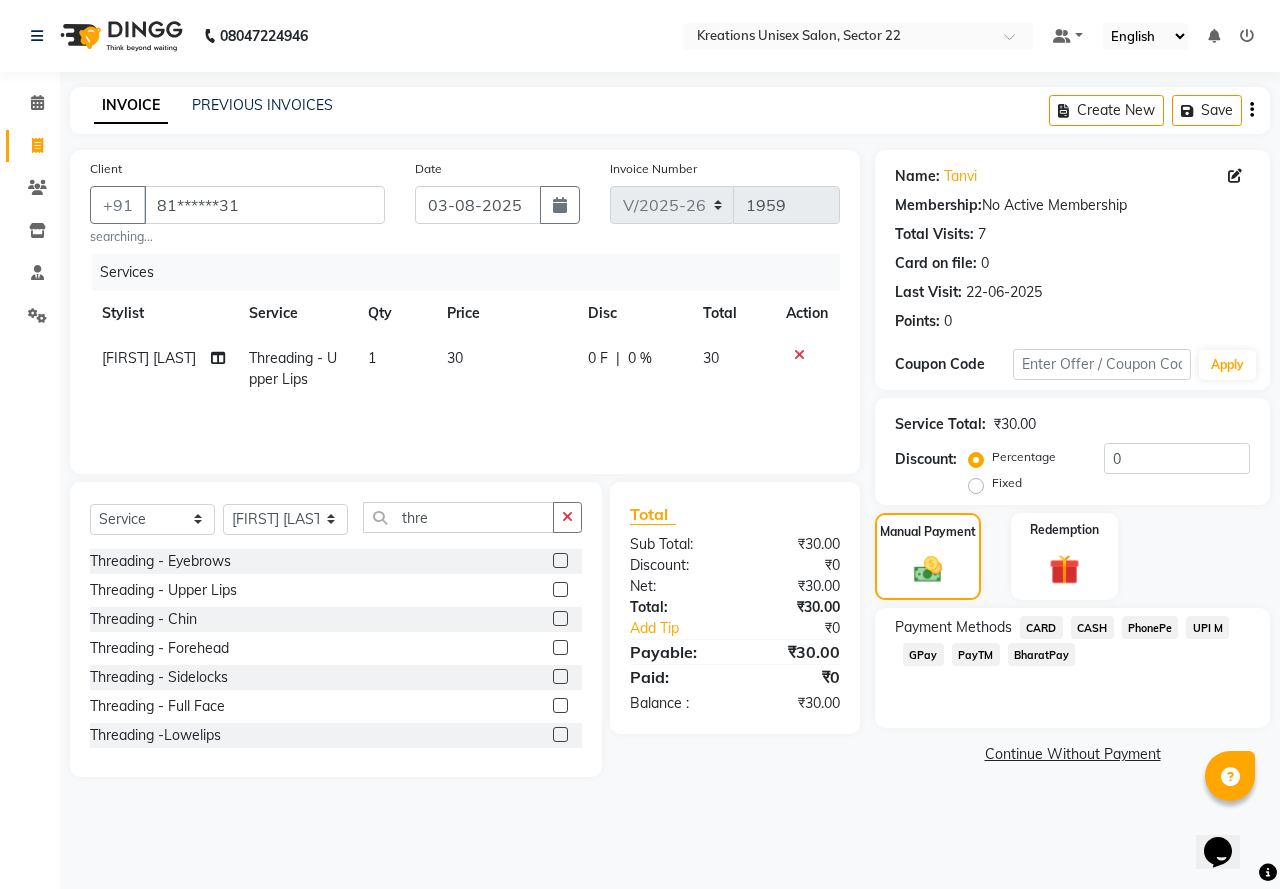 click on "PayTM" 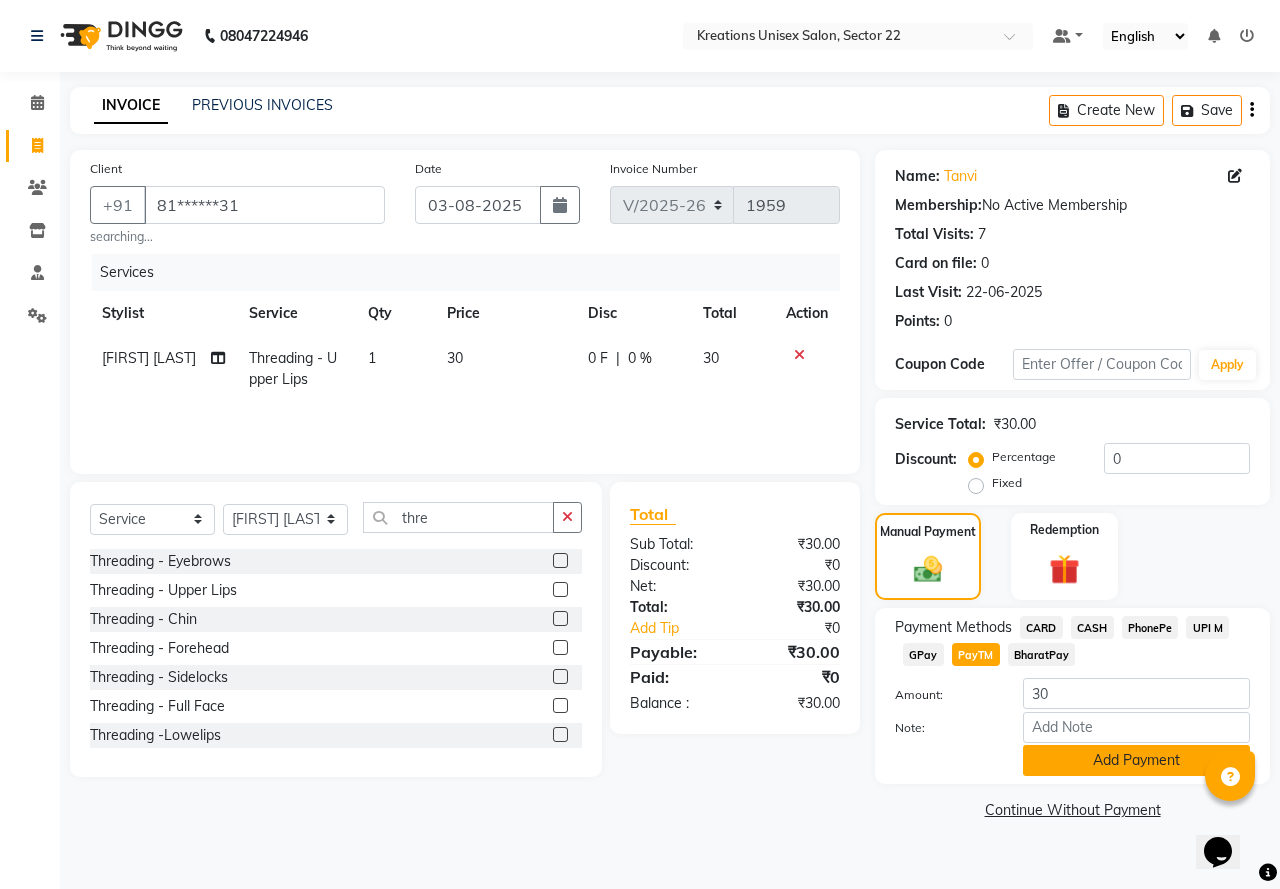 click on "Add Payment" 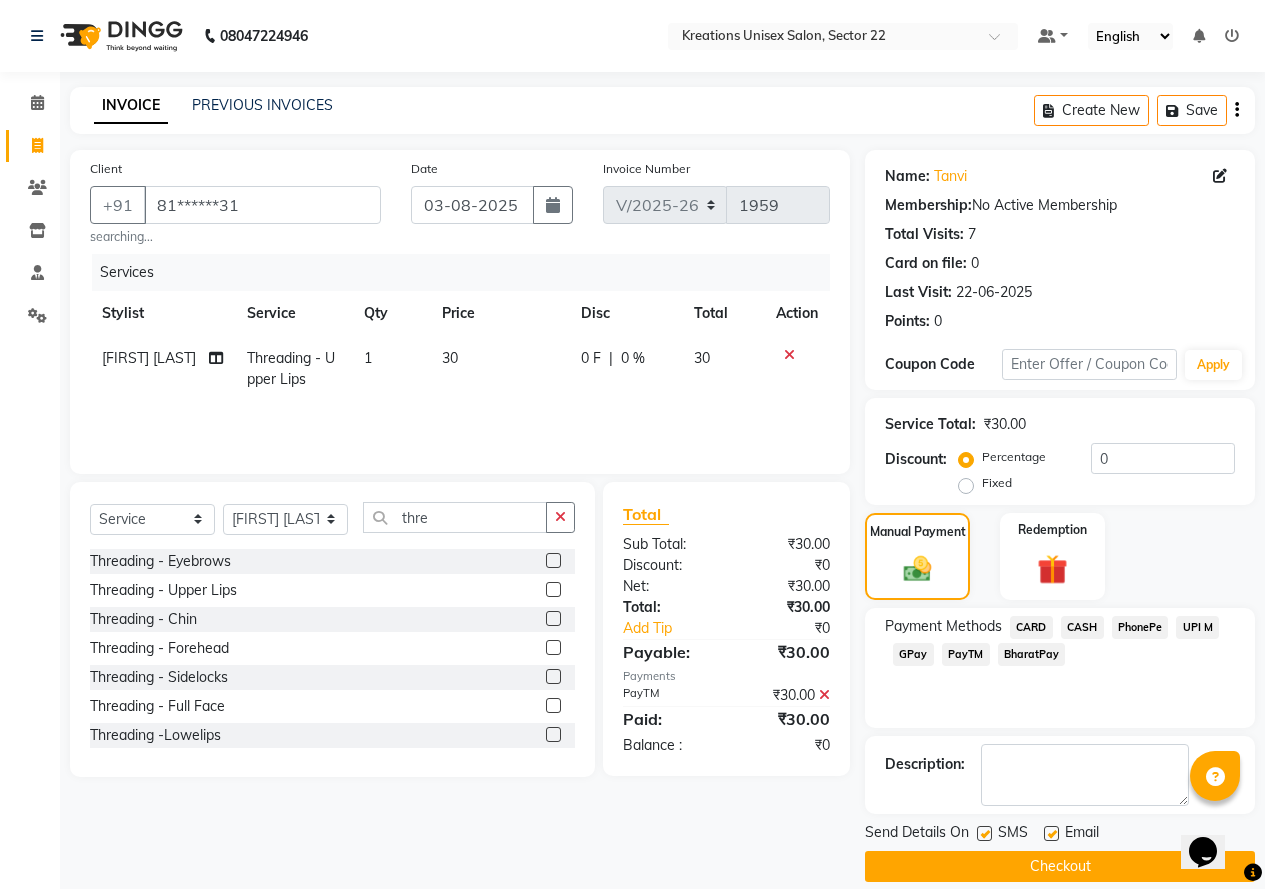 drag, startPoint x: 1057, startPoint y: 830, endPoint x: 1019, endPoint y: 867, distance: 53.037724 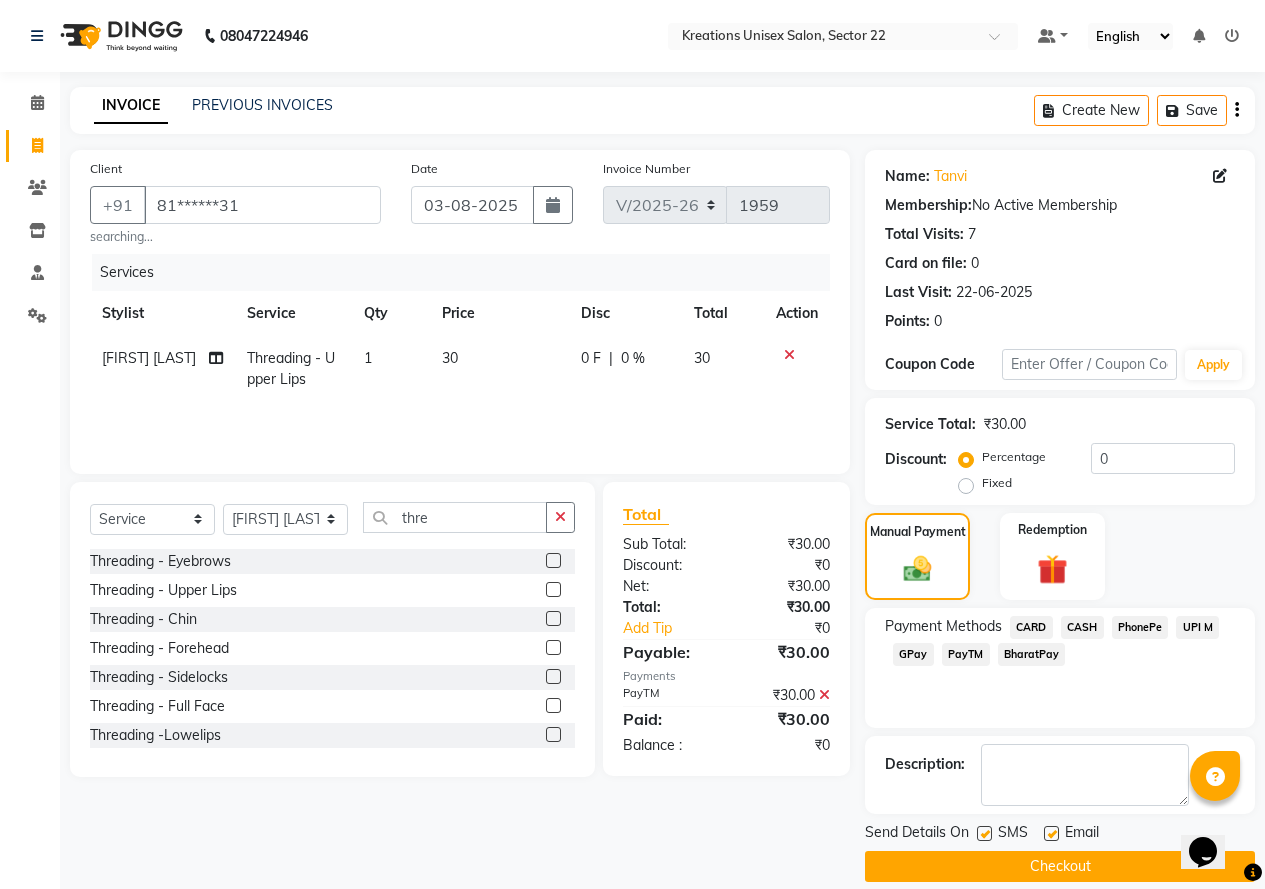 click 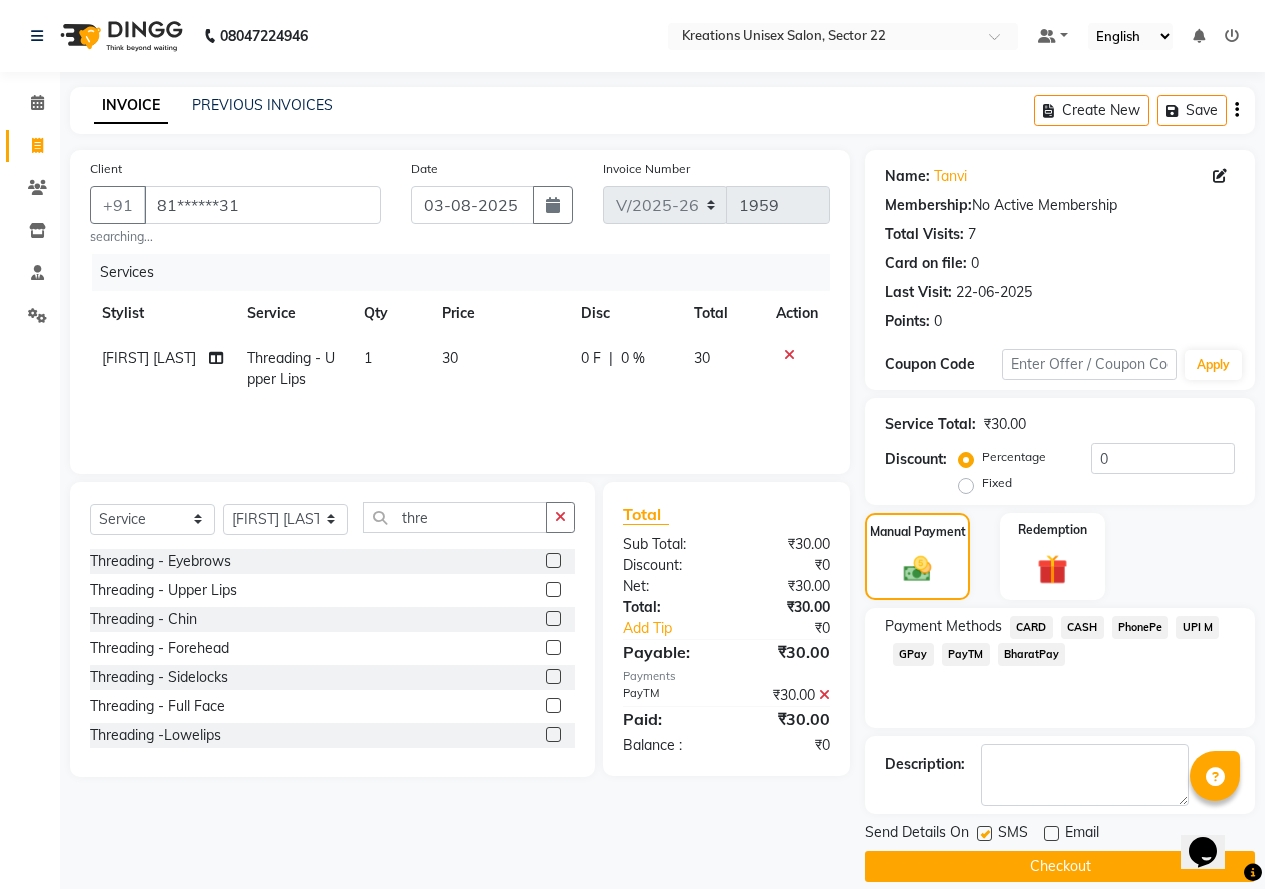 click 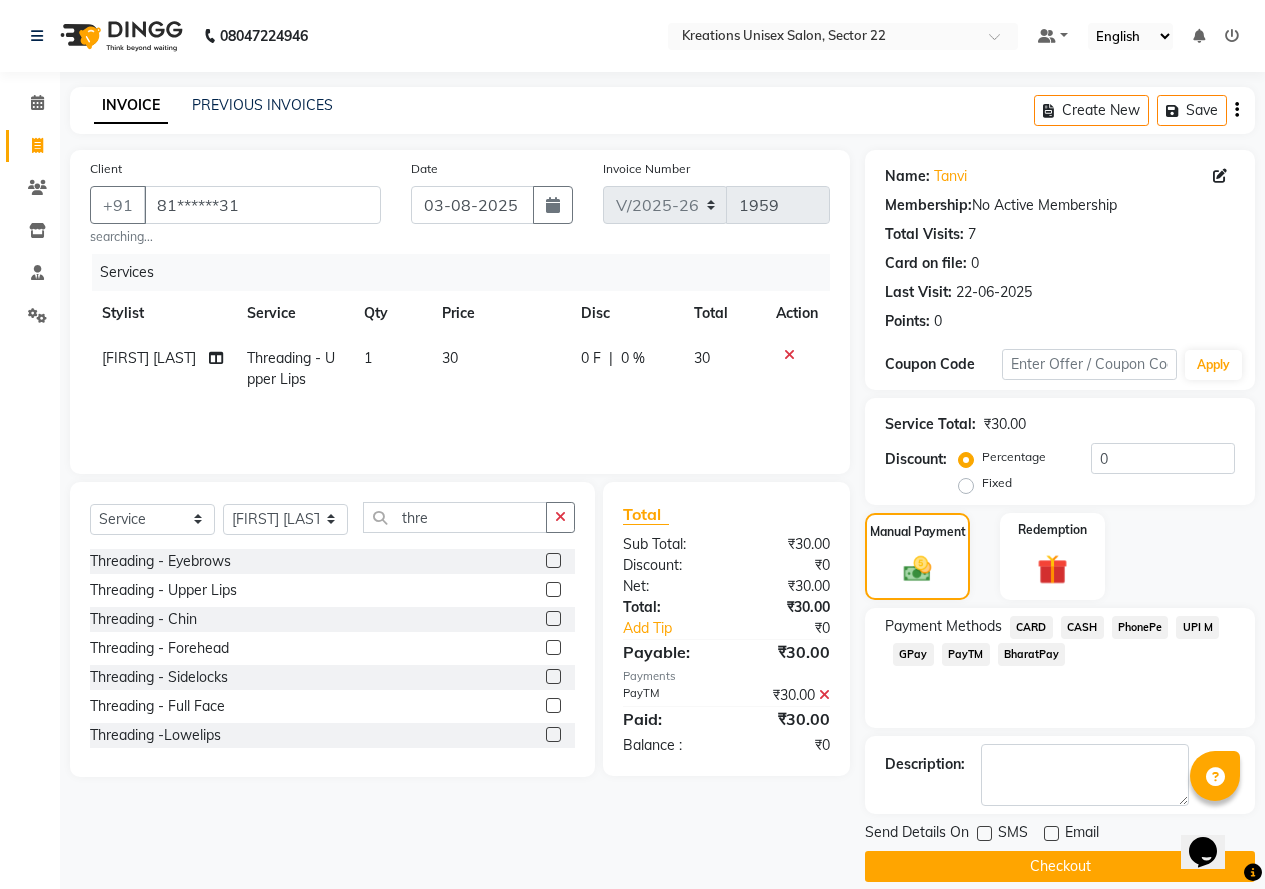 click on "Checkout" 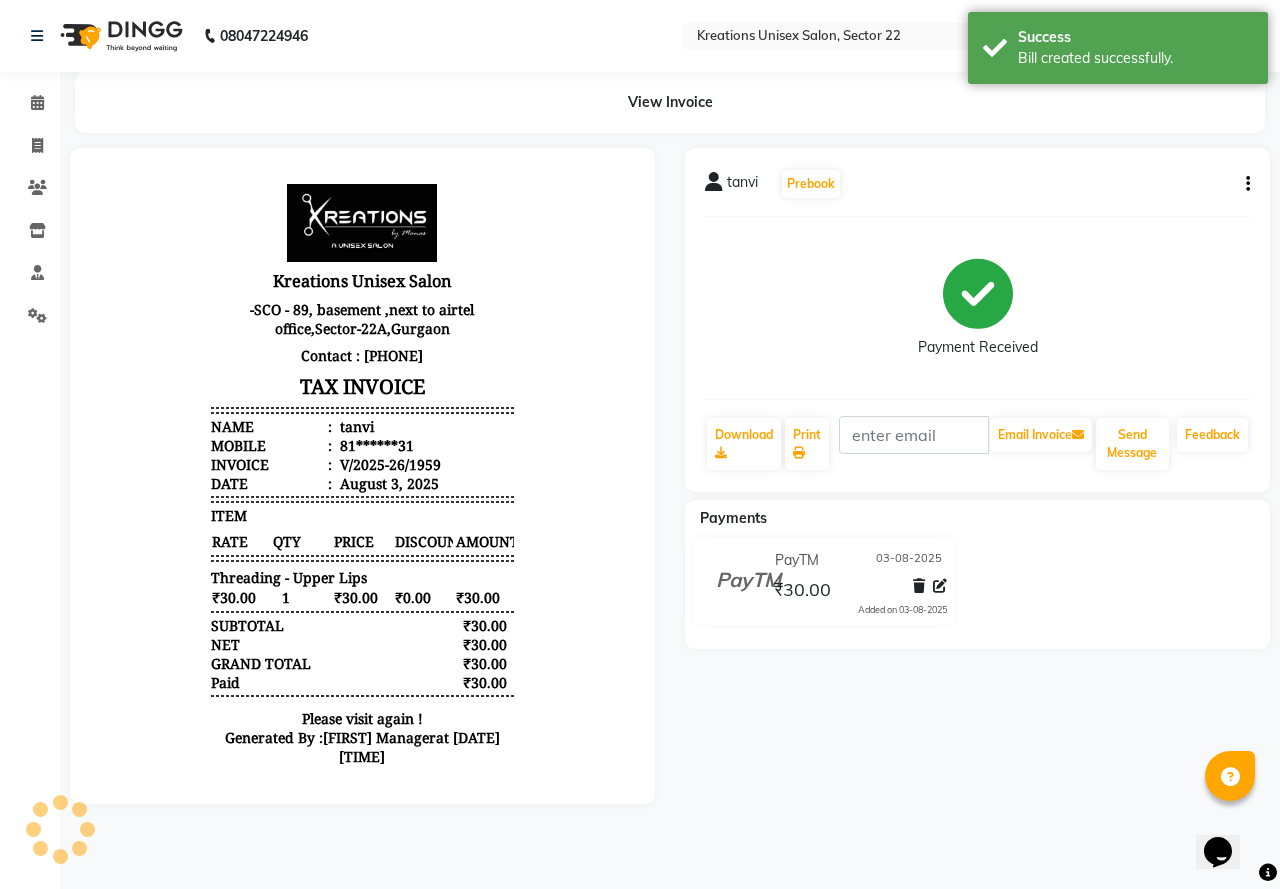 scroll, scrollTop: 0, scrollLeft: 0, axis: both 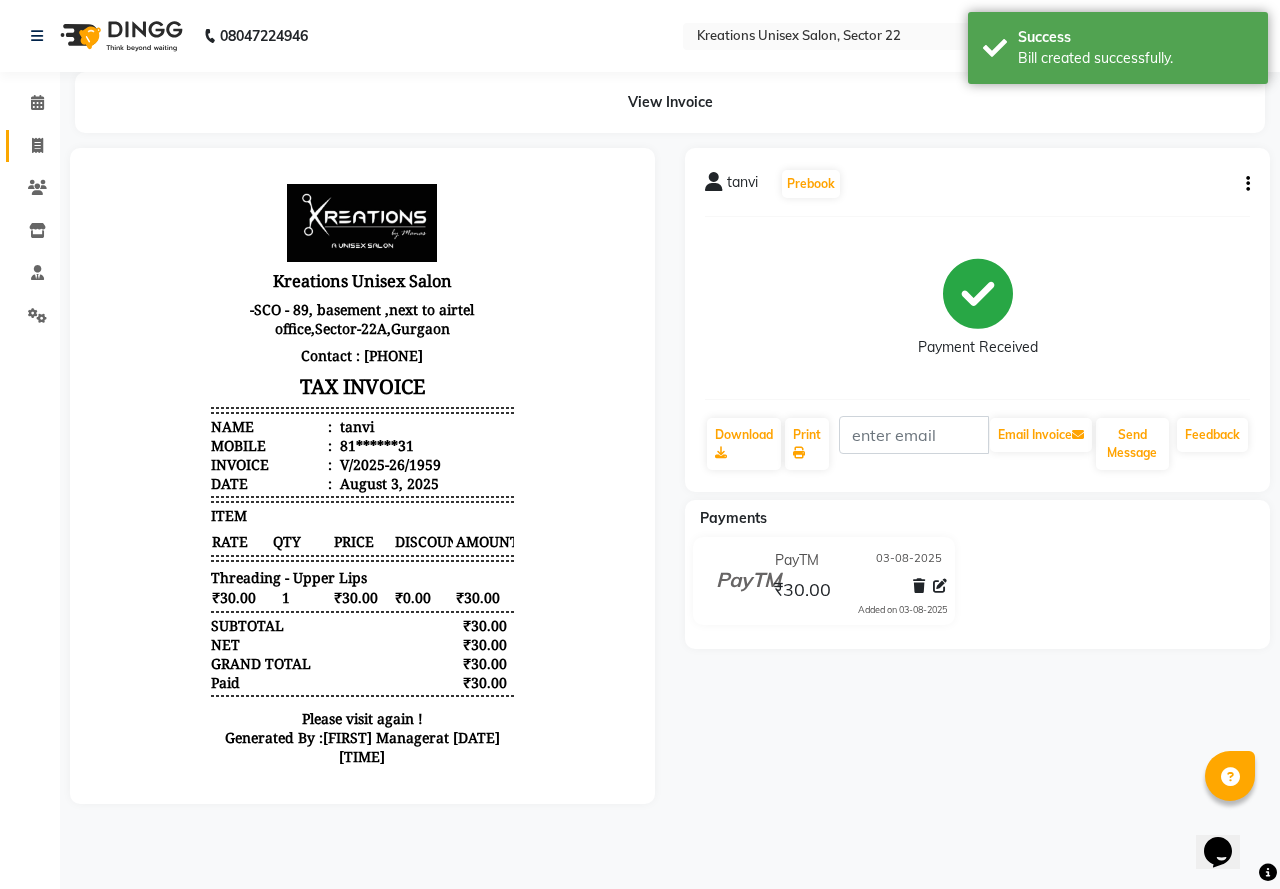 click 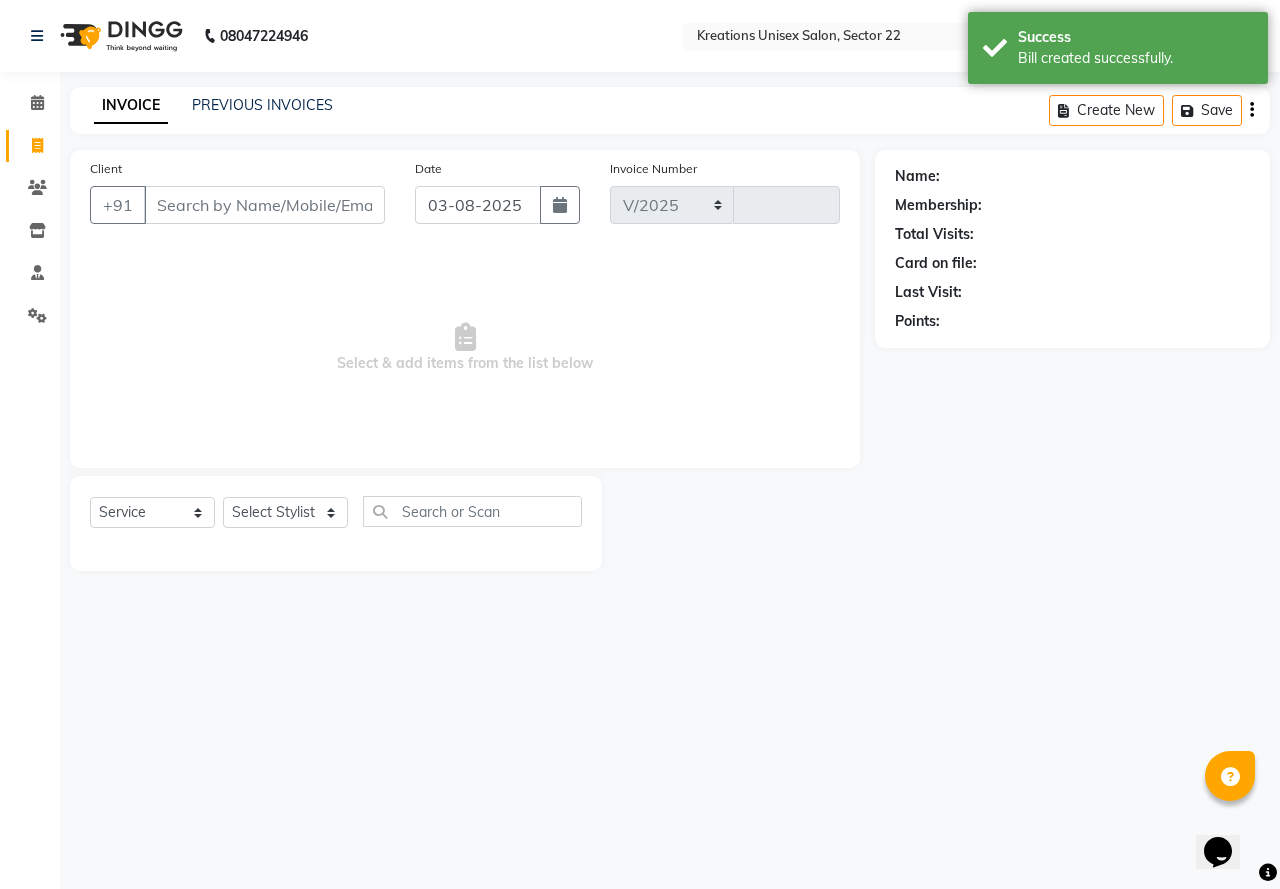 select on "6170" 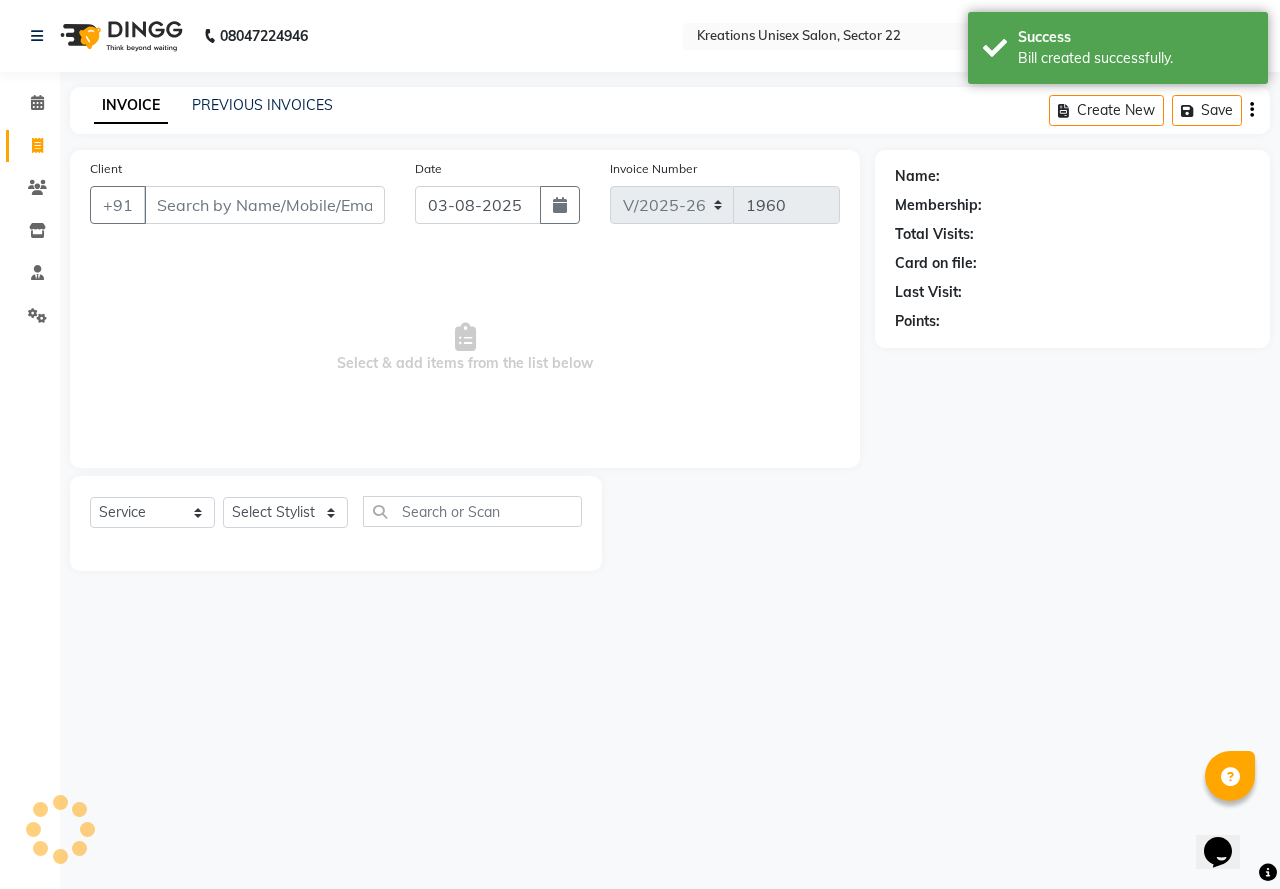 drag, startPoint x: 203, startPoint y: 202, endPoint x: 214, endPoint y: 205, distance: 11.401754 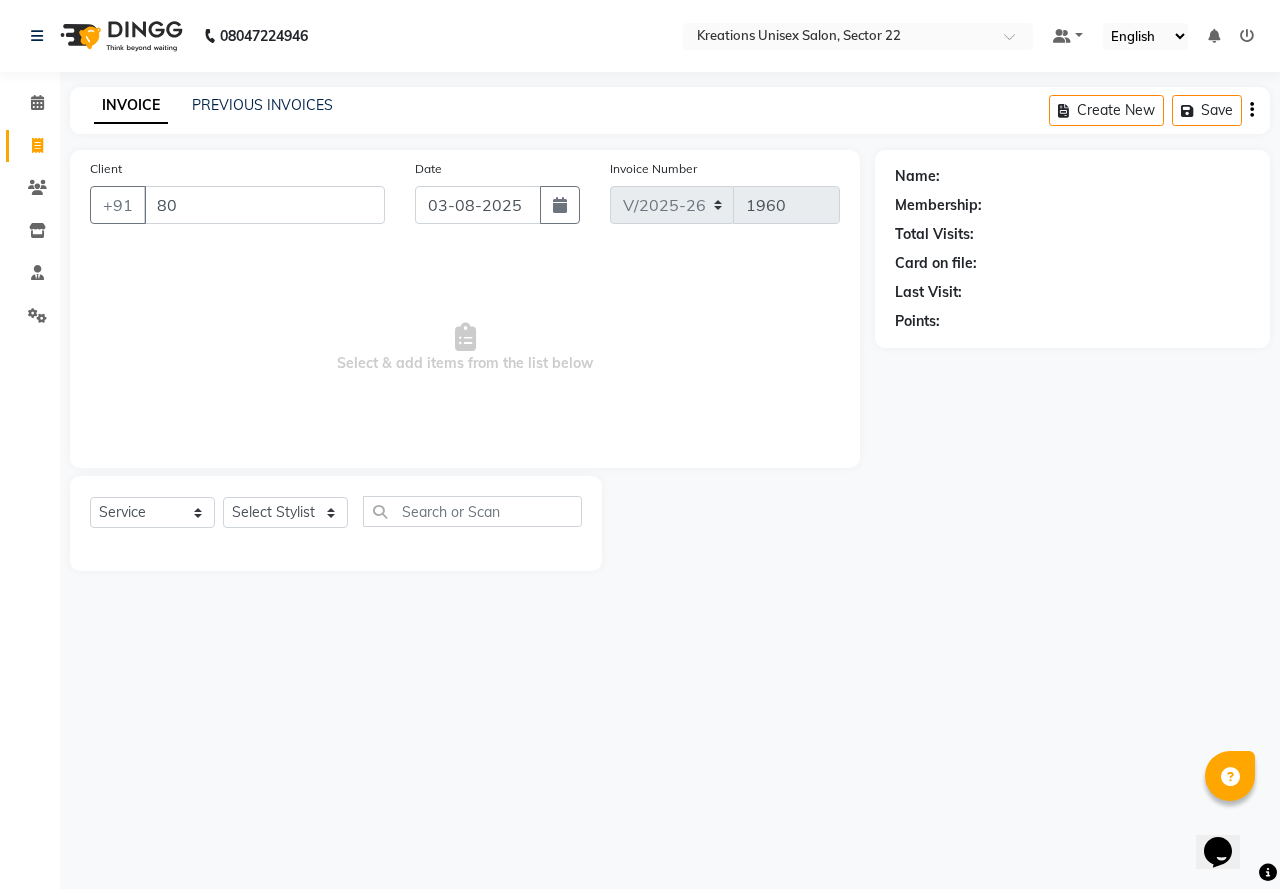 type on "8" 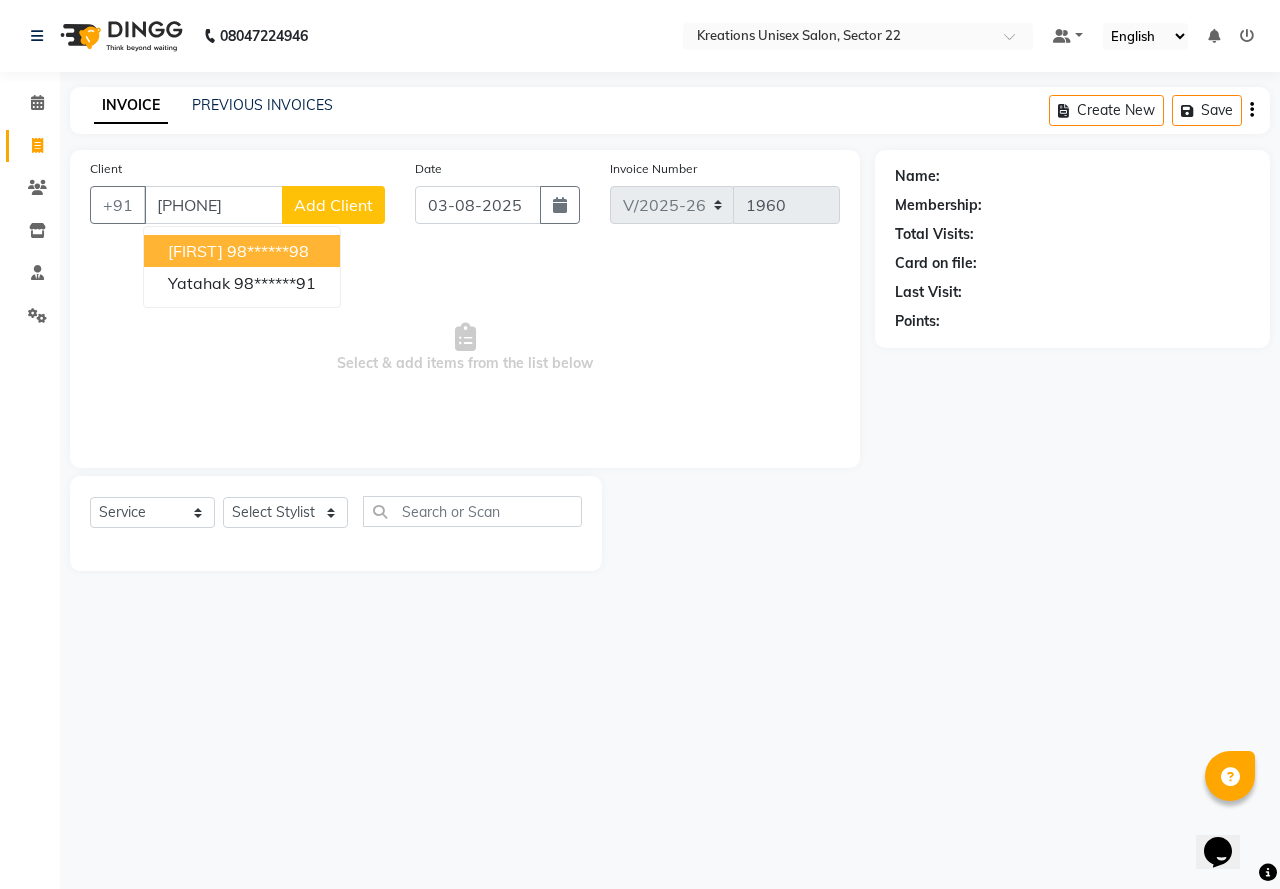 click on "[FIRST]" at bounding box center [195, 251] 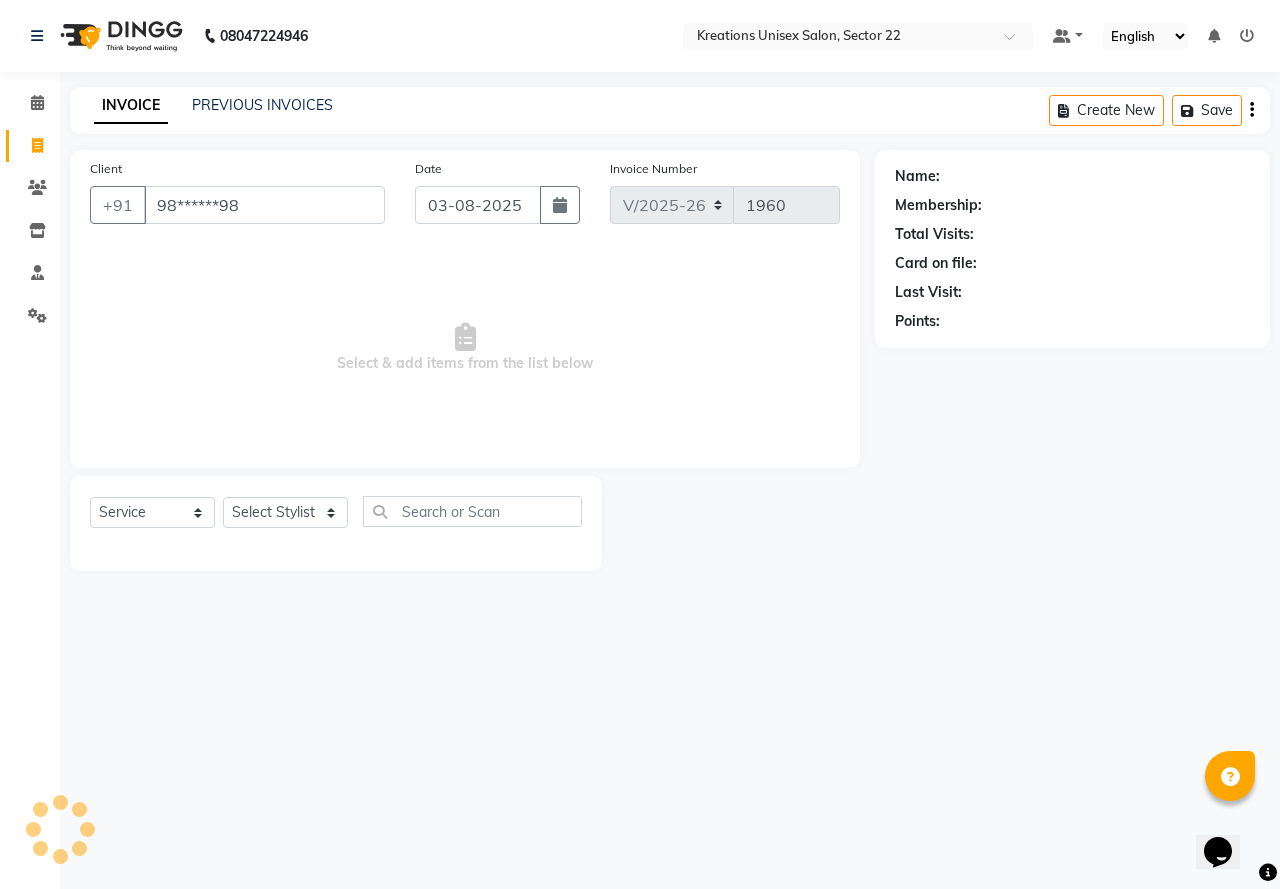 type on "98******98" 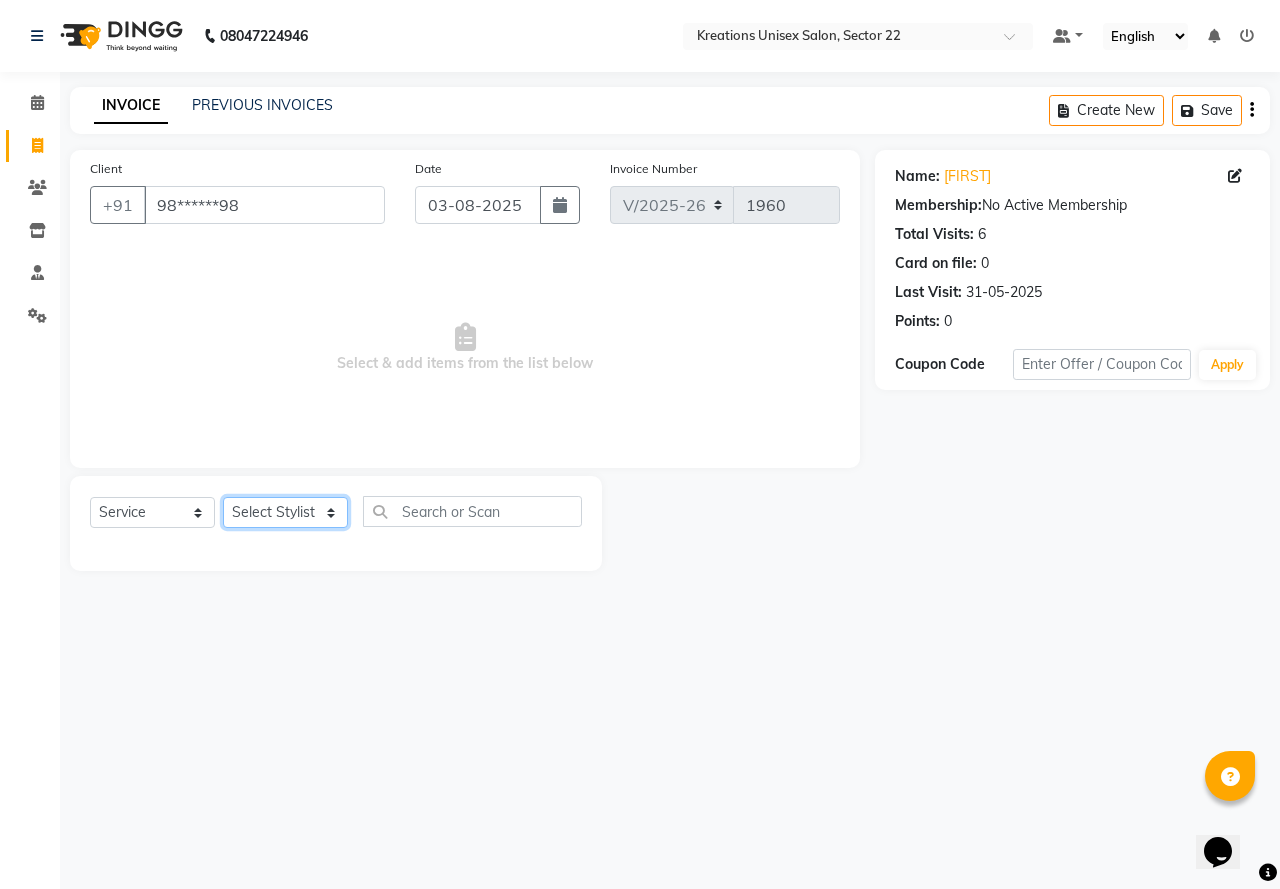 click on "Select Stylist AMAN Jeet Manager Jitender  Kapil  Kavita Manager Malik Khan  Manas Sir  rozy  Sector-23 Shaffali Maam  Shiv Kumar Sita Mehto" 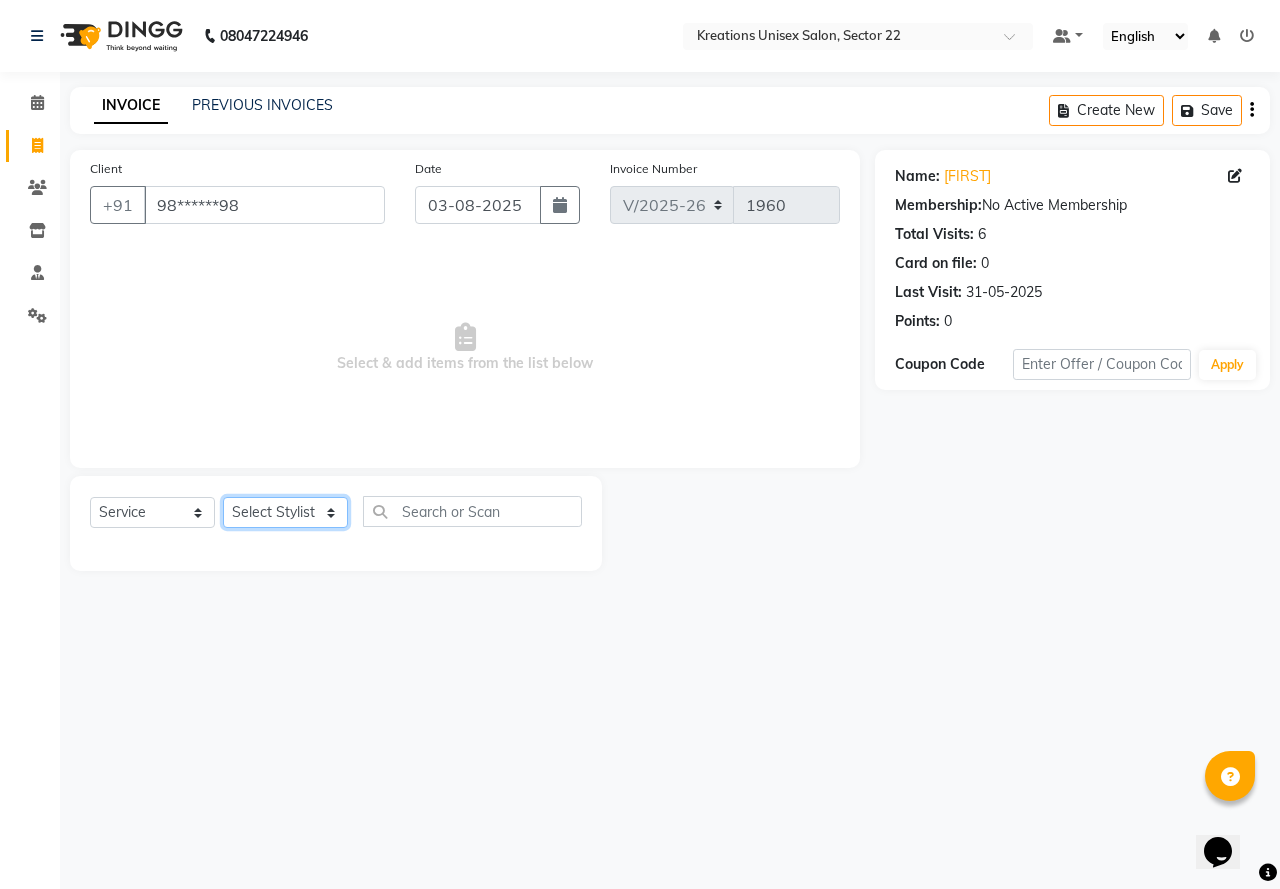 select on "87945" 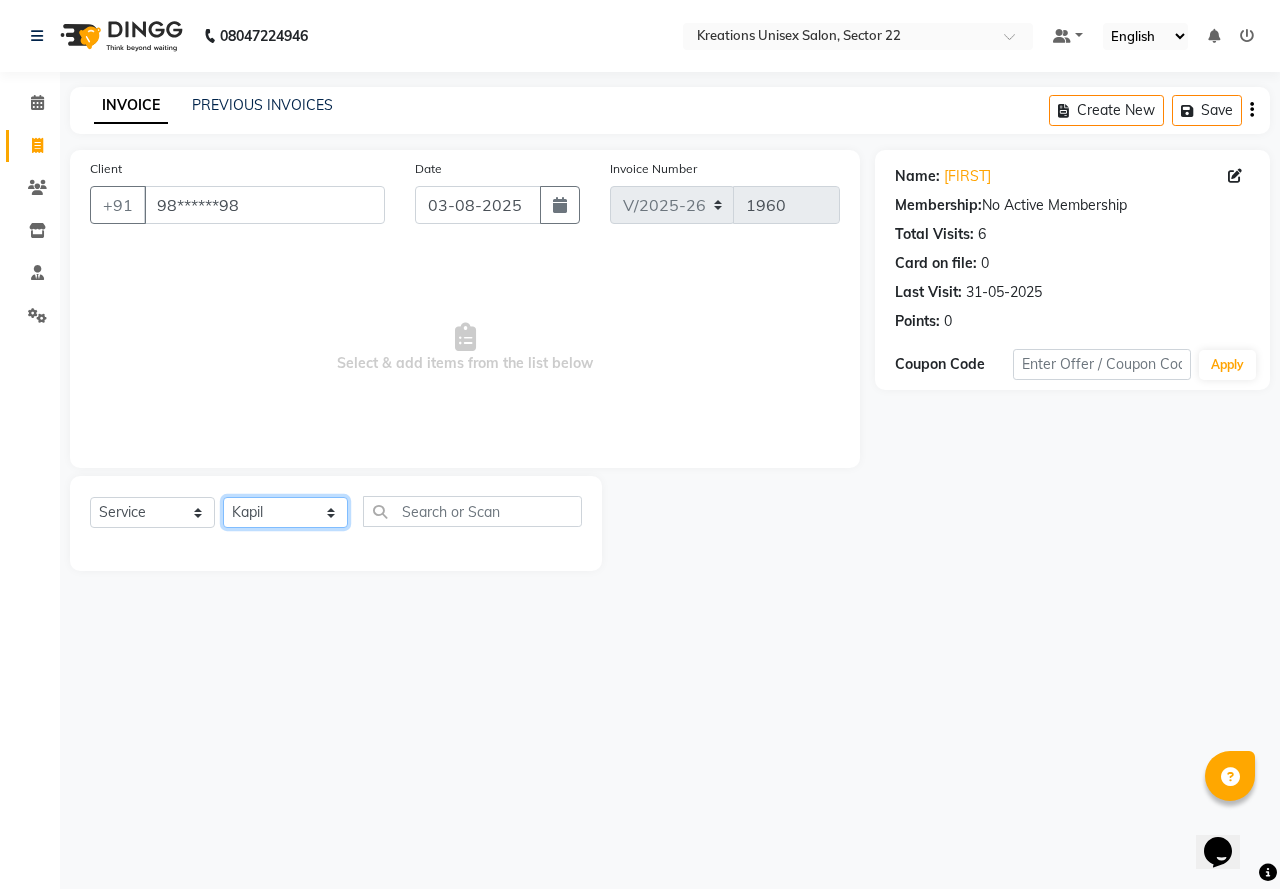 click on "Select Stylist AMAN Jeet Manager Jitender  Kapil  Kavita Manager Malik Khan  Manas Sir  rozy  Sector-23 Shaffali Maam  Shiv Kumar Sita Mehto" 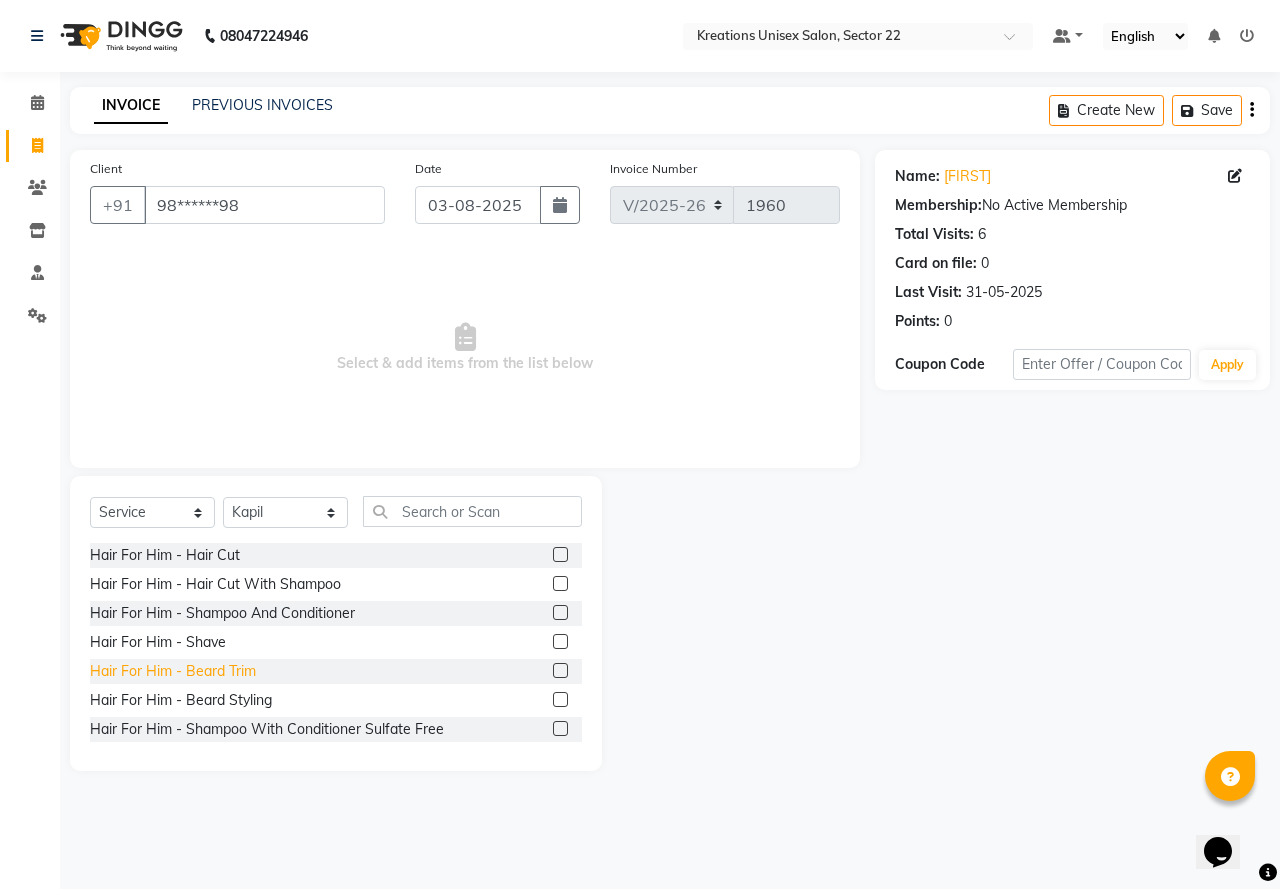 drag, startPoint x: 217, startPoint y: 669, endPoint x: 231, endPoint y: 671, distance: 14.142136 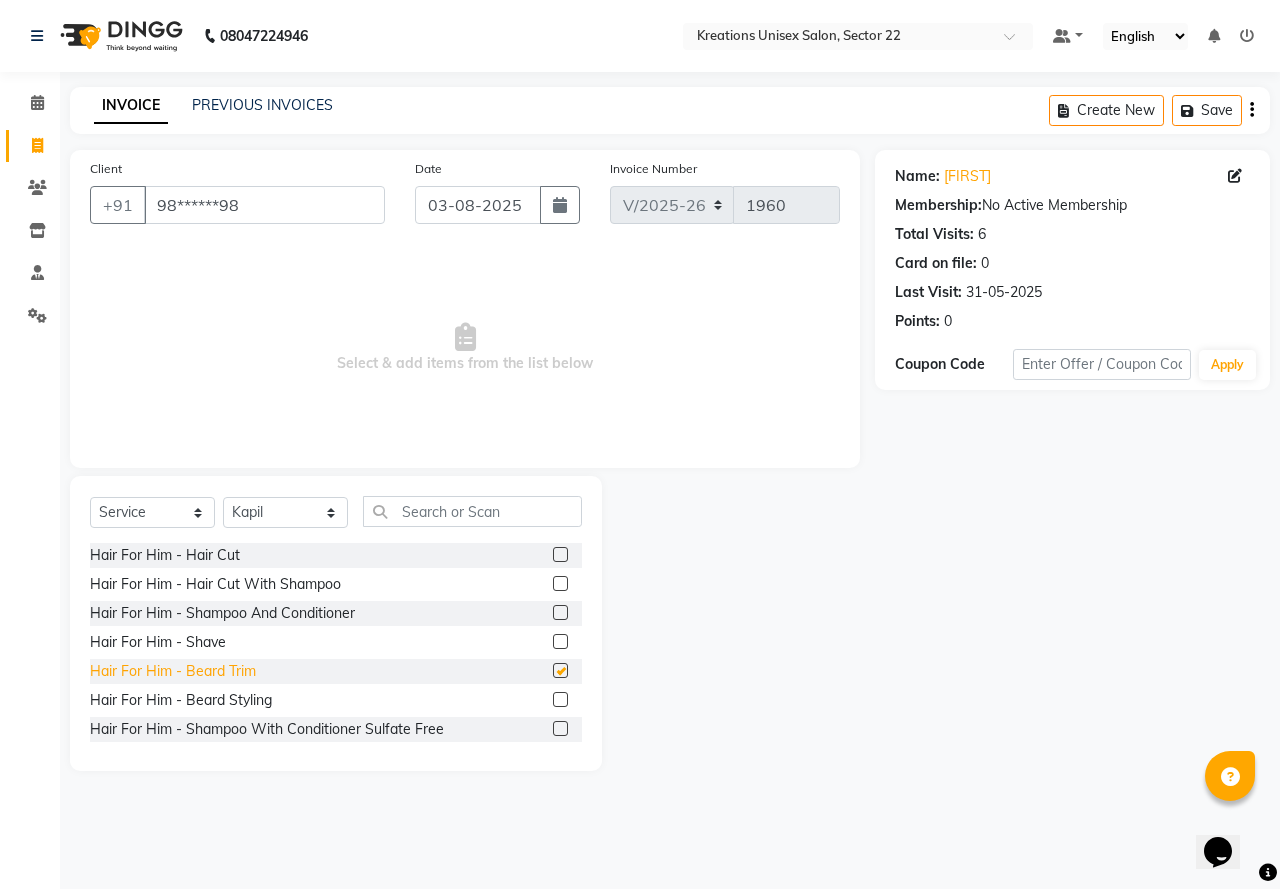 checkbox on "false" 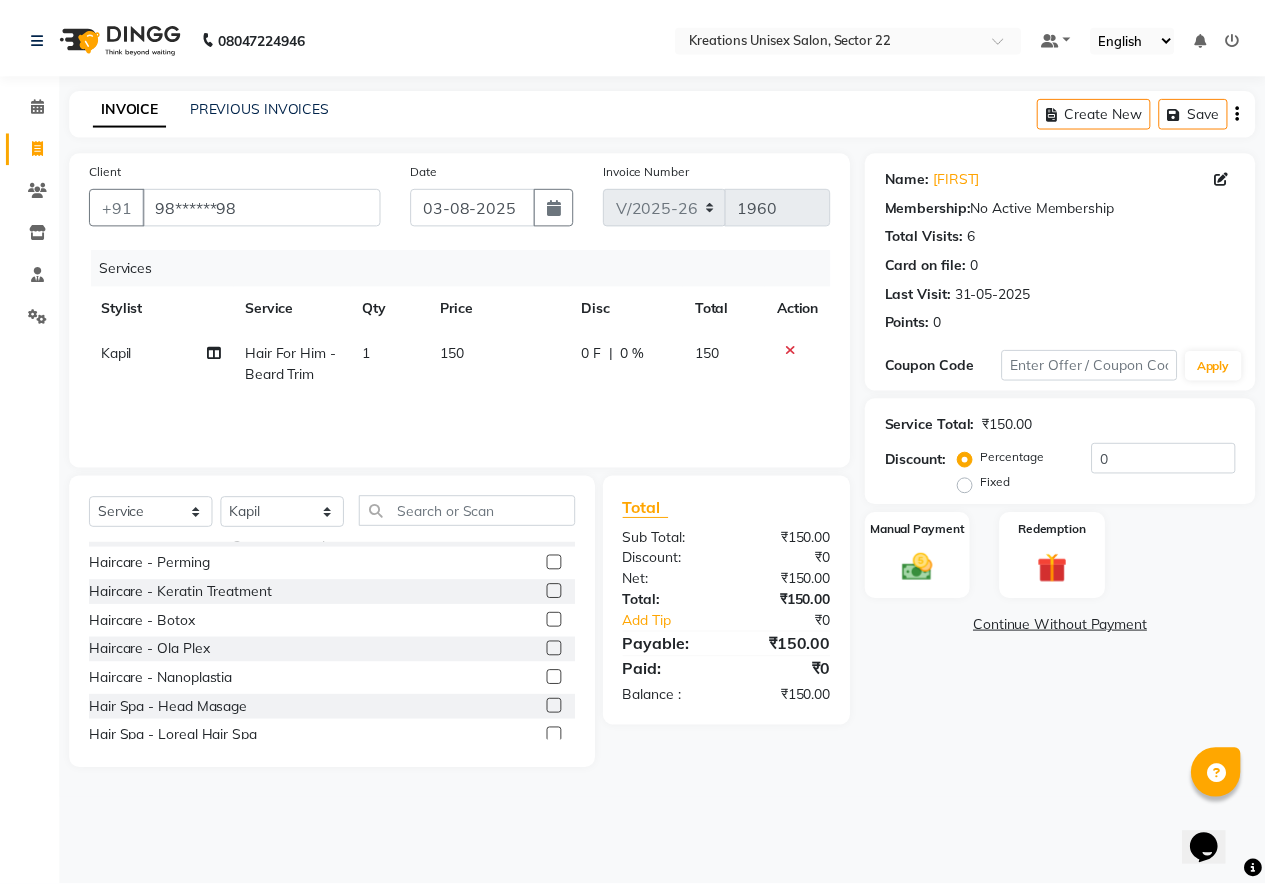 scroll, scrollTop: 1400, scrollLeft: 0, axis: vertical 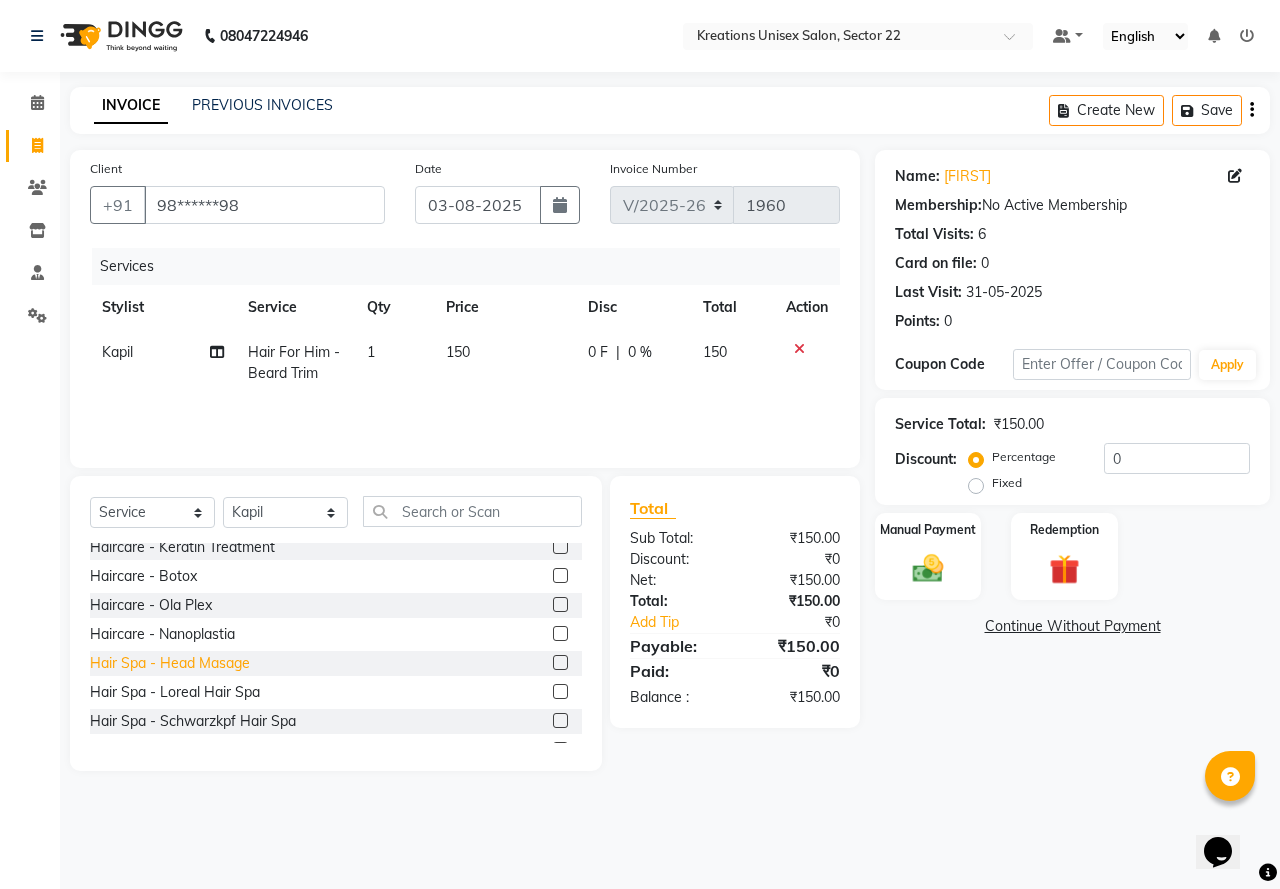 click on "Hair Spa - Head Masage" 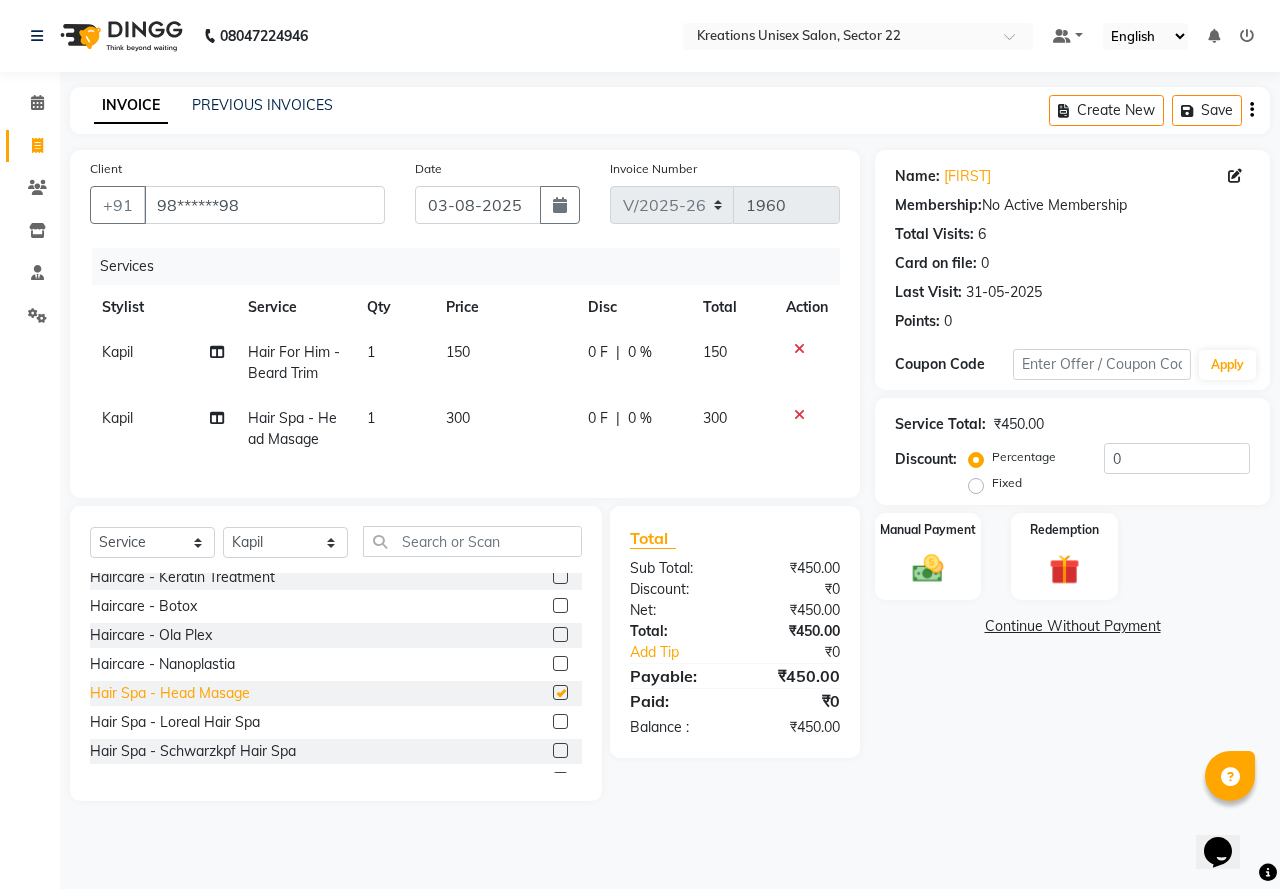 checkbox on "false" 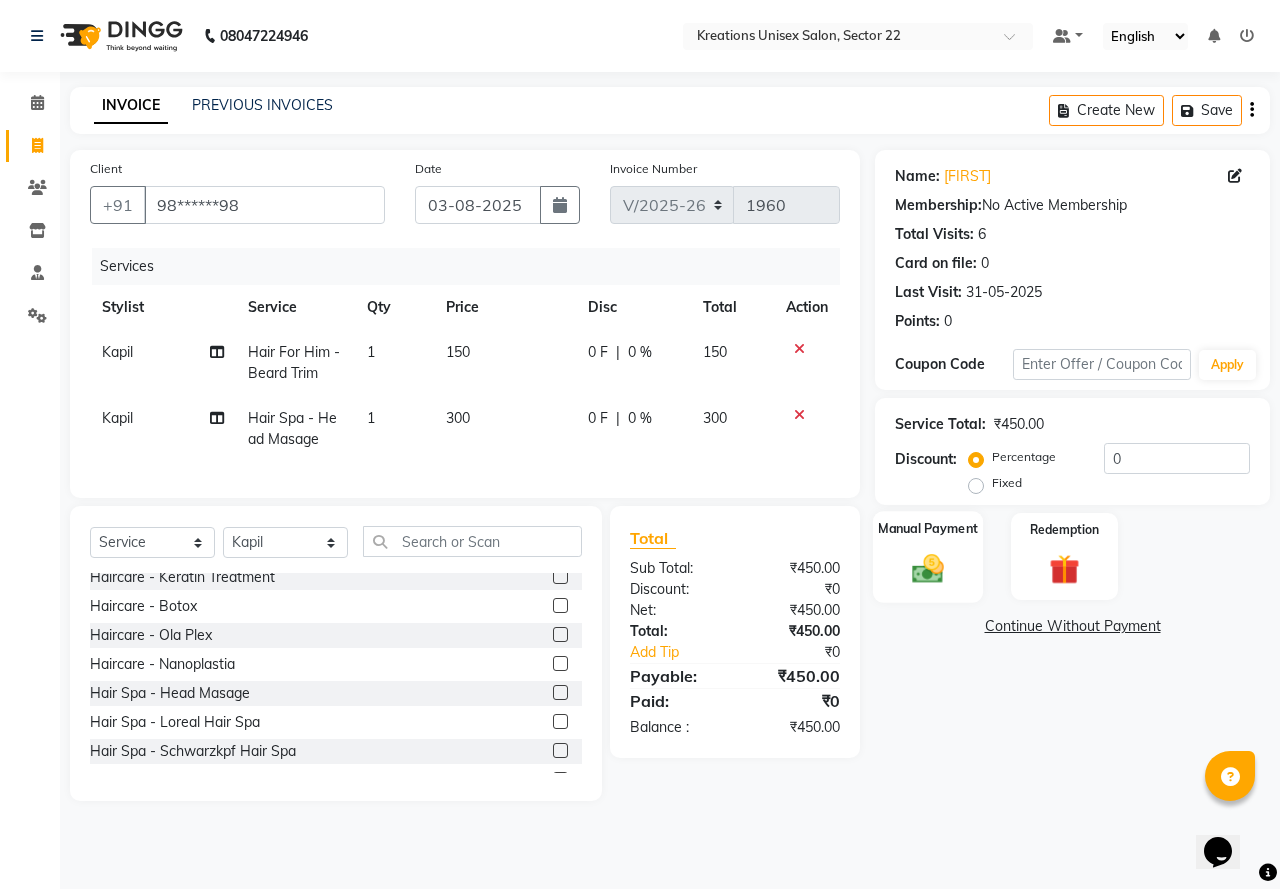 click 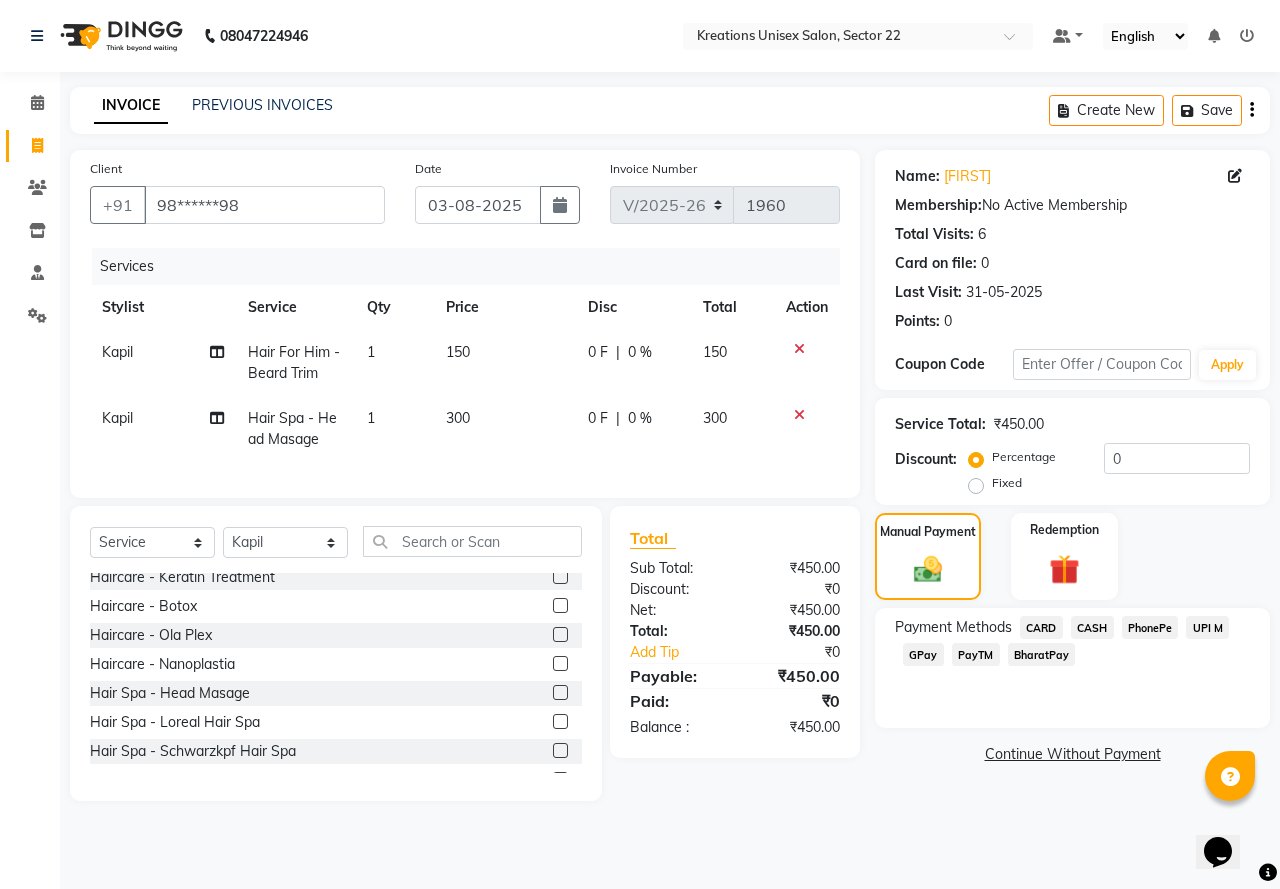 click on "PayTM" 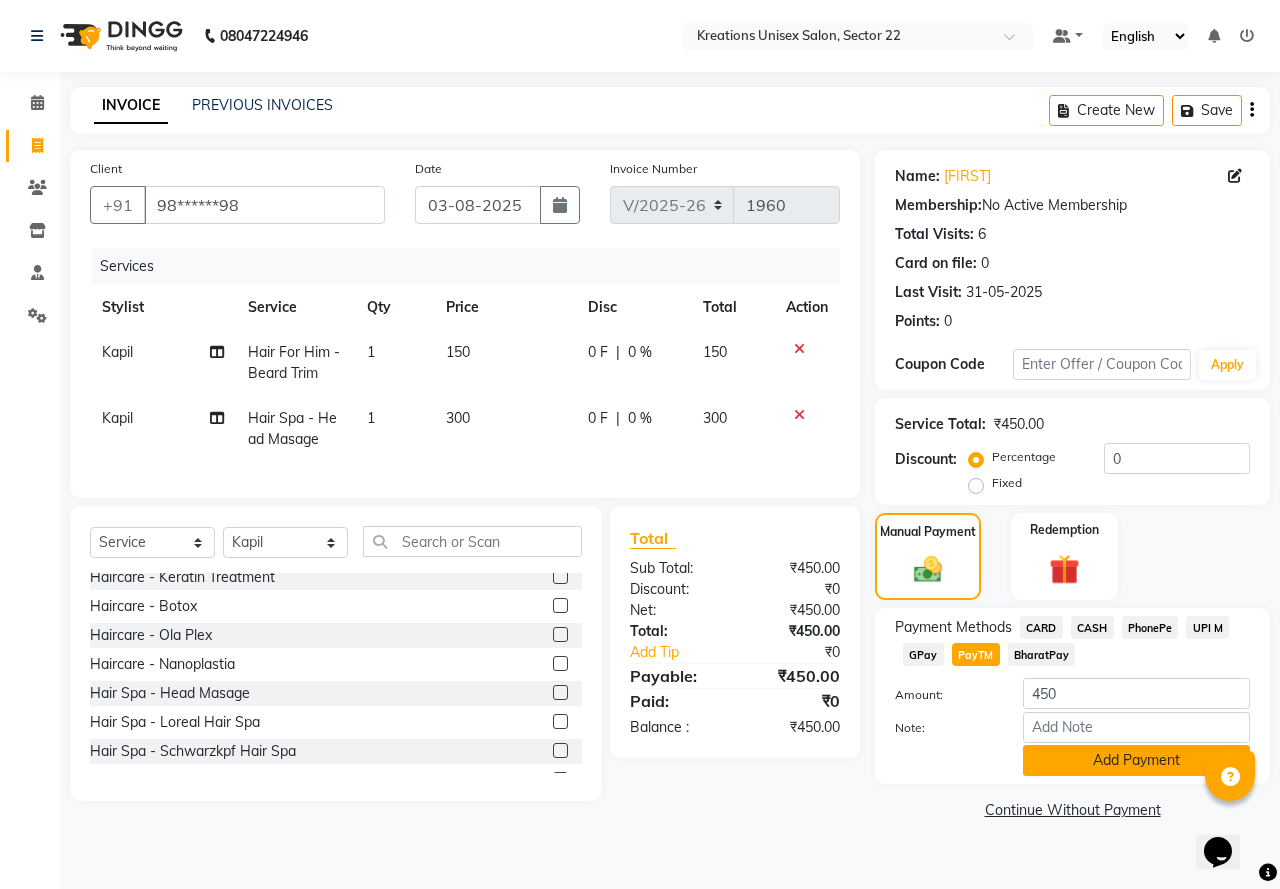 click on "Add Payment" 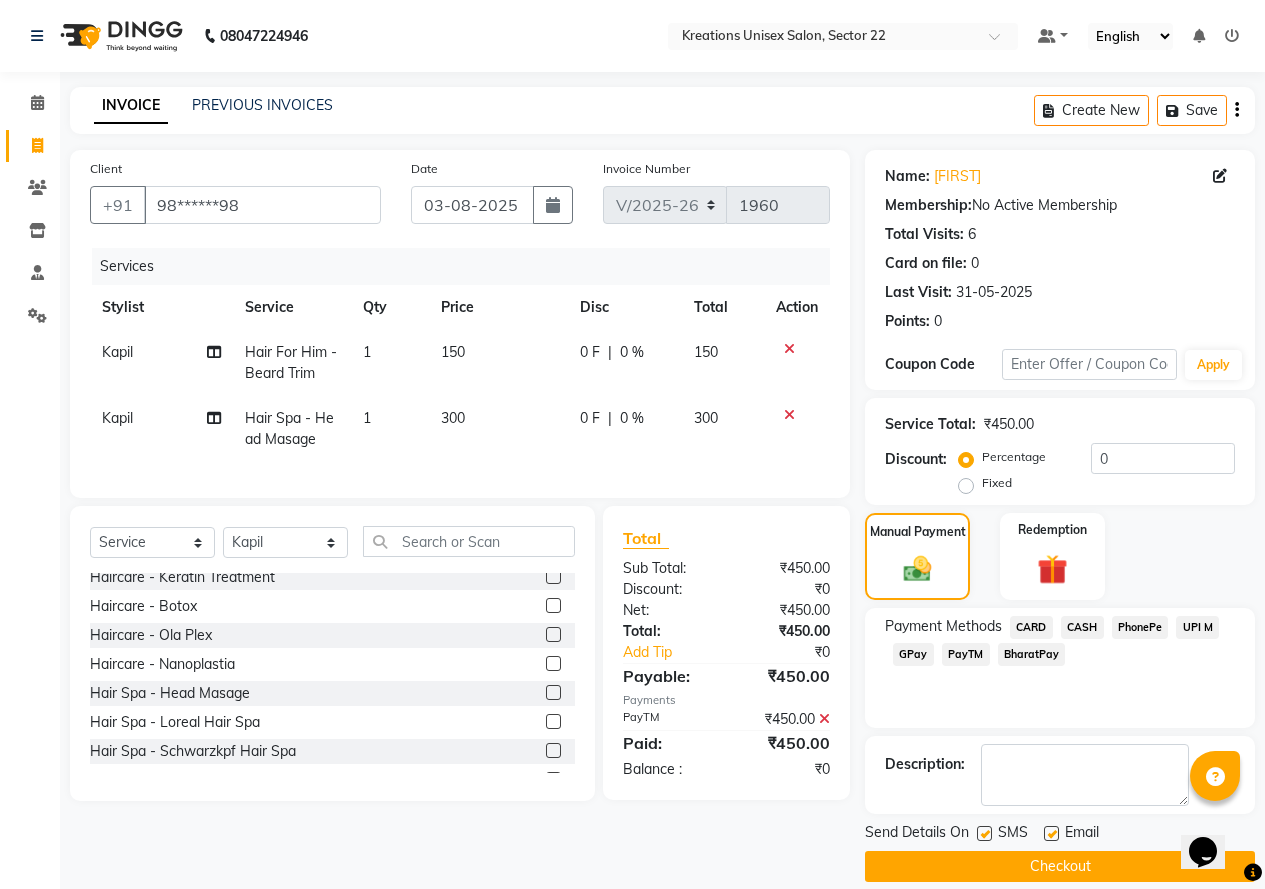 click 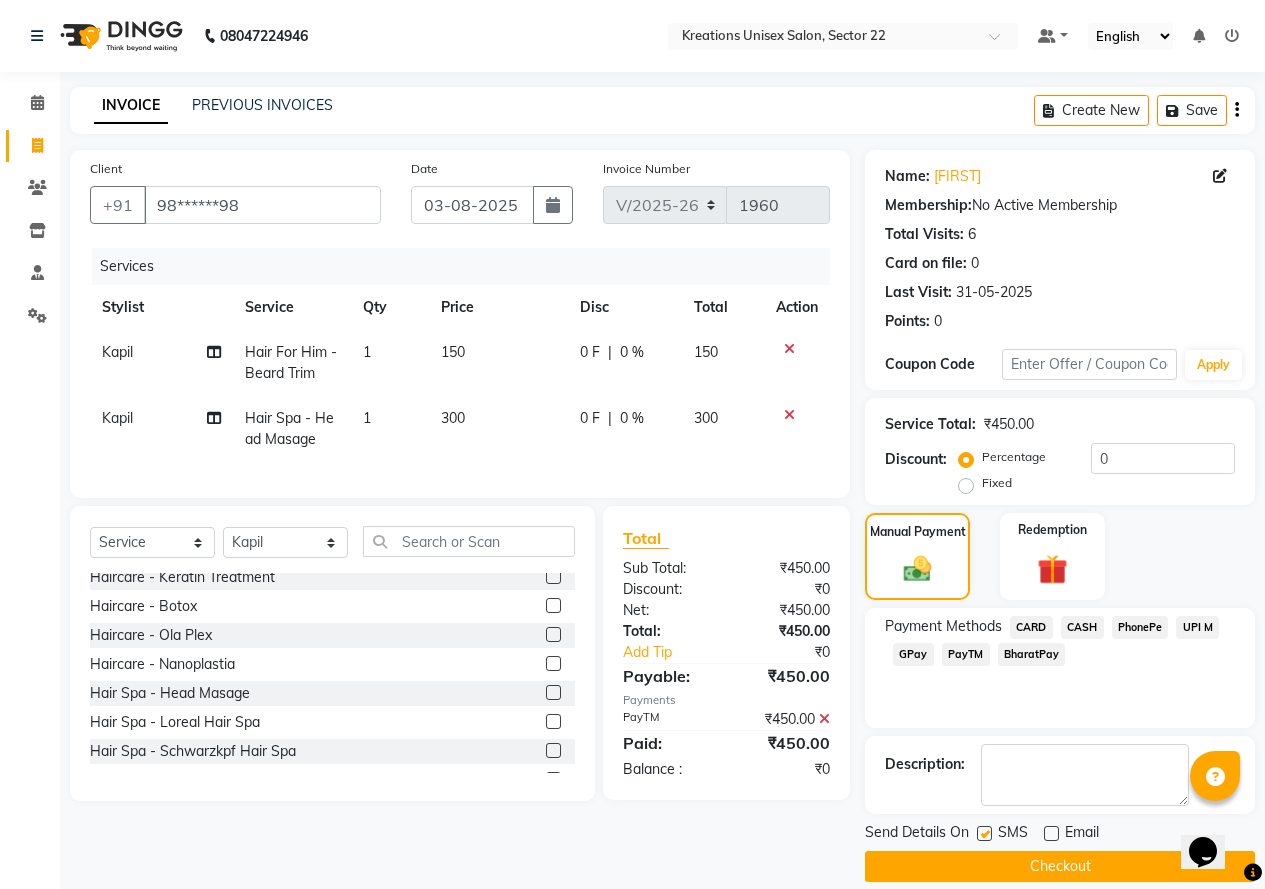 click on "Send Details On SMS Email" 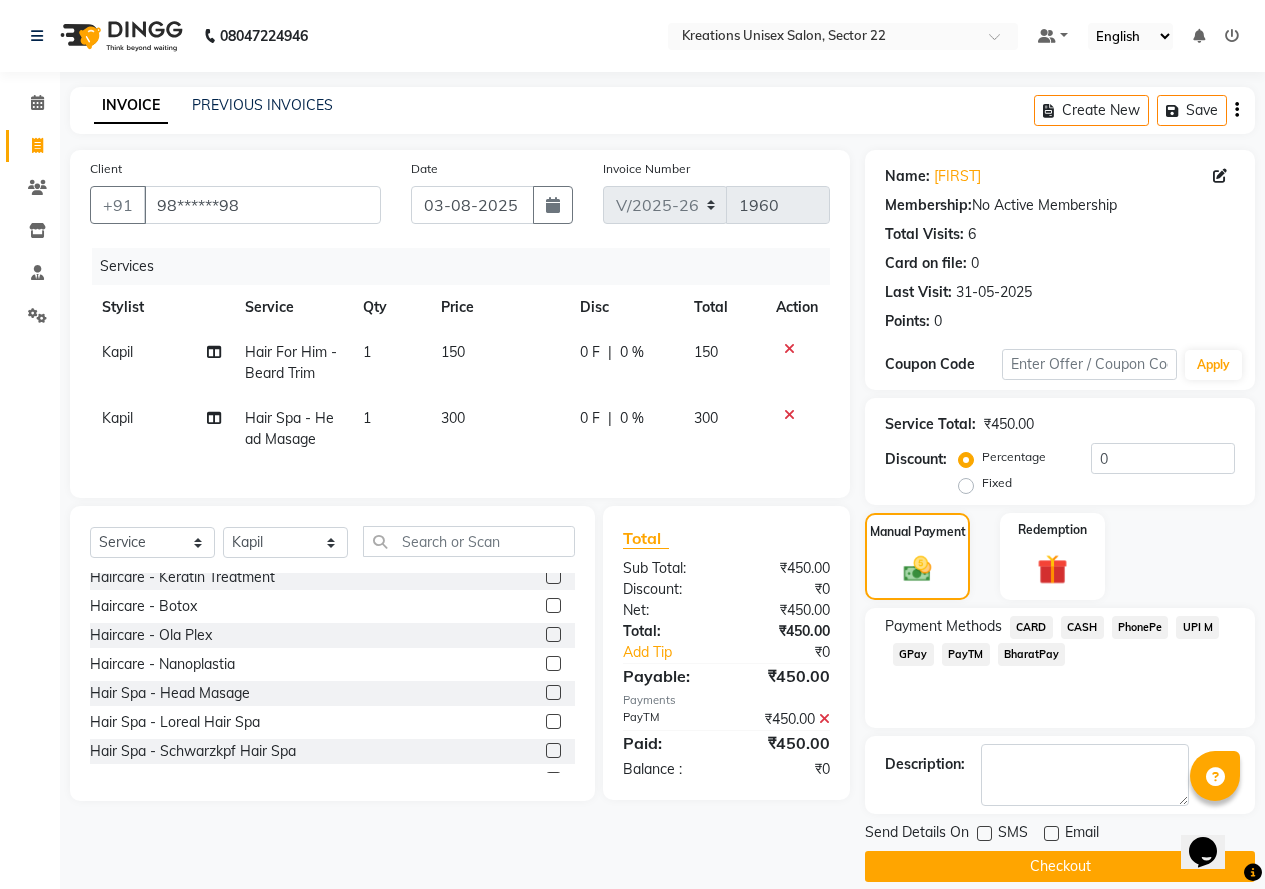 click on "Checkout" 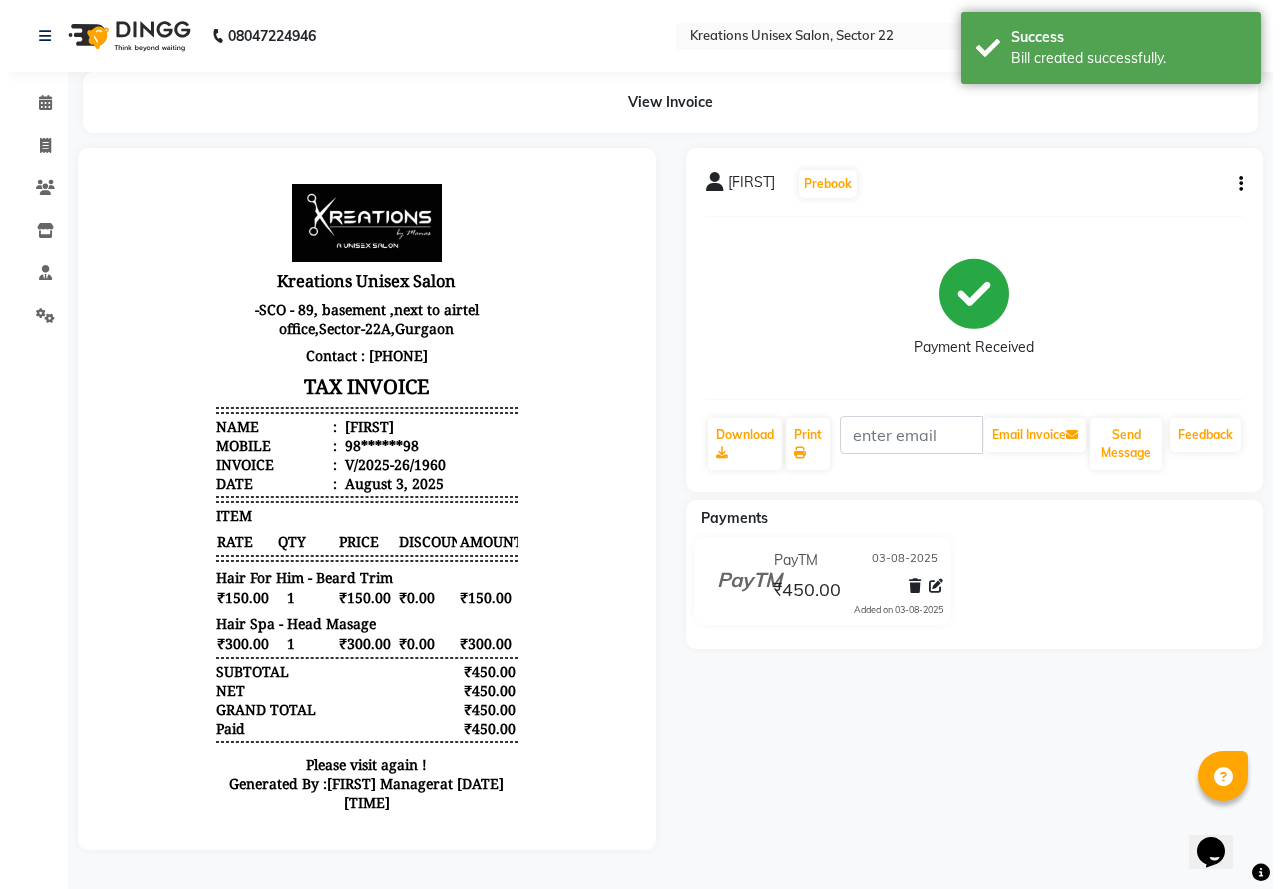 scroll, scrollTop: 0, scrollLeft: 0, axis: both 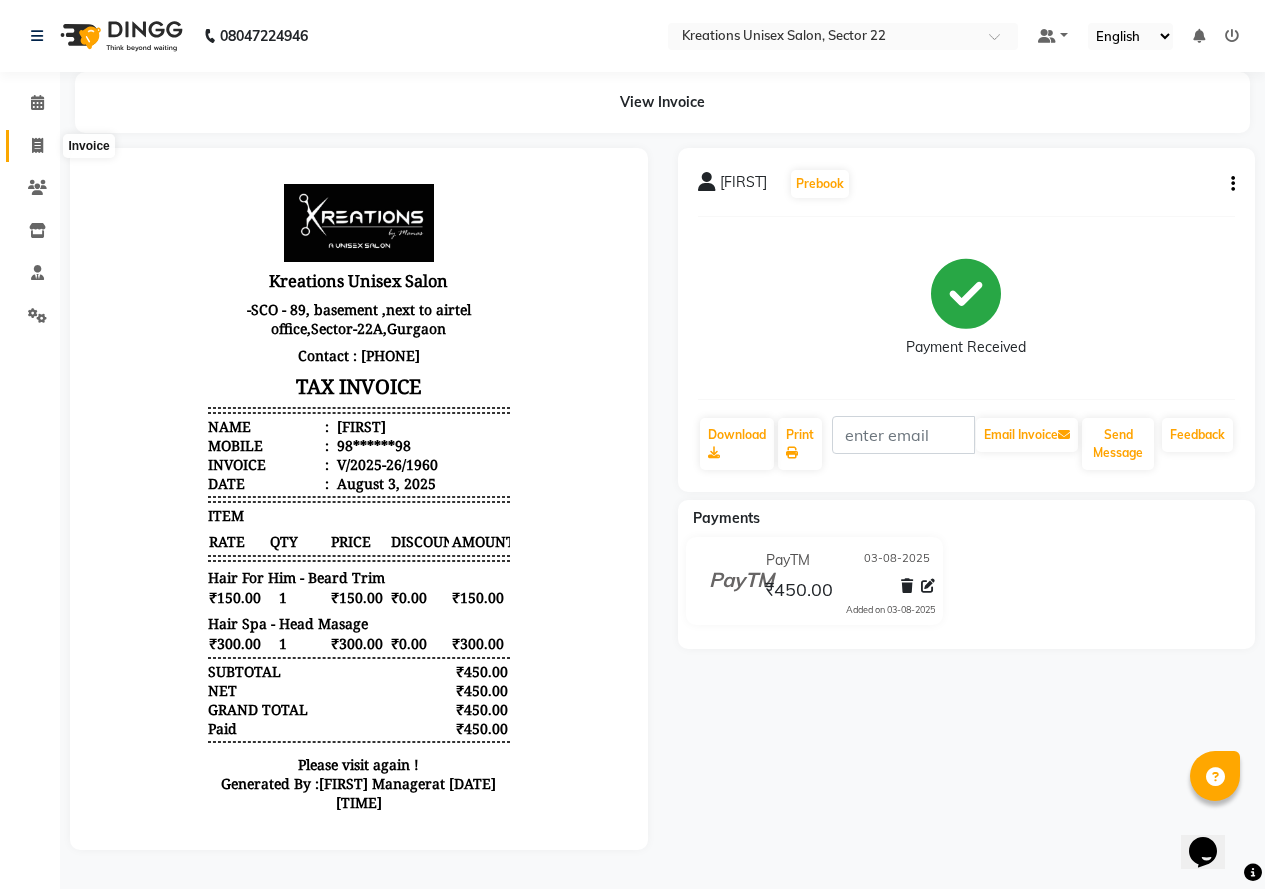 click 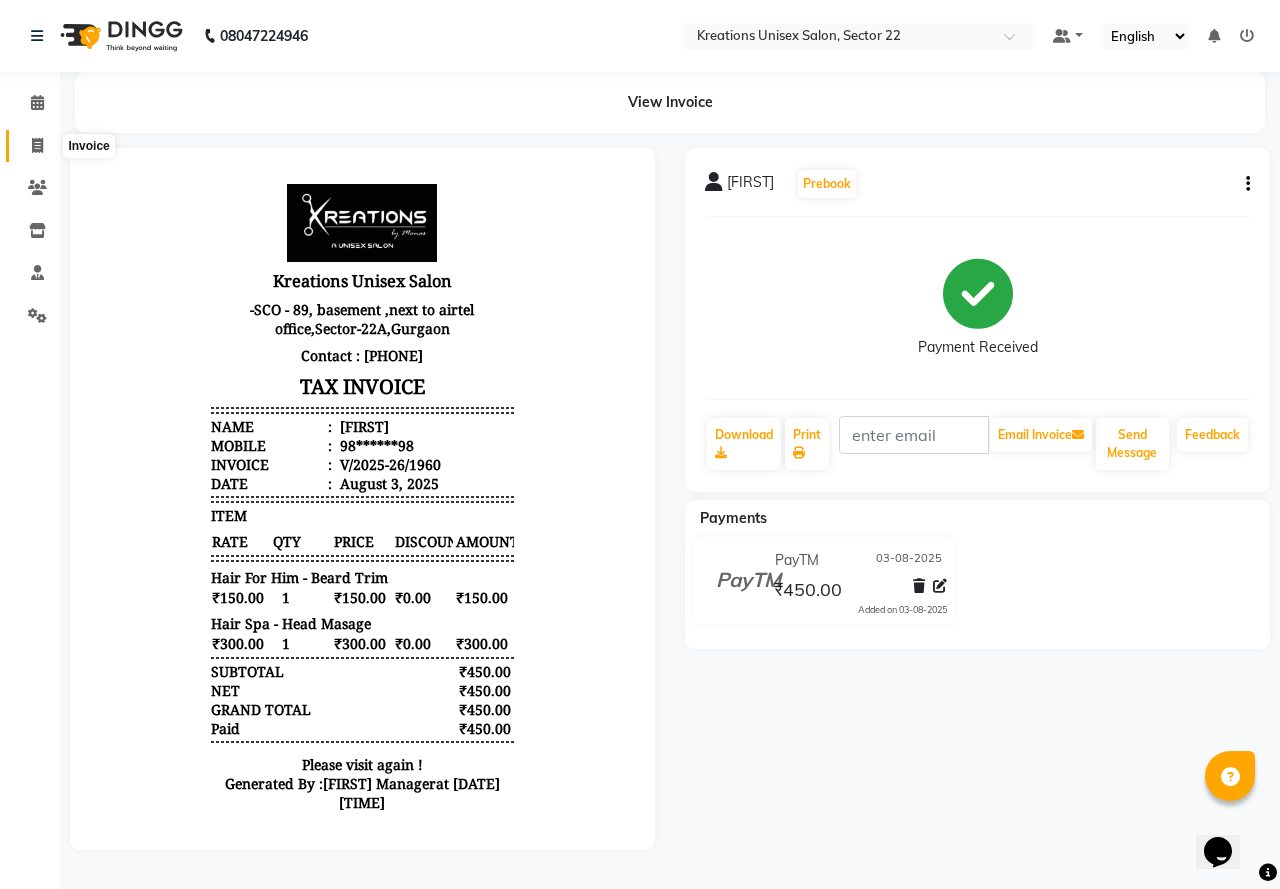 select on "service" 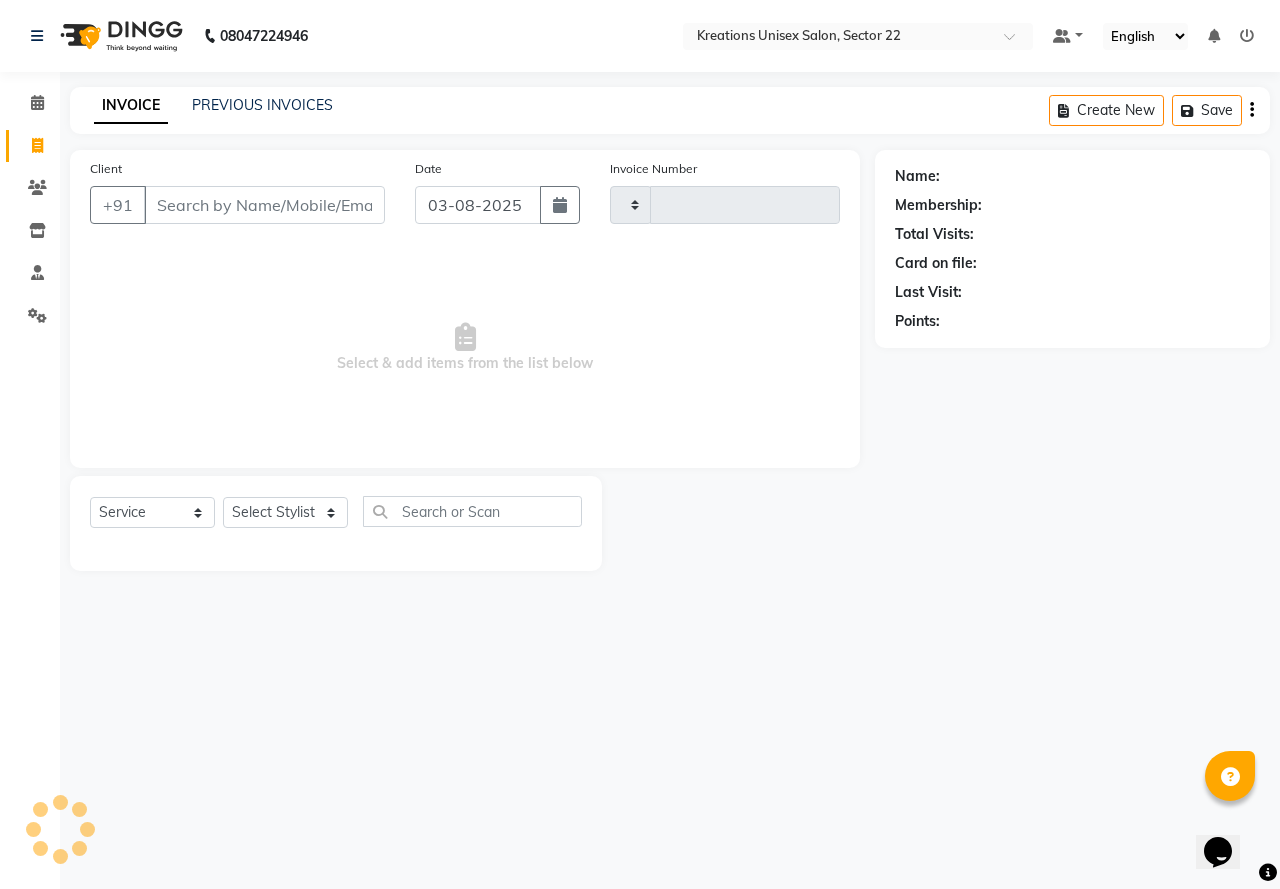 type on "1961" 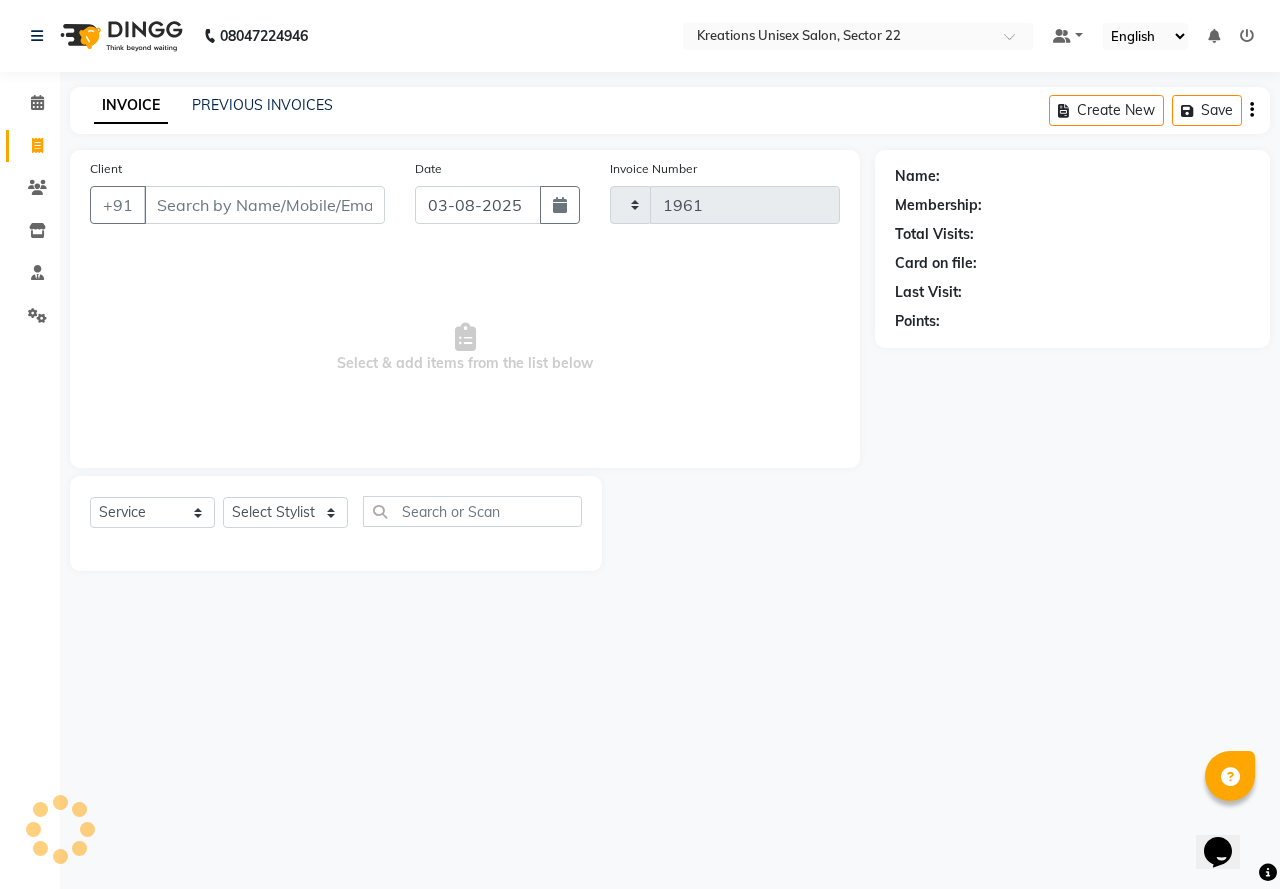 select on "6170" 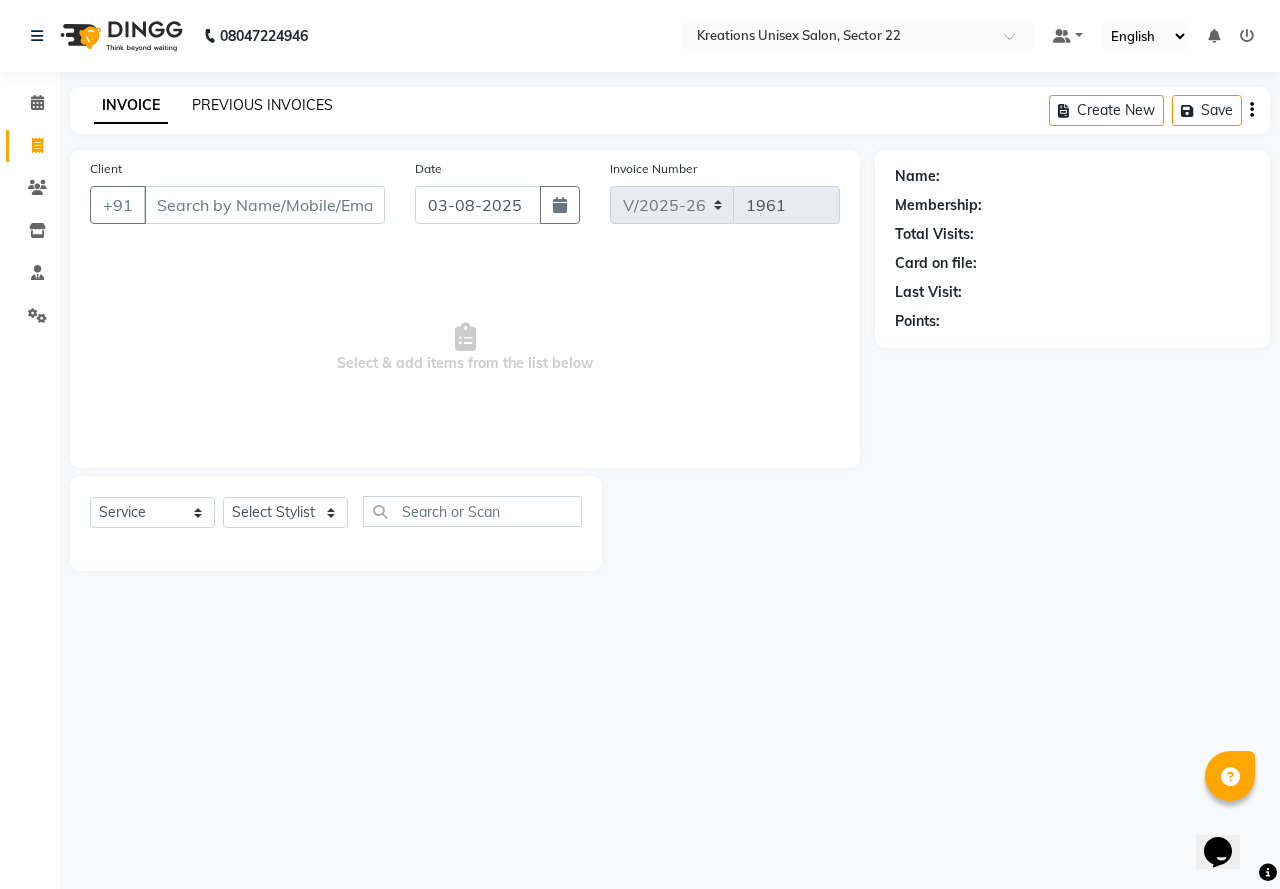 click on "PREVIOUS INVOICES" 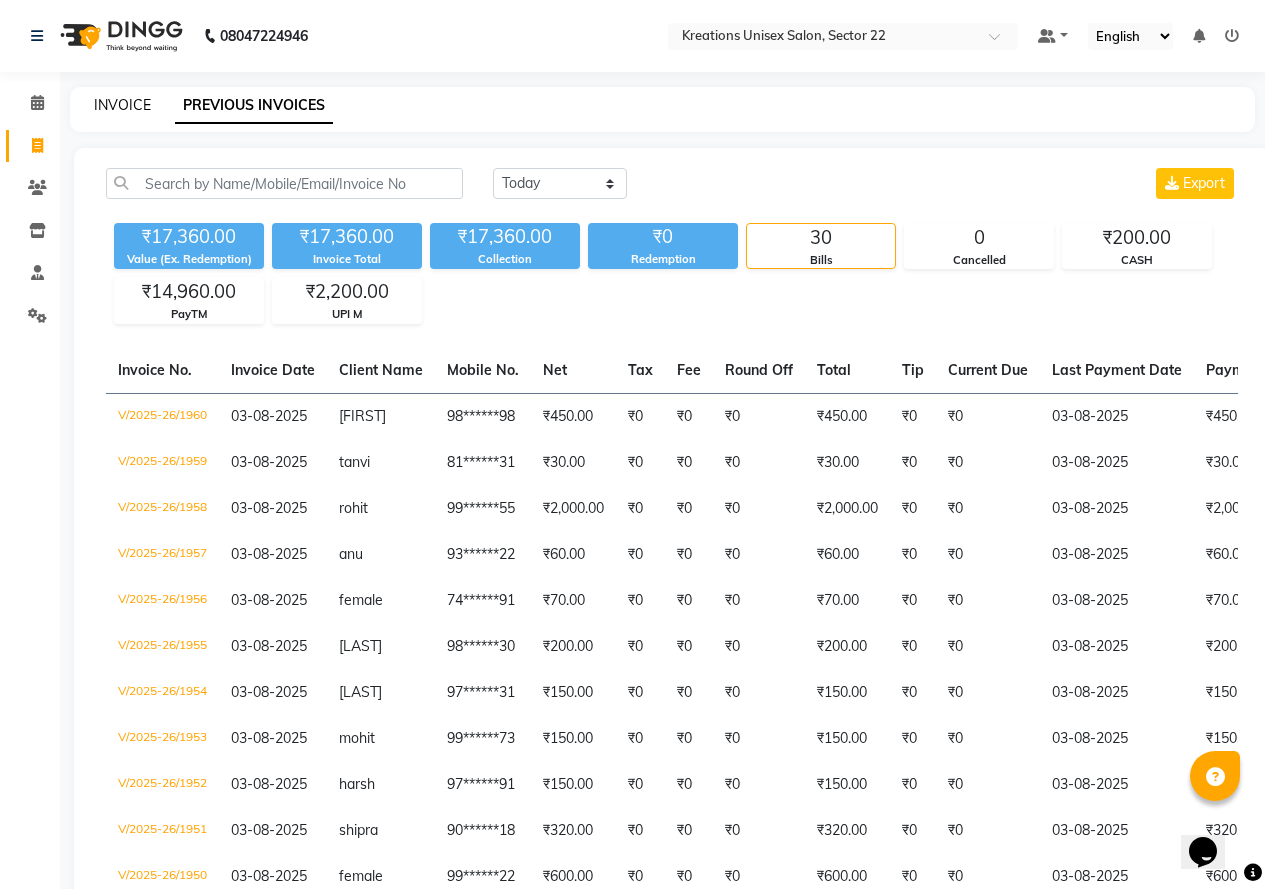 click on "INVOICE" 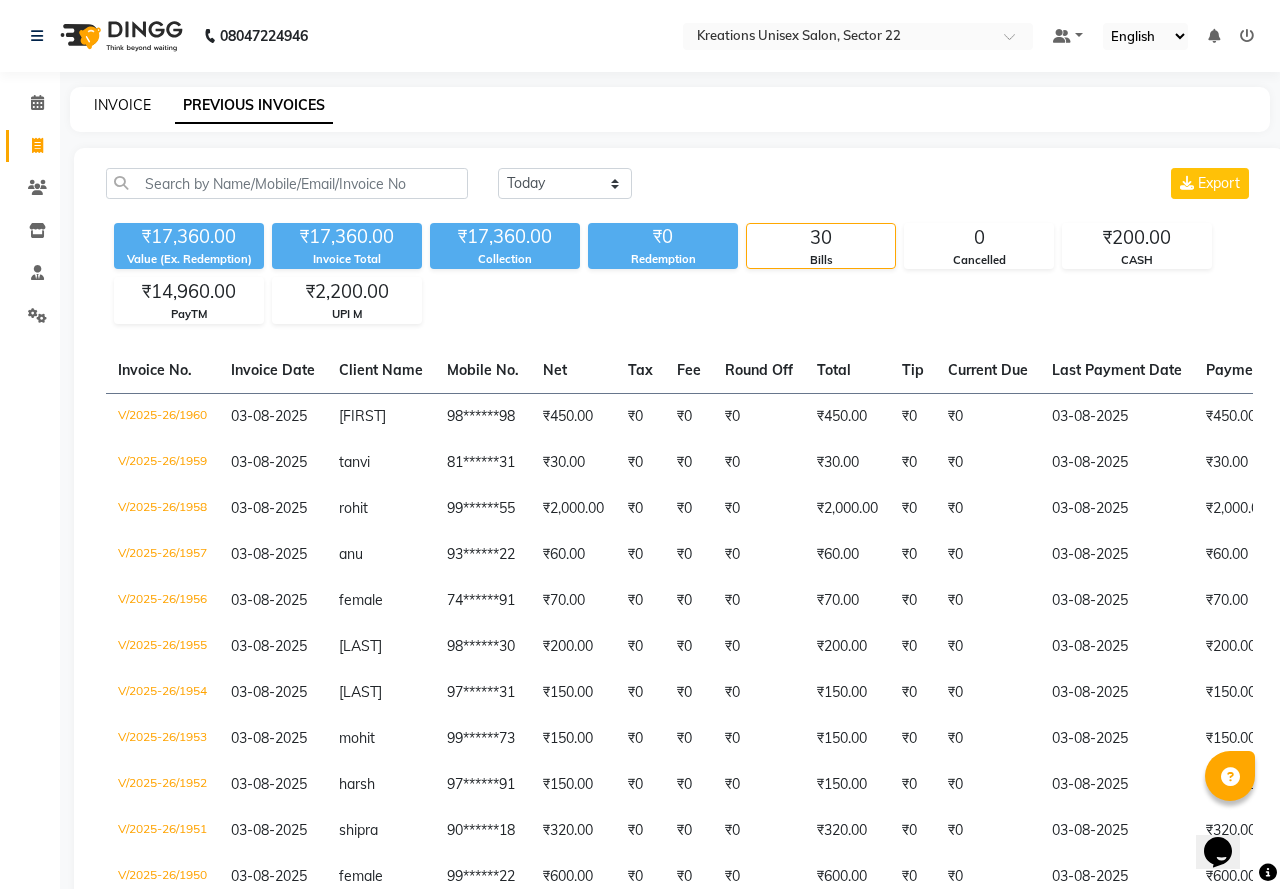 select on "service" 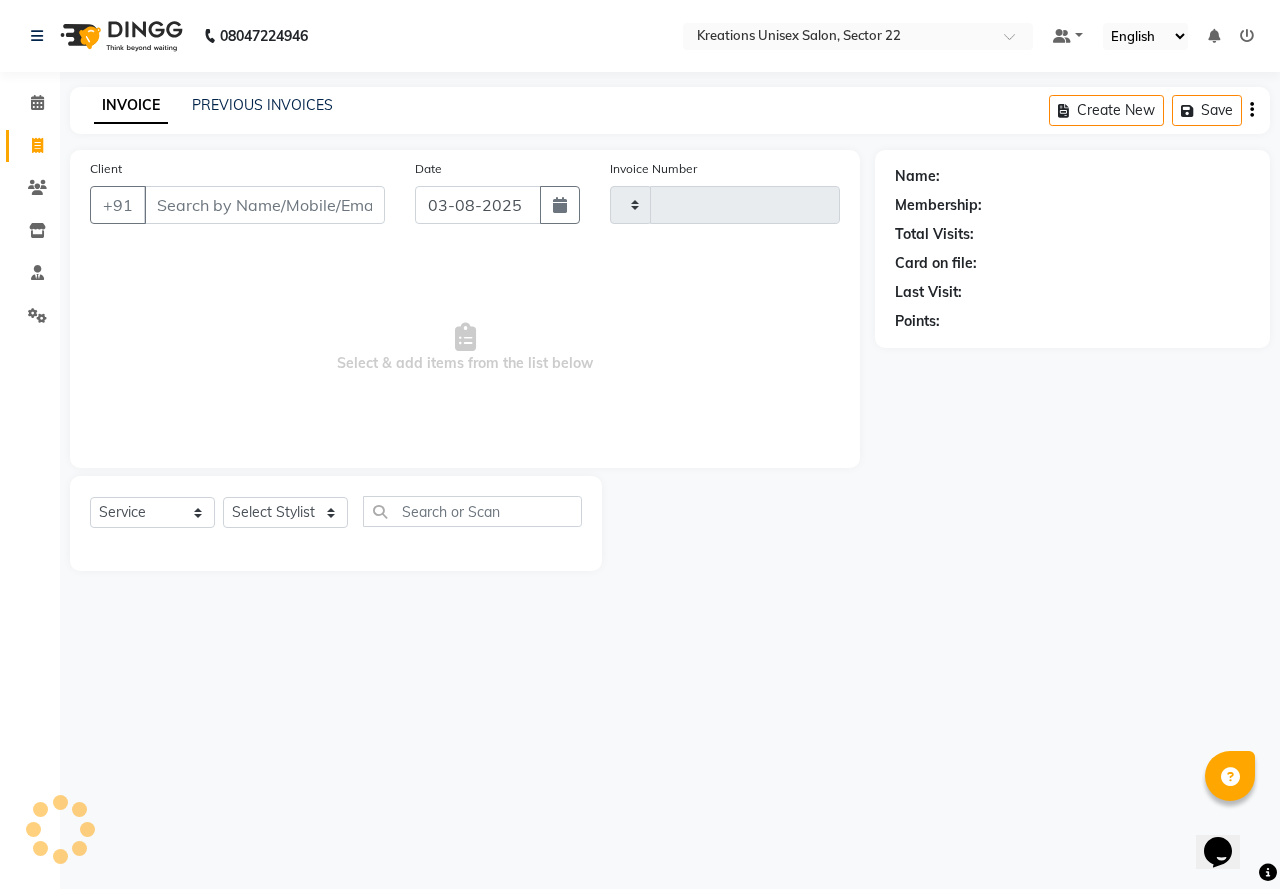type on "1961" 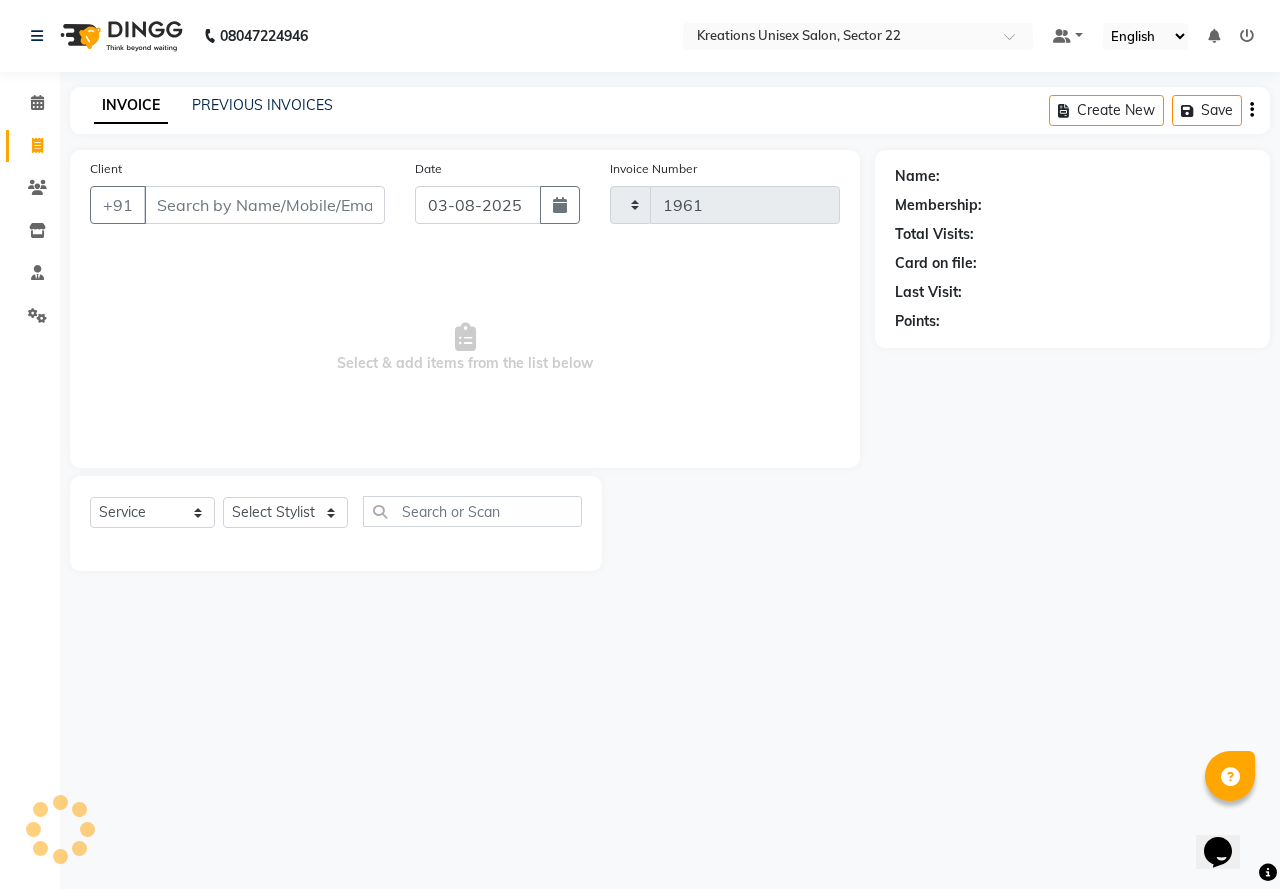 select on "6170" 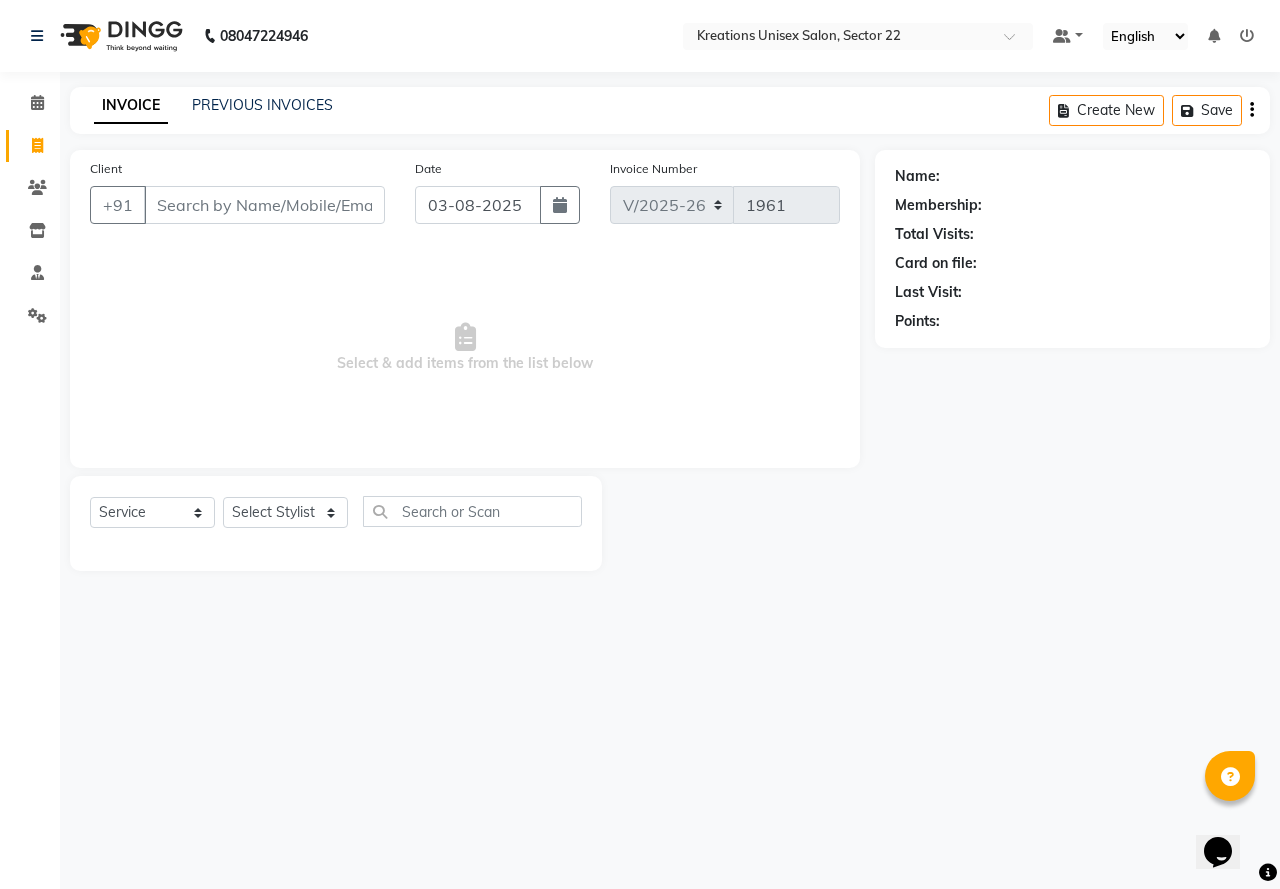 click on "Client" at bounding box center [264, 205] 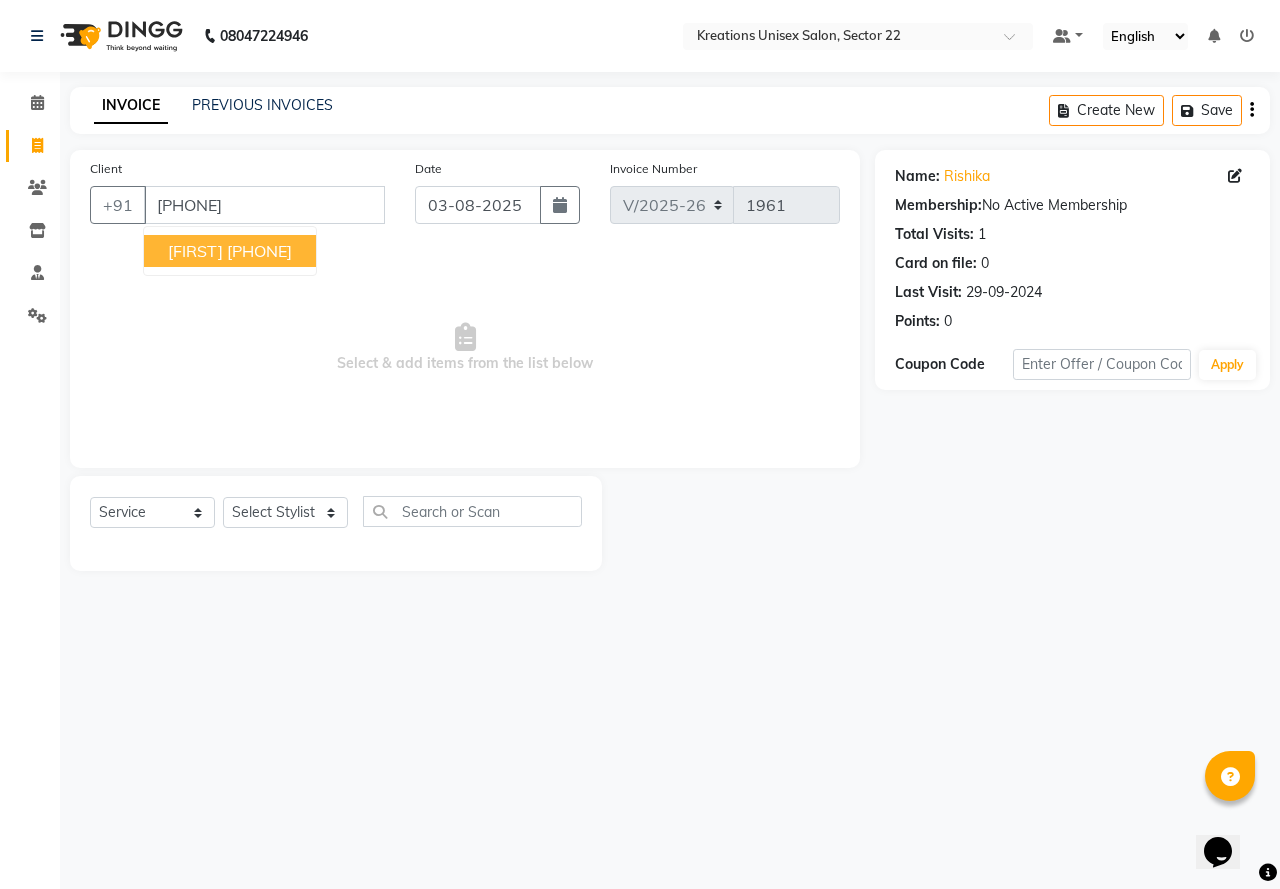 click on "[FIRST]" at bounding box center [195, 251] 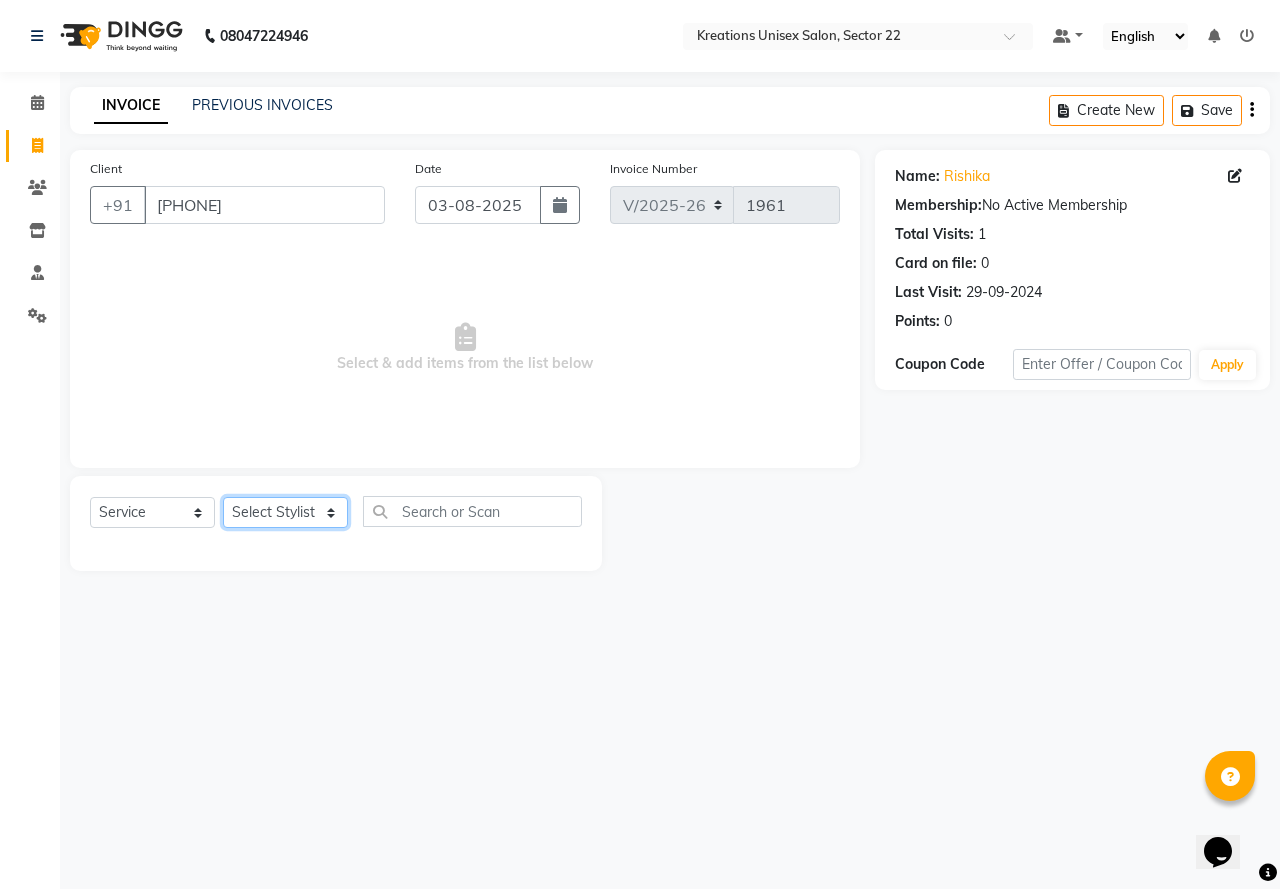 click on "Select Stylist AMAN Jeet Manager Jitender  Kapil  Kavita Manager Malik Khan  Manas Sir  rozy  Sector-23 Shaffali Maam  Shiv Kumar Sita Mehto" 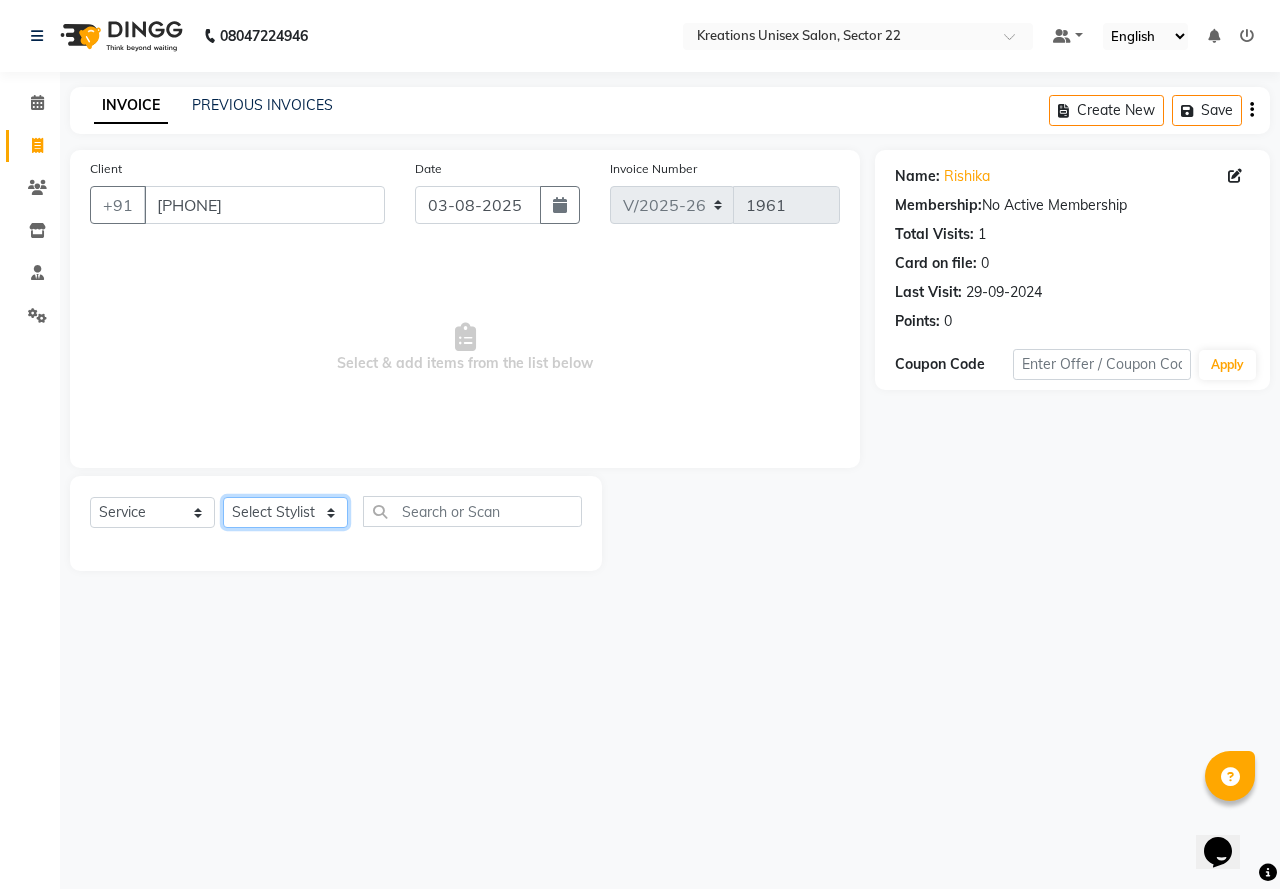 select on "65998" 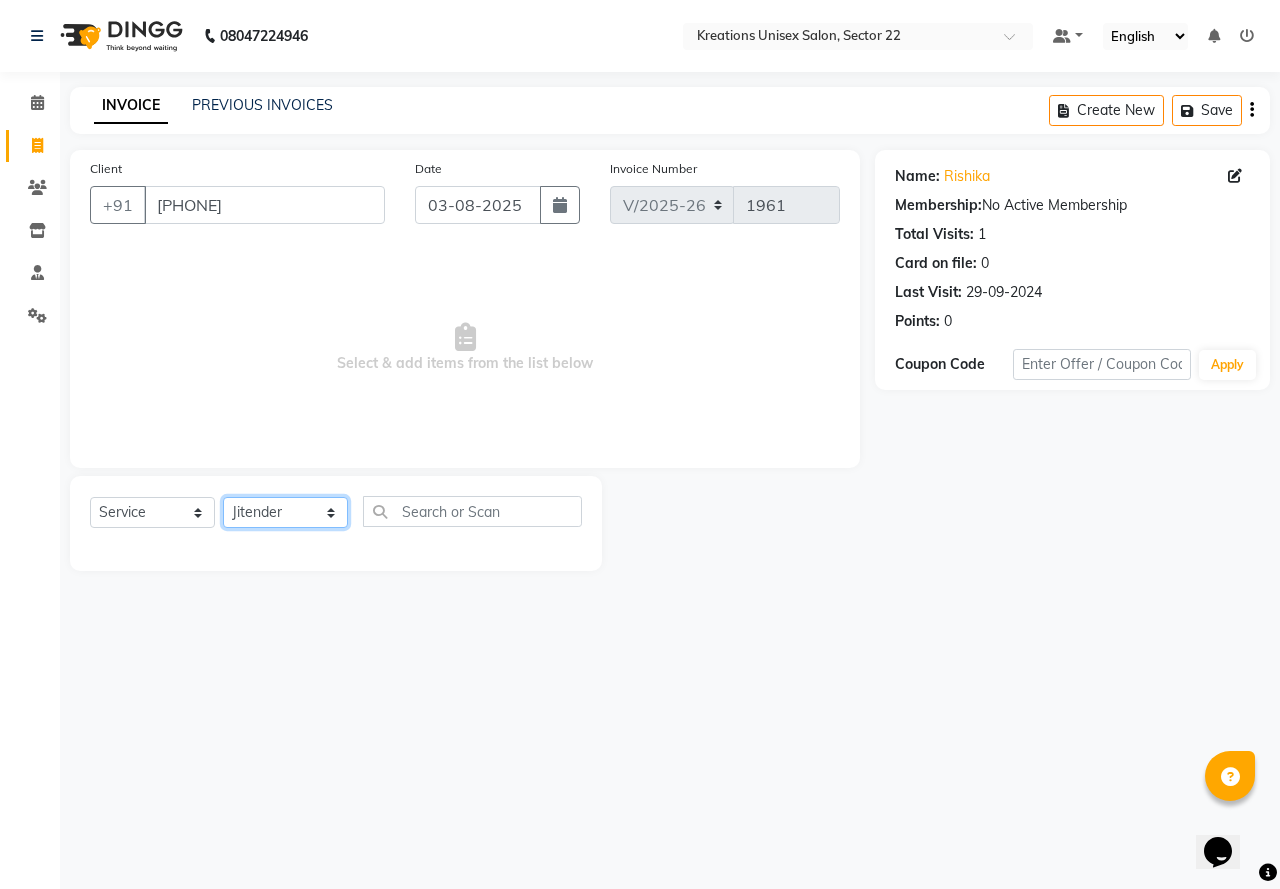 click on "Select Stylist AMAN Jeet Manager Jitender  Kapil  Kavita Manager Malik Khan  Manas Sir  rozy  Sector-23 Shaffali Maam  Shiv Kumar Sita Mehto" 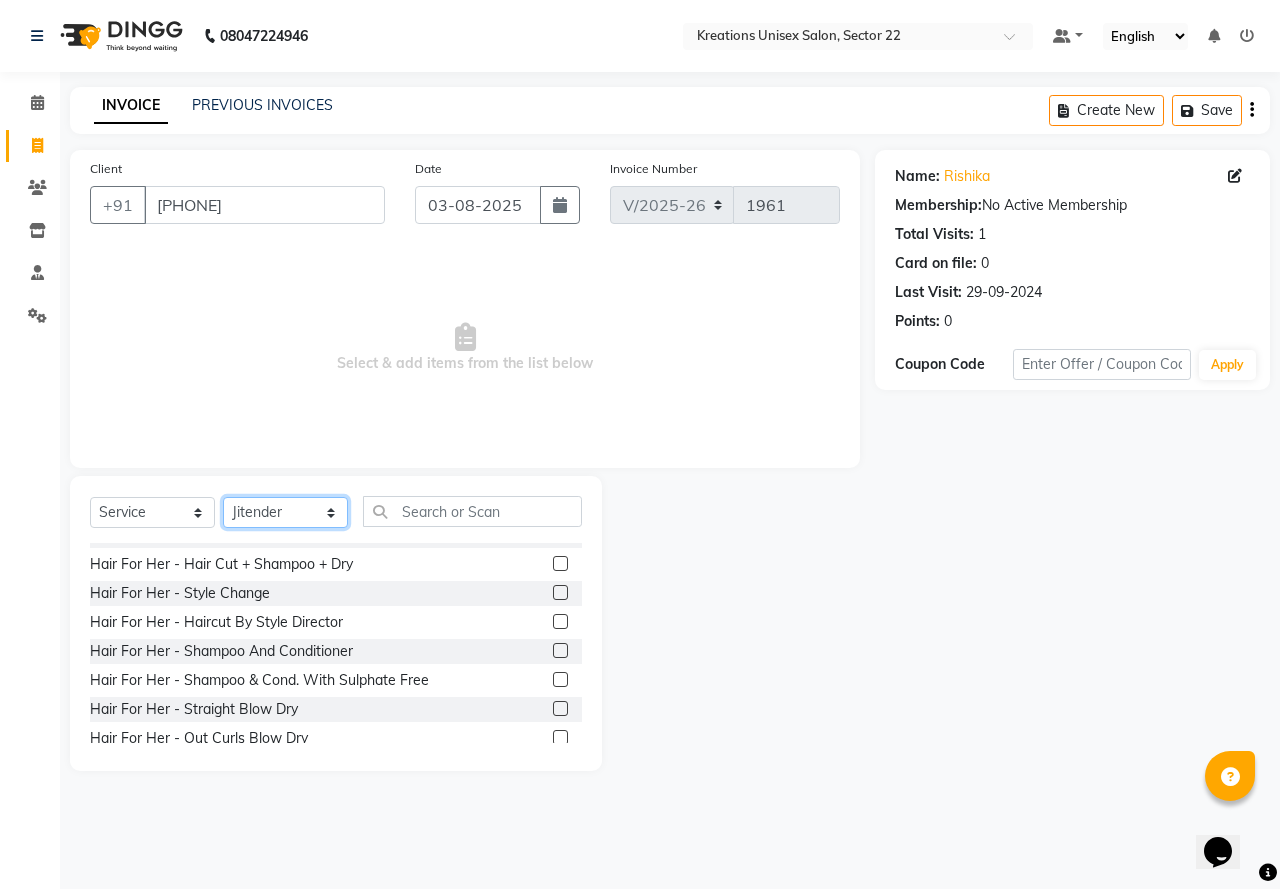 scroll, scrollTop: 500, scrollLeft: 0, axis: vertical 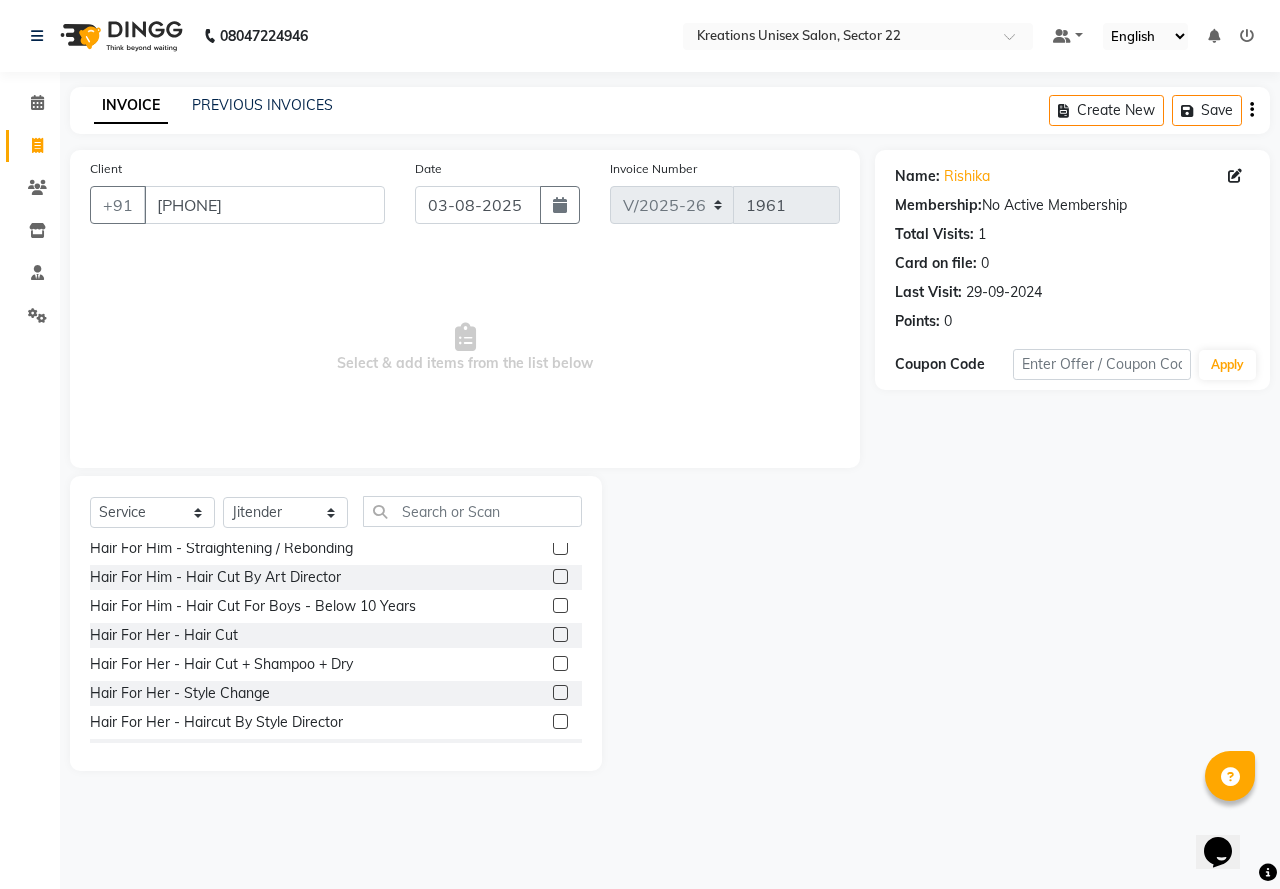 click 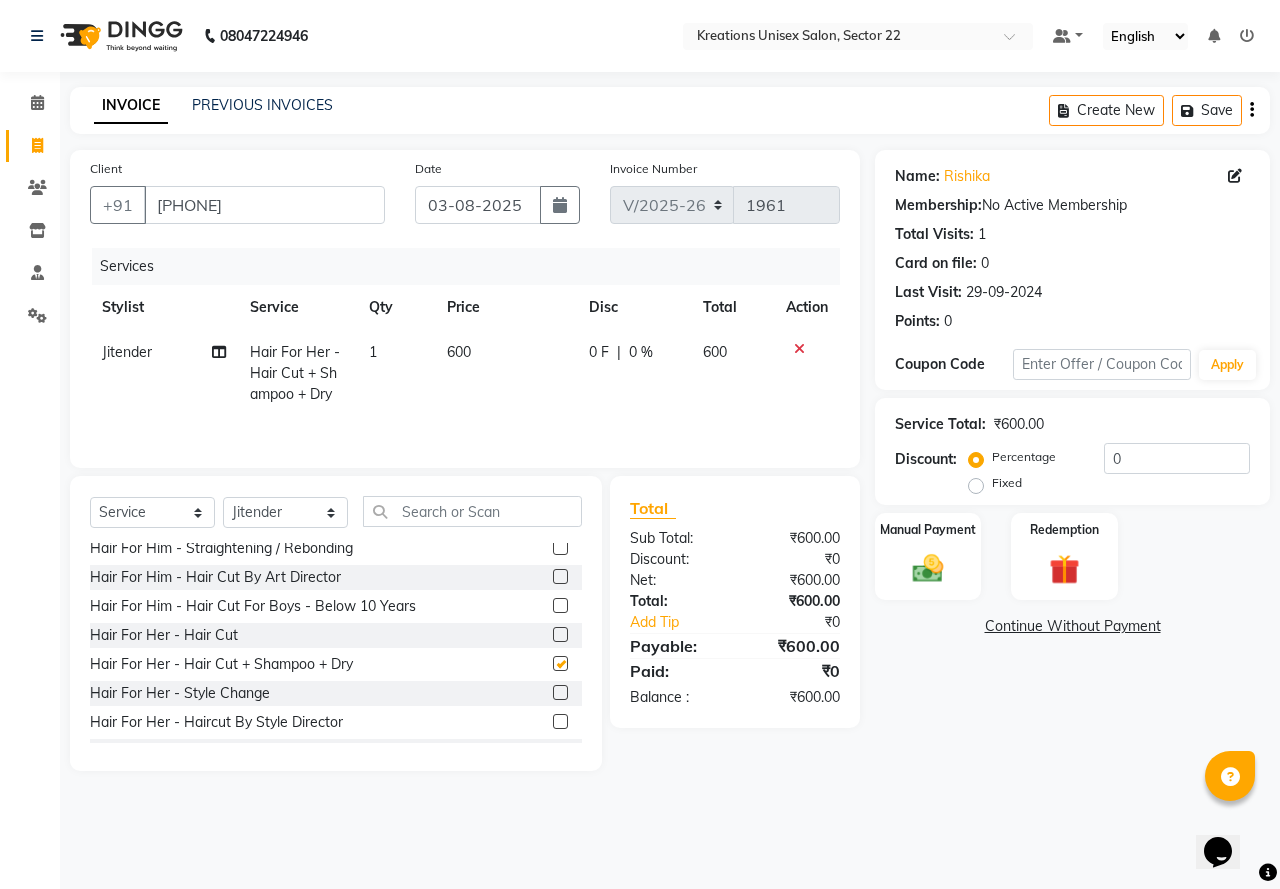 checkbox on "false" 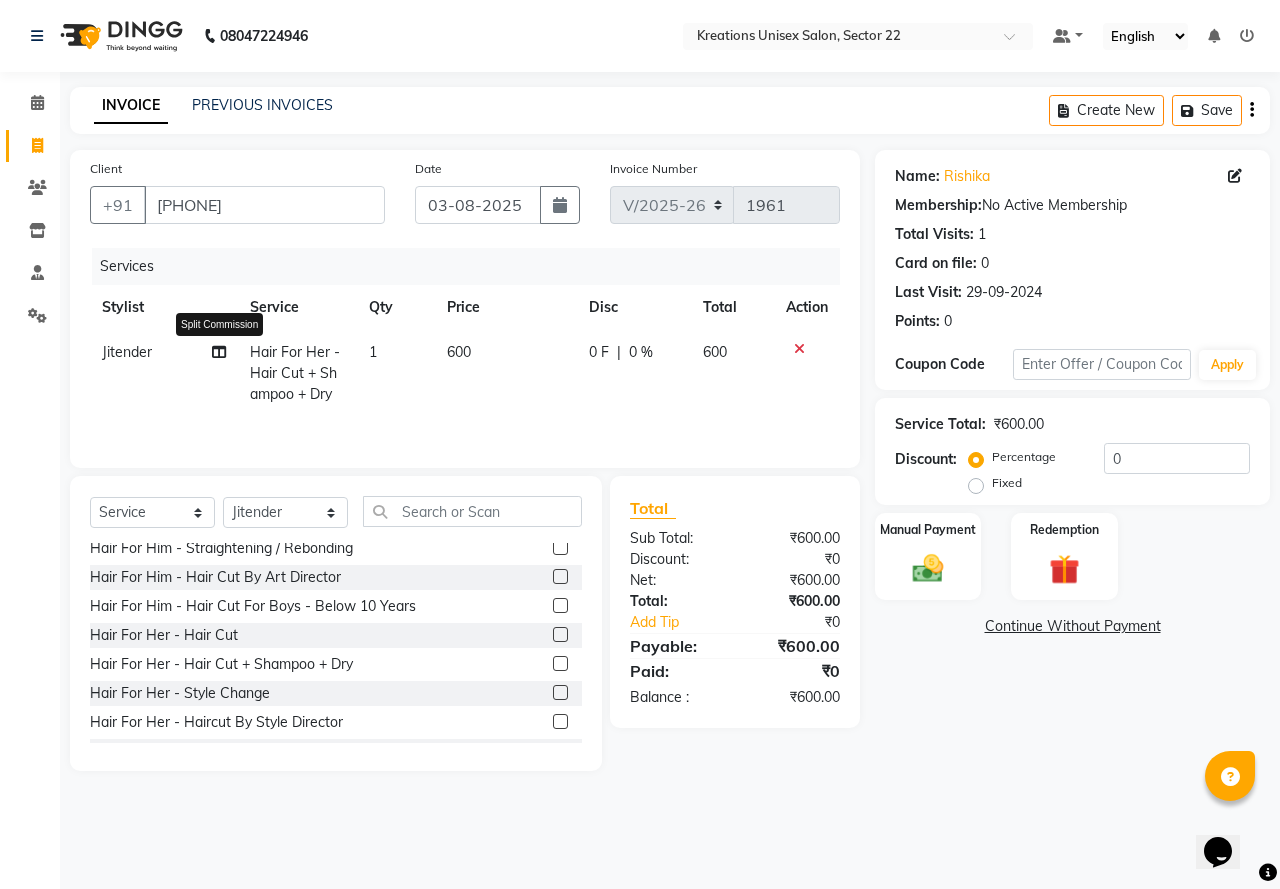 click 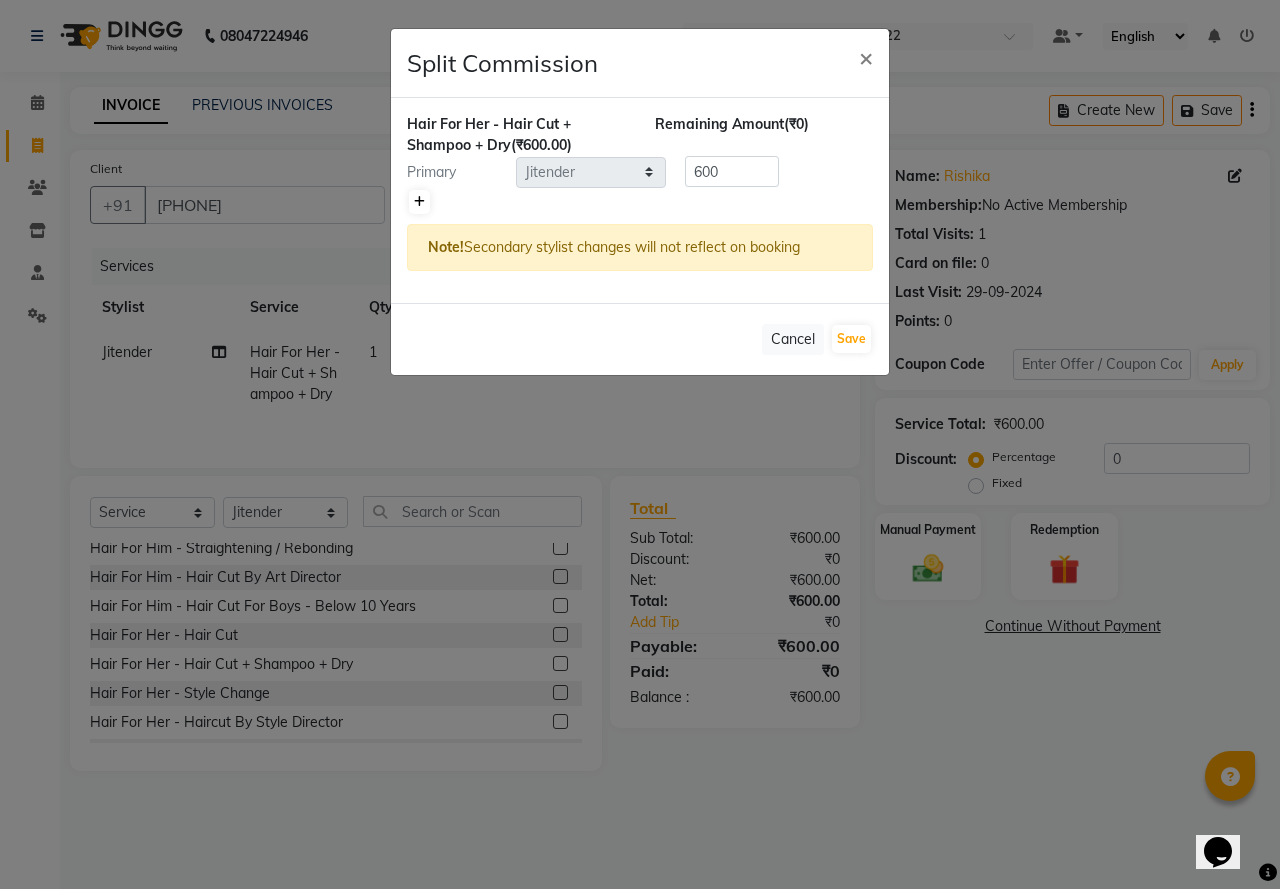 click 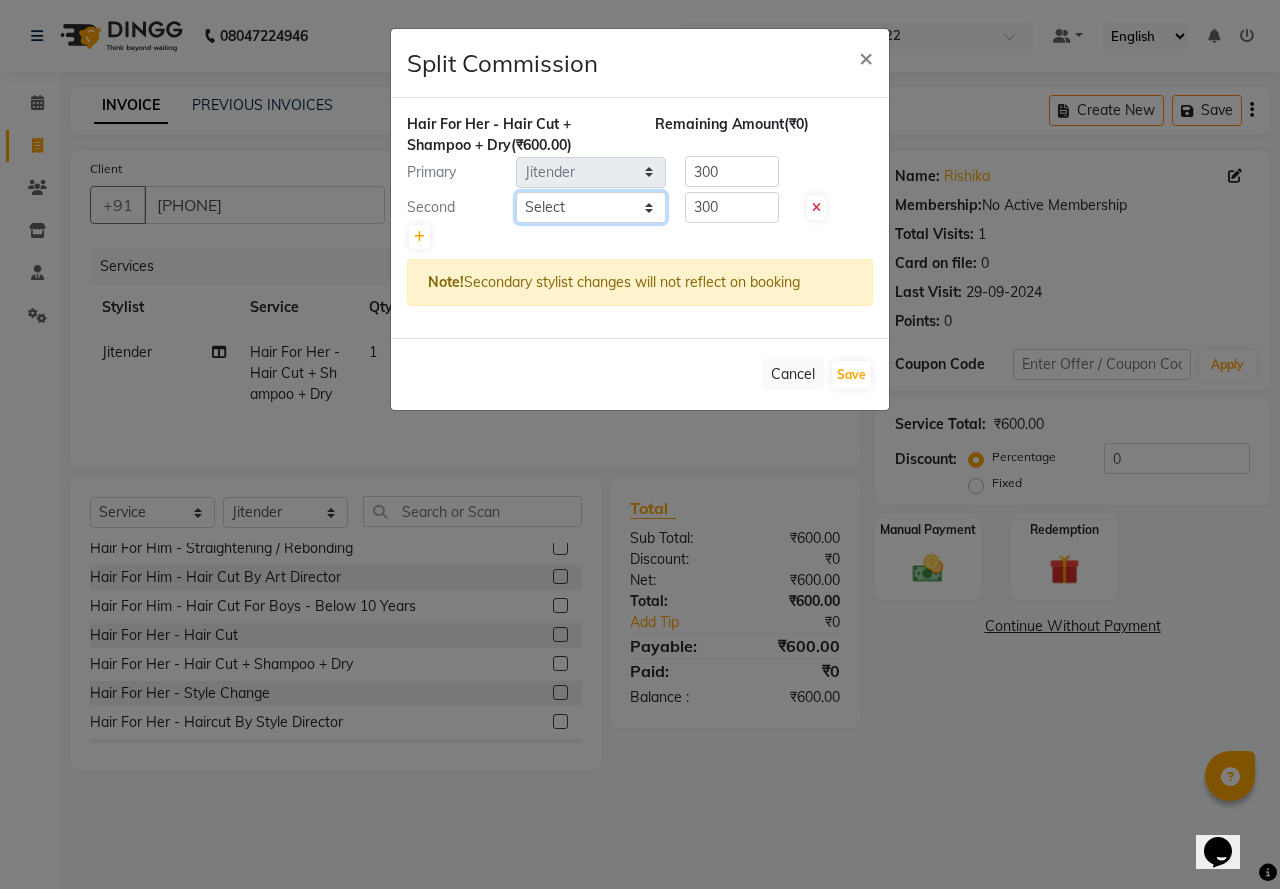 click on "Select  AMAN   Jeet Manager   Jitender    Kapil    Kavita Manager   Malik Khan    Manas Sir    rozy    Sector-23   Shaffali Maam    Shiv Kumar   Sita Mehto" 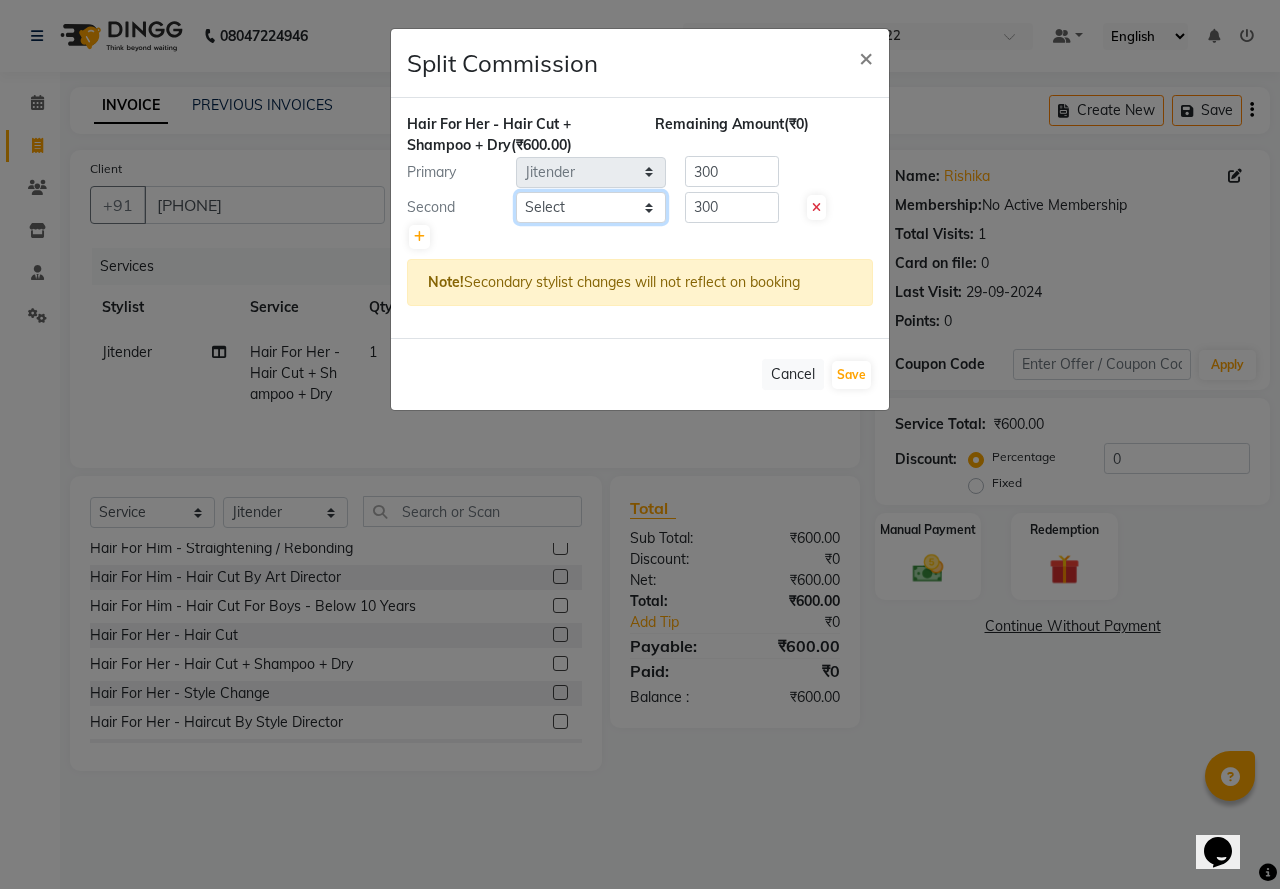 select on "81478" 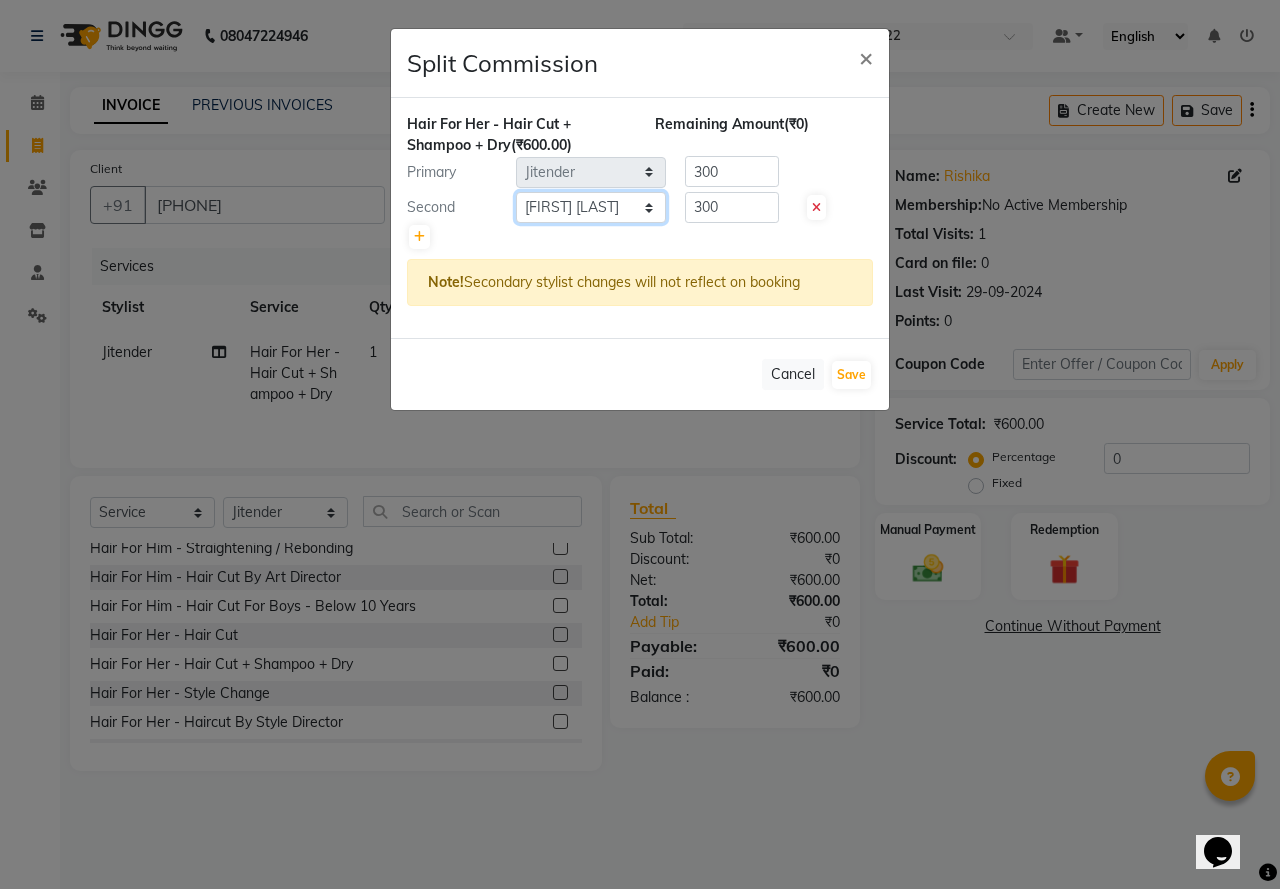 click on "Select  AMAN   Jeet Manager   Jitender    Kapil    Kavita Manager   Malik Khan    Manas Sir    rozy    Sector-23   Shaffali Maam    Shiv Kumar   Sita Mehto" 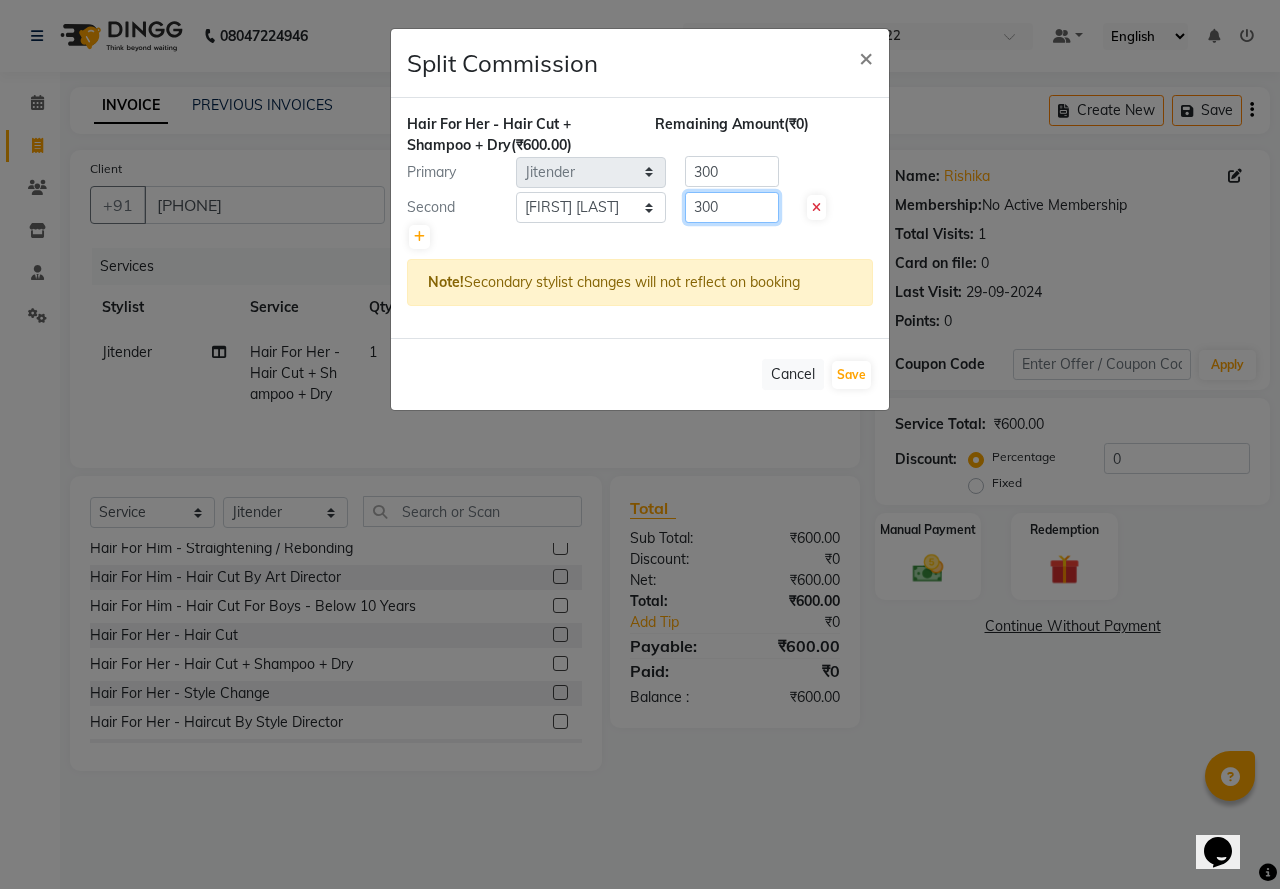 click on "300" 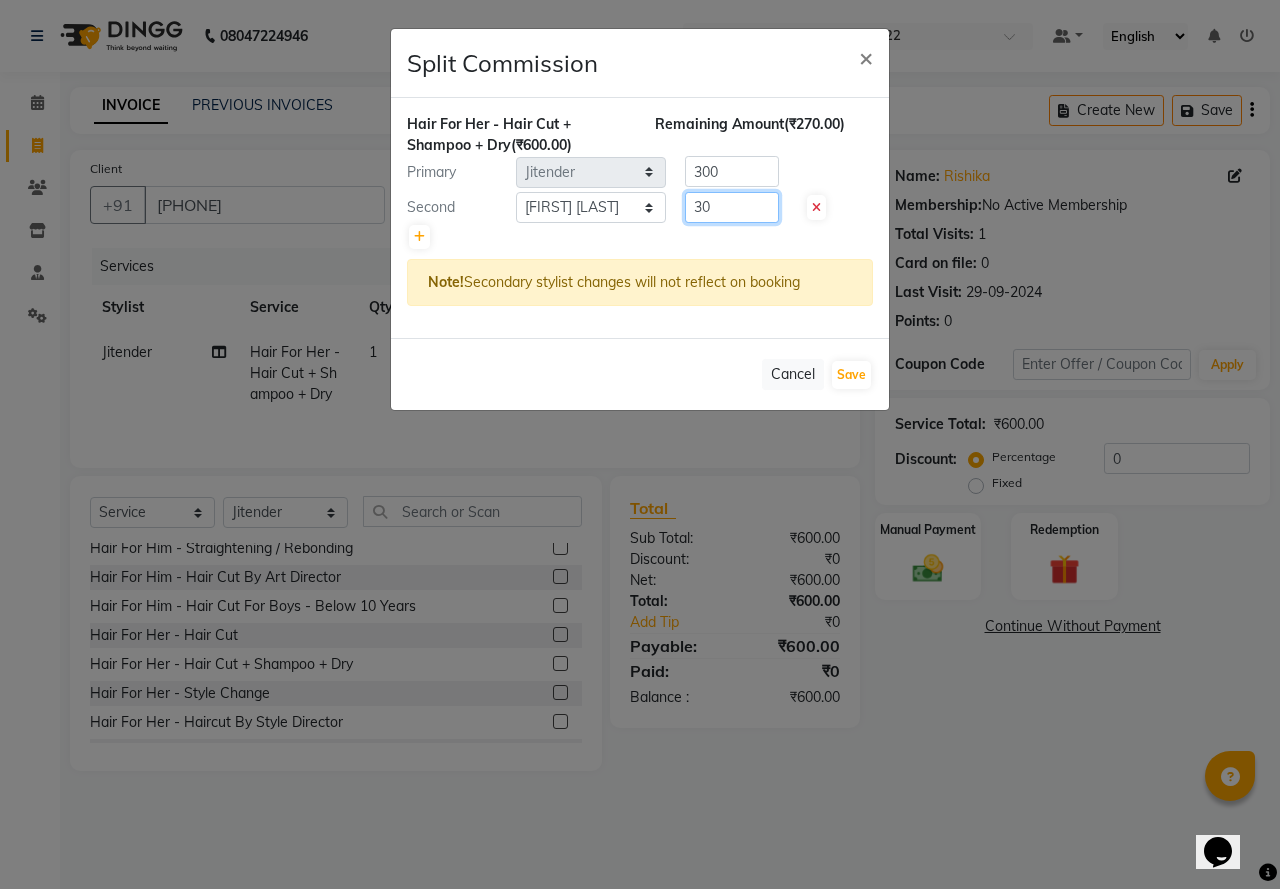 type on "3" 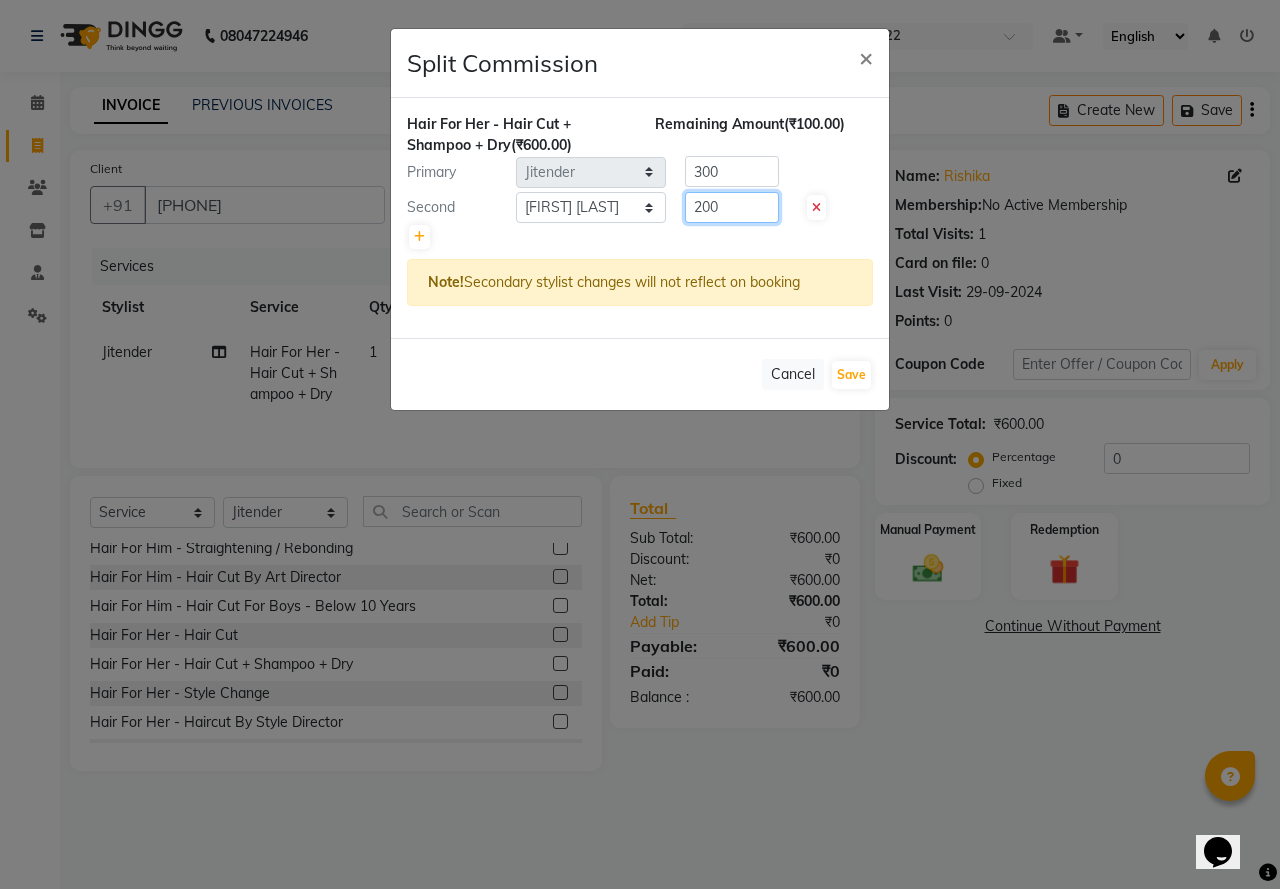 type on "200" 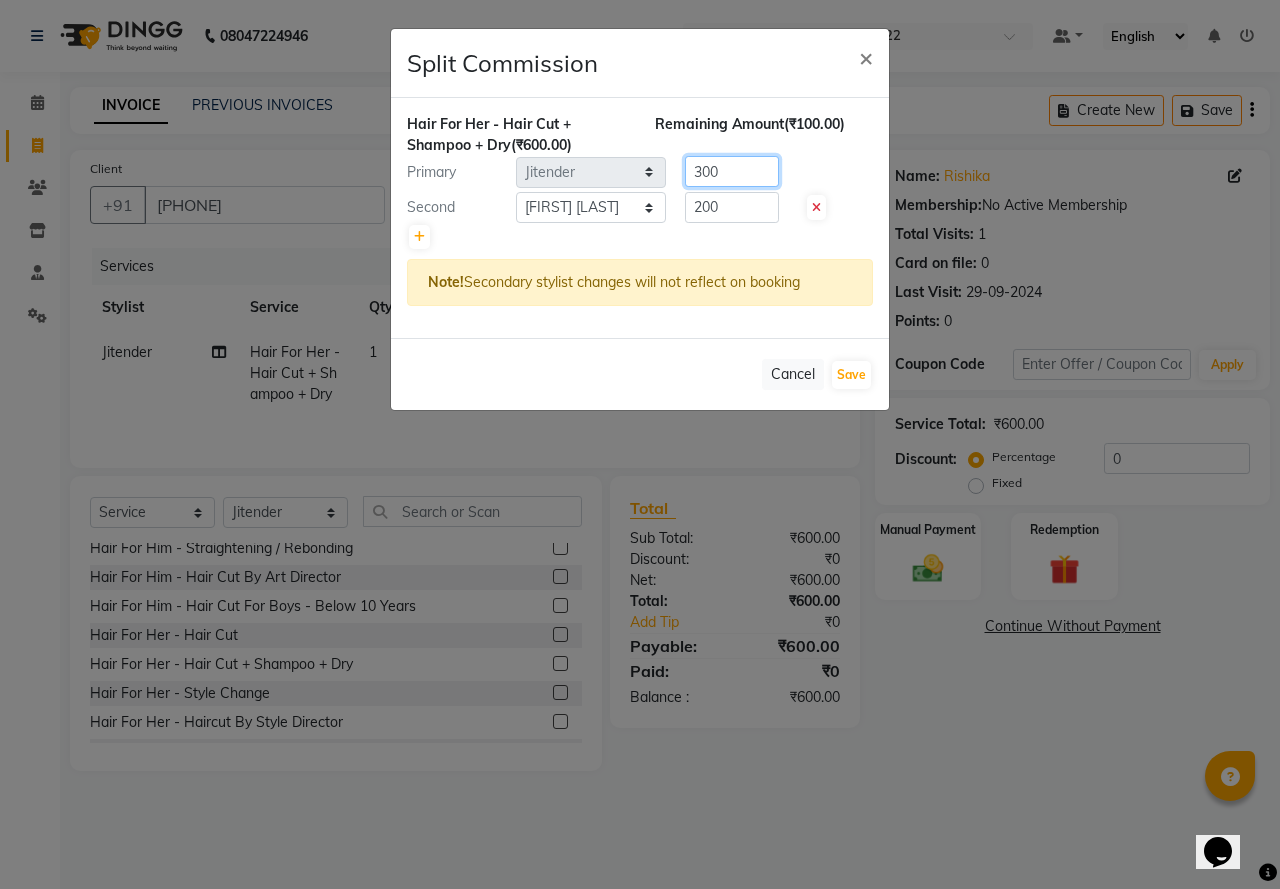 click on "300" 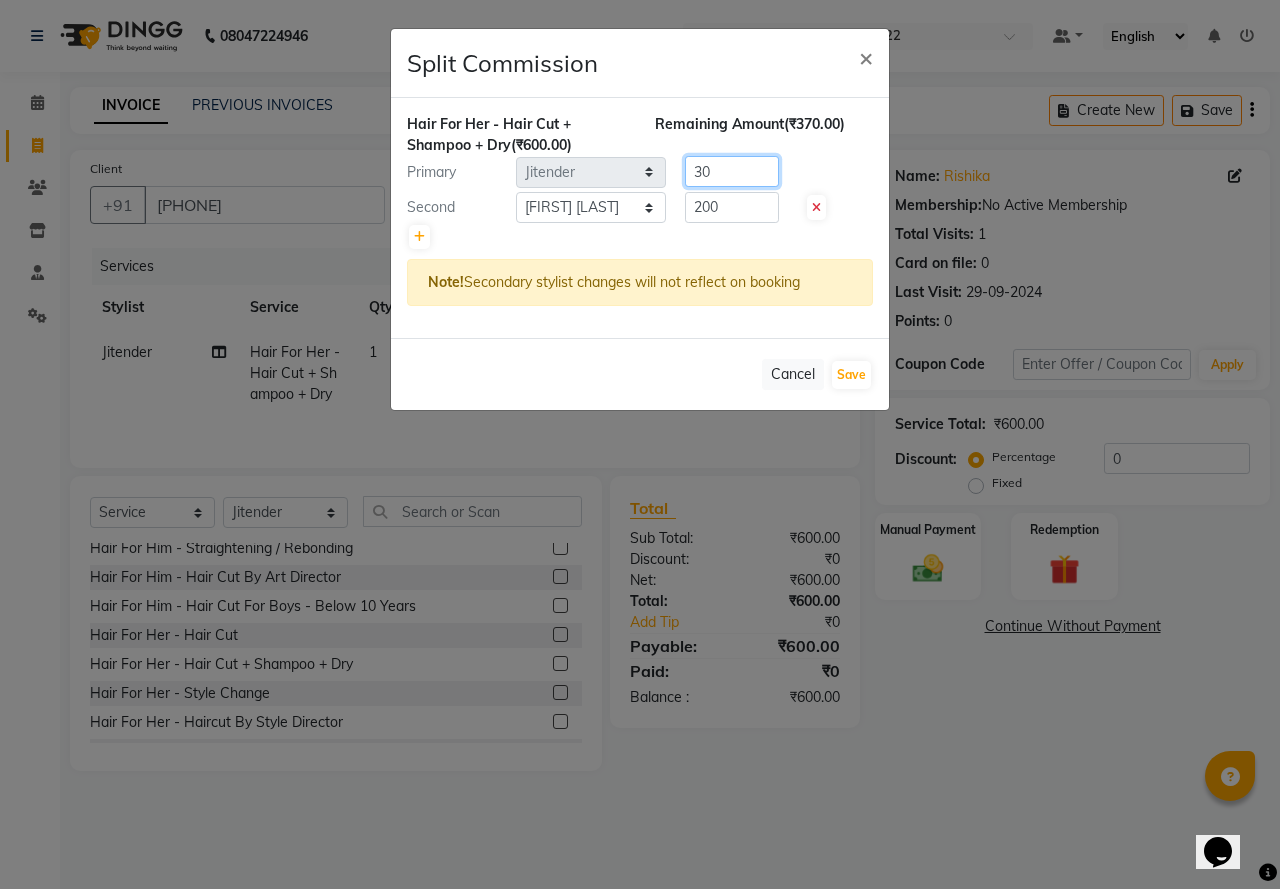 type on "3" 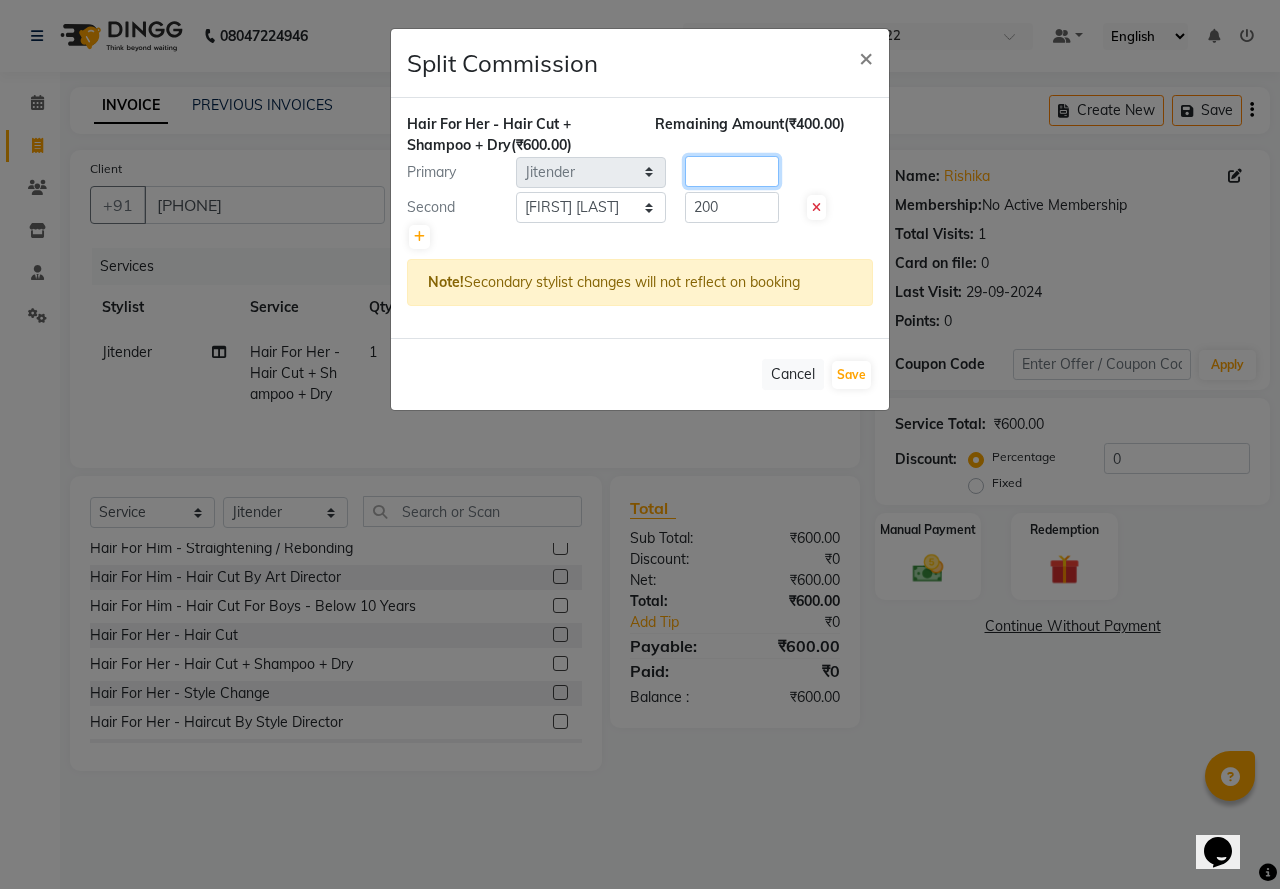 type 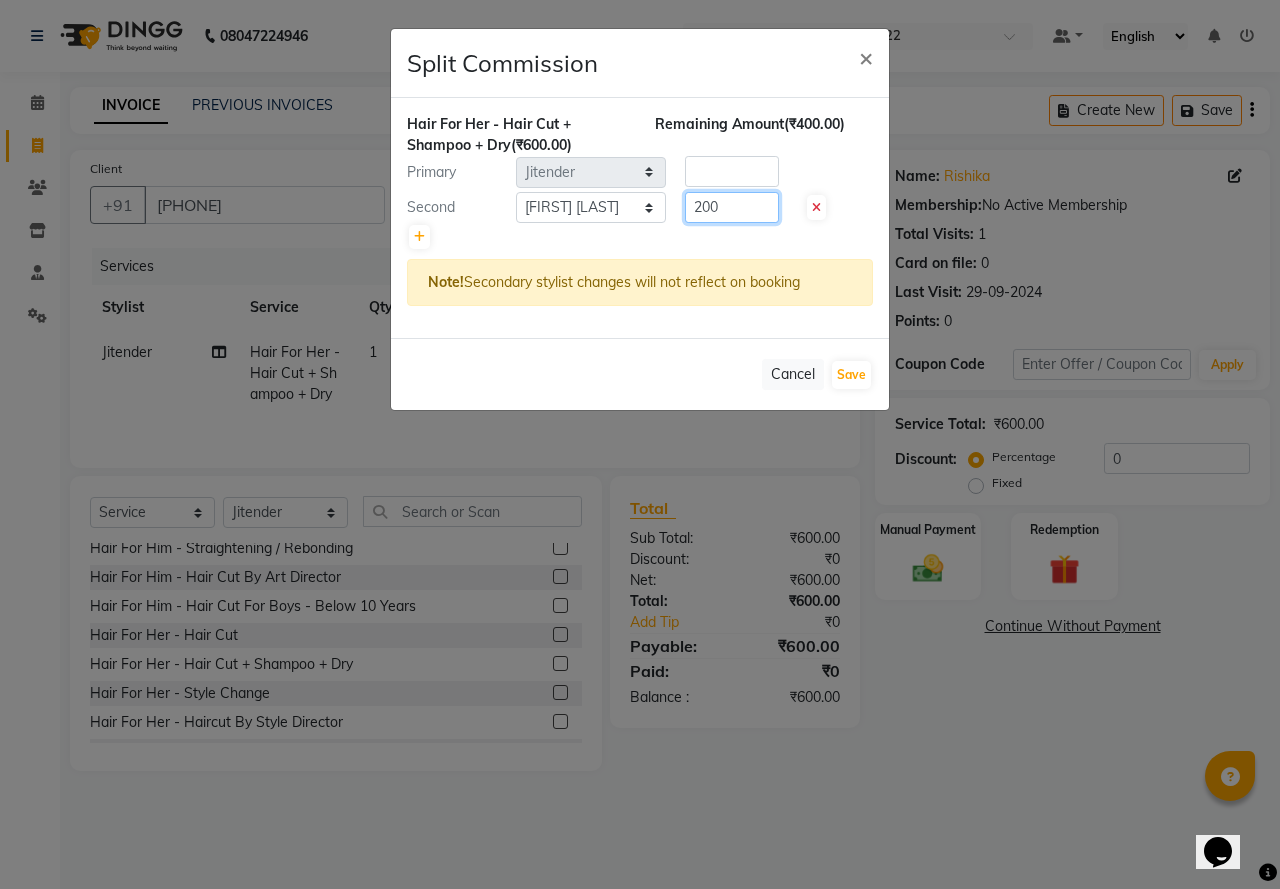 click on "200" 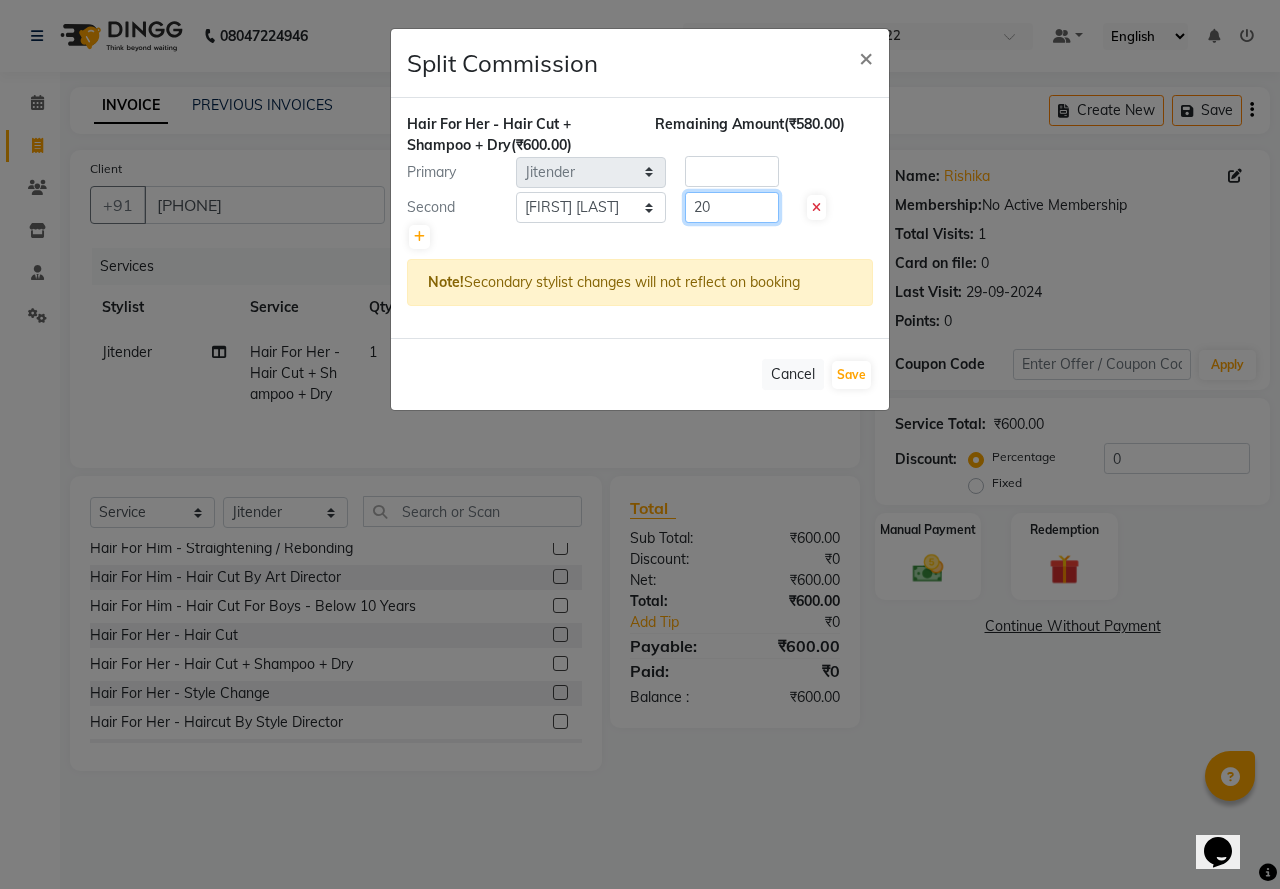 type on "2" 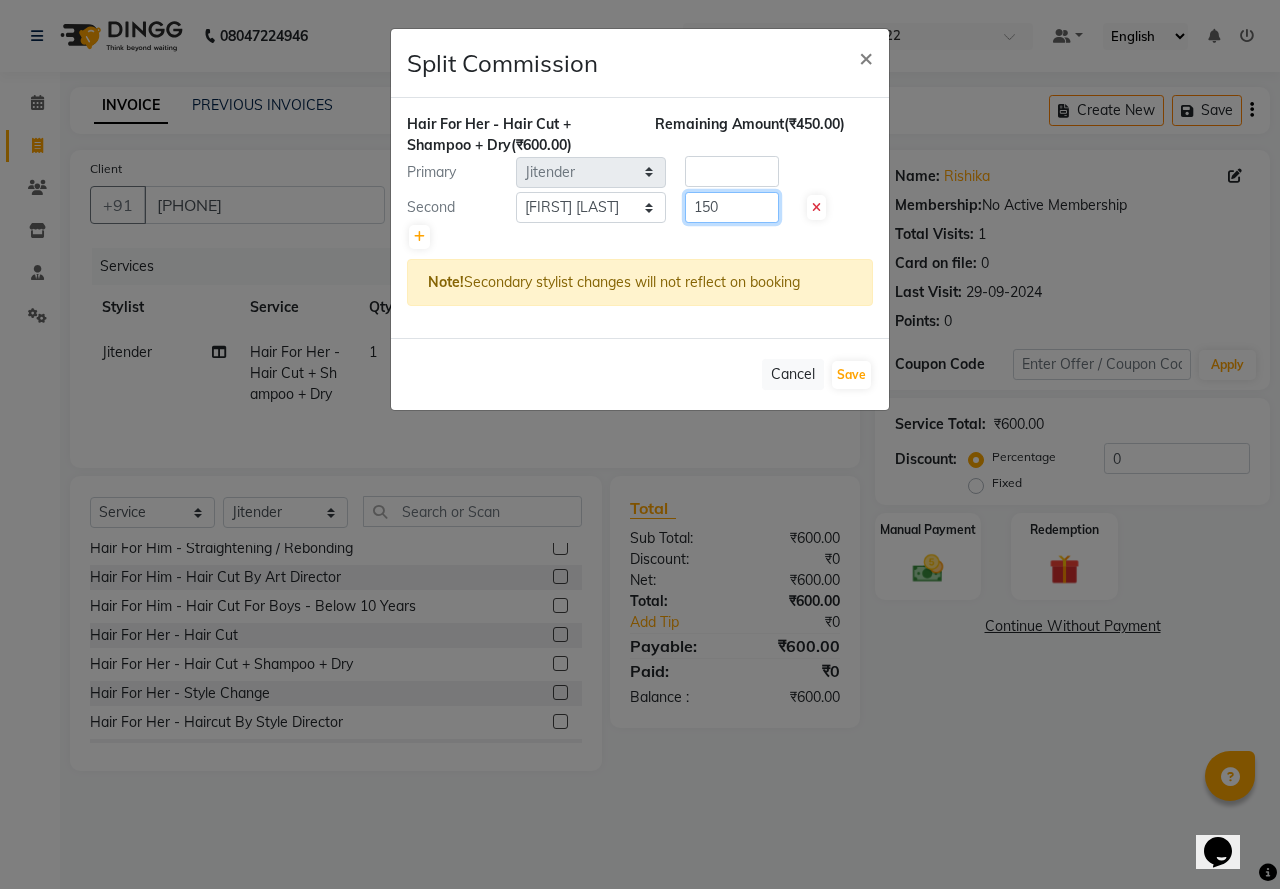 type on "150" 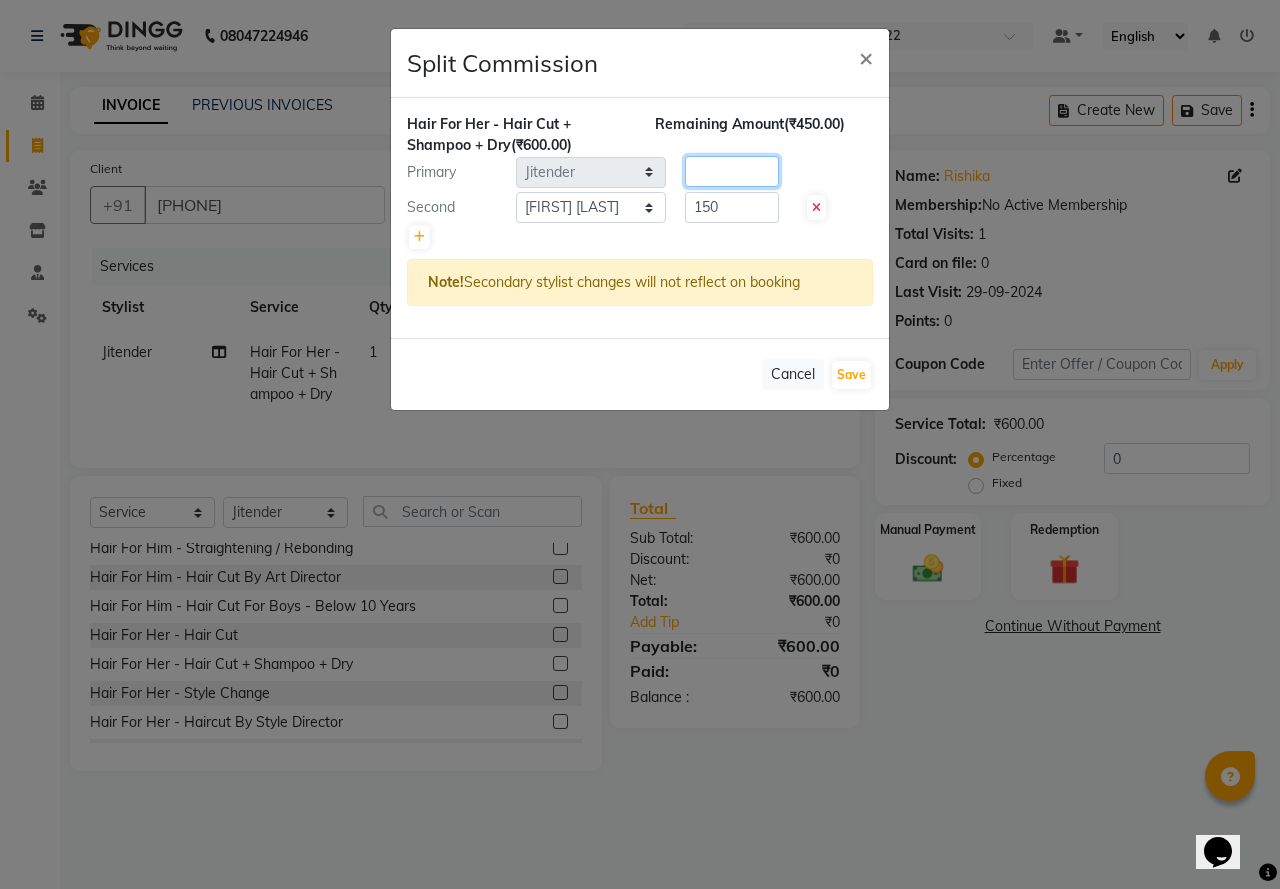 click 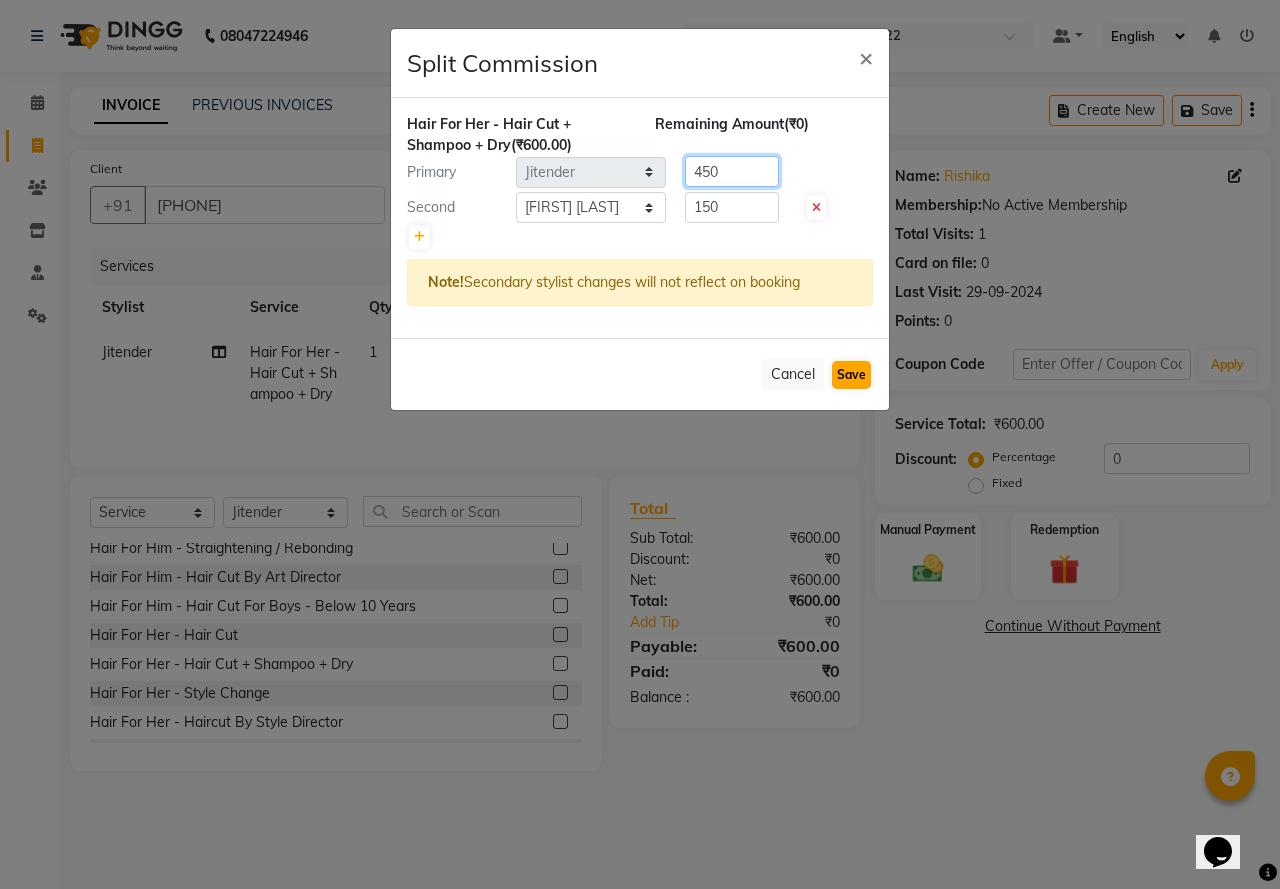 type on "450" 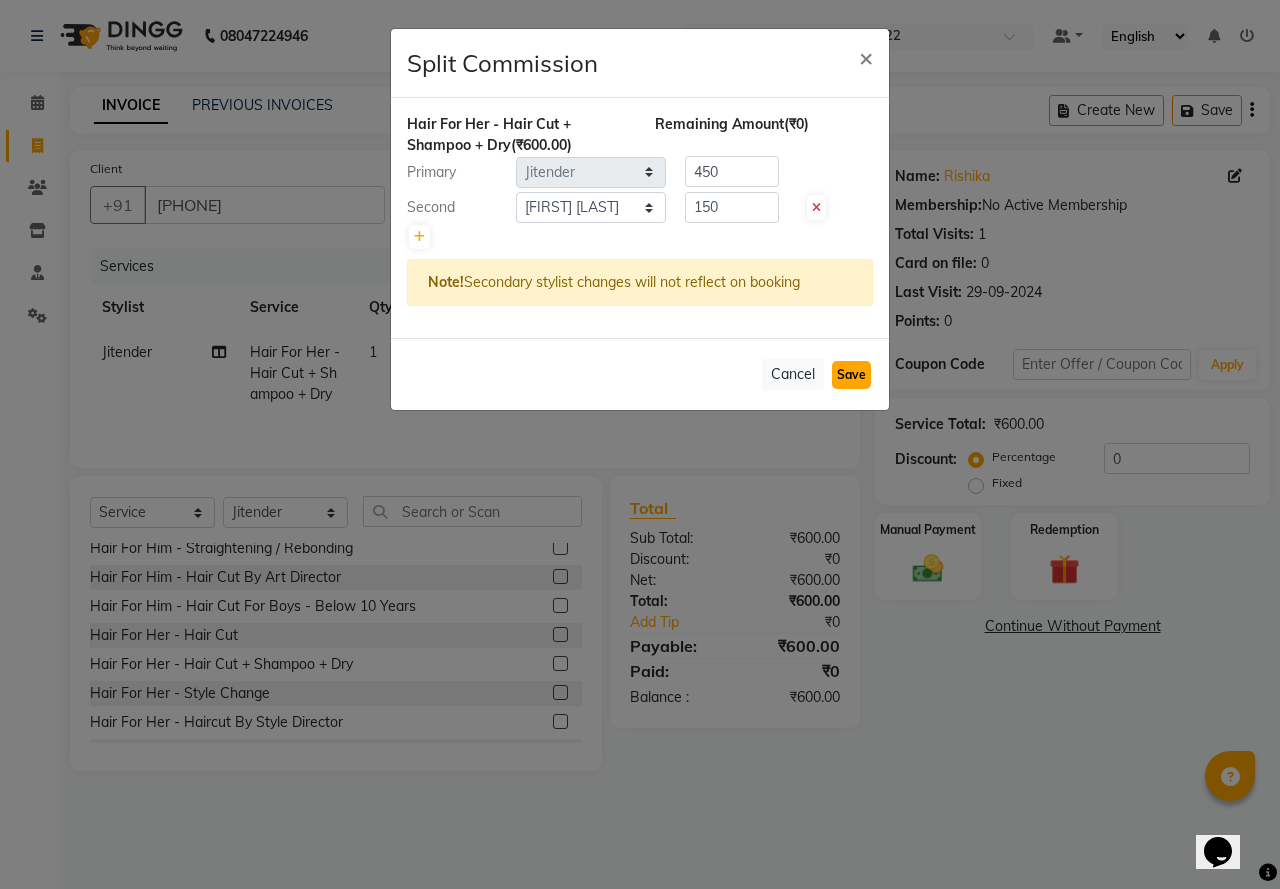 click on "Save" 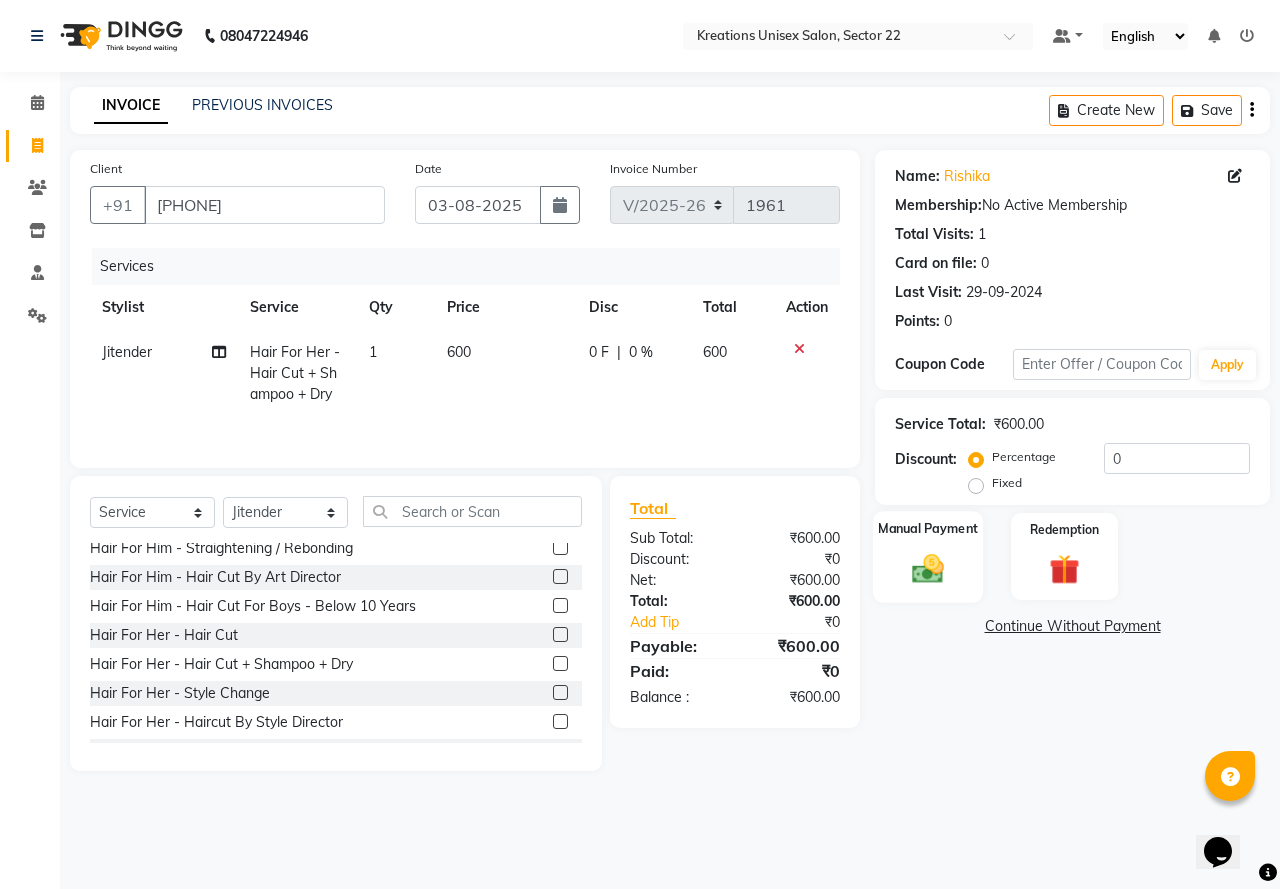 click 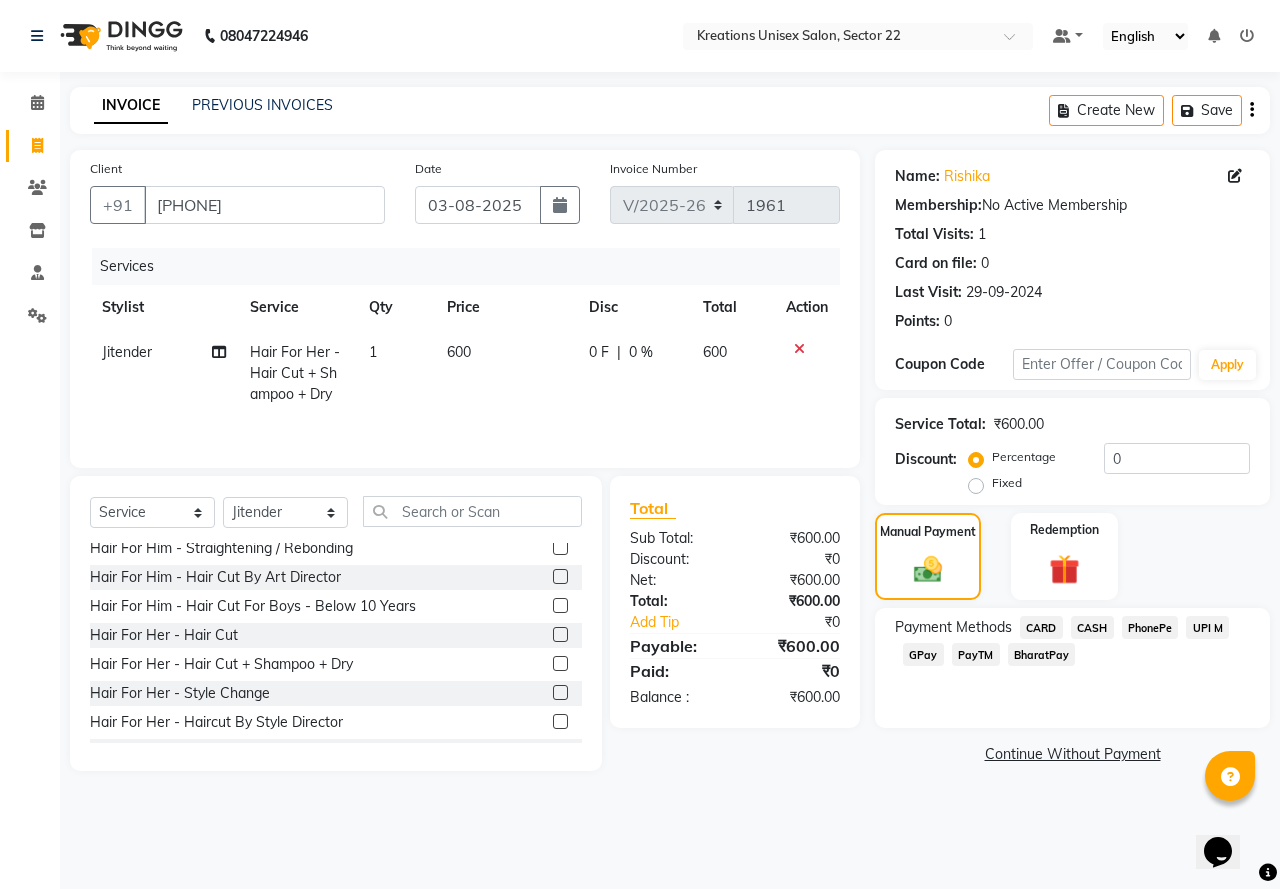 click on "PayTM" 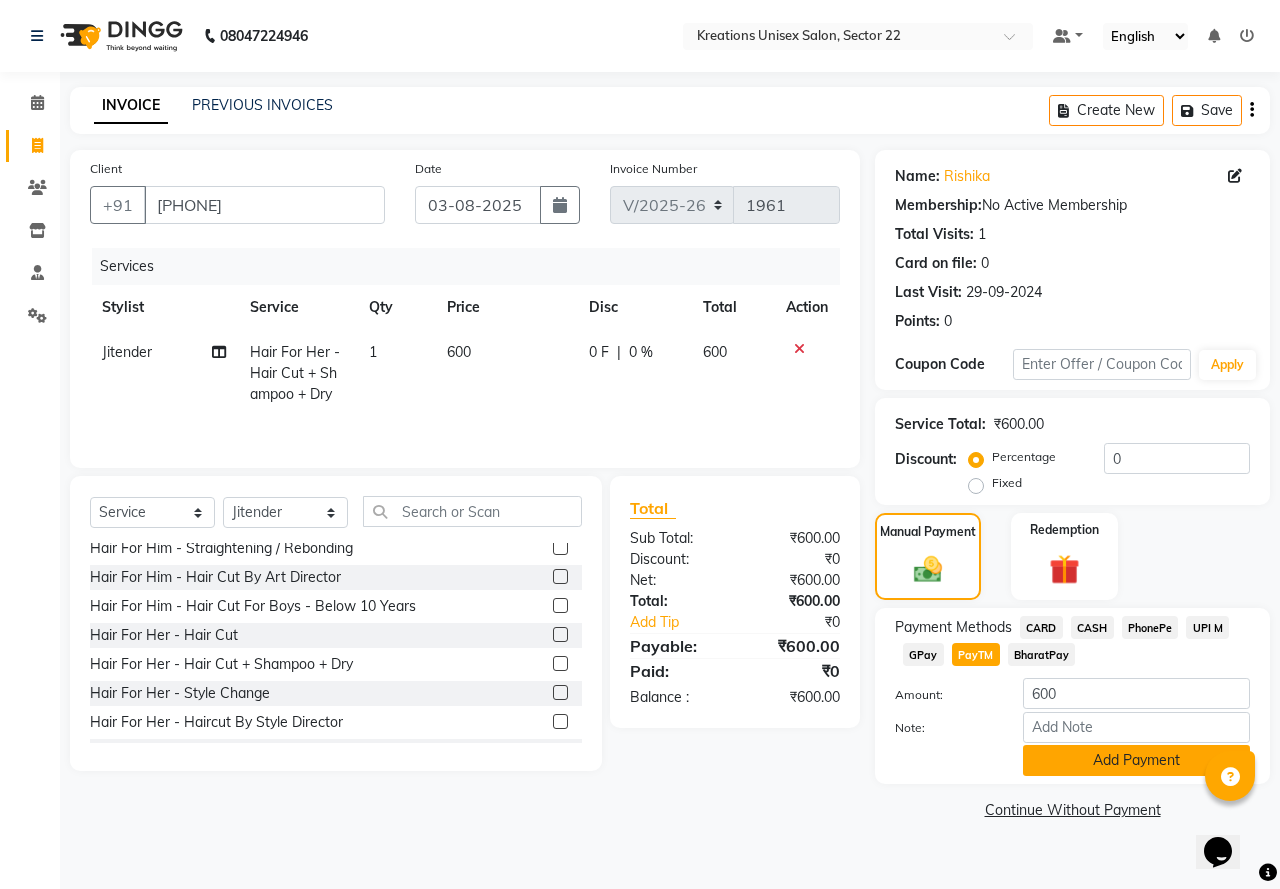 click on "Add Payment" 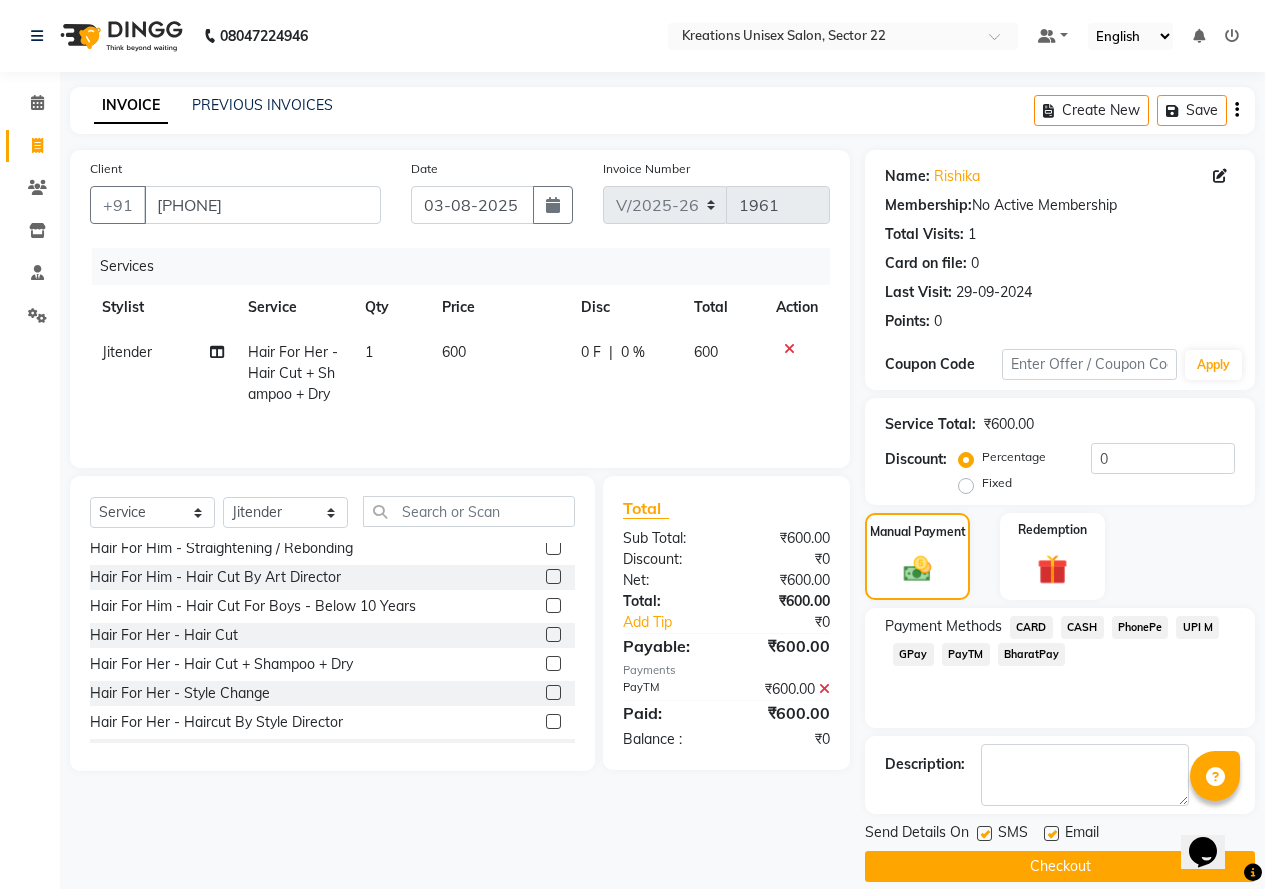 click 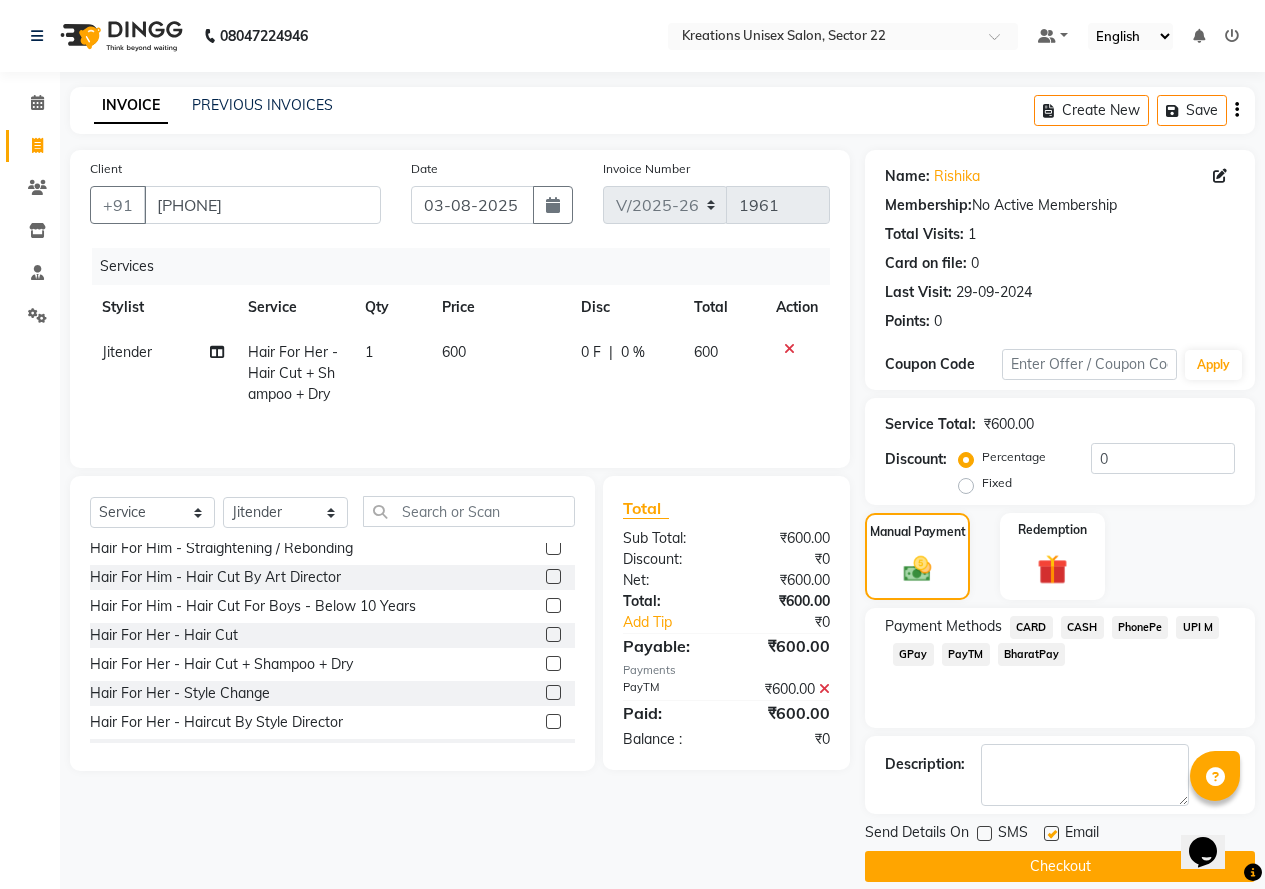 click 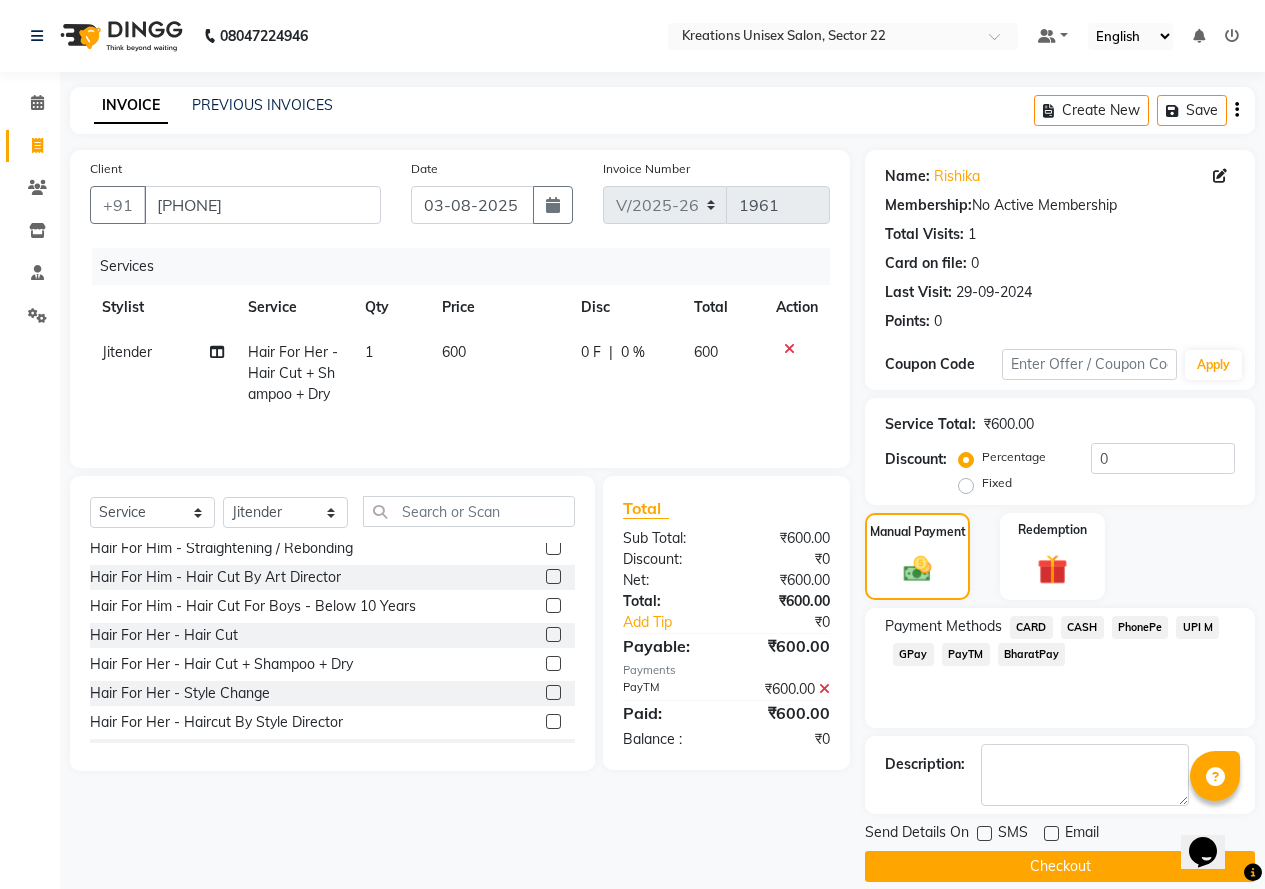 click 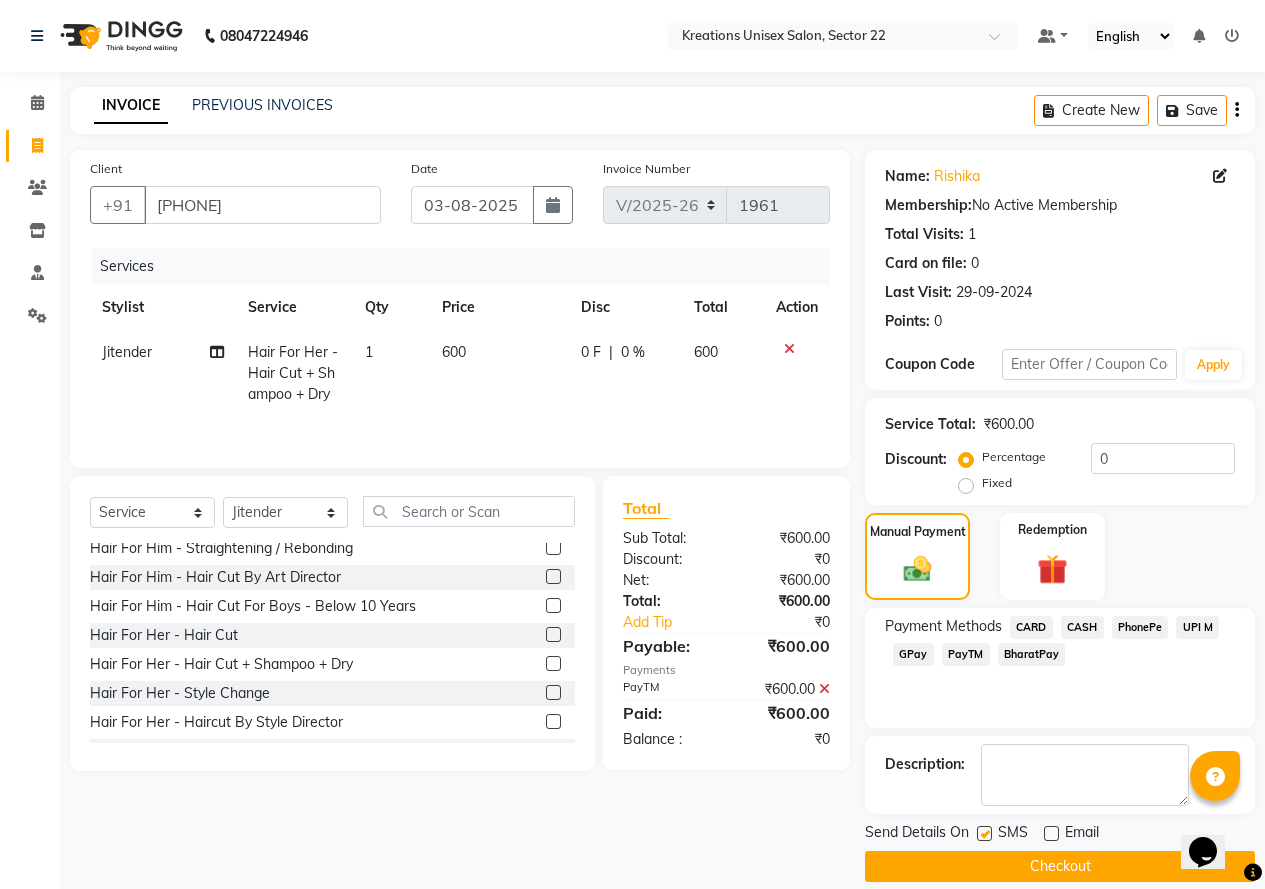 click on "Checkout" 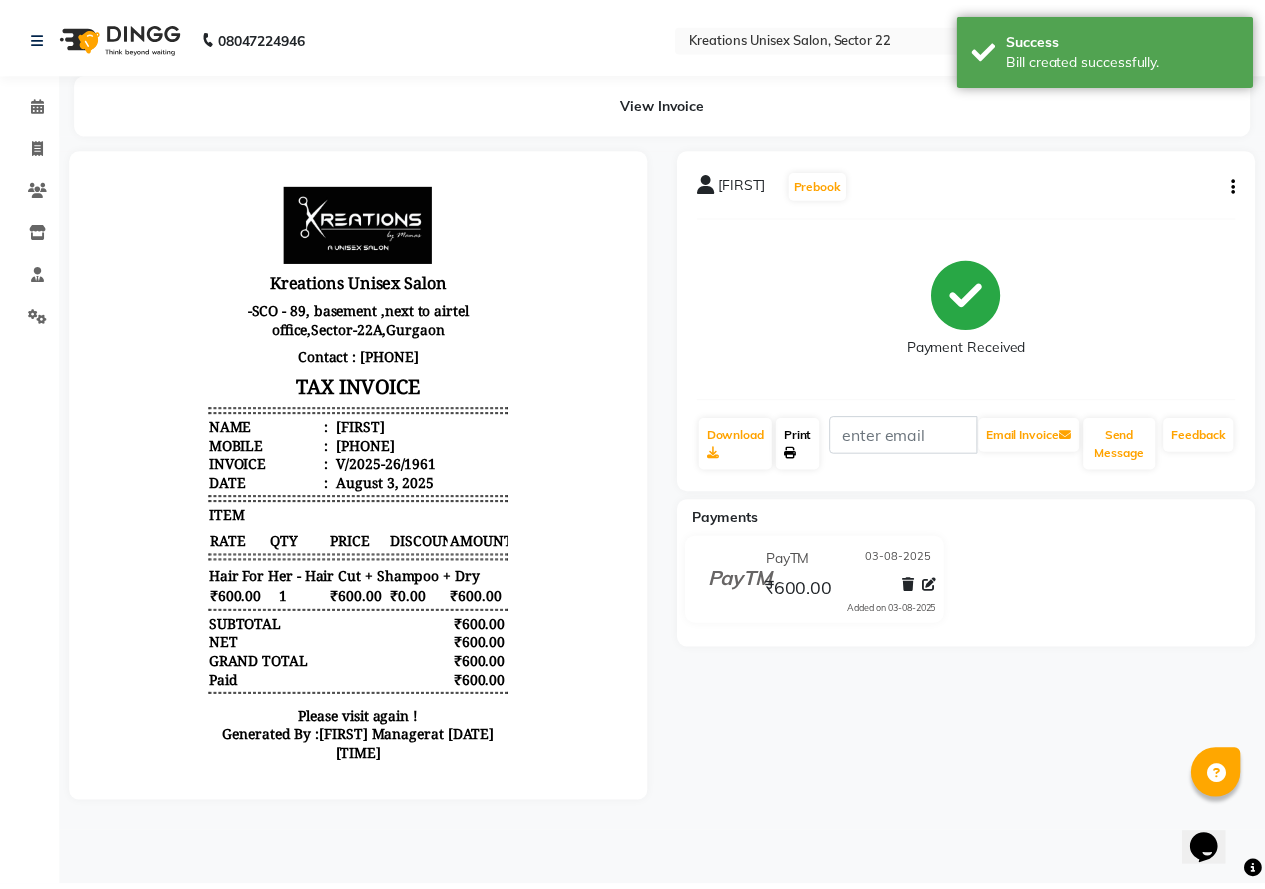 scroll, scrollTop: 0, scrollLeft: 0, axis: both 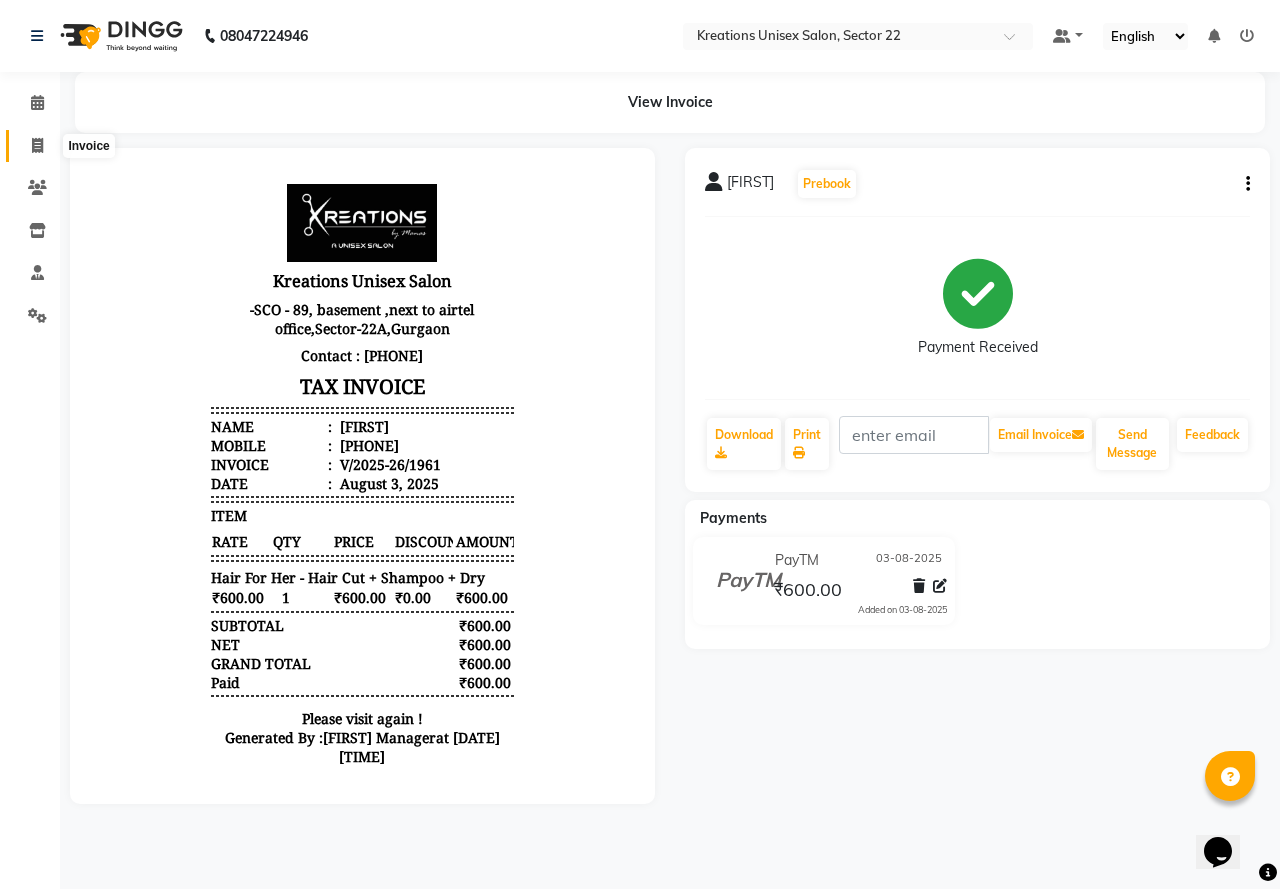 click 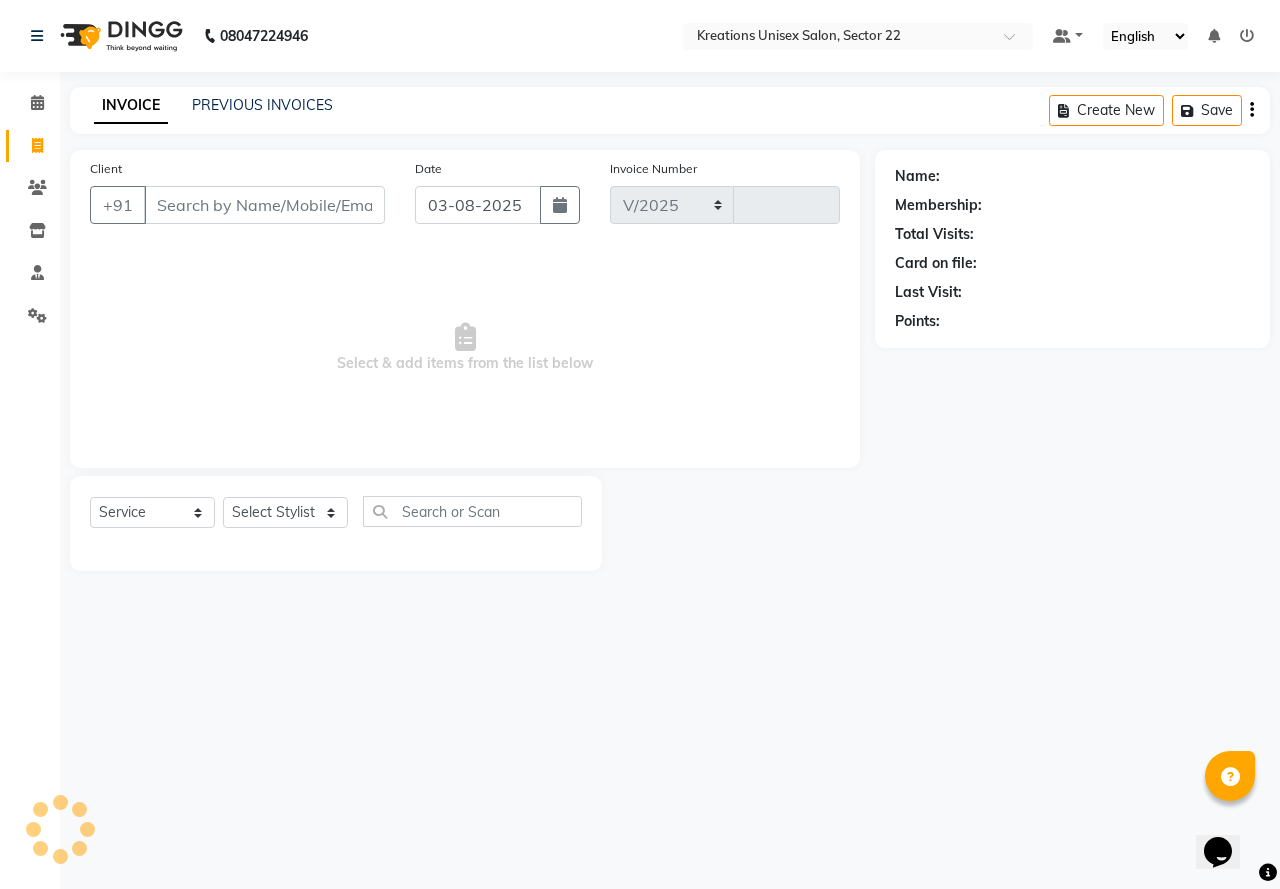 select on "6170" 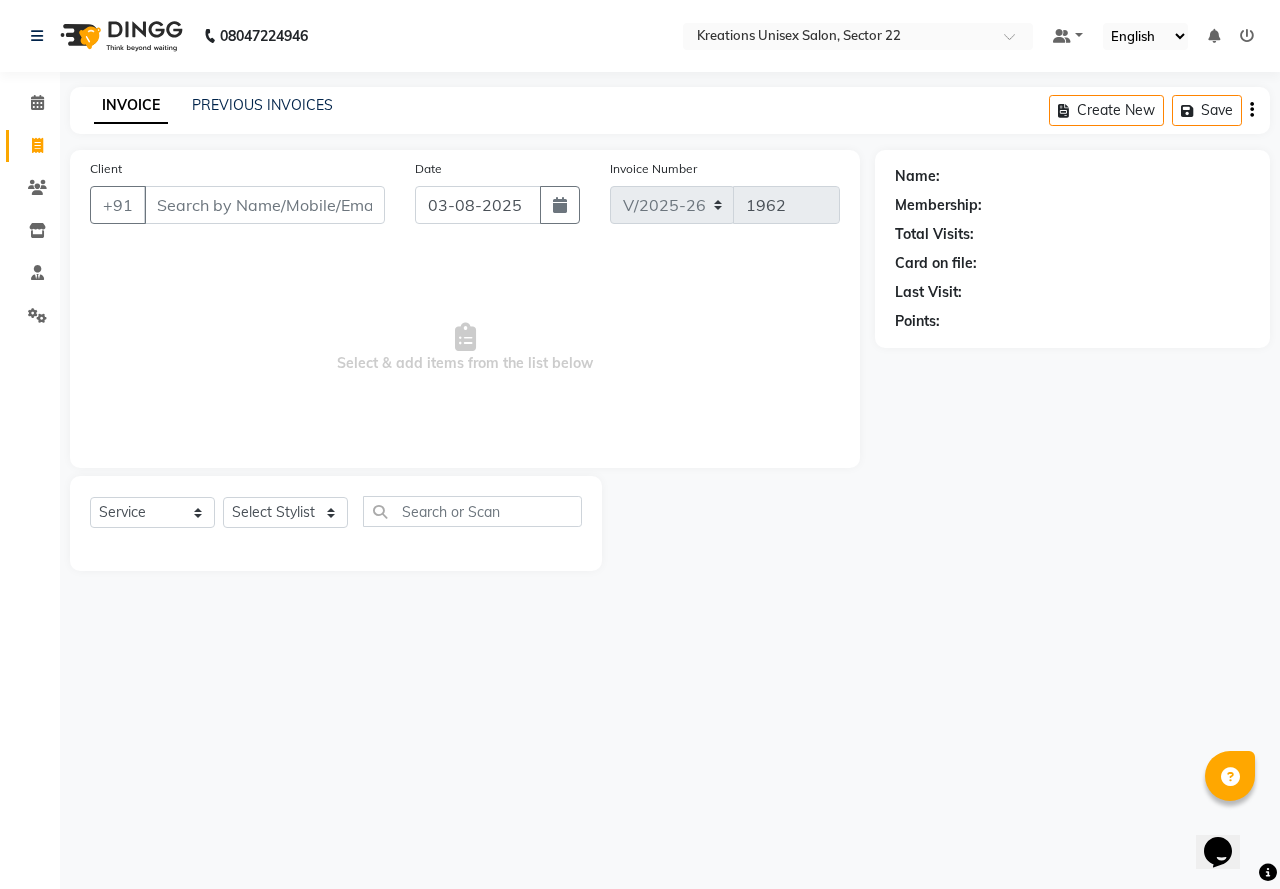 click on "Client" at bounding box center (264, 205) 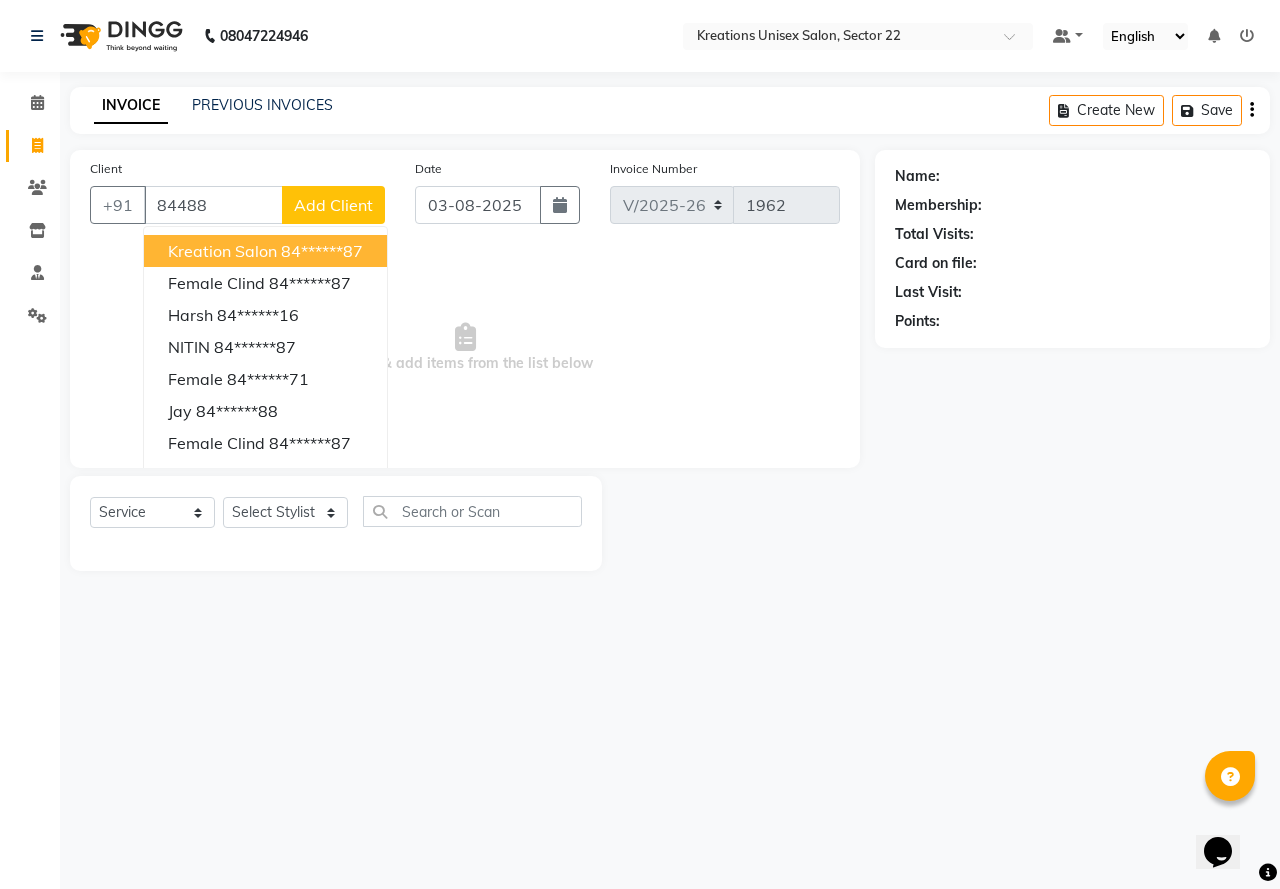click on "kreation salon" at bounding box center [222, 251] 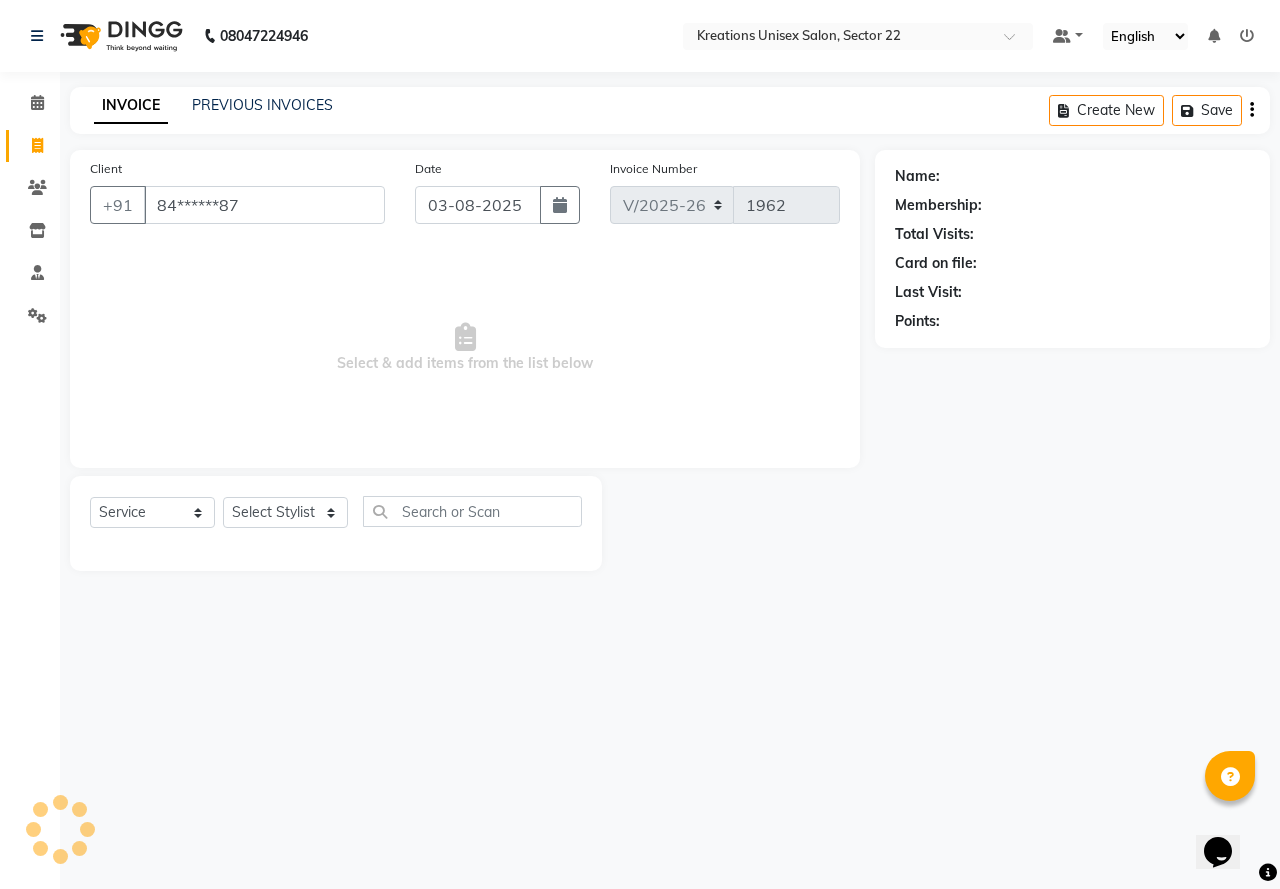 type on "84******87" 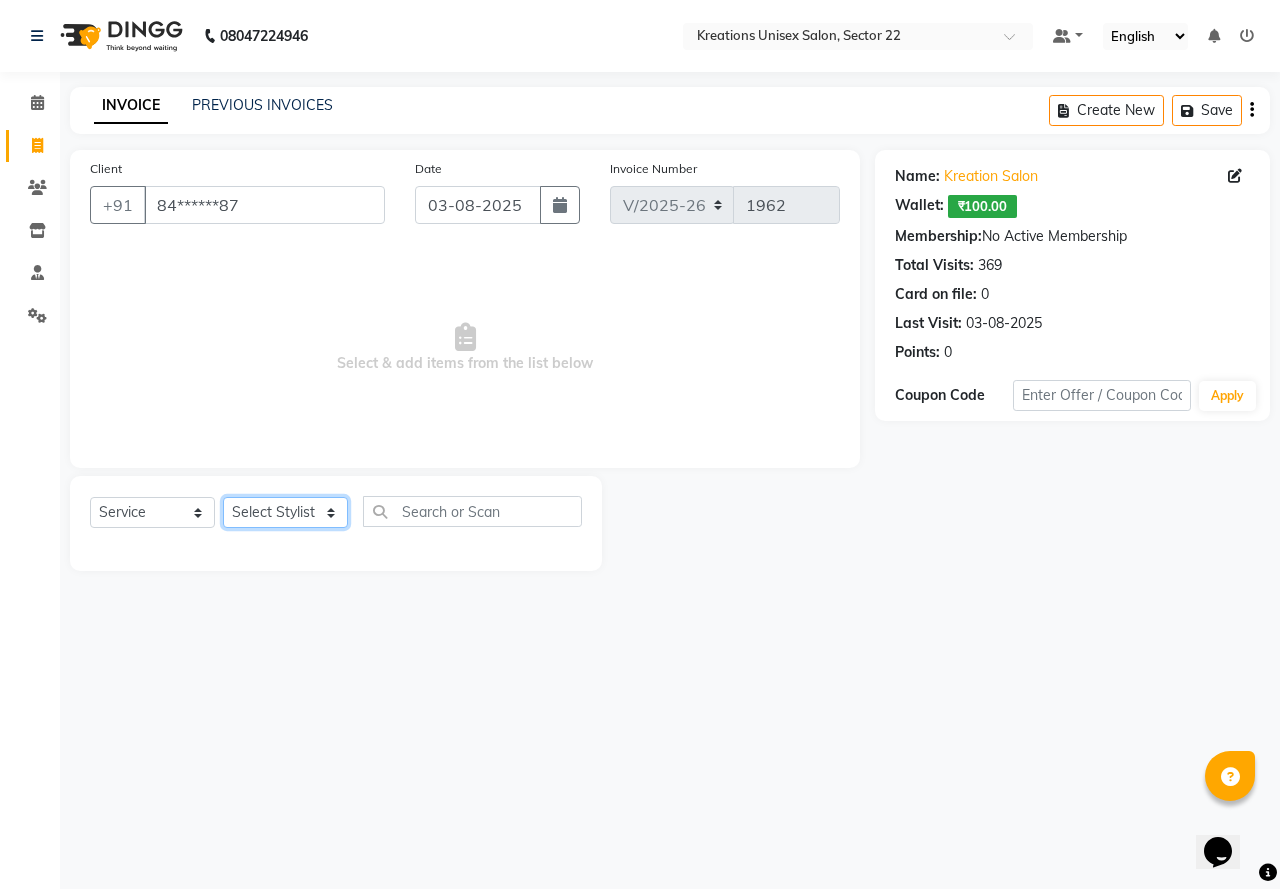 click on "Select Stylist AMAN Jeet Manager Jitender  Kapil  Kavita Manager Malik Khan  Manas Sir  rozy  Sector-23 Shaffali Maam  Shiv Kumar Sita Mehto" 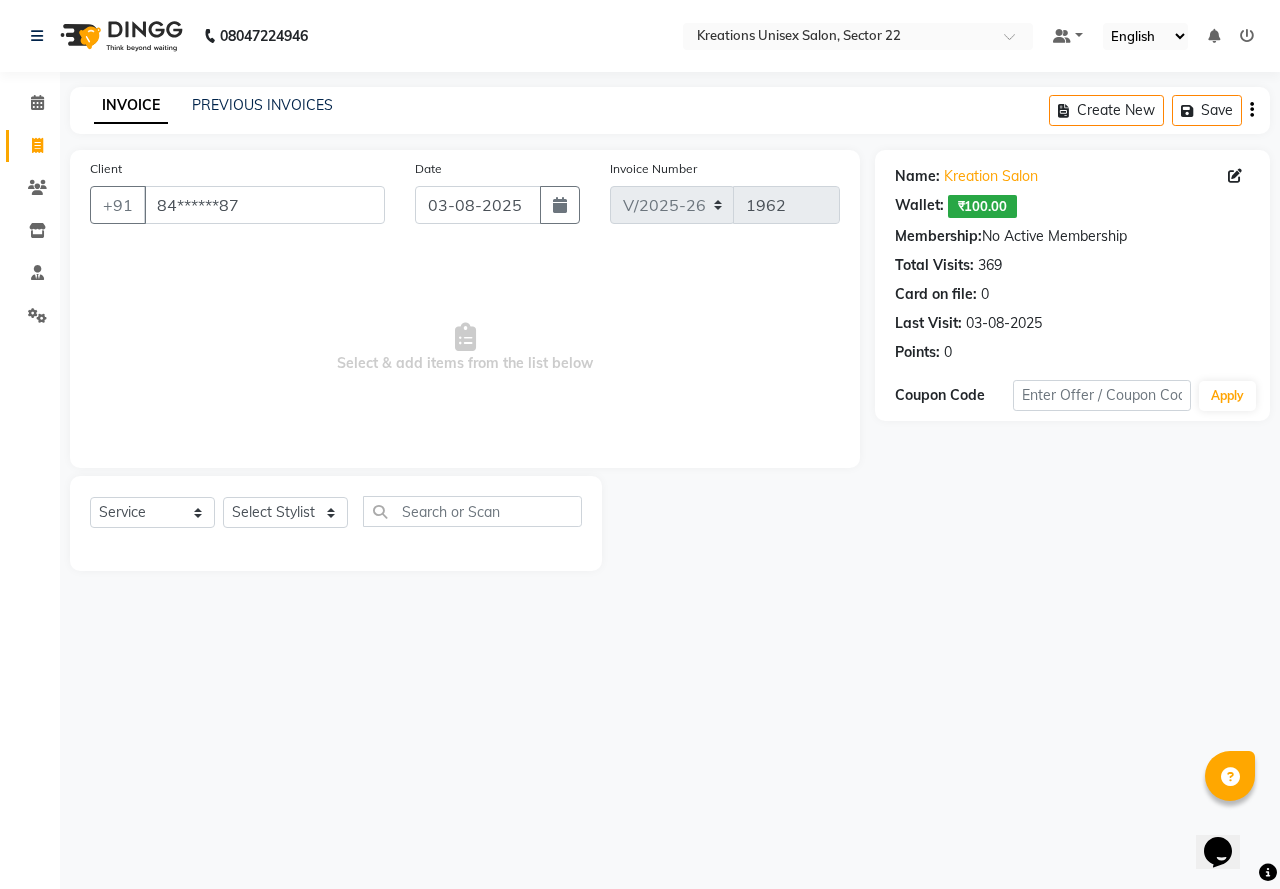 click on "08047224946 Select Location × Kreations Unisex Salon, Sector 22 Default Panel My Panel English ENGLISH Español العربية मराठी हिंदी ગુજરાતી தமிழ் 中文 Notifications nothing to show ☀ Kreations Unisex Salon, Sector 22  Calendar  Invoice  Clients  Inventory  Staff  Settings Completed InProgress Upcoming Dropped Tentative Check-In Confirm Bookings Segments Page Builder INVOICE PREVIOUS INVOICES Create New   Save  Client +91 84******87 Date 03-08-2025 Invoice Number V/2025 V/2025-26 1962  Select & add items from the list below  Select  Service  Product  Membership  Package Voucher Prepaid Gift Card  Select Stylist AMAN Jeet Manager Jitender  Kapil  Kavita Manager Malik Khan  Manas Sir  rozy  Sector-23 Shaffali Maam  Shiv Kumar Sita Mehto  Name: Kreation Salon   Wallet:   ₹100.00  Membership:  No Active Membership  Total Visits:  369 Card on file:  0 Last Visit:   03-08-2025 Points:   0  Coupon Code Apply" at bounding box center [640, 444] 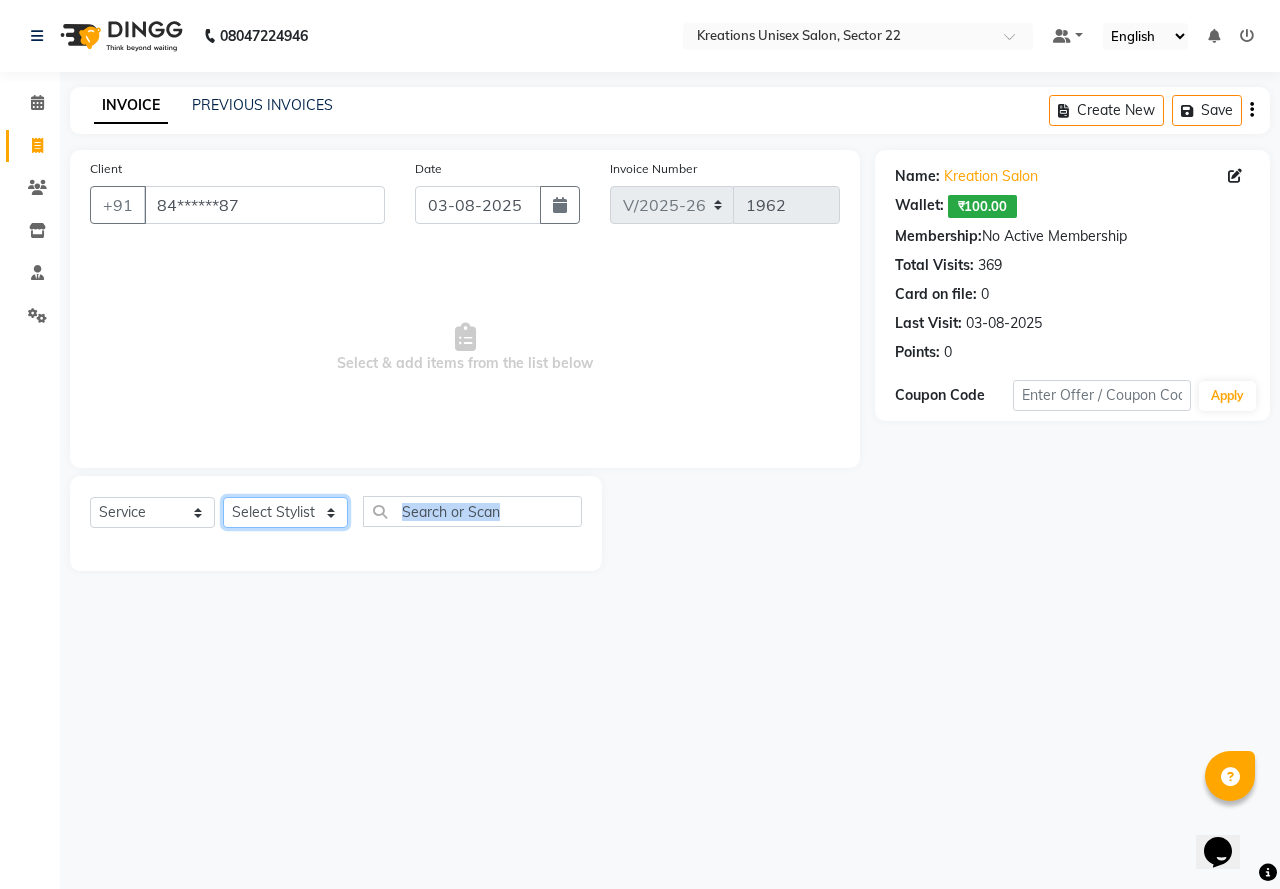 drag, startPoint x: 313, startPoint y: 513, endPoint x: 314, endPoint y: 525, distance: 12.0415945 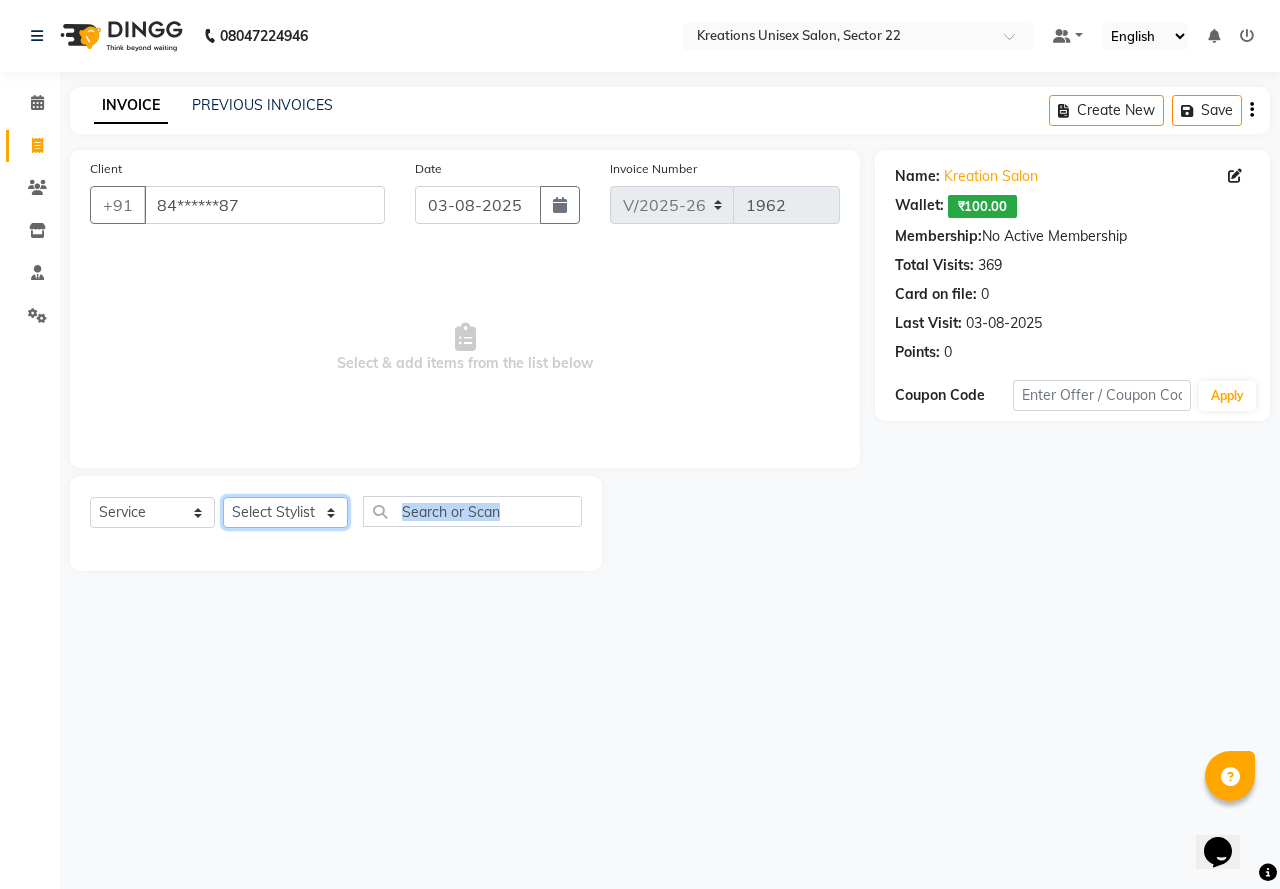 select on "69539" 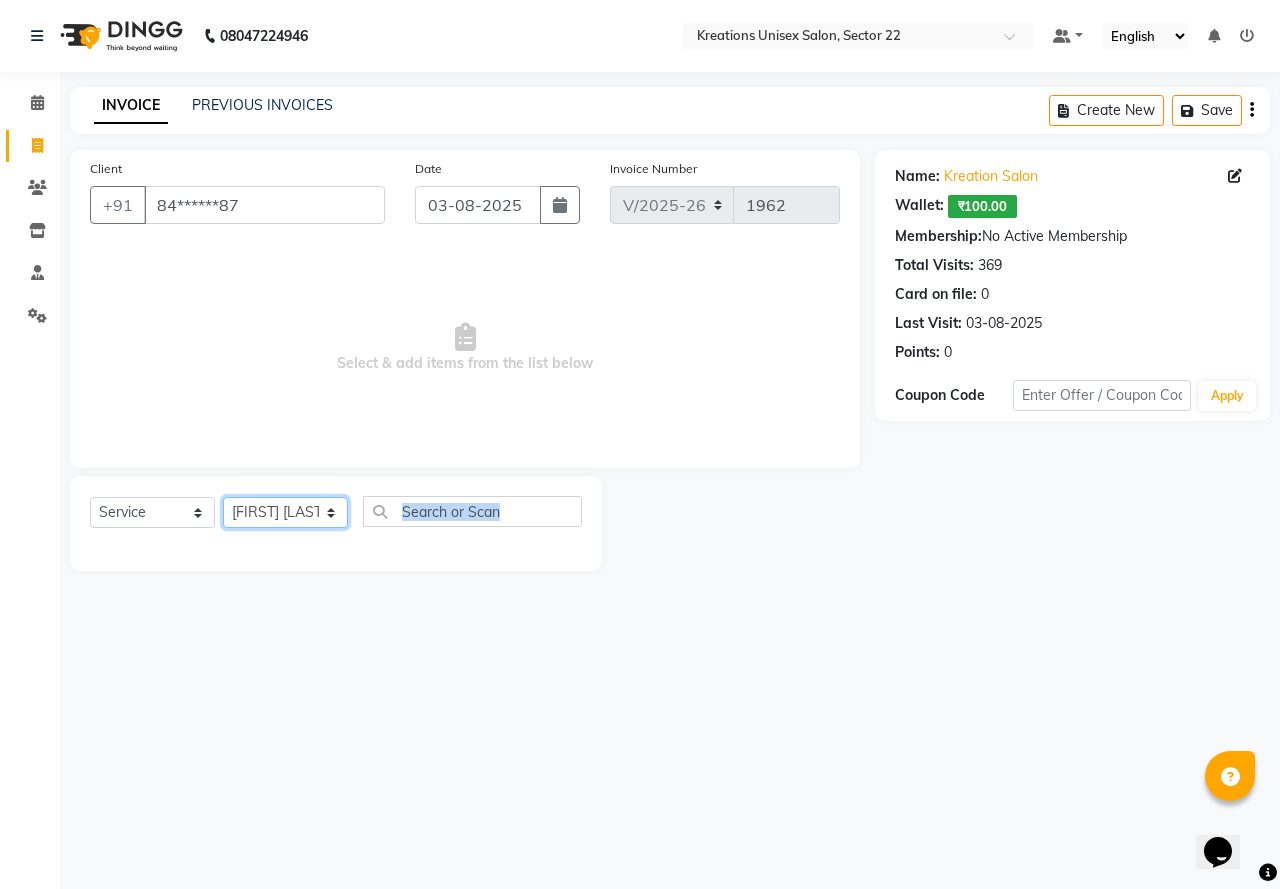 click on "Select Stylist AMAN Jeet Manager Jitender  Kapil  Kavita Manager Malik Khan  Manas Sir  rozy  Sector-23 Shaffali Maam  Shiv Kumar Sita Mehto" 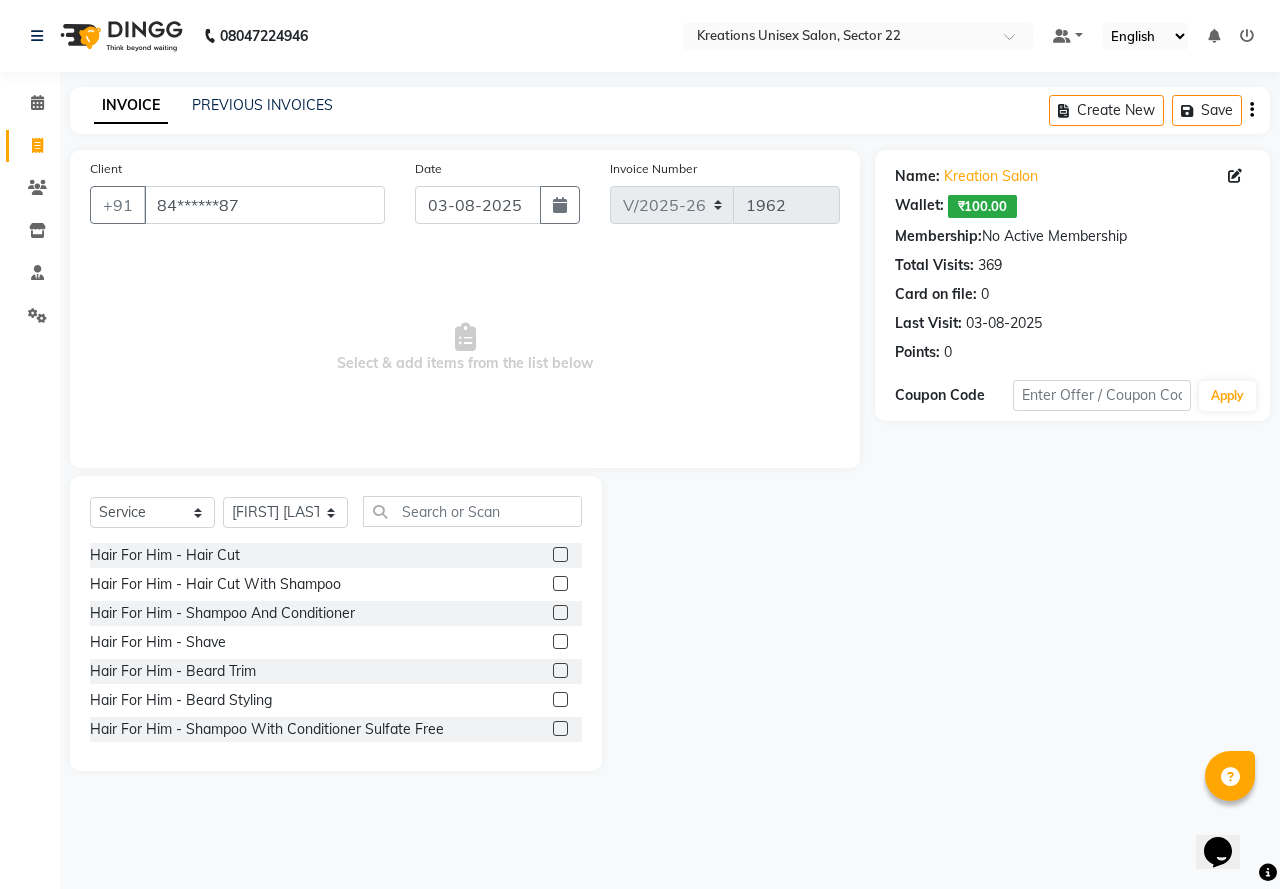 drag, startPoint x: 585, startPoint y: 379, endPoint x: 587, endPoint y: 395, distance: 16.124516 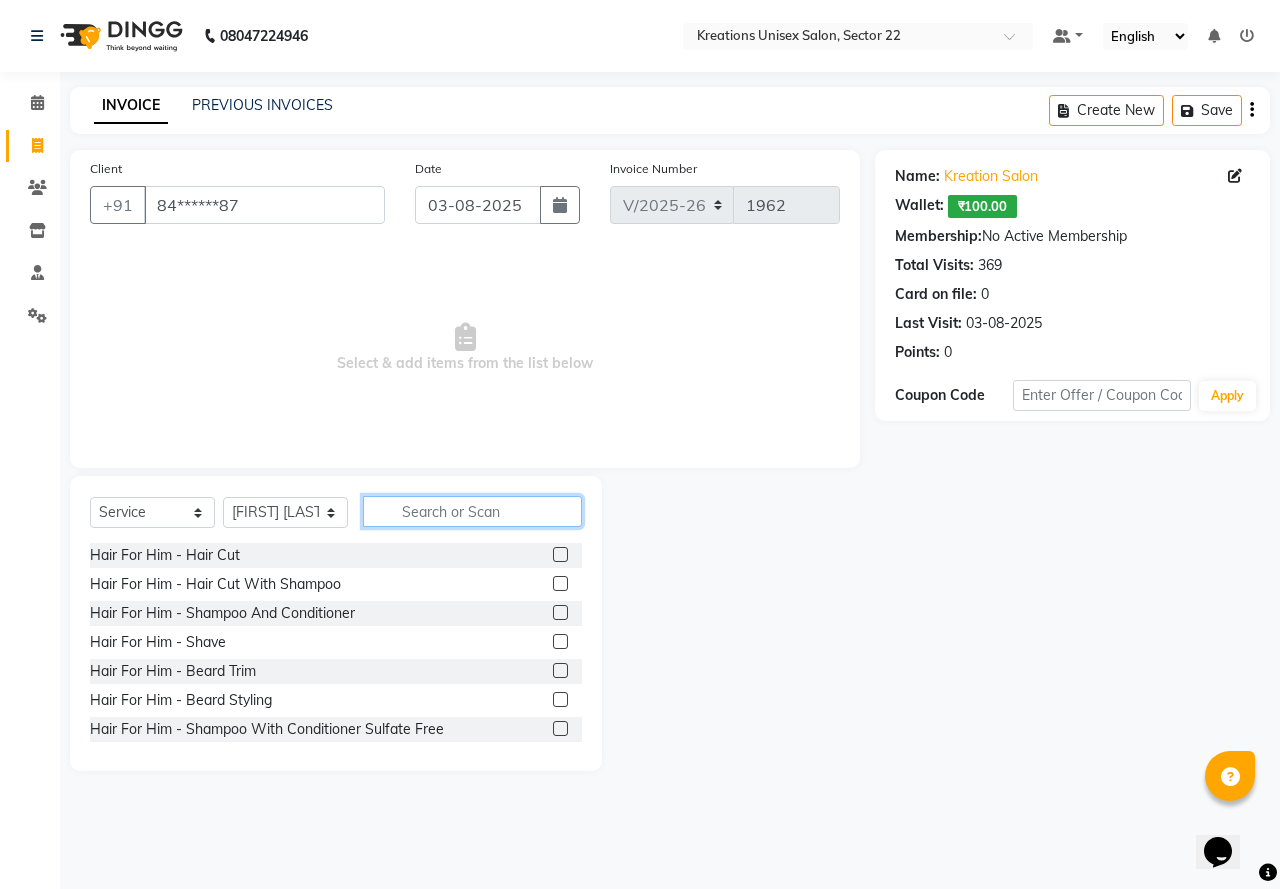 click 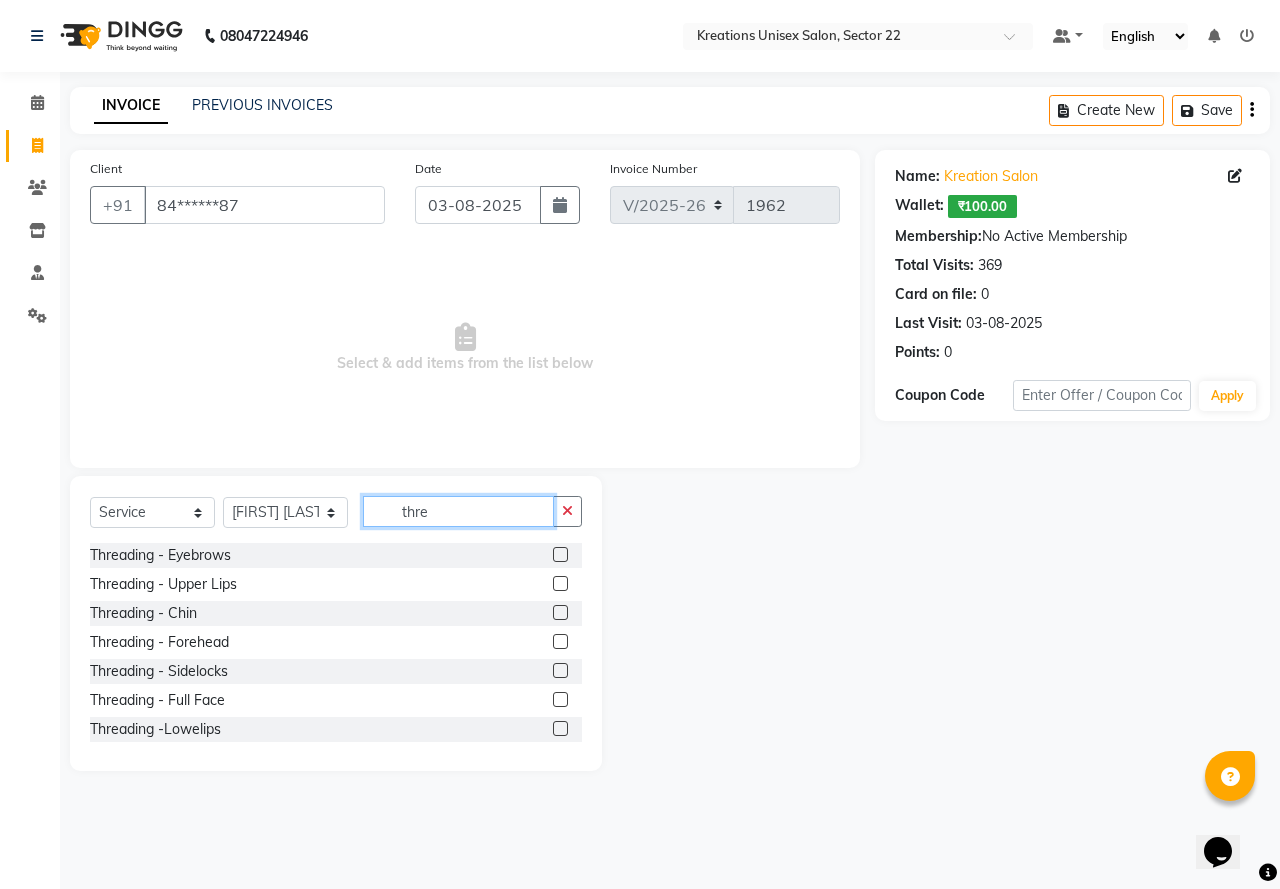 type on "thre" 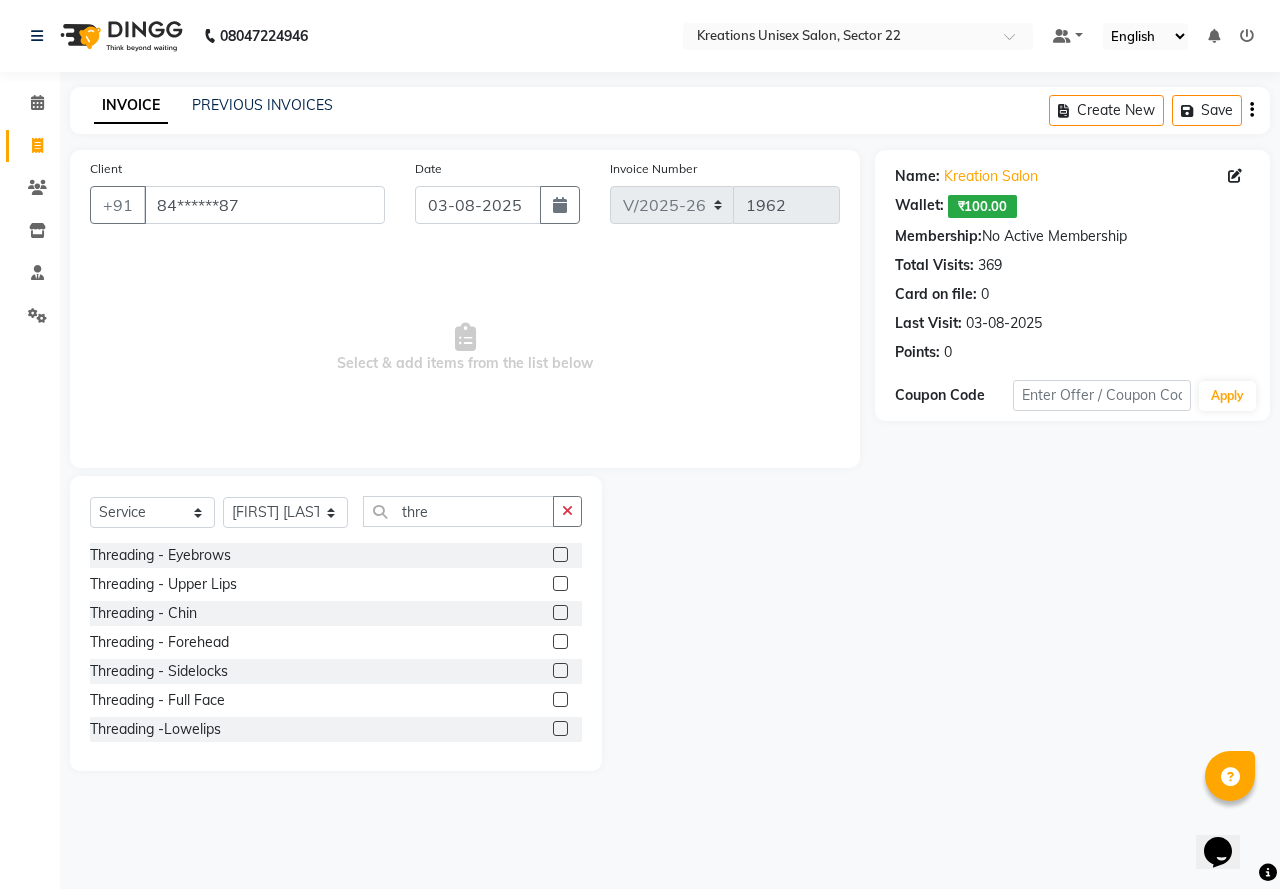 click 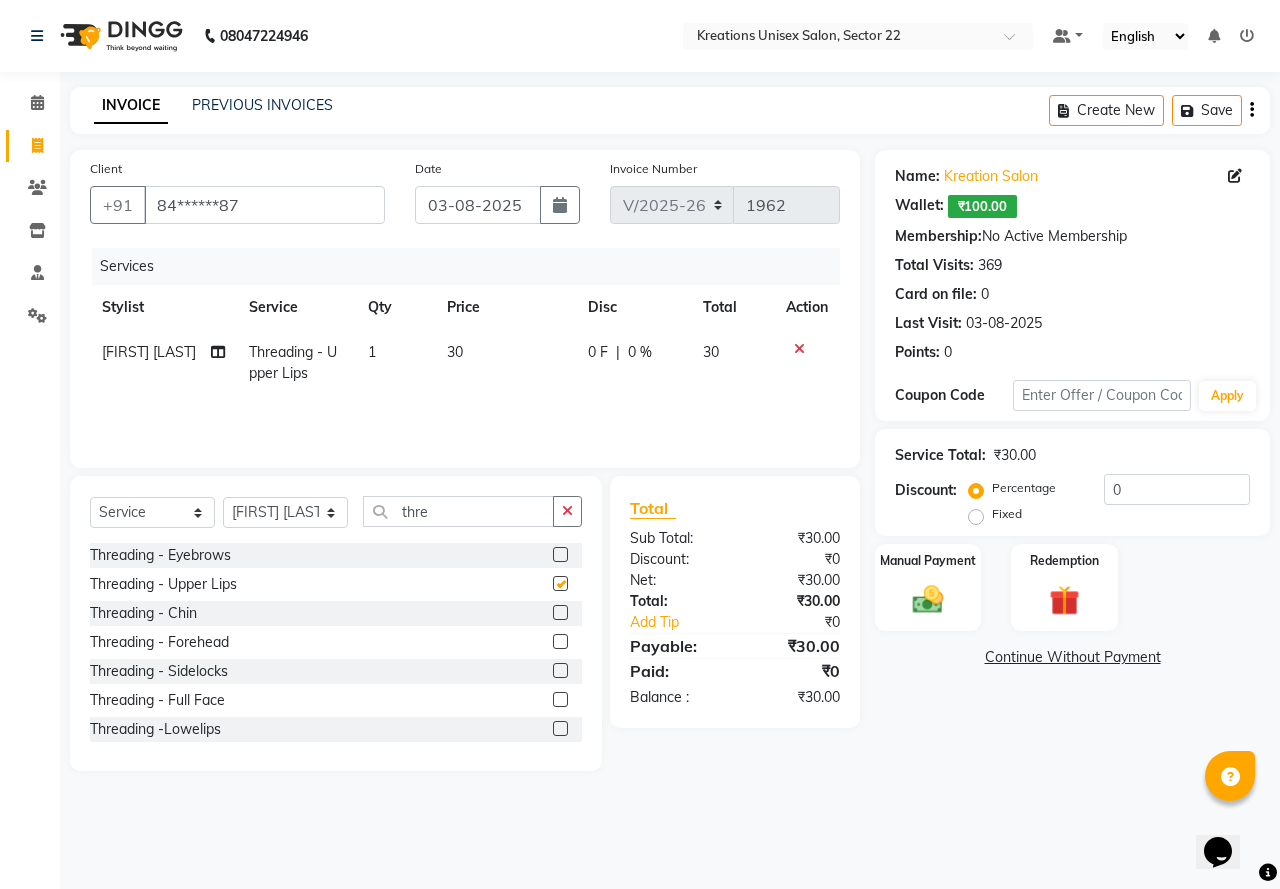 checkbox on "false" 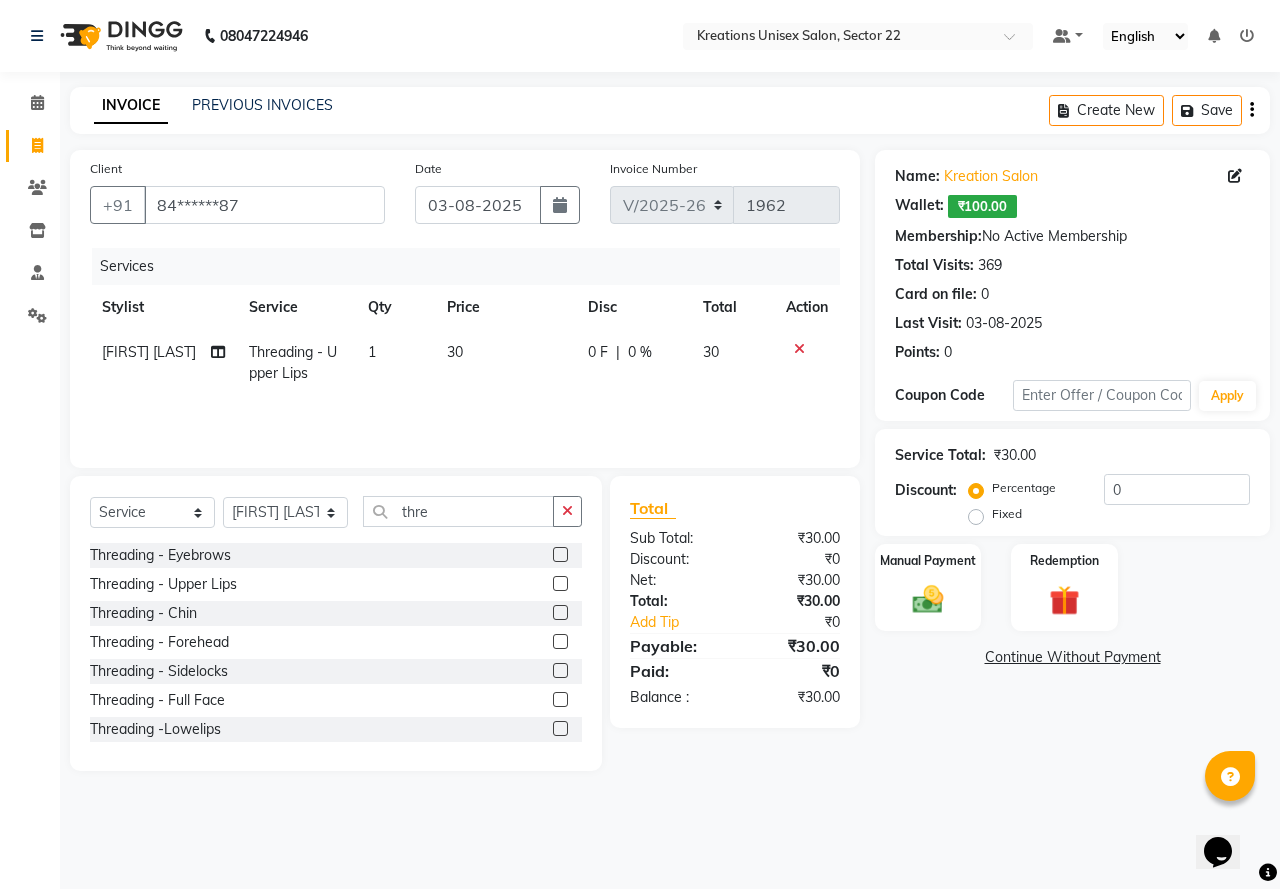 click 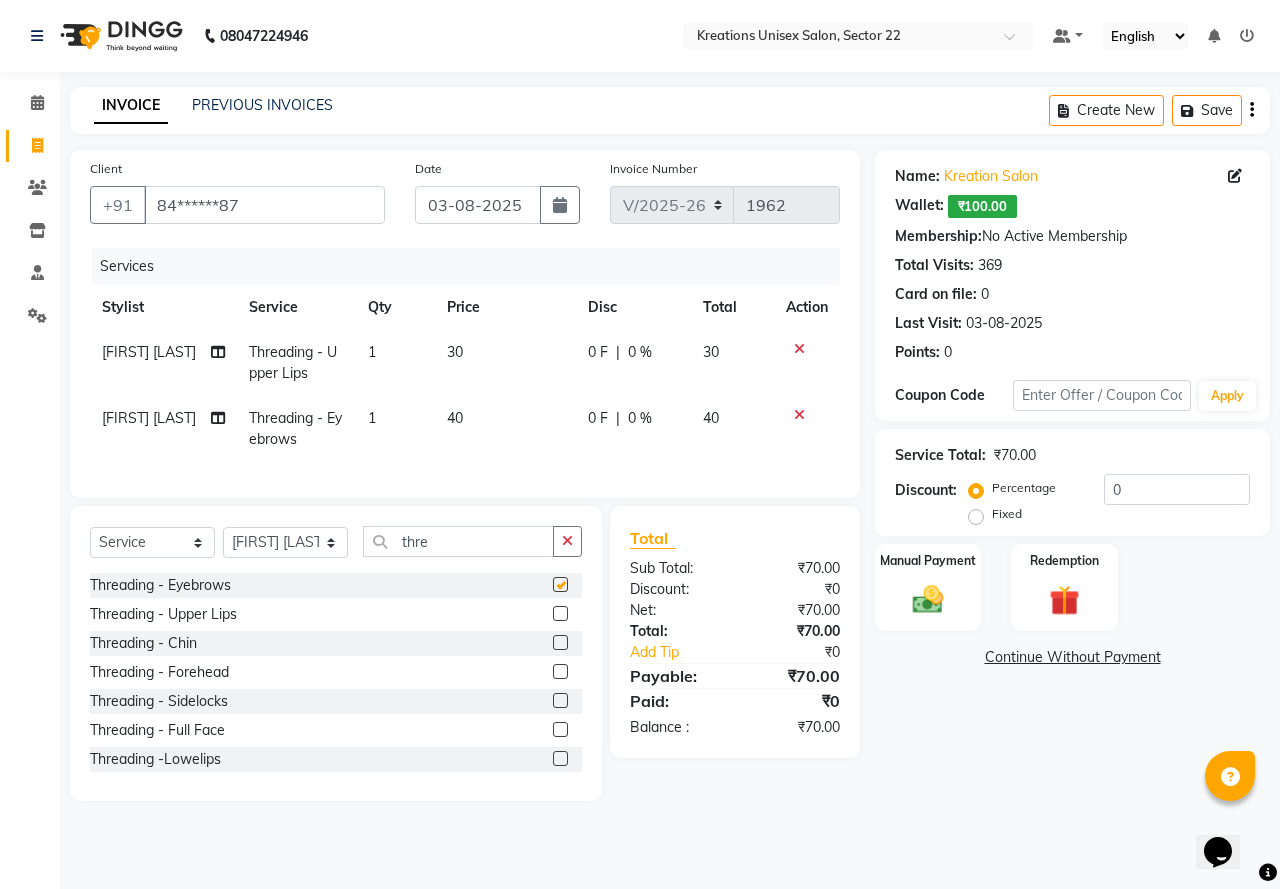 checkbox on "false" 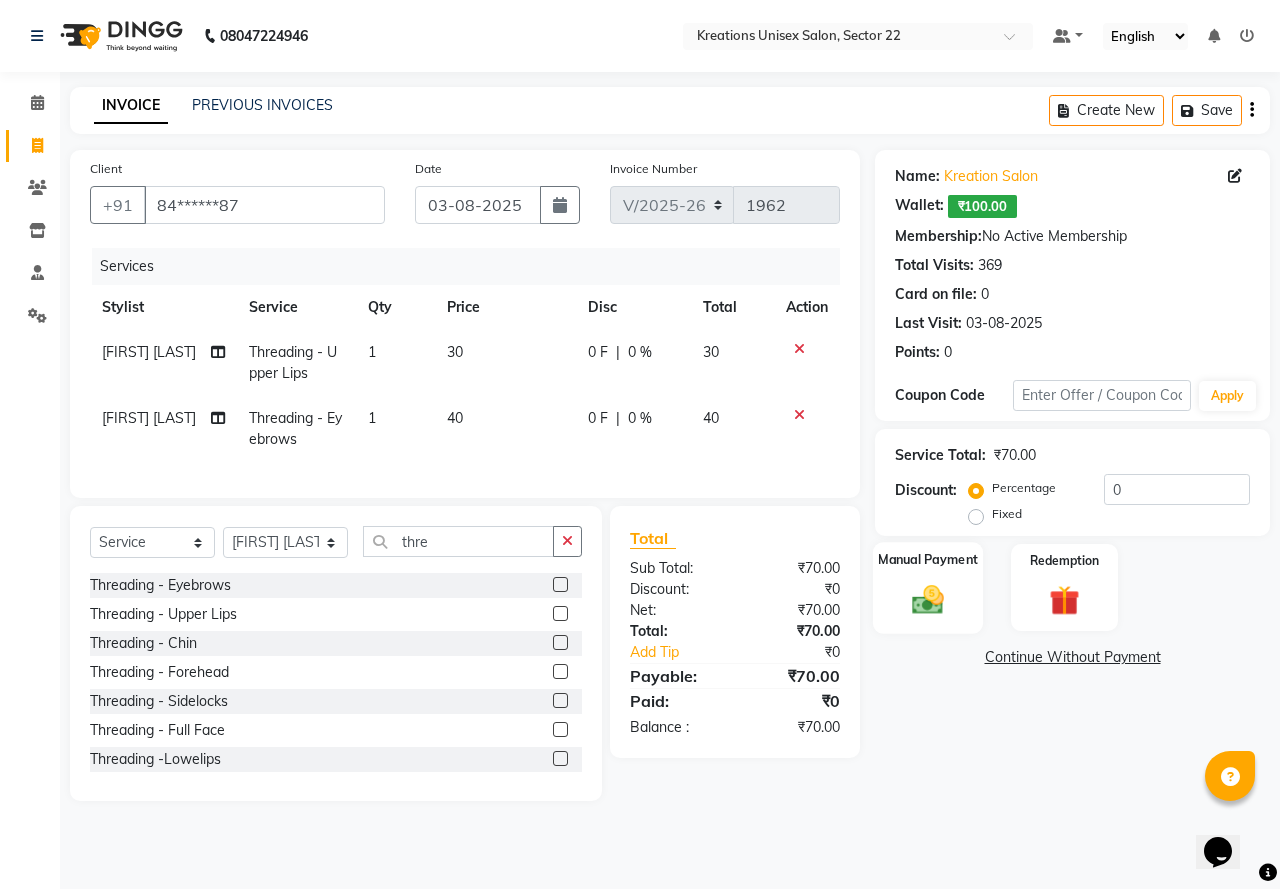 click 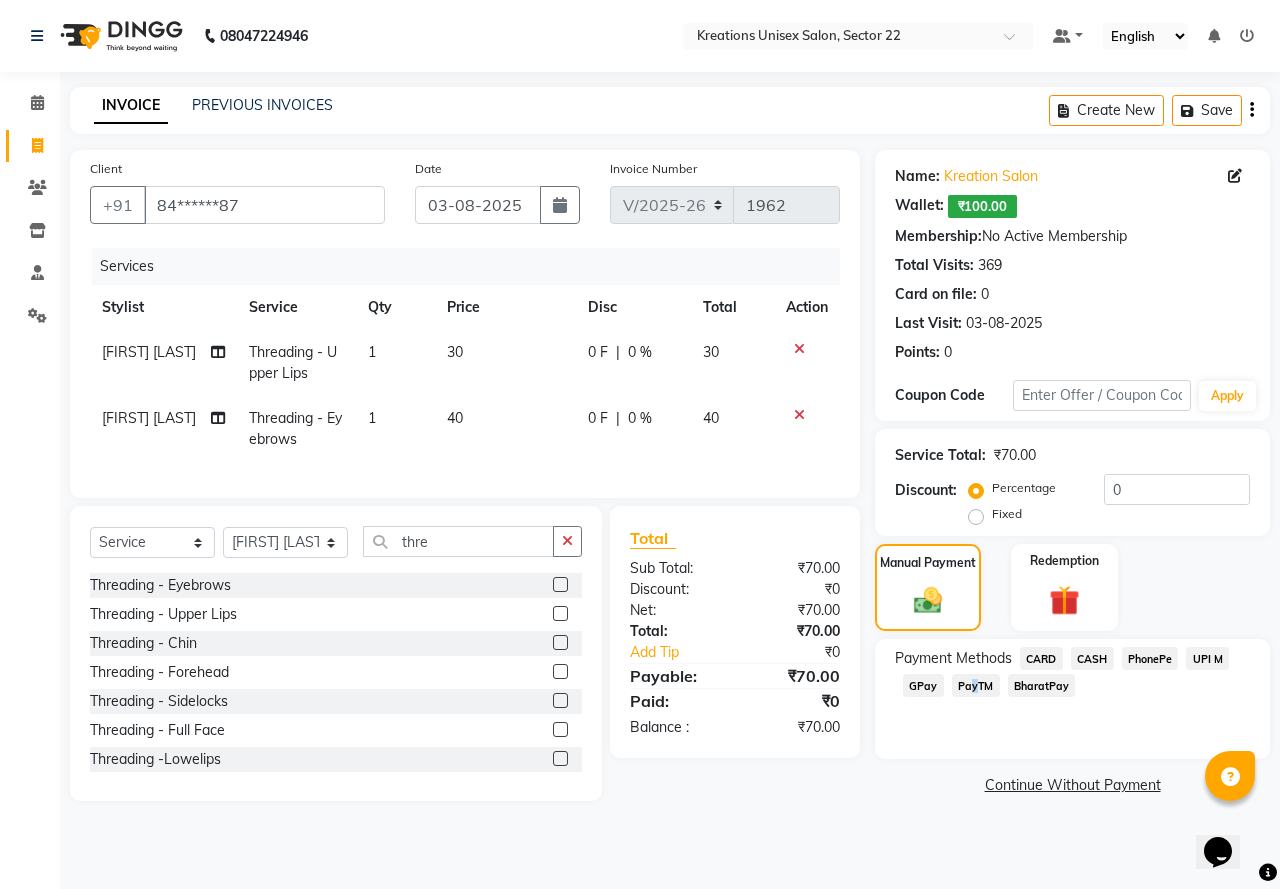 click on "PayTM" 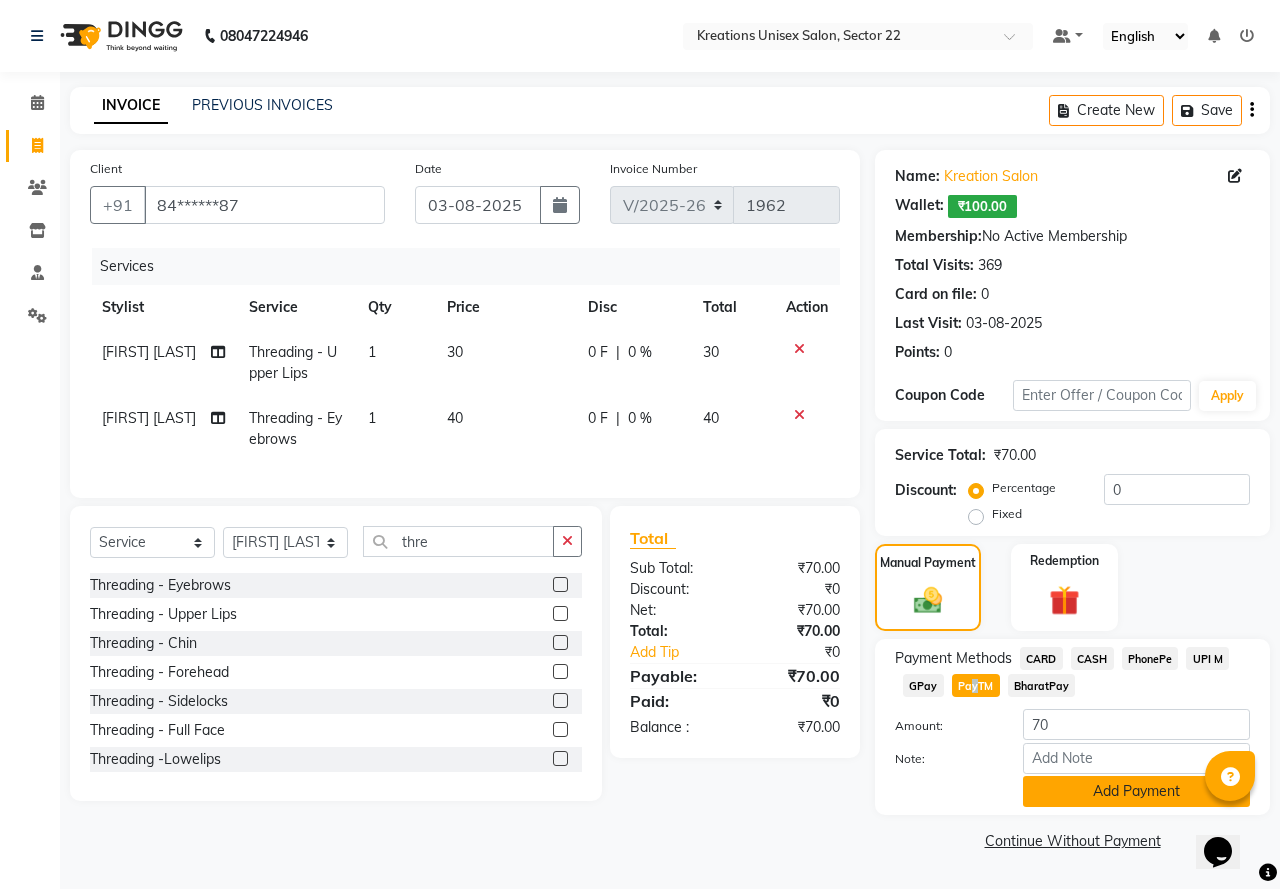 click on "Add Payment" 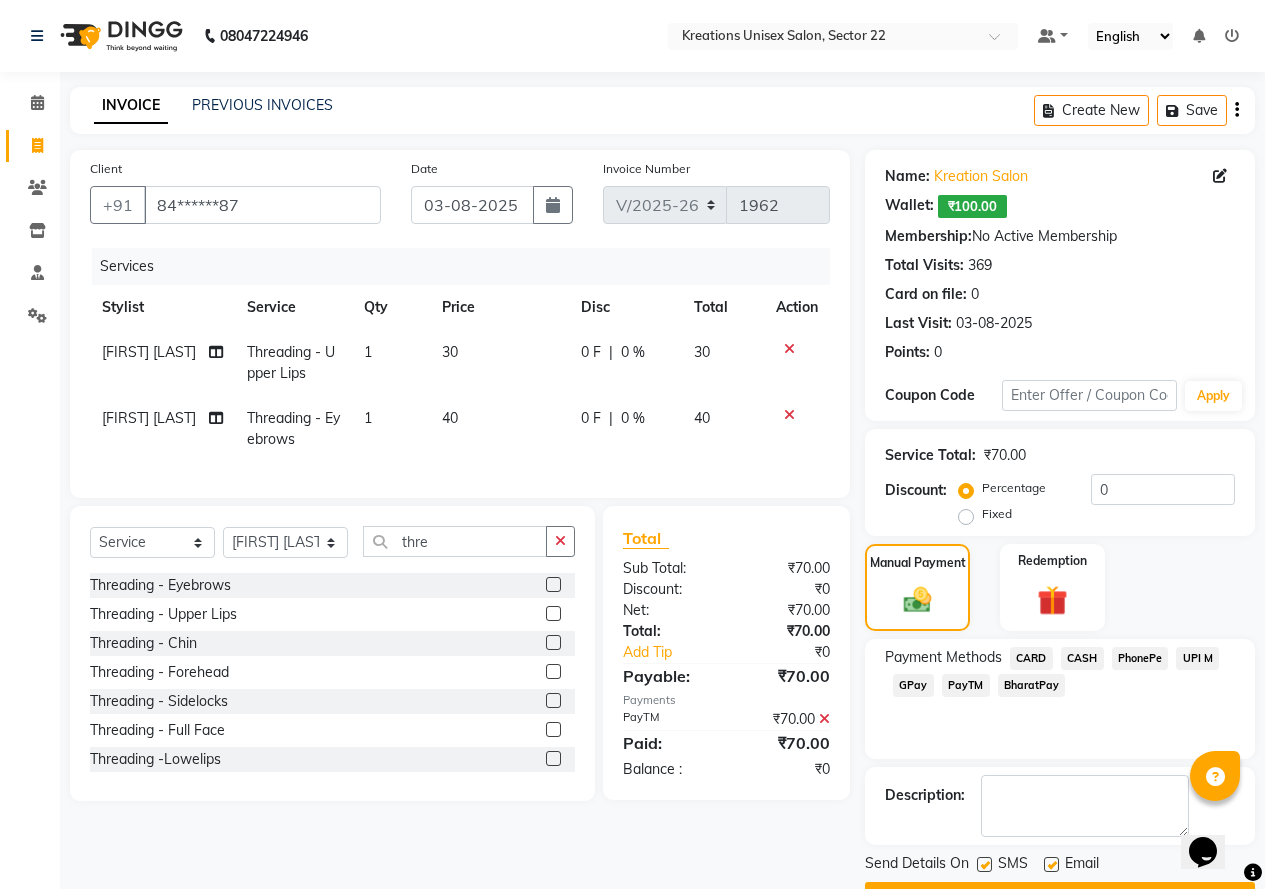 click 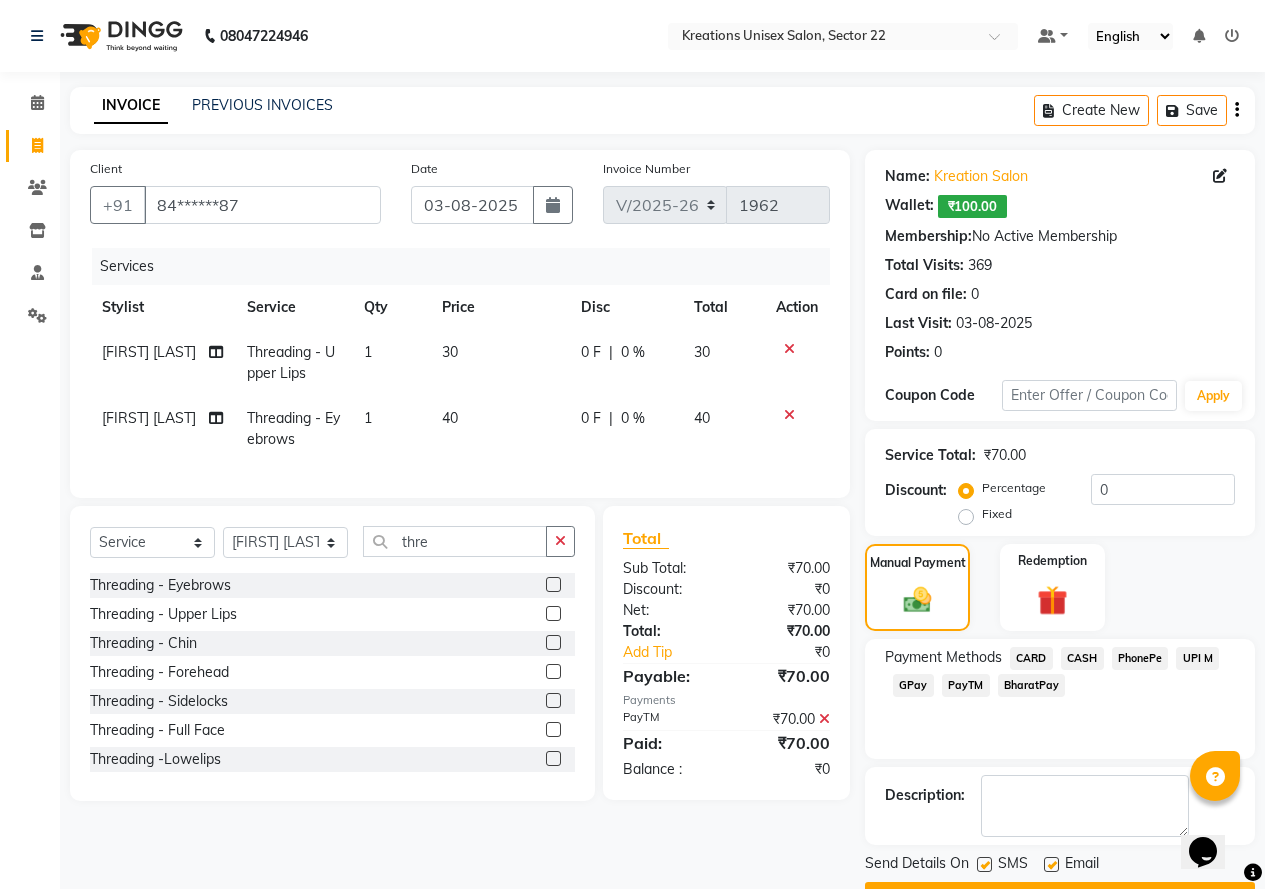 click at bounding box center [983, 865] 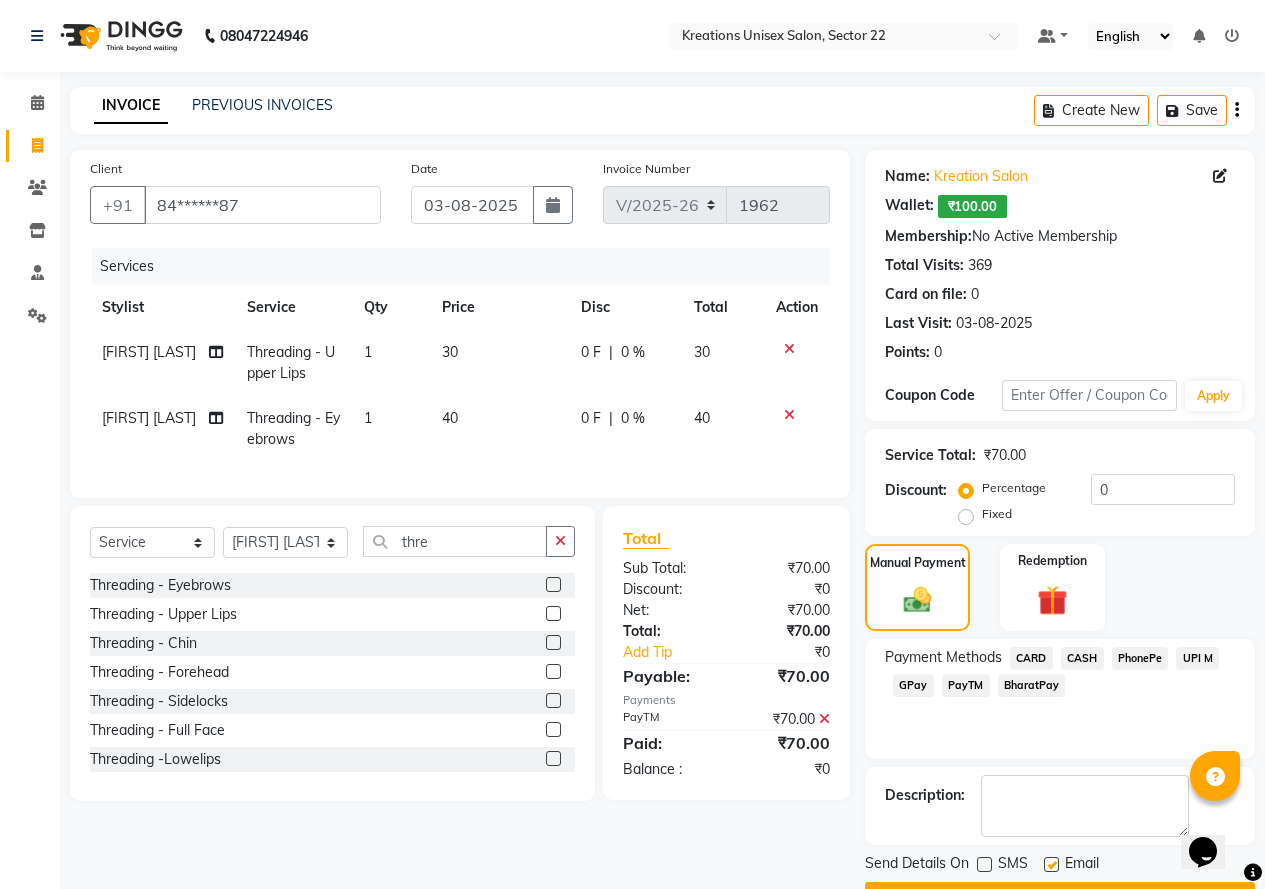 click 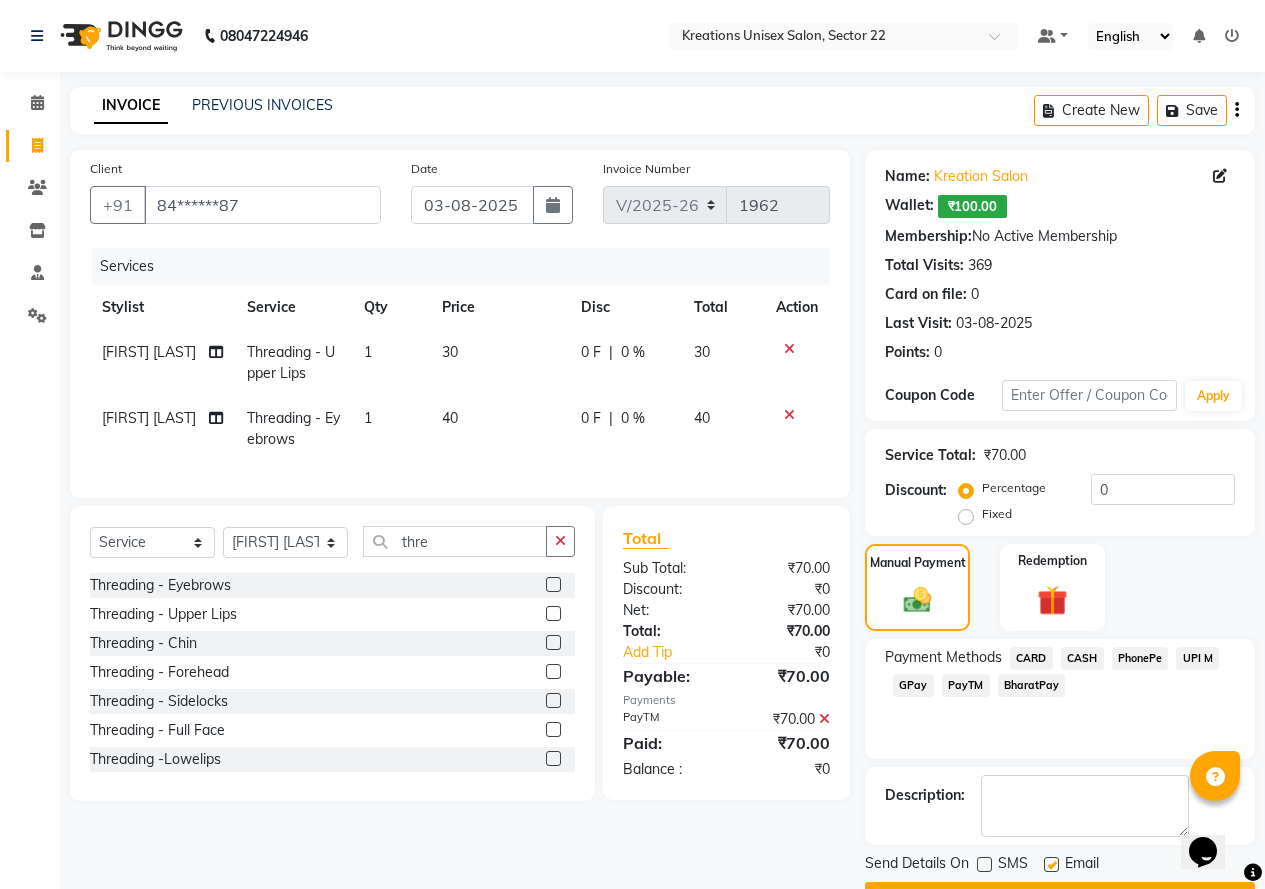 click at bounding box center (1050, 865) 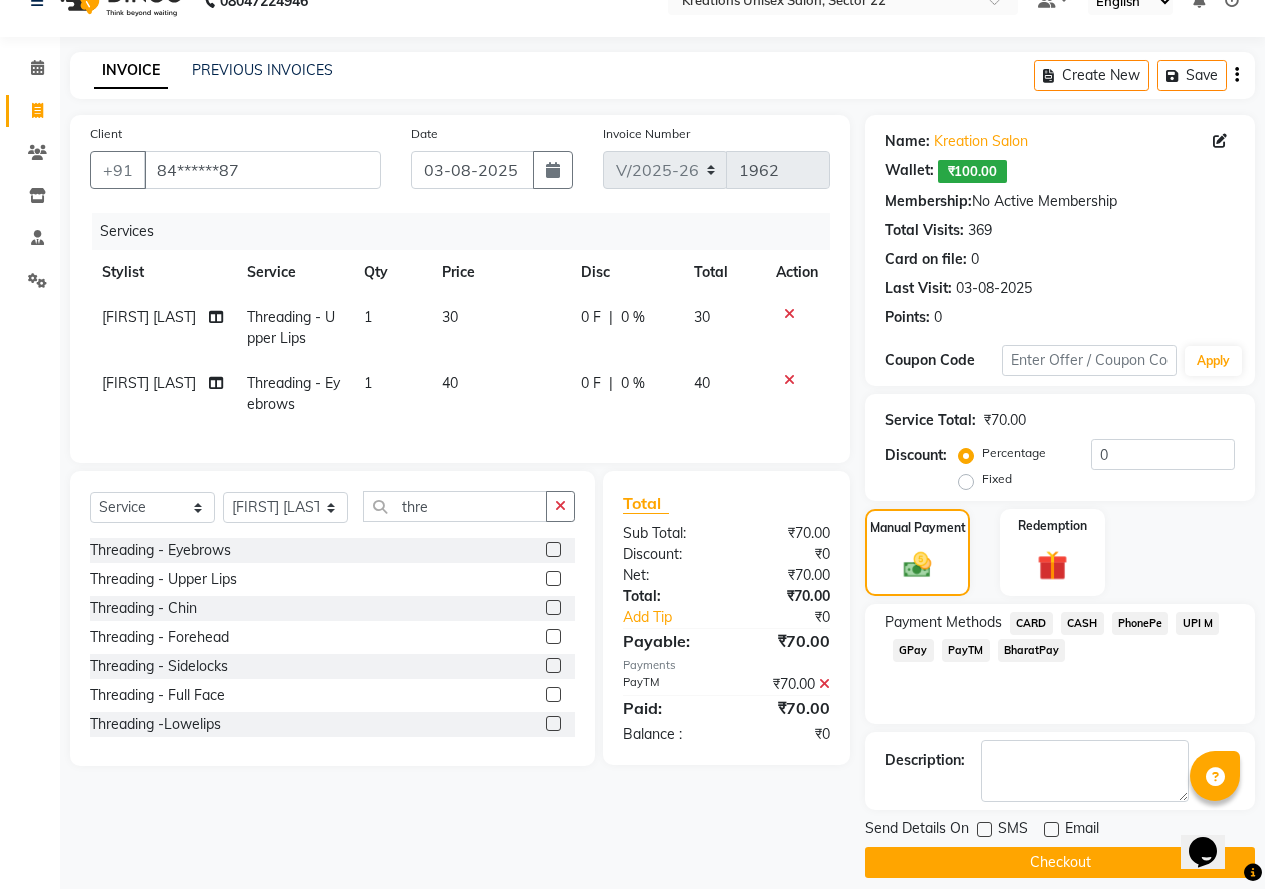 scroll, scrollTop: 54, scrollLeft: 0, axis: vertical 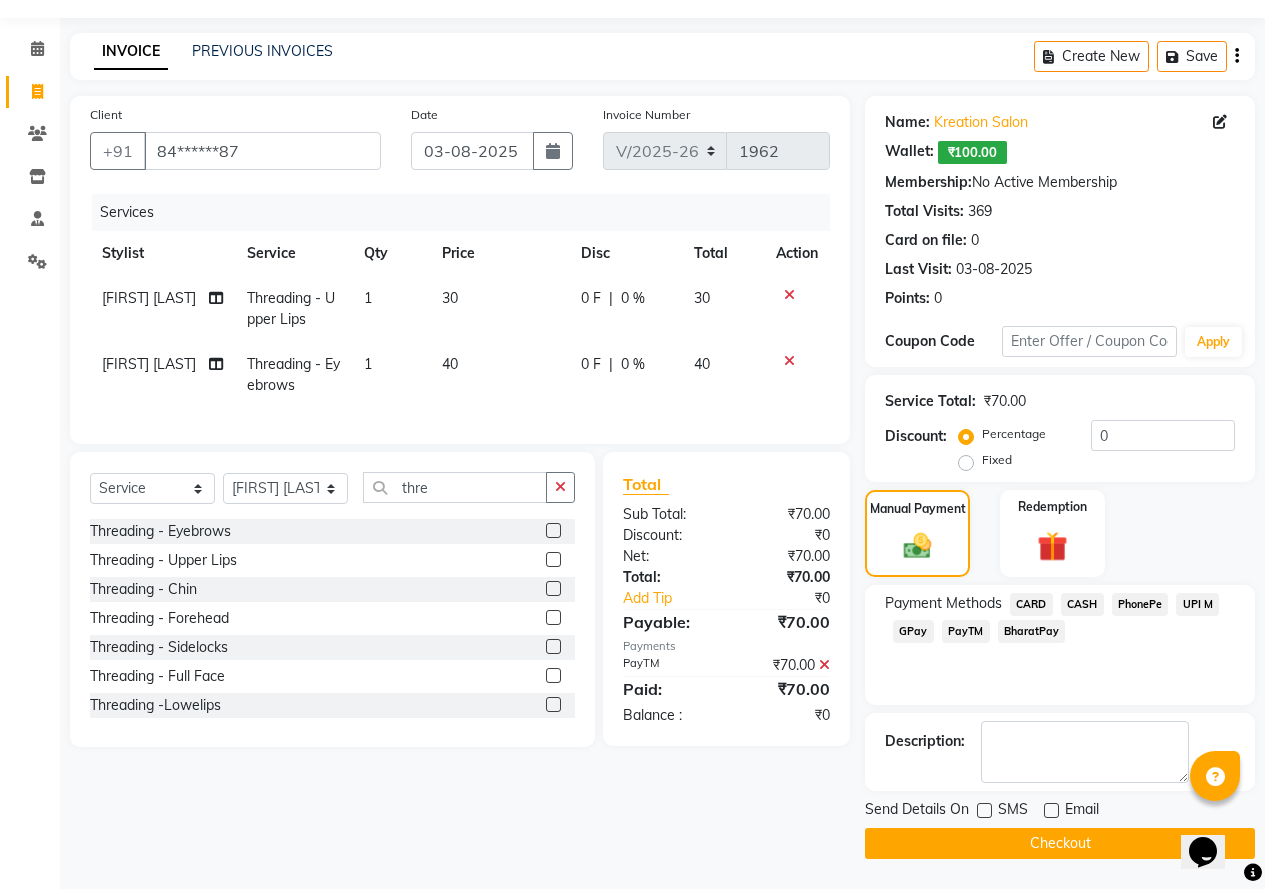 click on "Checkout" 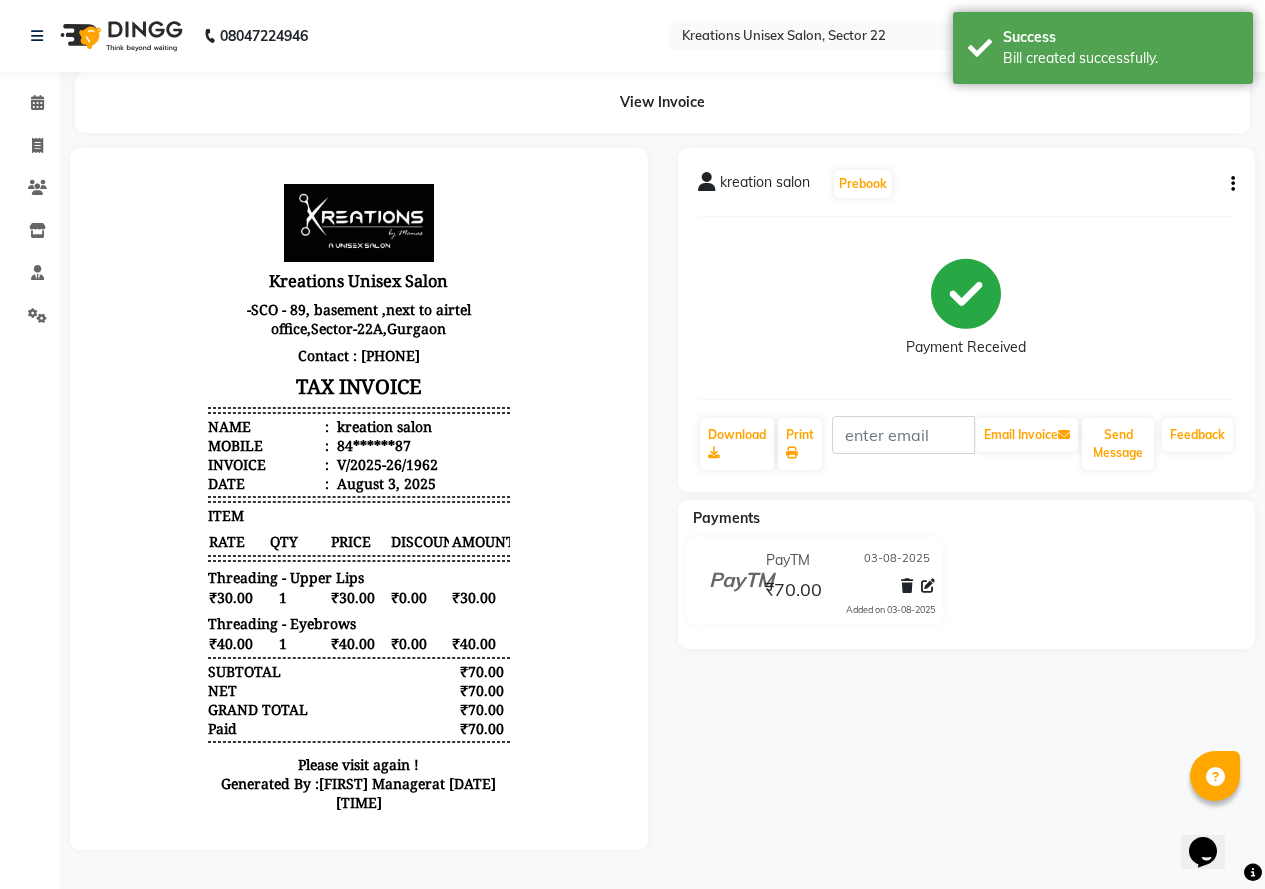 scroll, scrollTop: 0, scrollLeft: 0, axis: both 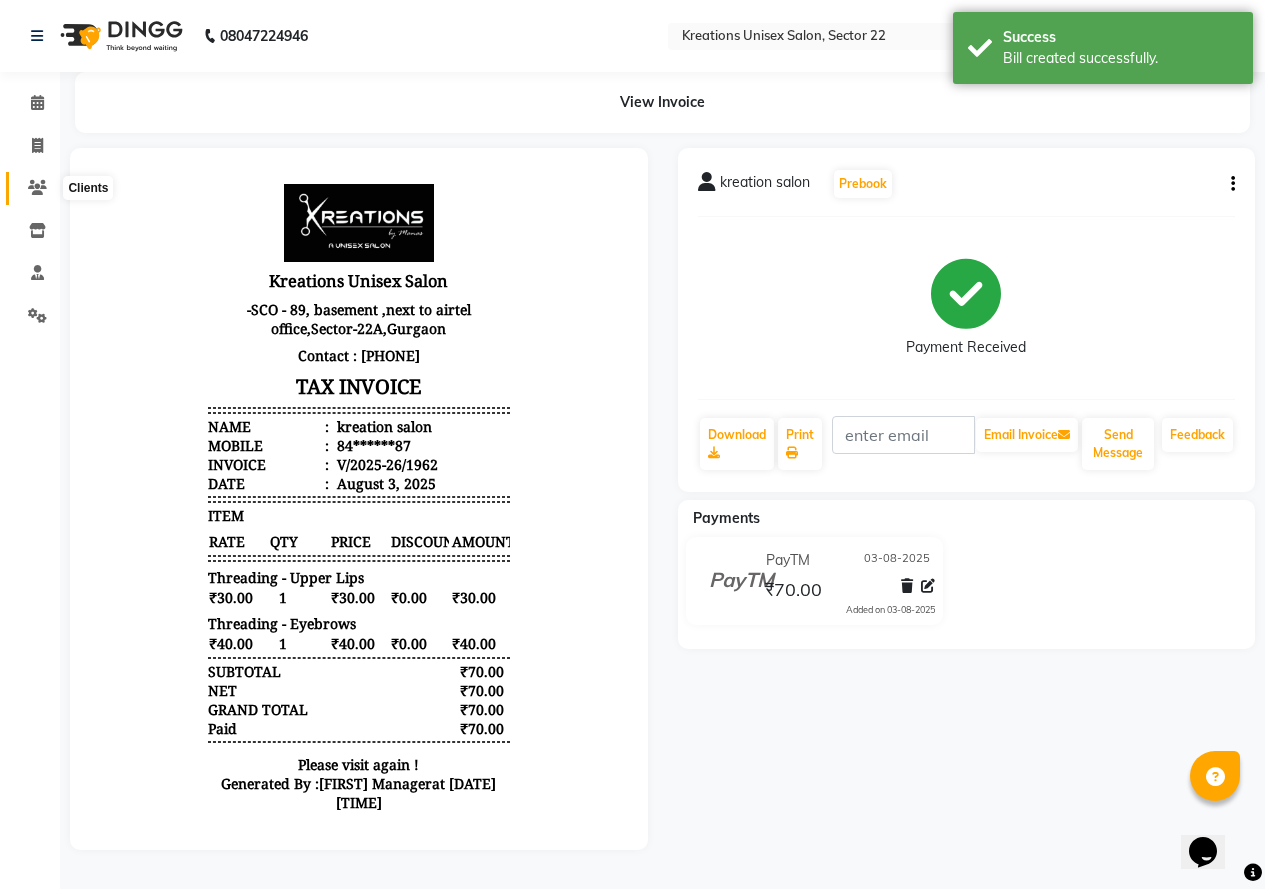 click 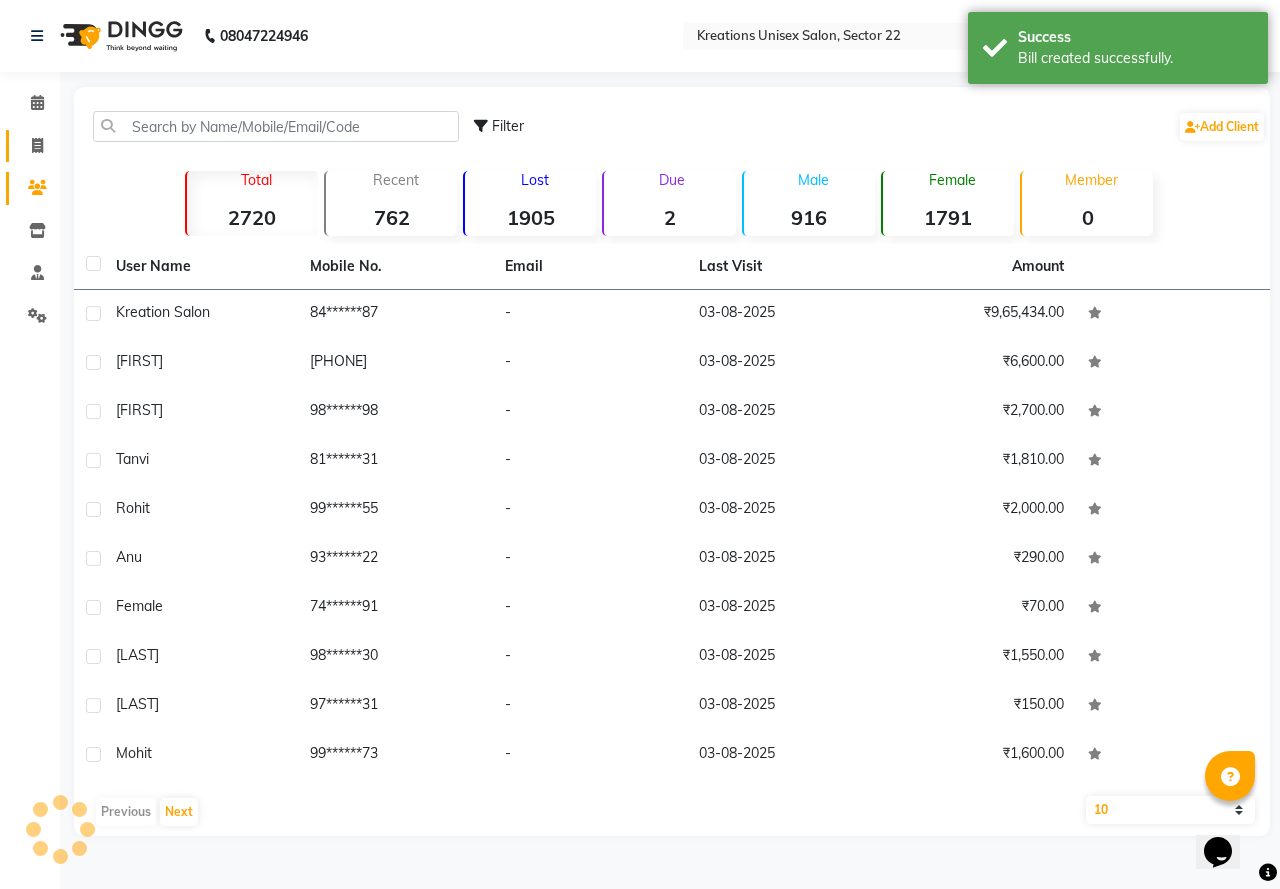 click on "Invoice" 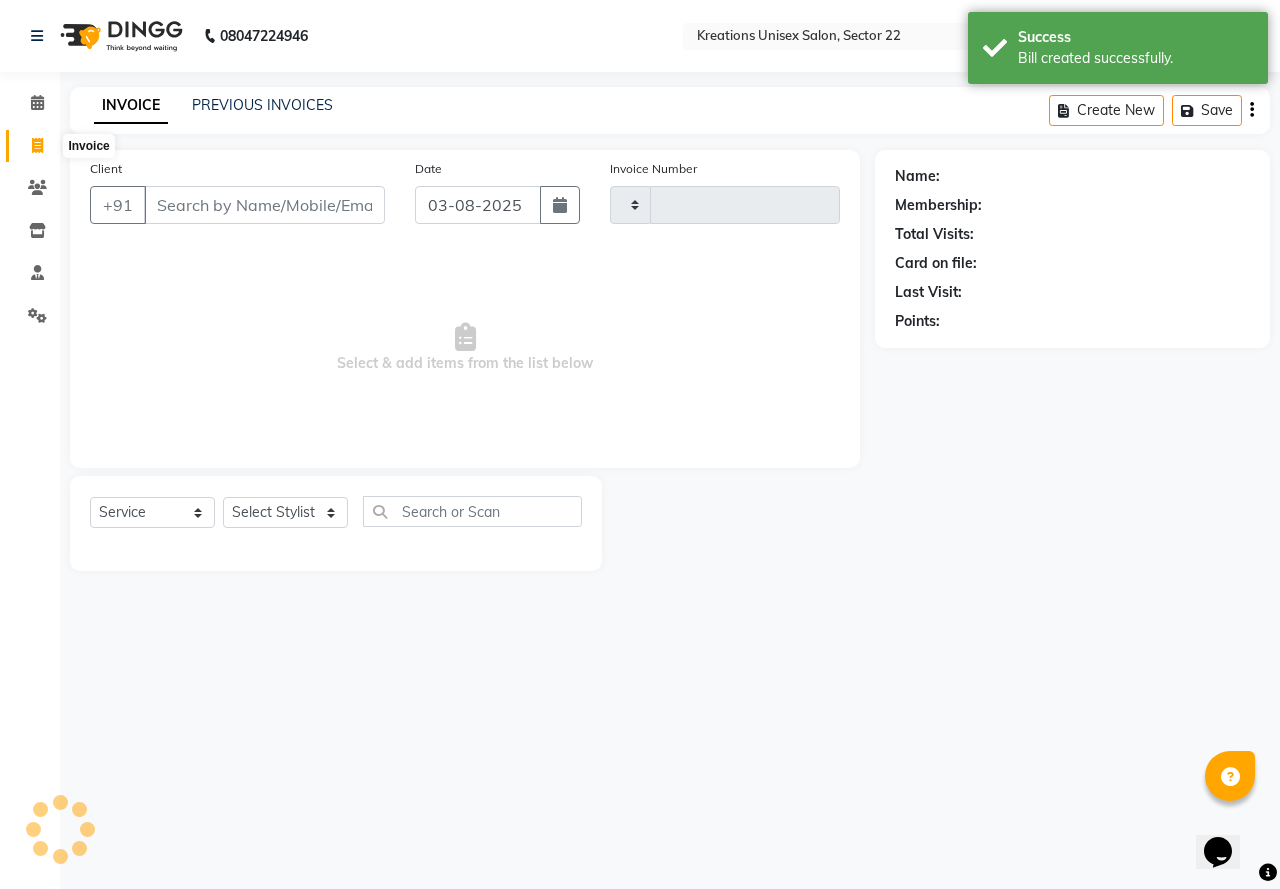 type on "1963" 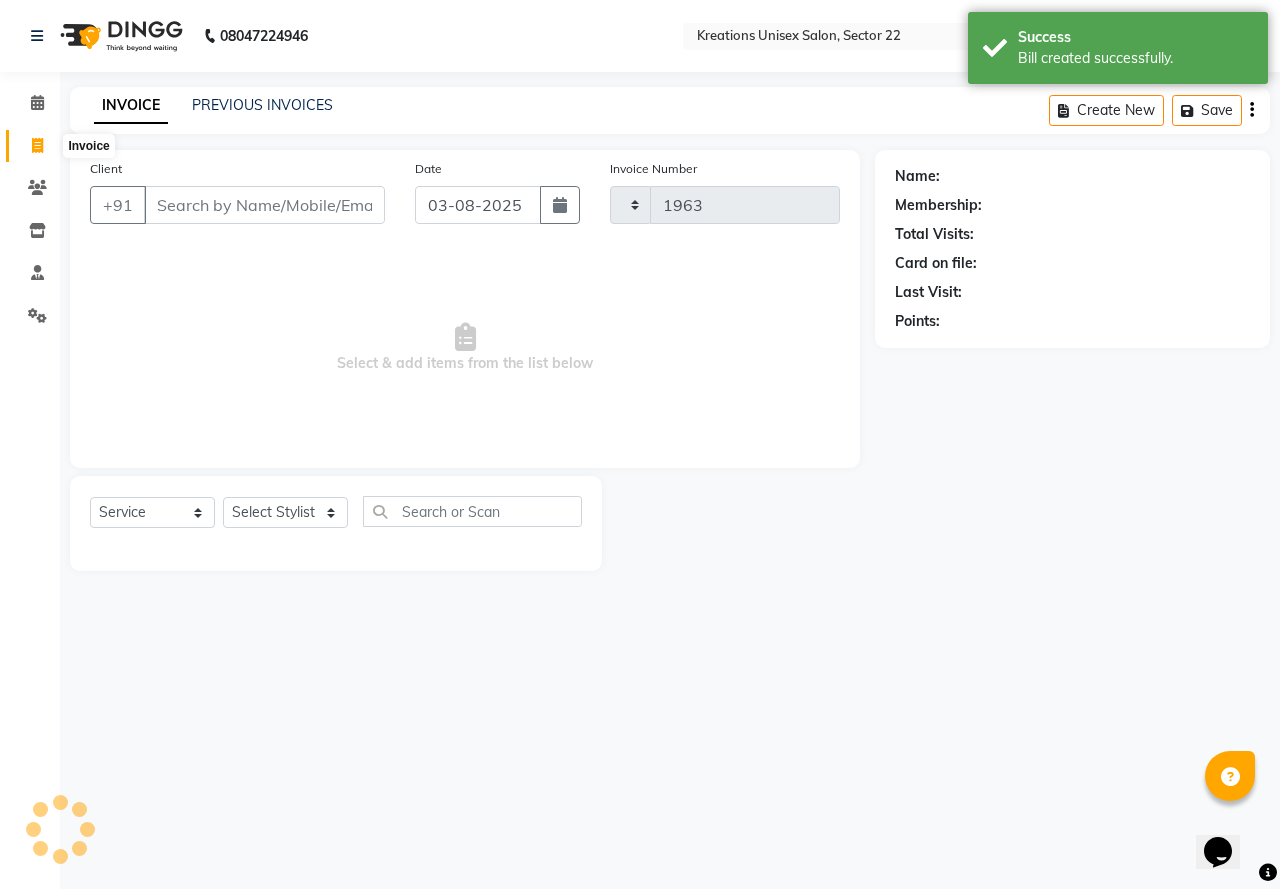 select on "6170" 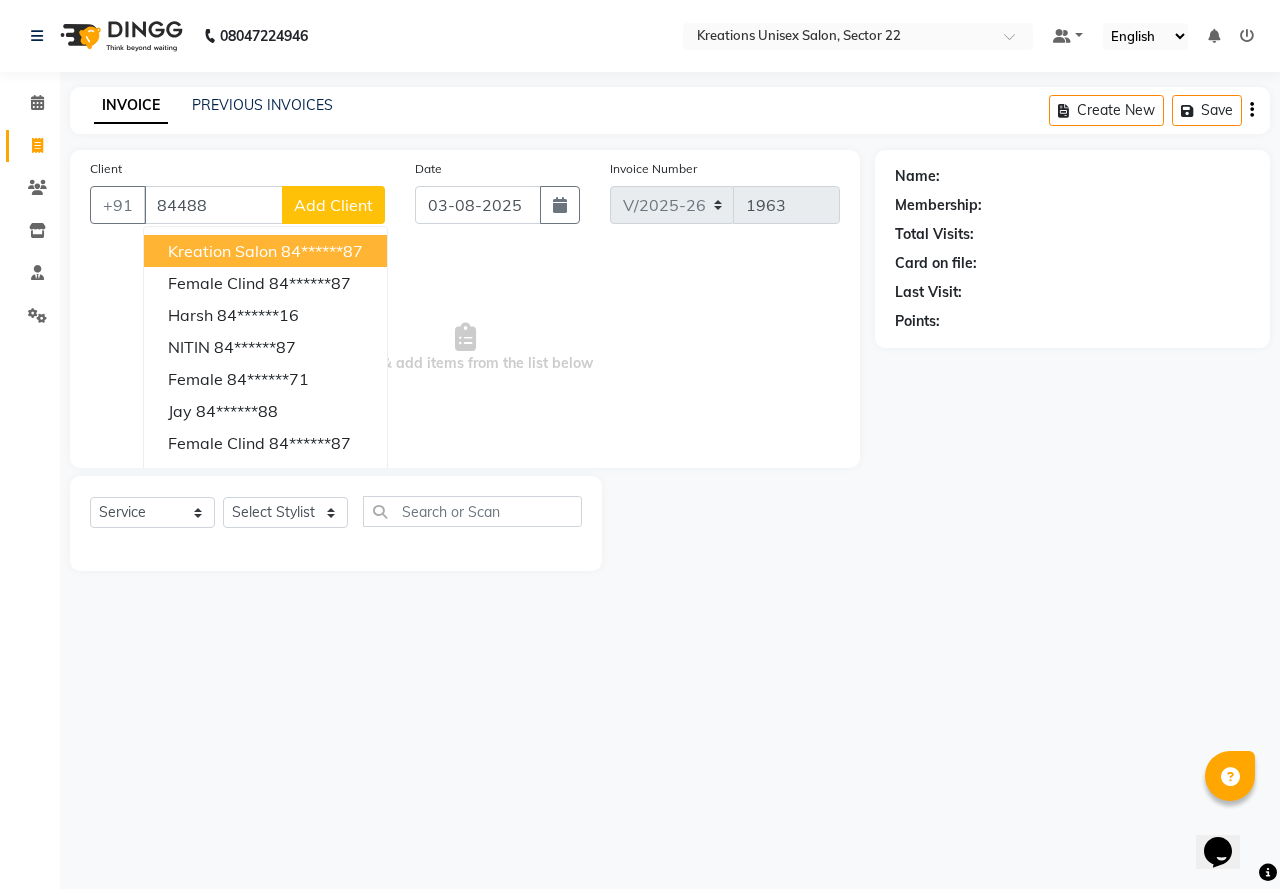 click on "84******87" at bounding box center [322, 251] 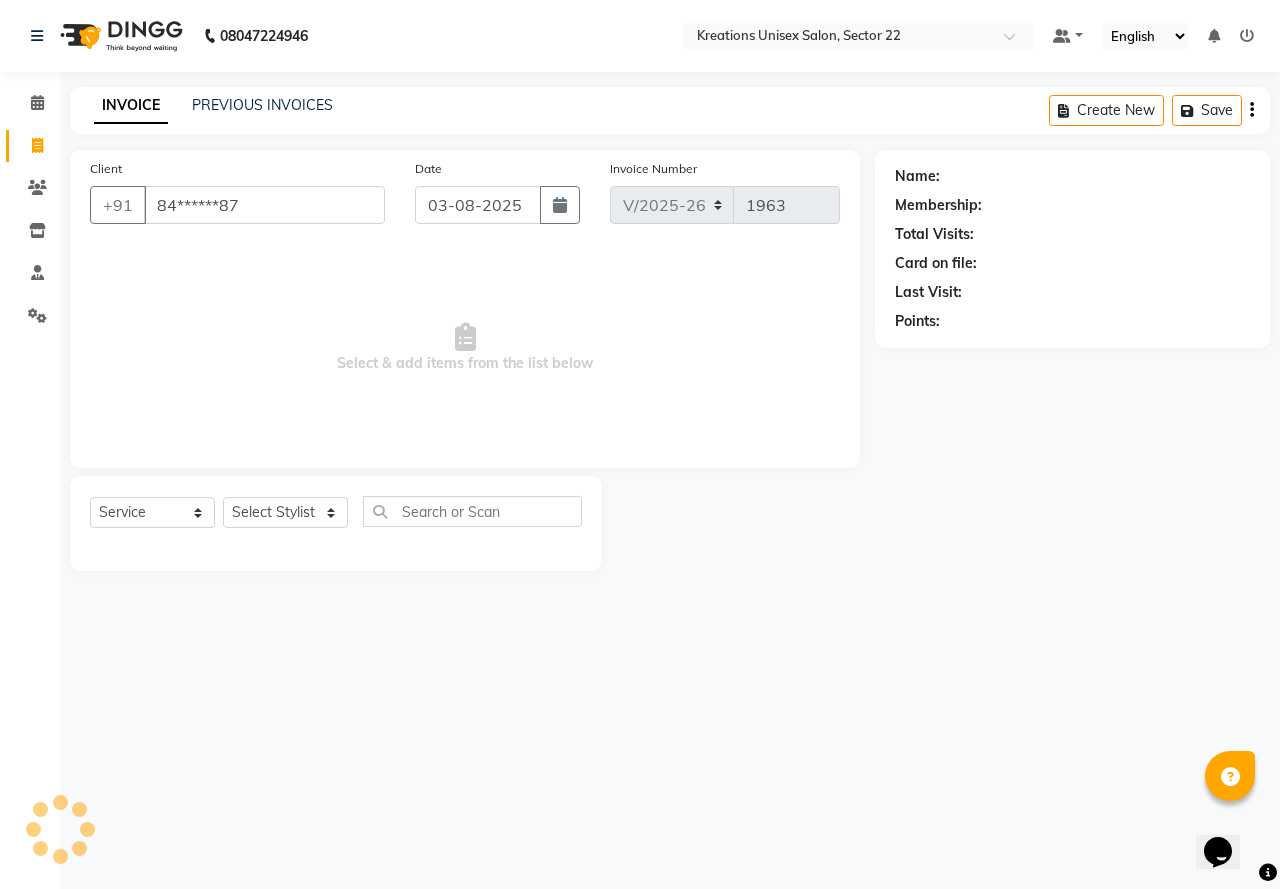 type on "84******87" 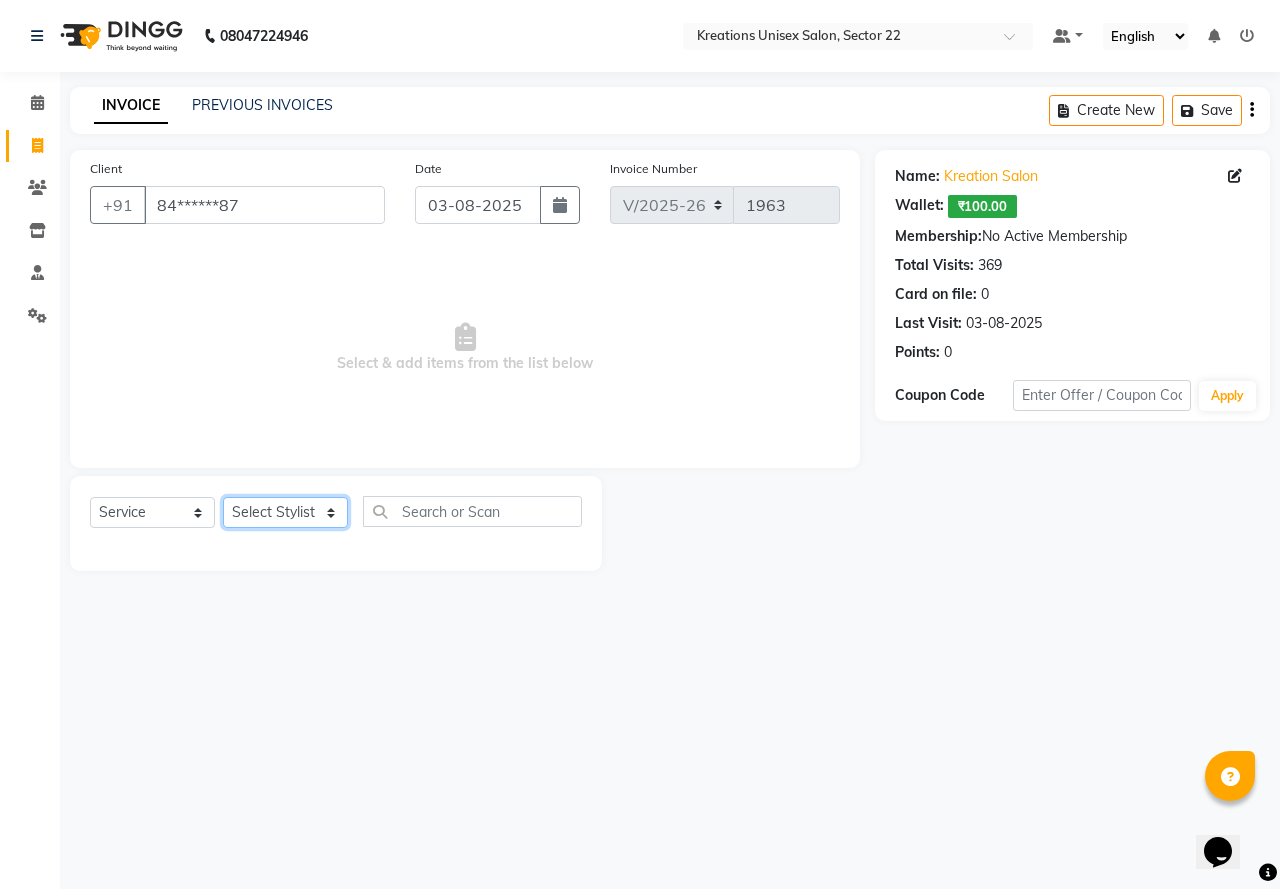click on "Select Stylist AMAN Jeet Manager Jitender  Kapil  Kavita Manager Malik Khan  Manas Sir  rozy  Sector-23 Shaffali Maam  Shiv Kumar Sita Mehto" 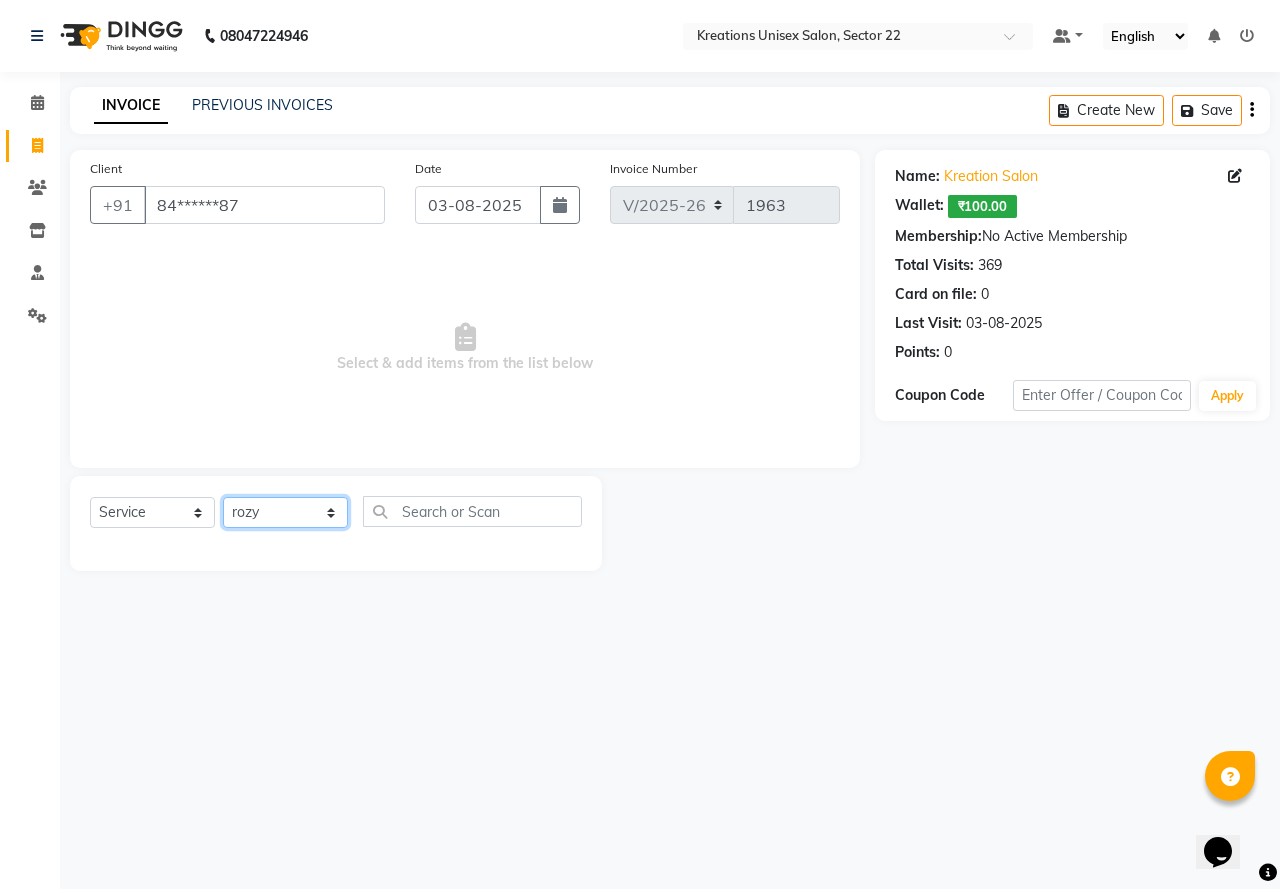 click on "Select Stylist AMAN Jeet Manager Jitender  Kapil  Kavita Manager Malik Khan  Manas Sir  rozy  Sector-23 Shaffali Maam  Shiv Kumar Sita Mehto" 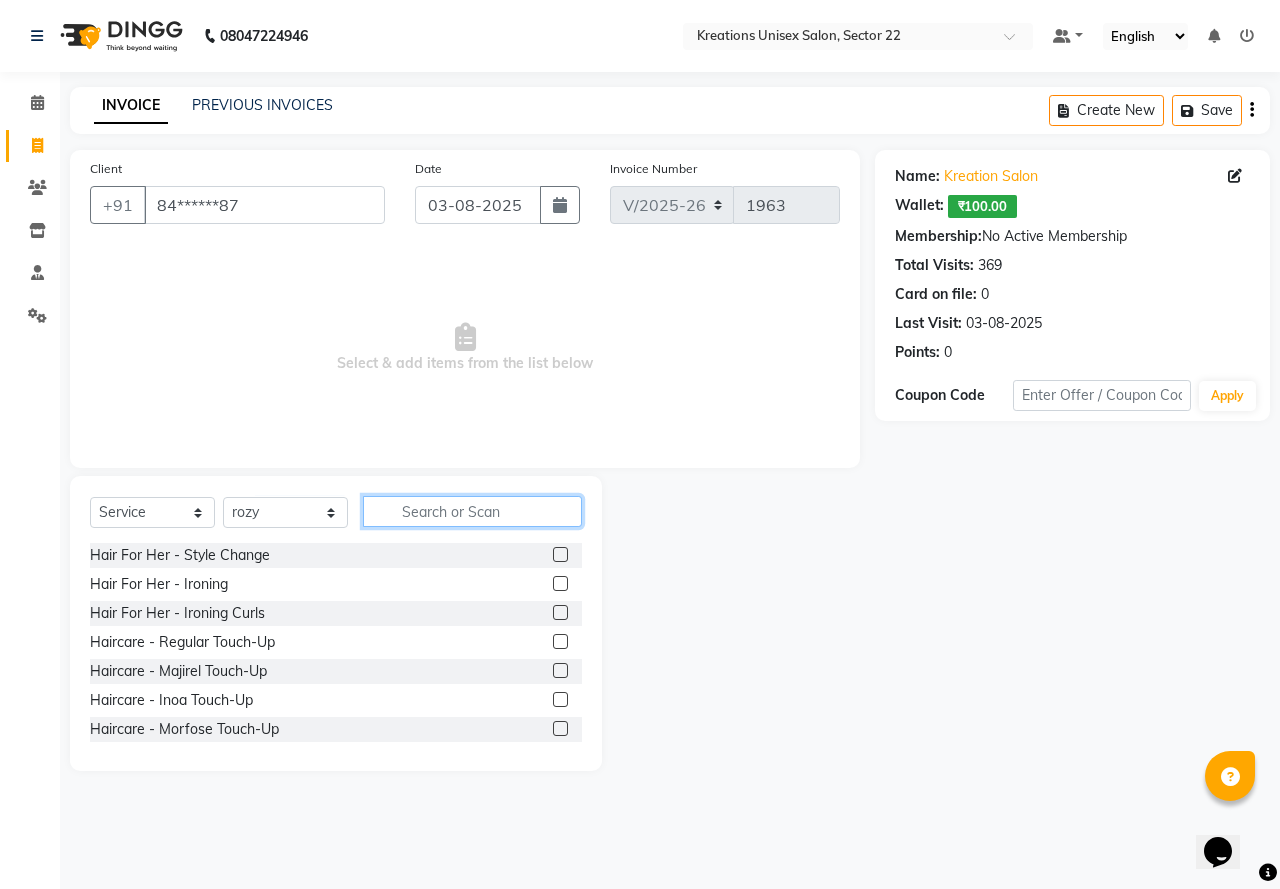 click 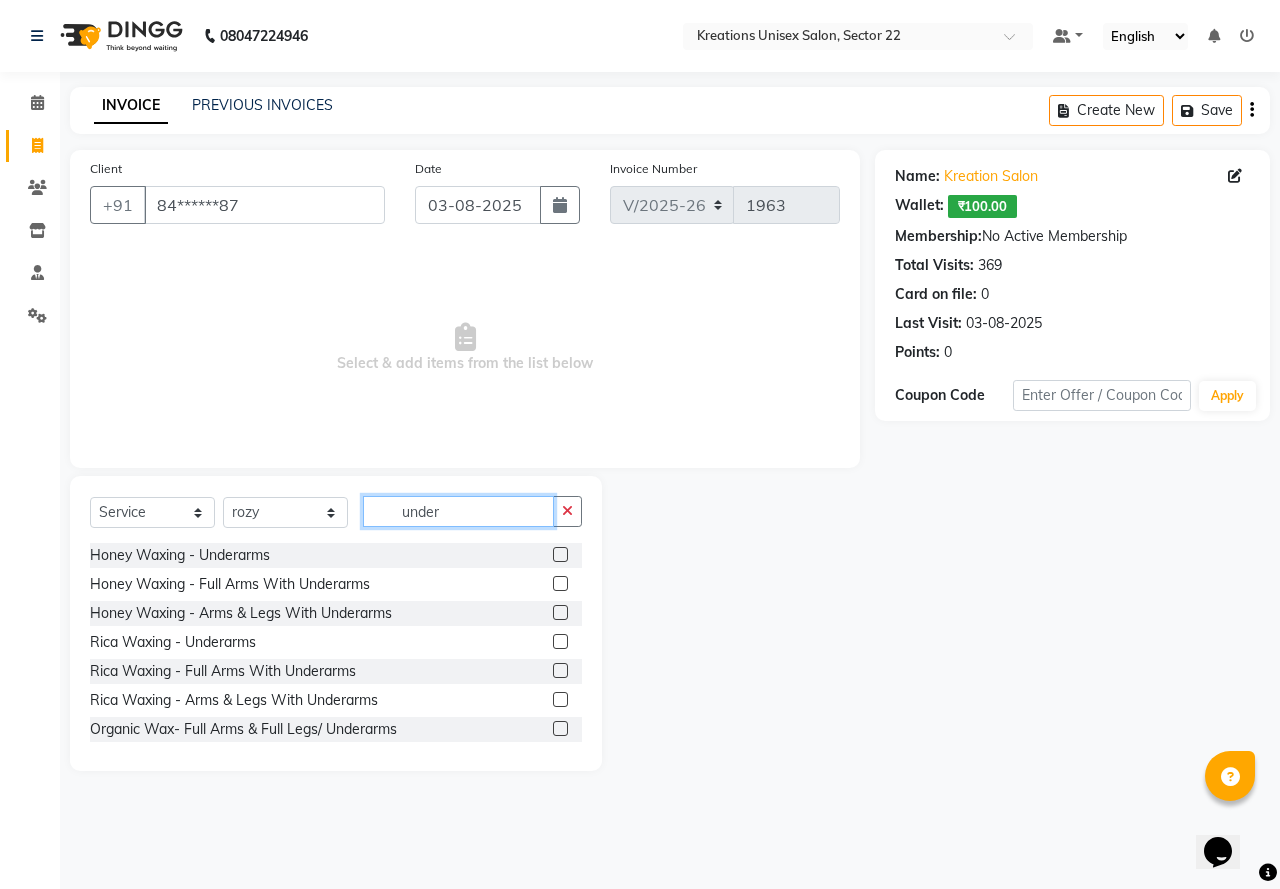 type on "under" 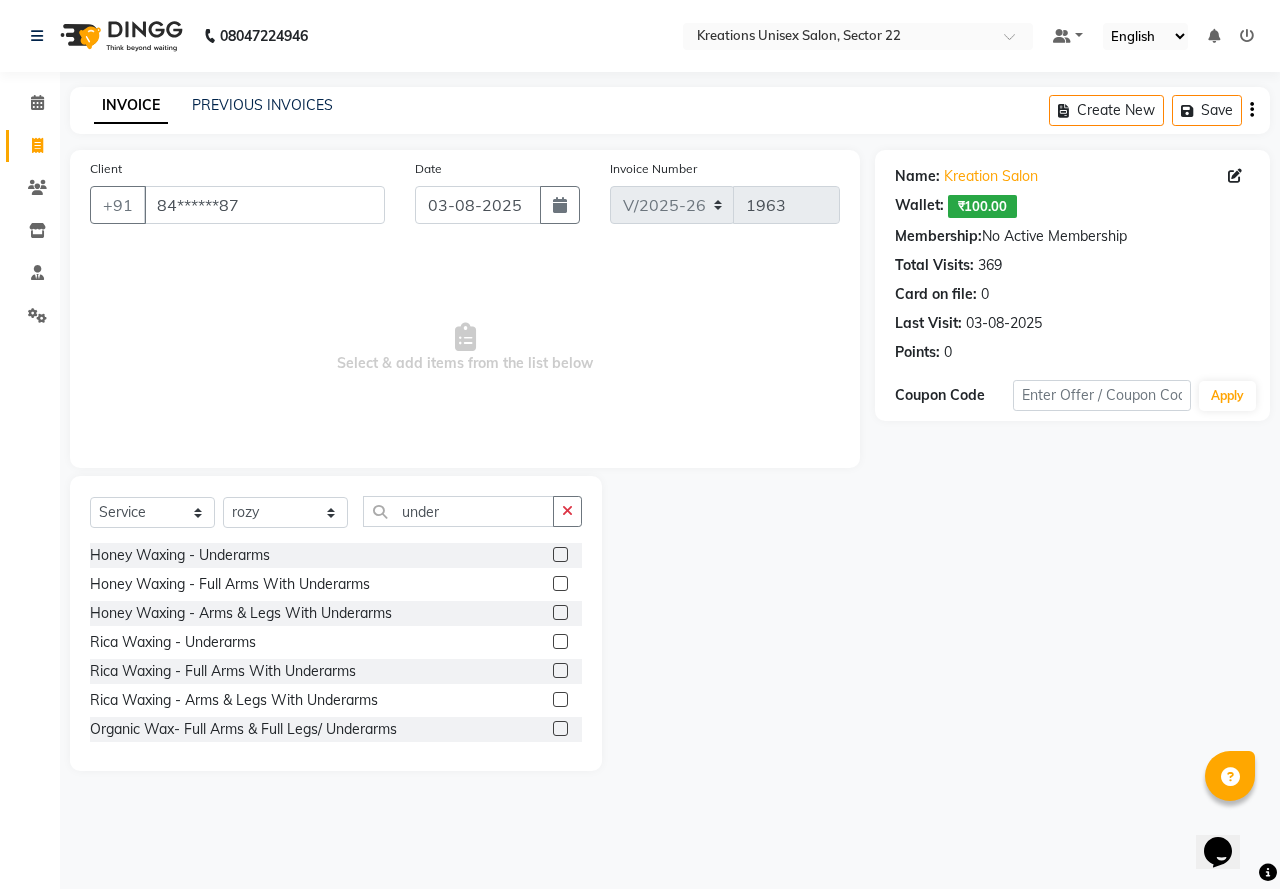 click 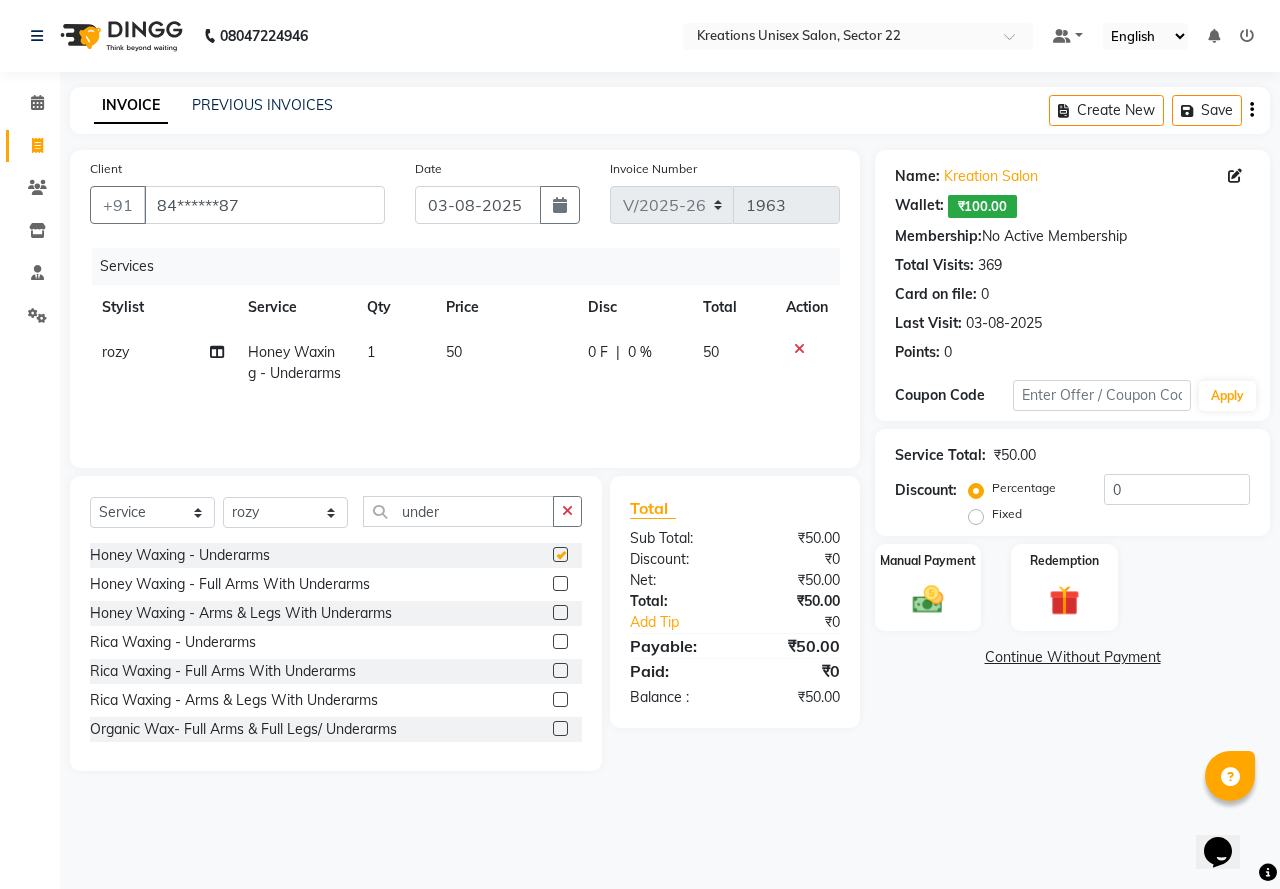 type 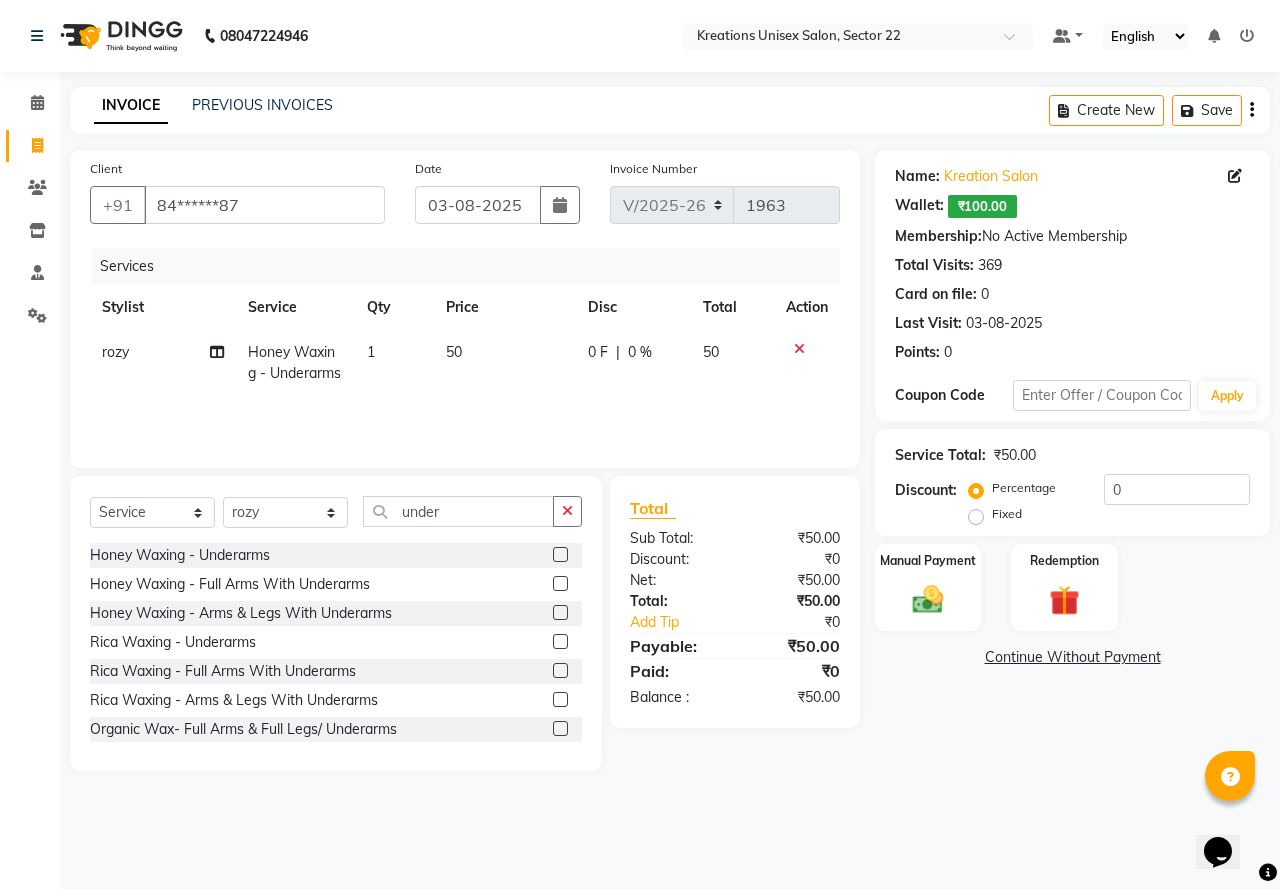 click 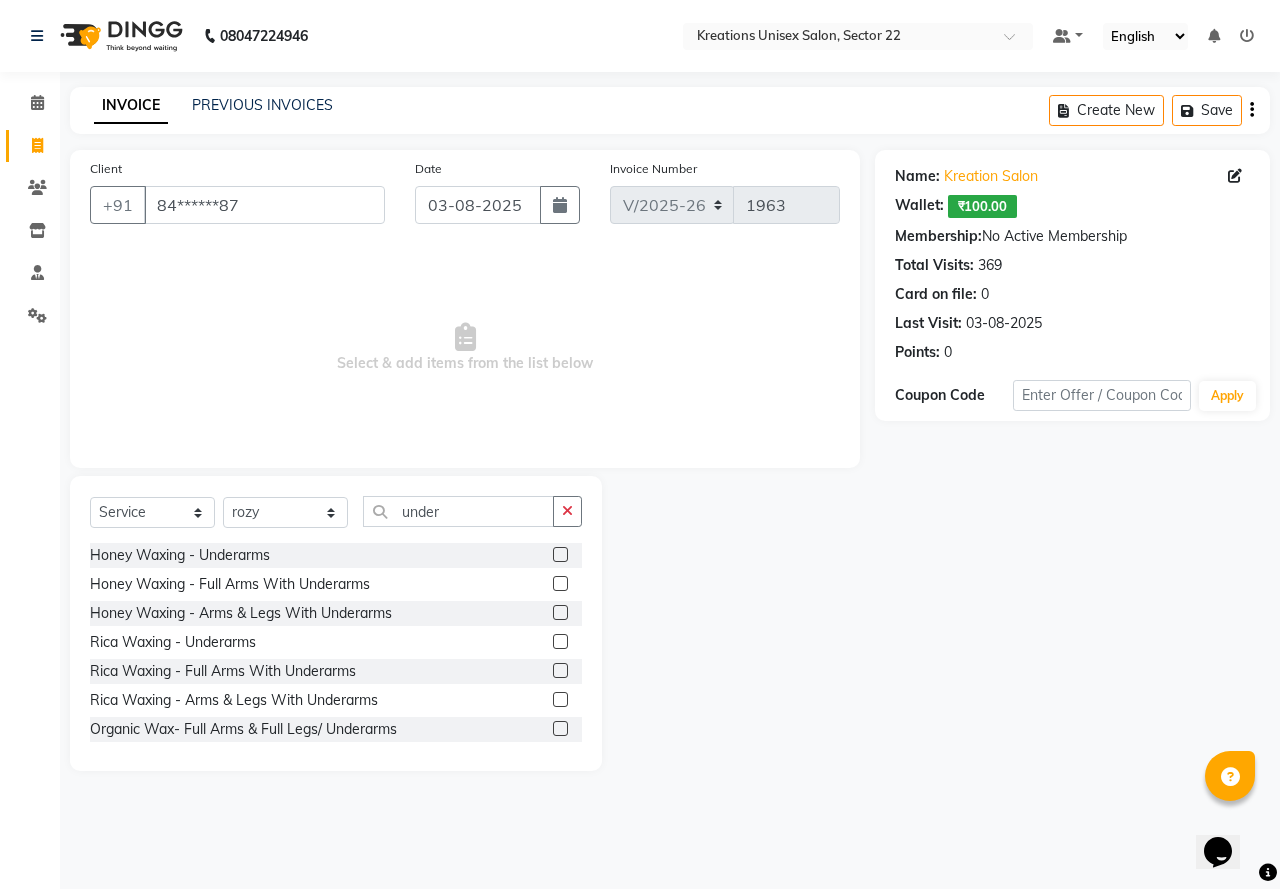 click 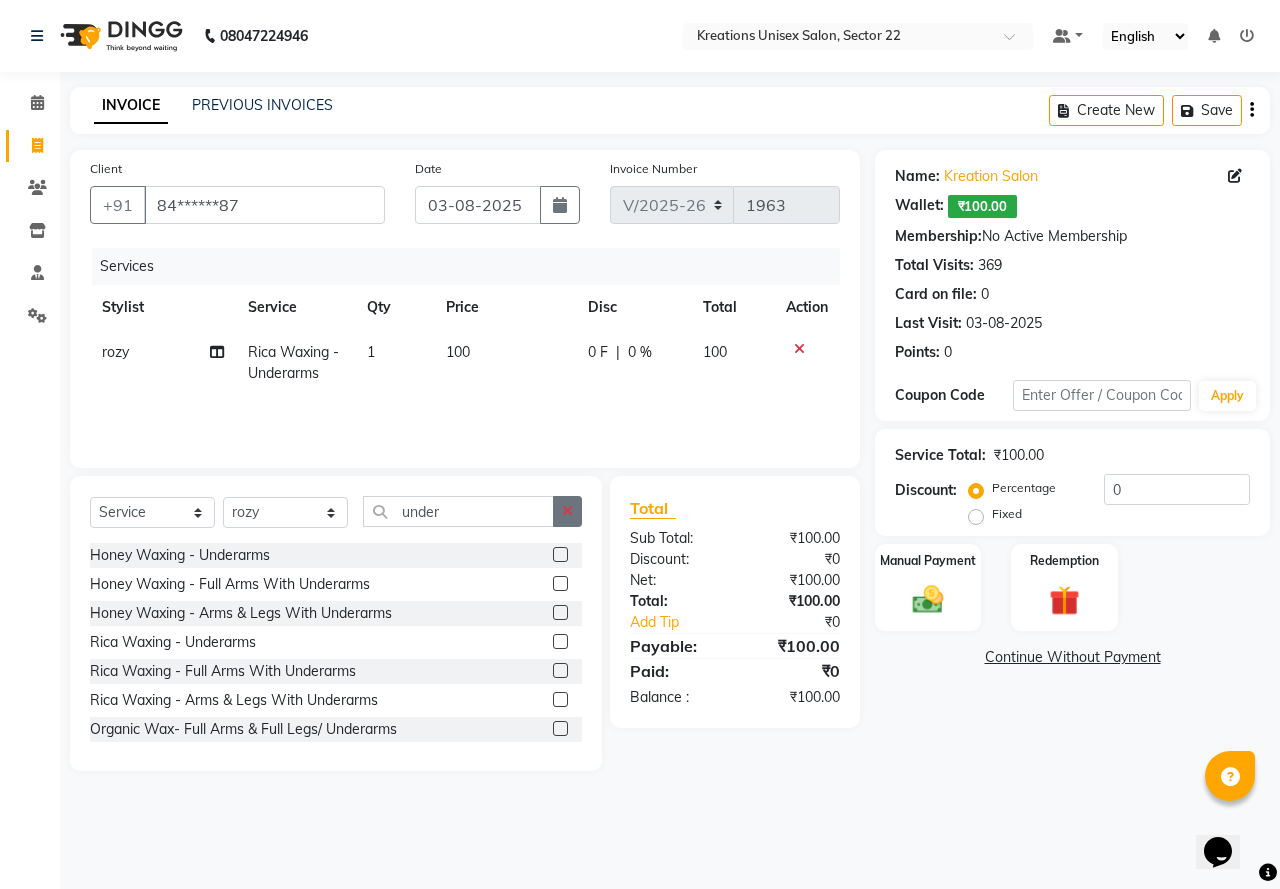 click 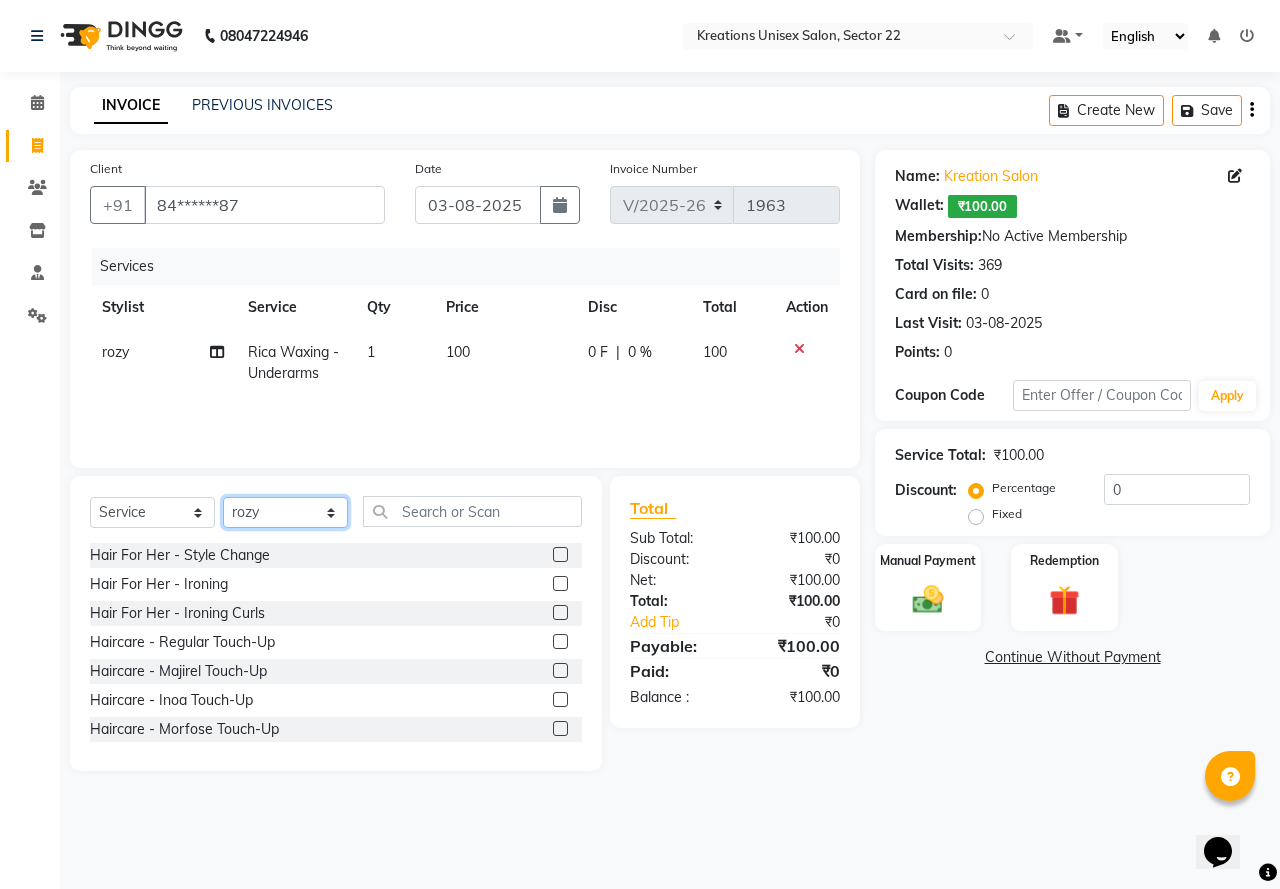 drag, startPoint x: 327, startPoint y: 512, endPoint x: 319, endPoint y: 524, distance: 14.422205 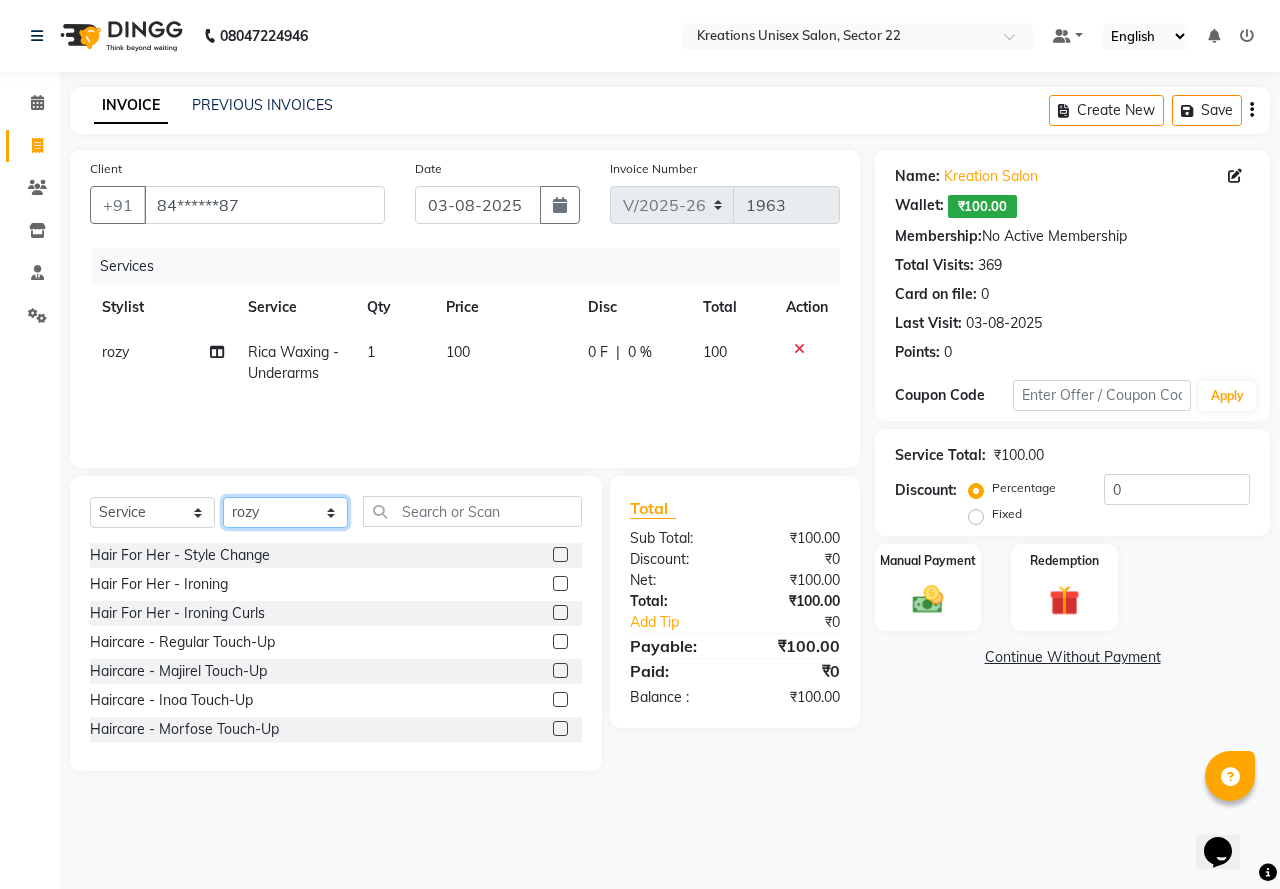 click on "Select Stylist AMAN Jeet Manager Jitender  Kapil  Kavita Manager Malik Khan  Manas Sir  rozy  Sector-23 Shaffali Maam  Shiv Kumar Sita Mehto" 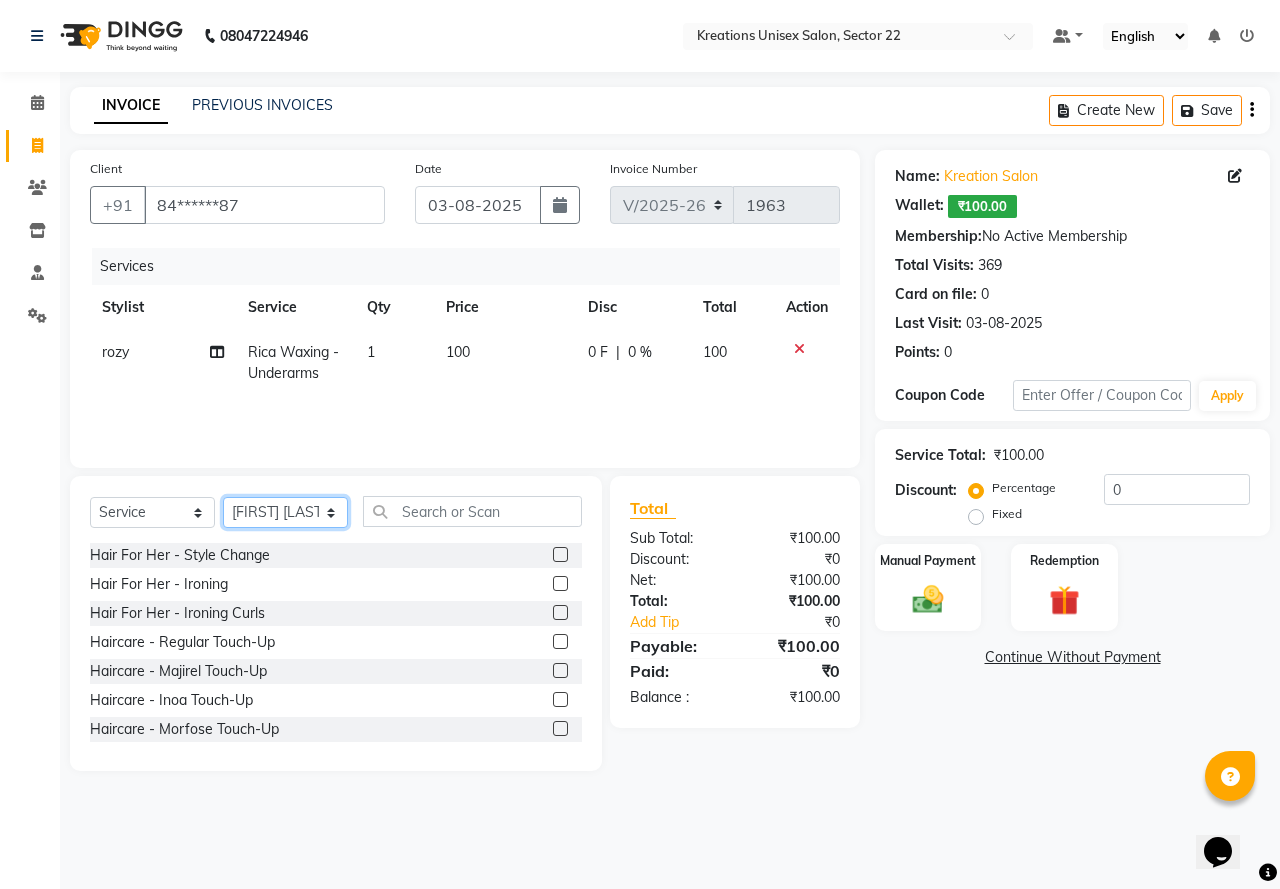 click on "Select Stylist AMAN Jeet Manager Jitender  Kapil  Kavita Manager Malik Khan  Manas Sir  rozy  Sector-23 Shaffali Maam  Shiv Kumar Sita Mehto" 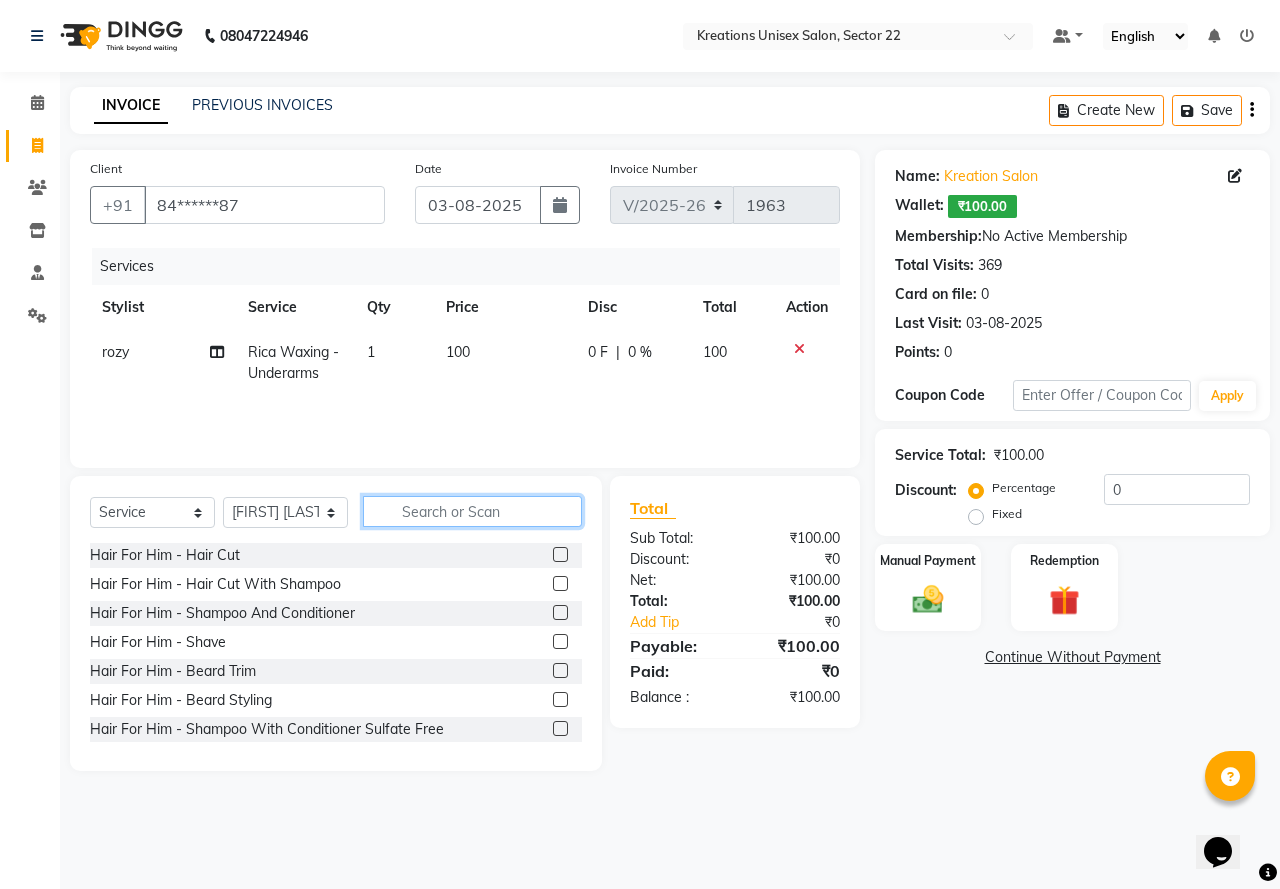 click 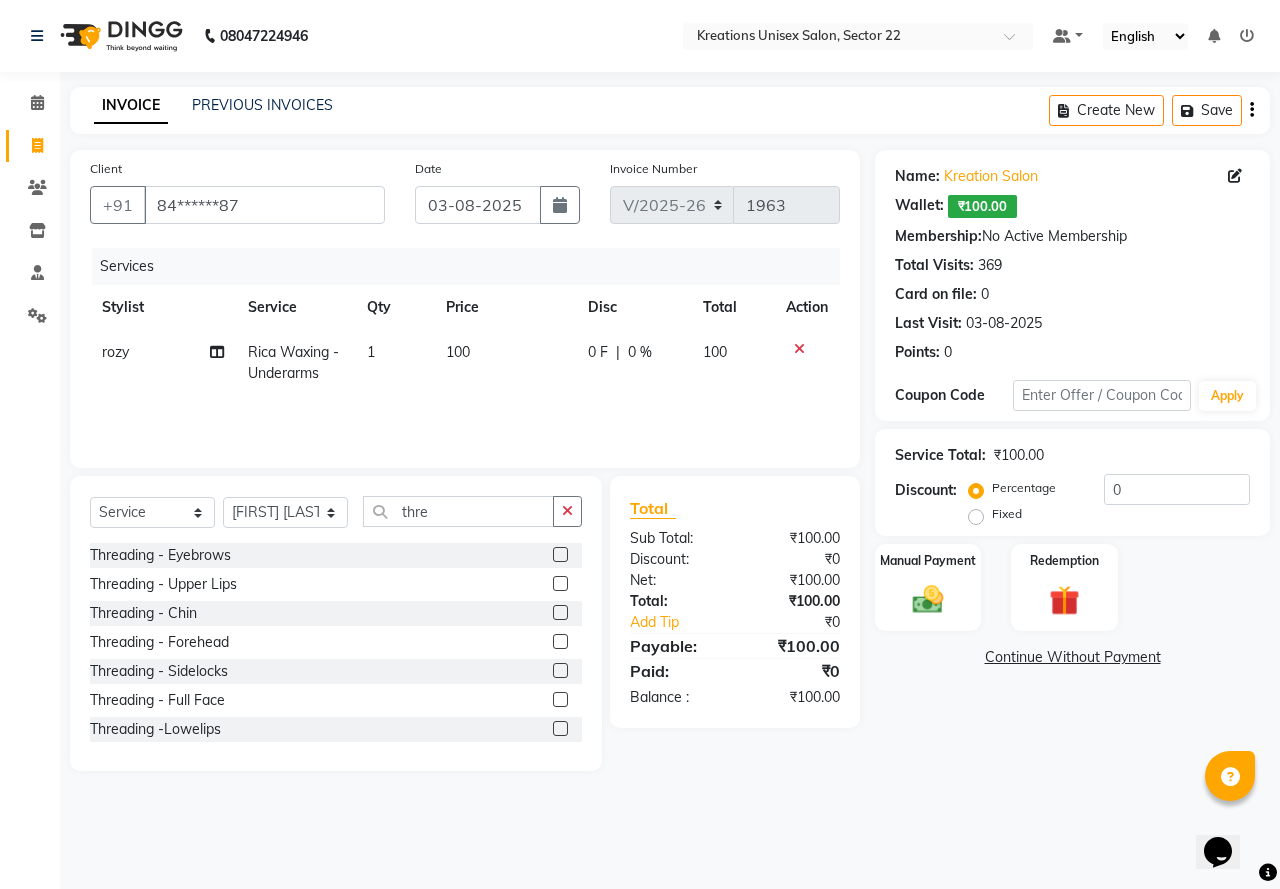 click 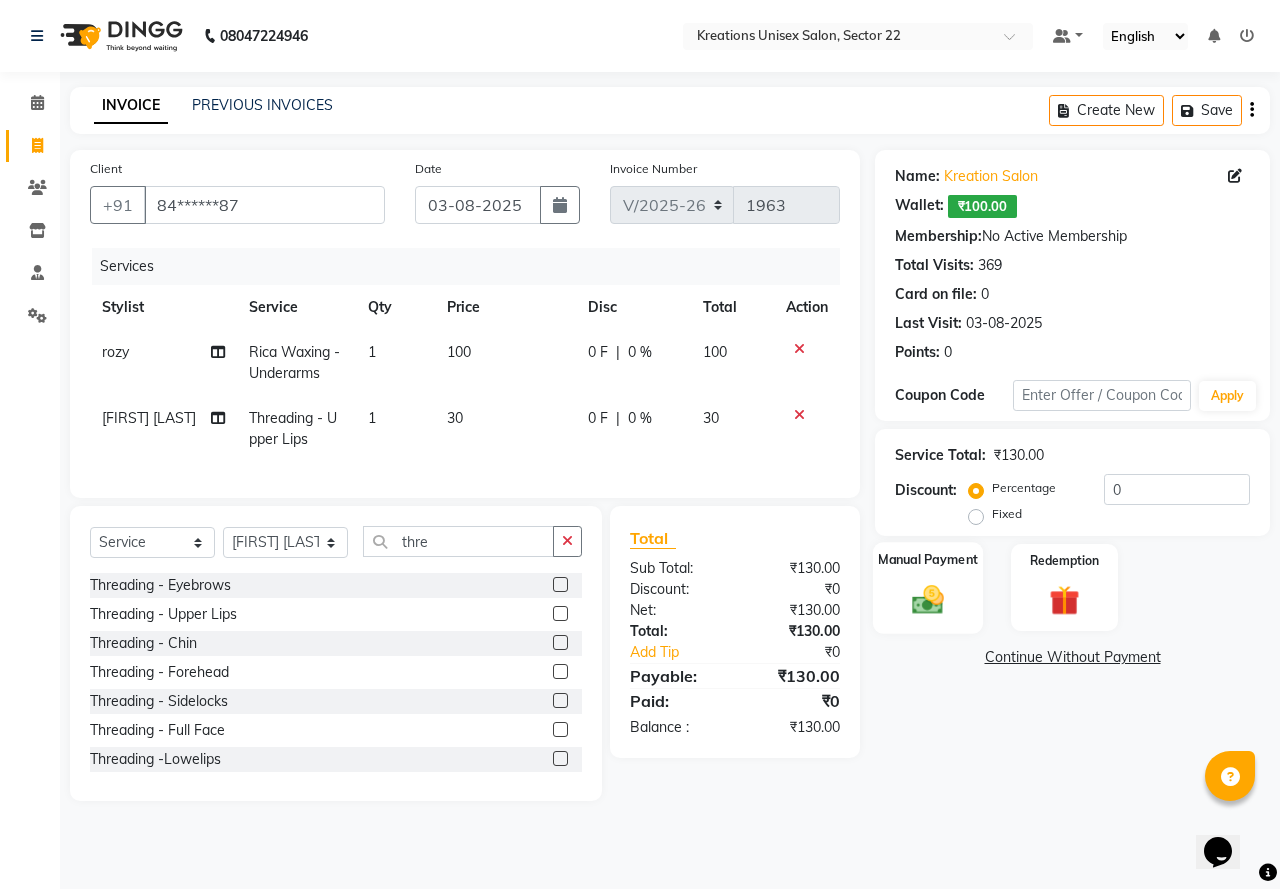 click 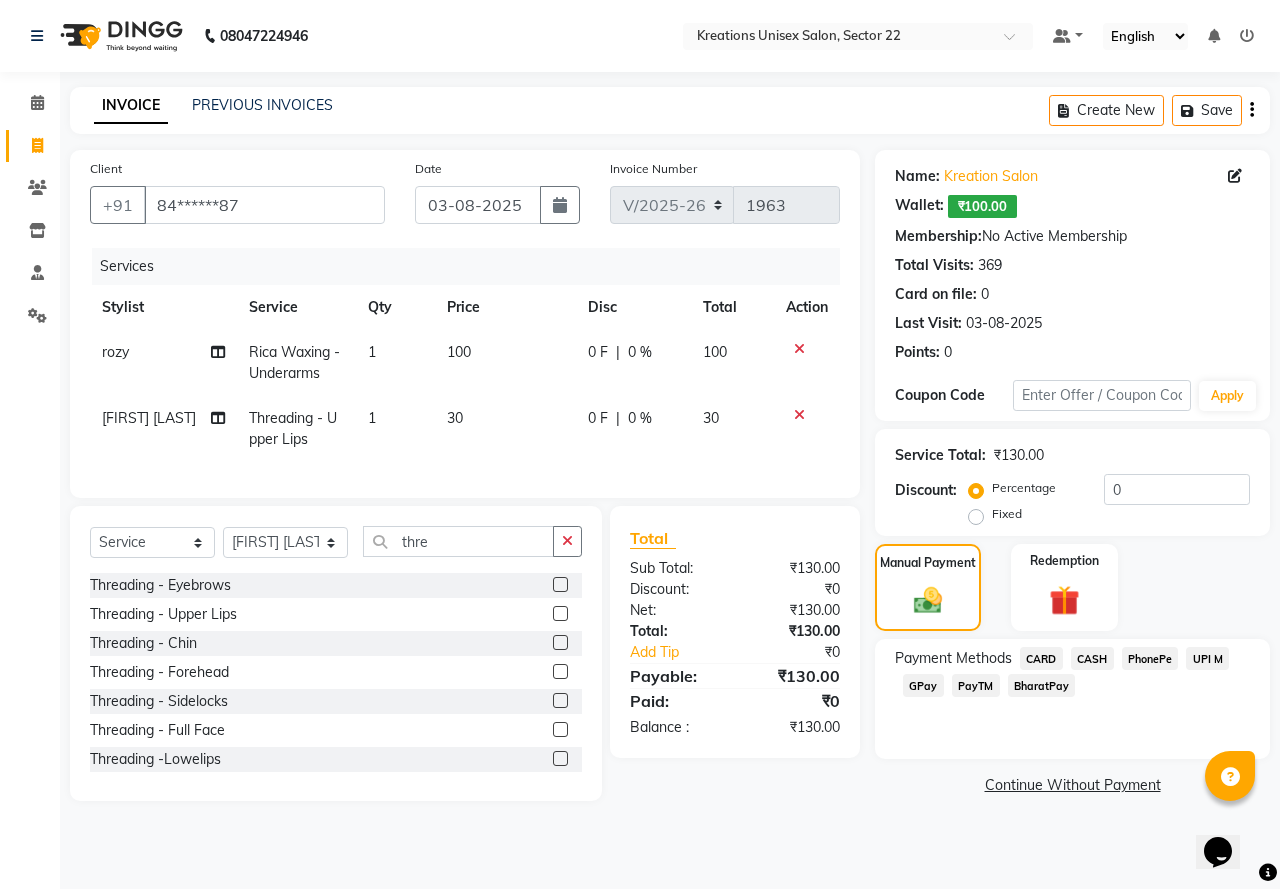 click on "PayTM" 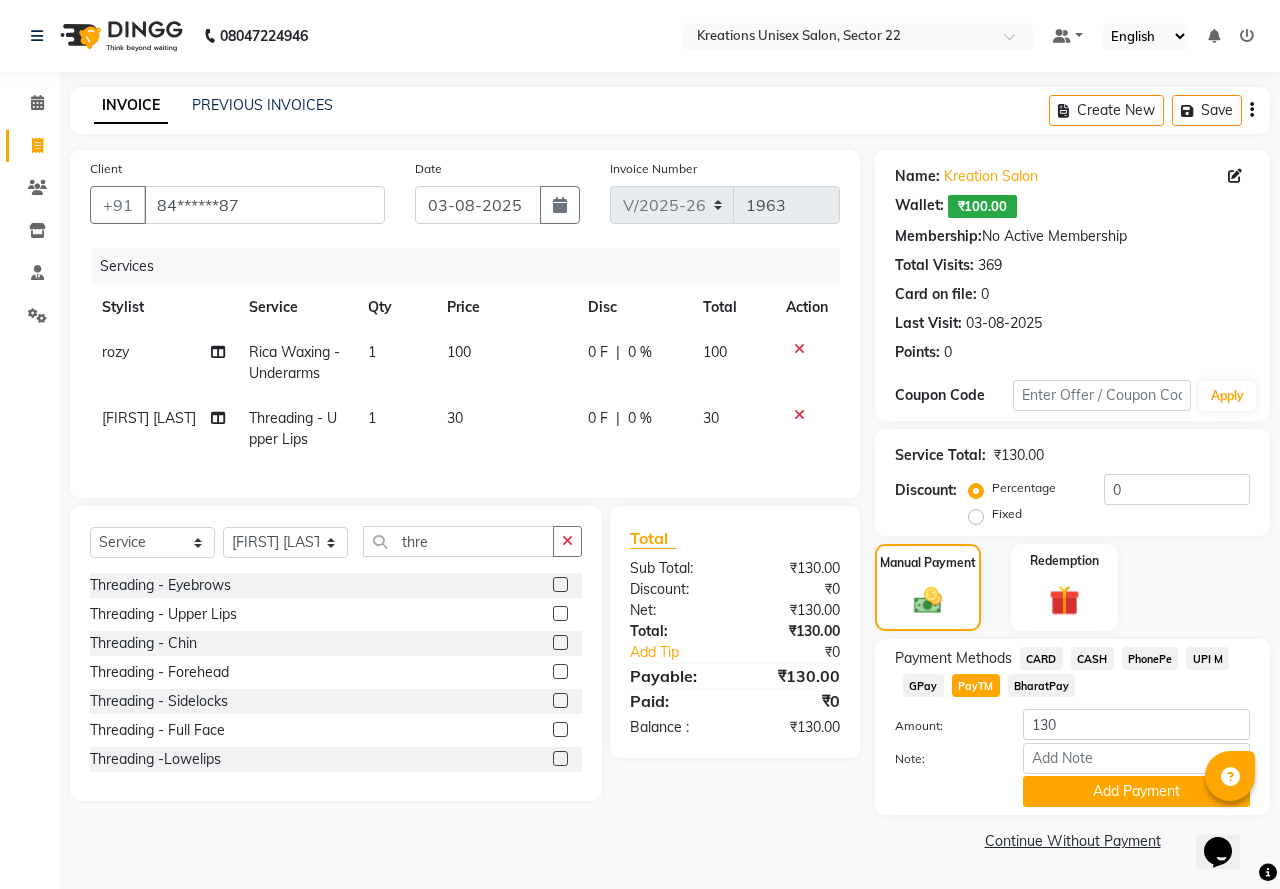 click on "UPI M" 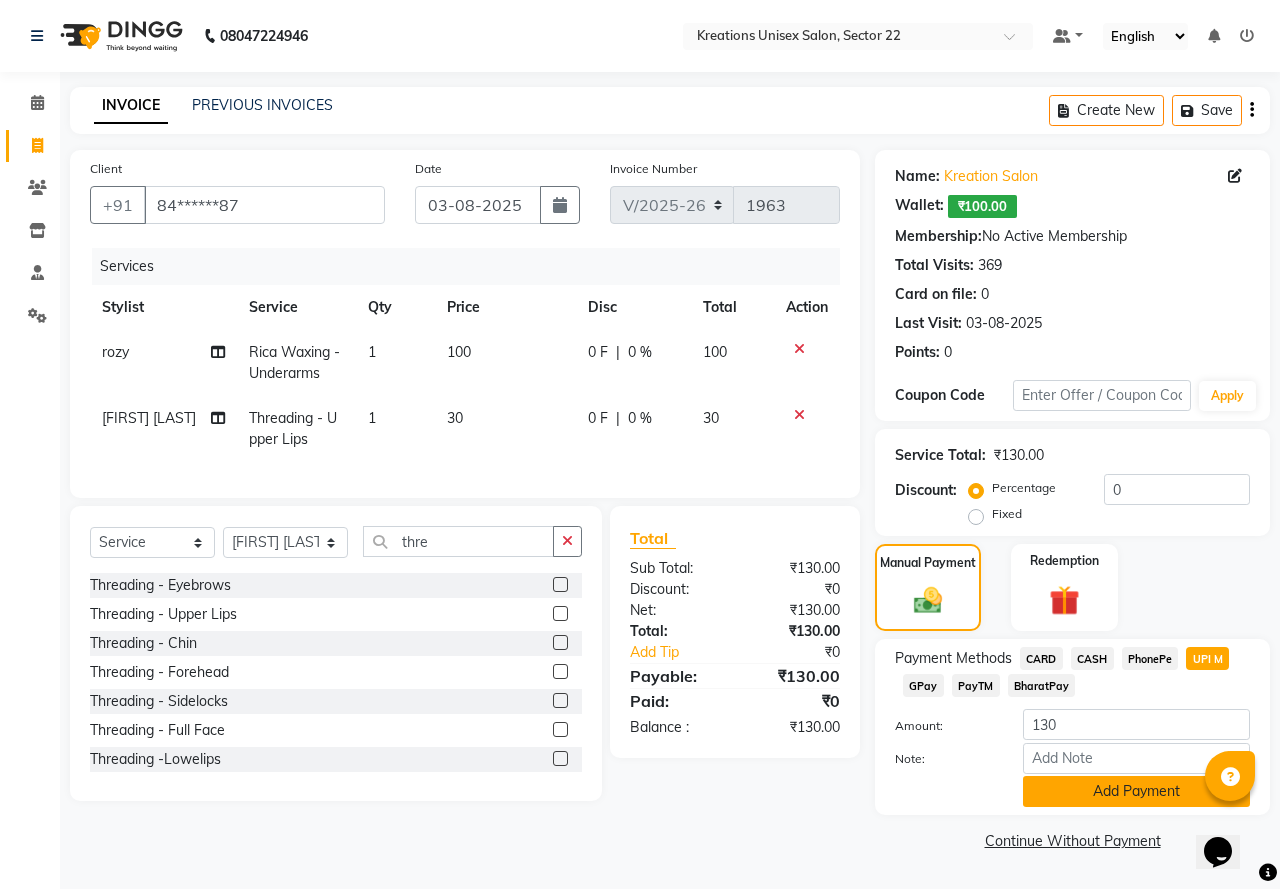 click on "Add Payment" 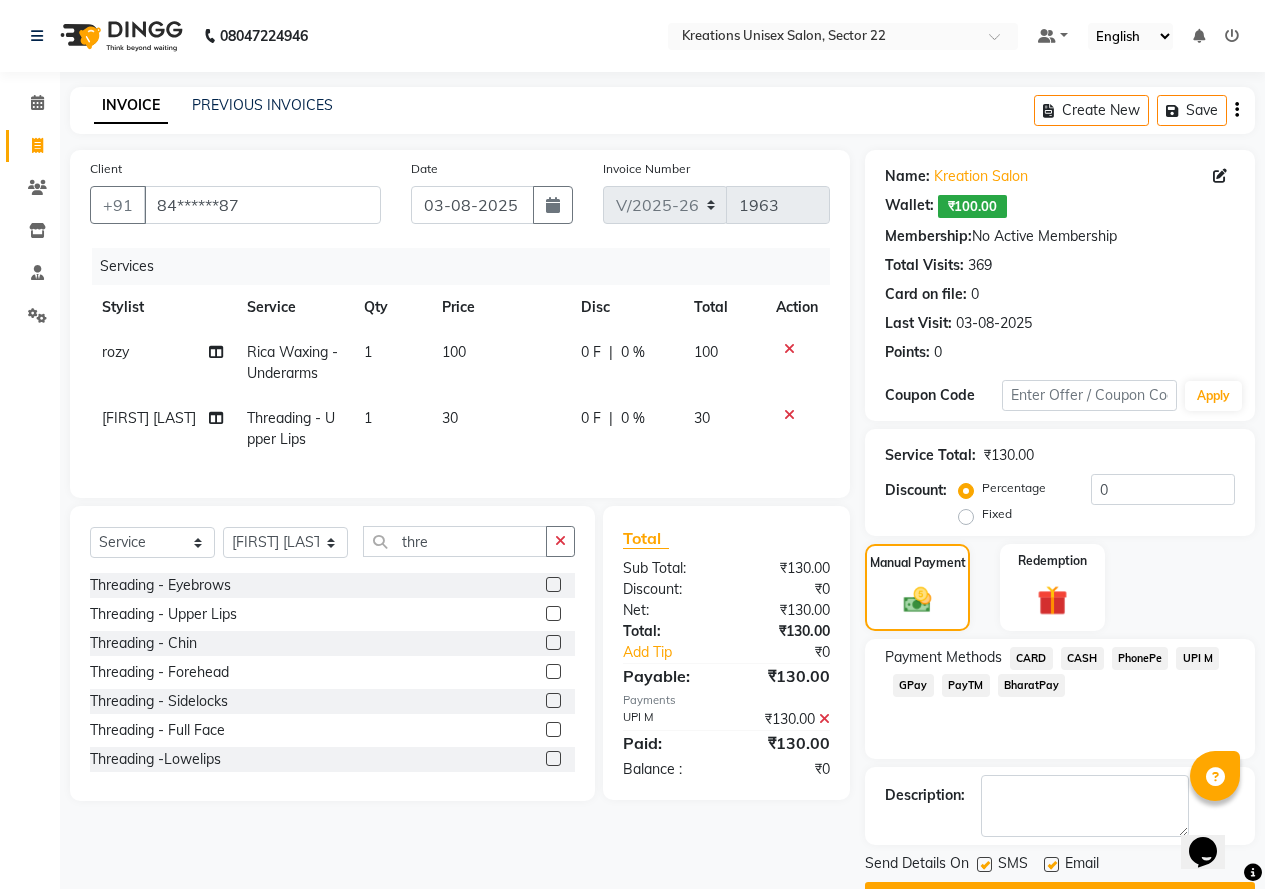 click 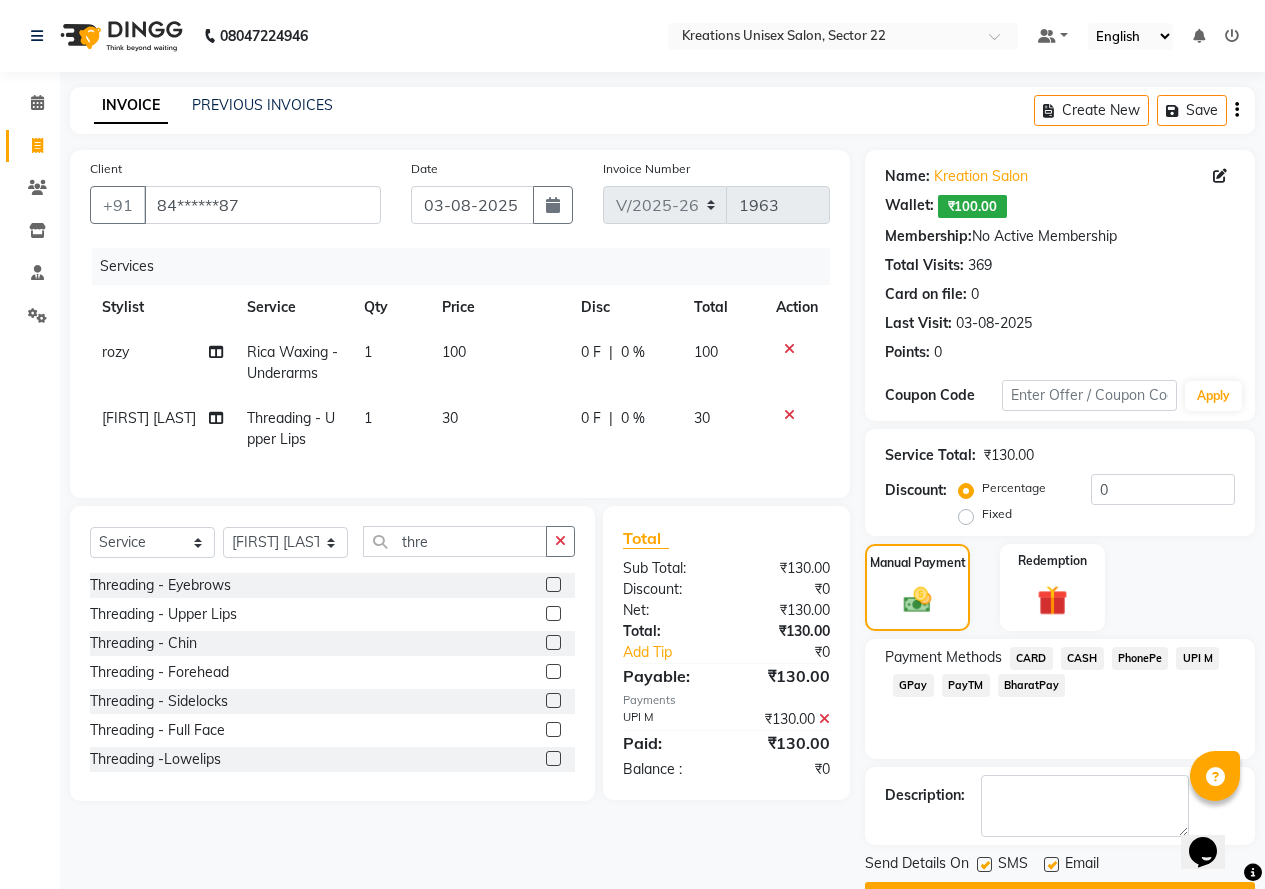 click at bounding box center [983, 865] 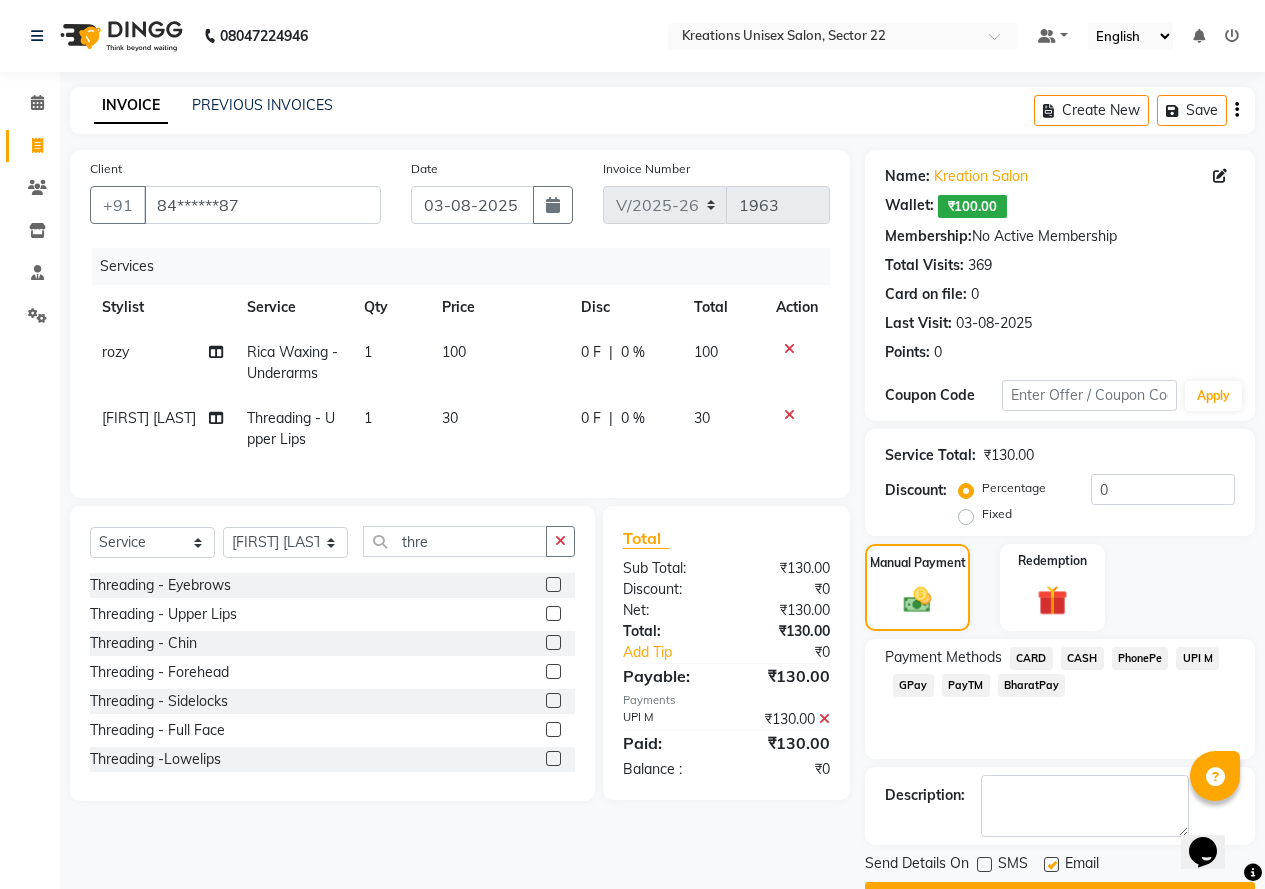 click 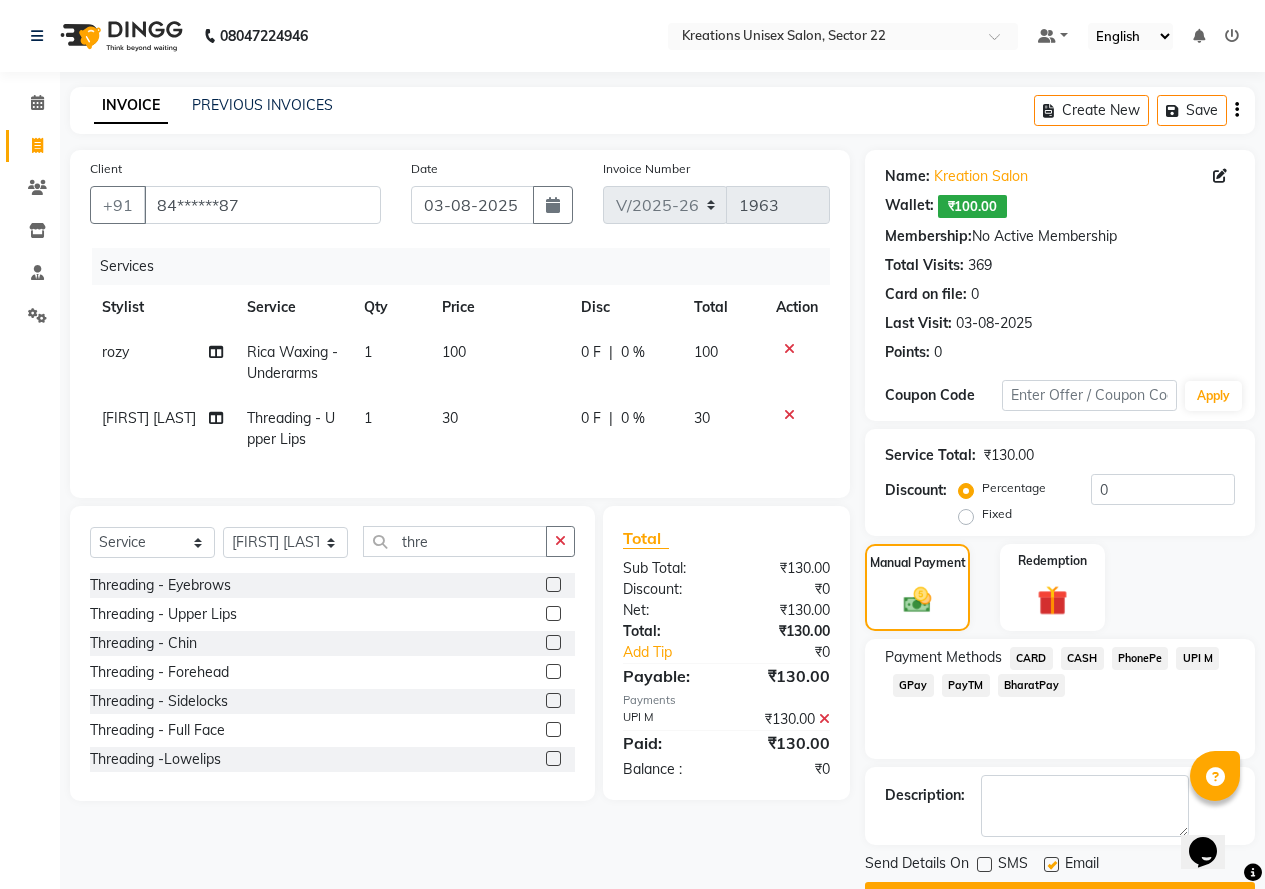 click at bounding box center (1050, 865) 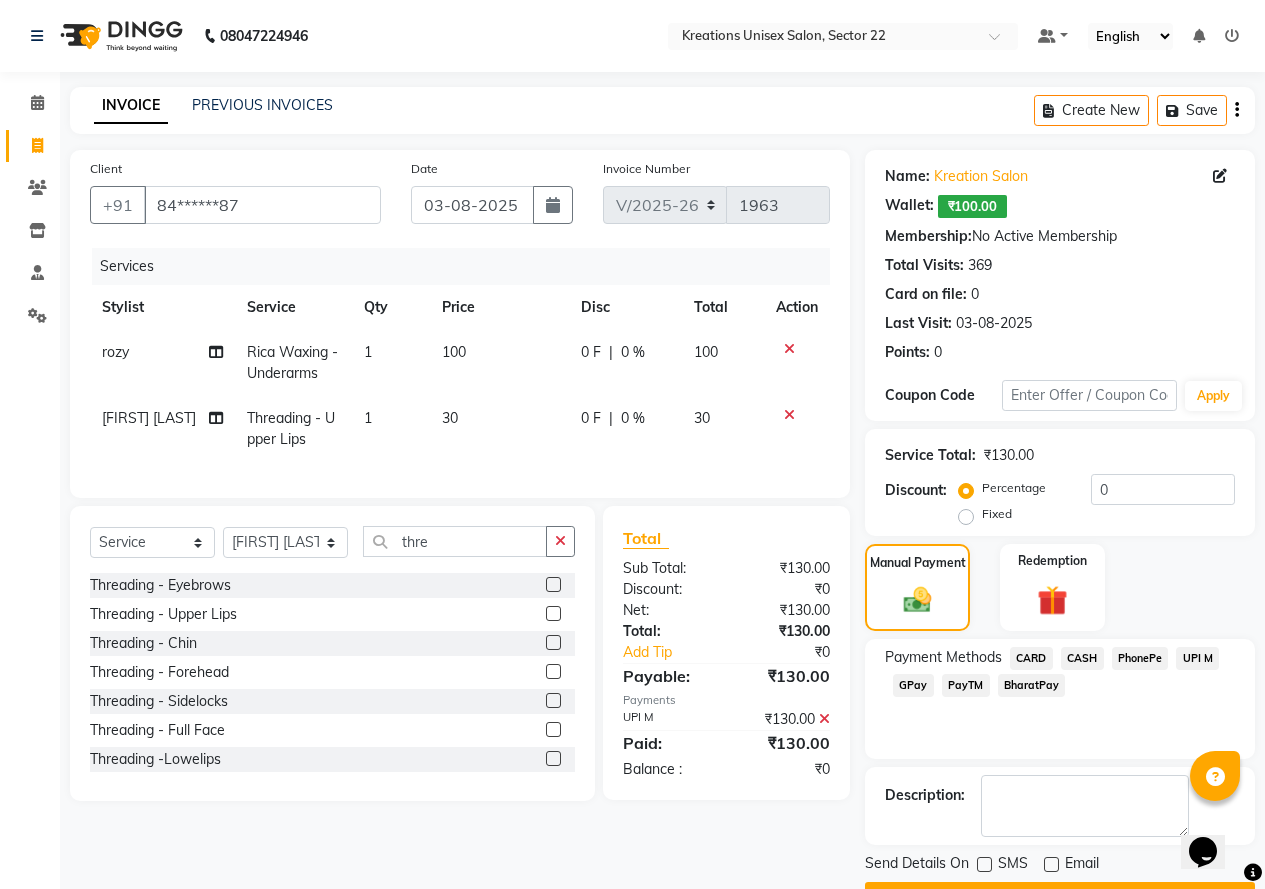 scroll, scrollTop: 54, scrollLeft: 0, axis: vertical 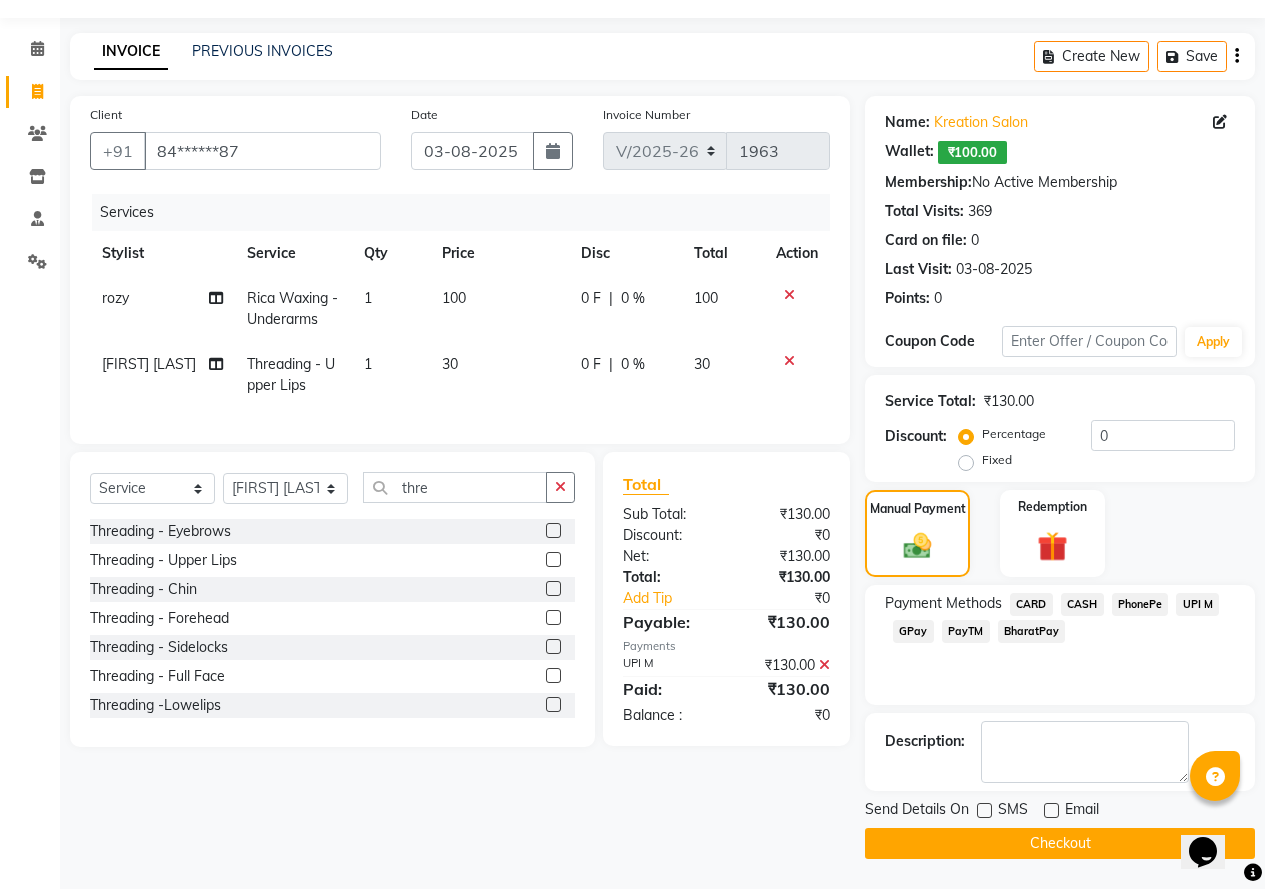 click on "Checkout" 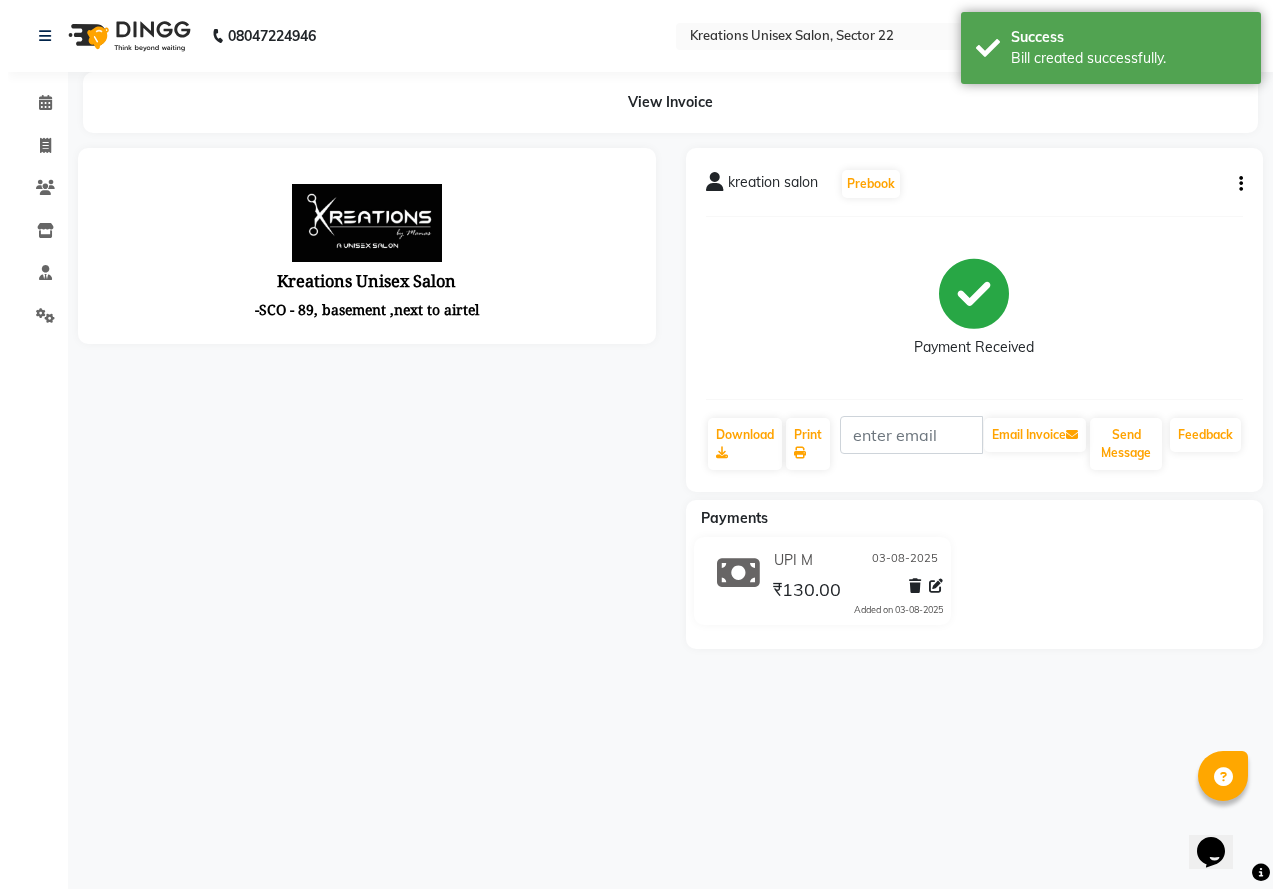 scroll, scrollTop: 0, scrollLeft: 0, axis: both 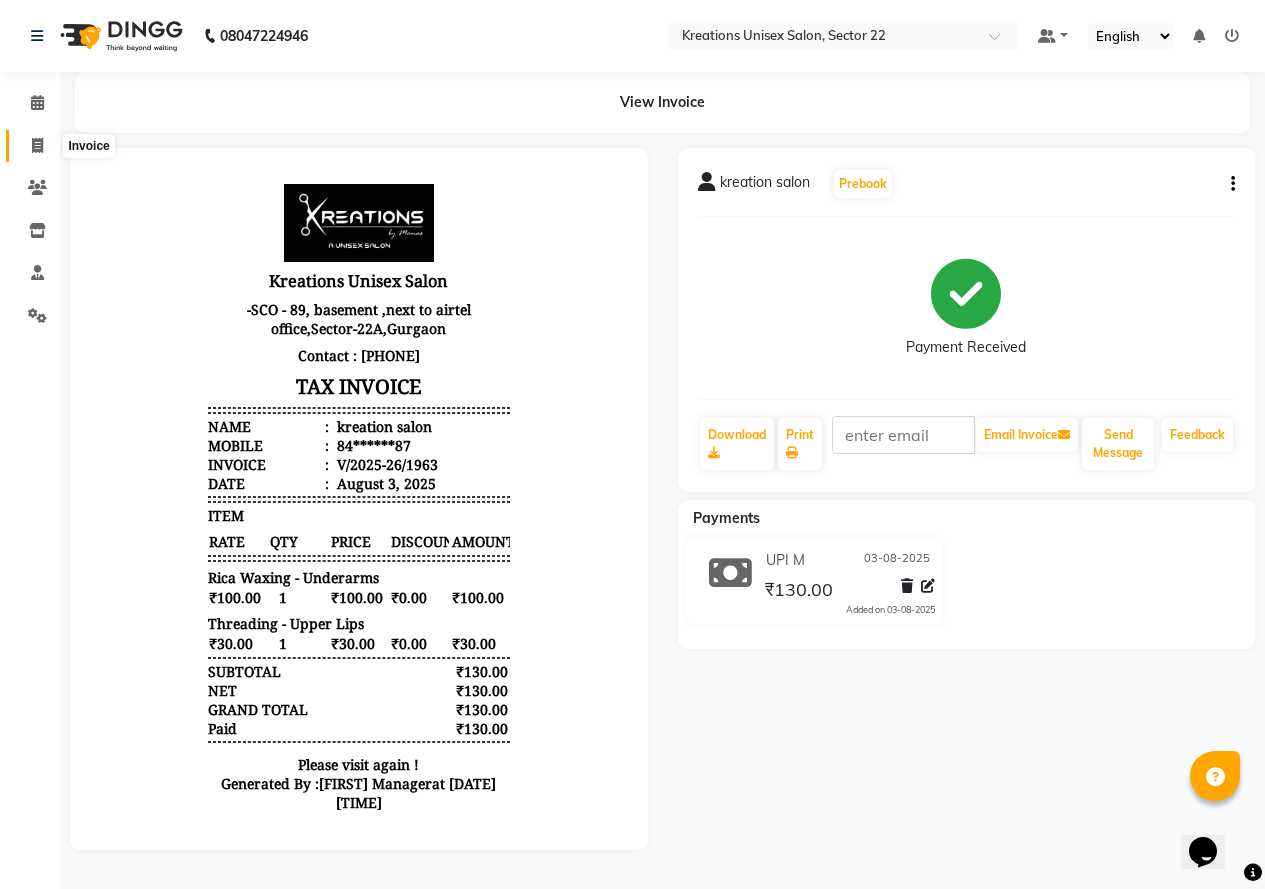 click 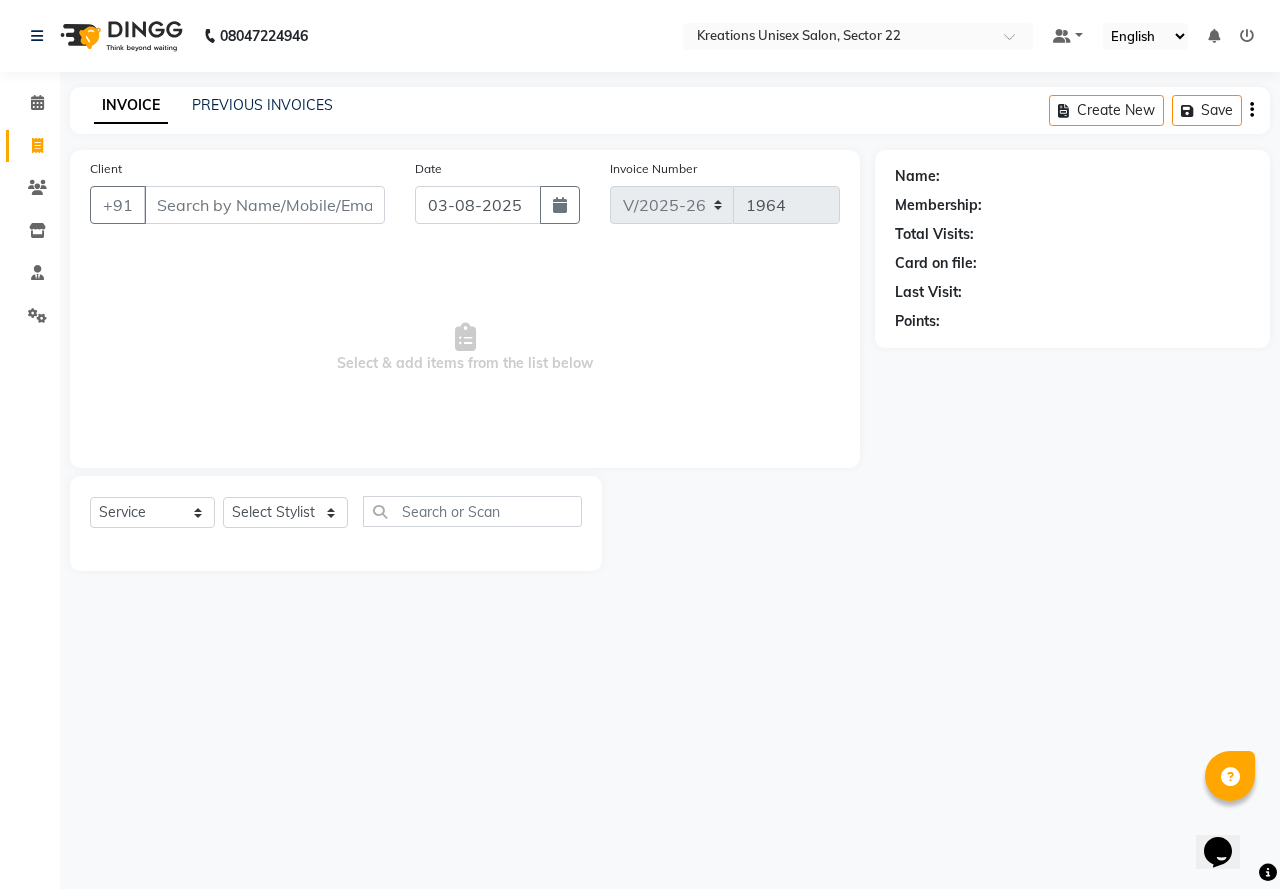 click on "Client" at bounding box center (264, 205) 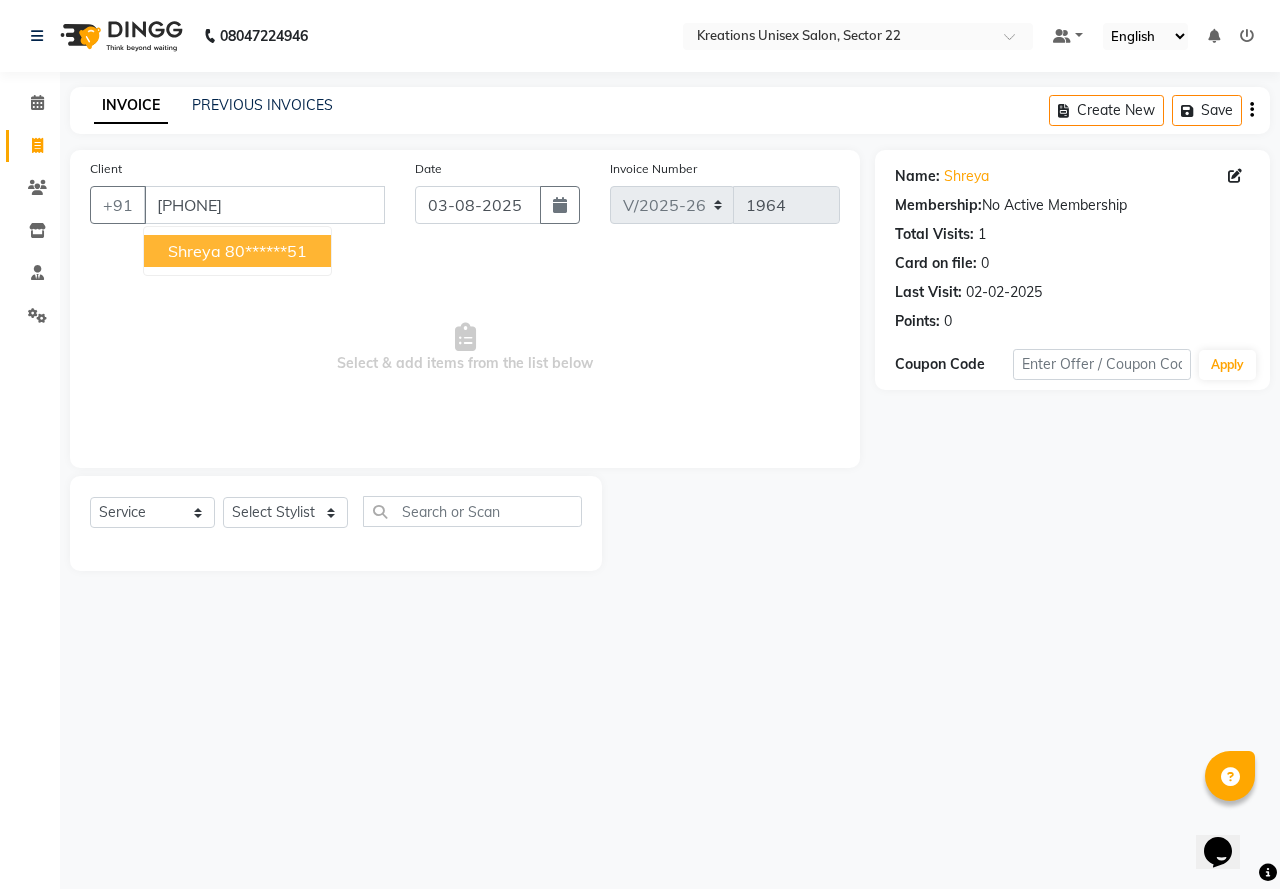 click on "Shreya  80******51" at bounding box center [237, 251] 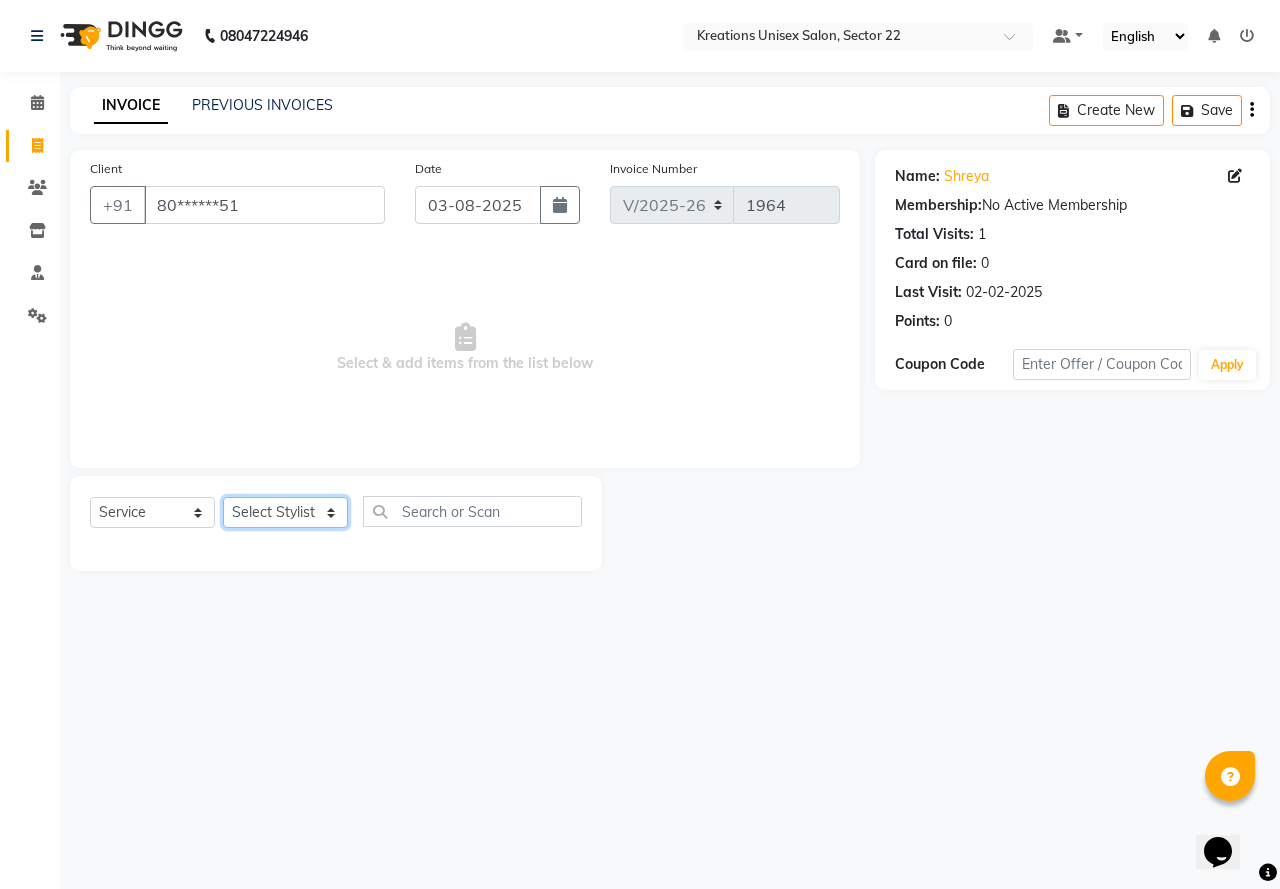 click on "Select Stylist AMAN Jeet Manager Jitender  Kapil  Kavita Manager Malik Khan  Manas Sir  rozy  Sector-23 Shaffali Maam  Shiv Kumar Sita Mehto" 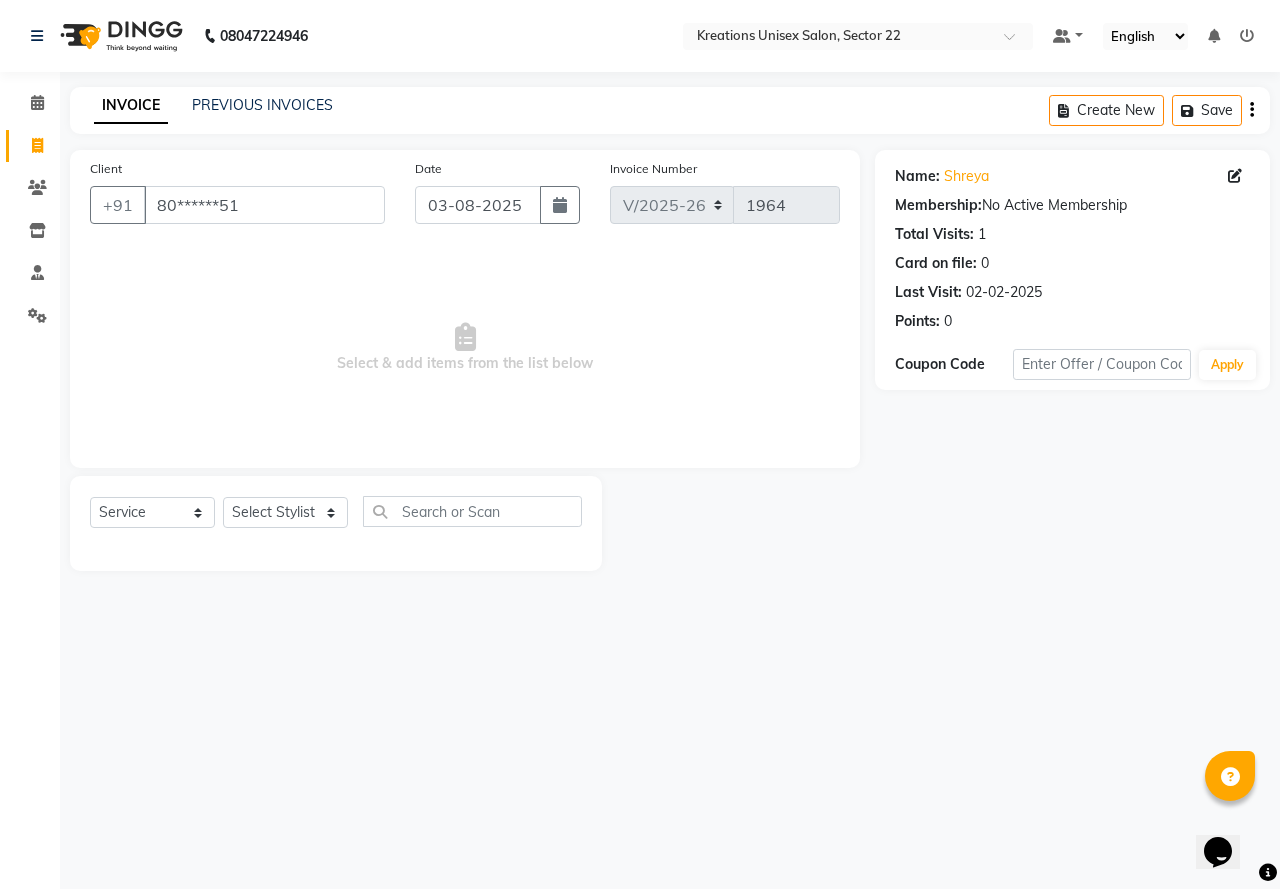 click on "08047224946 Select Location × Kreations Unisex Salon, Sector 22 Default Panel My Panel English ENGLISH Español العربية मराठी हिंदी ગુજરાતી தமிழ் 中文 Notifications nothing to show ☀ Kreations Unisex Salon, Sector 22  Calendar  Invoice  Clients  Inventory  Staff  Settings Completed InProgress Upcoming Dropped Tentative Check-In Confirm Bookings Segments Page Builder INVOICE PREVIOUS INVOICES Create New   Save  Client +91 80******51 Date 03-08-2025 Invoice Number V/2025 V/2025-26 1964  Select & add items from the list below  Select  Service  Product  Membership  Package Voucher Prepaid Gift Card  Select Stylist AMAN Jeet Manager Jitender  Kapil  Kavita Manager Malik Khan  Manas Sir  rozy  Sector-23 Shaffali Maam  Shiv Kumar Sita Mehto  Name: Shreya  Membership:  No Active Membership  Total Visits:  1 Card on file:  0 Last Visit:   02-02-2025 Points:   0  Coupon Code Apply" at bounding box center (640, 444) 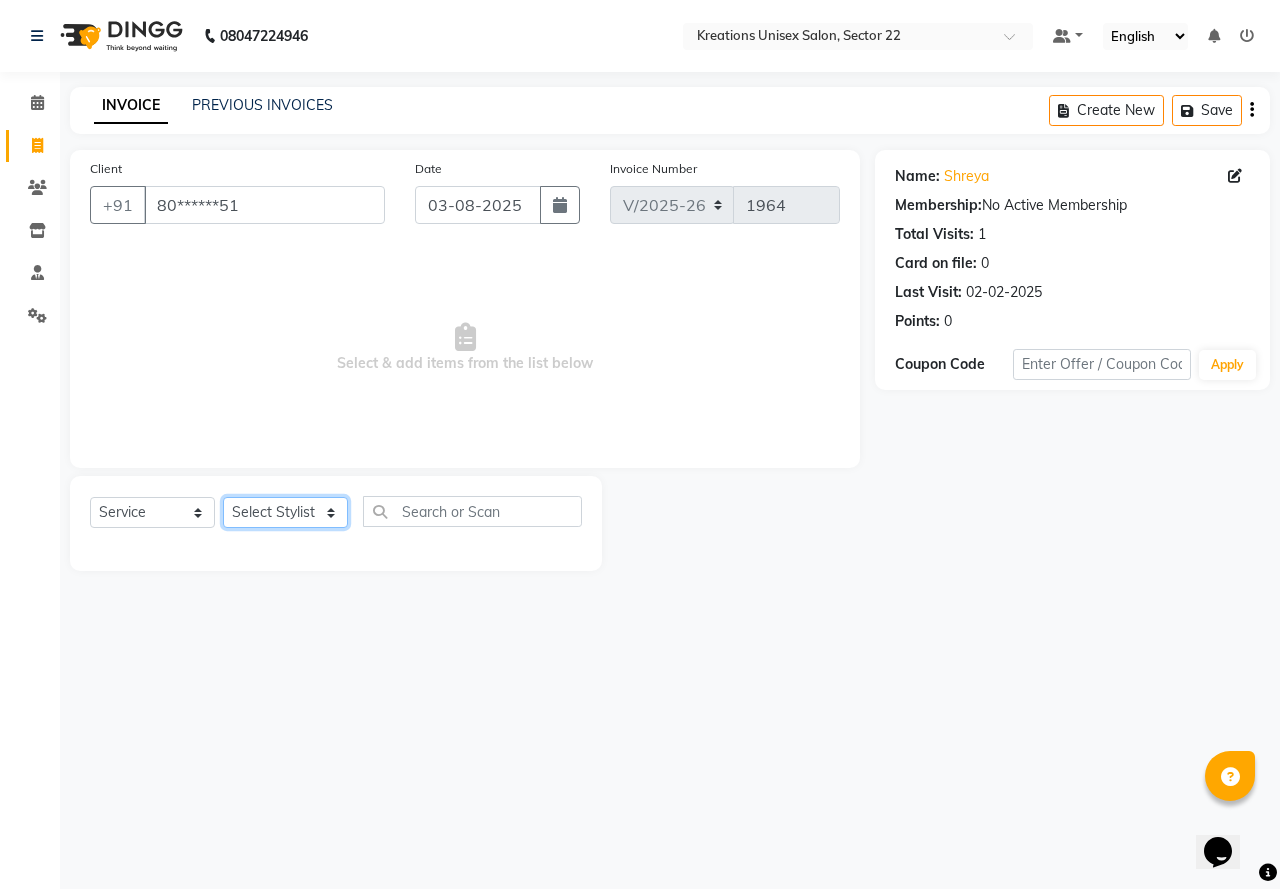 drag, startPoint x: 291, startPoint y: 504, endPoint x: 300, endPoint y: 495, distance: 12.727922 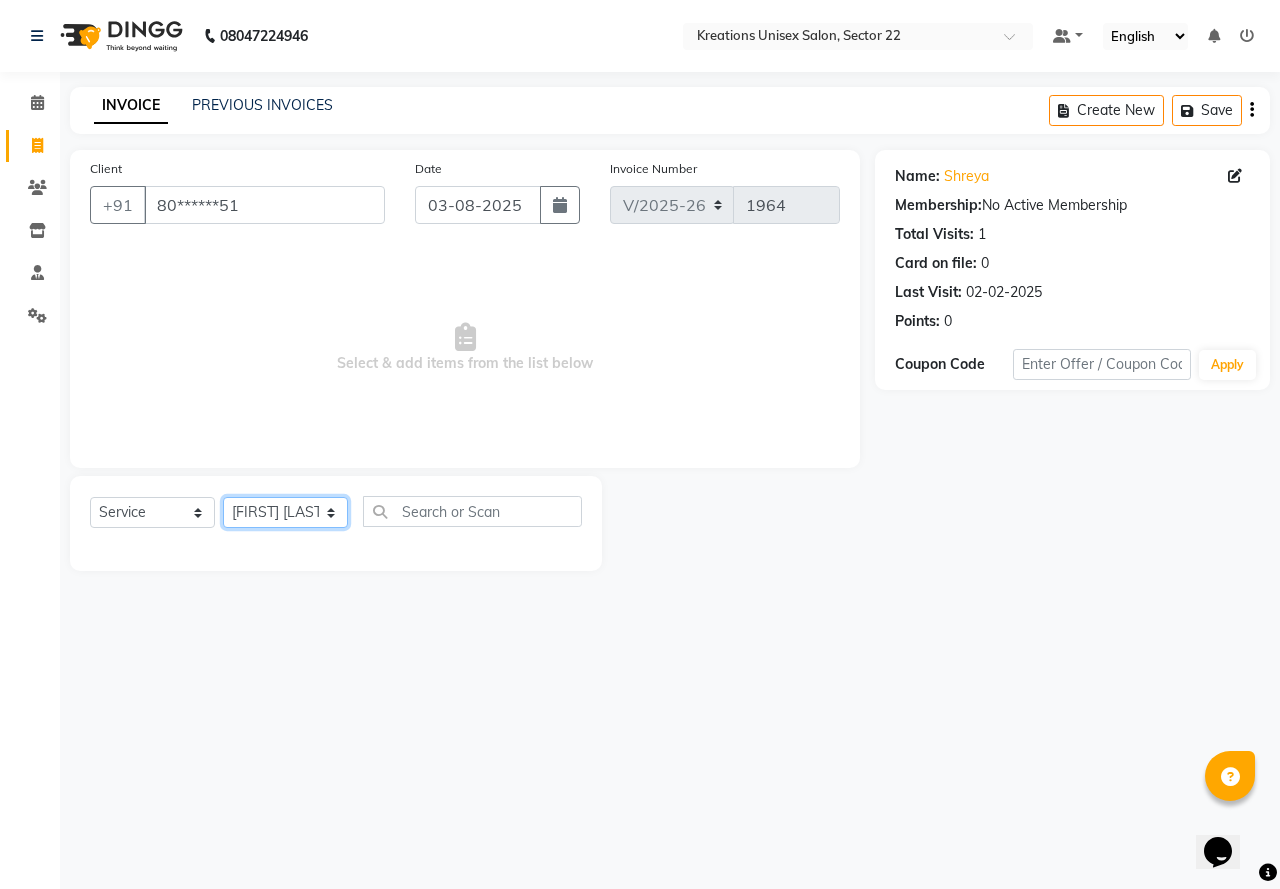 click on "Select Stylist AMAN Jeet Manager Jitender  Kapil  Kavita Manager Malik Khan  Manas Sir  rozy  Sector-23 Shaffali Maam  Shiv Kumar Sita Mehto" 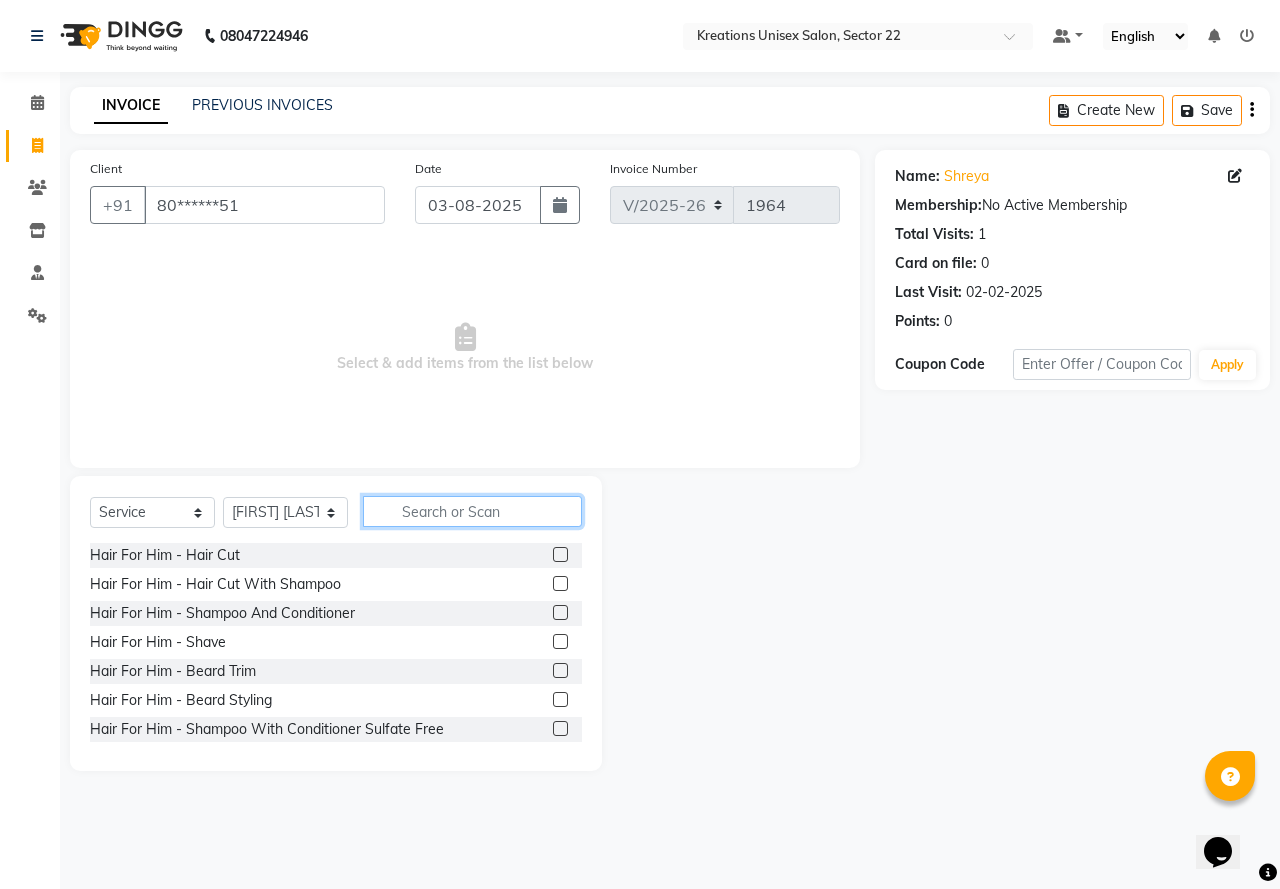 click 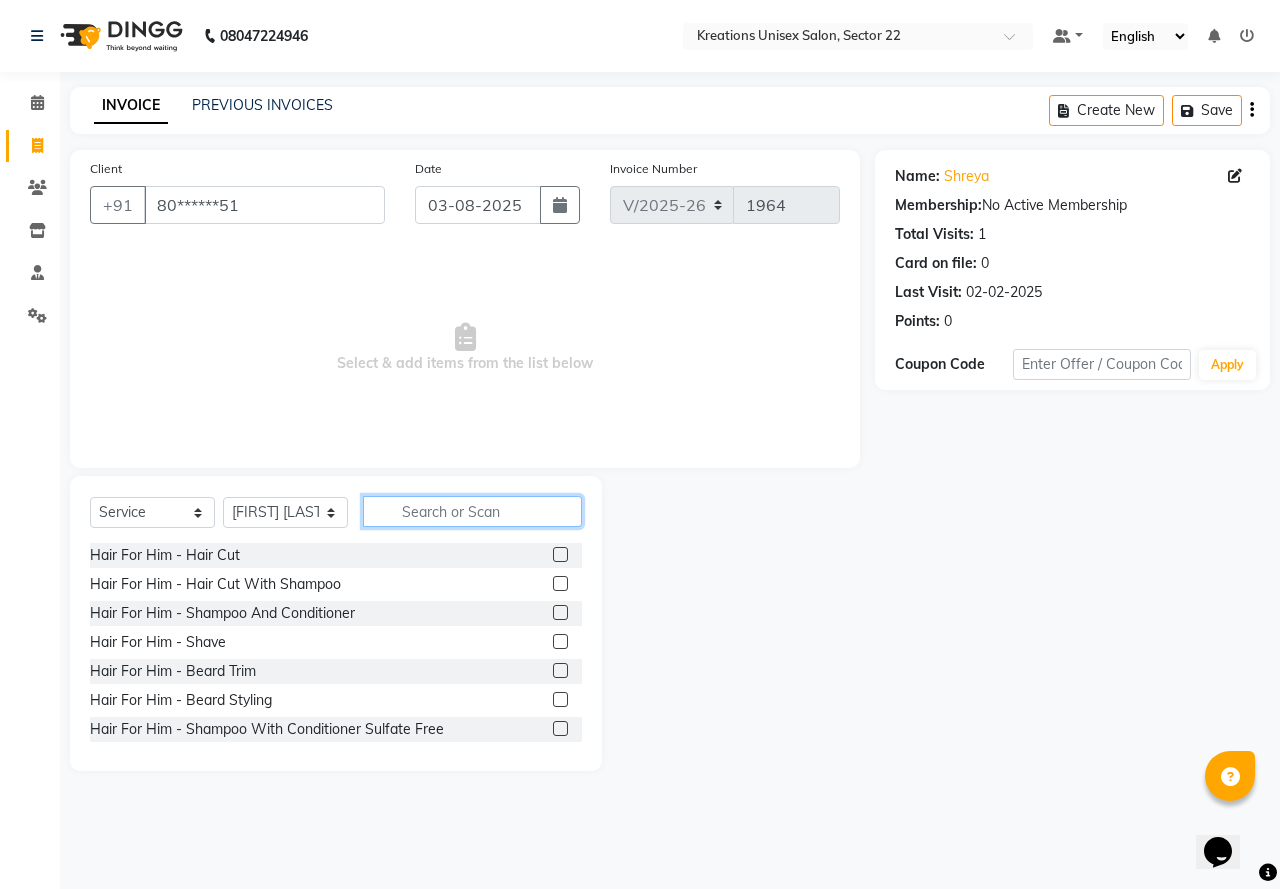 click 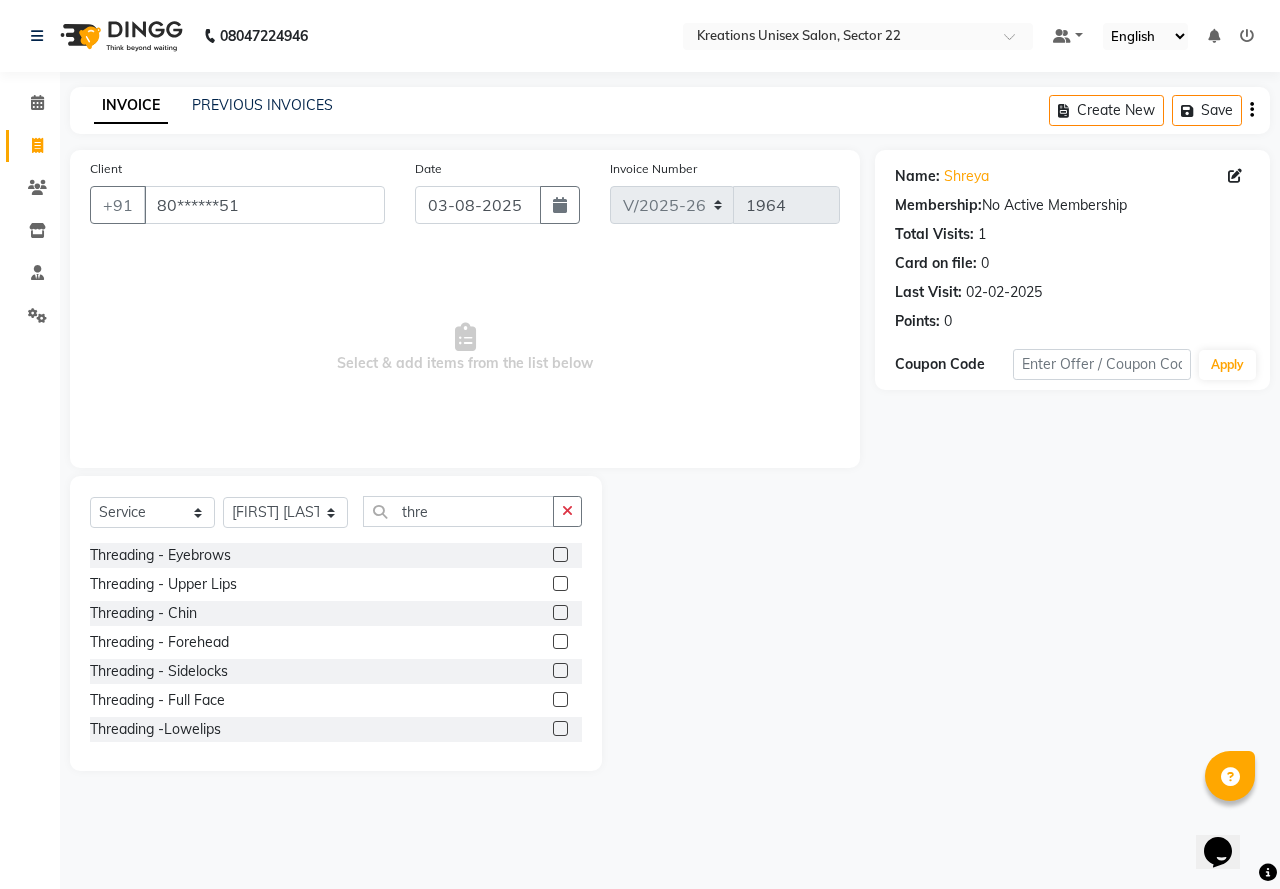 click on "Threading  - Eyebrows" 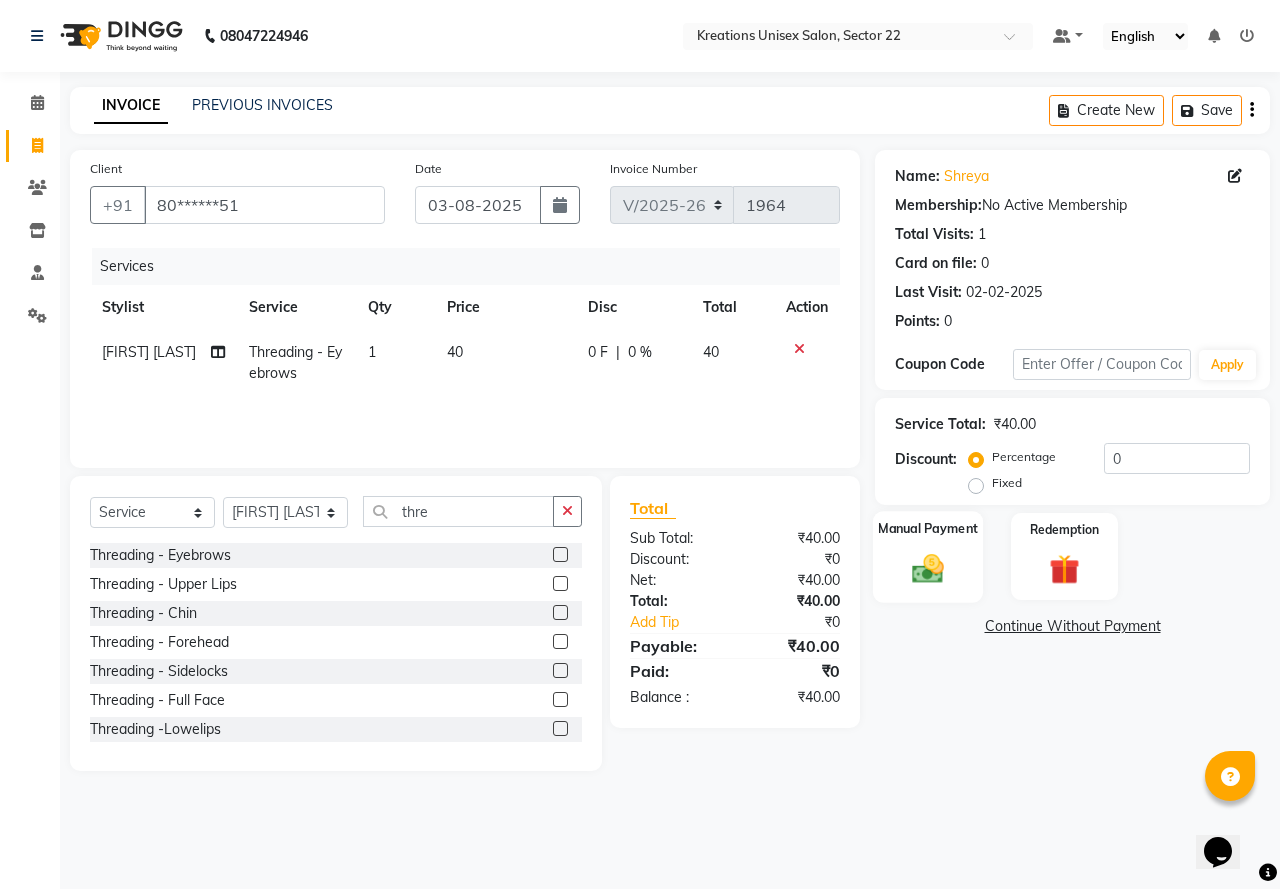 click 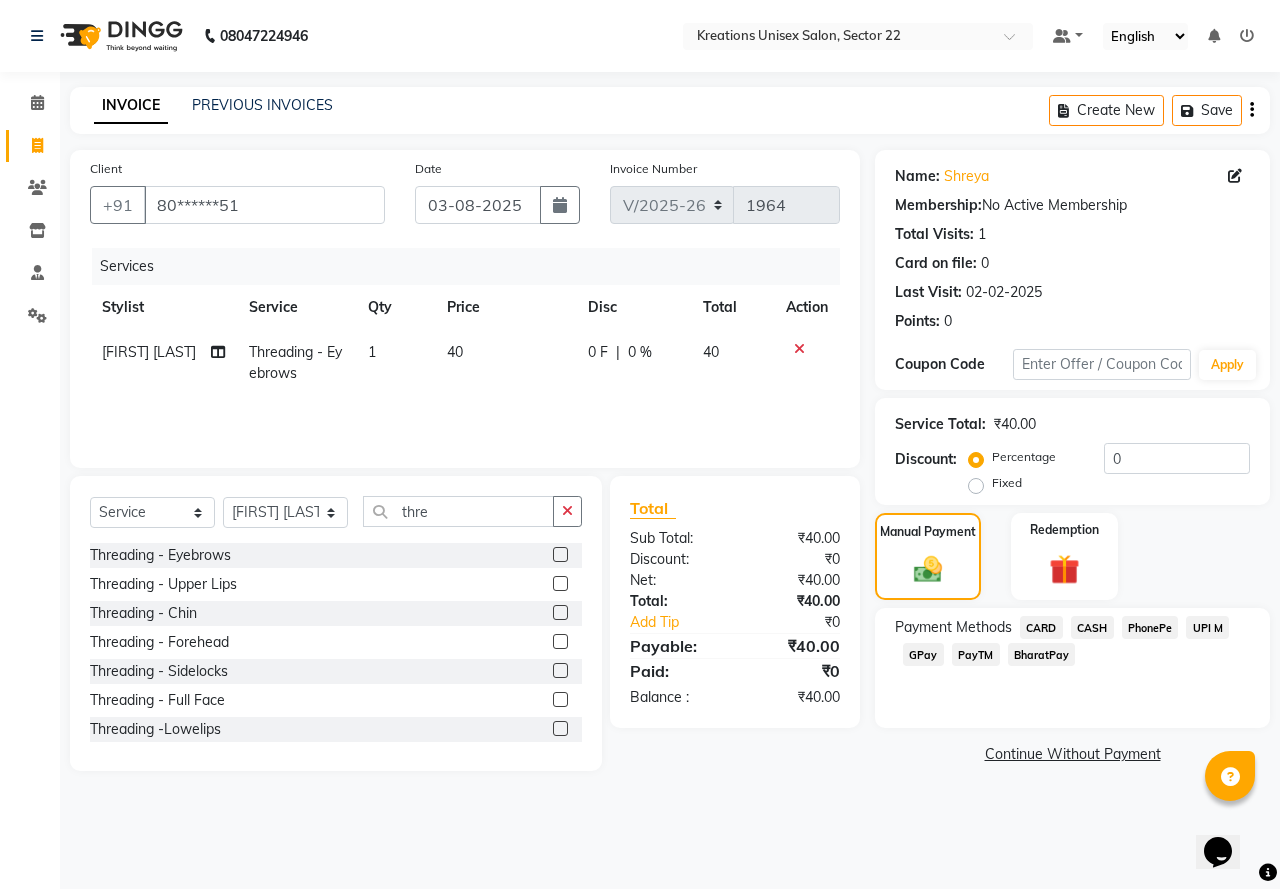 click on "PayTM" 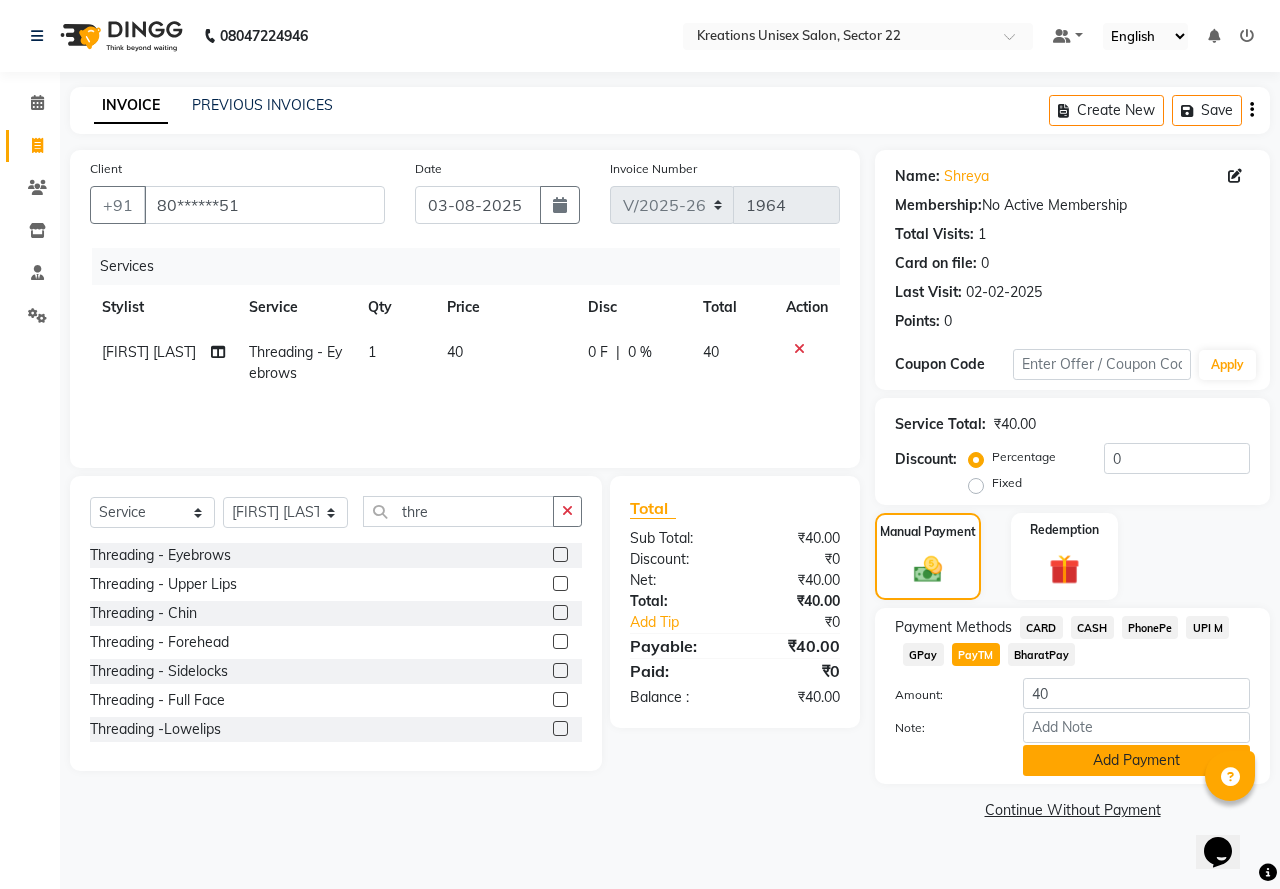 click on "Add Payment" 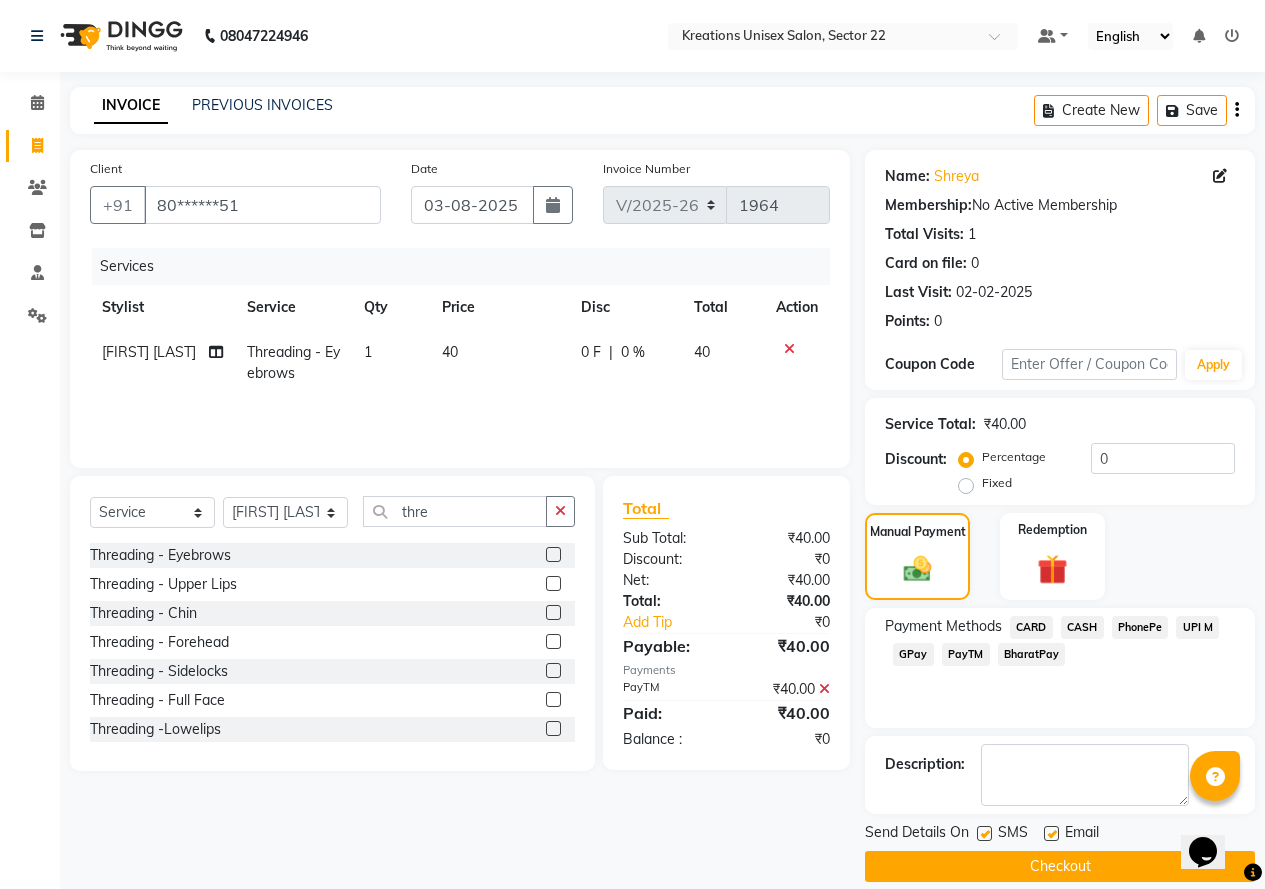 click 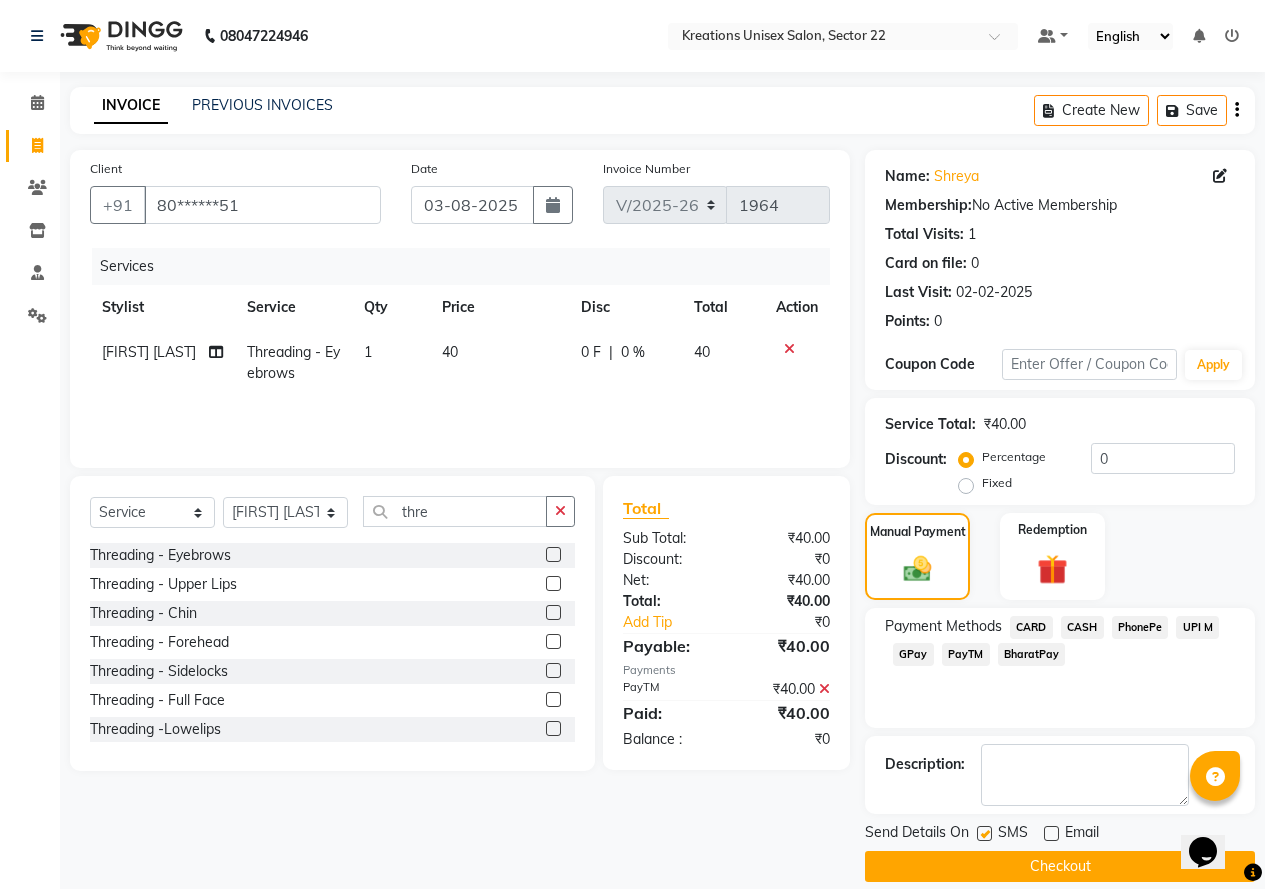 click 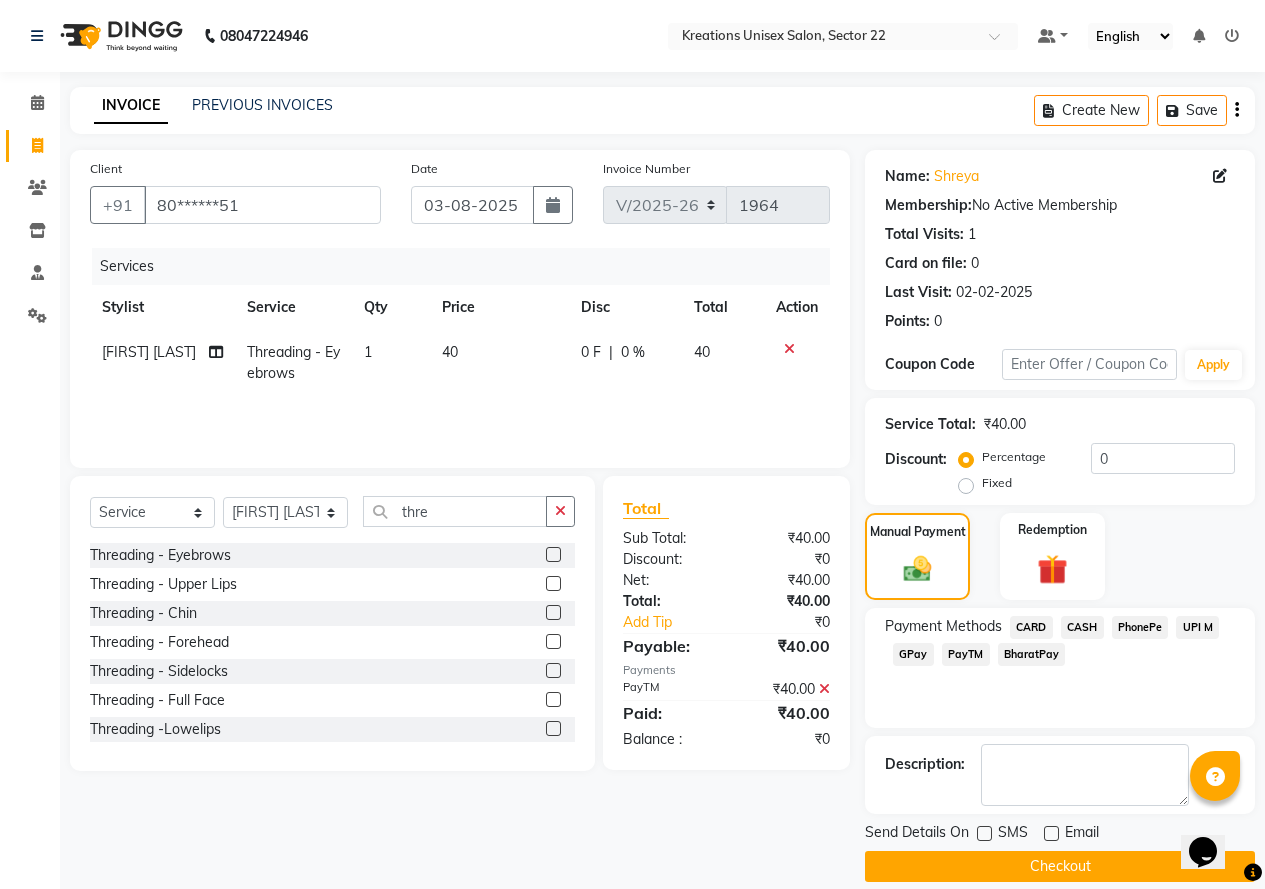 click on "Checkout" 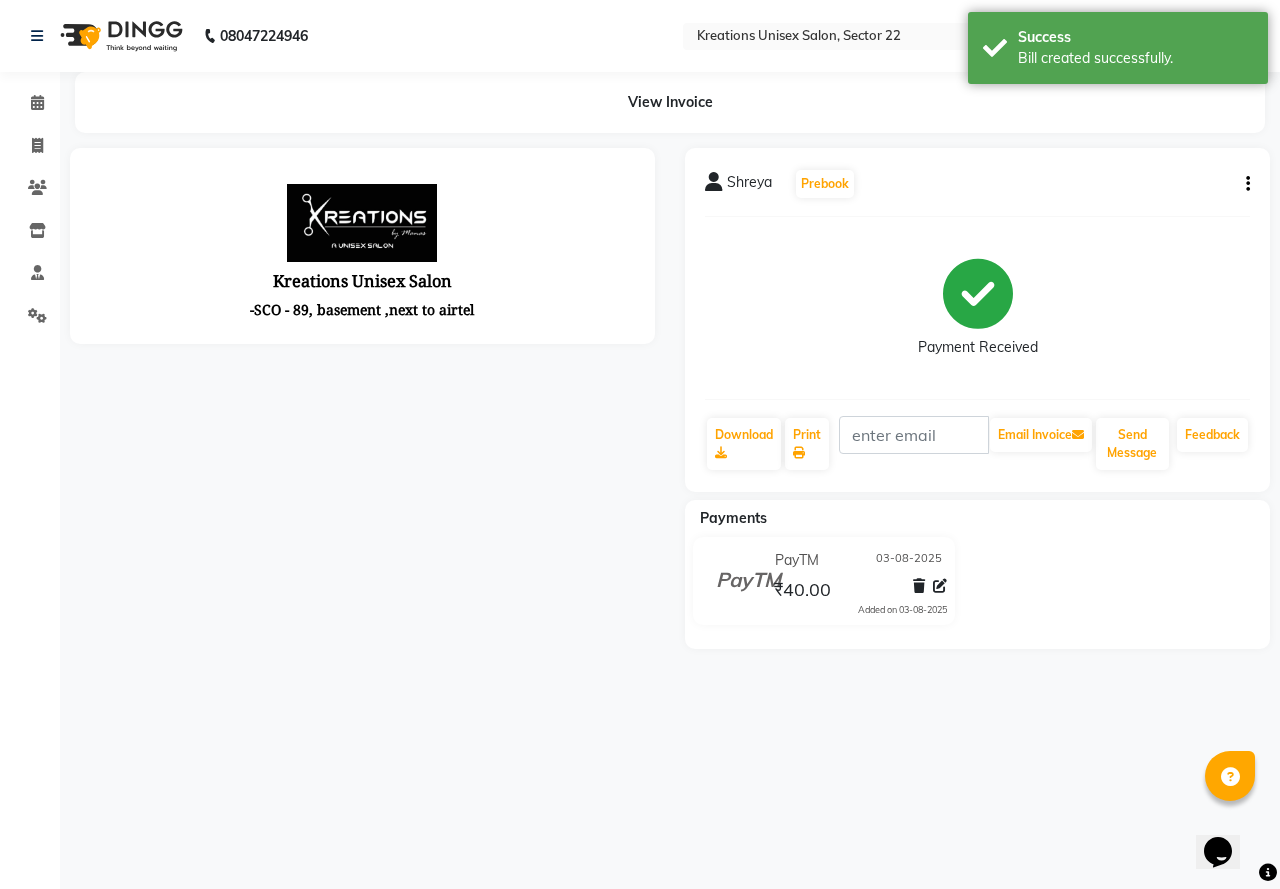 scroll, scrollTop: 0, scrollLeft: 0, axis: both 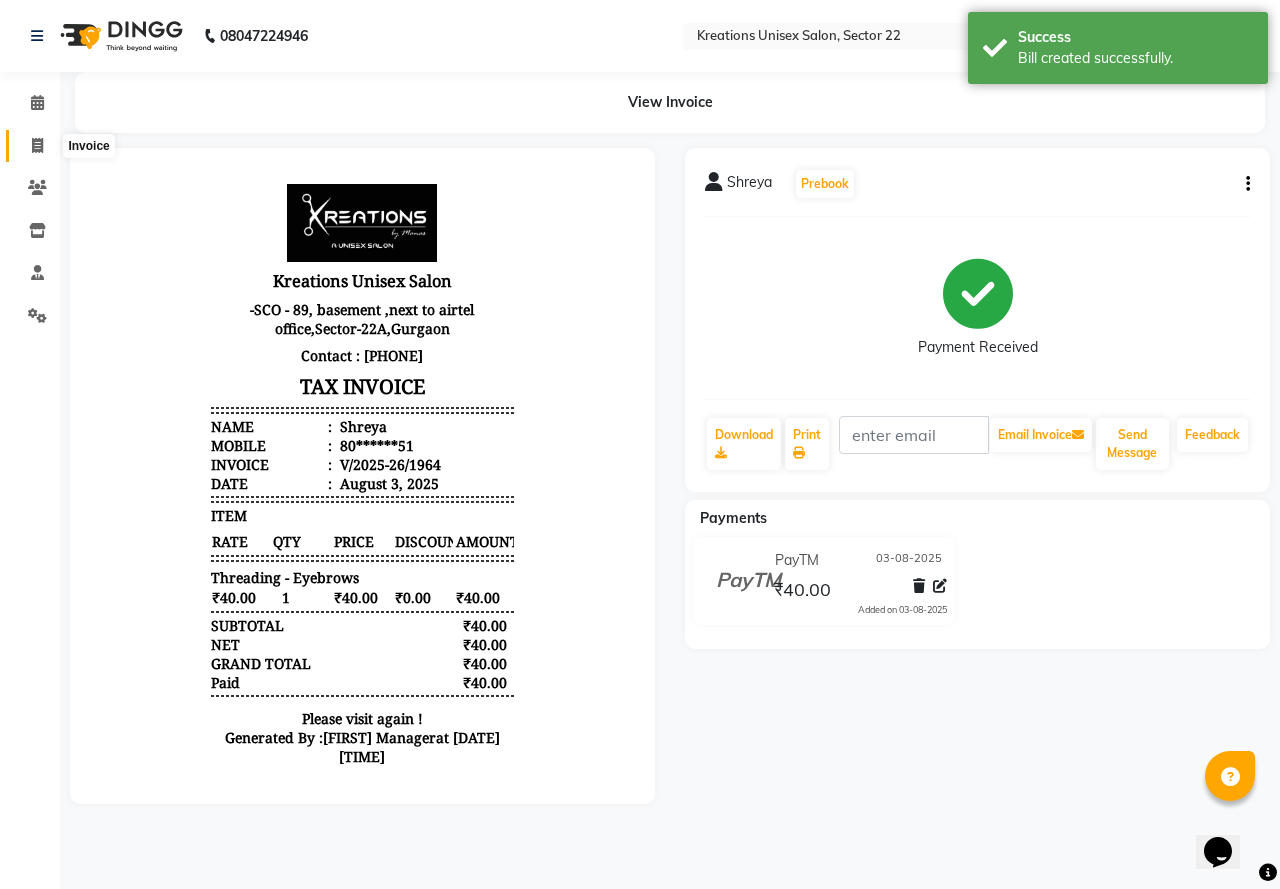 click 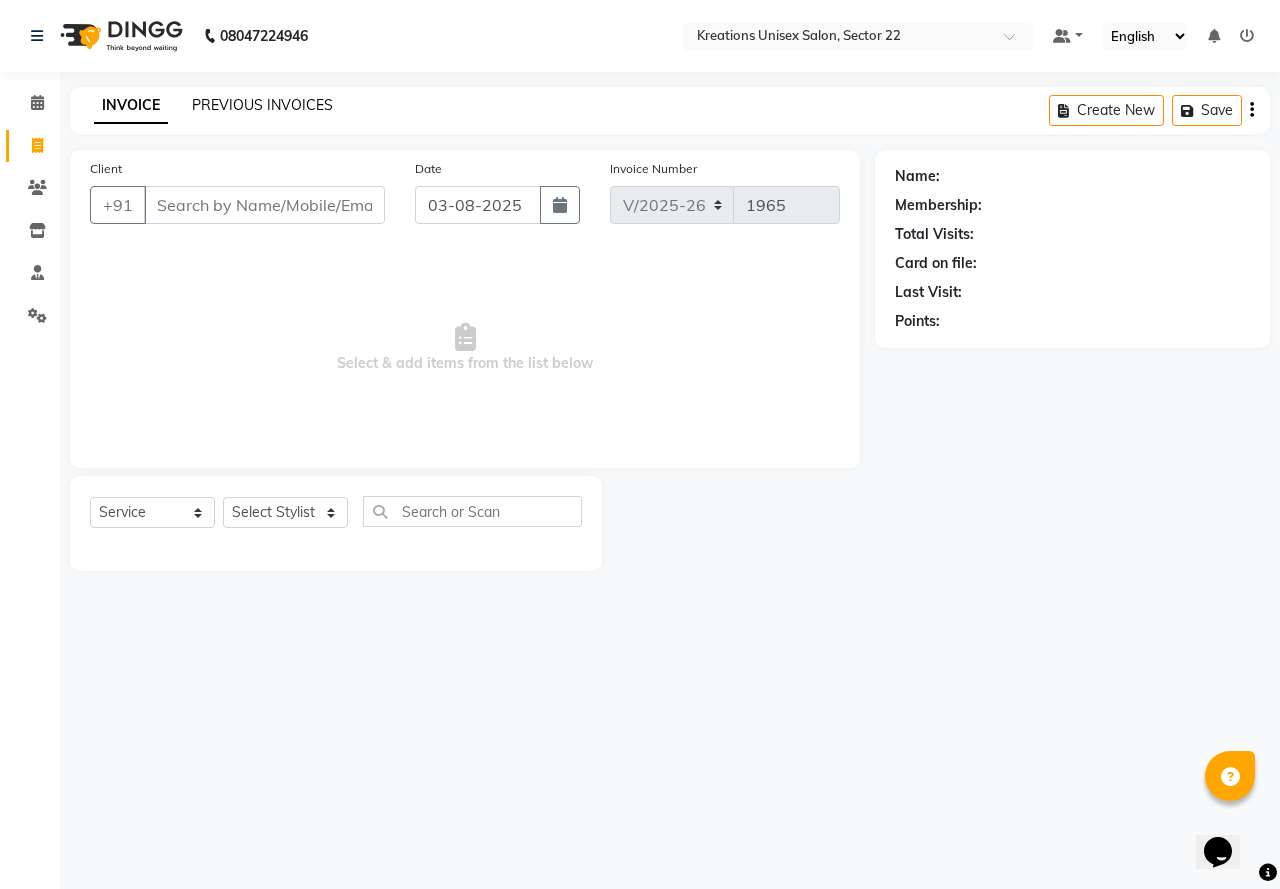 click on "PREVIOUS INVOICES" 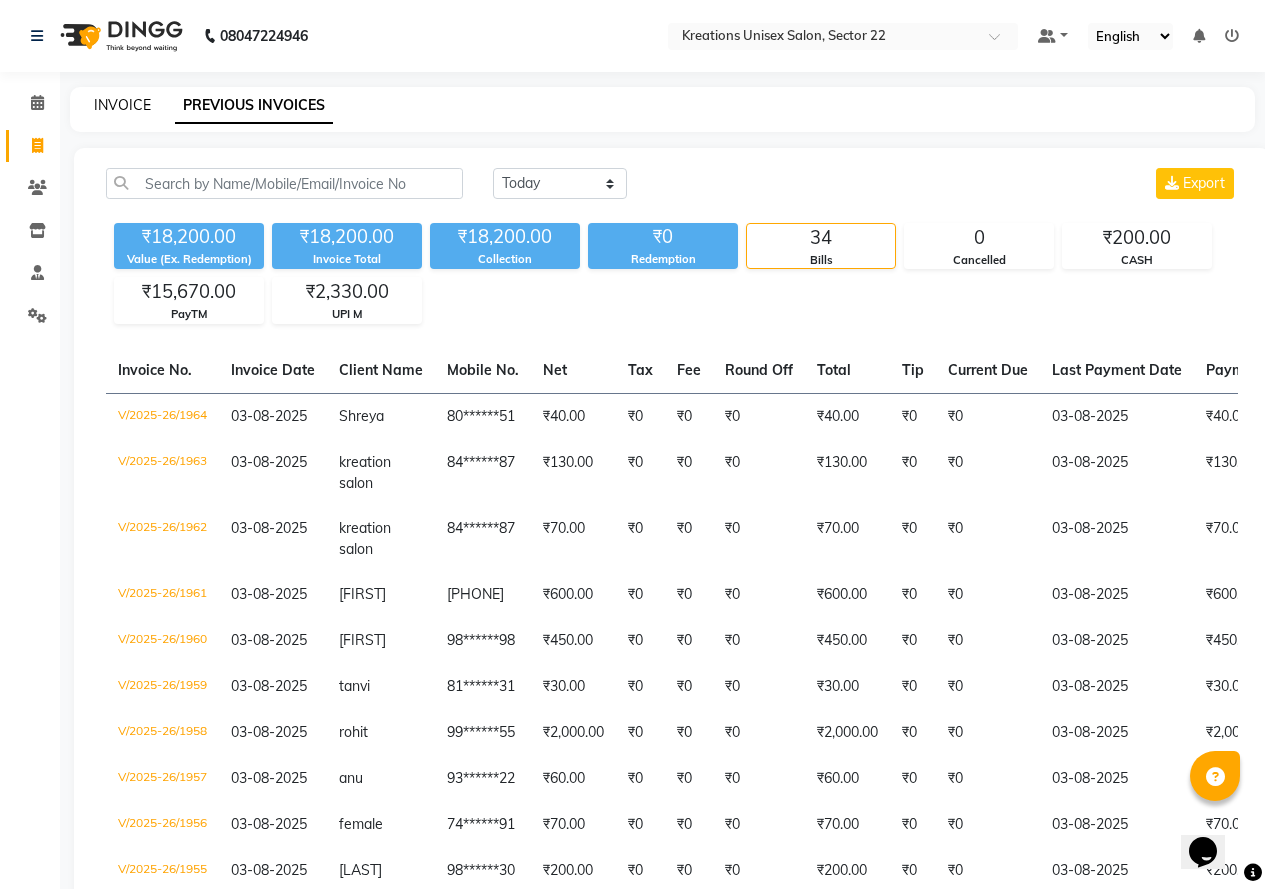 click on "INVOICE" 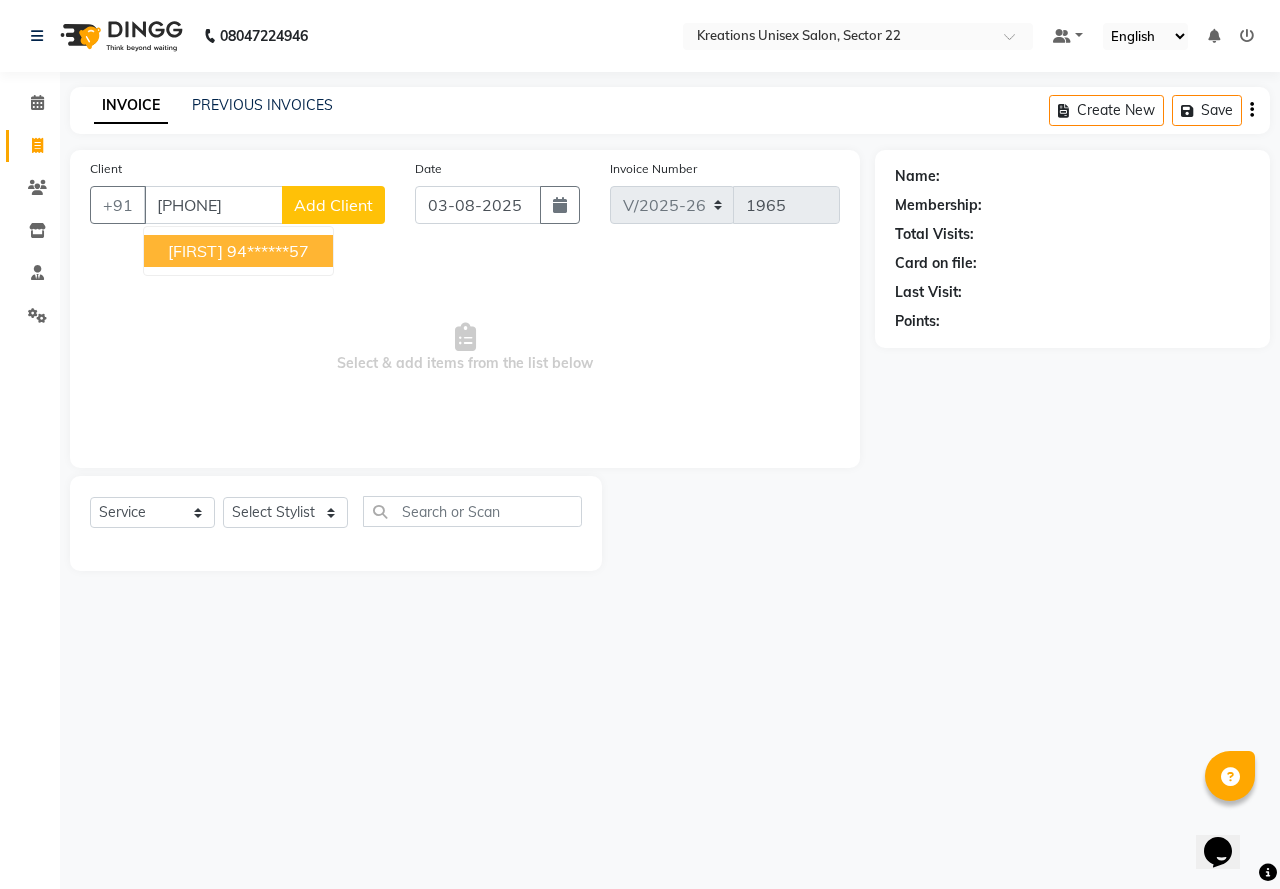 click on "[FIRST]" at bounding box center [195, 251] 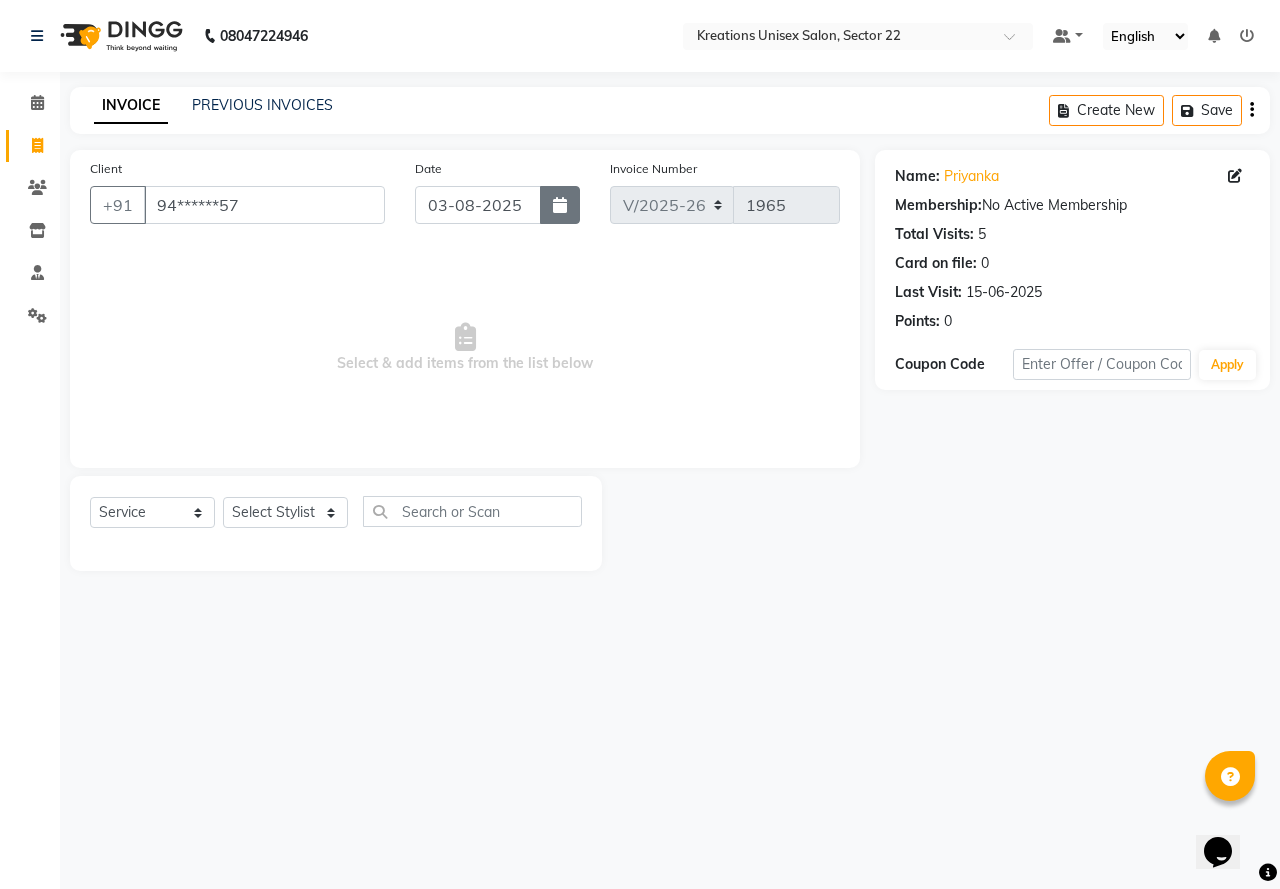 click 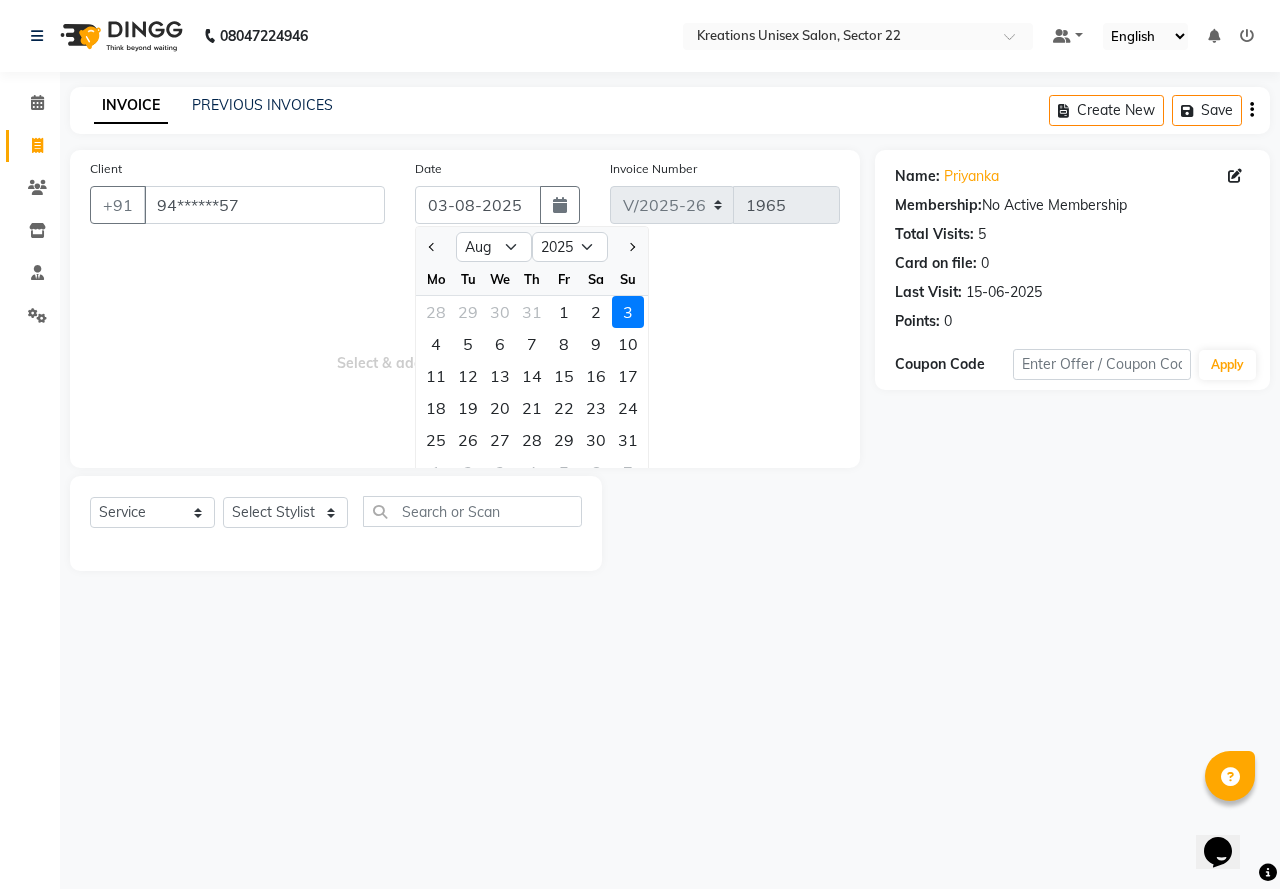 click on "Select & add items from the list below" at bounding box center (465, 348) 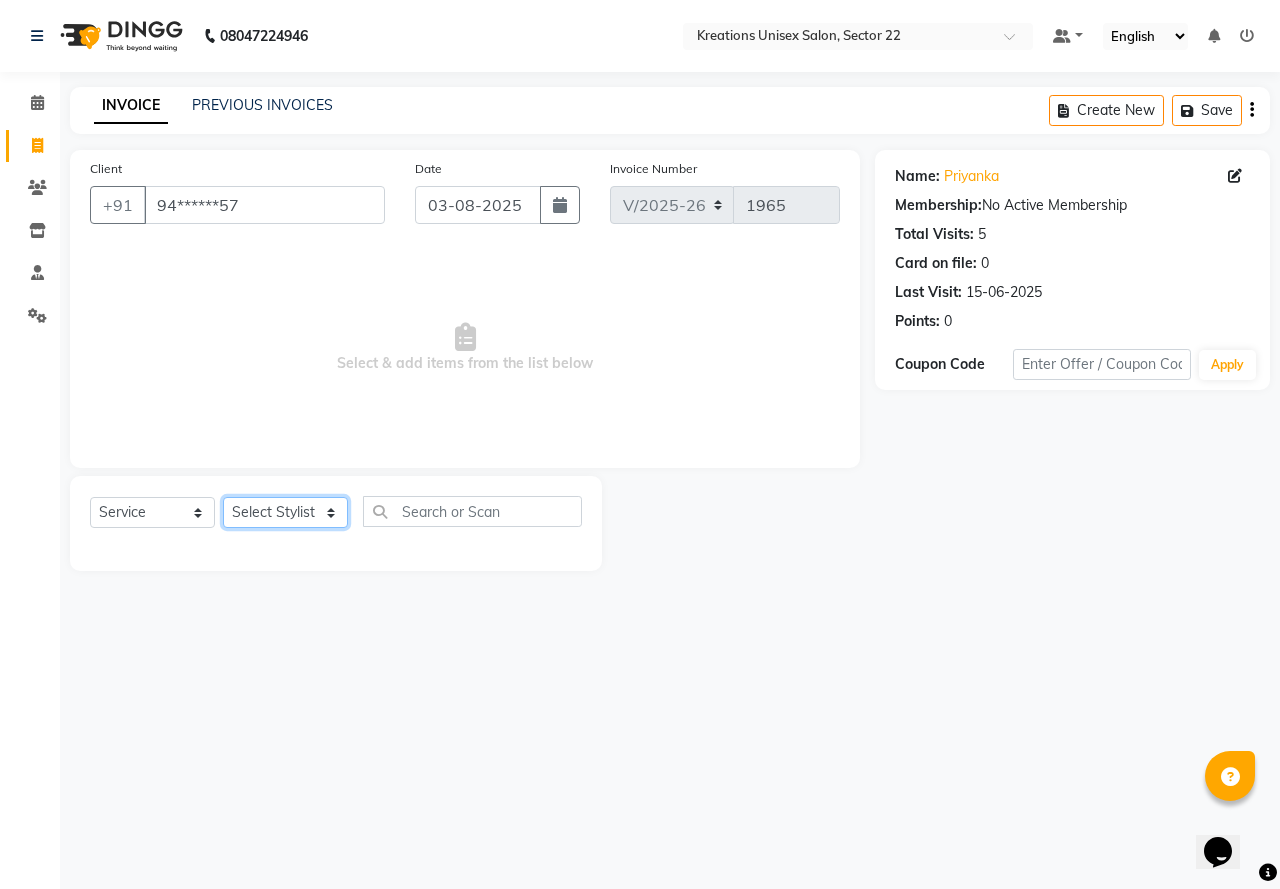 click on "Select Stylist AMAN Jeet Manager Jitender  Kapil  Kavita Manager Malik Khan  Manas Sir  rozy  Sector-23 Shaffali Maam  Shiv Kumar Sita Mehto" 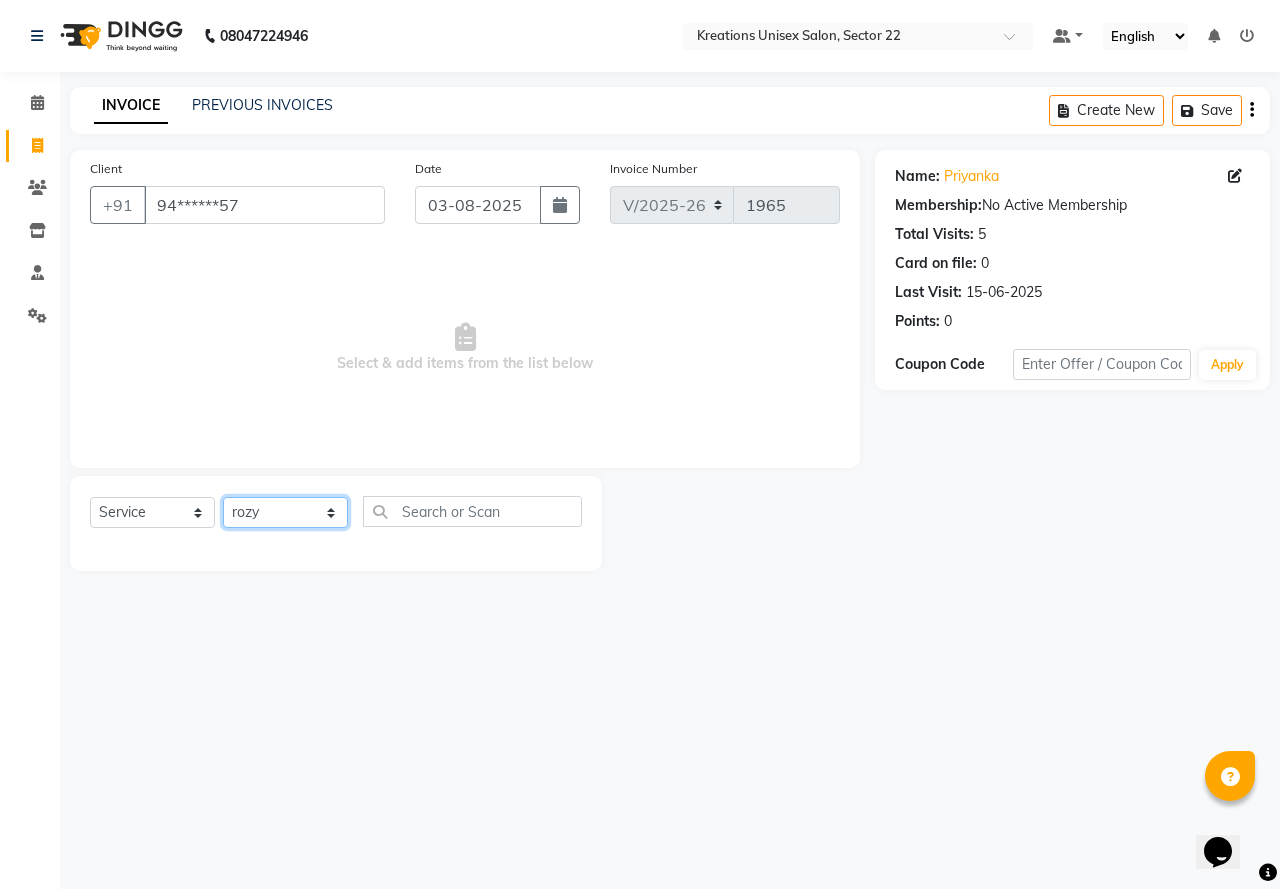 click on "Select Stylist AMAN Jeet Manager Jitender  Kapil  Kavita Manager Malik Khan  Manas Sir  rozy  Sector-23 Shaffali Maam  Shiv Kumar Sita Mehto" 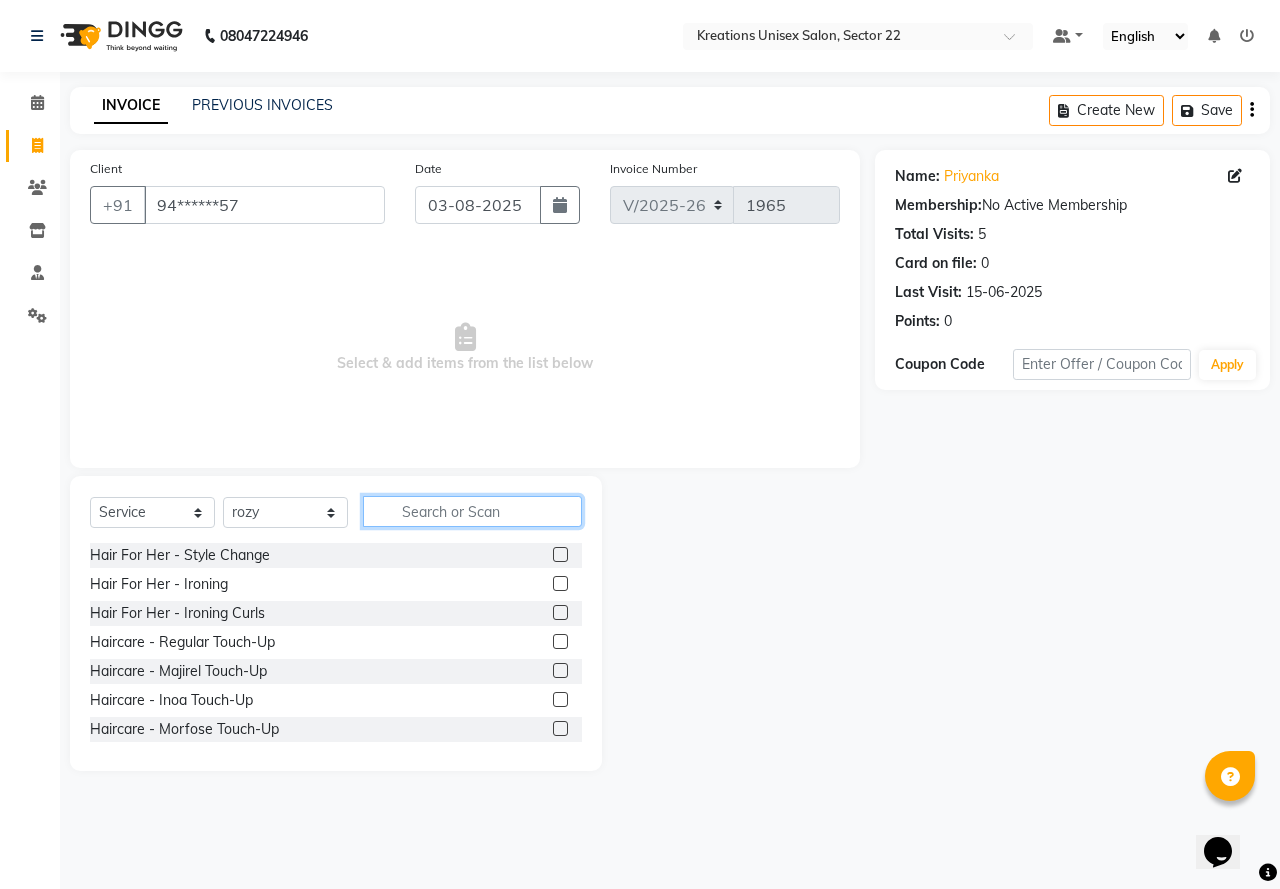 click 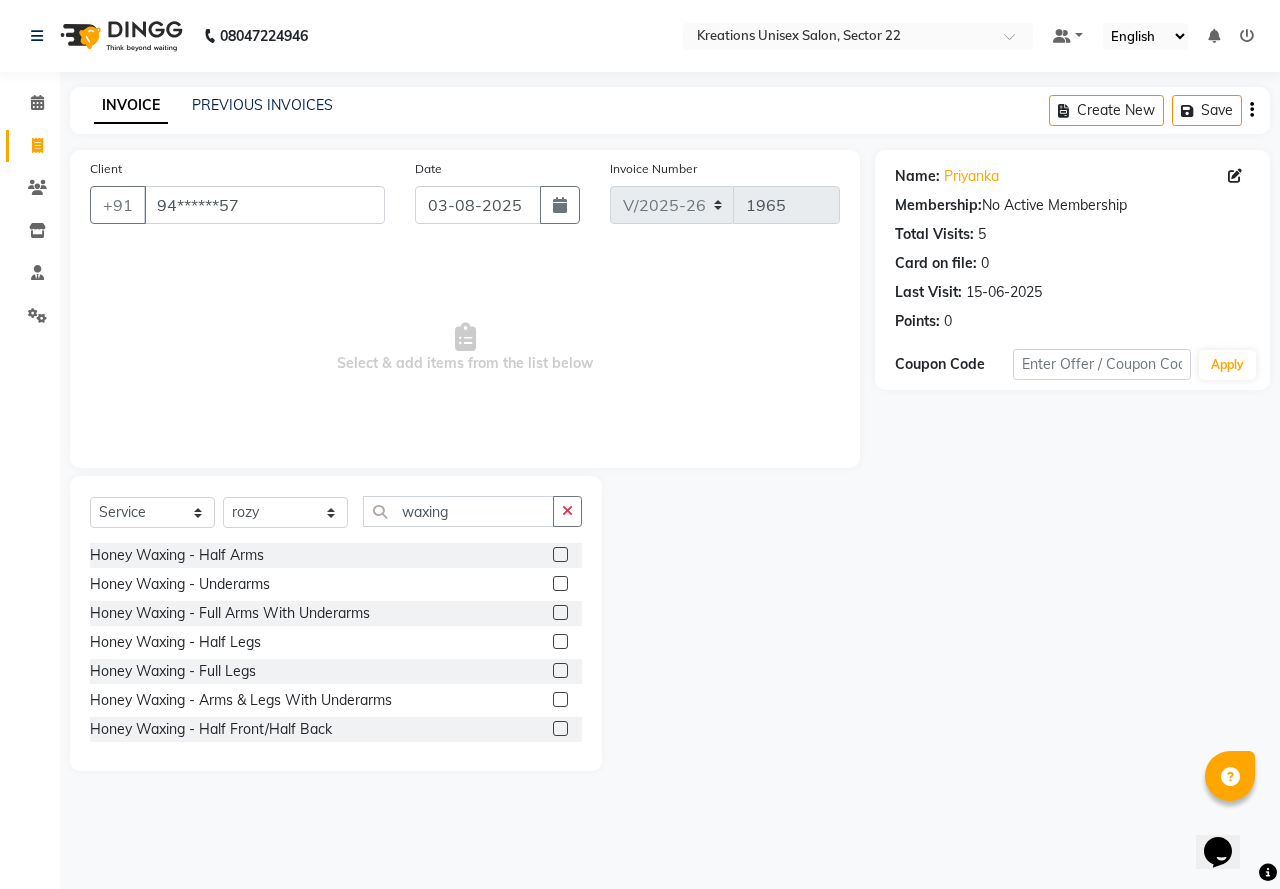 click 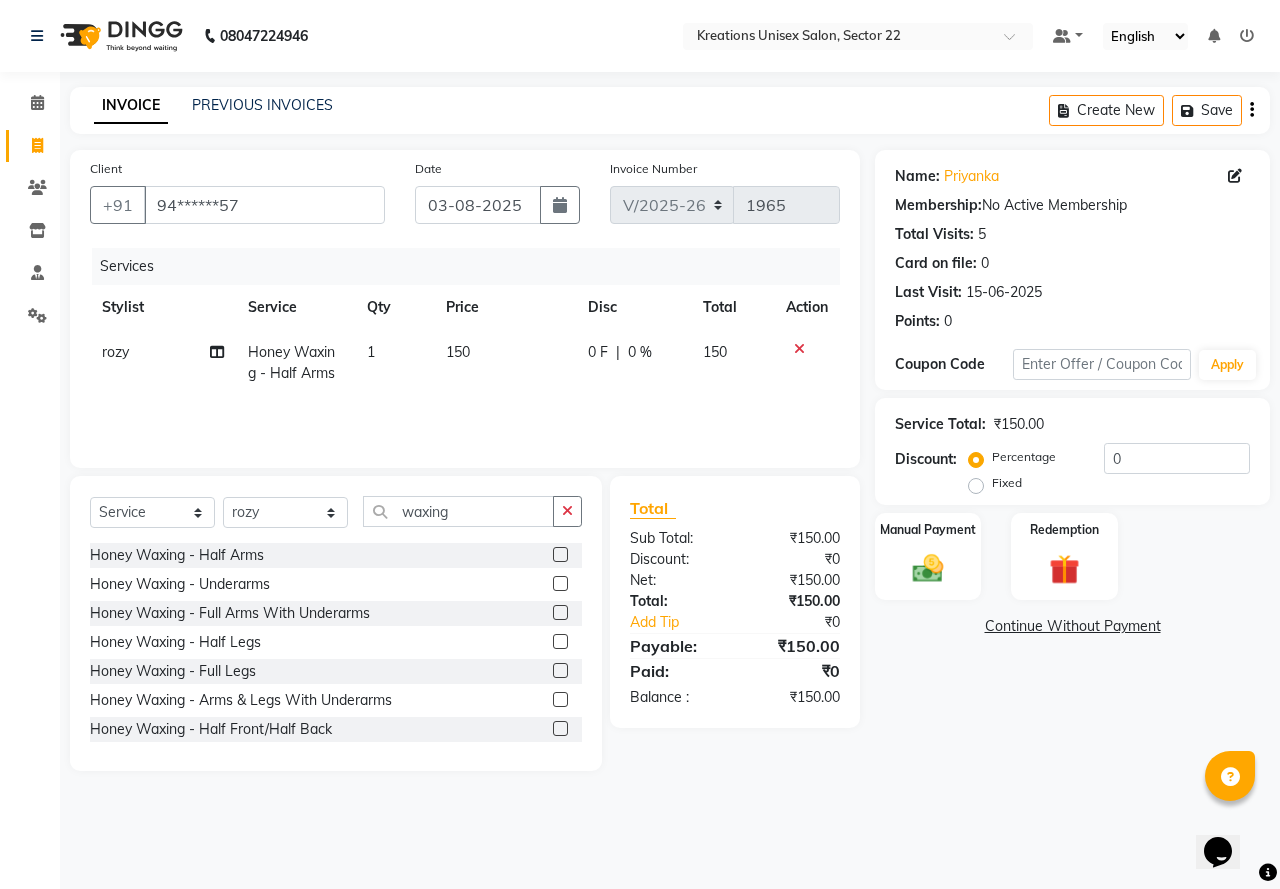 click 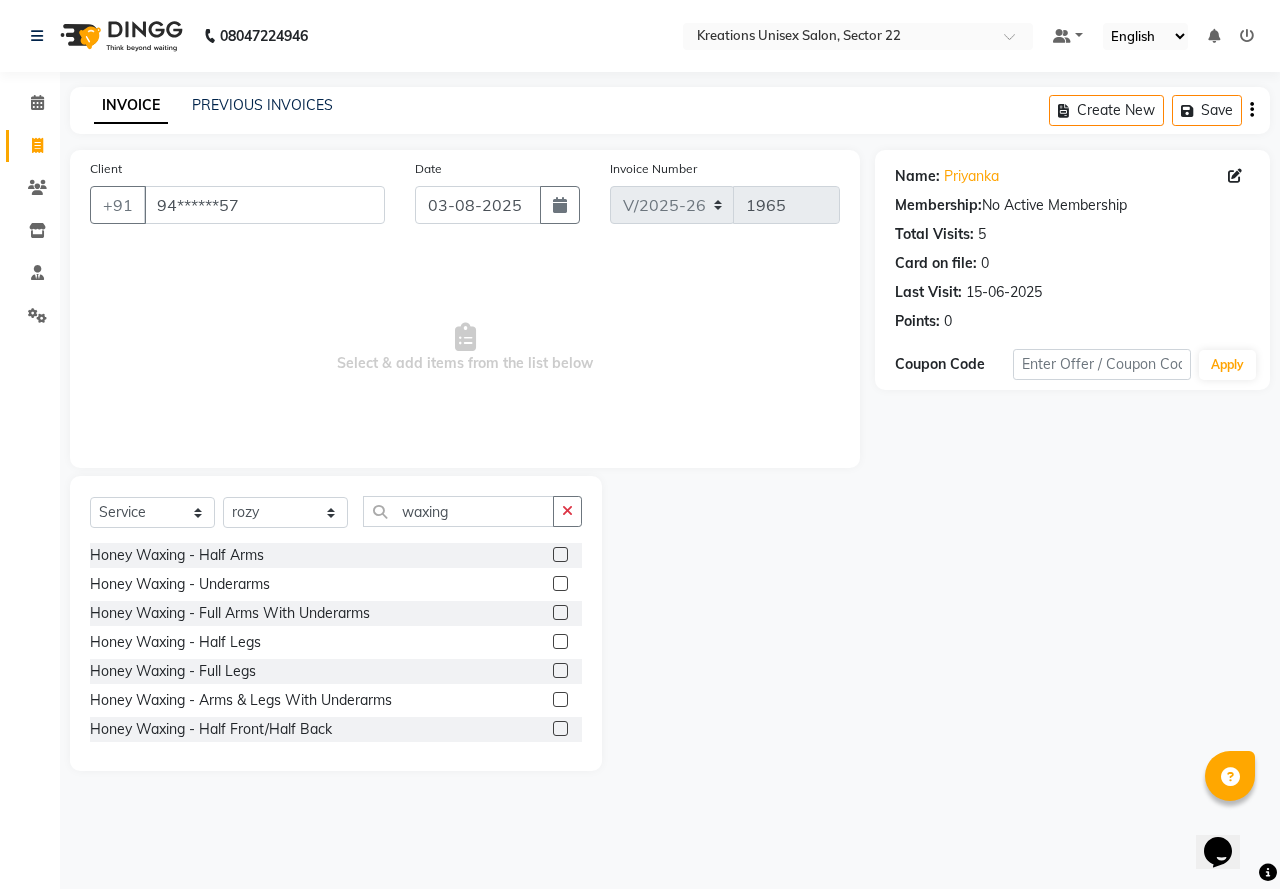click 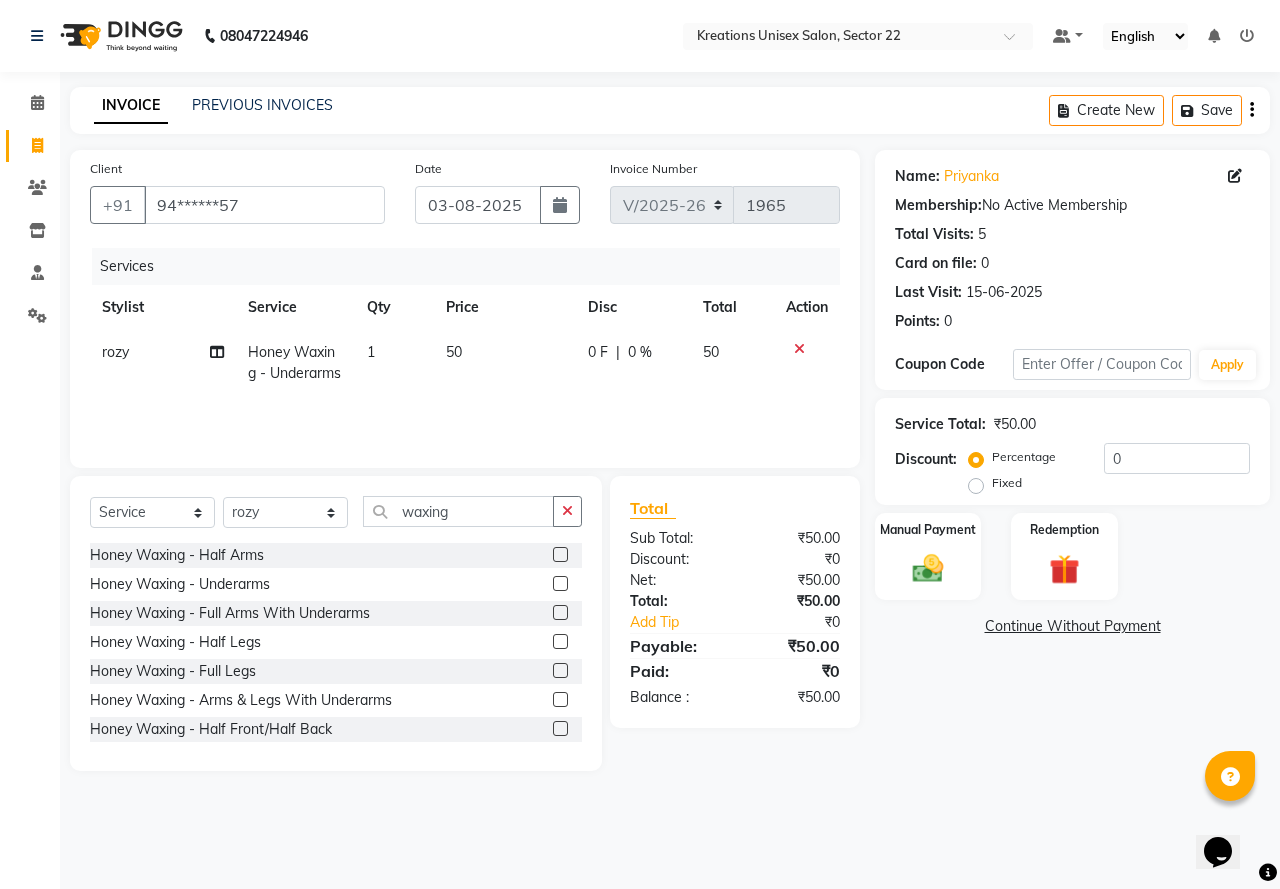 click 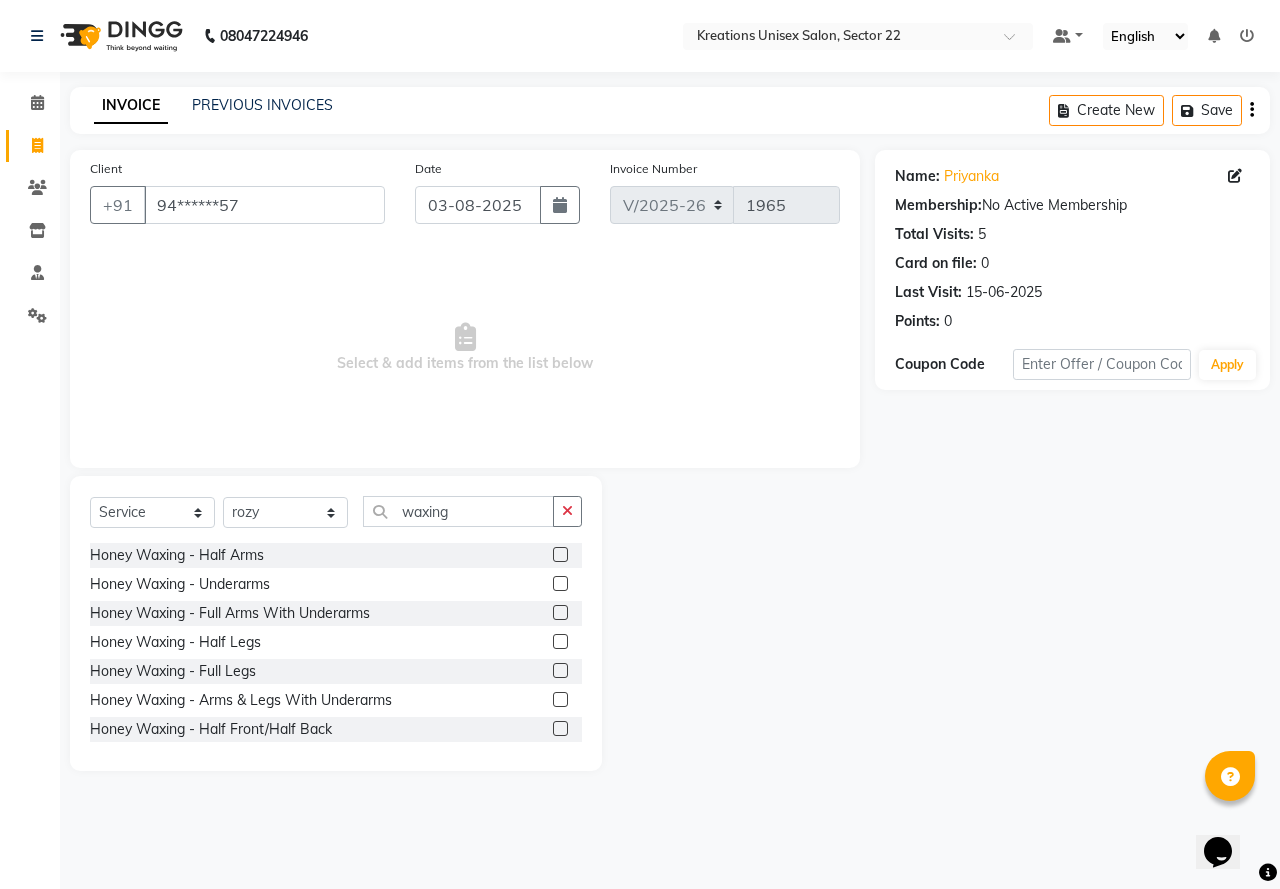 click 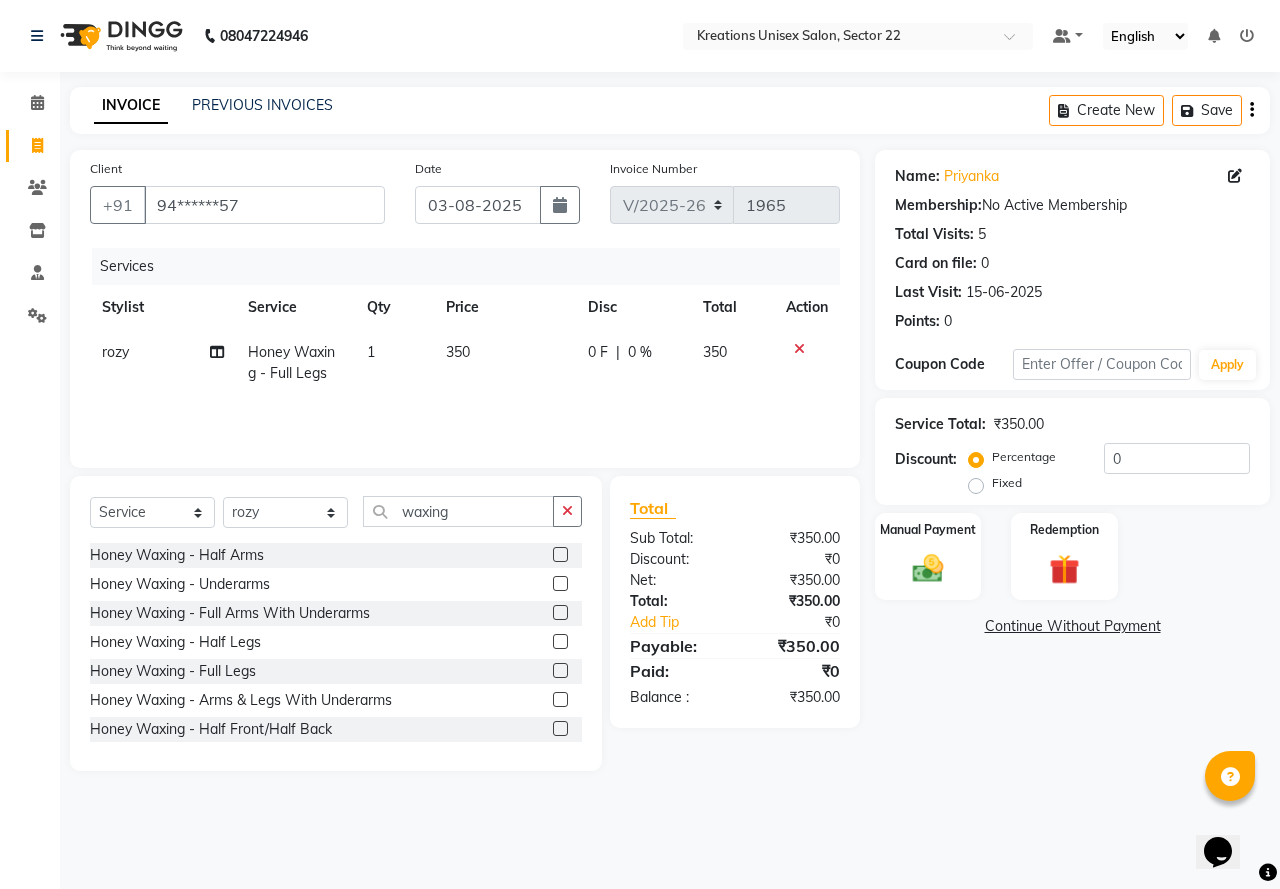 click 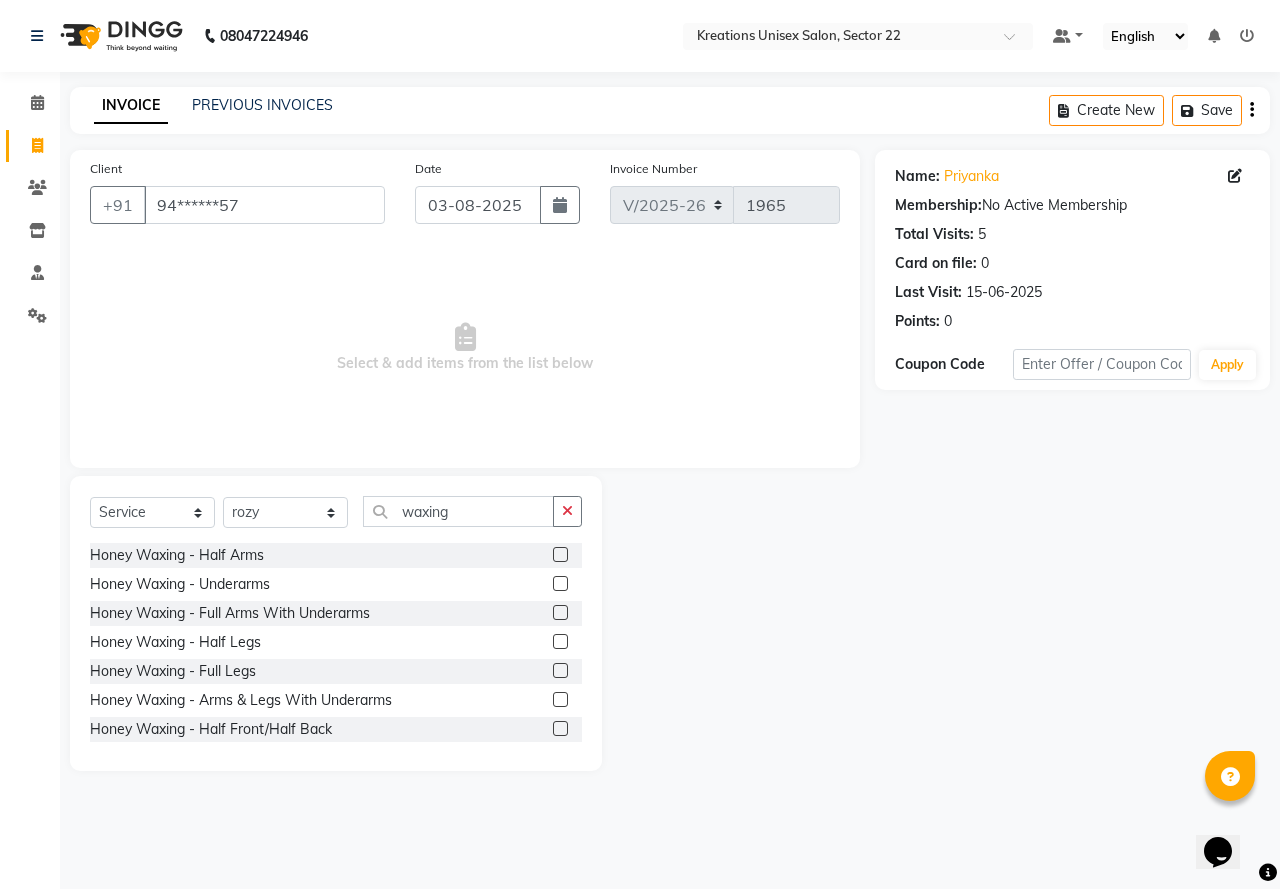 click 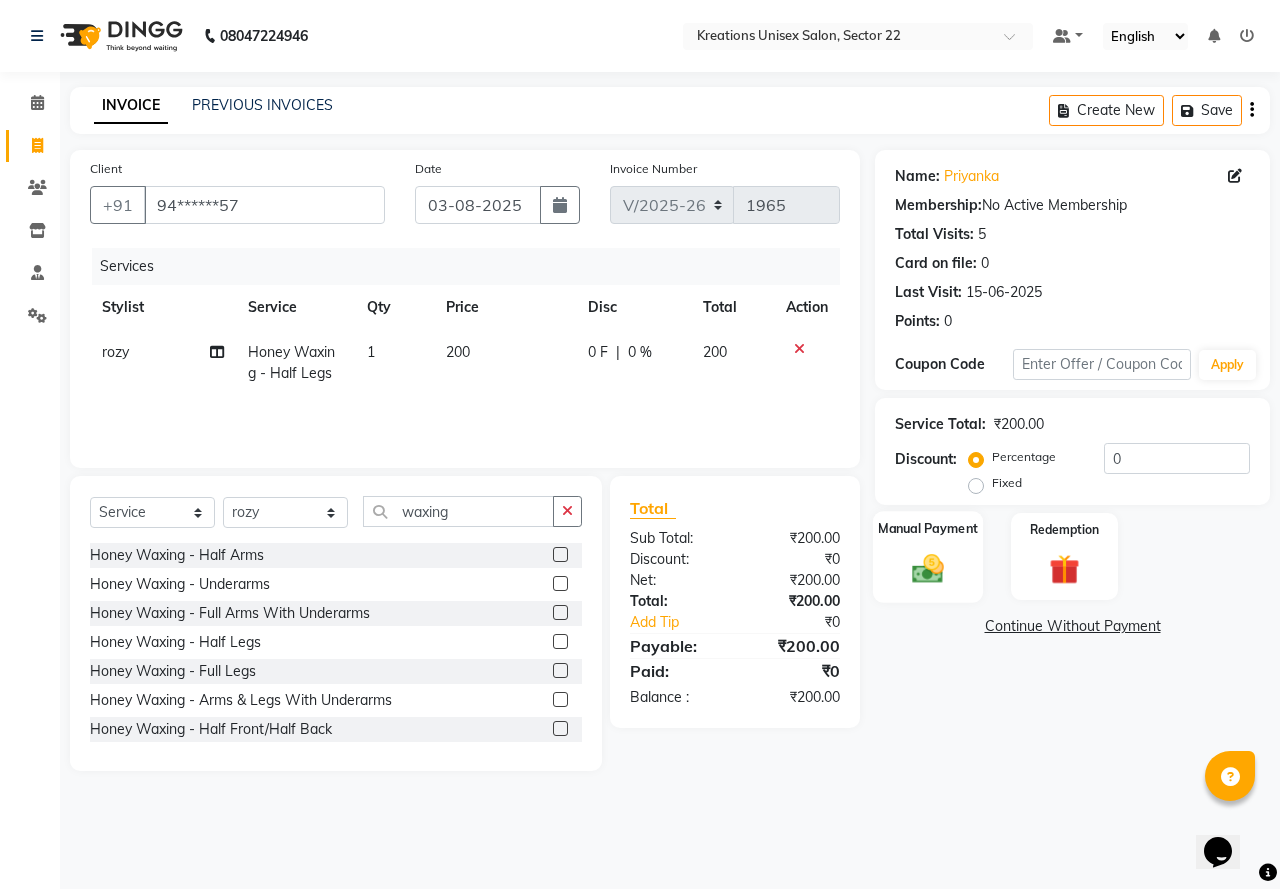 click 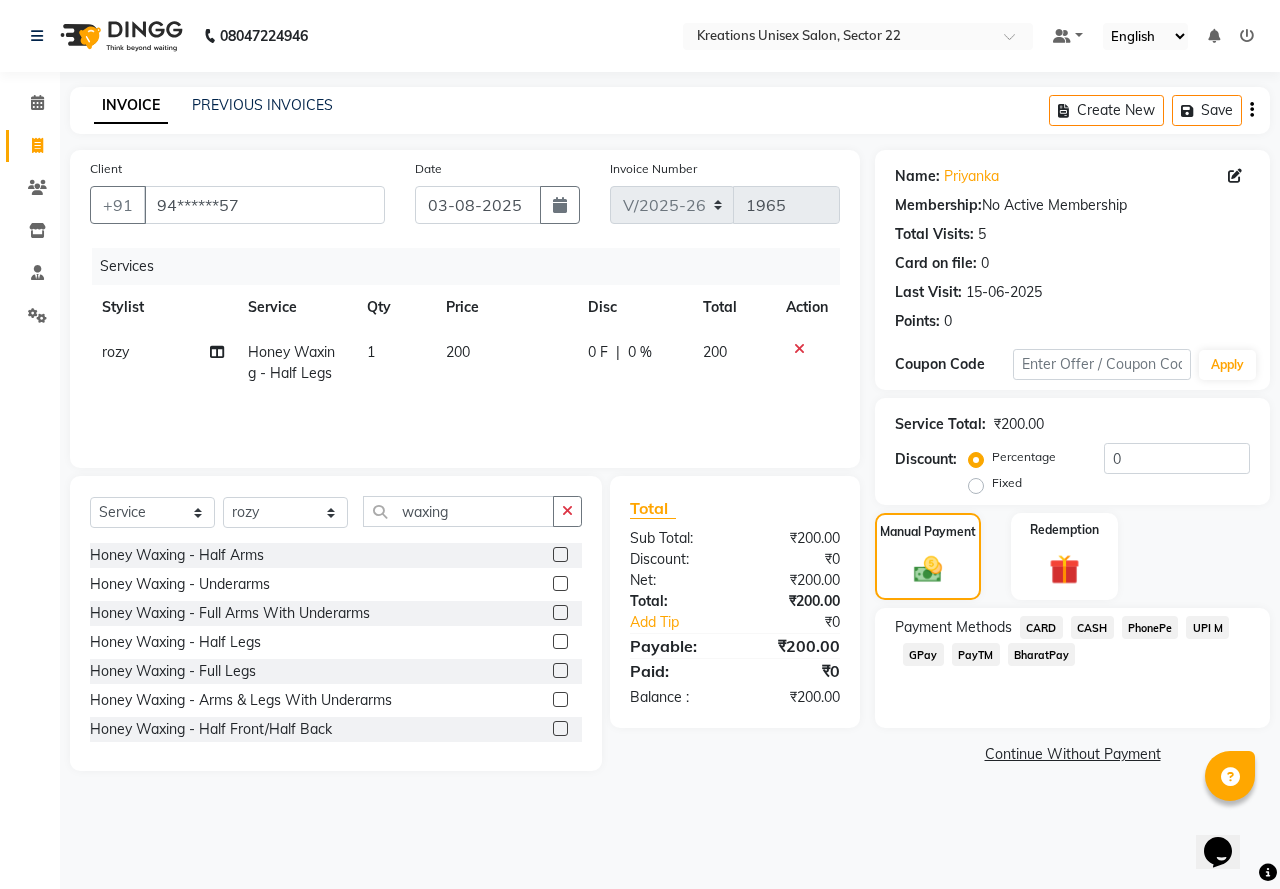 click on "PayTM" 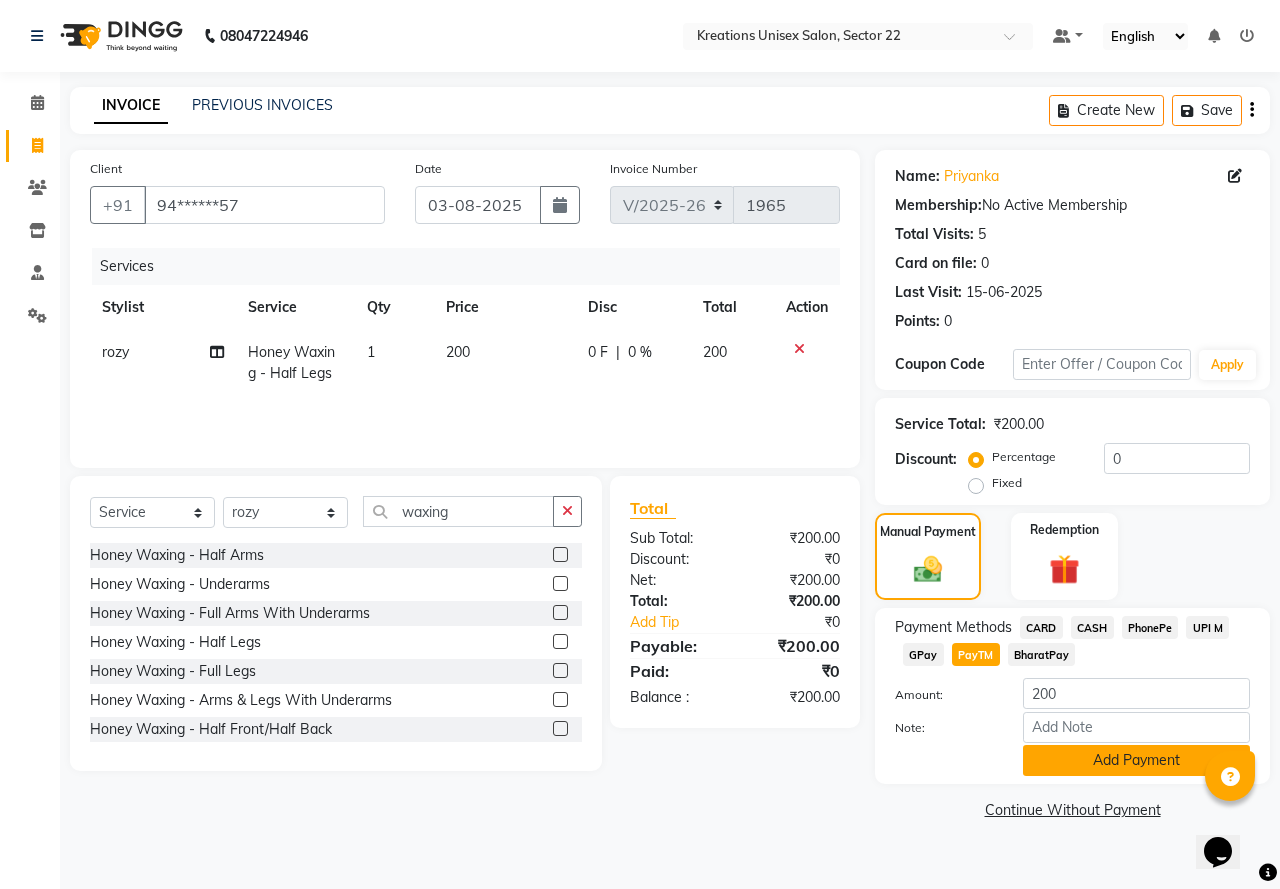 click on "Add Payment" 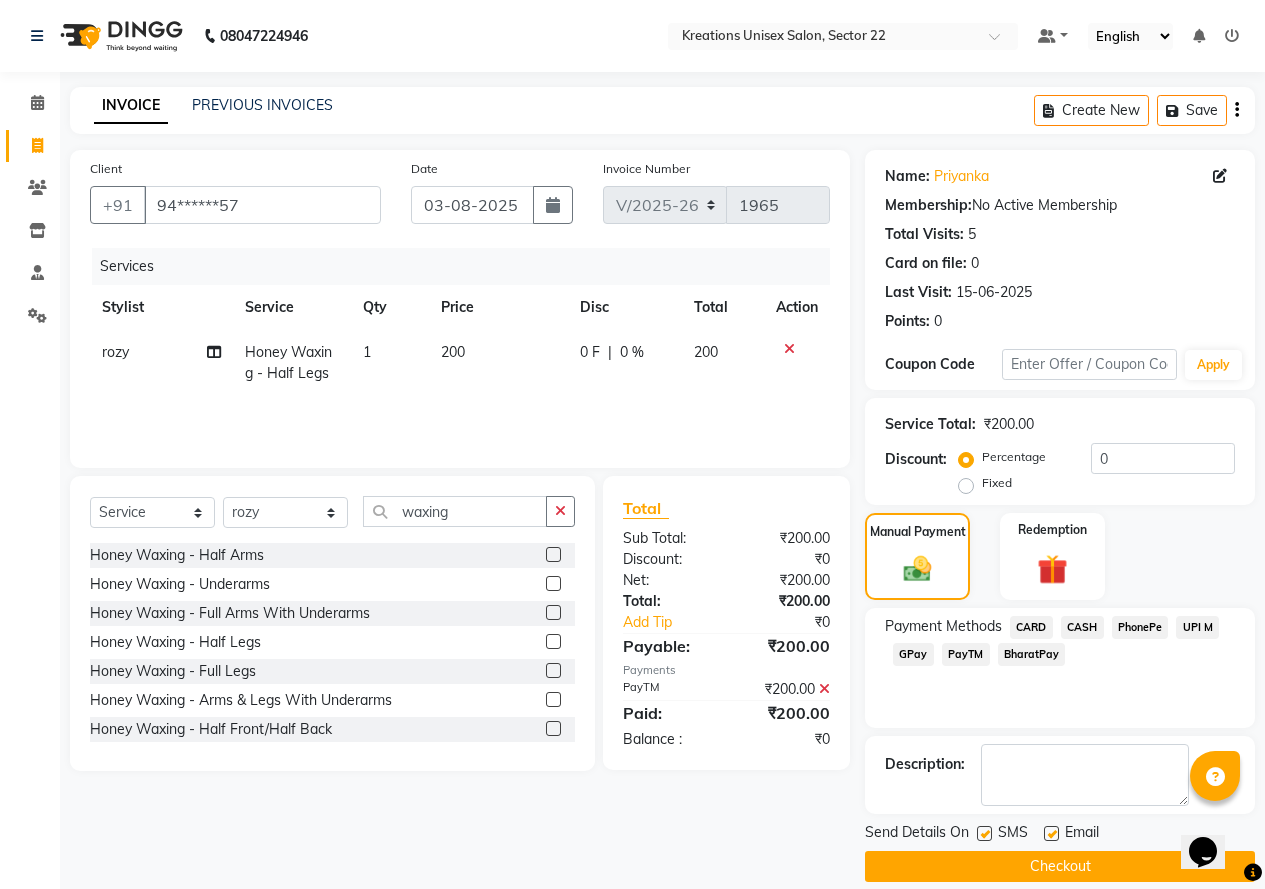 click 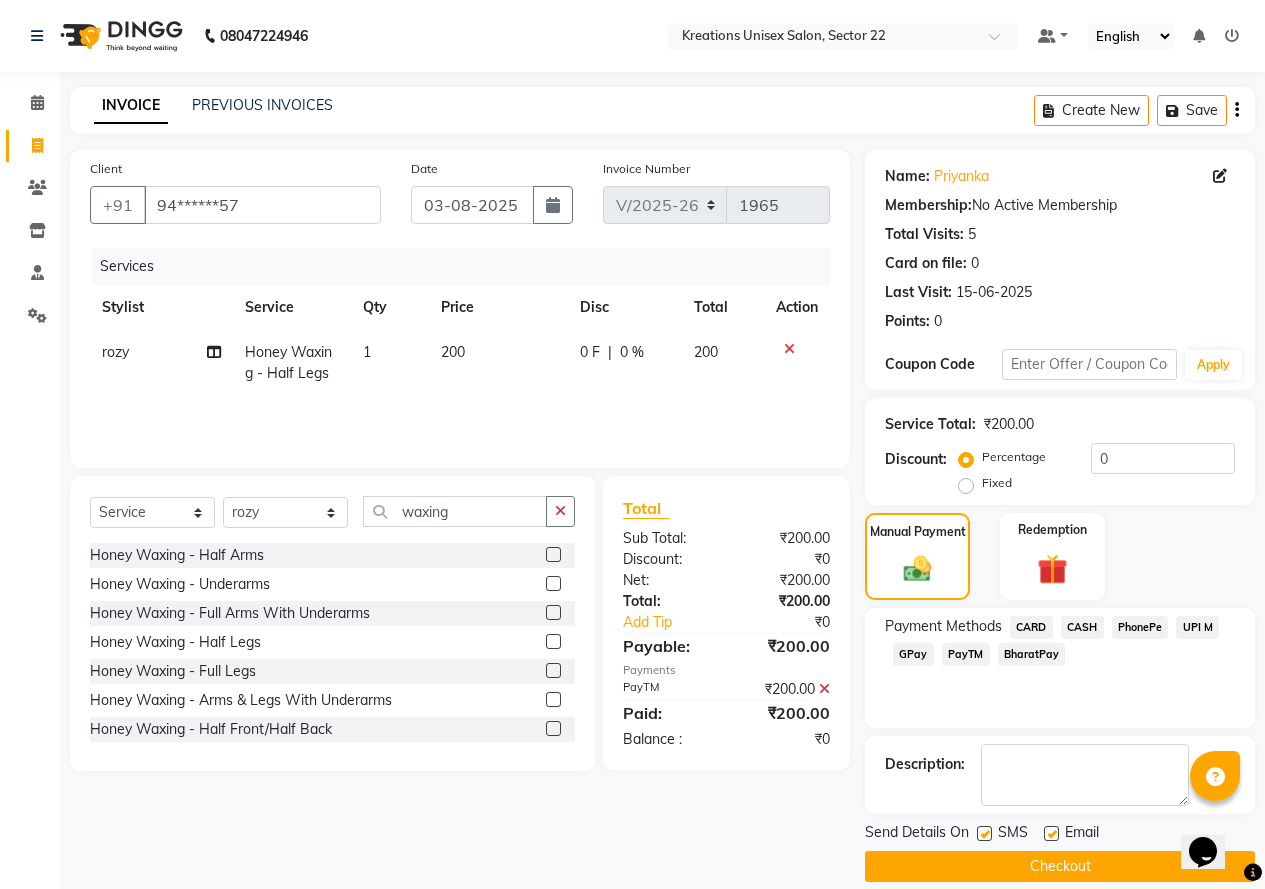 click at bounding box center (983, 834) 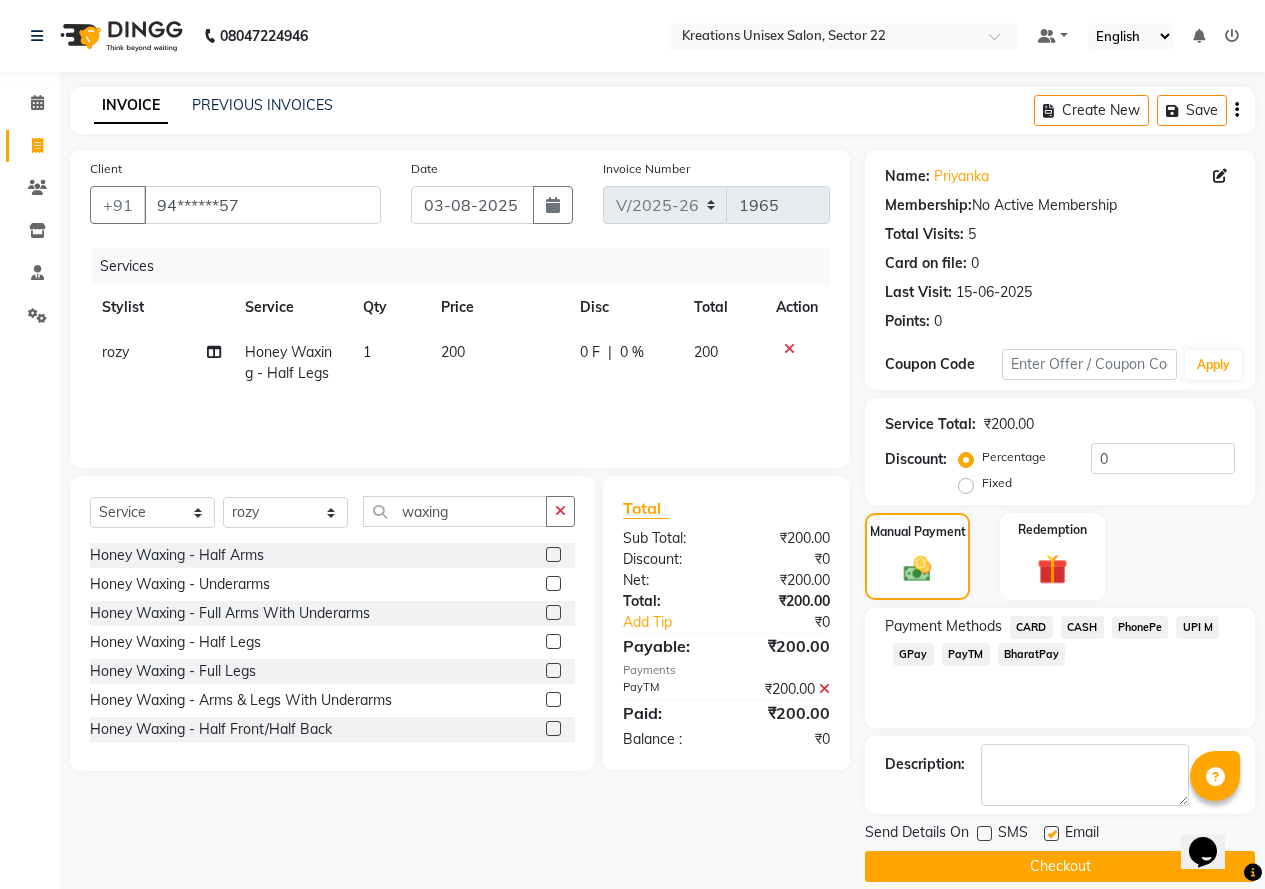 click 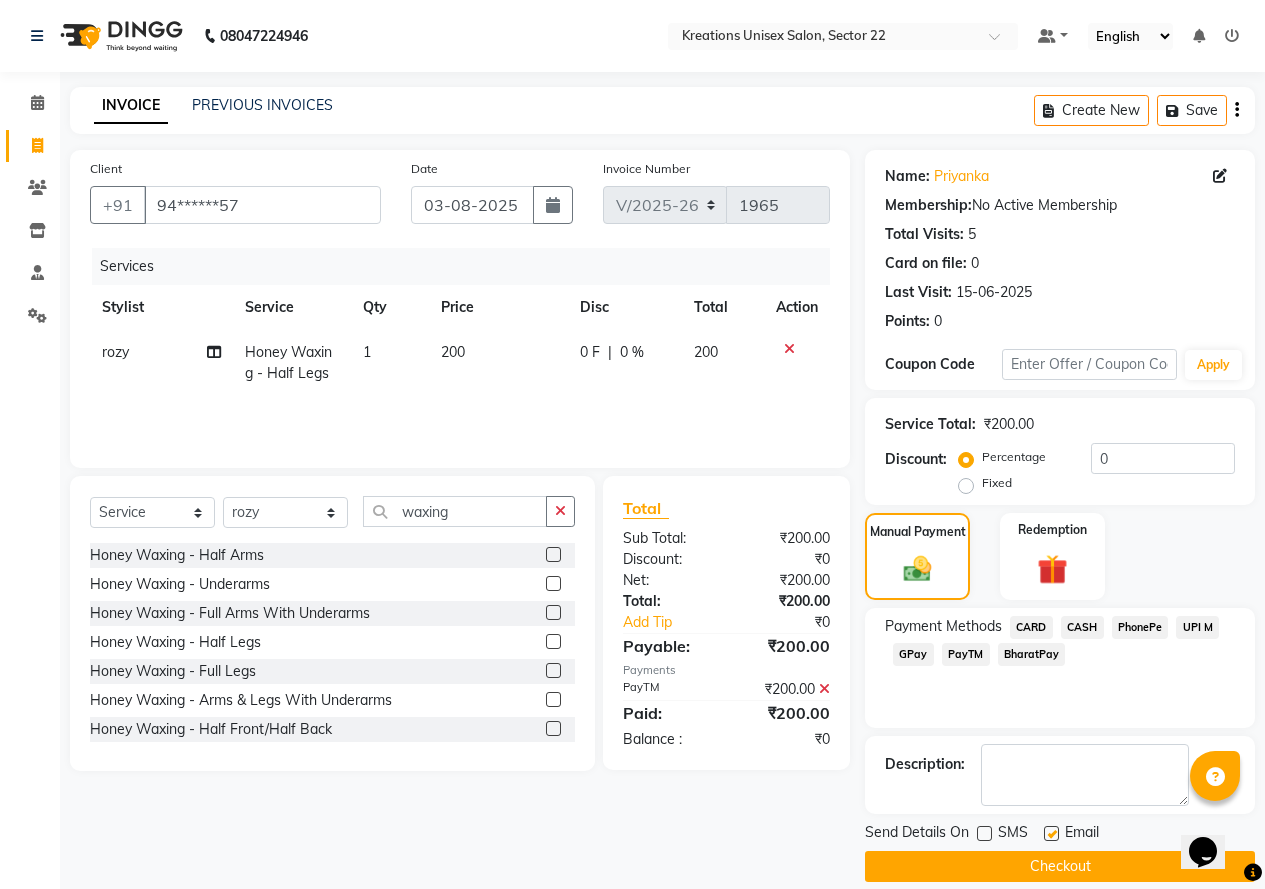 click at bounding box center (1050, 834) 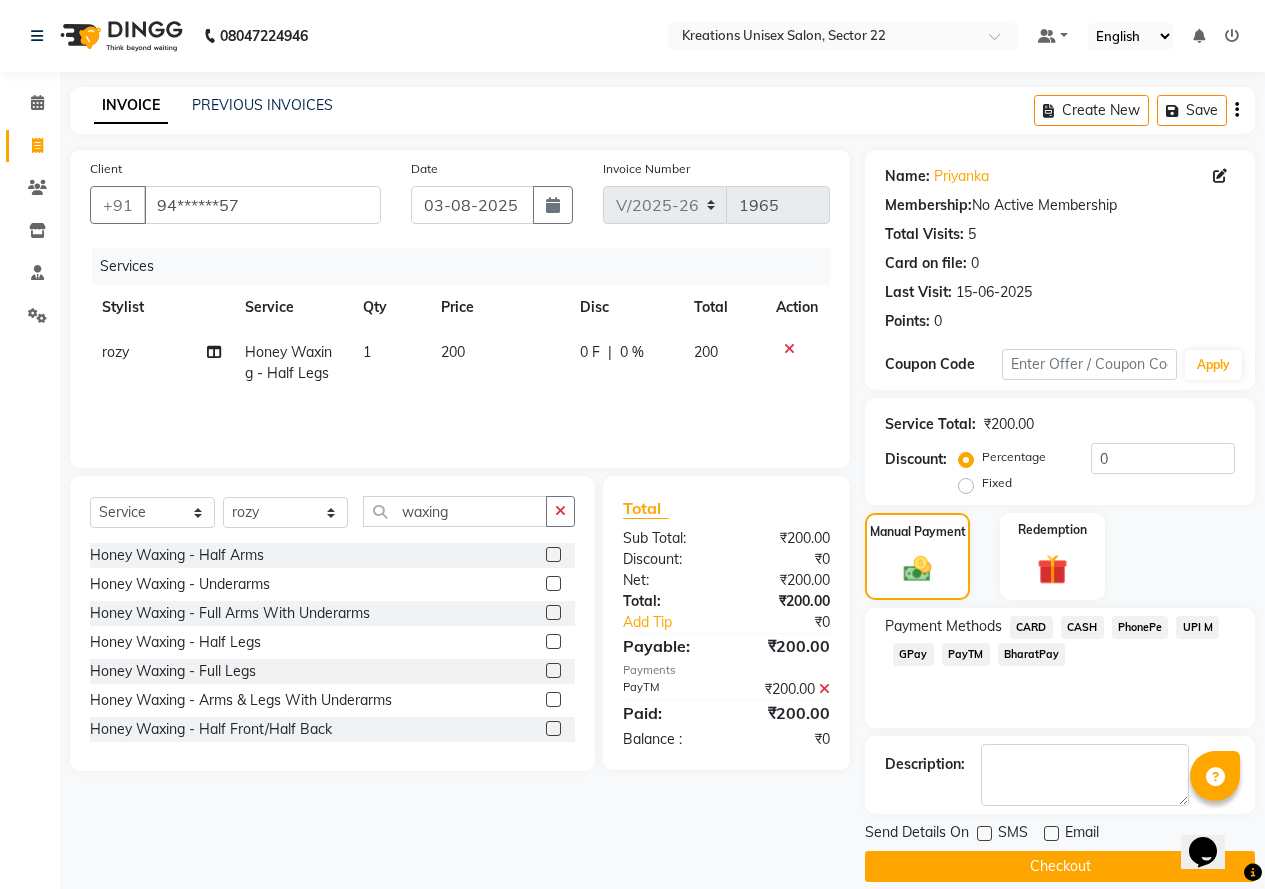 click on "Checkout" 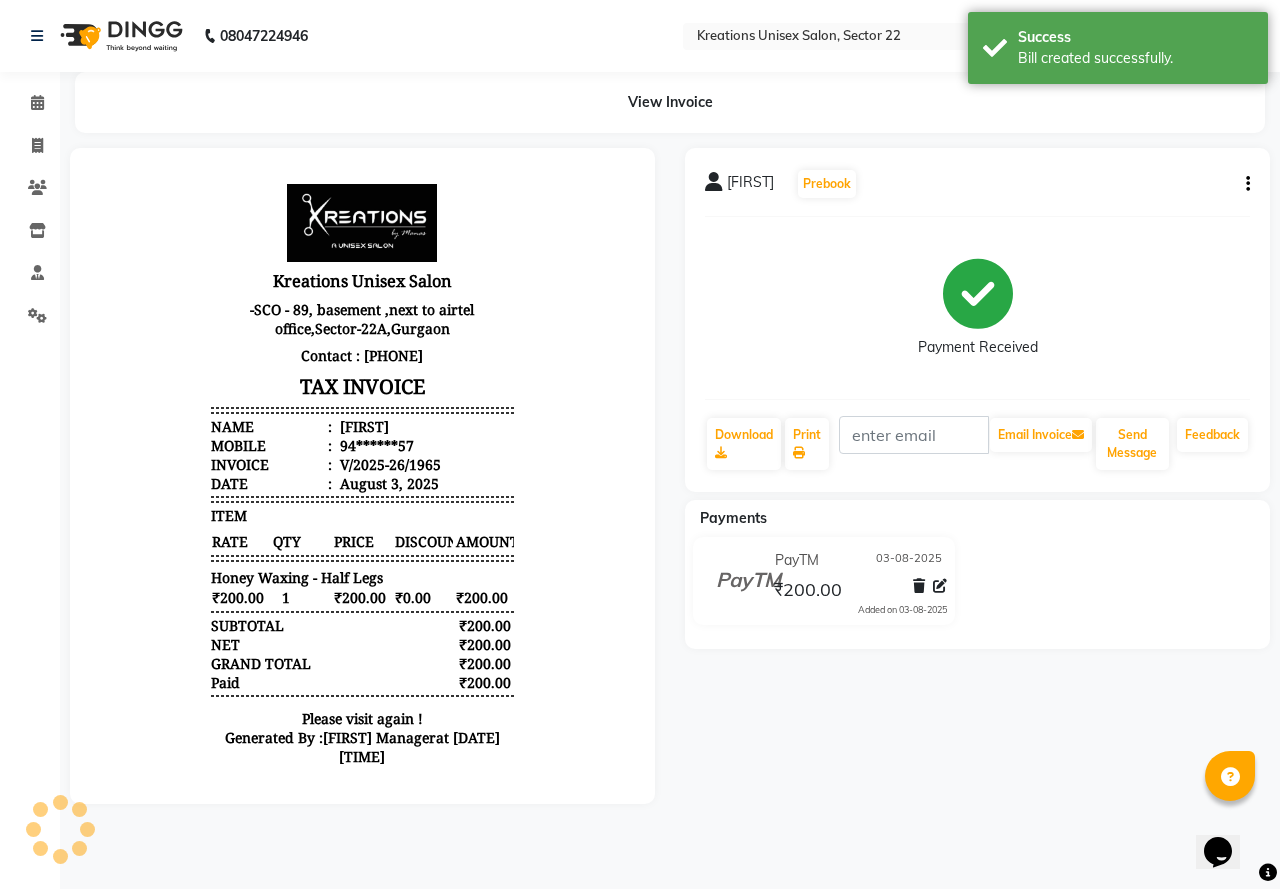 scroll, scrollTop: 0, scrollLeft: 0, axis: both 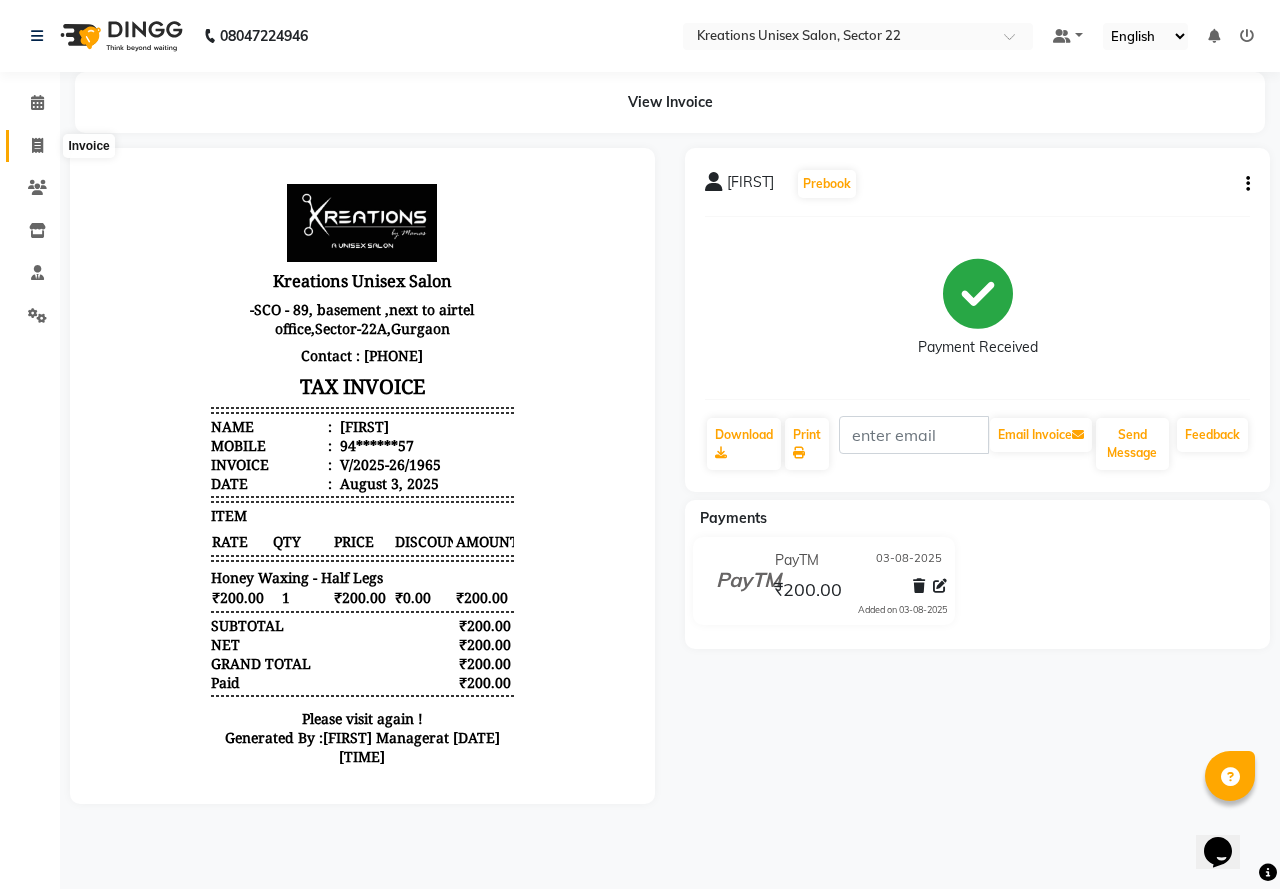 click 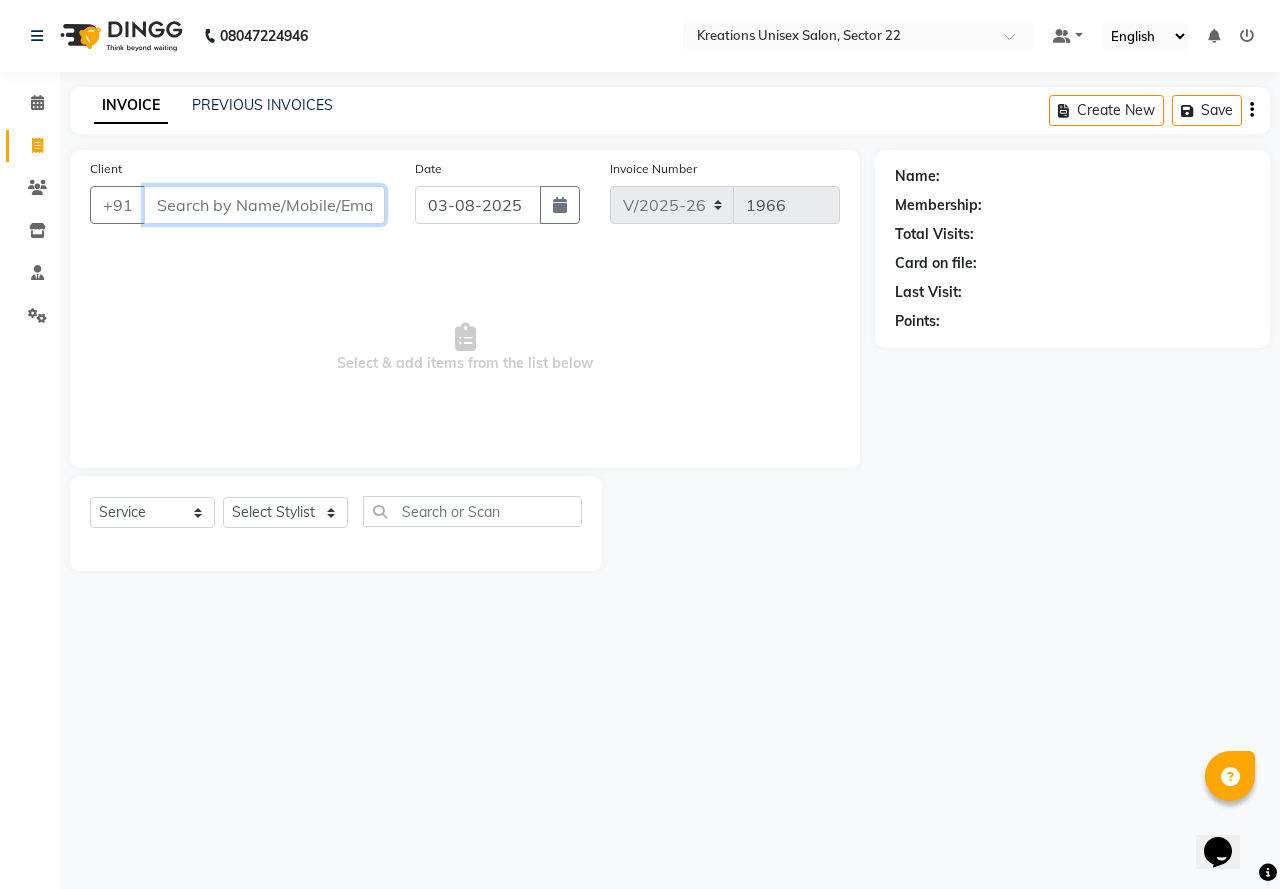 click on "Client" at bounding box center (264, 205) 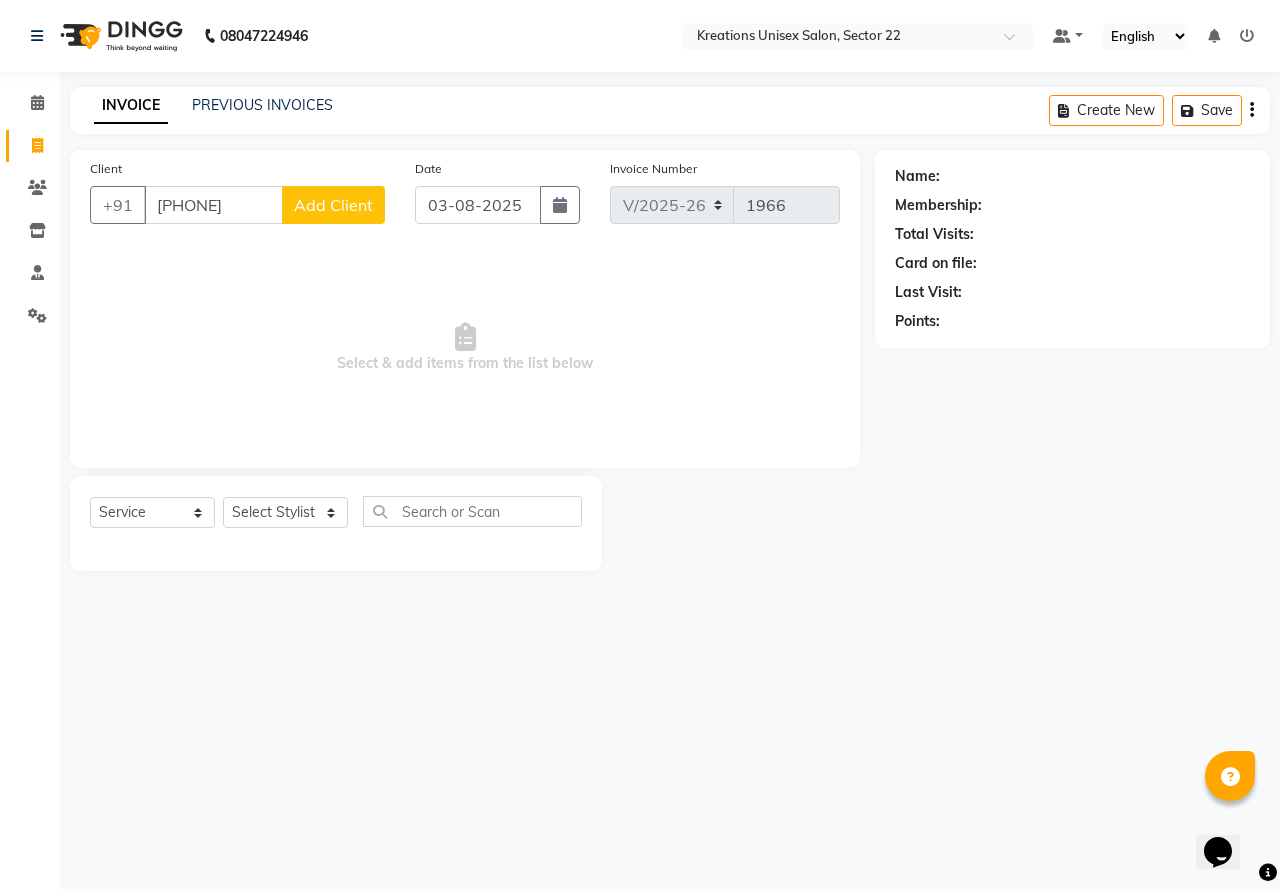 click on "Add Client" 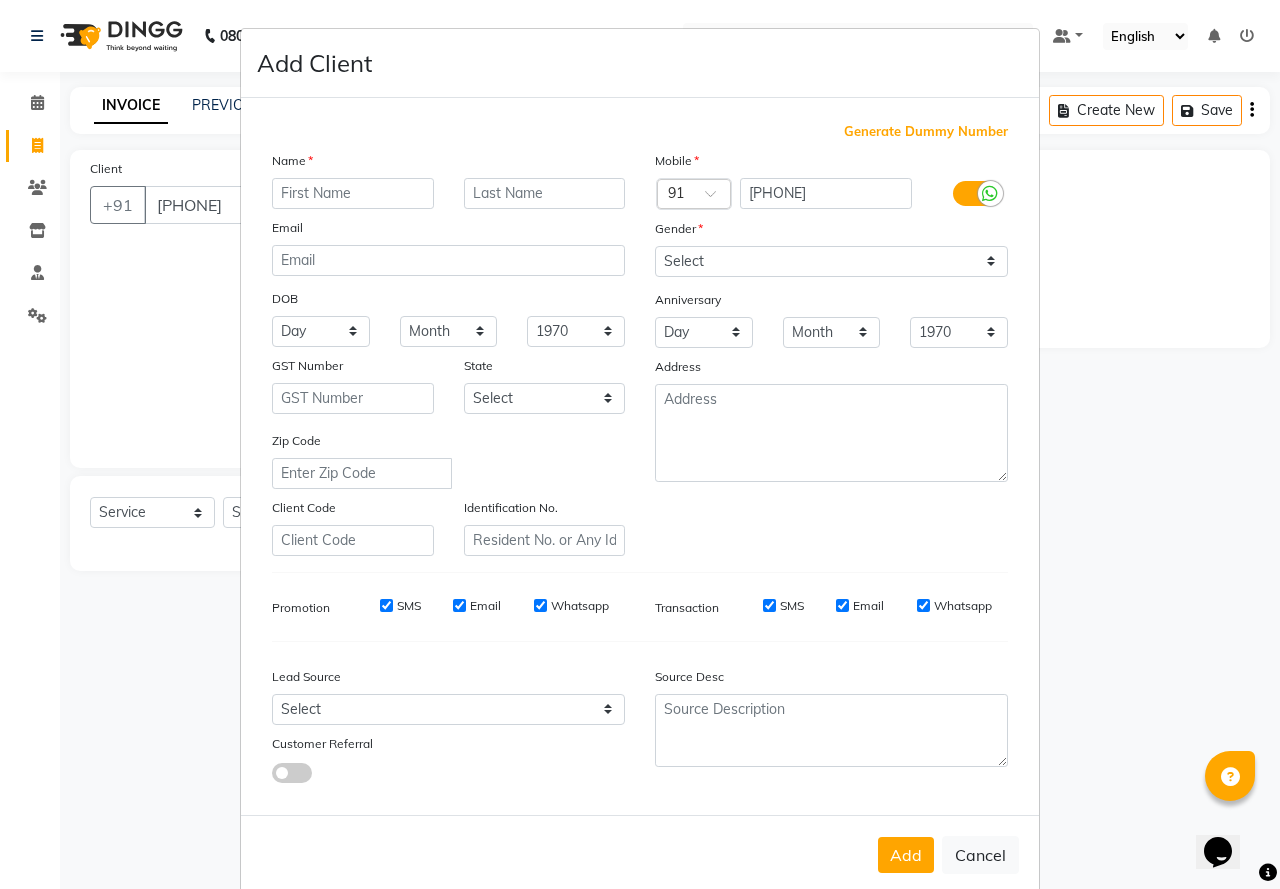 click at bounding box center (353, 193) 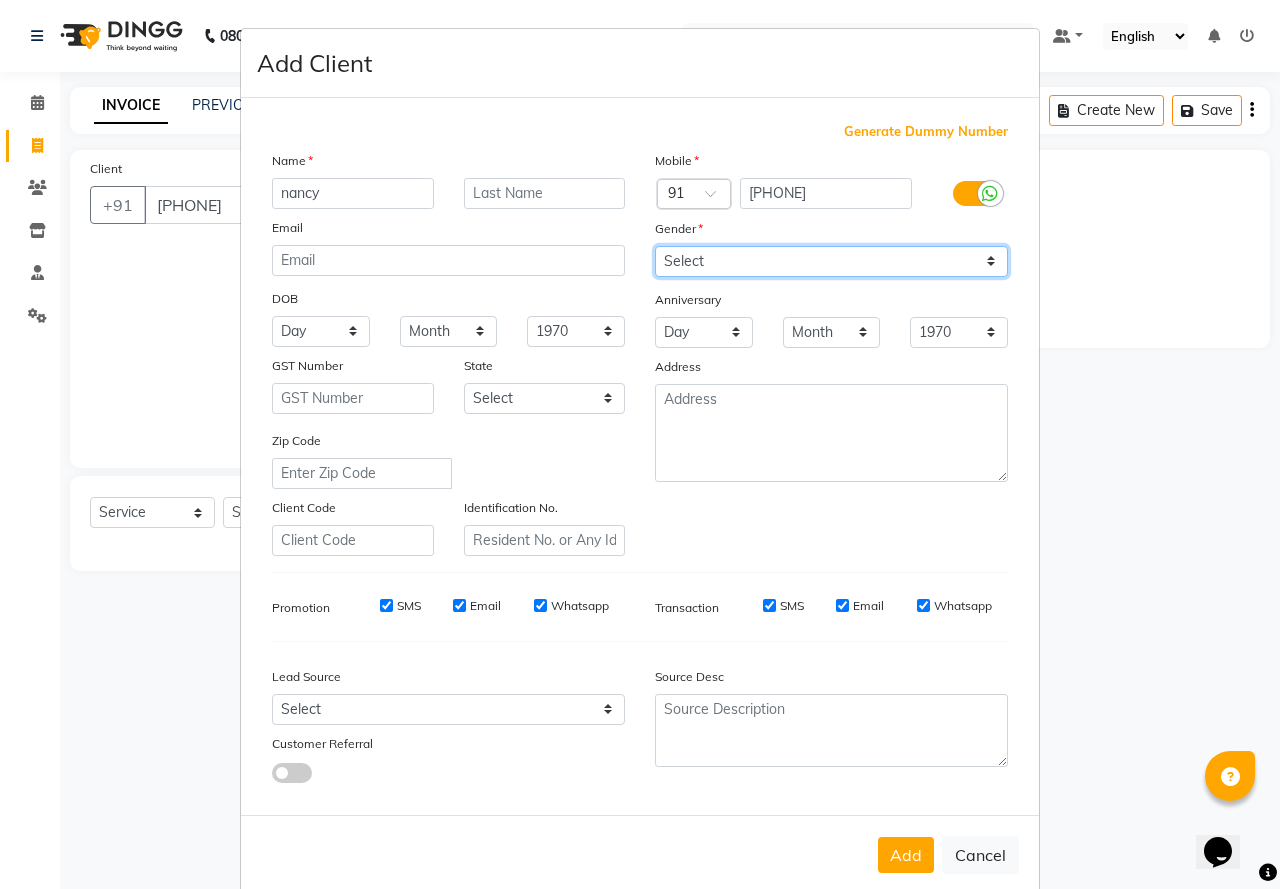 click on "Select Male Female Other Prefer Not To Say" at bounding box center (831, 261) 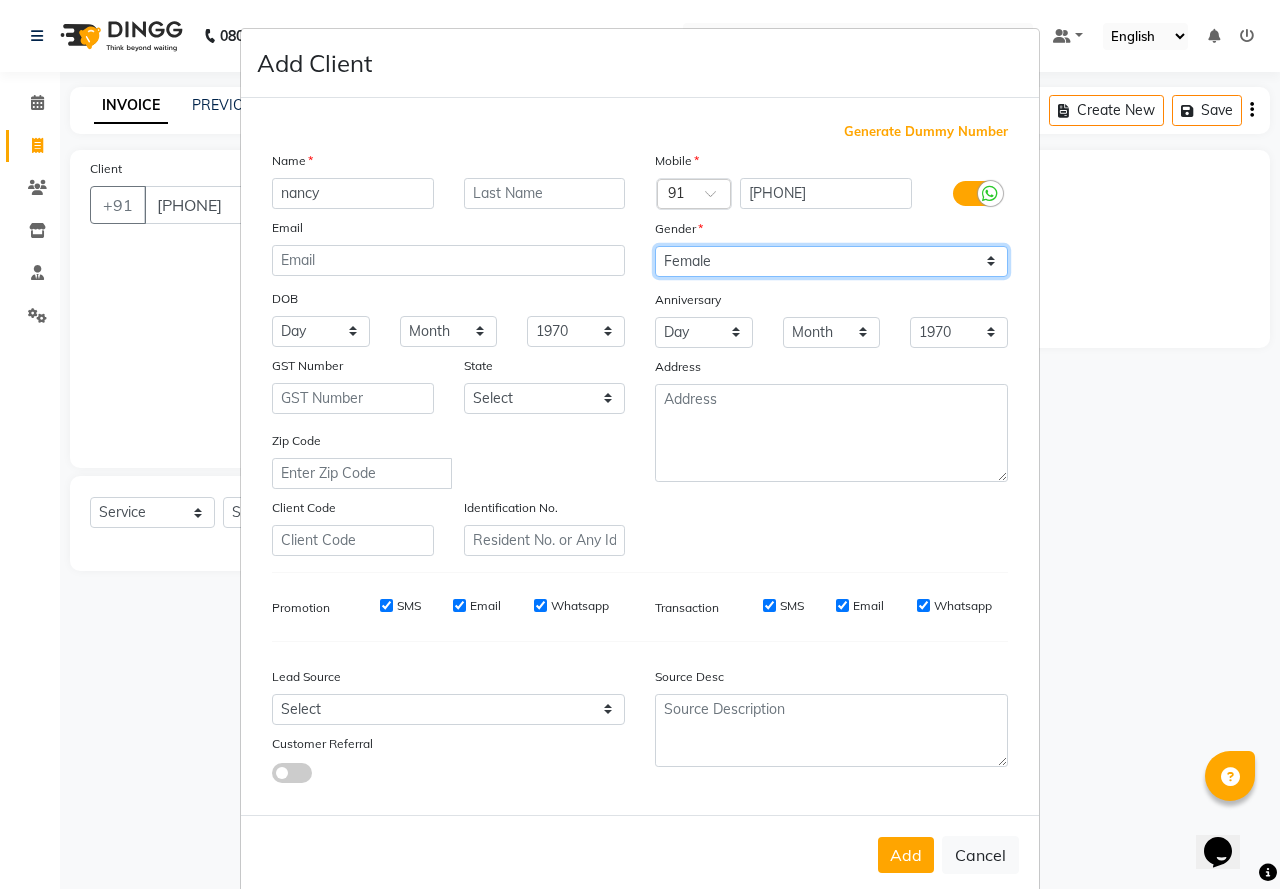 click on "Select Male Female Other Prefer Not To Say" at bounding box center (831, 261) 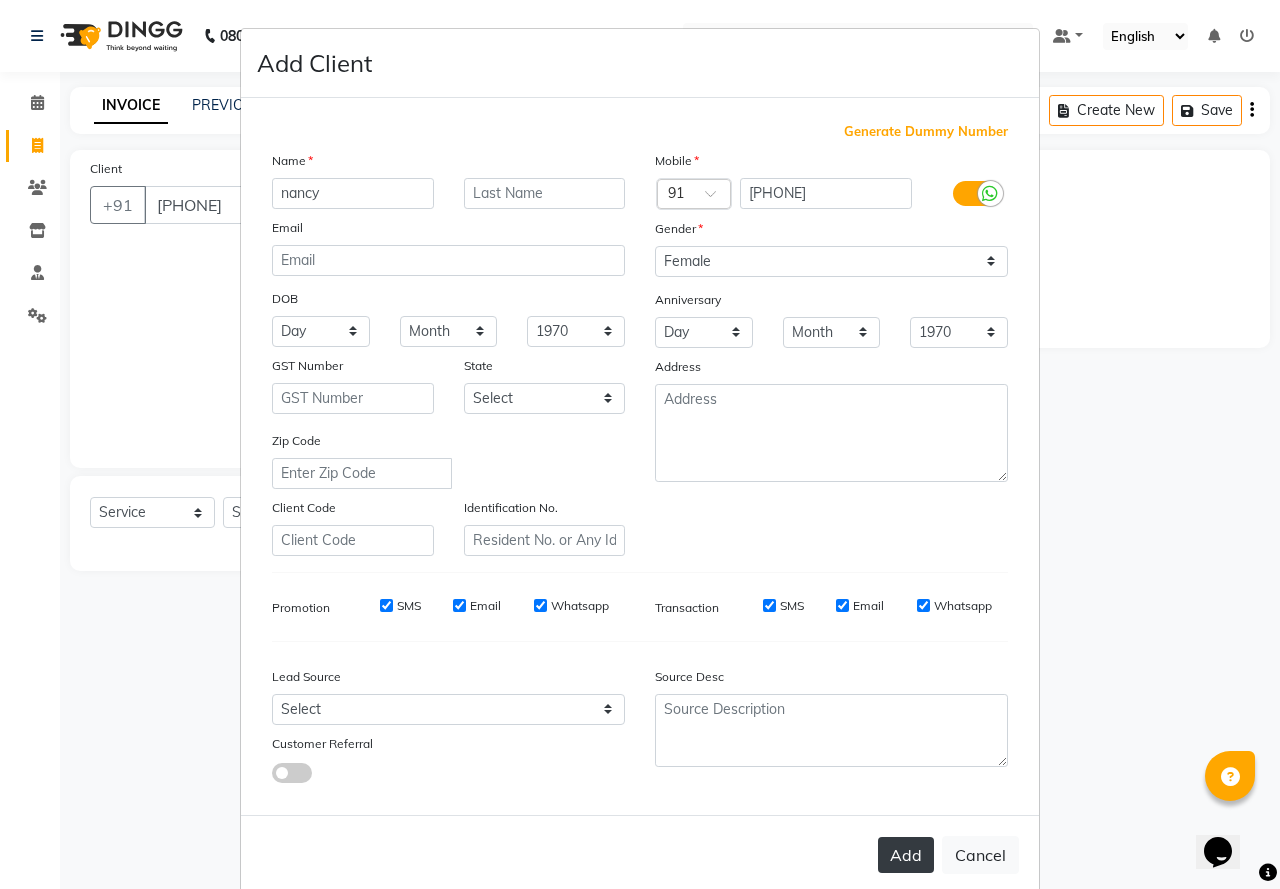 click on "Add" at bounding box center [906, 855] 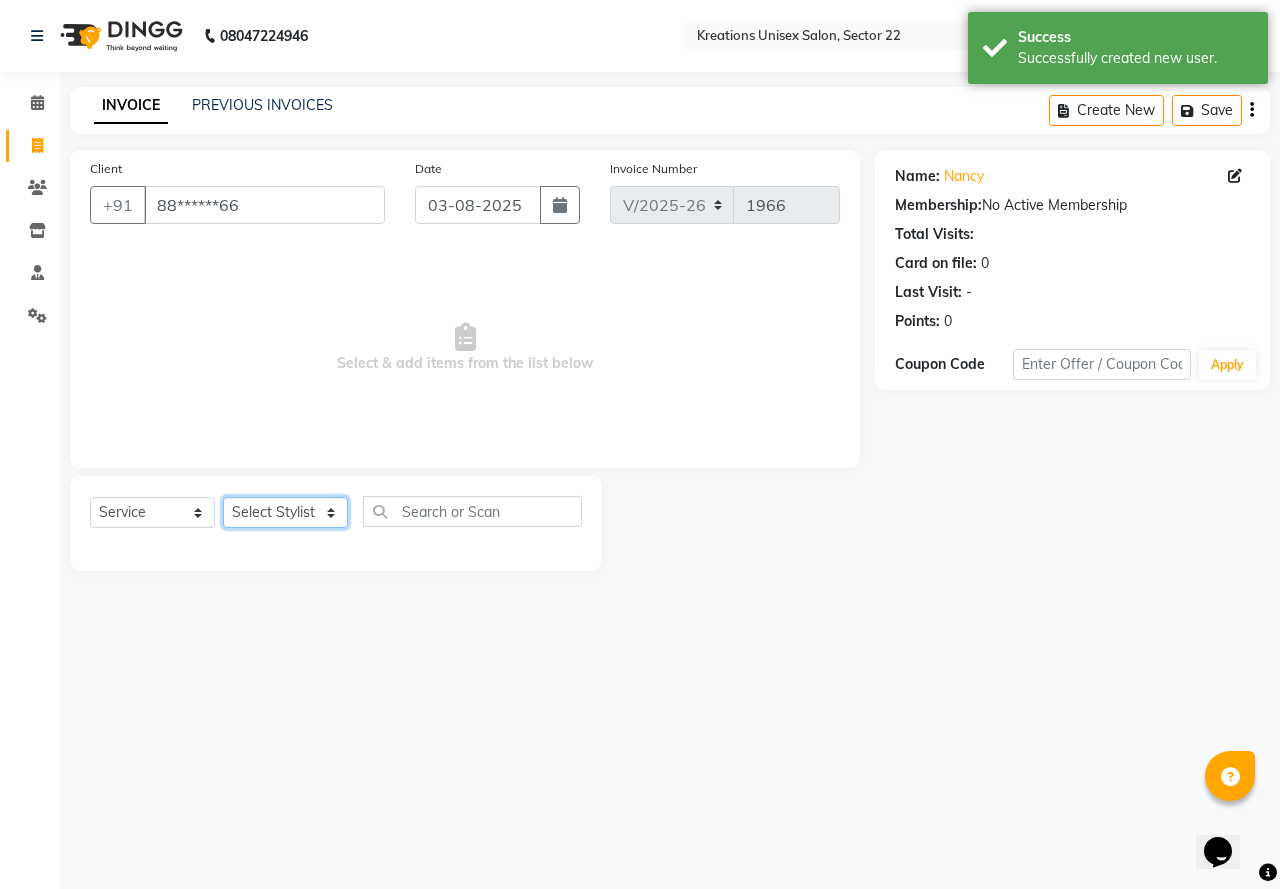click on "Select Stylist AMAN Jeet Manager Jitender  Kapil  Kavita Manager Malik Khan  Manas Sir  rozy  Sector-23 Shaffali Maam  Shiv Kumar Sita Mehto" 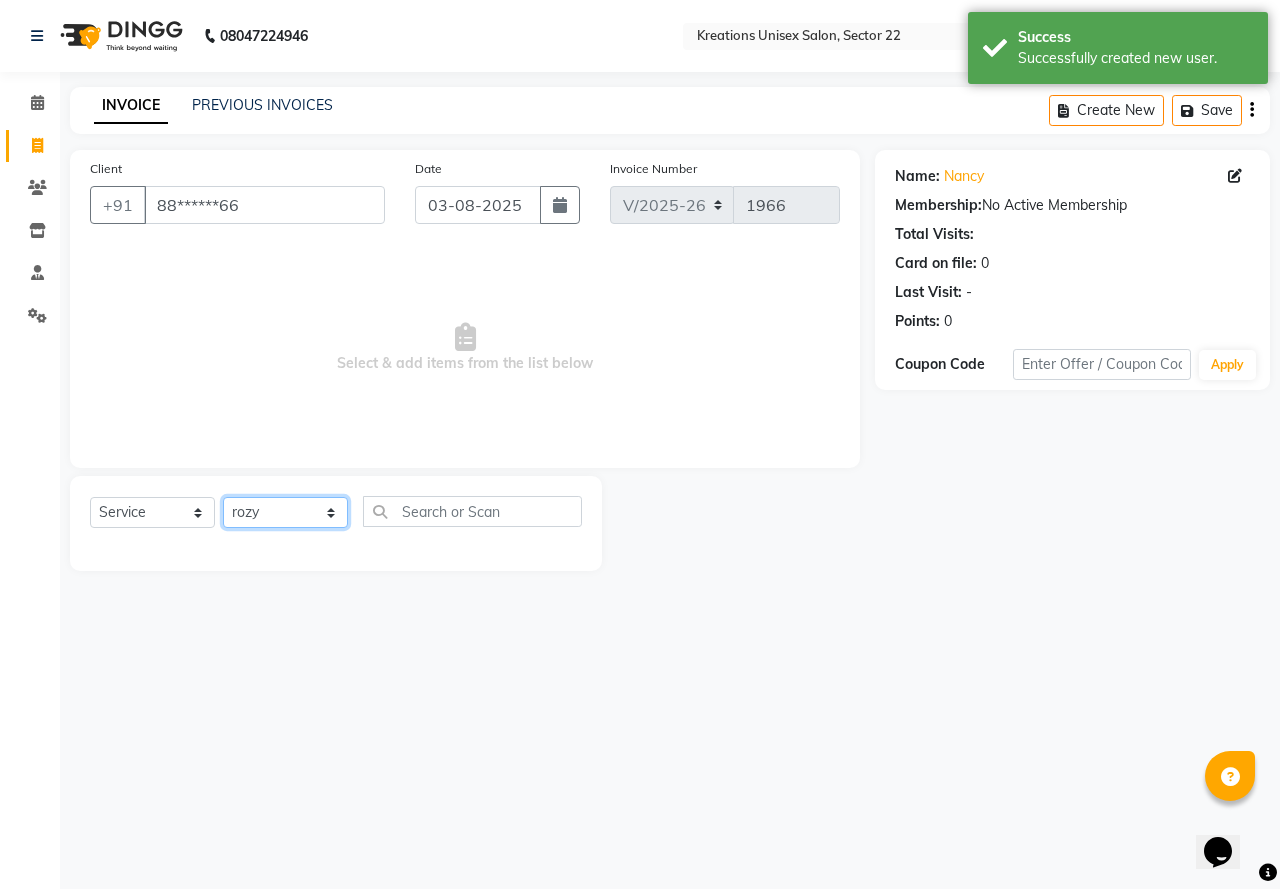 click on "Select Stylist AMAN Jeet Manager Jitender  Kapil  Kavita Manager Malik Khan  Manas Sir  rozy  Sector-23 Shaffali Maam  Shiv Kumar Sita Mehto" 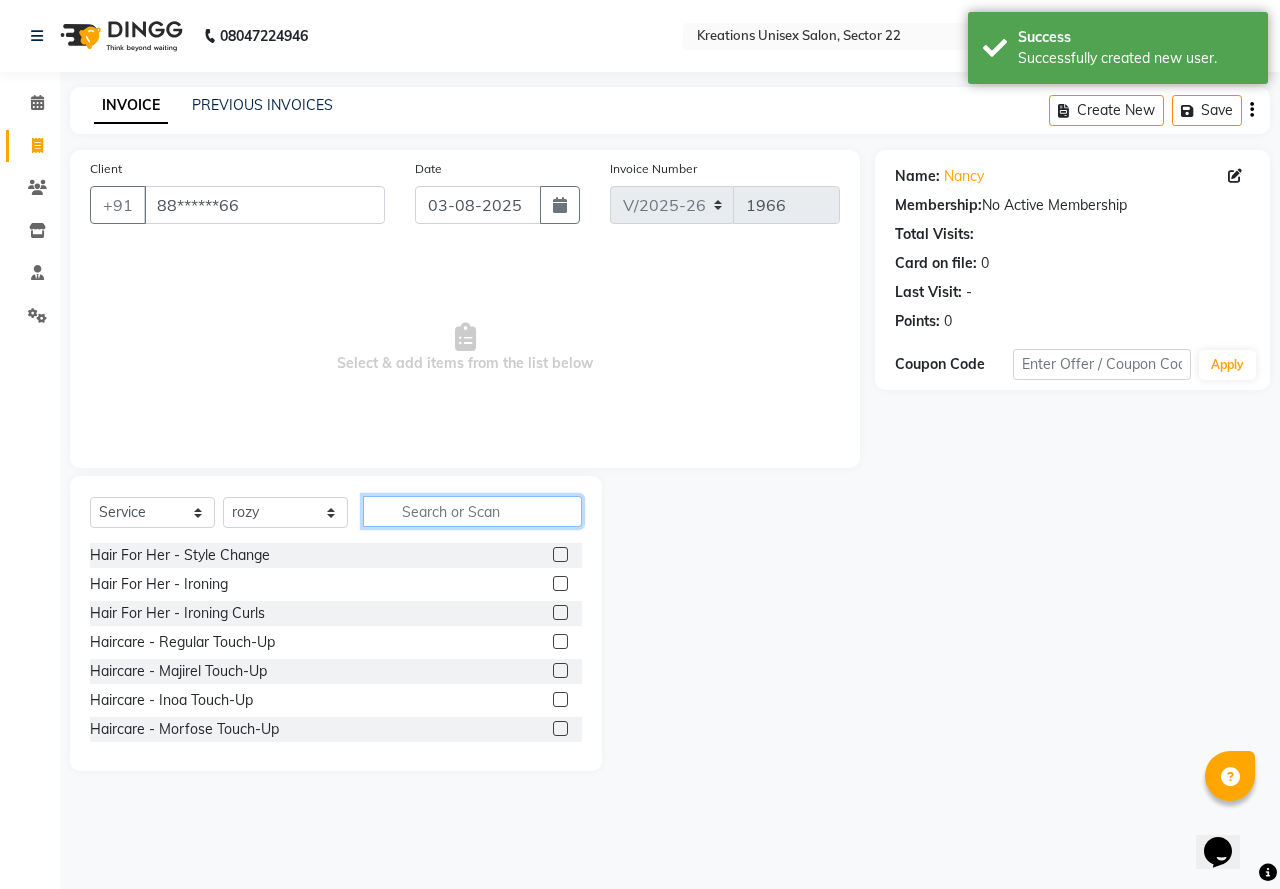 click 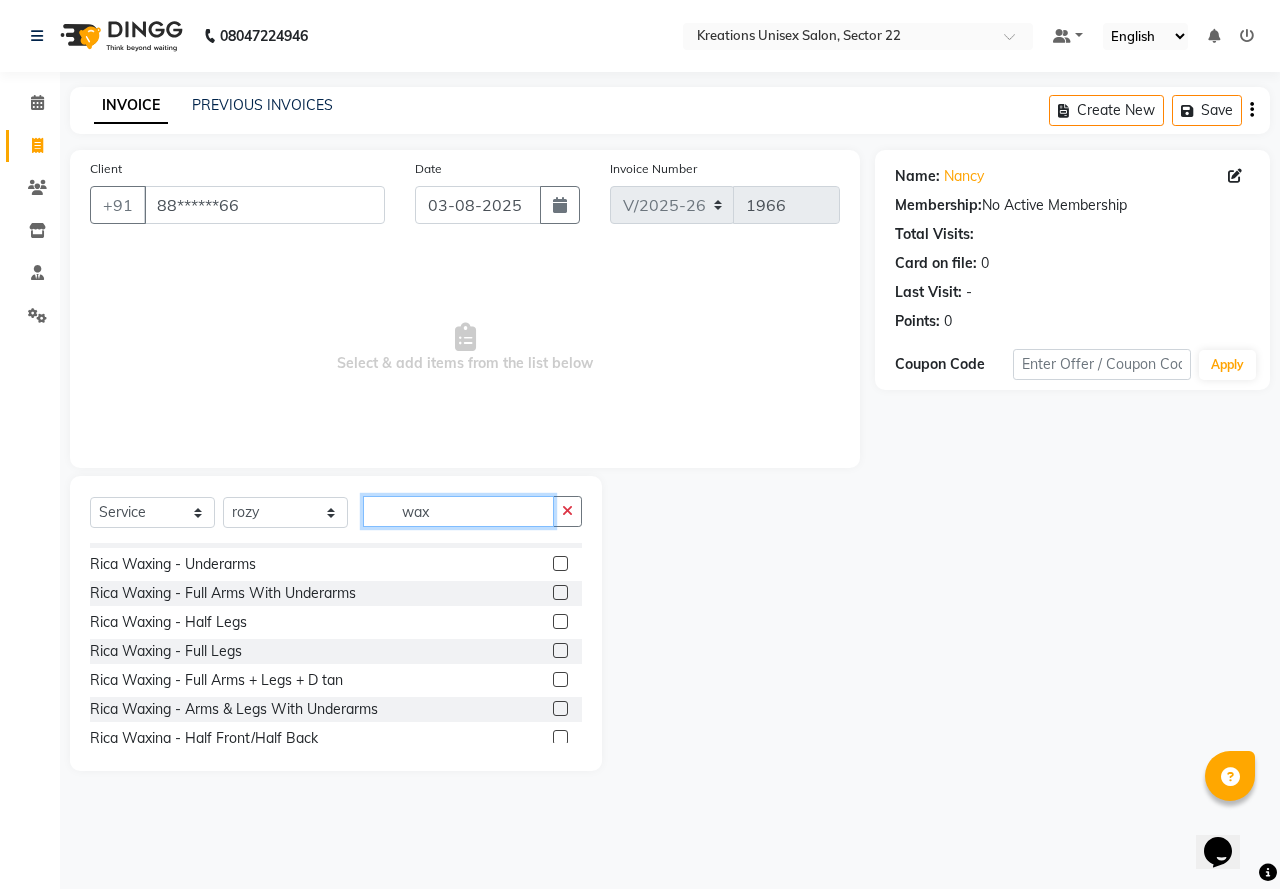 scroll, scrollTop: 500, scrollLeft: 0, axis: vertical 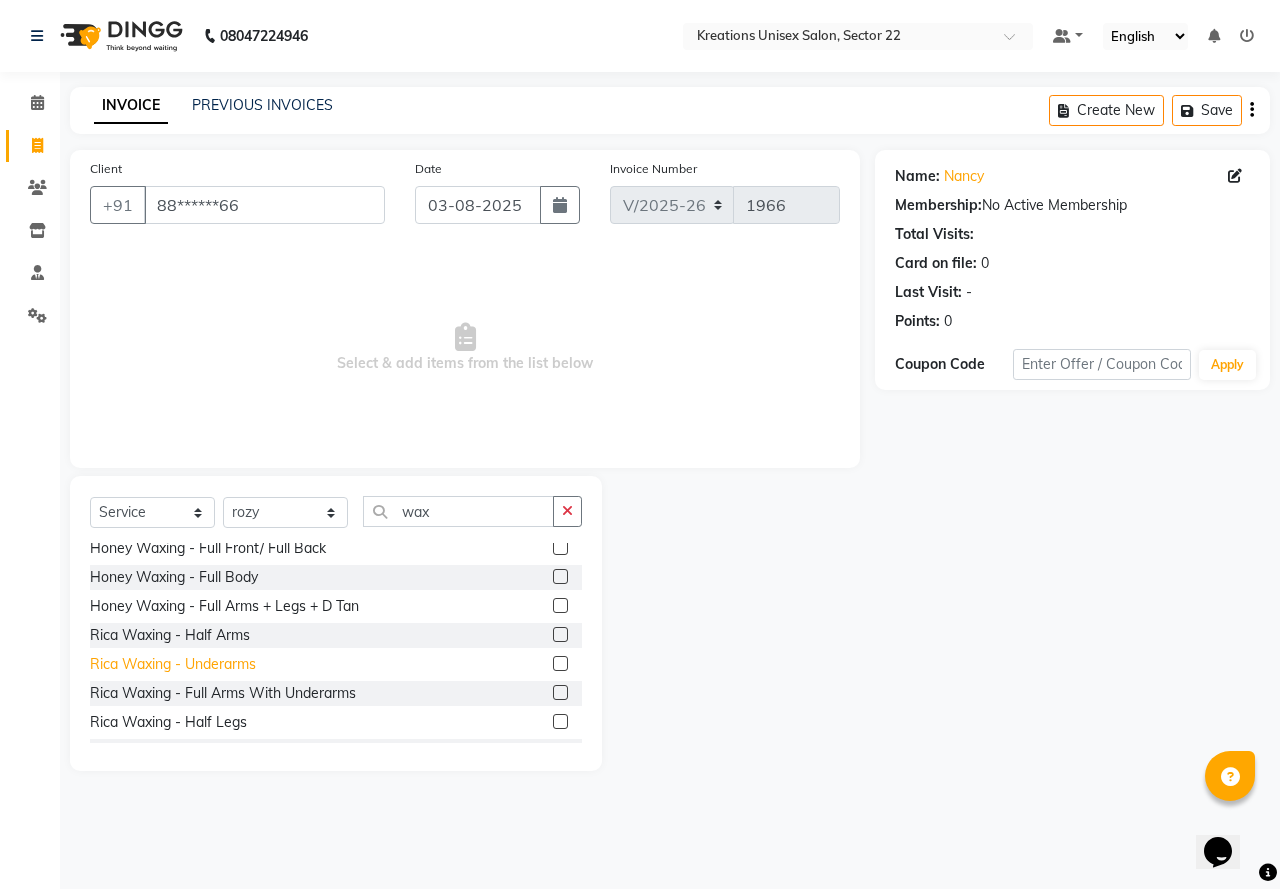 click on "Rica Waxing  - Underarms" 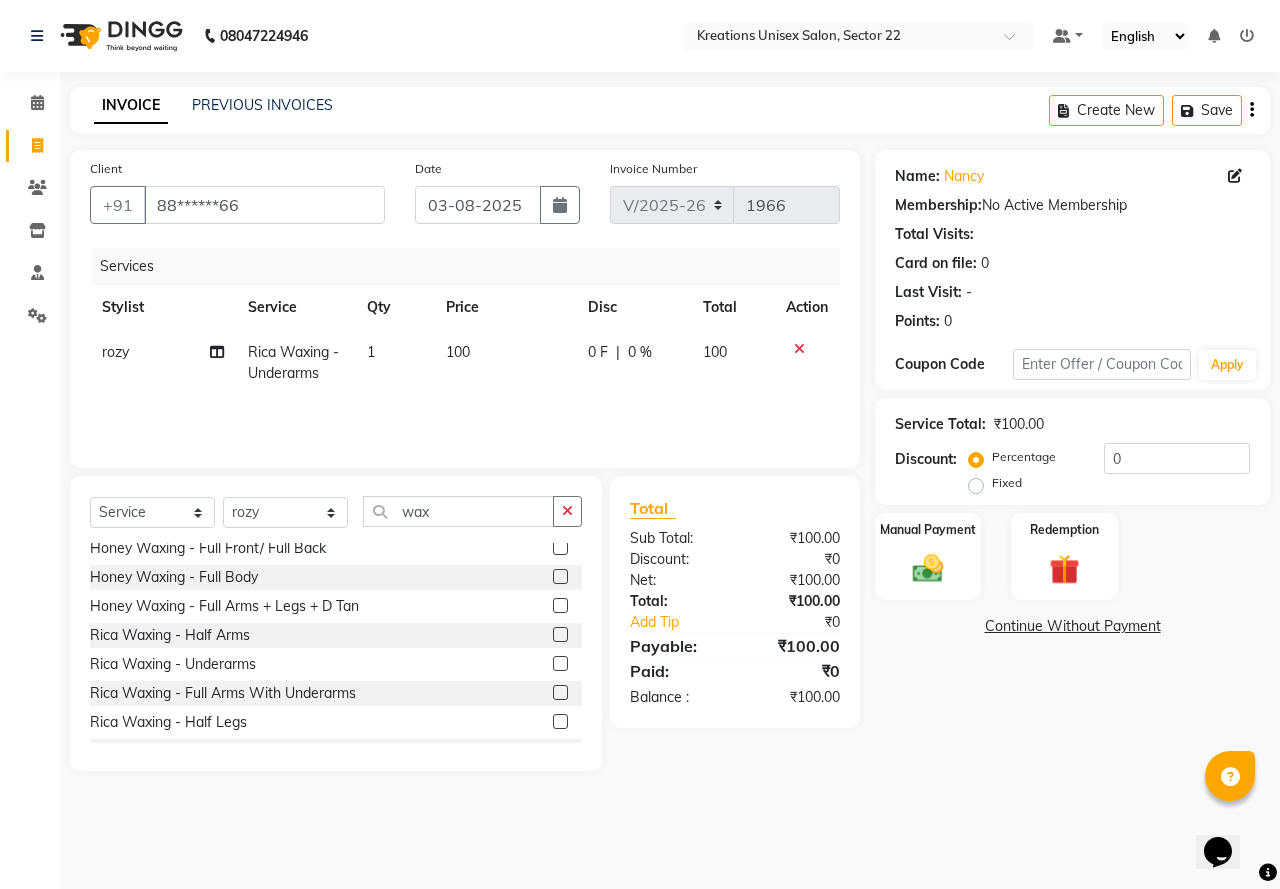 drag, startPoint x: 565, startPoint y: 516, endPoint x: 553, endPoint y: 504, distance: 16.970562 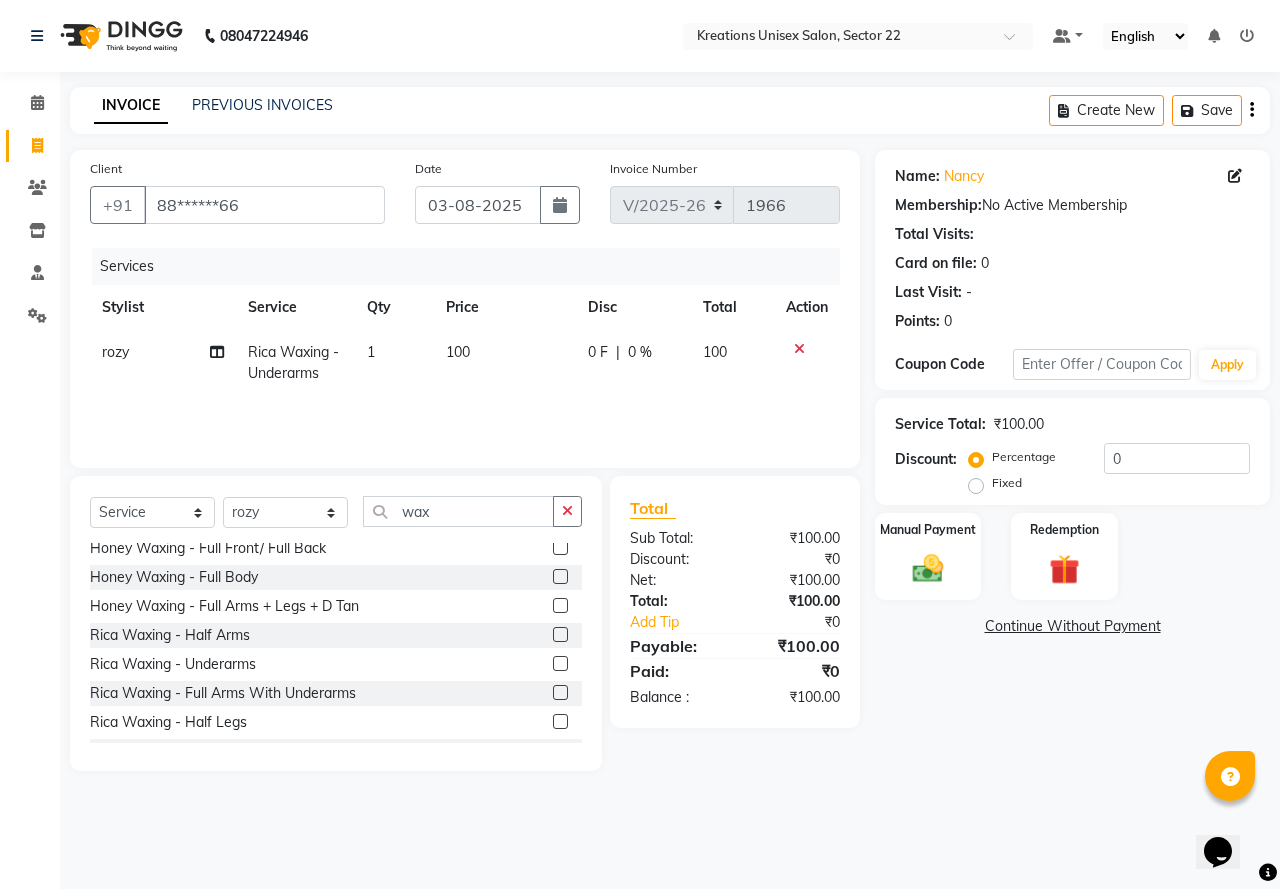 click 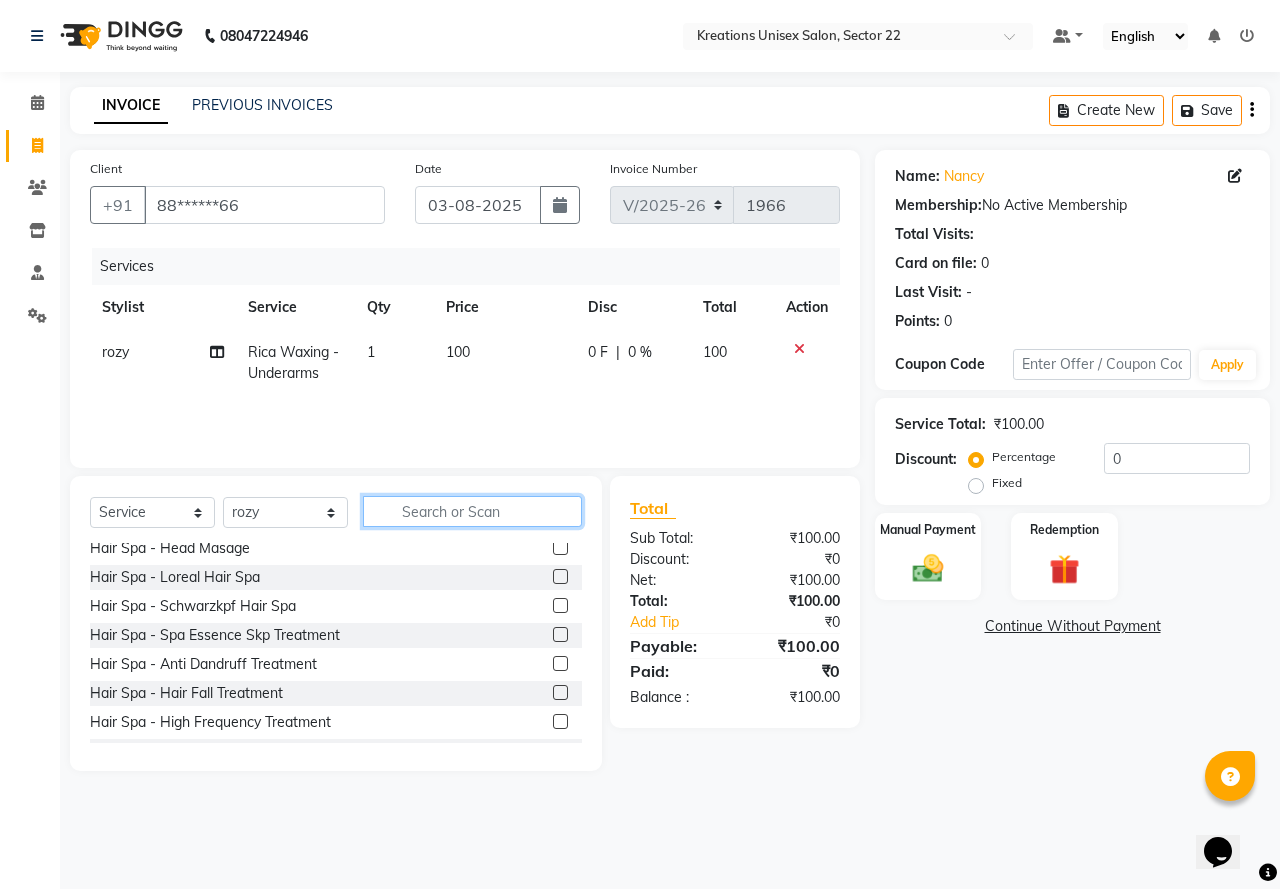 click 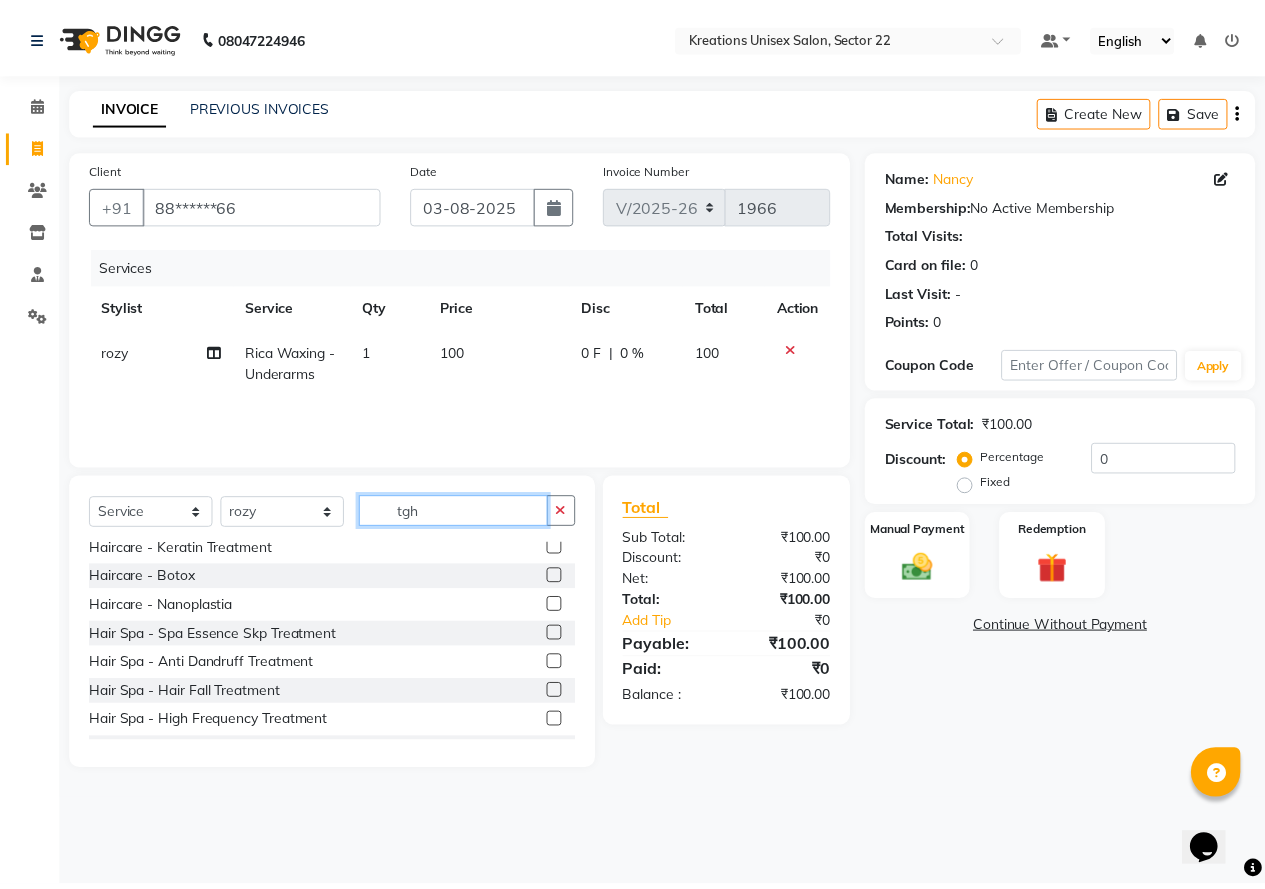 scroll, scrollTop: 0, scrollLeft: 0, axis: both 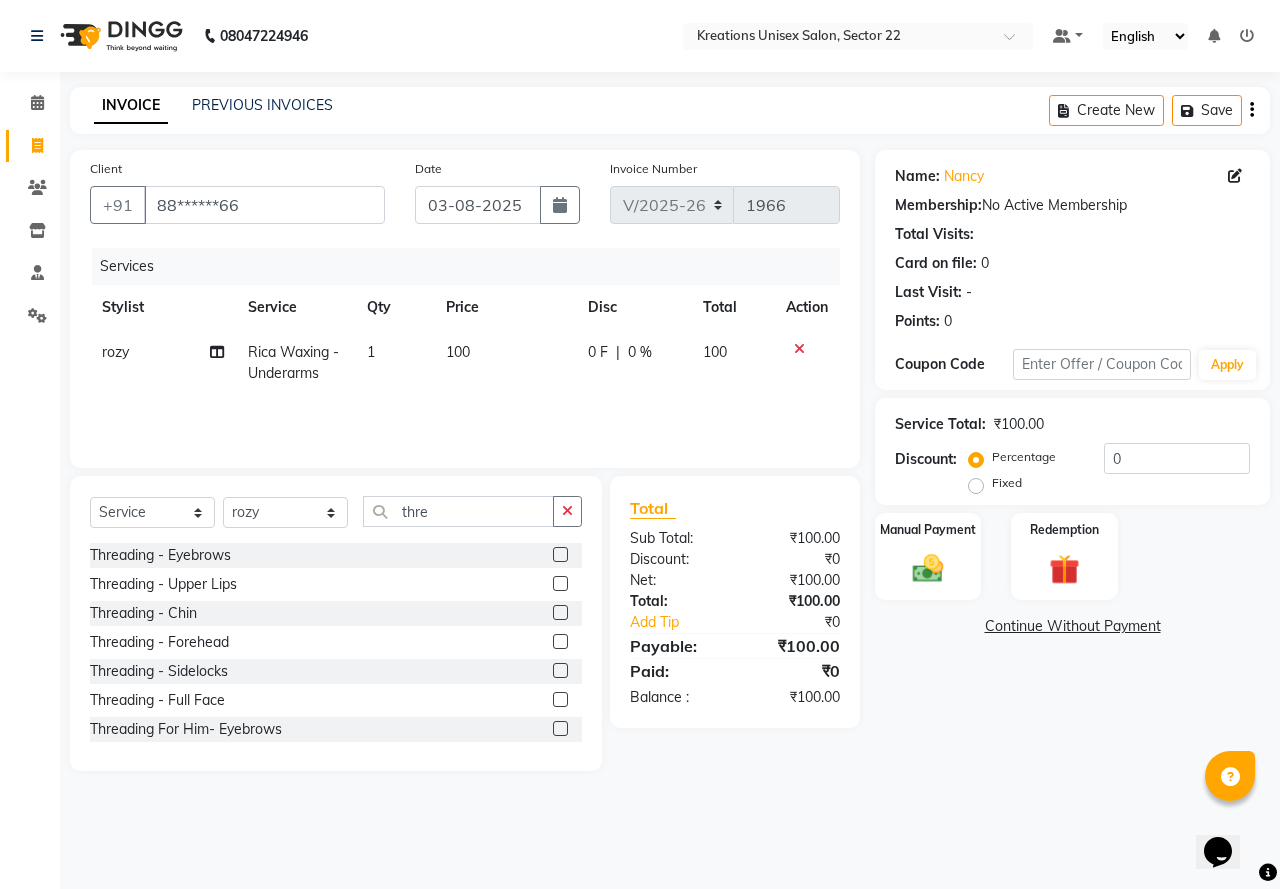 click 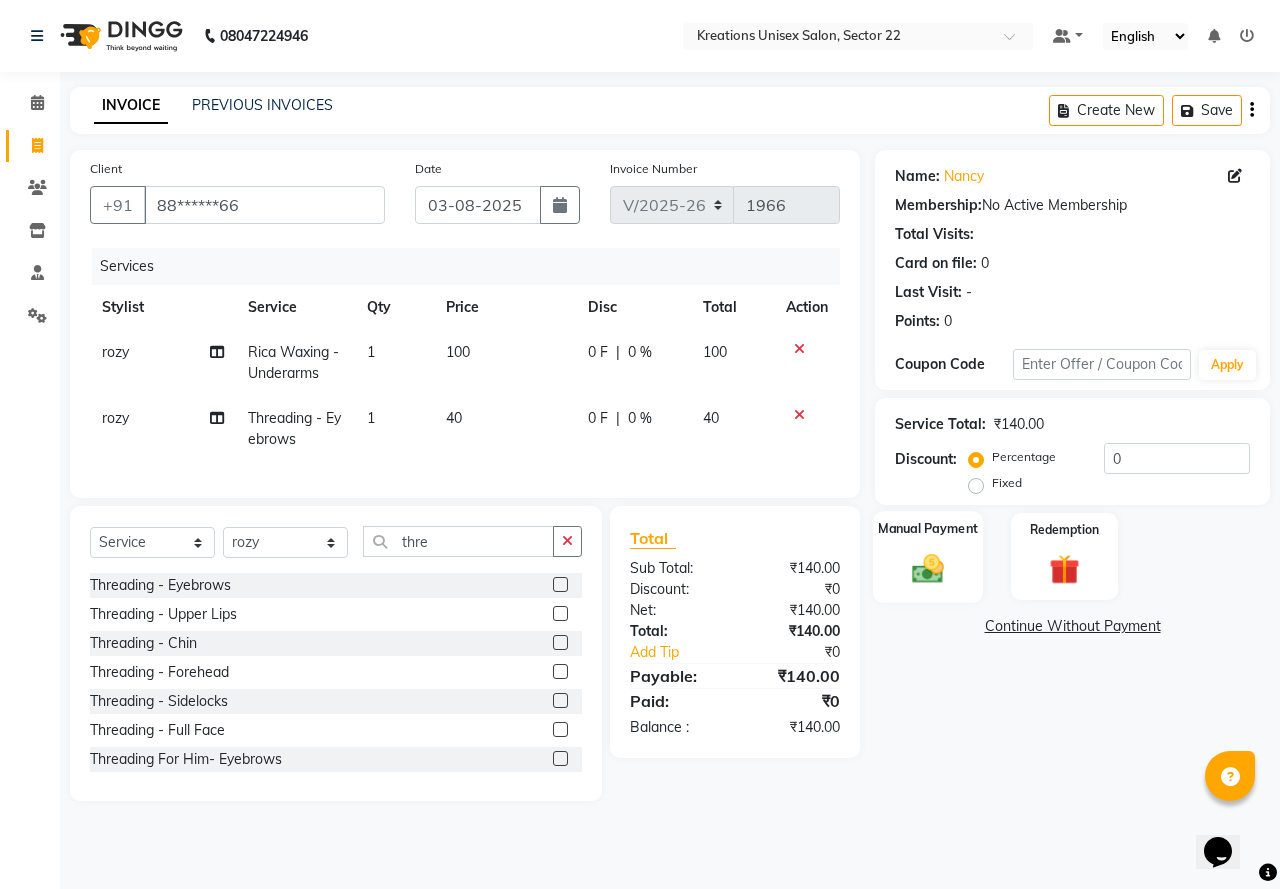click on "Manual Payment" 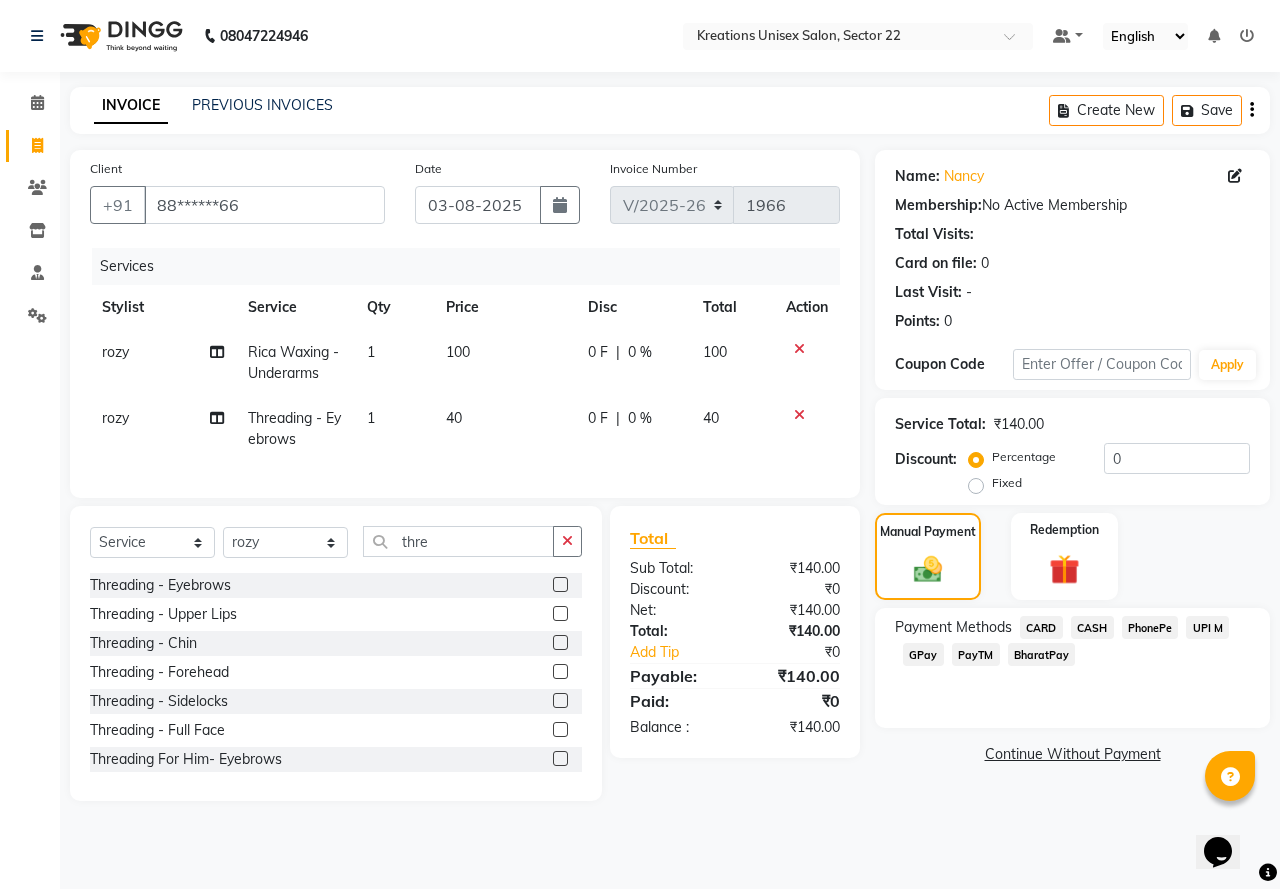 click on "PayTM" 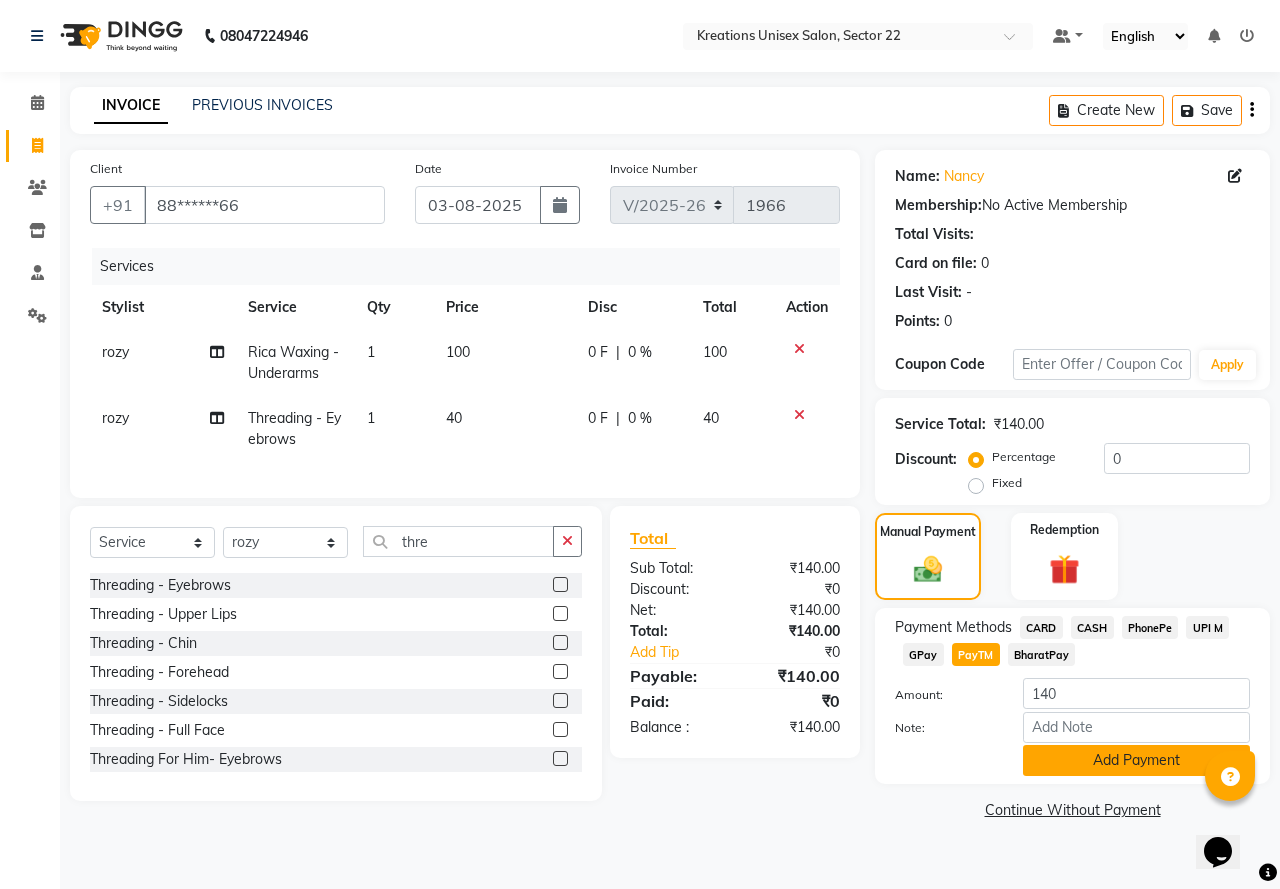 click on "Add Payment" 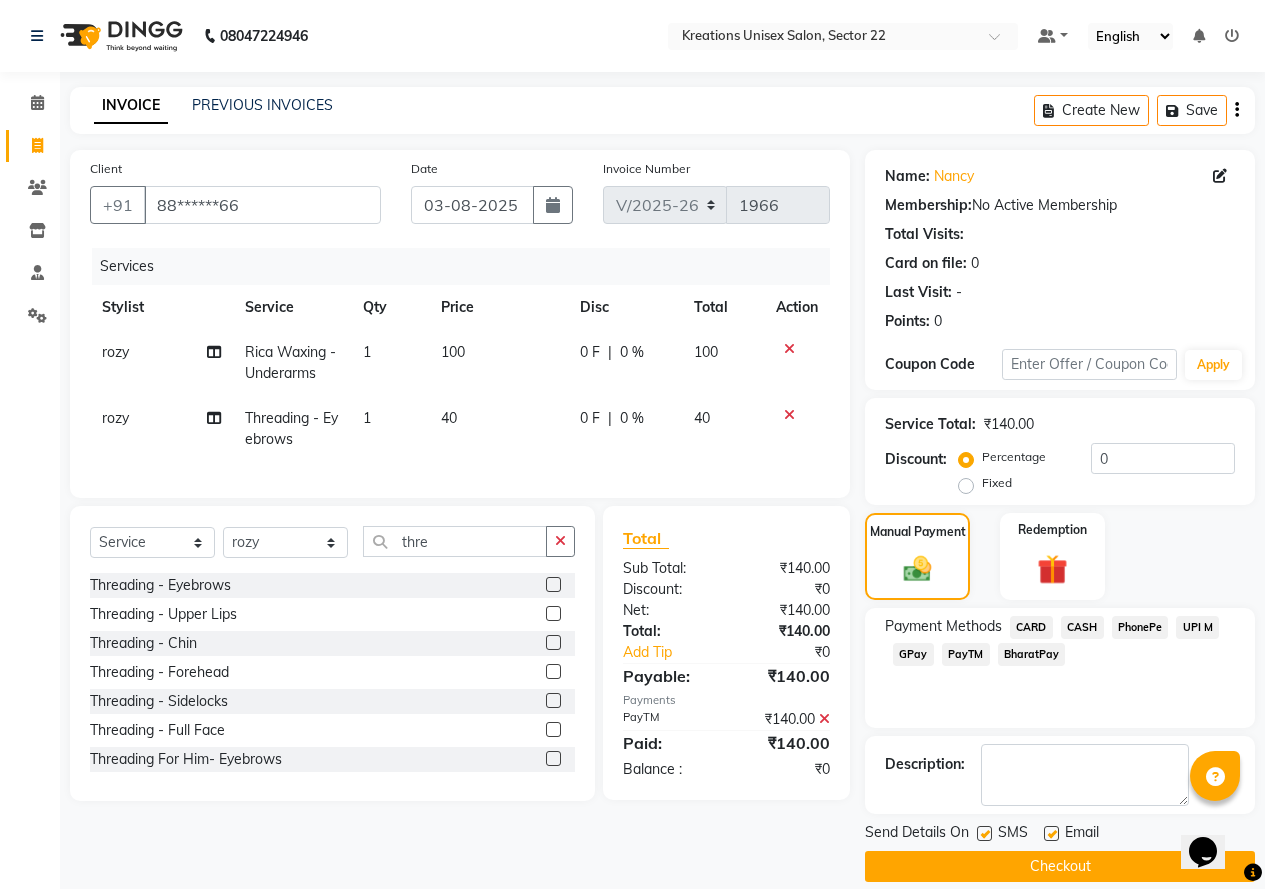 click 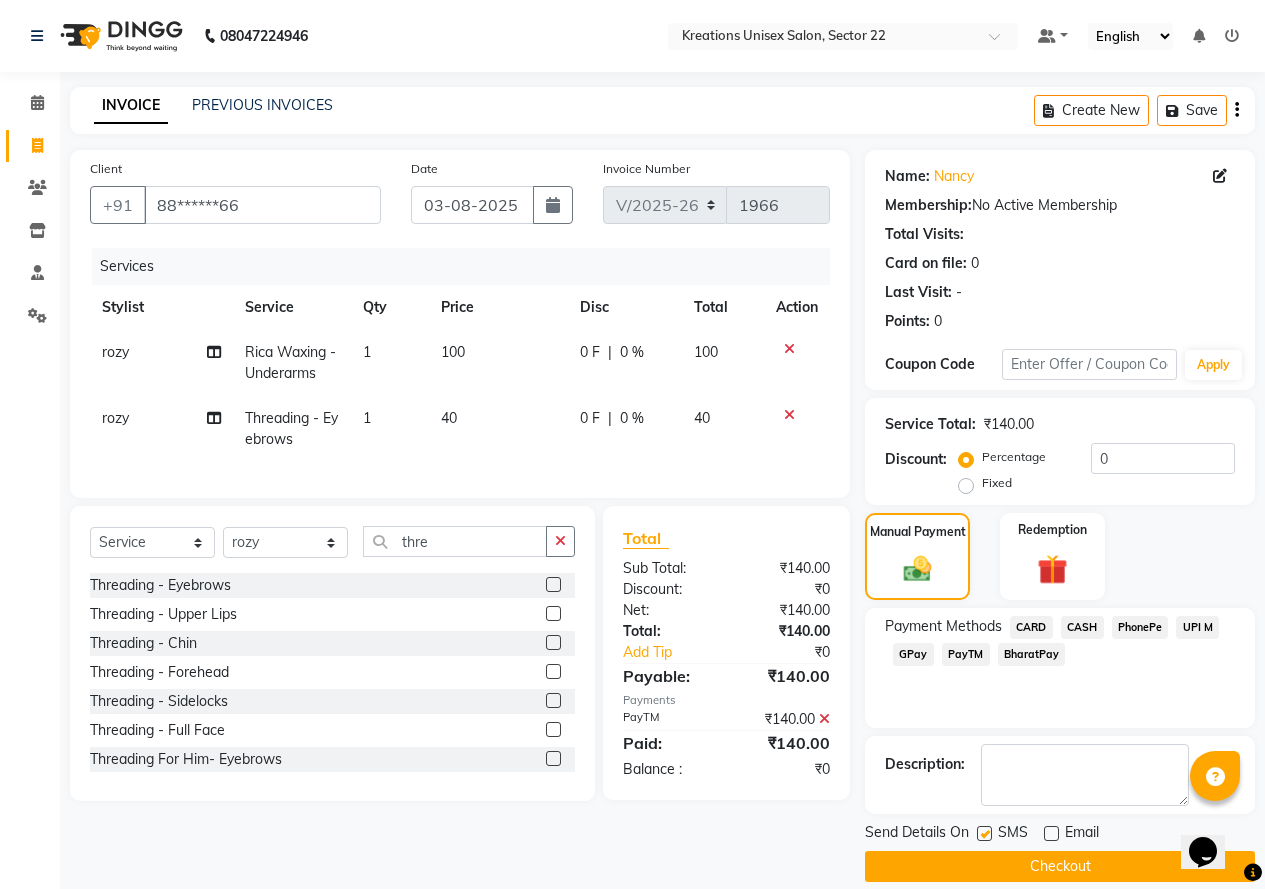 click 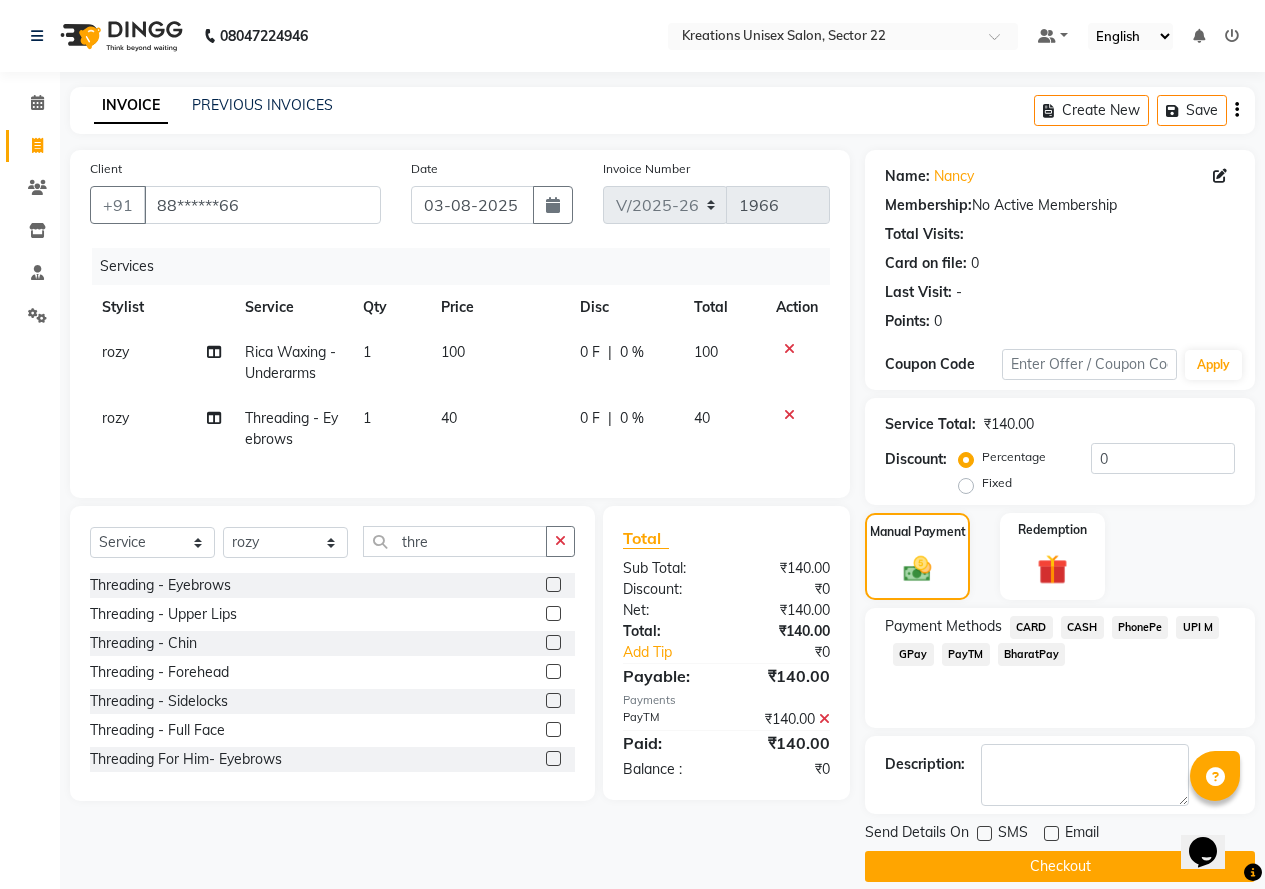 click on "Checkout" 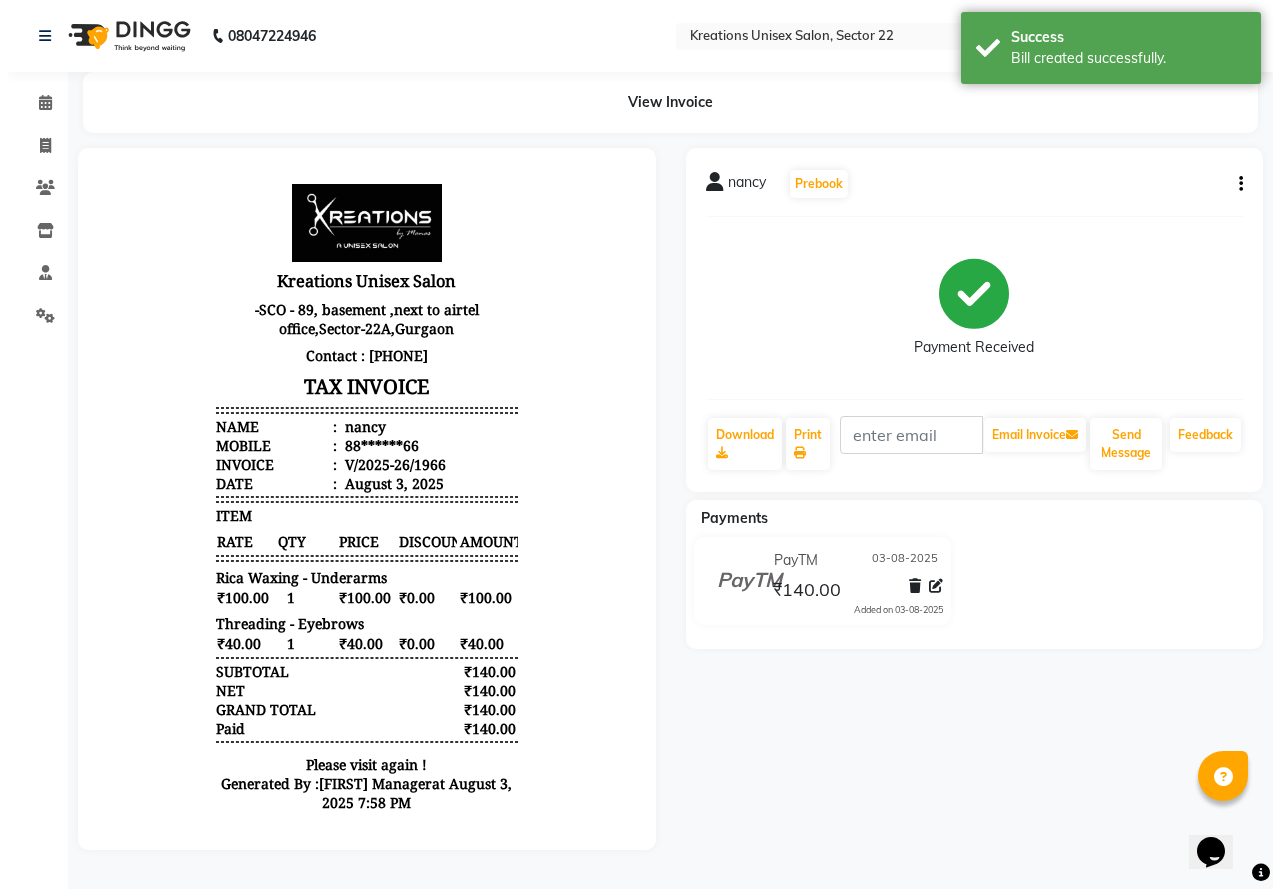 scroll, scrollTop: 0, scrollLeft: 0, axis: both 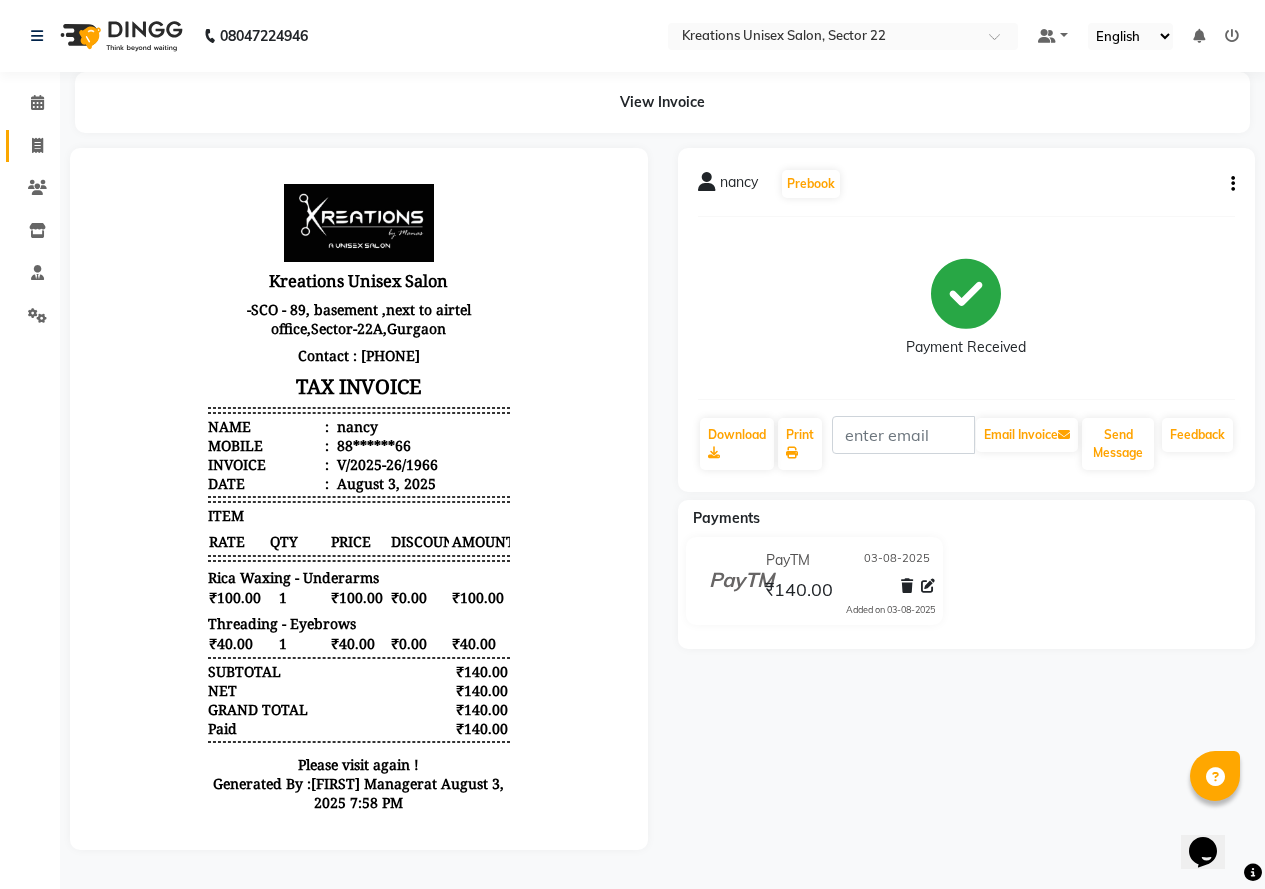 click on "Invoice" 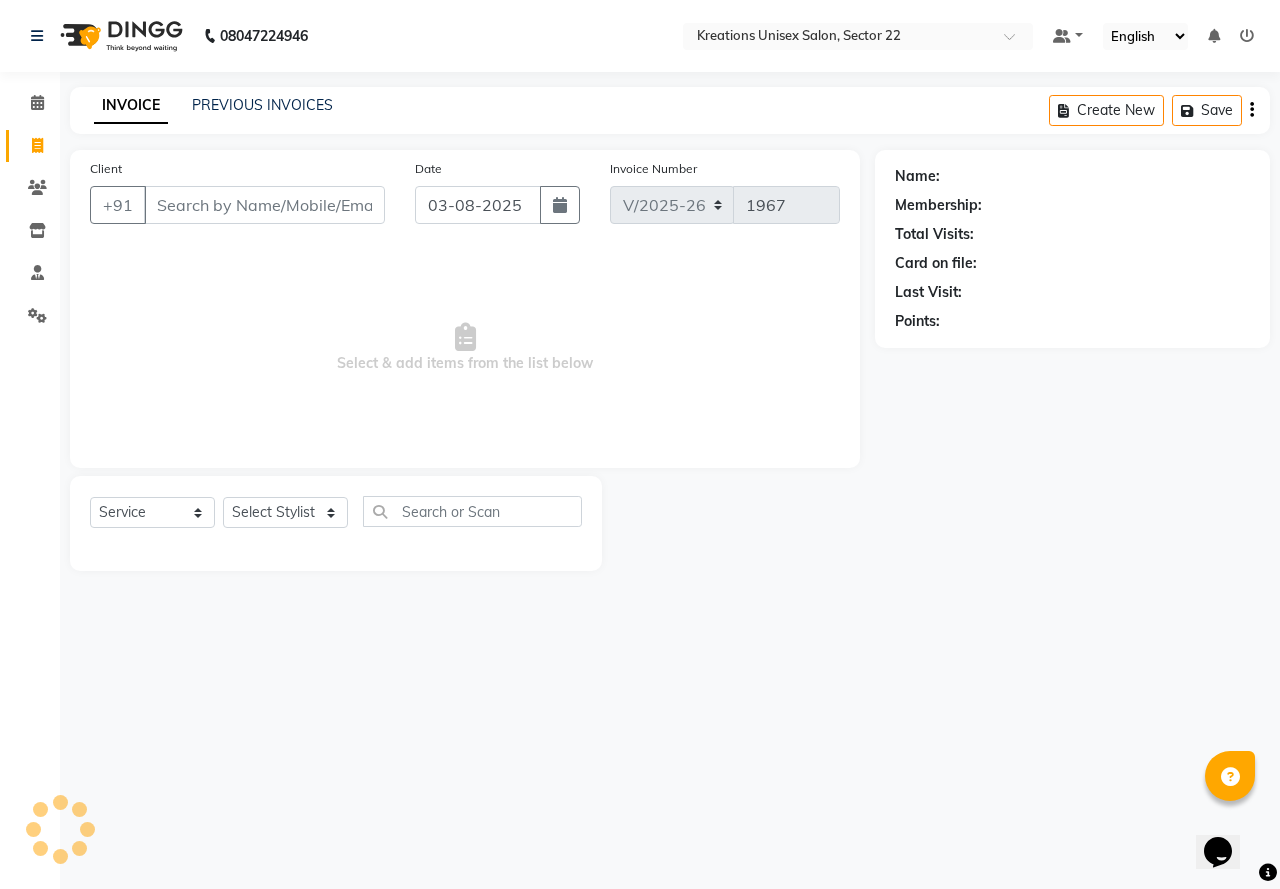 click on "Client" at bounding box center (264, 205) 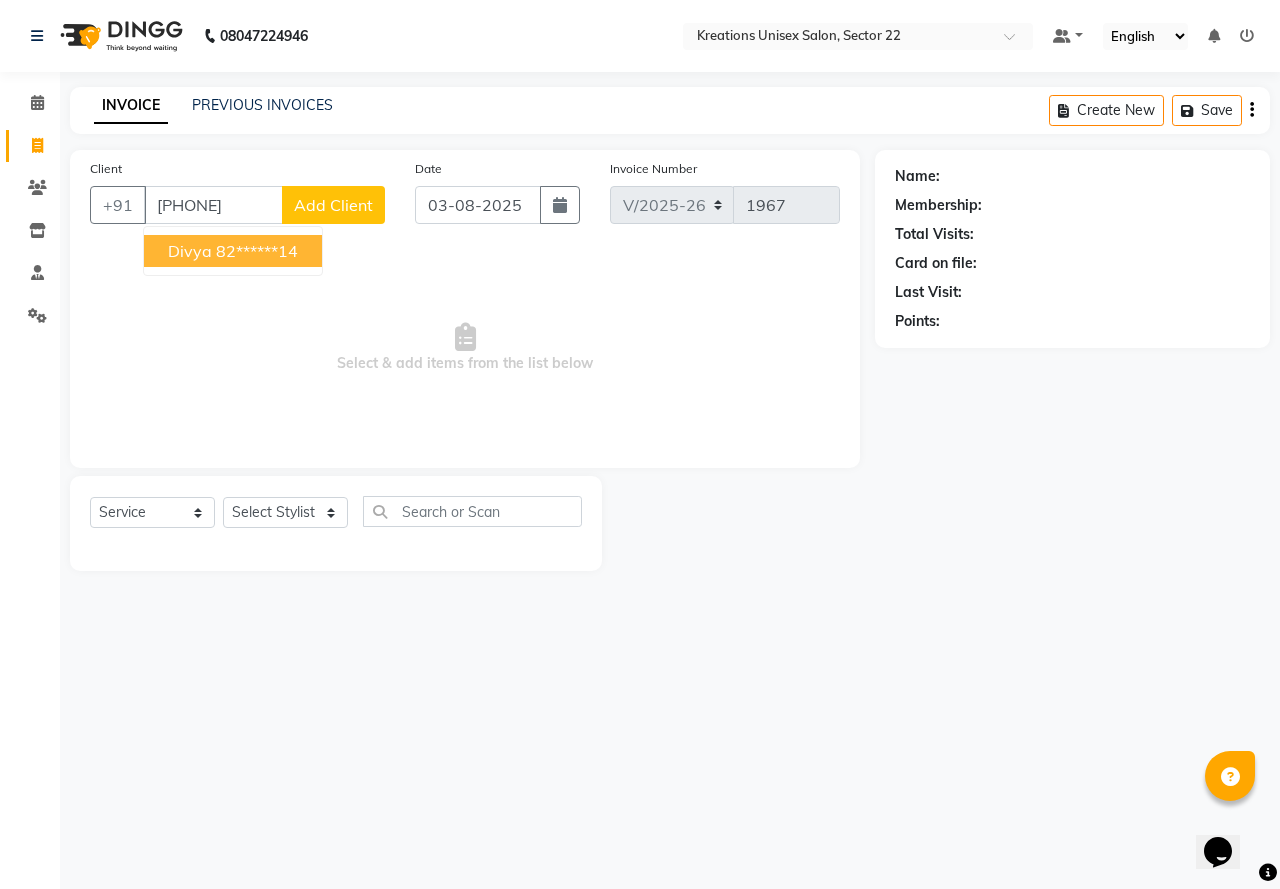 click on "Divya" at bounding box center [190, 251] 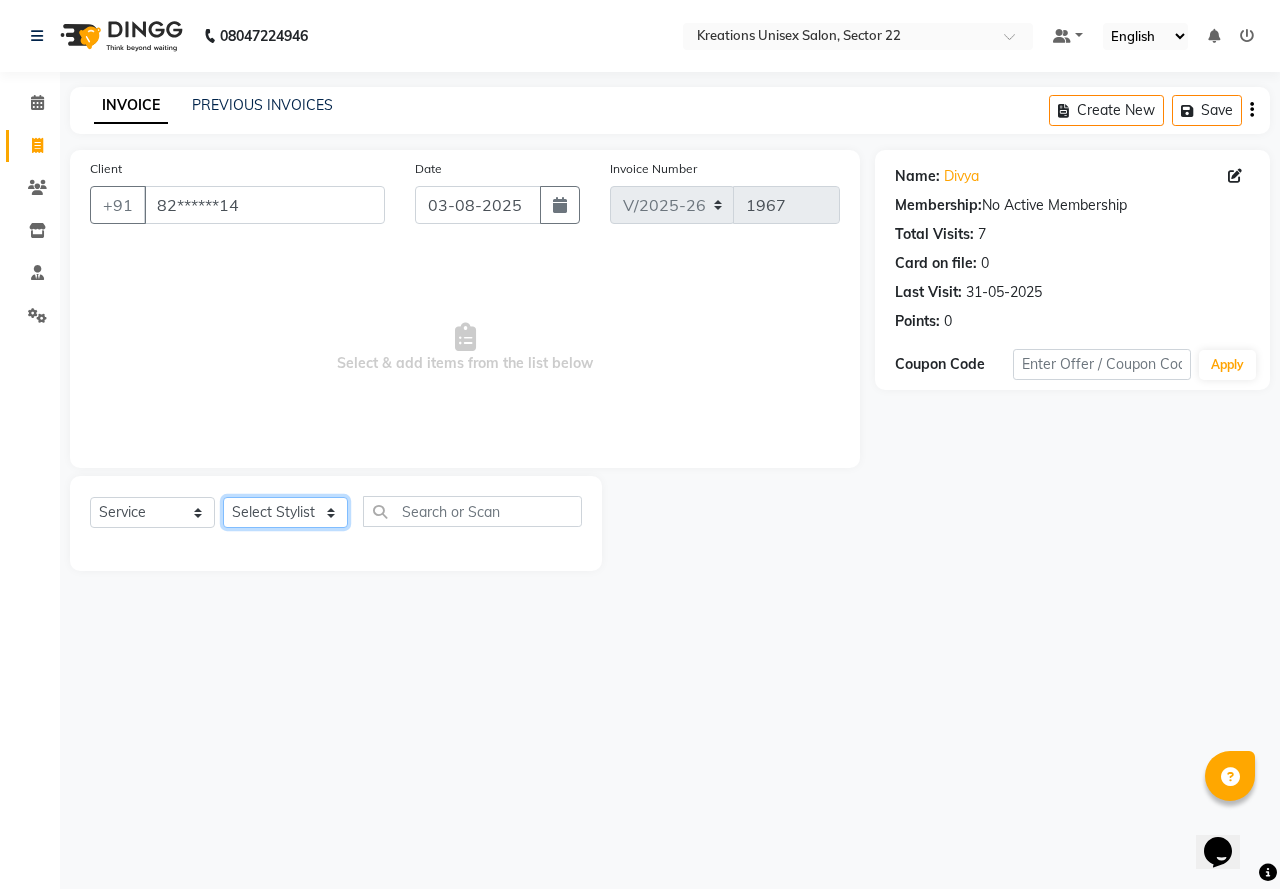 click on "Select Stylist AMAN Jeet Manager Jitender  Kapil  Kavita Manager Malik Khan  Manas Sir  rozy  Sector-23 Shaffali Maam  Shiv Kumar Sita Mehto" 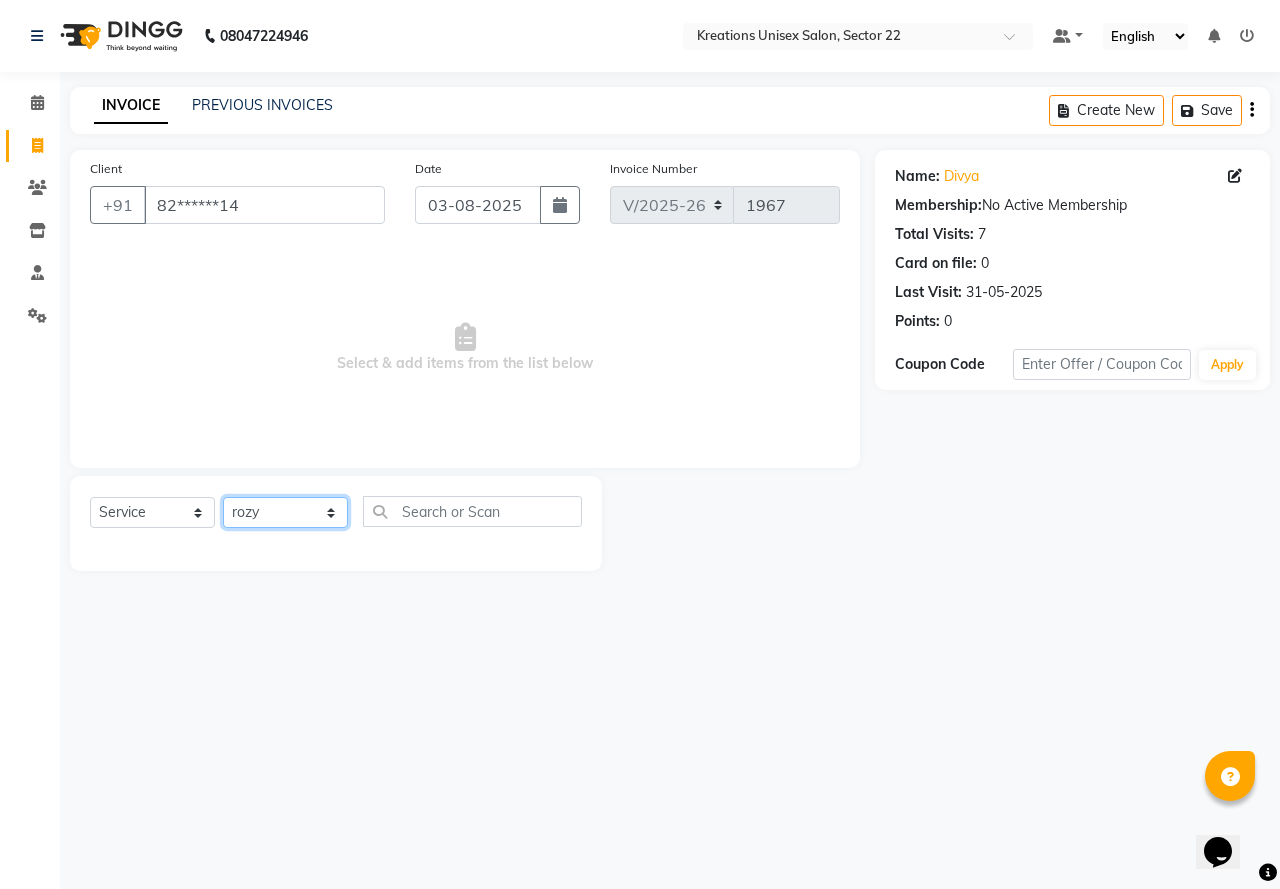 click on "Select Stylist AMAN Jeet Manager Jitender  Kapil  Kavita Manager Malik Khan  Manas Sir  rozy  Sector-23 Shaffali Maam  Shiv Kumar Sita Mehto" 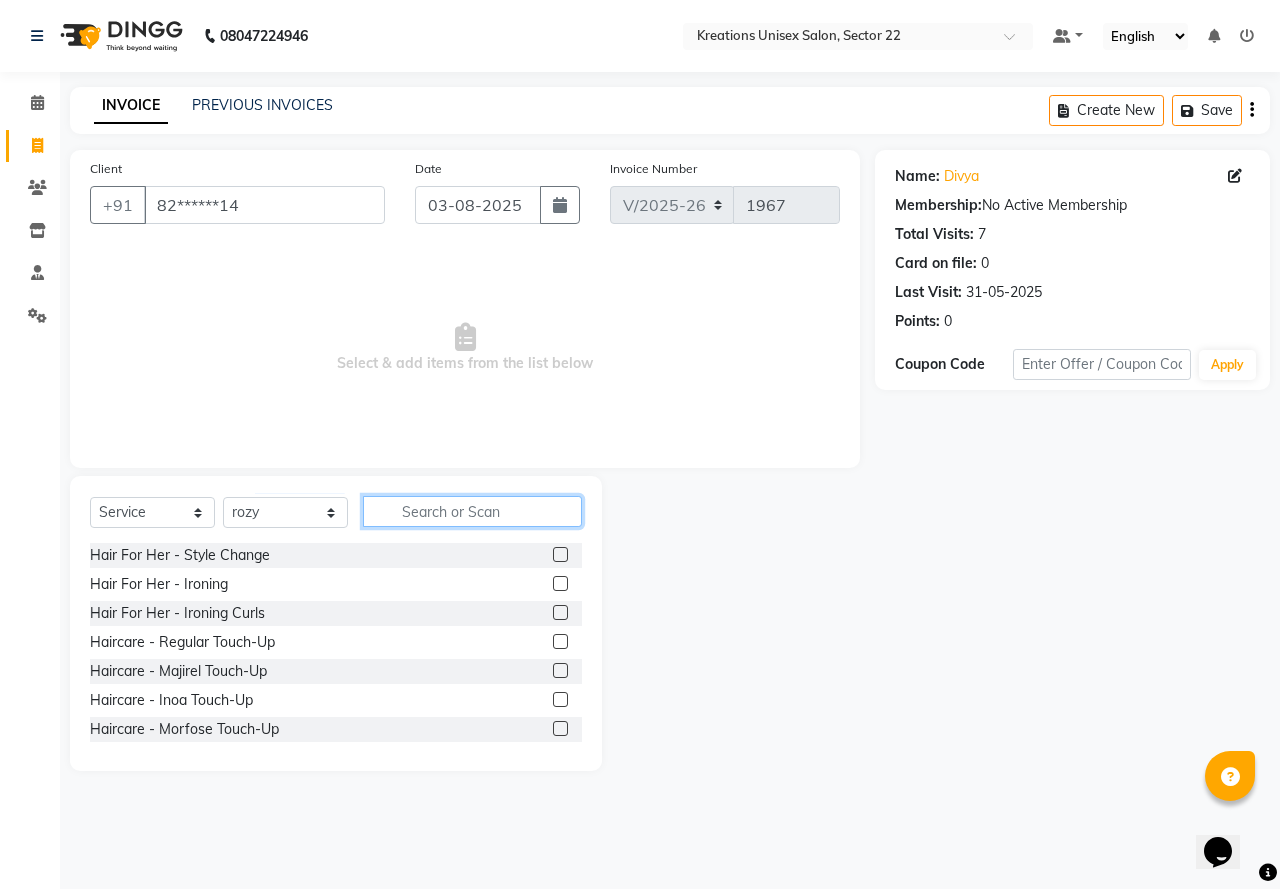 click 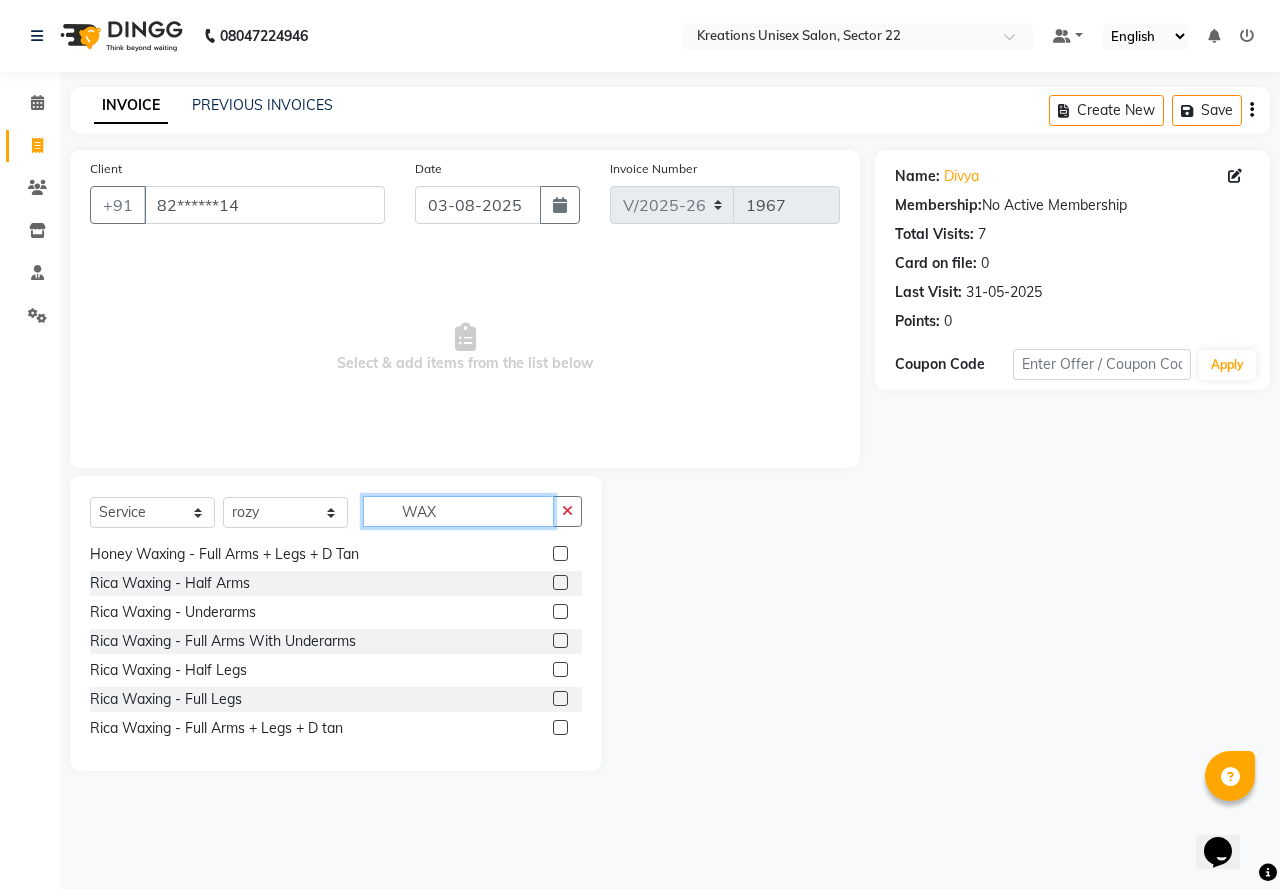 scroll, scrollTop: 600, scrollLeft: 0, axis: vertical 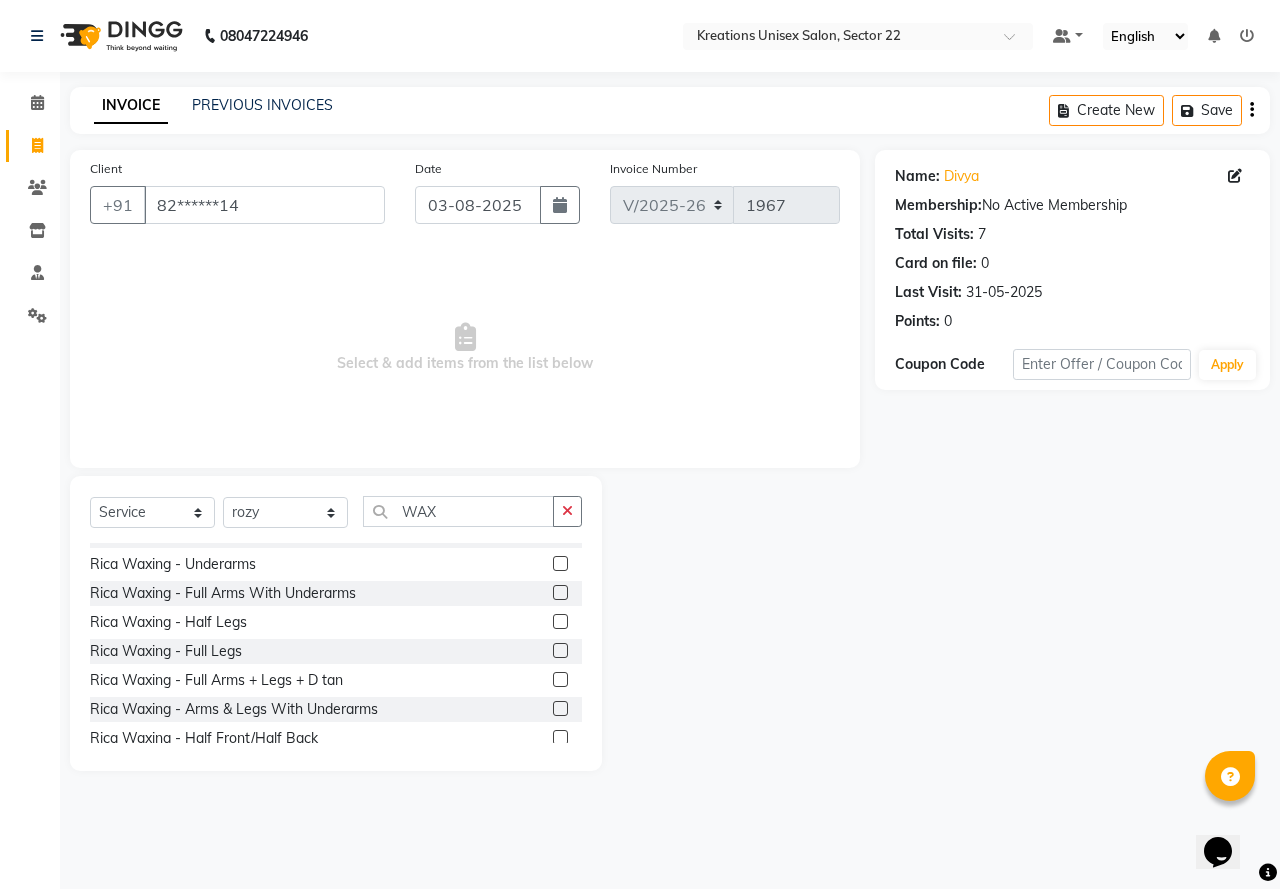 click 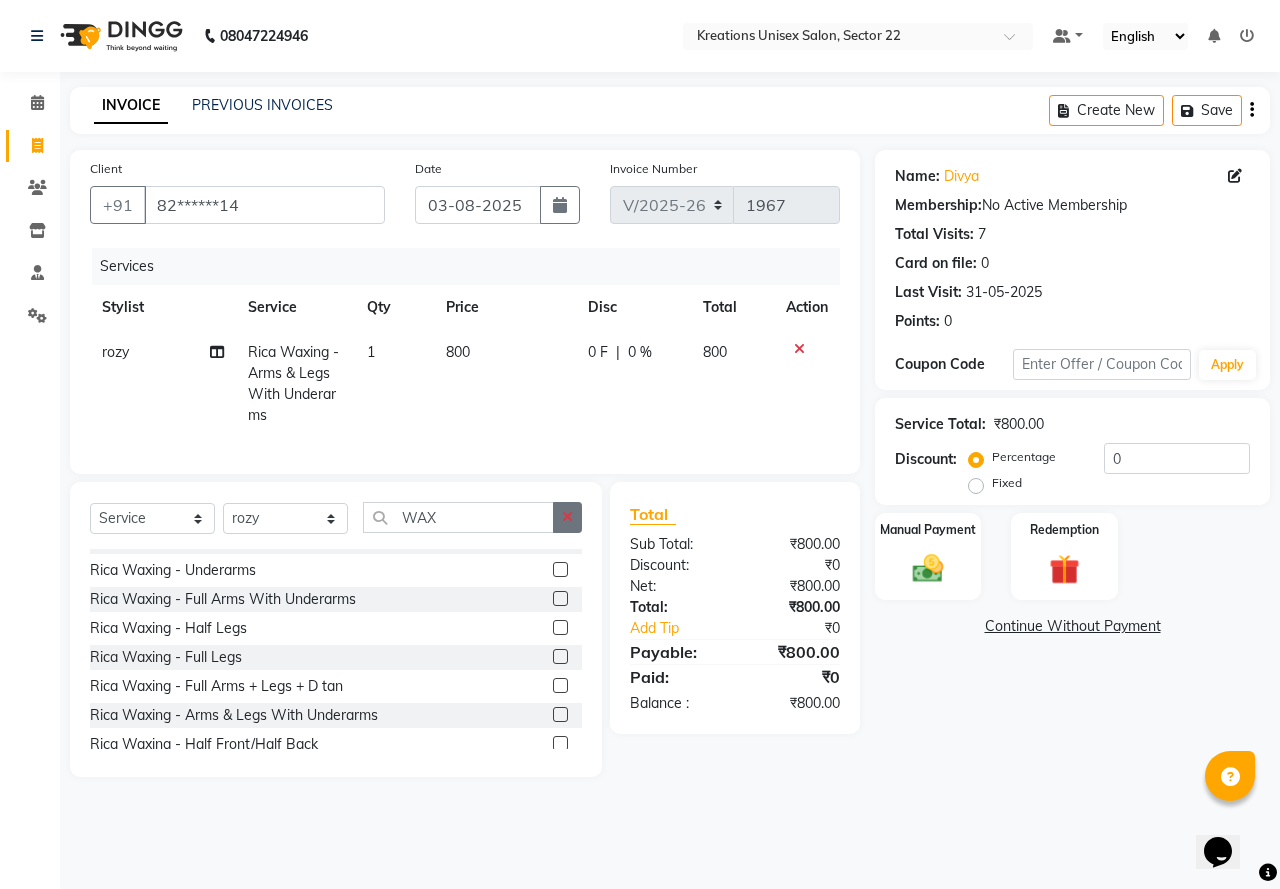 click 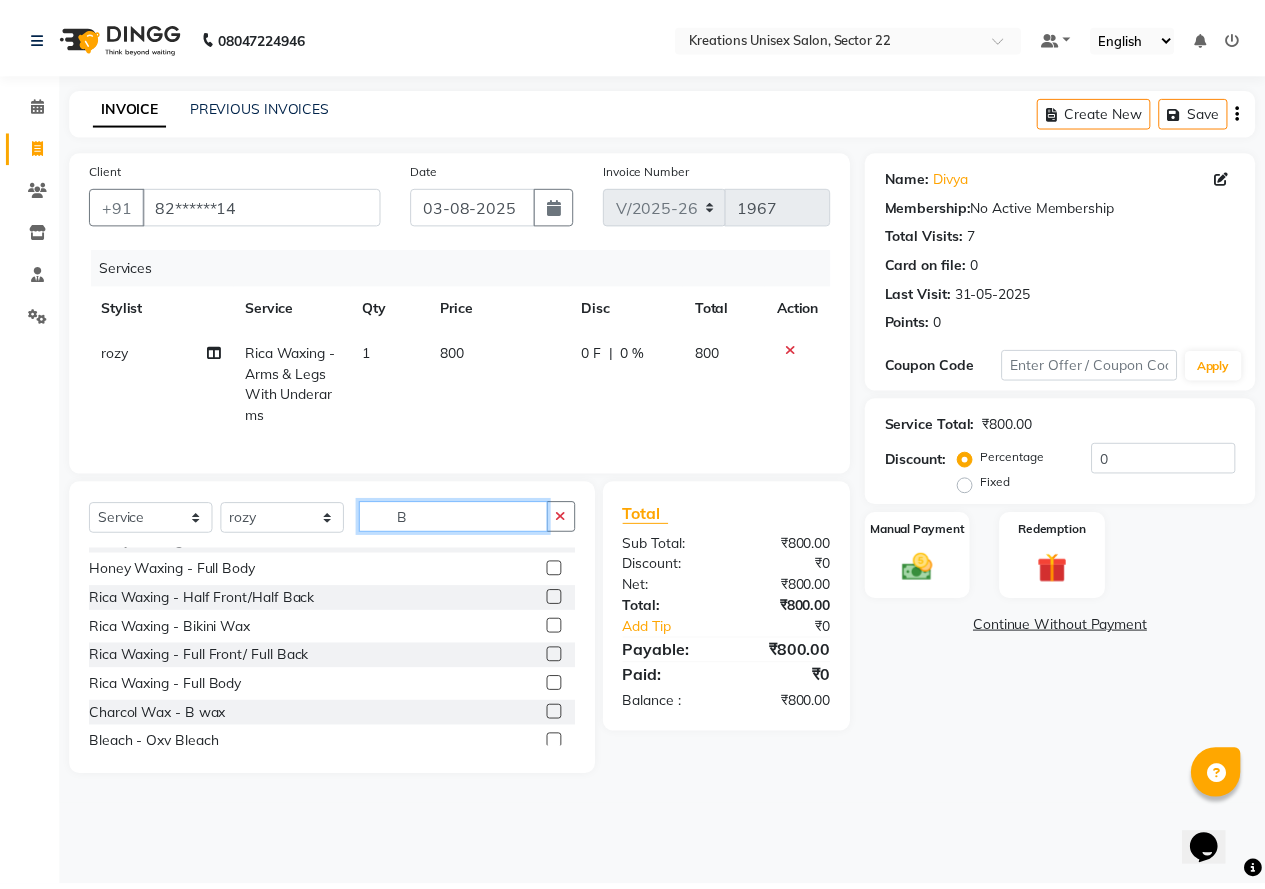 scroll, scrollTop: 0, scrollLeft: 0, axis: both 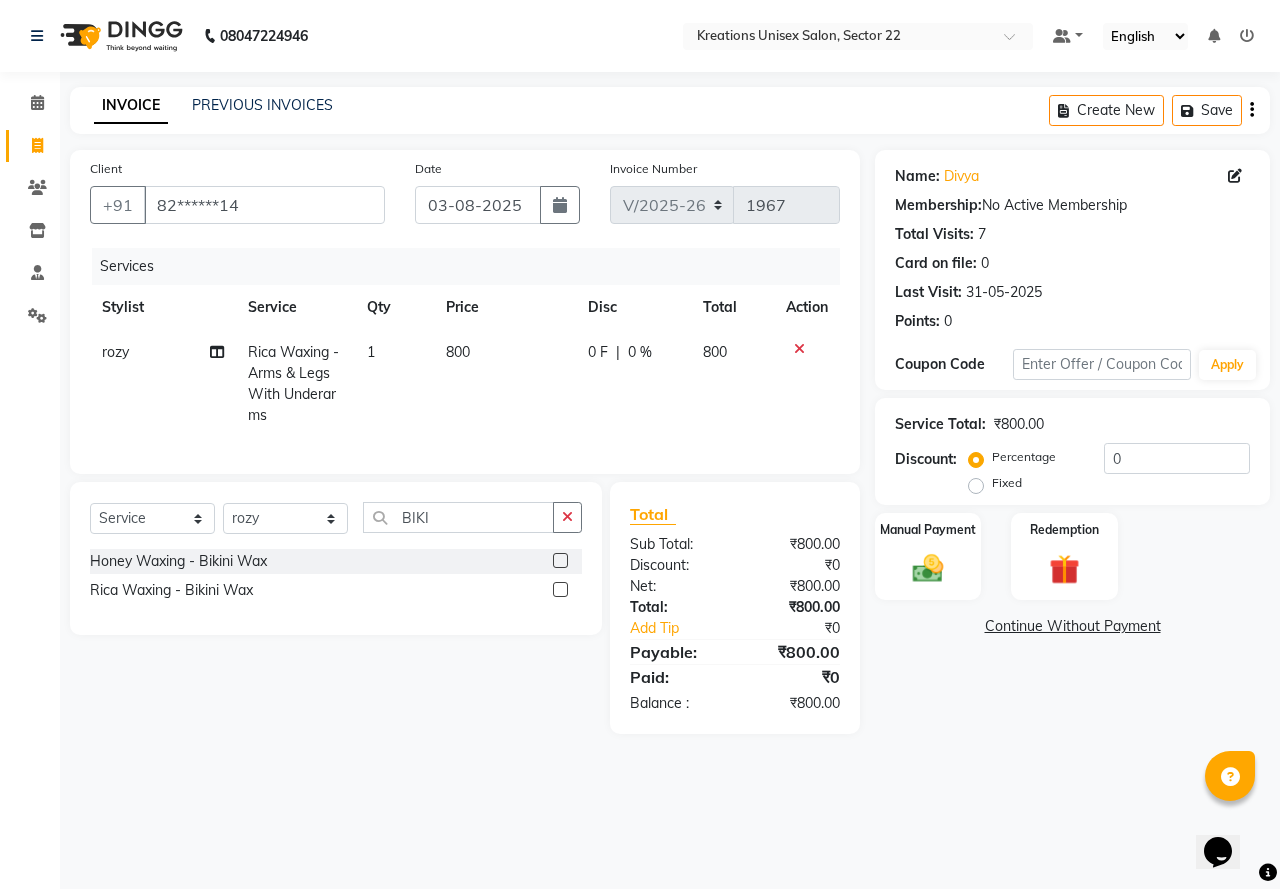 click 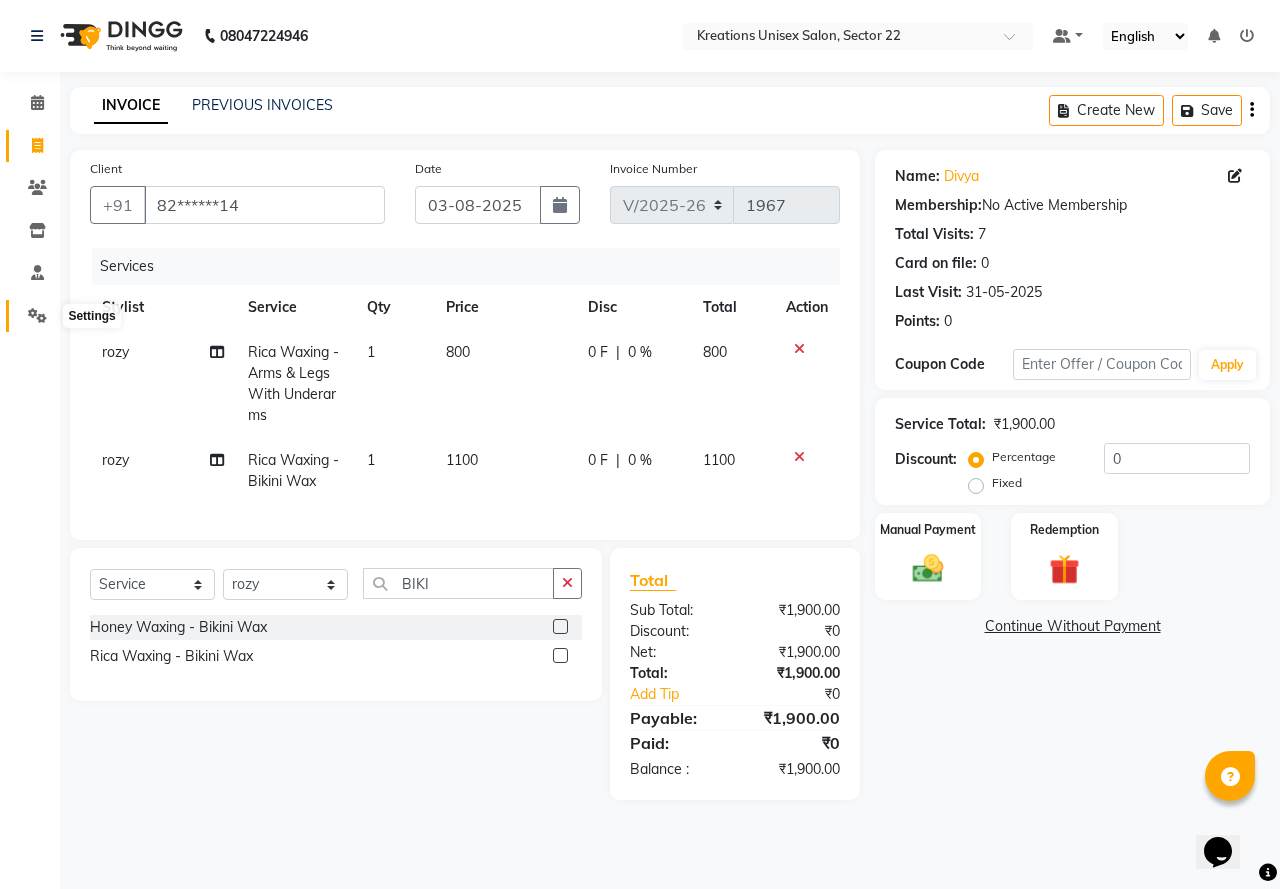 click 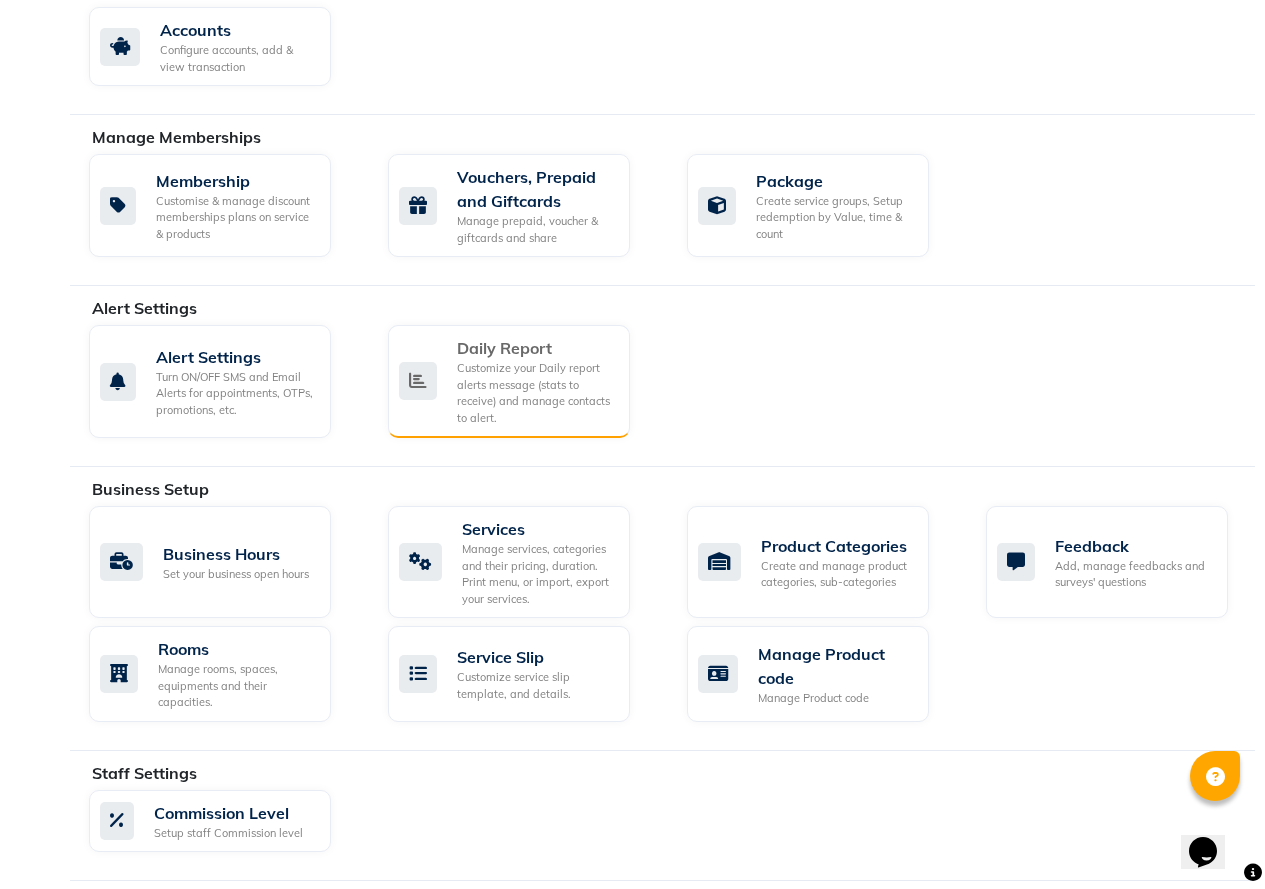 scroll, scrollTop: 400, scrollLeft: 0, axis: vertical 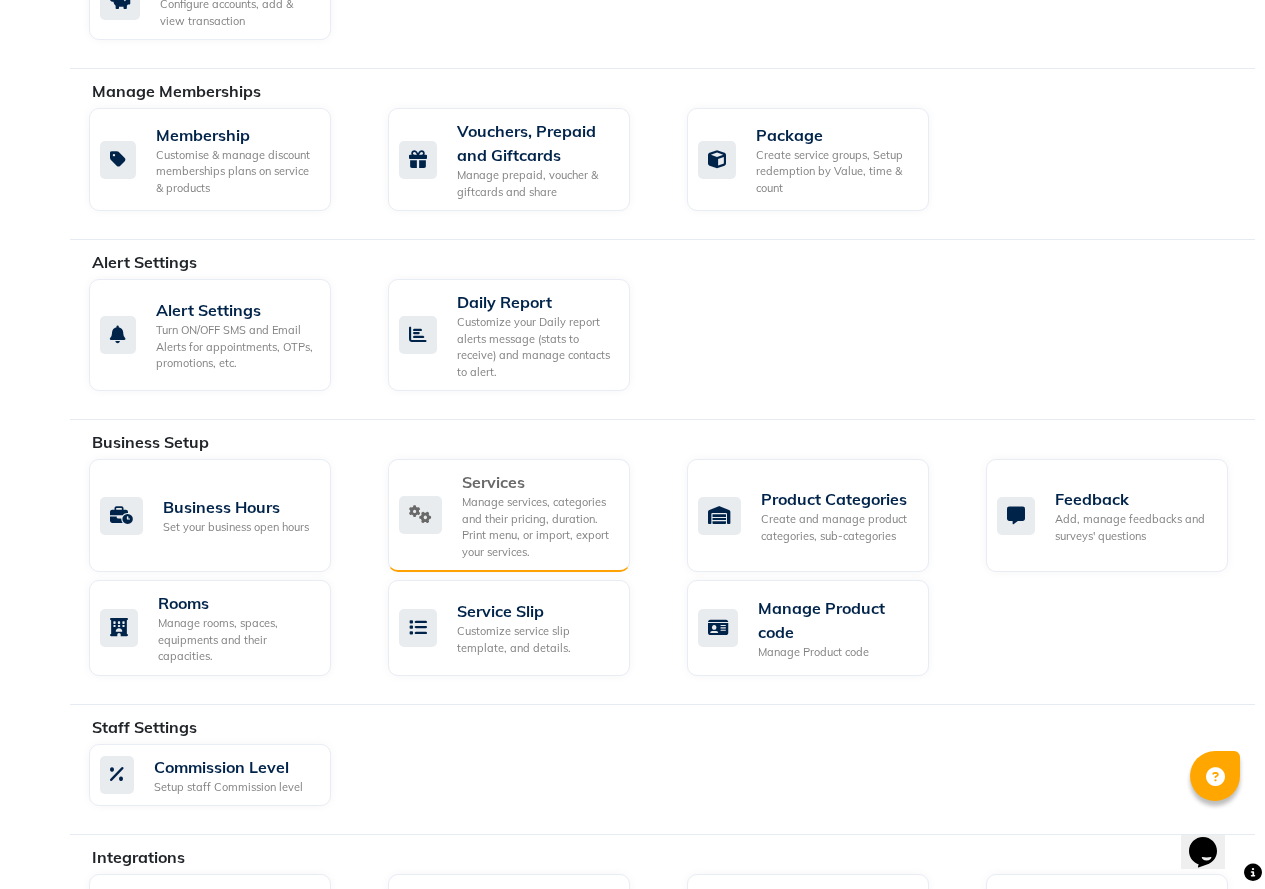 click on "Services" 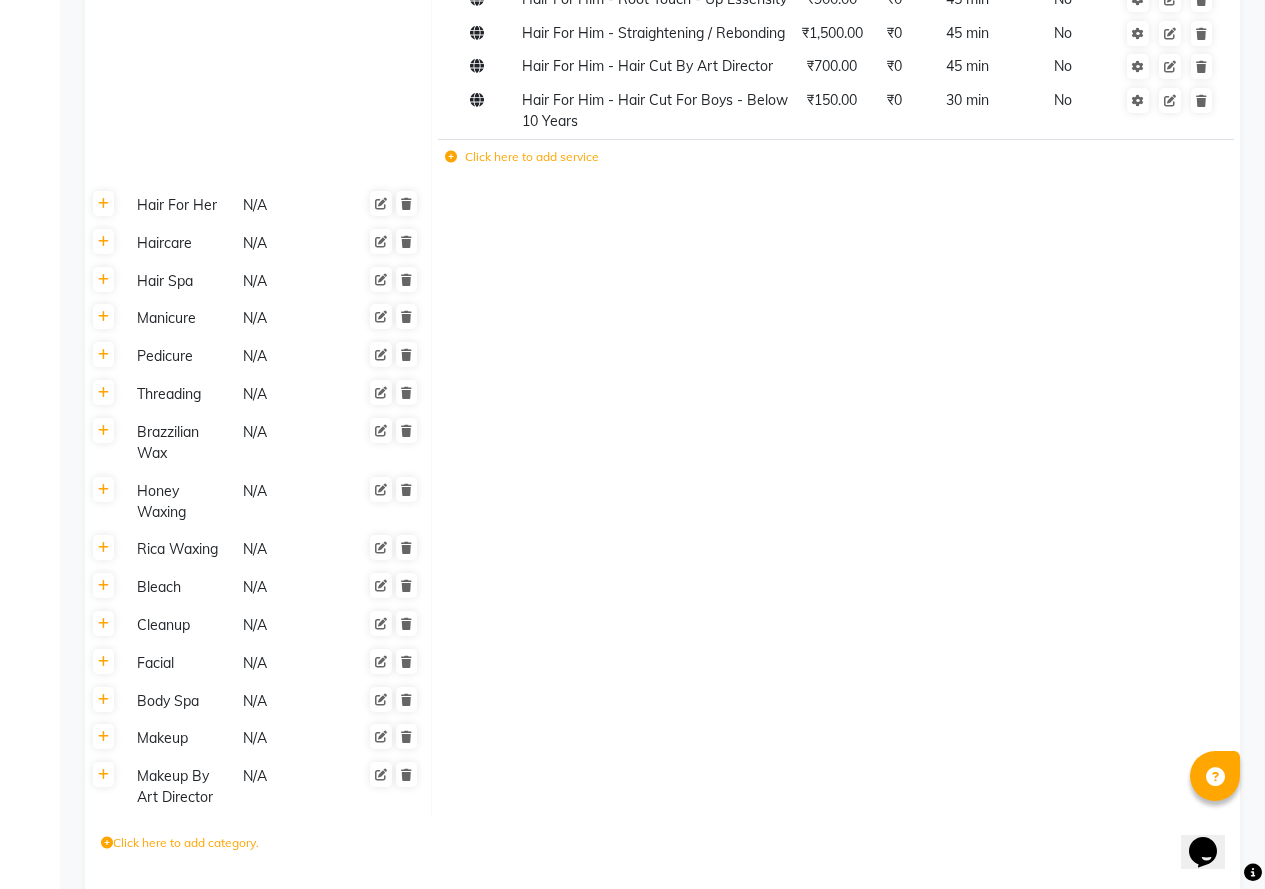 scroll, scrollTop: 1019, scrollLeft: 0, axis: vertical 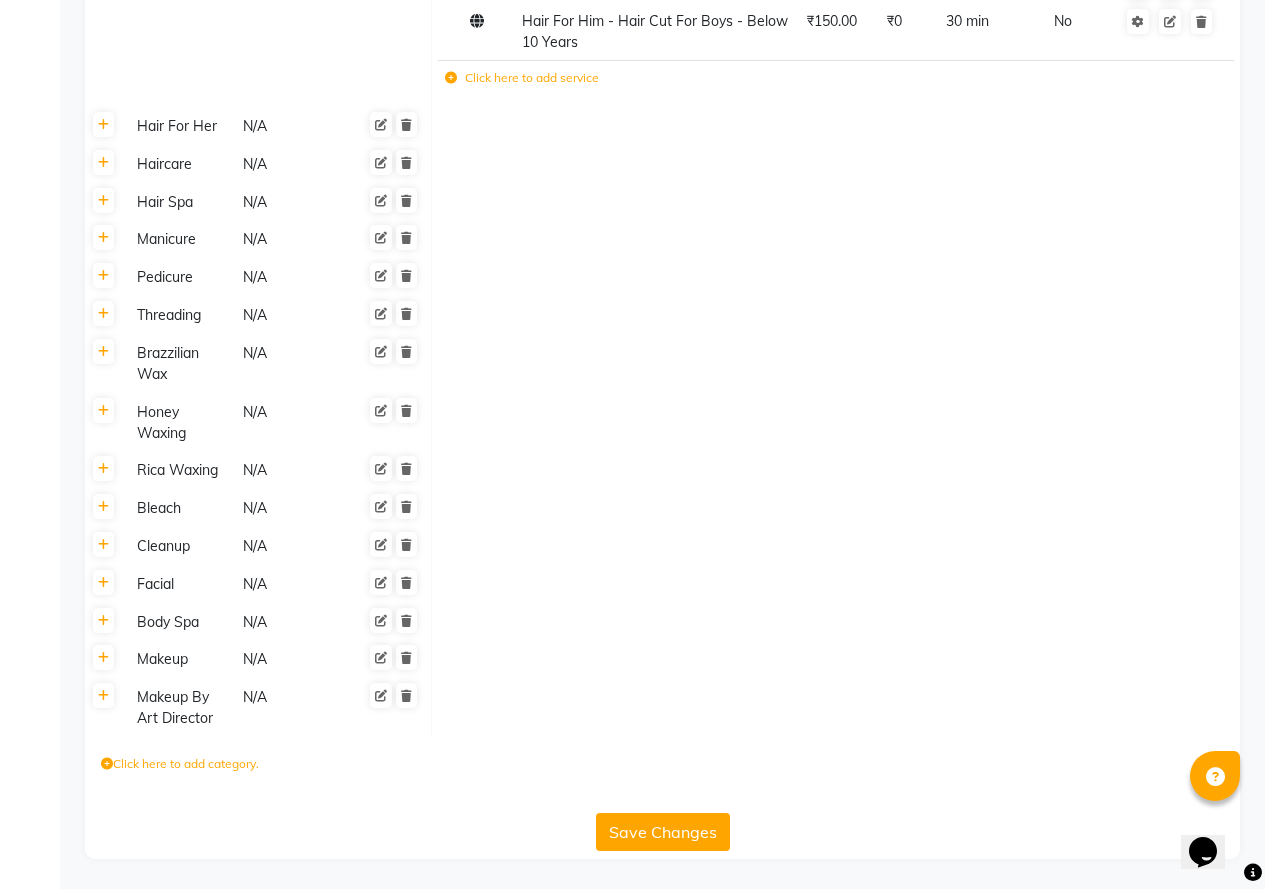 click on "Brazzilian Wax" 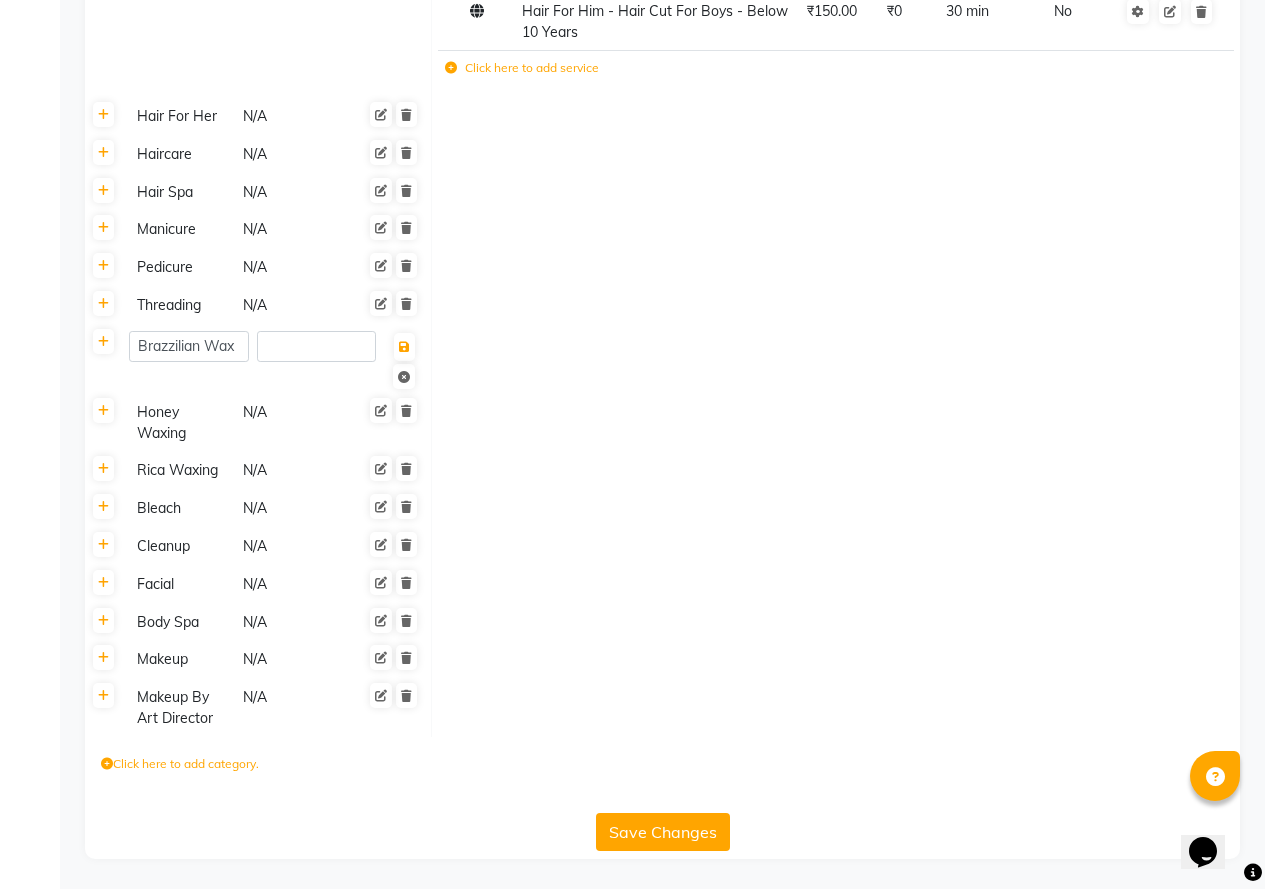 click 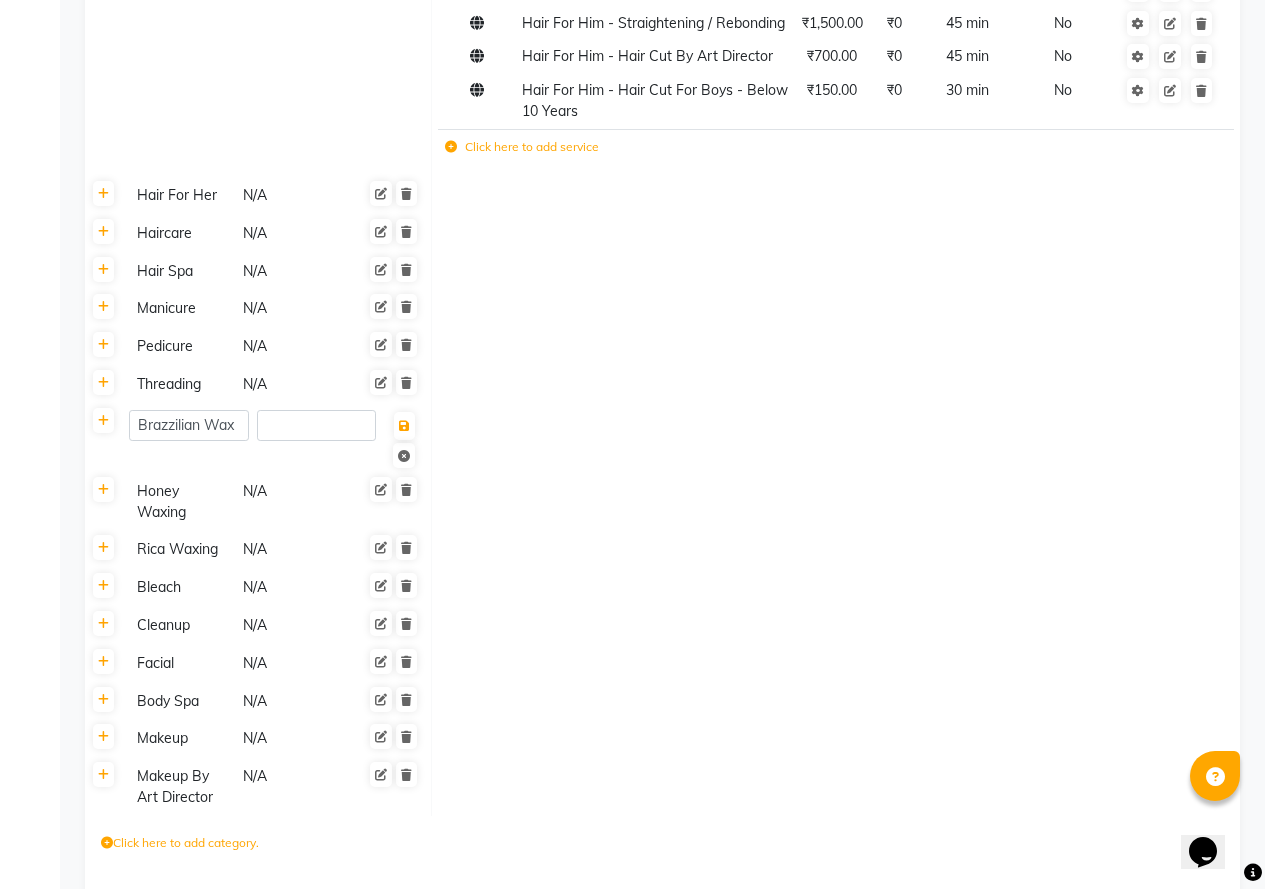 click 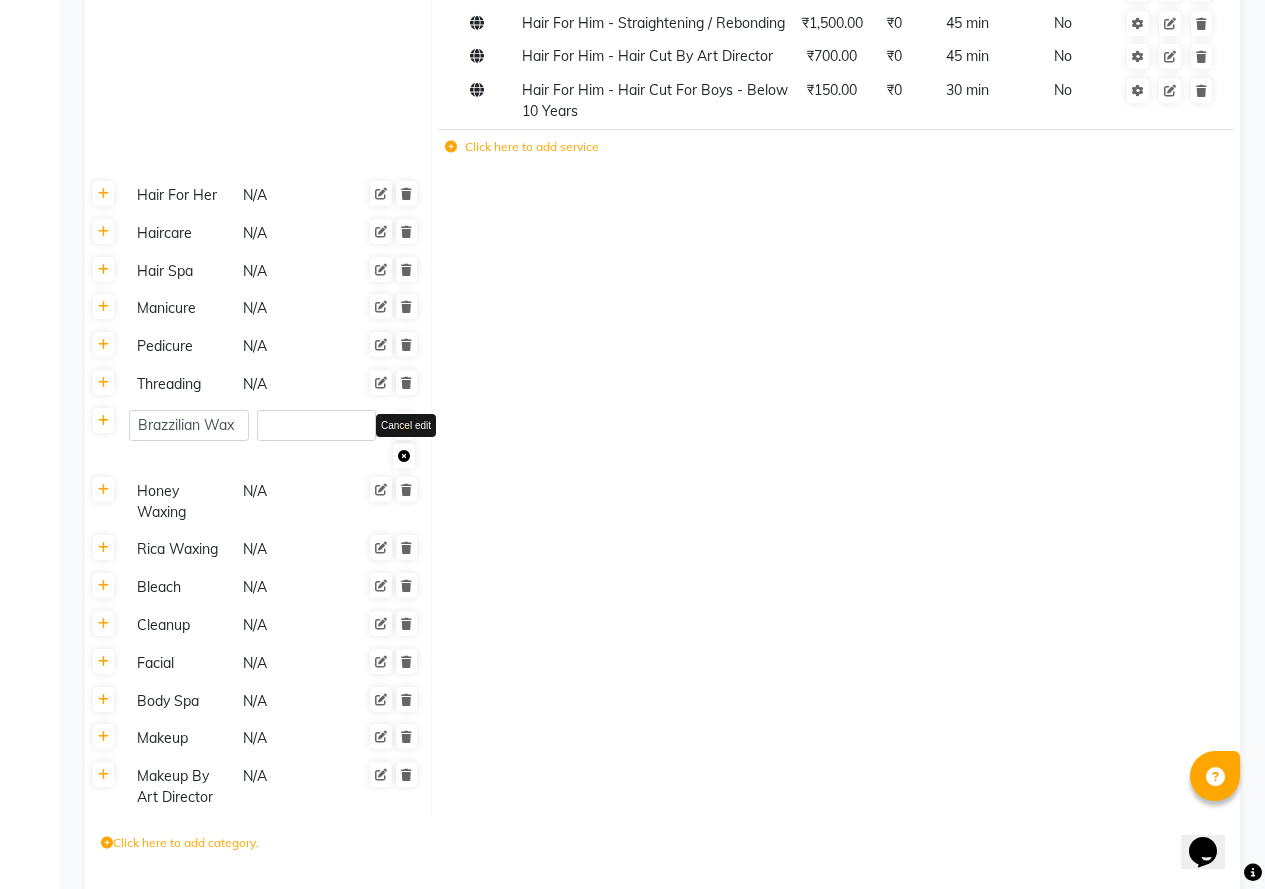 click 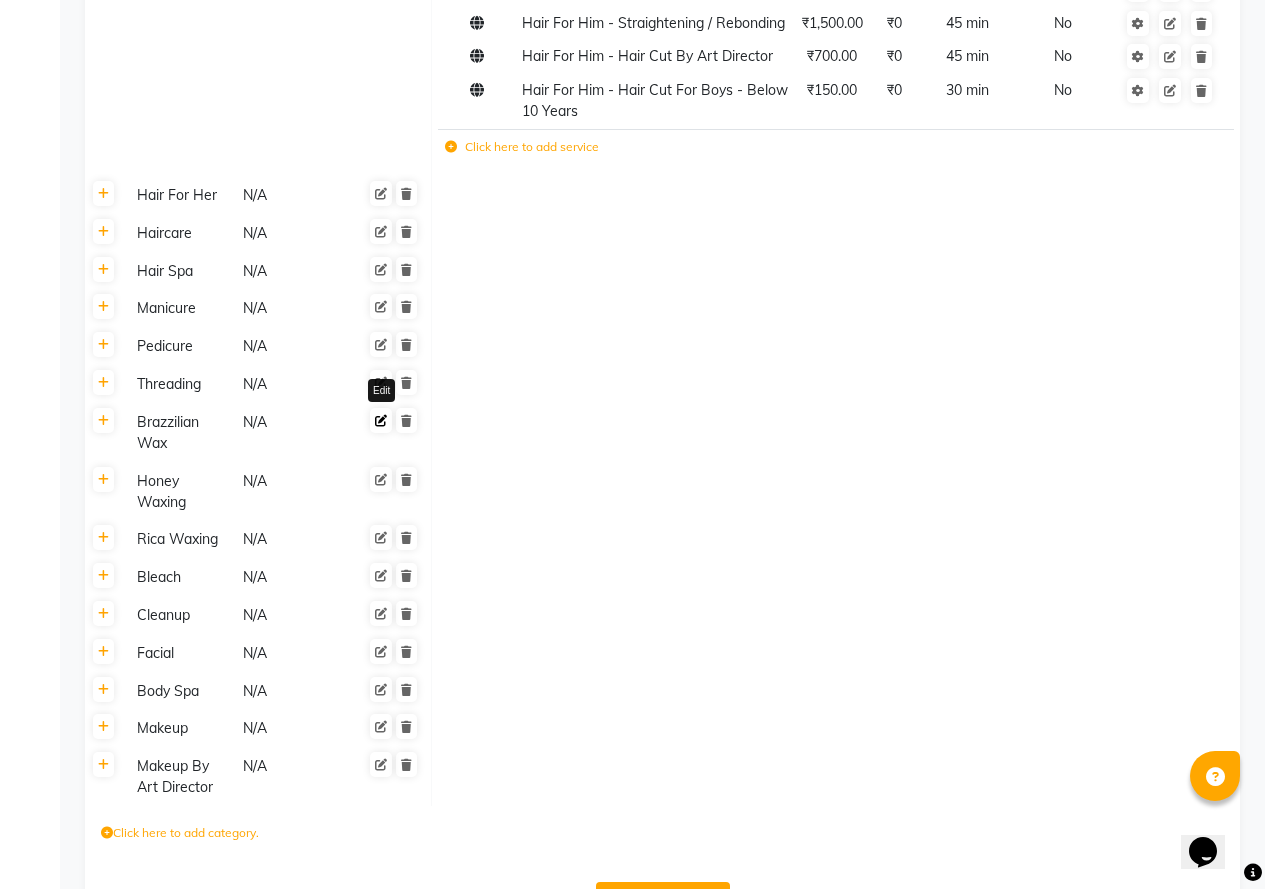 click 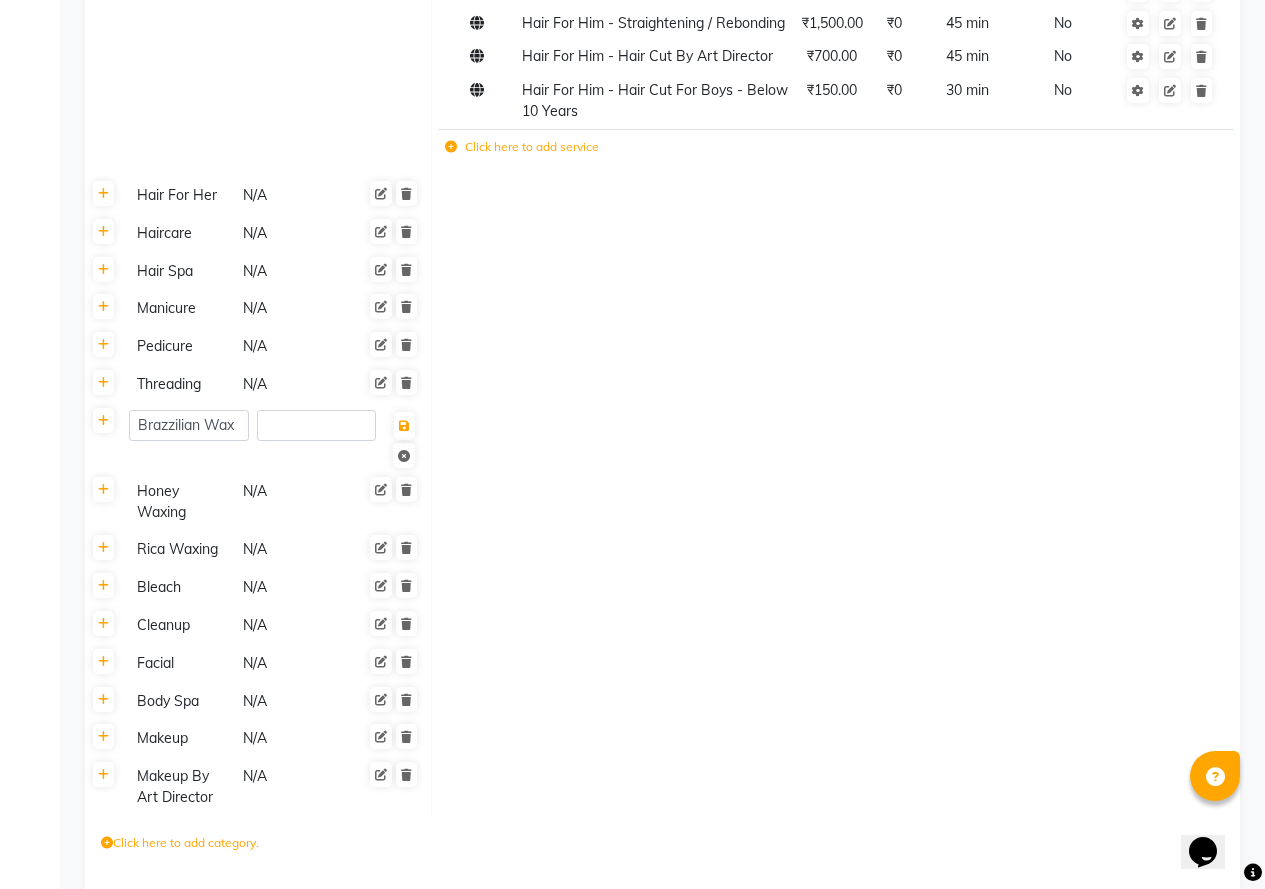 click 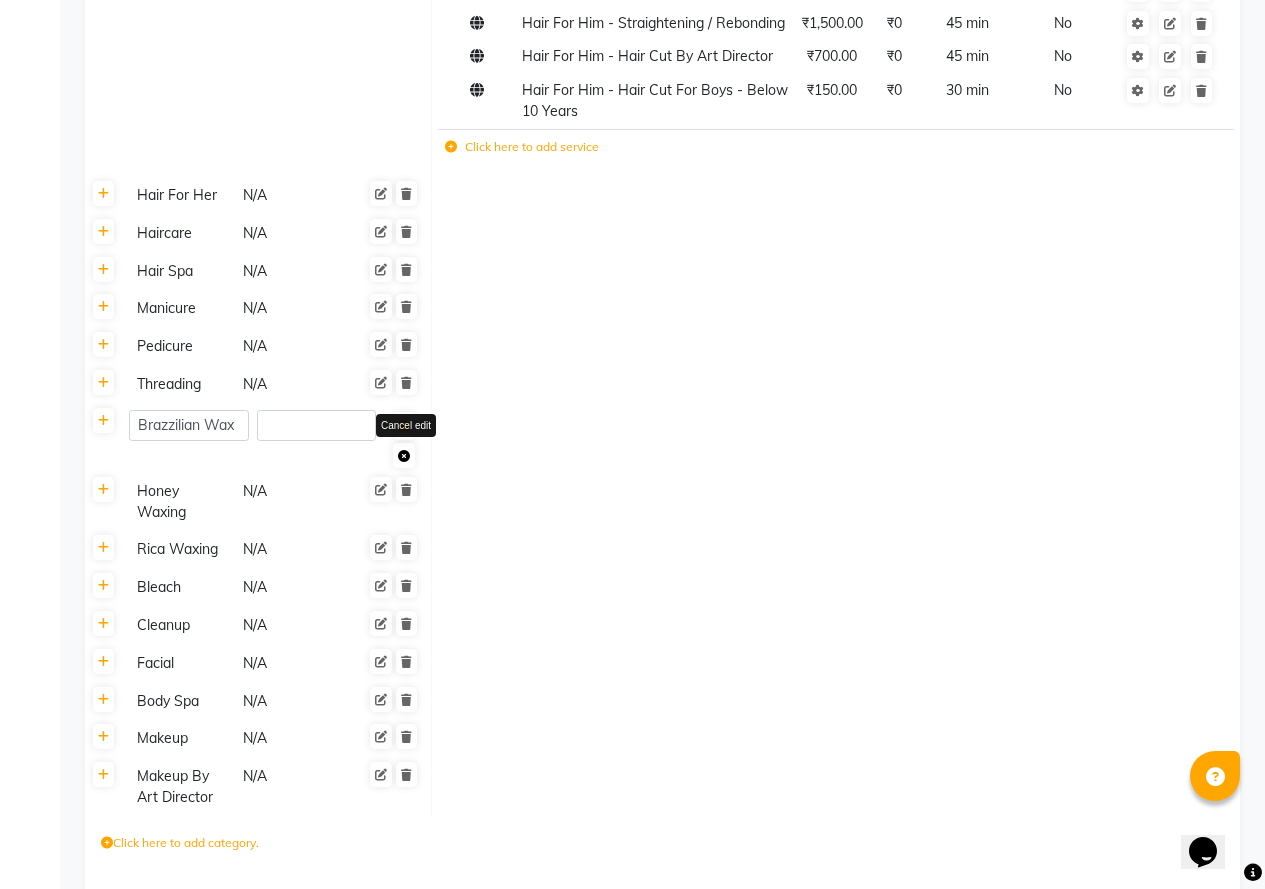 click 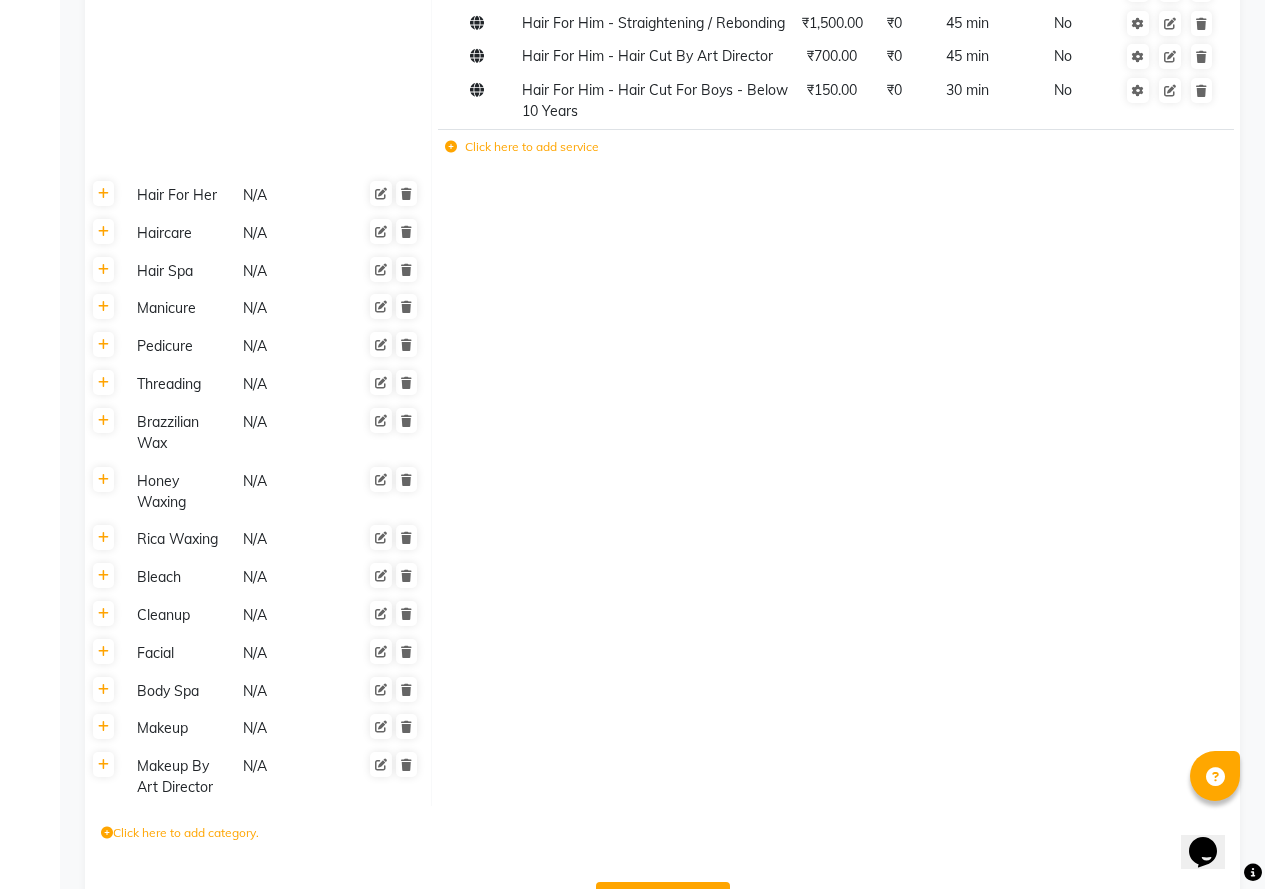 scroll, scrollTop: 1019, scrollLeft: 0, axis: vertical 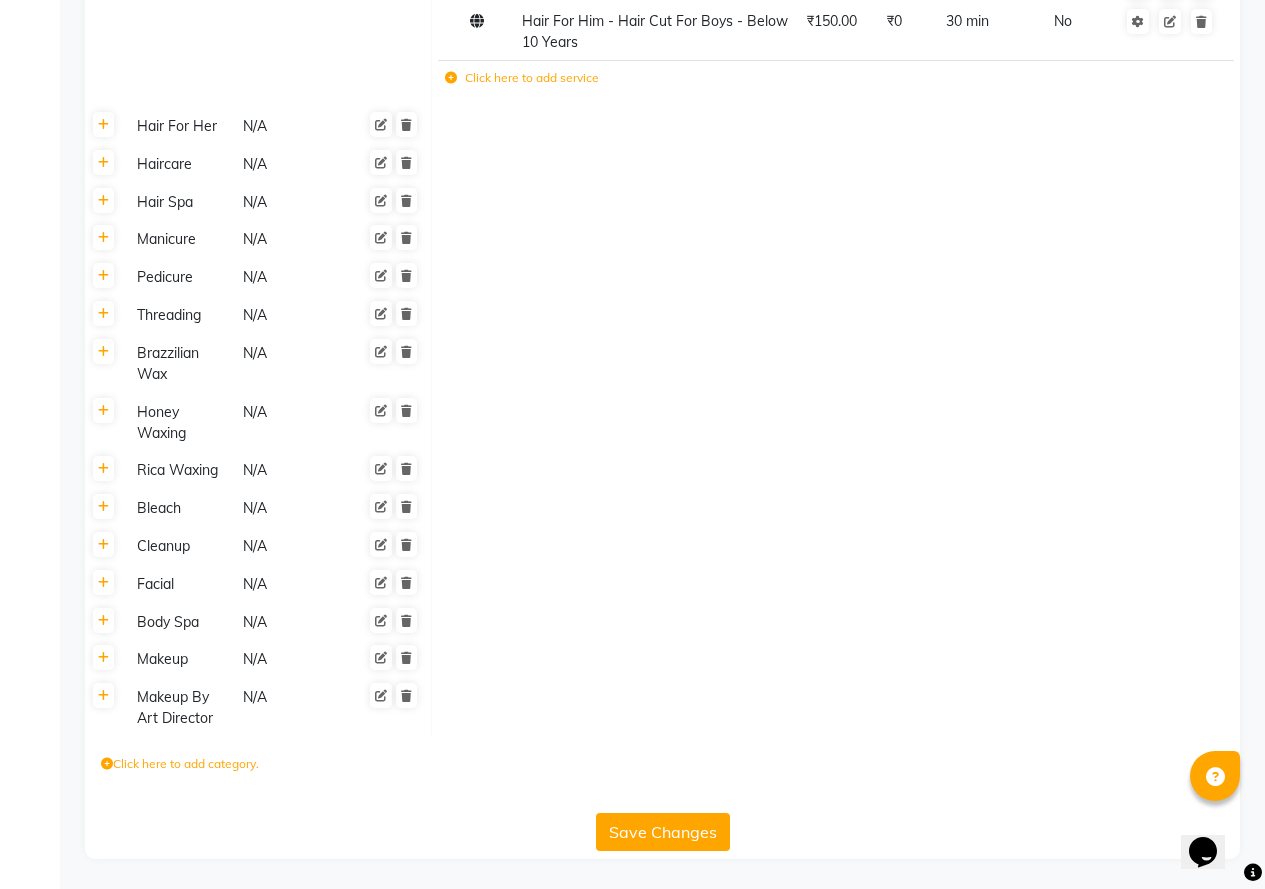 click on "Click here to add category." 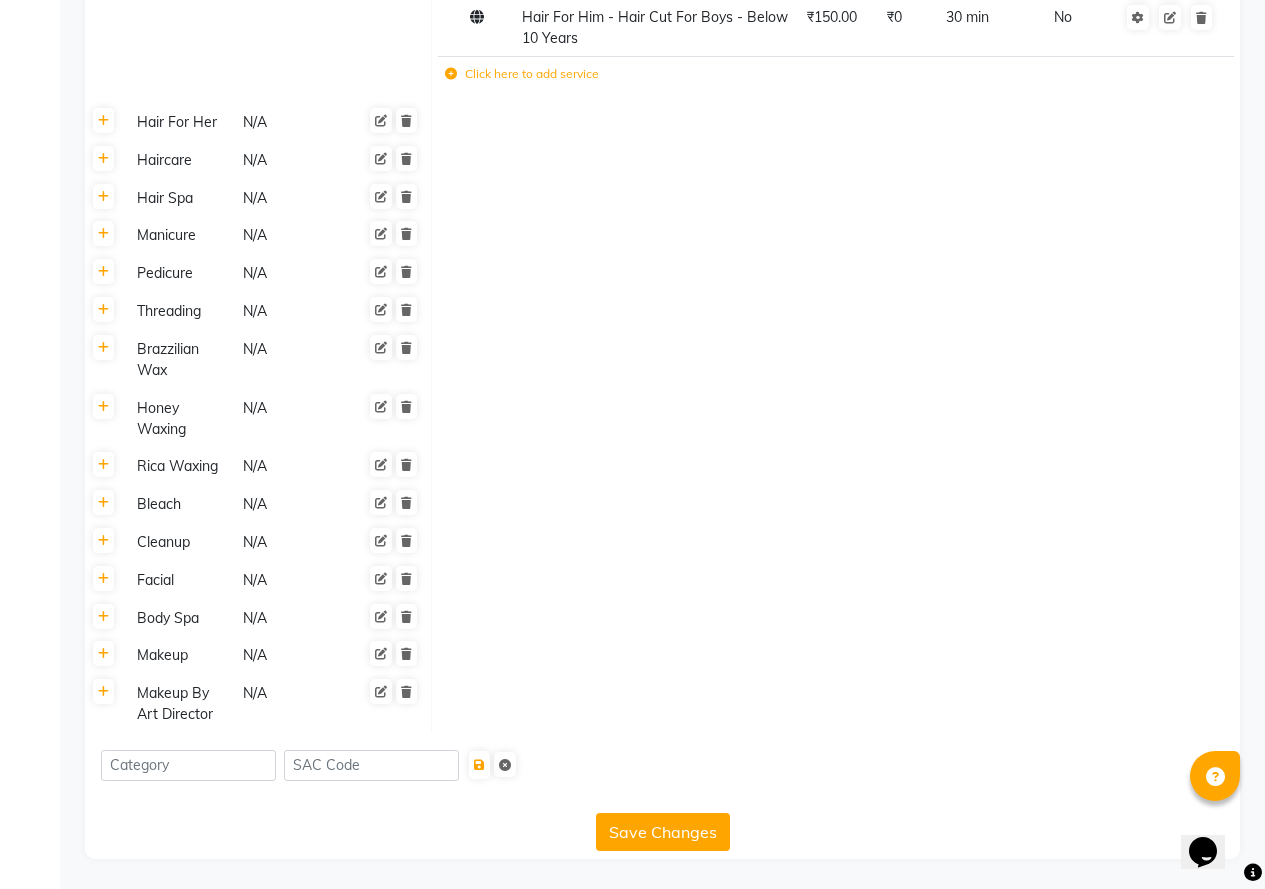 click 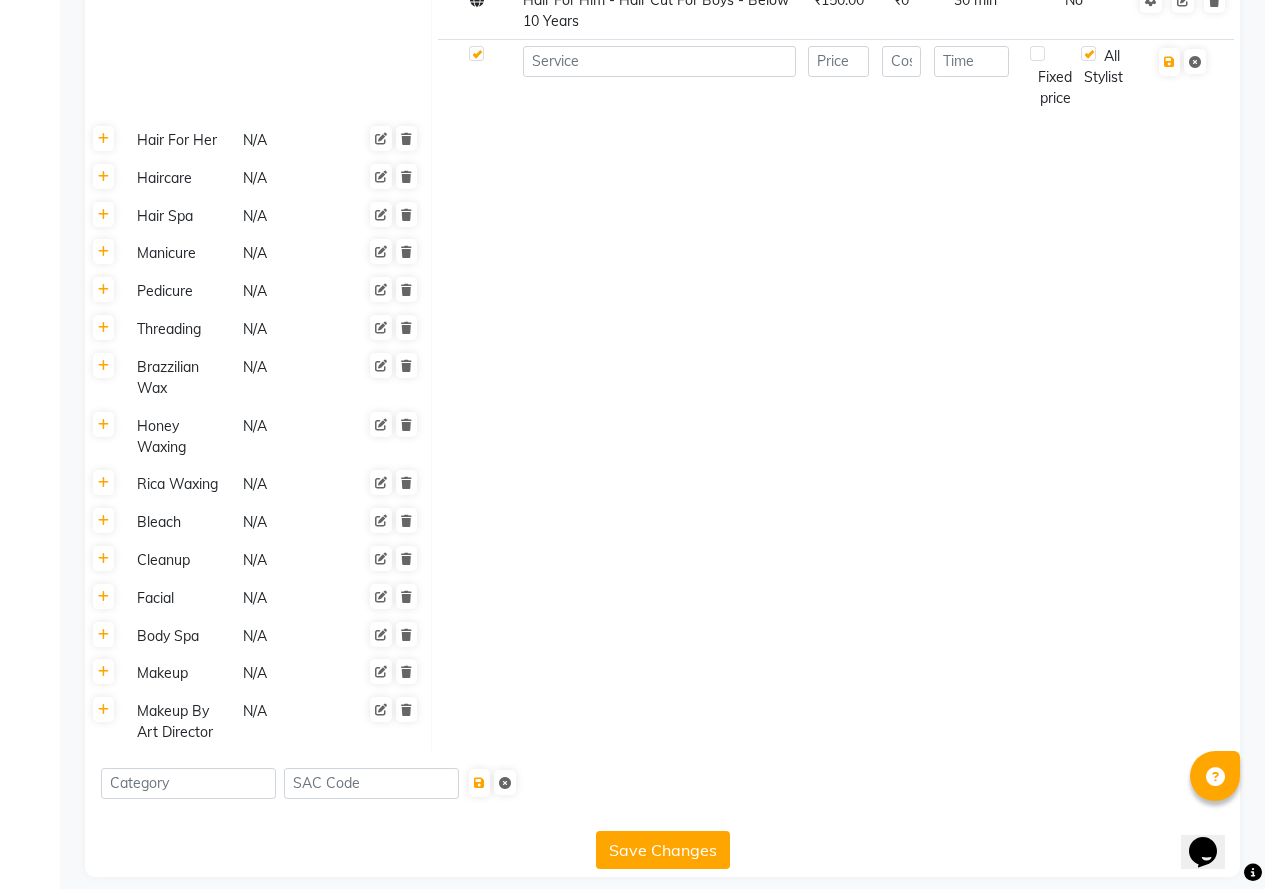 click 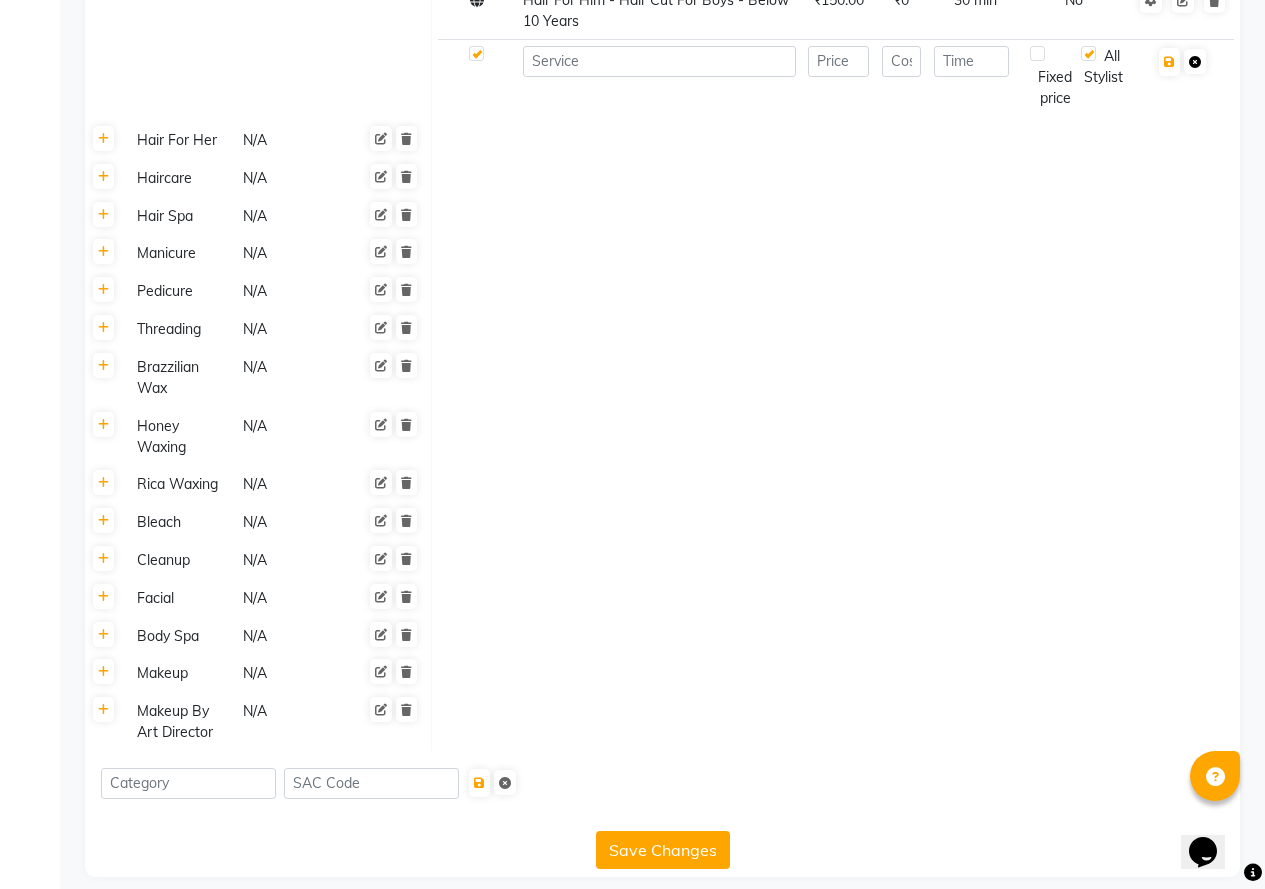 click at bounding box center (1195, 61) 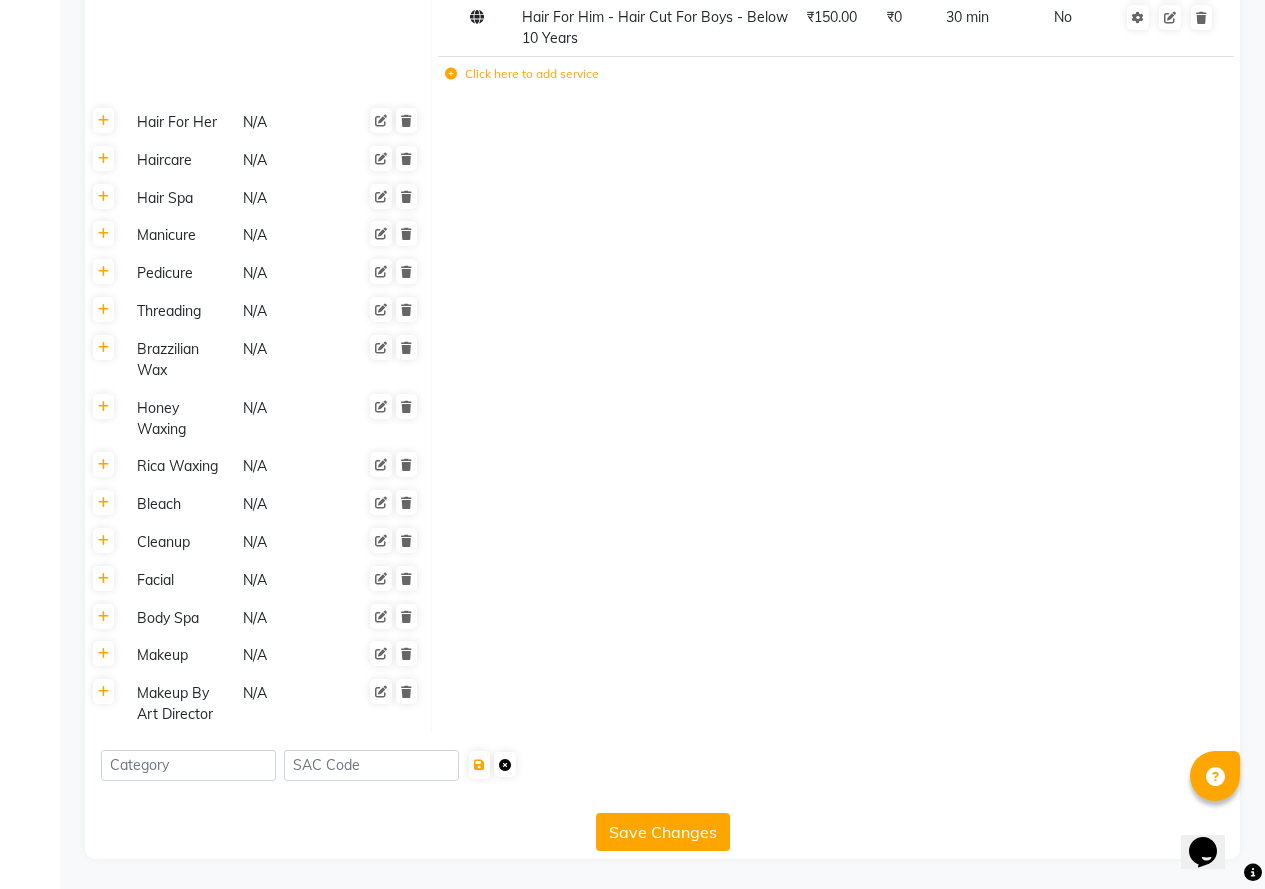 click at bounding box center (505, 765) 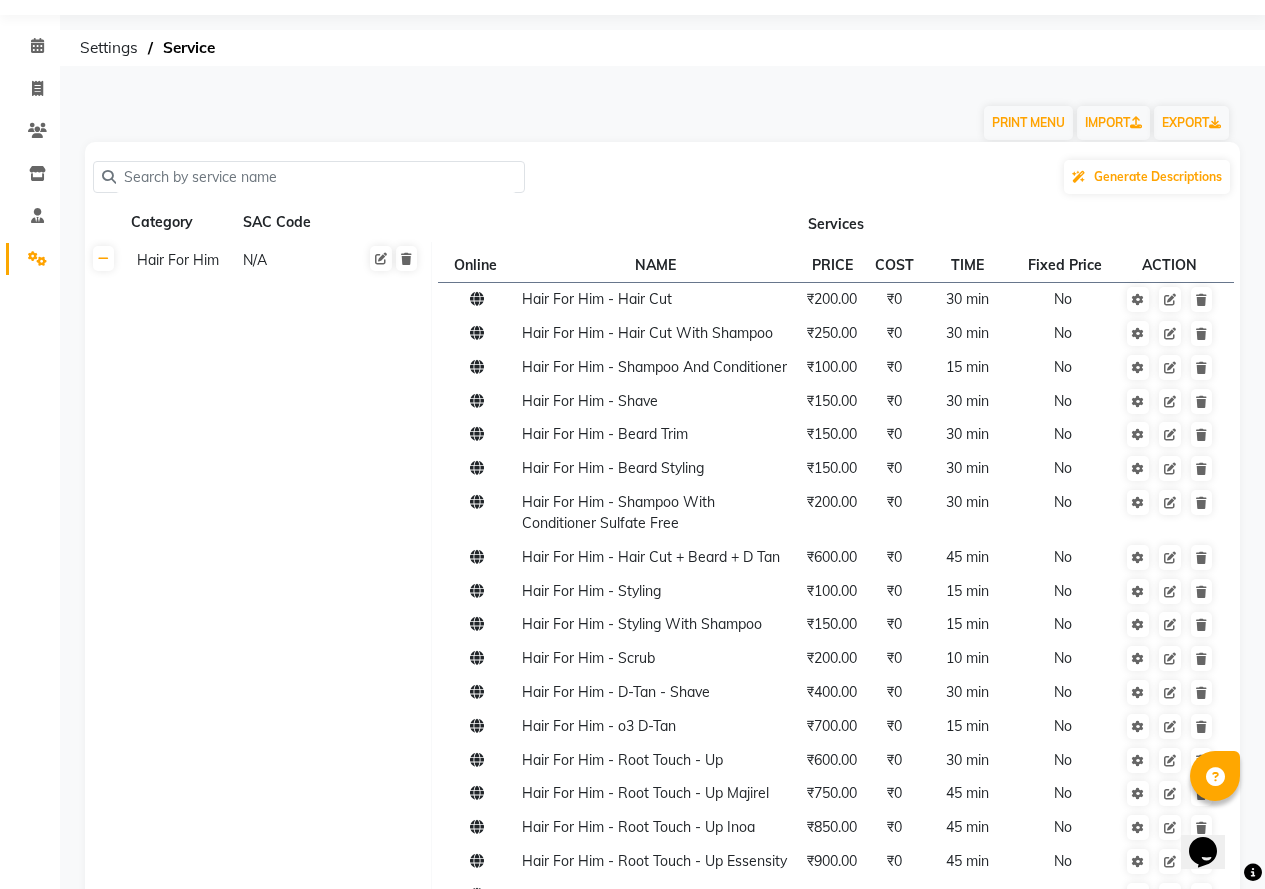 scroll, scrollTop: 0, scrollLeft: 0, axis: both 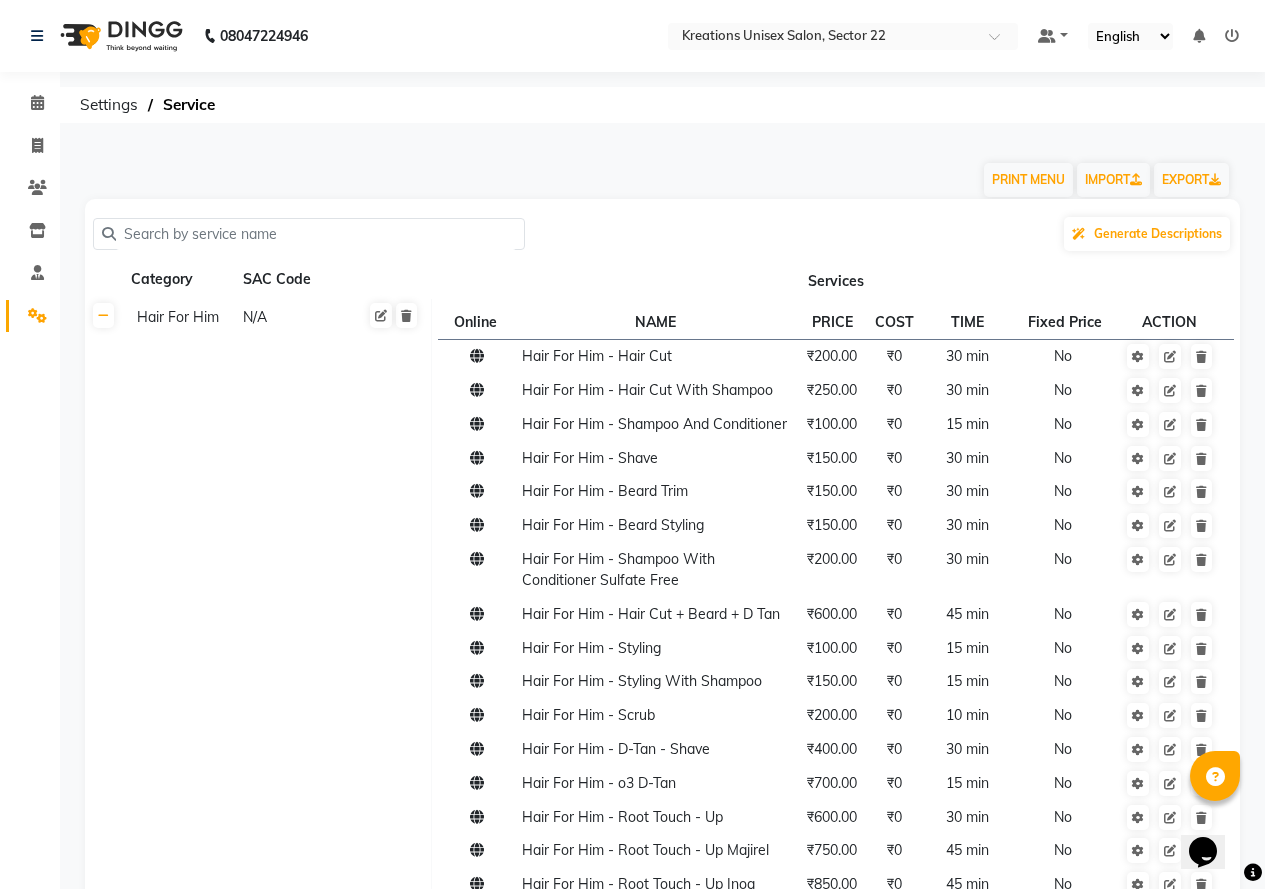 click on "Category" 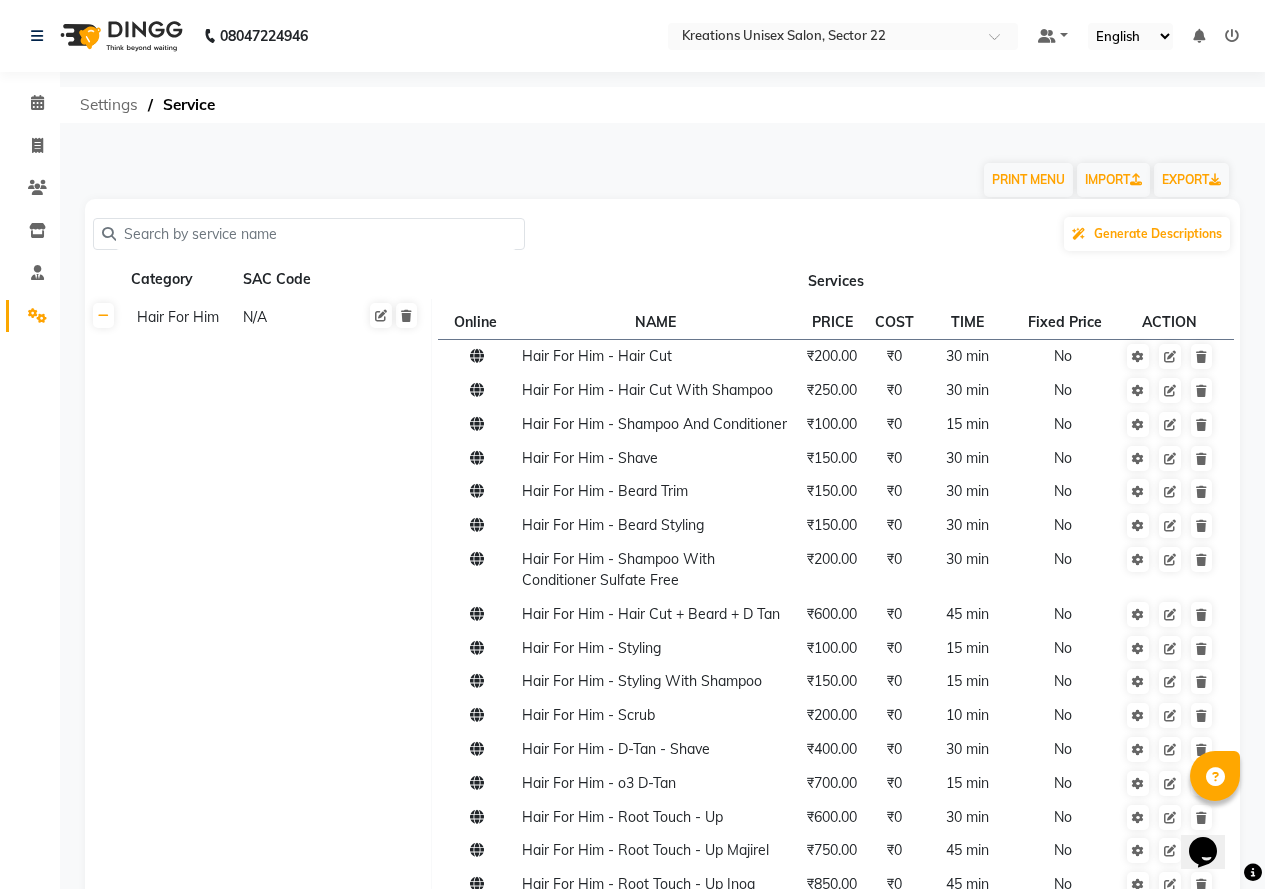 click on "Settings" 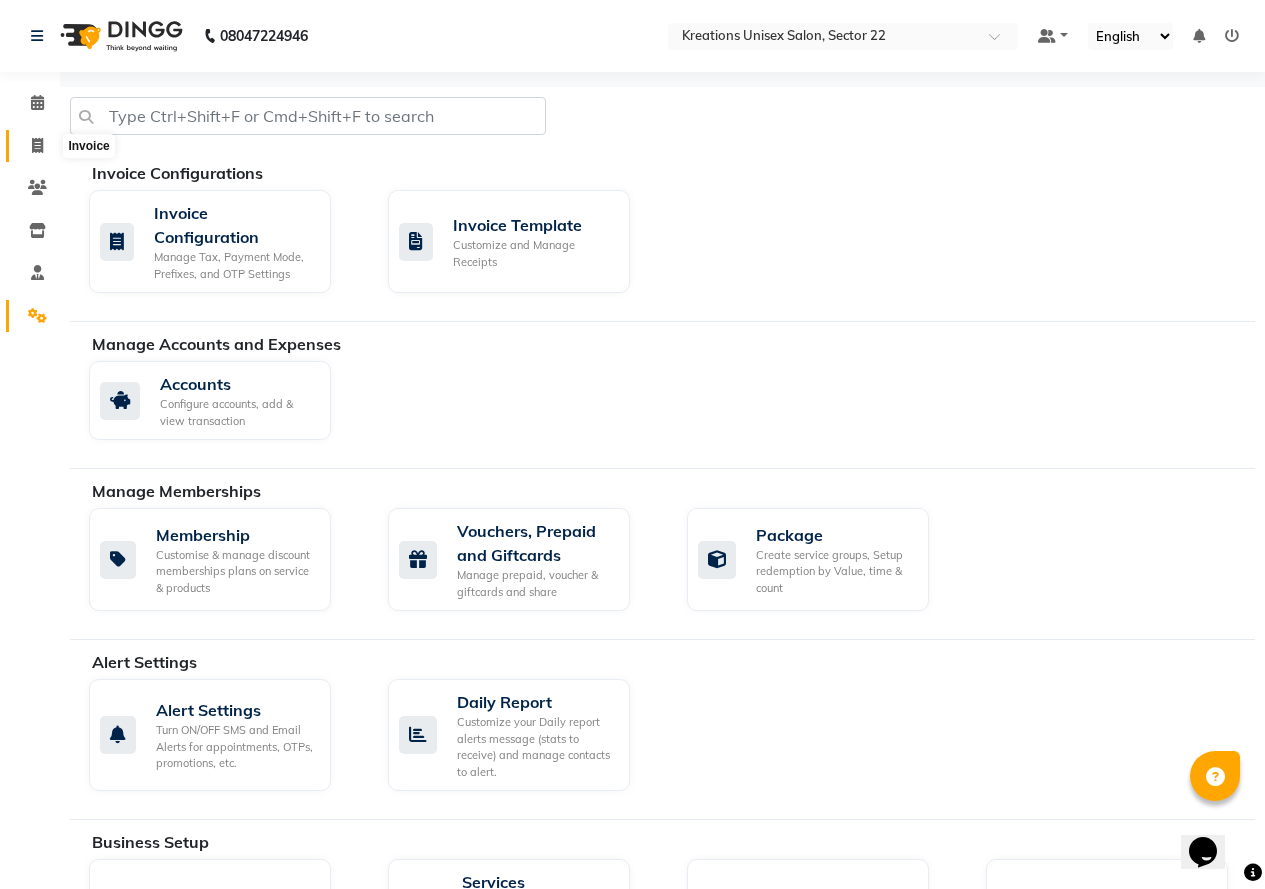 click 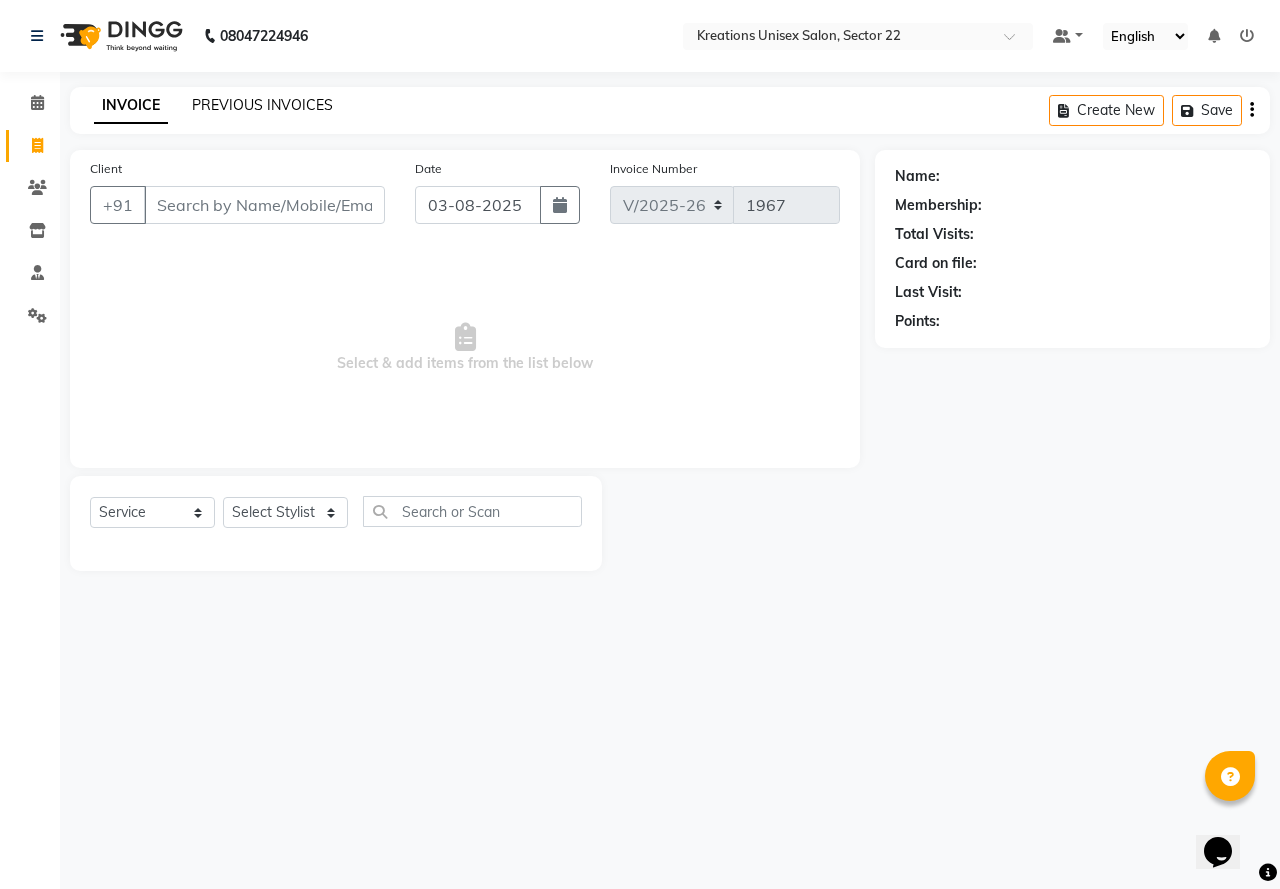 click on "PREVIOUS INVOICES" 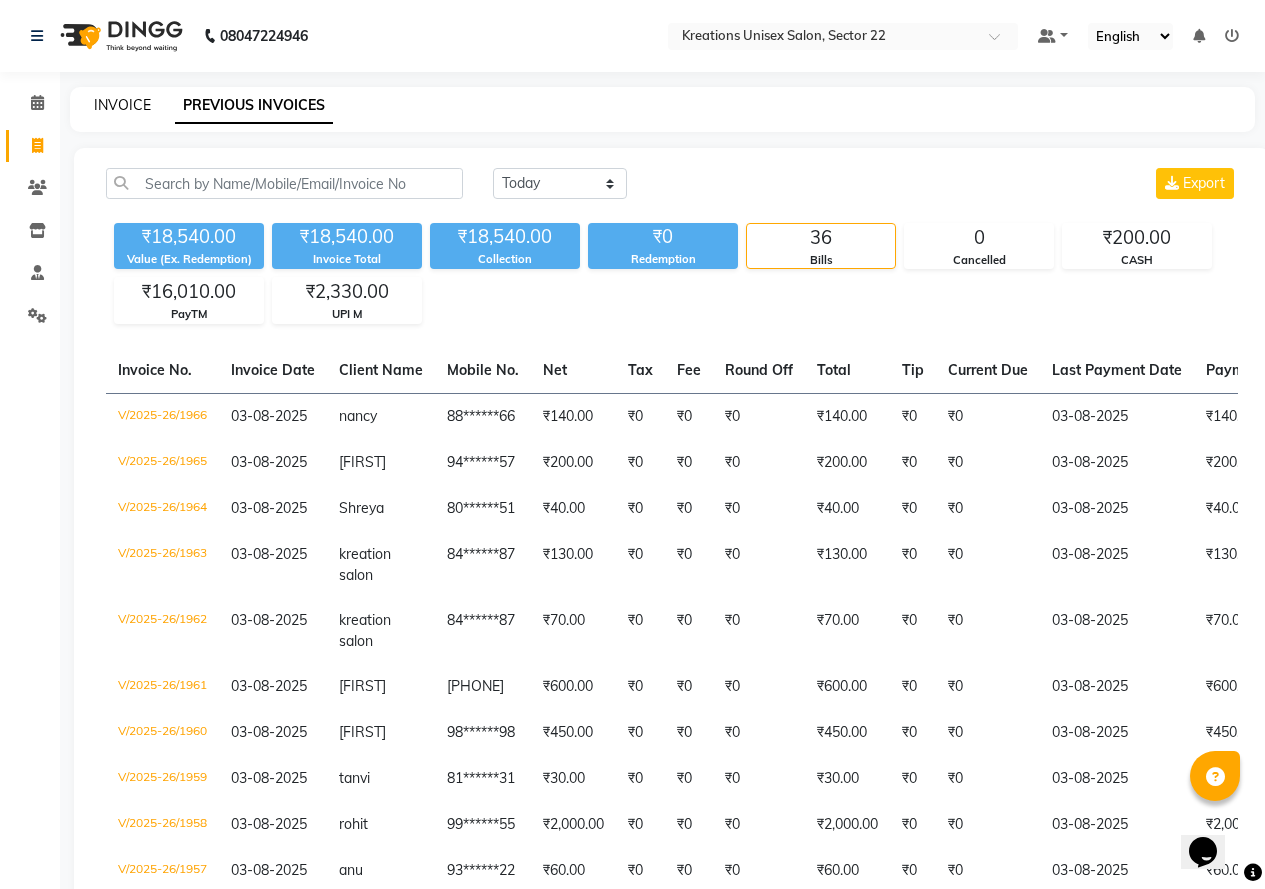click on "INVOICE" 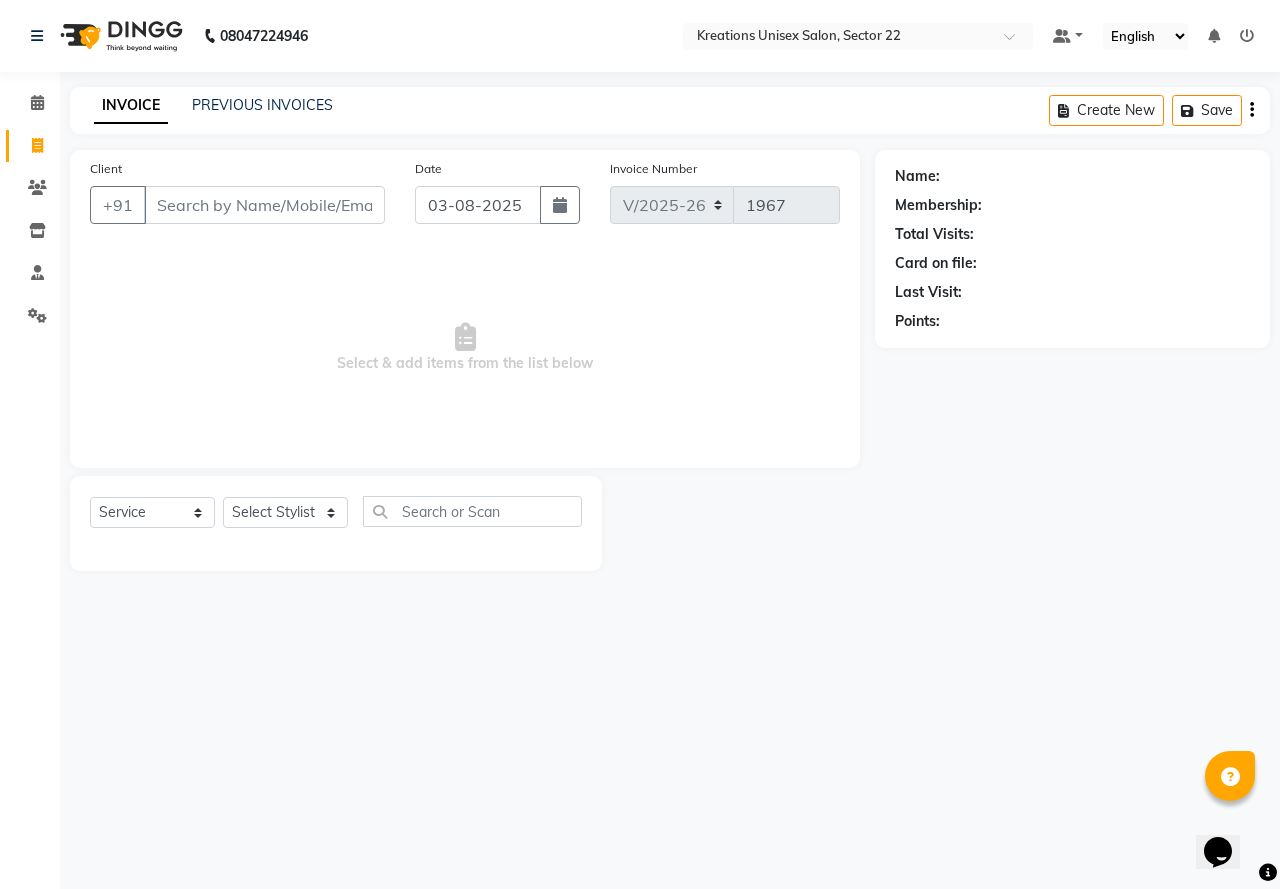 click on "Client" at bounding box center (264, 205) 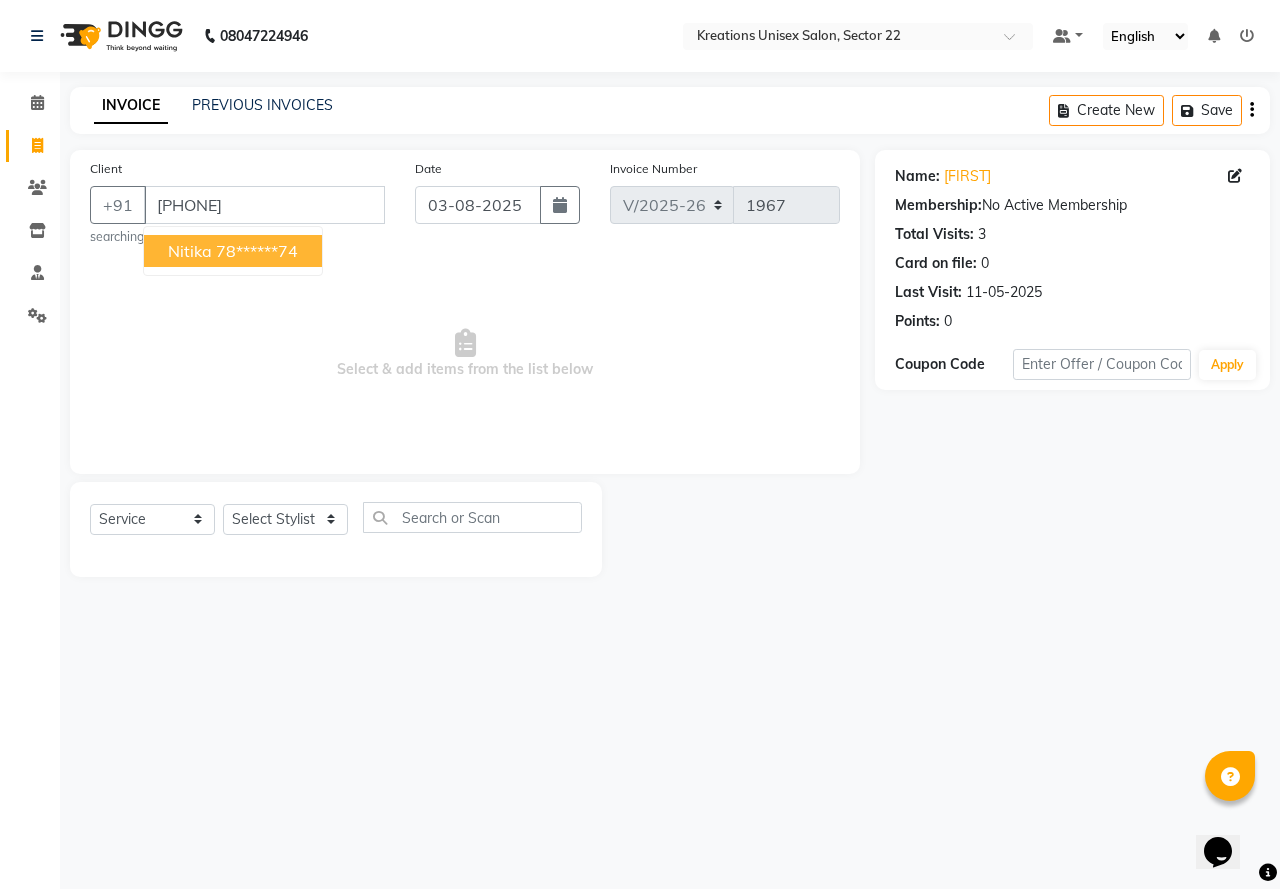 click on "nitika" at bounding box center [190, 251] 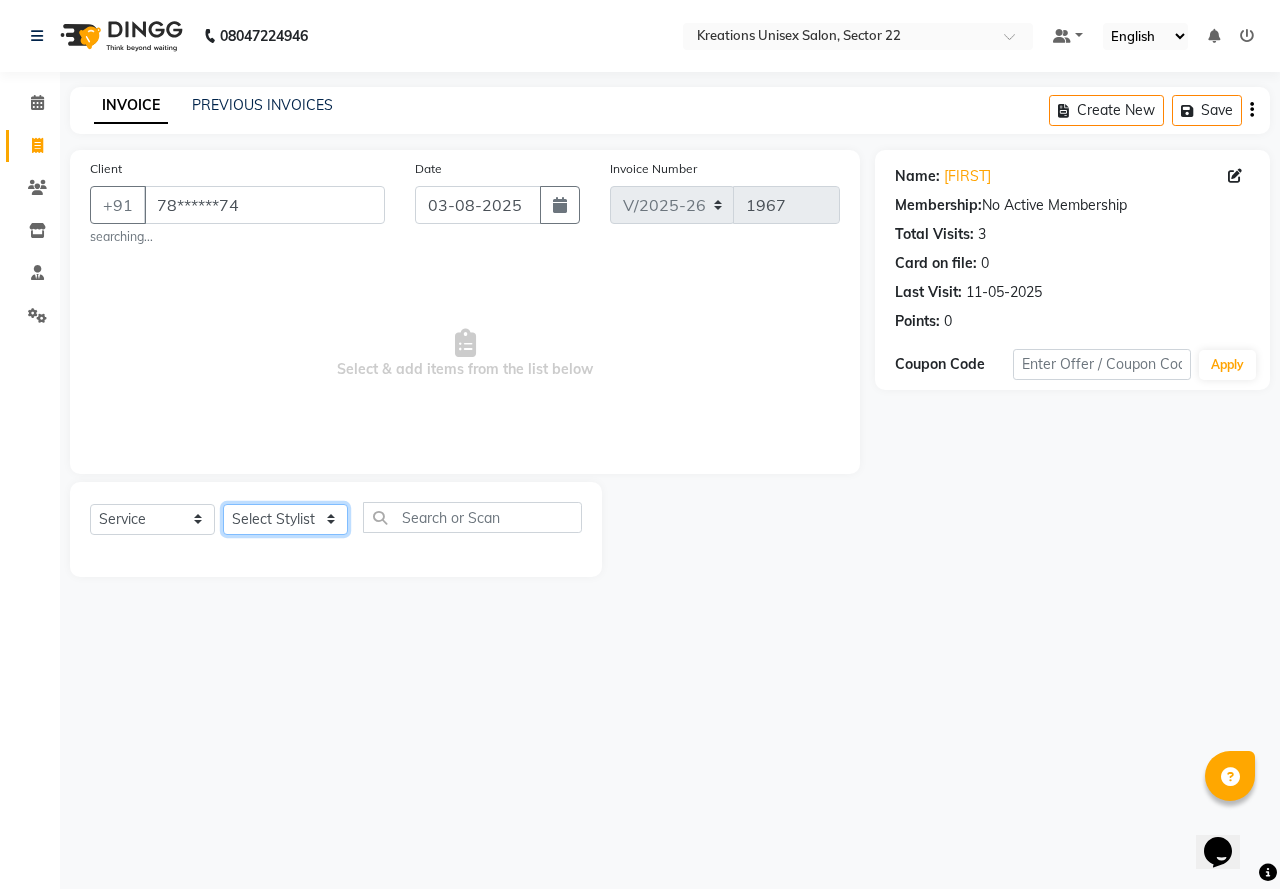 click on "Select Stylist AMAN Jeet Manager Jitender  Kapil  Kavita Manager Malik Khan  Manas Sir  rozy  Sector-23 Shaffali Maam  Shiv Kumar Sita Mehto" 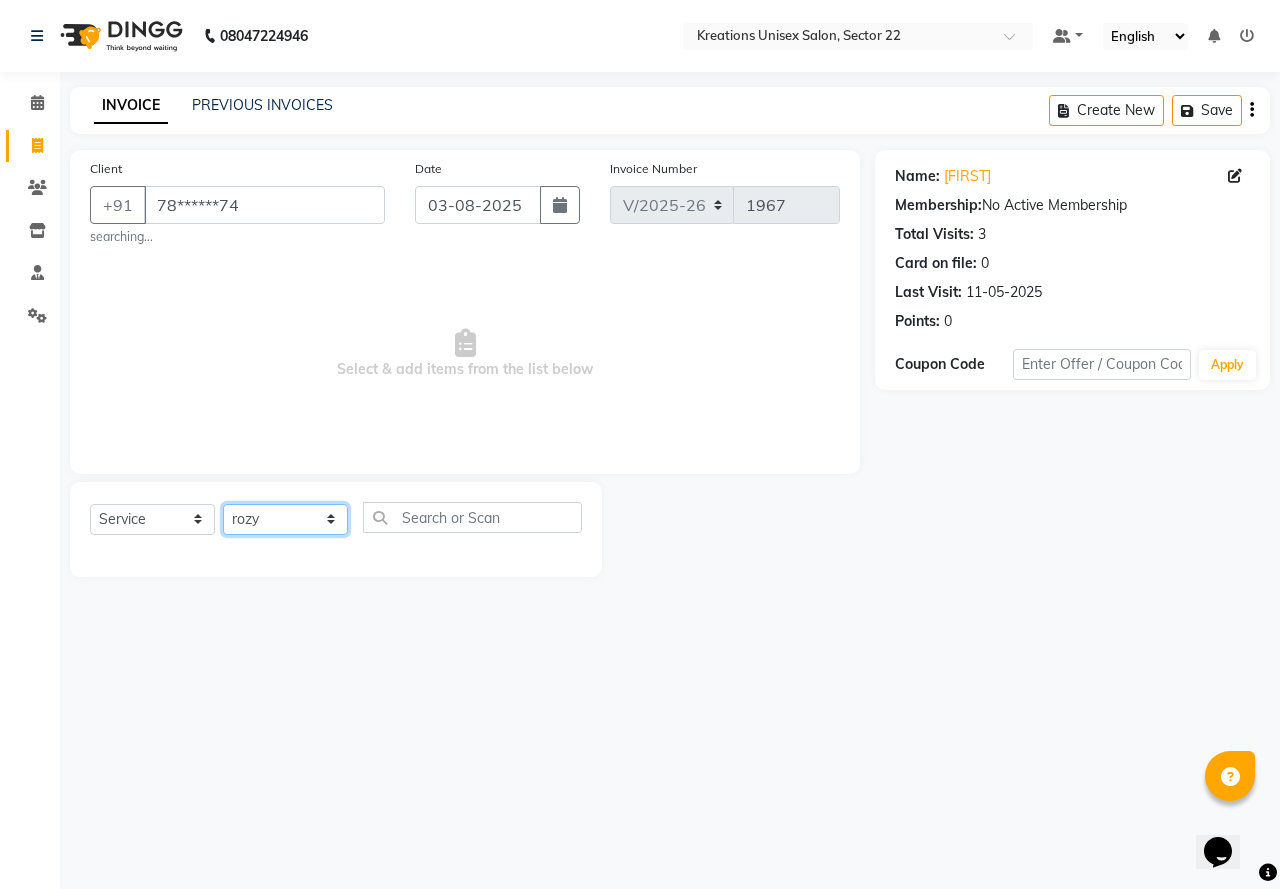 click on "Select Stylist AMAN Jeet Manager Jitender  Kapil  Kavita Manager Malik Khan  Manas Sir  rozy  Sector-23 Shaffali Maam  Shiv Kumar Sita Mehto" 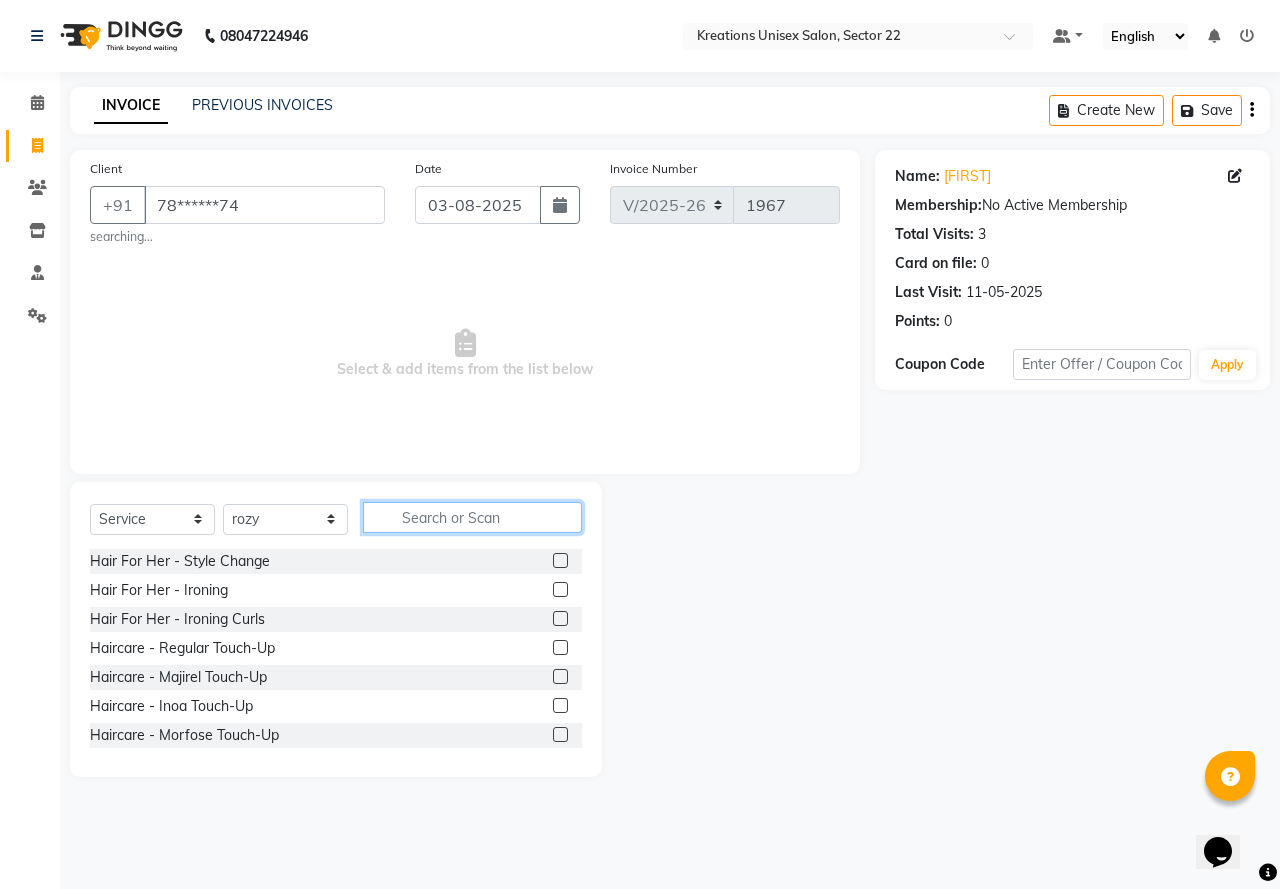click 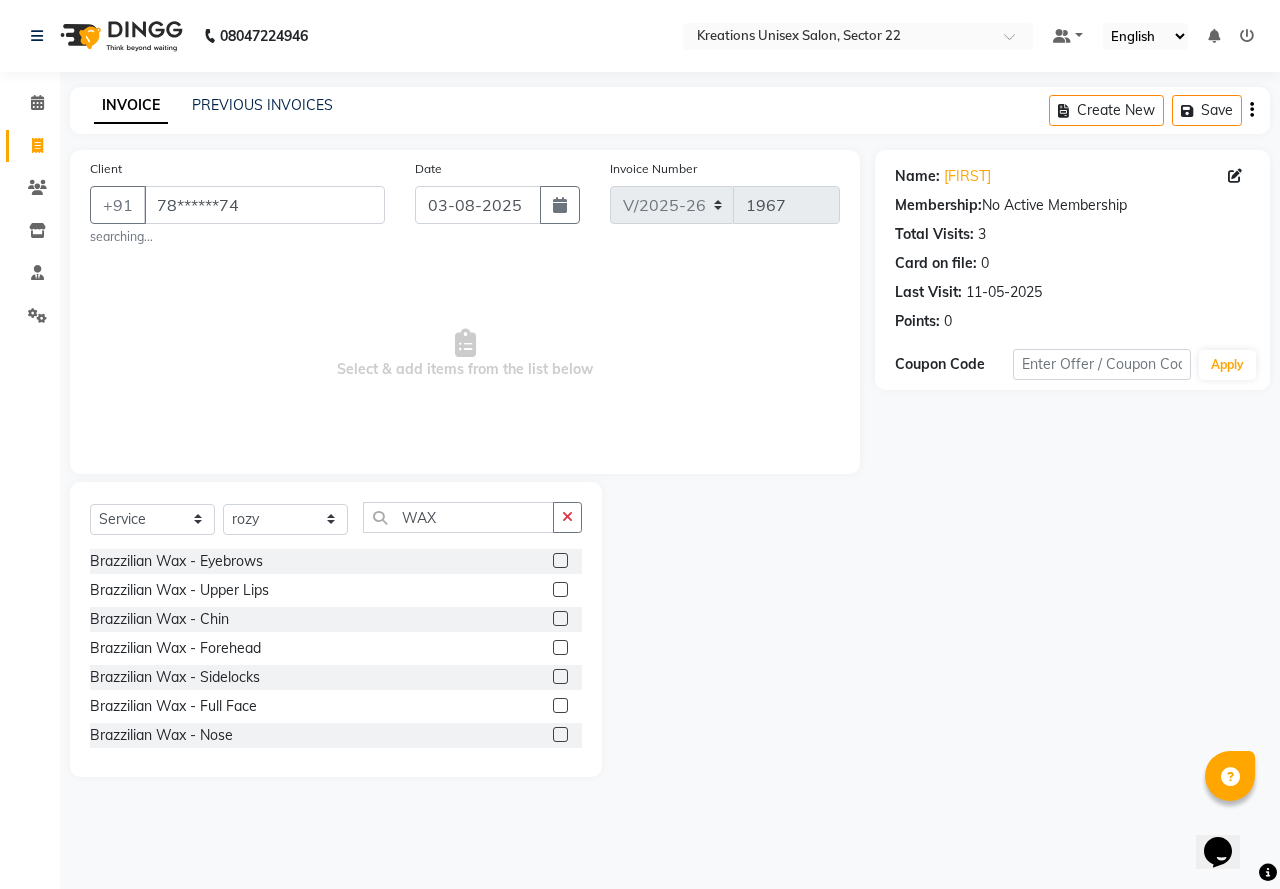 drag, startPoint x: 532, startPoint y: 620, endPoint x: 615, endPoint y: 607, distance: 84.0119 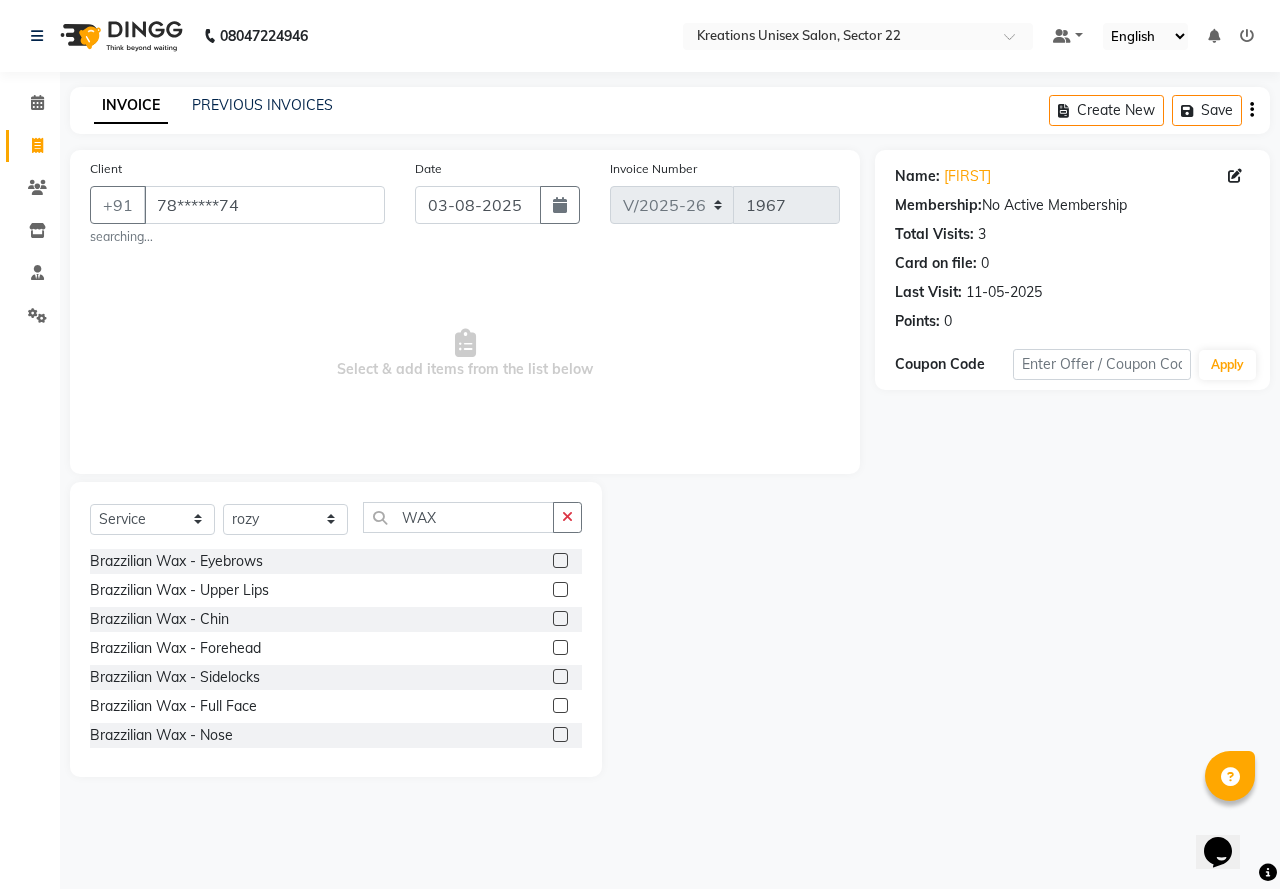 click 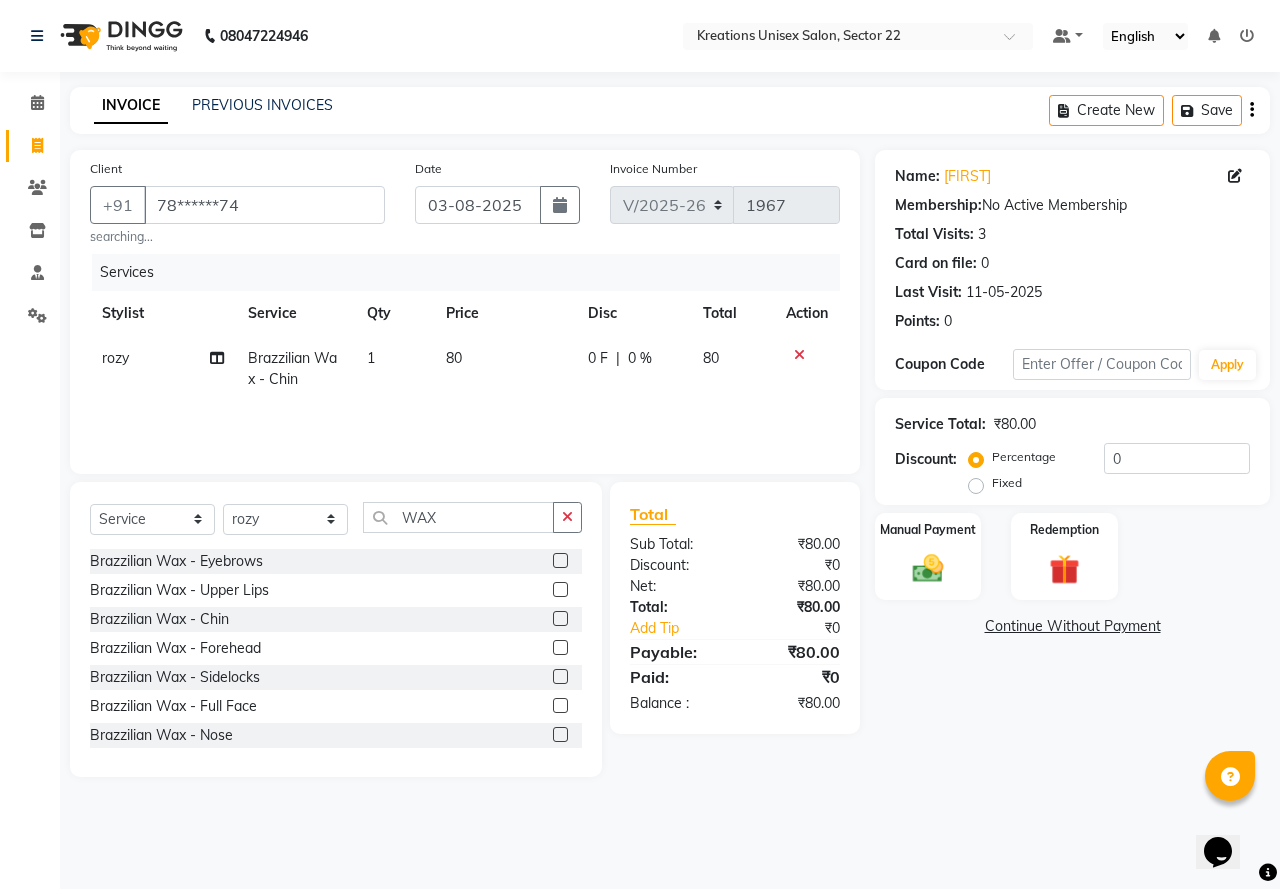 click 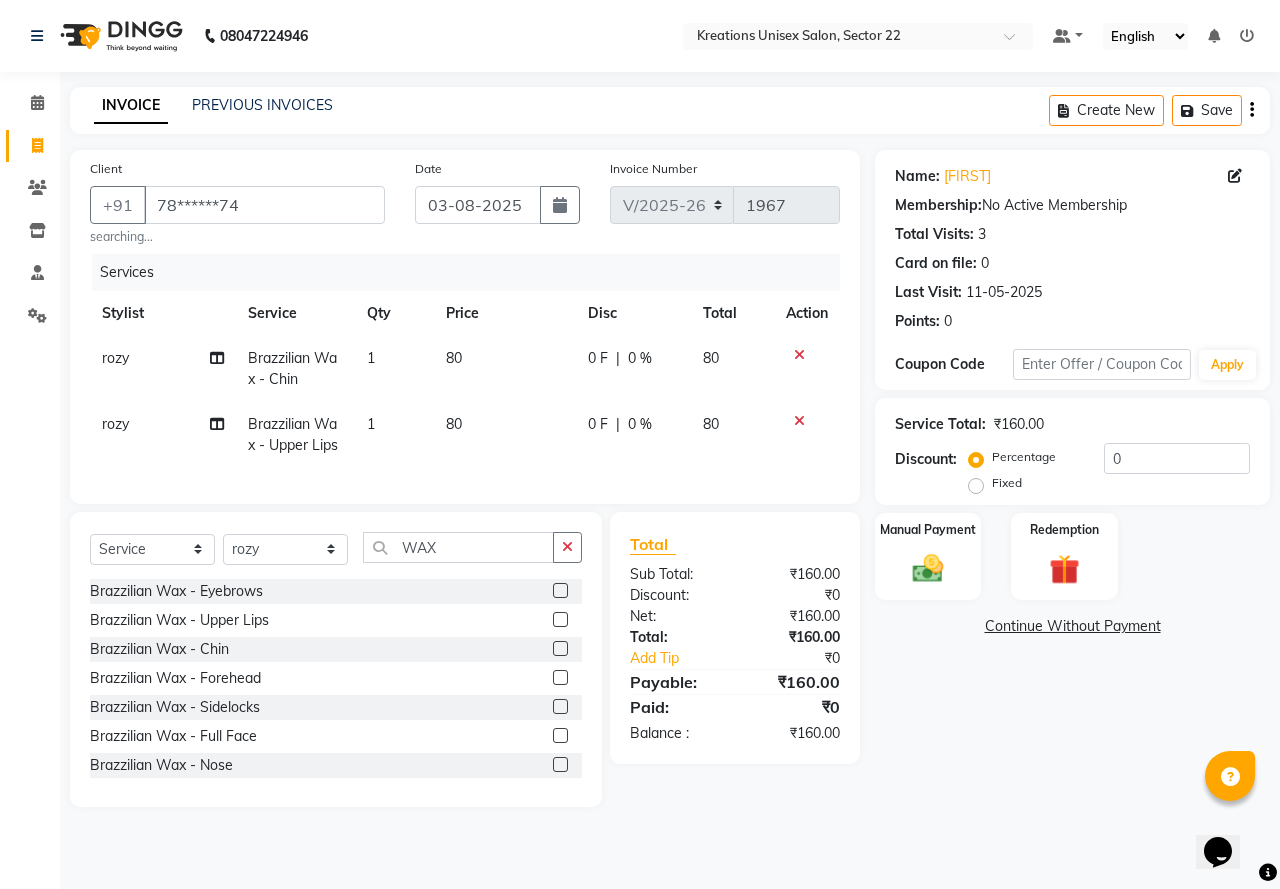 click 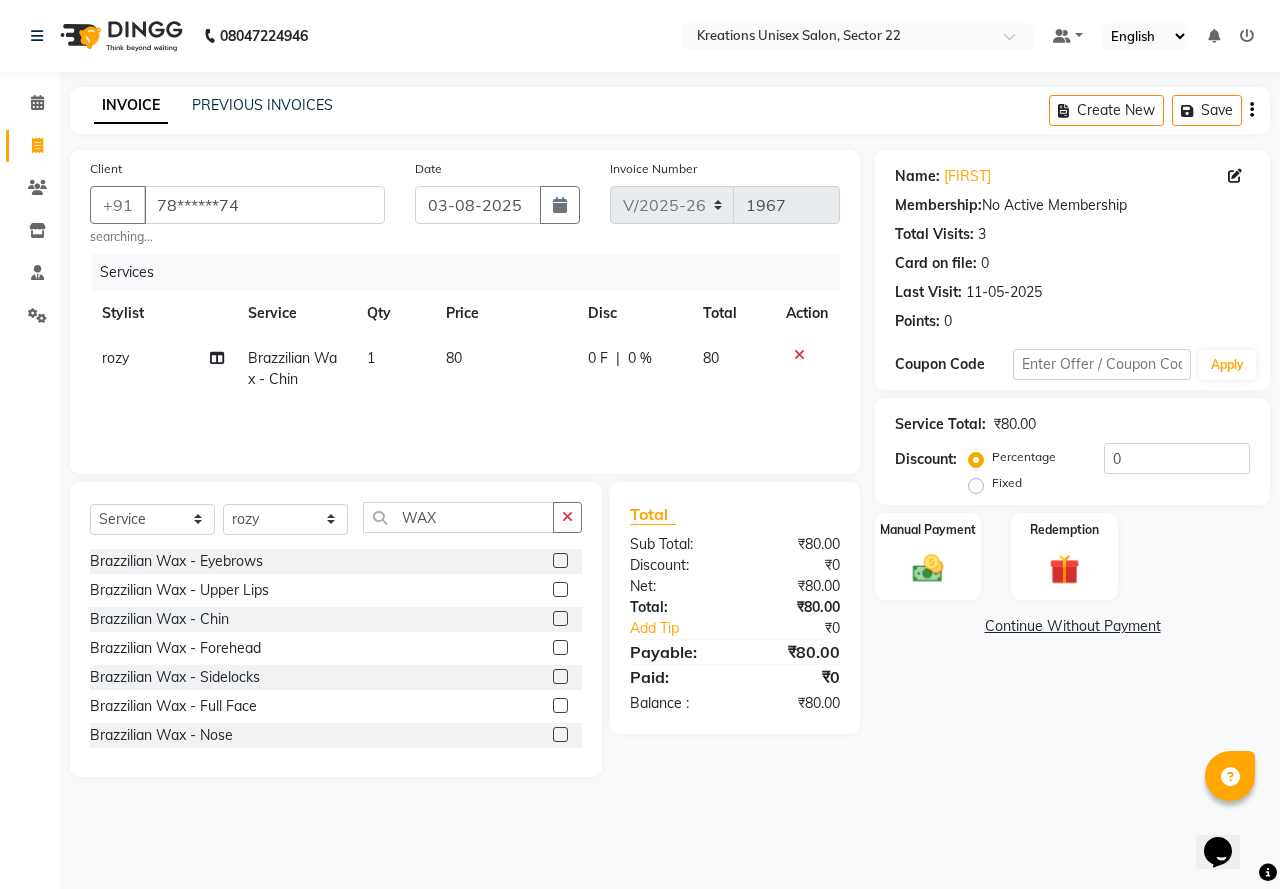 click 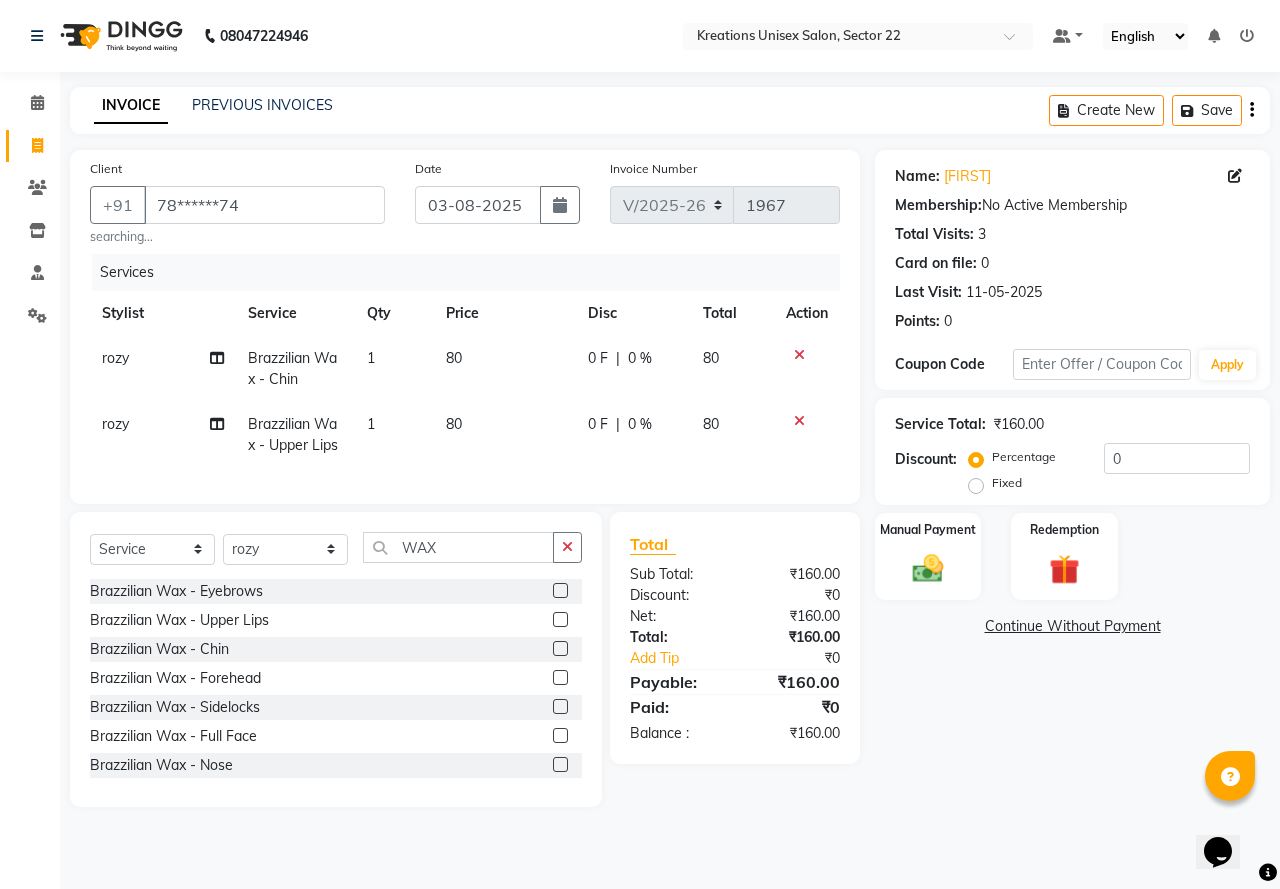 click on "80" 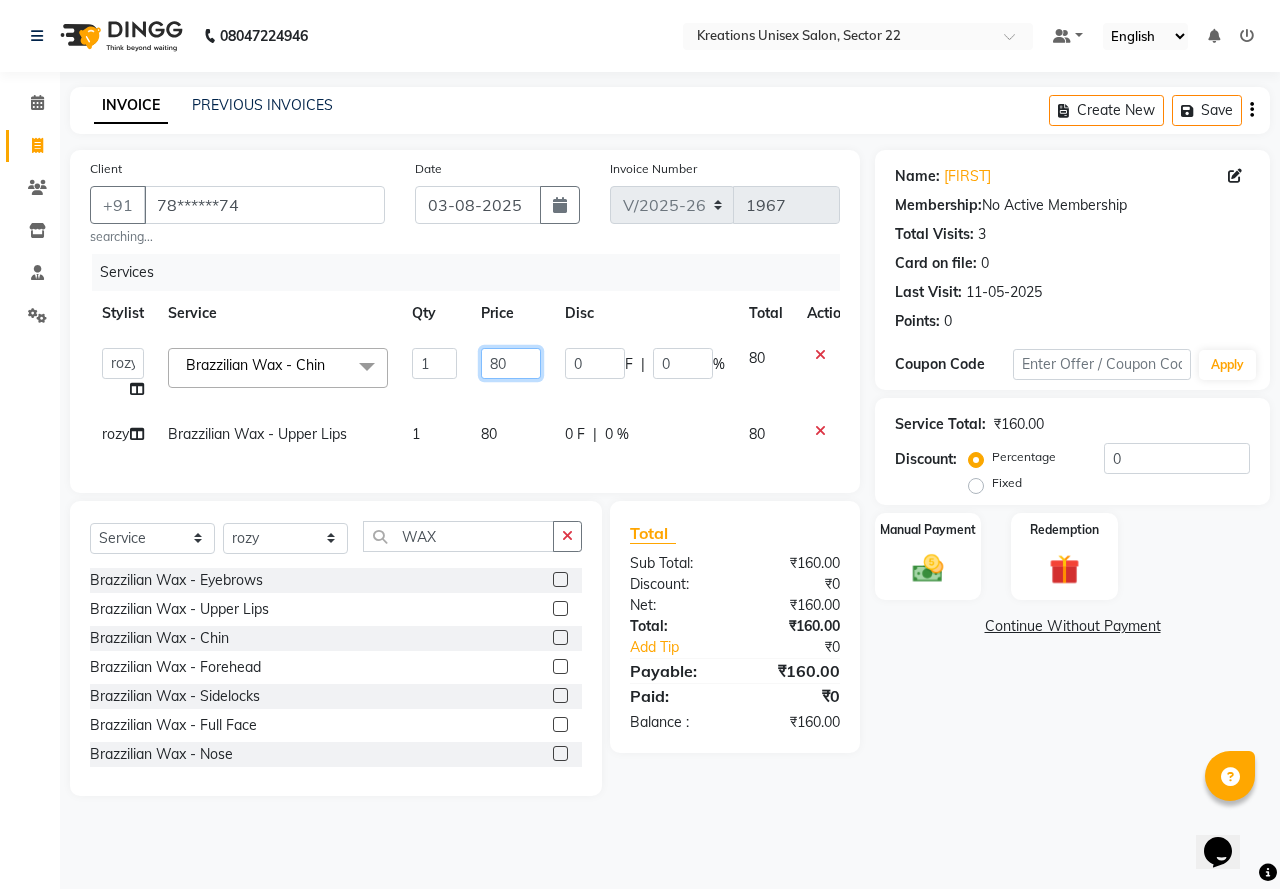 click on "80" 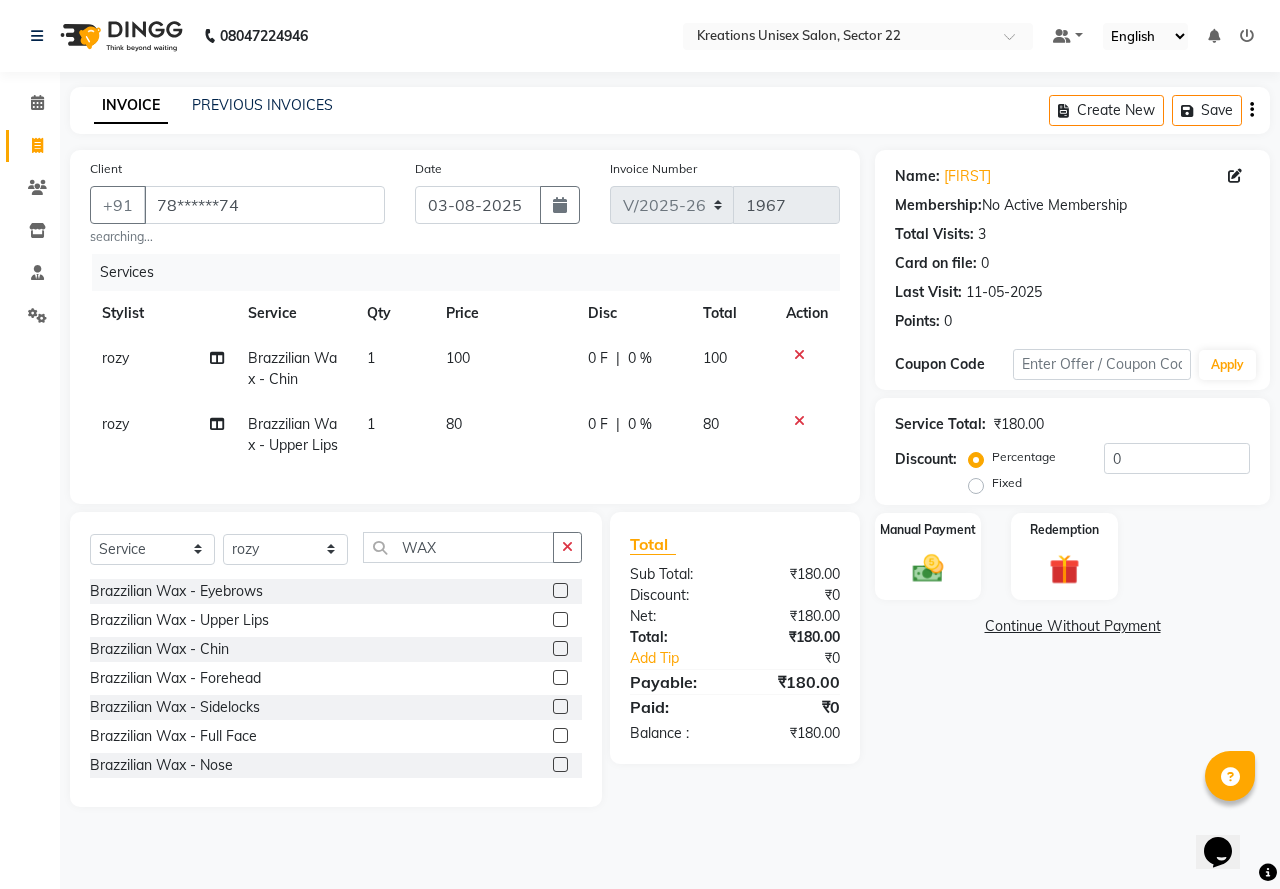 drag, startPoint x: 918, startPoint y: 718, endPoint x: 841, endPoint y: 612, distance: 131.01526 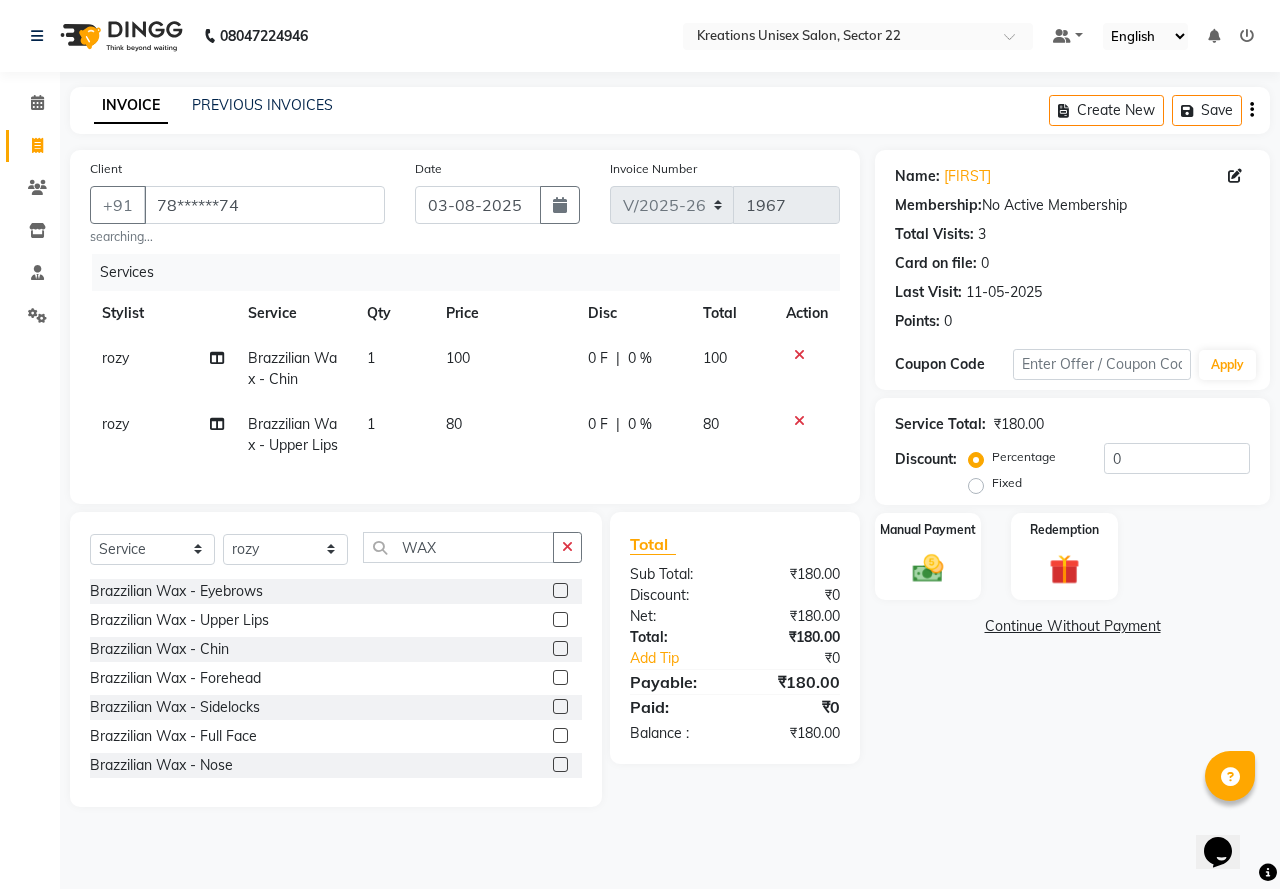 click on "Name: Nitika  Membership:  No Active Membership  Total Visits:  3 Card on file:  0 Last Visit:   11-05-2025 Points:   0  Coupon Code Apply Service Total:  ₹180.00  Discount:  Percentage   Fixed  0 Manual Payment Redemption  Continue Without Payment" 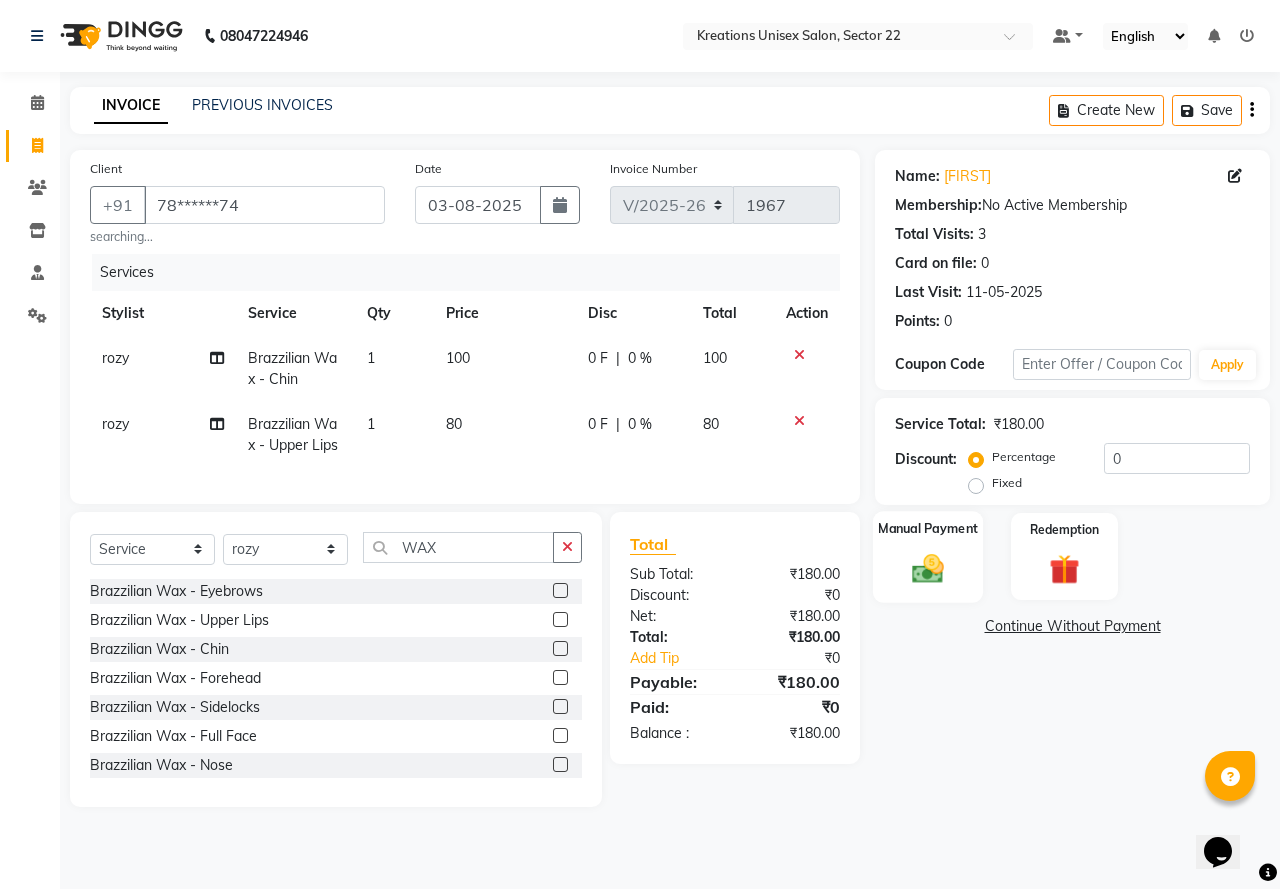 click 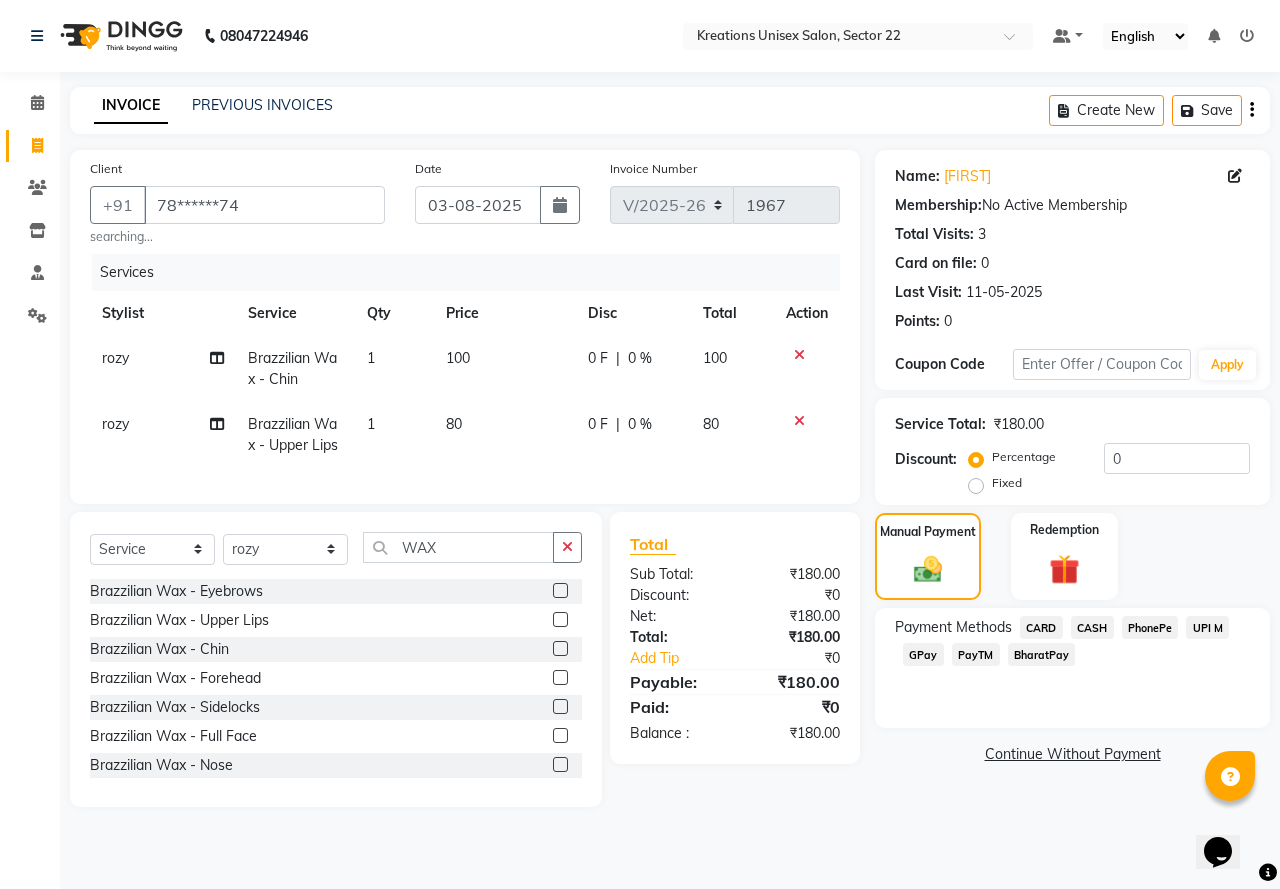 click on "UPI M" 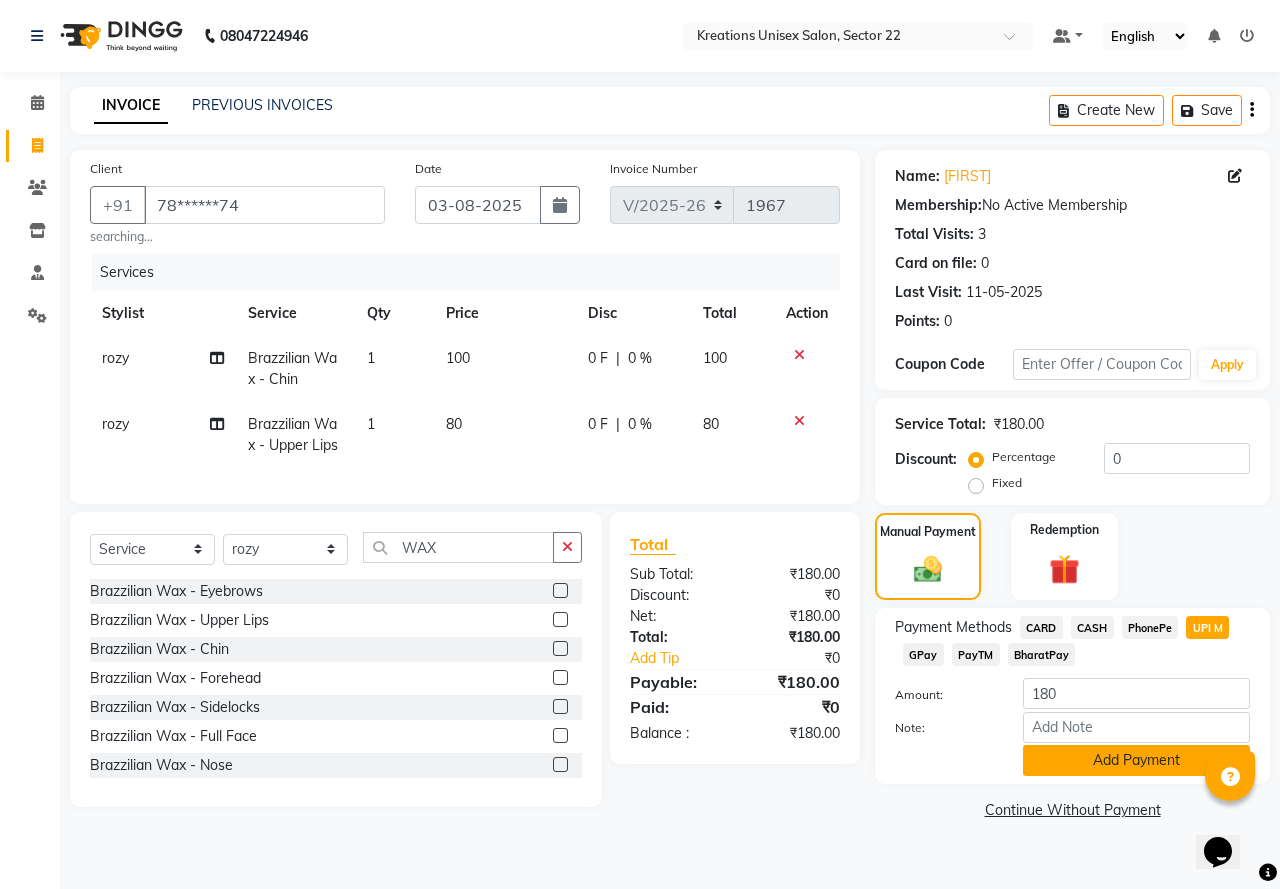 click on "Add Payment" 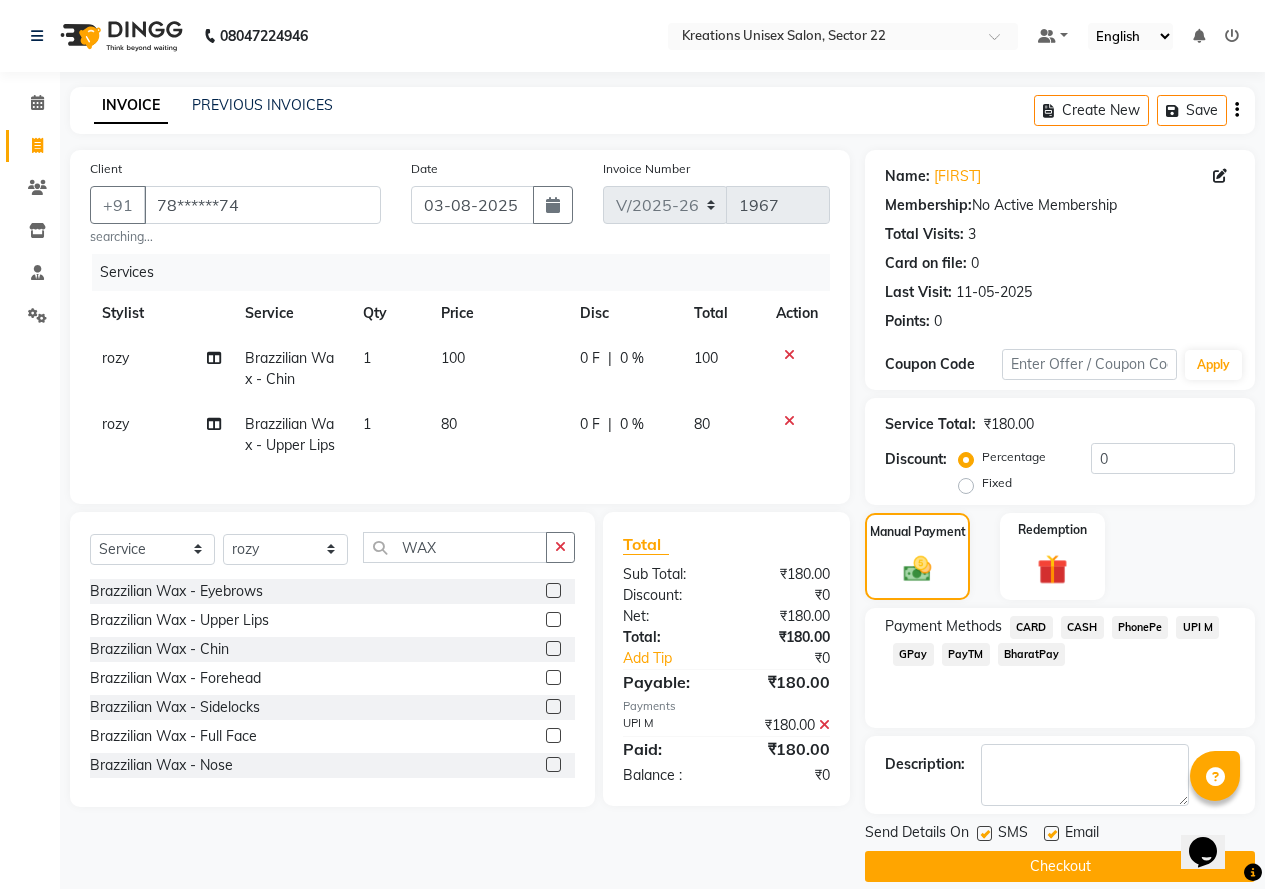 click 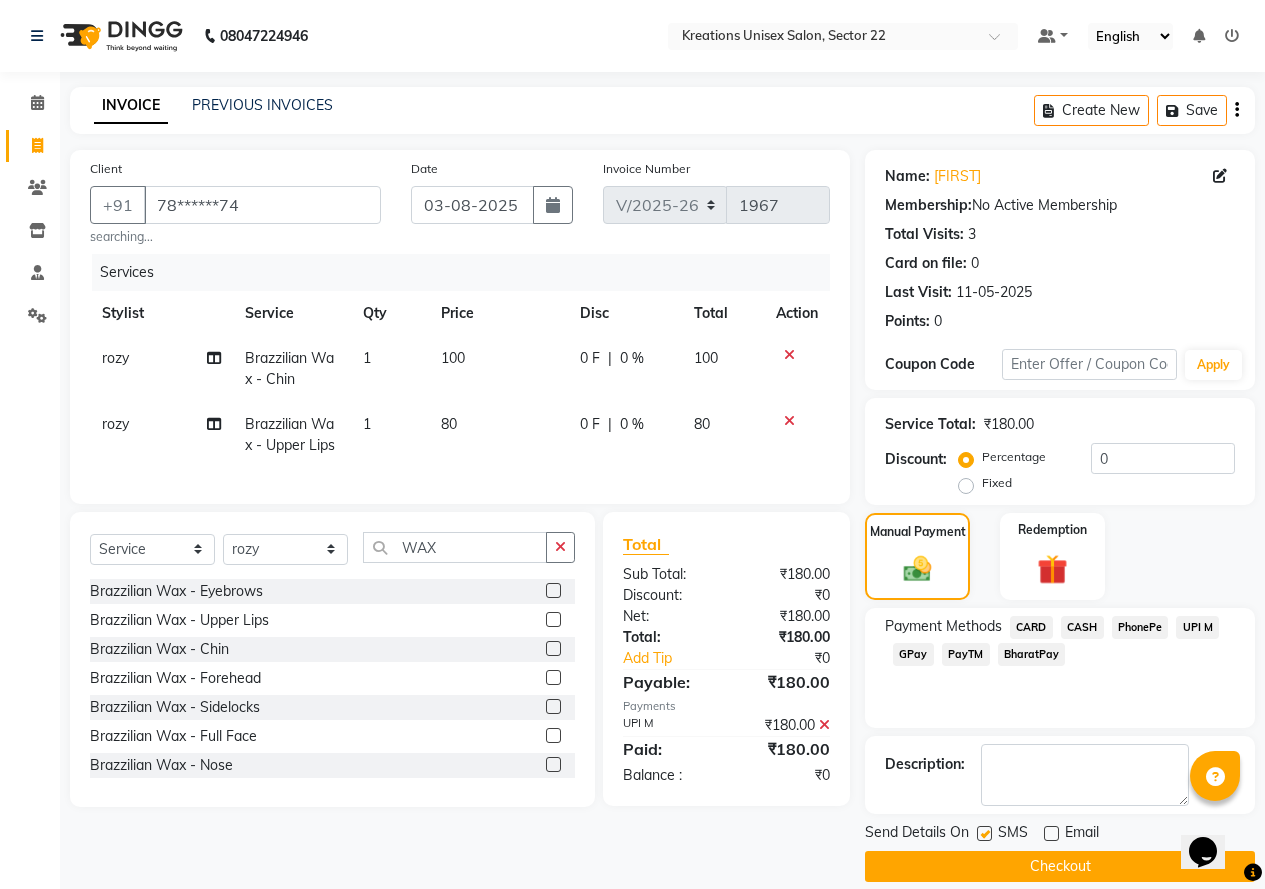 click 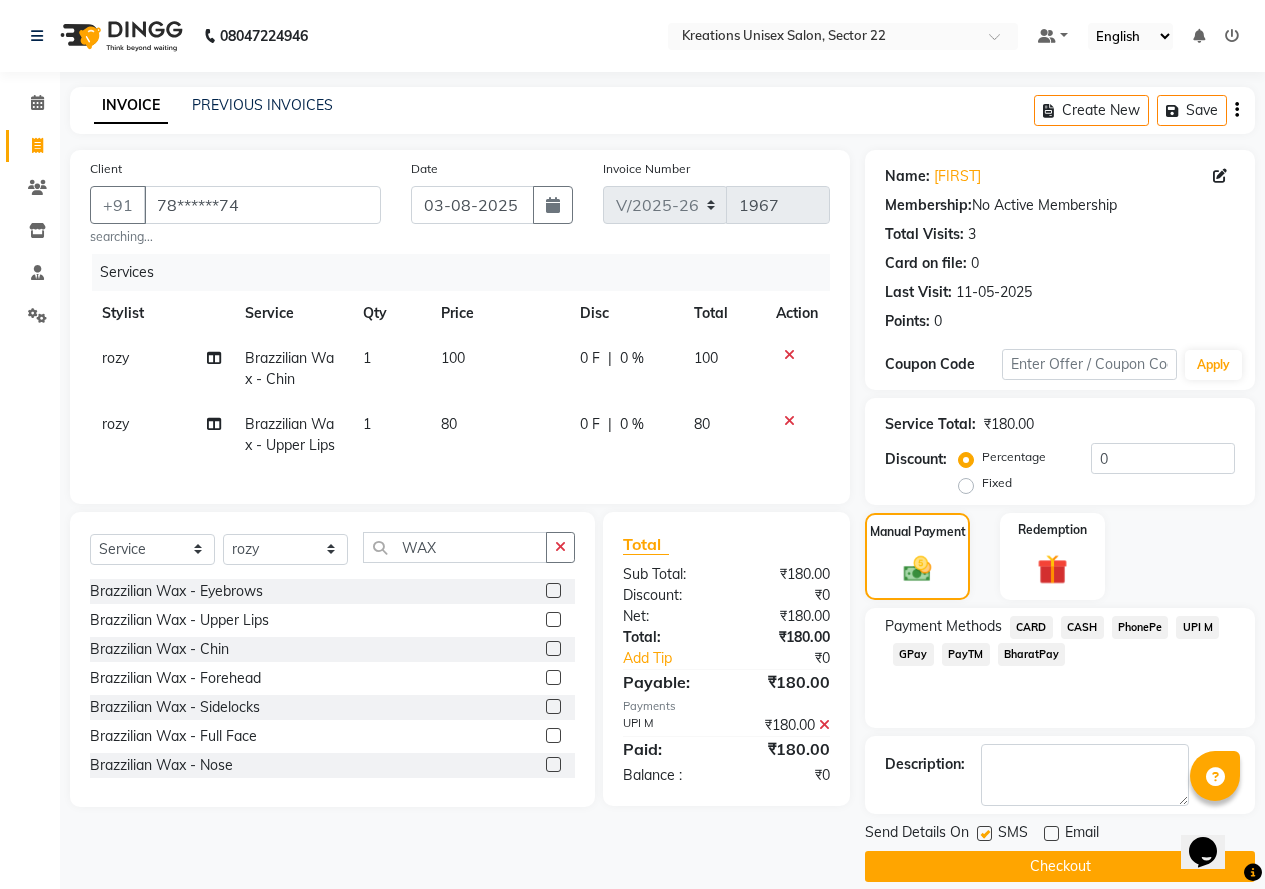 click at bounding box center [983, 834] 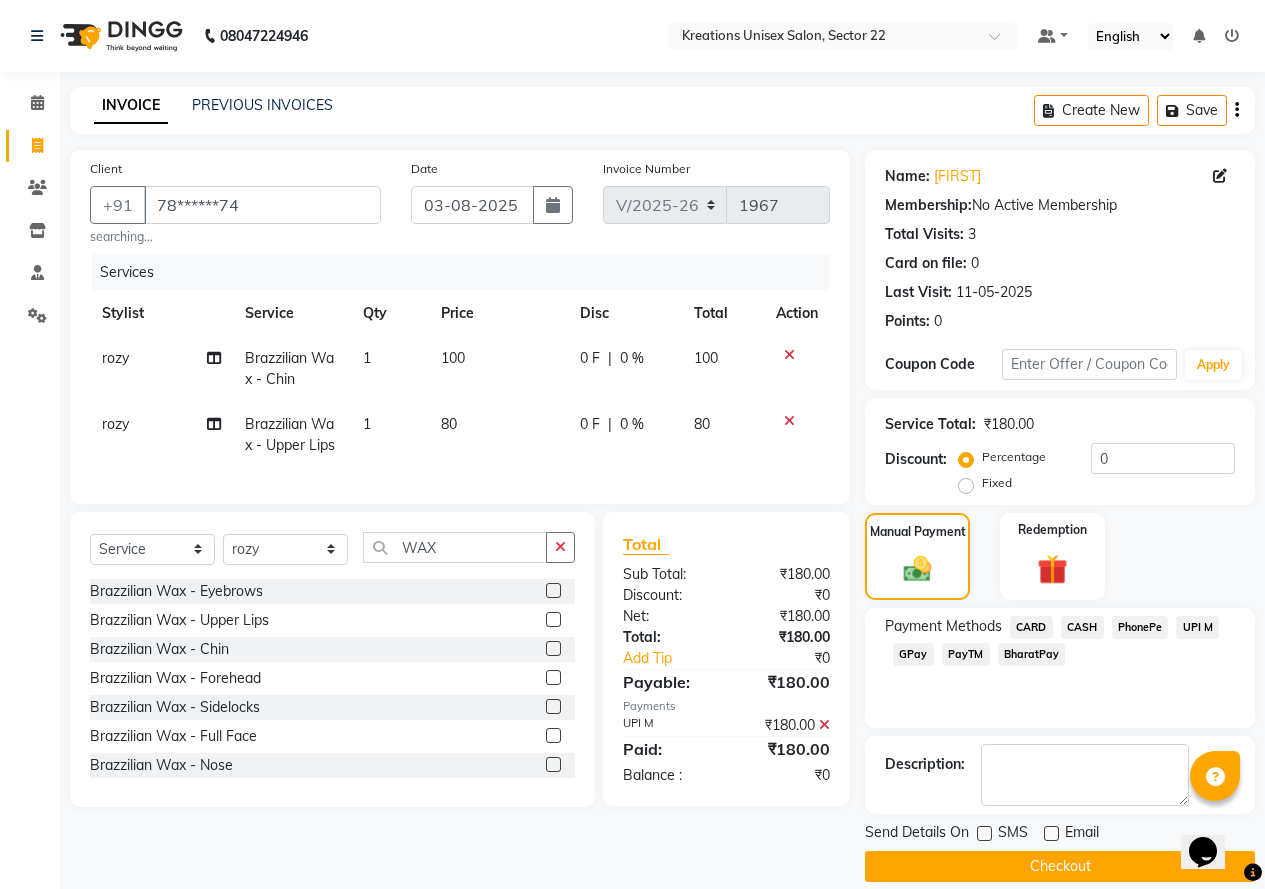 click on "Checkout" 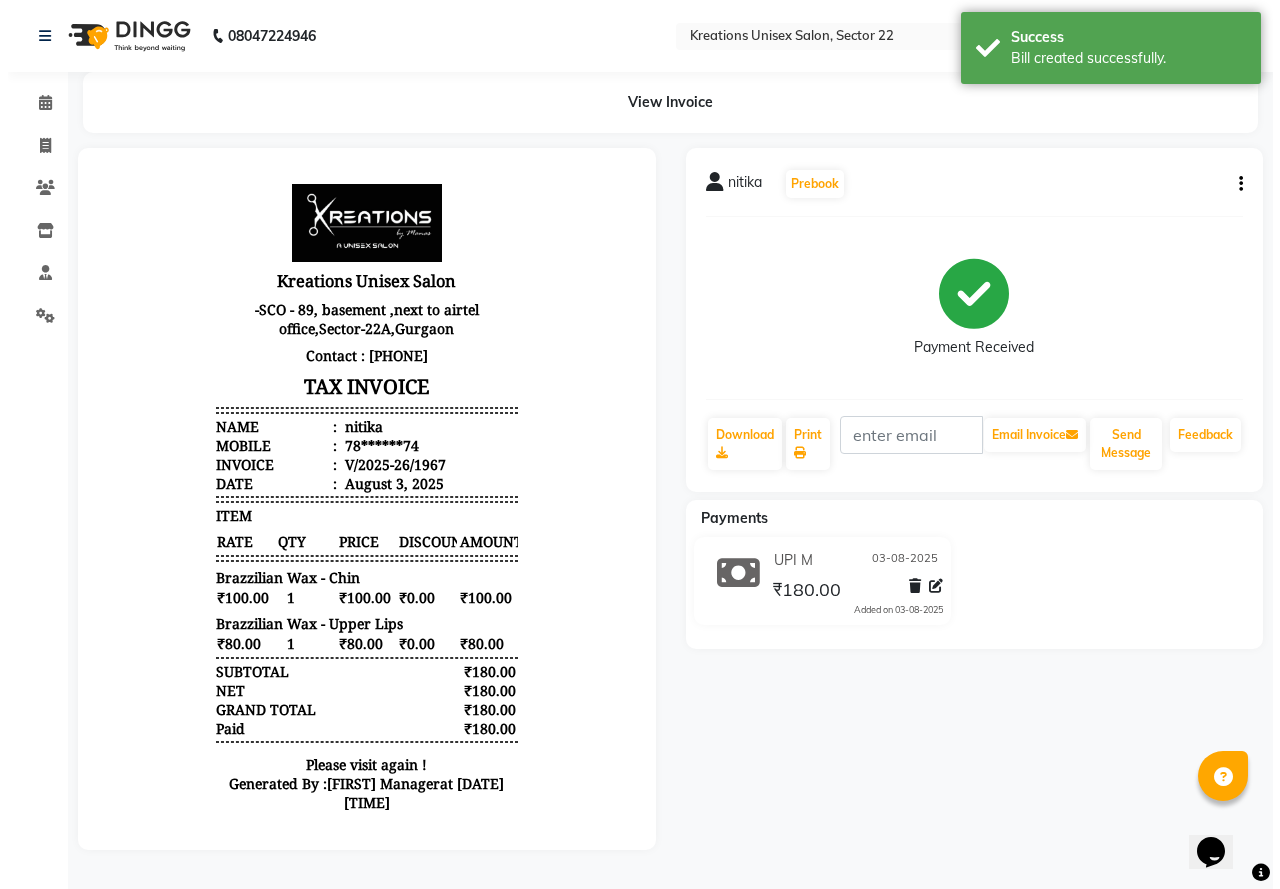 scroll, scrollTop: 0, scrollLeft: 0, axis: both 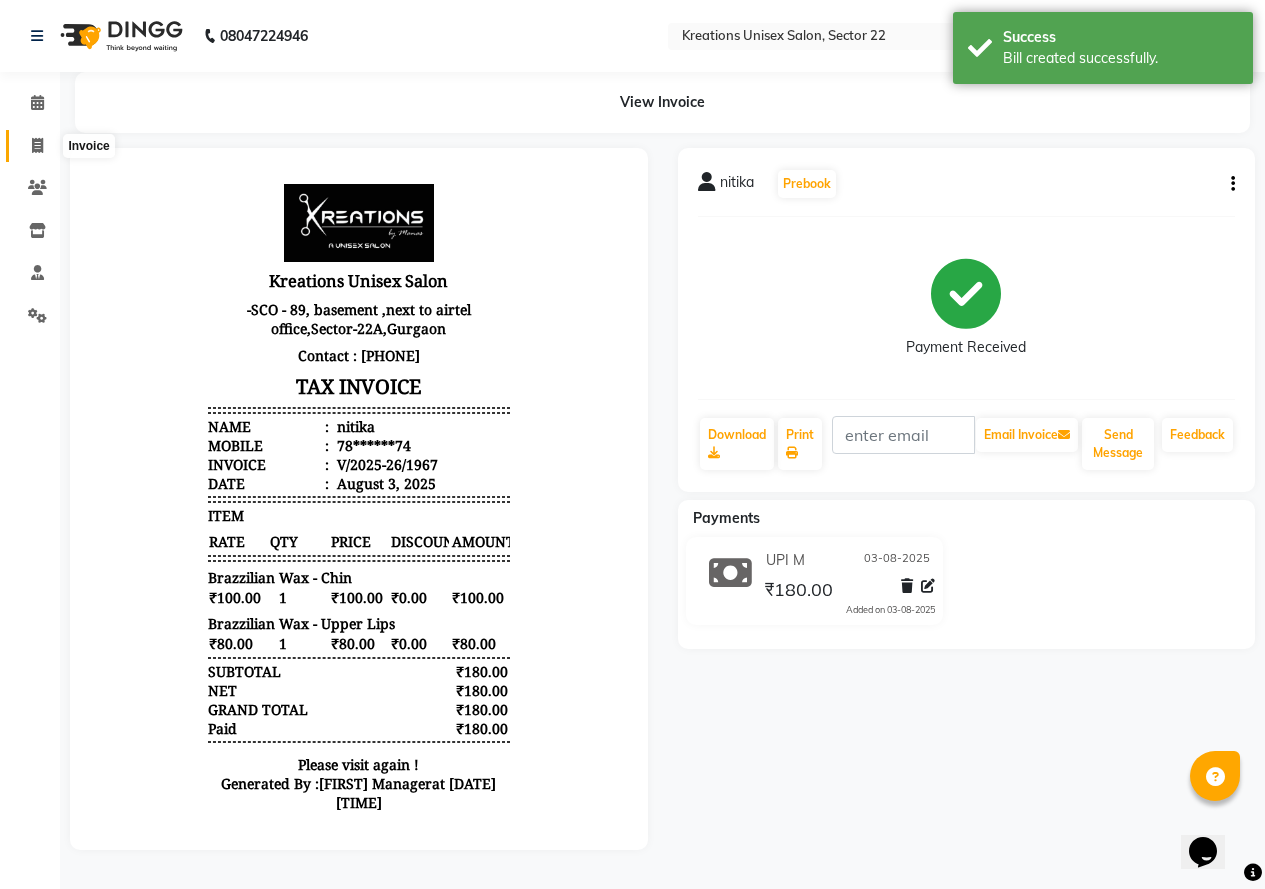 click 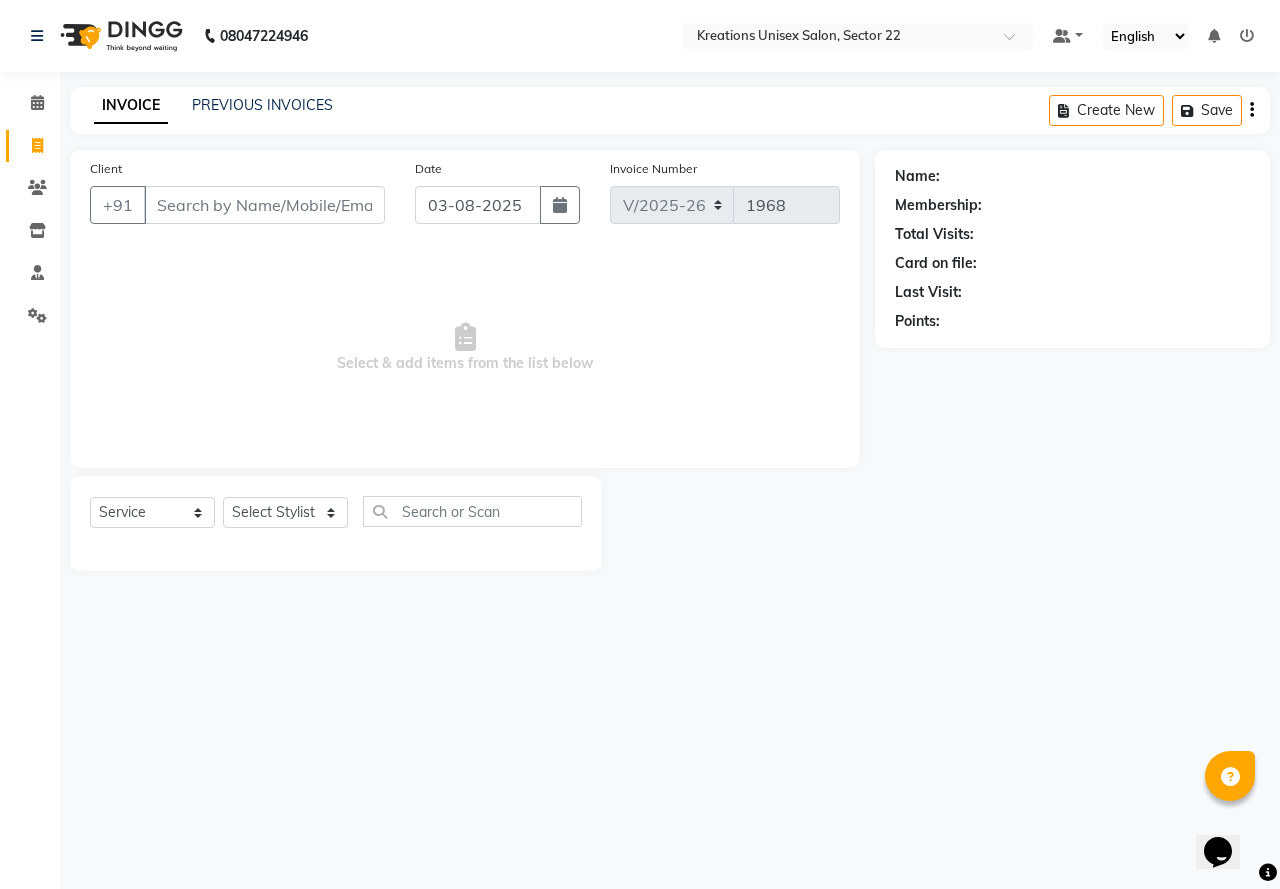 click on "Client" at bounding box center (264, 205) 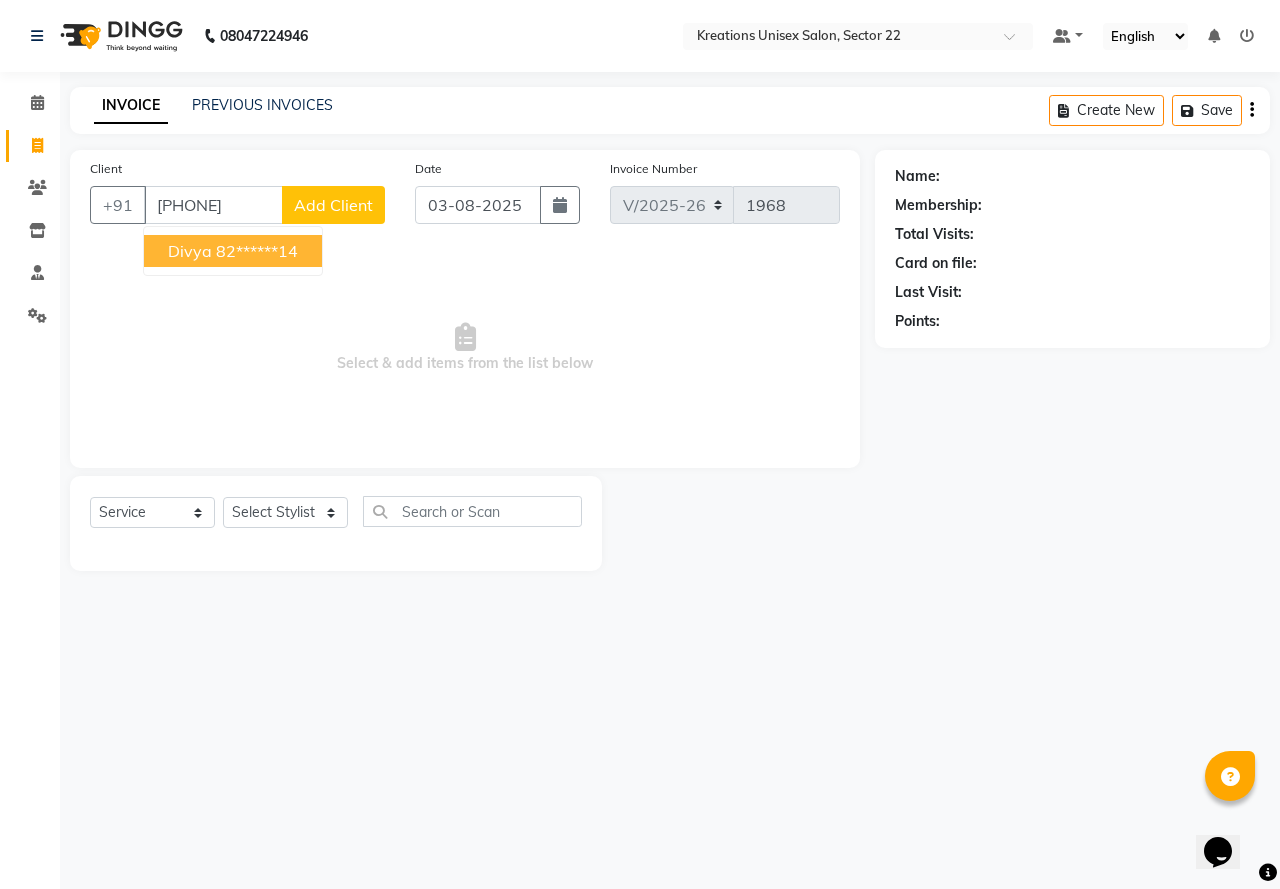 click on "82******14" at bounding box center (257, 251) 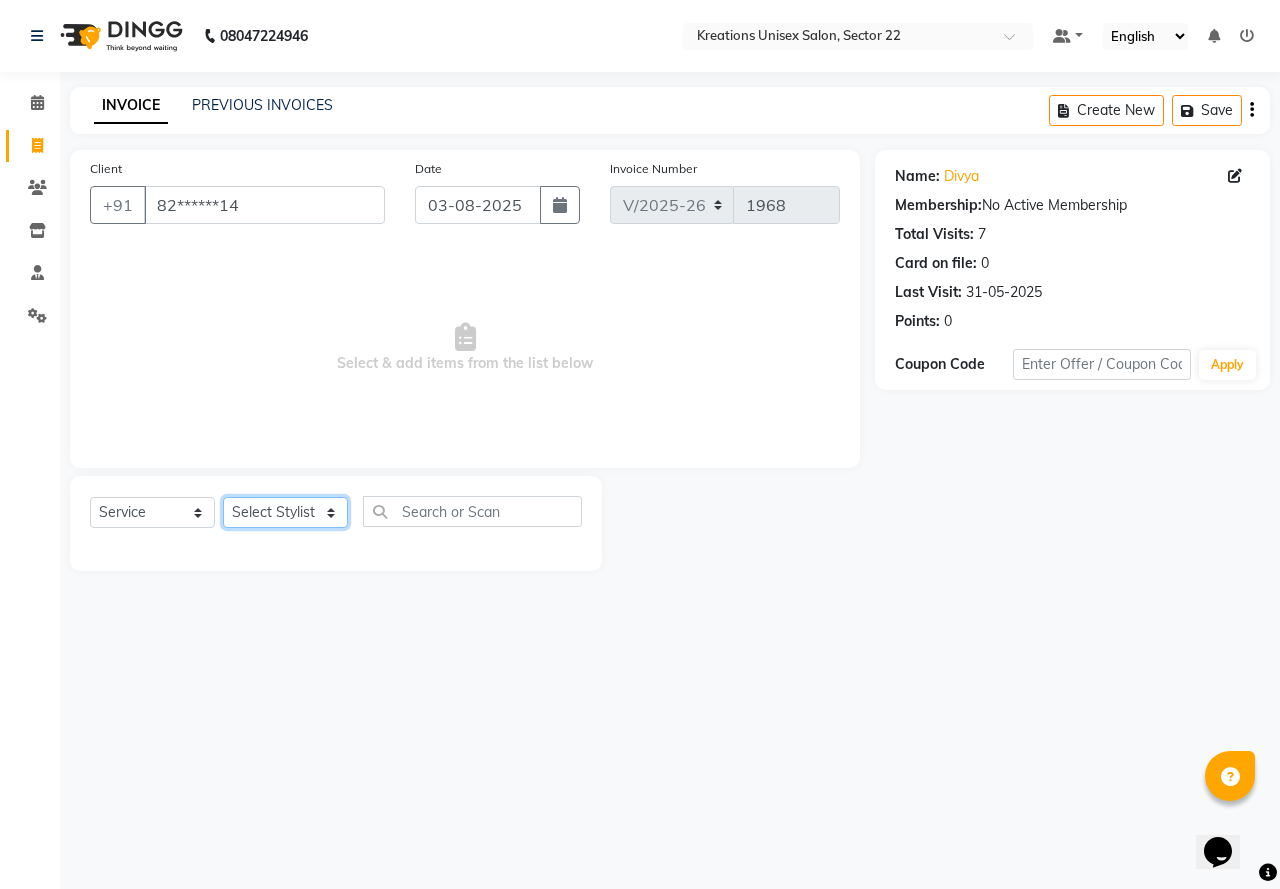 click on "Select Stylist AMAN Jeet Manager Jitender  Kapil  Kavita Manager Malik Khan  Manas Sir  rozy  Sector-23 Shaffali Maam  Shiv Kumar Sita Mehto" 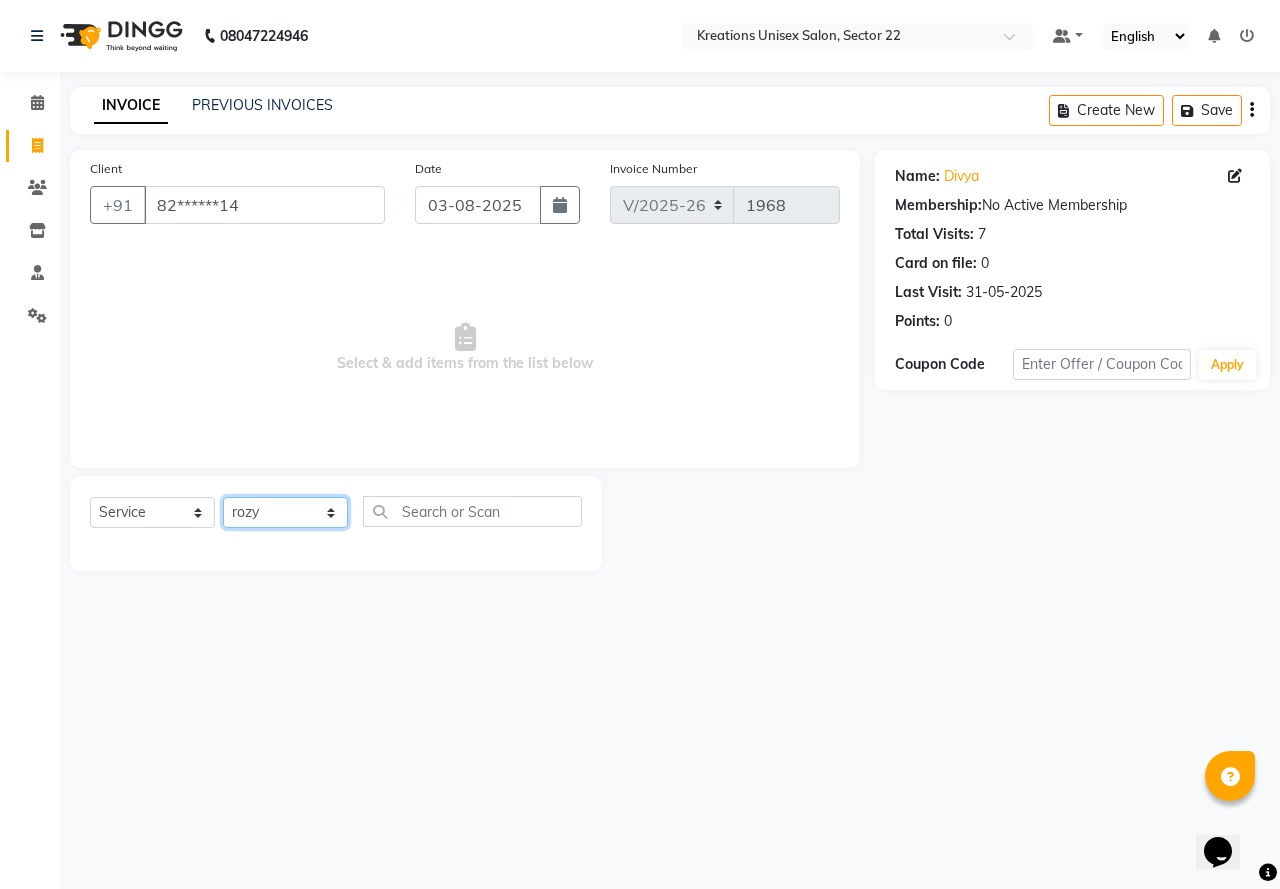 click on "Select Stylist AMAN Jeet Manager Jitender  Kapil  Kavita Manager Malik Khan  Manas Sir  rozy  Sector-23 Shaffali Maam  Shiv Kumar Sita Mehto" 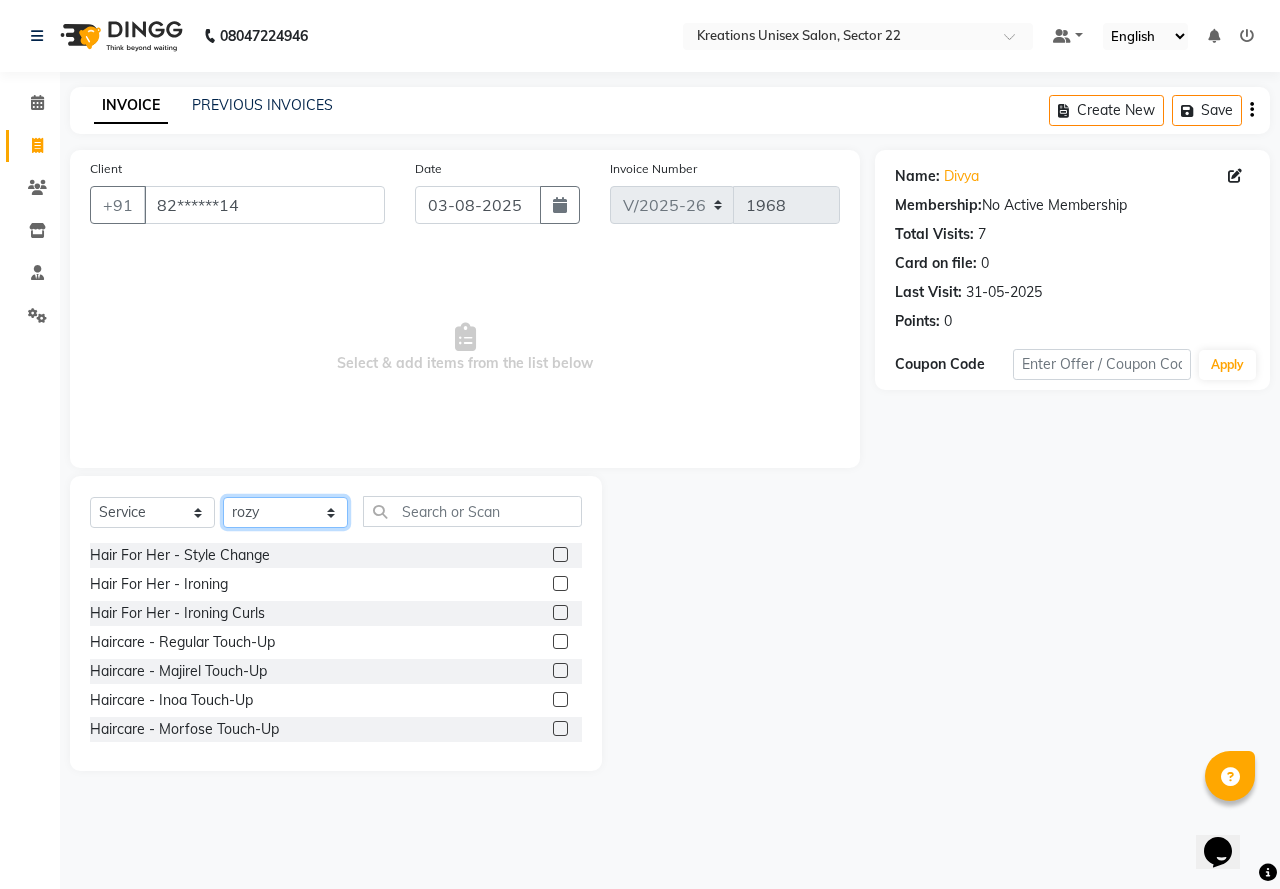 click on "Select Stylist AMAN Jeet Manager Jitender  Kapil  Kavita Manager Malik Khan  Manas Sir  rozy  Sector-23 Shaffali Maam  Shiv Kumar Sita Mehto" 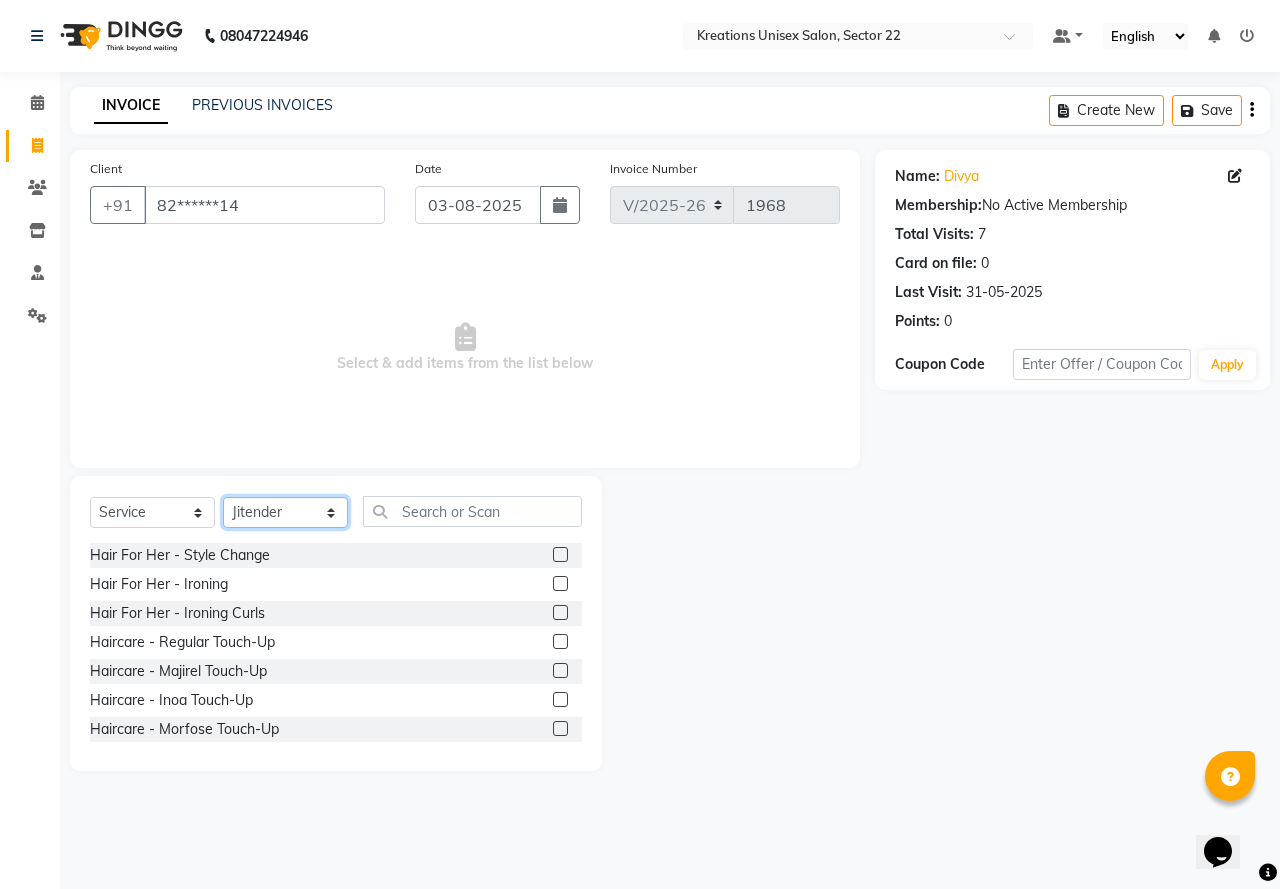 click on "Select Stylist AMAN Jeet Manager Jitender  Kapil  Kavita Manager Malik Khan  Manas Sir  rozy  Sector-23 Shaffali Maam  Shiv Kumar Sita Mehto" 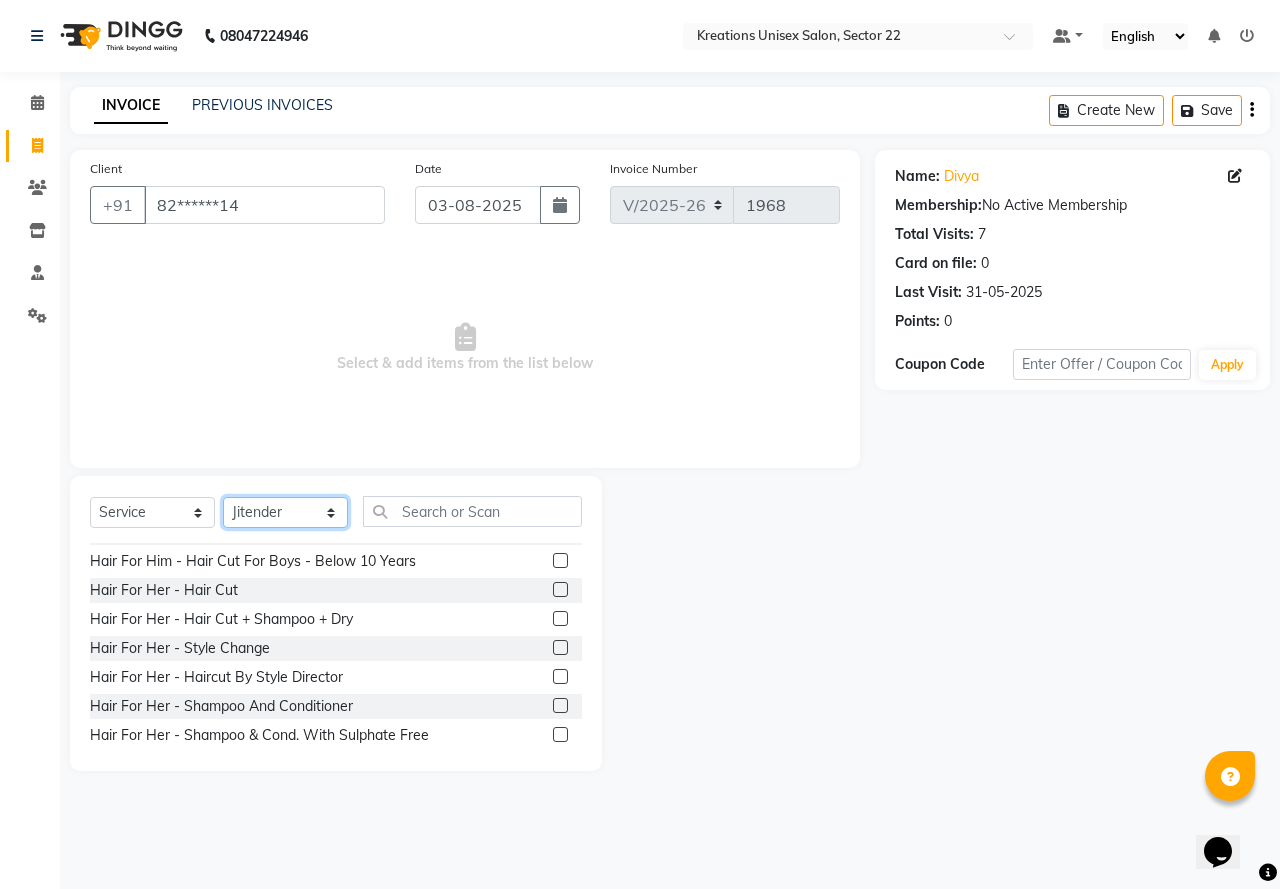 scroll, scrollTop: 500, scrollLeft: 0, axis: vertical 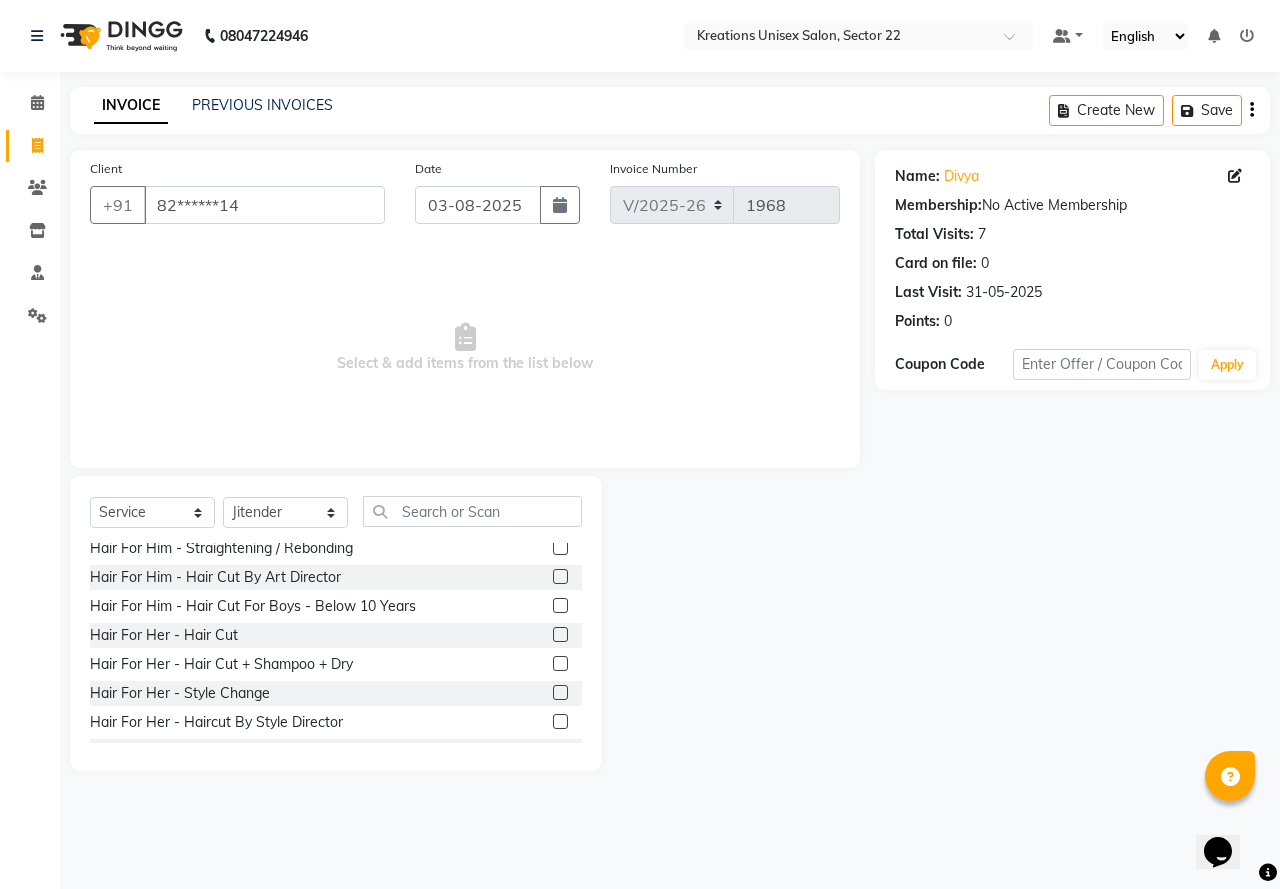 click 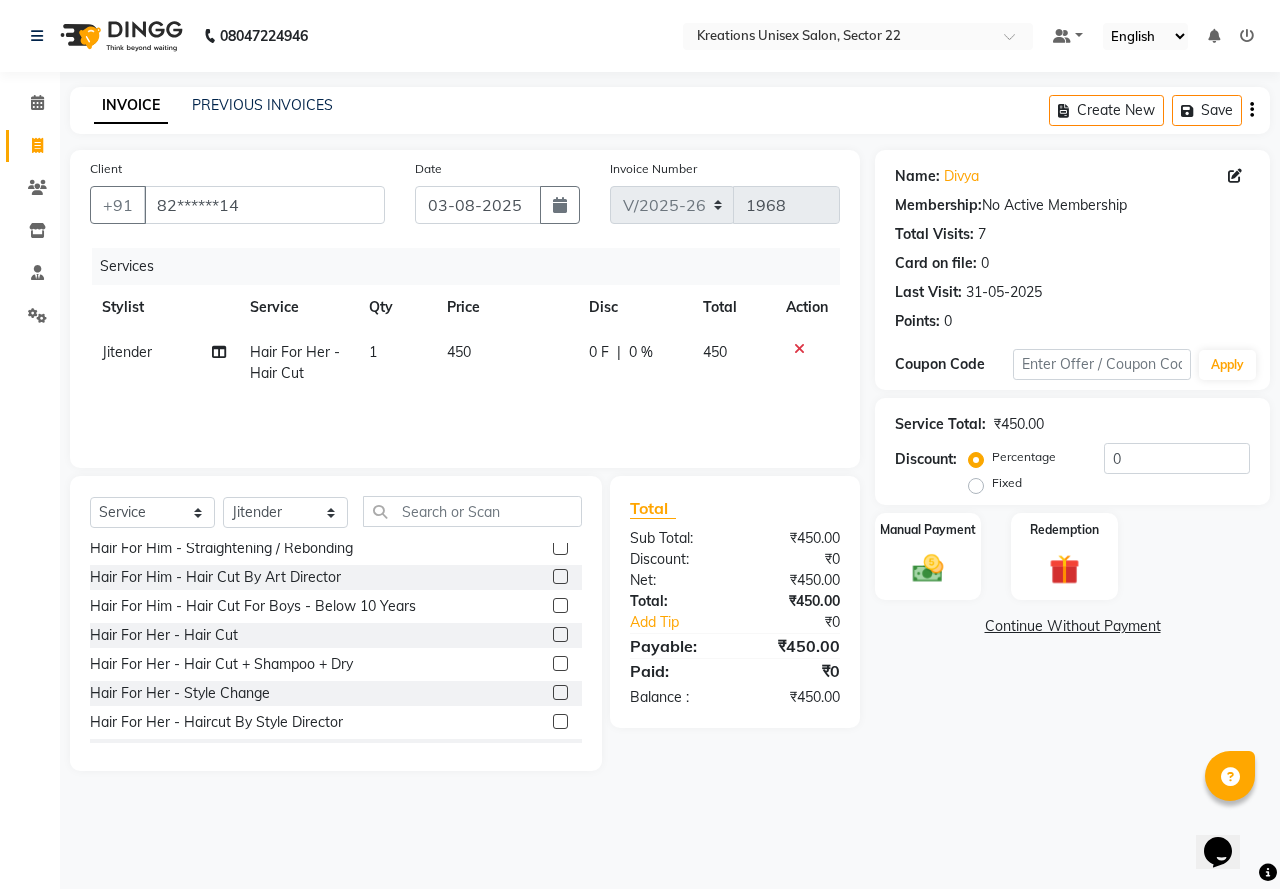 click 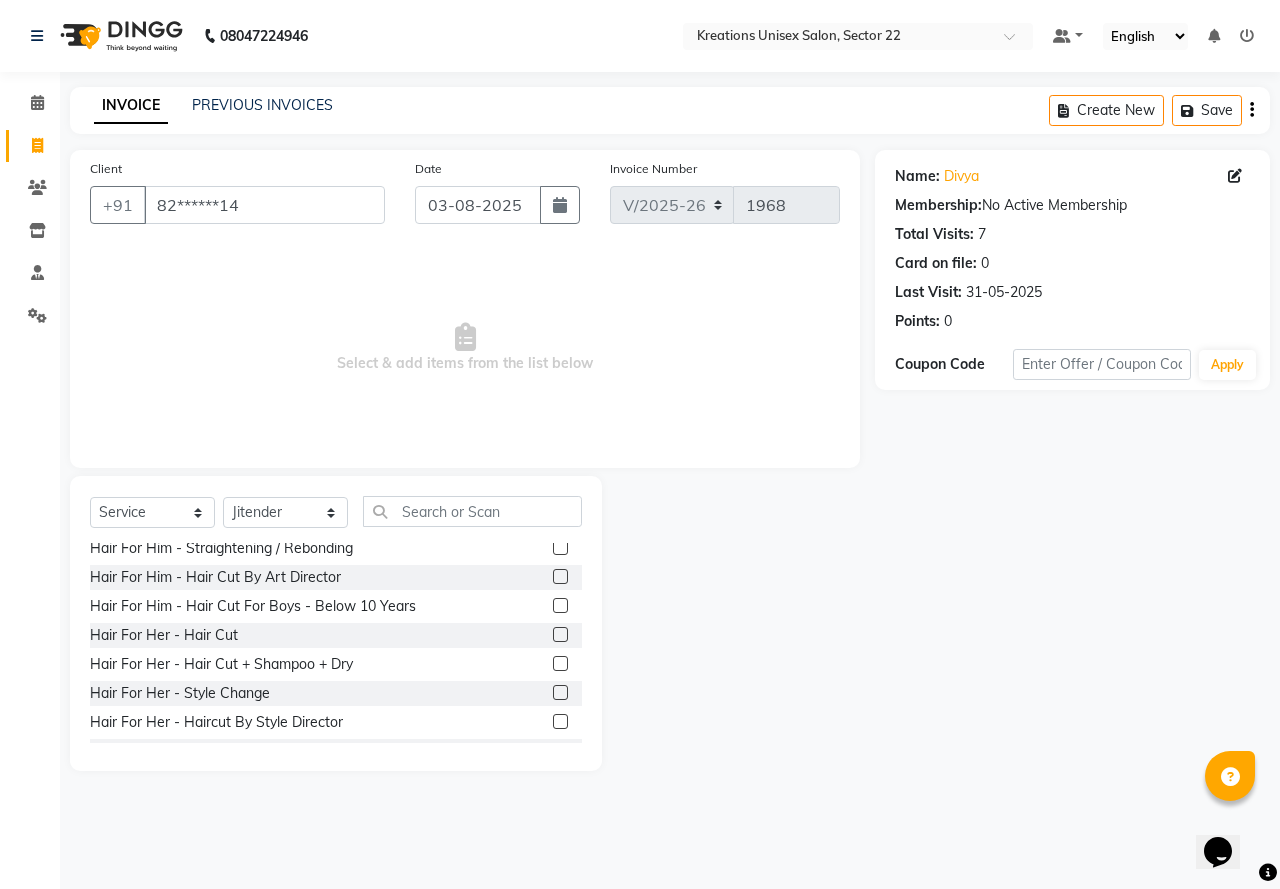 click 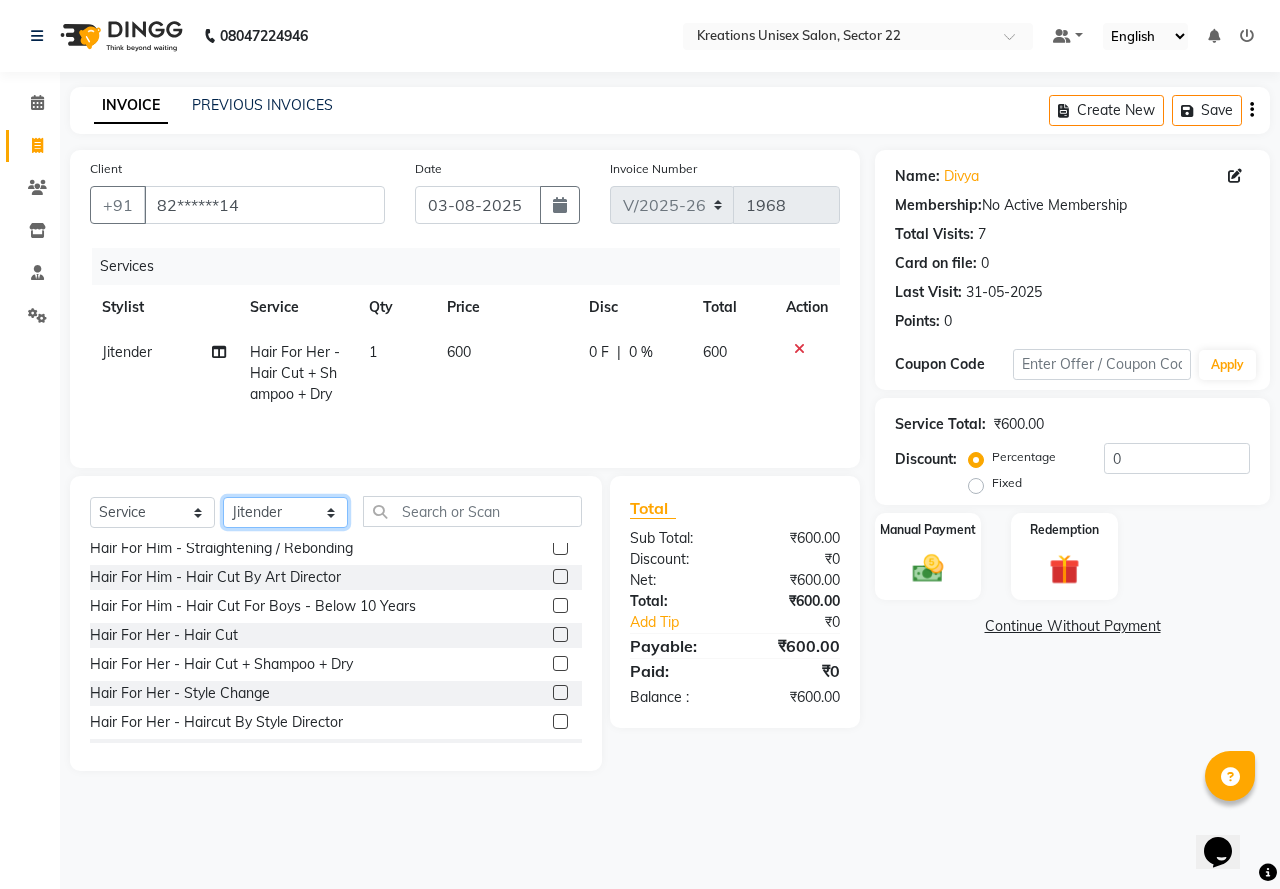 click on "Select Stylist AMAN Jeet Manager Jitender  Kapil  Kavita Manager Malik Khan  Manas Sir  rozy  Sector-23 Shaffali Maam  Shiv Kumar Sita Mehto" 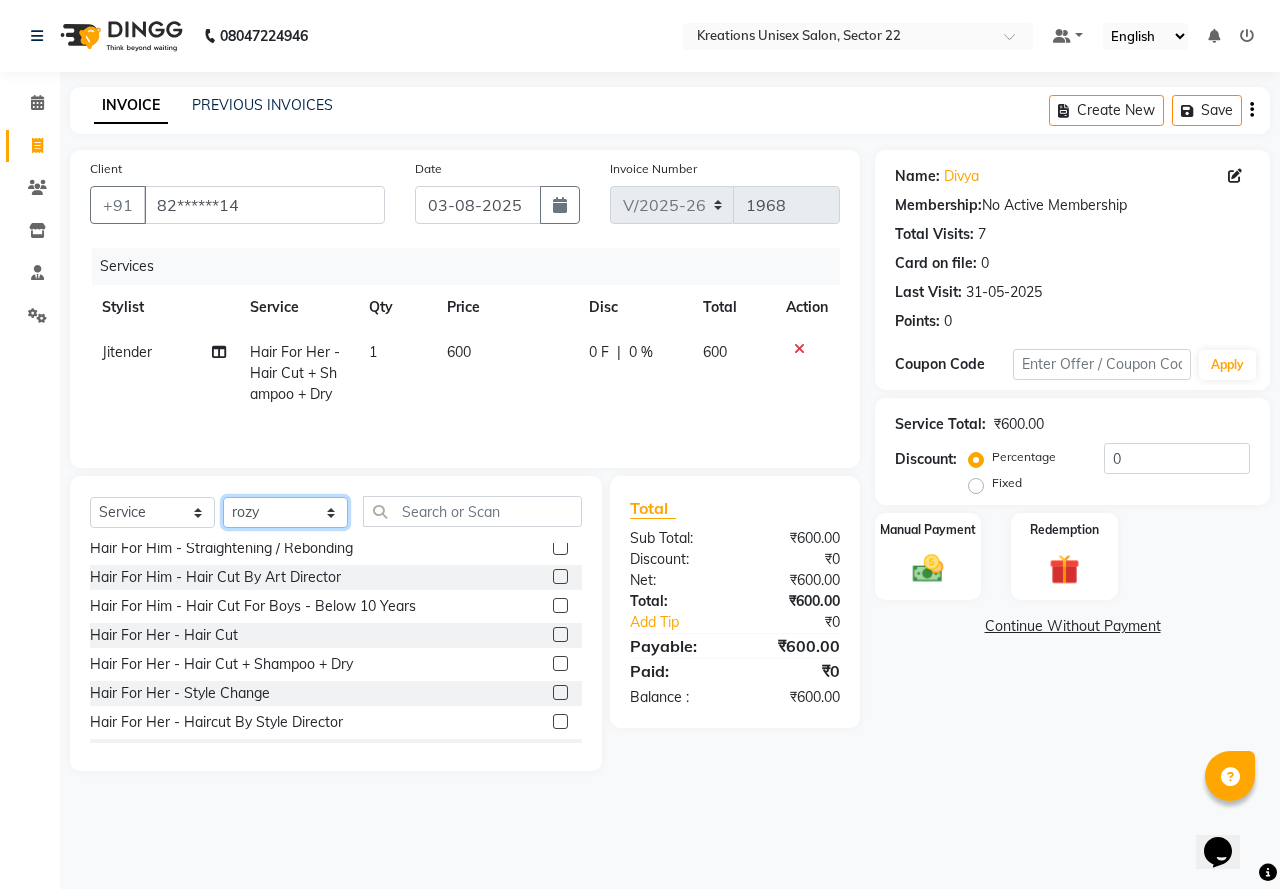 click on "Select Stylist AMAN Jeet Manager Jitender  Kapil  Kavita Manager Malik Khan  Manas Sir  rozy  Sector-23 Shaffali Maam  Shiv Kumar Sita Mehto" 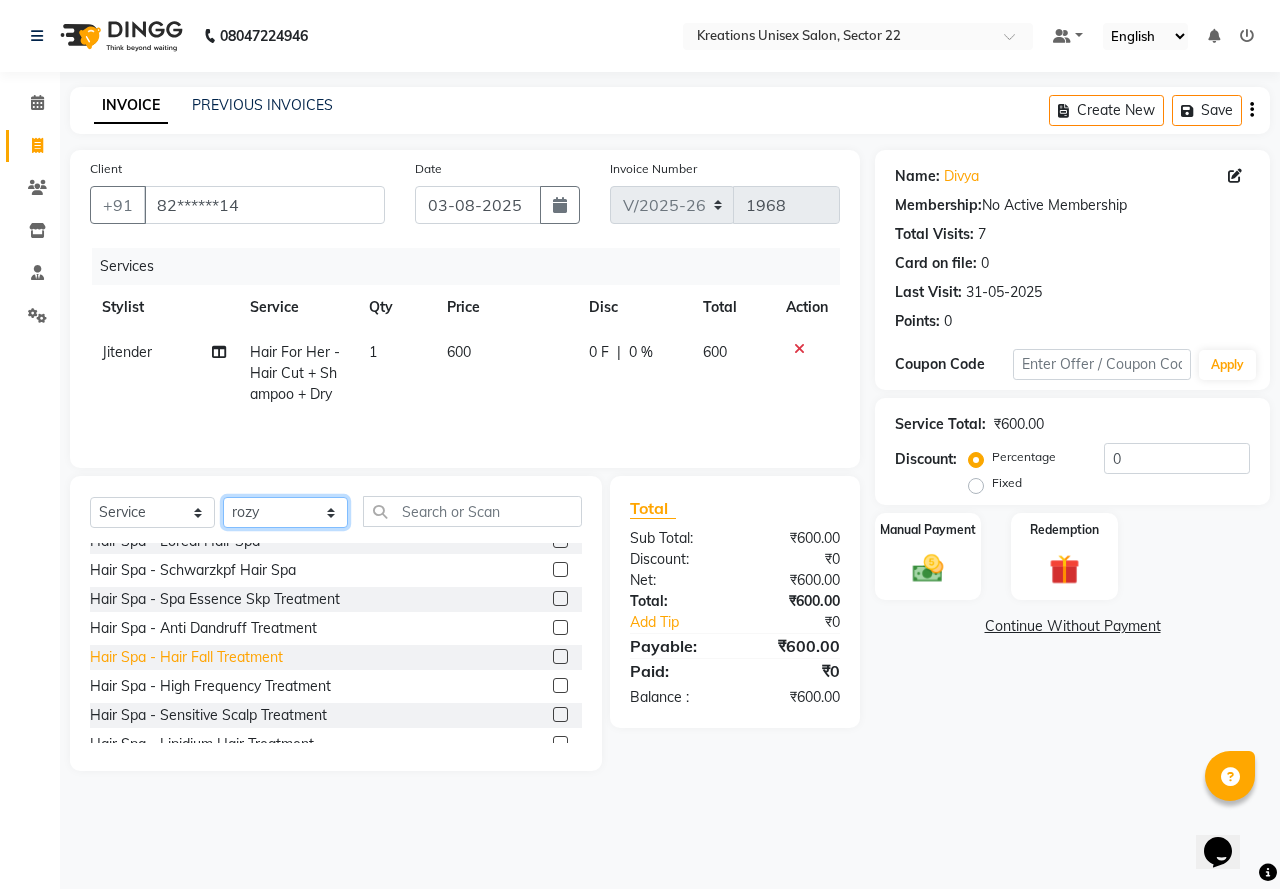 scroll, scrollTop: 500, scrollLeft: 0, axis: vertical 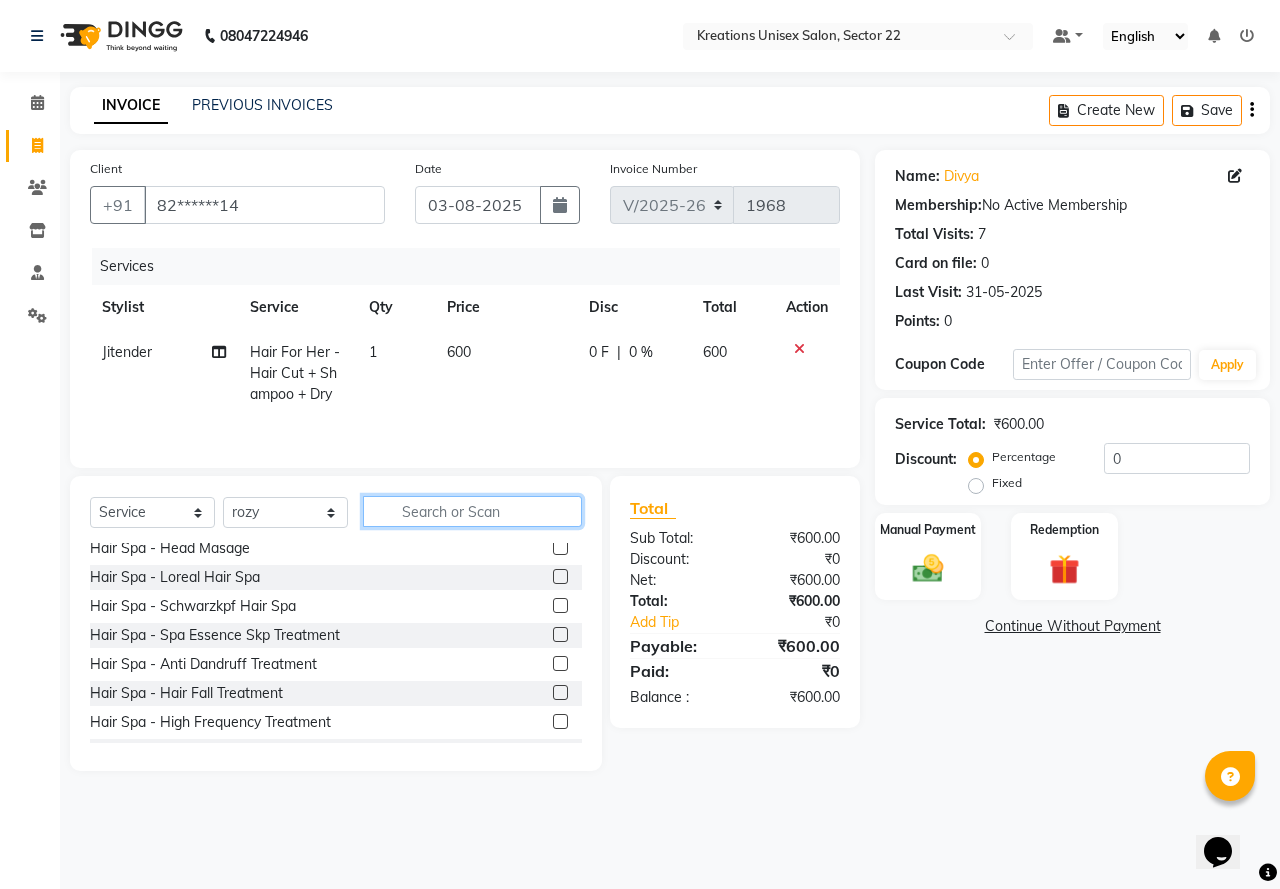 click 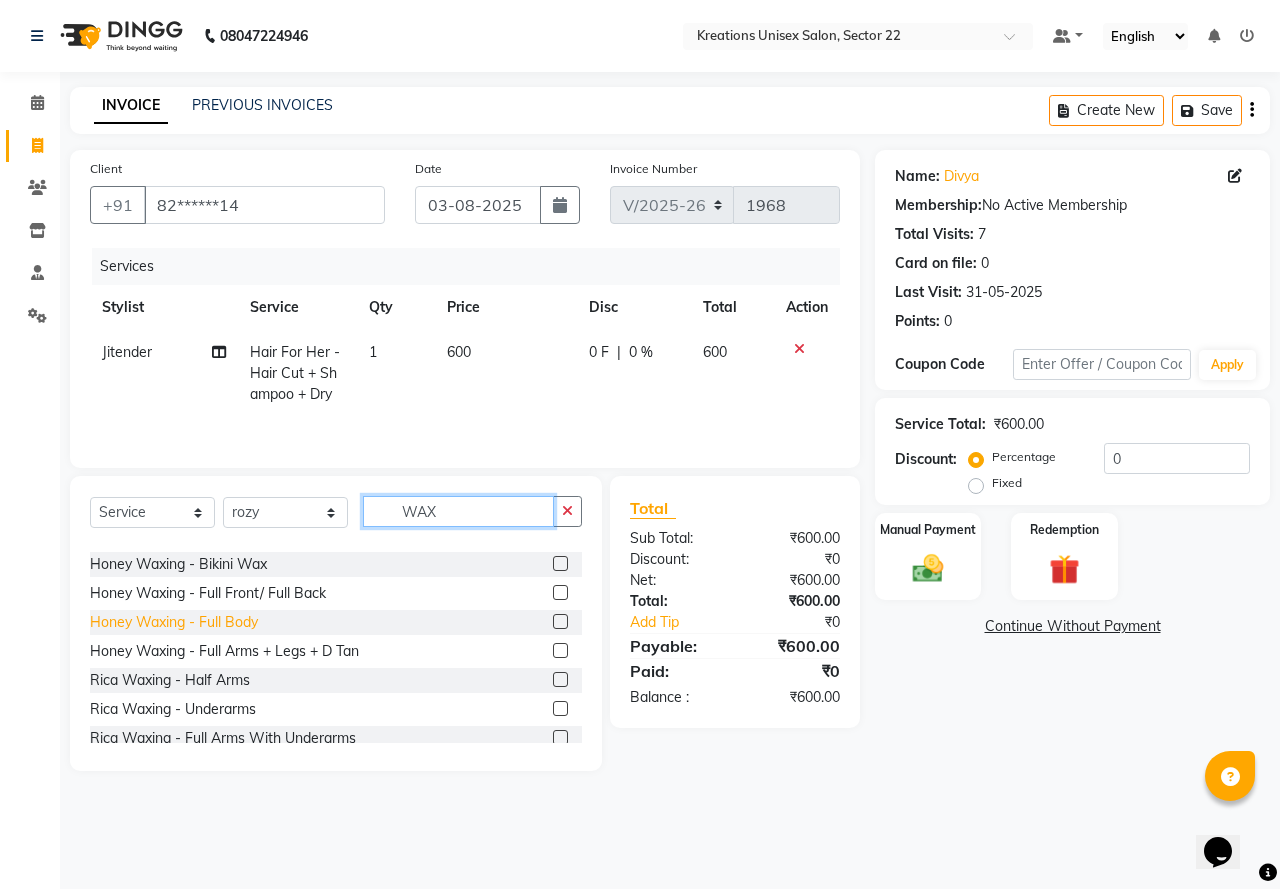 scroll, scrollTop: 500, scrollLeft: 0, axis: vertical 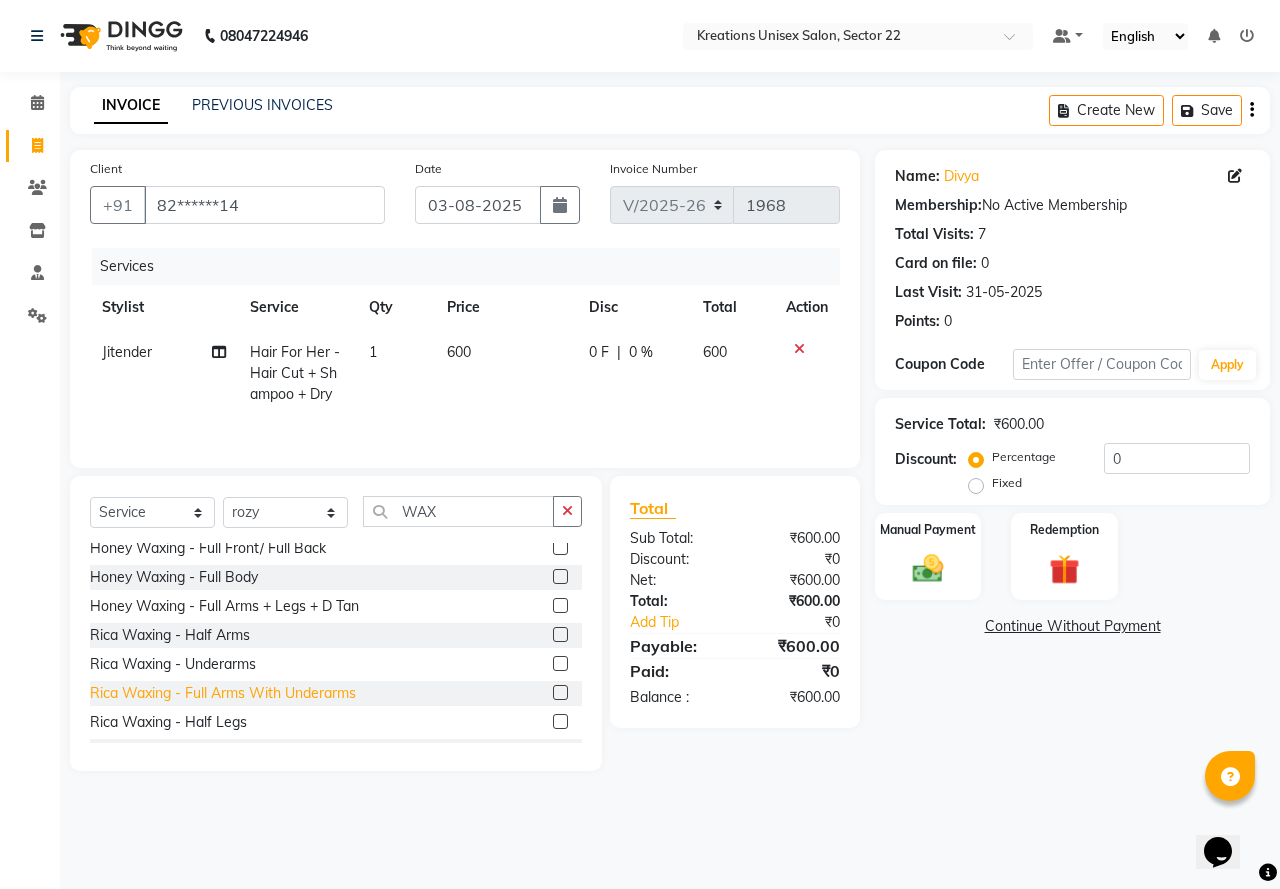 click on "Rica Waxing  - Full Arms With Underarms" 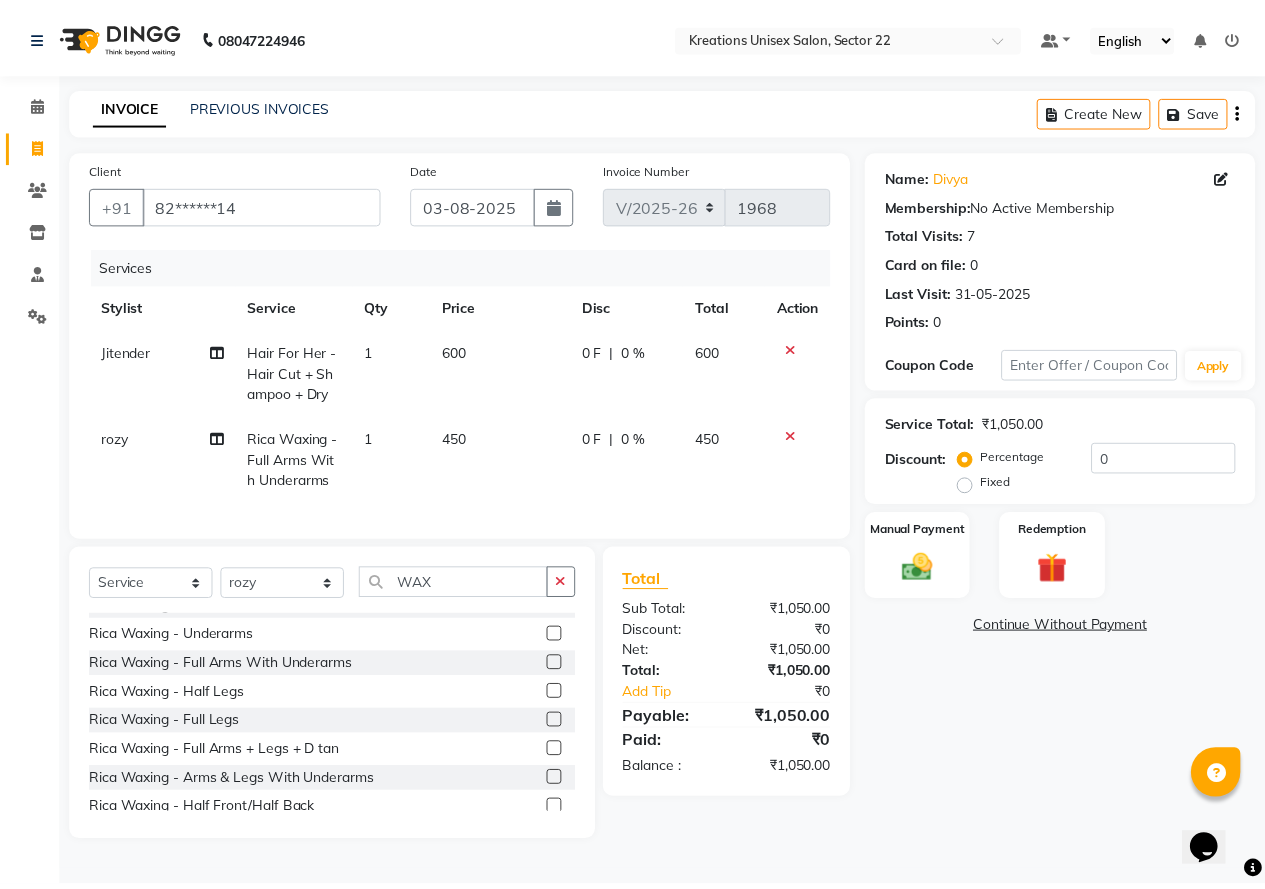 scroll, scrollTop: 700, scrollLeft: 0, axis: vertical 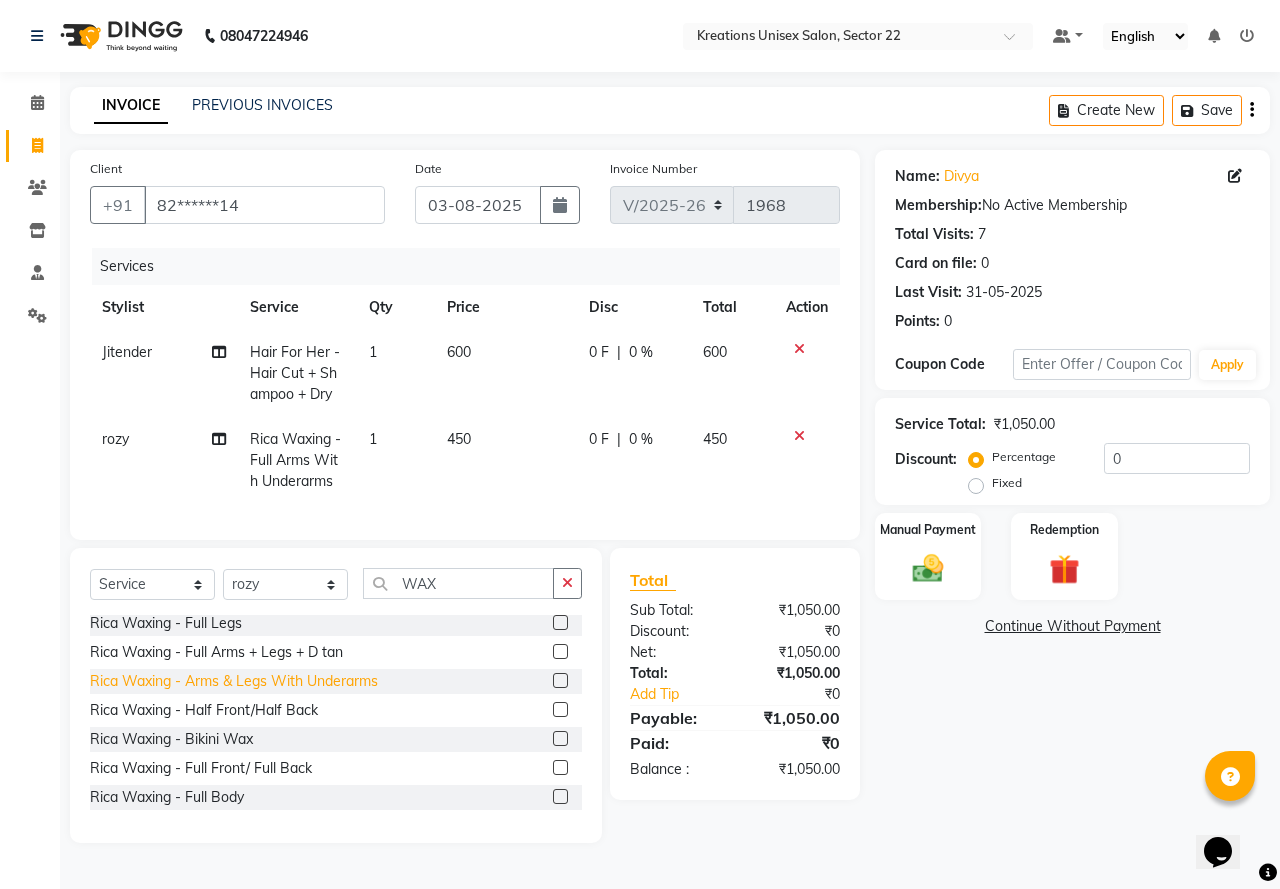 click on "Rica Waxing  - Arms & Legs With Underarms" 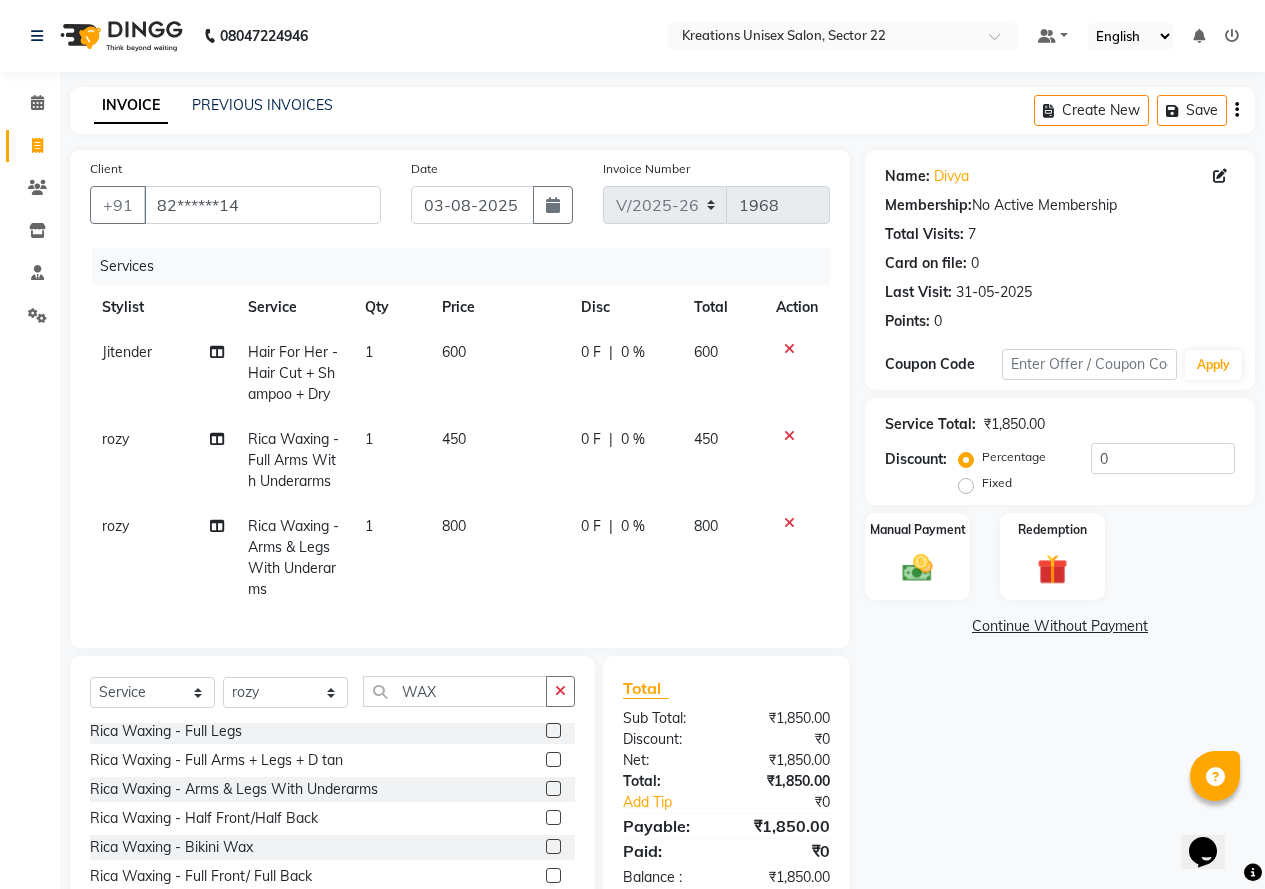 click 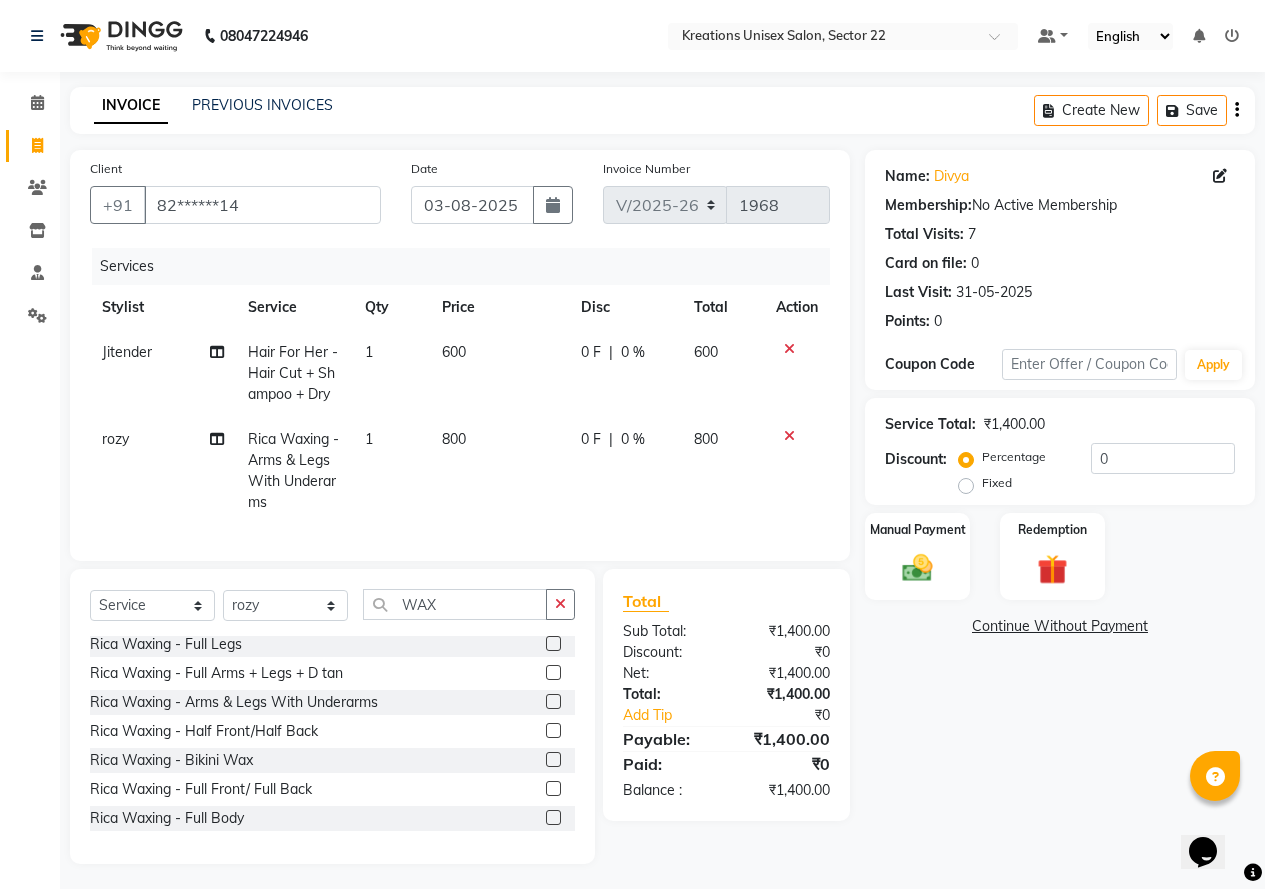 click 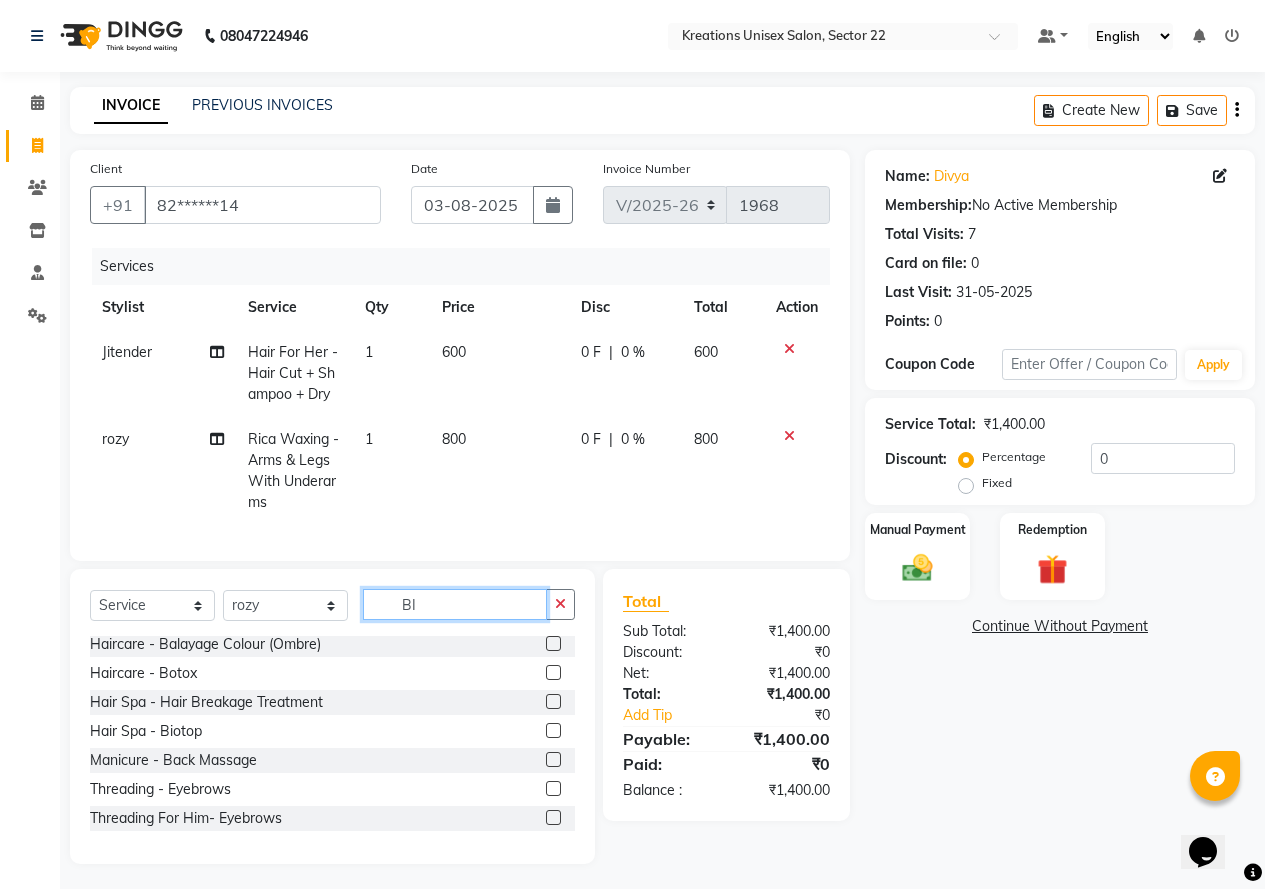 scroll, scrollTop: 0, scrollLeft: 0, axis: both 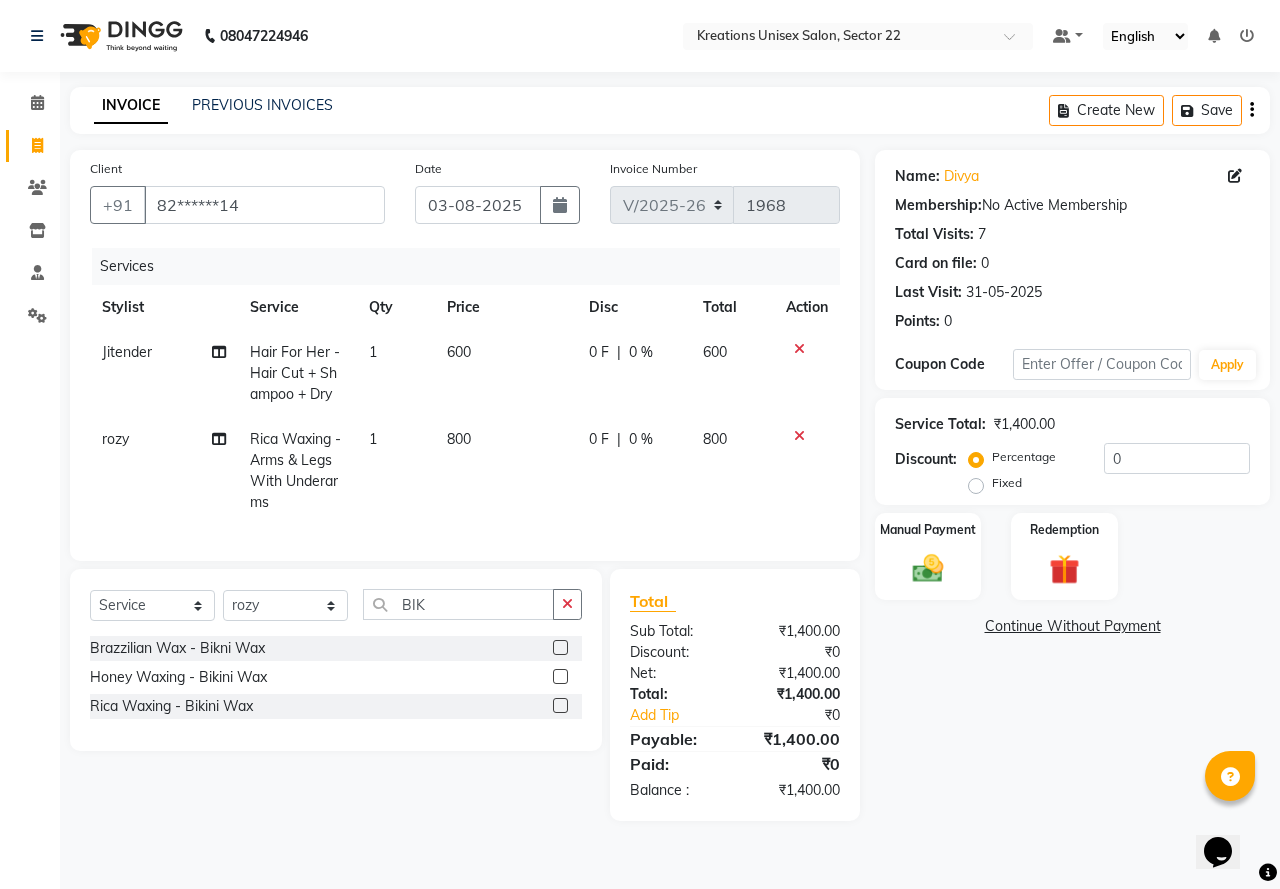 click 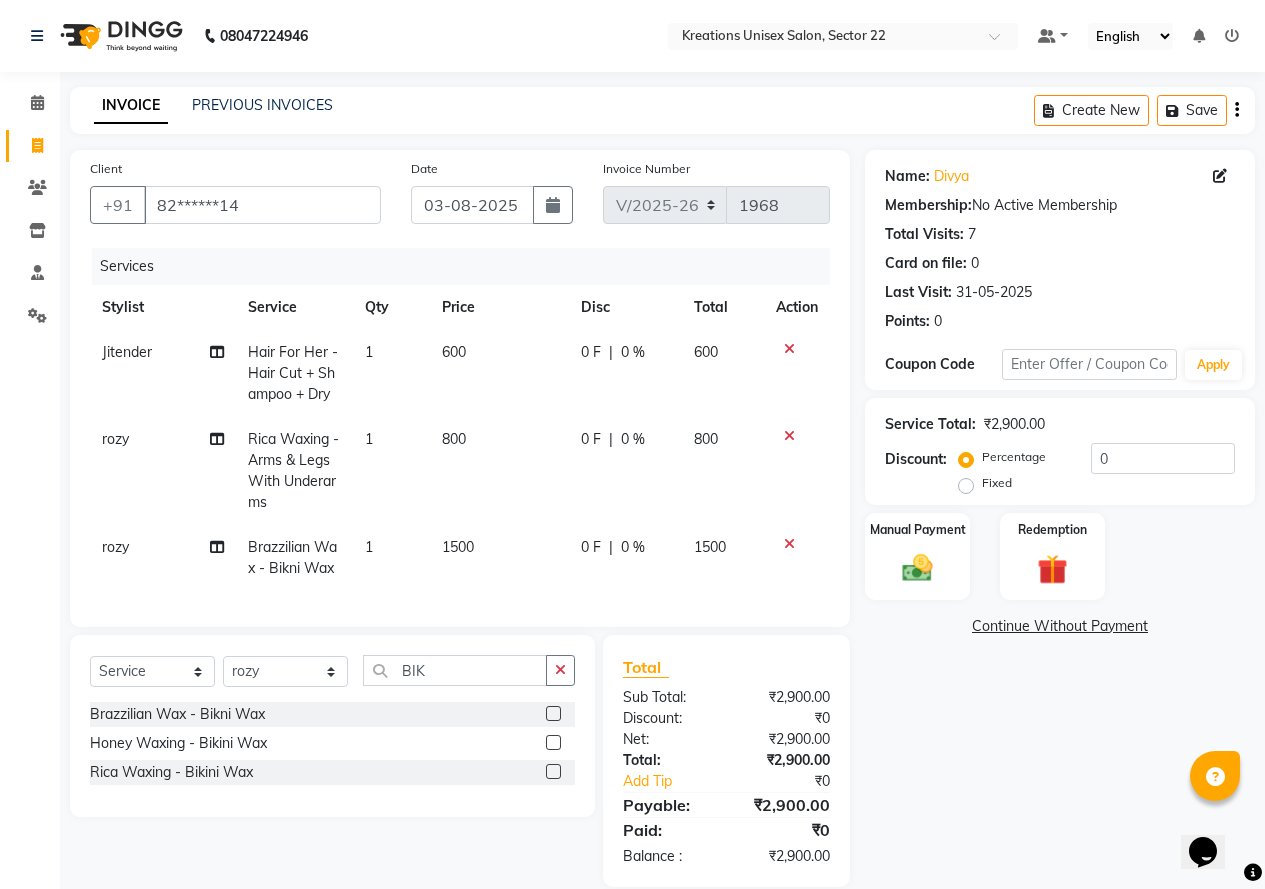 click on "1500" 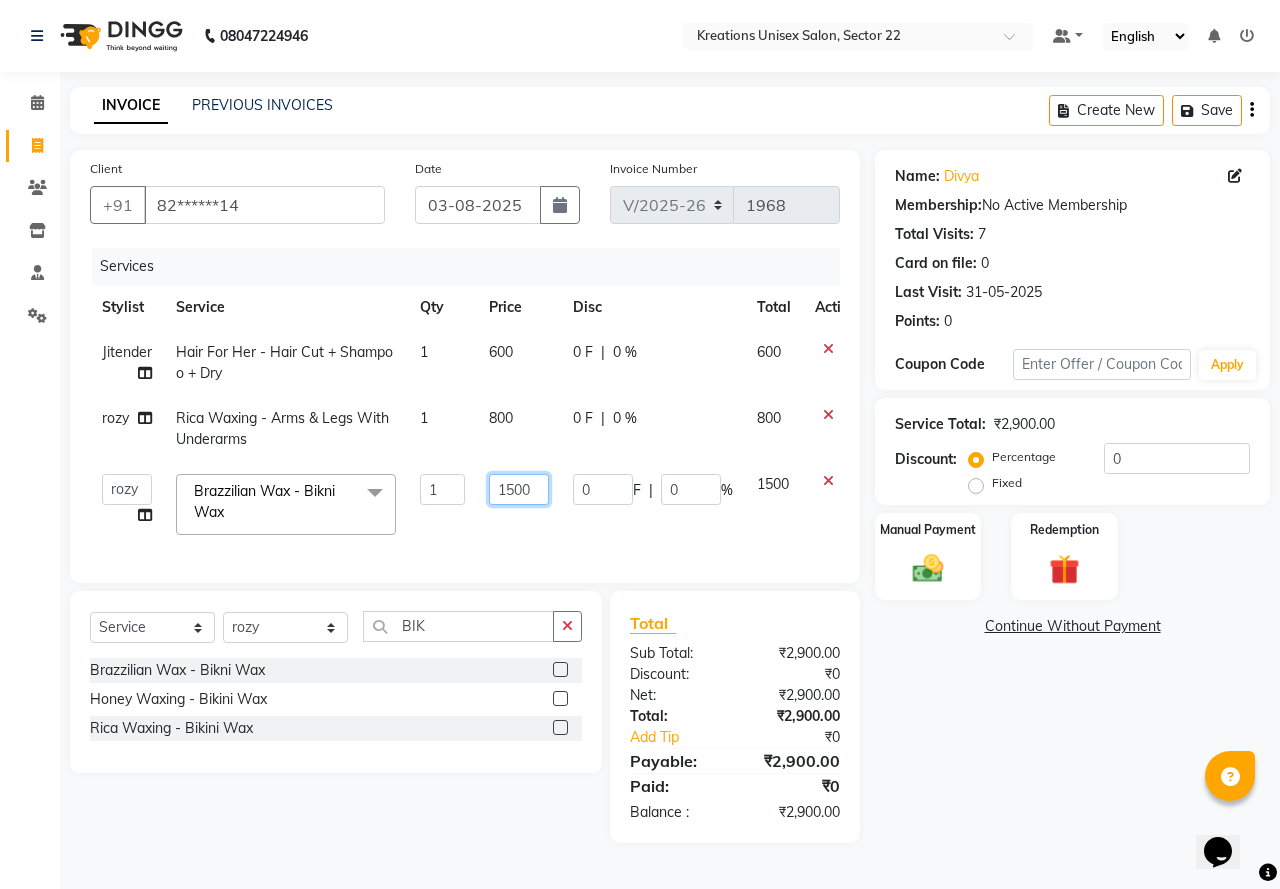 click on "1500" 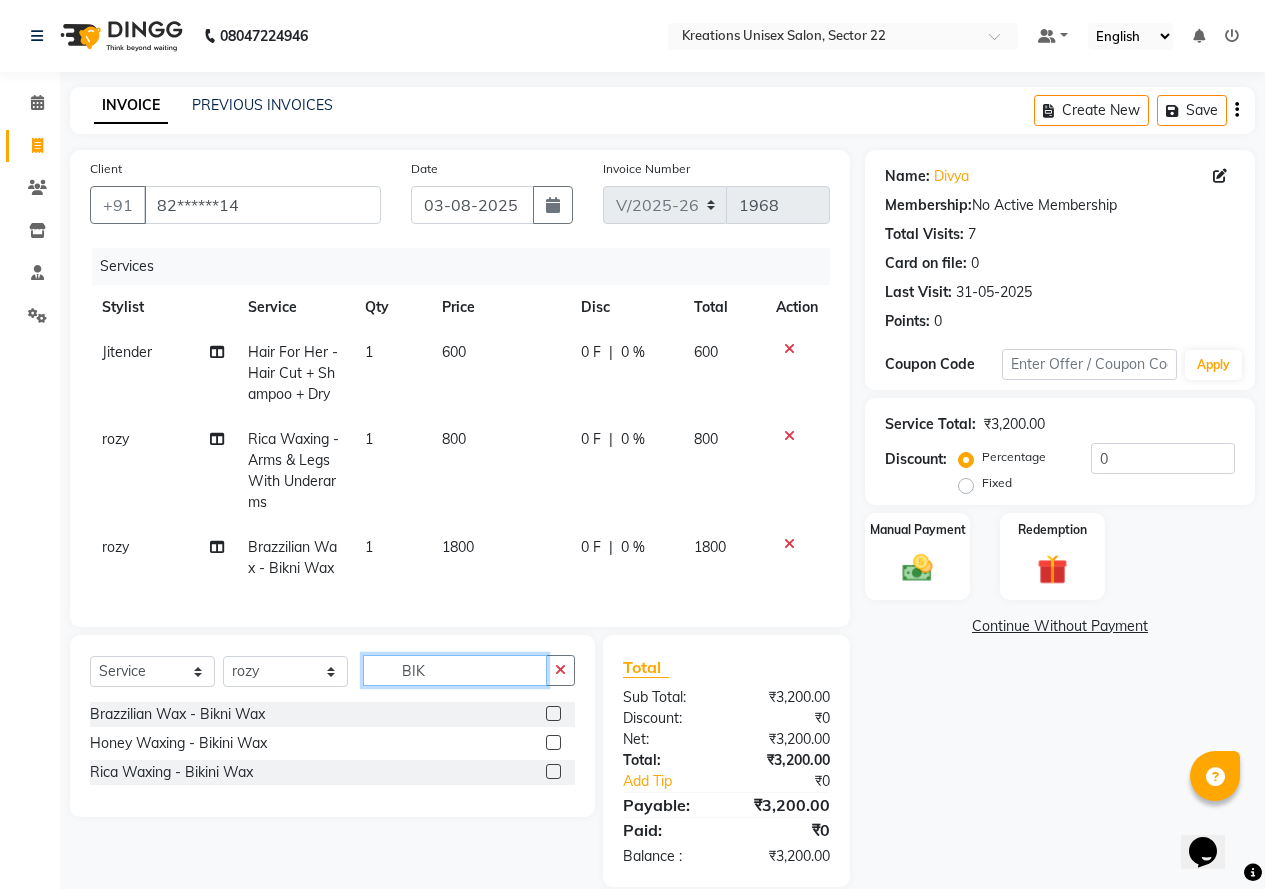 drag, startPoint x: 550, startPoint y: 647, endPoint x: 573, endPoint y: 647, distance: 23 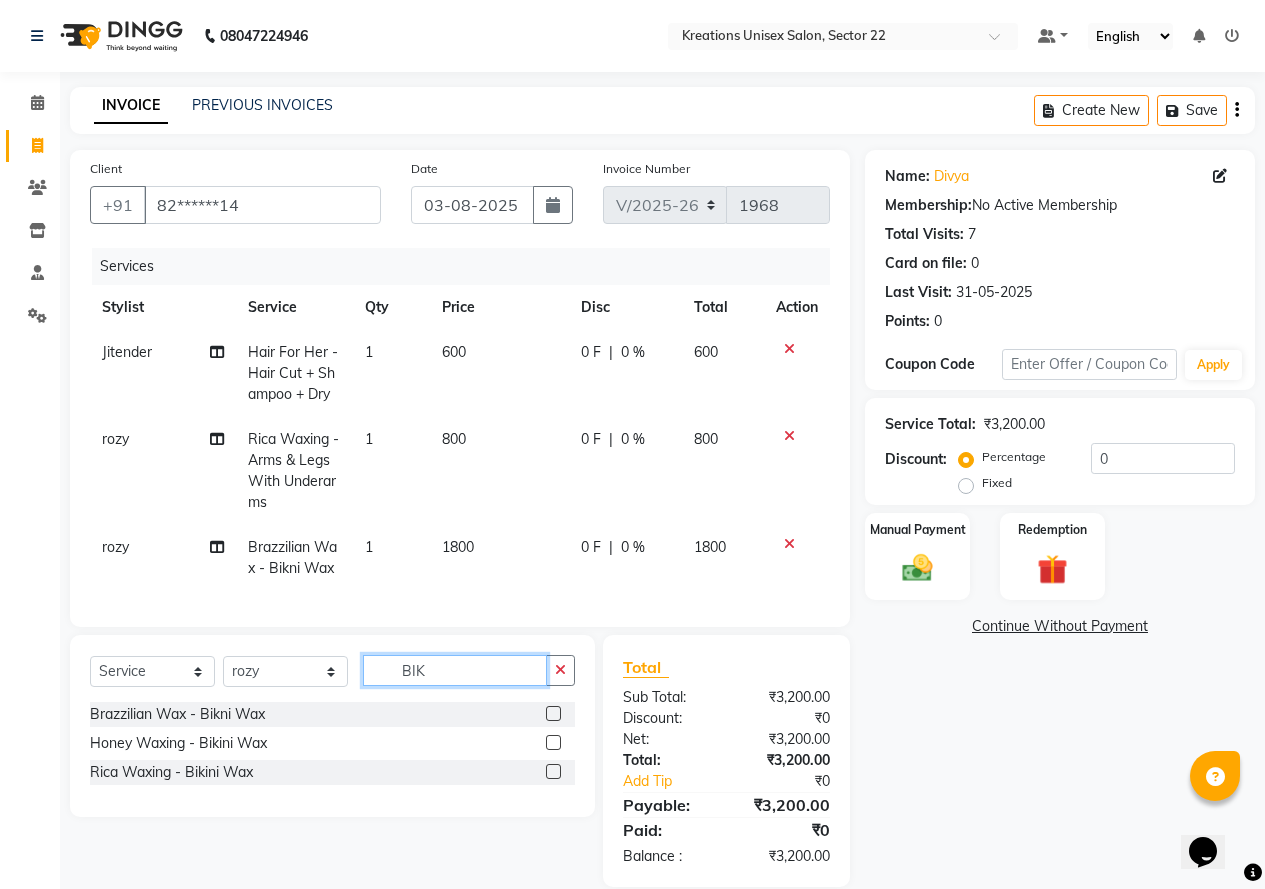 click on "Client +91 82******14 Date 03-08-2025 Invoice Number V/2025 V/2025-26 1968 Services Stylist Service Qty Price Disc Total Action Jitender  Hair For Her - Hair Cut + Shampoo + Dry 1 600 0 F | 0 % 600 rozy  Rica Waxing  - Arms & Legs With Underarms 1 800 0 F | 0 % 800 rozy  Brazzilian Wax - Bikni Wax 1 1800 0 F | 0 % 1800 Select  Service  Product  Membership  Package Voucher Prepaid Gift Card  Select Stylist AMAN Jeet Manager Jitender  Kapil  Kavita Manager Malik Khan  Manas Sir  rozy  Sector-23 Shaffali Maam  Shiv Kumar Sita Mehto  BIK Brazzilian Wax - Bikni Wax  Honey Waxing  - Bikini Wax  Rica Waxing  - Bikini Wax  Total Sub Total: ₹3,200.00 Discount: ₹0 Net: ₹3,200.00 Total: ₹3,200.00 Add Tip ₹0 Payable: ₹3,200.00 Paid: ₹0 Balance   : ₹3,200.00" 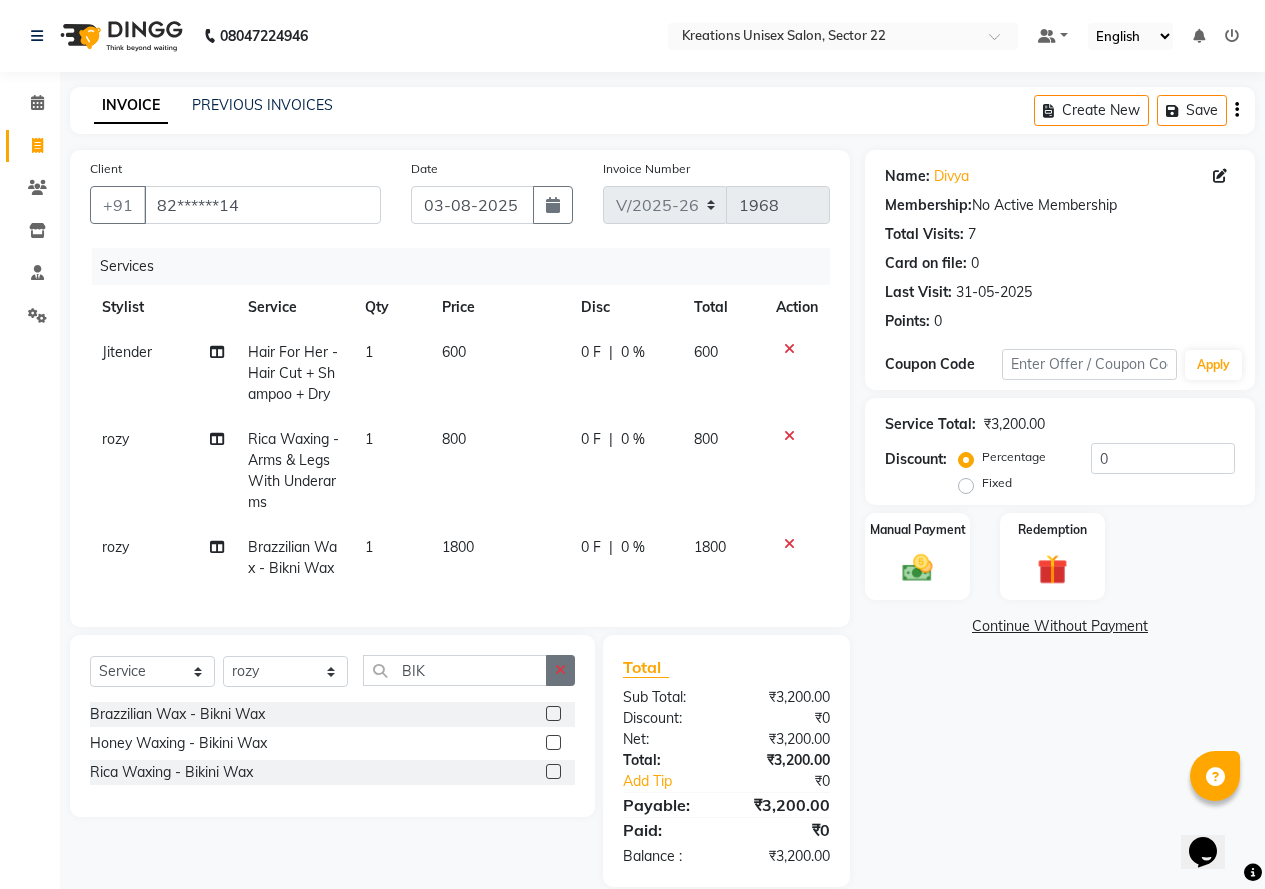 click 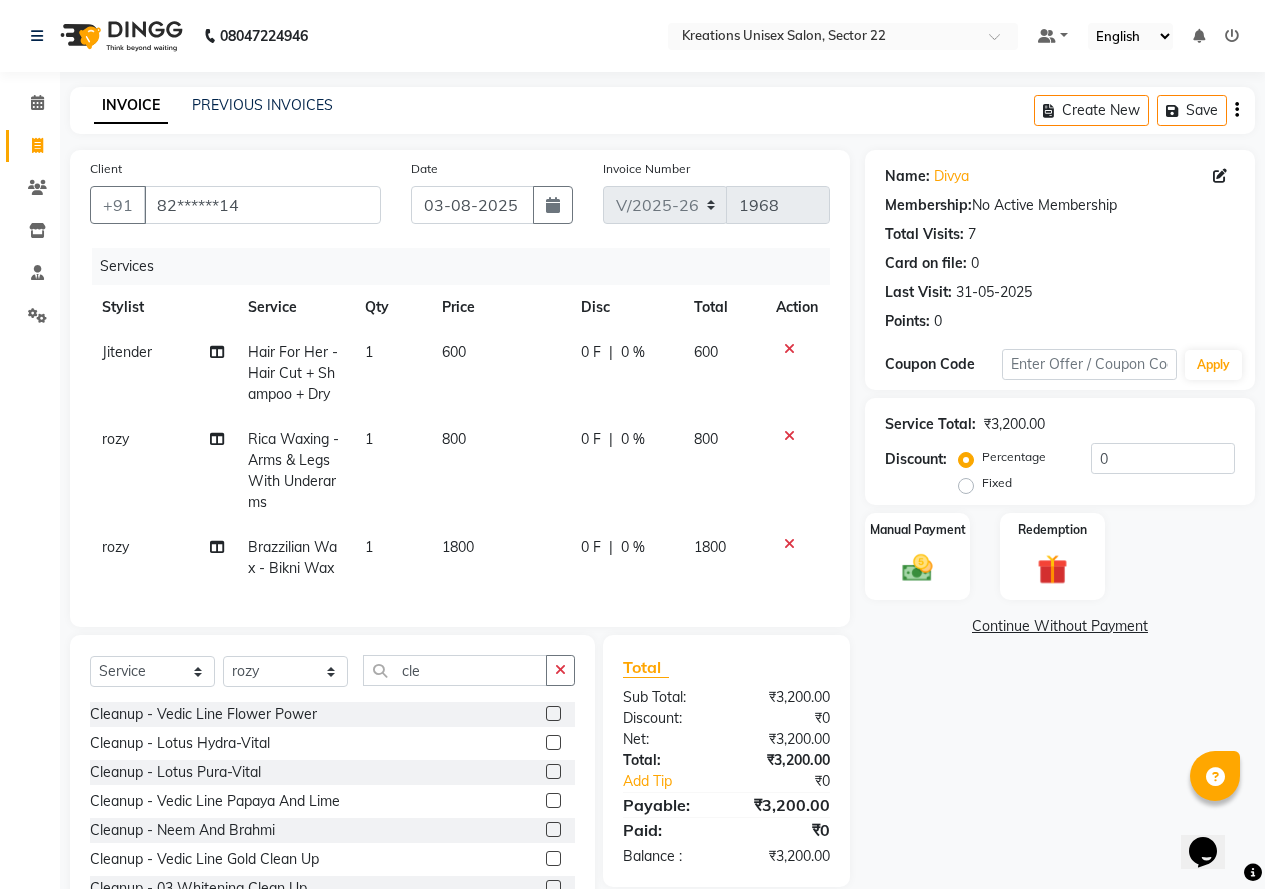 click 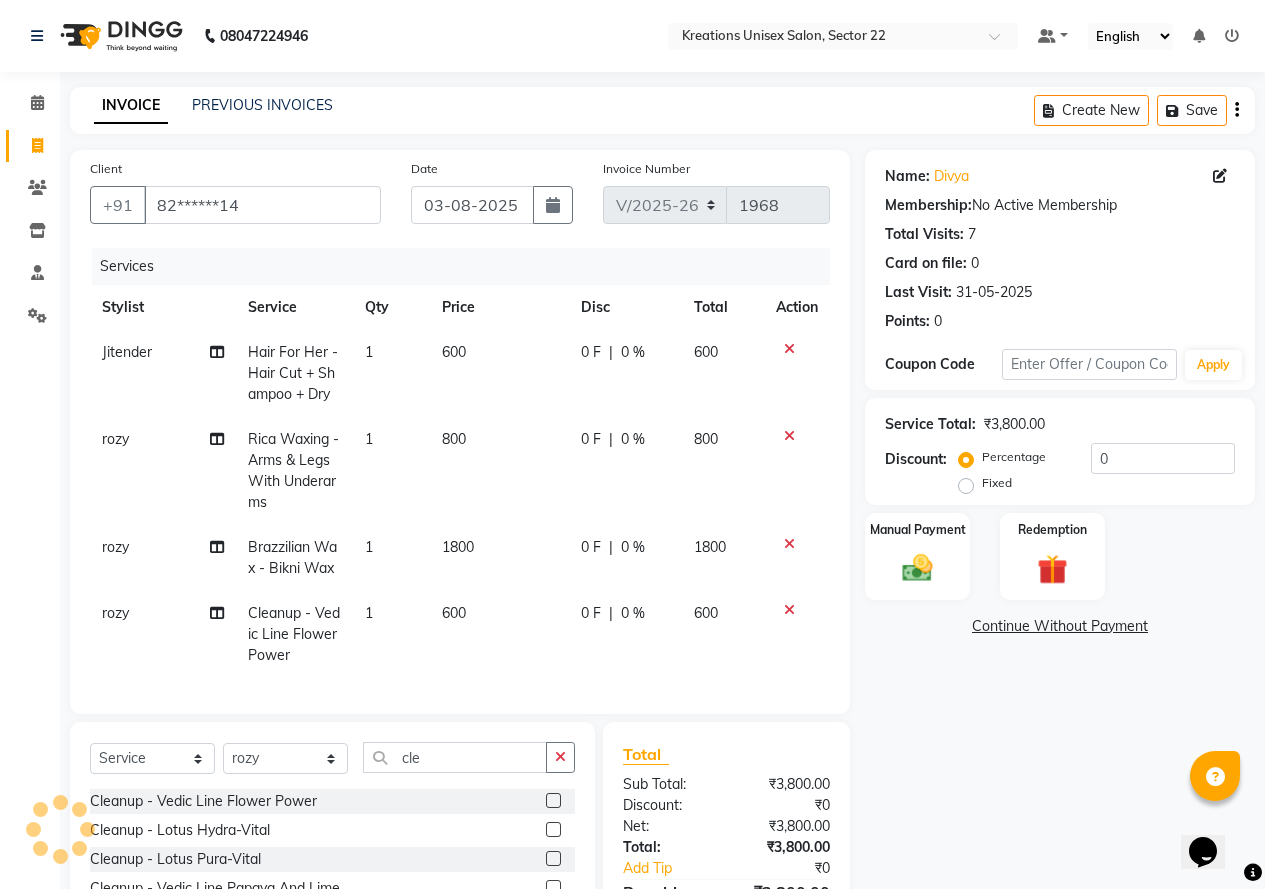click 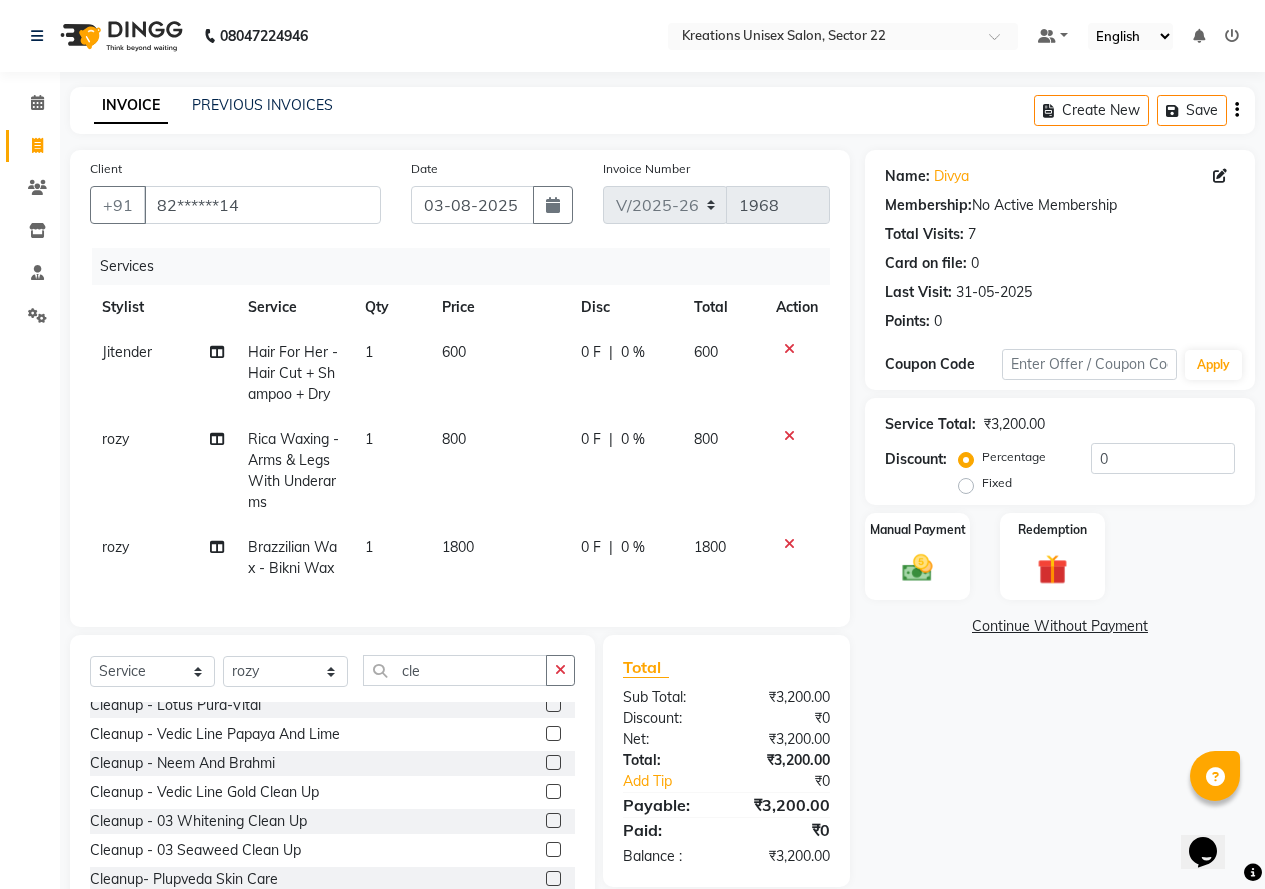 scroll, scrollTop: 19, scrollLeft: 0, axis: vertical 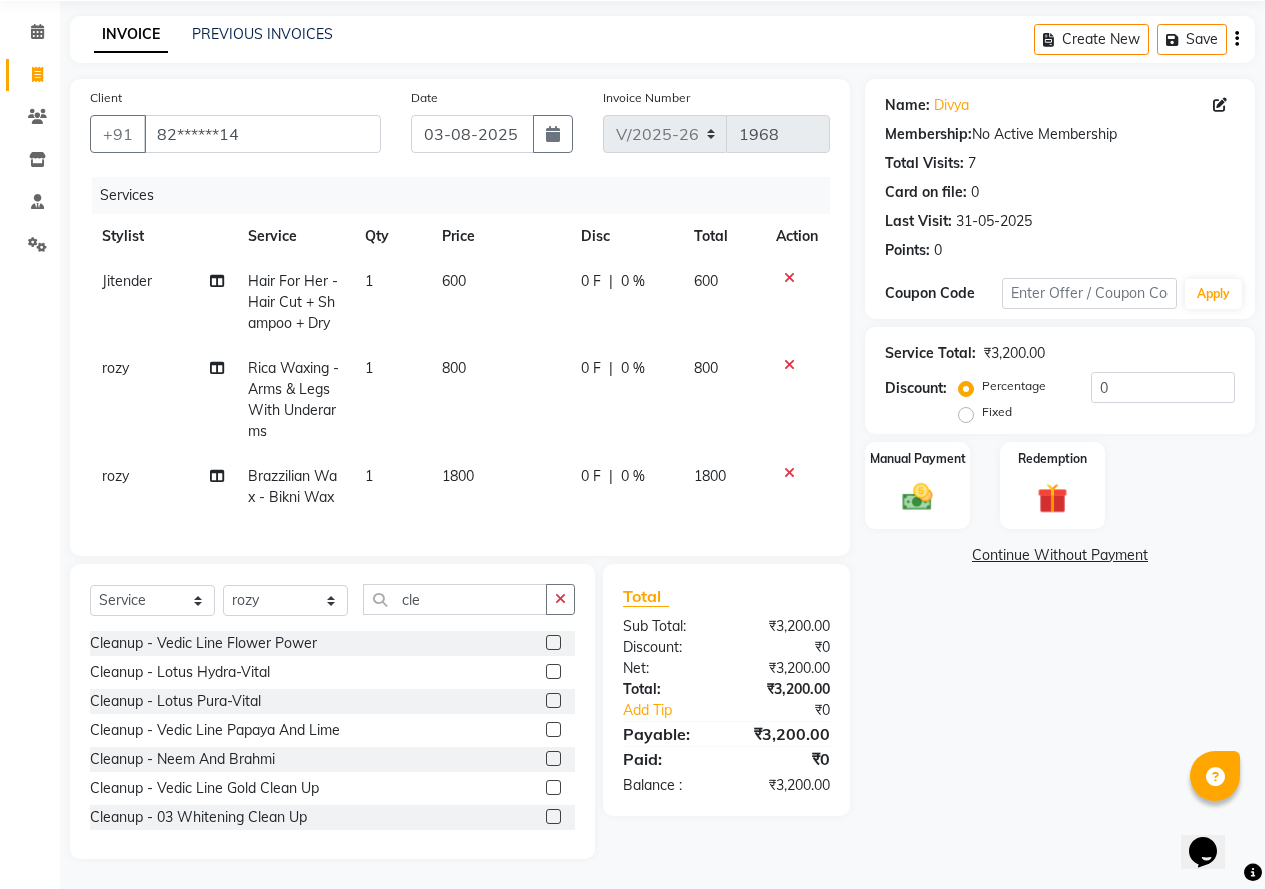 click 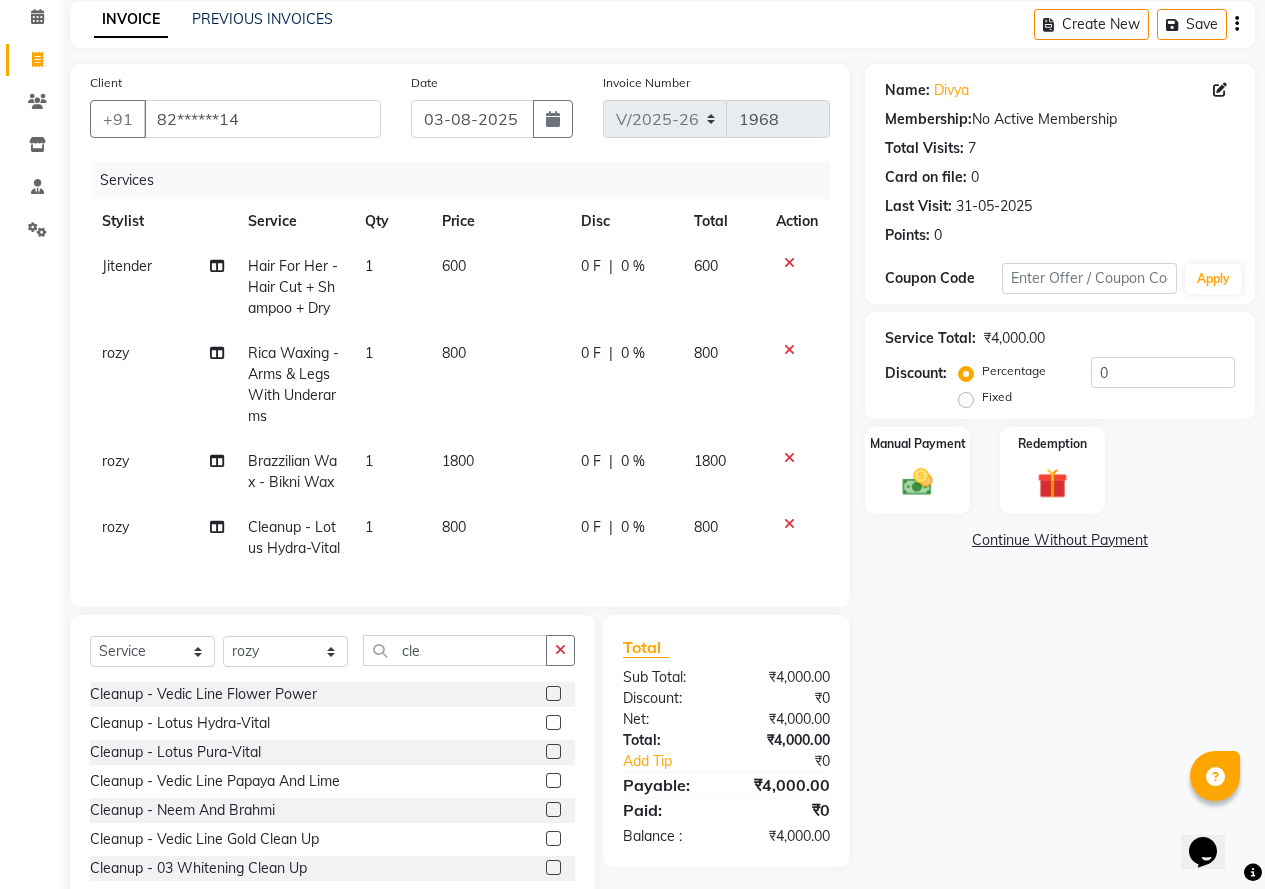 click 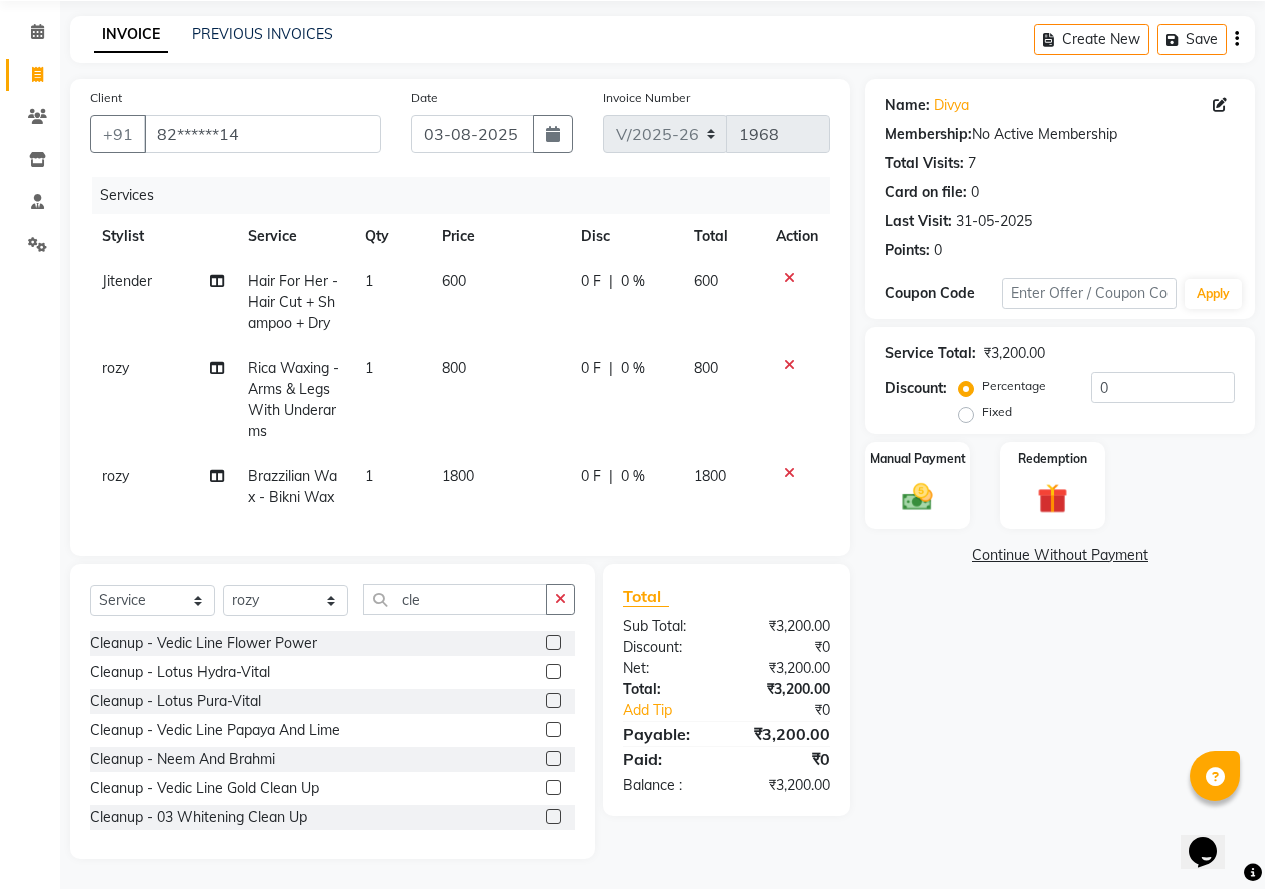 click 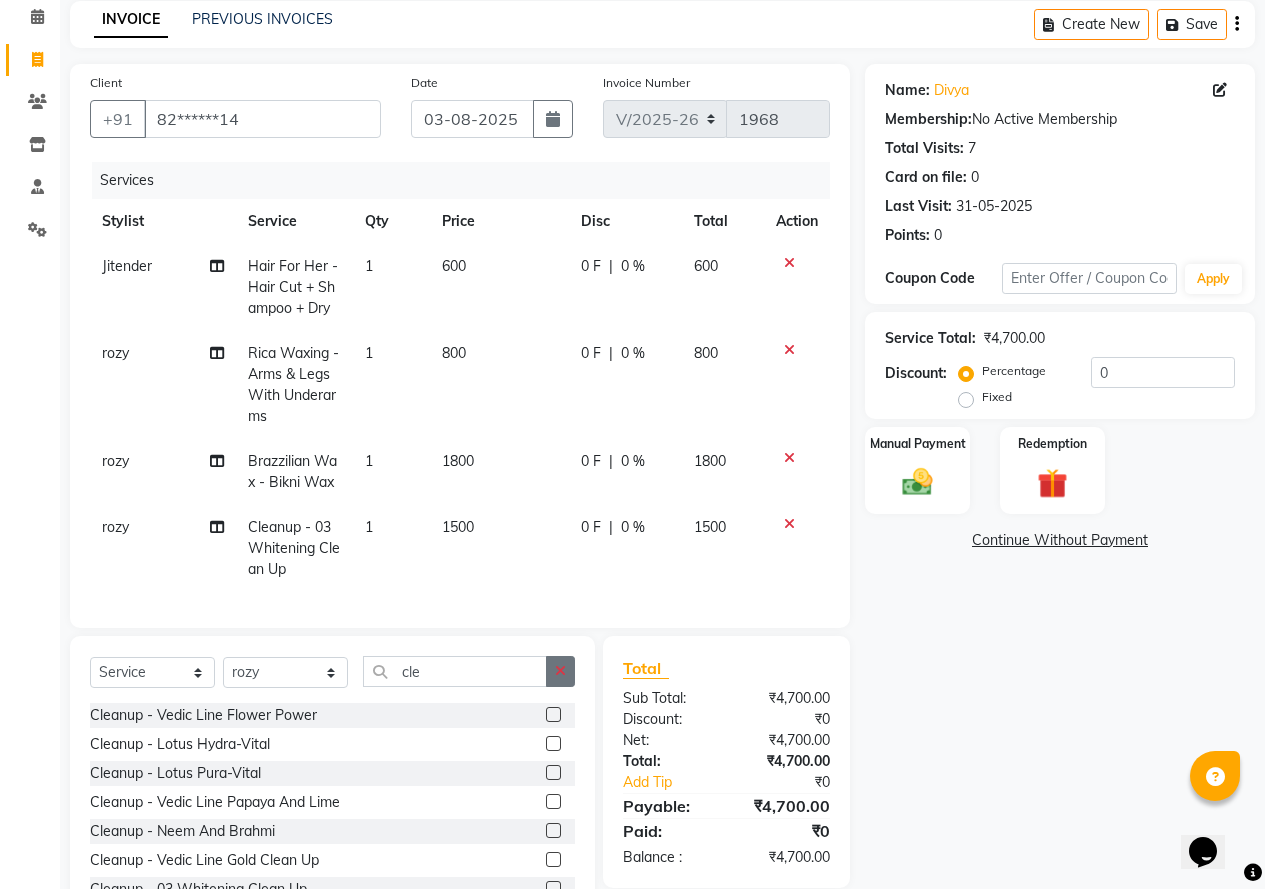 click 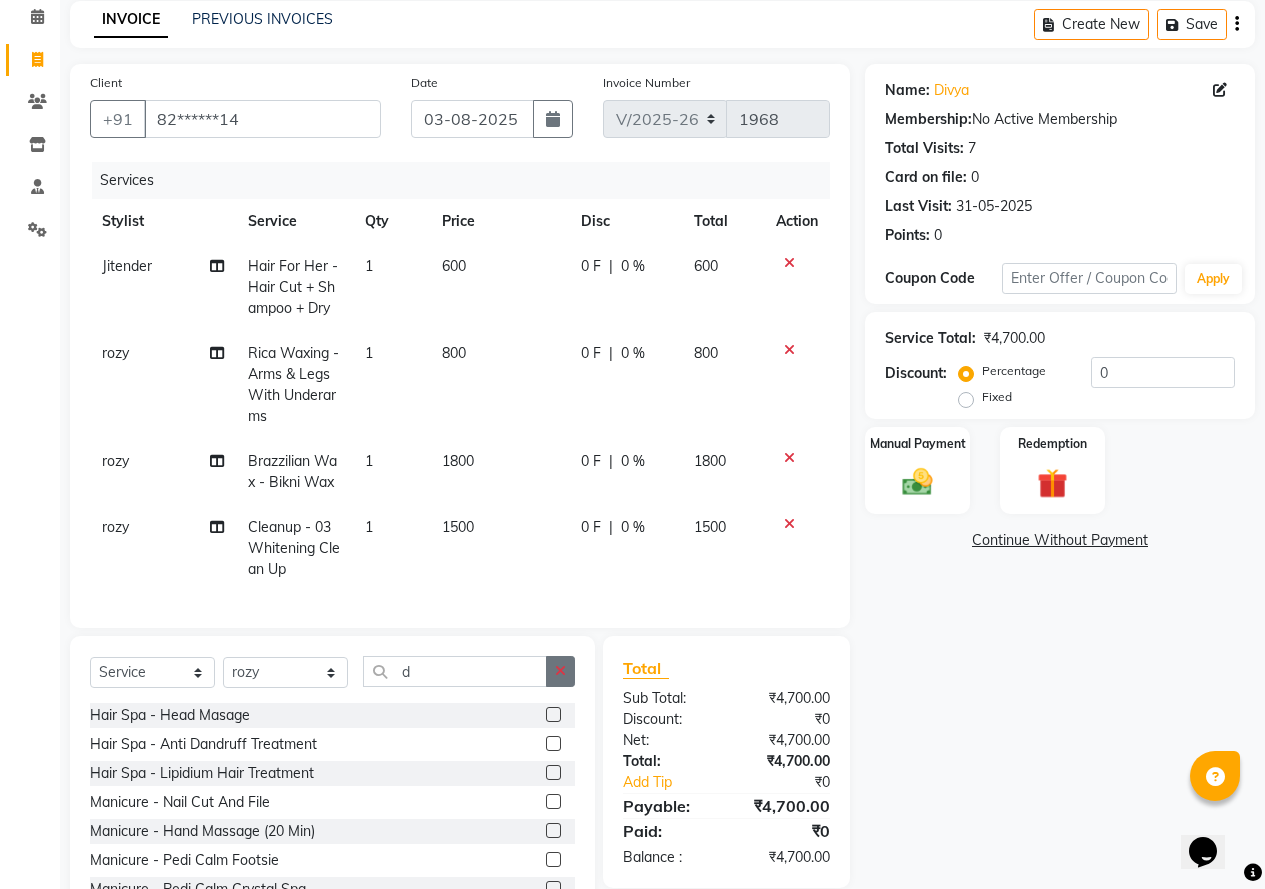 click 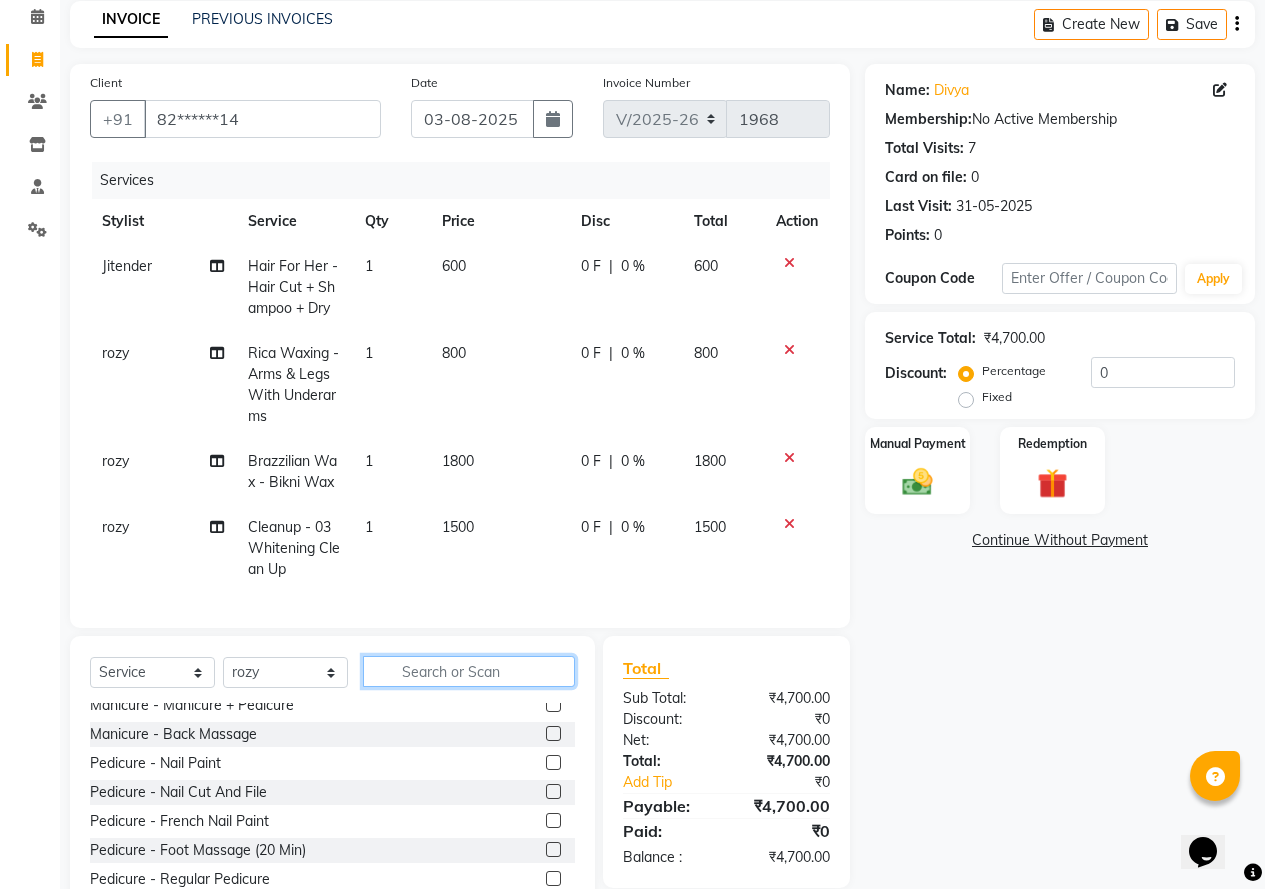 scroll, scrollTop: 1250, scrollLeft: 0, axis: vertical 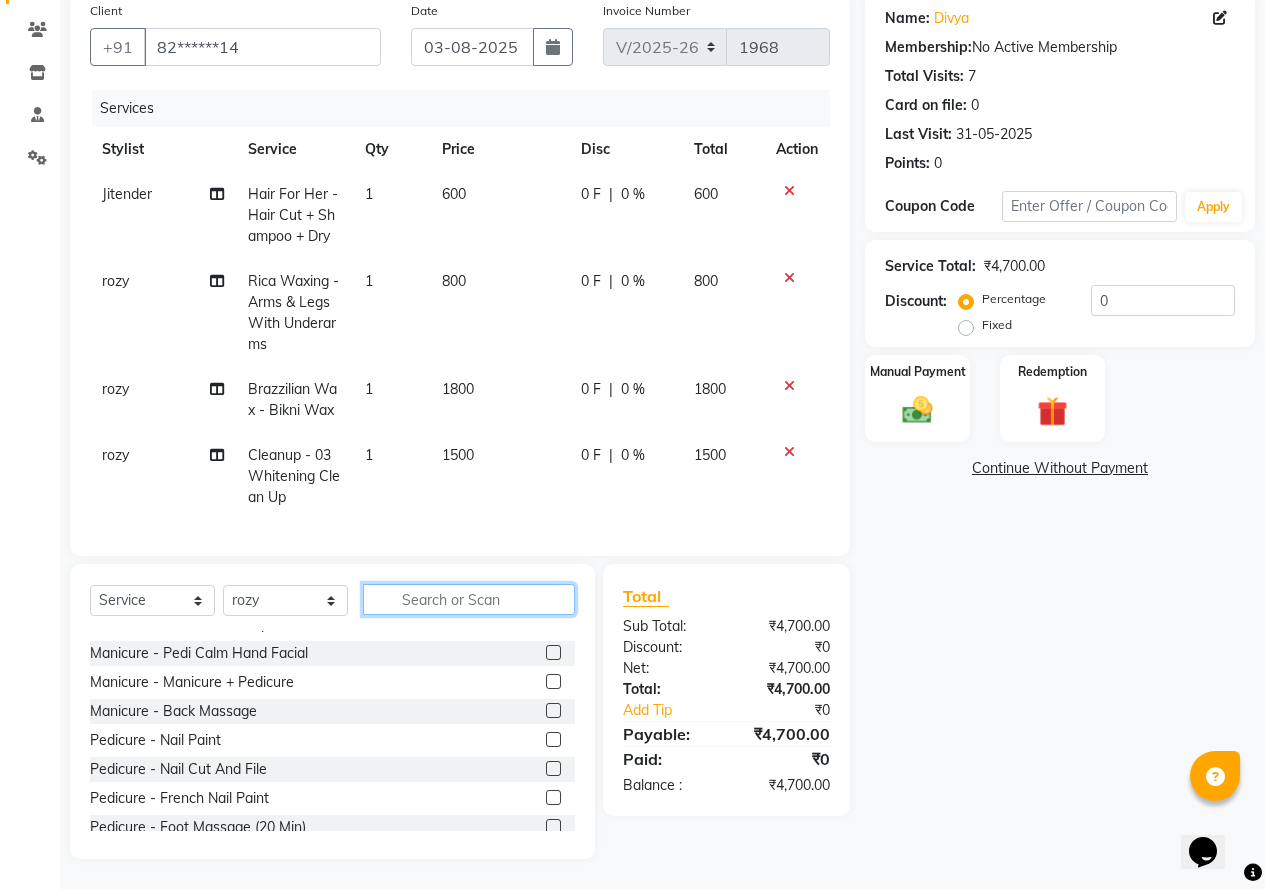 click 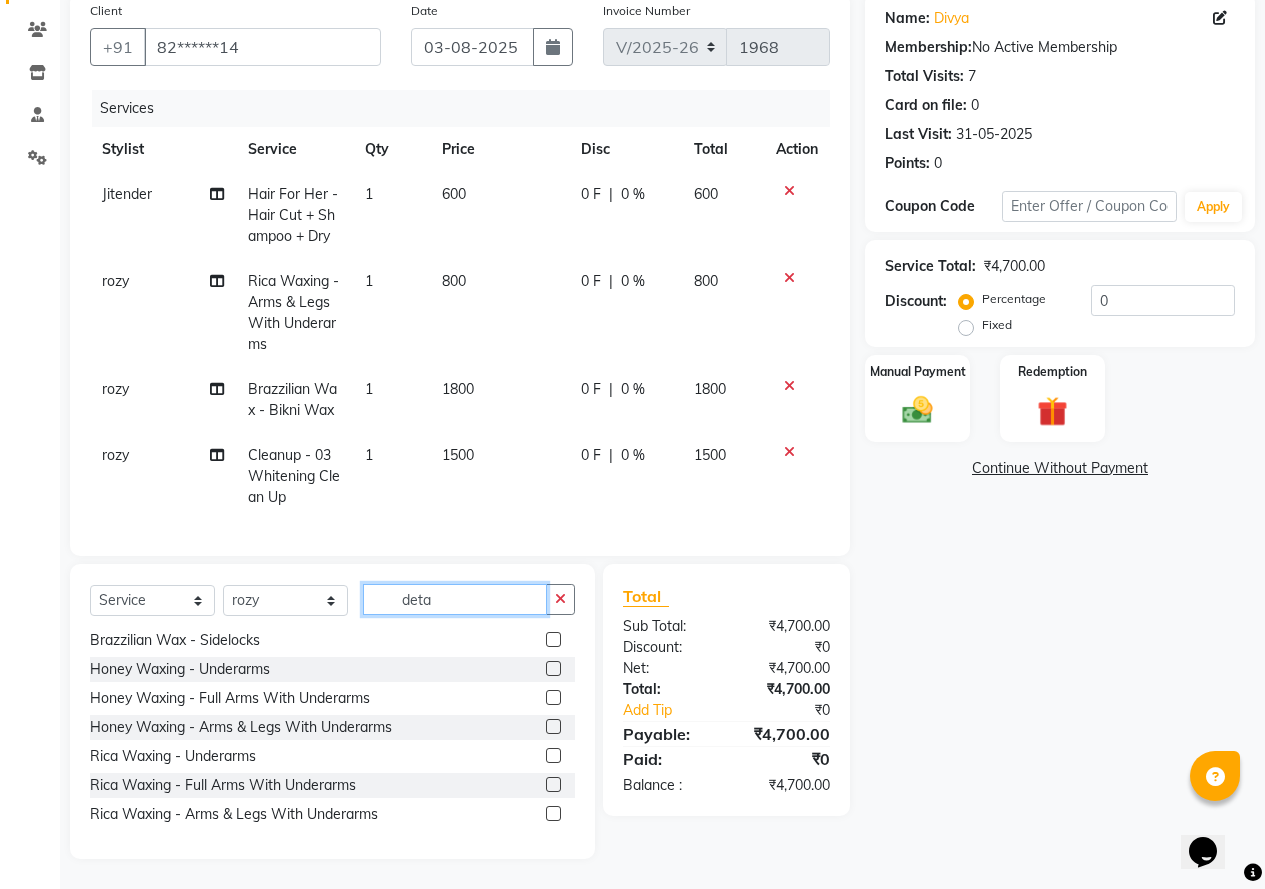 scroll, scrollTop: 0, scrollLeft: 0, axis: both 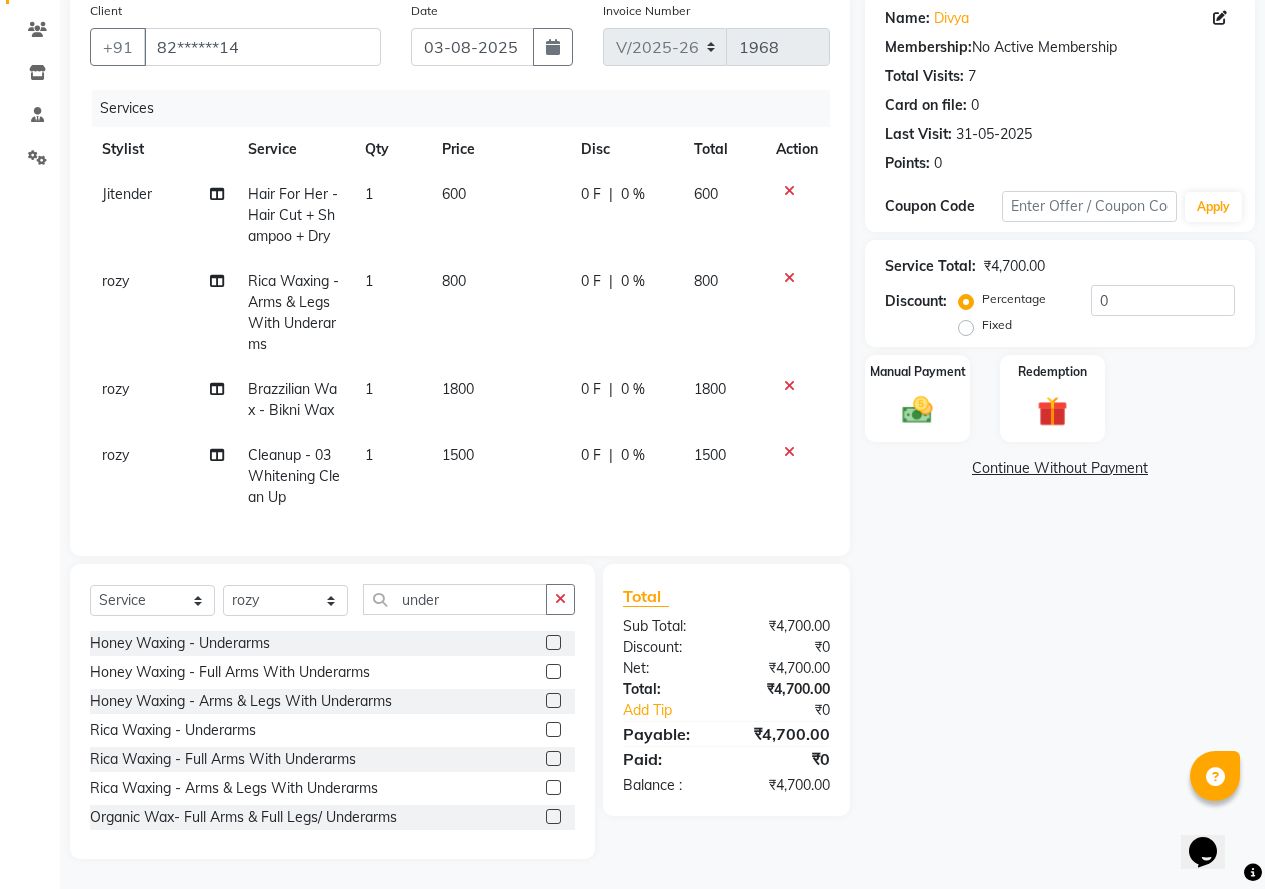 click 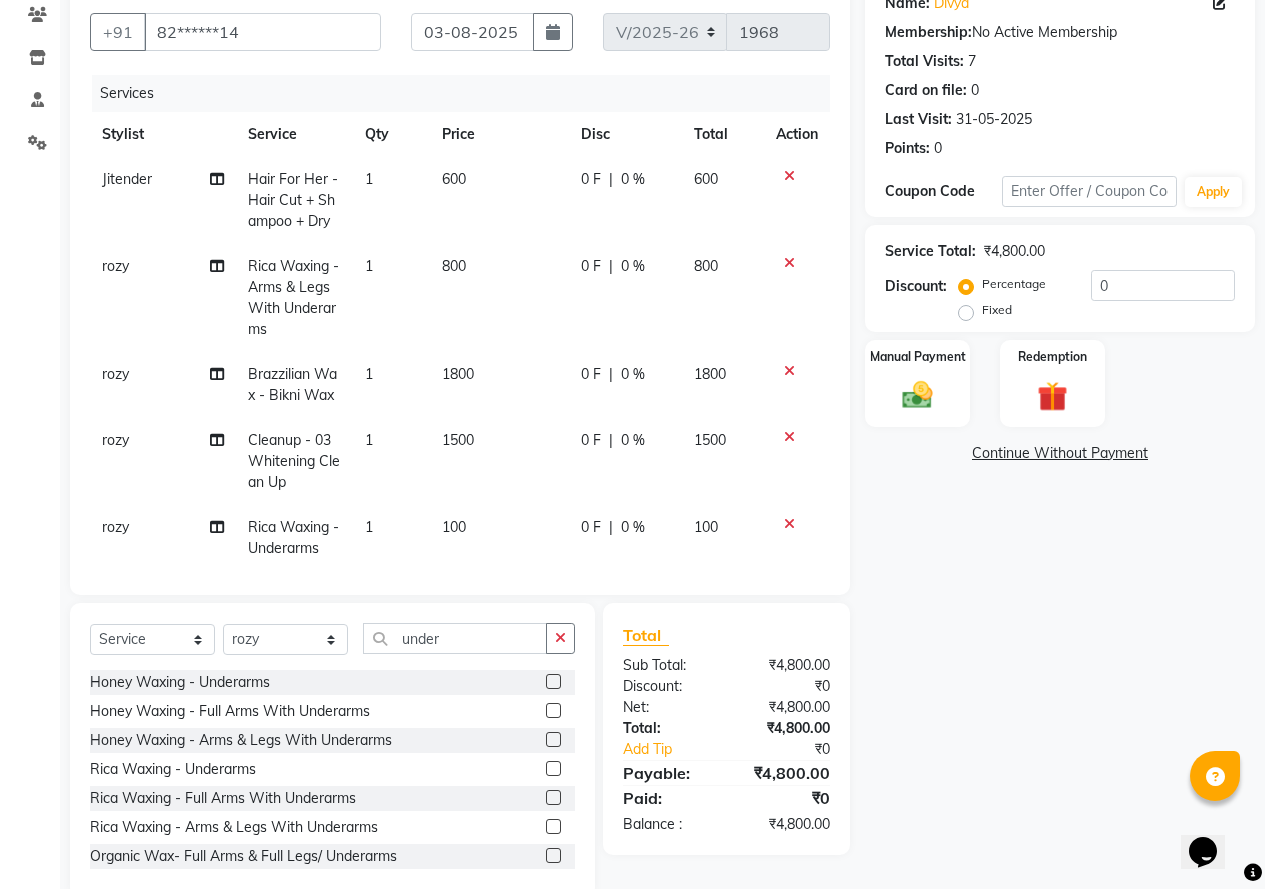 click 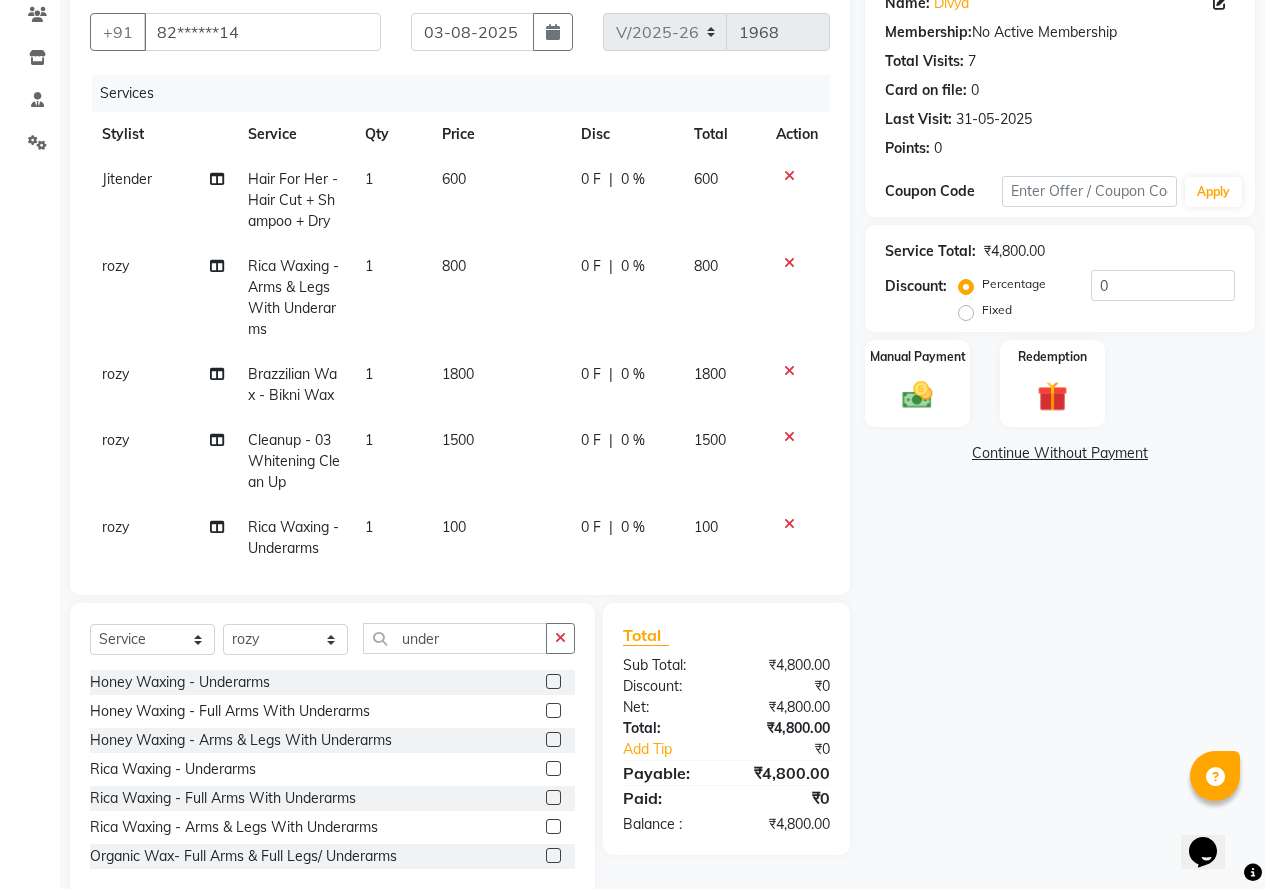 scroll, scrollTop: 158, scrollLeft: 0, axis: vertical 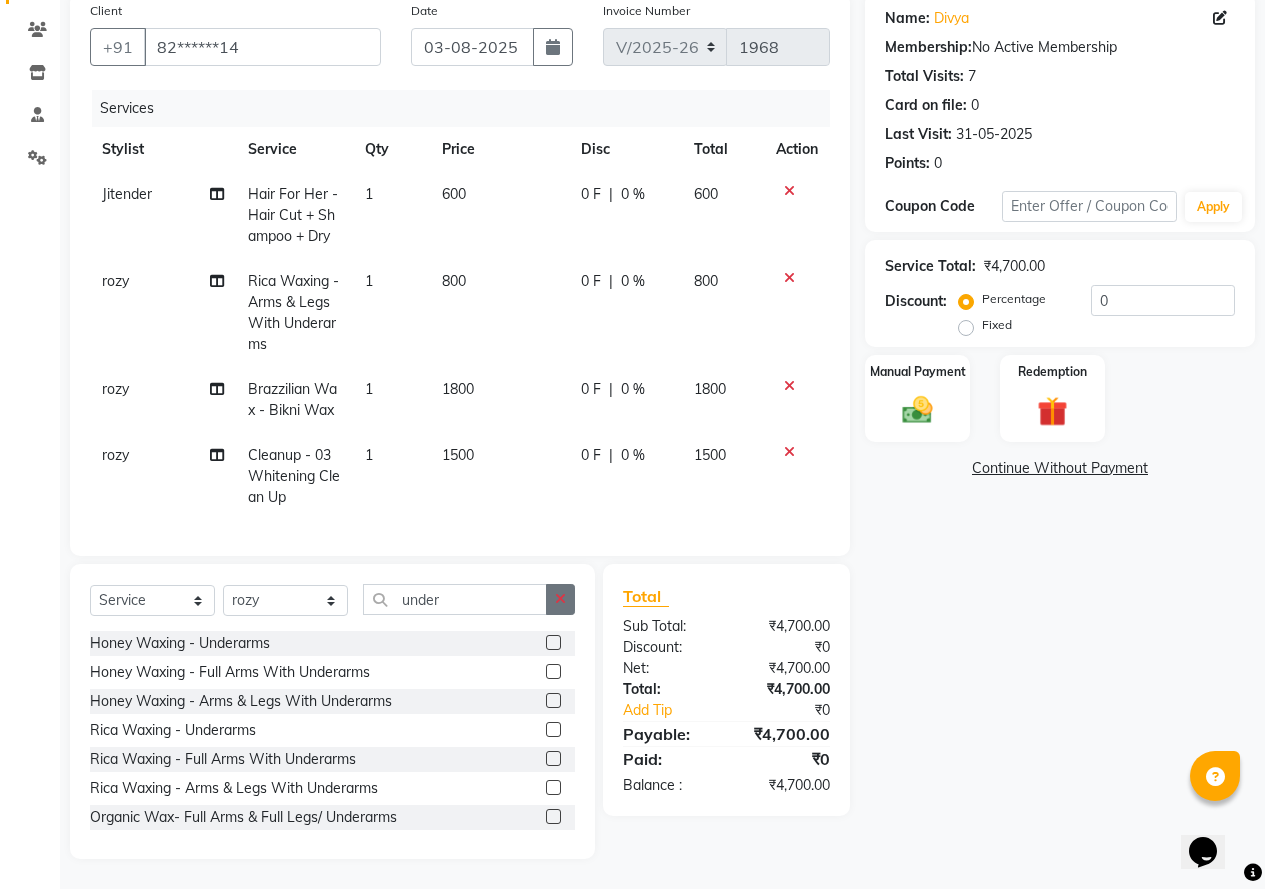 click 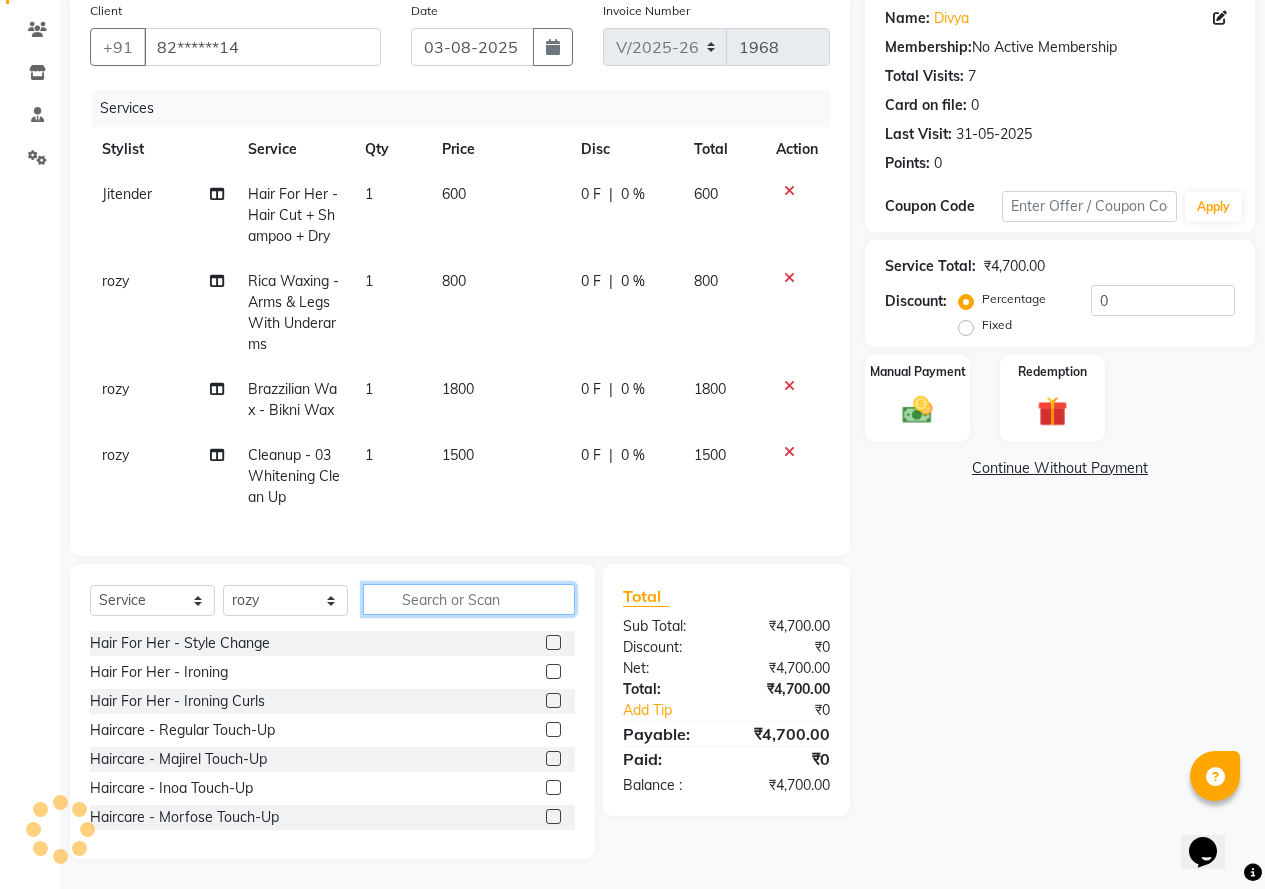 click 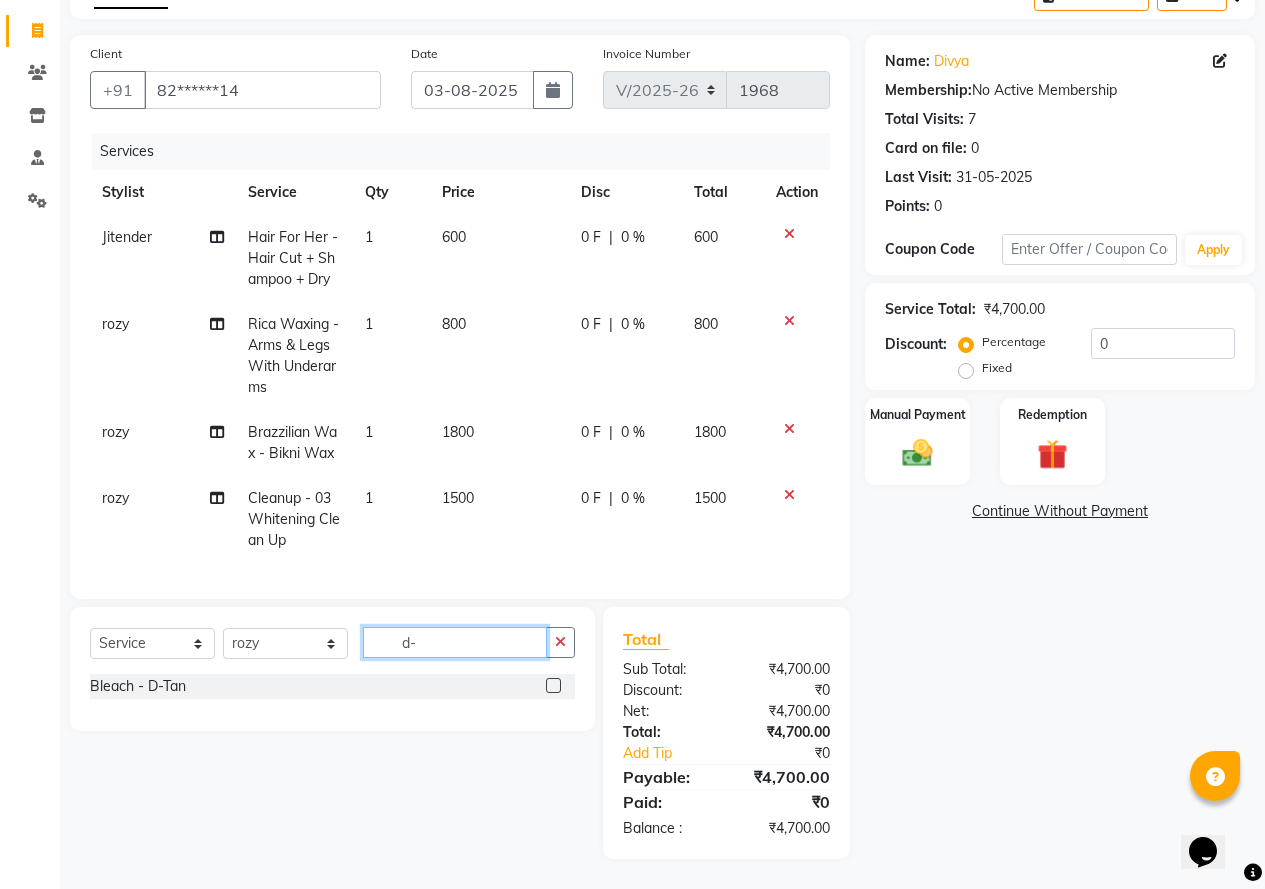 scroll, scrollTop: 115, scrollLeft: 0, axis: vertical 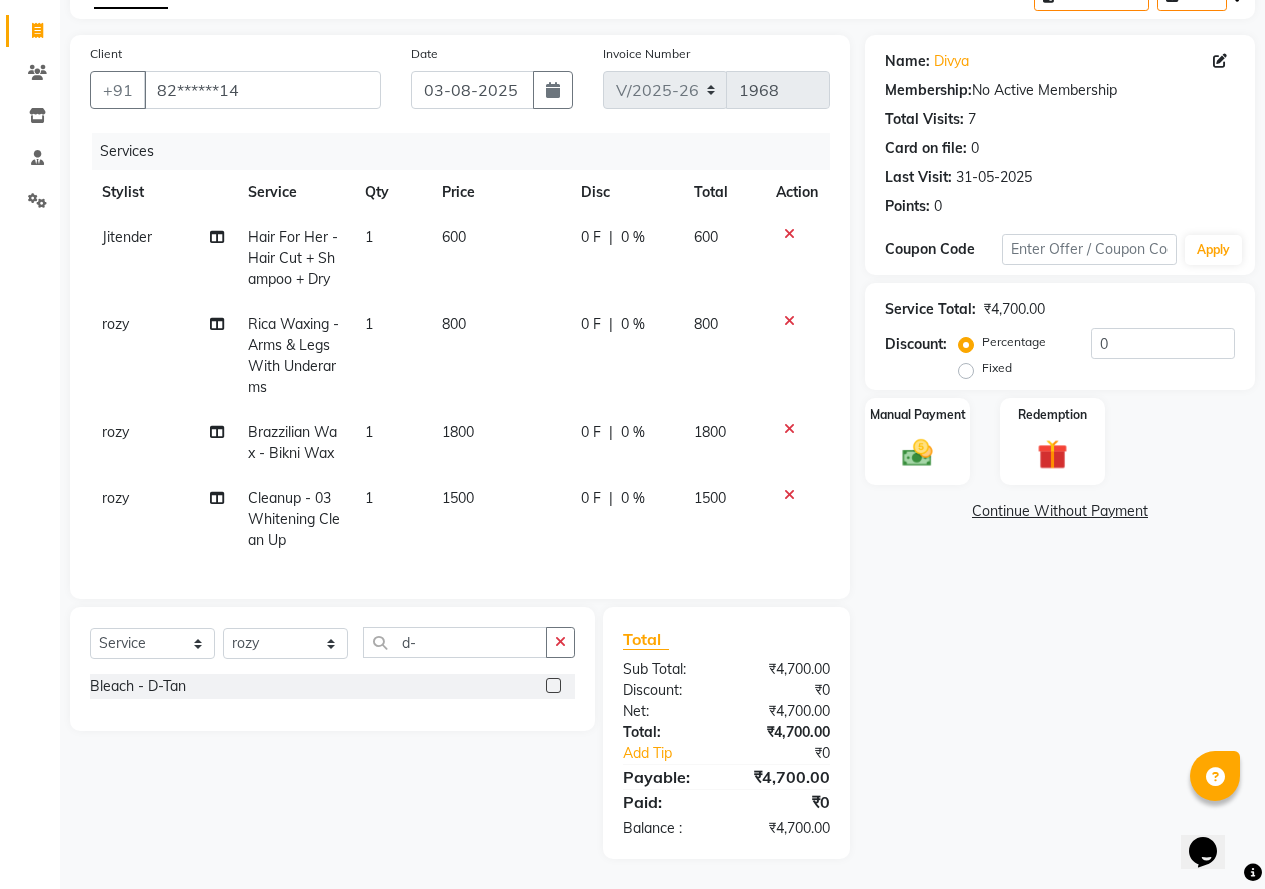 click 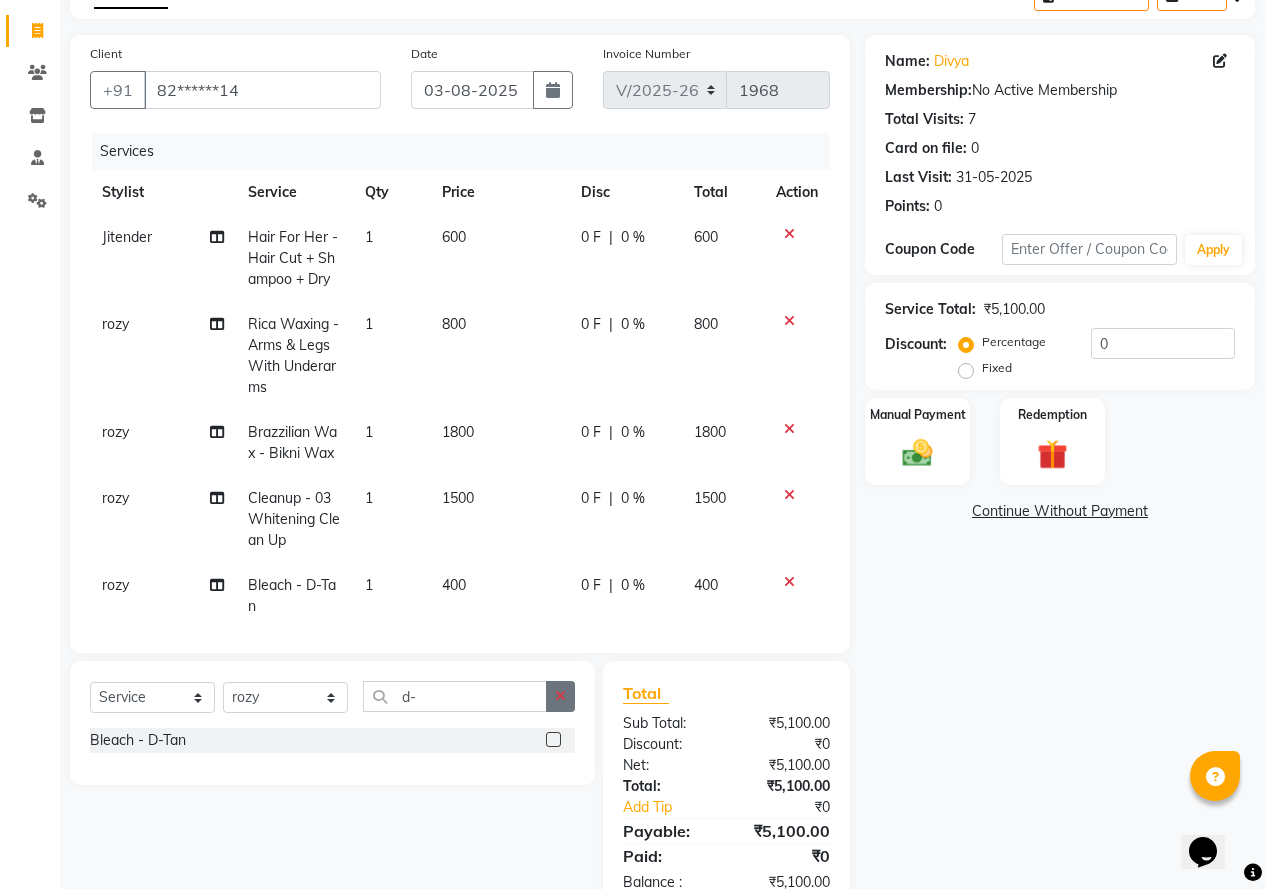 click 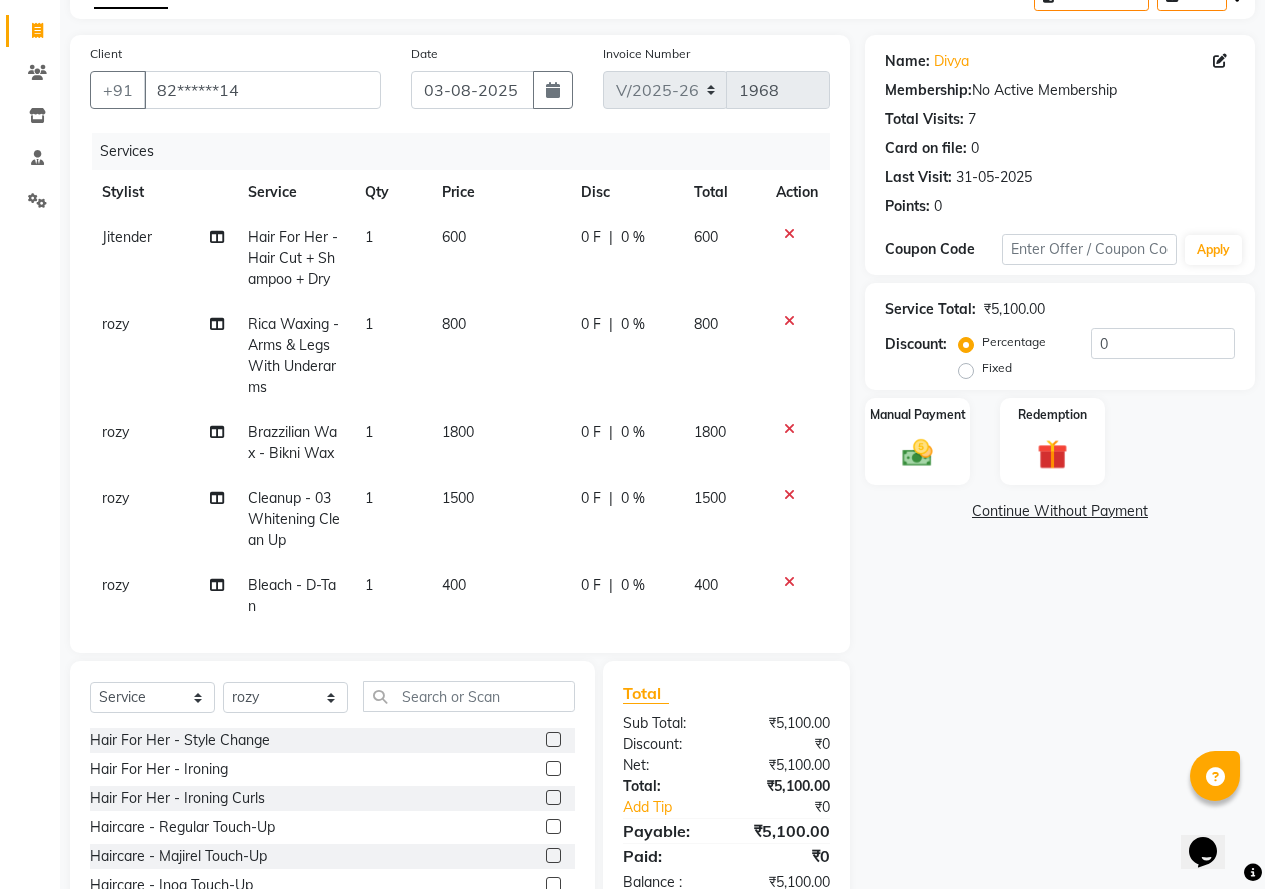 click on "1500" 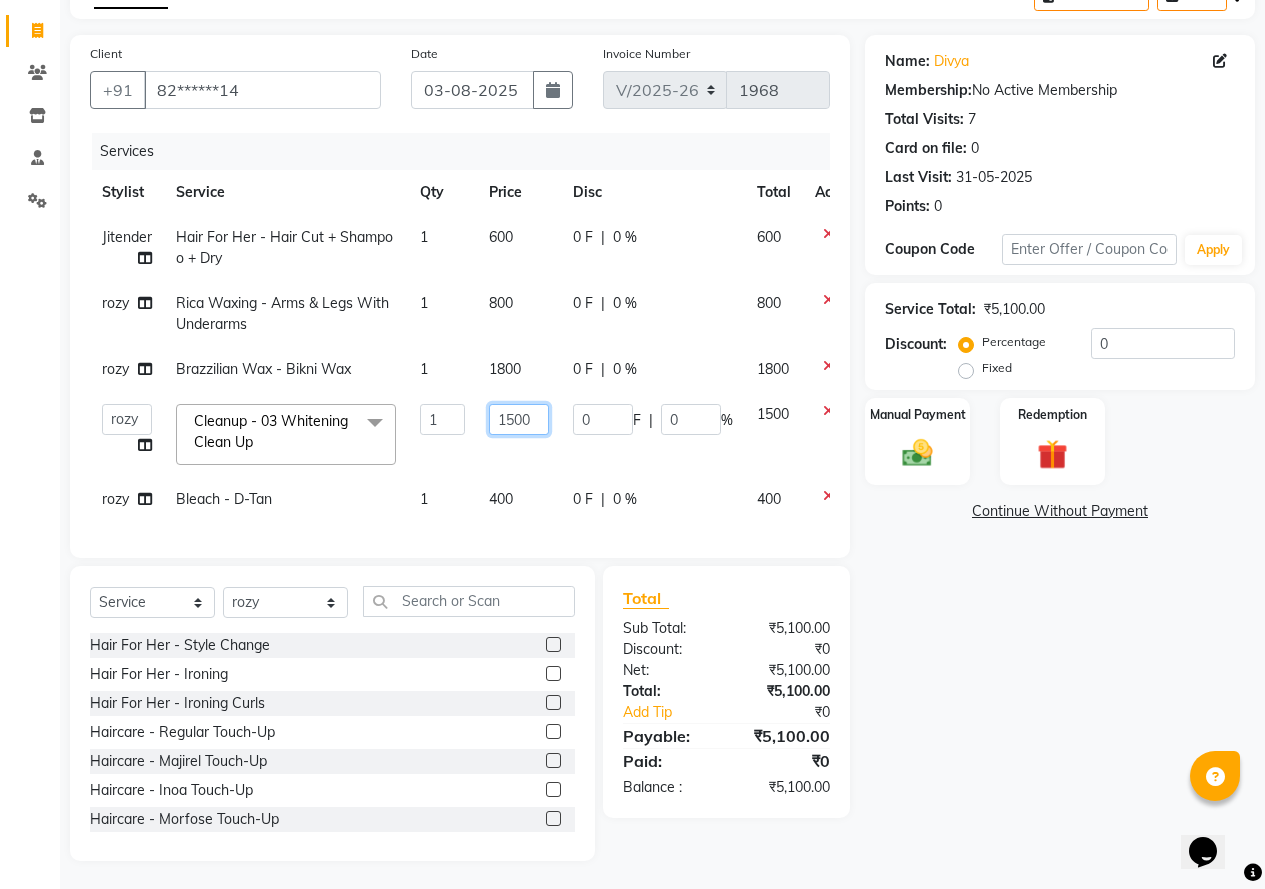 click on "1500" 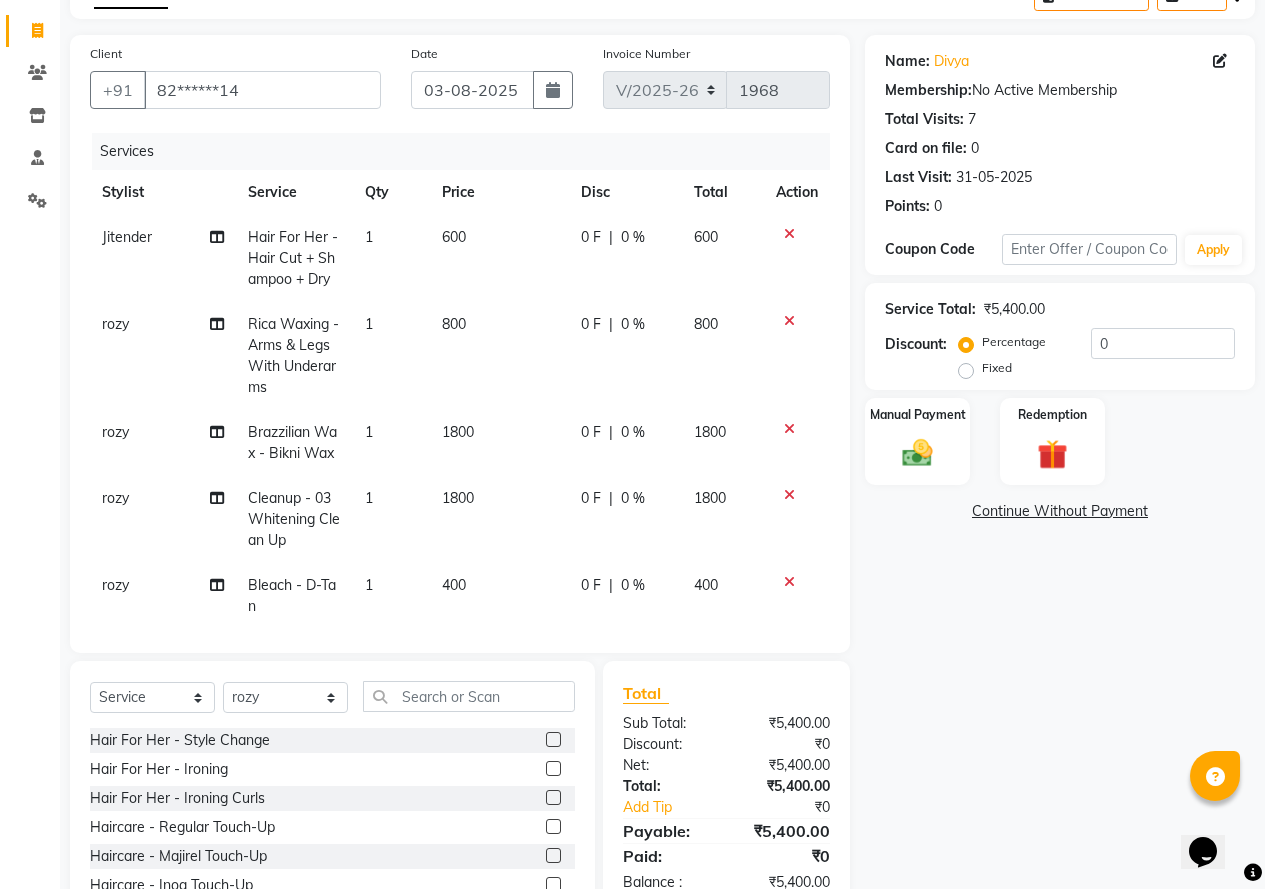 drag, startPoint x: 1024, startPoint y: 739, endPoint x: 994, endPoint y: 761, distance: 37.202152 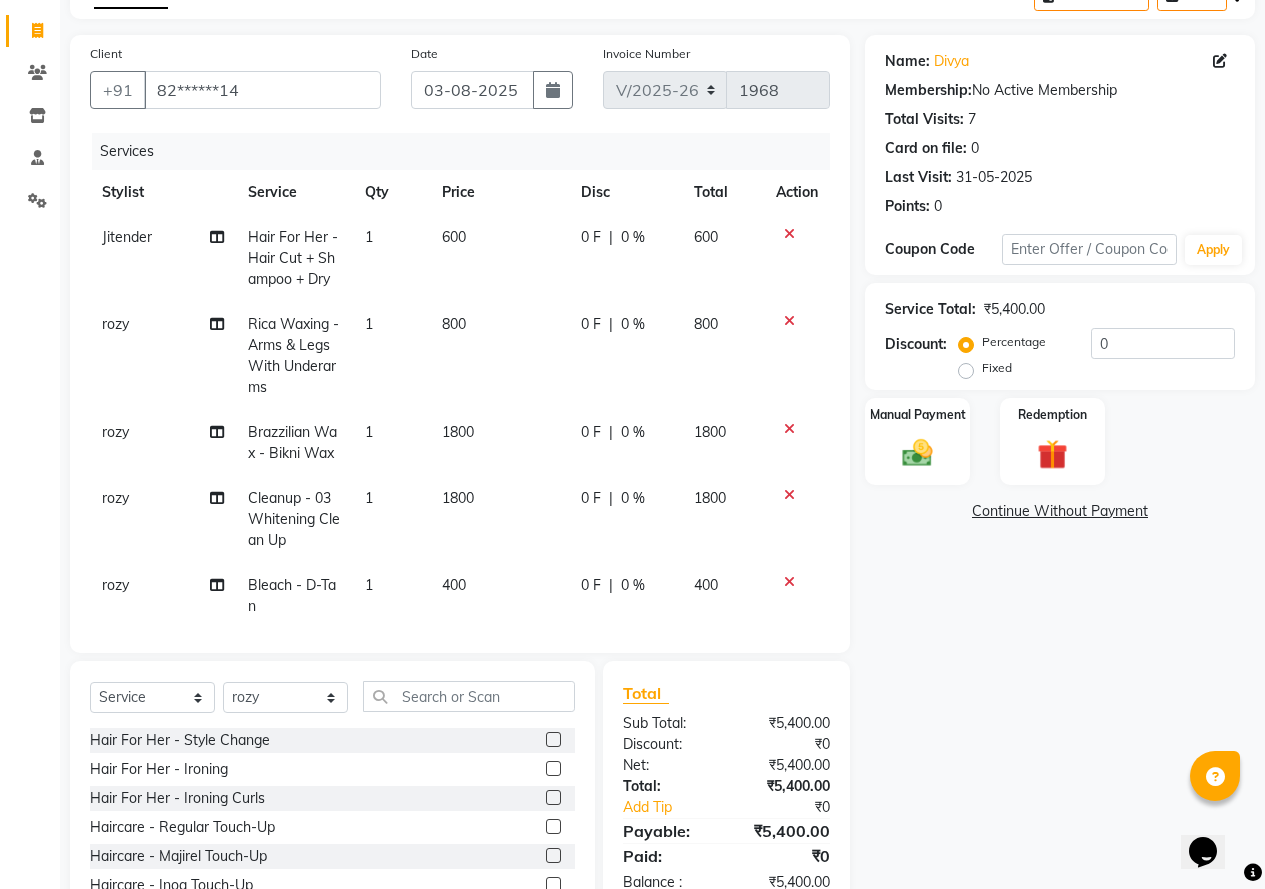 click on "Name: Divya  Membership:  No Active Membership  Total Visits:  7 Card on file:  0 Last Visit:   31-05-2025 Points:   0  Coupon Code Apply Service Total:  ₹5,400.00  Discount:  Percentage   Fixed  0 Manual Payment Redemption  Continue Without Payment" 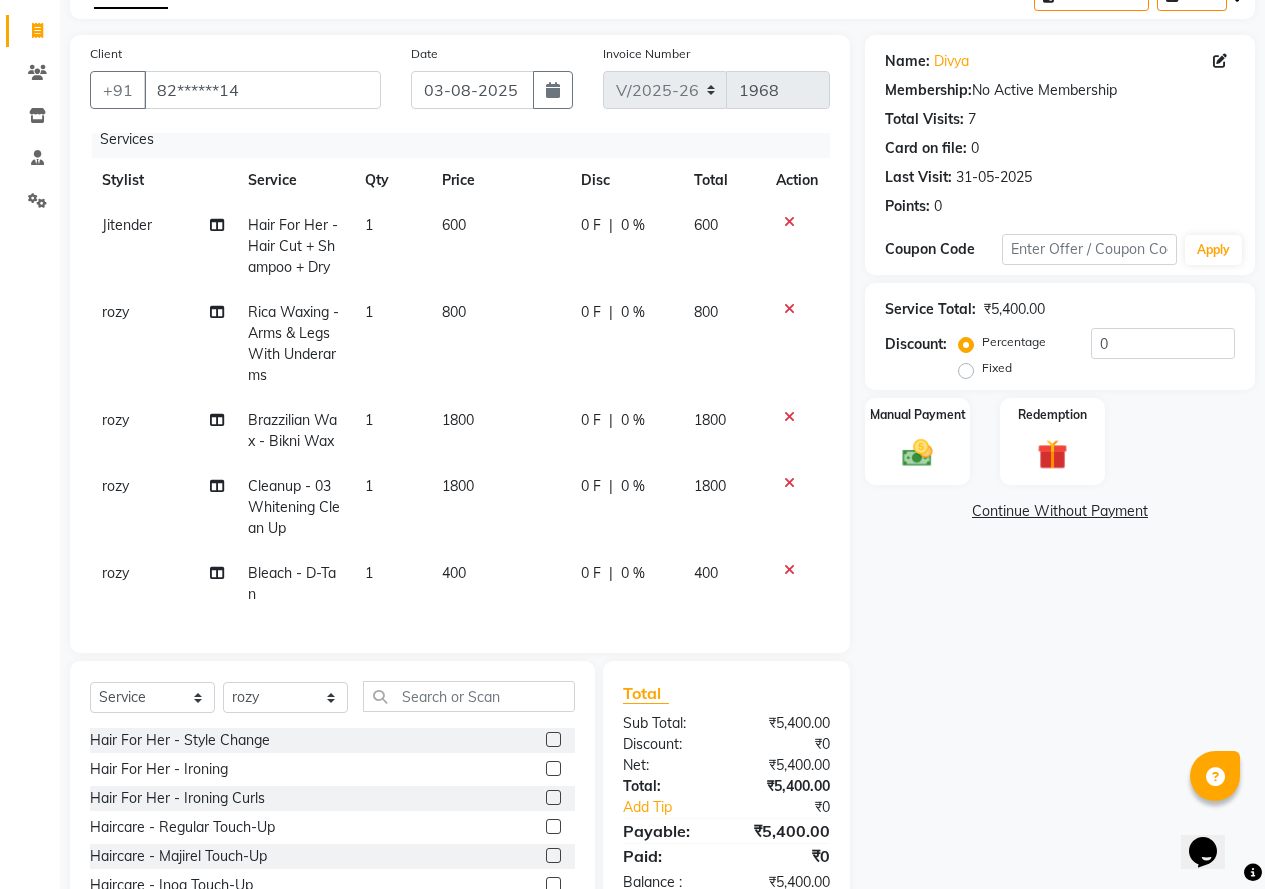 scroll, scrollTop: 48, scrollLeft: 0, axis: vertical 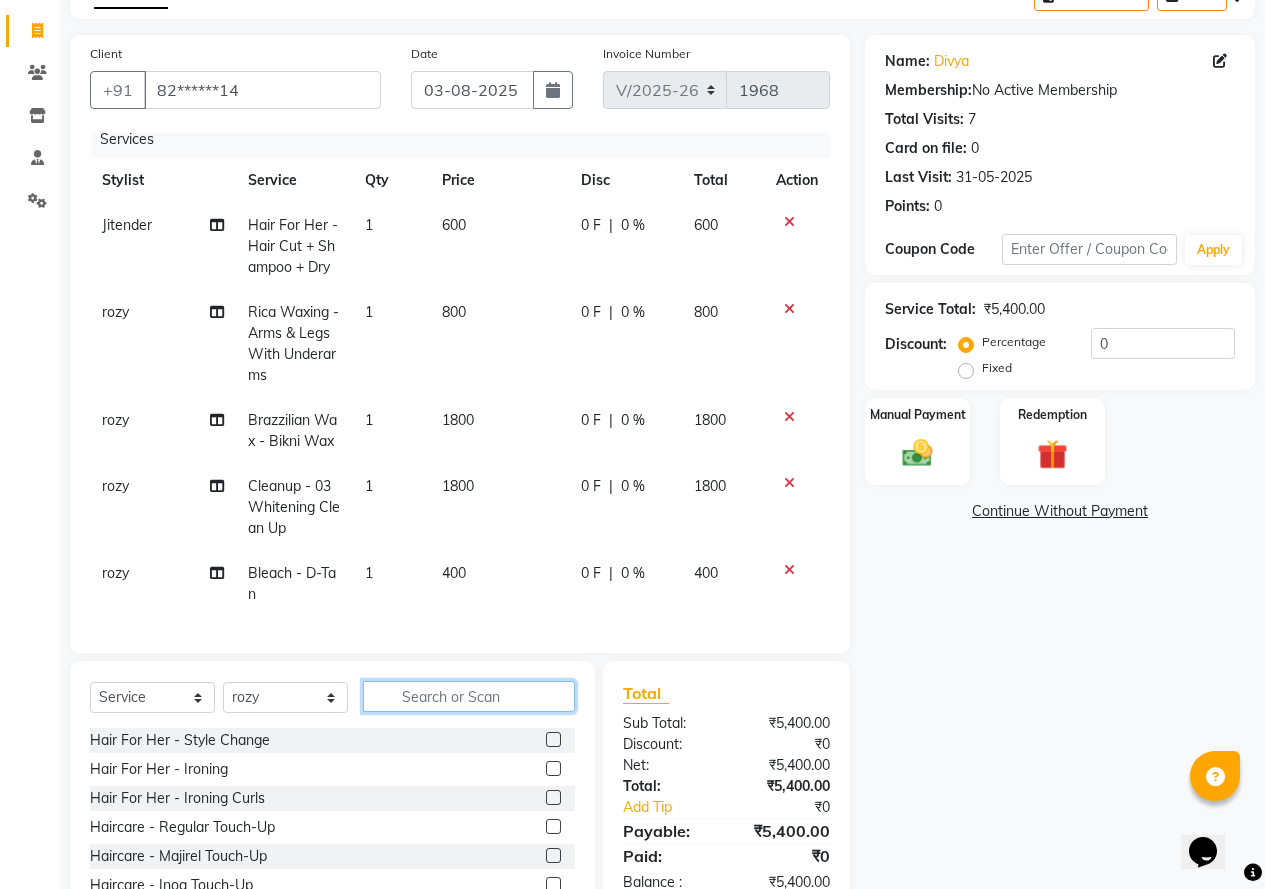 click 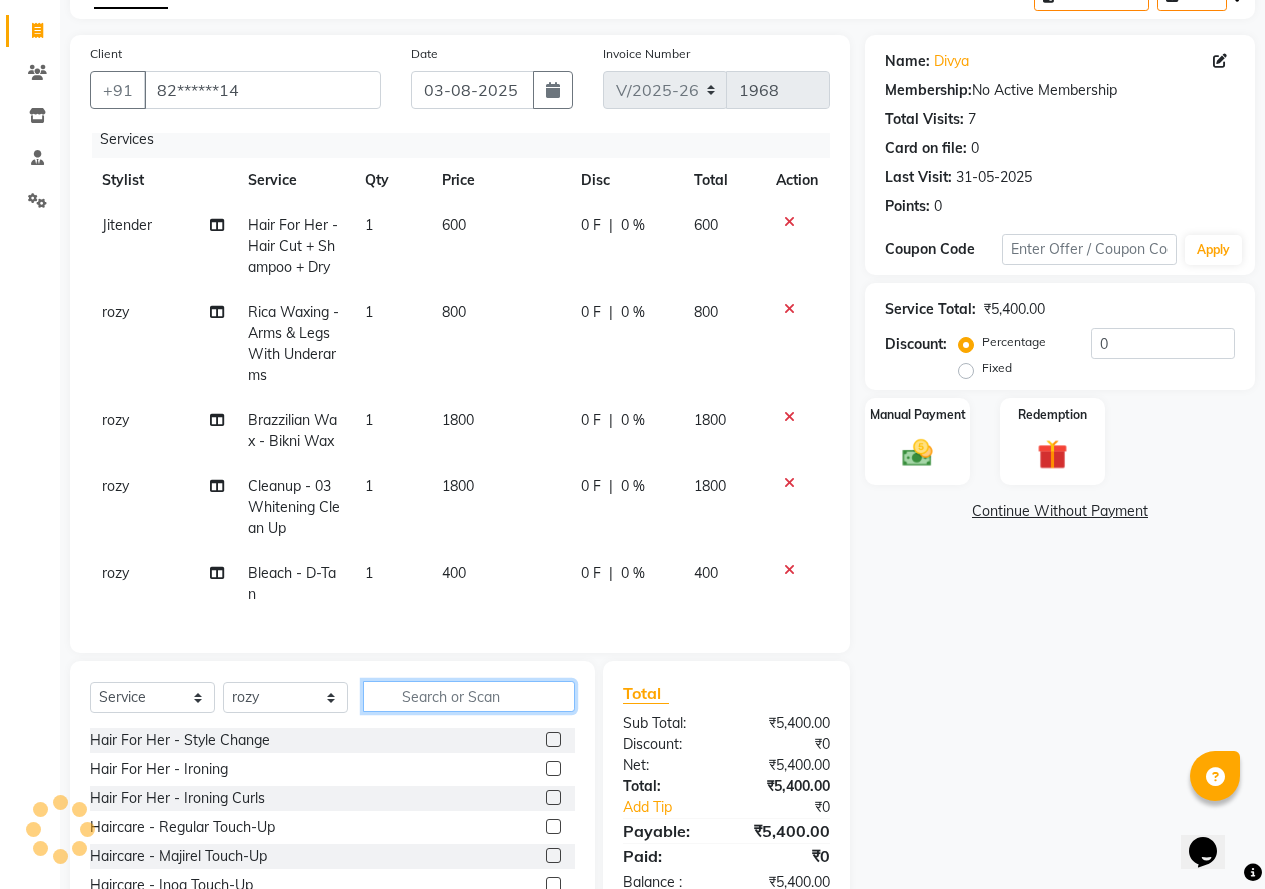 scroll, scrollTop: 0, scrollLeft: 0, axis: both 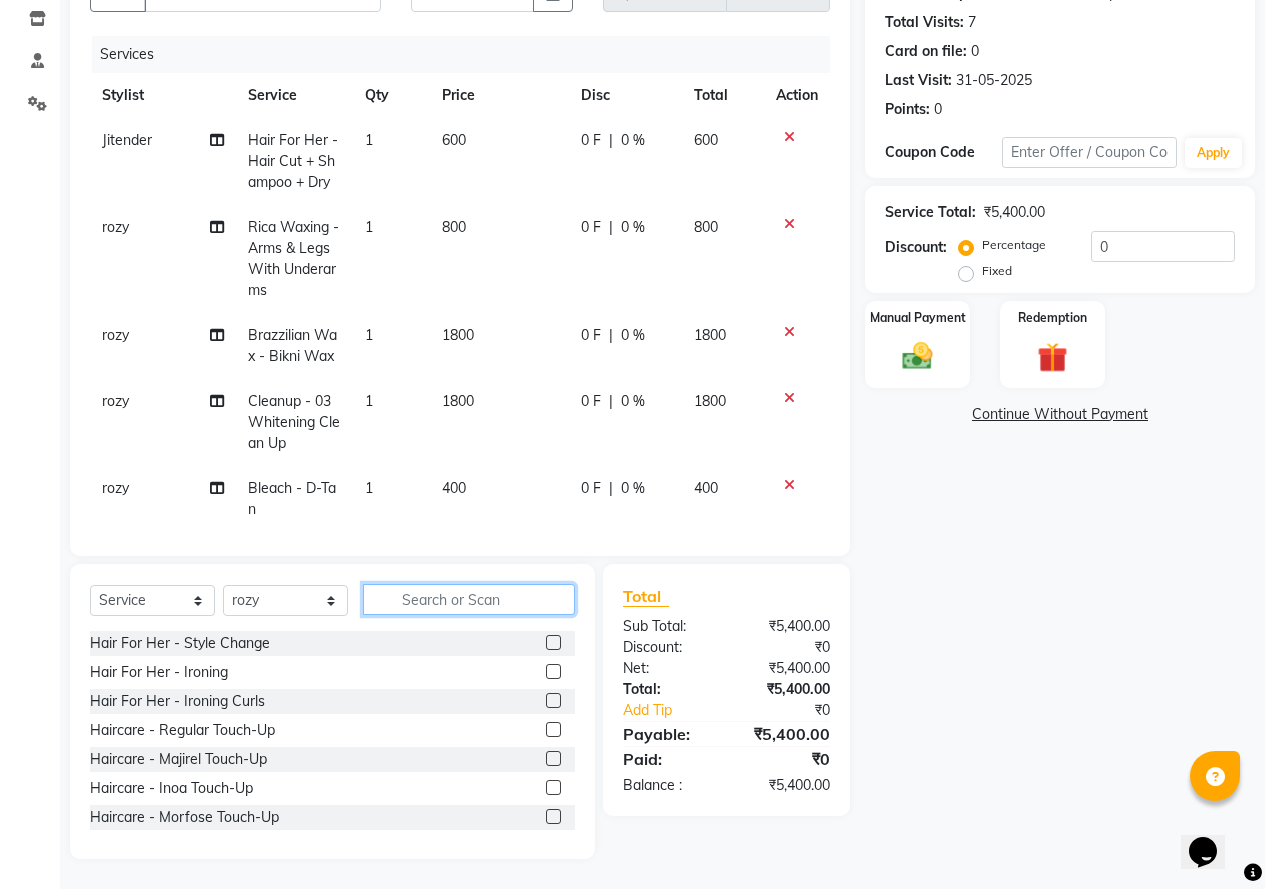 click 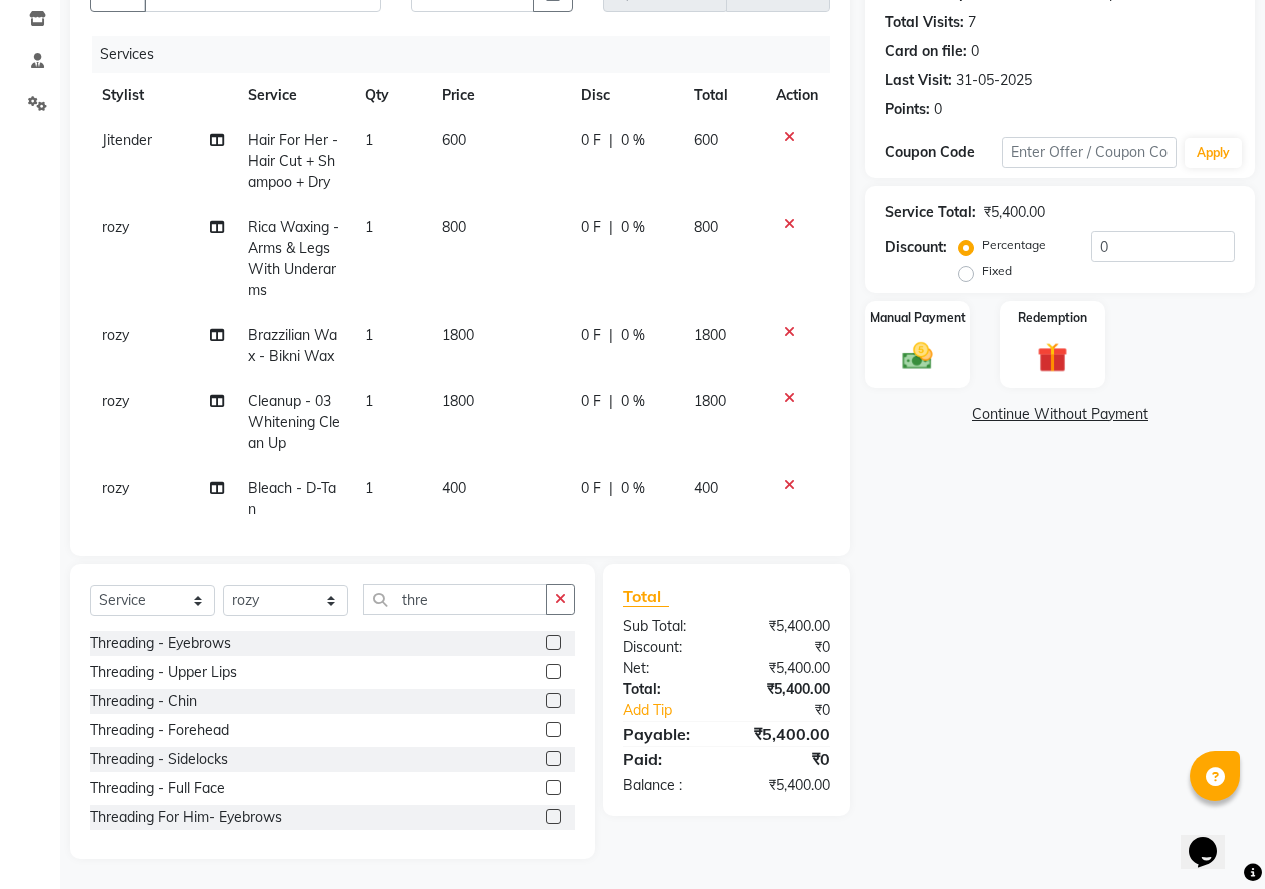 click 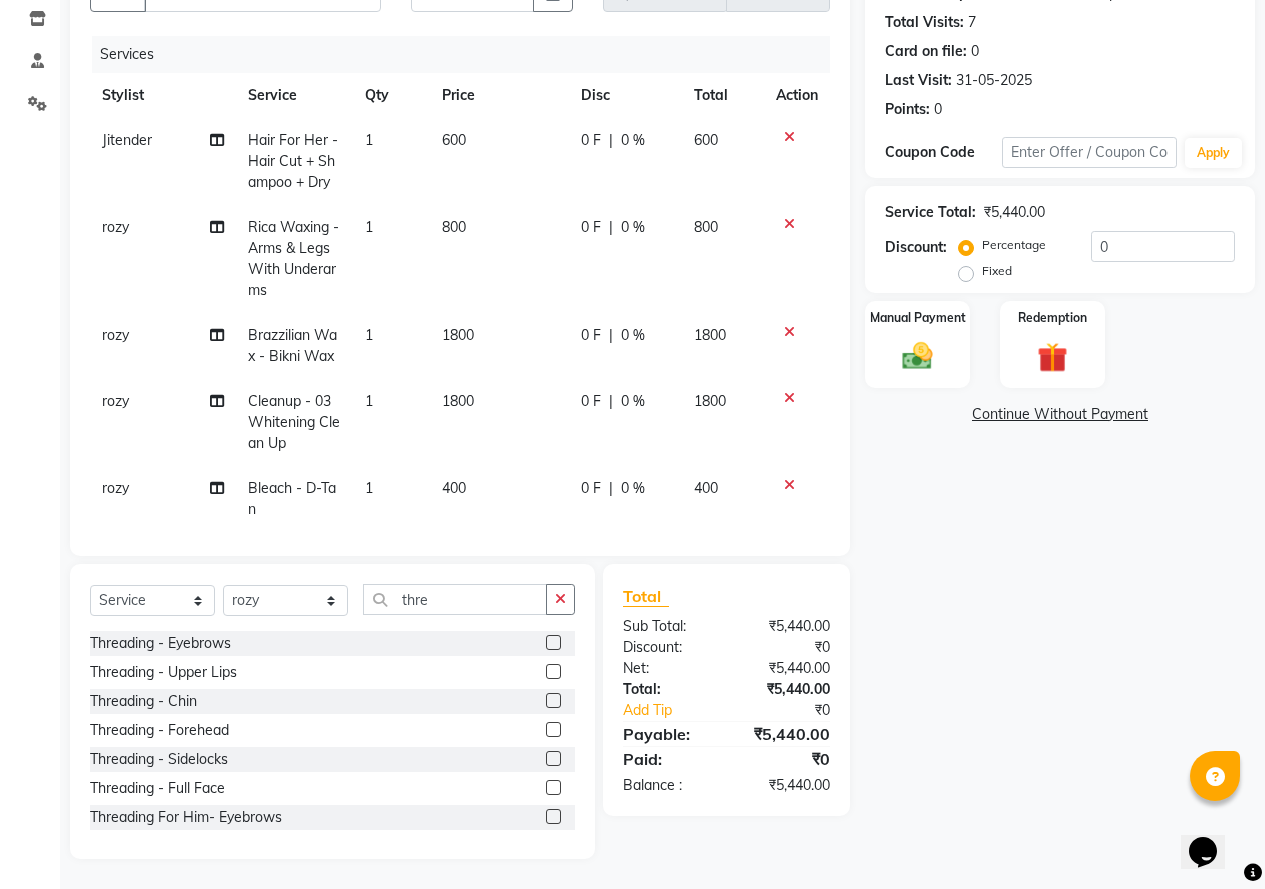 click 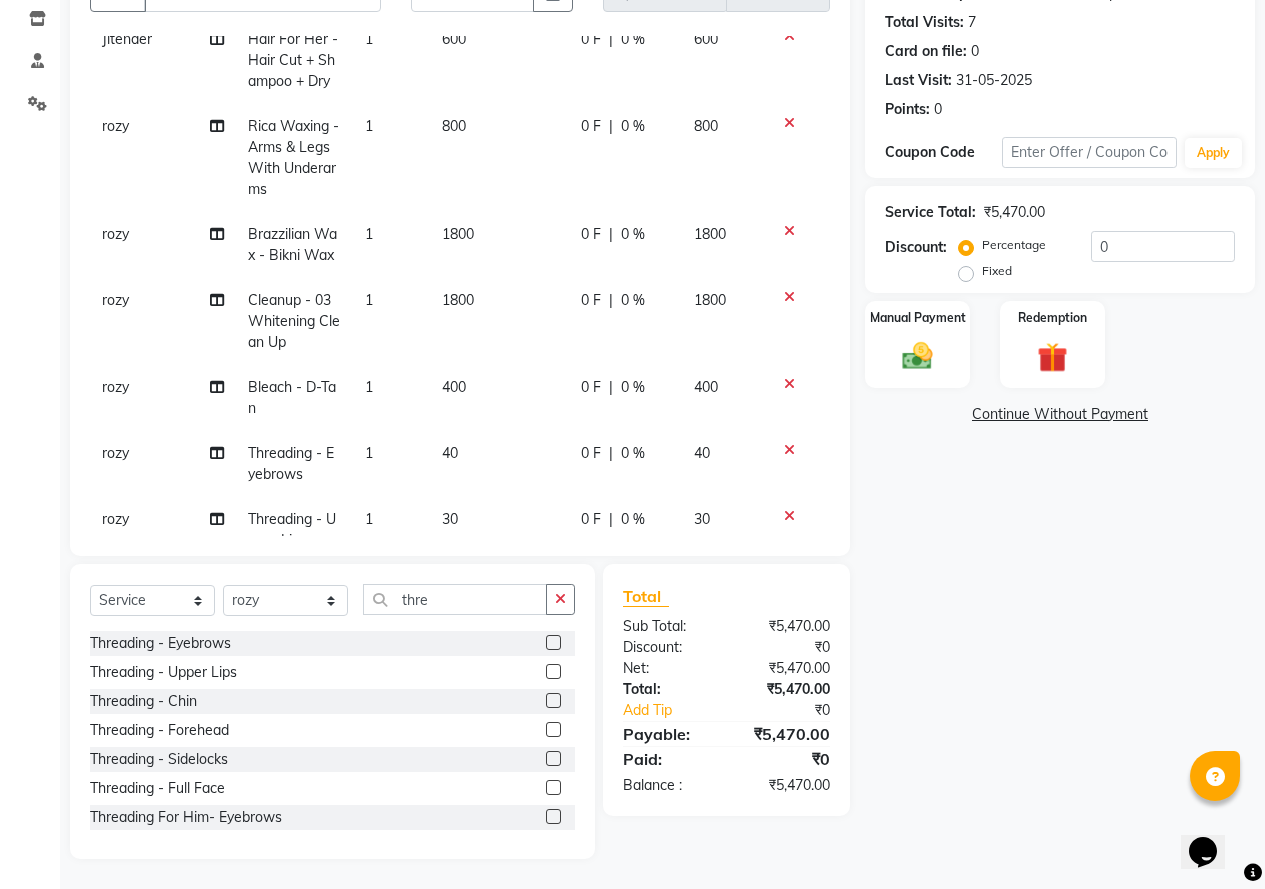 scroll, scrollTop: 180, scrollLeft: 0, axis: vertical 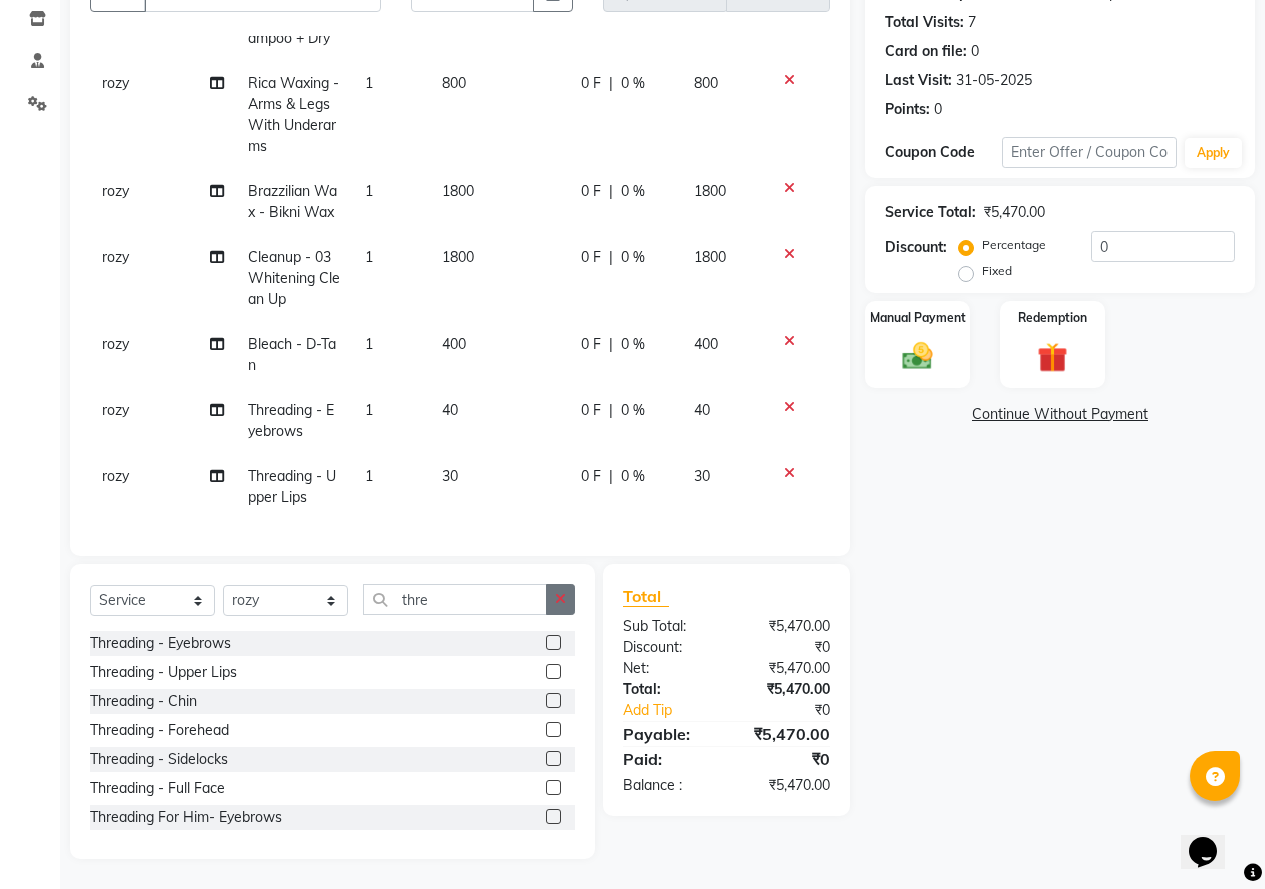 click 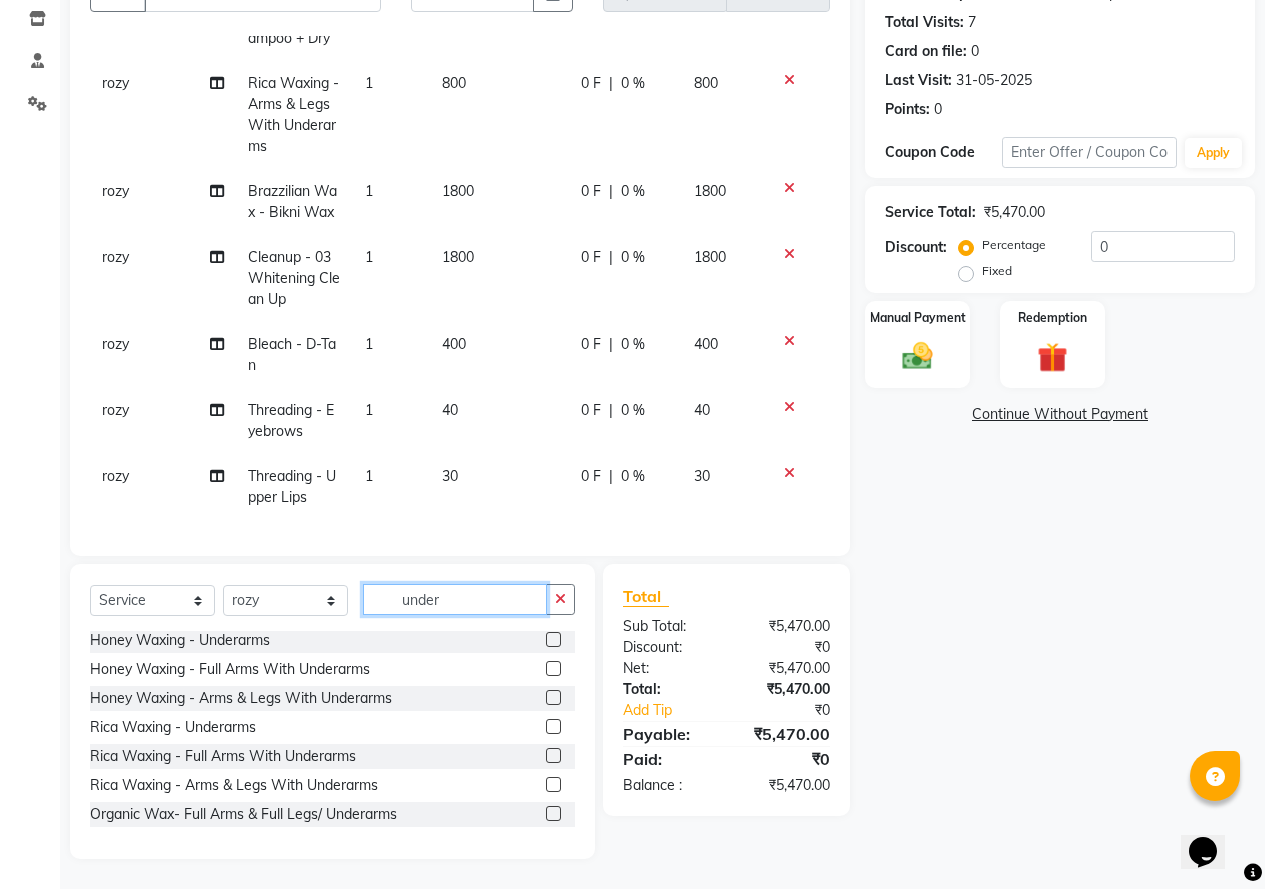scroll, scrollTop: 0, scrollLeft: 0, axis: both 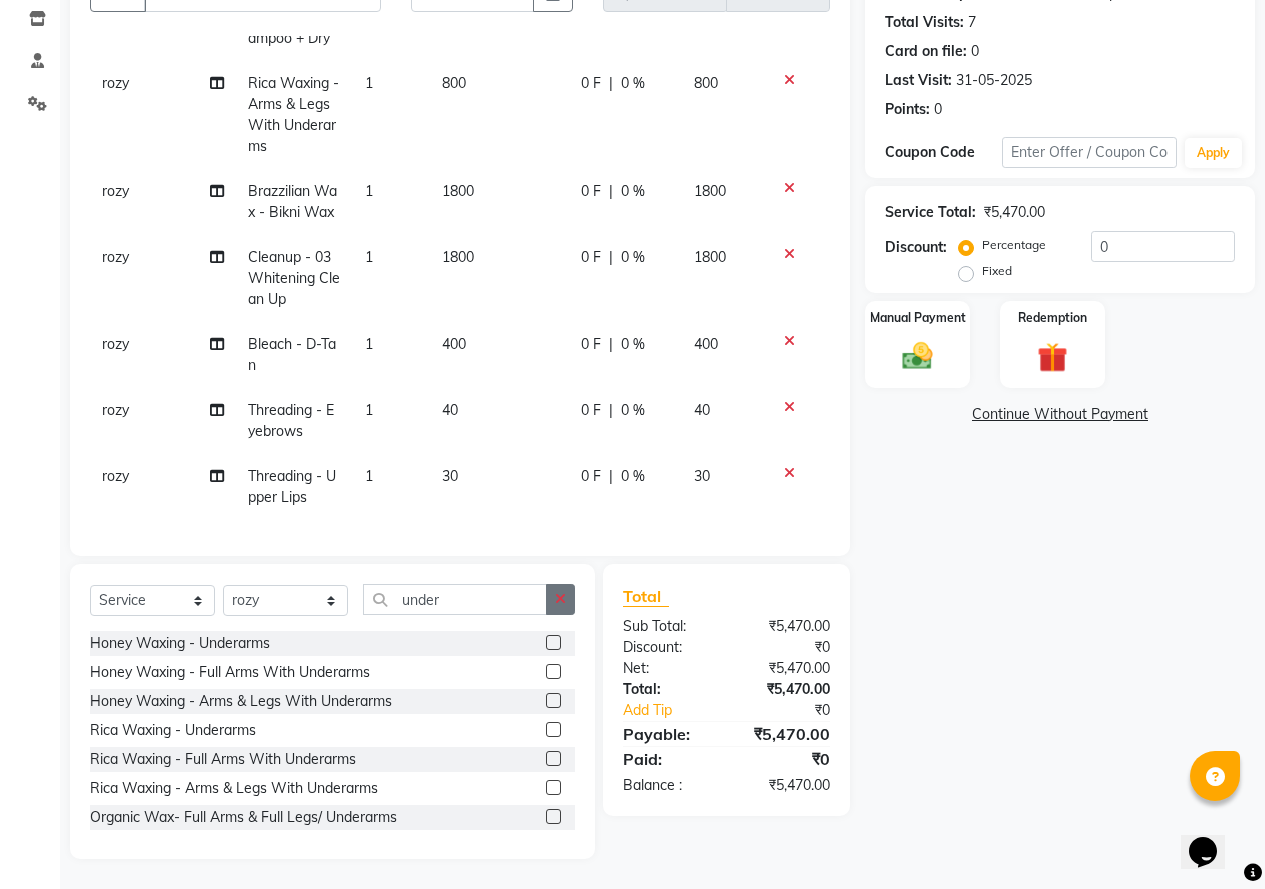 click 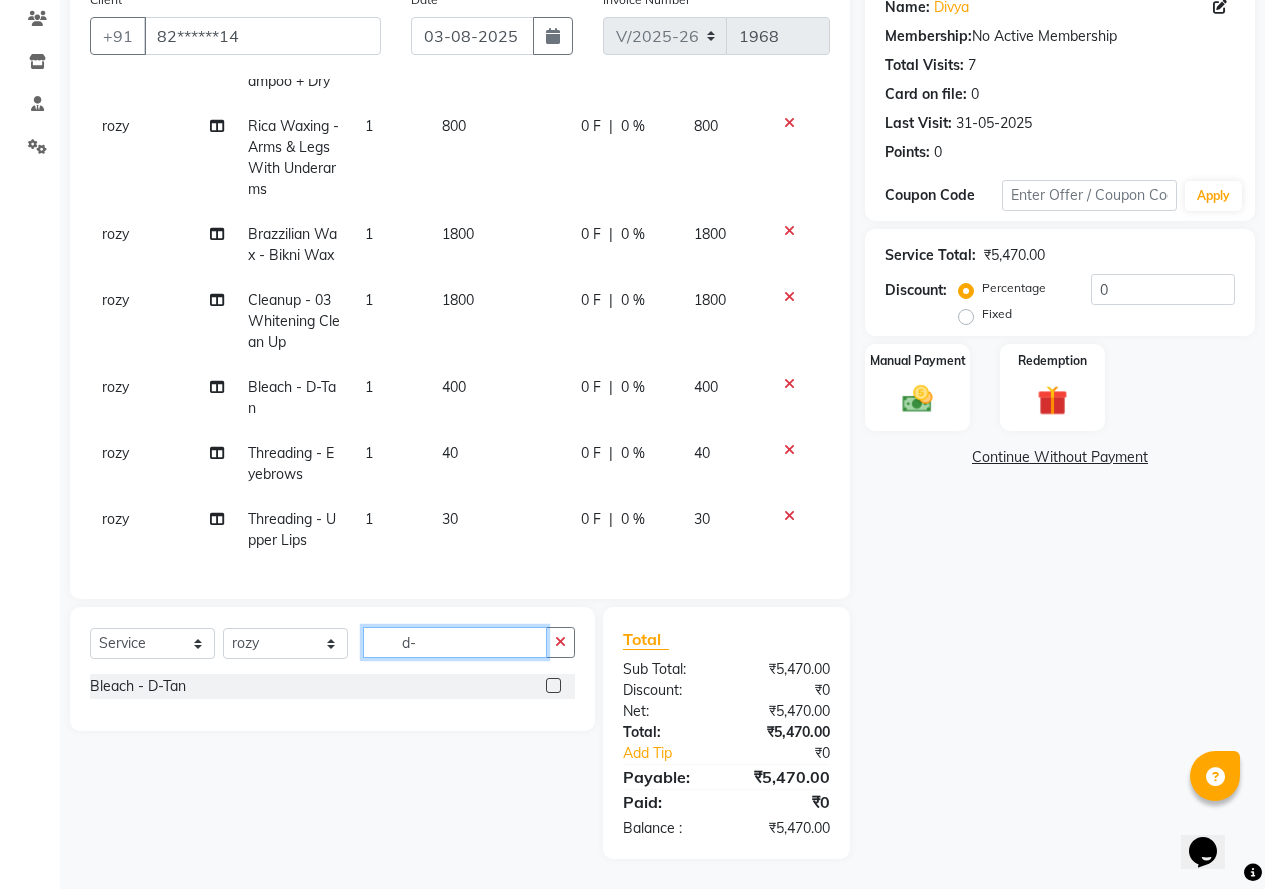 scroll, scrollTop: 169, scrollLeft: 0, axis: vertical 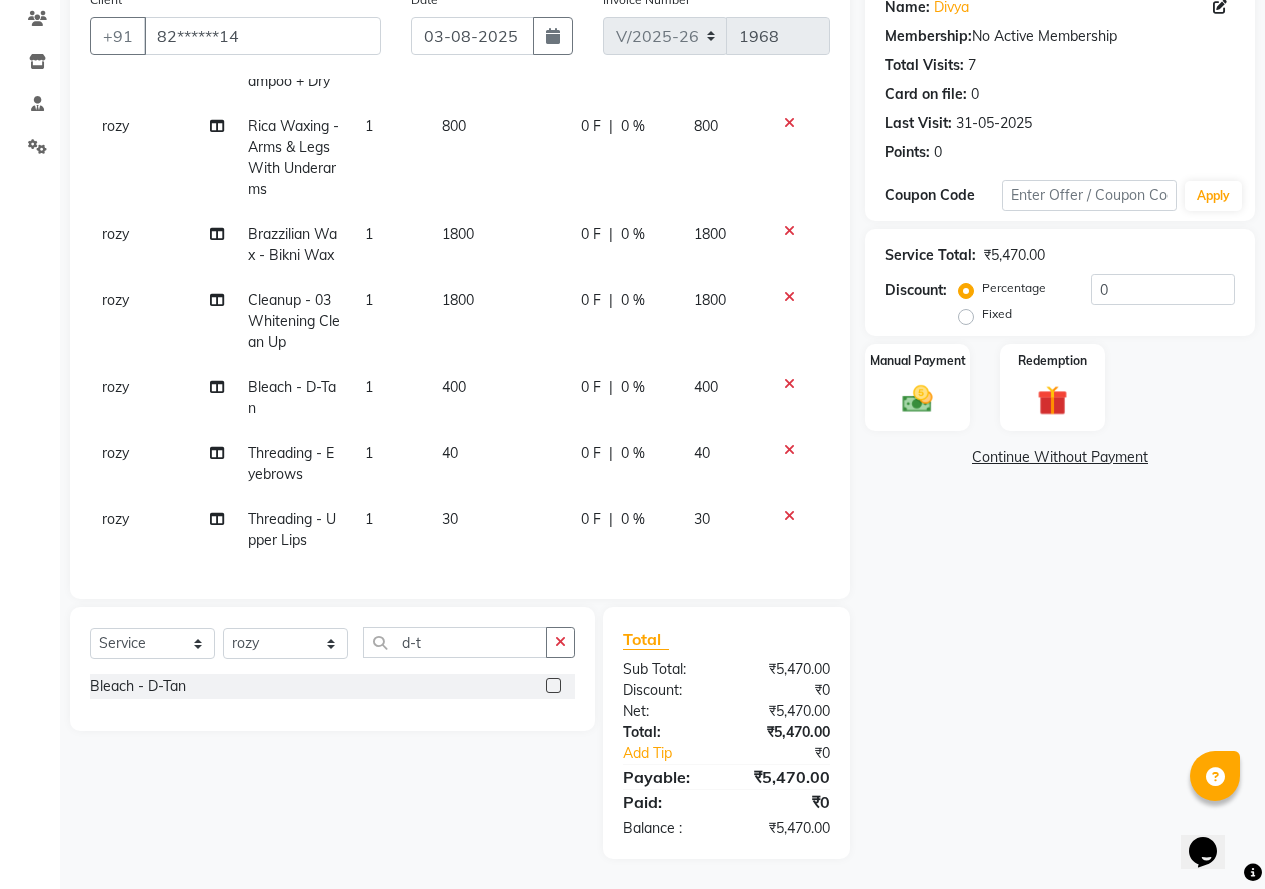 click 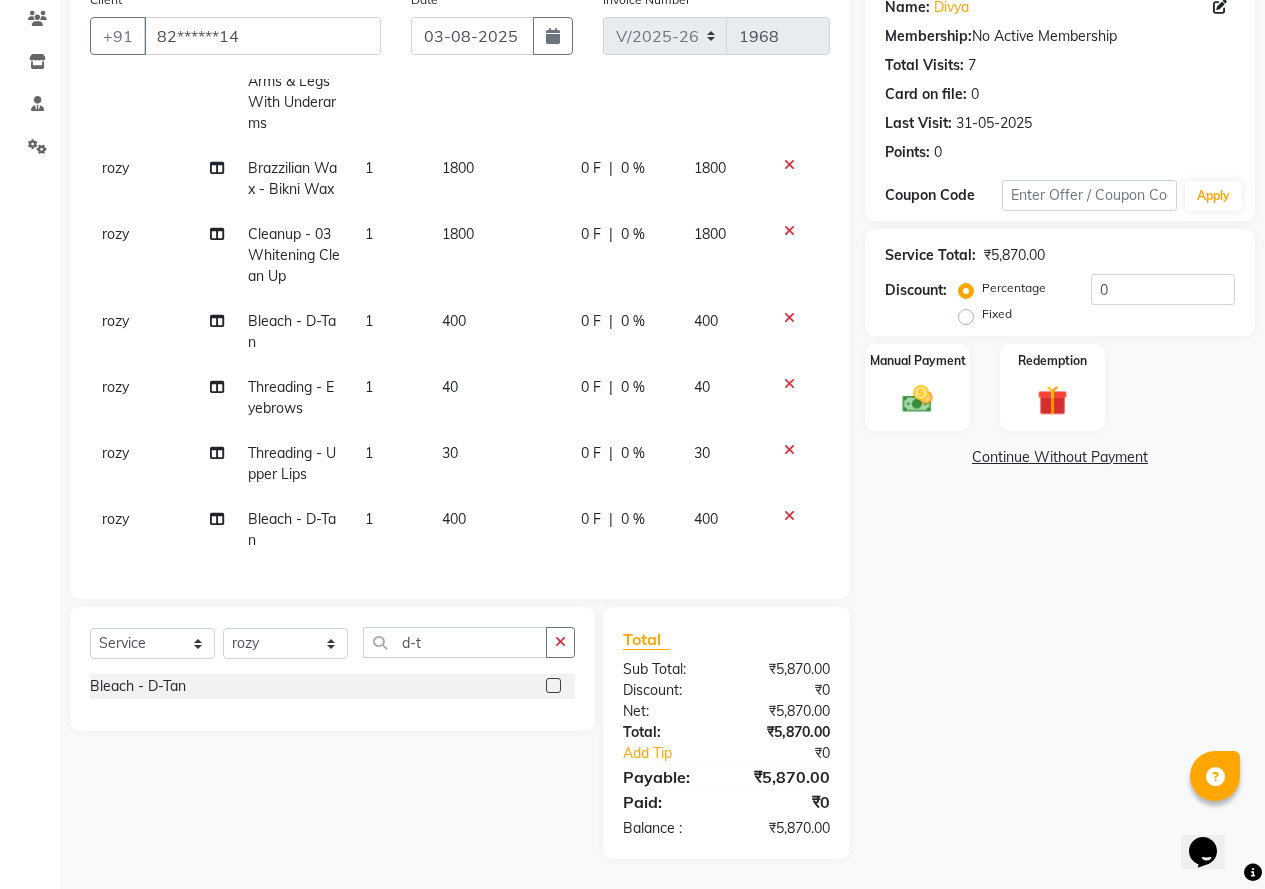 scroll, scrollTop: 246, scrollLeft: 0, axis: vertical 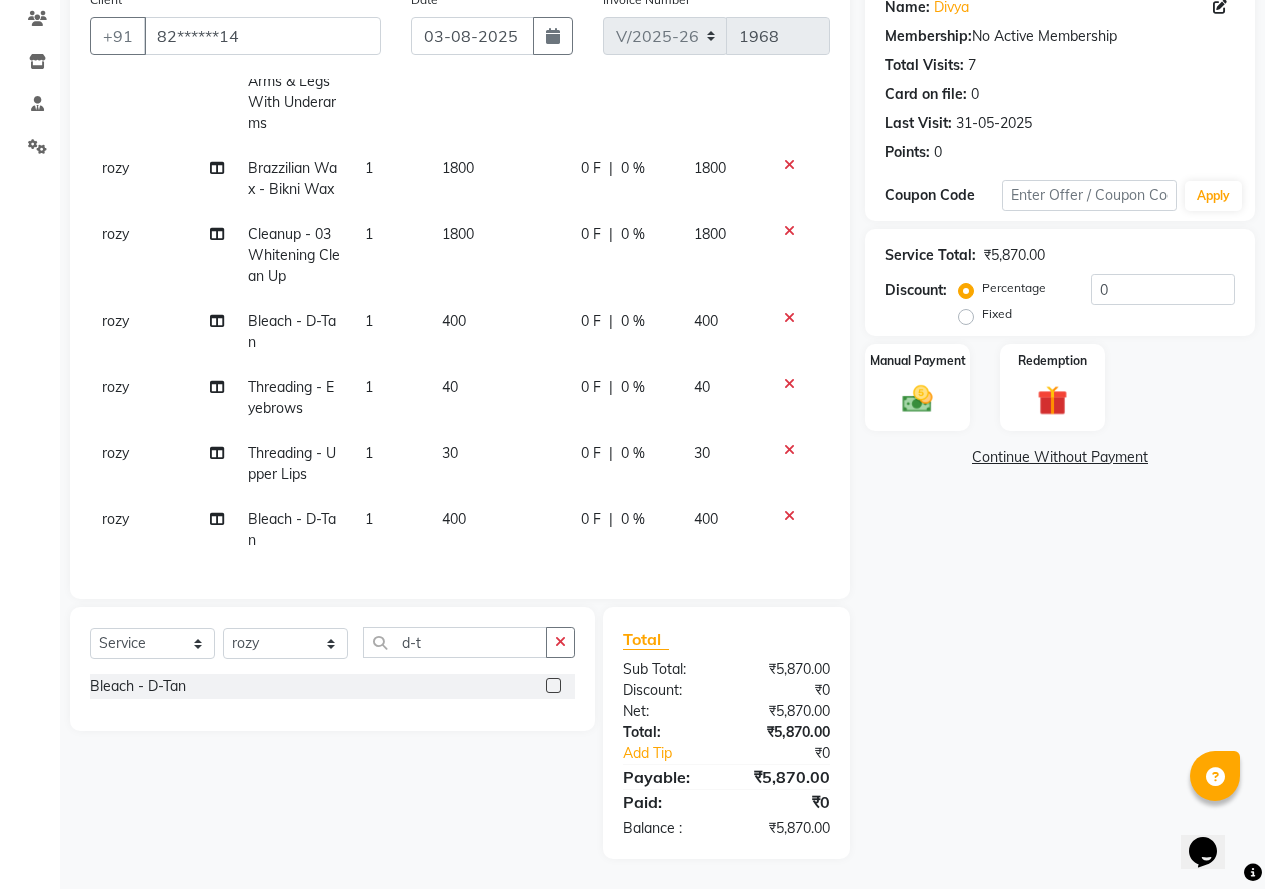 click on "400" 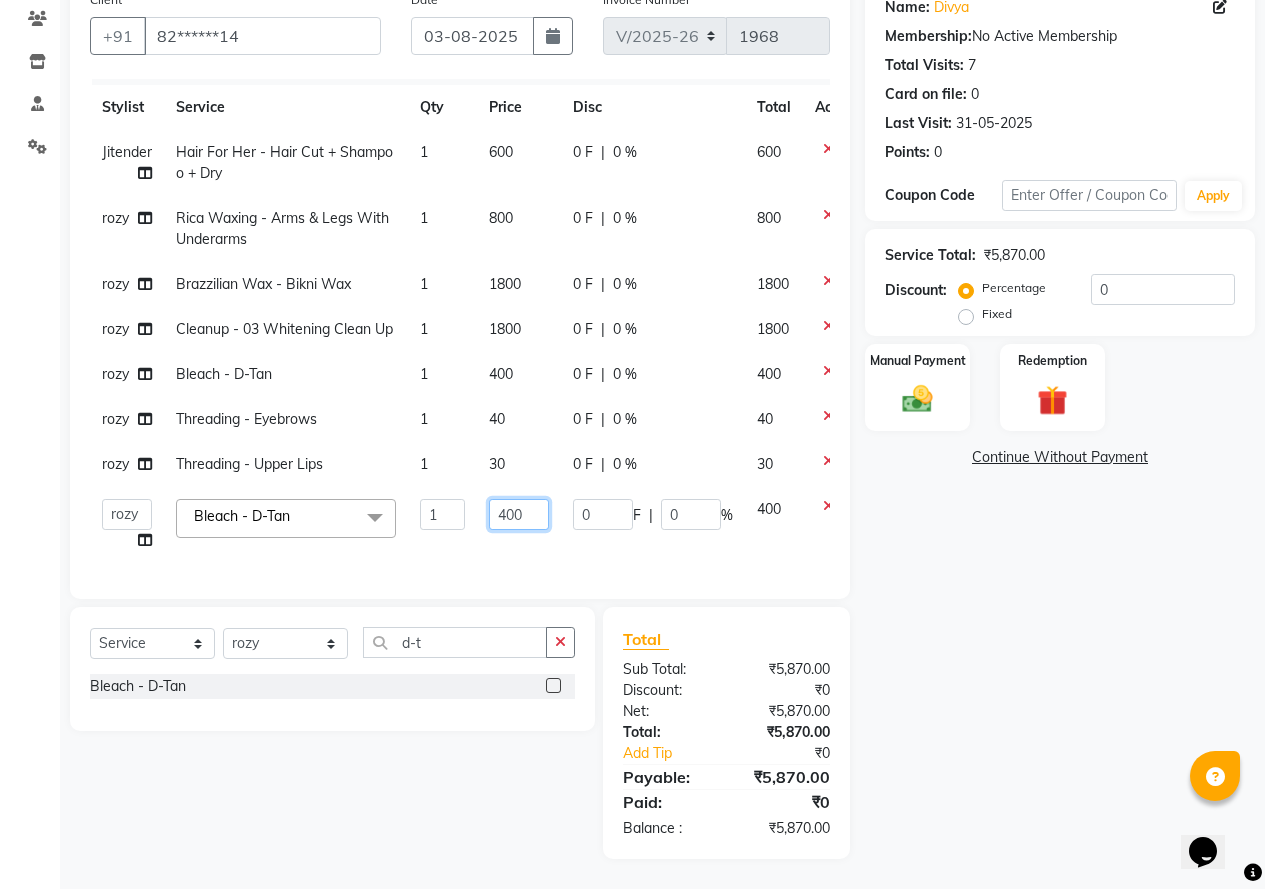click on "400" 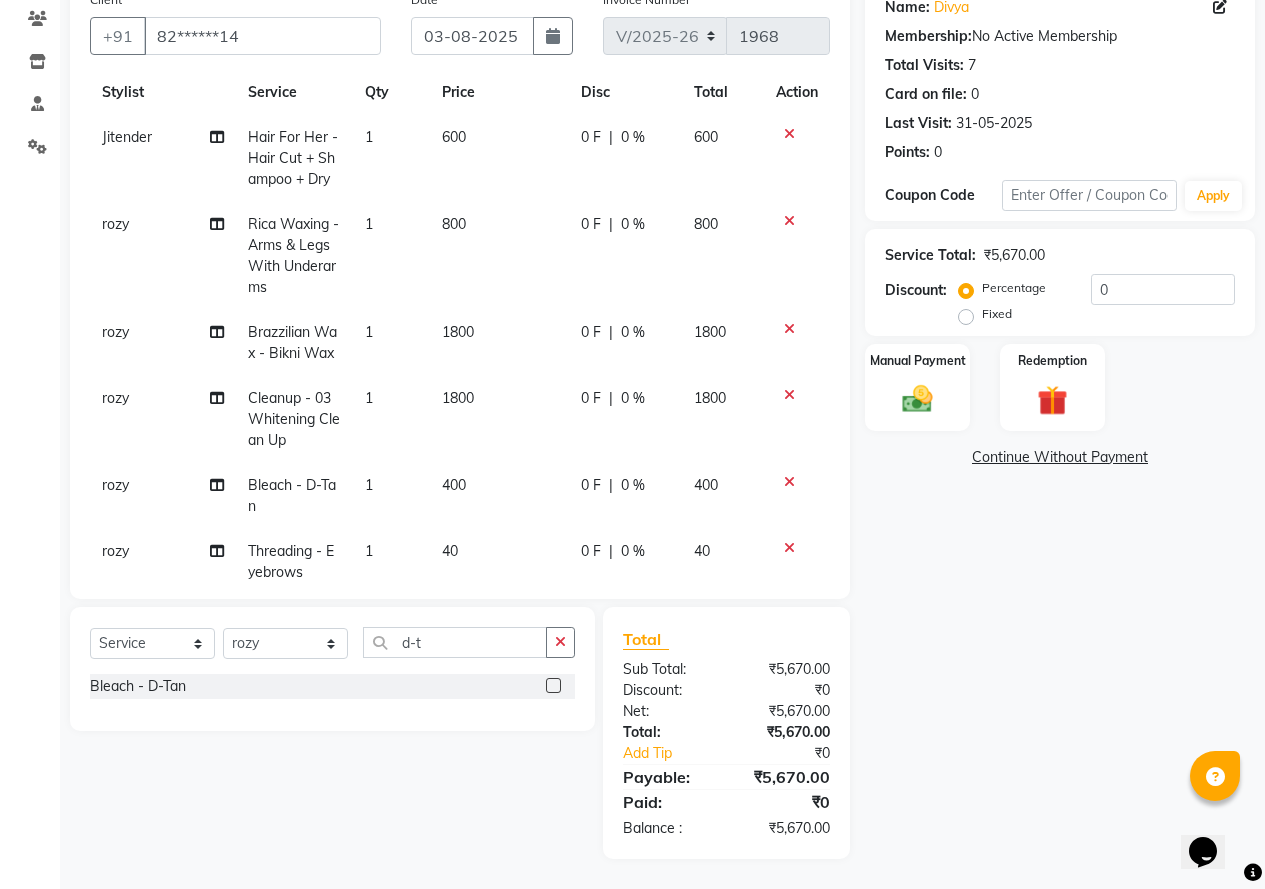 click on "Name: Divya  Membership:  No Active Membership  Total Visits:  7 Card on file:  0 Last Visit:   31-05-2025 Points:   0  Coupon Code Apply Service Total:  ₹5,670.00  Discount:  Percentage   Fixed  0 Manual Payment Redemption  Continue Without Payment" 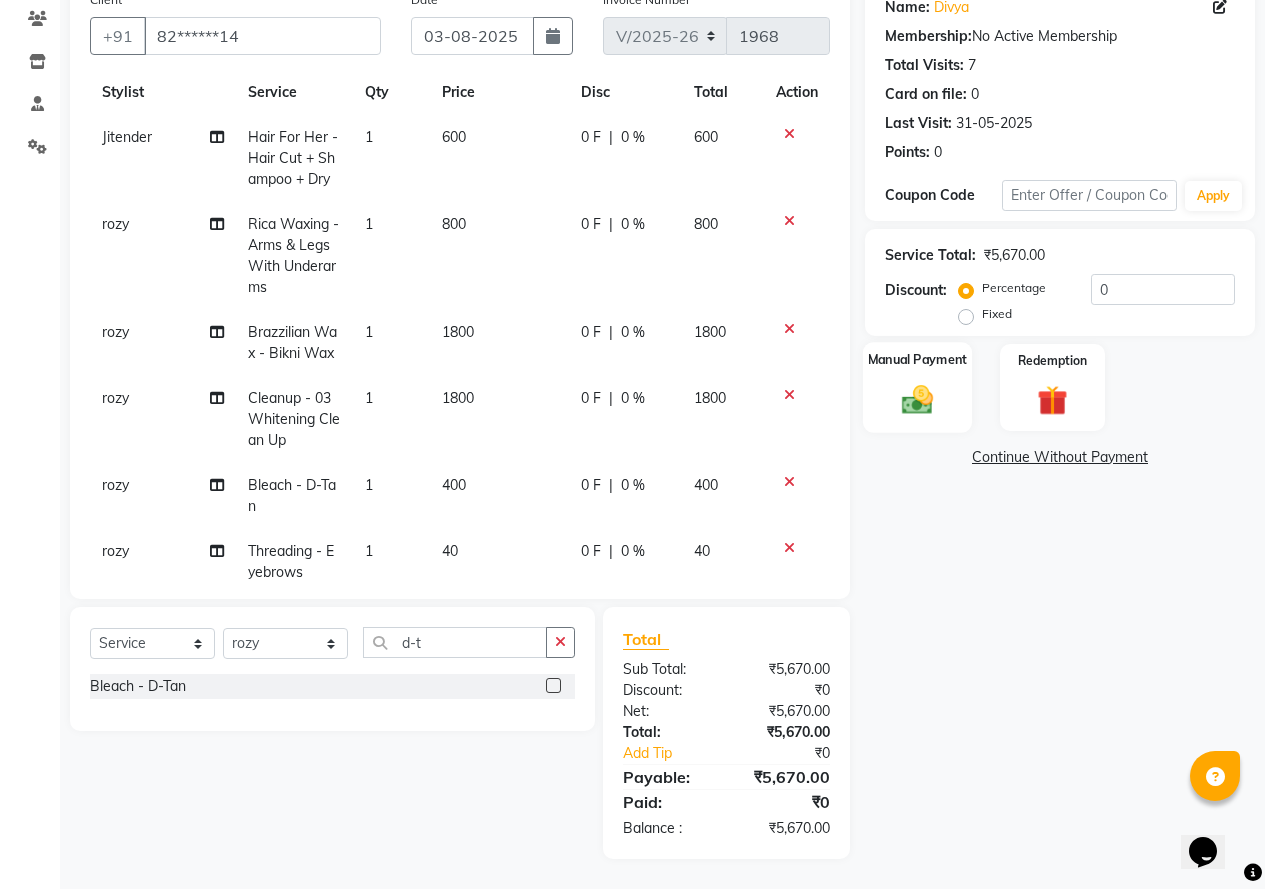 click 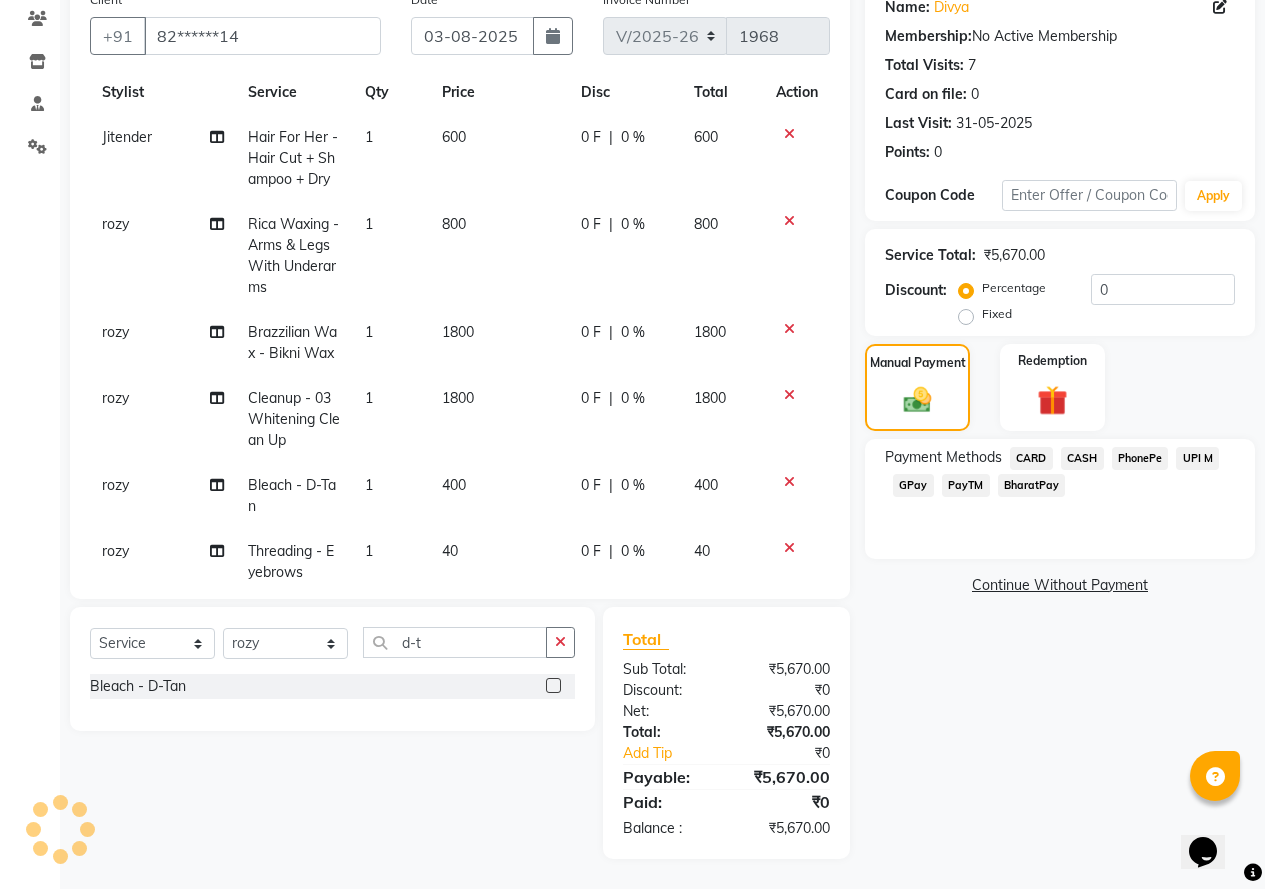 drag, startPoint x: 1202, startPoint y: 451, endPoint x: 1211, endPoint y: 408, distance: 43.931767 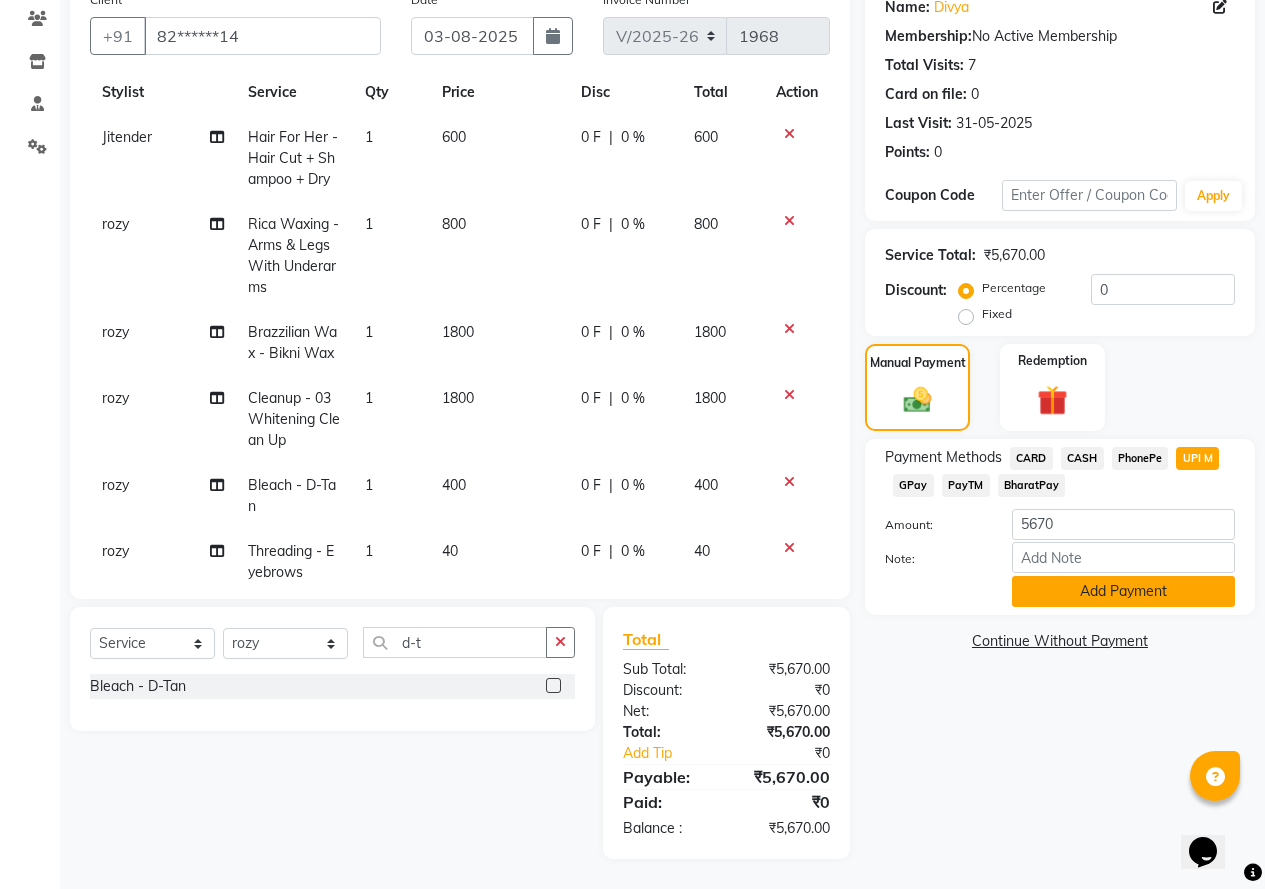 click on "Add Payment" 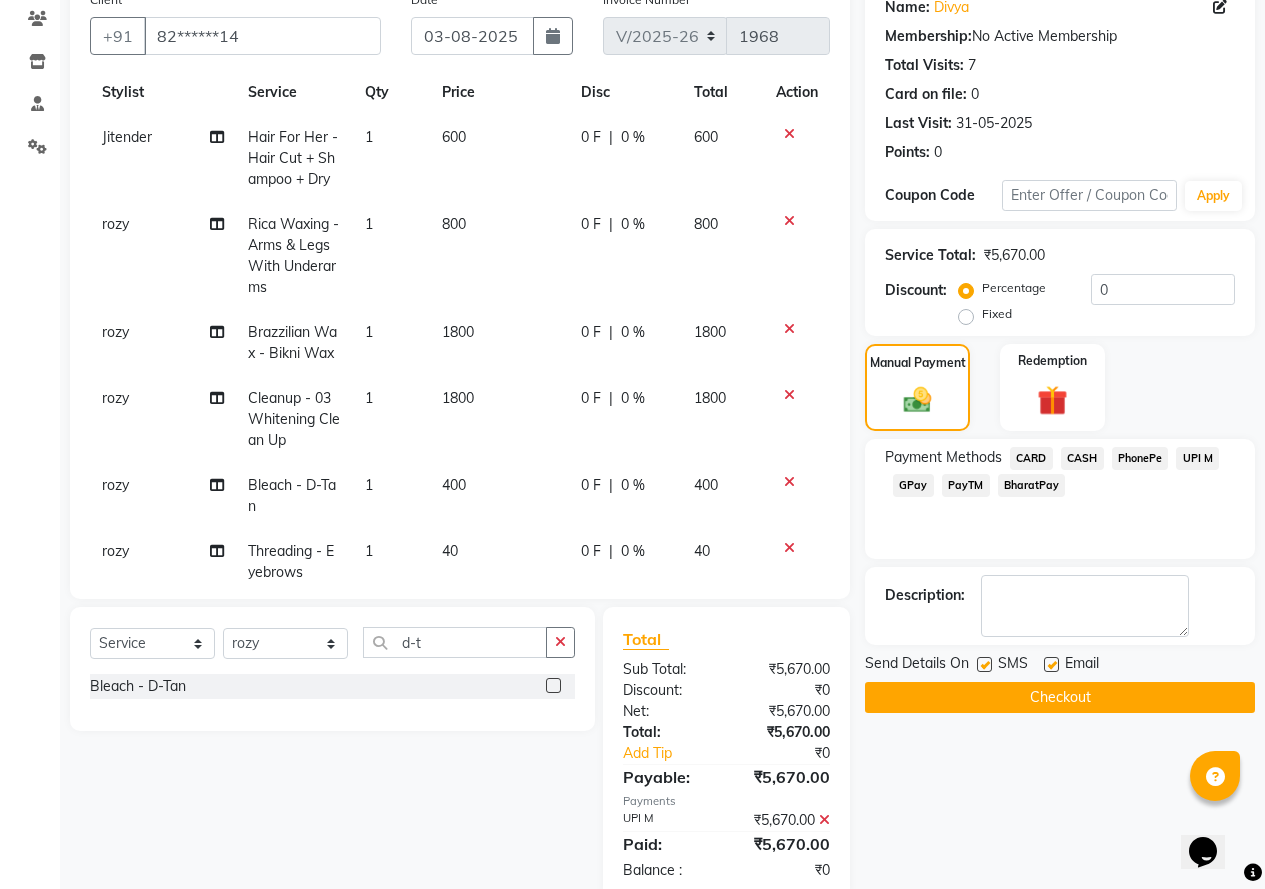click 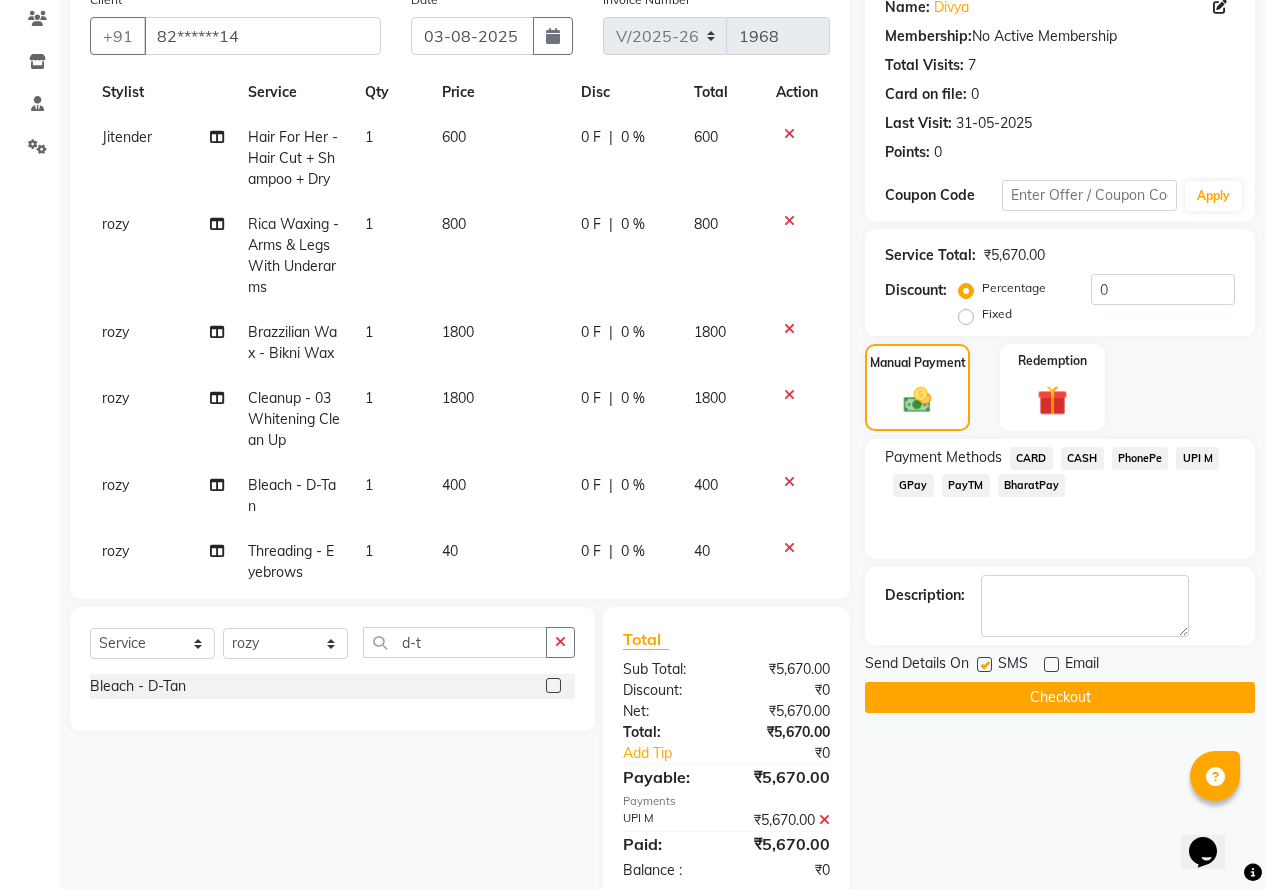 click 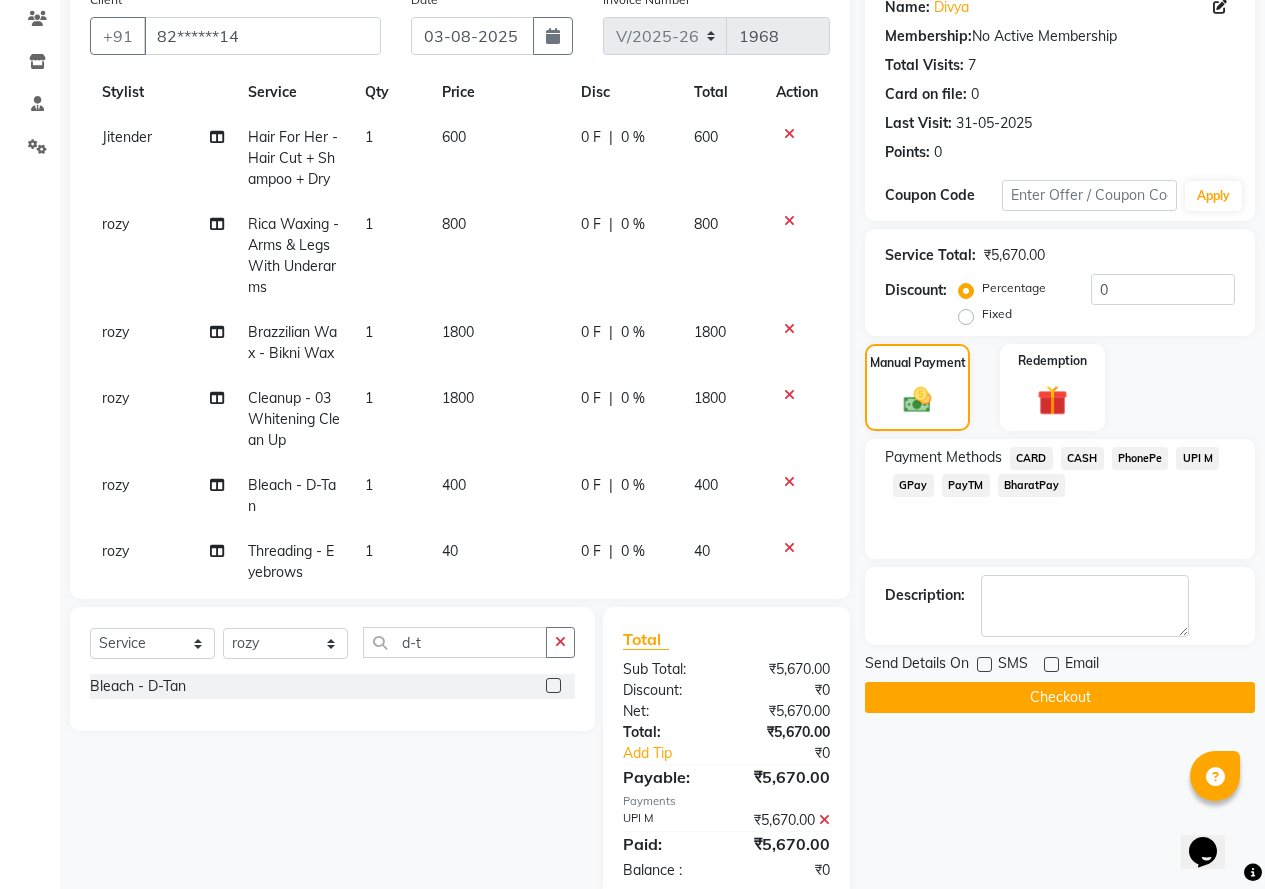 click on "Checkout" 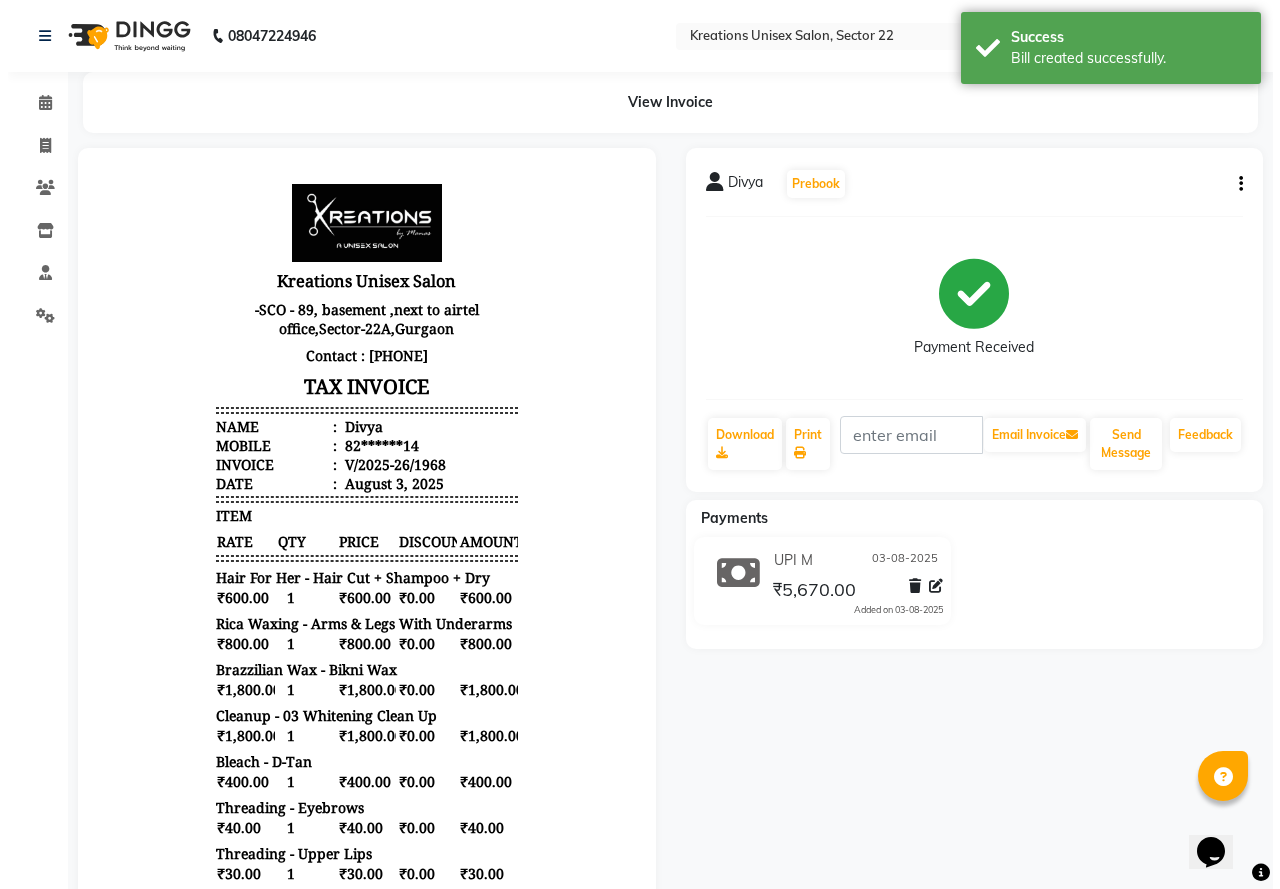 scroll, scrollTop: 0, scrollLeft: 0, axis: both 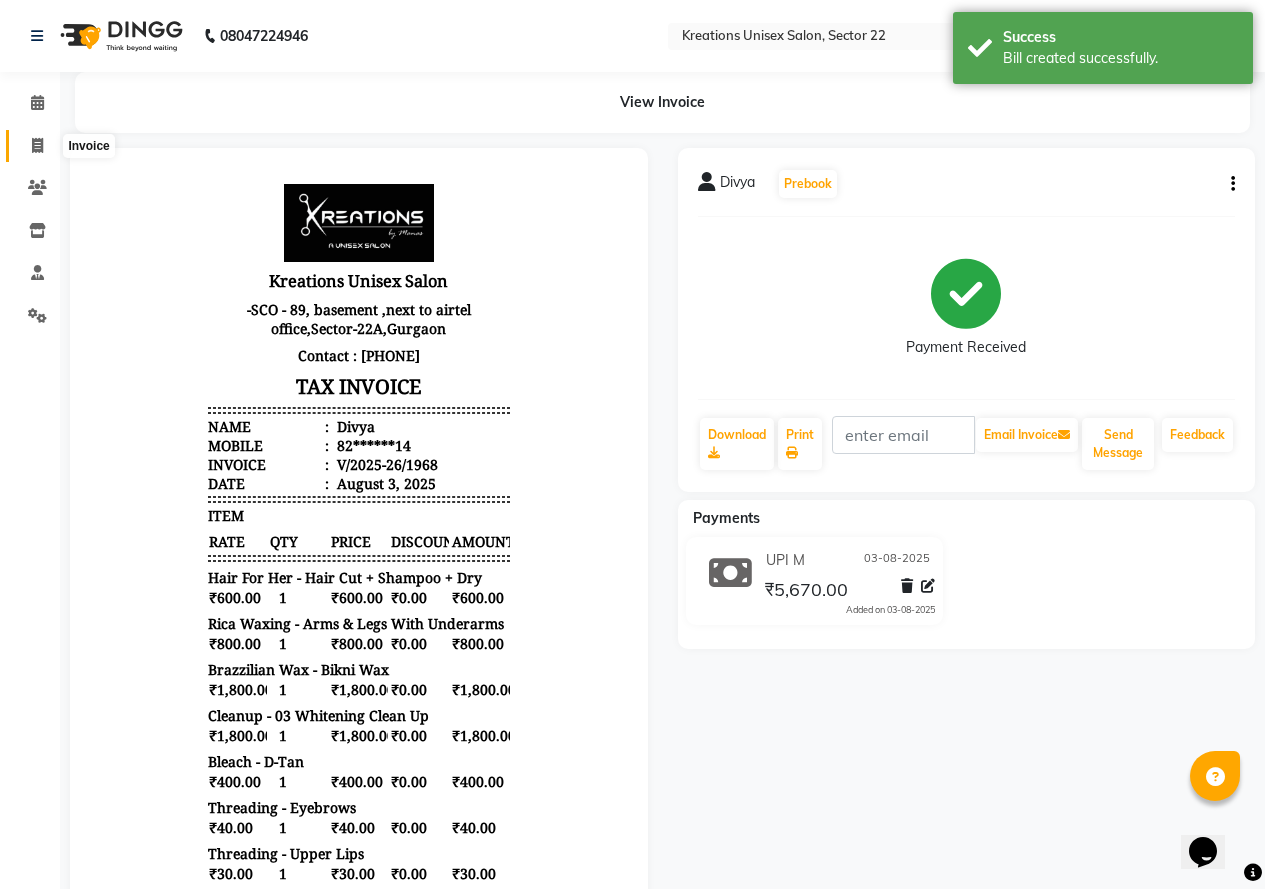 click 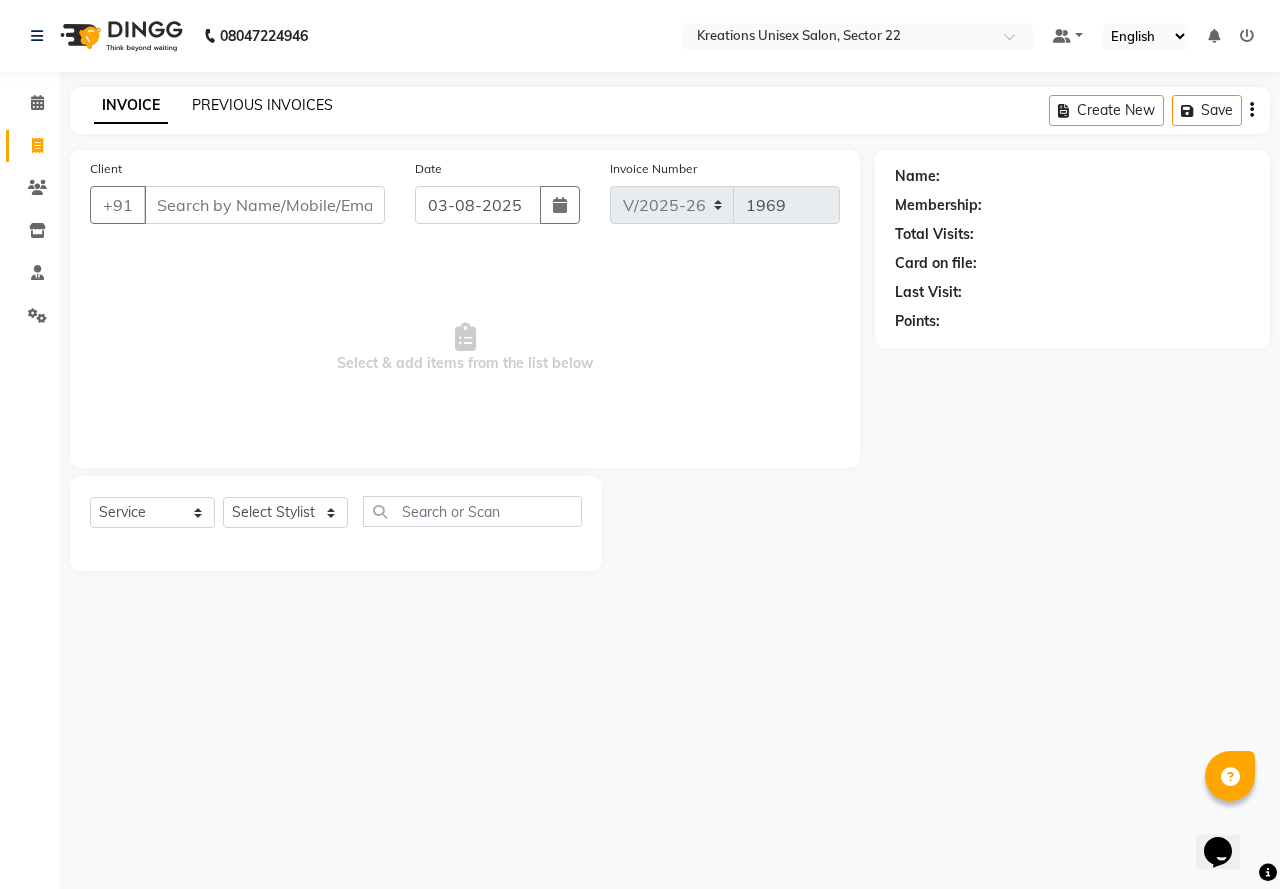 click on "PREVIOUS INVOICES" 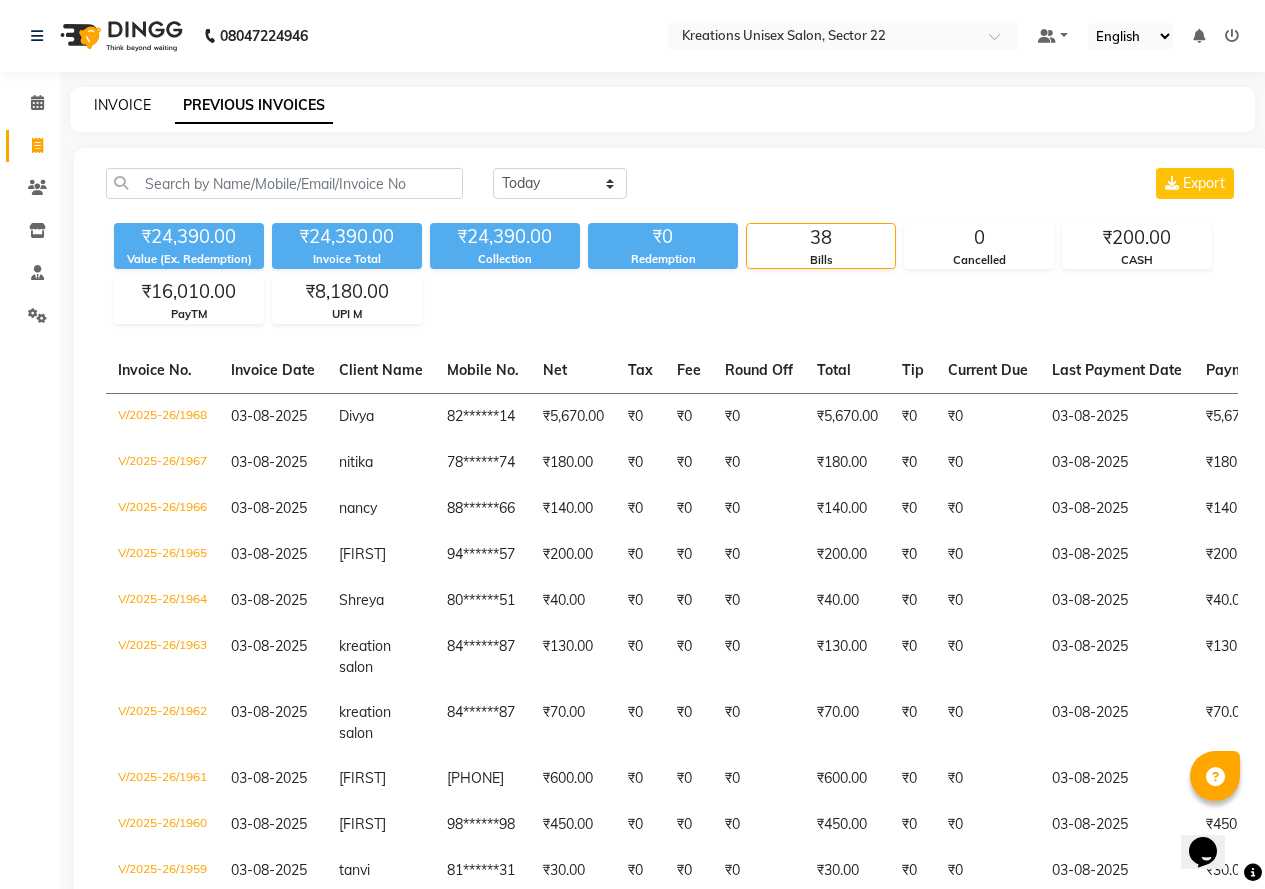 click on "INVOICE" 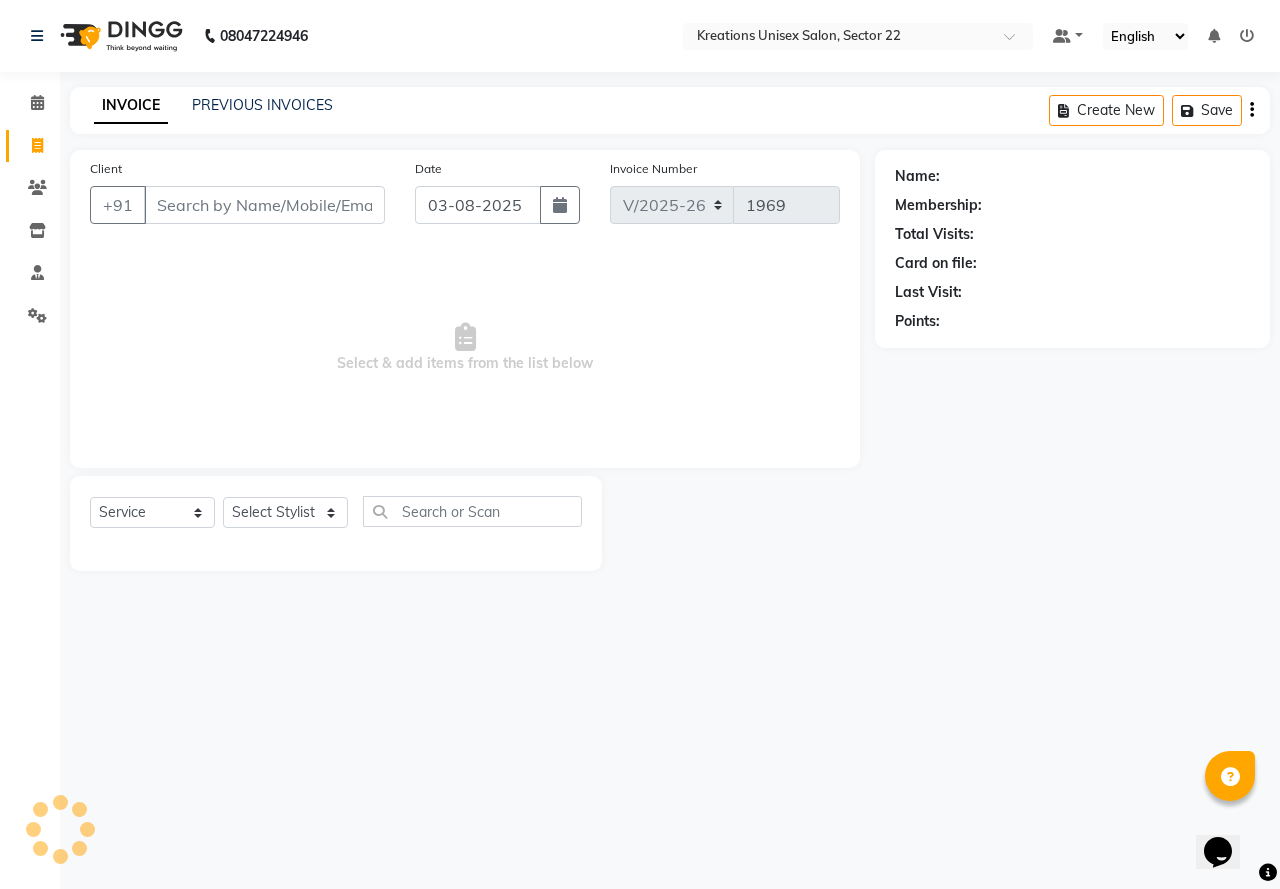 click on "Client" at bounding box center [264, 205] 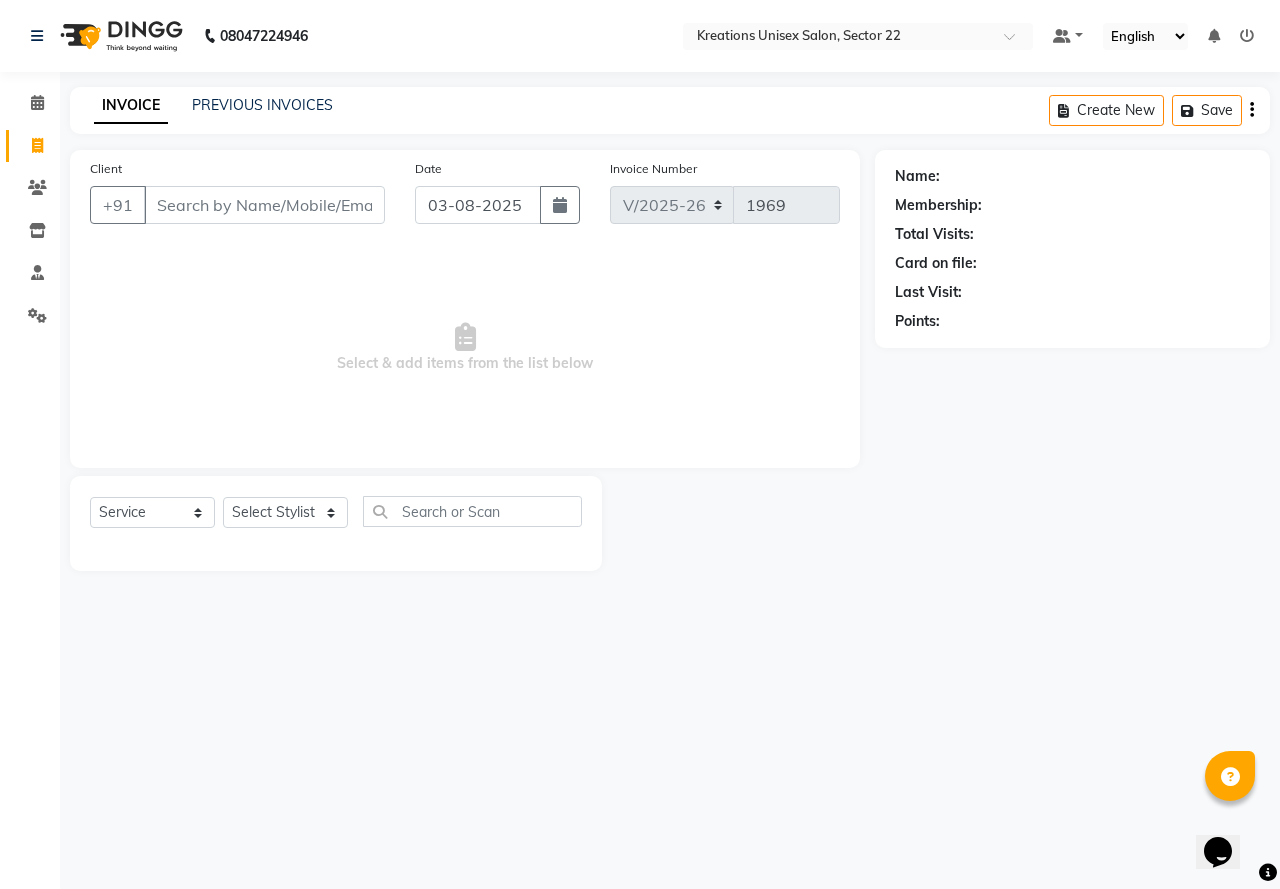 click on "Client" at bounding box center (264, 205) 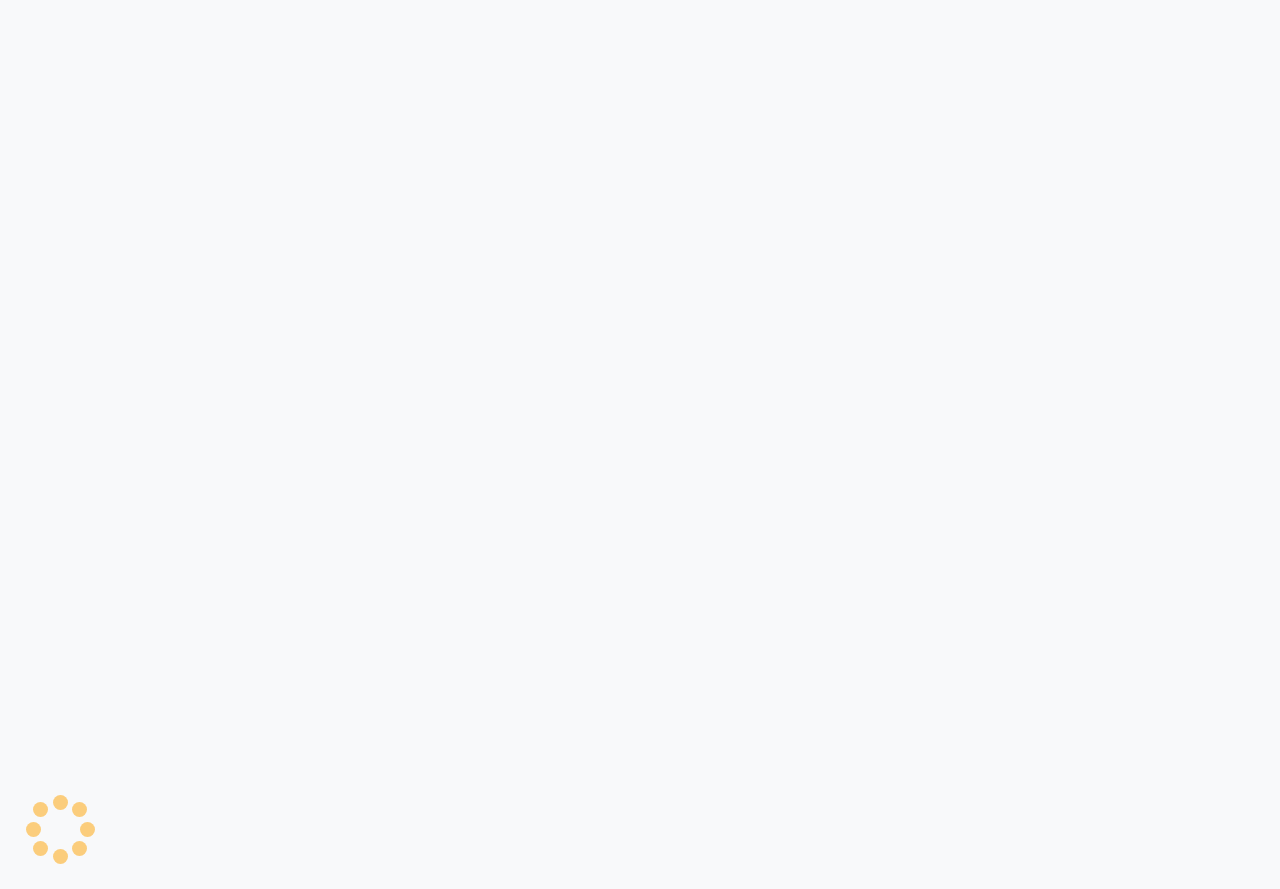 scroll, scrollTop: 0, scrollLeft: 0, axis: both 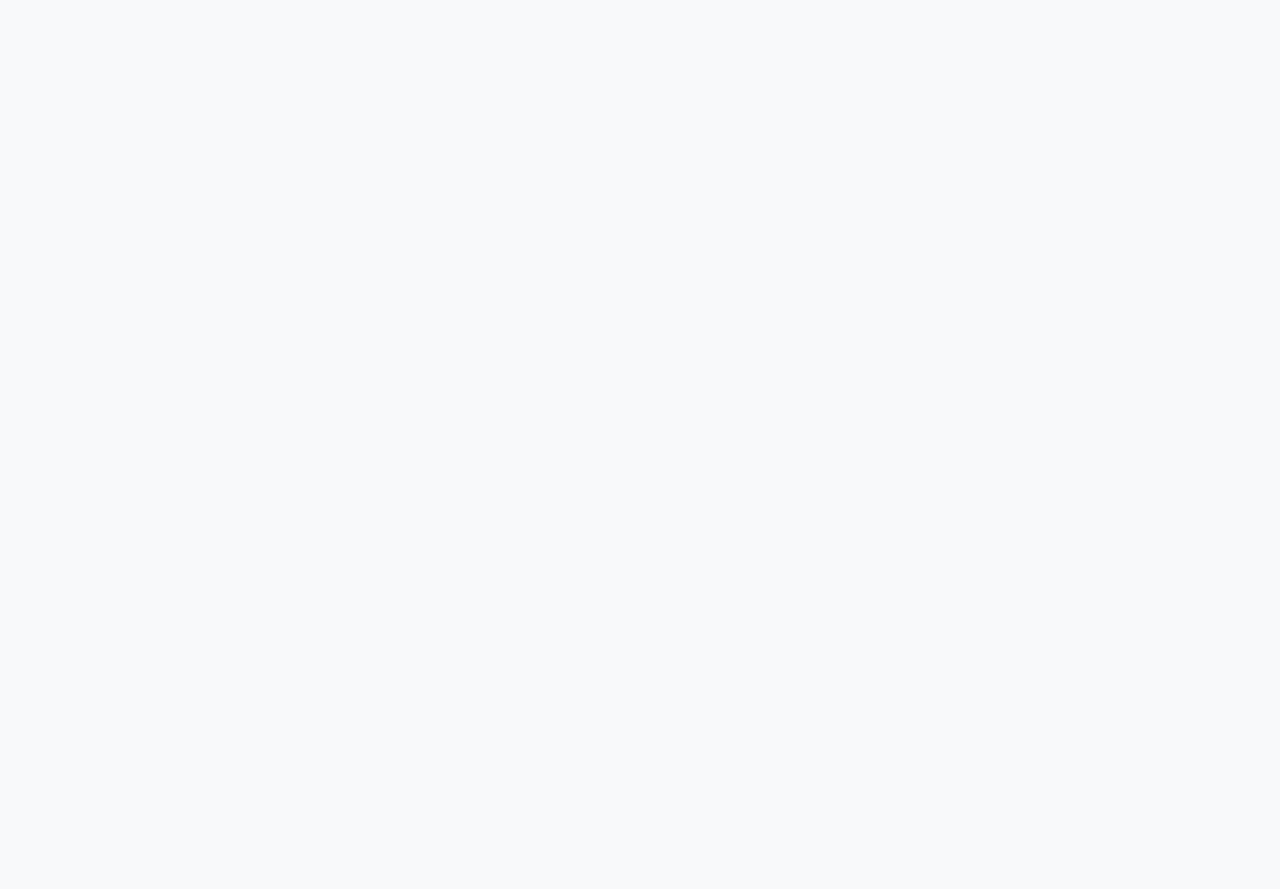 select on "service" 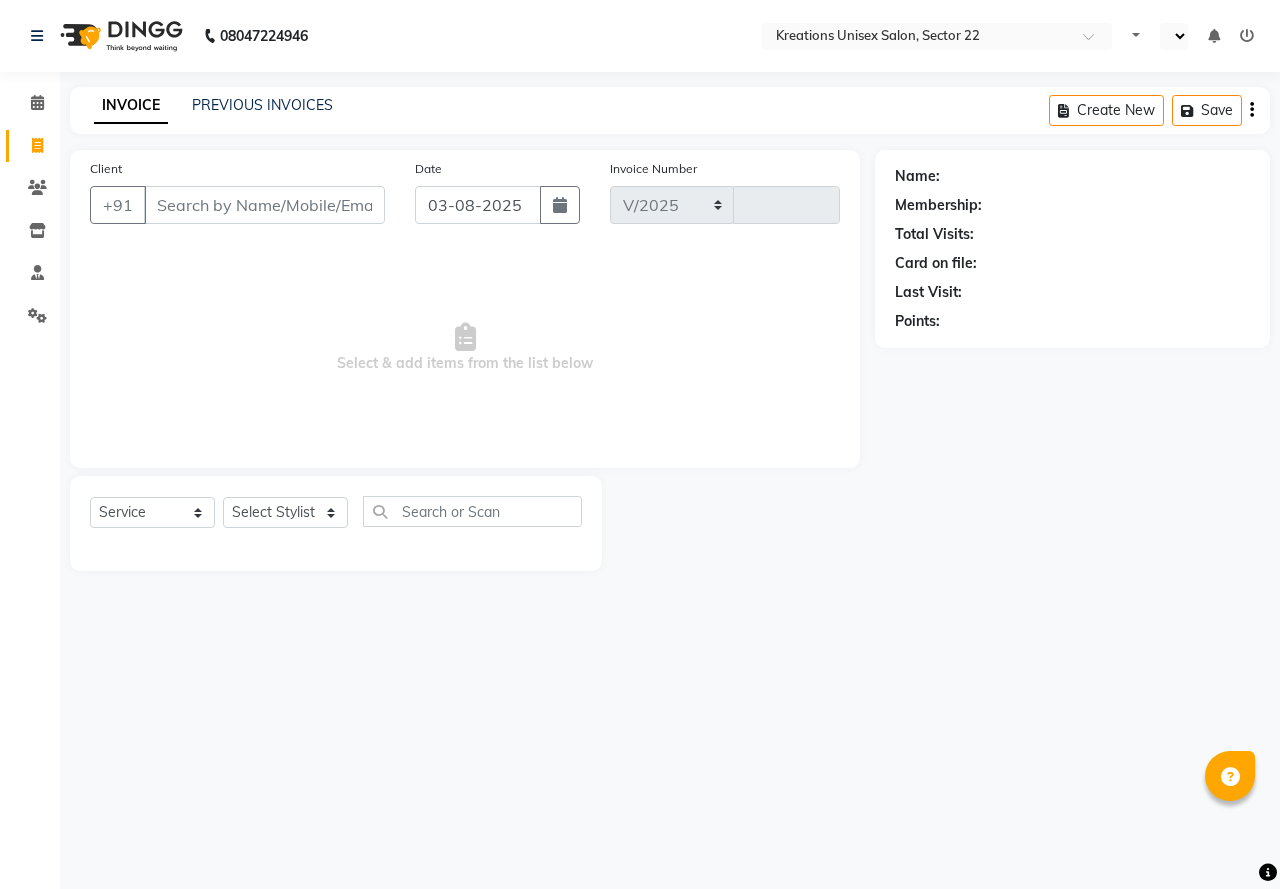 select on "6170" 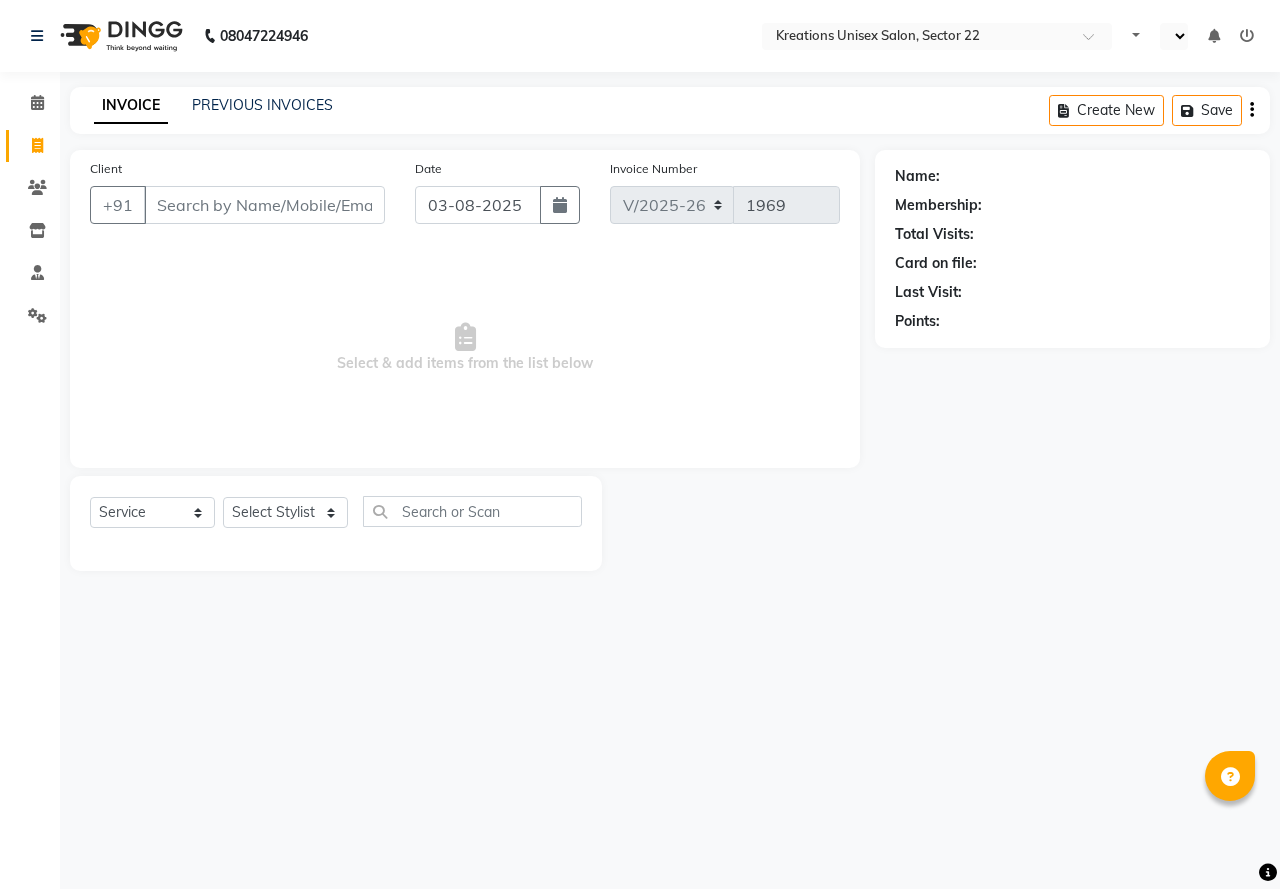 select on "en" 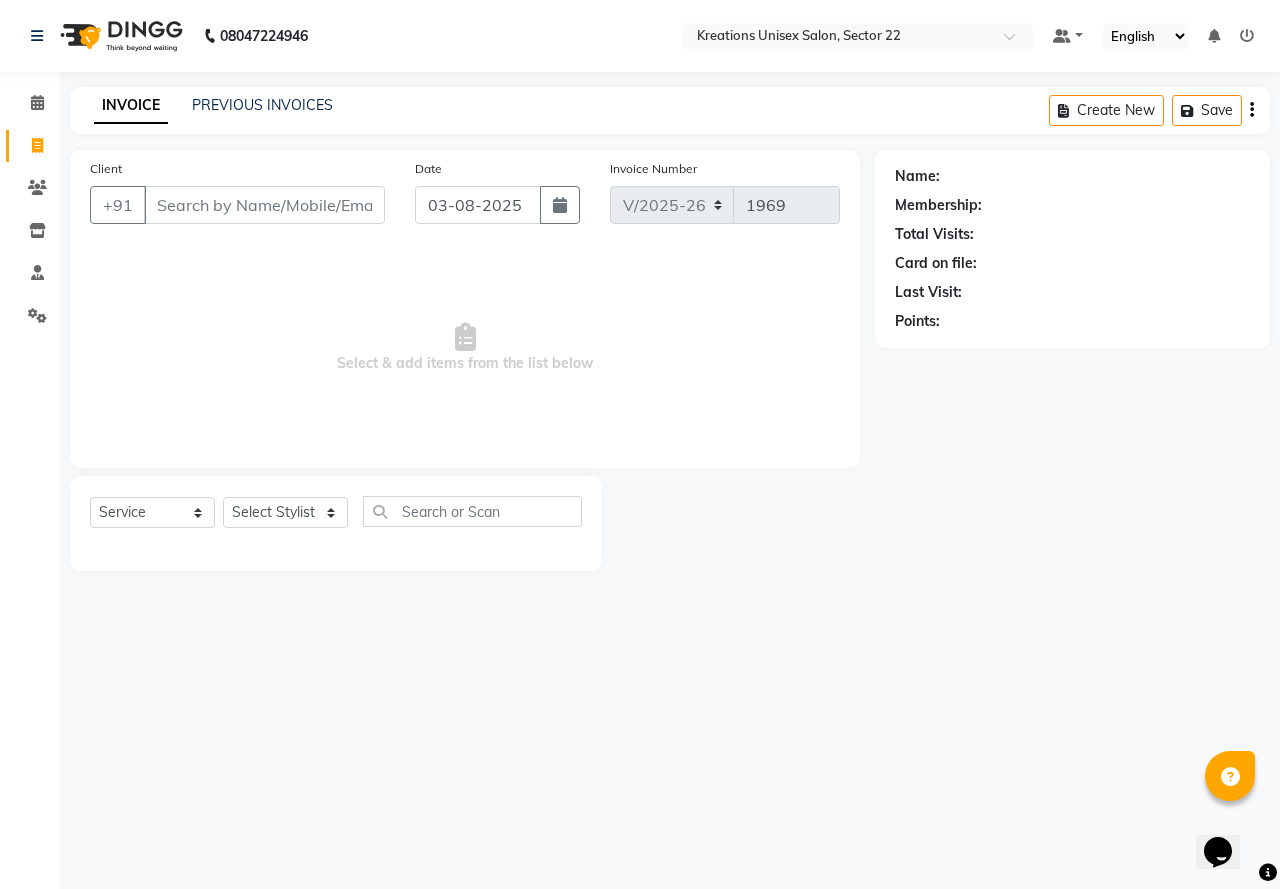 scroll, scrollTop: 0, scrollLeft: 0, axis: both 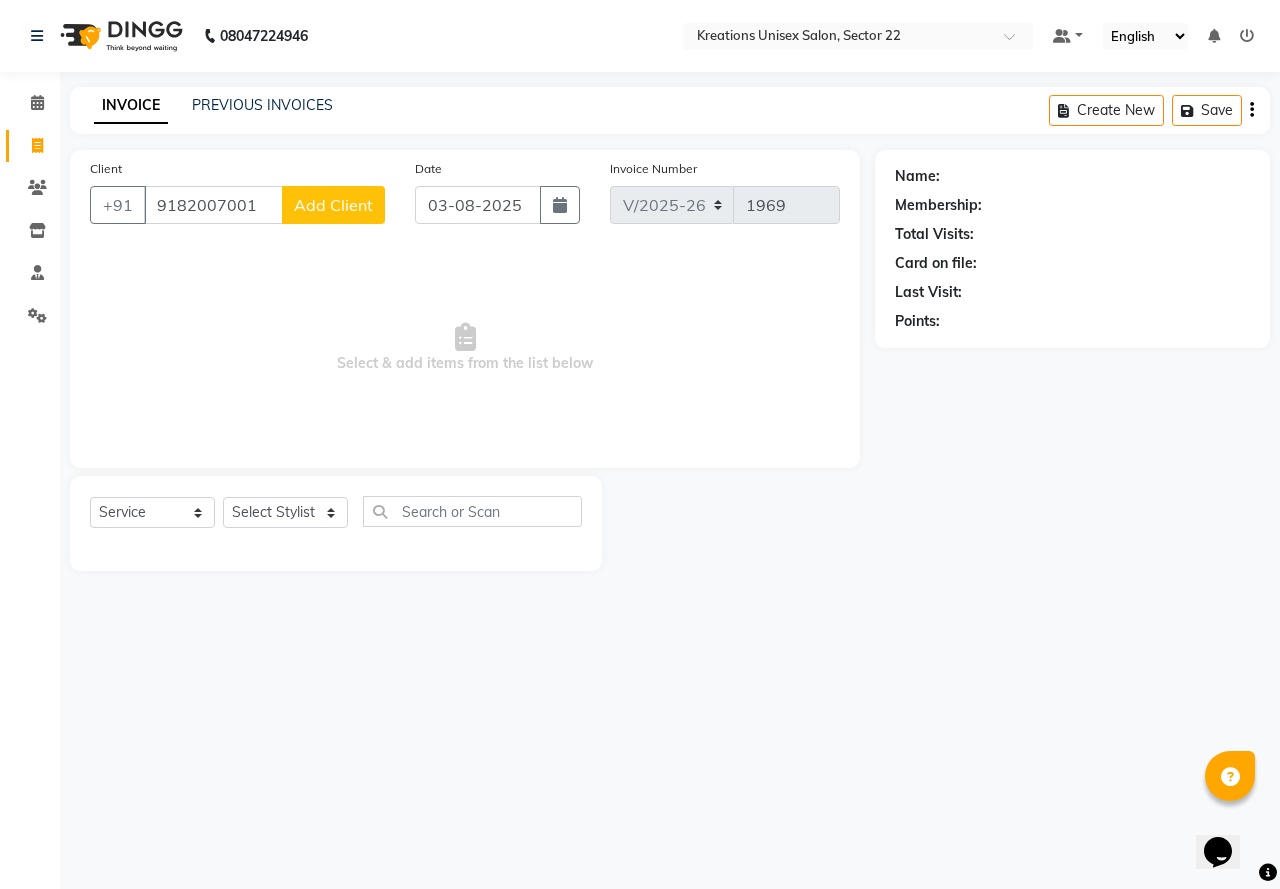type on "9182007001" 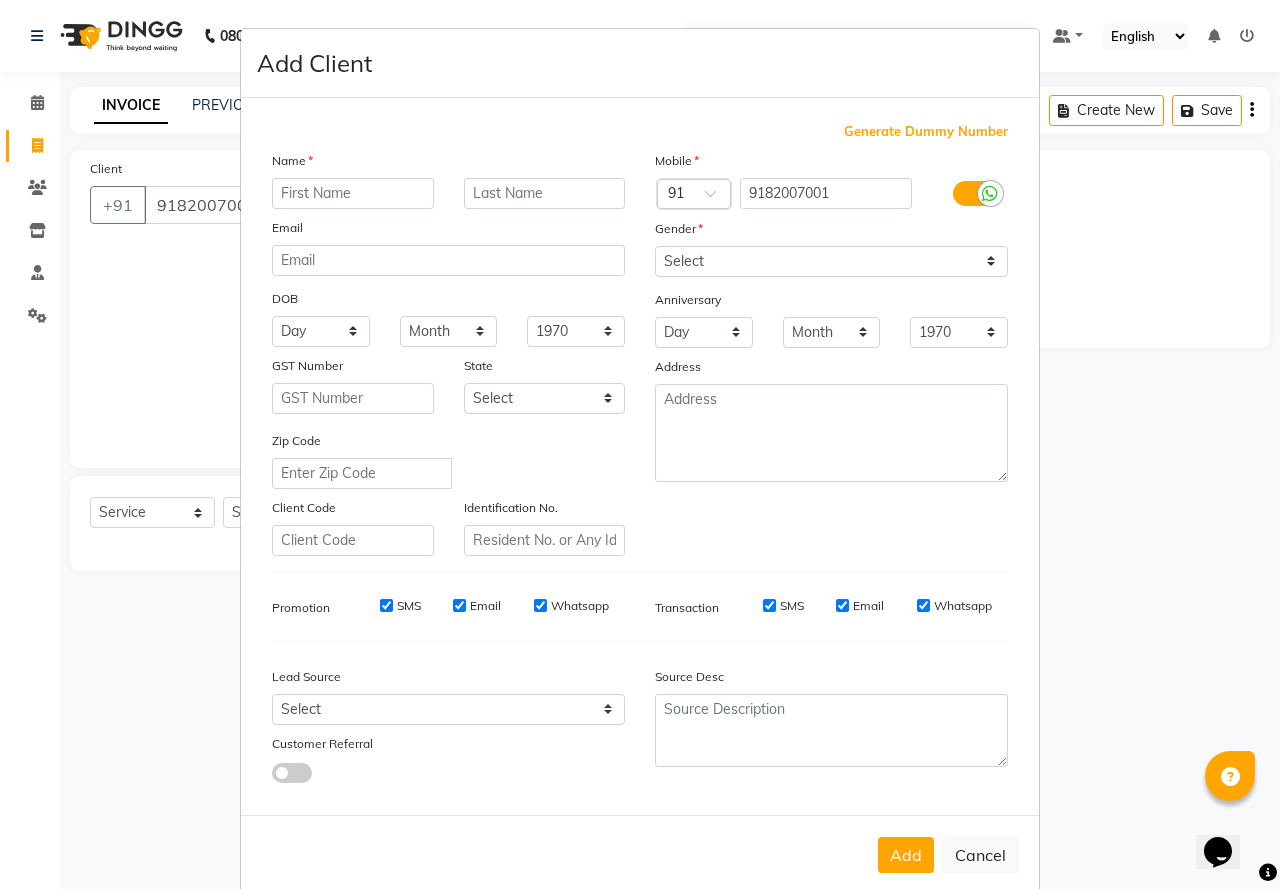 click at bounding box center (353, 193) 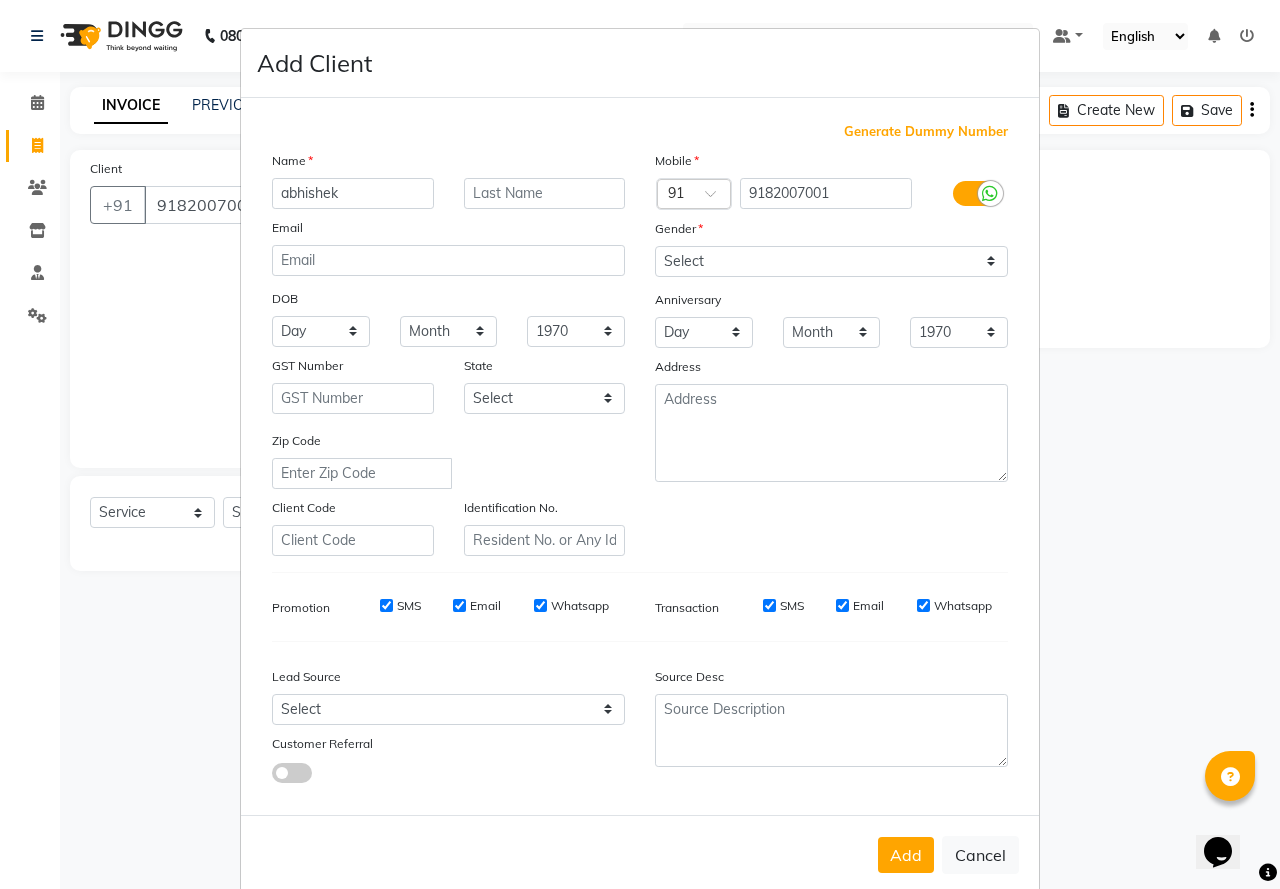 type on "abhishek" 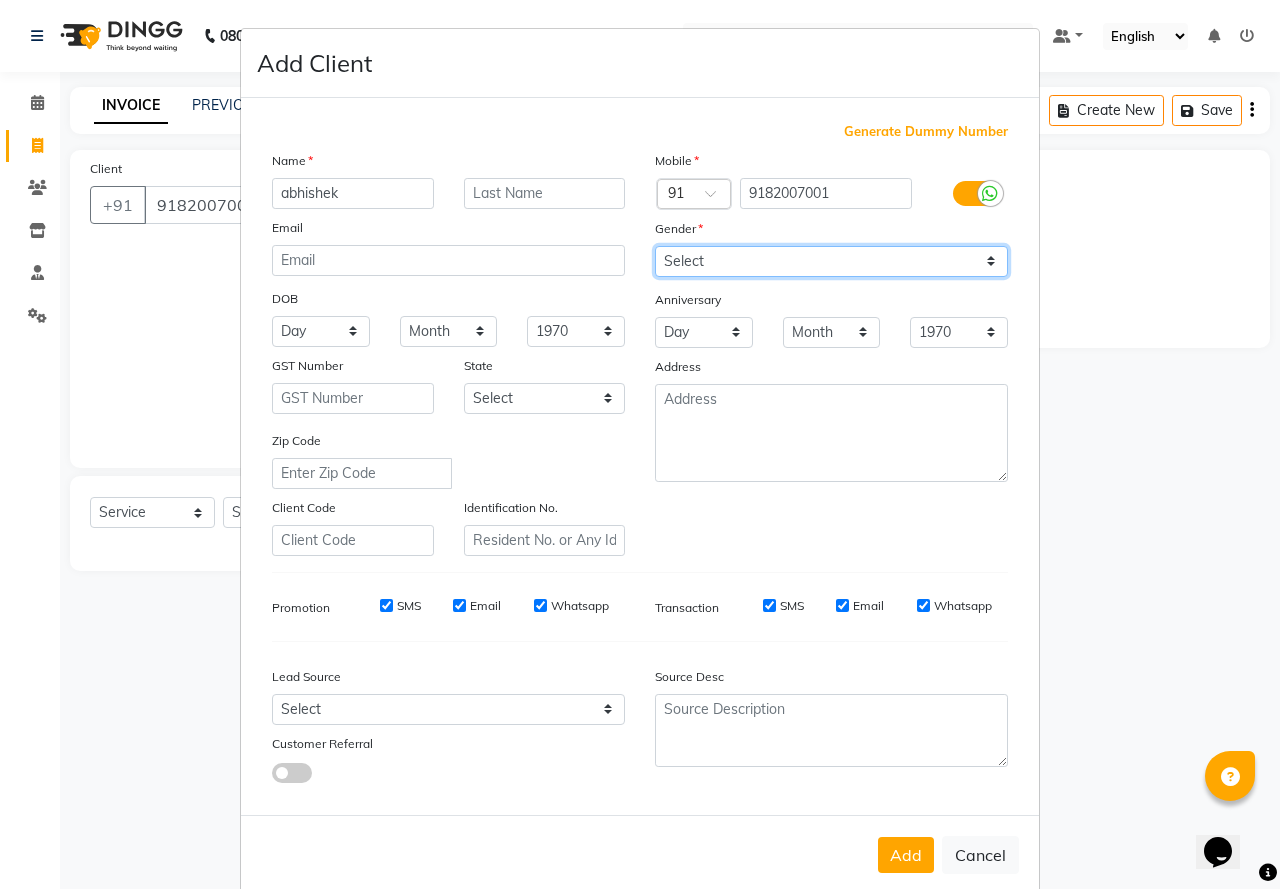 click on "Select Male Female Other Prefer Not To Say" at bounding box center (831, 261) 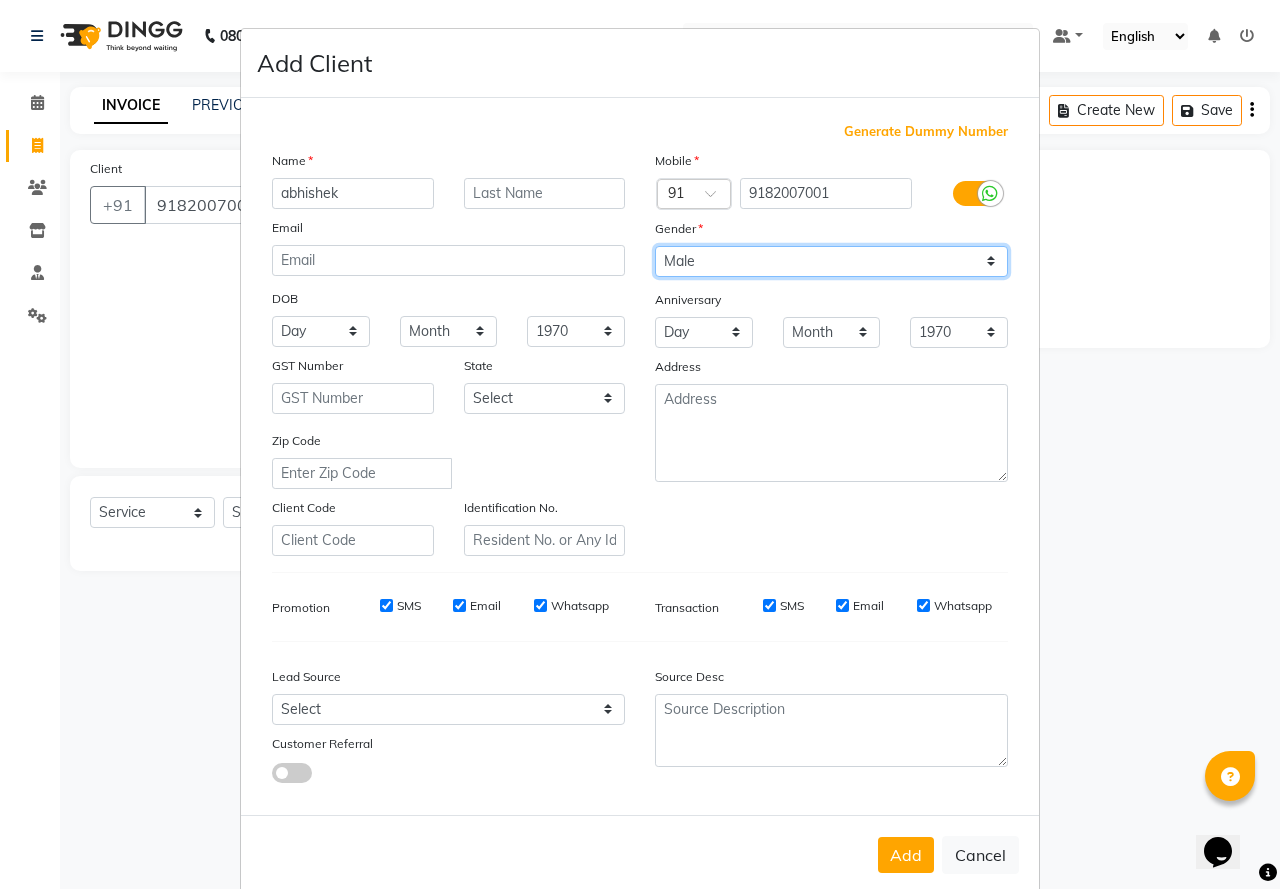 click on "Select Male Female Other Prefer Not To Say" at bounding box center (831, 261) 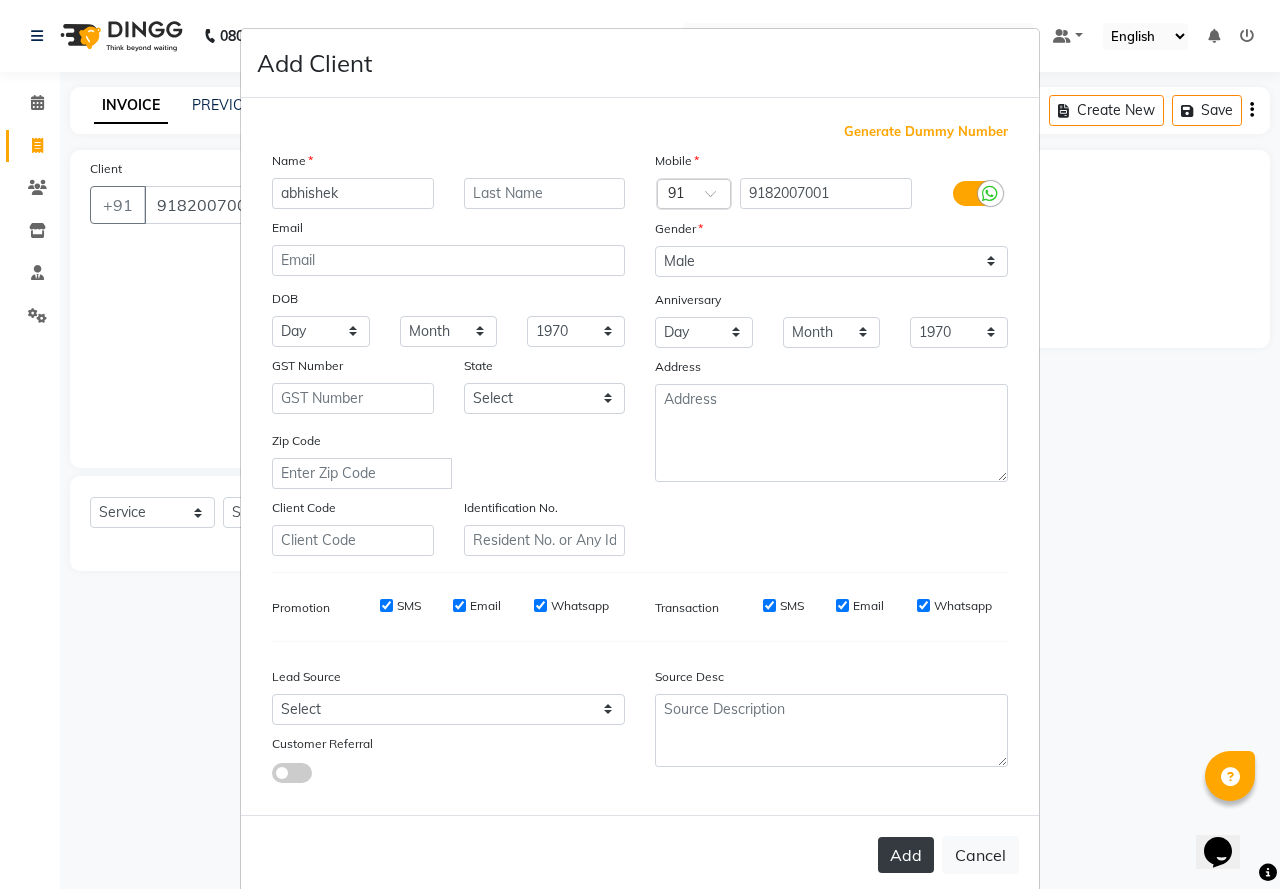 click on "Add" at bounding box center (906, 855) 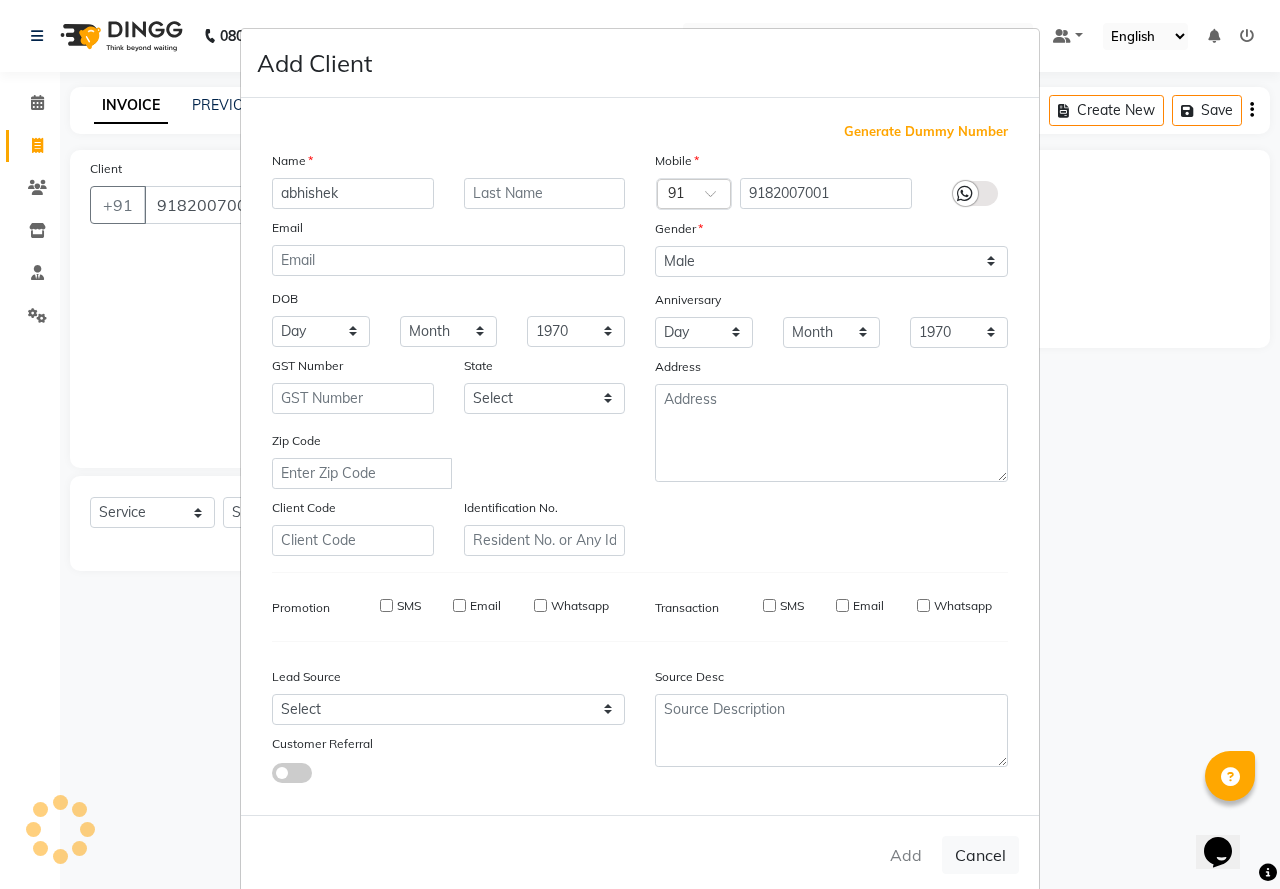 type on "91******01" 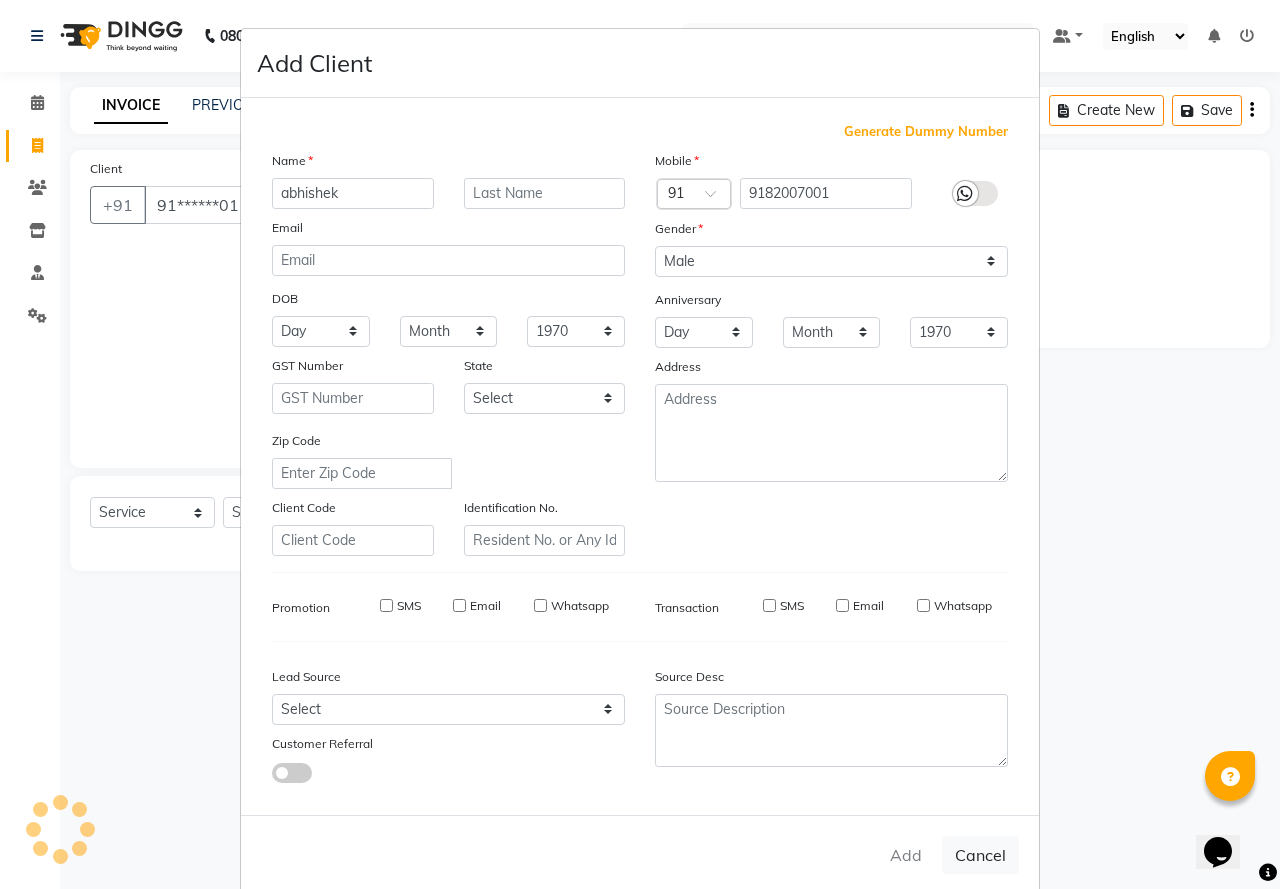 type 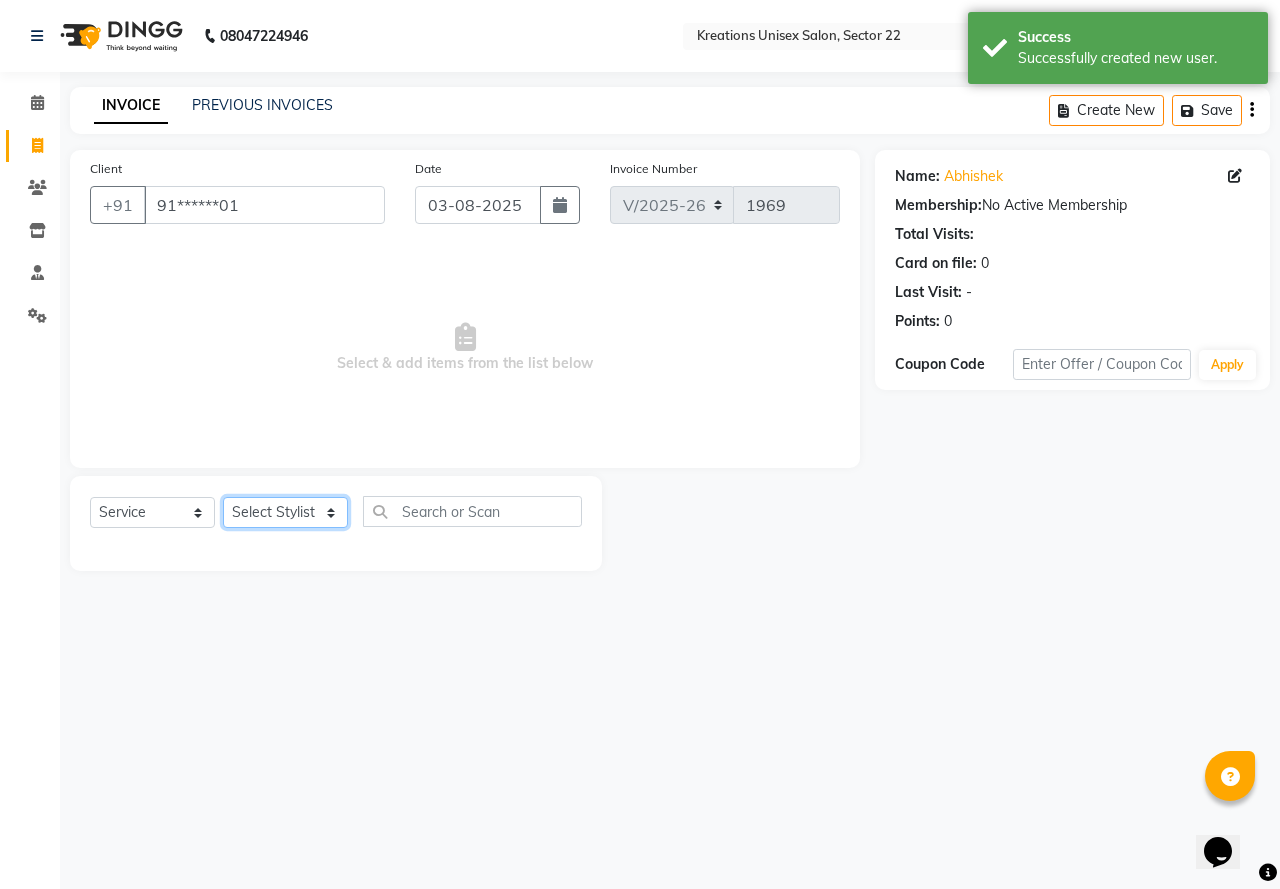 click on "Select Stylist AMAN Jeet Manager Jitender  Kapil  Kavita Manager Malik Khan  Manas Sir  rozy  Sector-23 Shaffali Maam  Shiv Kumar Sita Mehto" 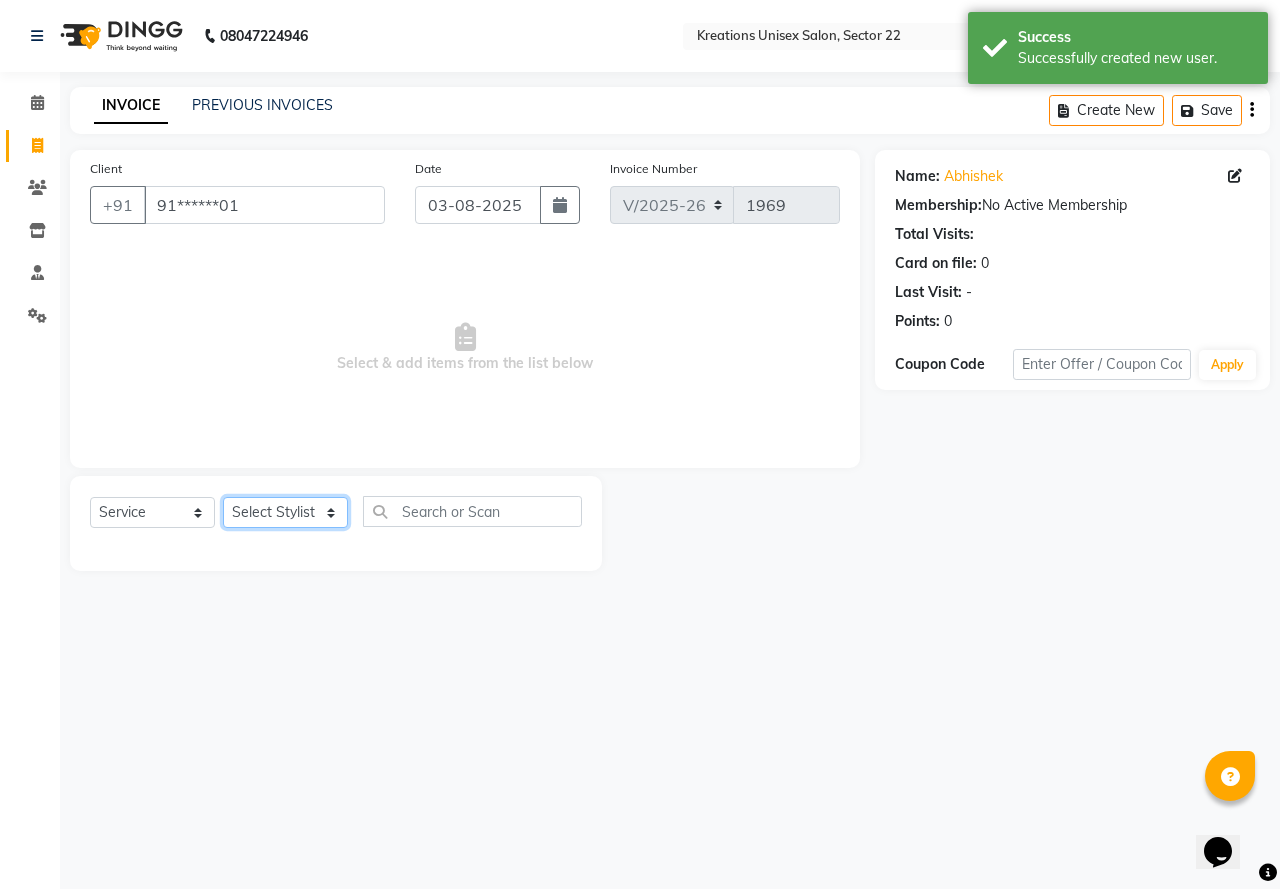 select on "87945" 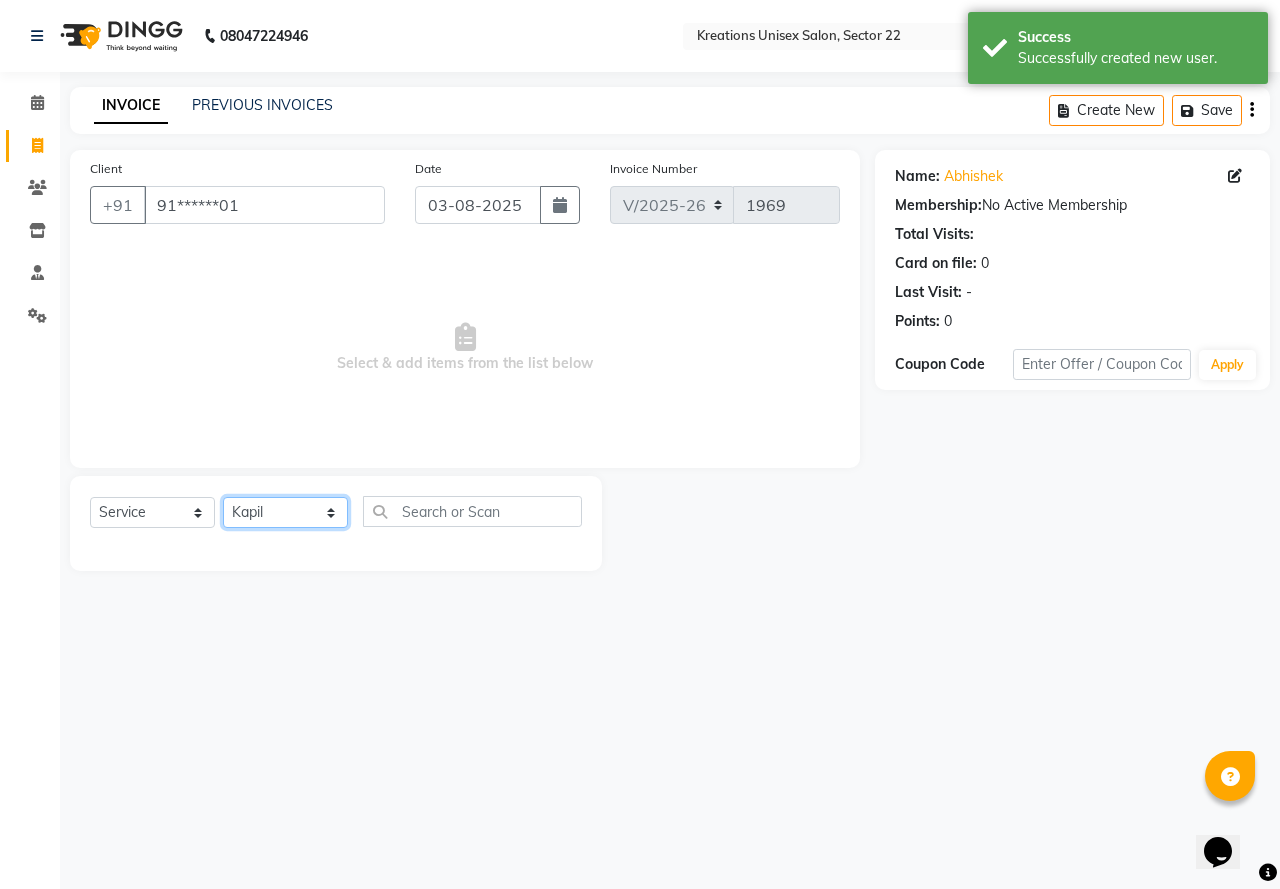 click on "Select Stylist AMAN Jeet Manager Jitender  Kapil  Kavita Manager Malik Khan  Manas Sir  rozy  Sector-23 Shaffali Maam  Shiv Kumar Sita Mehto" 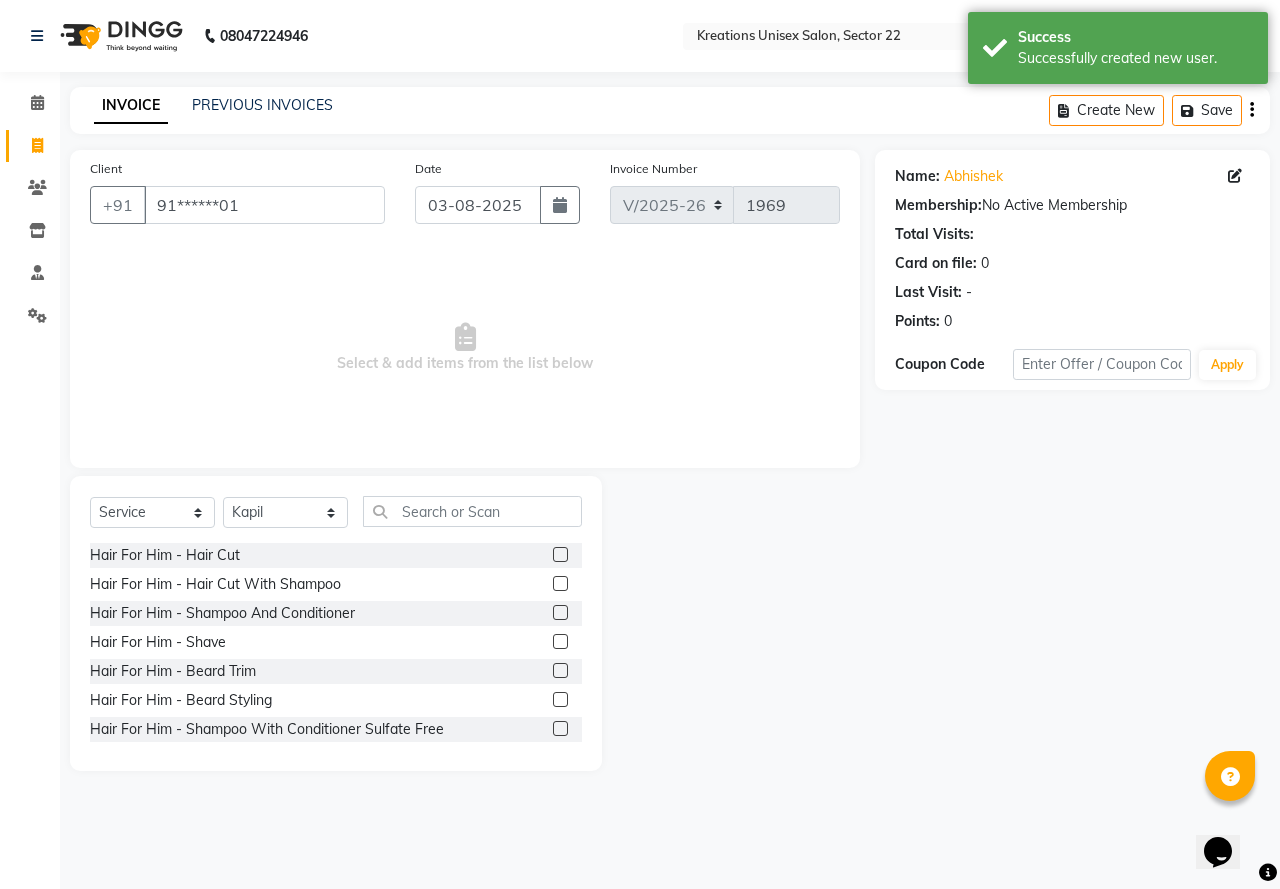 click on "Hair For Him - Hair Cut" 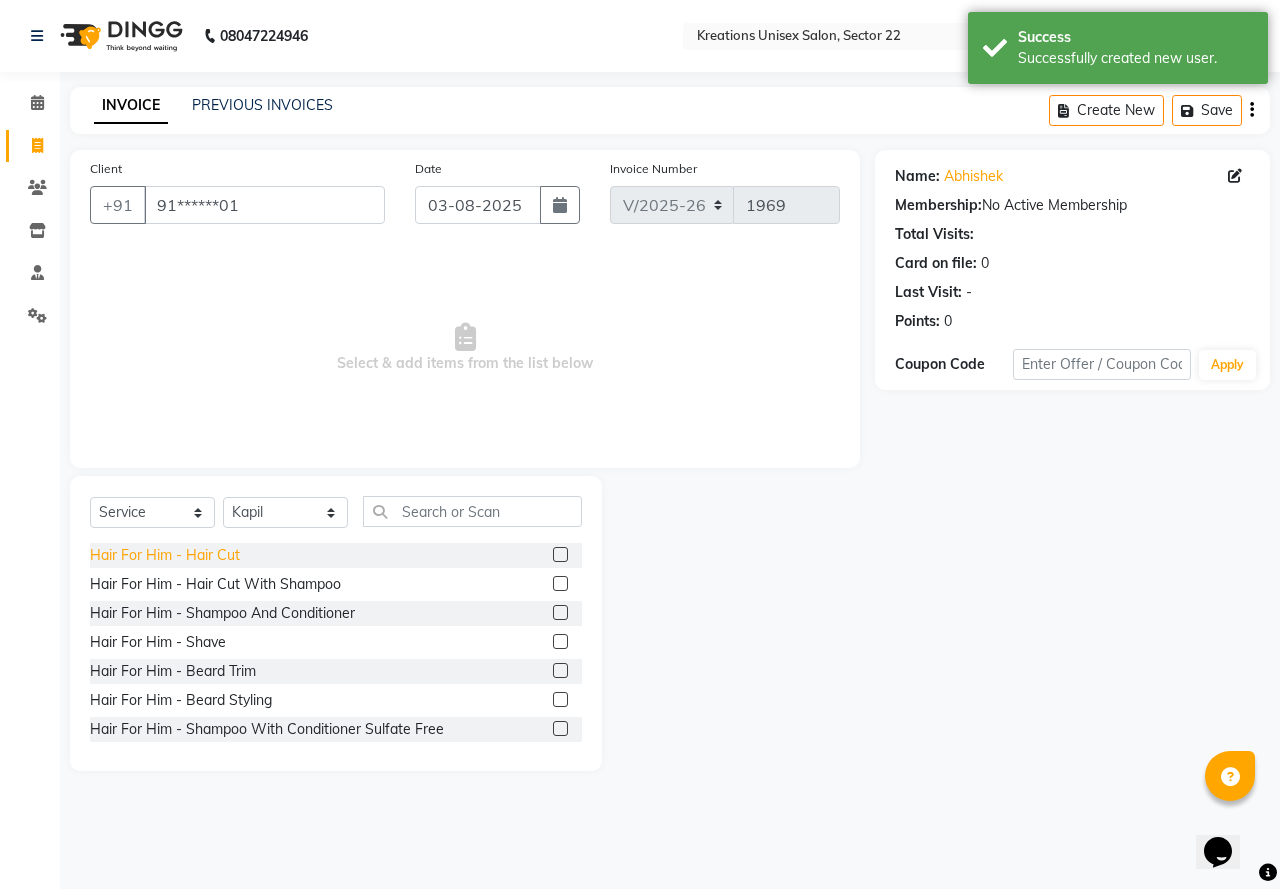 click on "Hair For Him - Hair Cut" 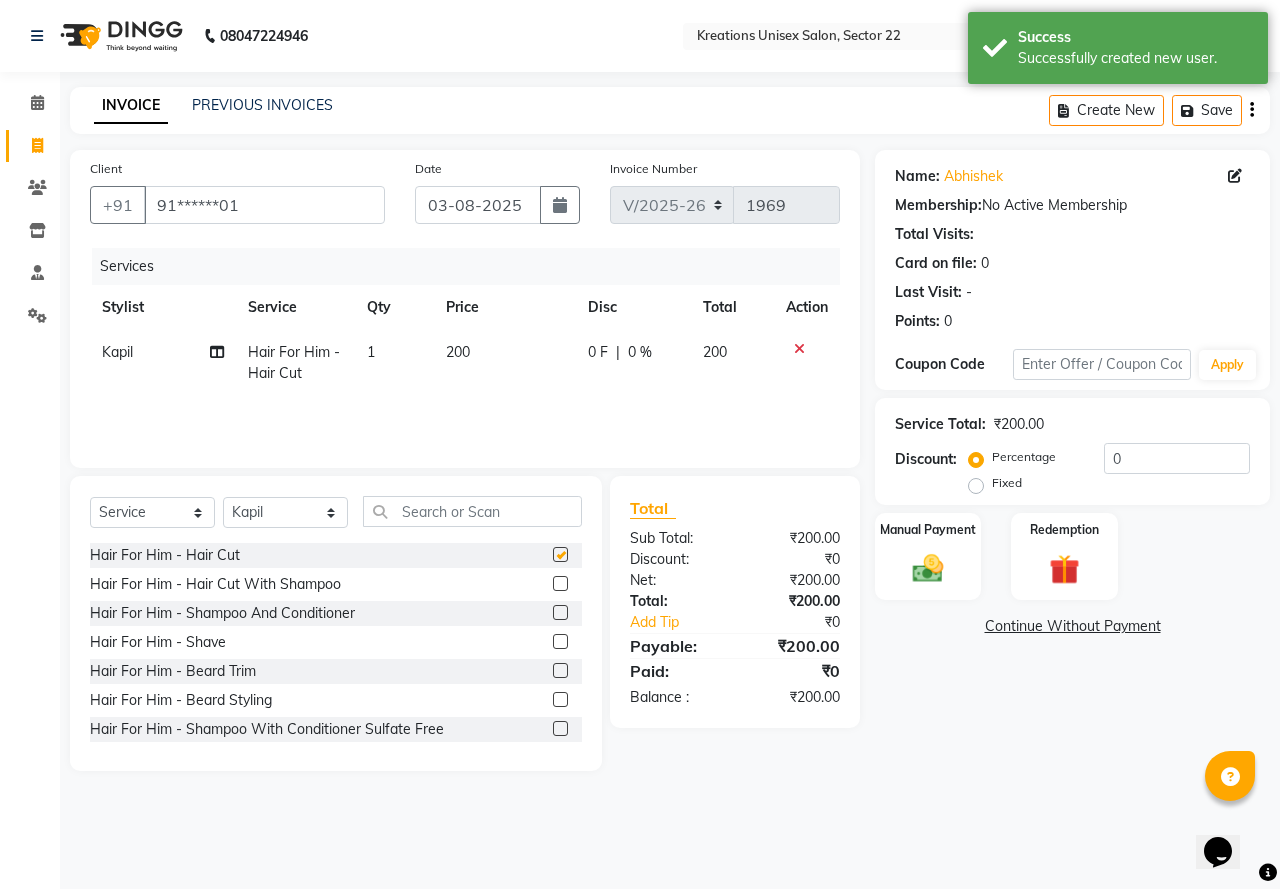 checkbox on "false" 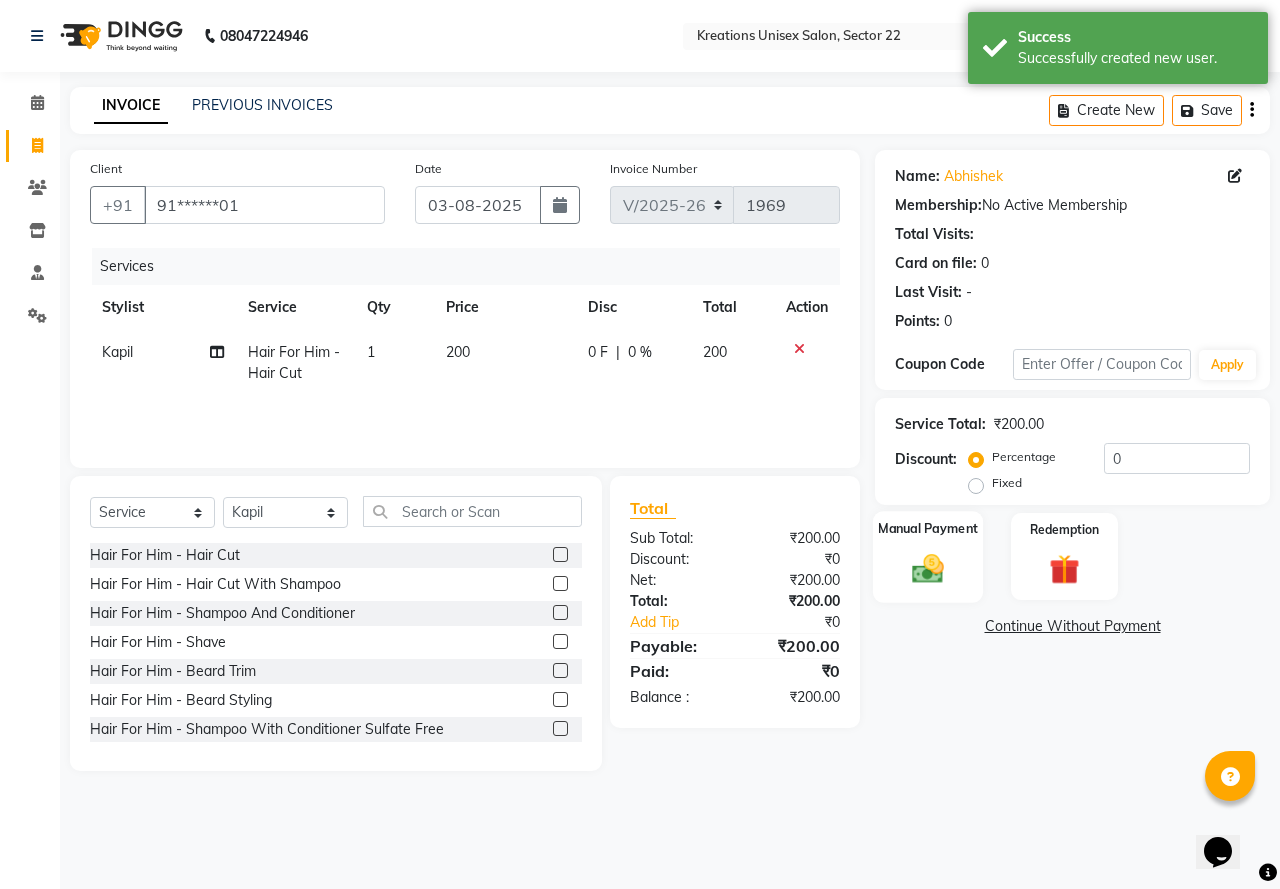 click 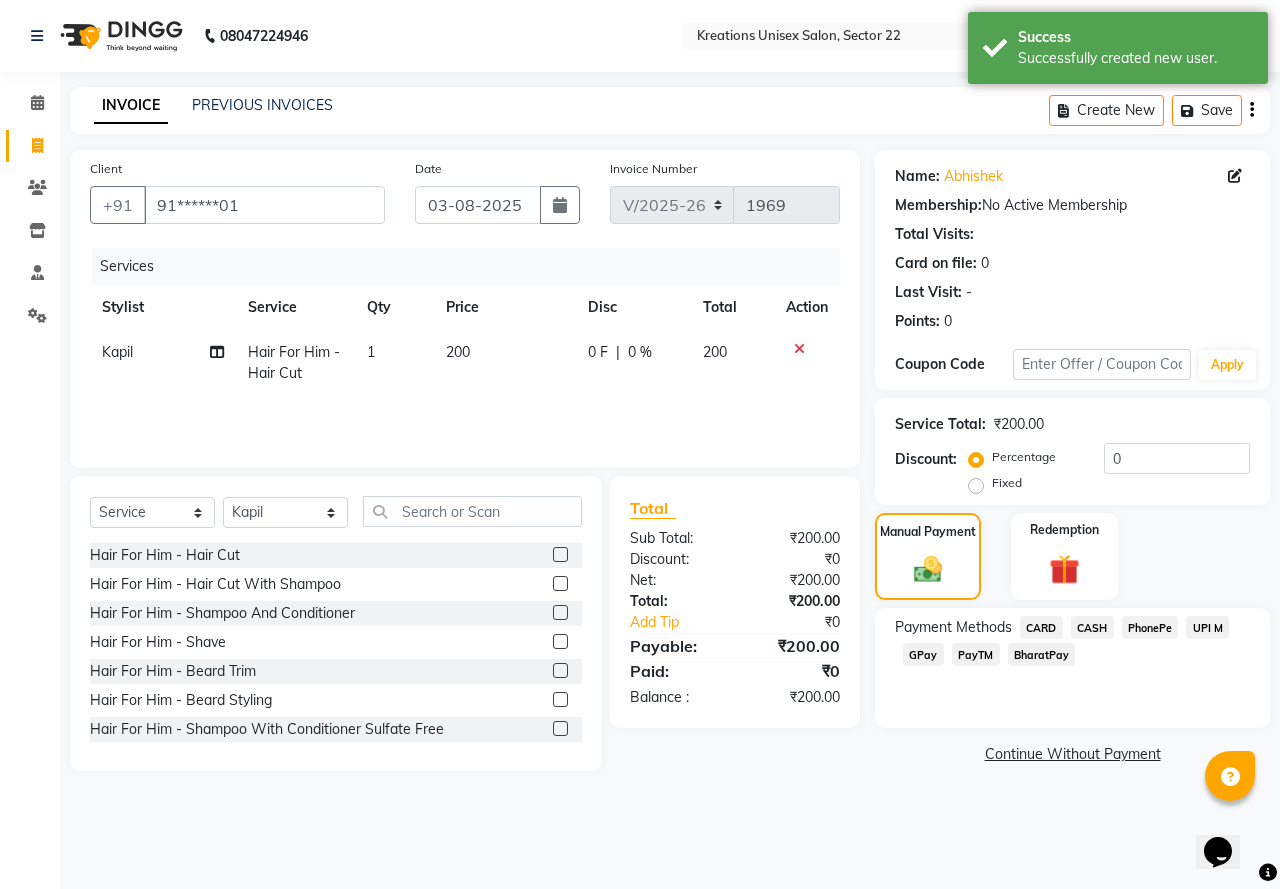 click on "PayTM" 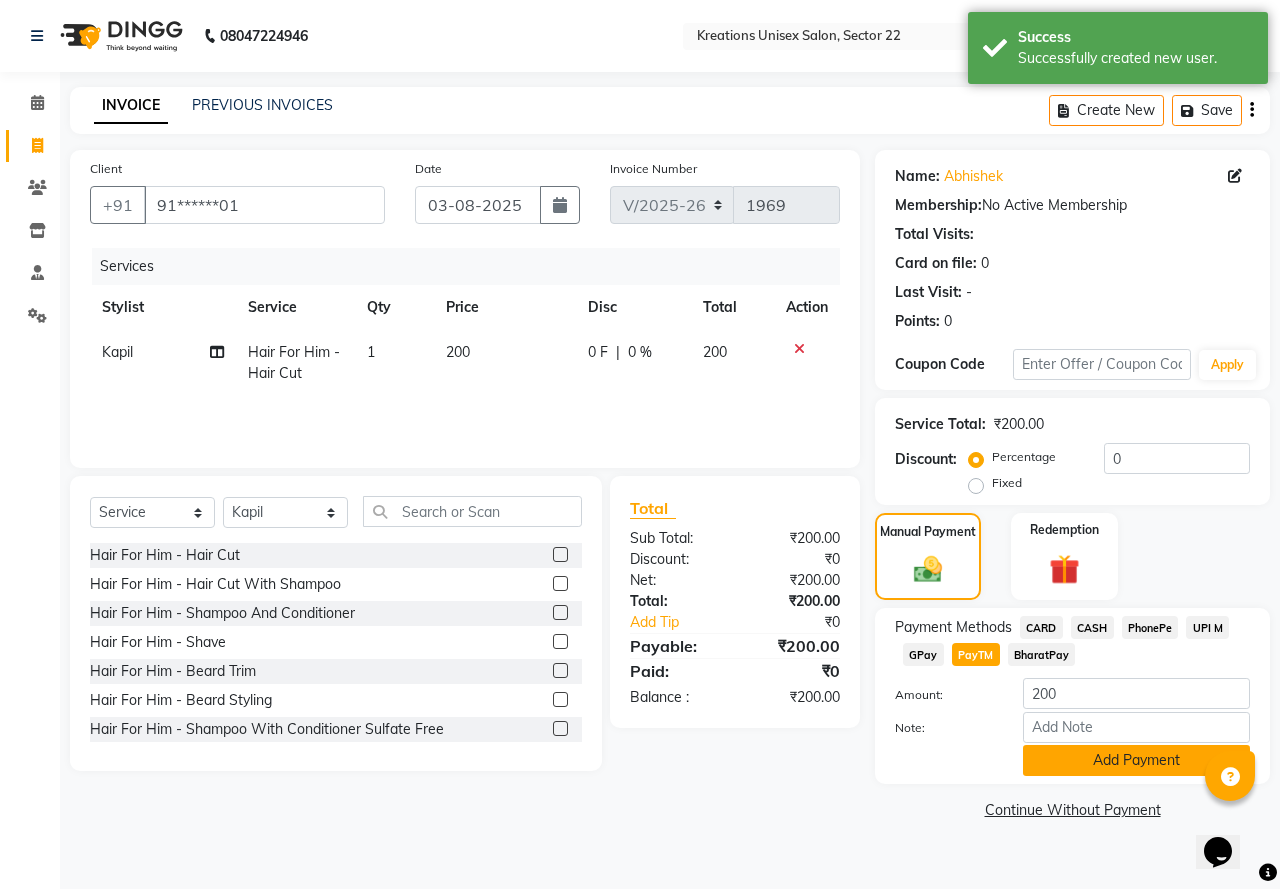 click on "Add Payment" 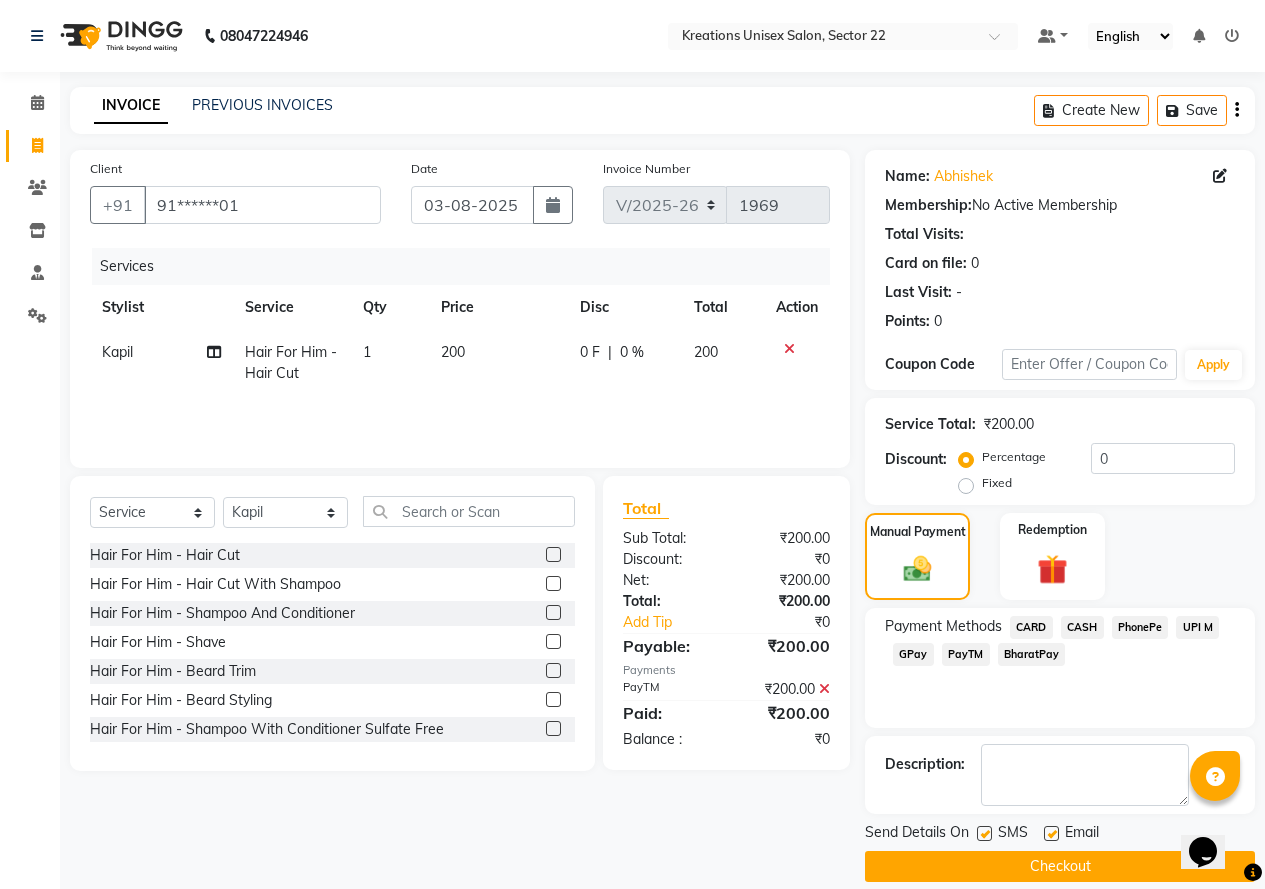drag, startPoint x: 989, startPoint y: 837, endPoint x: 1013, endPoint y: 836, distance: 24.020824 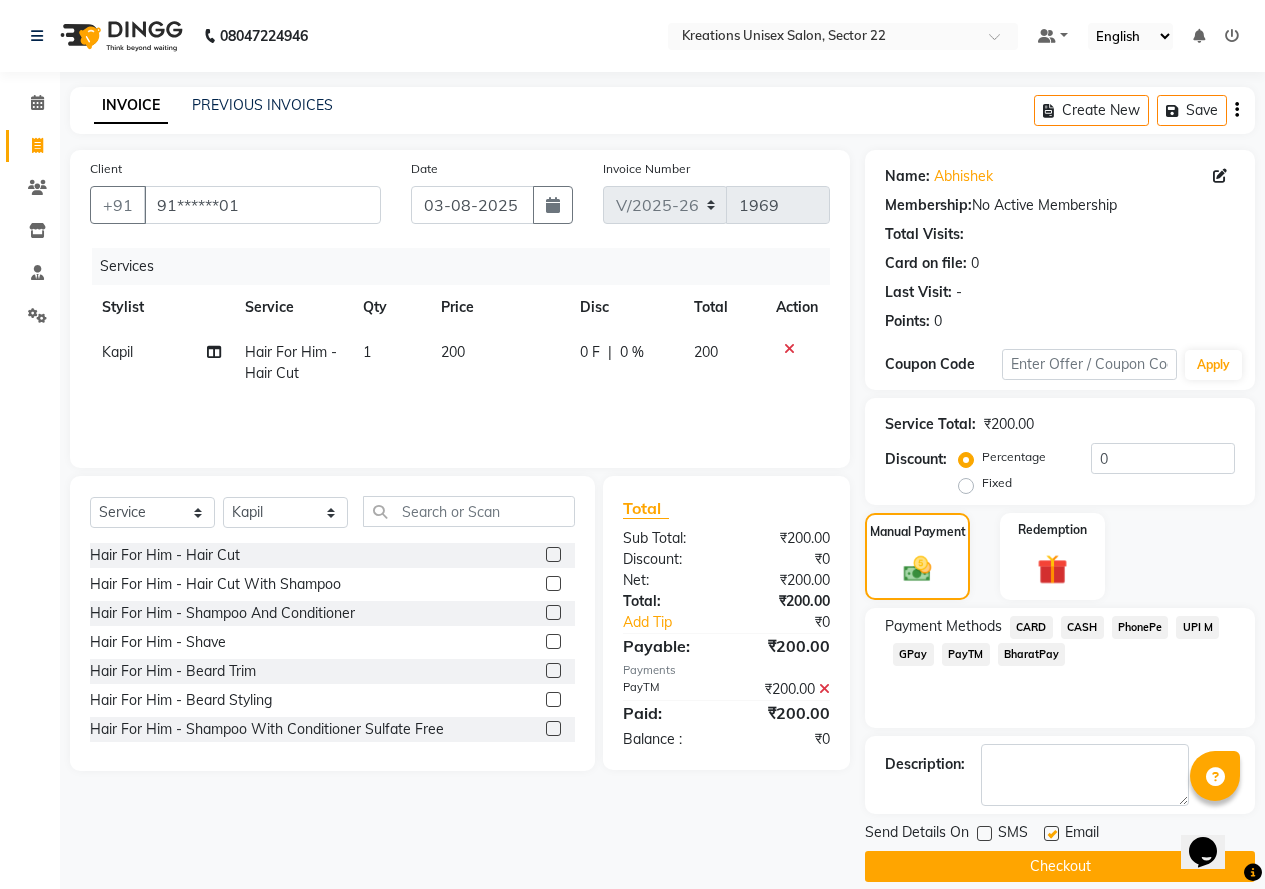 click 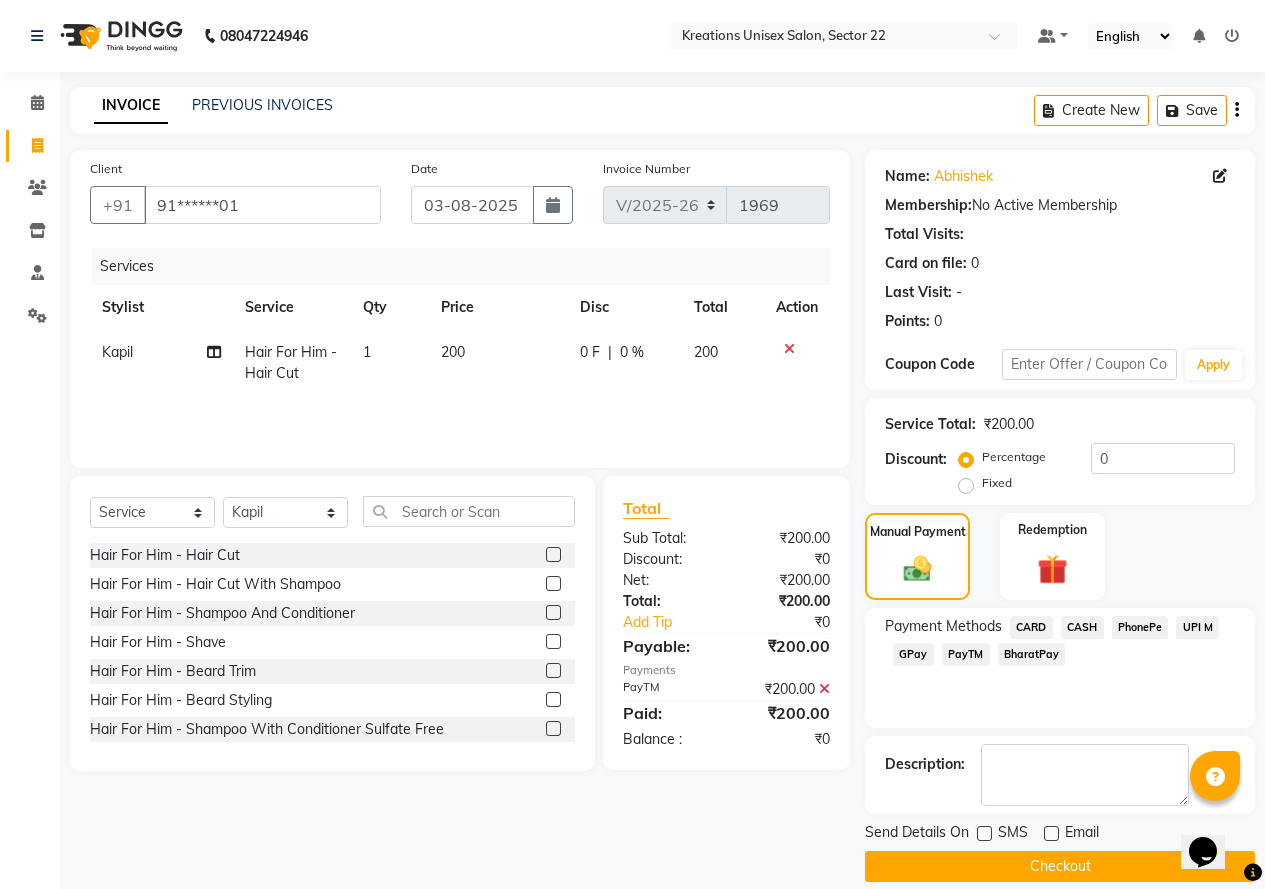 click on "Checkout" 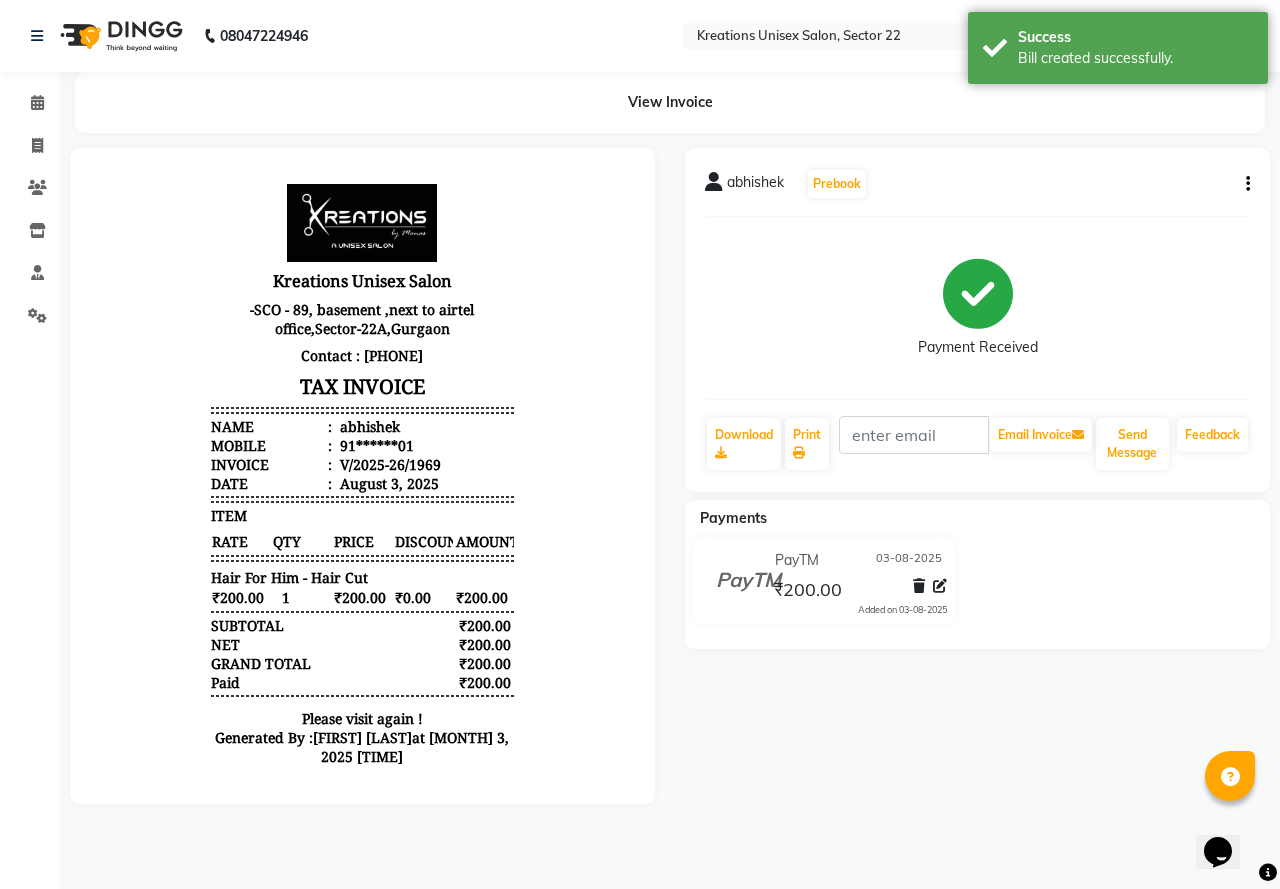 scroll, scrollTop: 0, scrollLeft: 0, axis: both 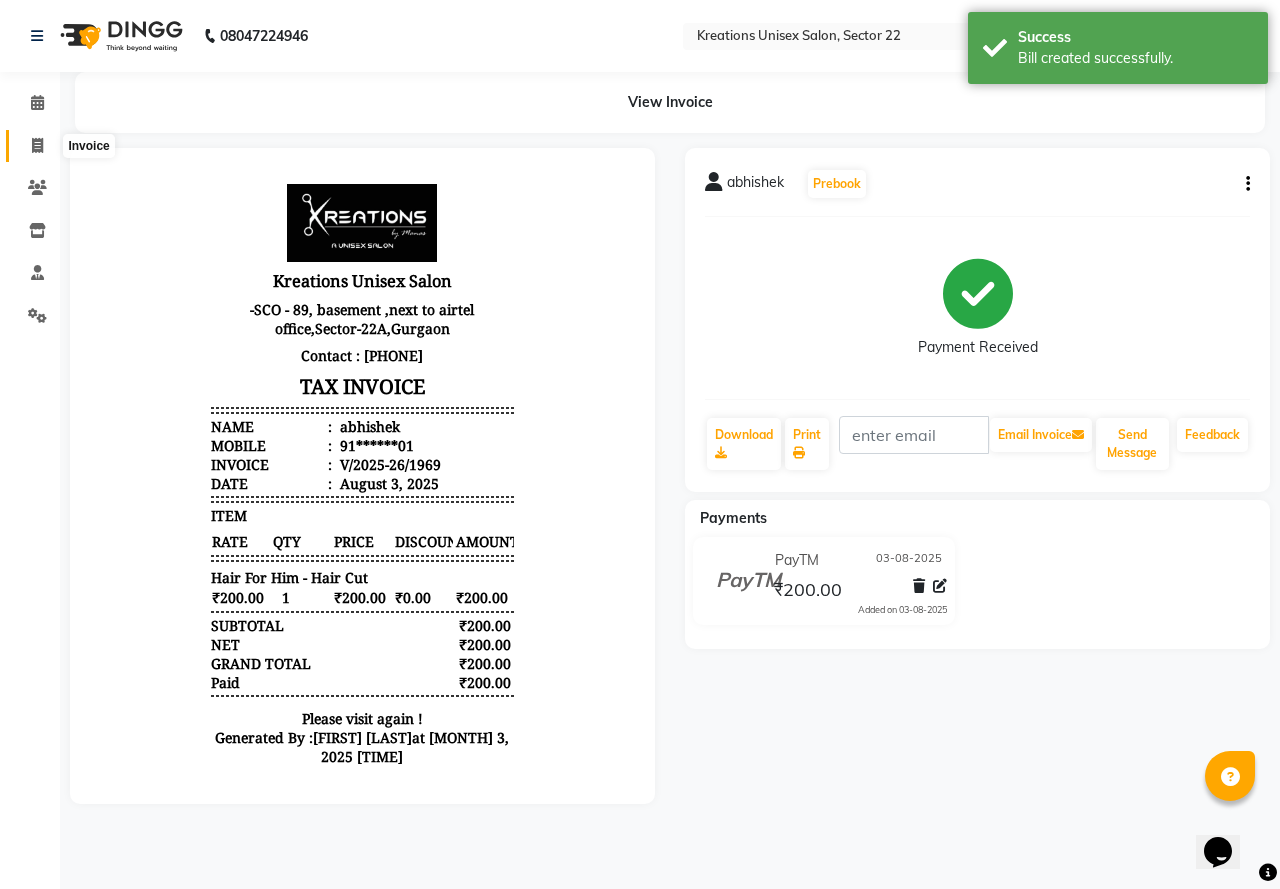 click 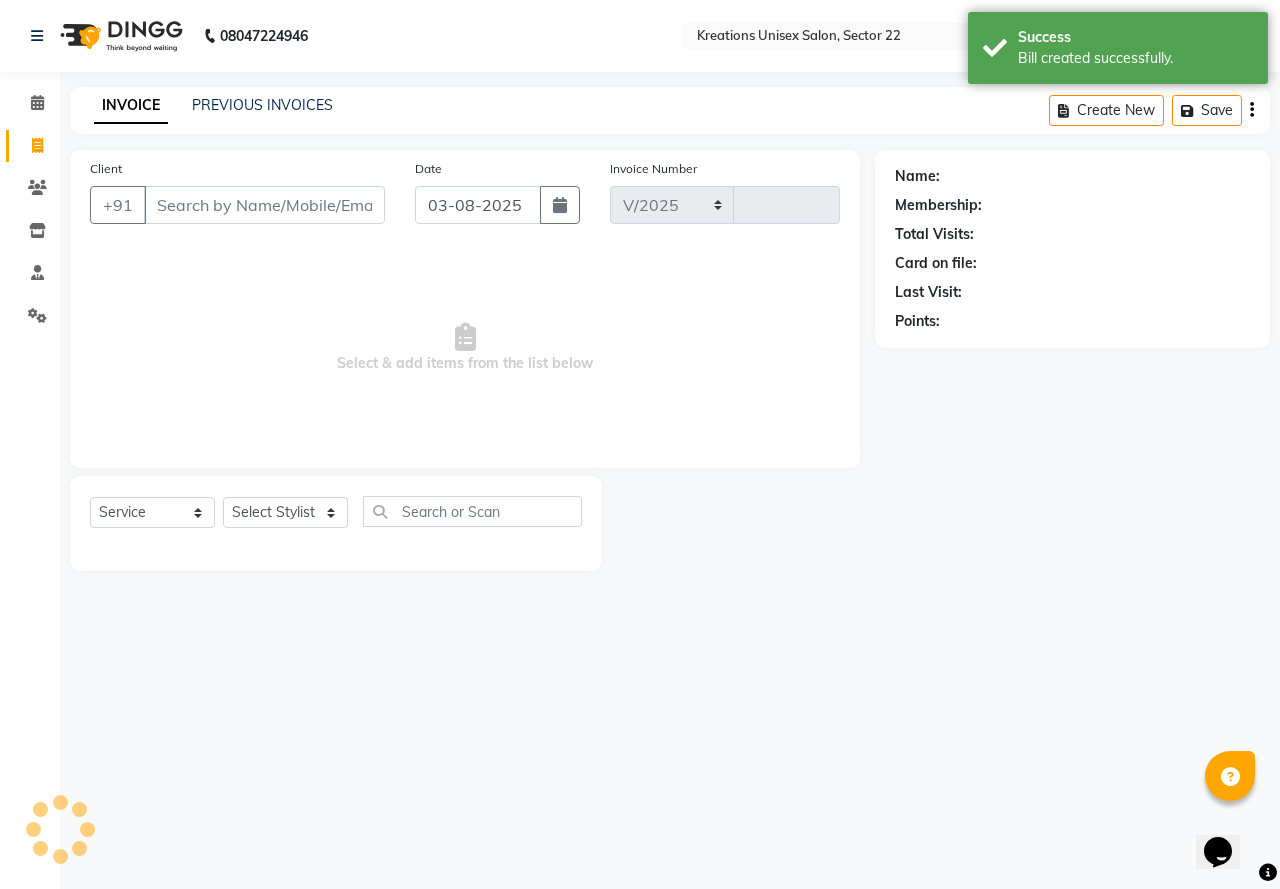 select on "6170" 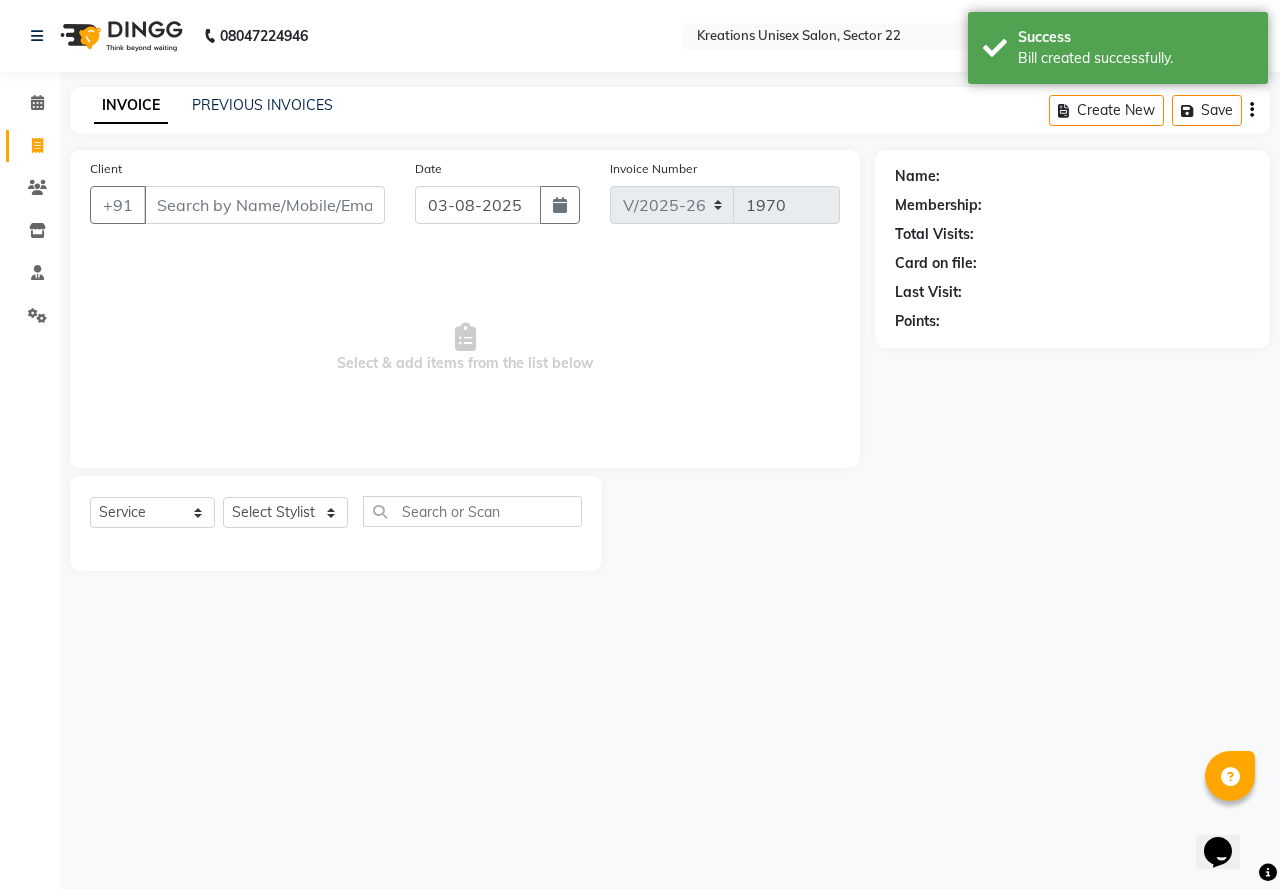 click on "Client" at bounding box center [264, 205] 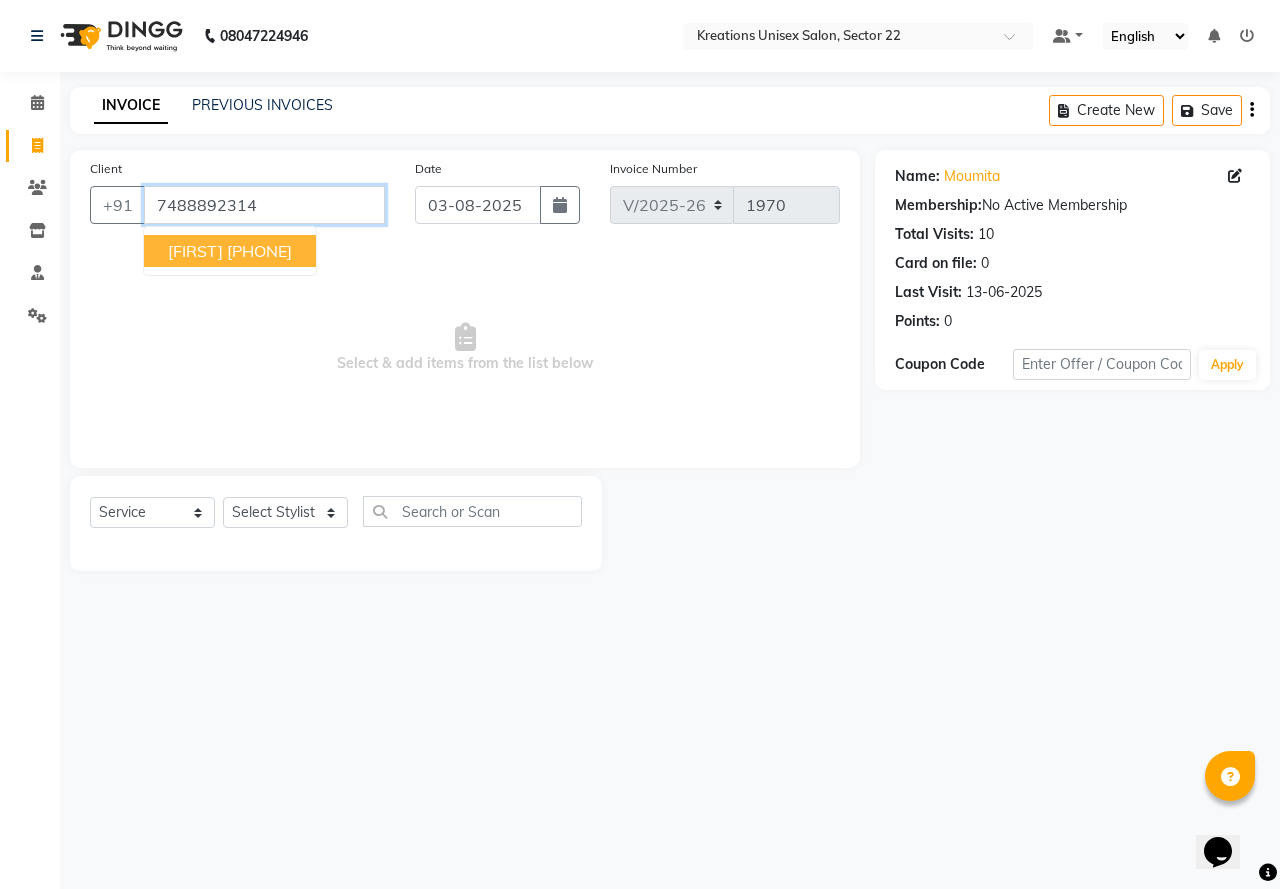 click on "7488892314" at bounding box center (264, 205) 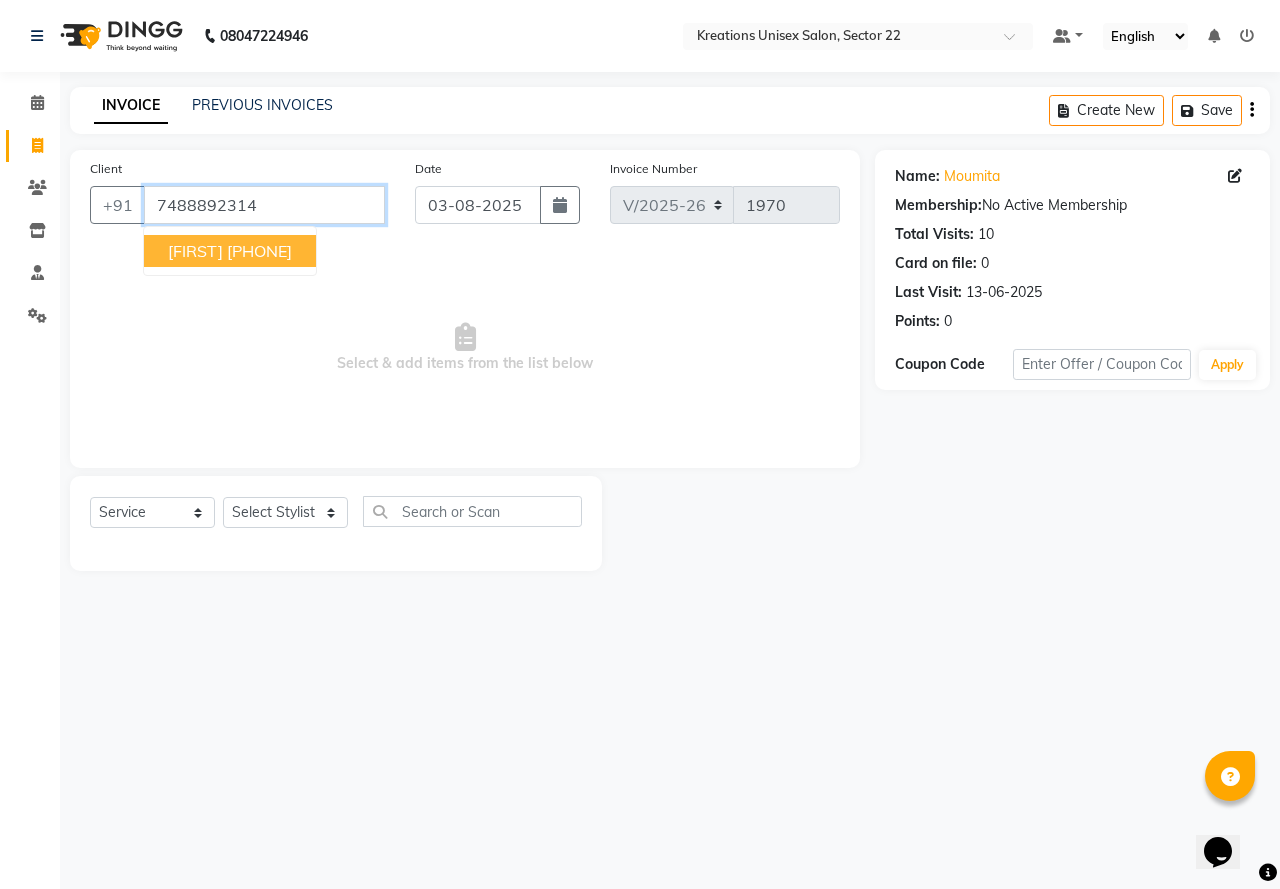 click on "[PHONE]" at bounding box center (259, 251) 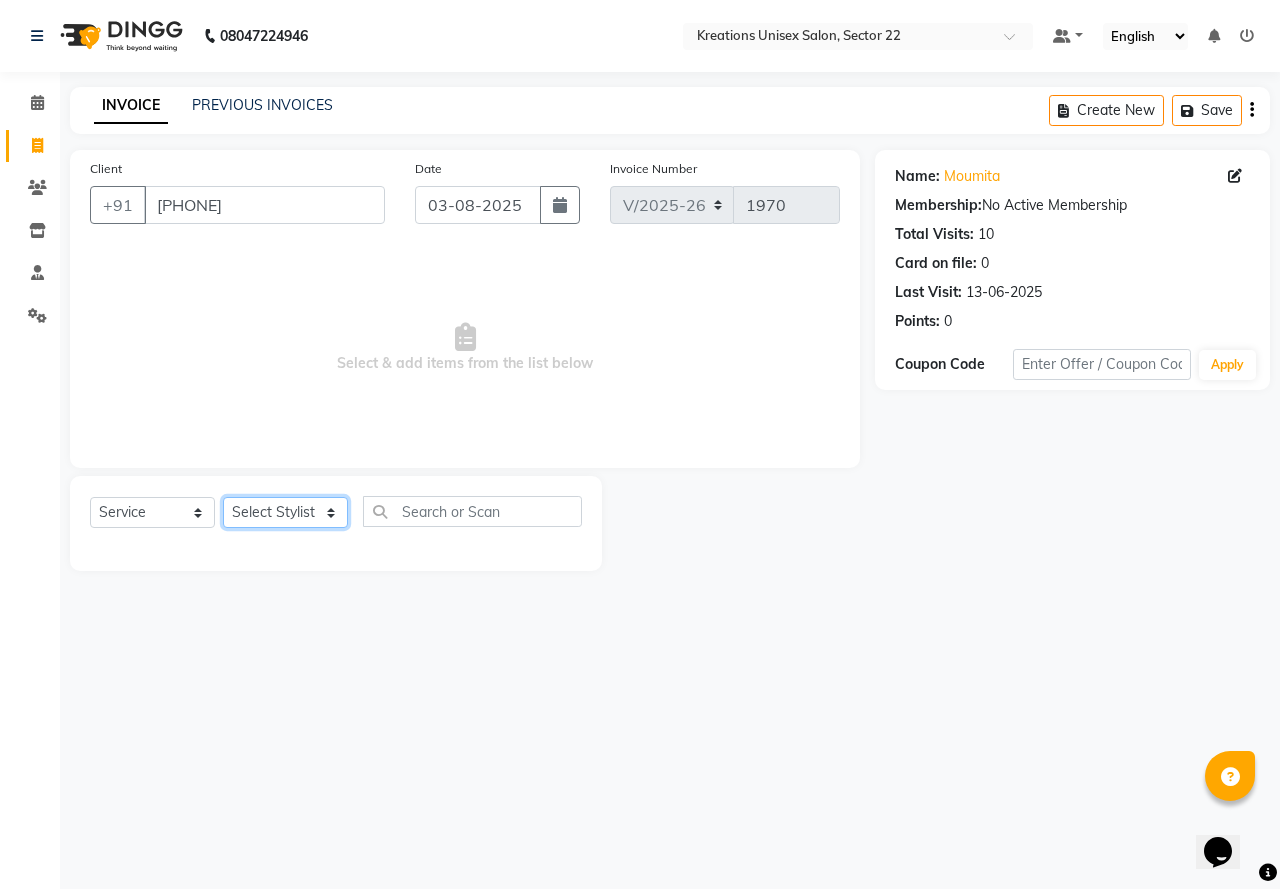 click on "Select Stylist AMAN Jeet Manager Jitender  Kapil  Kavita Manager Malik Khan  Manas Sir  rozy  Sector-23 Shaffali Maam  Shiv Kumar Sita Mehto" 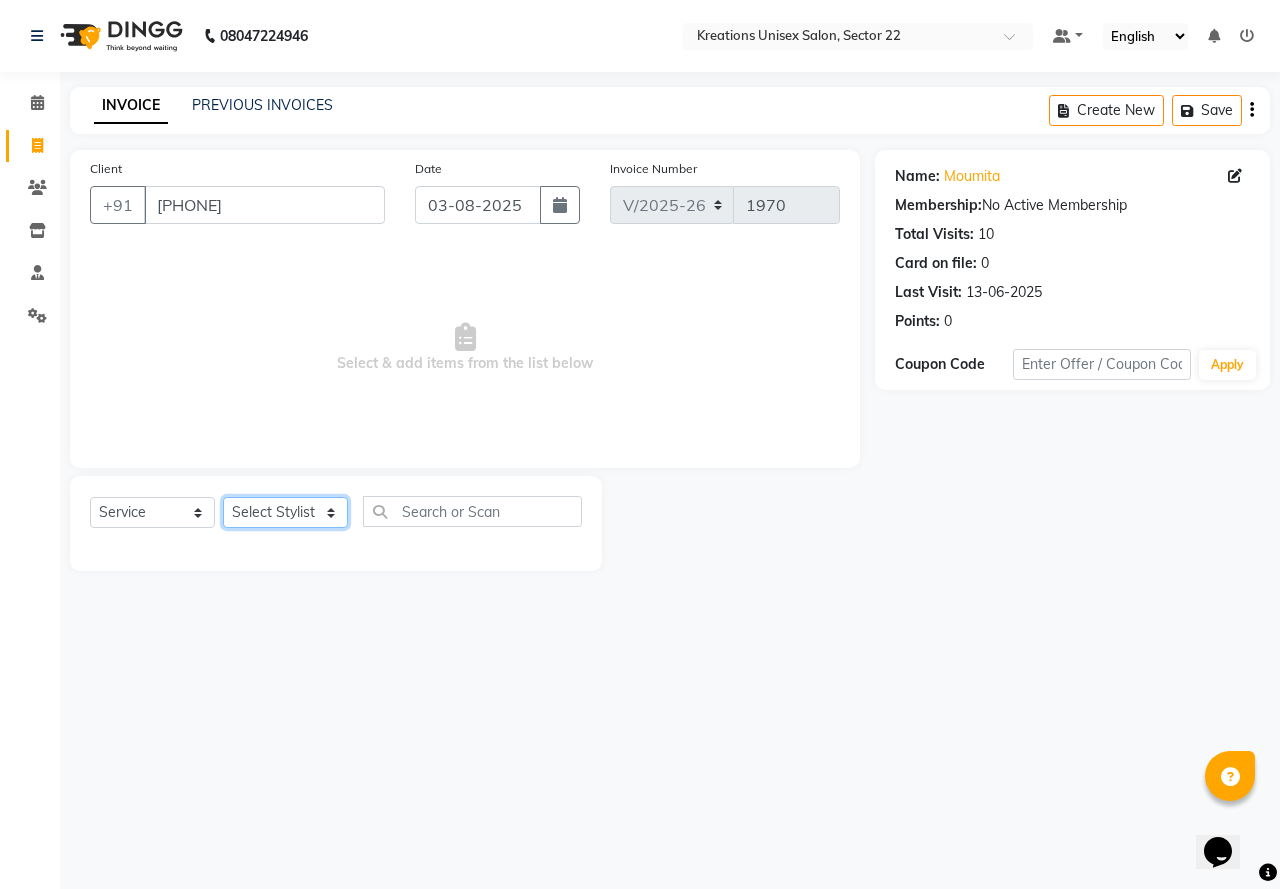 select on "81478" 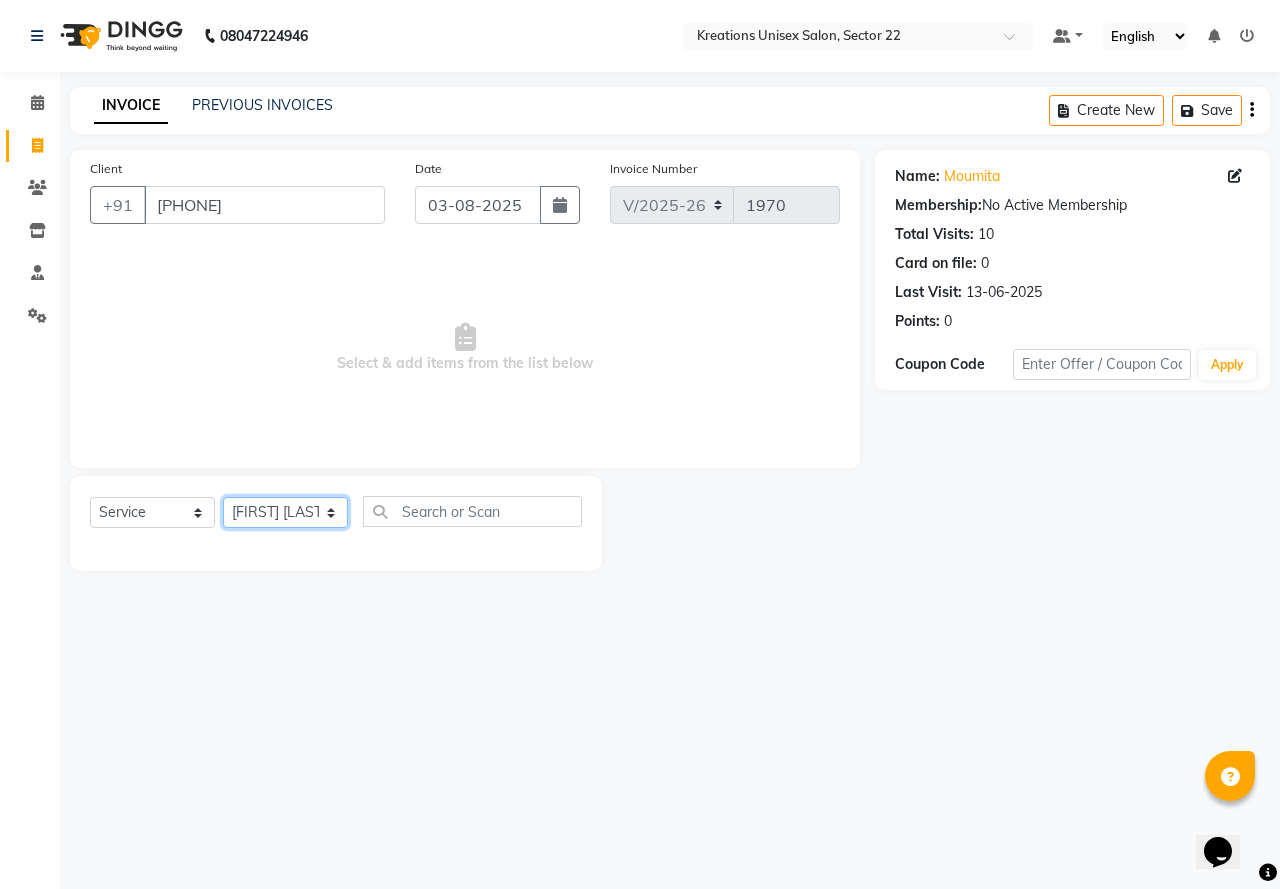 click on "Select Stylist AMAN Jeet Manager Jitender  Kapil  Kavita Manager Malik Khan  Manas Sir  rozy  Sector-23 Shaffali Maam  Shiv Kumar Sita Mehto" 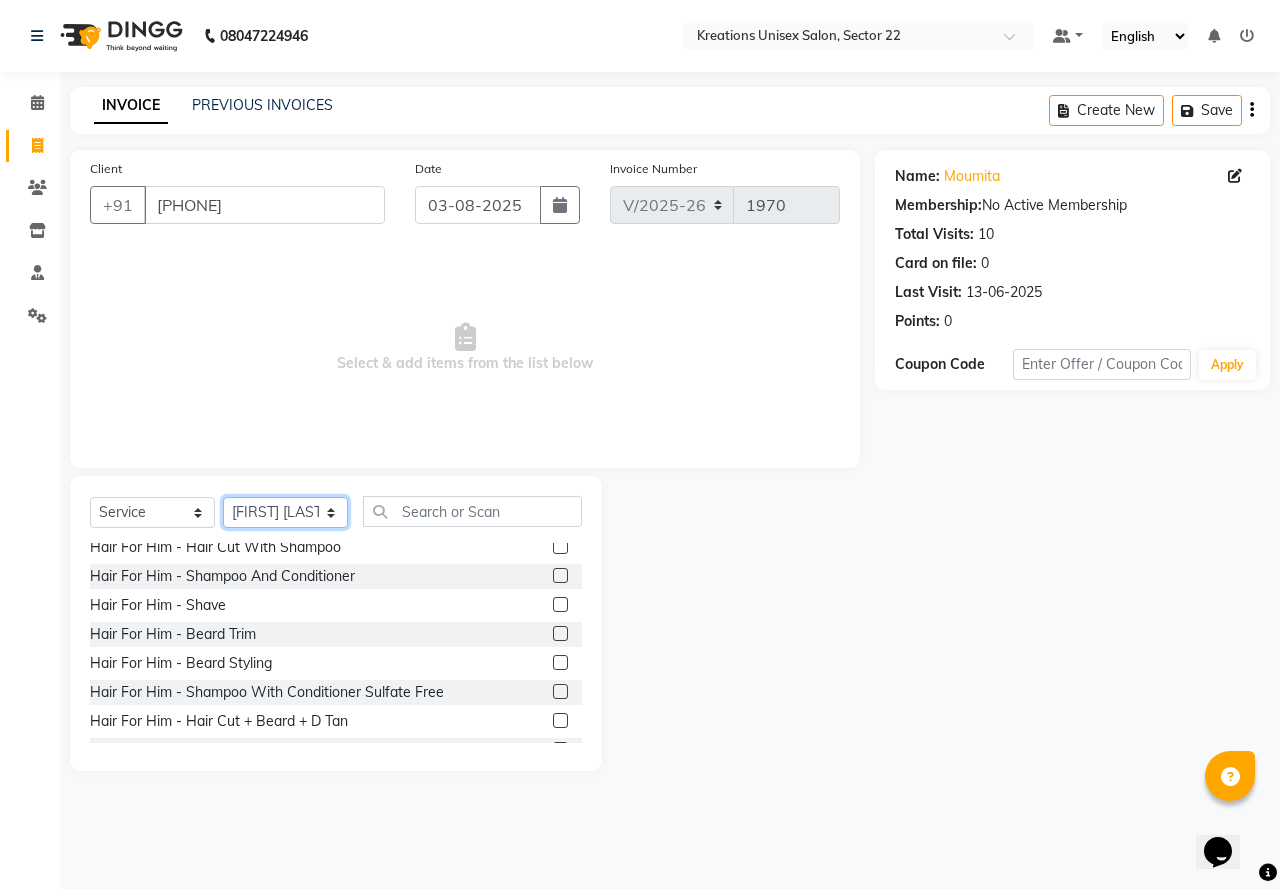 scroll, scrollTop: 100, scrollLeft: 0, axis: vertical 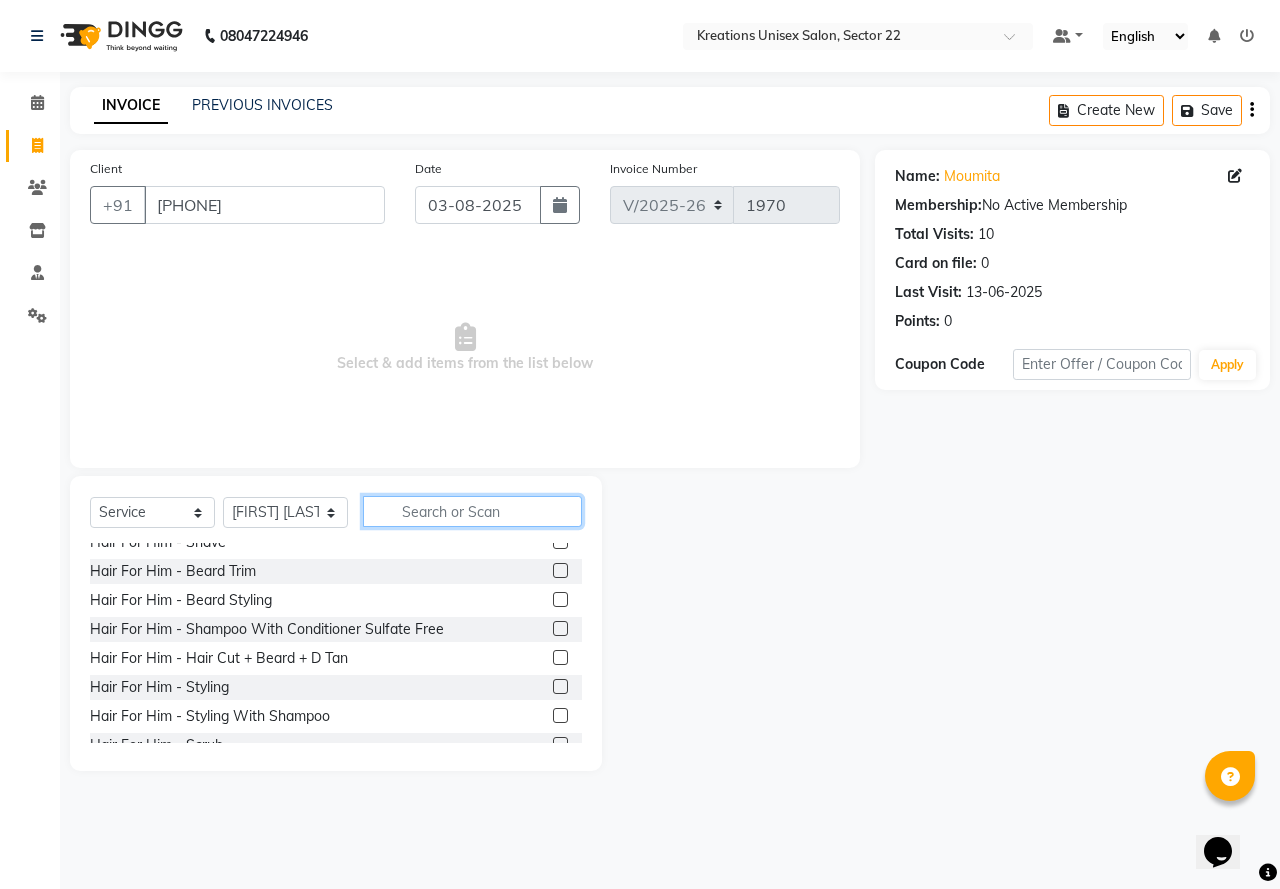 click 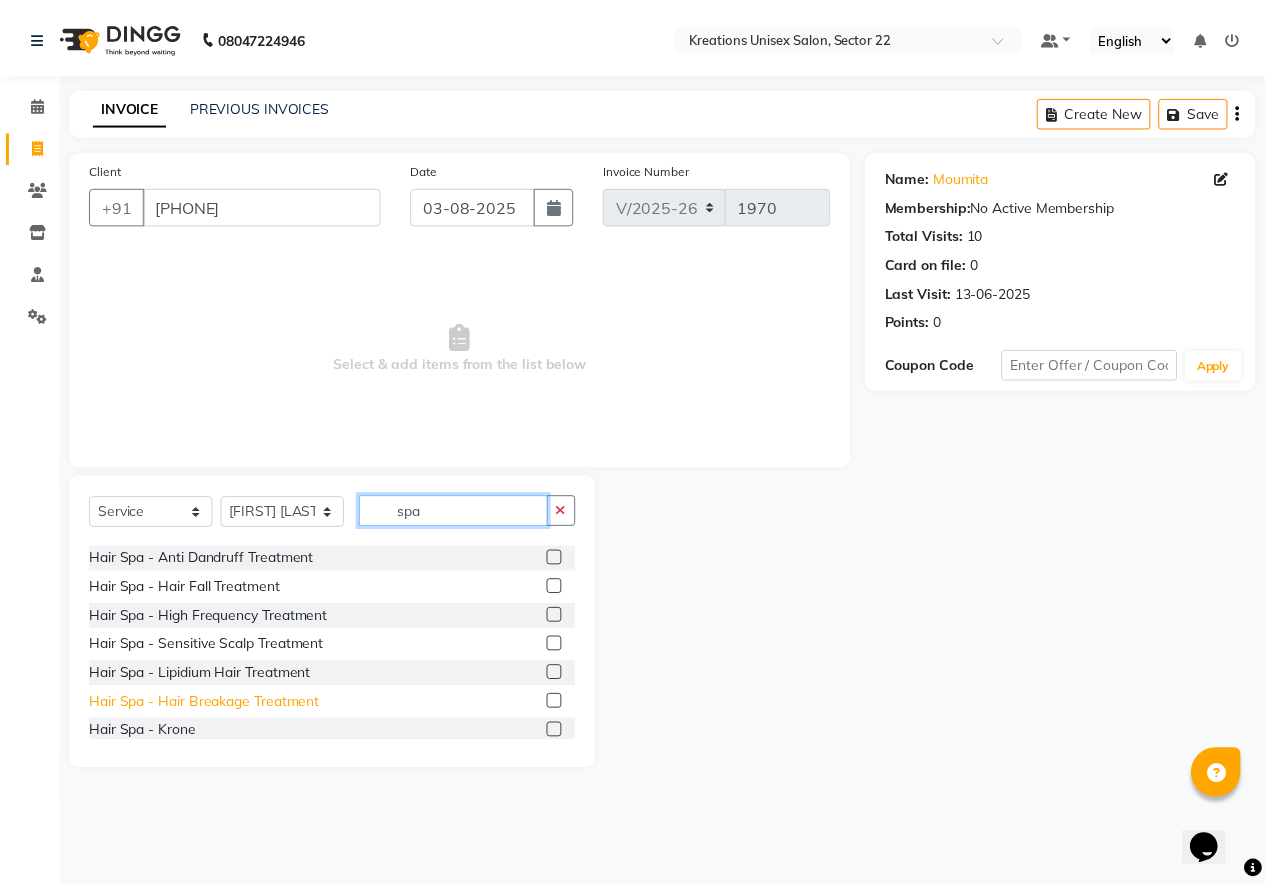 scroll, scrollTop: 0, scrollLeft: 0, axis: both 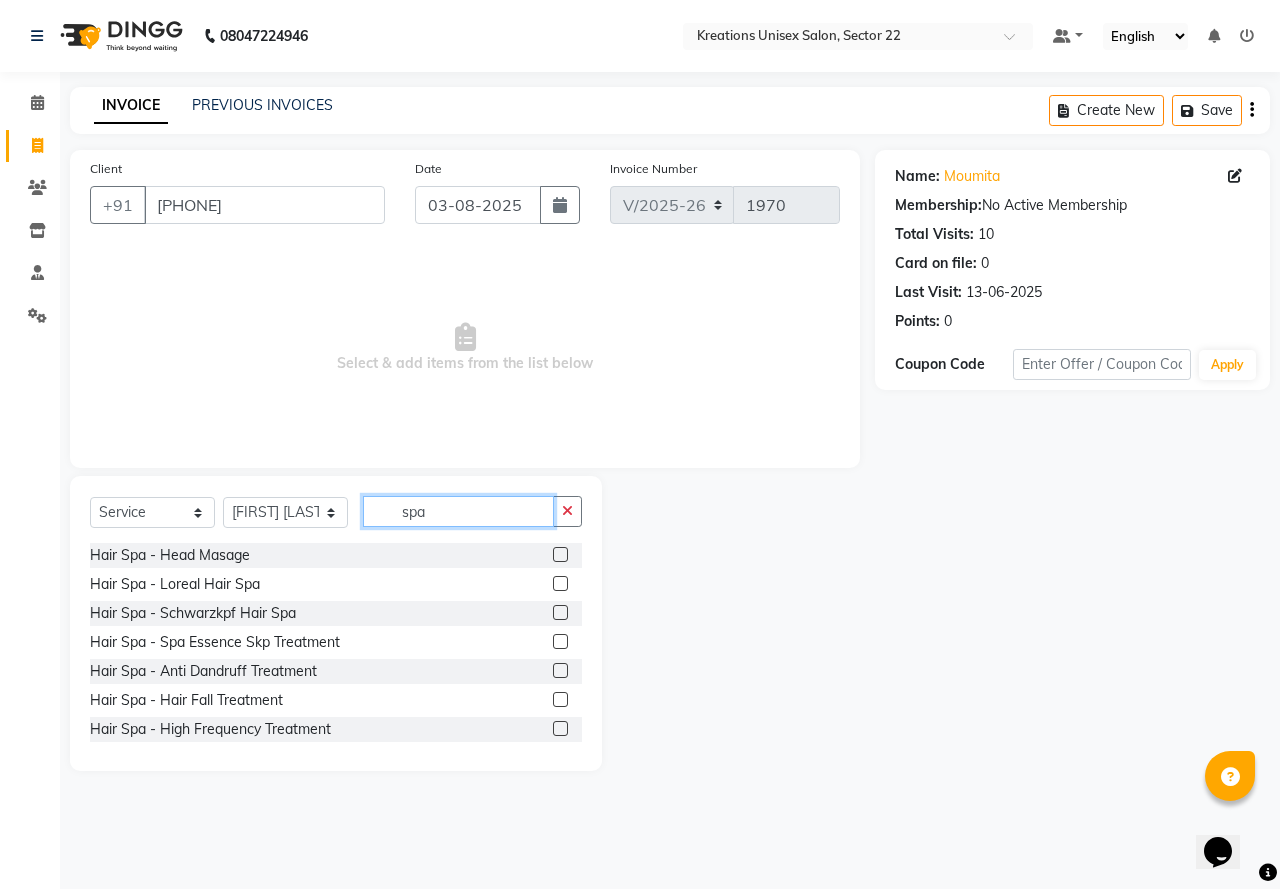 type on "spa" 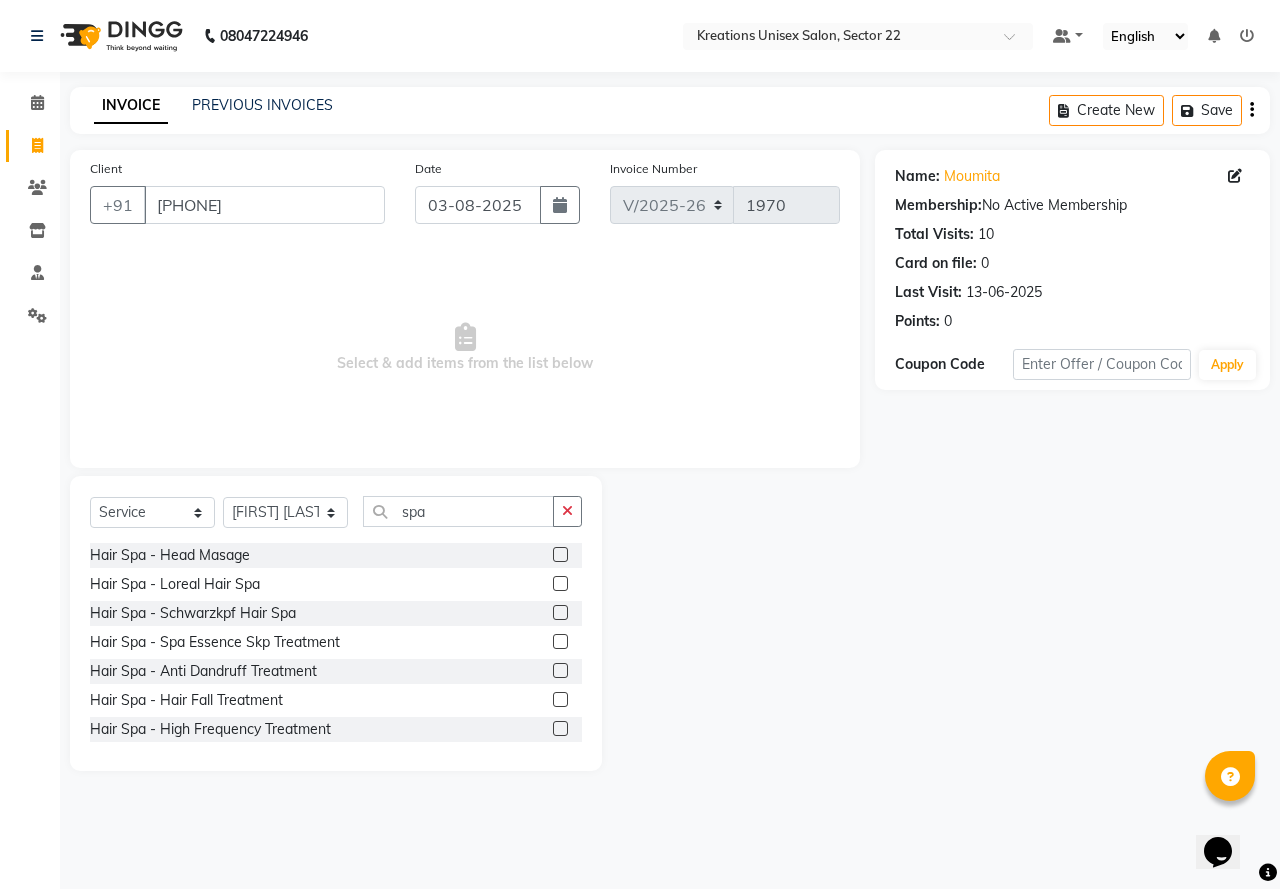 click 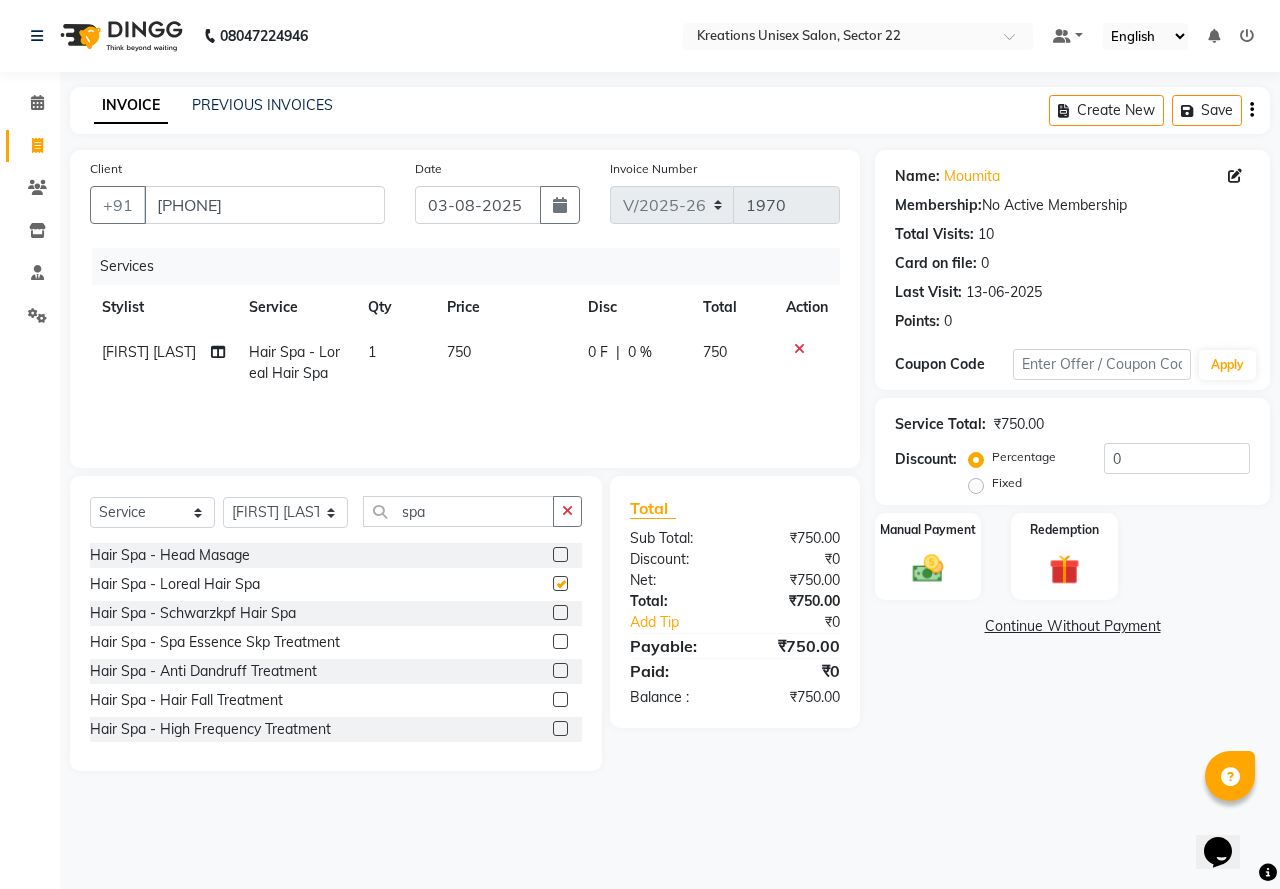 checkbox on "false" 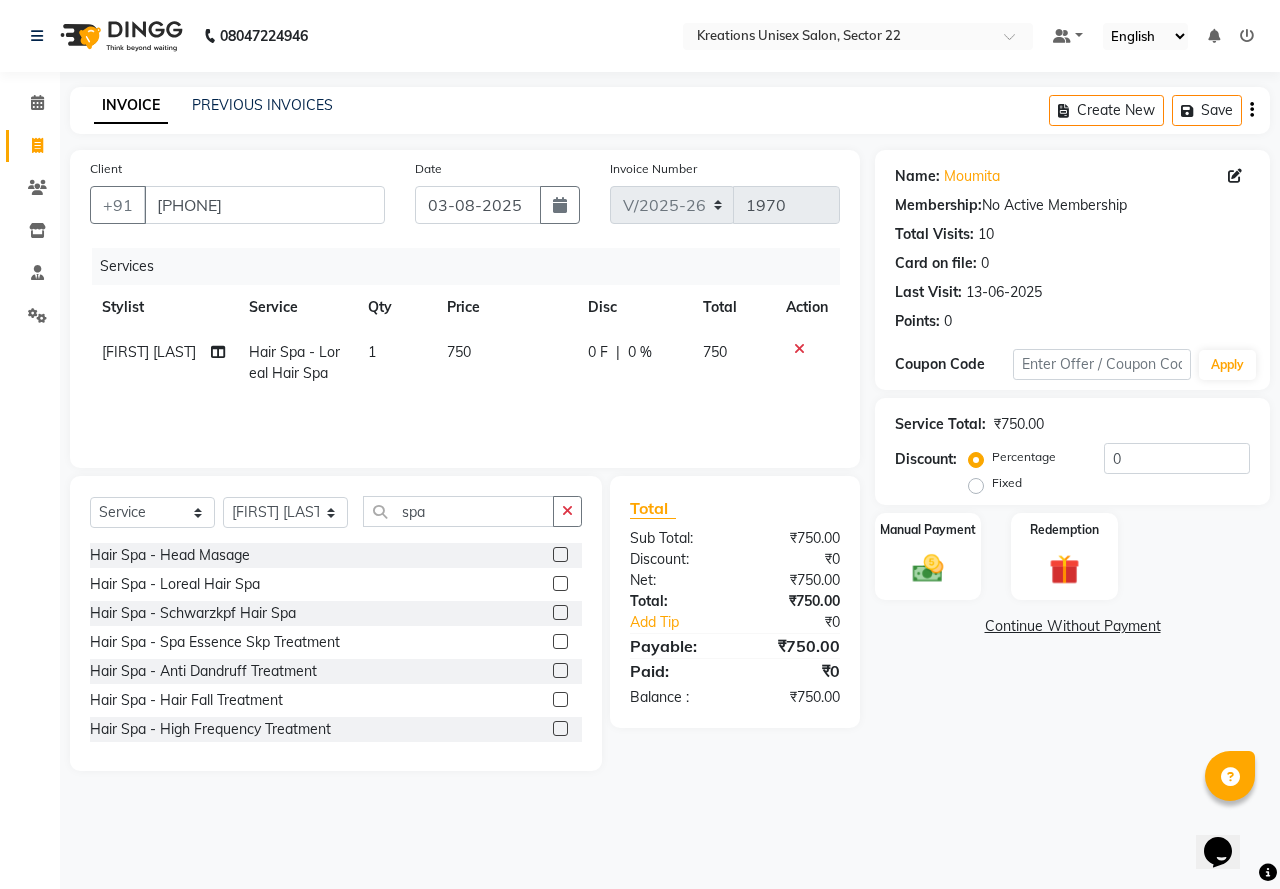click on "750" 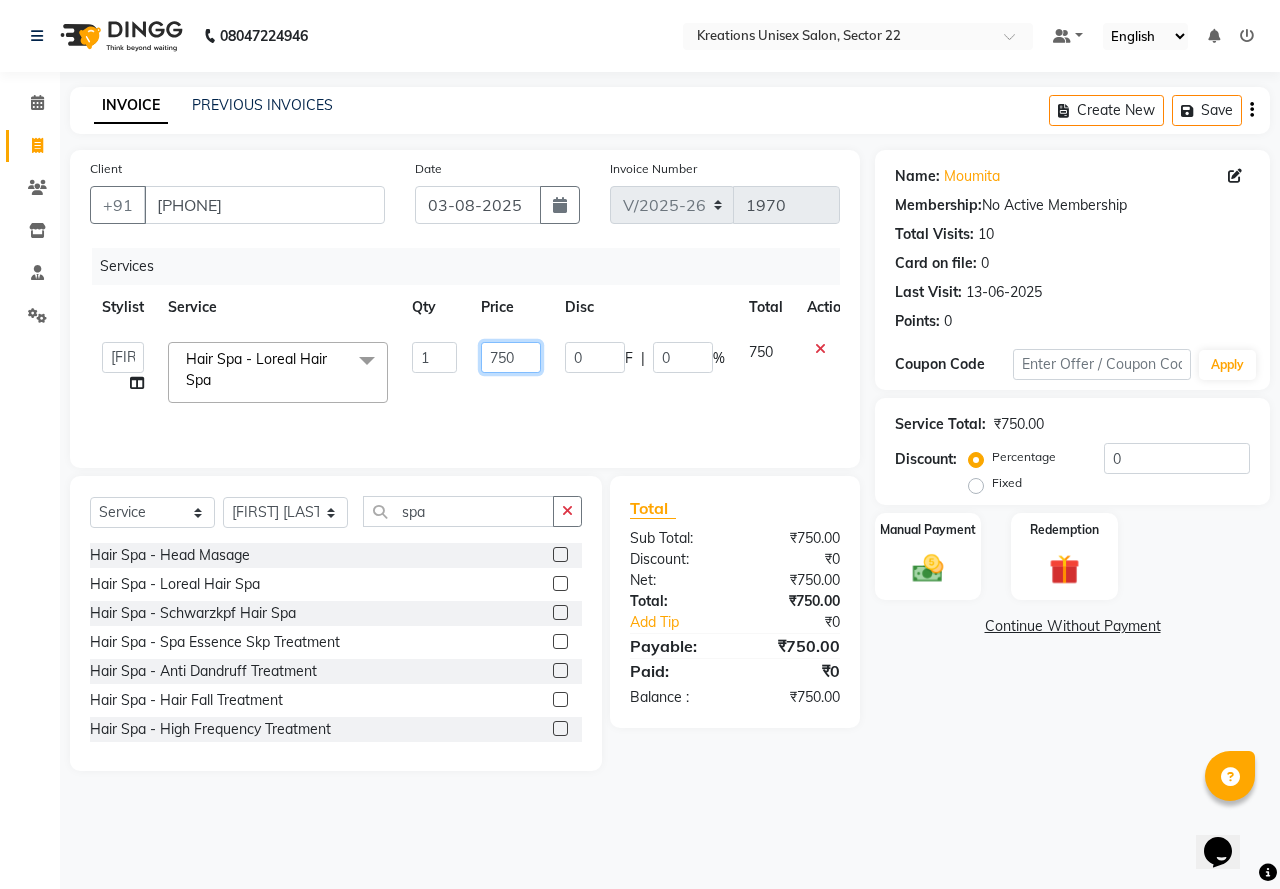 click on "750" 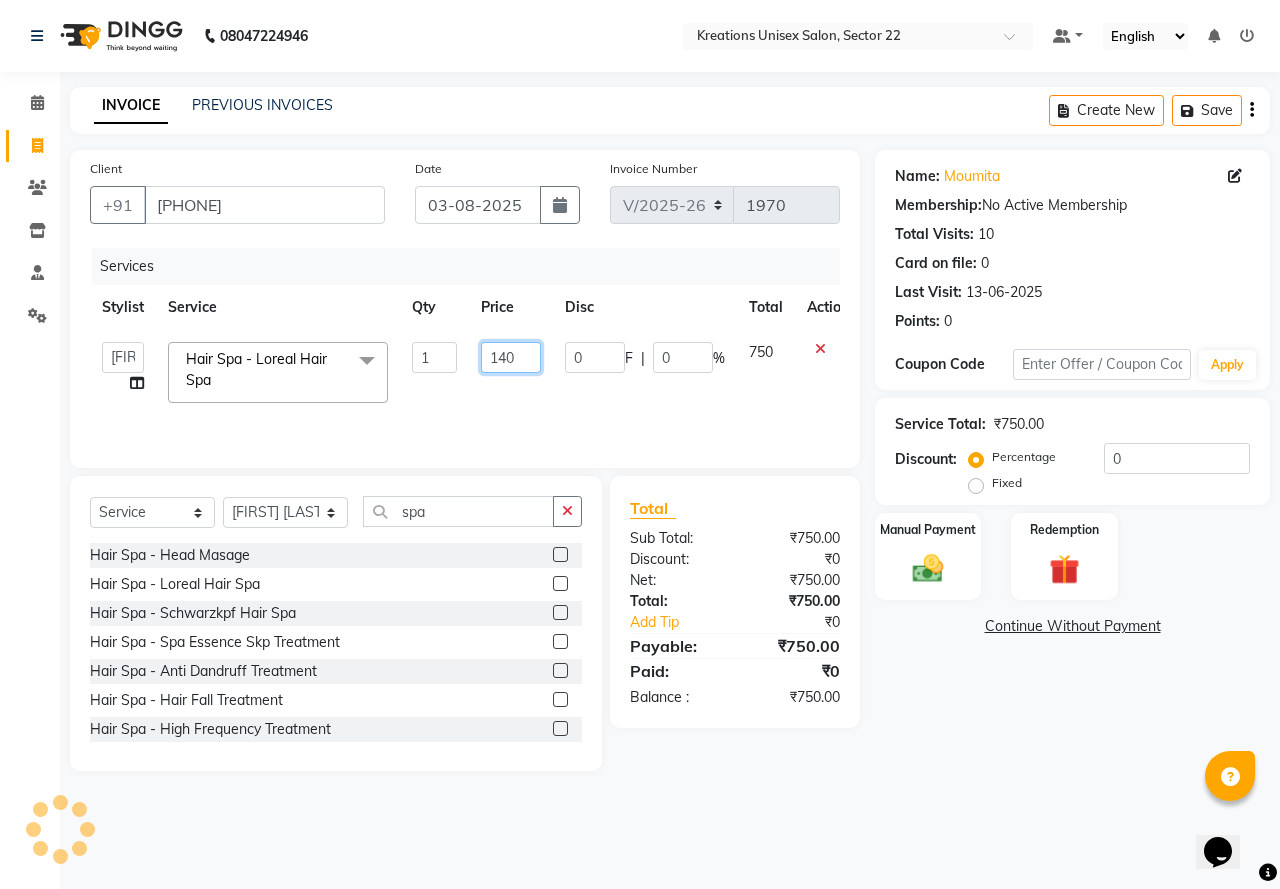 type on "1400" 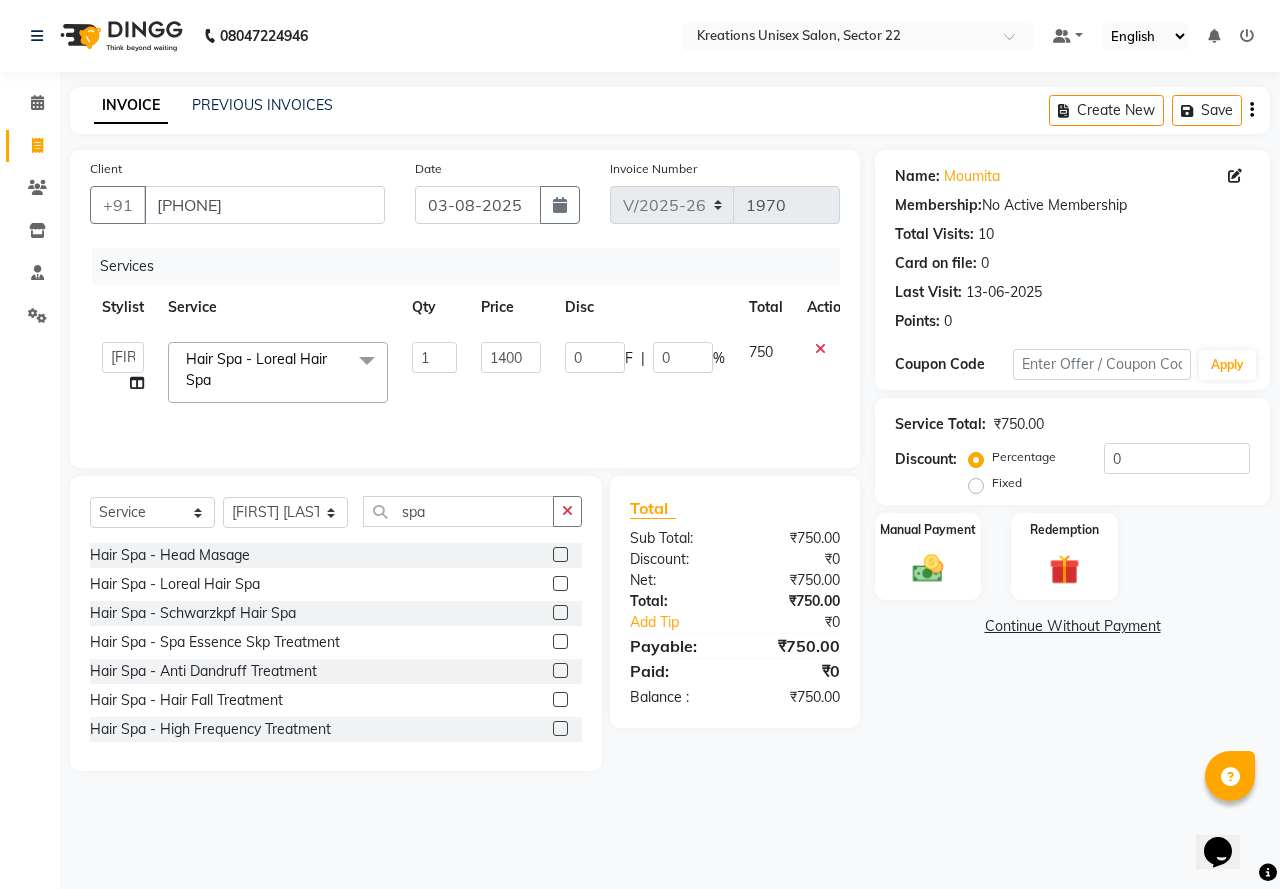click on "[PHONE] Select Location × Kreations Unisex Salon, Sector 22 Default Panel My Panel English ENGLISH Español العربية मराठी हिंदी ગુજરાતી தமிழ் 中文 Notifications nothing to show ☀ Kreations Unisex Salon, Sector 22  Calendar  Invoice  Clients  Inventory  Staff  Settings Completed InProgress Upcoming Dropped Tentative Check-In Confirm Bookings Segments Page Builder INVOICE PREVIOUS INVOICES Create New   Save  Client +91 [PHONE] Date 03-08-2025 Invoice Number V/2025 V/2025-26 1970 Services Stylist Service Qty Price Disc Total Action  AMAN   Jeet Manager   Jitender    Kapil    Kavita Manager   Malik Khan    Manas Sir    rozy    Sector-23   Shaffali Maam    Shiv Kumar   Sita Mehto   Hair Spa - Loreal Hair Spa  x Hair For Him - Hair Cut Hair For Him - Hair Cut With Shampoo Hair For Him - Shampoo And Conditioner Hair For Him - Shave Hair For Him - Beard Trim Hair For Him - Beard Styling Hair For Him - Shampoo With Conditioner Sulfate Free 1 1400 0" at bounding box center (640, 444) 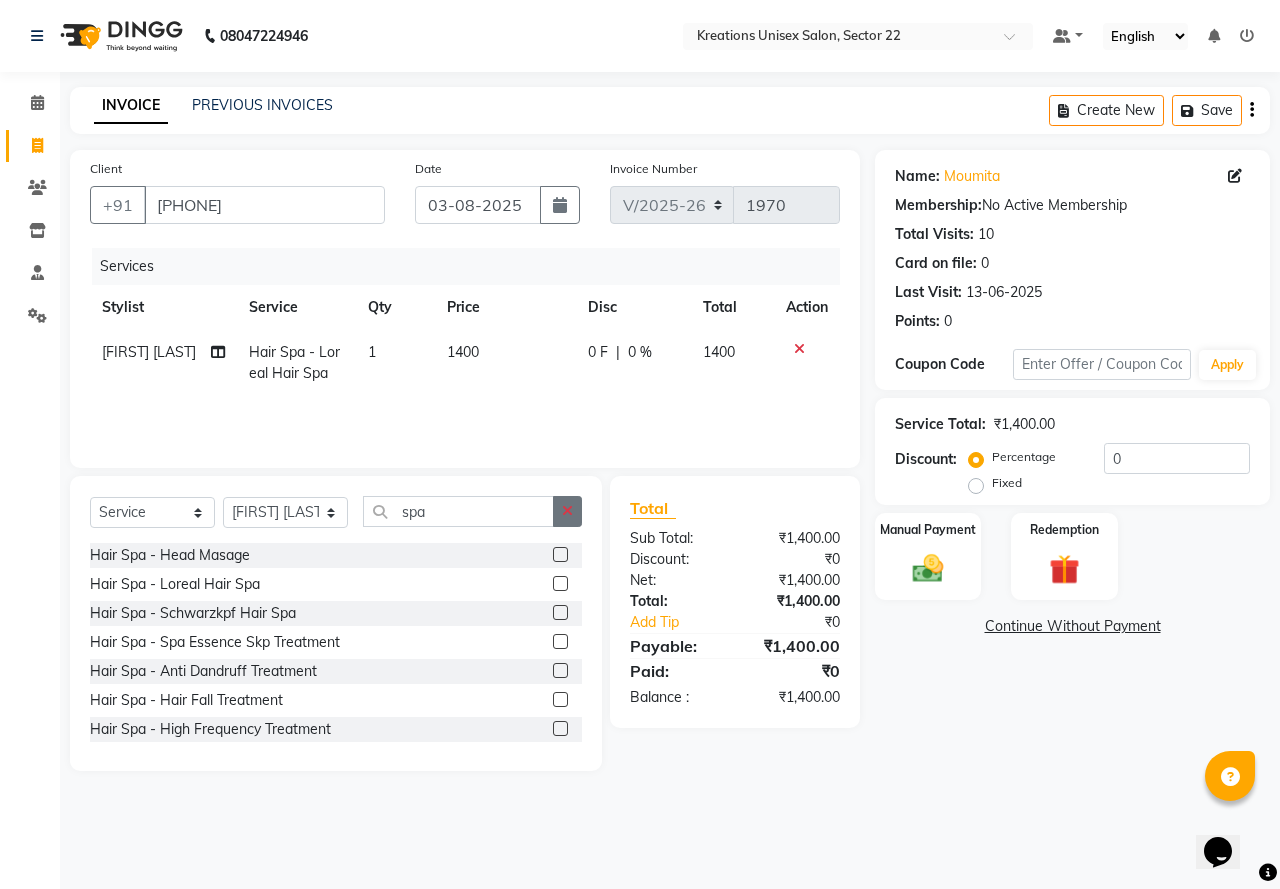 click 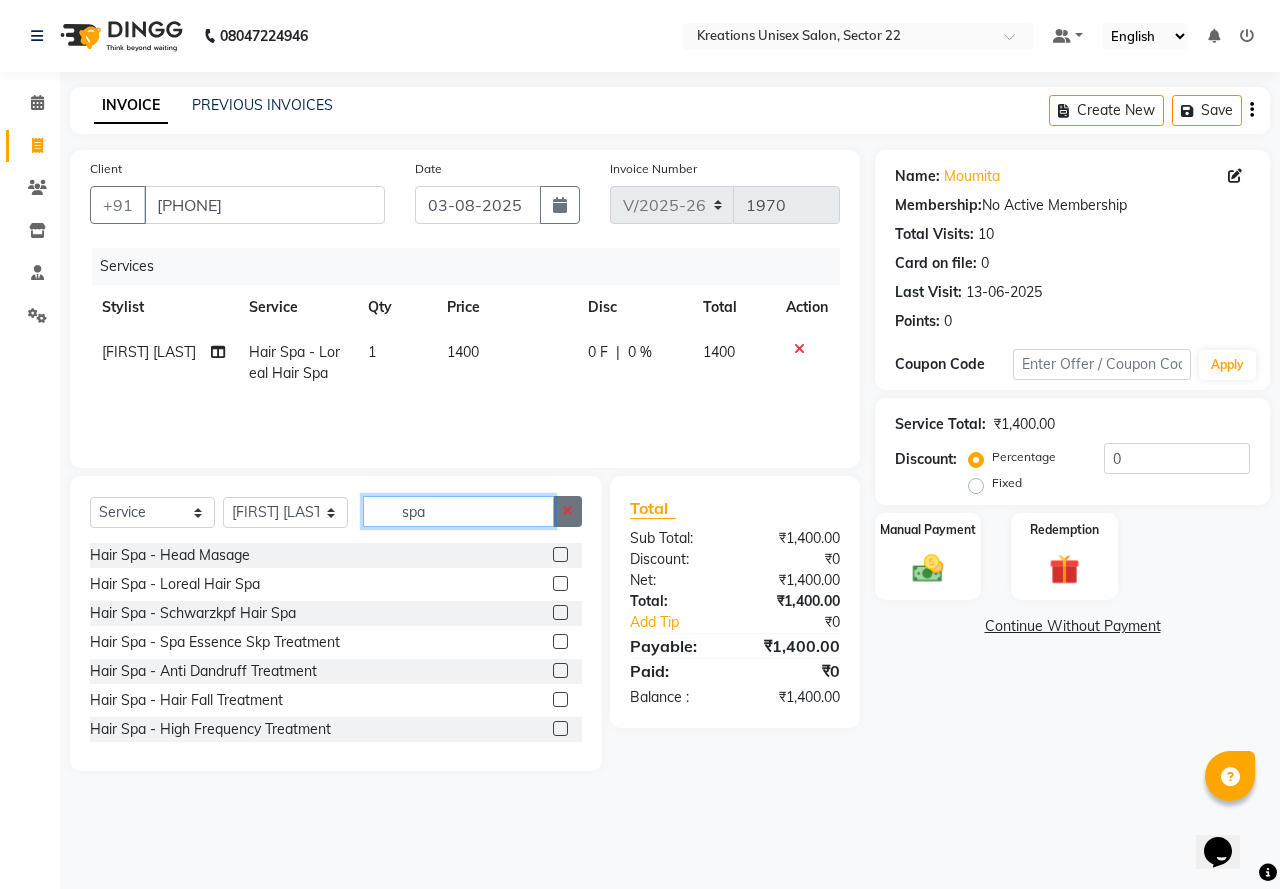type 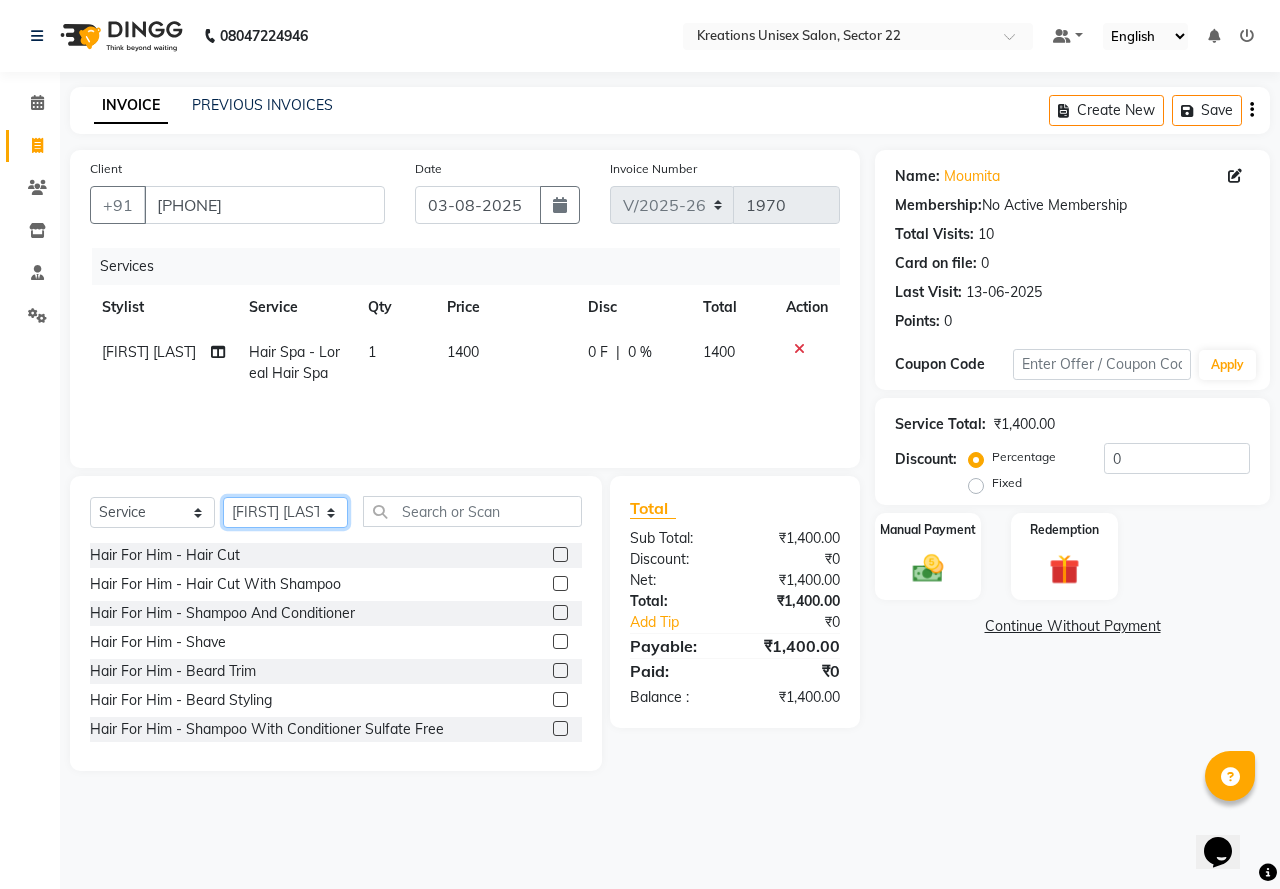 click on "Select Stylist AMAN Jeet Manager Jitender  Kapil  Kavita Manager Malik Khan  Manas Sir  rozy  Sector-23 Shaffali Maam  Shiv Kumar Sita Mehto" 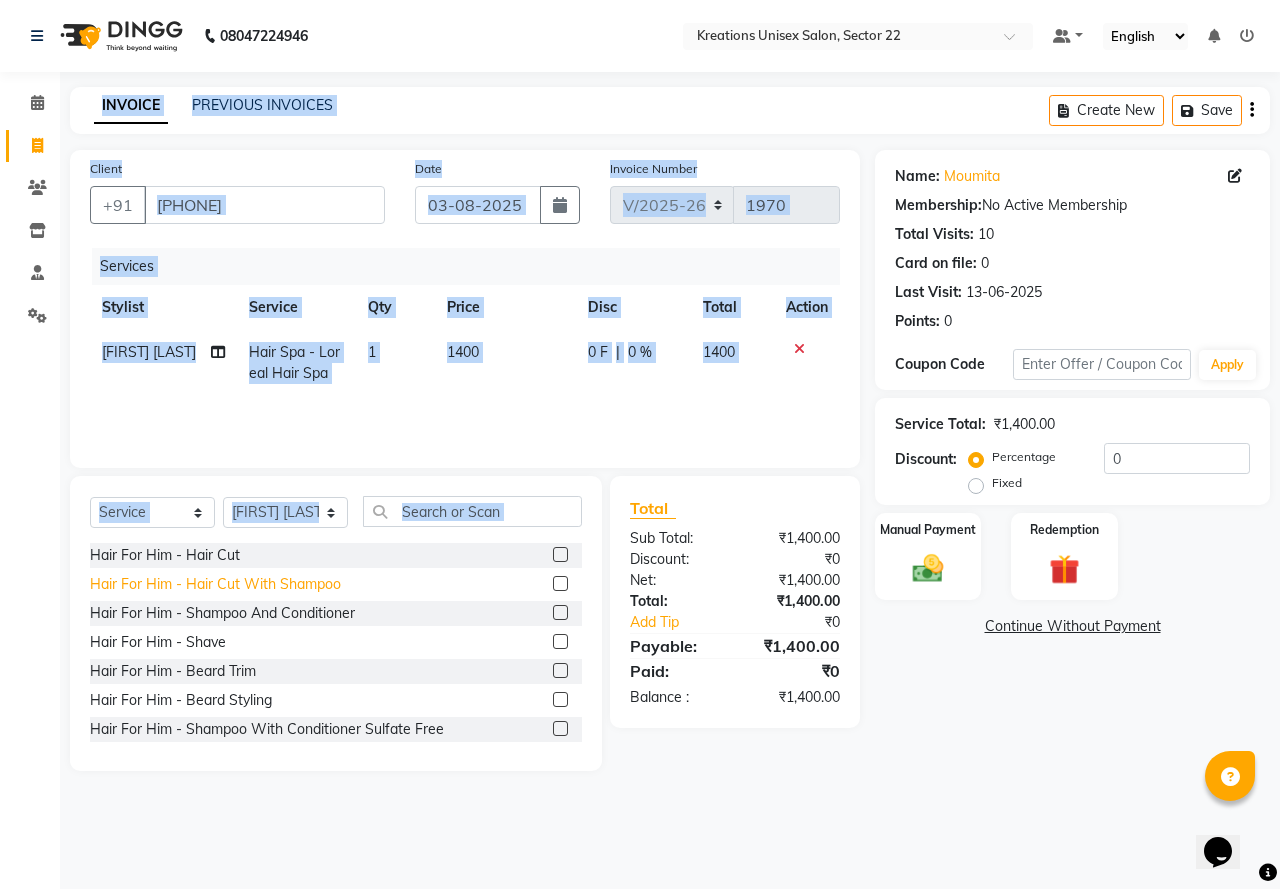 click on "[PHONE] Select Location × Kreations Unisex Salon, Sector 22 Default Panel My Panel English ENGLISH Español العربية मराठी हिंदी ગુજરાતી தமிழ் 中文 Notifications nothing to show ☀ Kreations Unisex Salon, Sector 22  Calendar  Invoice  Clients  Inventory  Staff  Settings Completed InProgress Upcoming Dropped Tentative Check-In Confirm Bookings Segments Page Builder INVOICE PREVIOUS INVOICES Create New   Save  Client +91 [PHONE] Date 03-08-2025 Invoice Number V/2025 V/2025-26 1970 Services Stylist Service Qty Price Disc Total Action Shiv Kumar Hair Spa - Loreal Hair Spa 1 1400 0 F | 0 % 1400 Select  Service  Product  Membership  Package Voucher Prepaid Gift Card  Select Stylist AMAN Jeet Manager Jitender  Kapil  Kavita Manager Malik Khan  Manas Sir  rozy  Sector-23 Shaffali Maam  Shiv Kumar Sita Mehto  Hair For Him - Hair Cut  Hair For Him - Hair Cut With Shampoo  Hair For Him - Shampoo And Conditioner  Hair For Him - Shave  Hair For Him - Beard Trim" 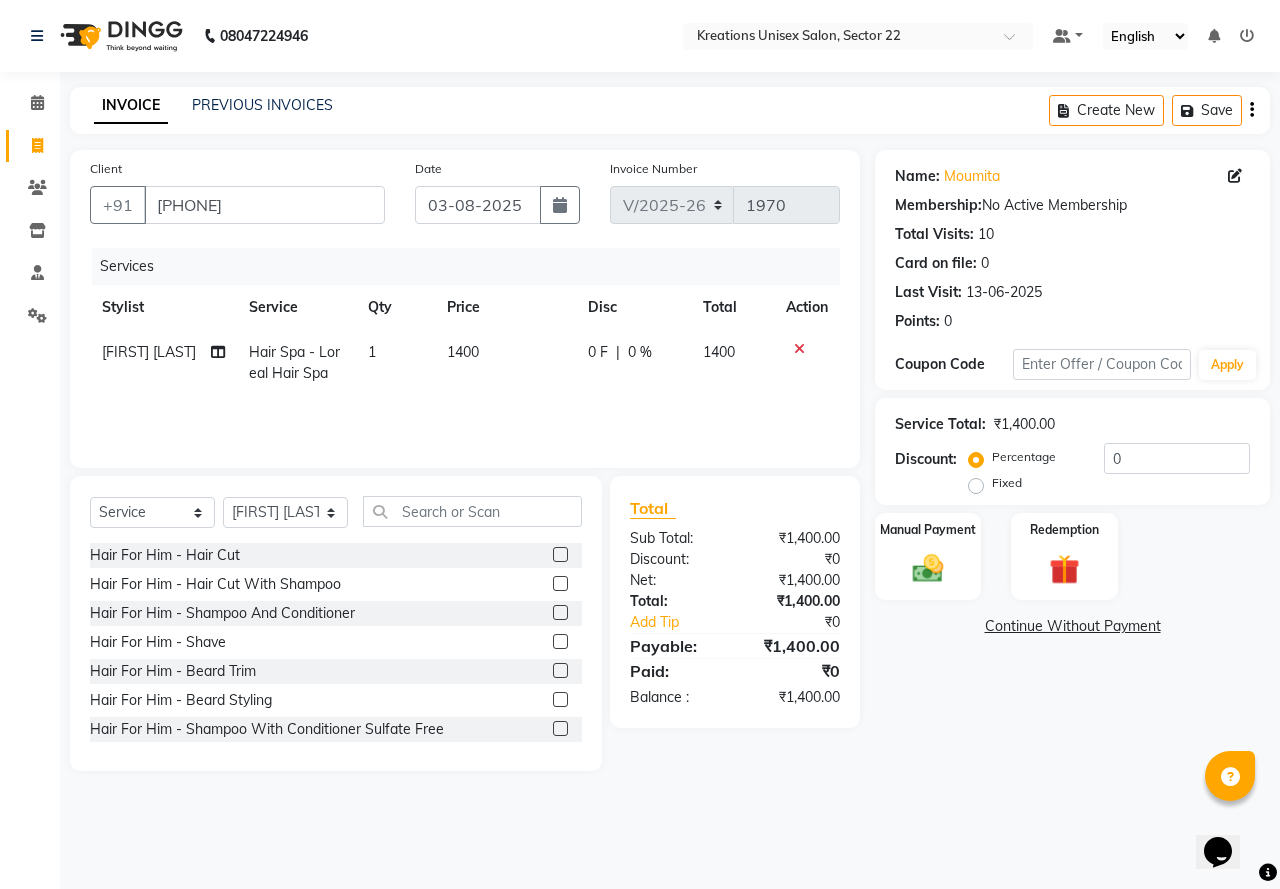 click on "Hair For Him - Shave" 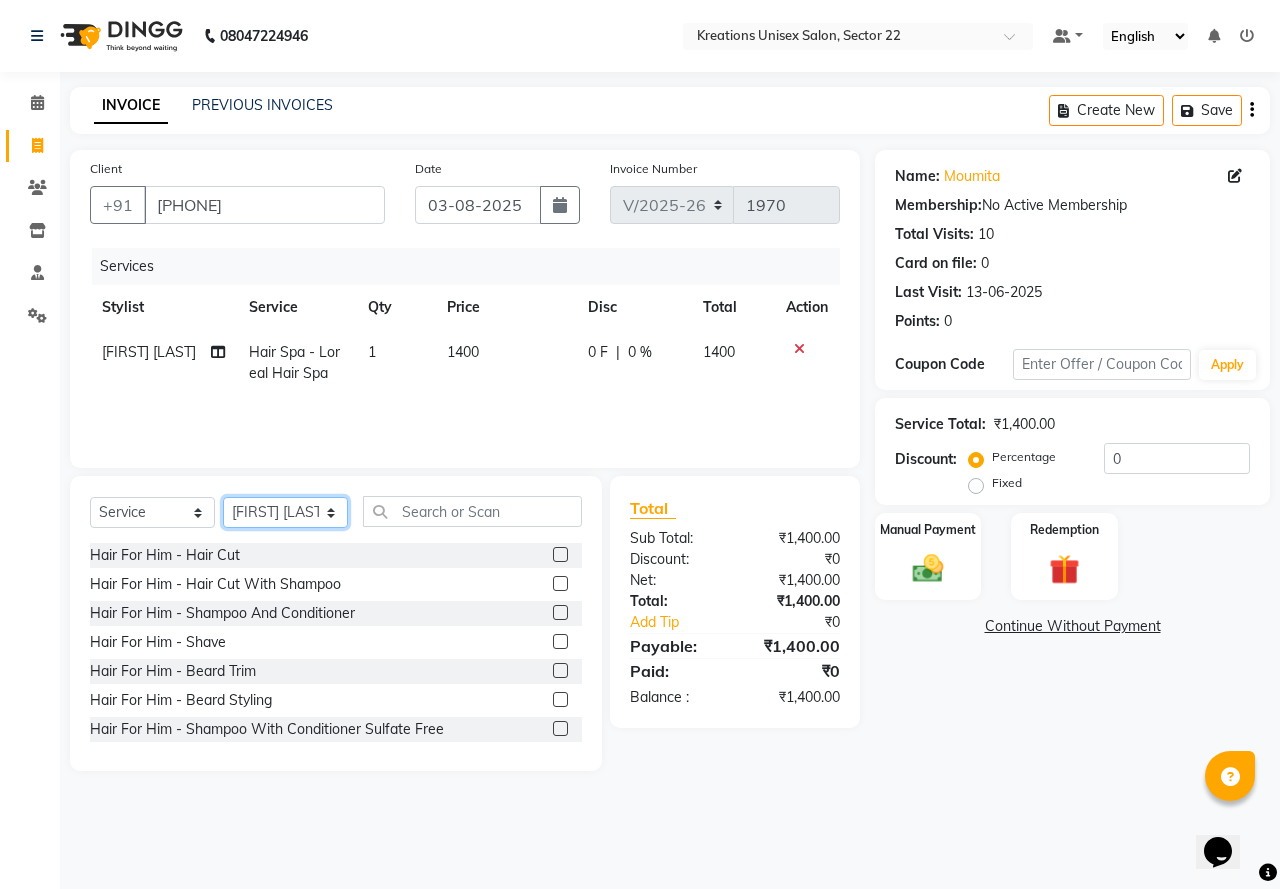 drag, startPoint x: 318, startPoint y: 512, endPoint x: 320, endPoint y: 526, distance: 14.142136 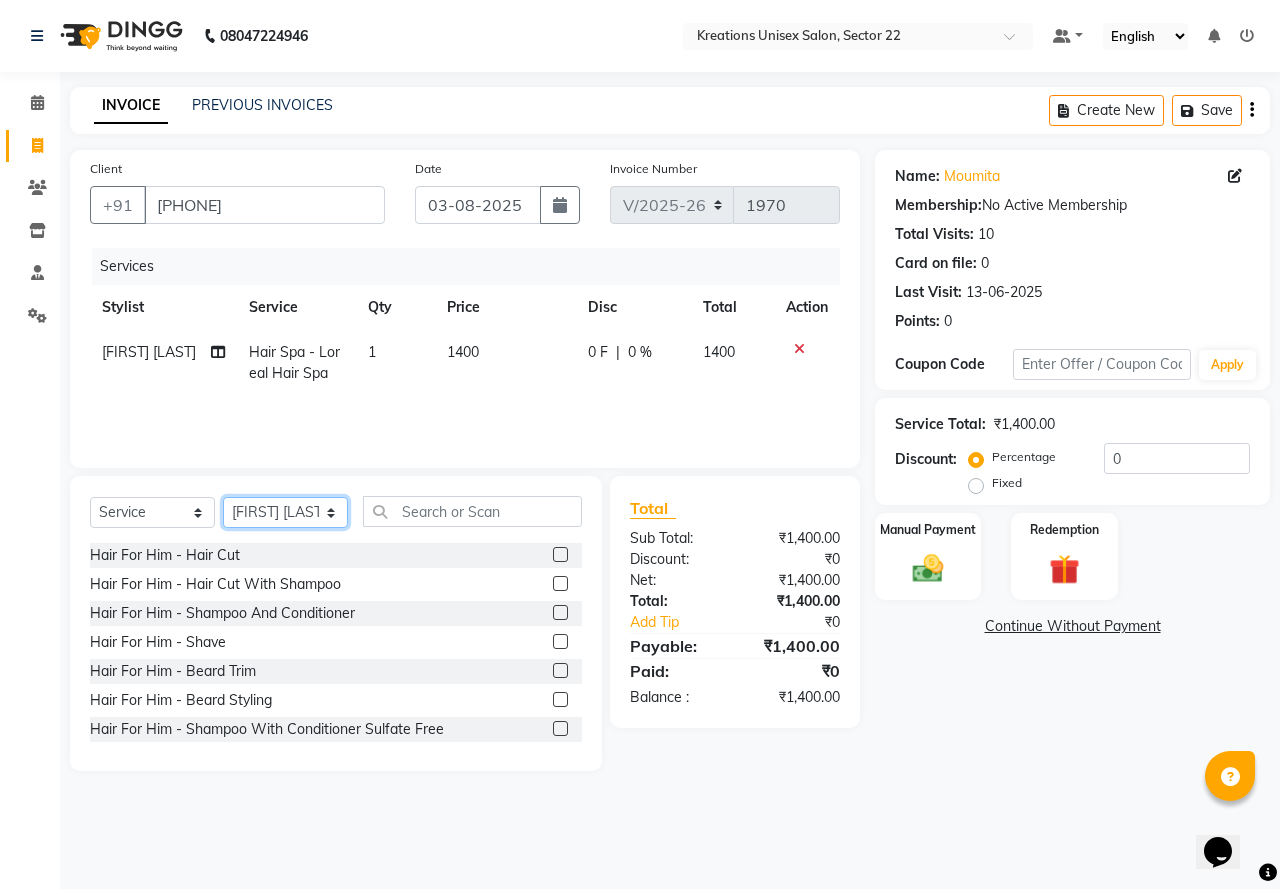 select on "87945" 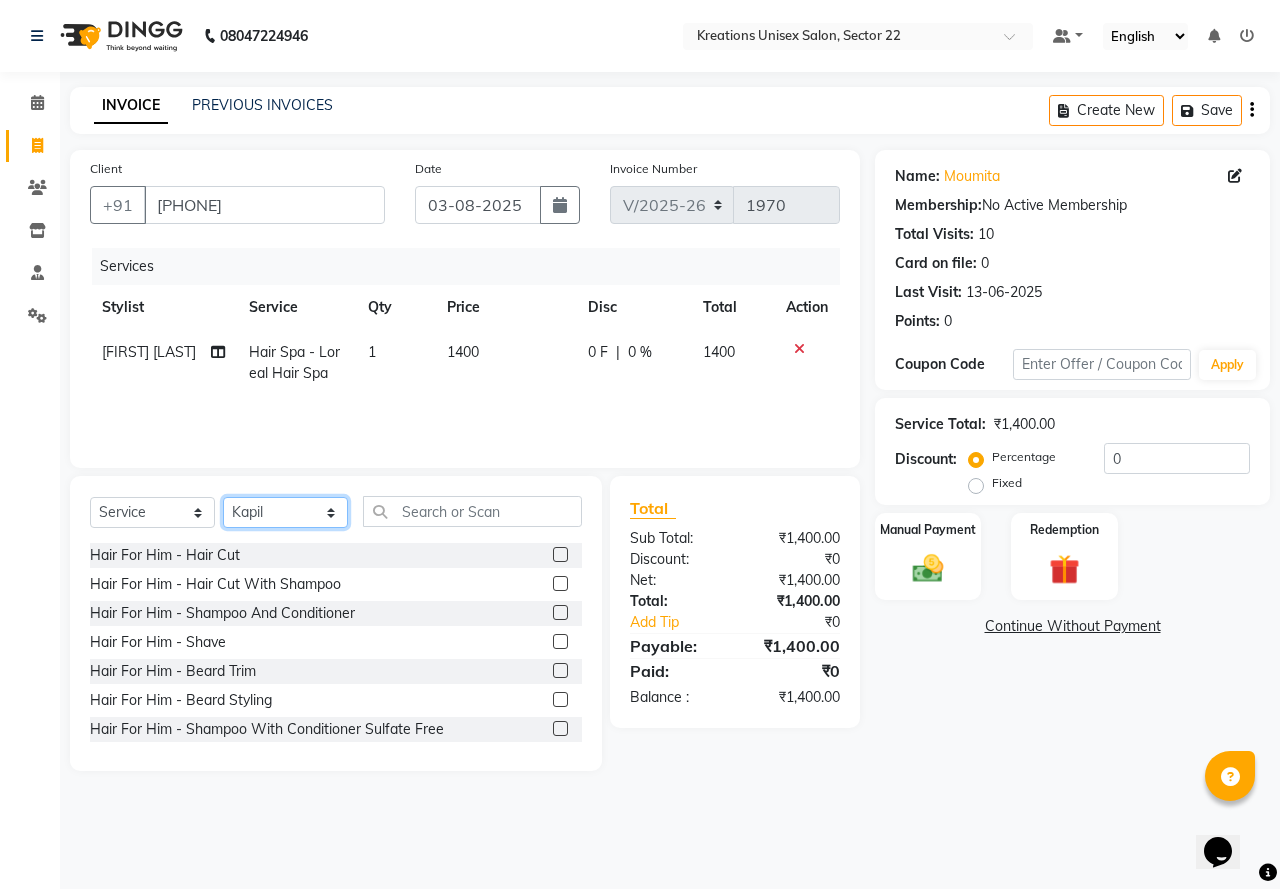 click on "Select Stylist AMAN Jeet Manager Jitender  Kapil  Kavita Manager Malik Khan  Manas Sir  rozy  Sector-23 Shaffali Maam  Shiv Kumar Sita Mehto" 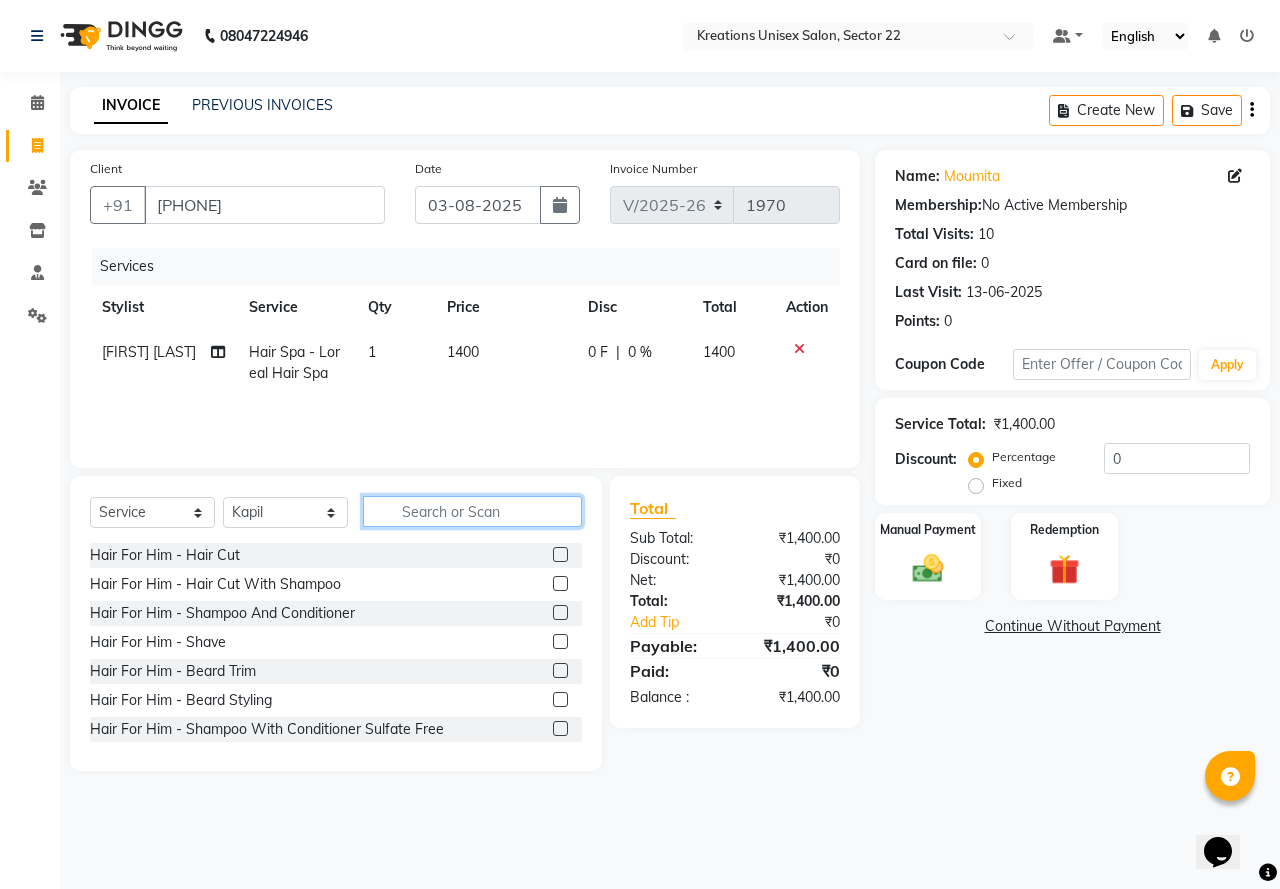 click 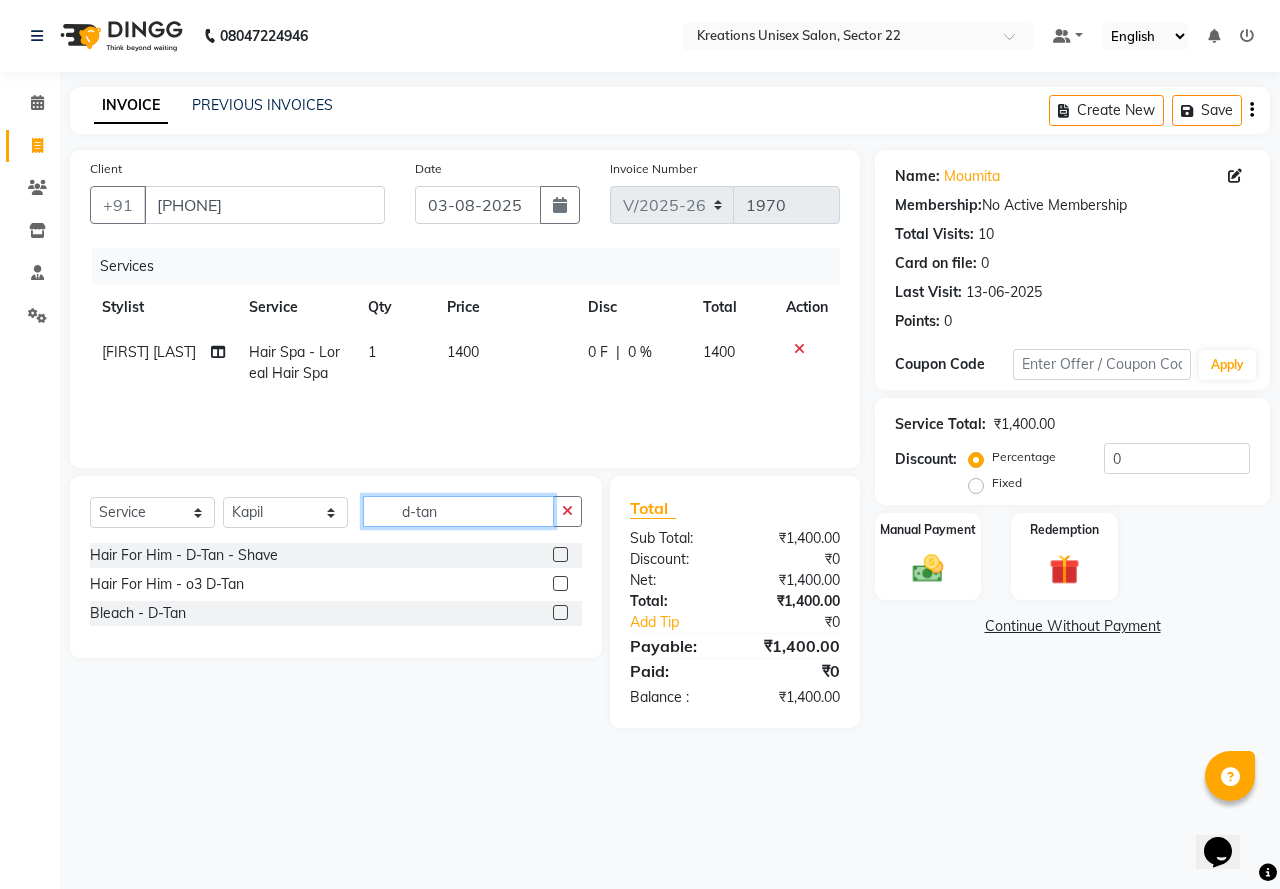 type on "d-tan" 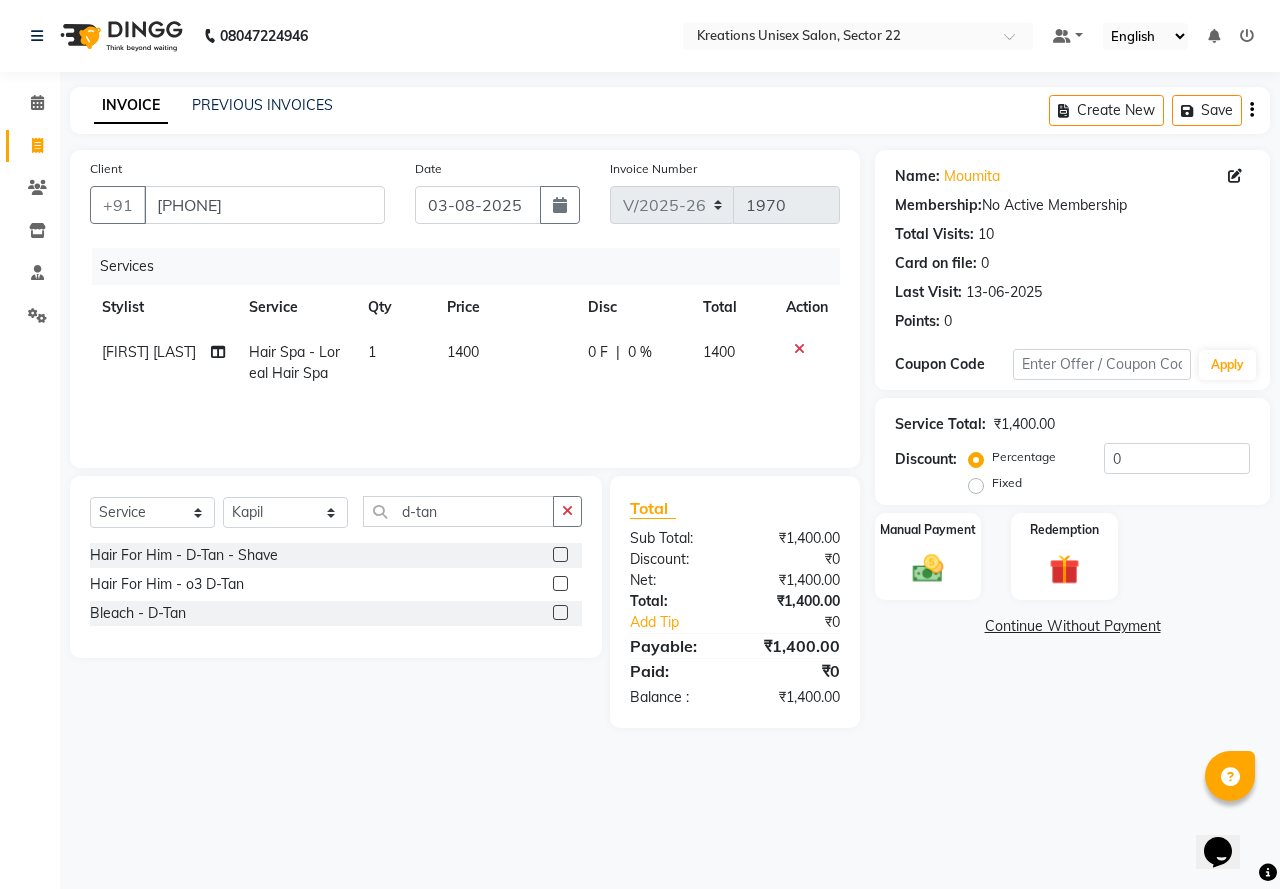 click 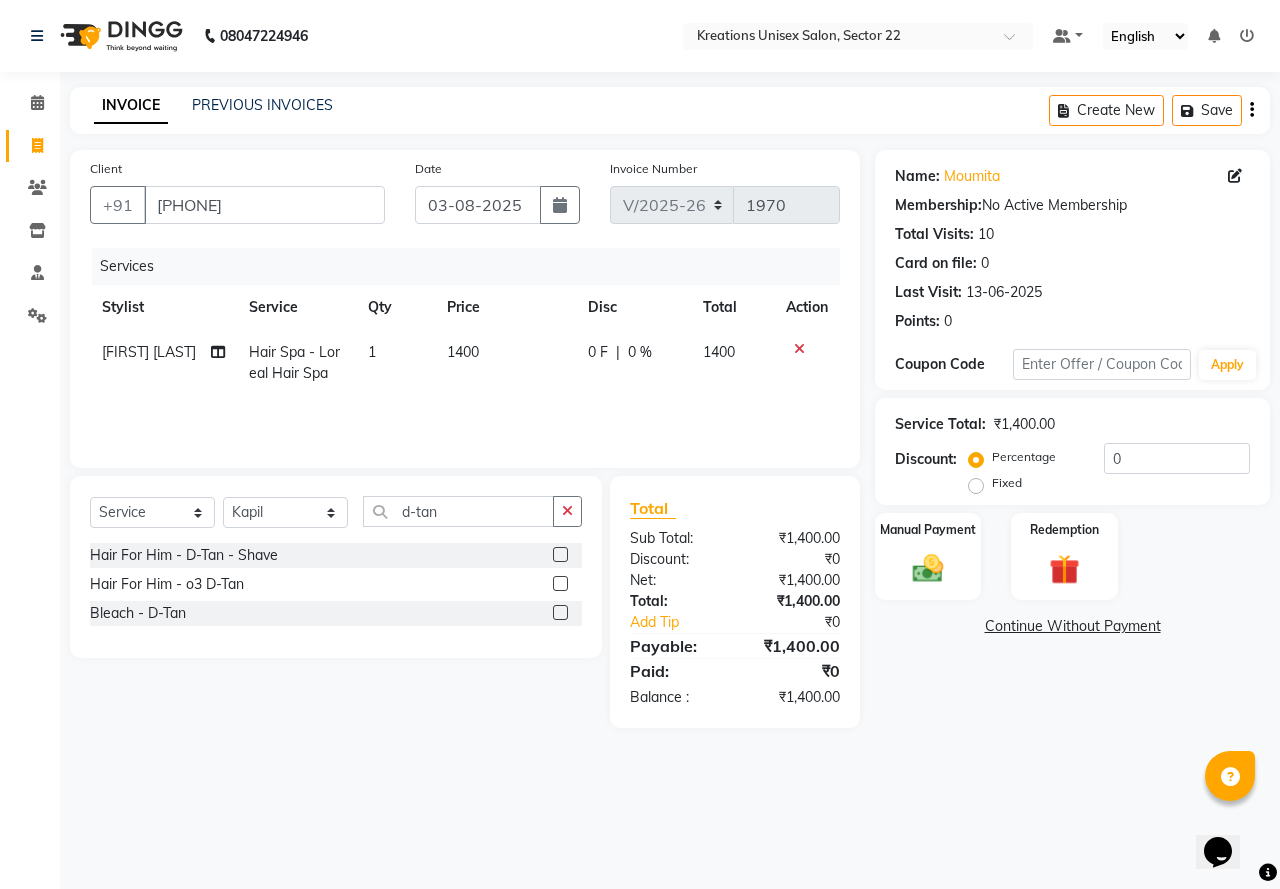click 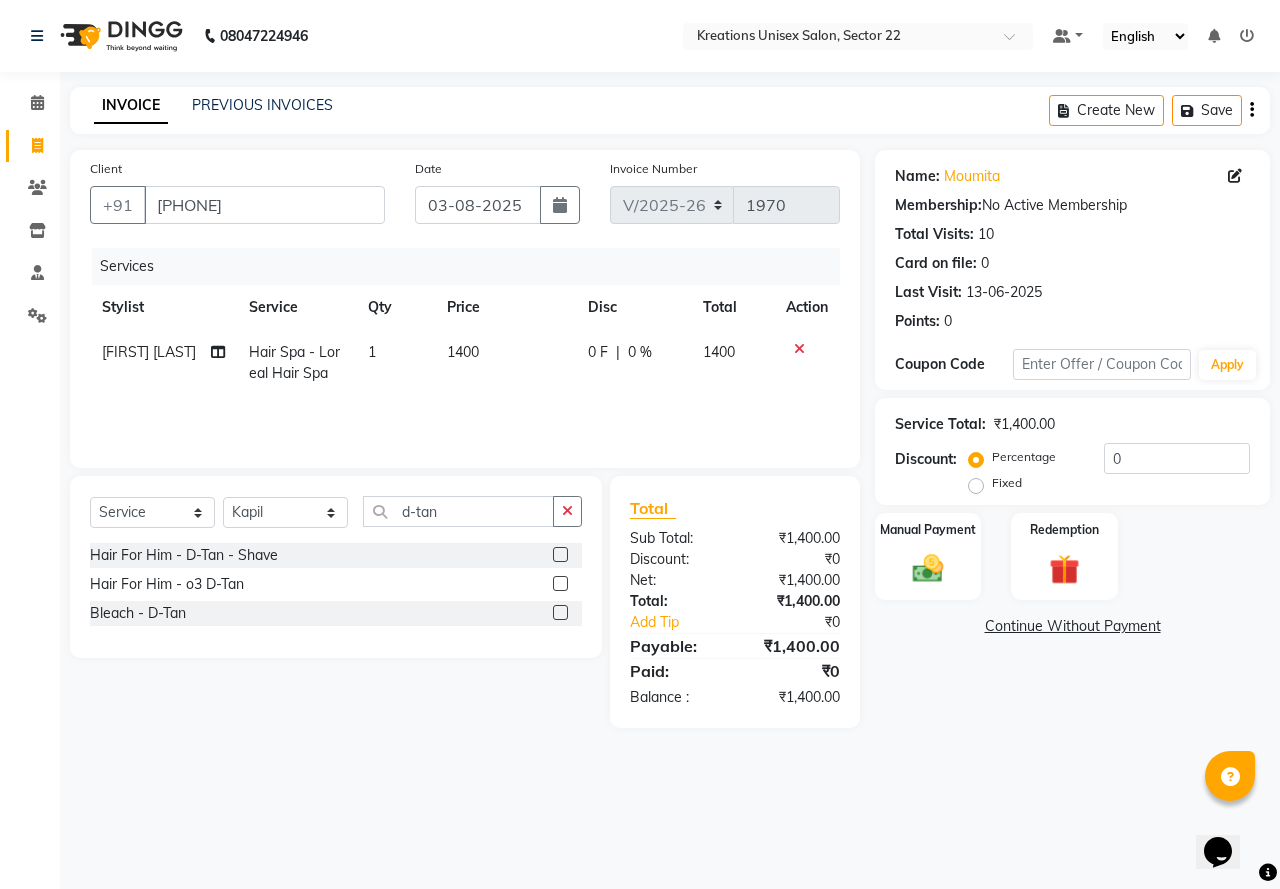 click at bounding box center (559, 555) 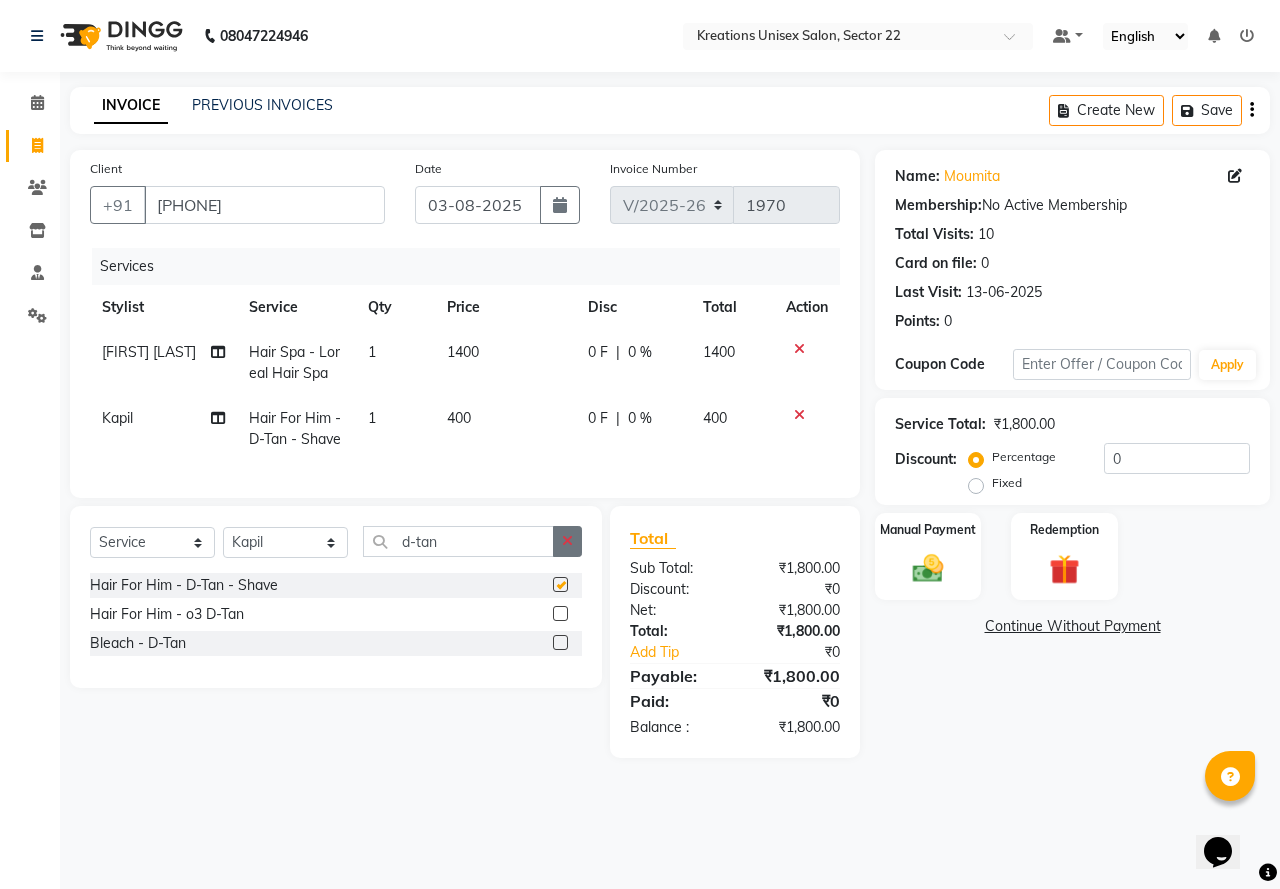 checkbox on "false" 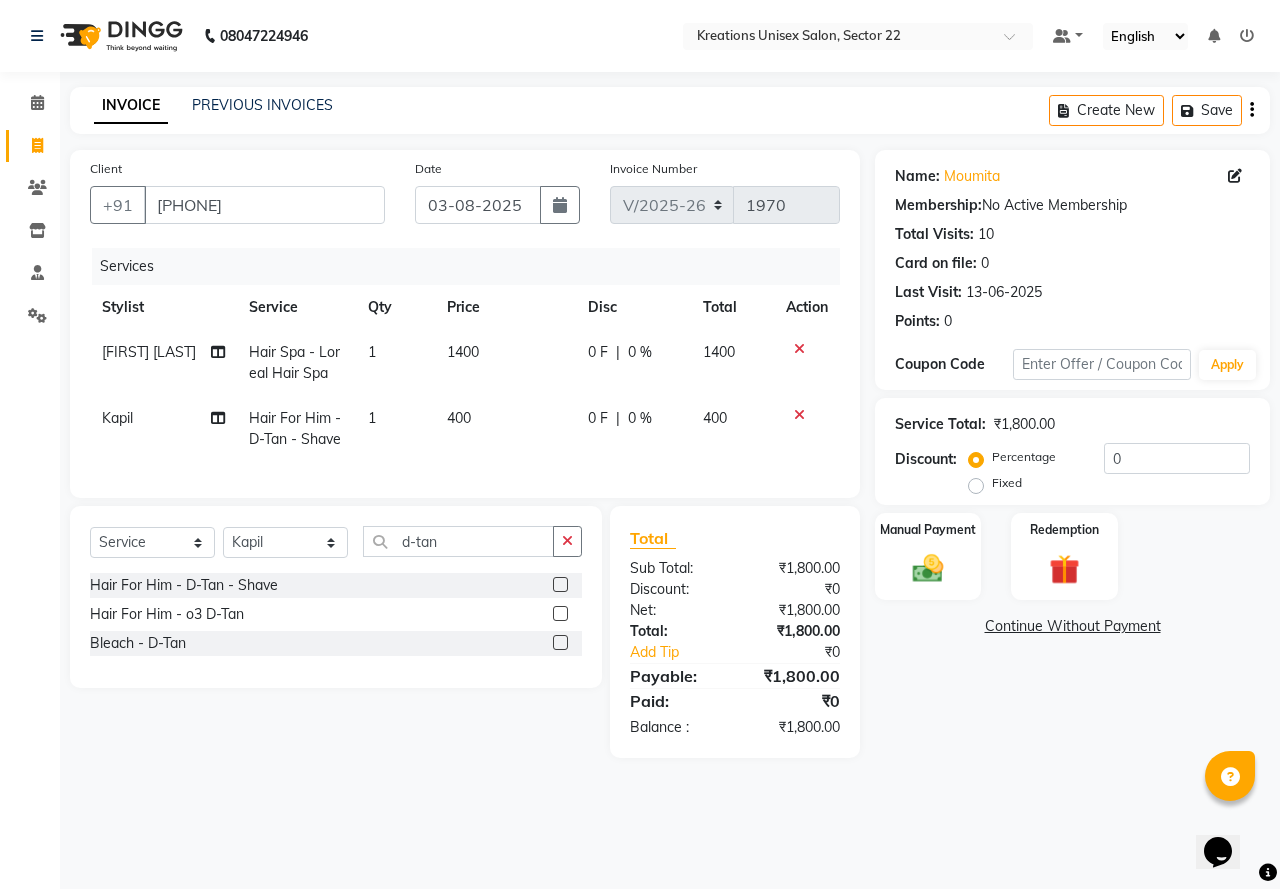 click on "400" 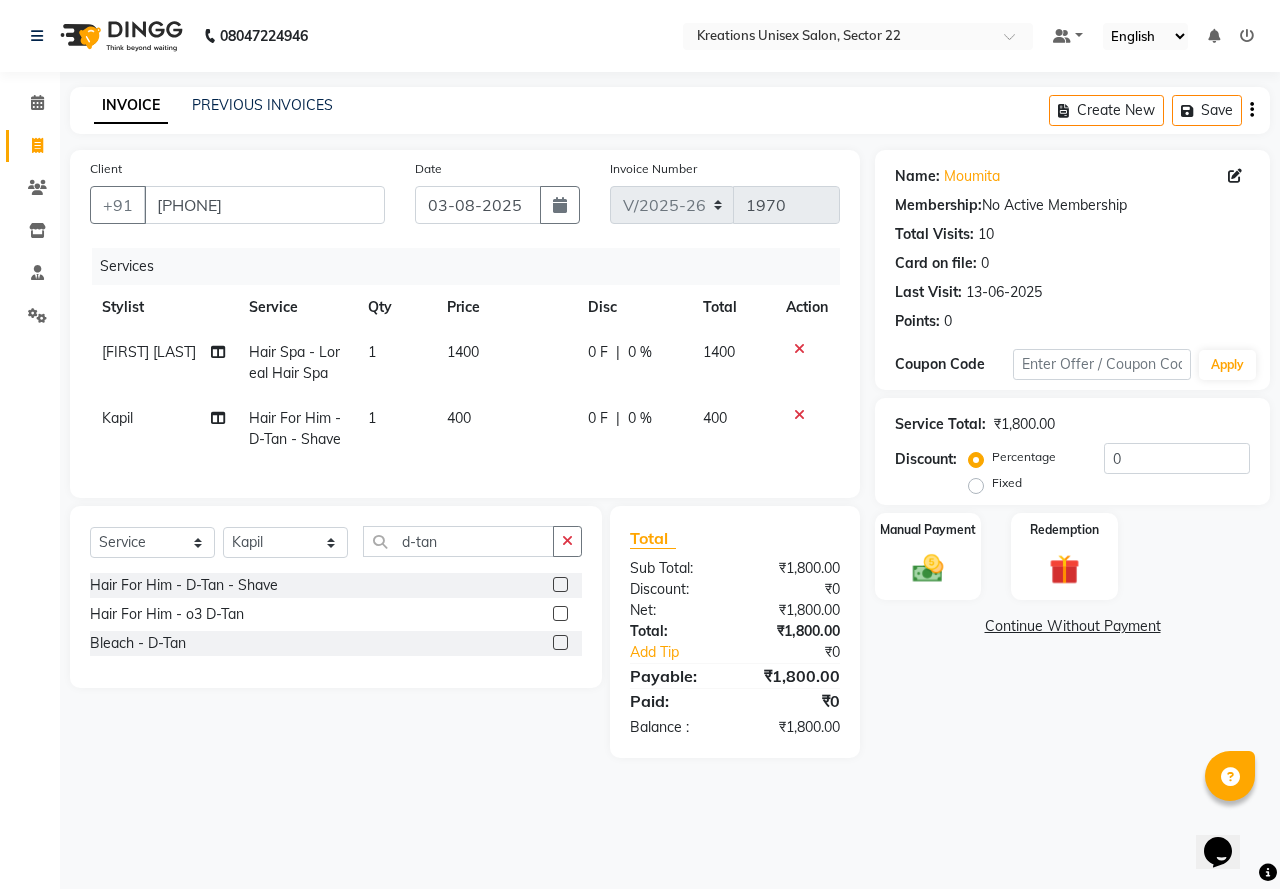 select on "87945" 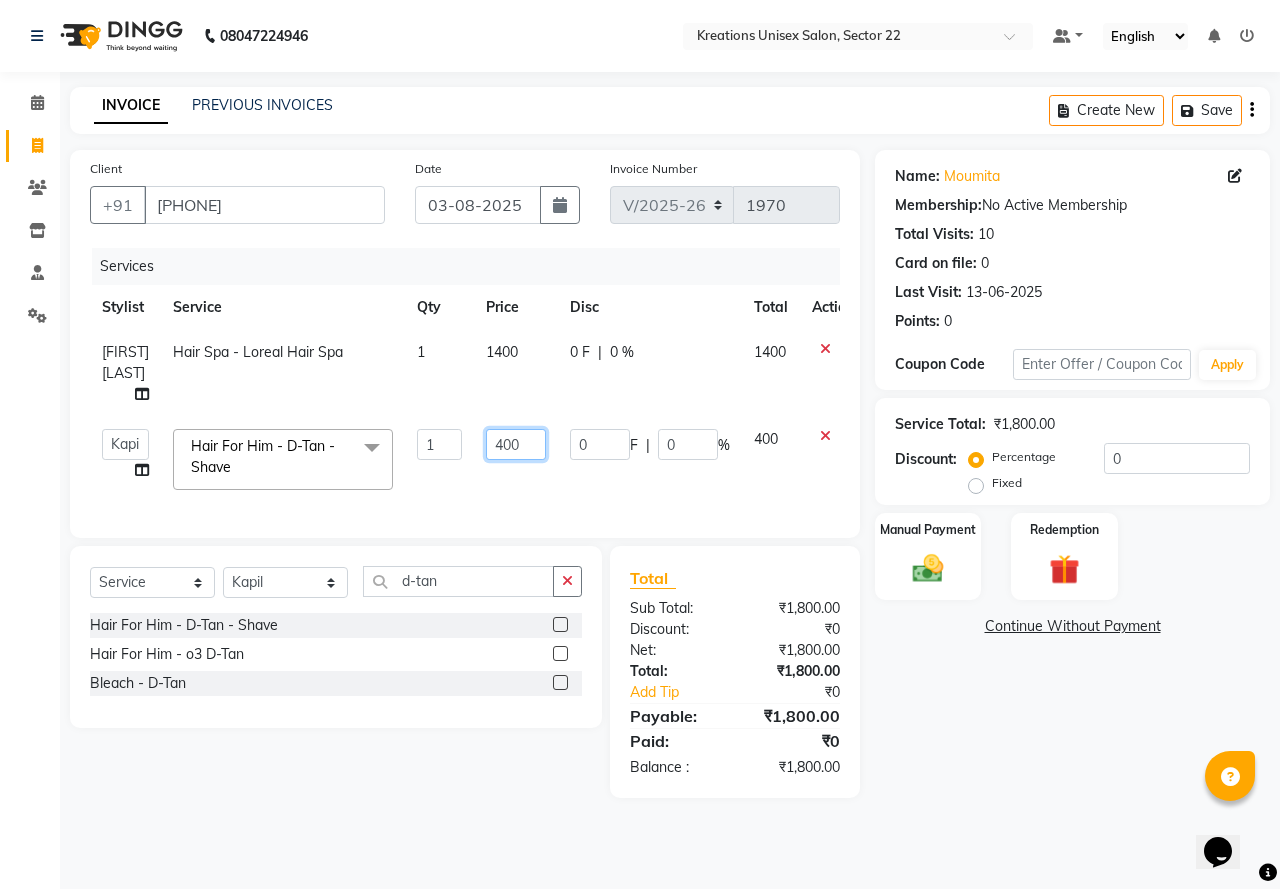 click on "400" 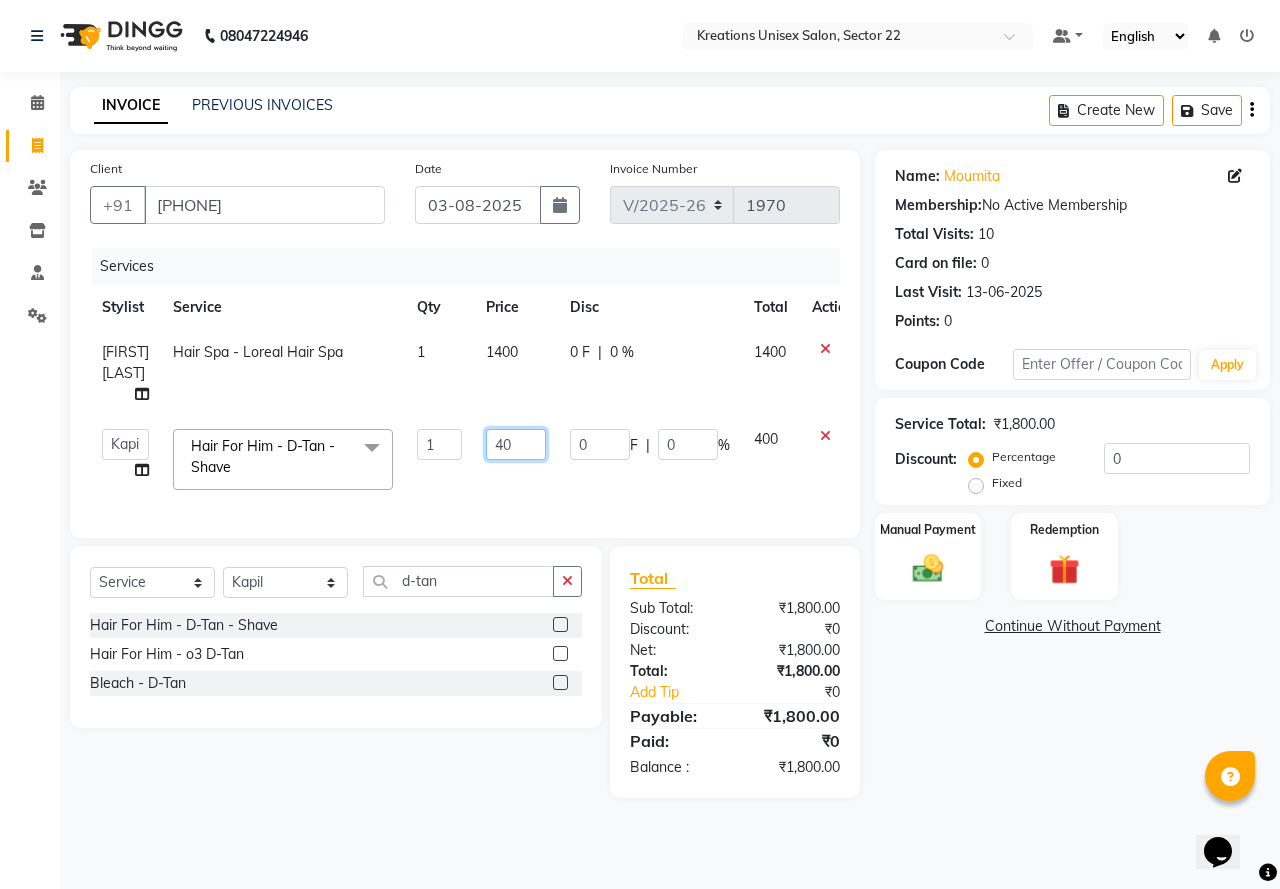 type on "4" 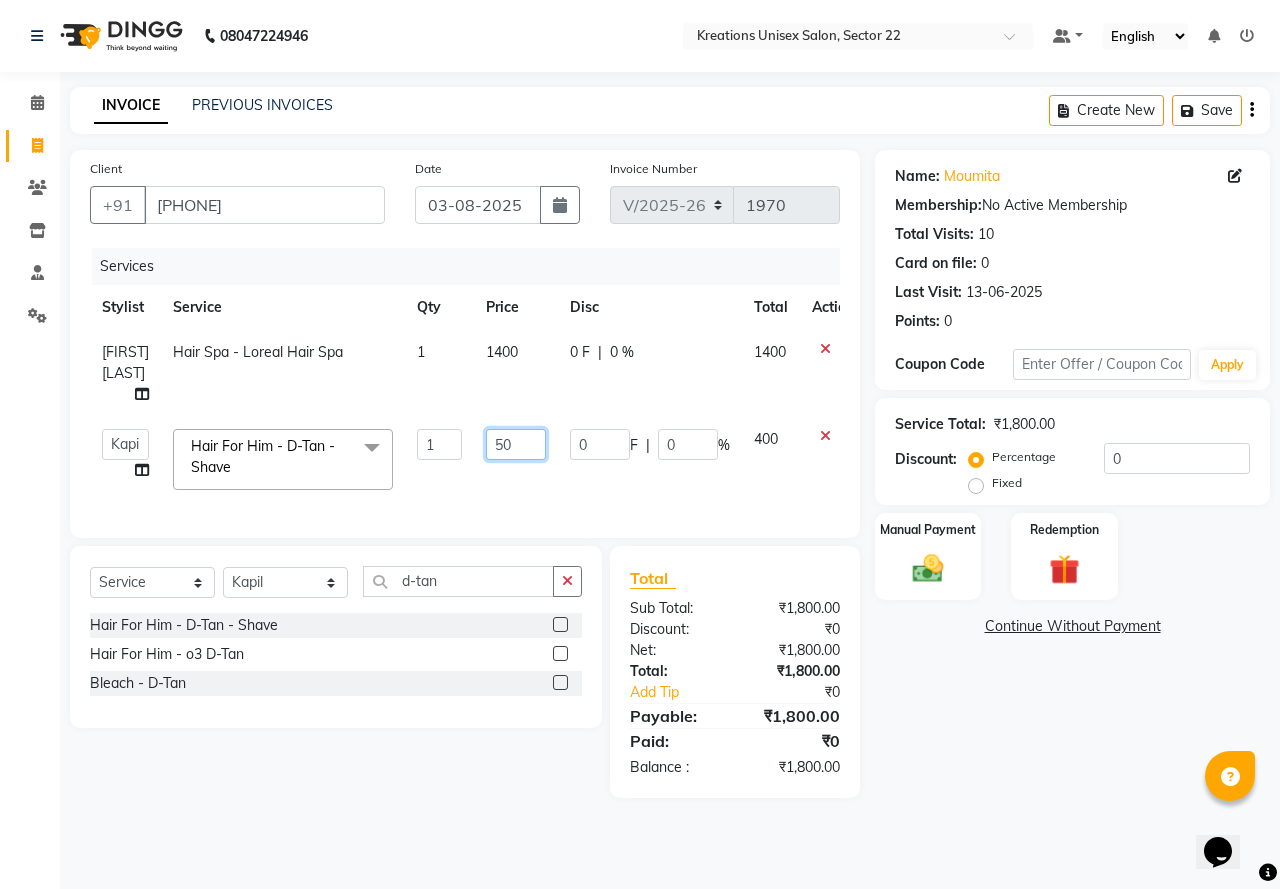 type on "500" 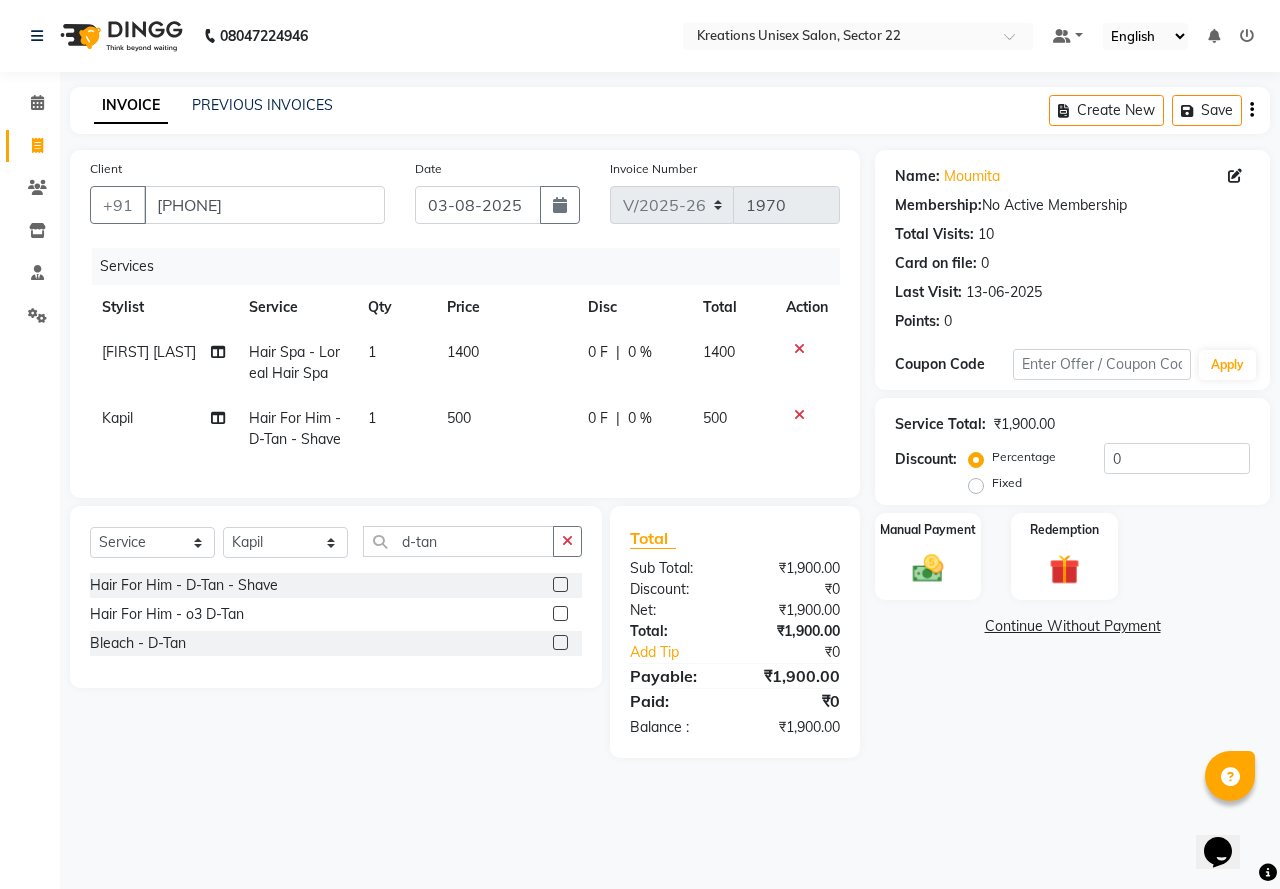drag, startPoint x: 834, startPoint y: 791, endPoint x: 847, endPoint y: 781, distance: 16.40122 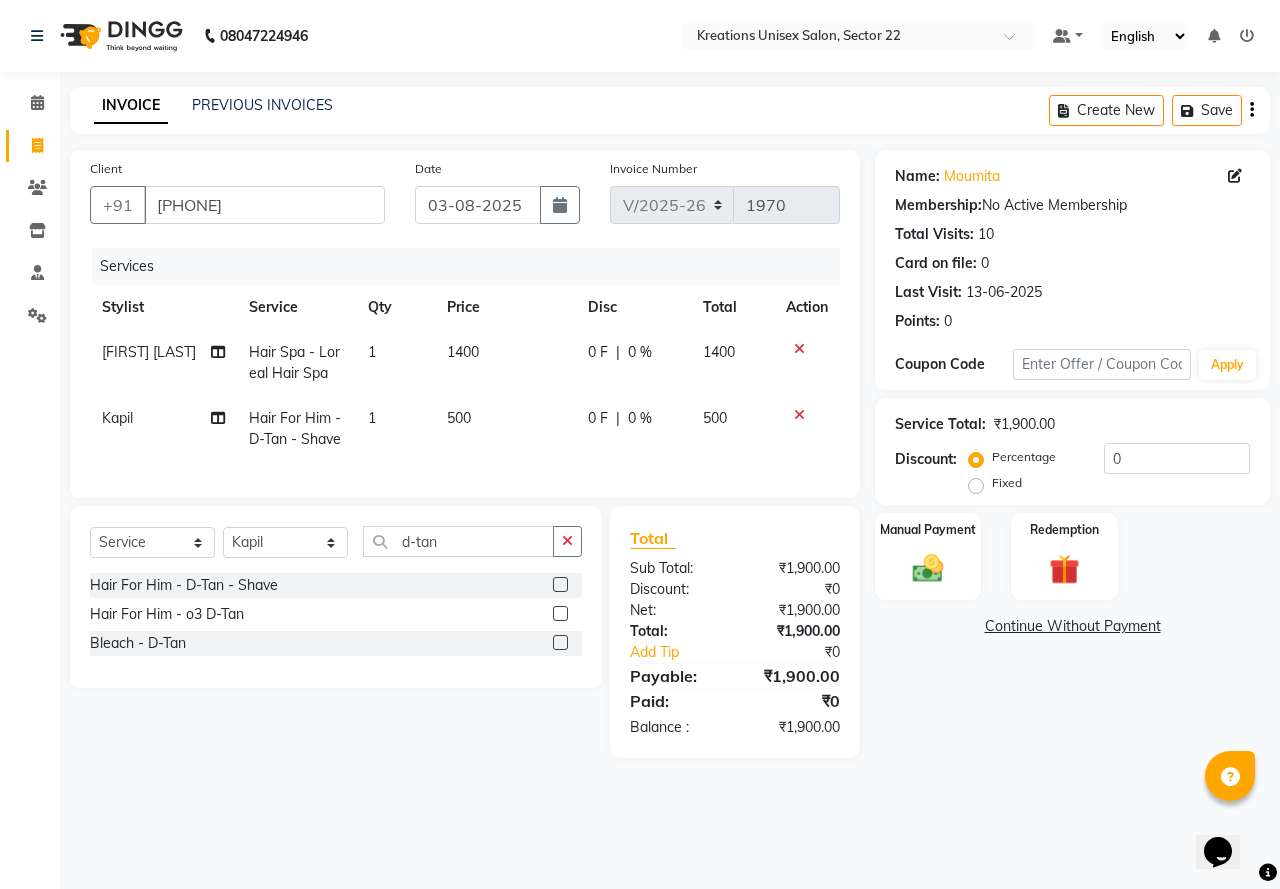 click on "INVOICE PREVIOUS INVOICES Create New   Save  Client +91 [PHONE] Date 03-08-2025 Invoice Number V/2025 V/2025-26 1970 Services Stylist Service Qty Price Disc Total Action Shiv Kumar Hair Spa - Loreal Hair Spa 1 1400 0 F | 0 % 1400 Kapil  Hair For Him - D-Tan - Shave 1 500 0 F | 0 % 500 Select  Service  Product  Membership  Package Voucher Prepaid Gift Card  Select Stylist AMAN Jeet Manager Jitender  Kapil  Kavita Manager Malik Khan  Manas Sir  rozy  Sector-23 Shaffali Maam  Shiv Kumar Sita Mehto  d-tan Hair For Him - D-Tan - Shave  Hair For Him - o3 D-Tan   Bleach - D-Tan  Total Sub Total: ₹1,900.00 Discount: ₹0 Net: ₹1,900.00 Total: ₹1,900.00 Add Tip ₹0 Payable: ₹1,900.00 Paid: ₹0 Balance   : ₹1,900.00 Name: [FIRST]  Membership:  No Active Membership  Total Visits:  10 Card on file:  0 Last Visit:   13-06-2025 Points:   0  Coupon Code Apply Service Total:  ₹1,900.00  Discount:  Percentage   Fixed  0 Manual Payment Redemption  Continue Without Payment" 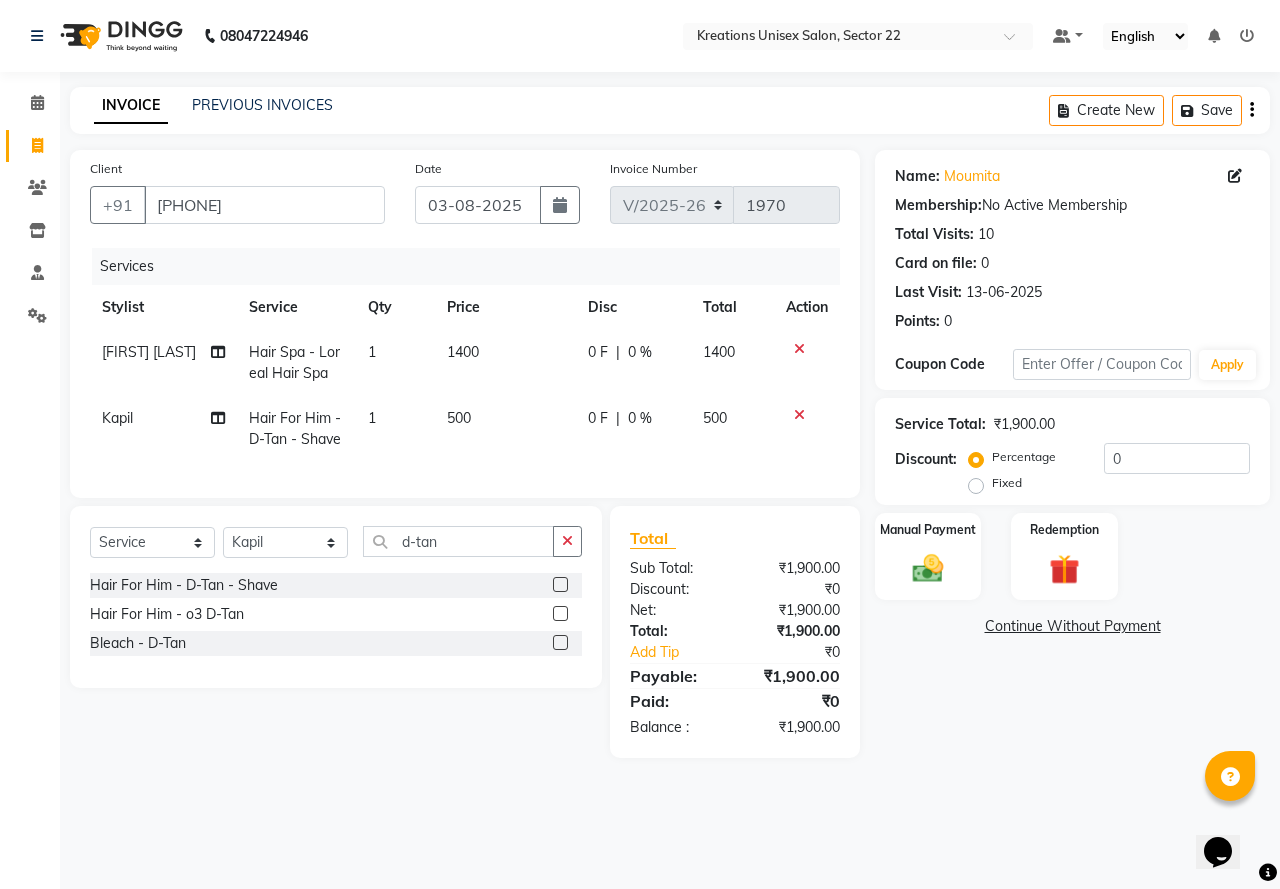 click on "Name: [FIRST]  Membership:  No Active Membership  Total Visits:  10 Card on file:  0 Last Visit:   13-06-2025 Points:   0  Coupon Code Apply Service Total:  ₹1,900.00  Discount:  Percentage   Fixed  0 Manual Payment Redemption  Continue Without Payment" 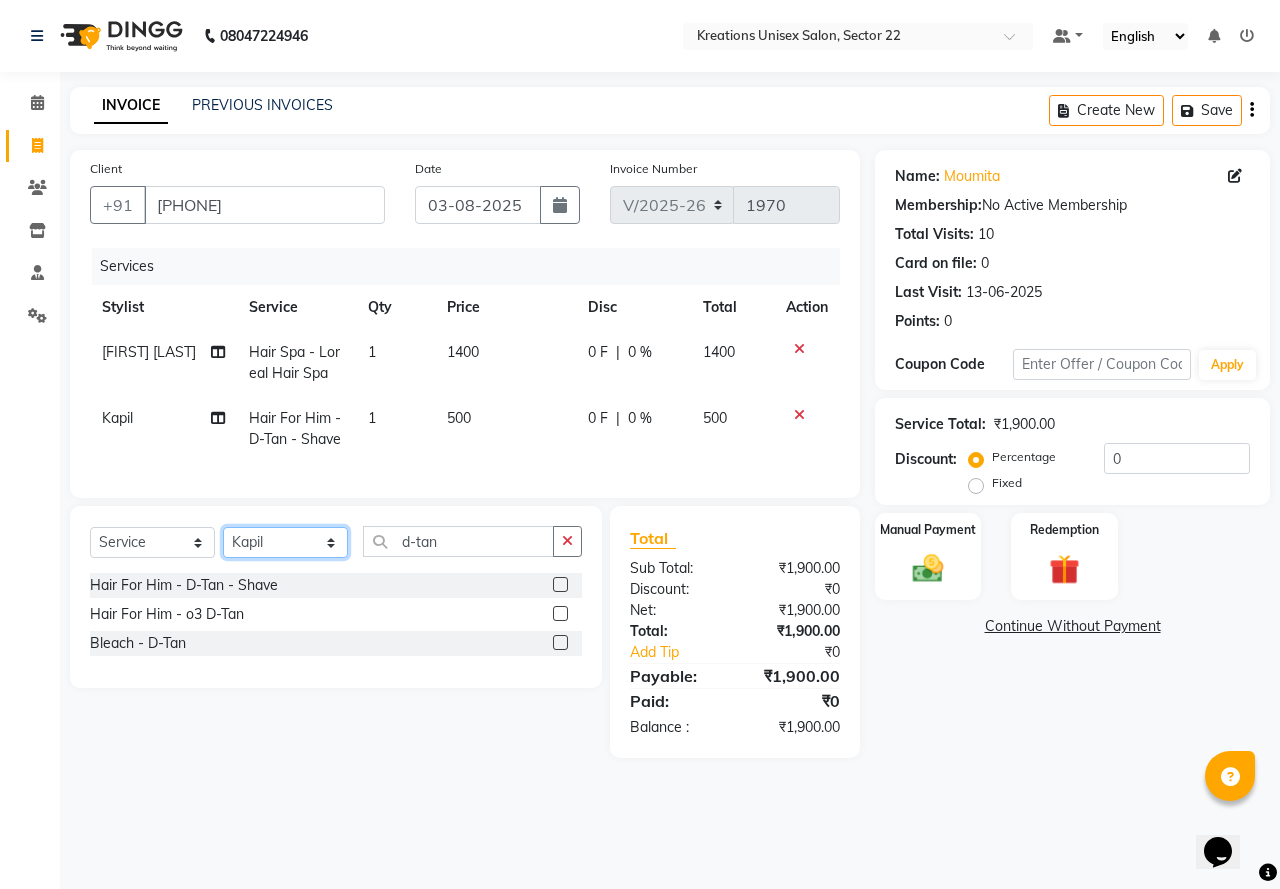 click on "Select Stylist AMAN Jeet Manager Jitender  Kapil  Kavita Manager Malik Khan  Manas Sir  rozy  Sector-23 Shaffali Maam  Shiv Kumar Sita Mehto" 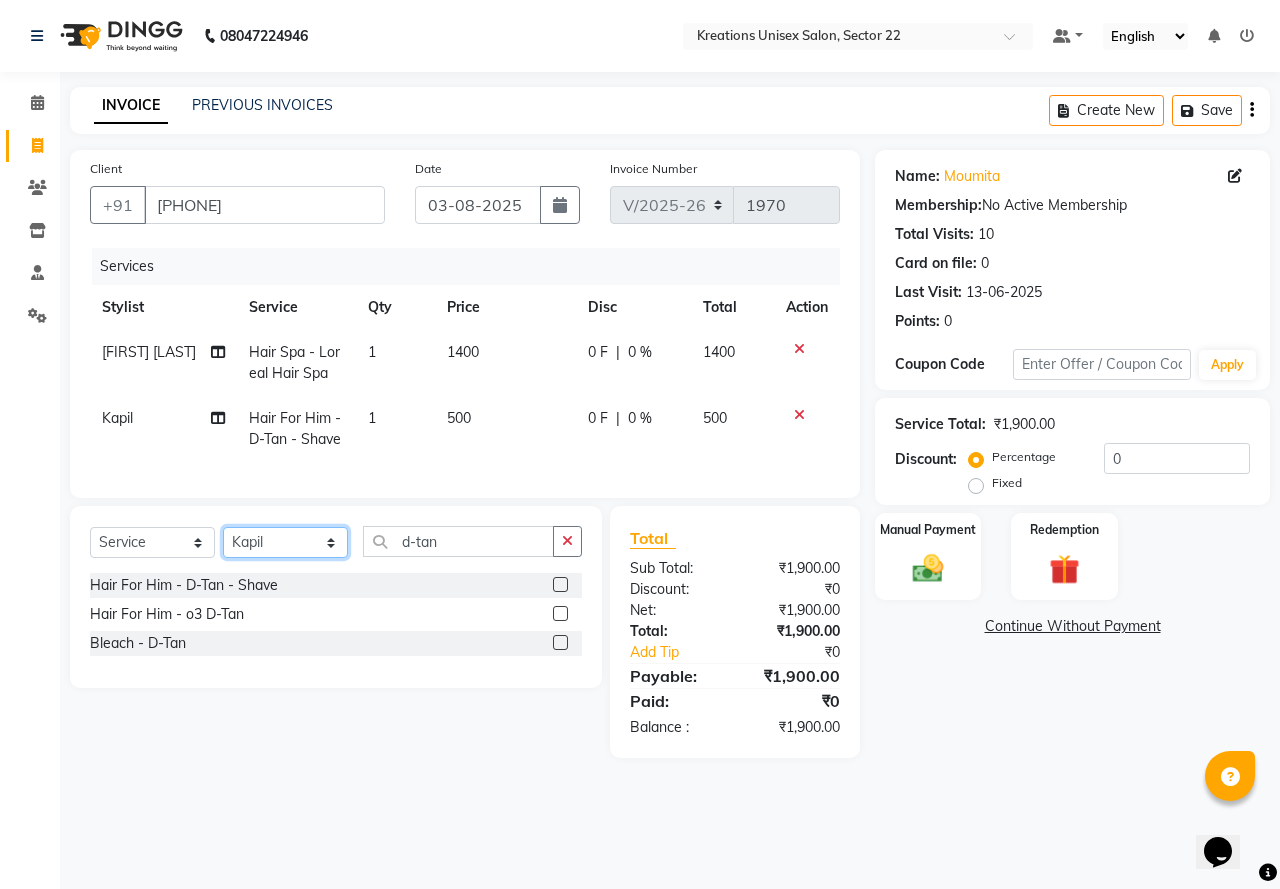 select on "69539" 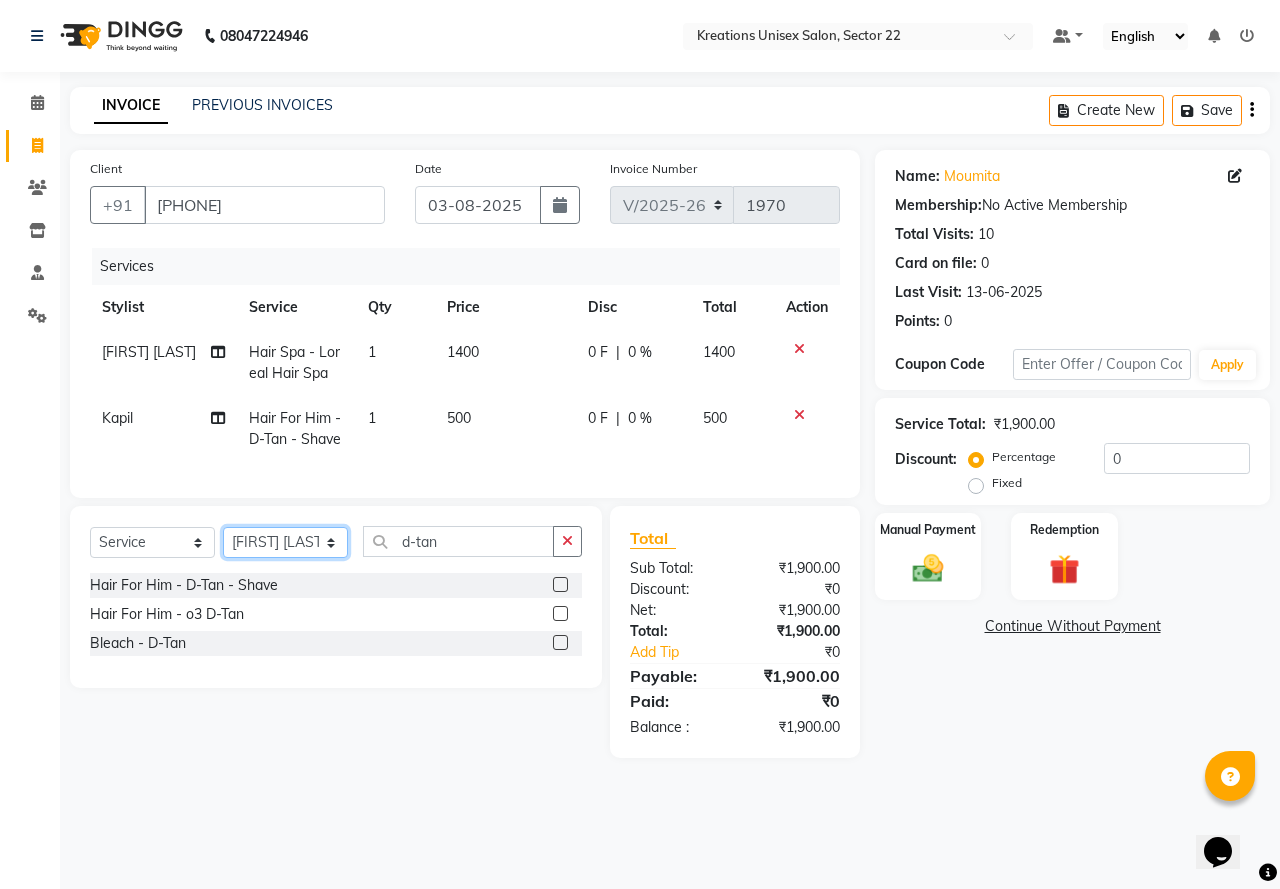 click on "Select Stylist AMAN Jeet Manager Jitender  Kapil  Kavita Manager Malik Khan  Manas Sir  rozy  Sector-23 Shaffali Maam  Shiv Kumar Sita Mehto" 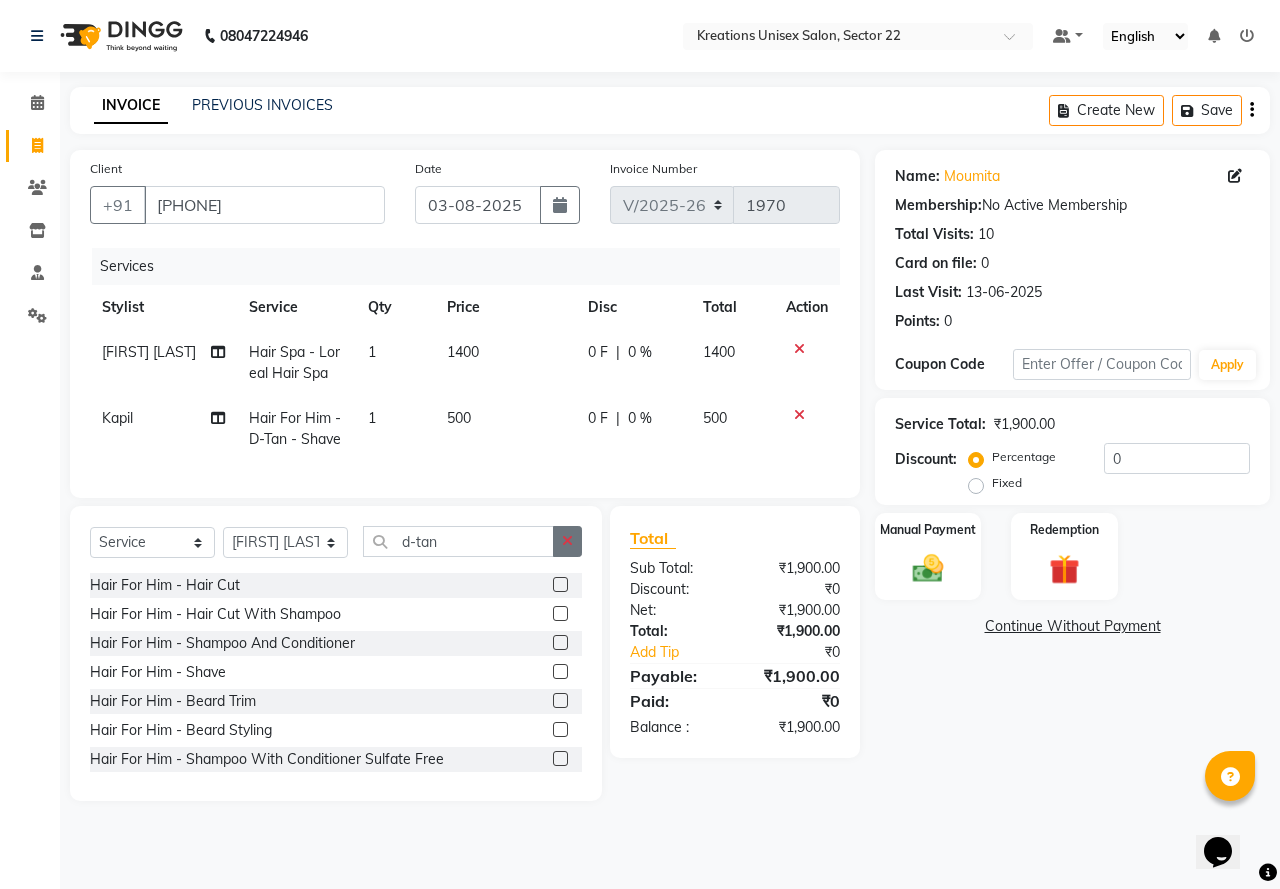 drag, startPoint x: 569, startPoint y: 556, endPoint x: 482, endPoint y: 567, distance: 87.69264 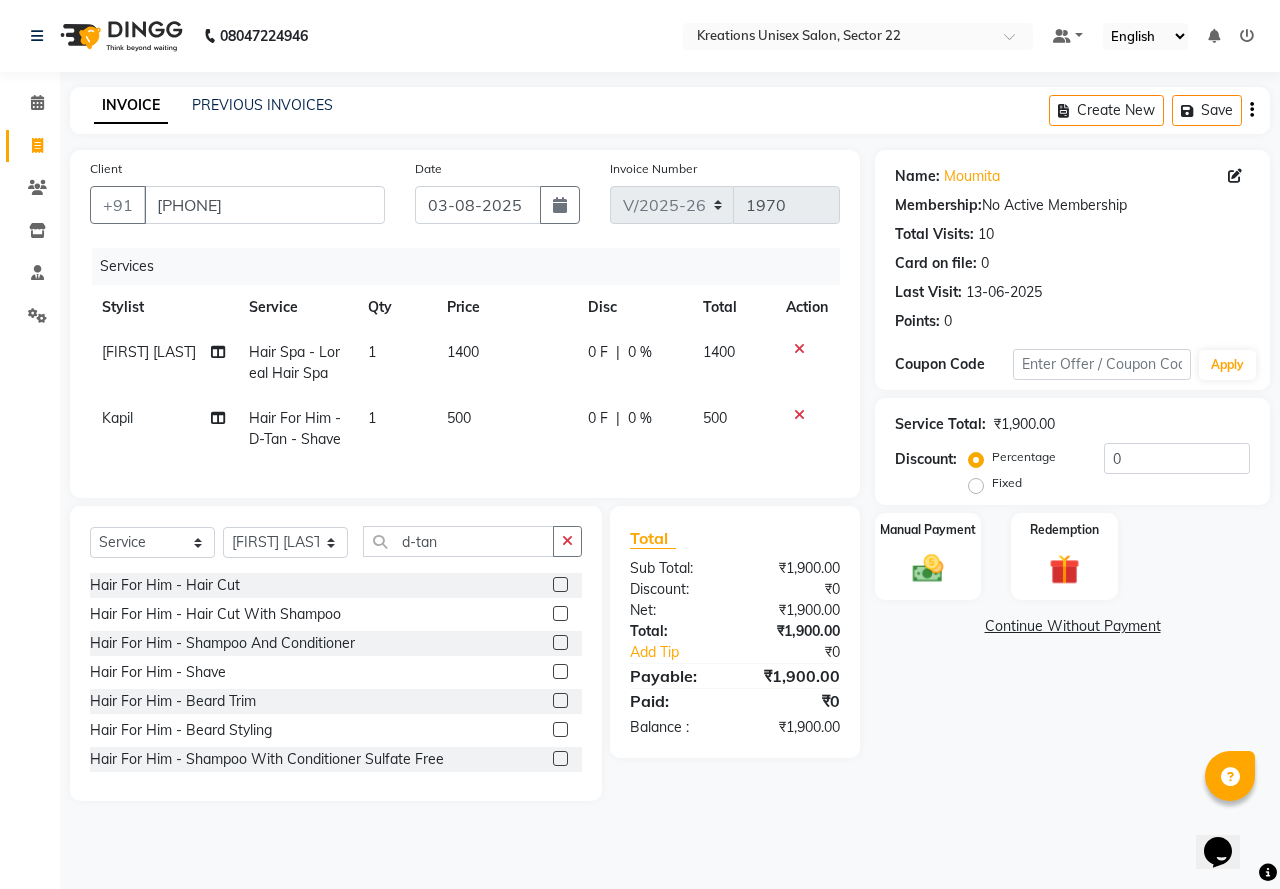 click 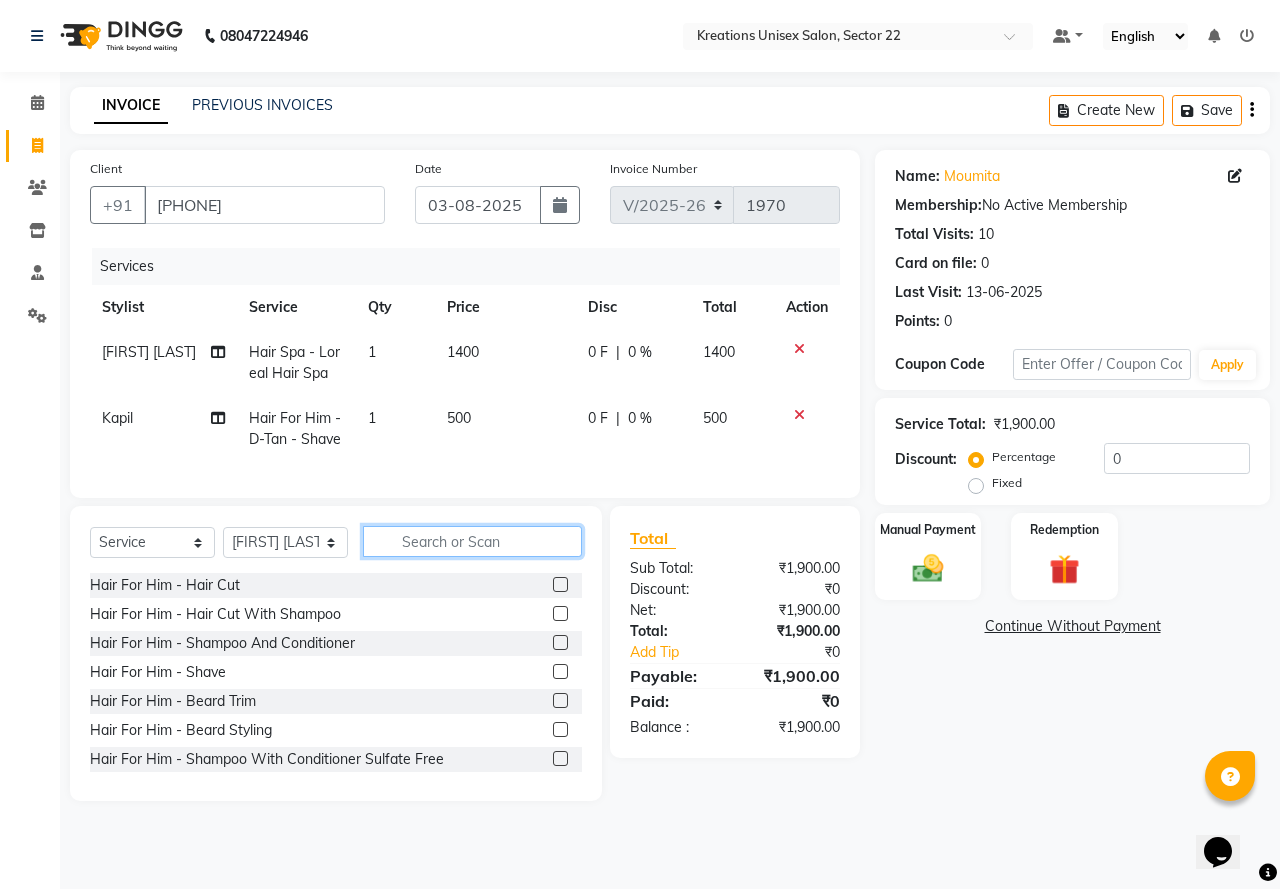 click 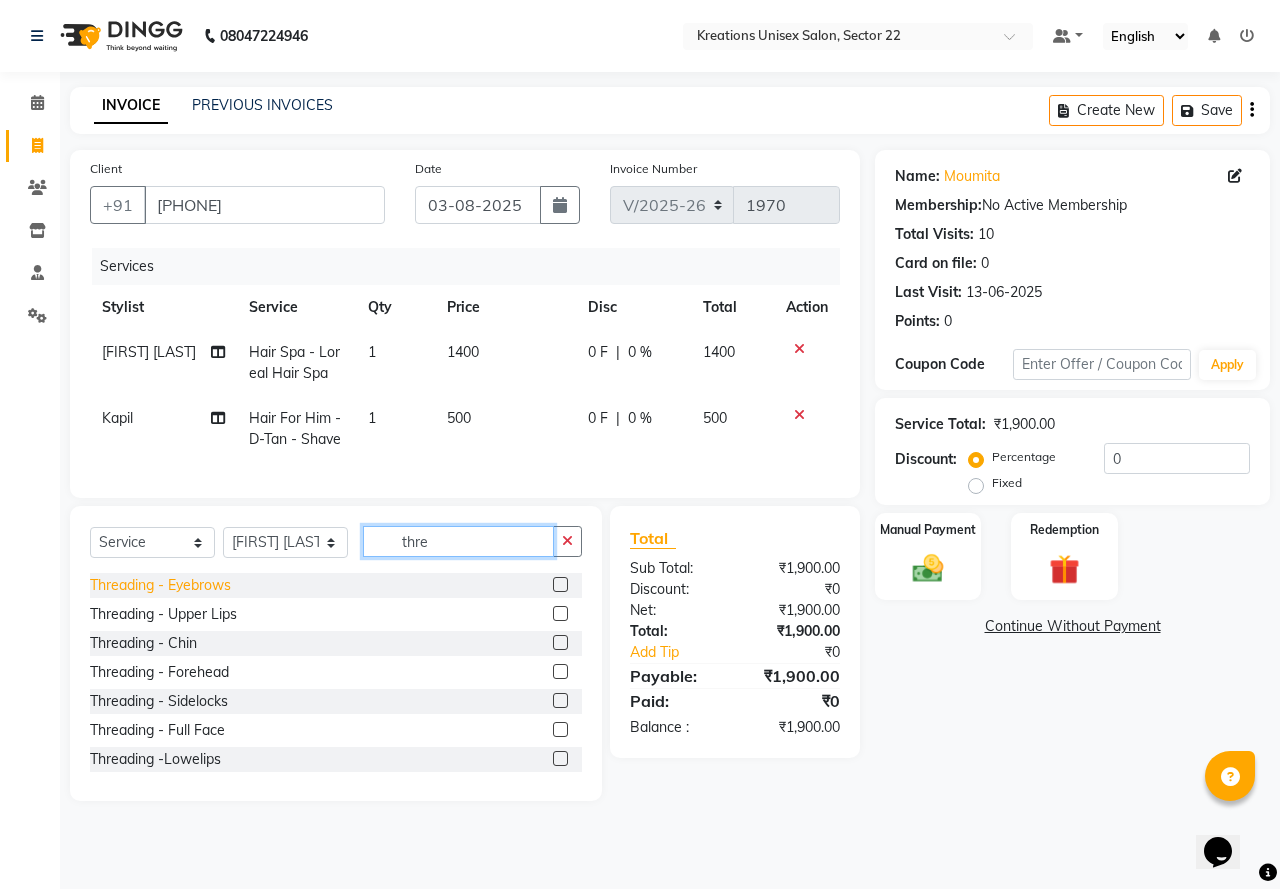 type on "thre" 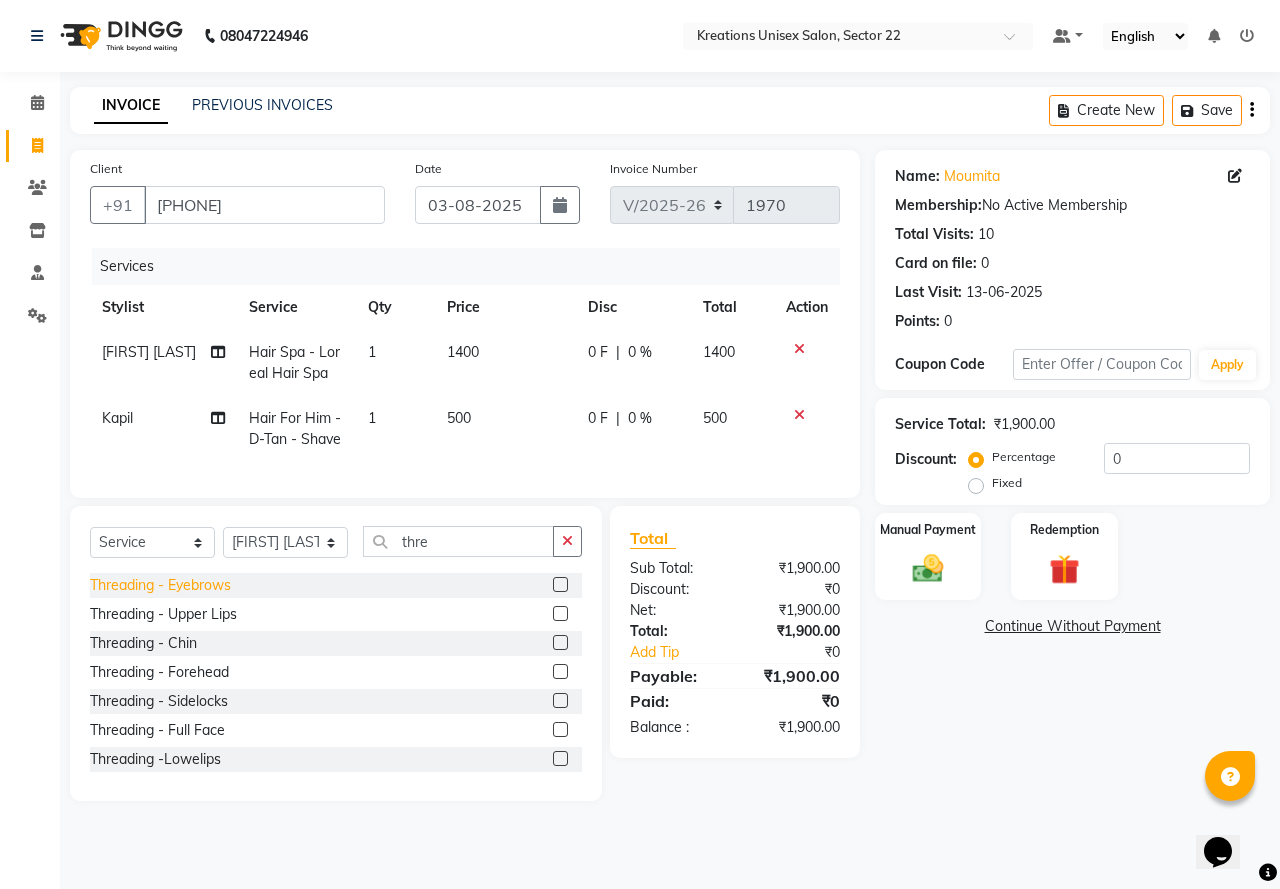 click on "Threading  - Eyebrows" 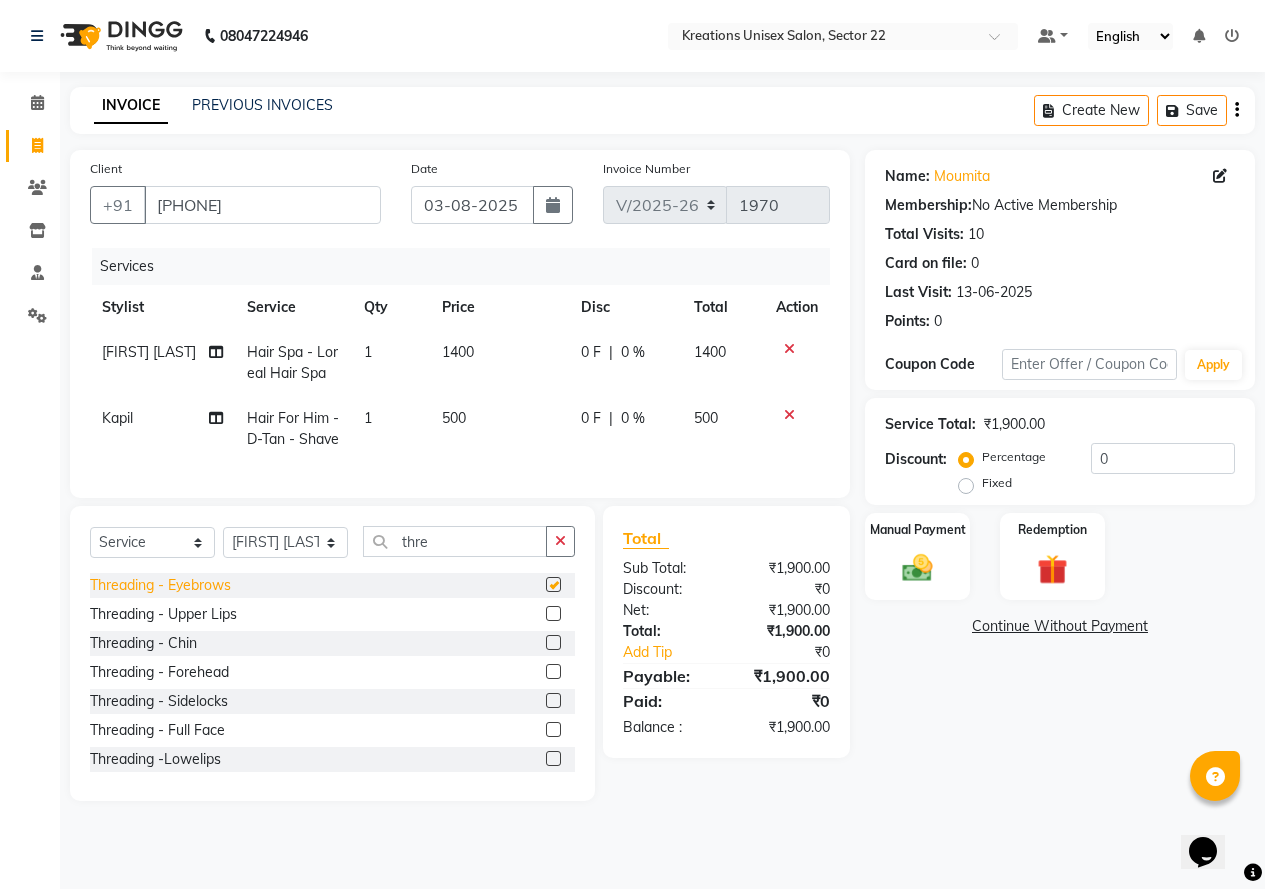checkbox on "false" 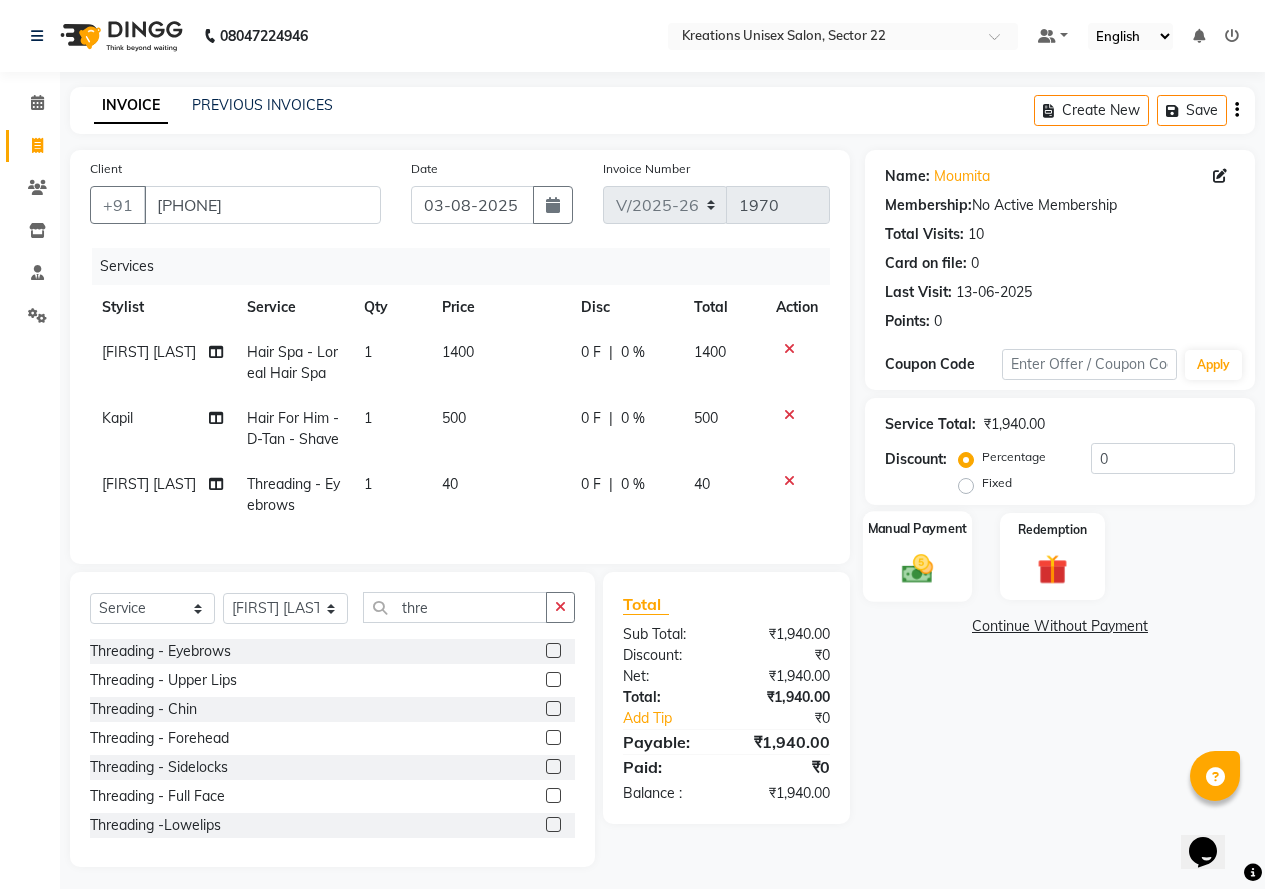click 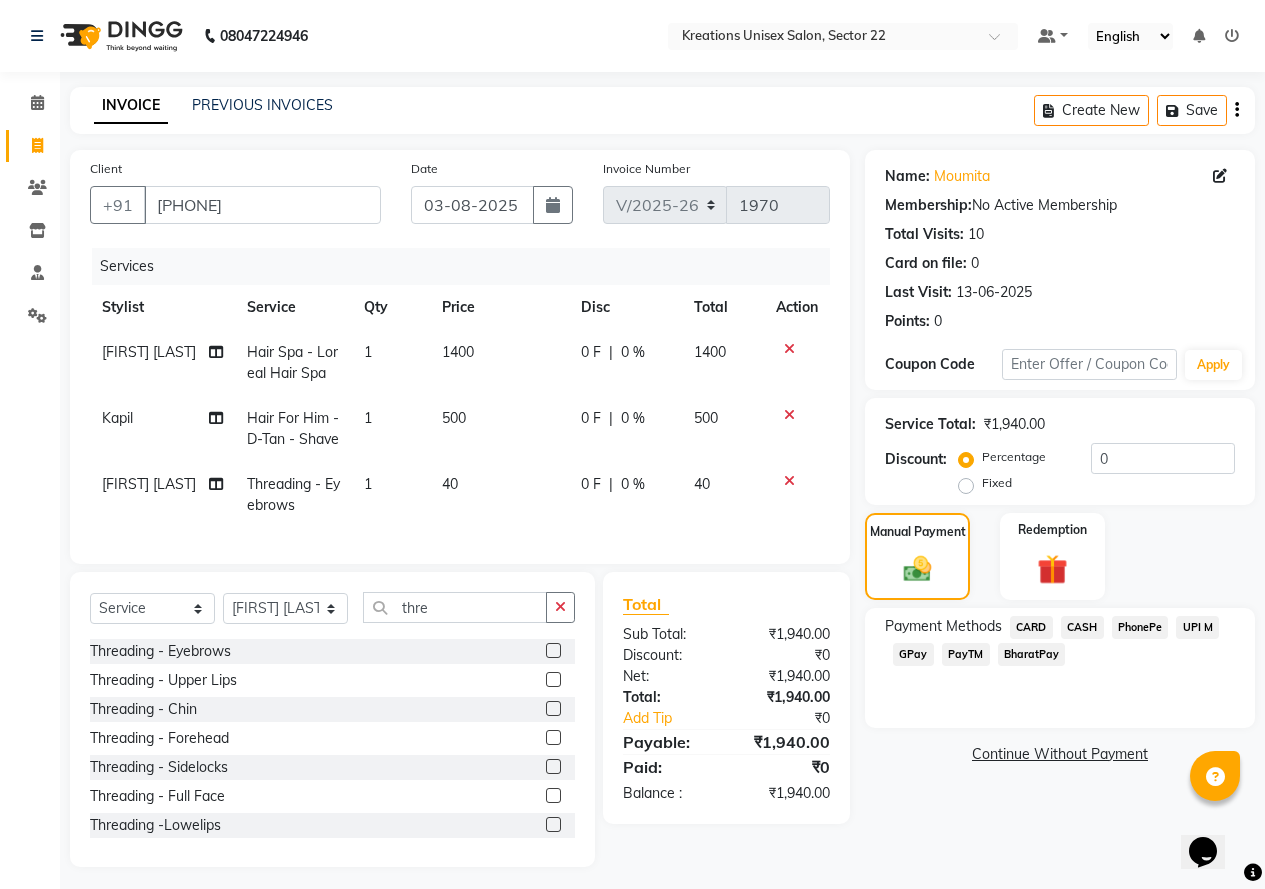click on "UPI M" 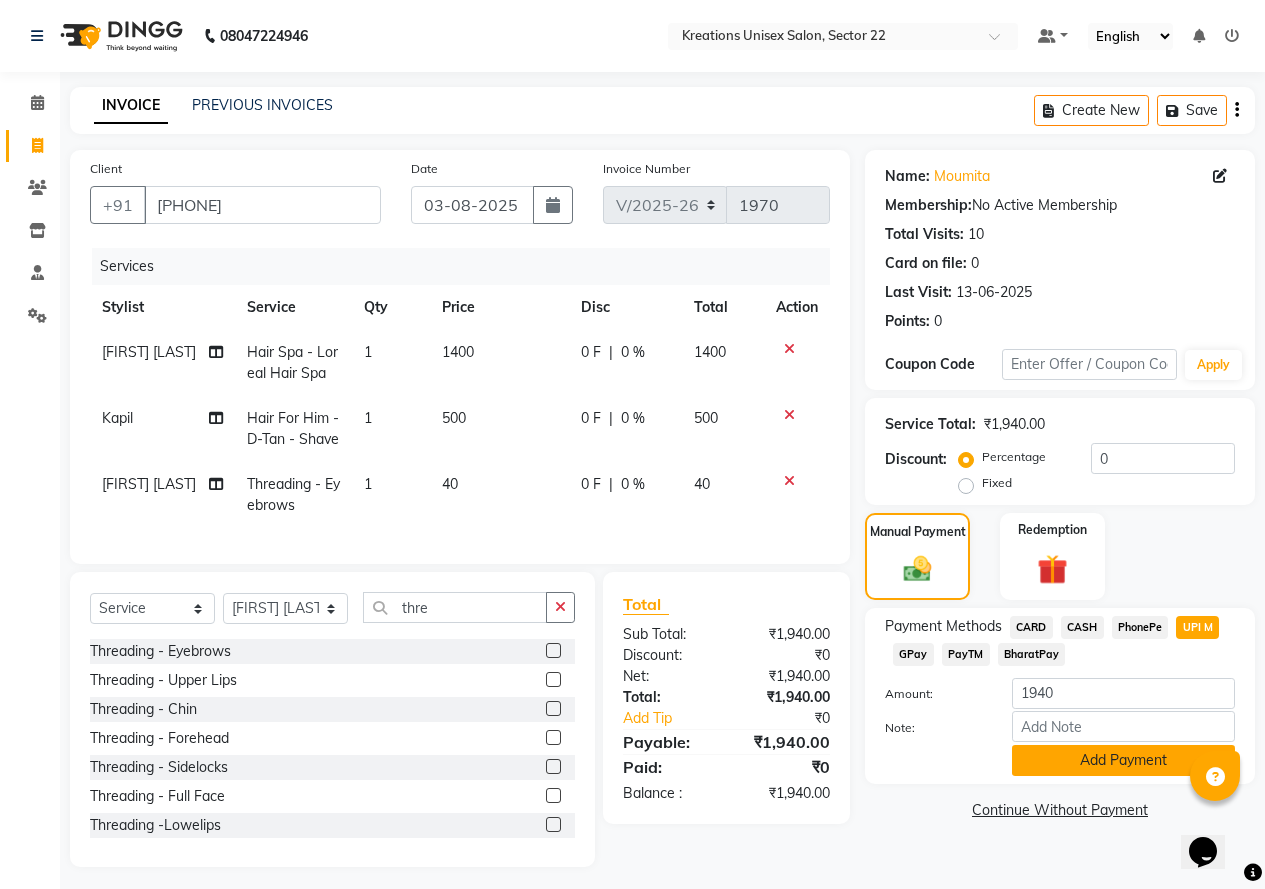 click on "Add Payment" 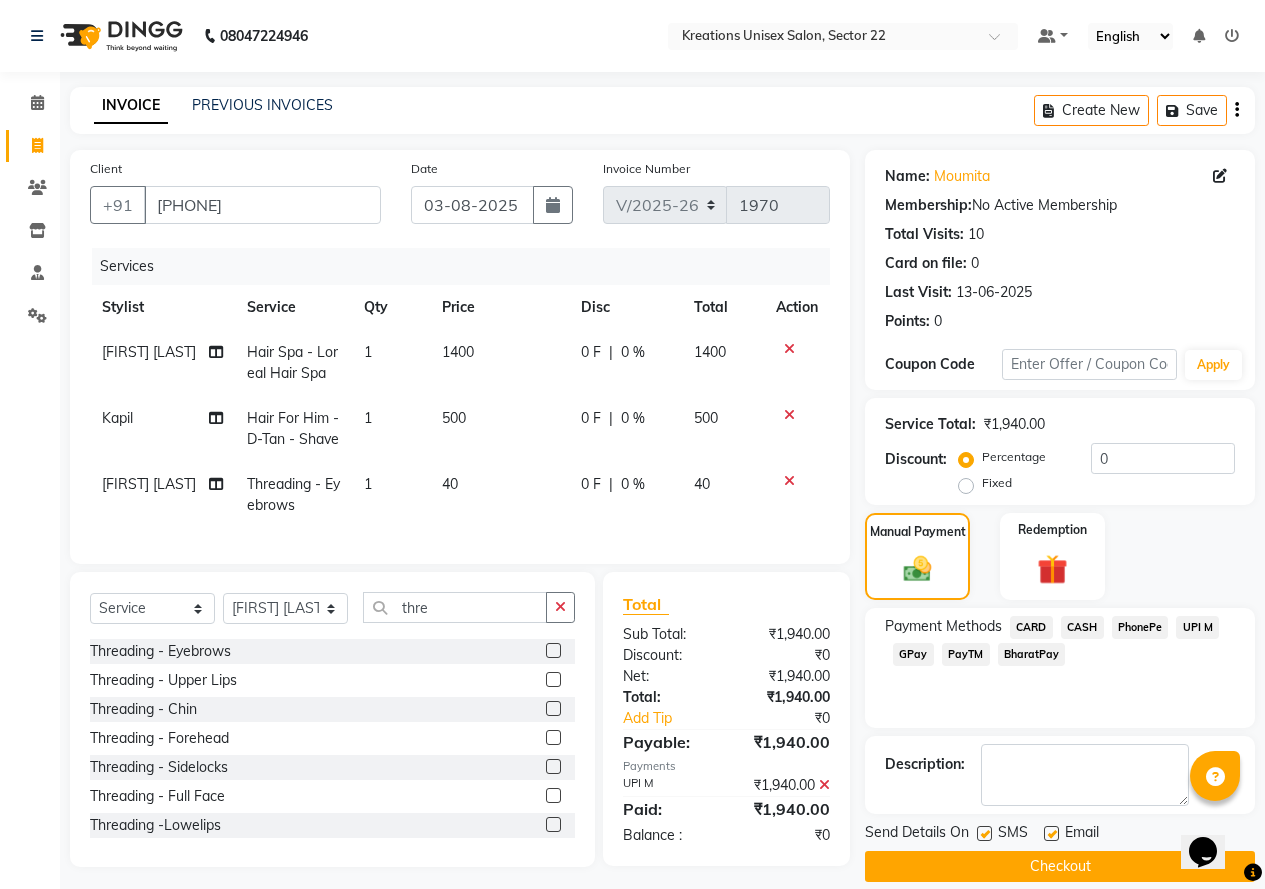 click 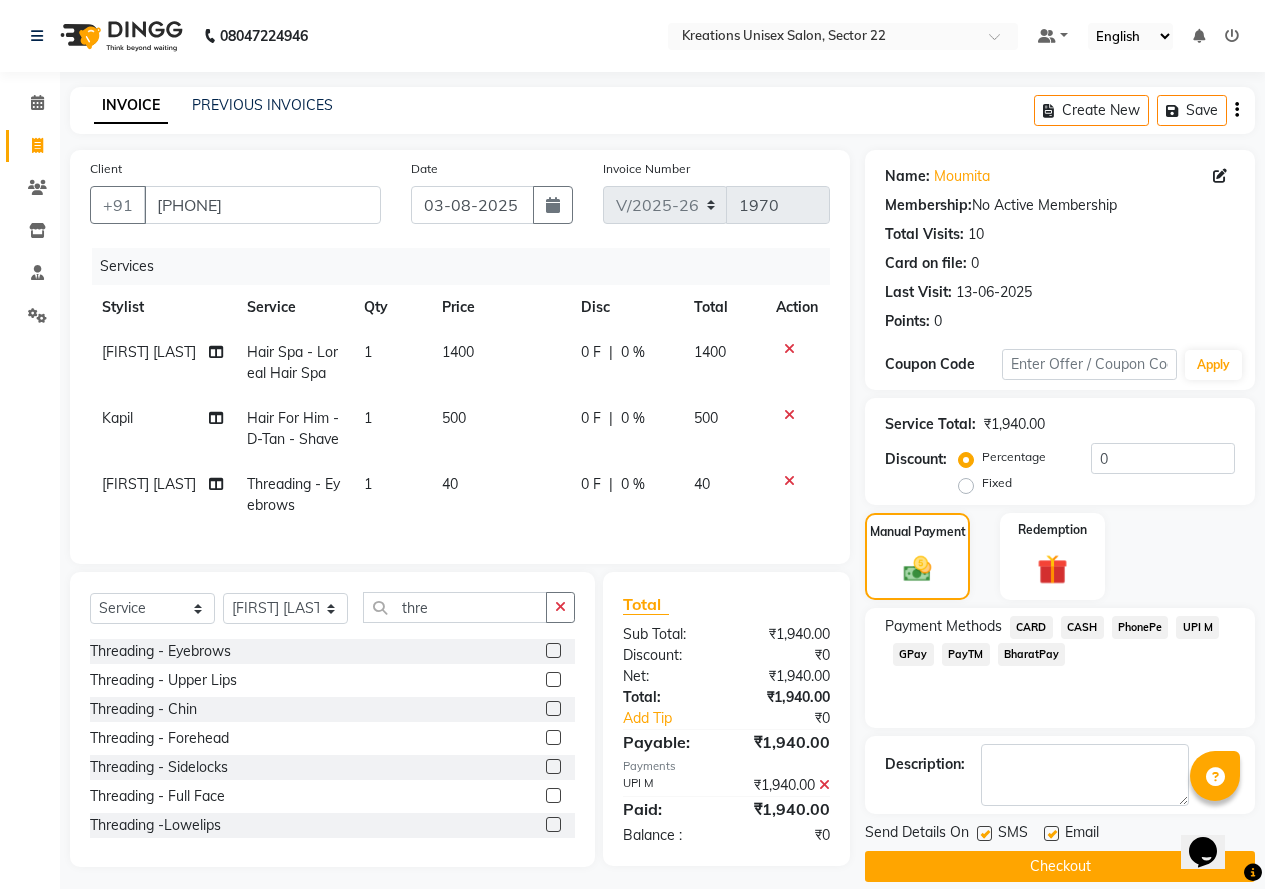 click at bounding box center [983, 834] 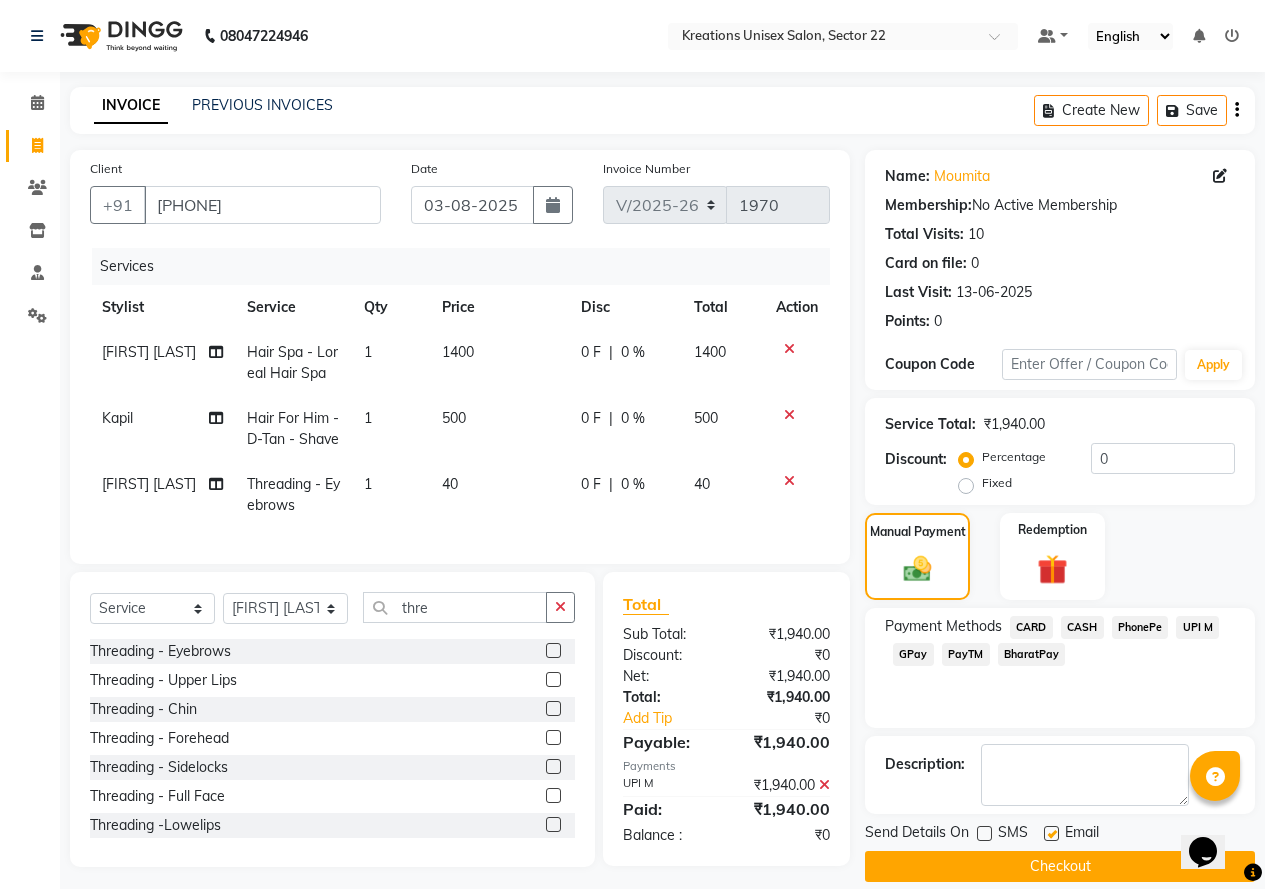 click 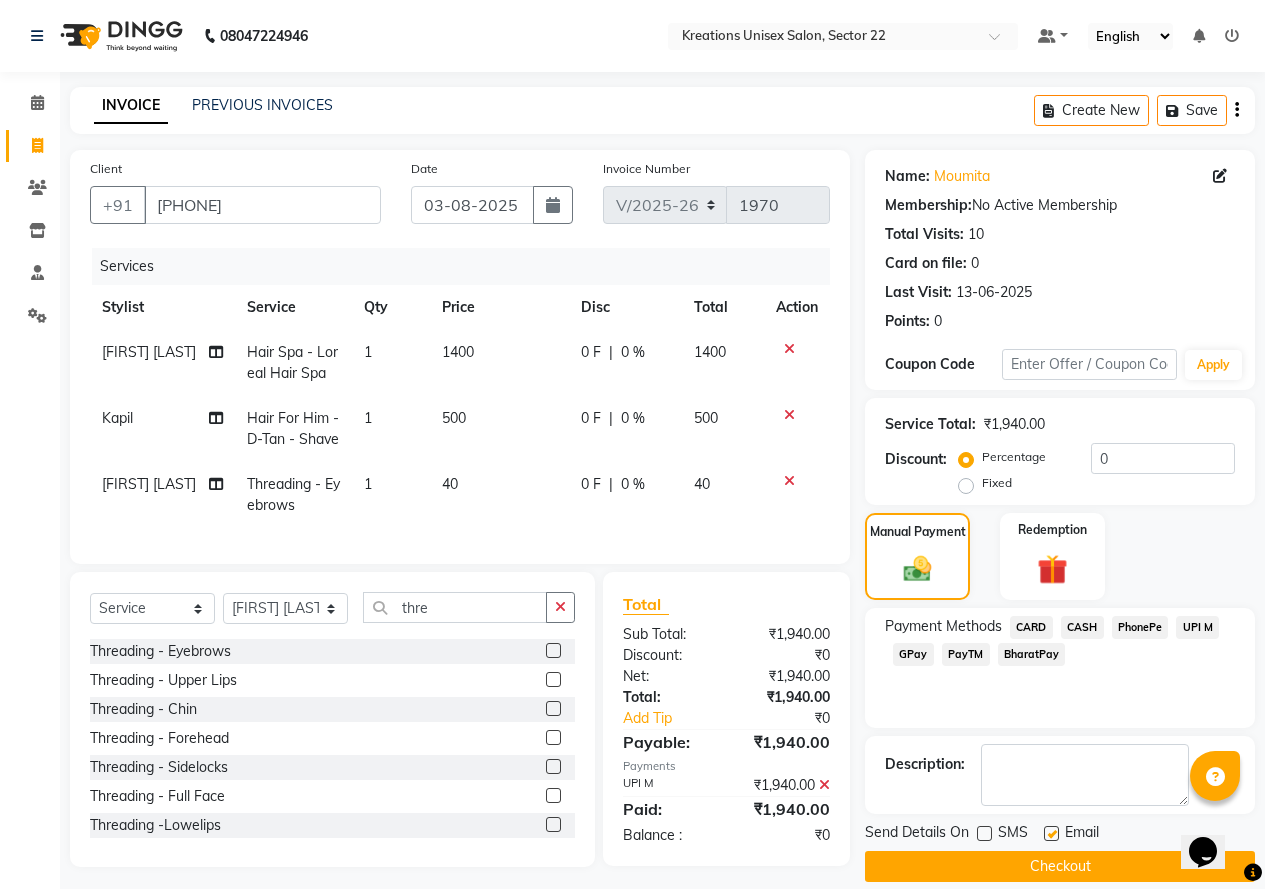 click at bounding box center [1050, 834] 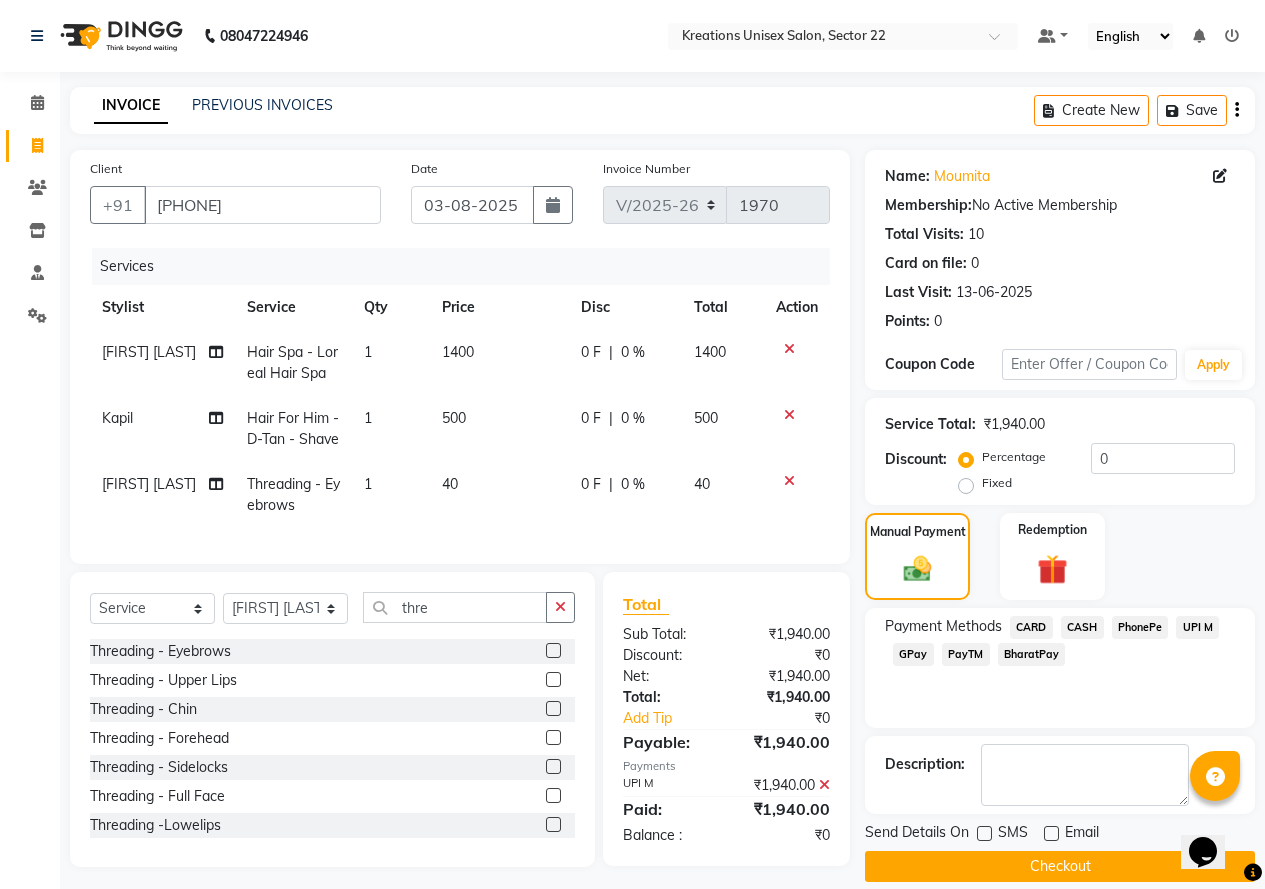 click on "Checkout" 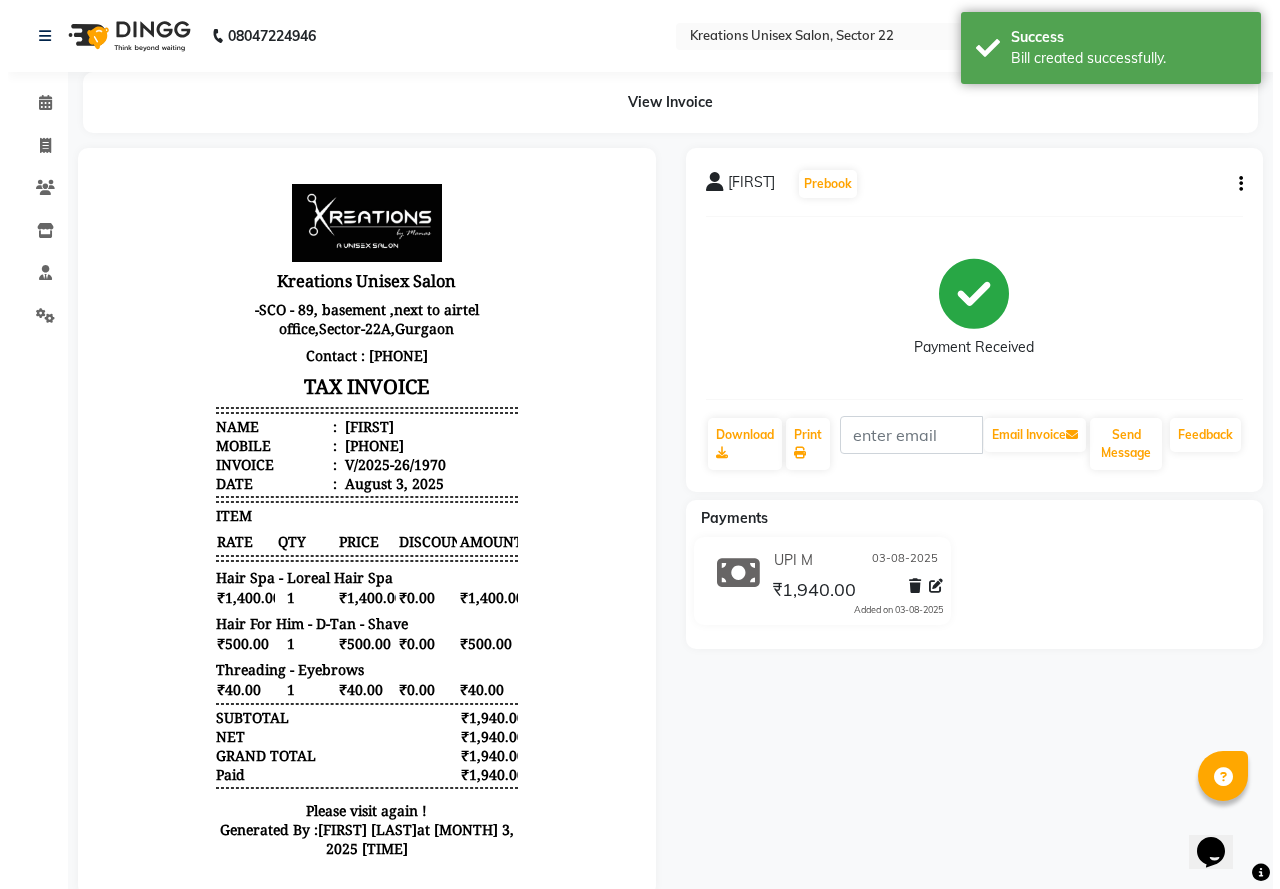 scroll, scrollTop: 0, scrollLeft: 0, axis: both 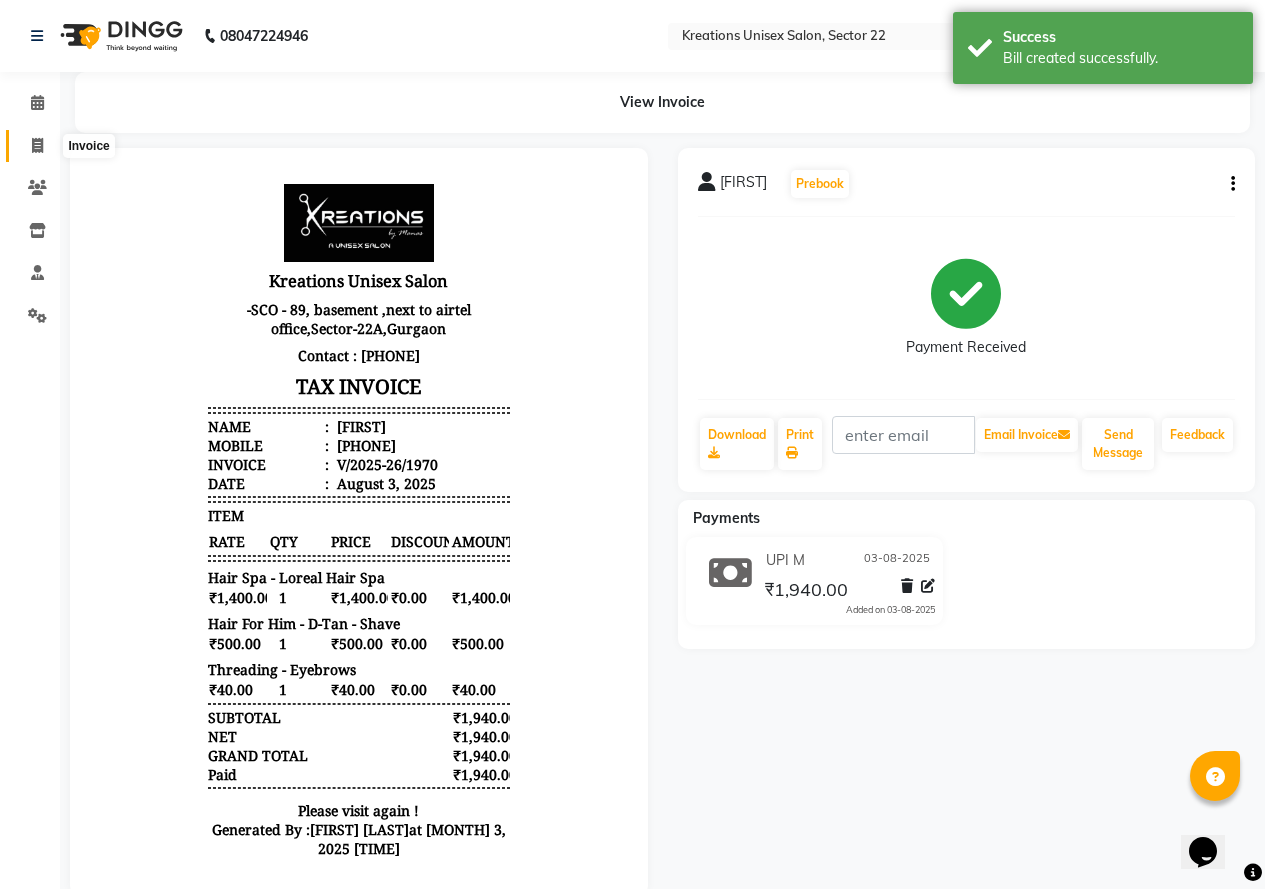 click 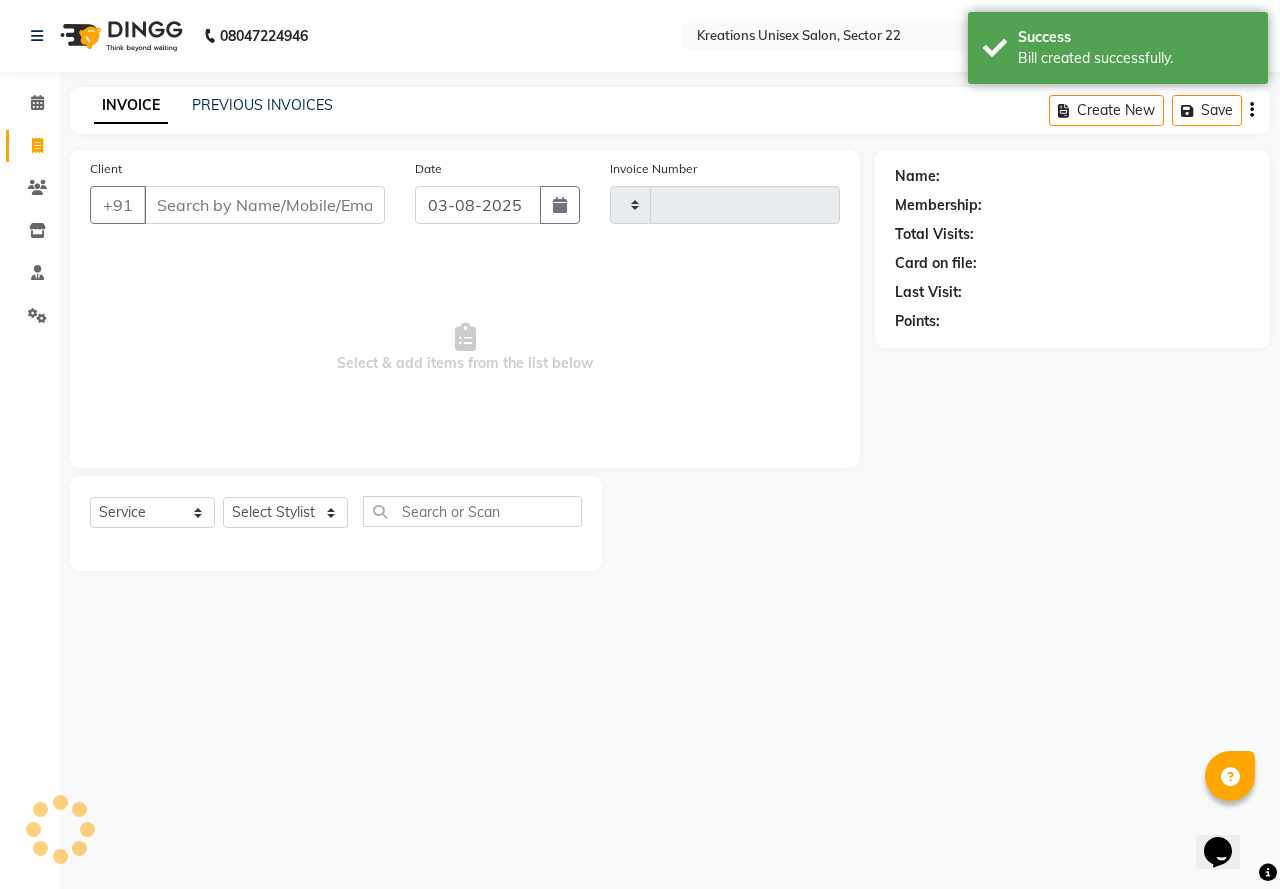 type on "1971" 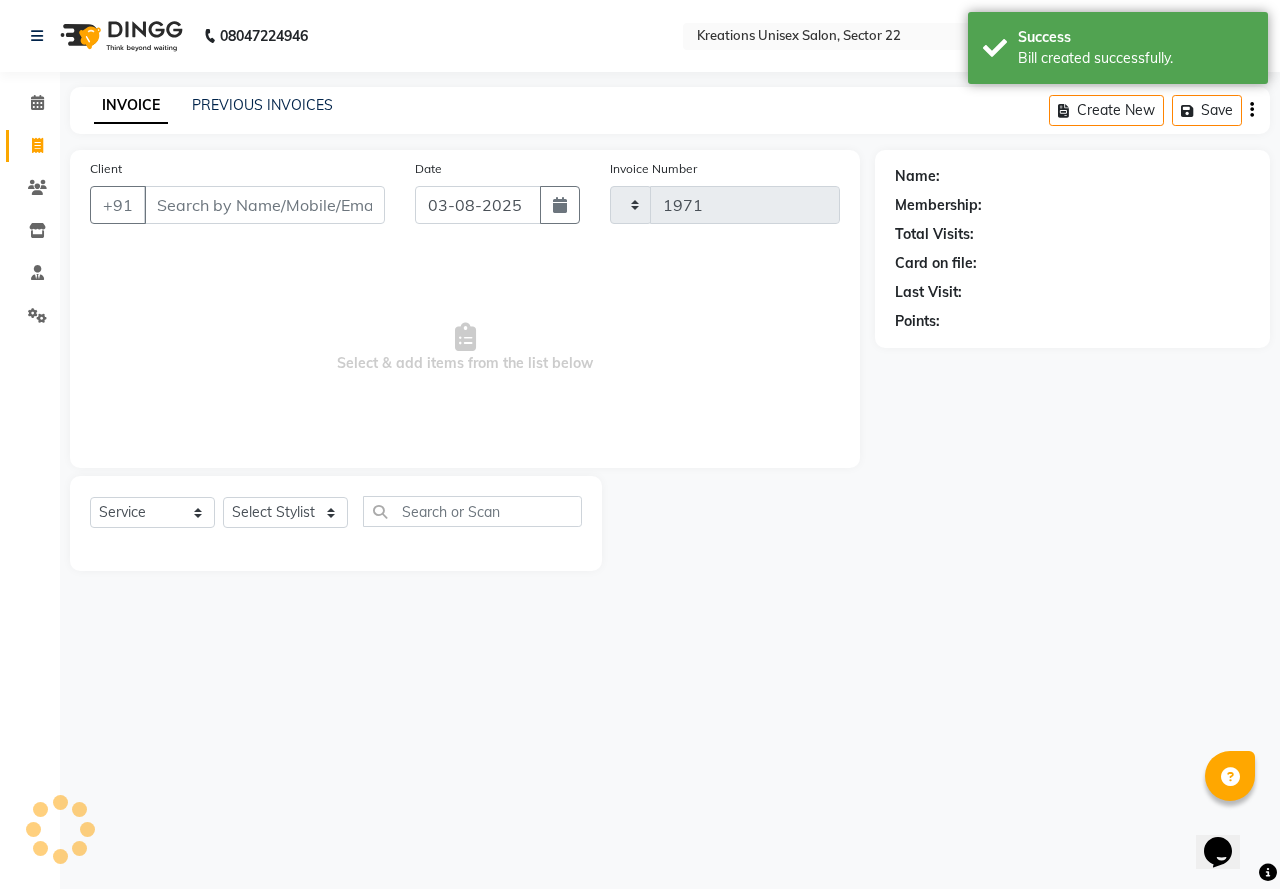 select on "6170" 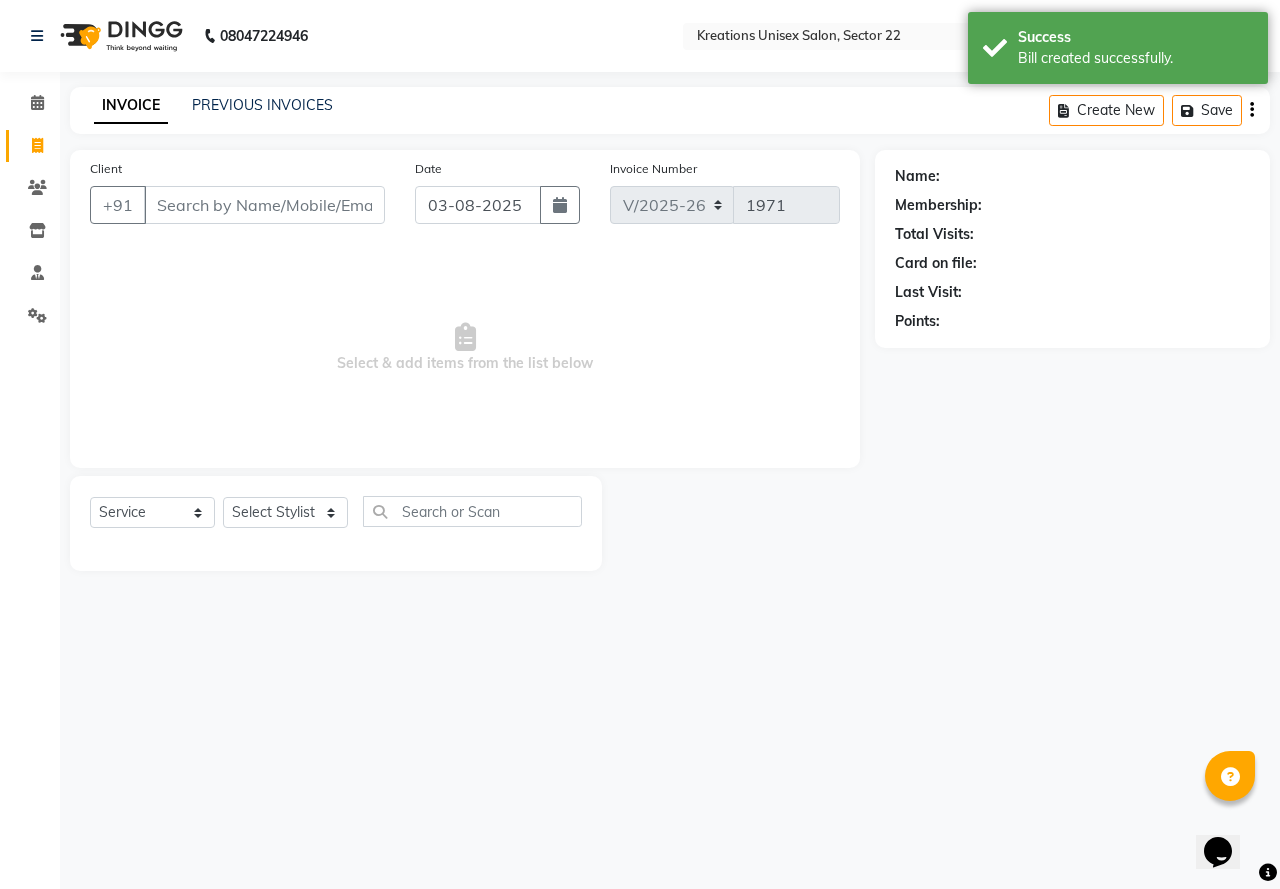 click on "Client" at bounding box center (264, 205) 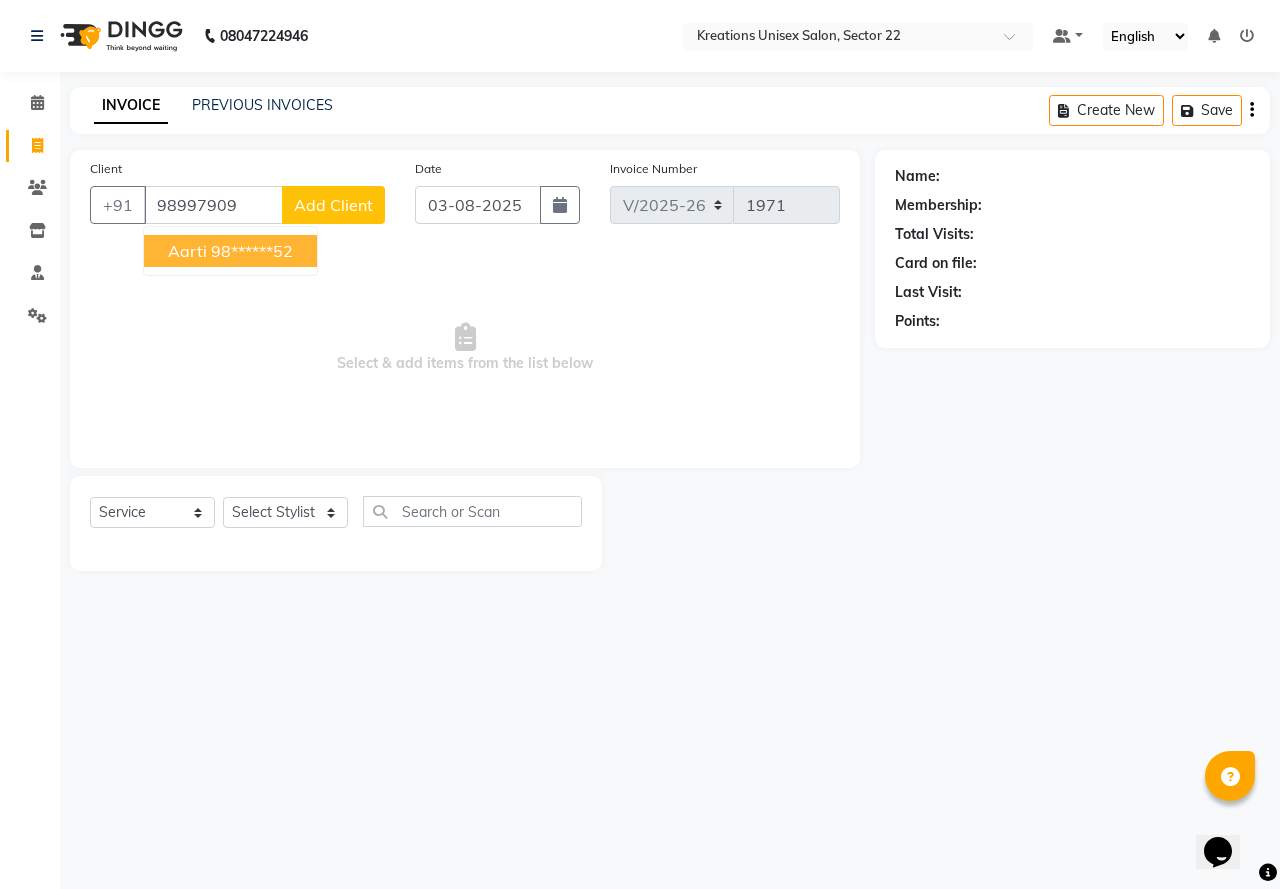 click on "98******52" at bounding box center (252, 251) 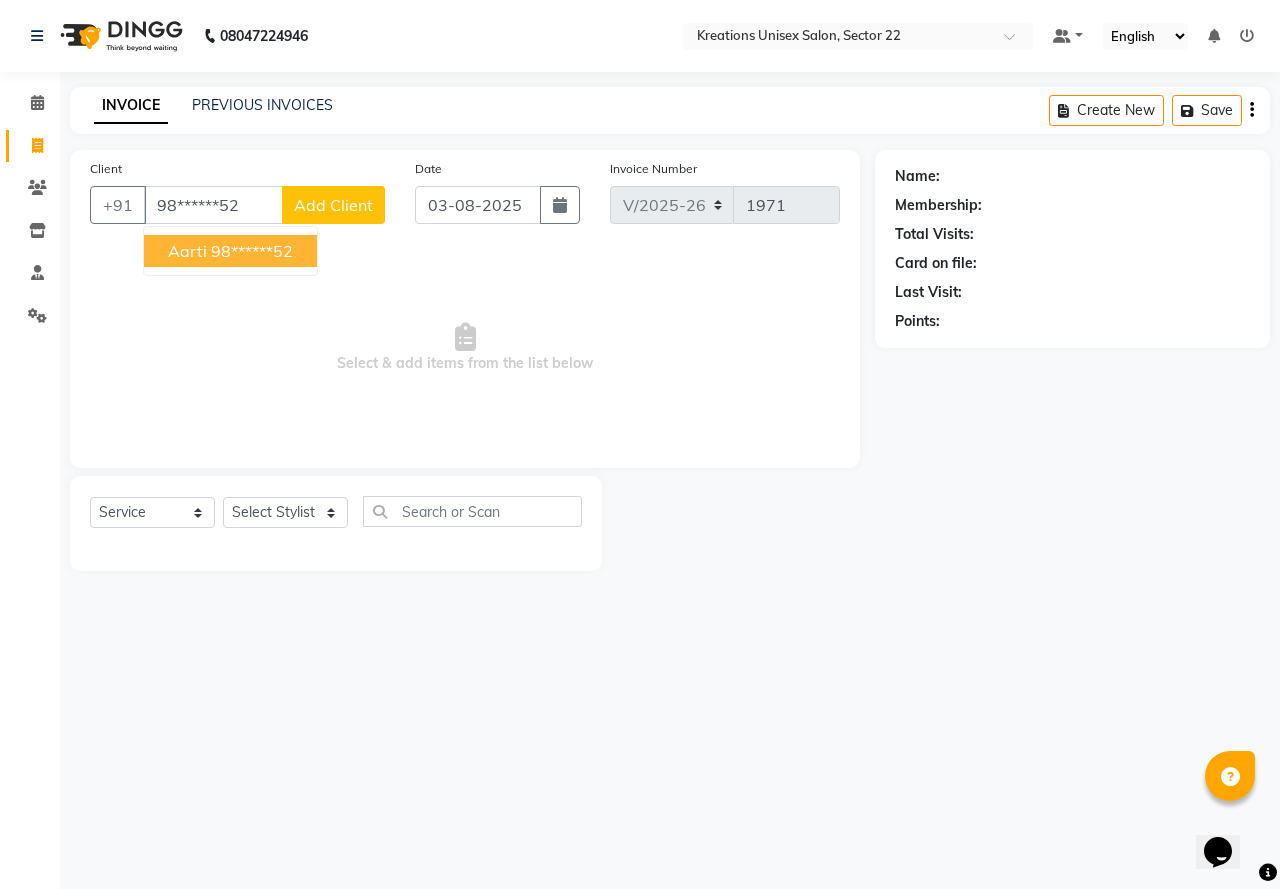 type on "98******52" 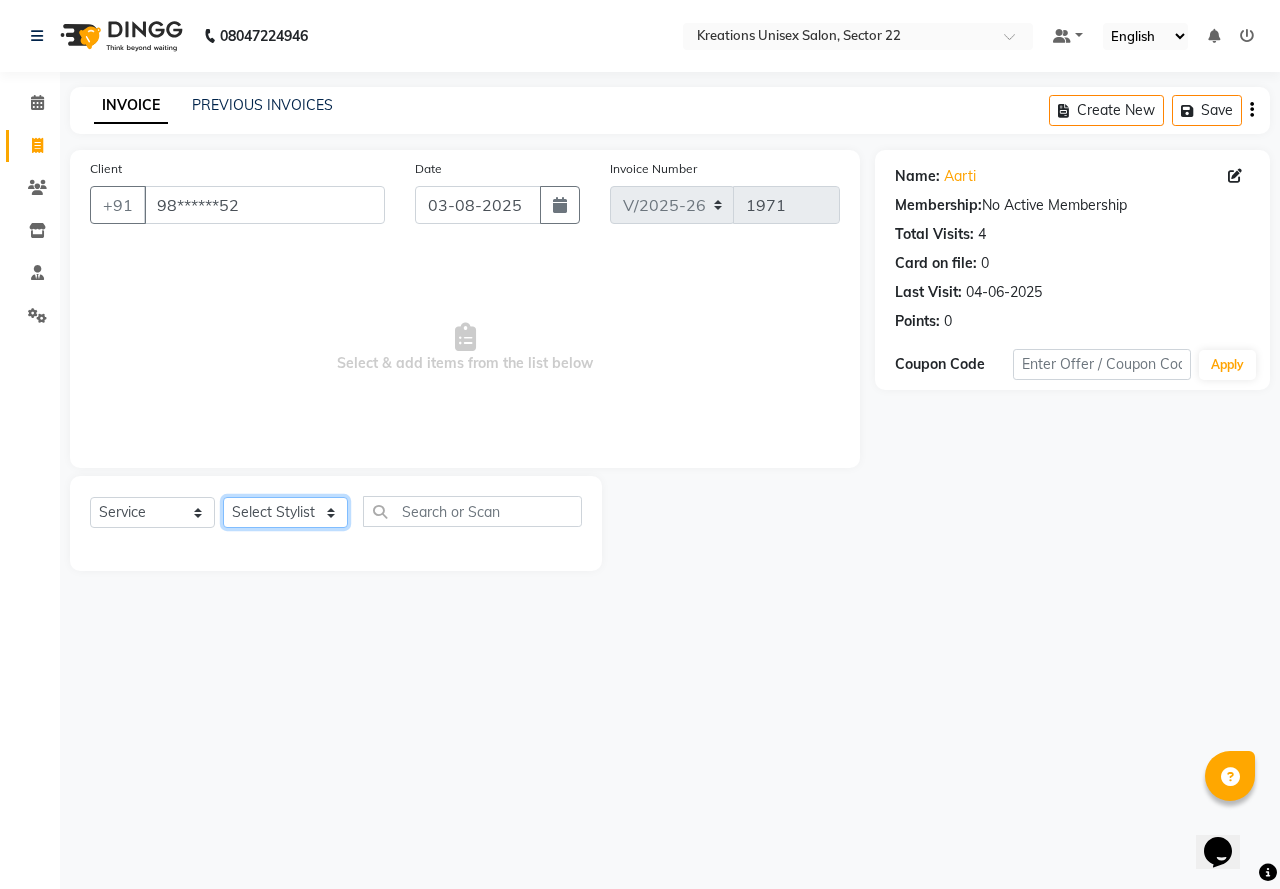 click on "Select Stylist AMAN Jeet Manager Jitender  Kapil  Kavita Manager Malik Khan  Manas Sir  rozy  Sector-23 Shaffali Maam  Shiv Kumar Sita Mehto" 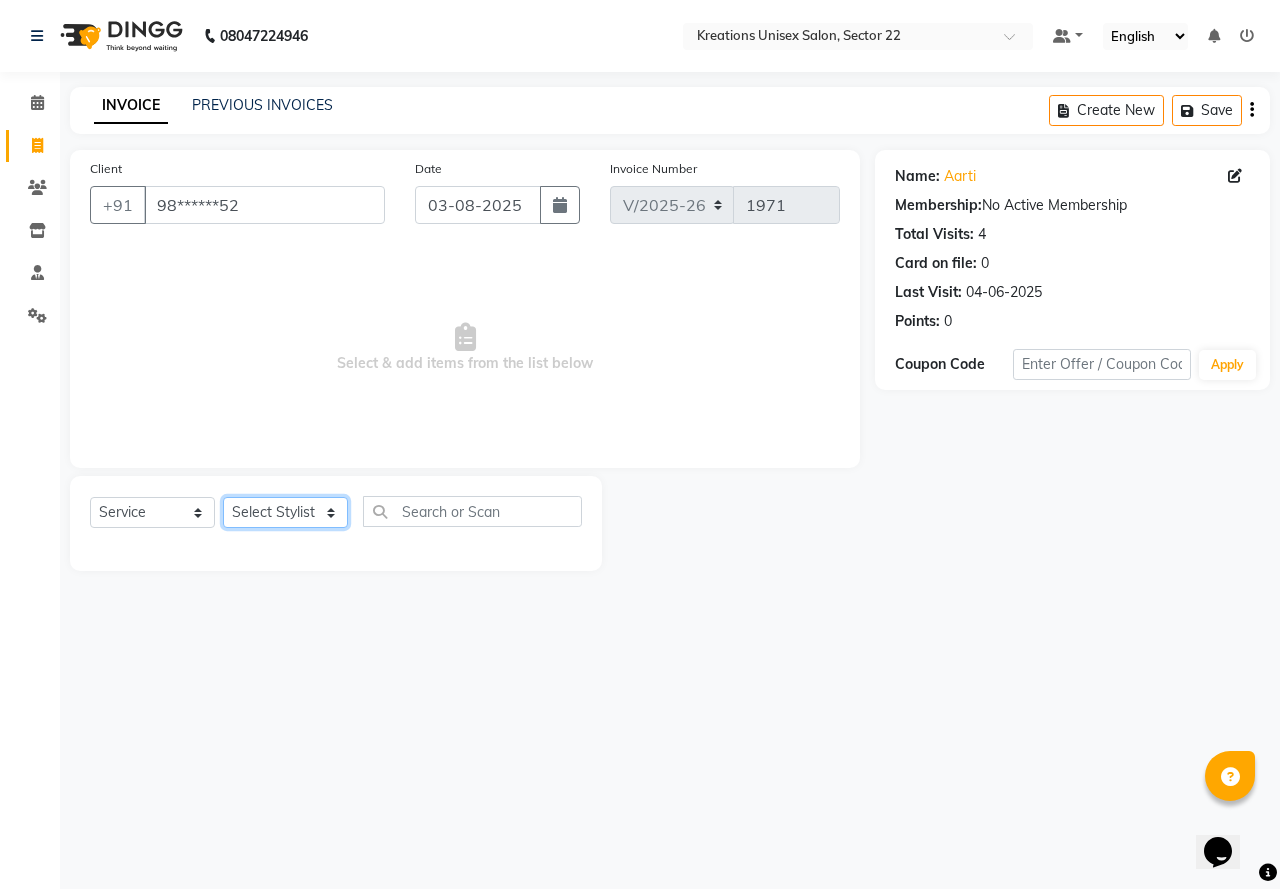 select on "65998" 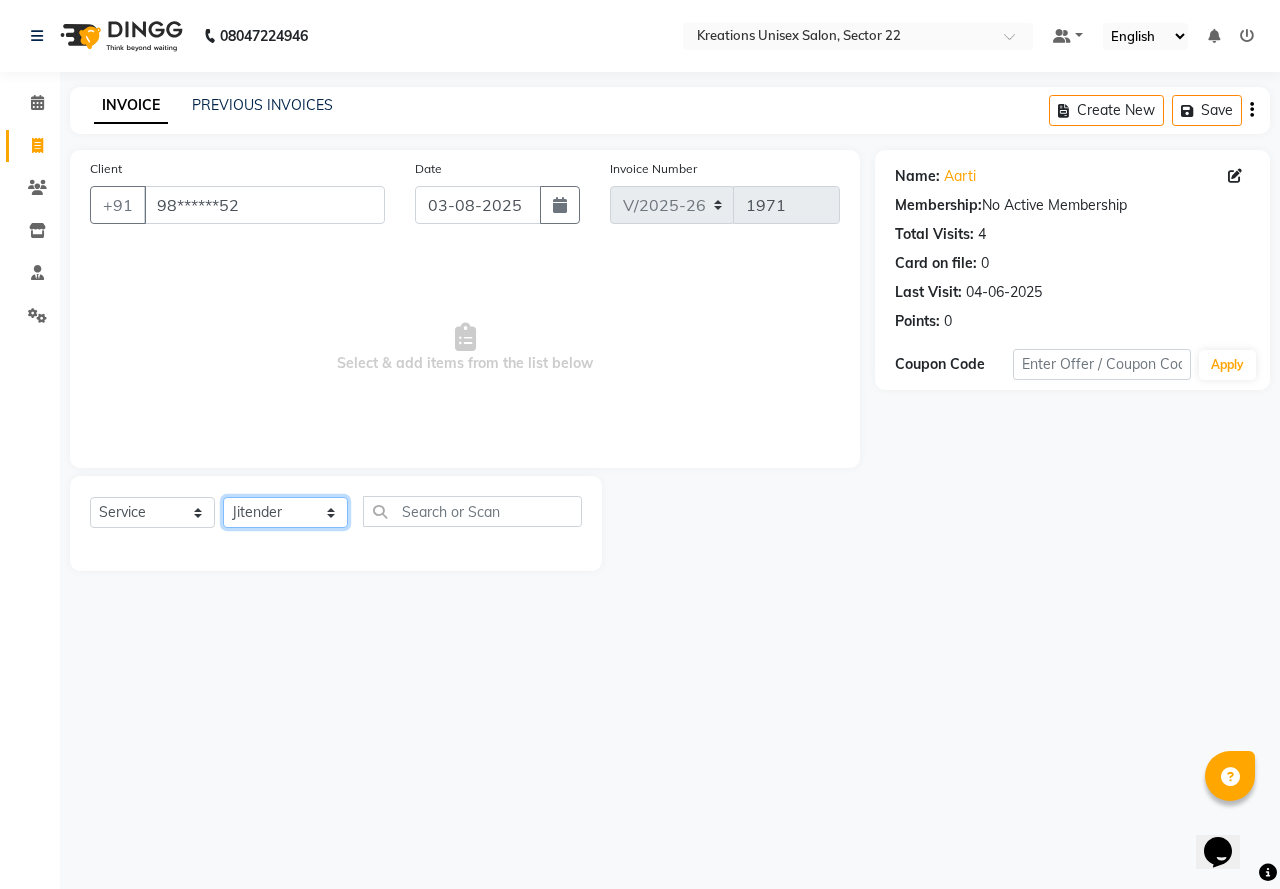 click on "Select Stylist AMAN Jeet Manager Jitender  Kapil  Kavita Manager Malik Khan  Manas Sir  rozy  Sector-23 Shaffali Maam  Shiv Kumar Sita Mehto" 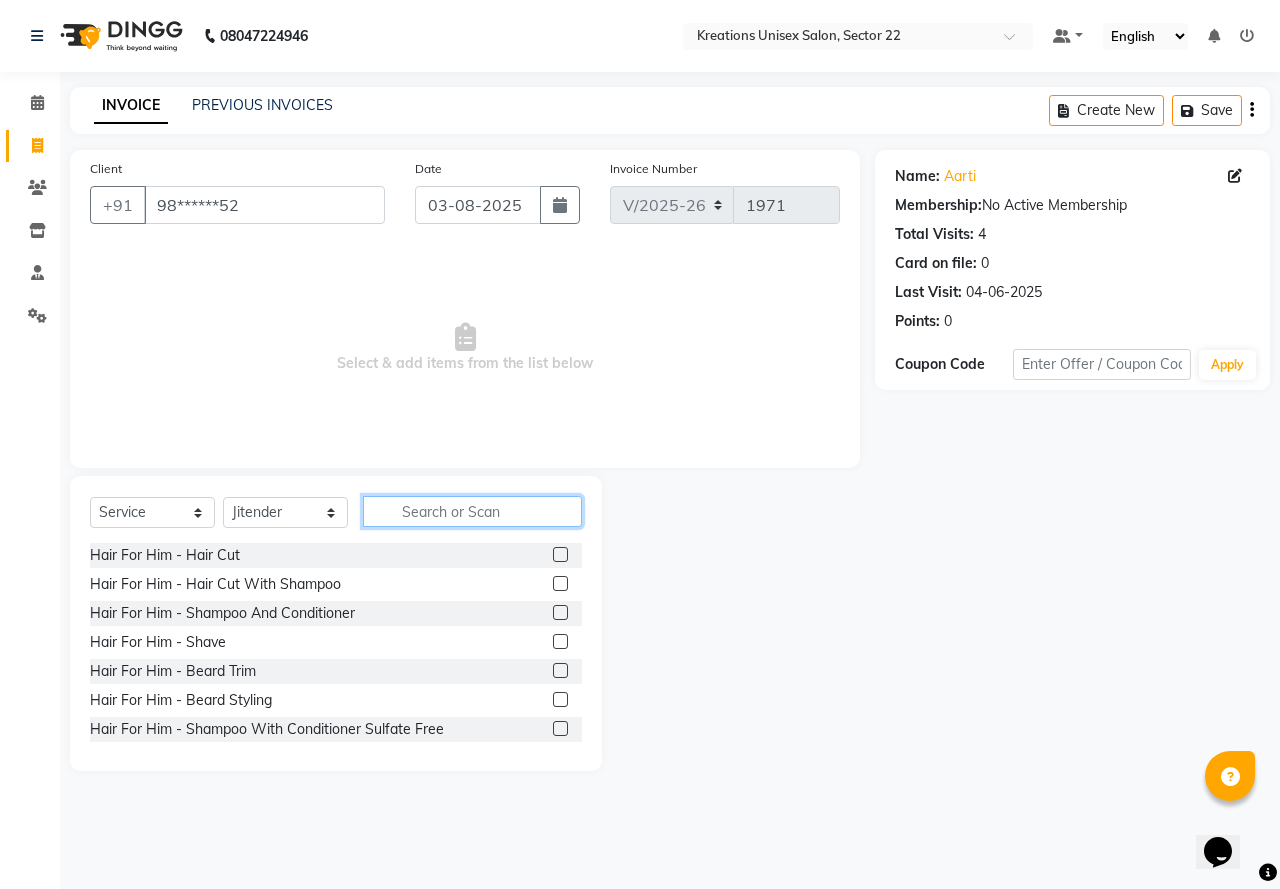click 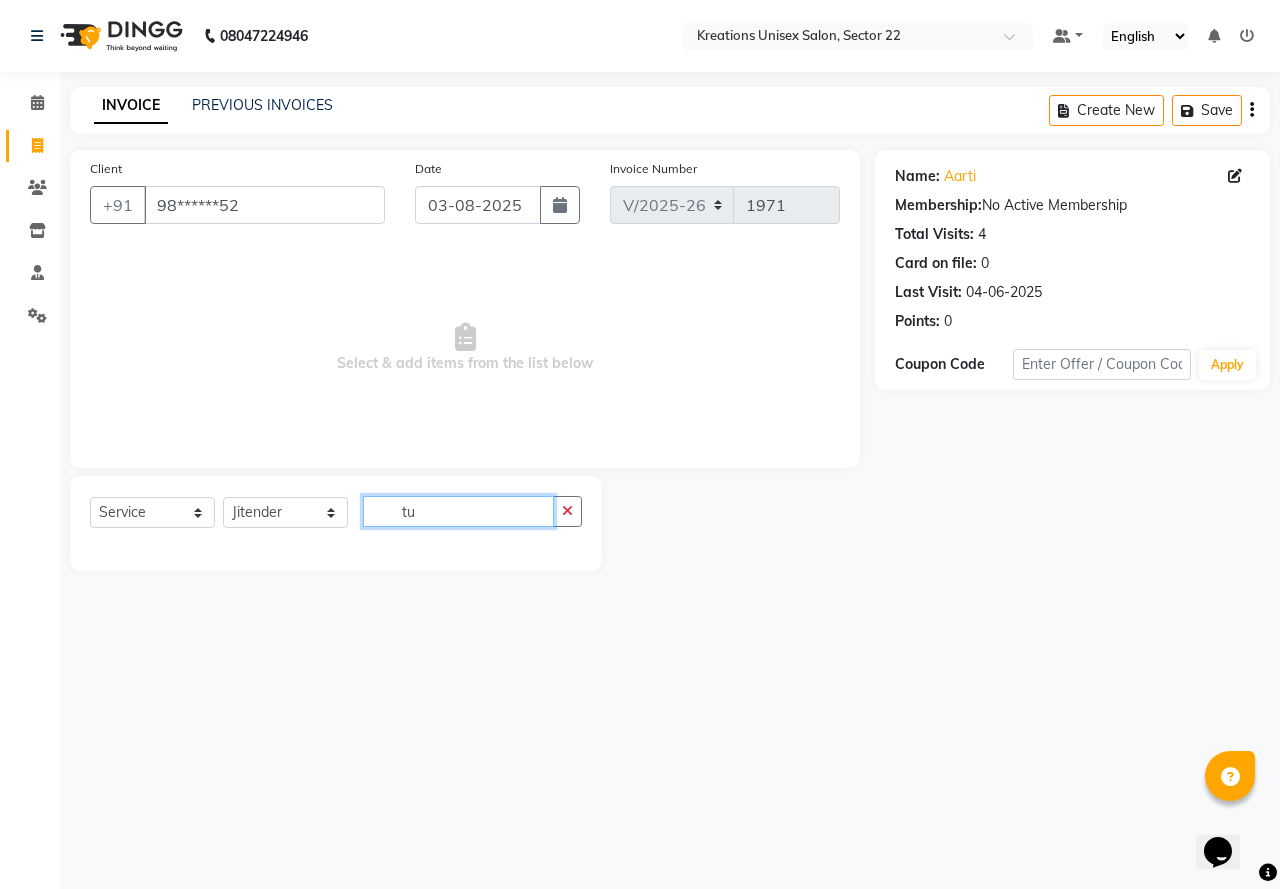 type on "t" 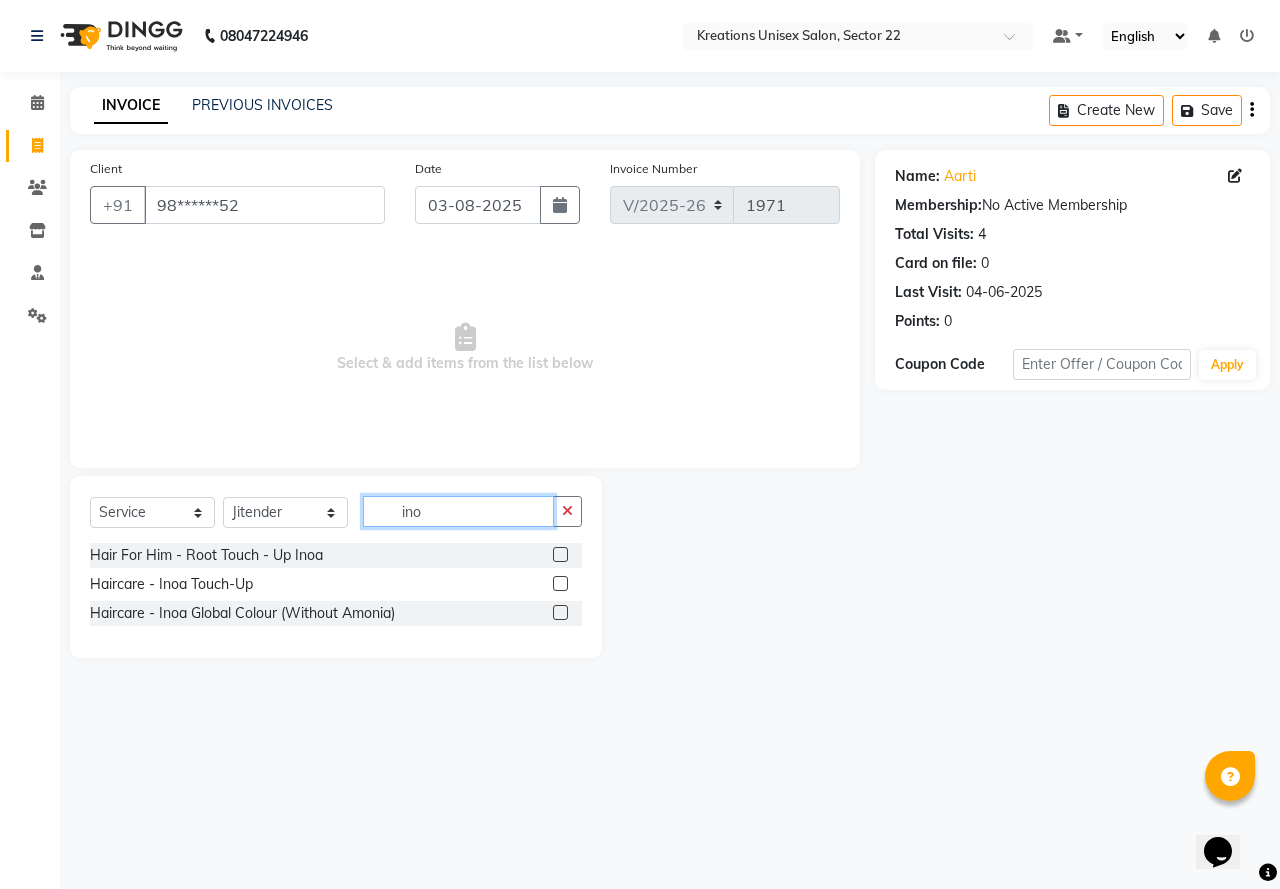 type on "ino" 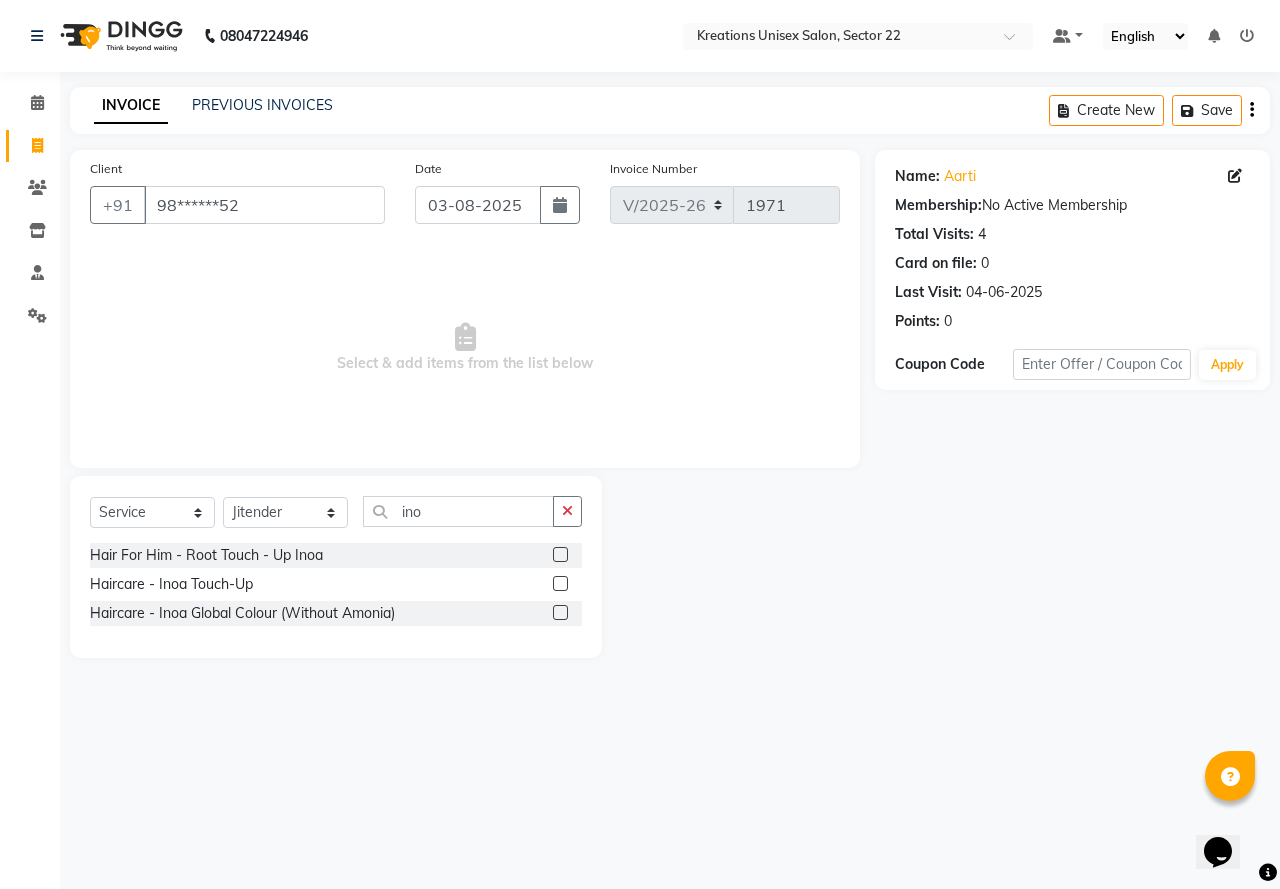 click 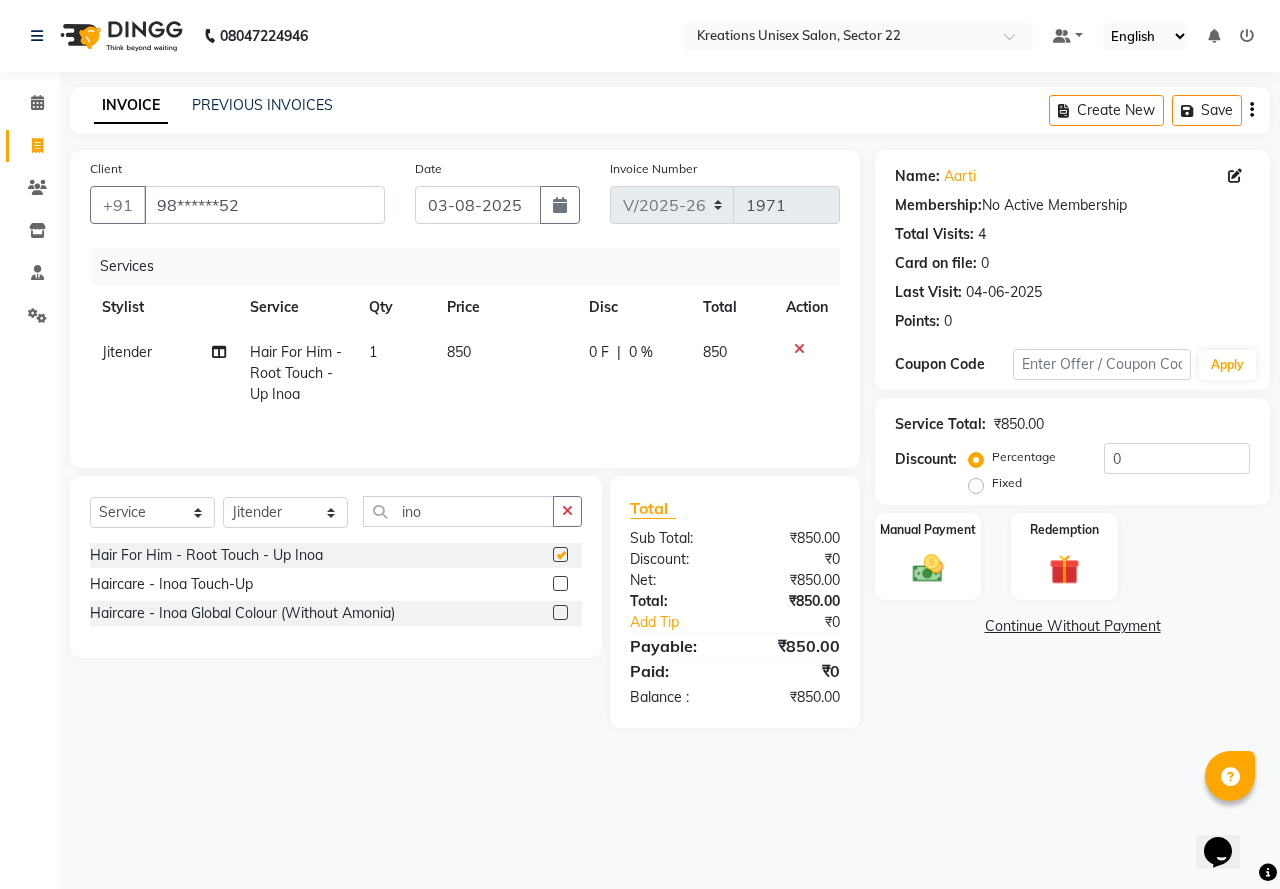 checkbox on "false" 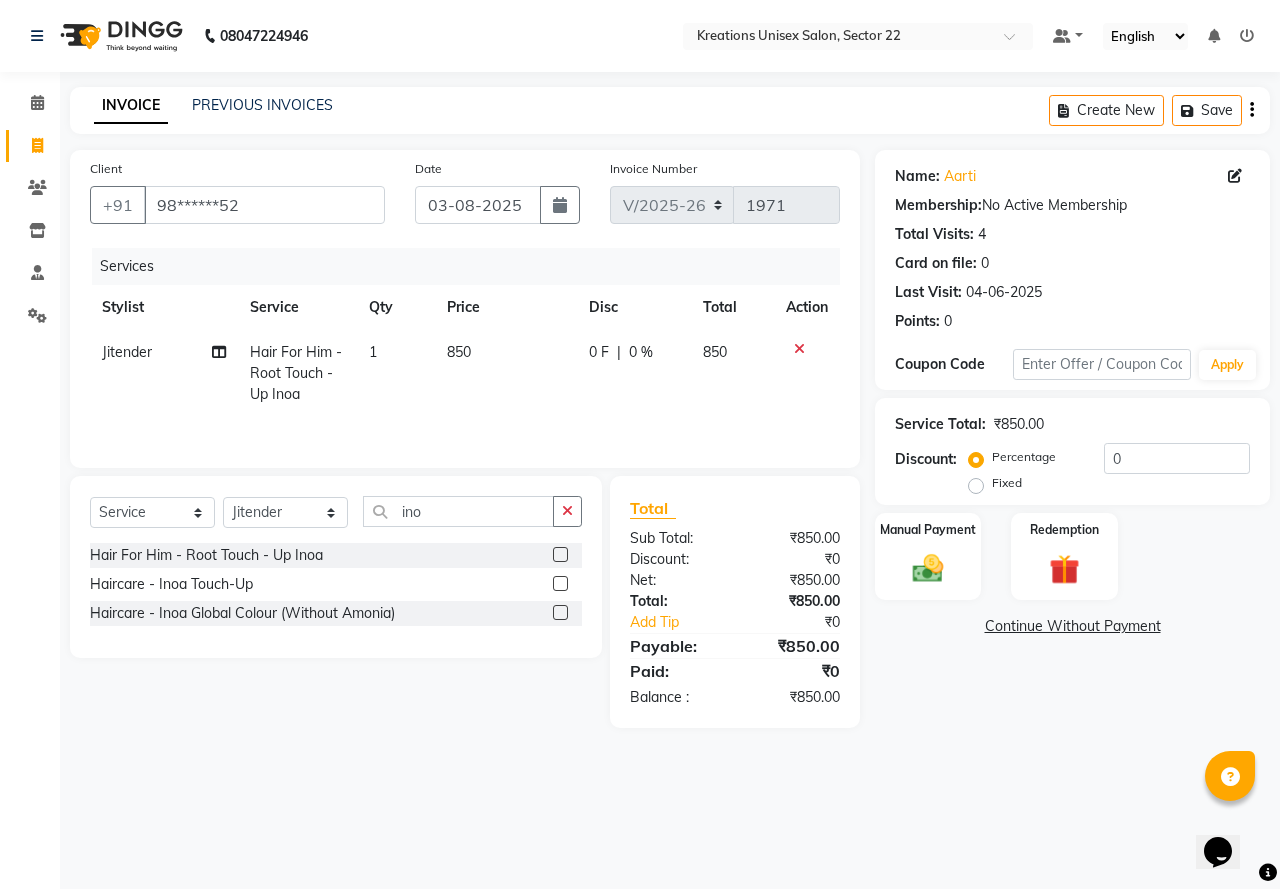 click 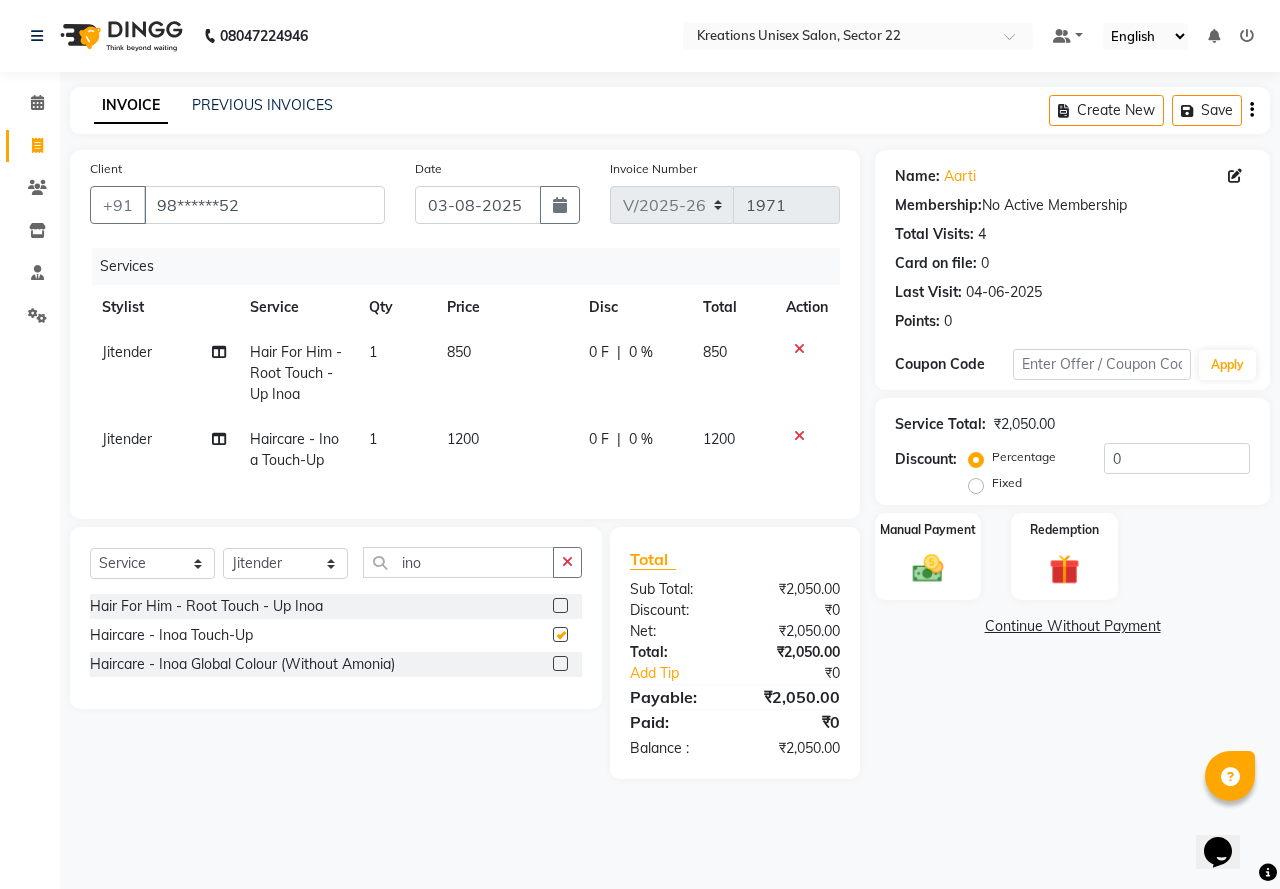 checkbox on "false" 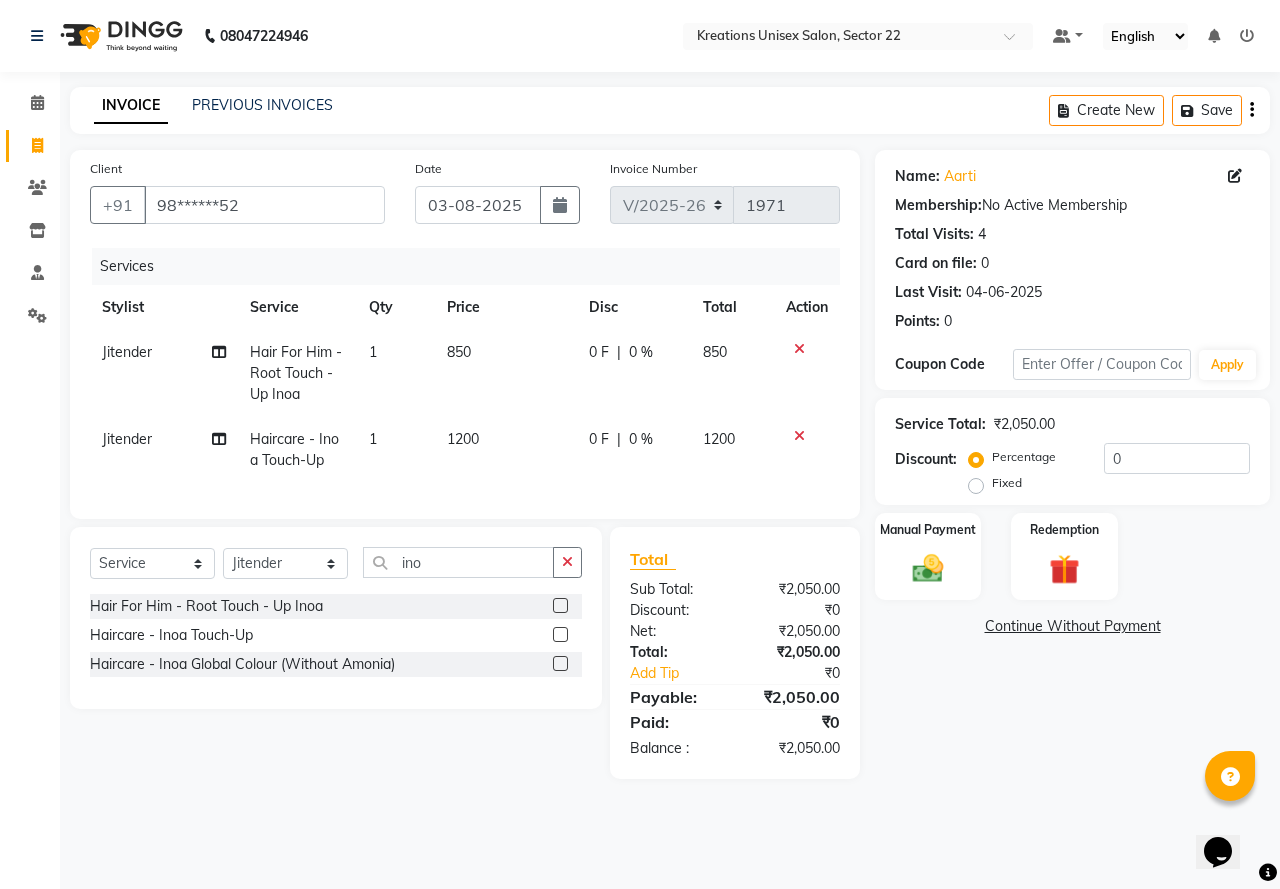 click 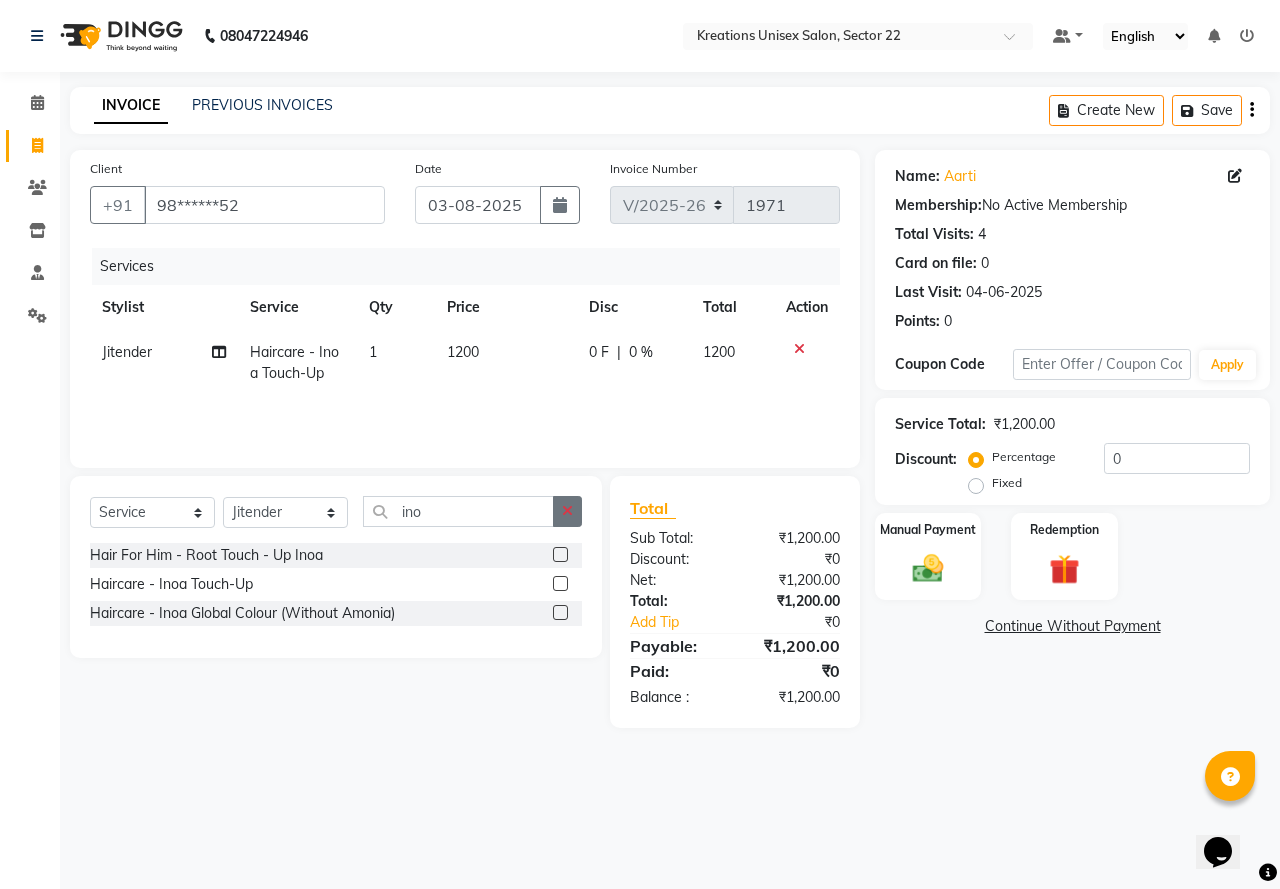 click 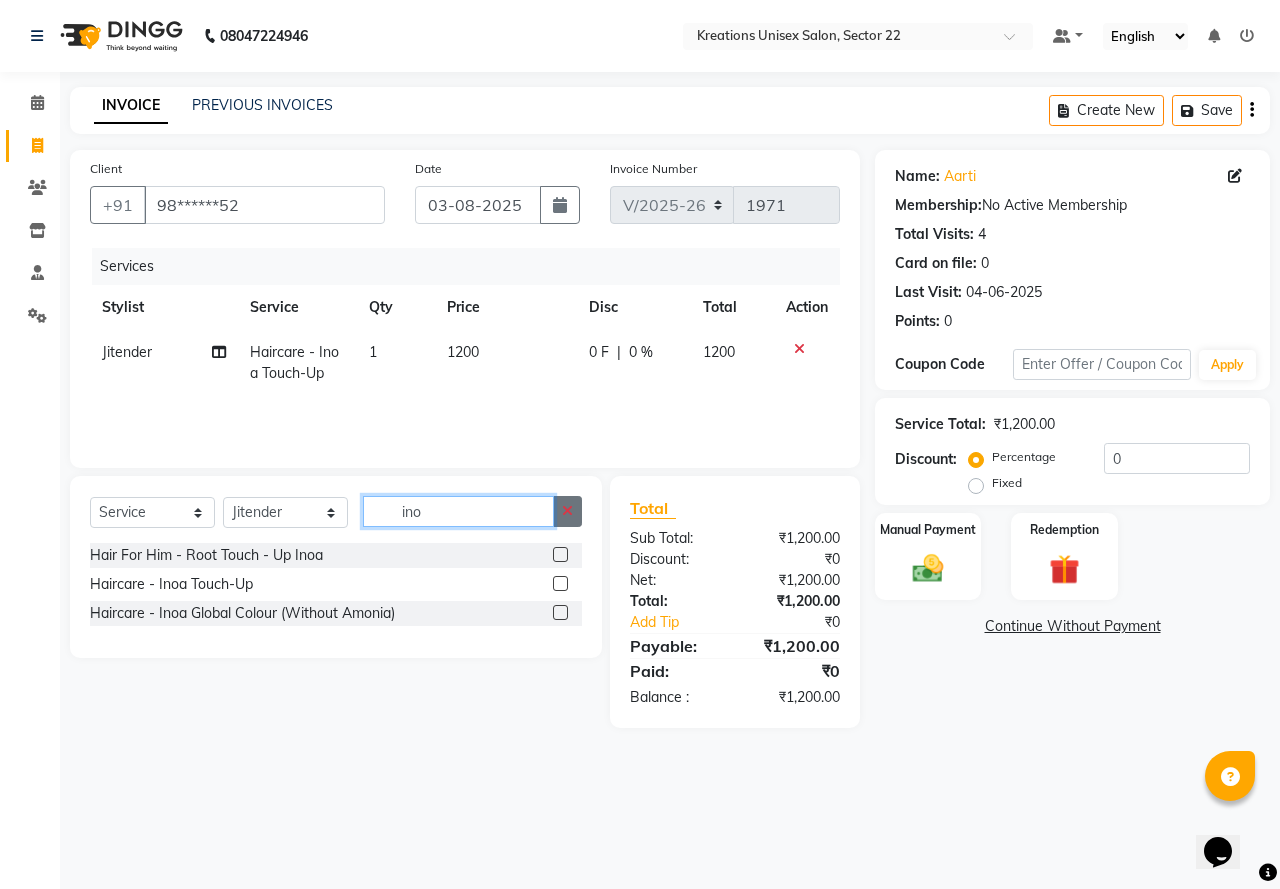 type 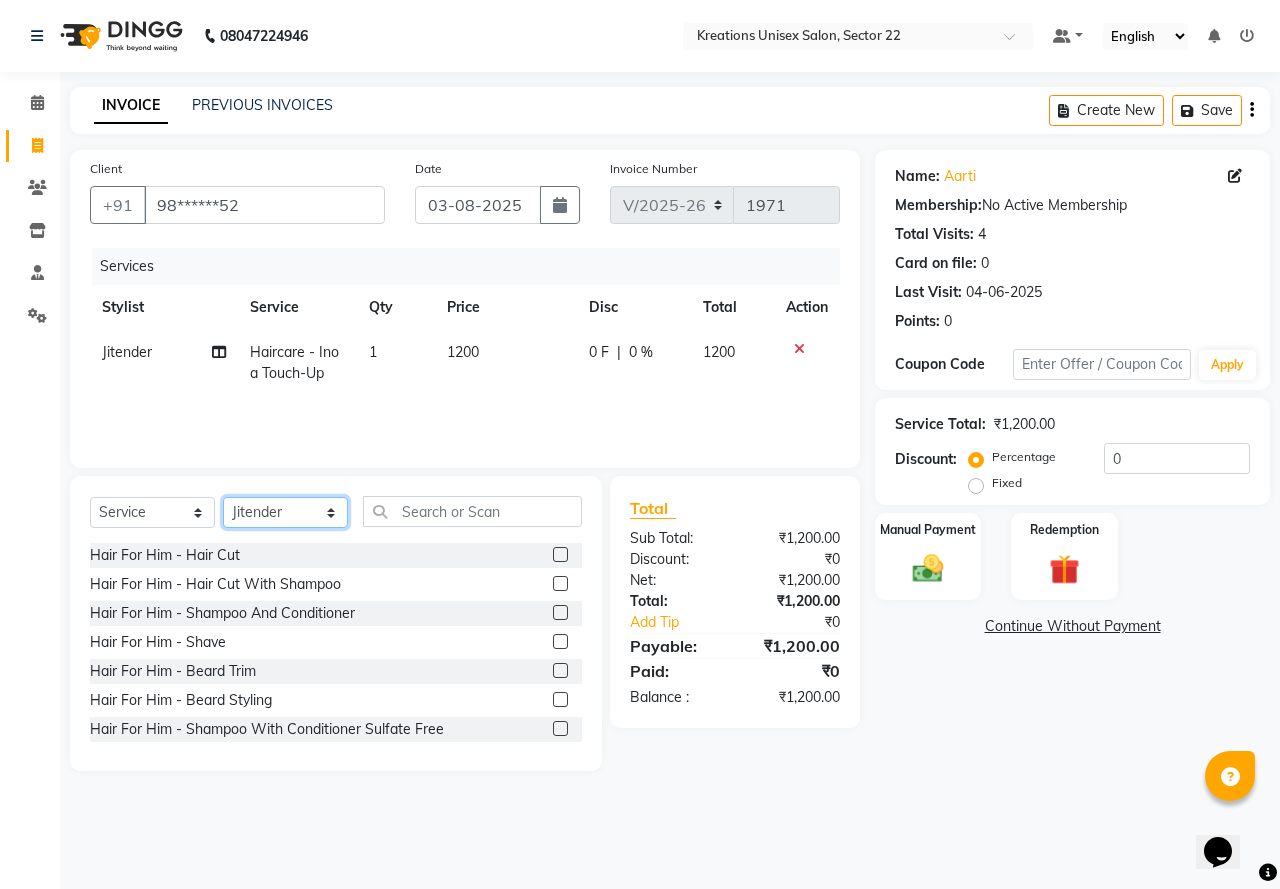 click on "Select Stylist AMAN Jeet Manager Jitender  Kapil  Kavita Manager Malik Khan  Manas Sir  rozy  Sector-23 Shaffali Maam  Shiv Kumar Sita Mehto" 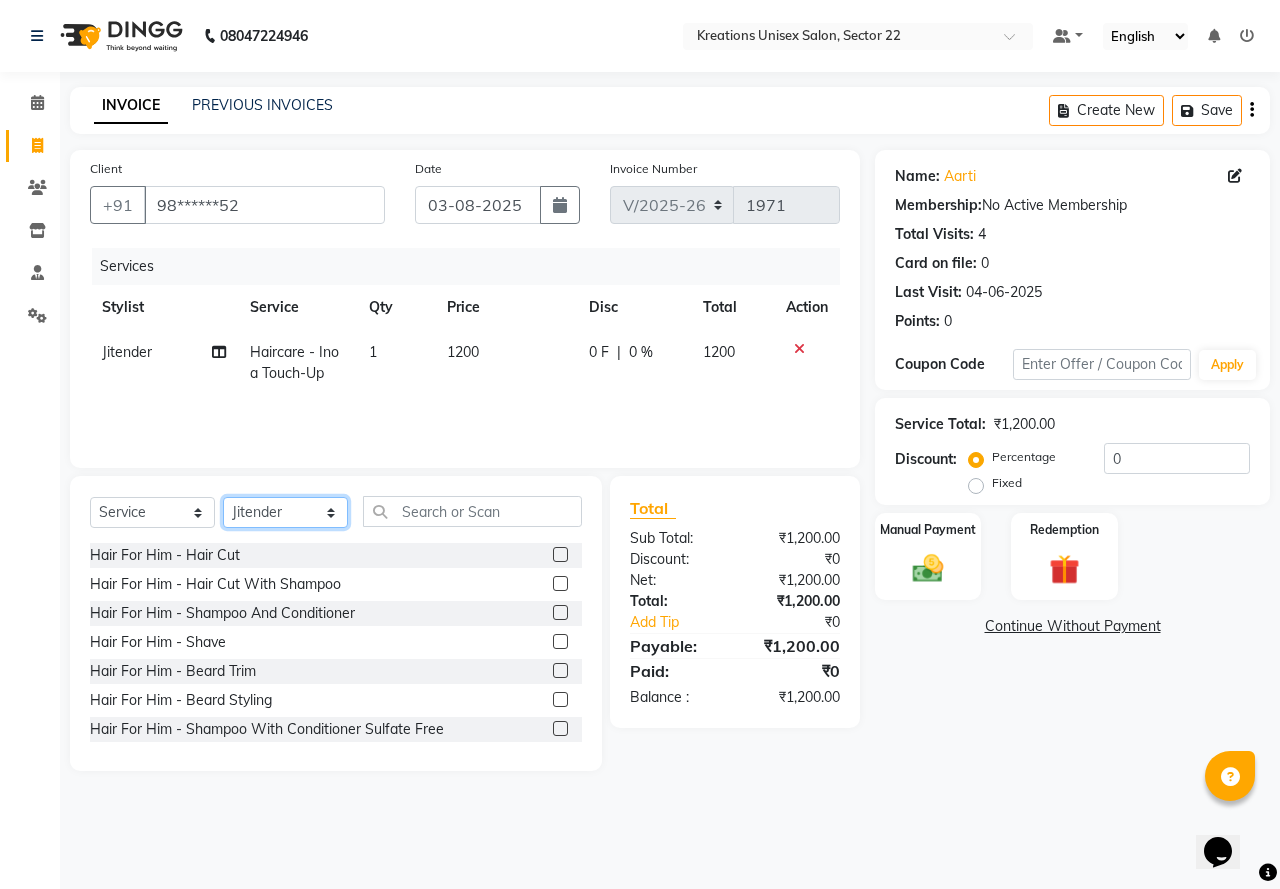 select on "69539" 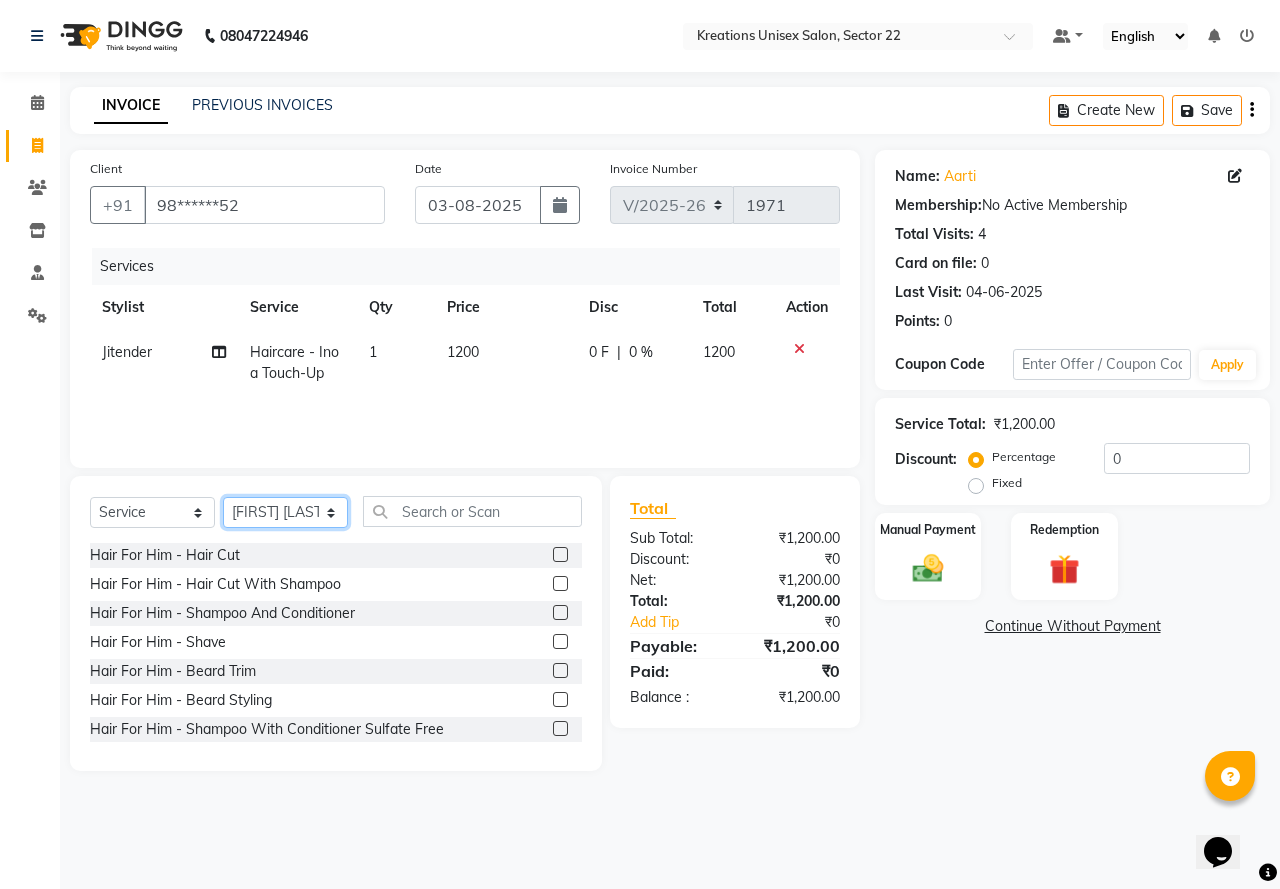 click on "Select Stylist AMAN Jeet Manager Jitender  Kapil  Kavita Manager Malik Khan  Manas Sir  rozy  Sector-23 Shaffali Maam  Shiv Kumar Sita Mehto" 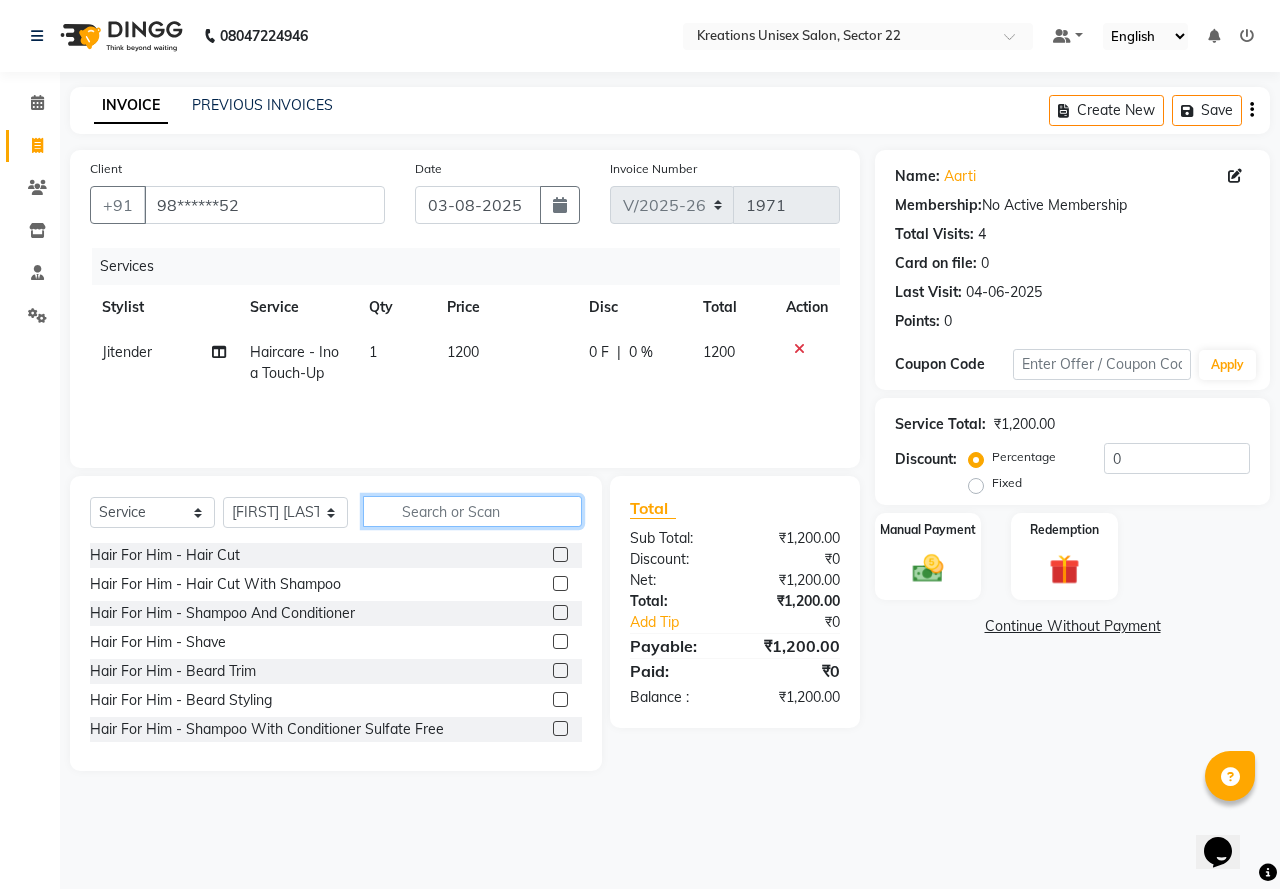 click 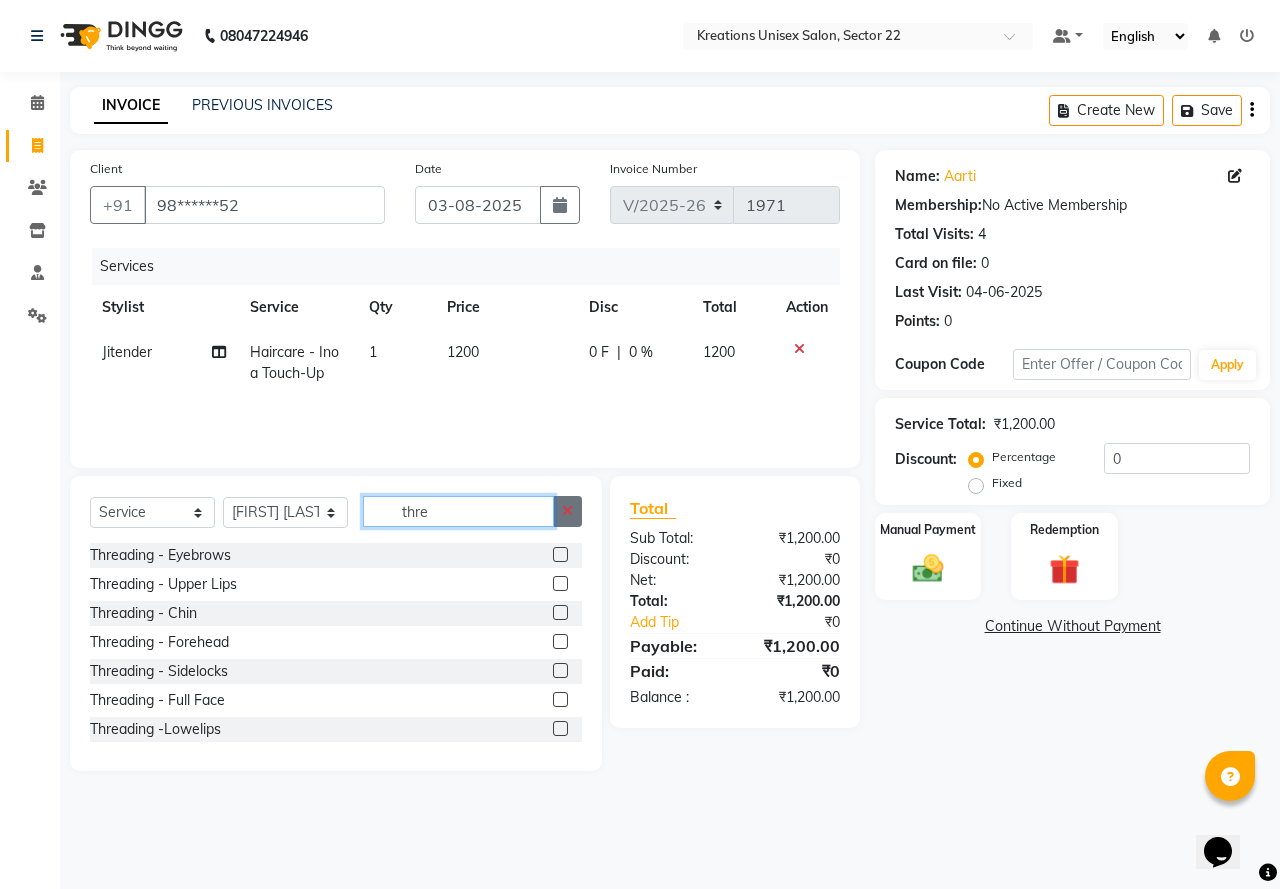type on "thre" 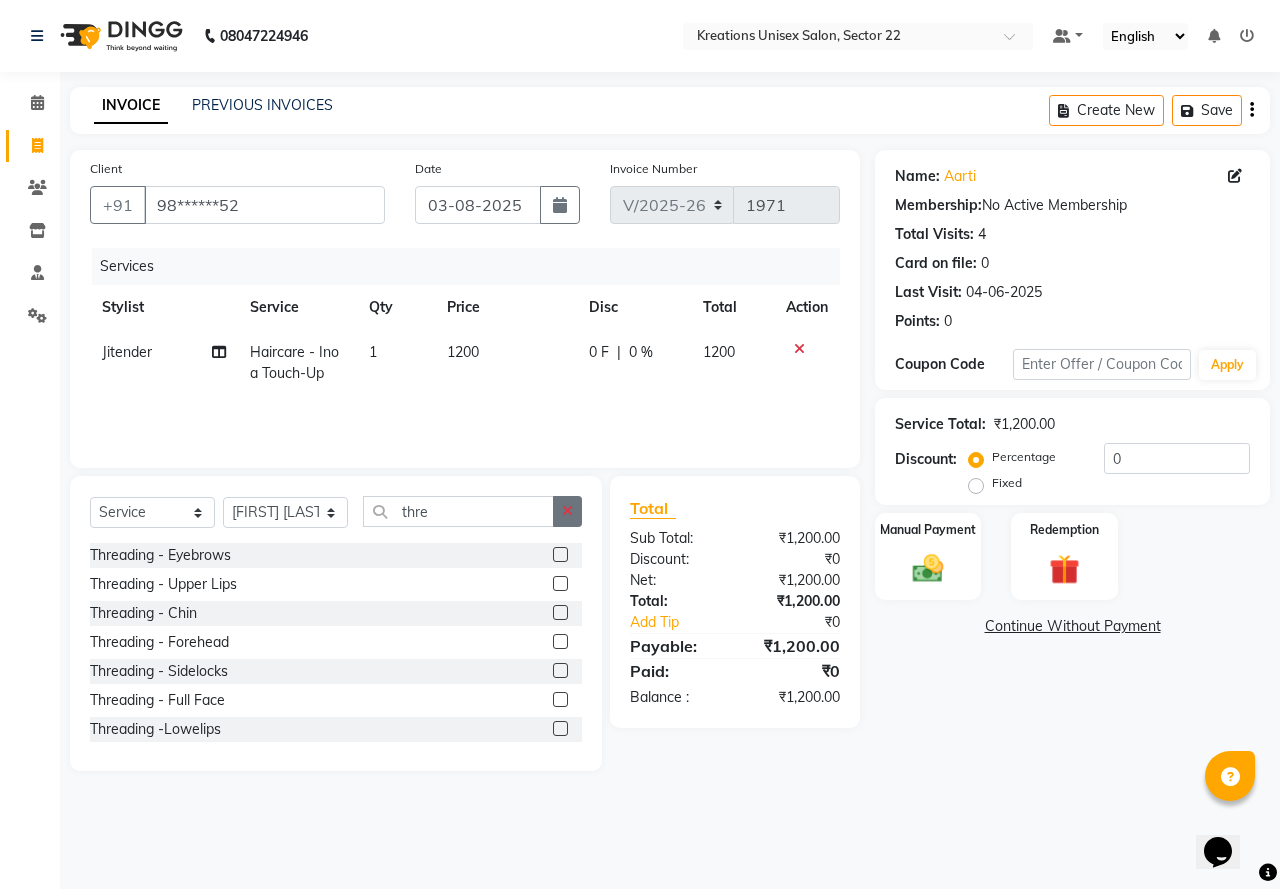 click 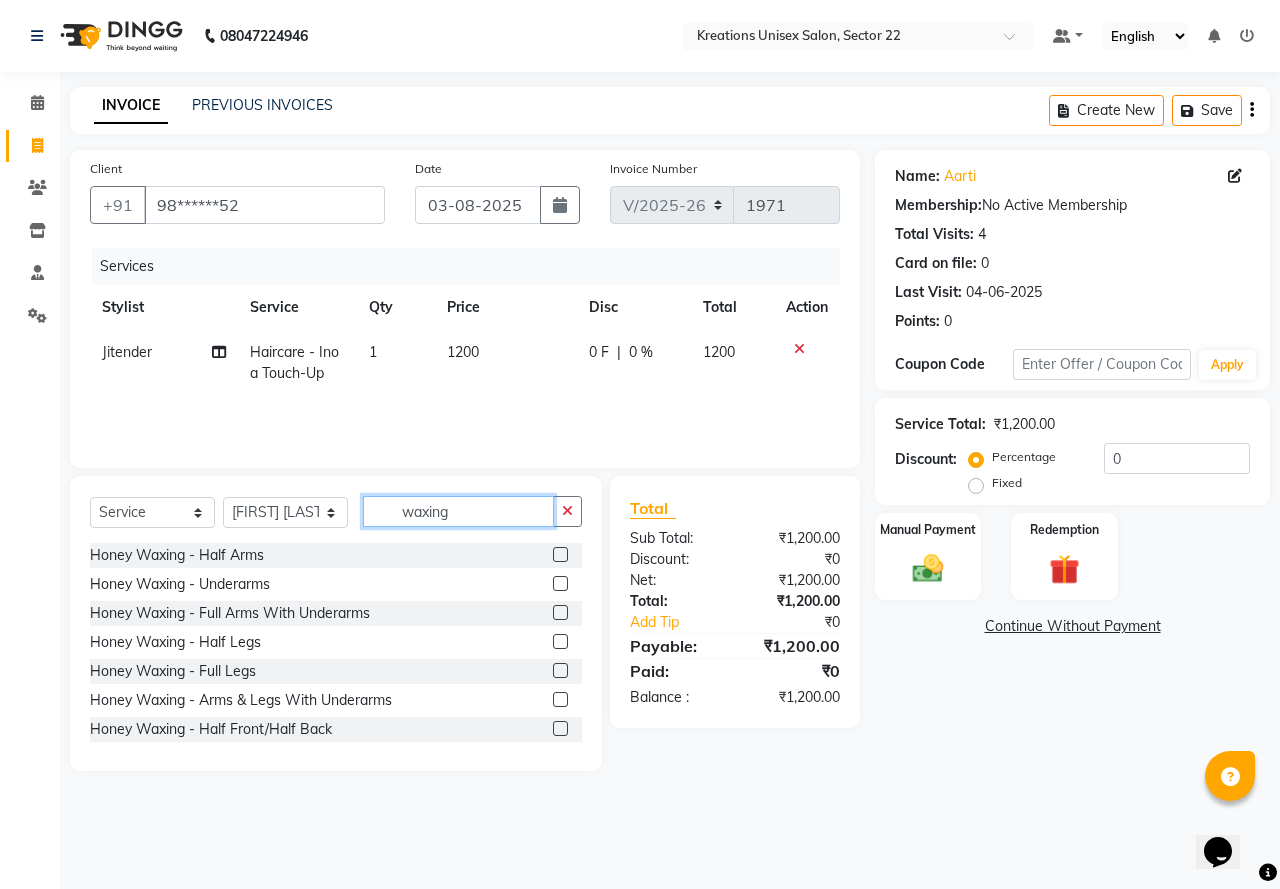 type on "waxing" 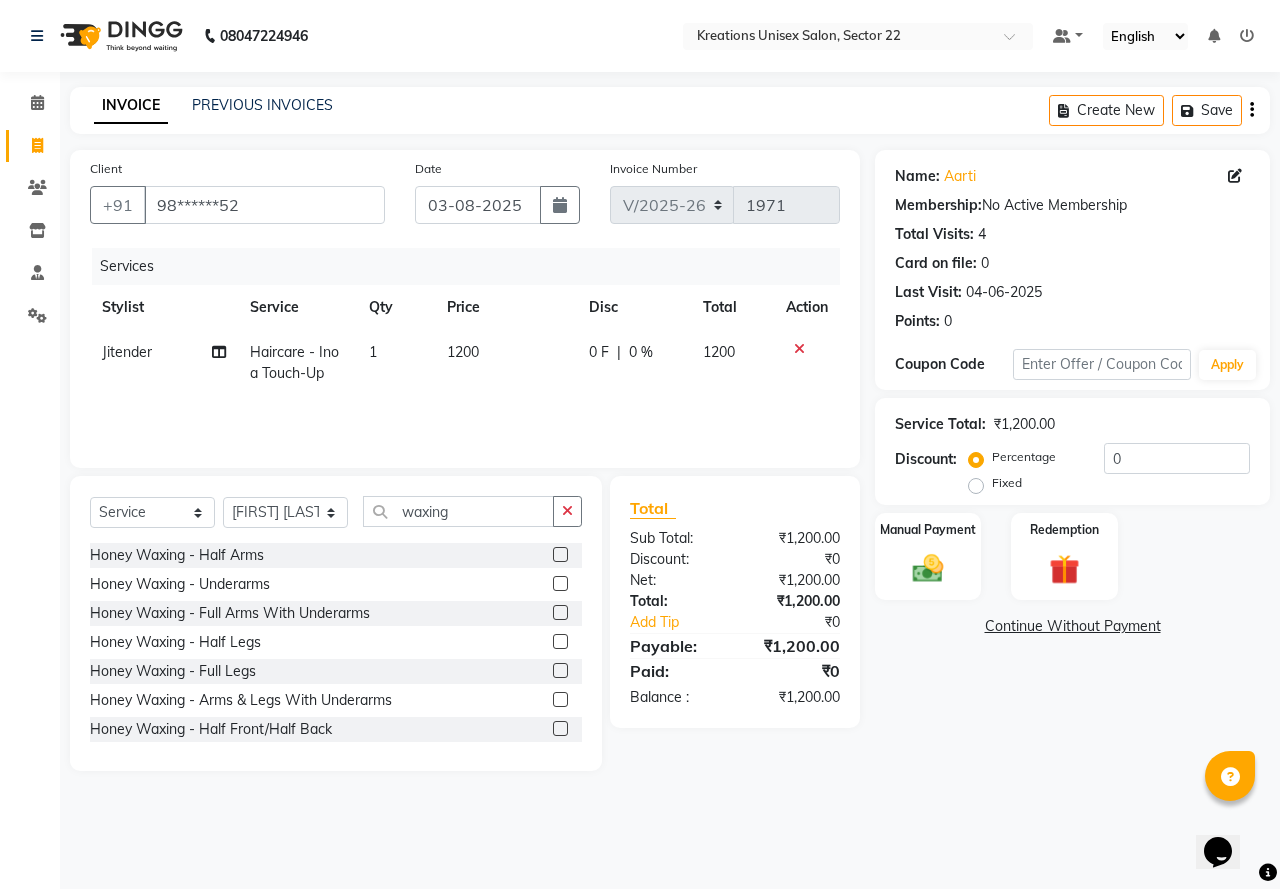 click 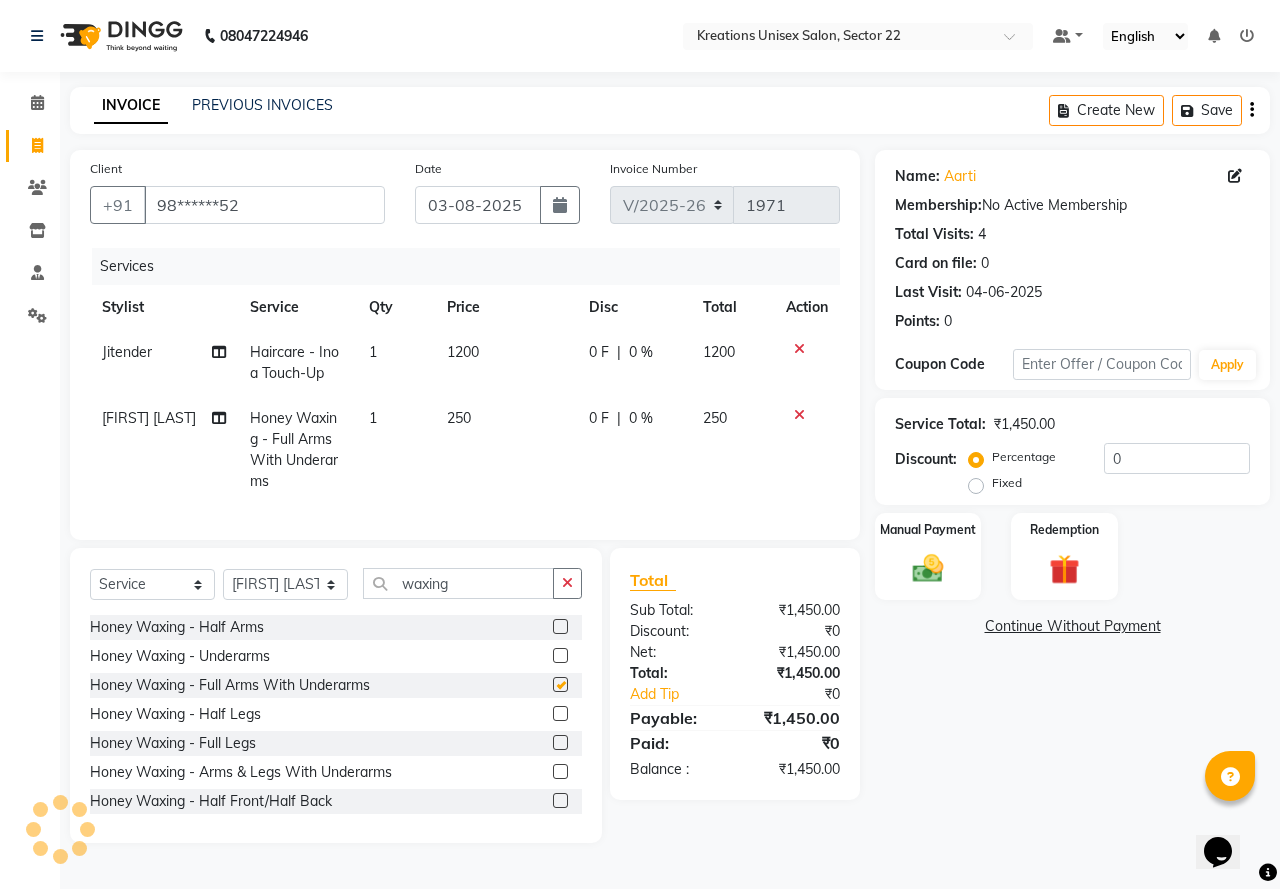 checkbox on "false" 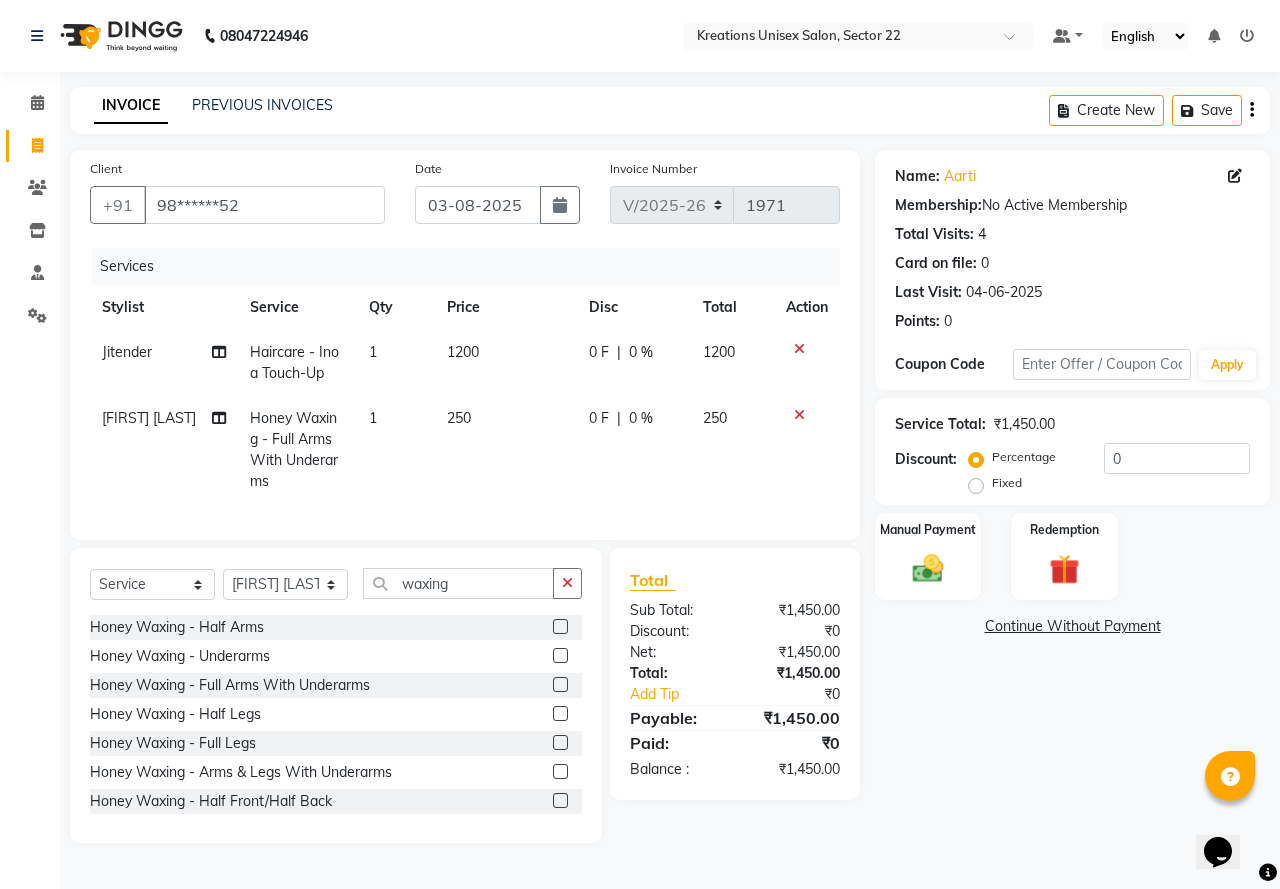 click 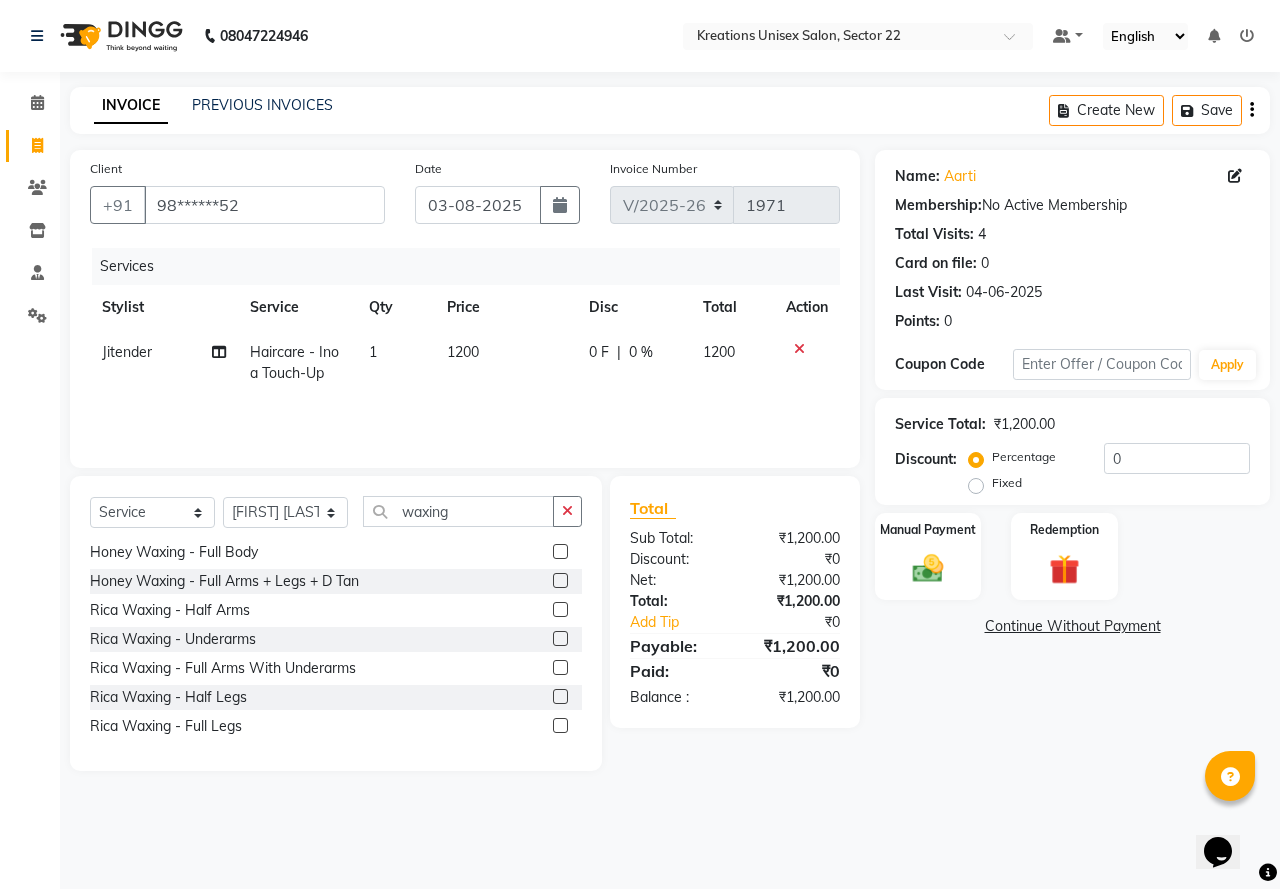 scroll, scrollTop: 200, scrollLeft: 0, axis: vertical 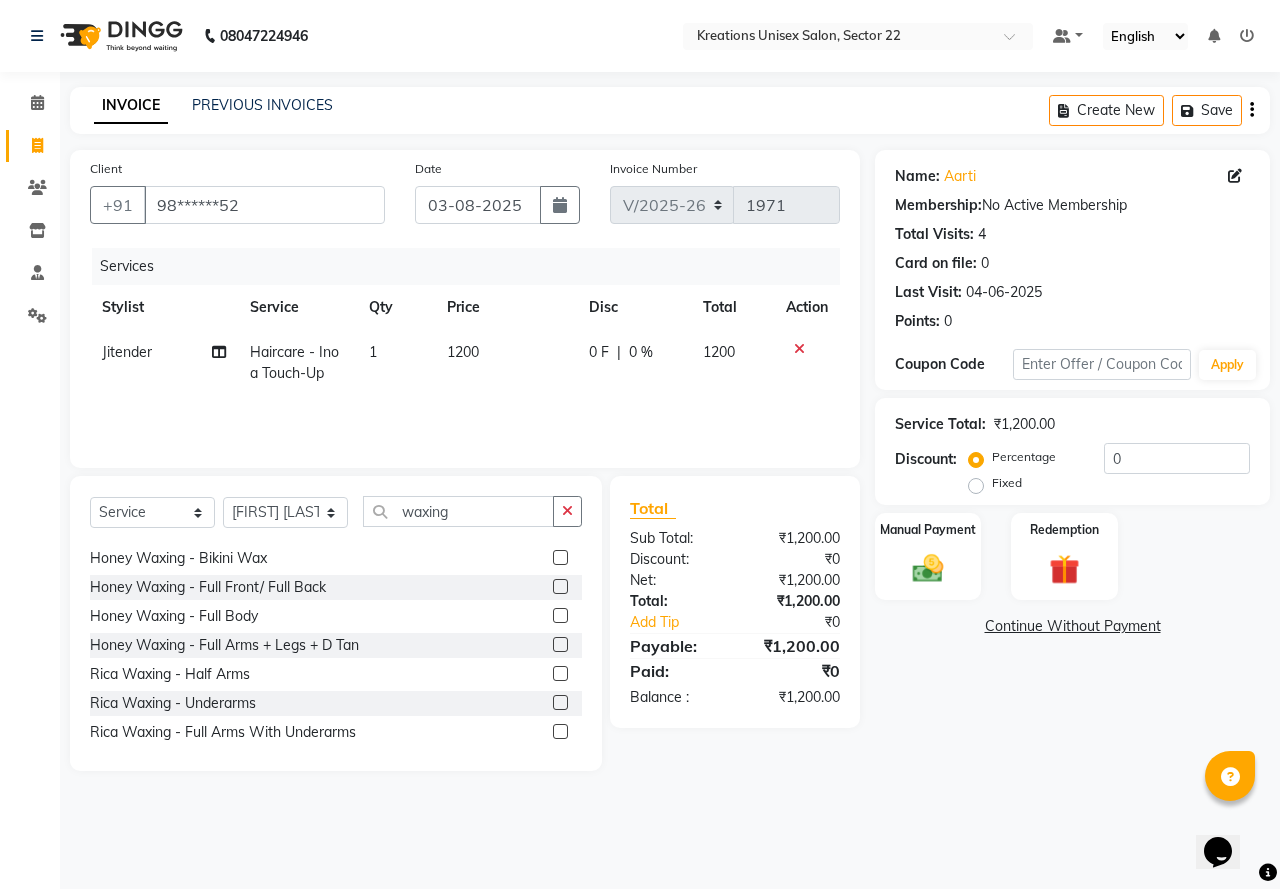 click 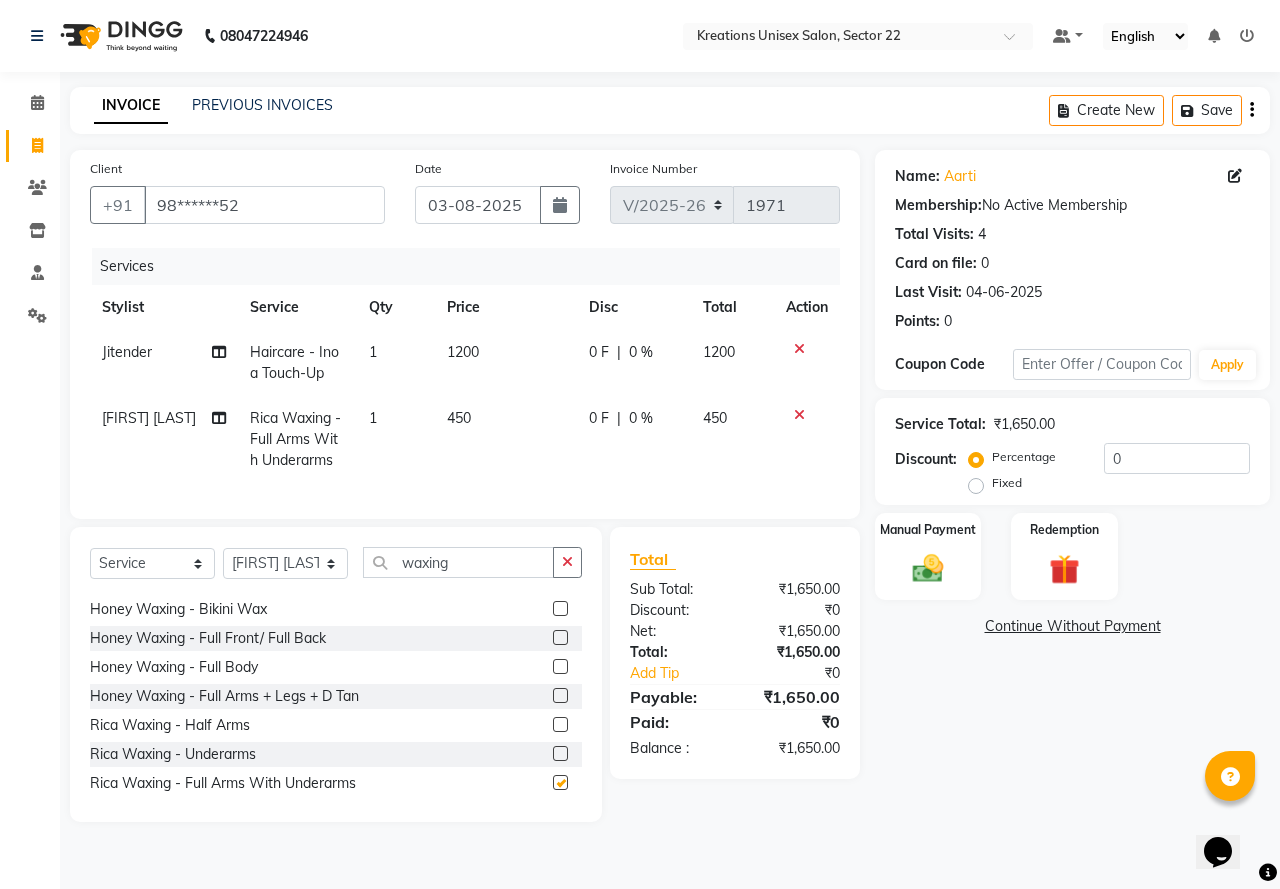 checkbox on "false" 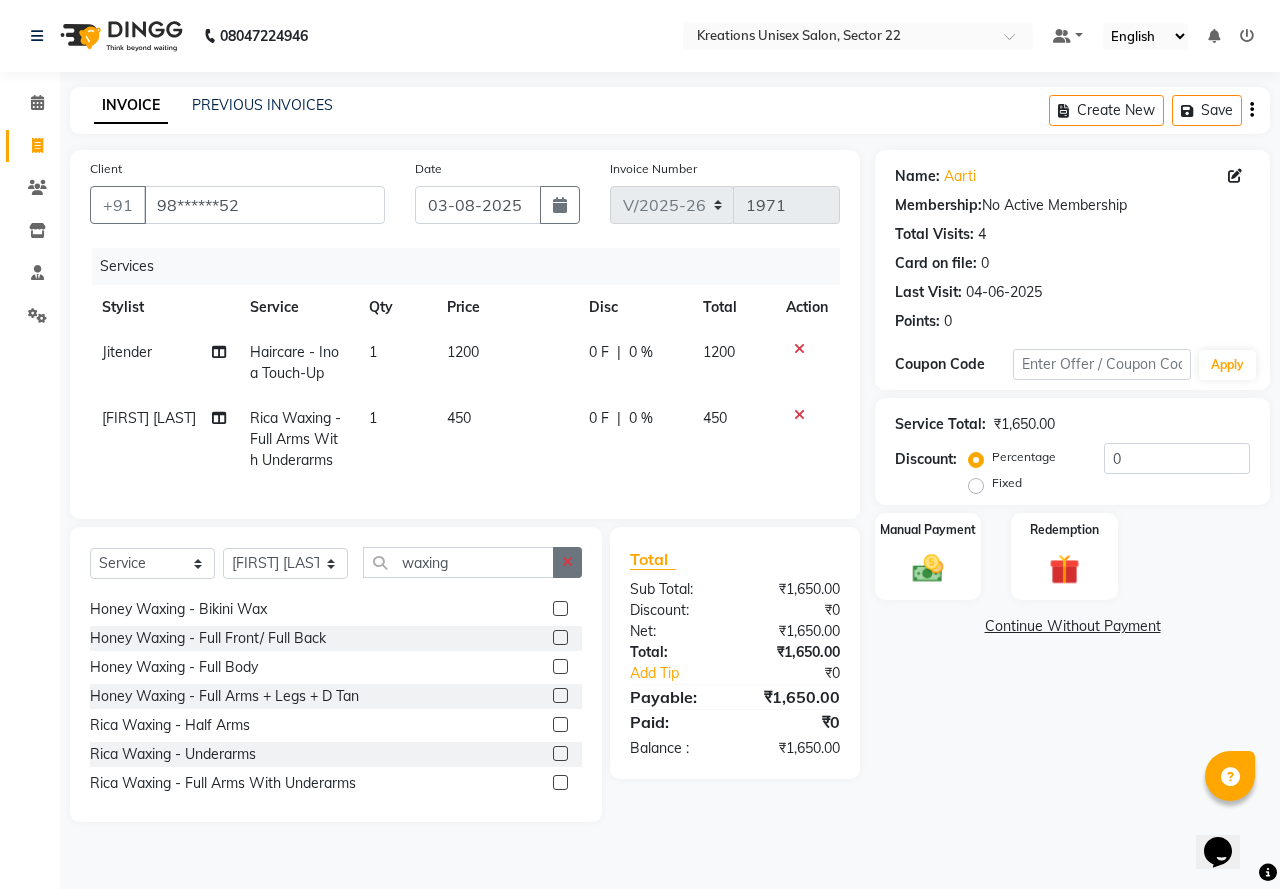 click 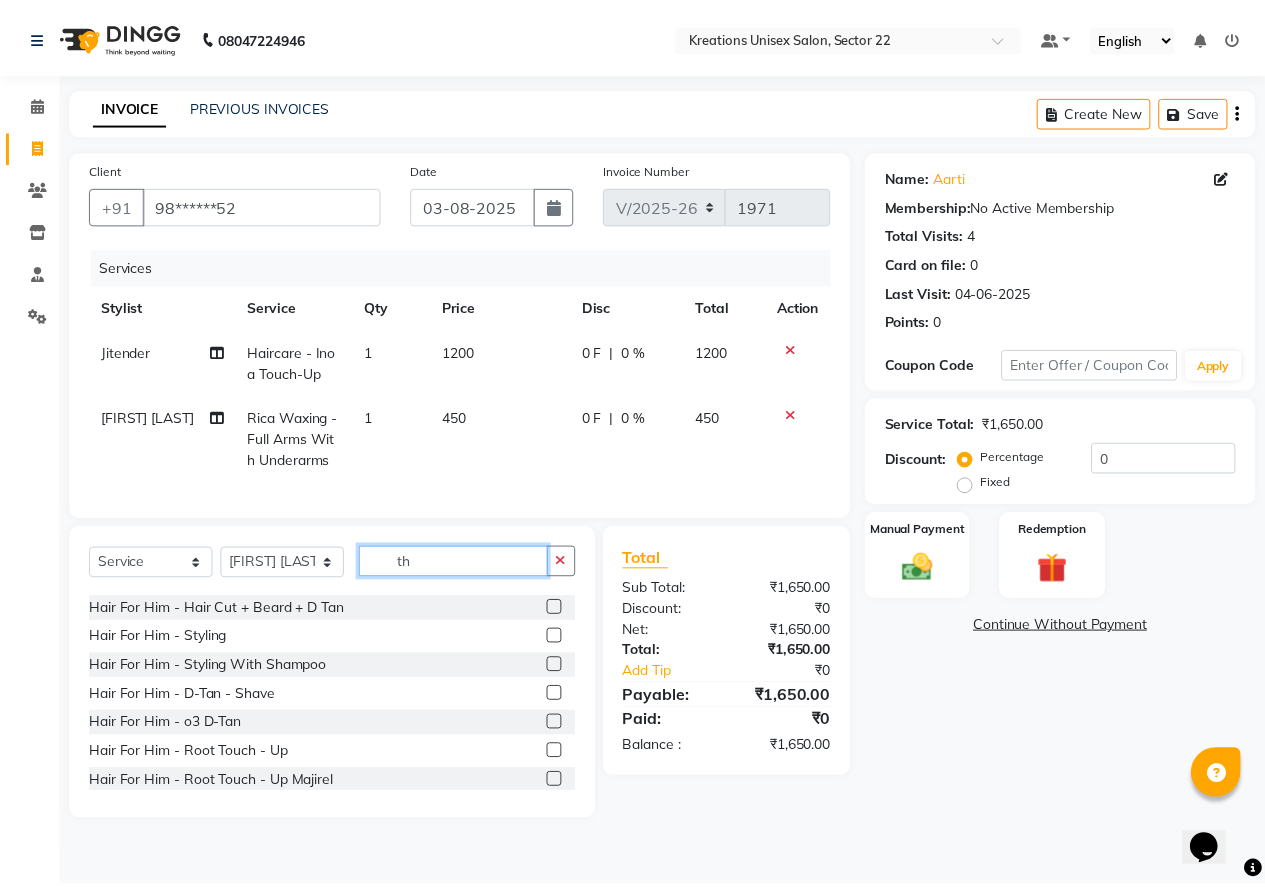 scroll, scrollTop: 0, scrollLeft: 0, axis: both 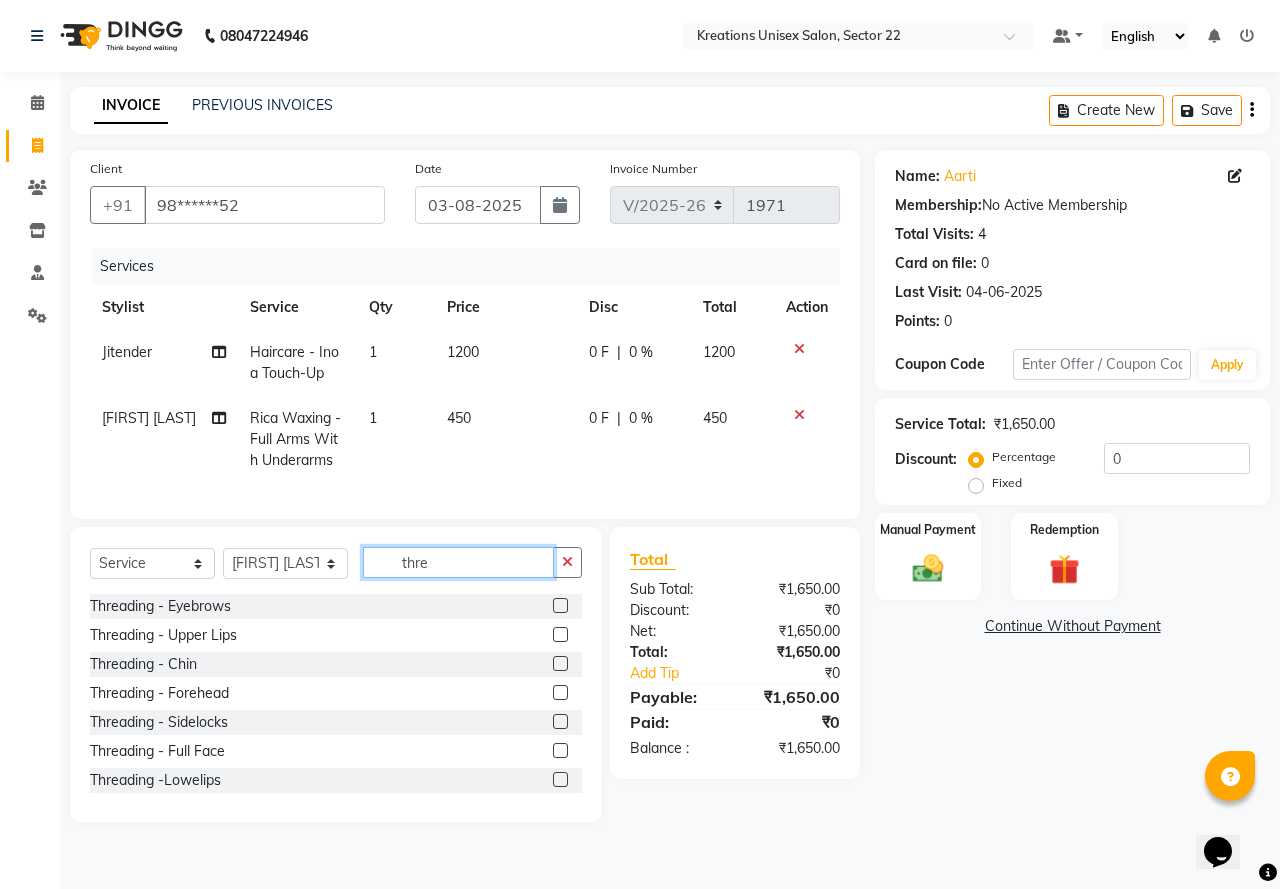 type on "thre" 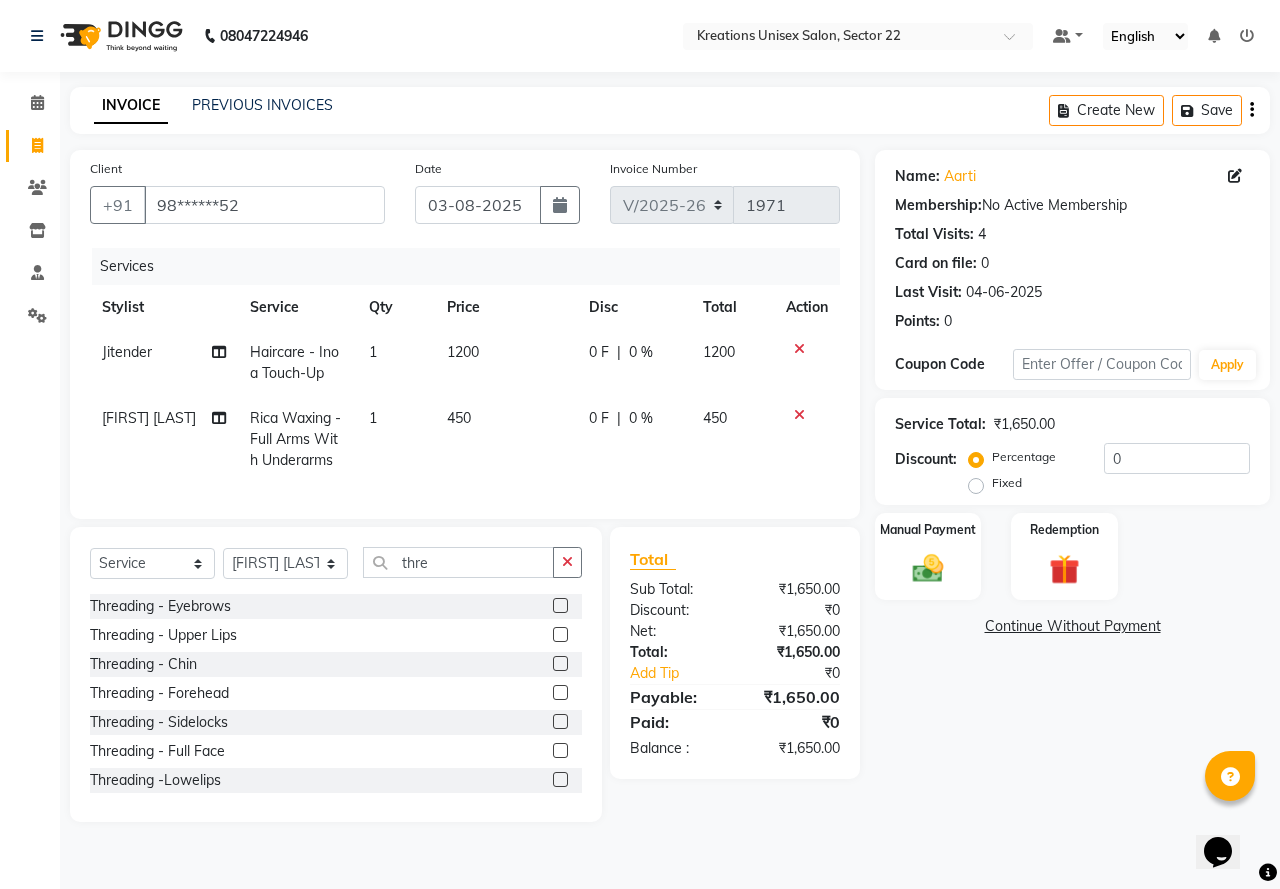 click 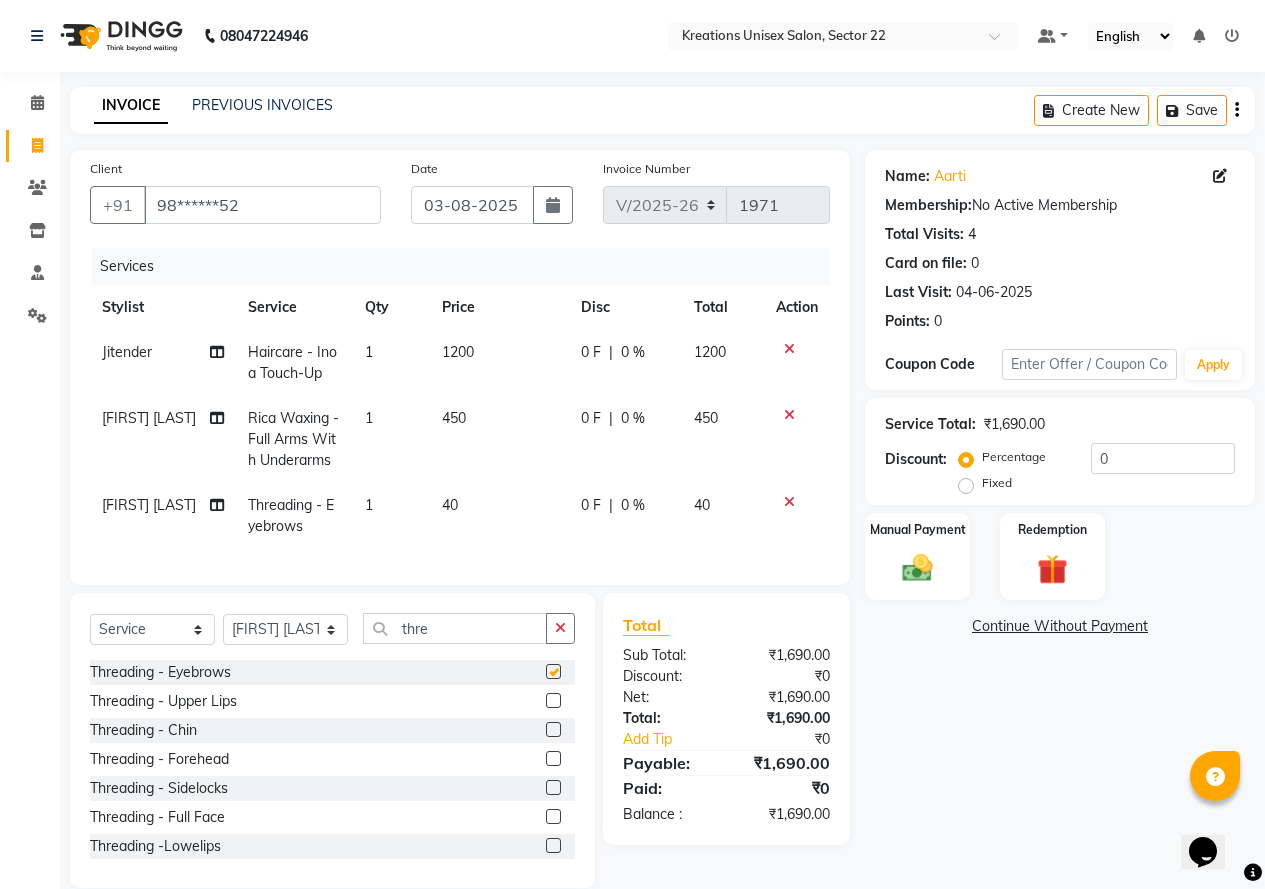 checkbox on "false" 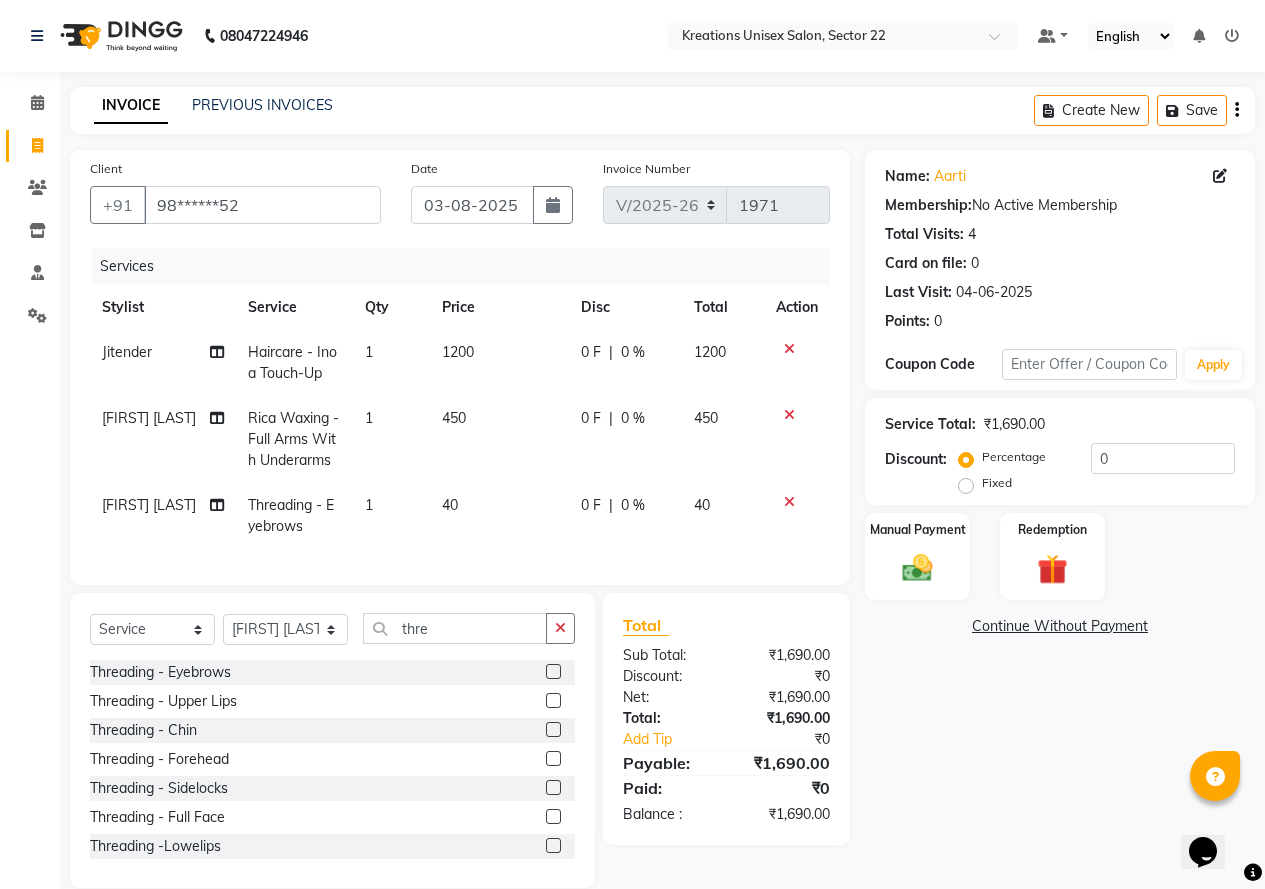click 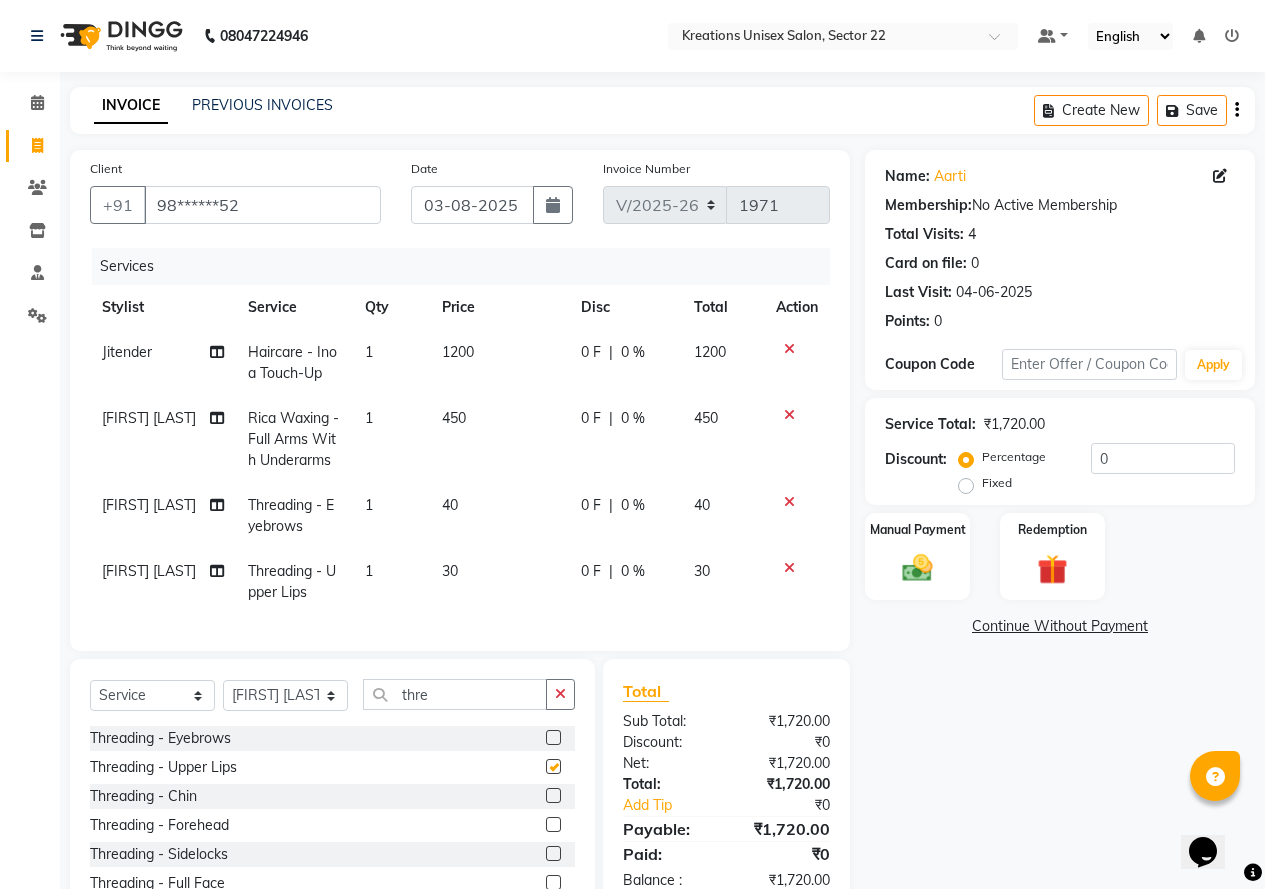 checkbox on "false" 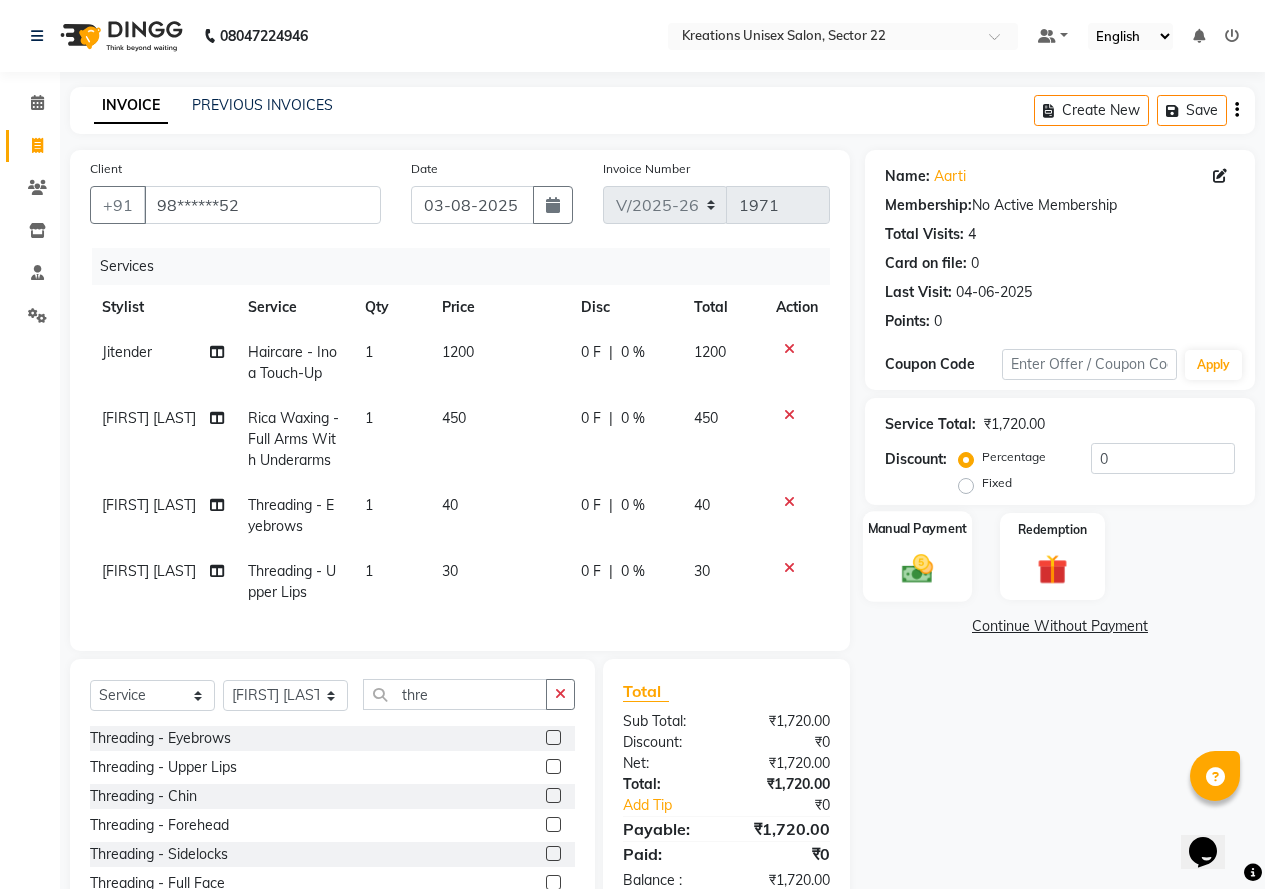 click 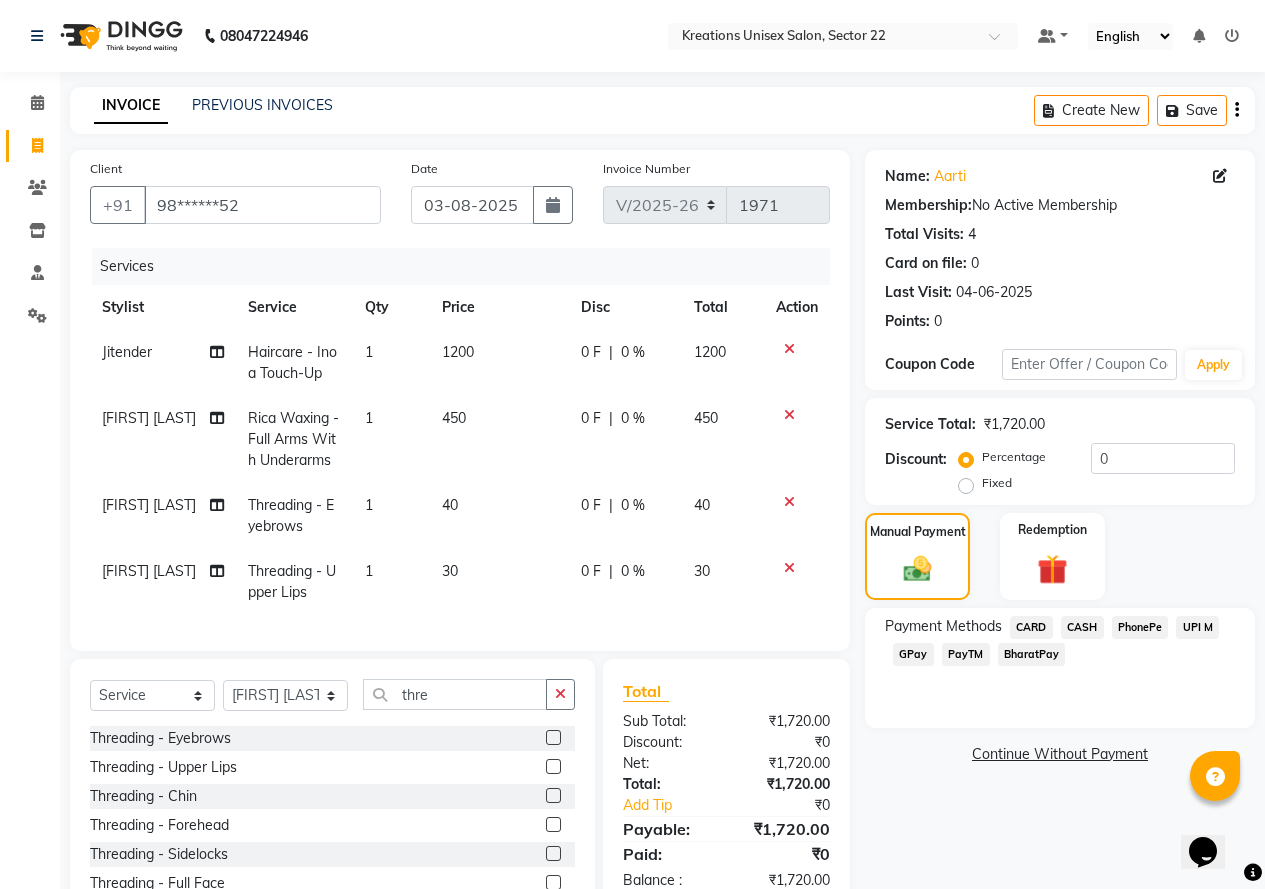 click on "PayTM" 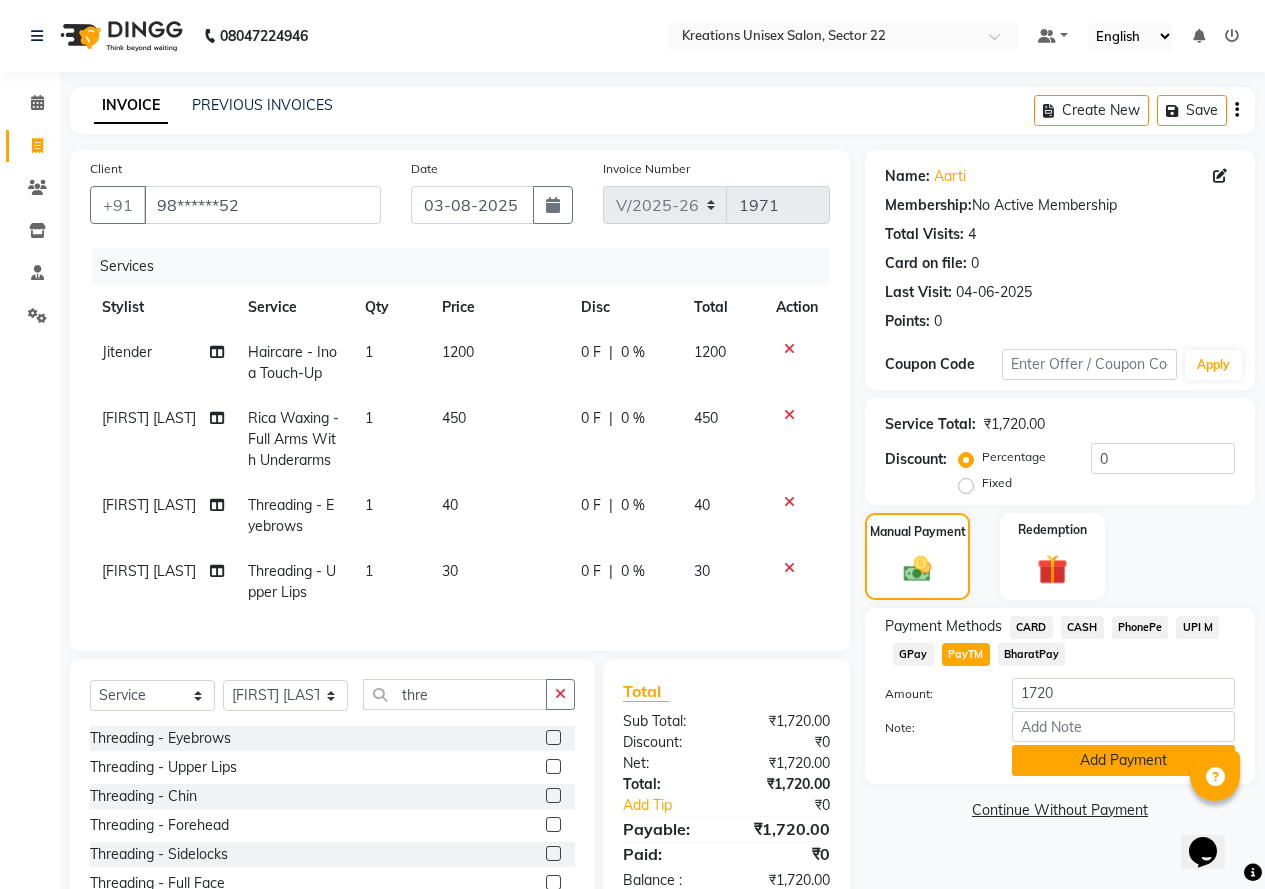 click on "Add Payment" 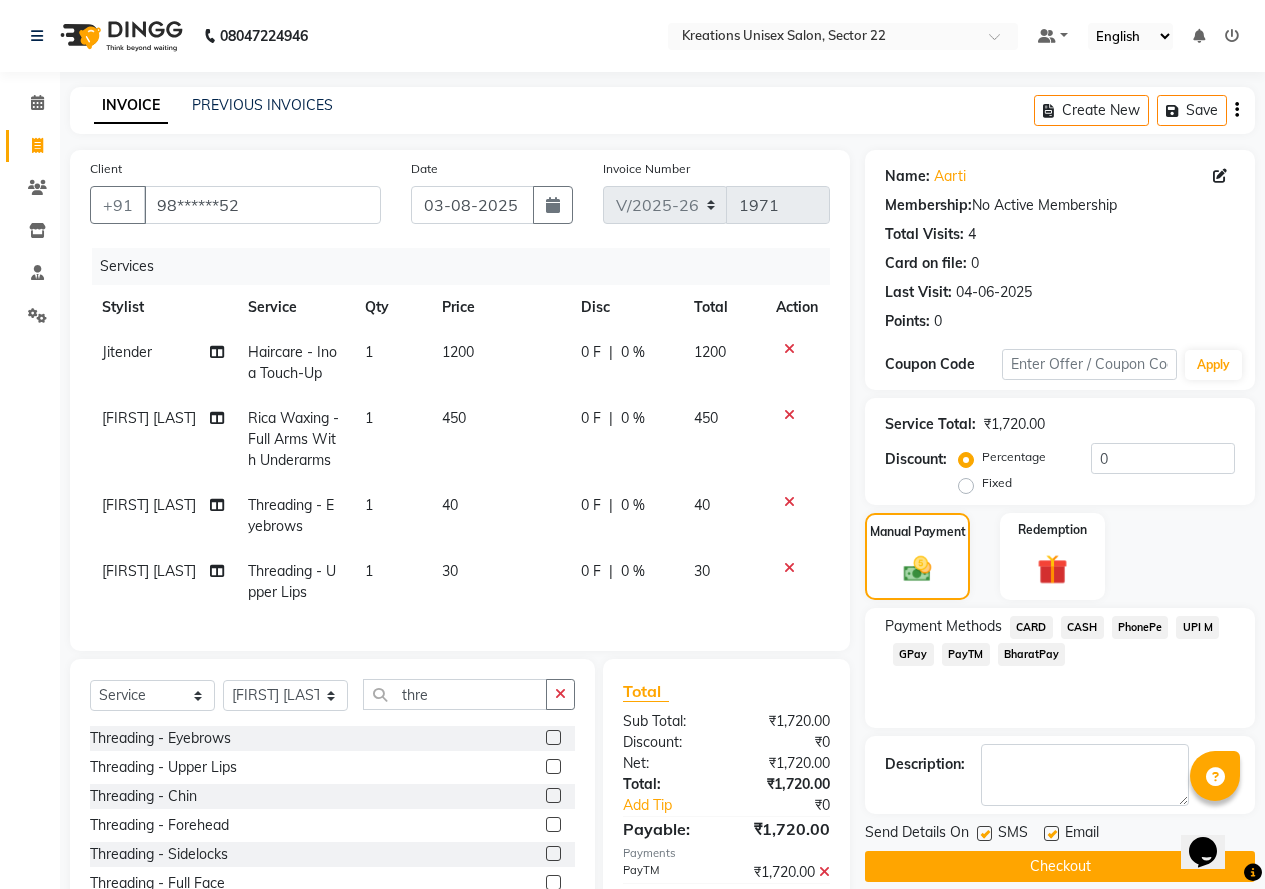 click 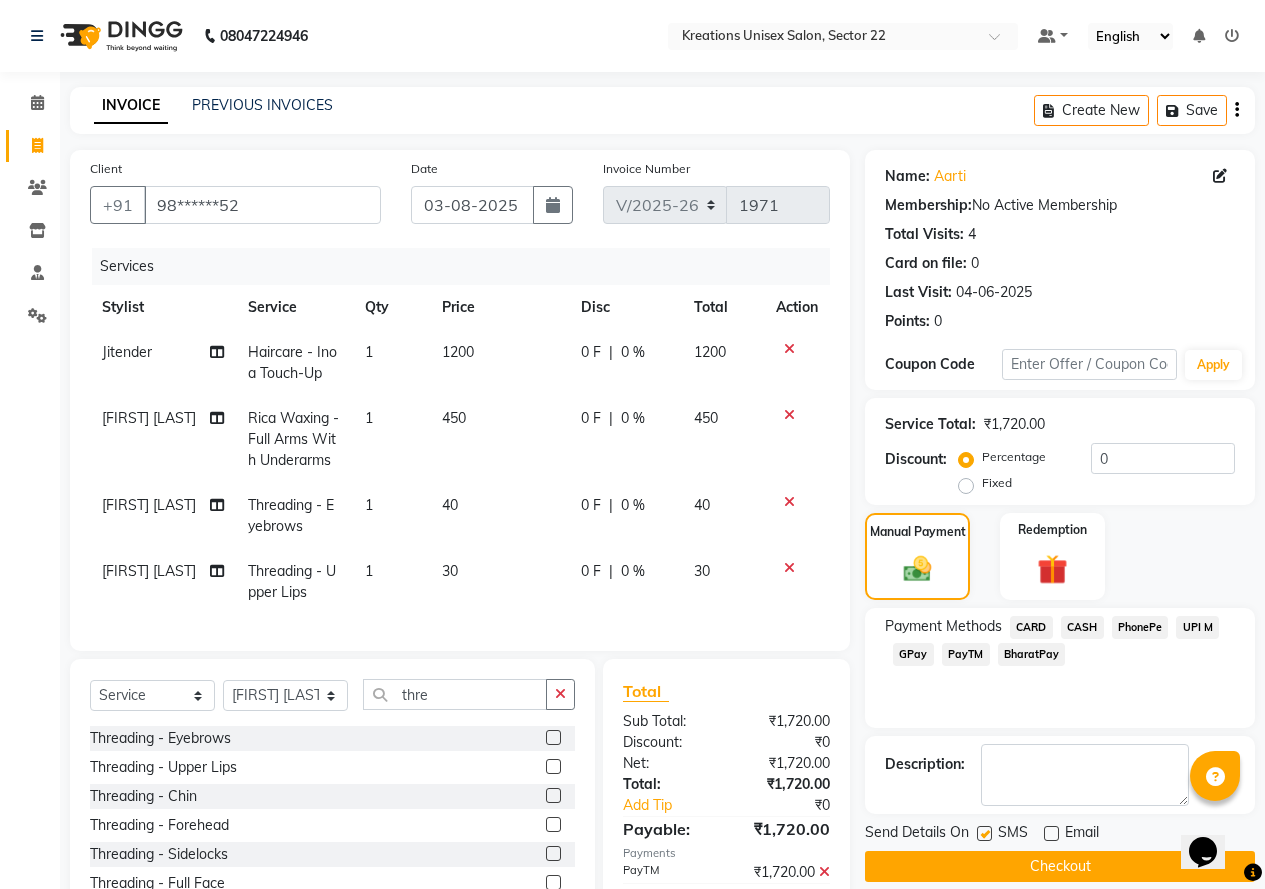 click 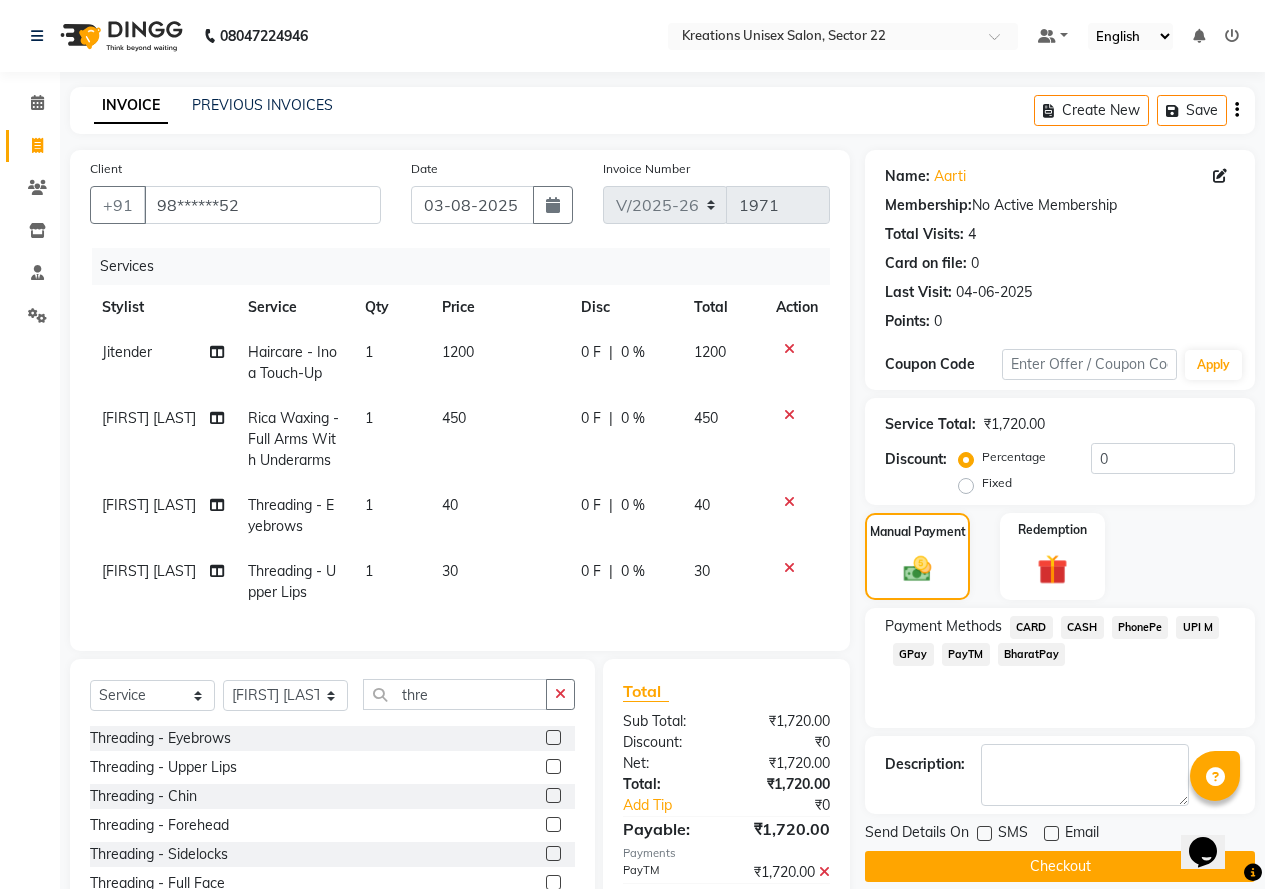click on "Checkout" 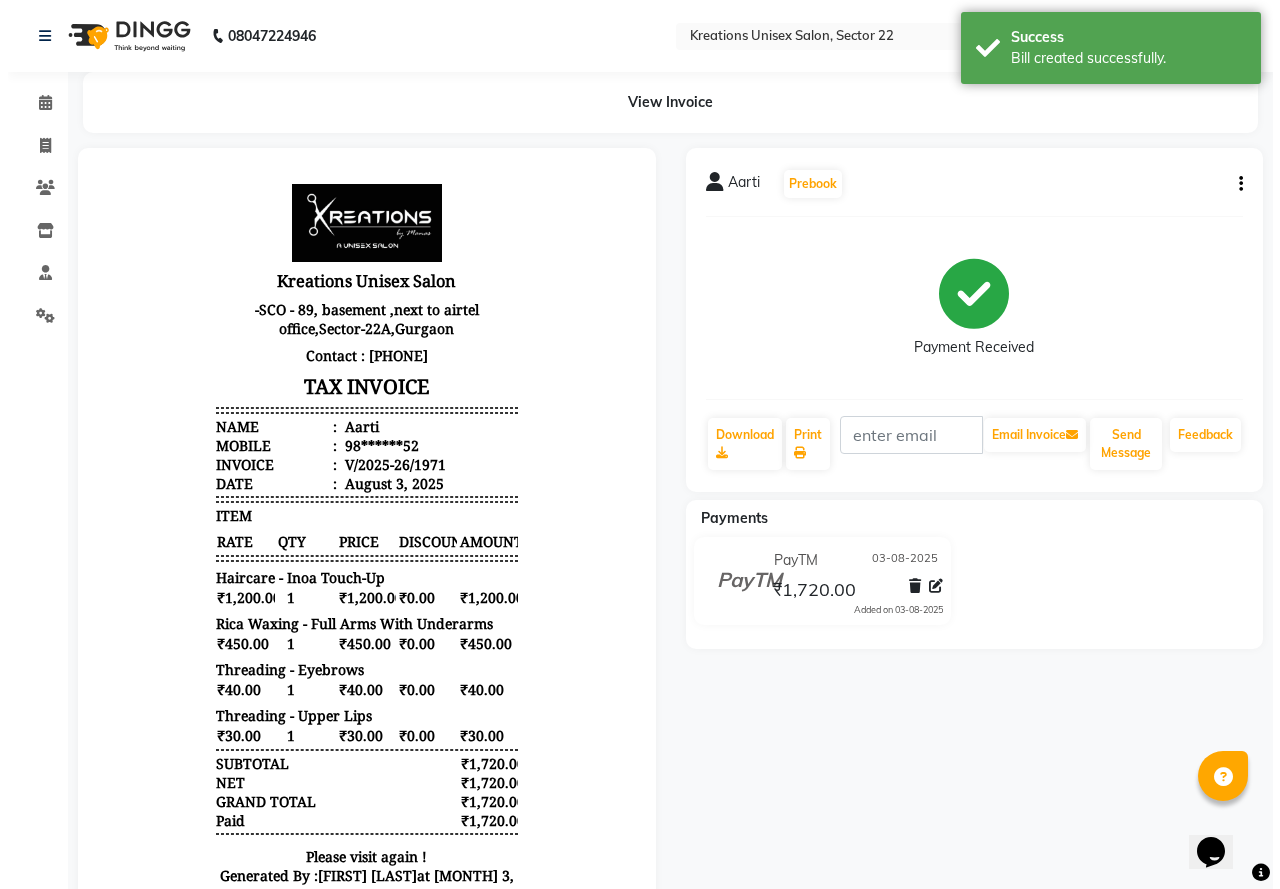 scroll, scrollTop: 0, scrollLeft: 0, axis: both 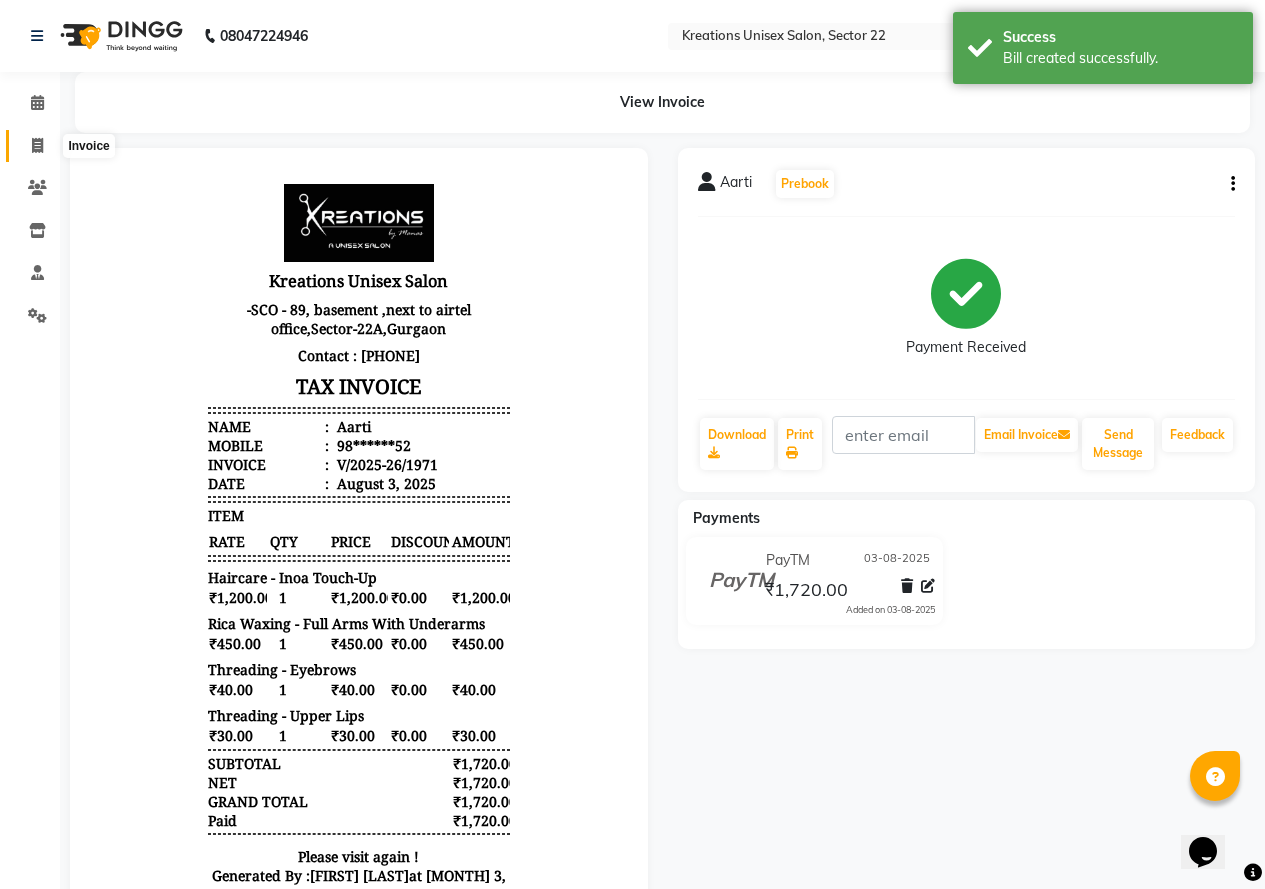 click 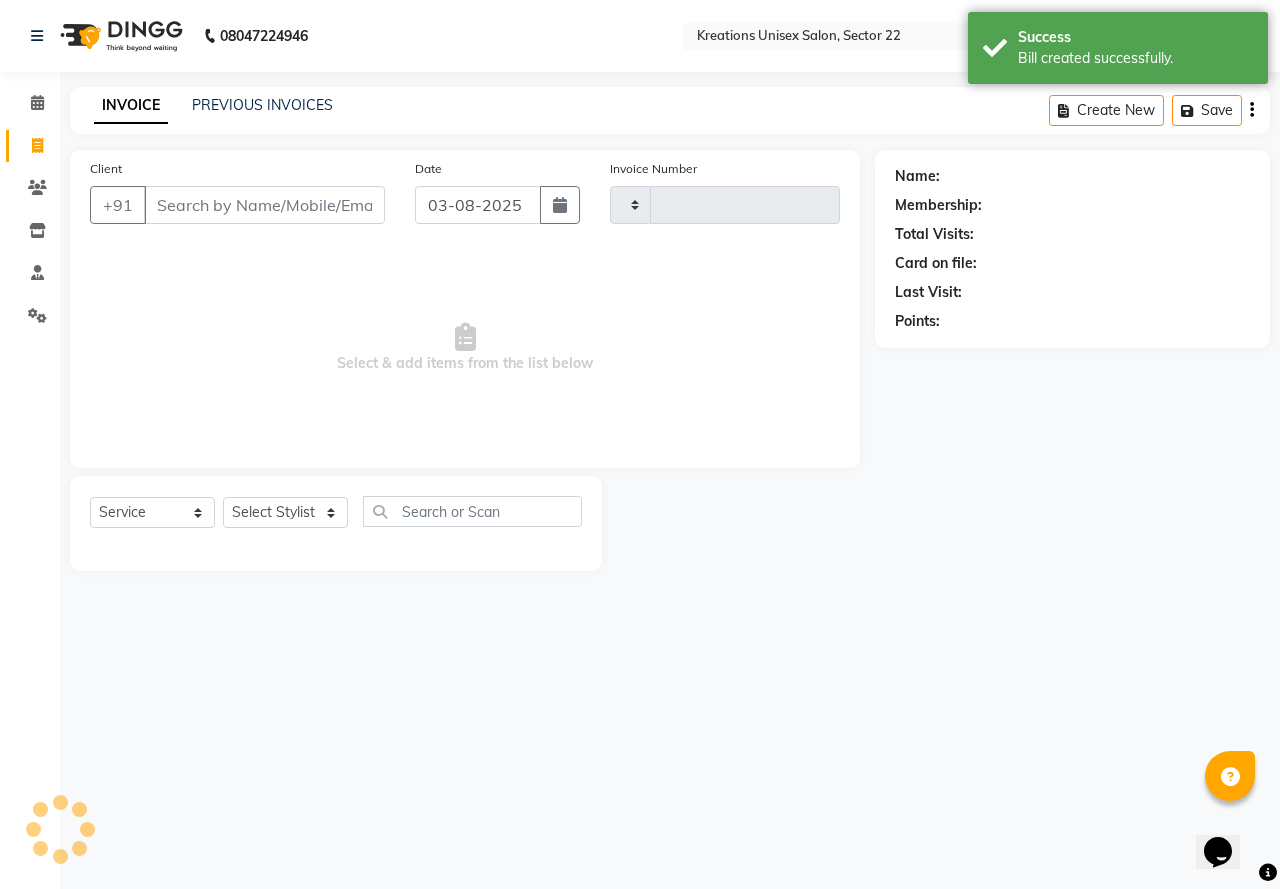 type on "1972" 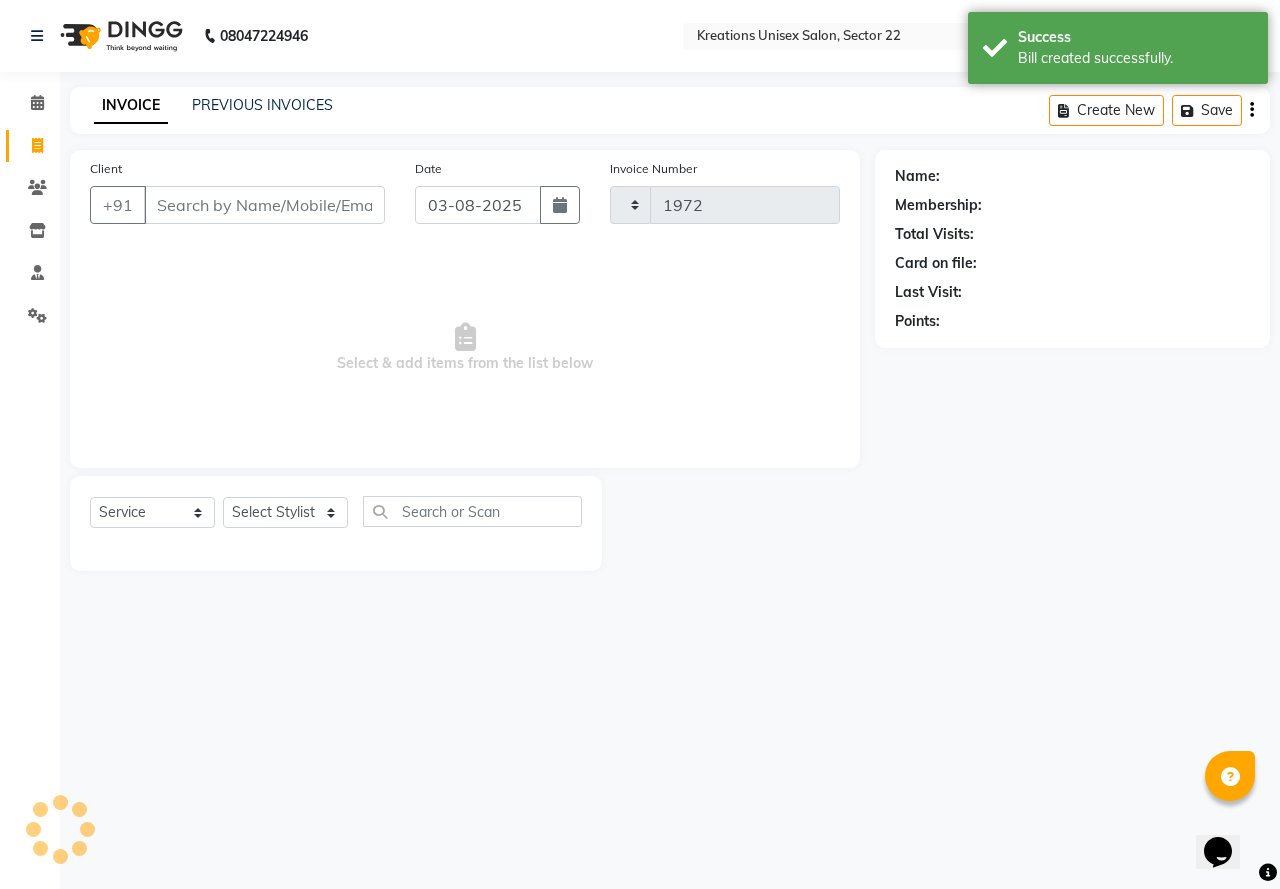 select on "6170" 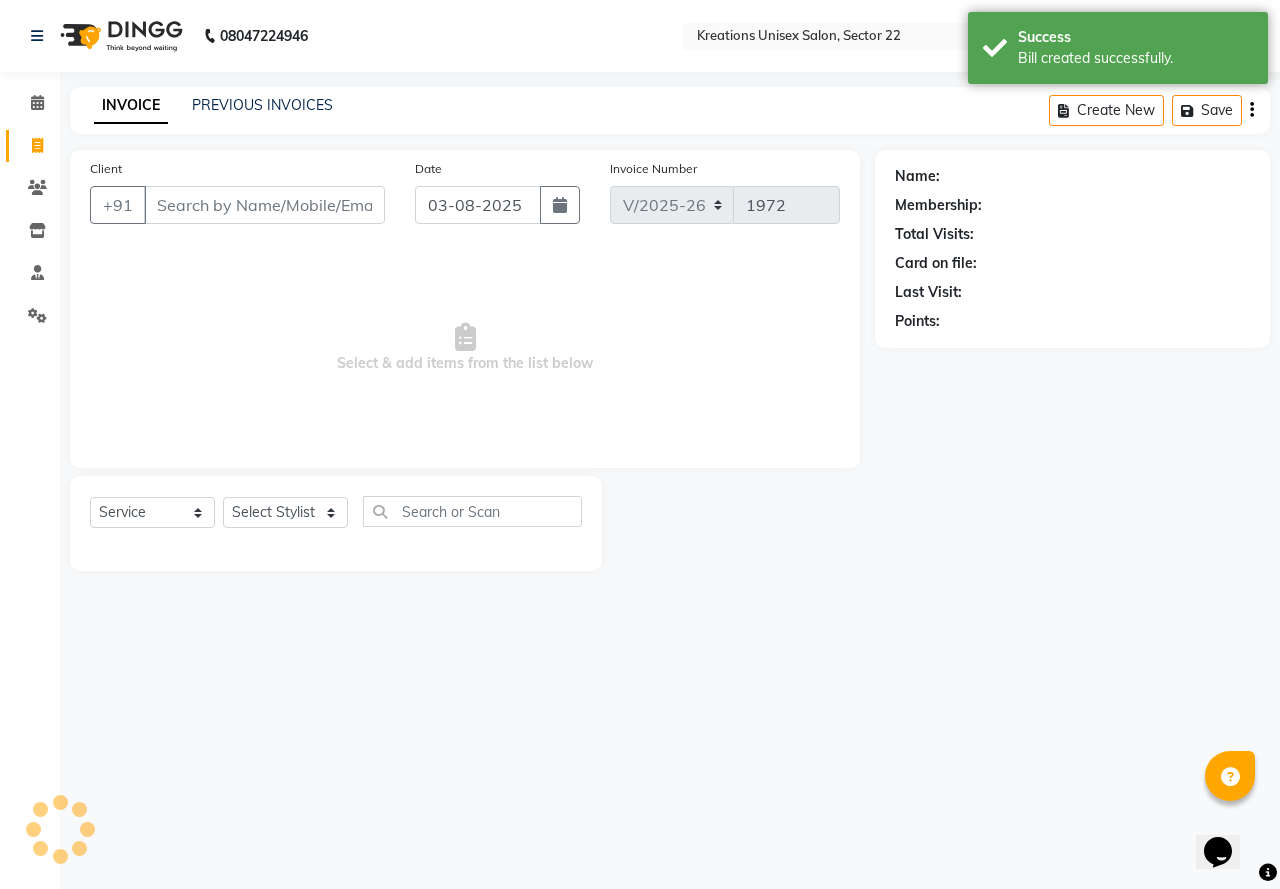 click on "Client" at bounding box center [264, 205] 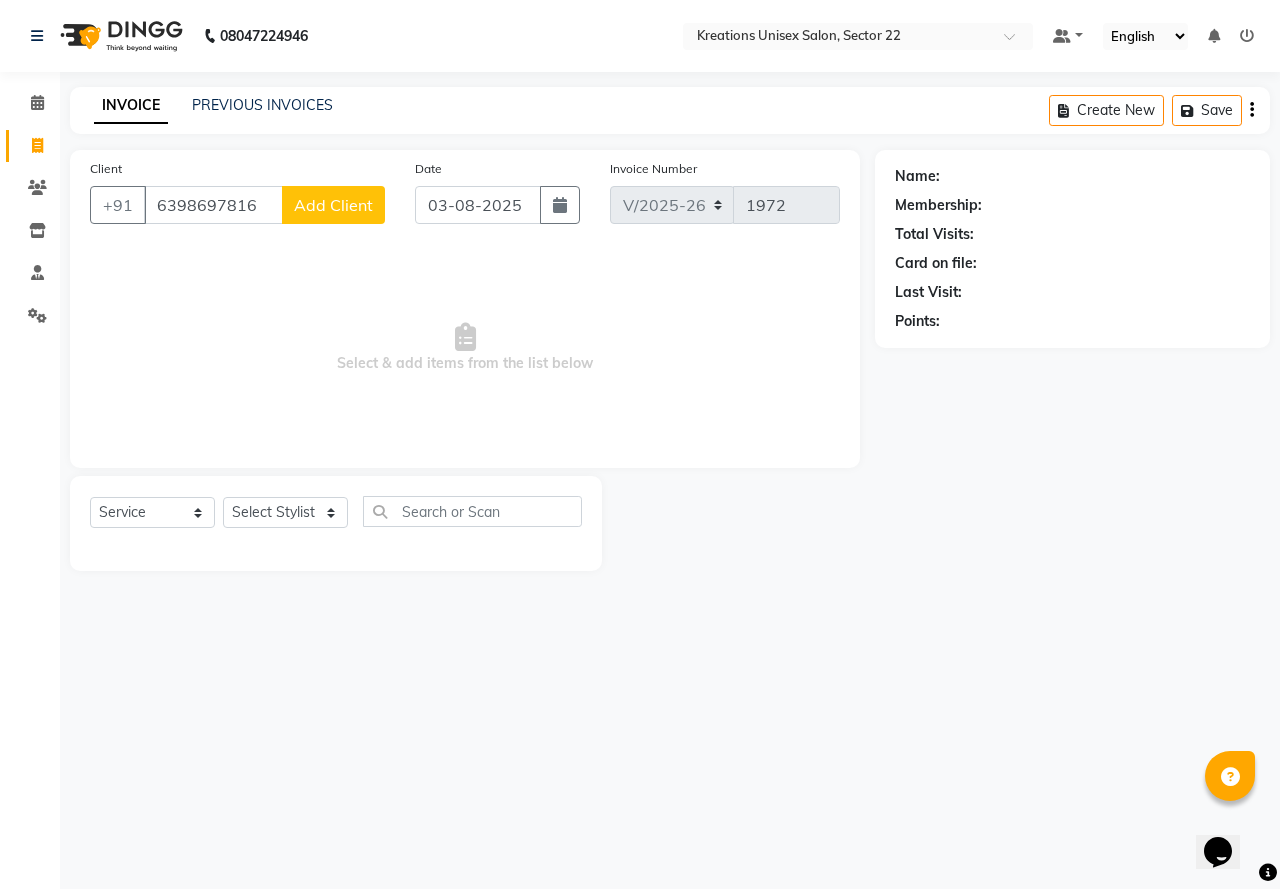 type on "6398697816" 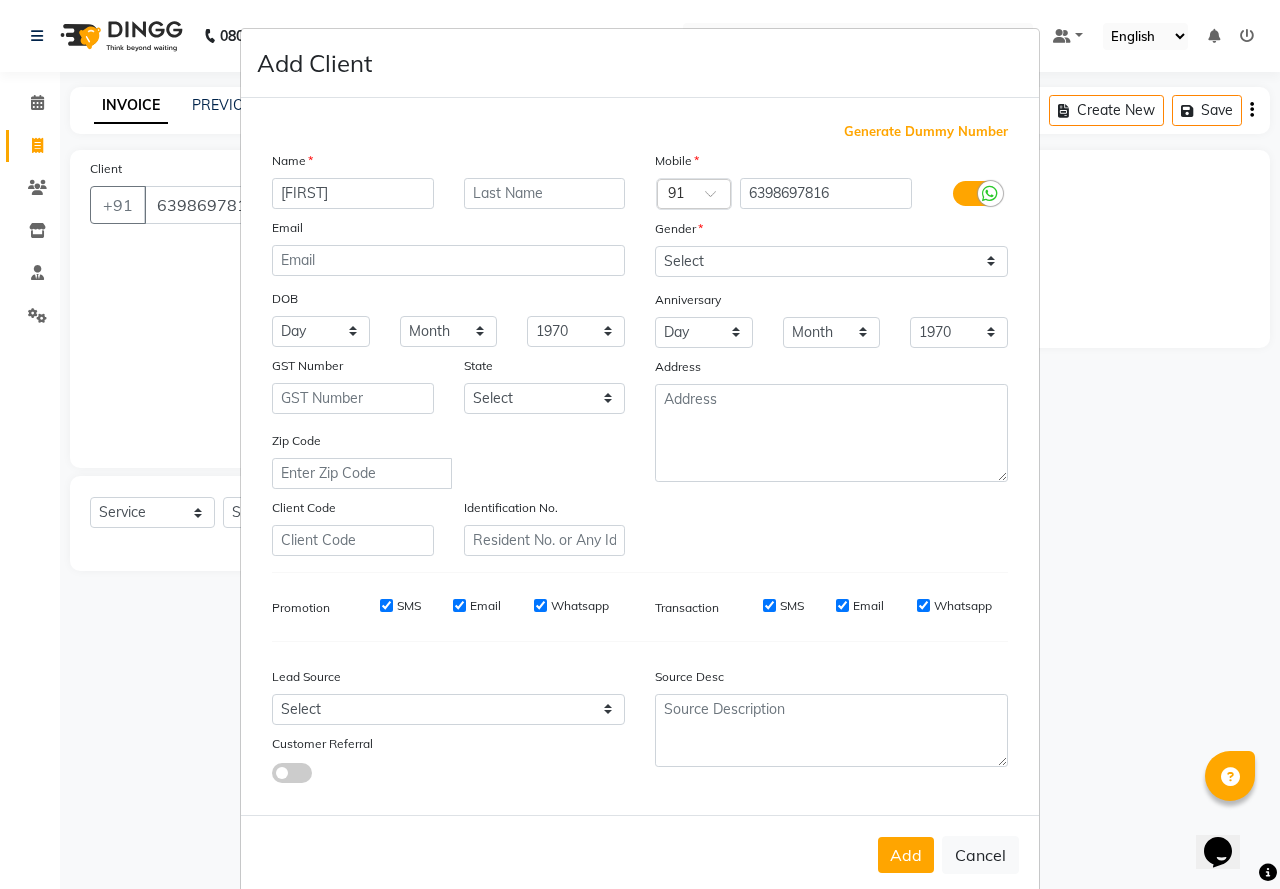 type on "[FIRST]" 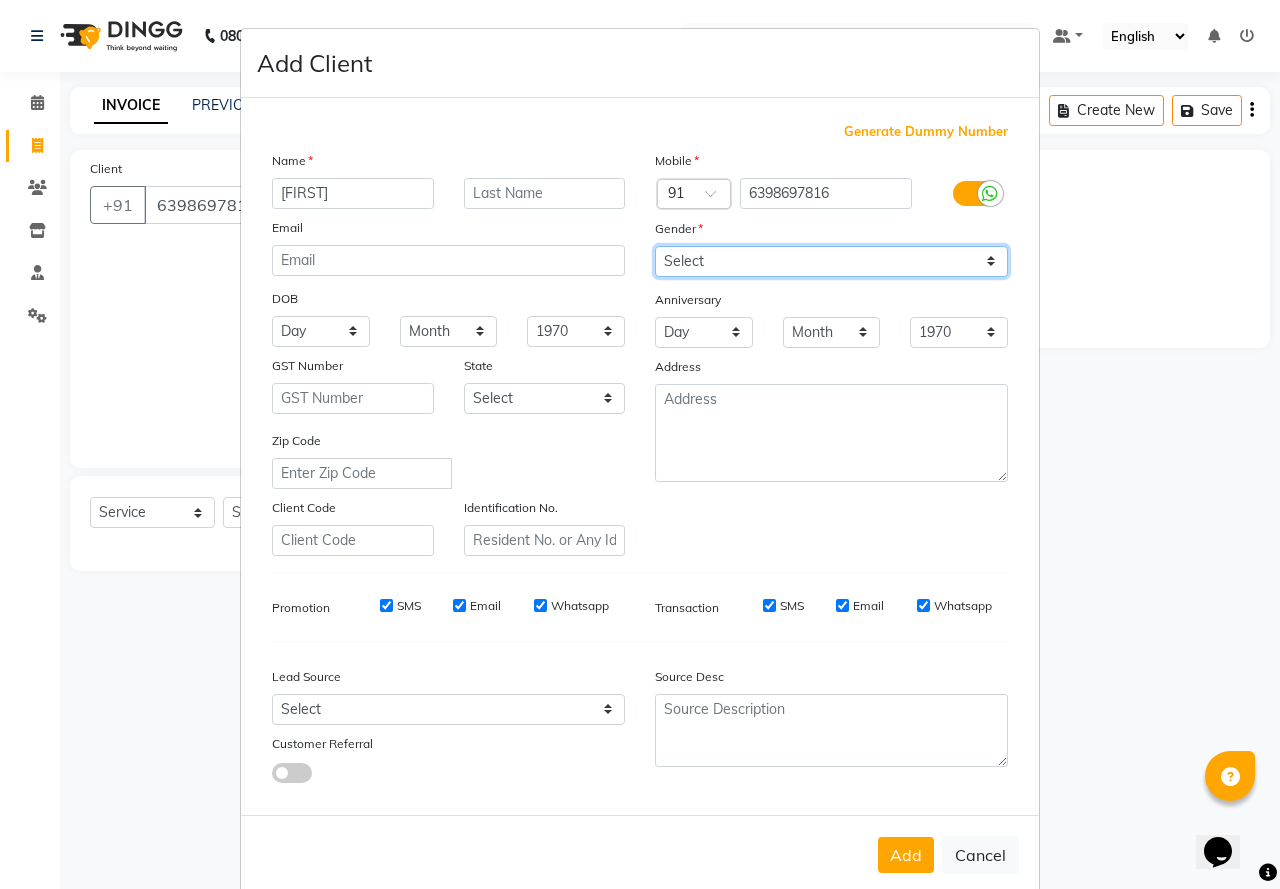 click on "Select Male Female Other Prefer Not To Say" at bounding box center [831, 261] 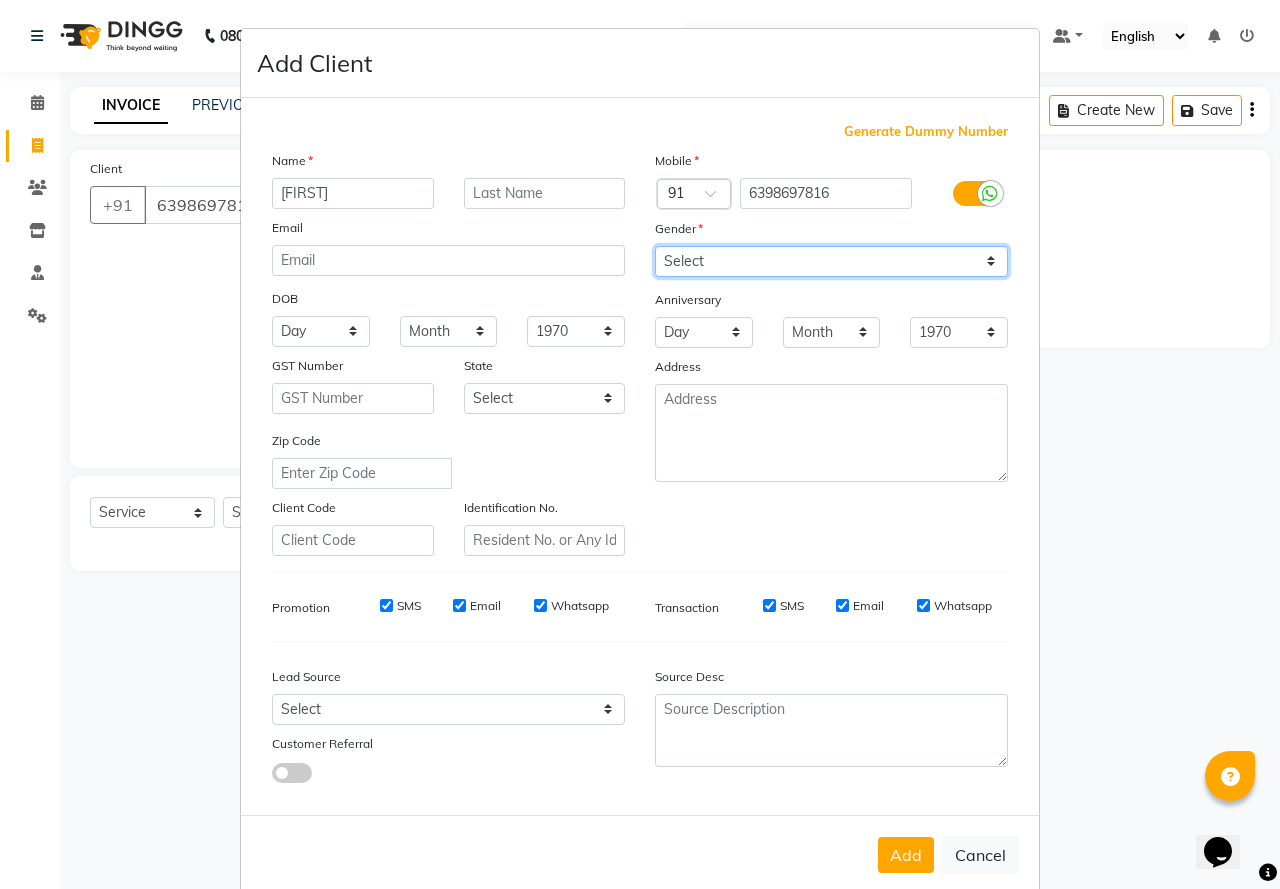select on "female" 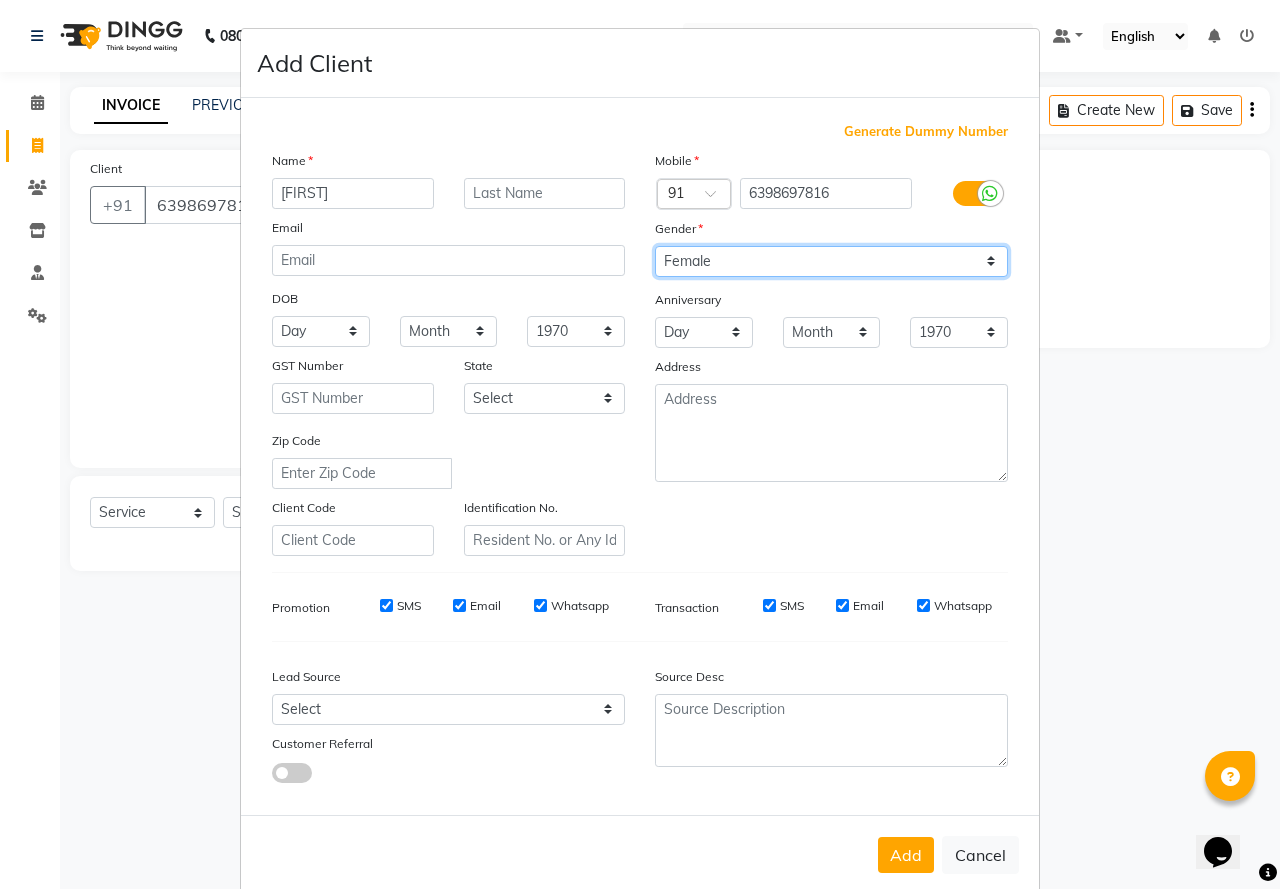 click on "Select Male Female Other Prefer Not To Say" at bounding box center [831, 261] 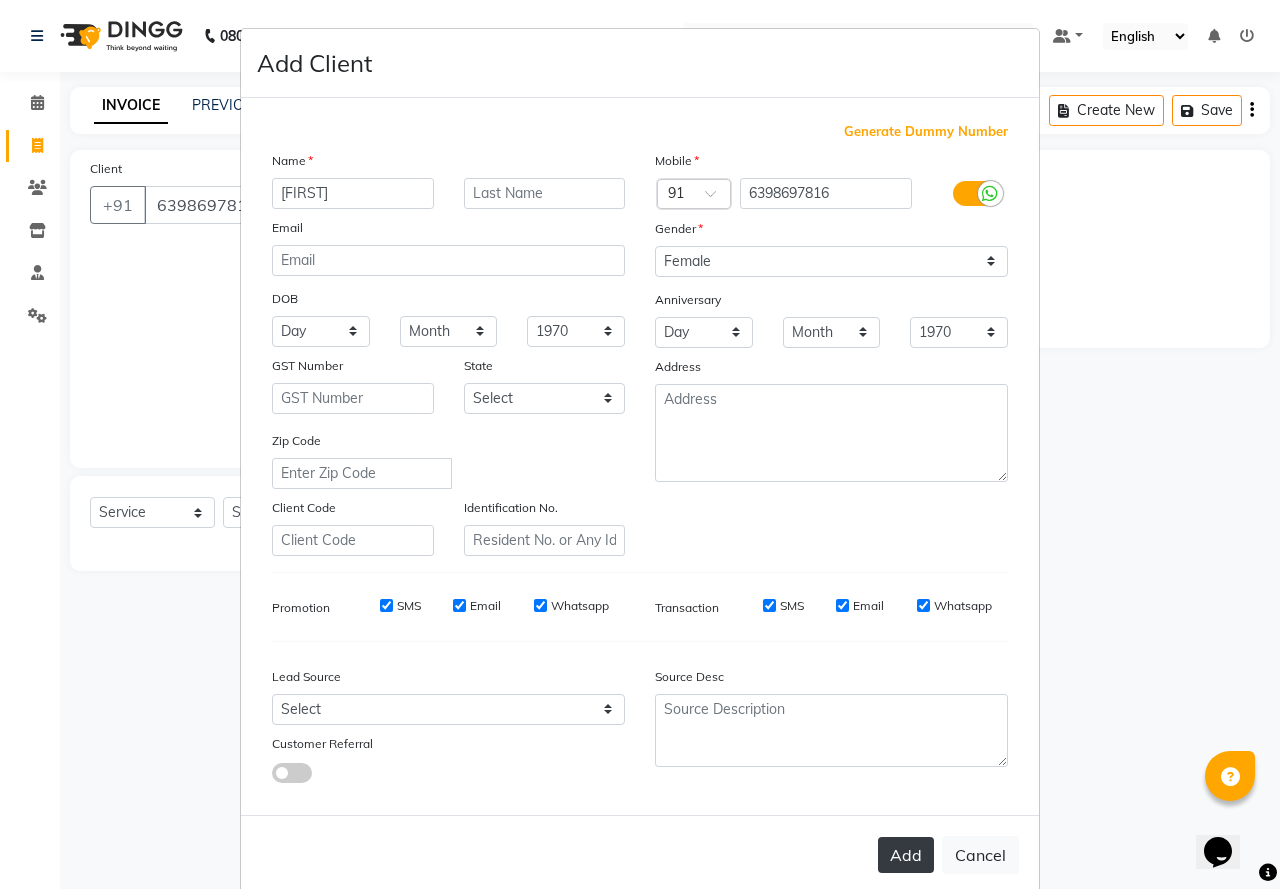 click on "Add" at bounding box center [906, 855] 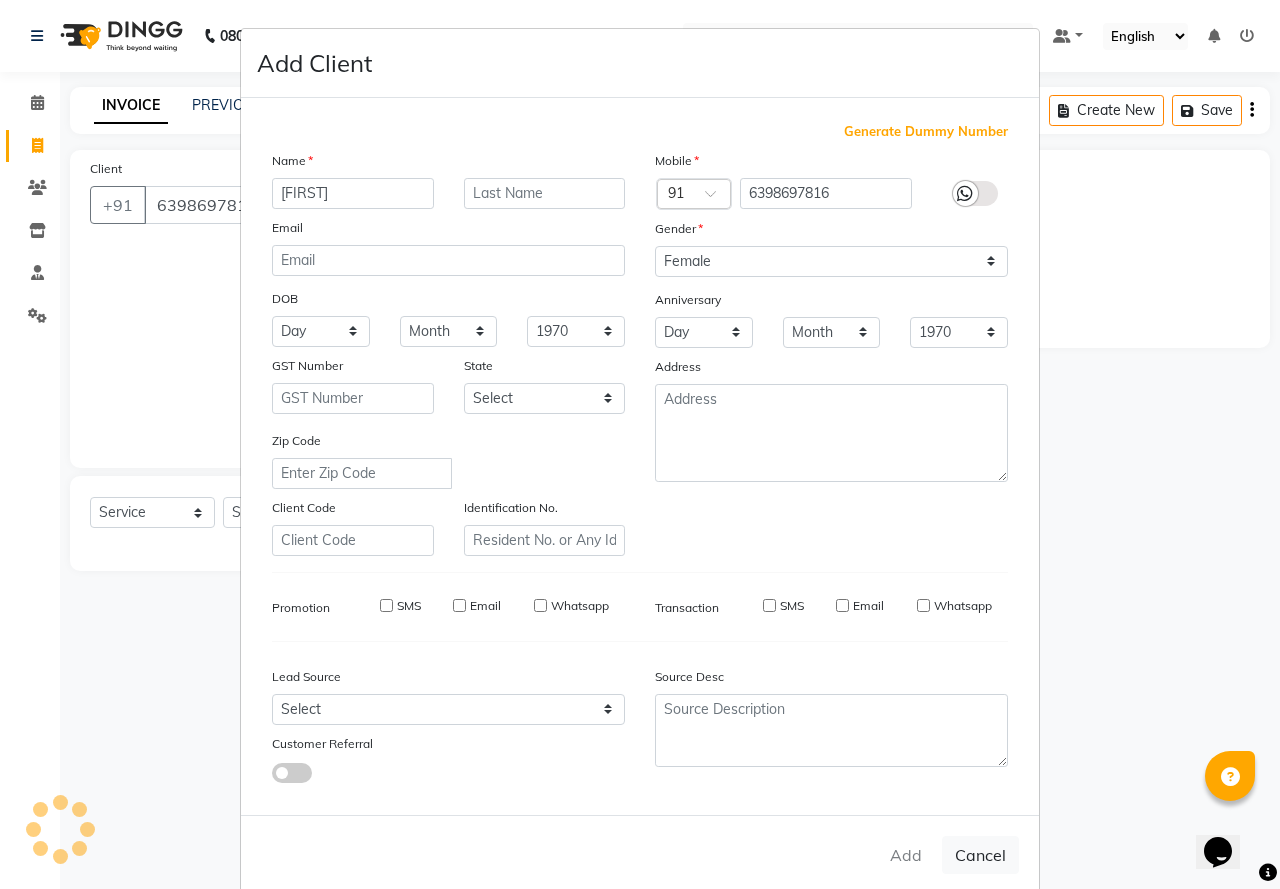 type on "63******16" 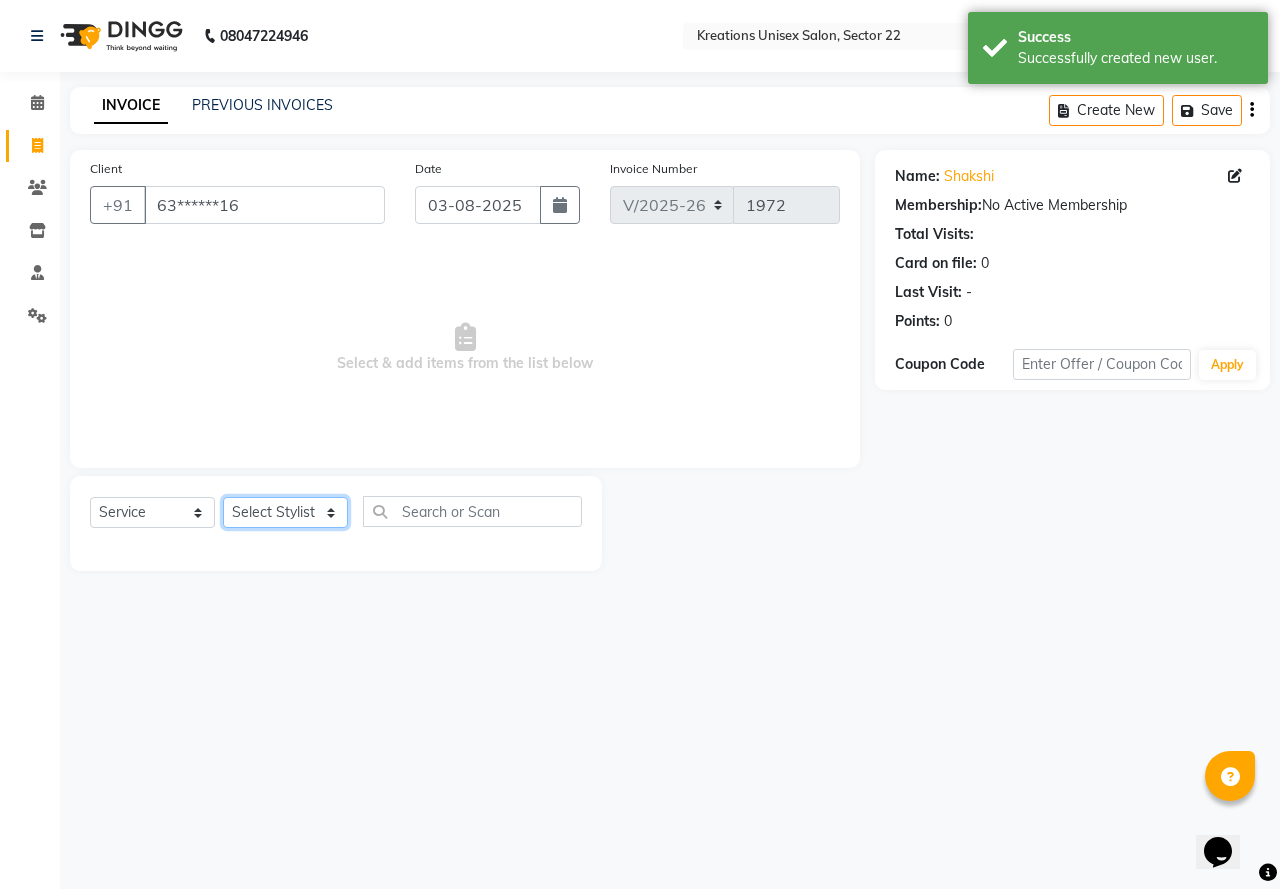 drag, startPoint x: 313, startPoint y: 507, endPoint x: 313, endPoint y: 520, distance: 13 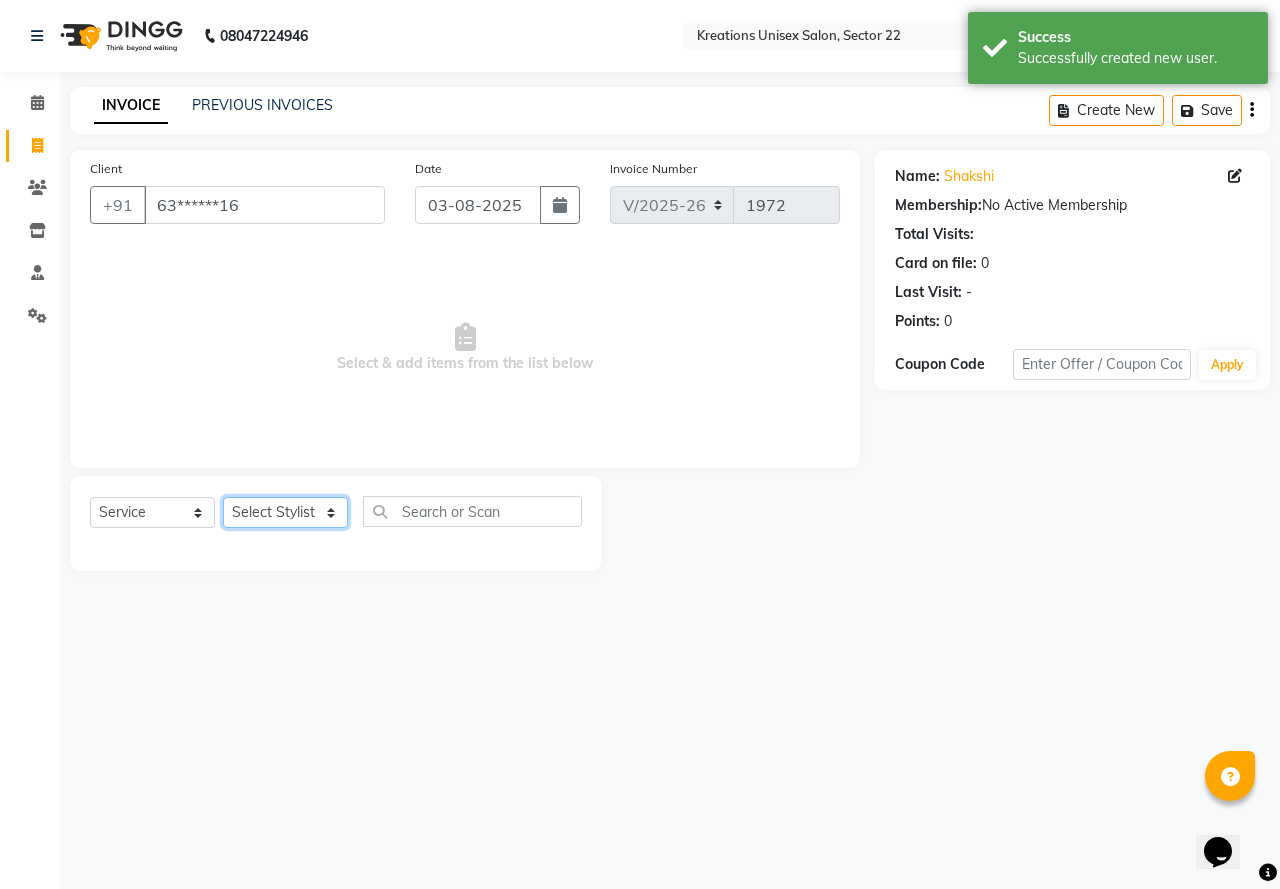 select on "65998" 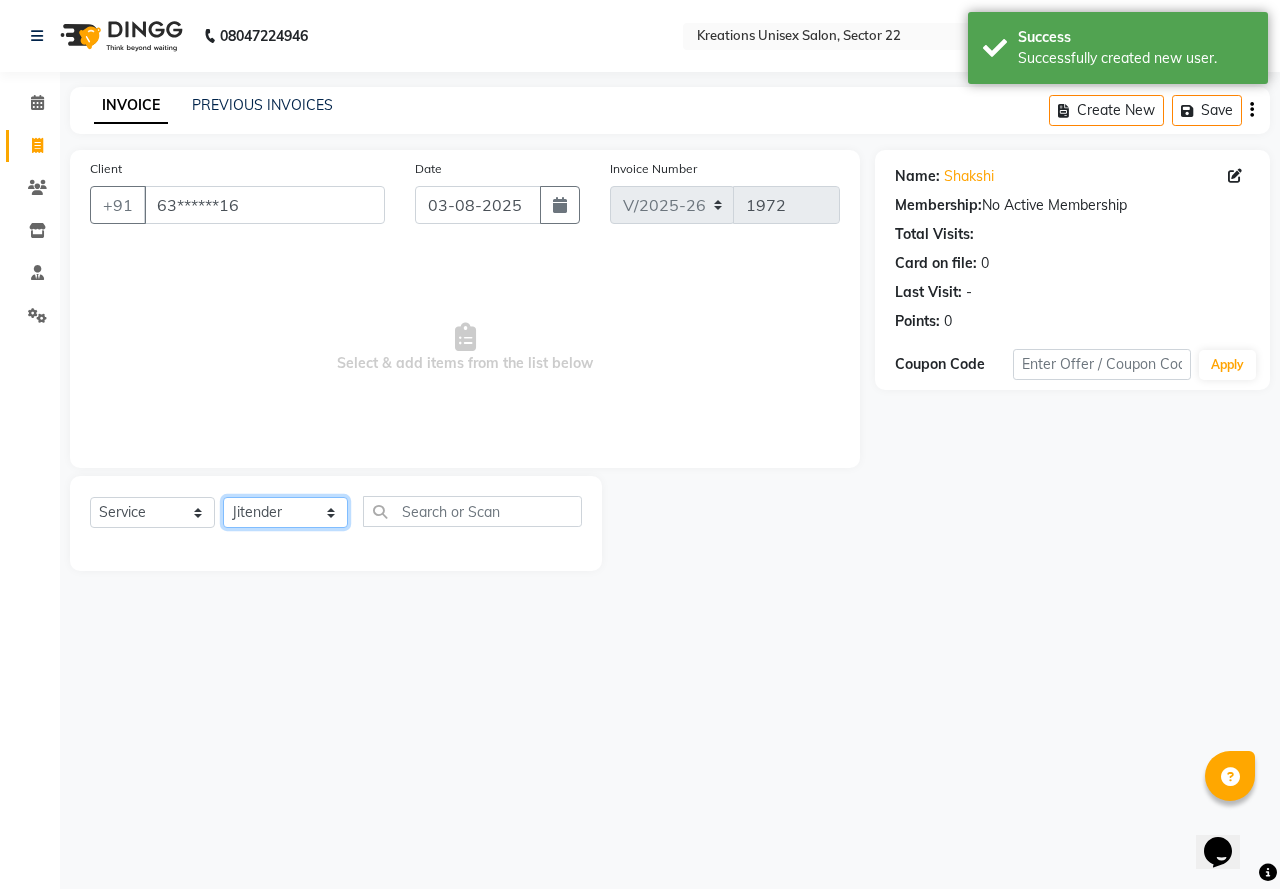 click on "Select Stylist AMAN Jeet Manager Jitender  Kapil  Kavita Manager Malik Khan  Manas Sir  rozy  Sector-23 Shaffali Maam  Shiv Kumar Sita Mehto" 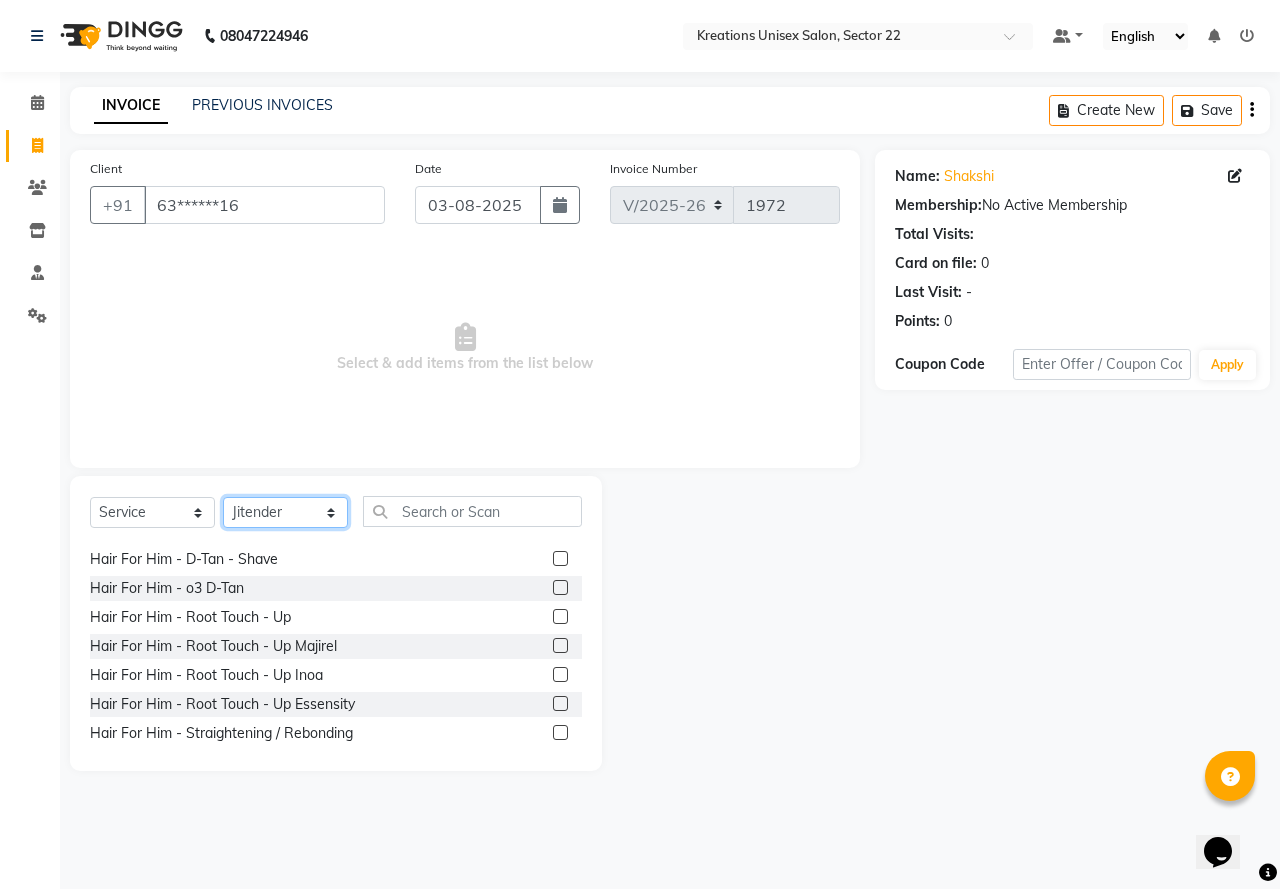 scroll, scrollTop: 500, scrollLeft: 0, axis: vertical 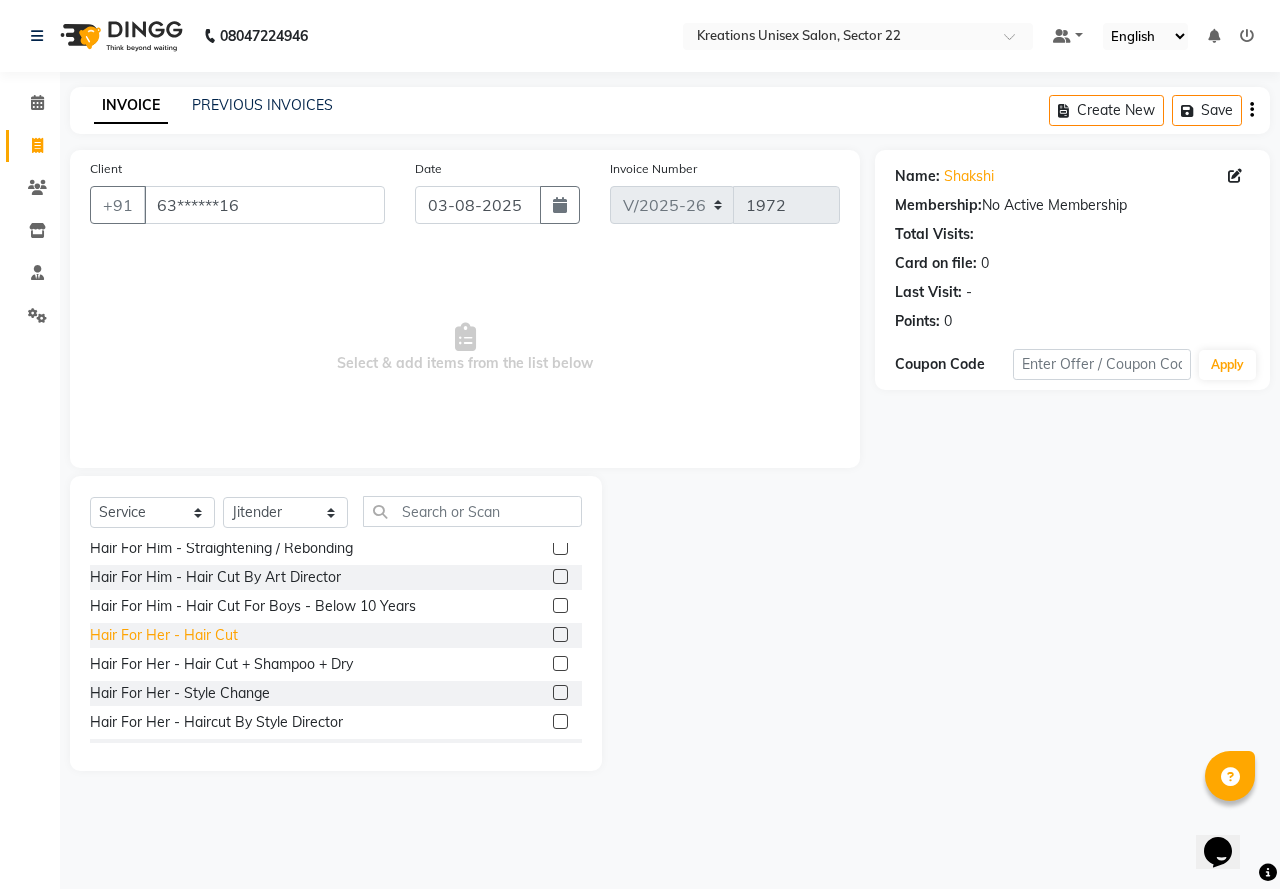 click on "Hair For Her - Hair Cut" 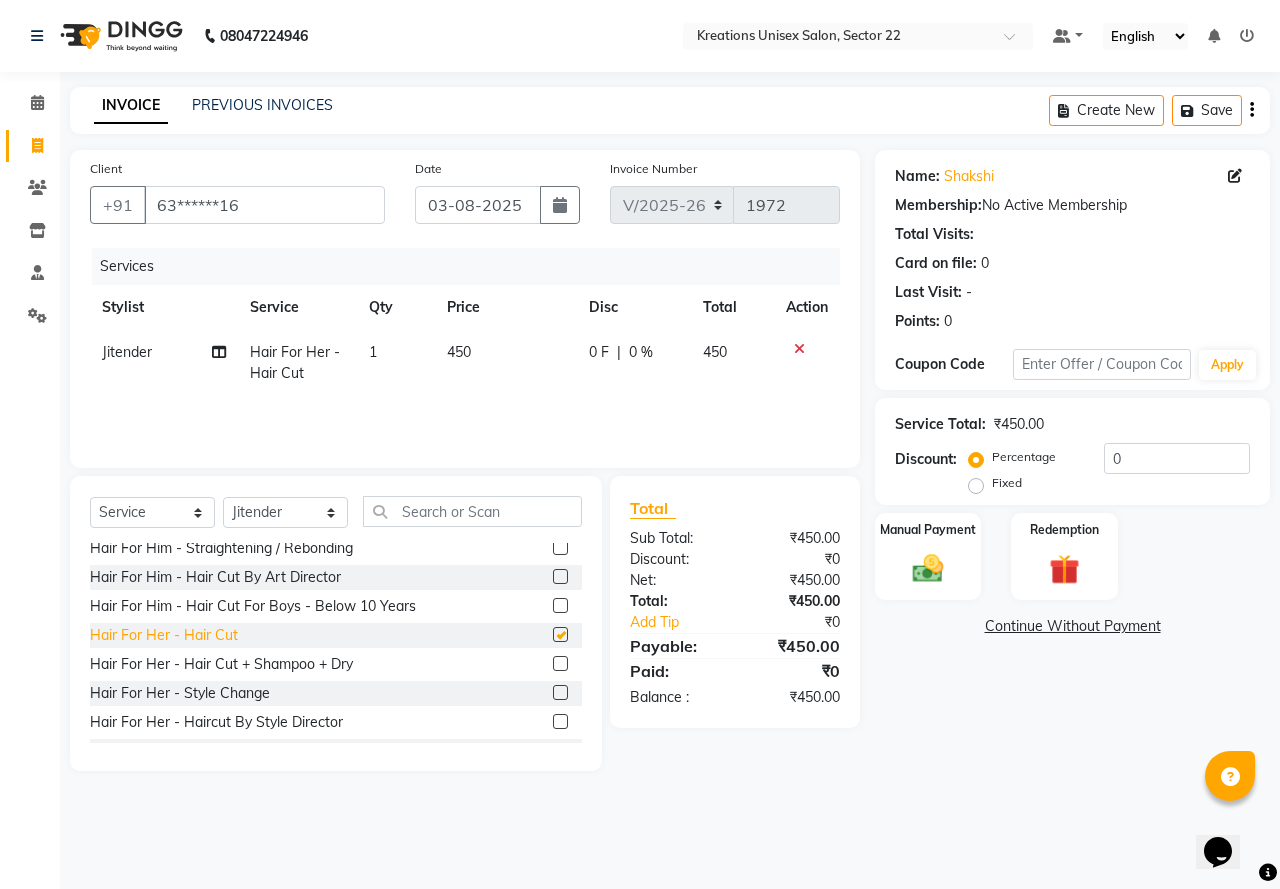 checkbox on "false" 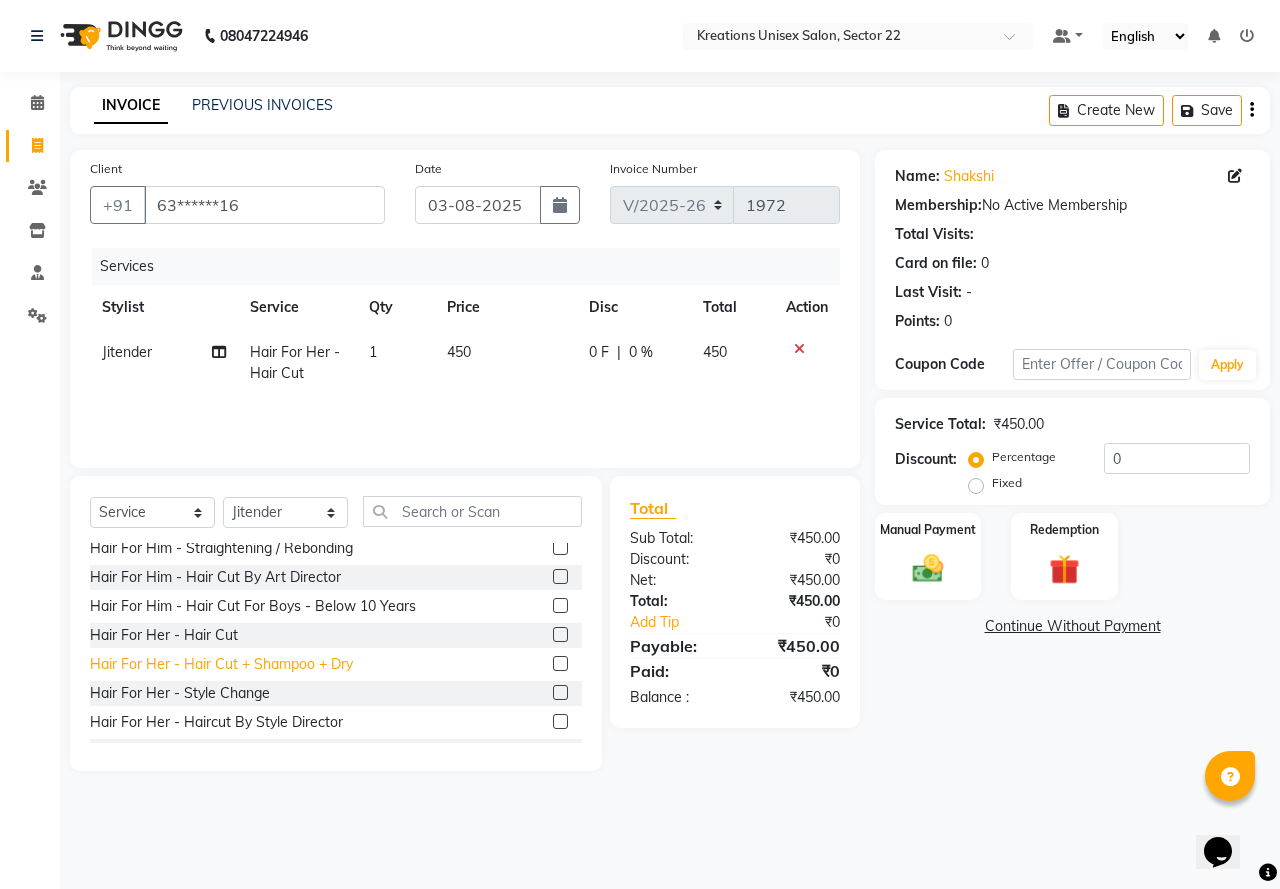 click on "Hair For Her - Hair Cut + Shampoo + Dry" 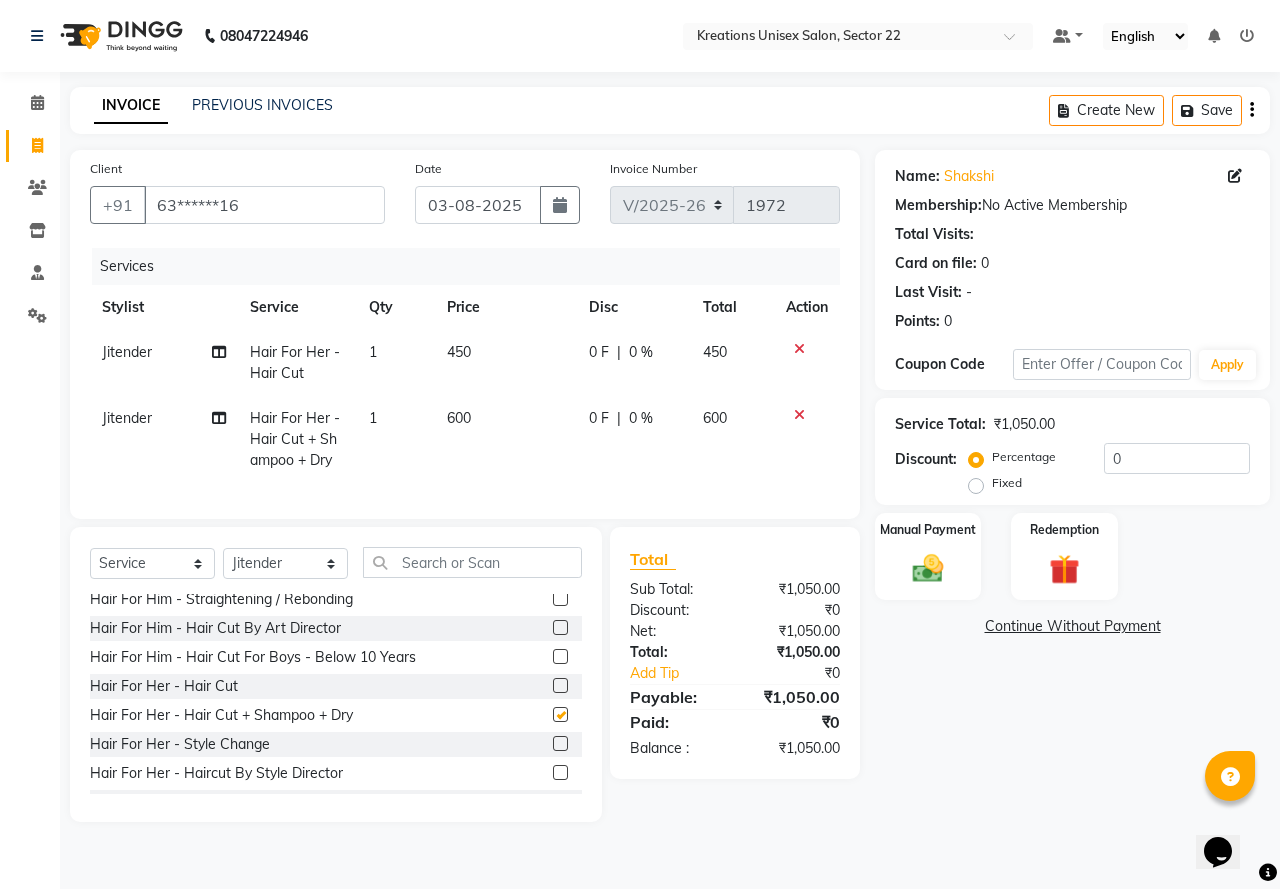 checkbox on "false" 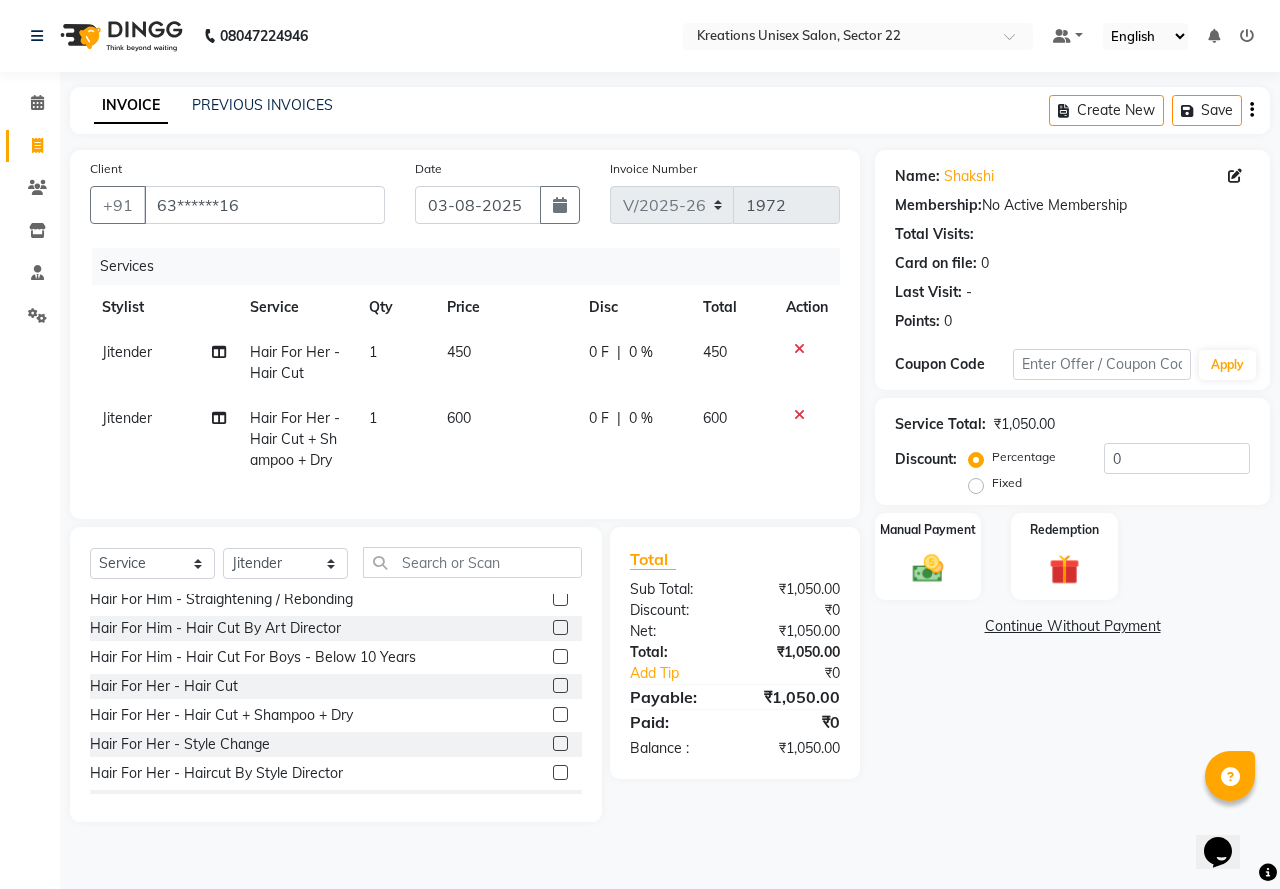 drag, startPoint x: 797, startPoint y: 350, endPoint x: 775, endPoint y: 357, distance: 23.086792 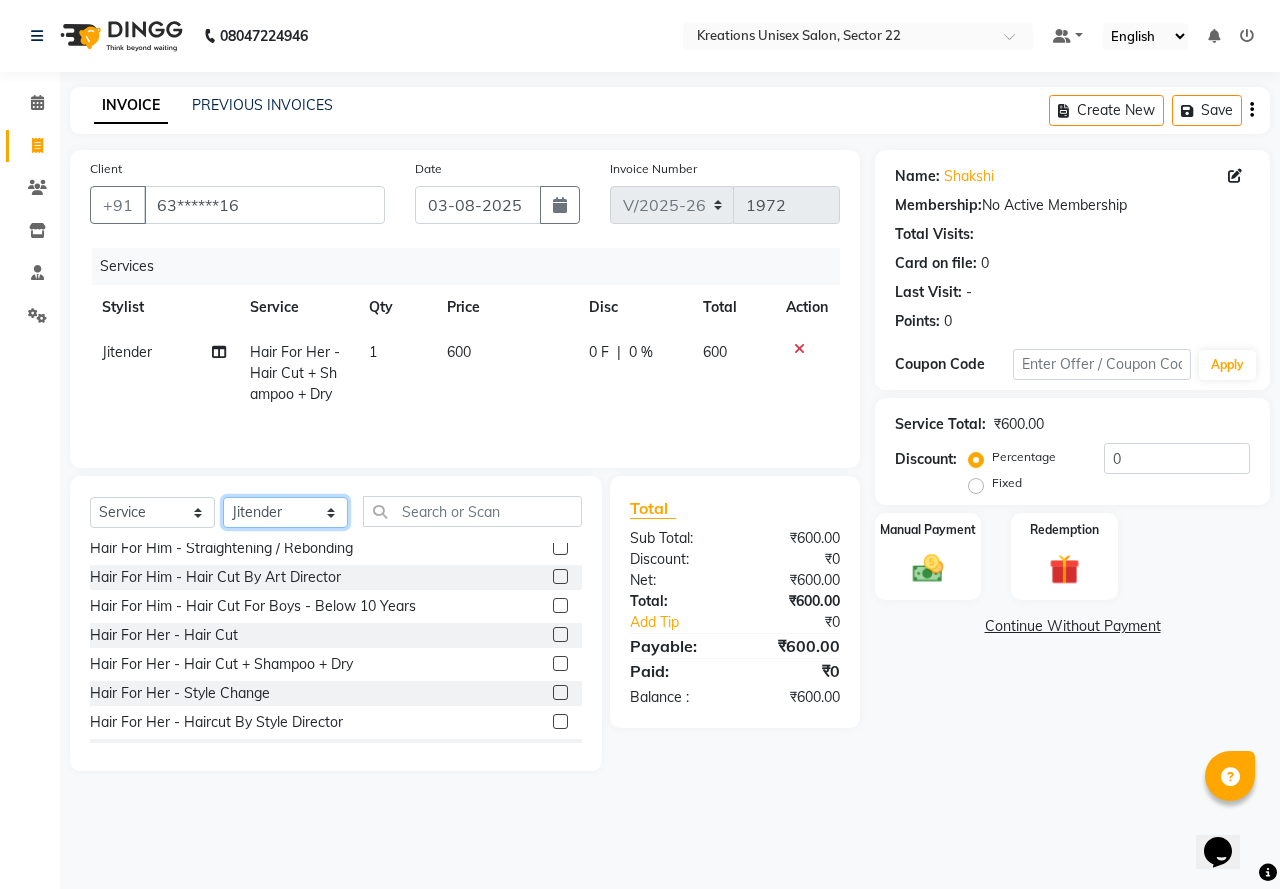 click on "Select Stylist AMAN Jeet Manager Jitender  Kapil  Kavita Manager Malik Khan  Manas Sir  rozy  Sector-23 Shaffali Maam  Shiv Kumar Sita Mehto" 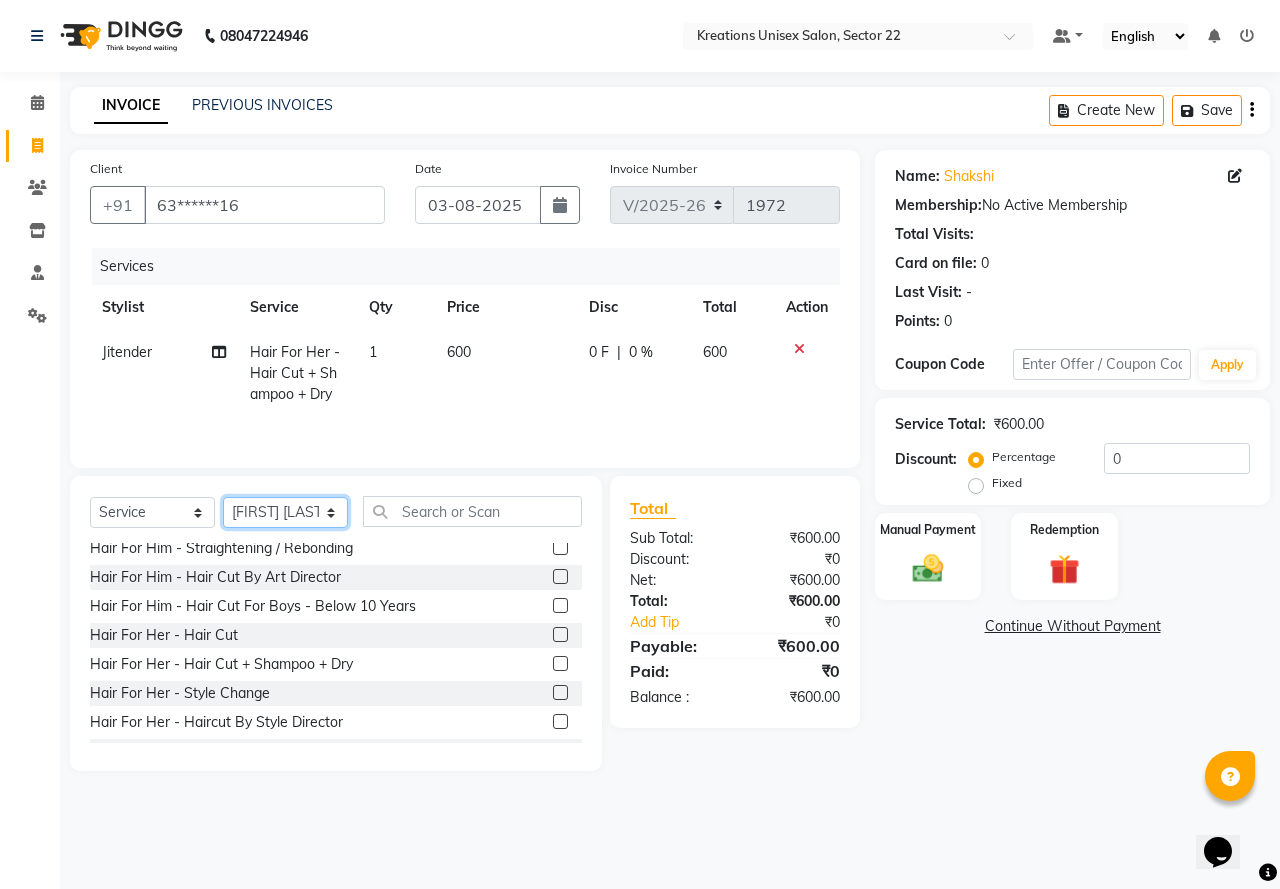click on "Select Stylist AMAN Jeet Manager Jitender  Kapil  Kavita Manager Malik Khan  Manas Sir  rozy  Sector-23 Shaffali Maam  Shiv Kumar Sita Mehto" 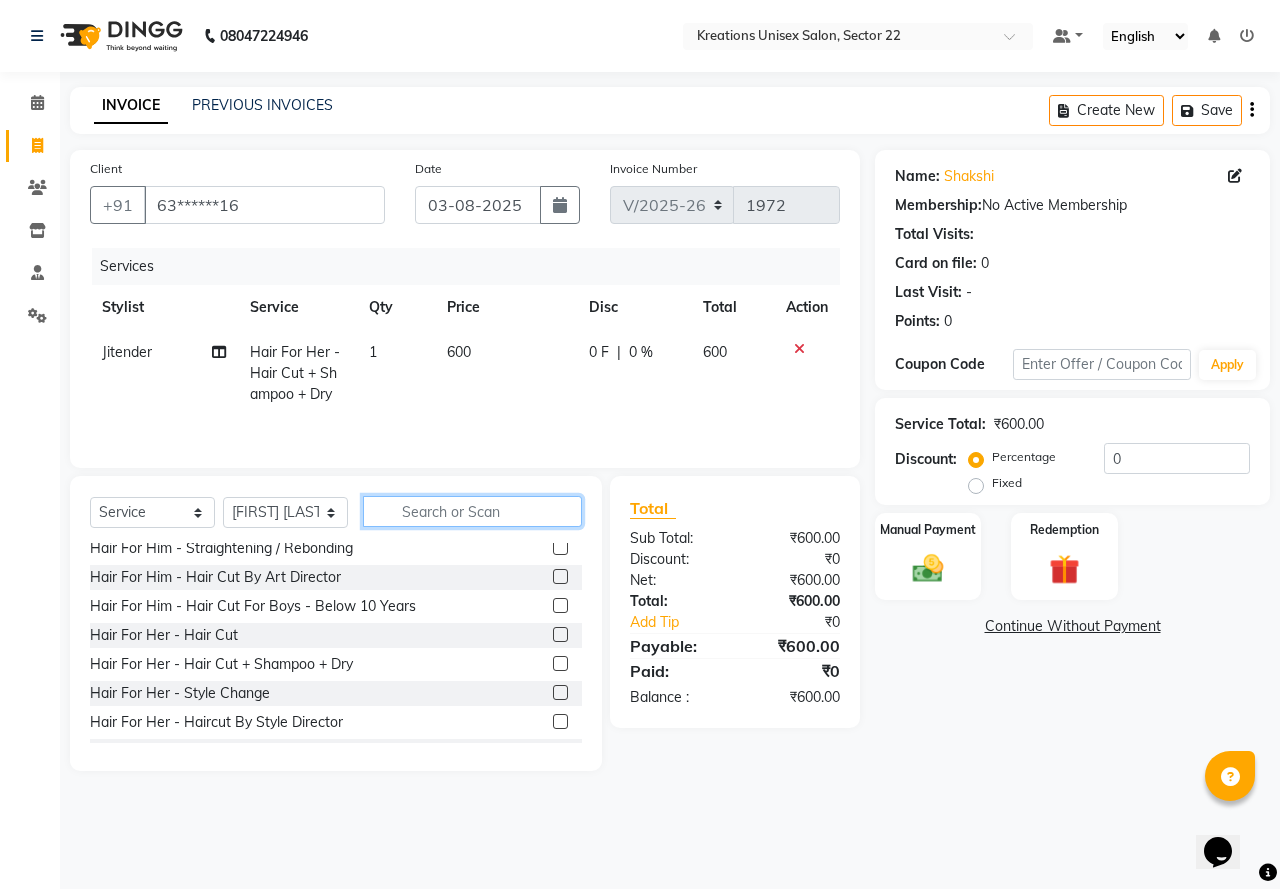 click 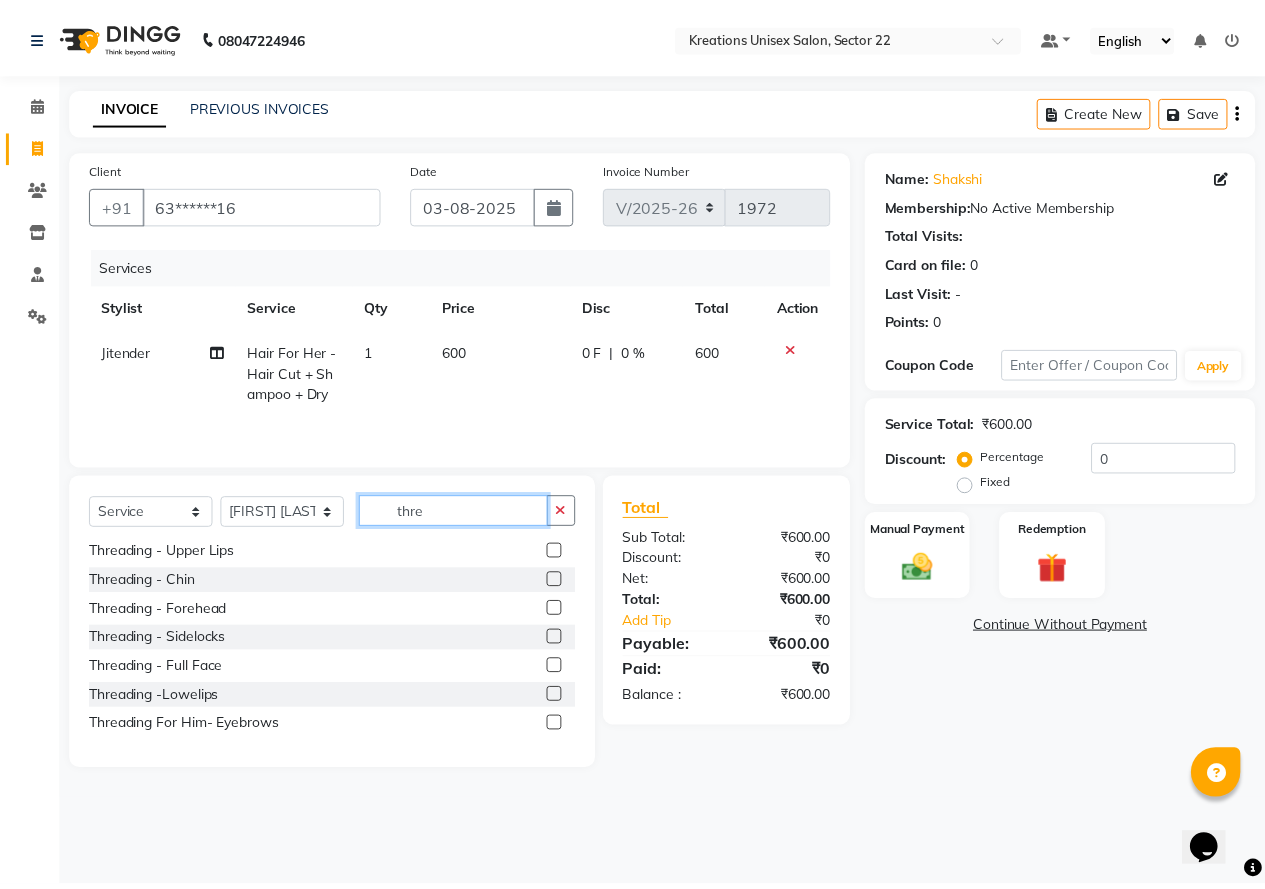 scroll, scrollTop: 0, scrollLeft: 0, axis: both 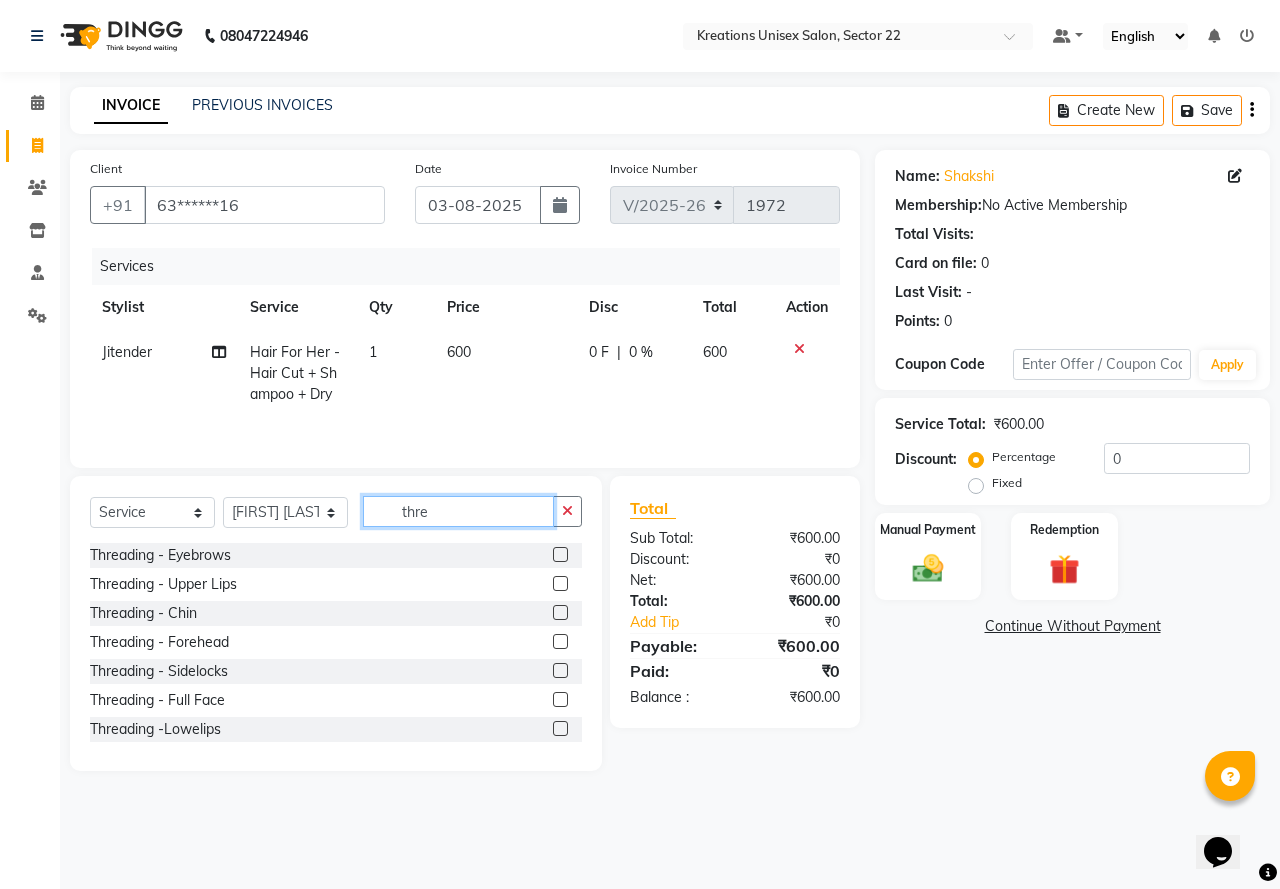 type on "thre" 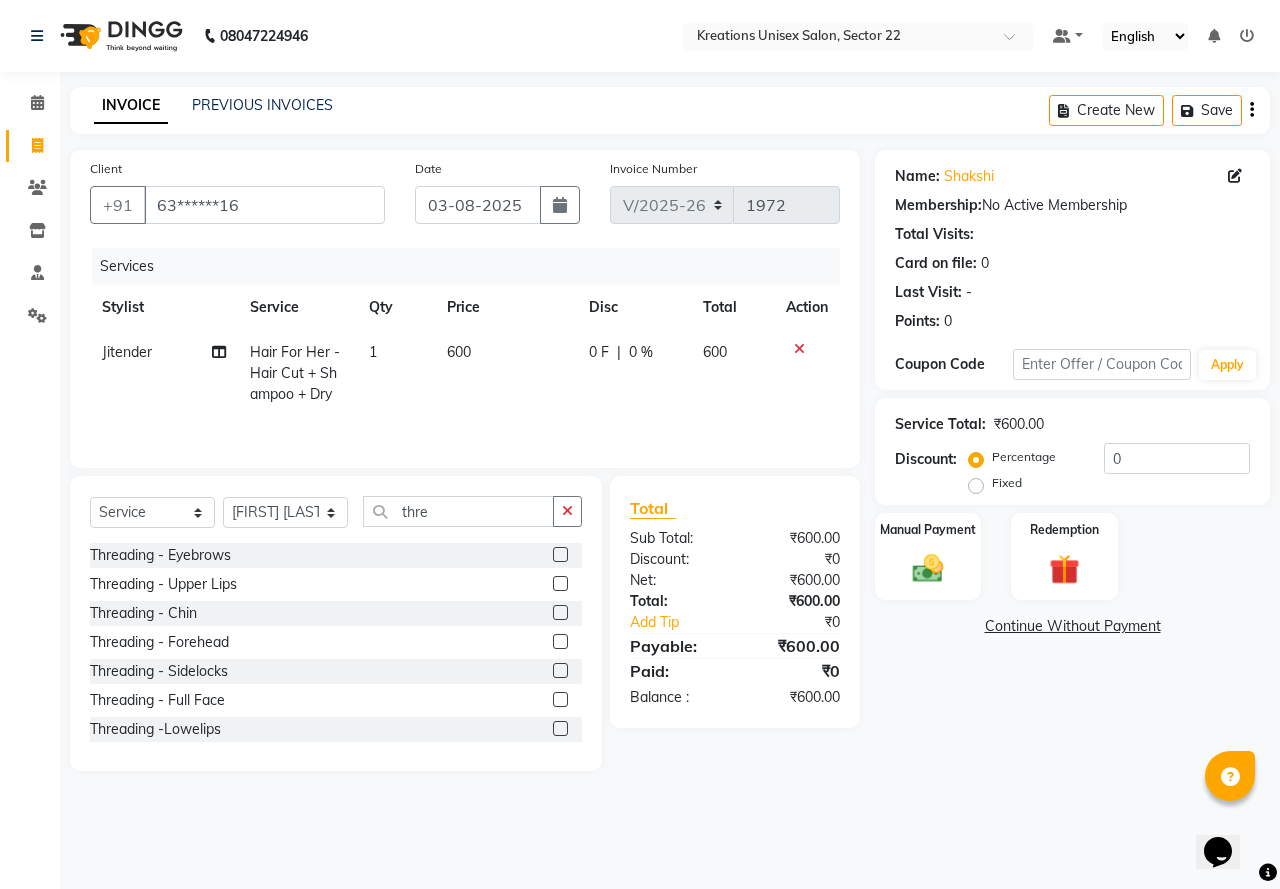 click 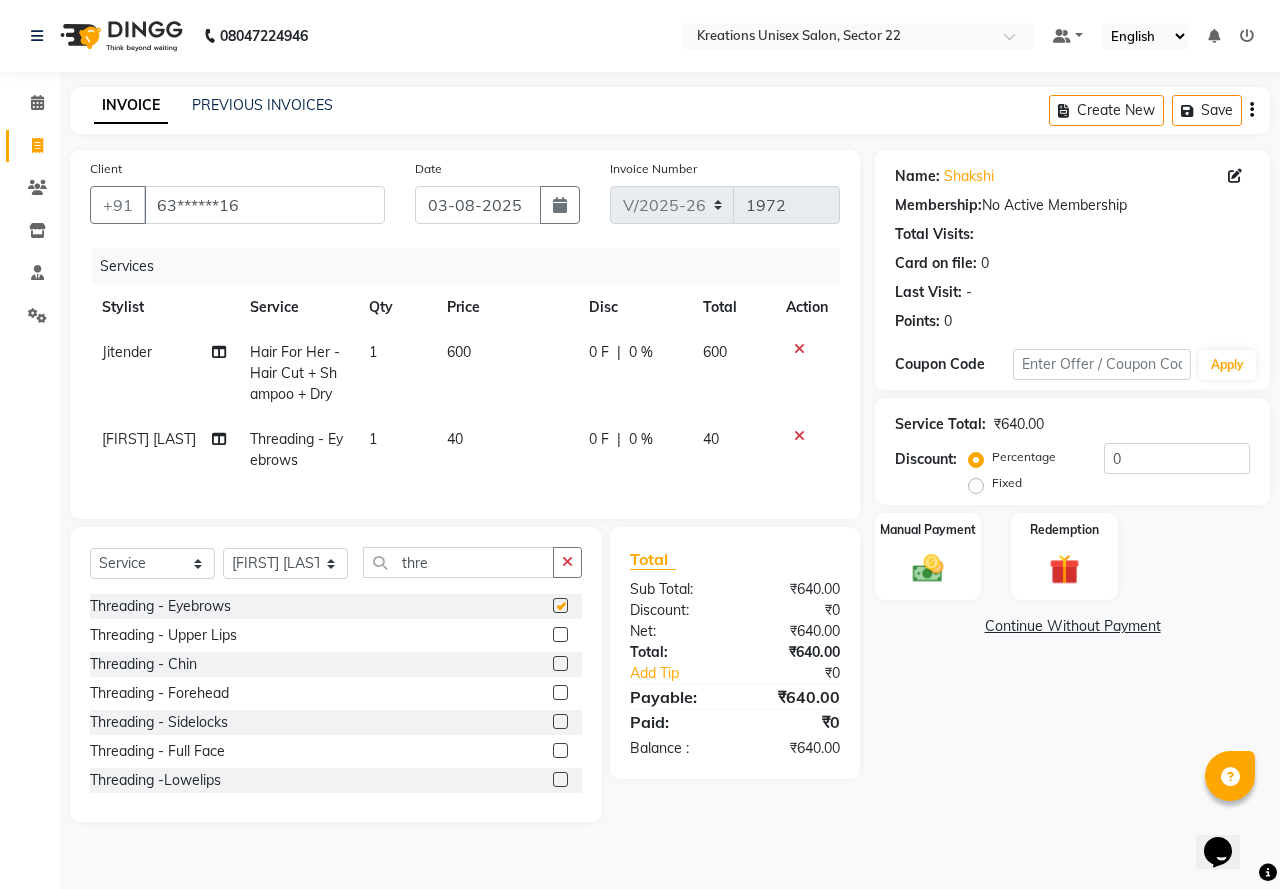 checkbox on "false" 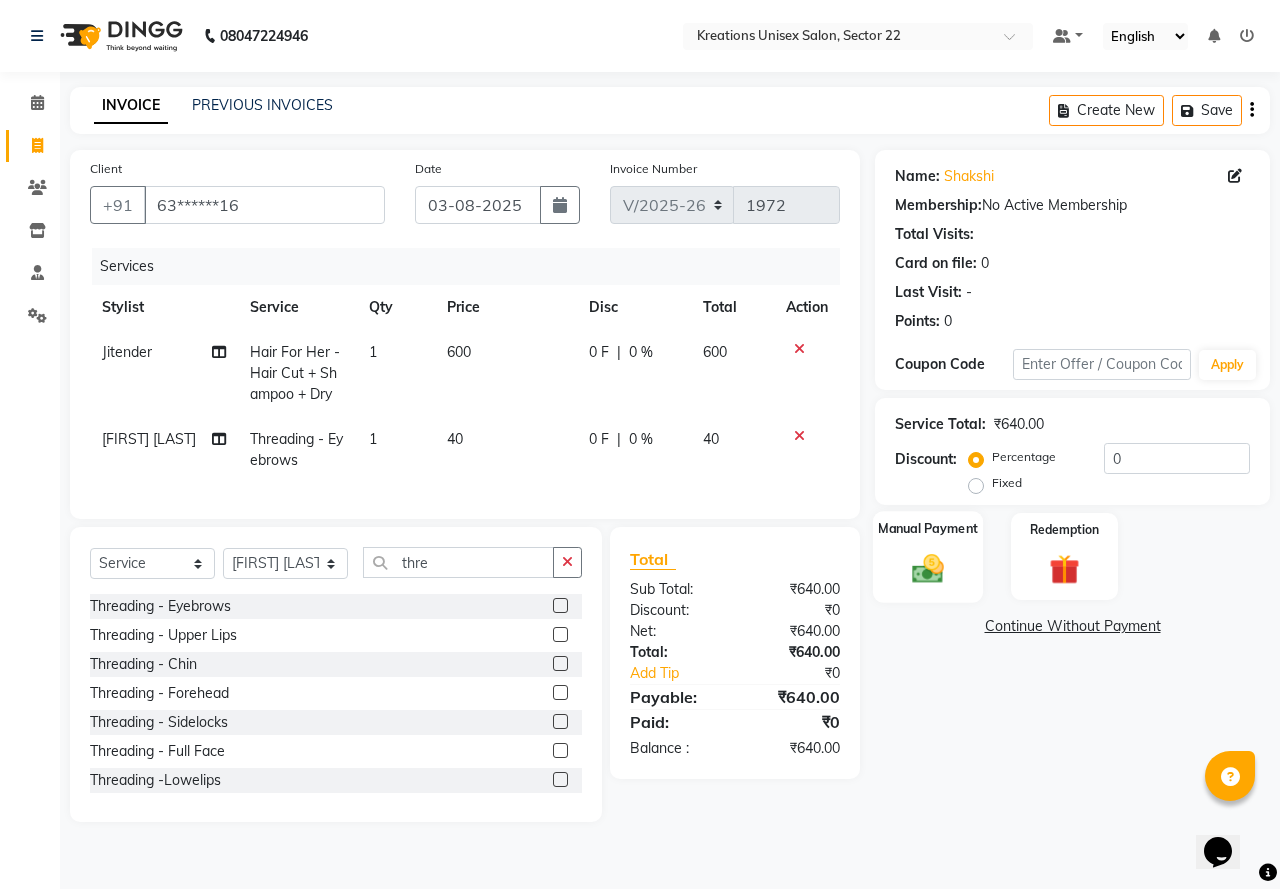 click 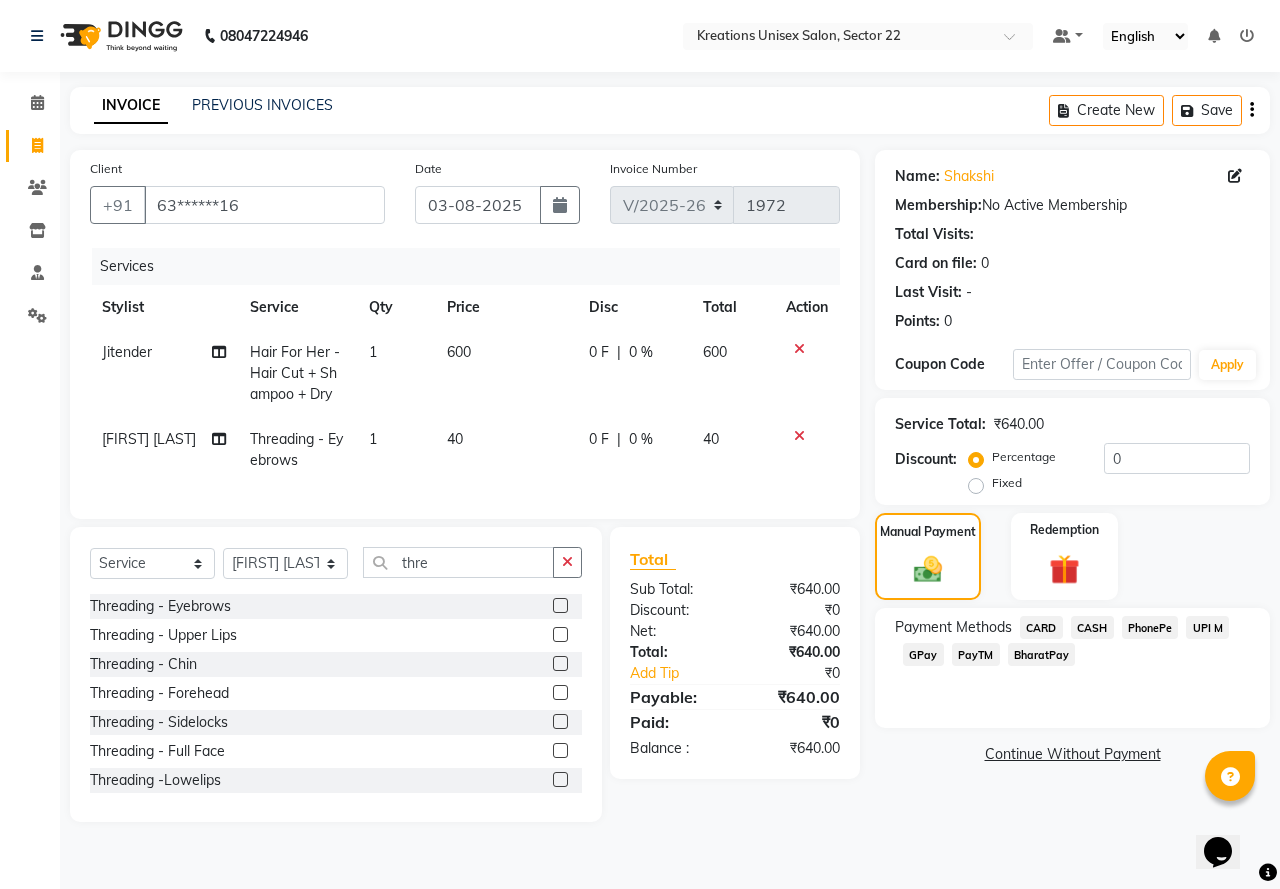 click on "PayTM" 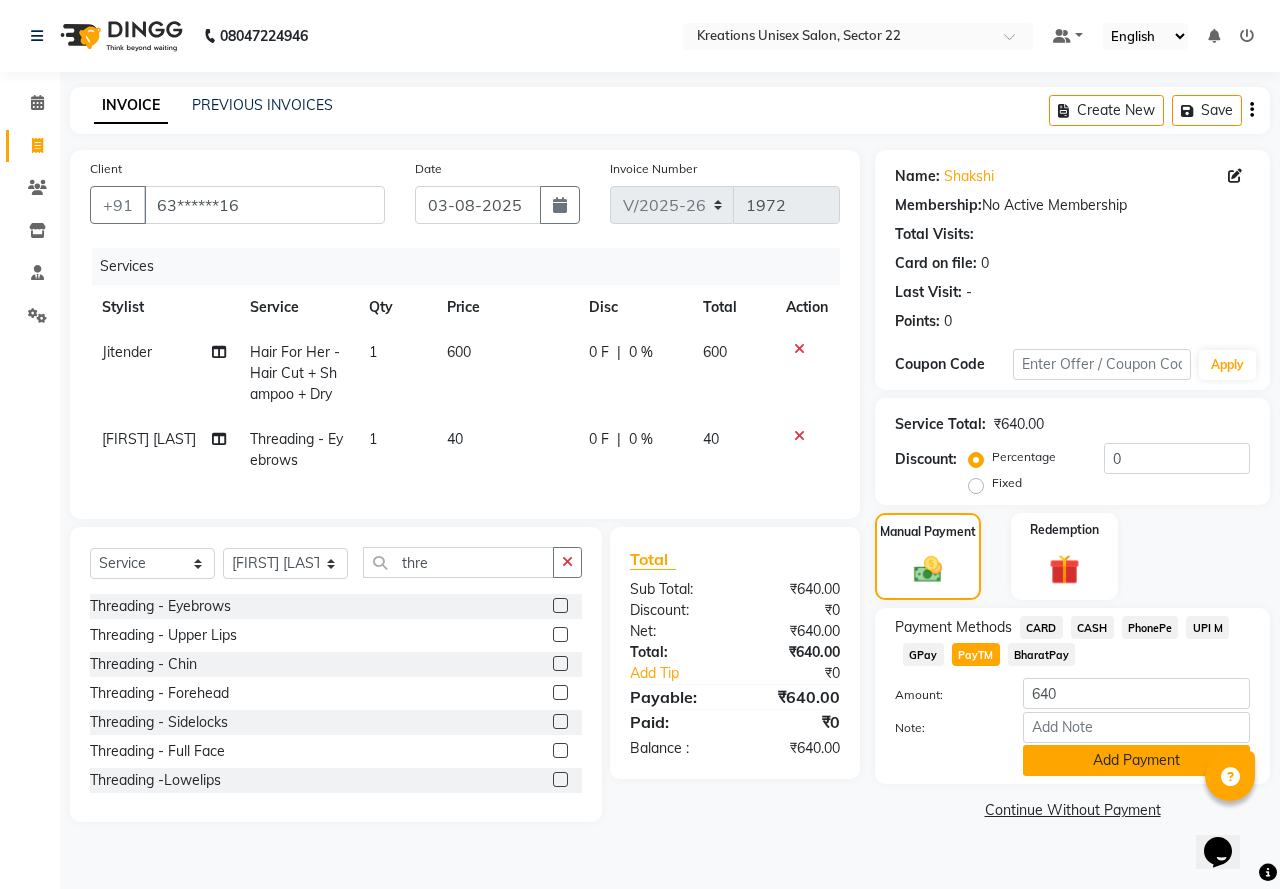 click on "Add Payment" 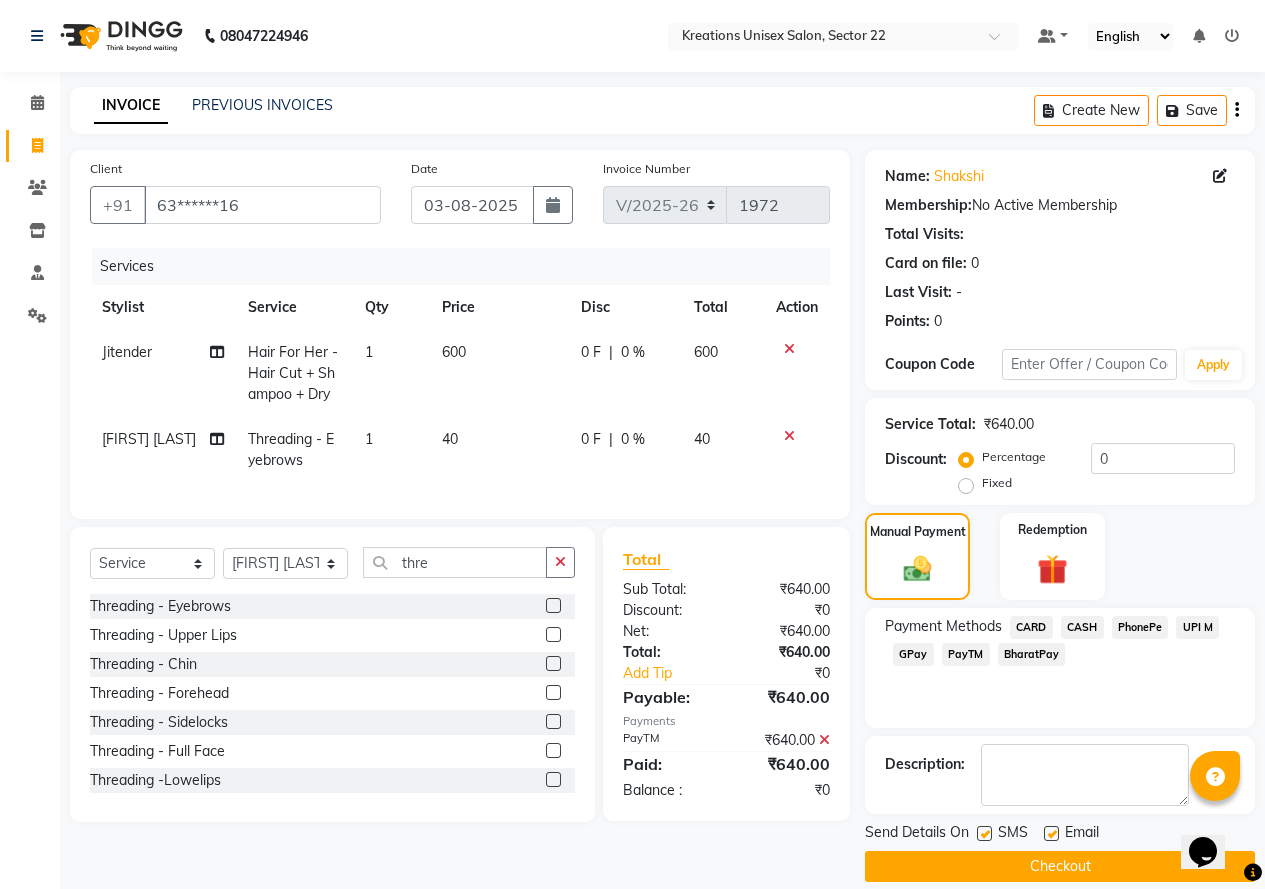 click on "Send Details On SMS Email" 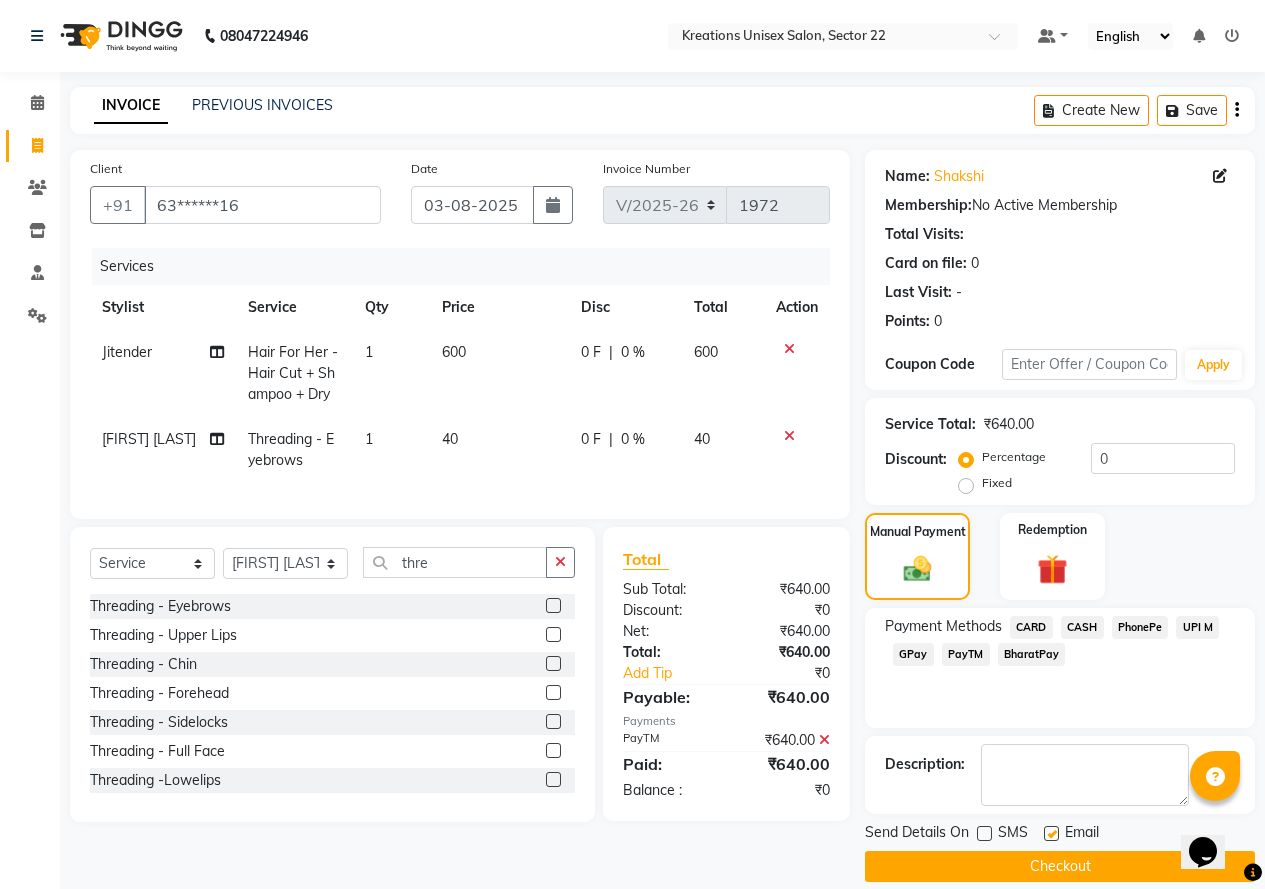 click 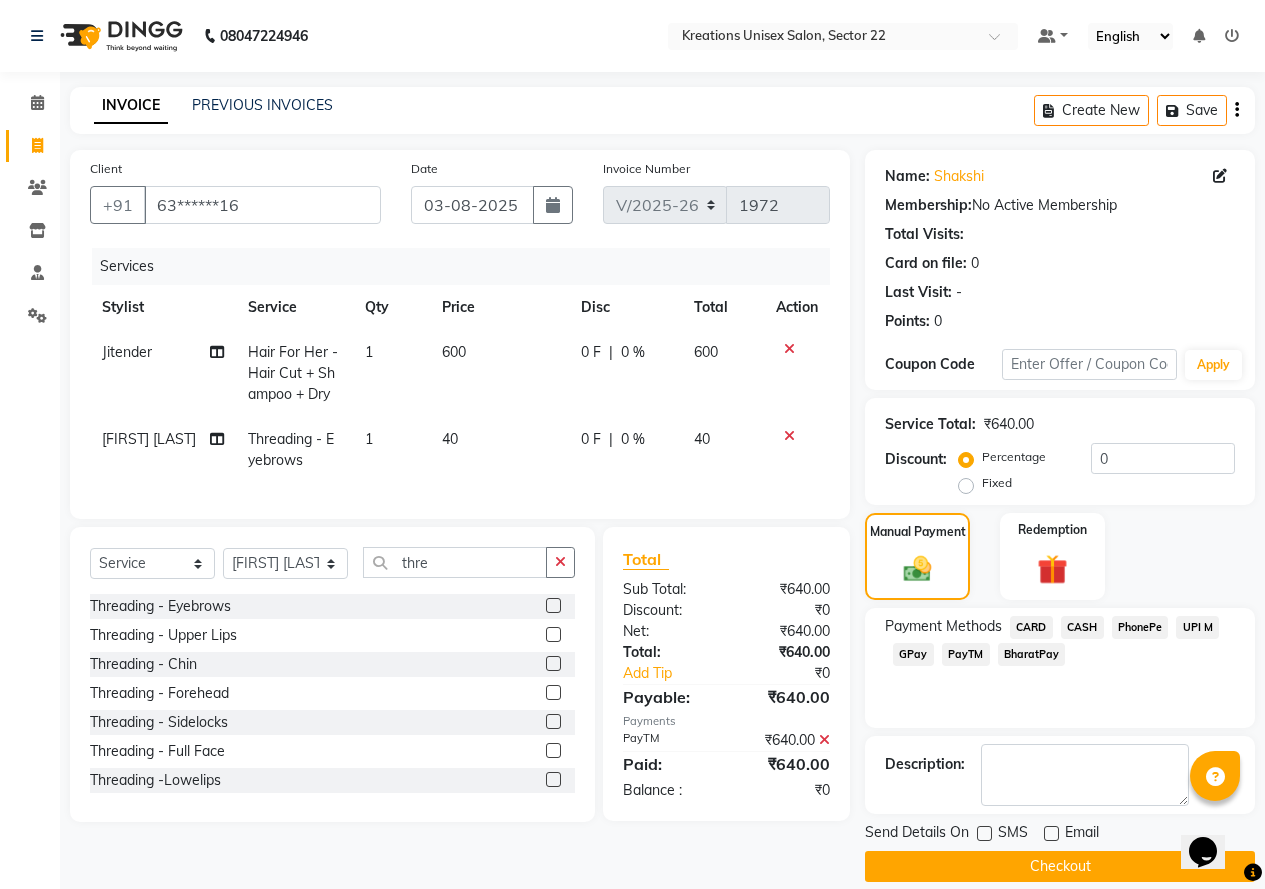click on "Checkout" 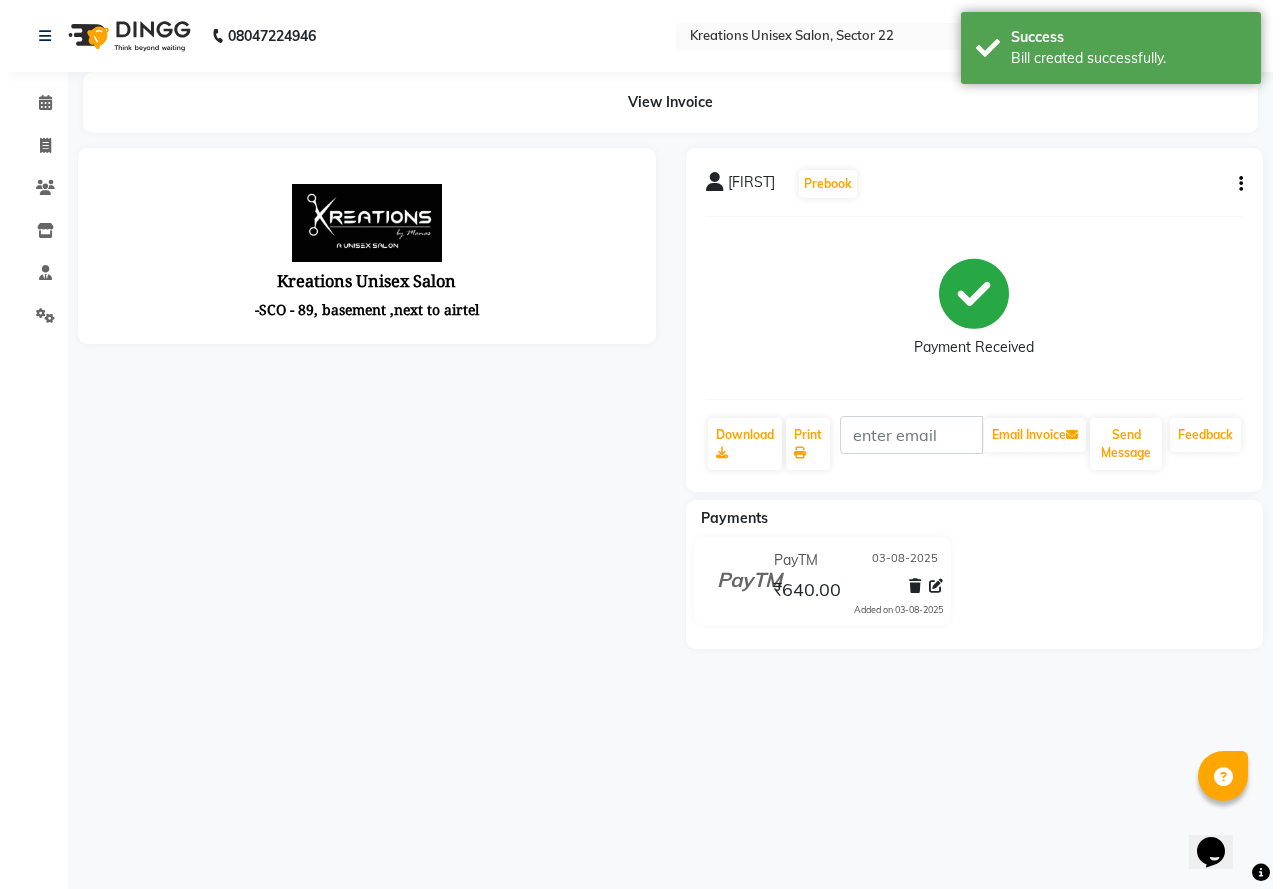 scroll, scrollTop: 0, scrollLeft: 0, axis: both 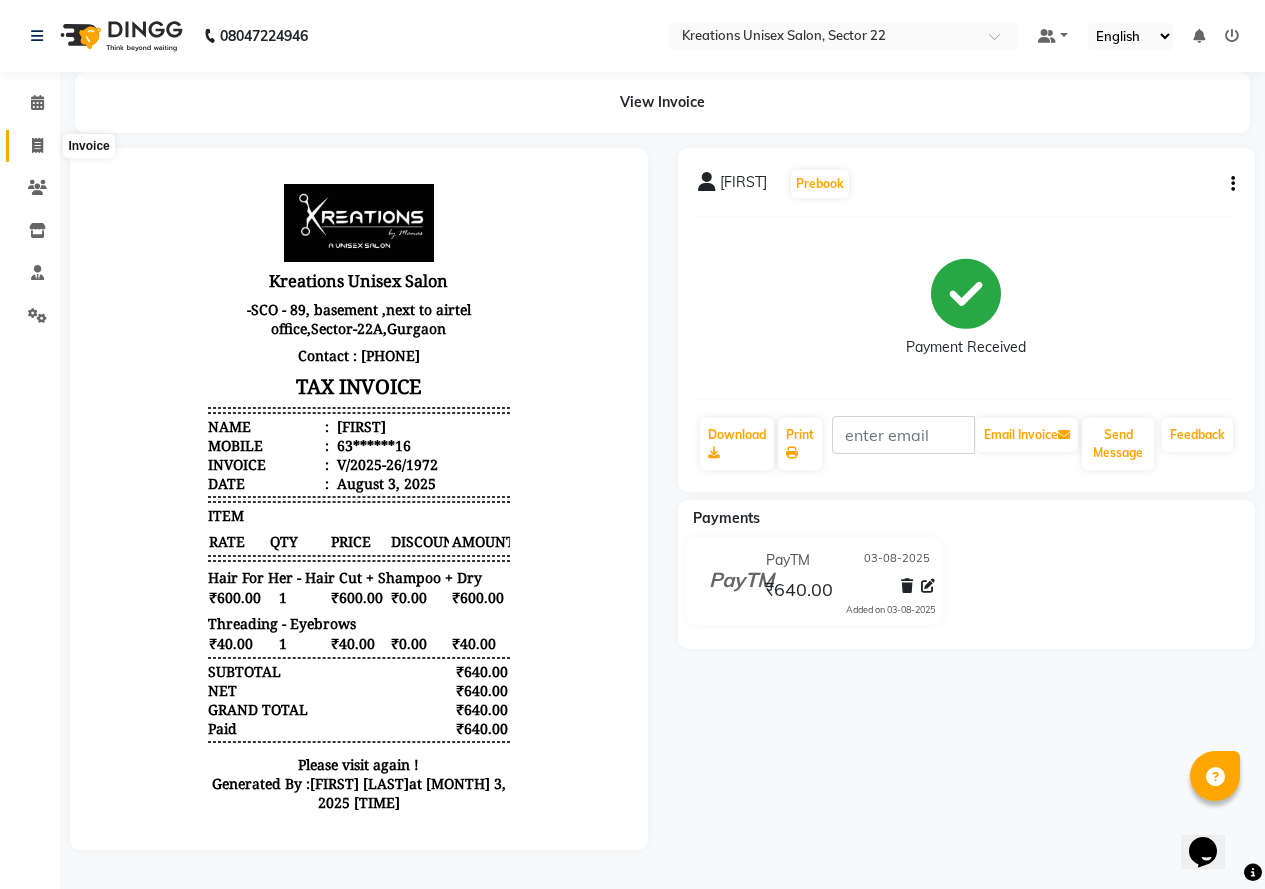 click 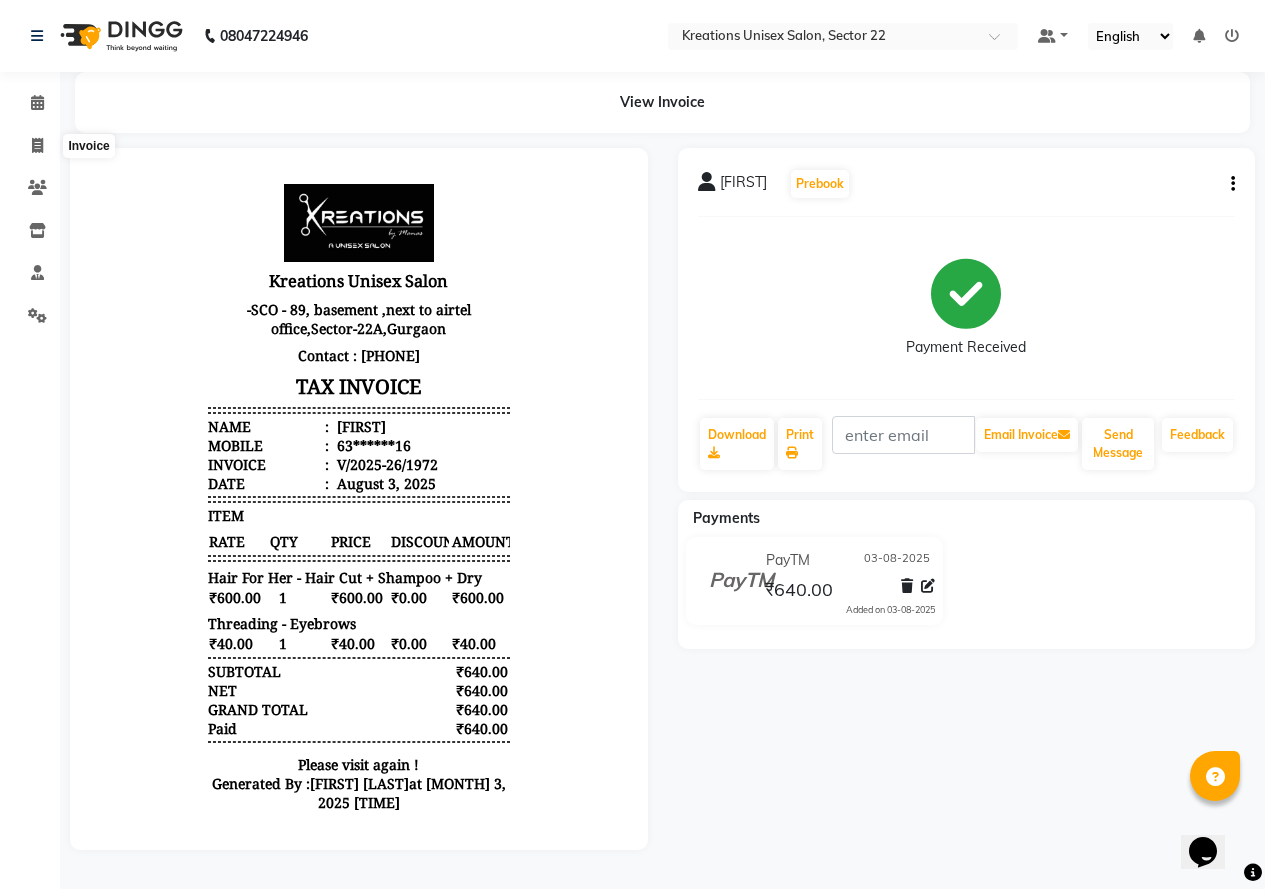 select on "6170" 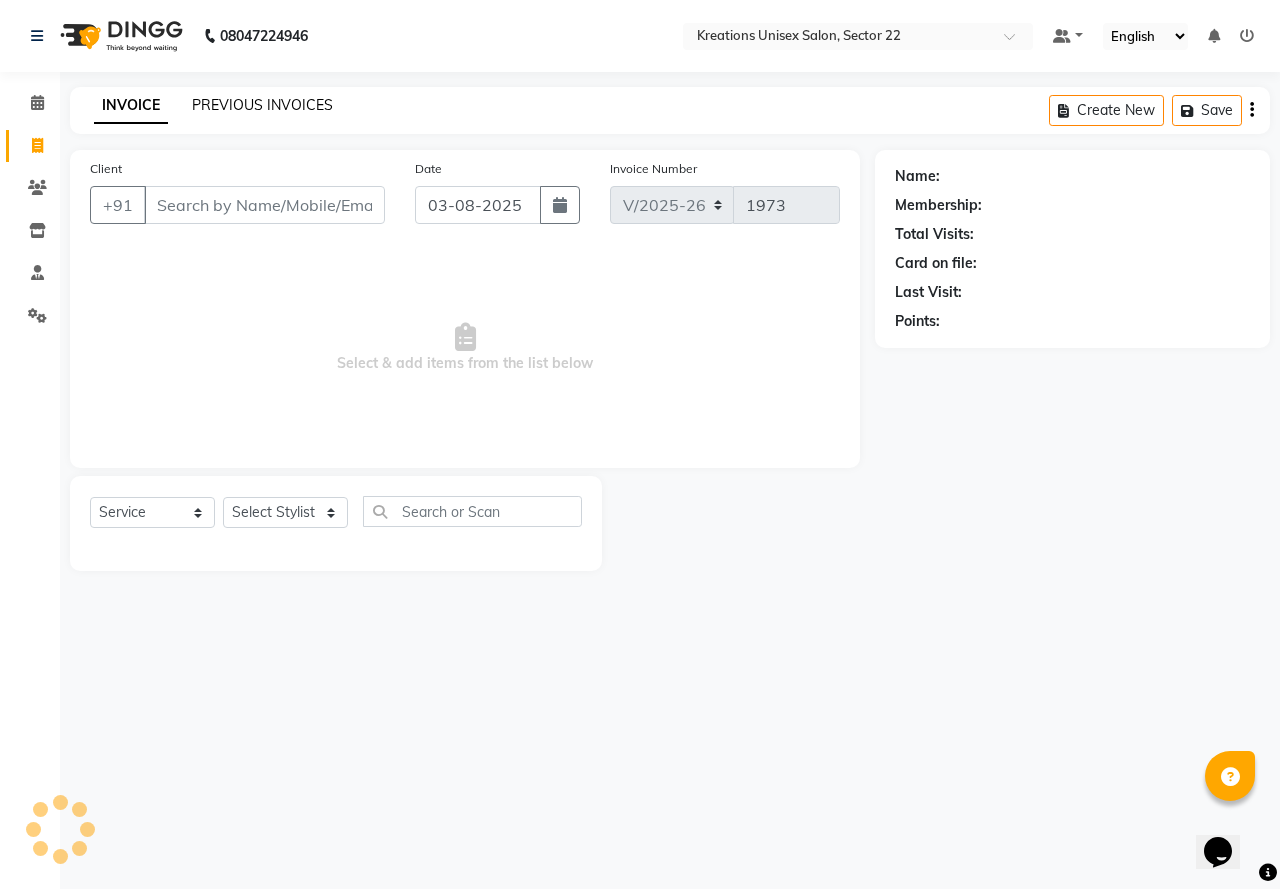 click on "PREVIOUS INVOICES" 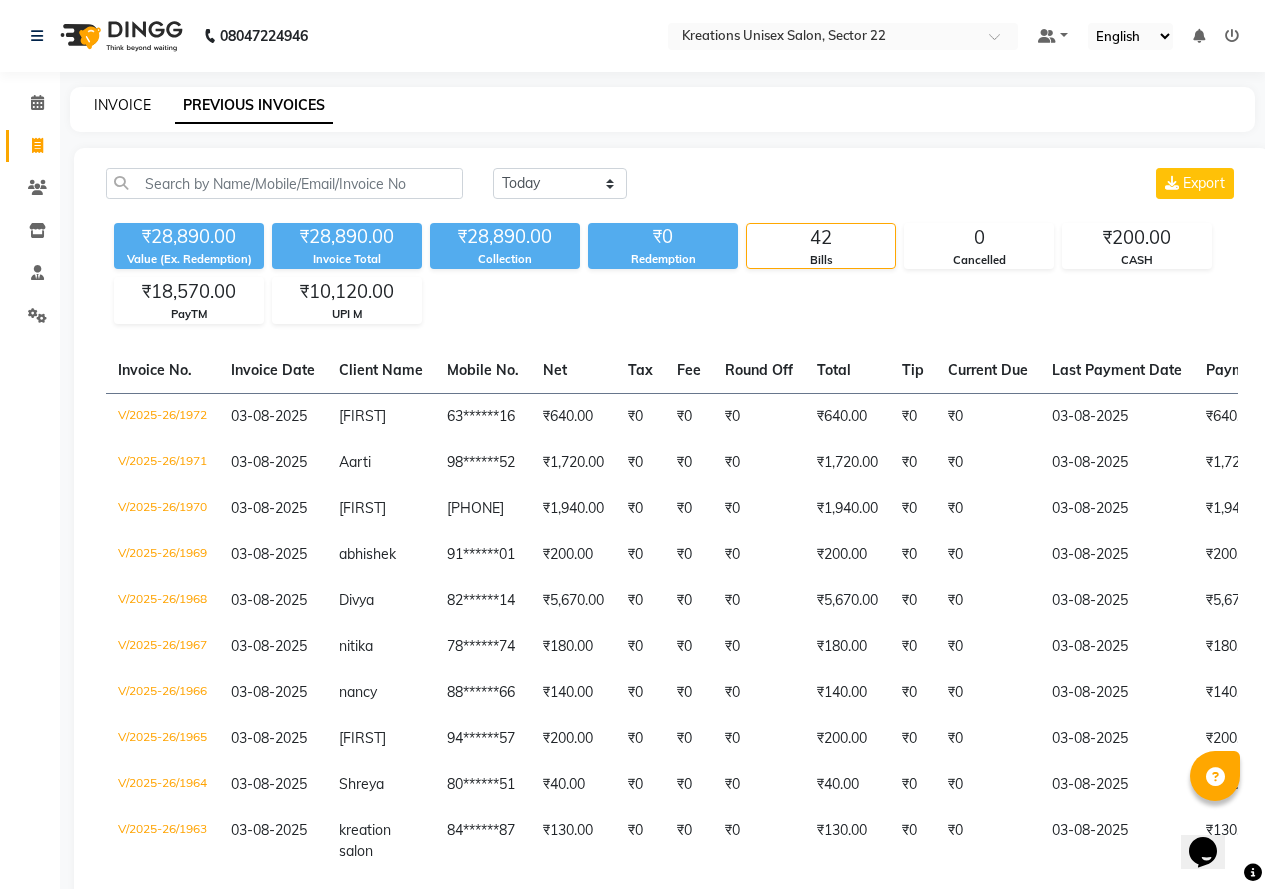click on "INVOICE" 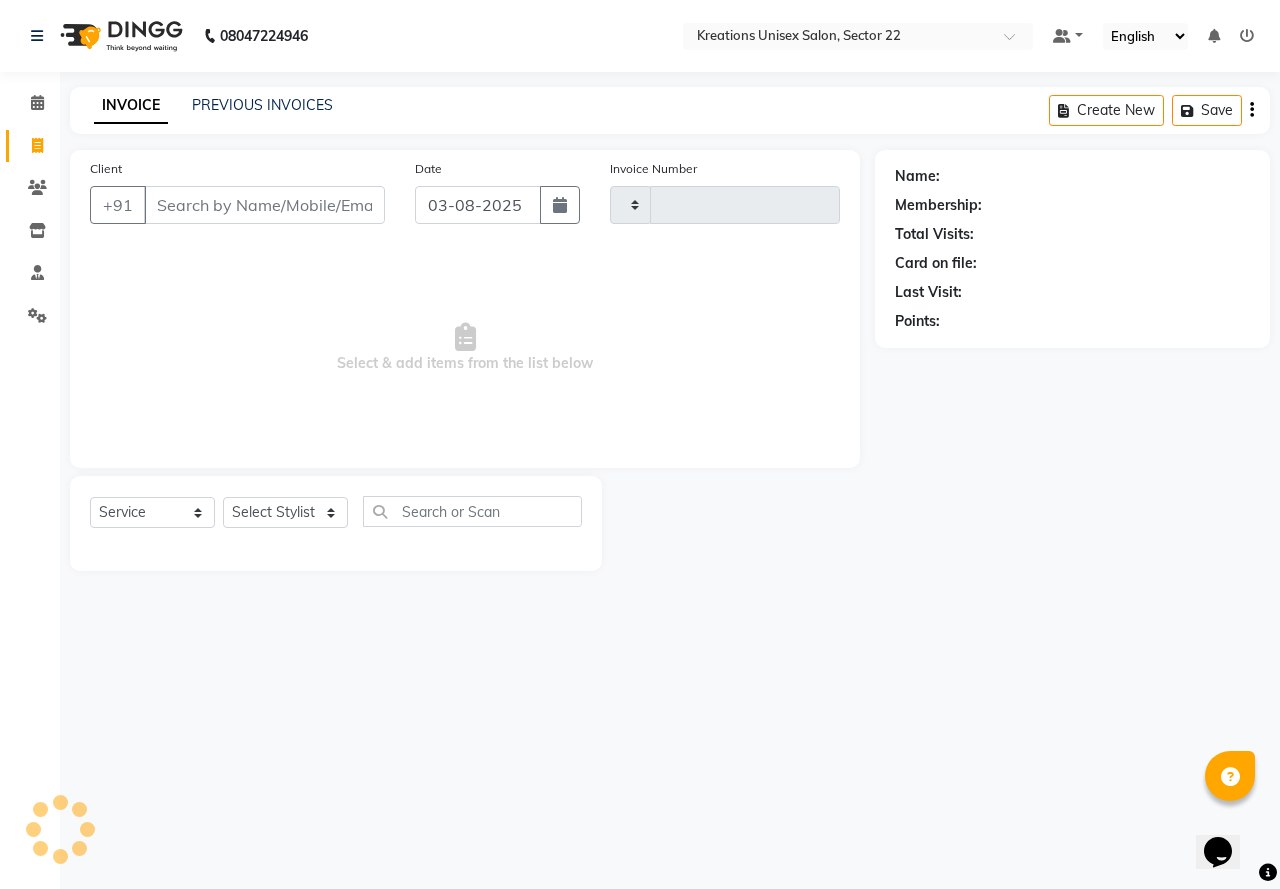 type on "1973" 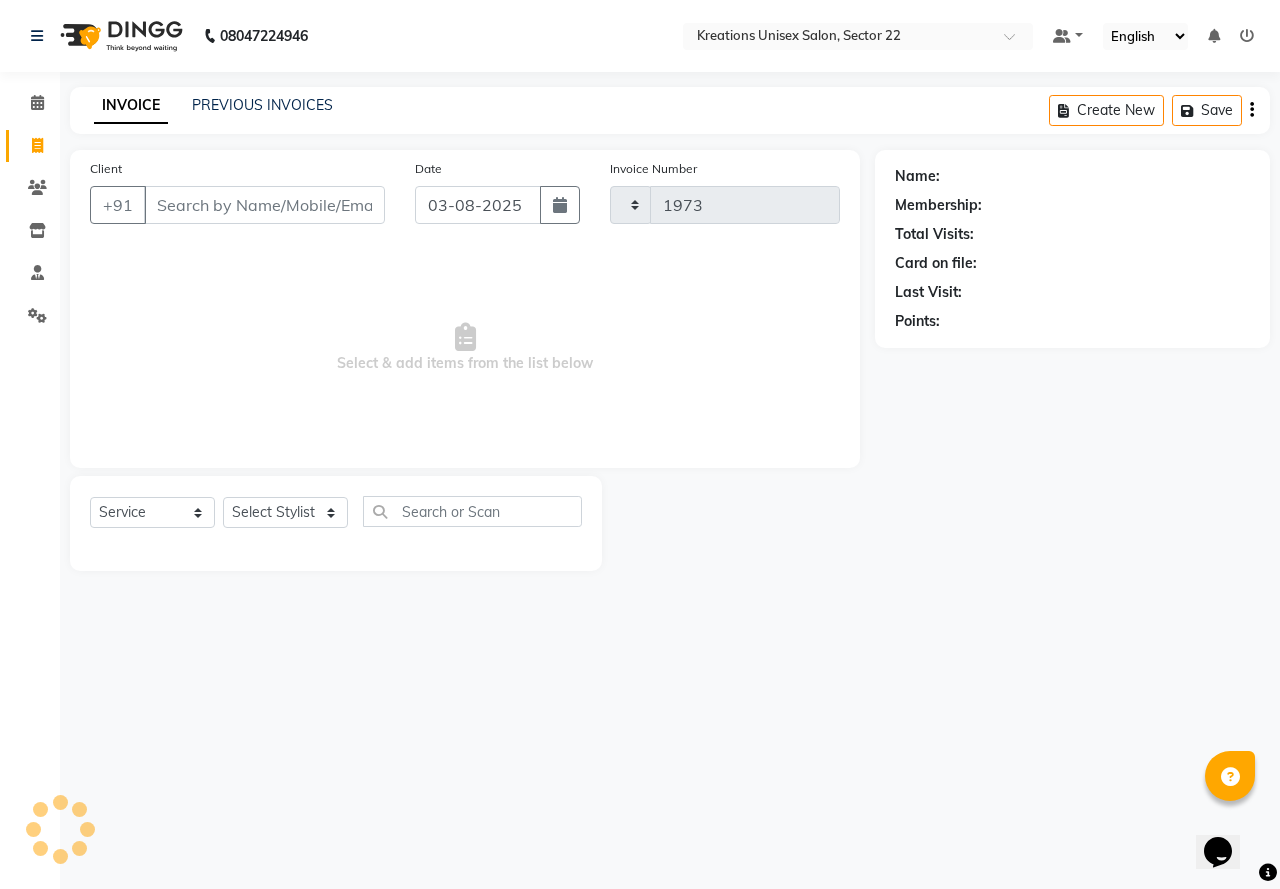 select on "6170" 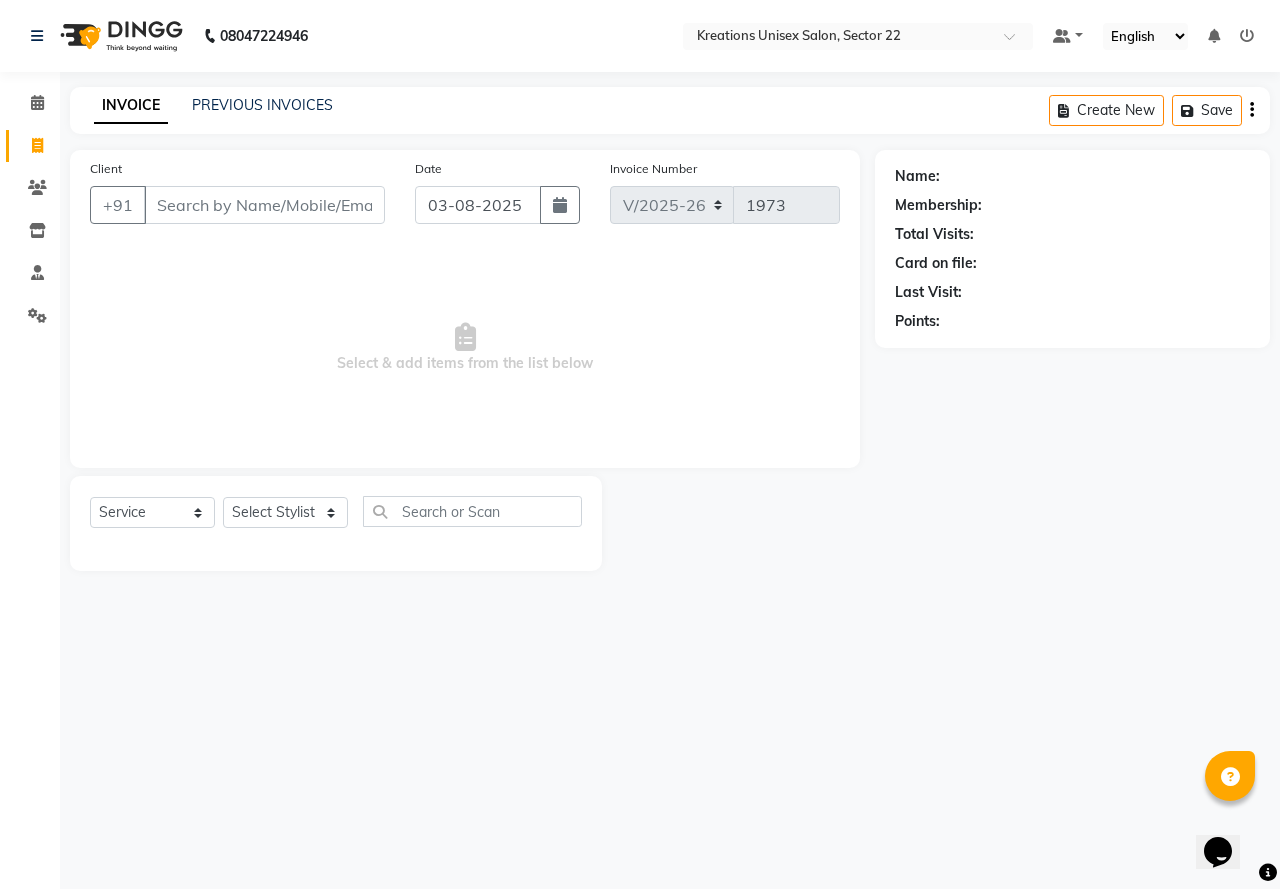 click on "Client" at bounding box center [264, 205] 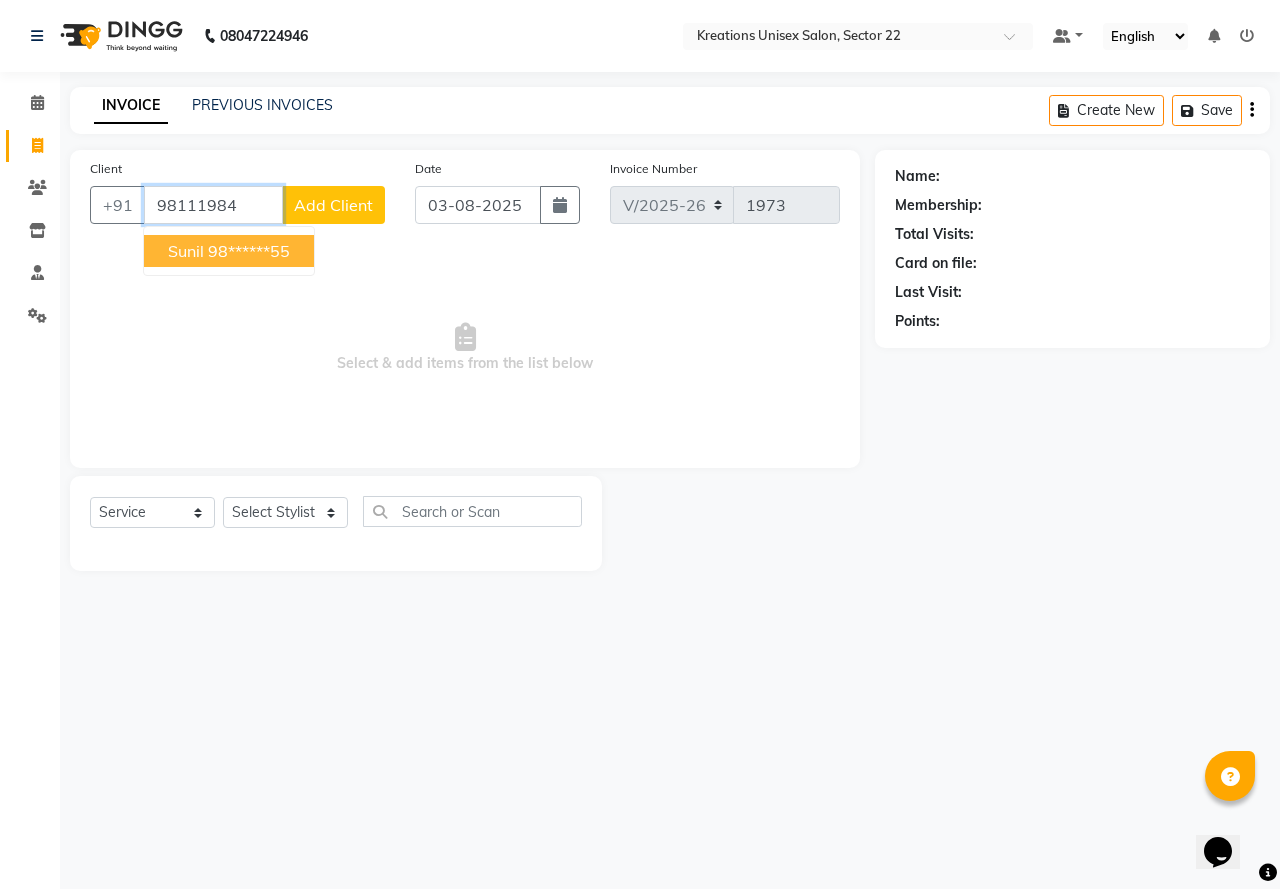 click on "98******55" at bounding box center (249, 251) 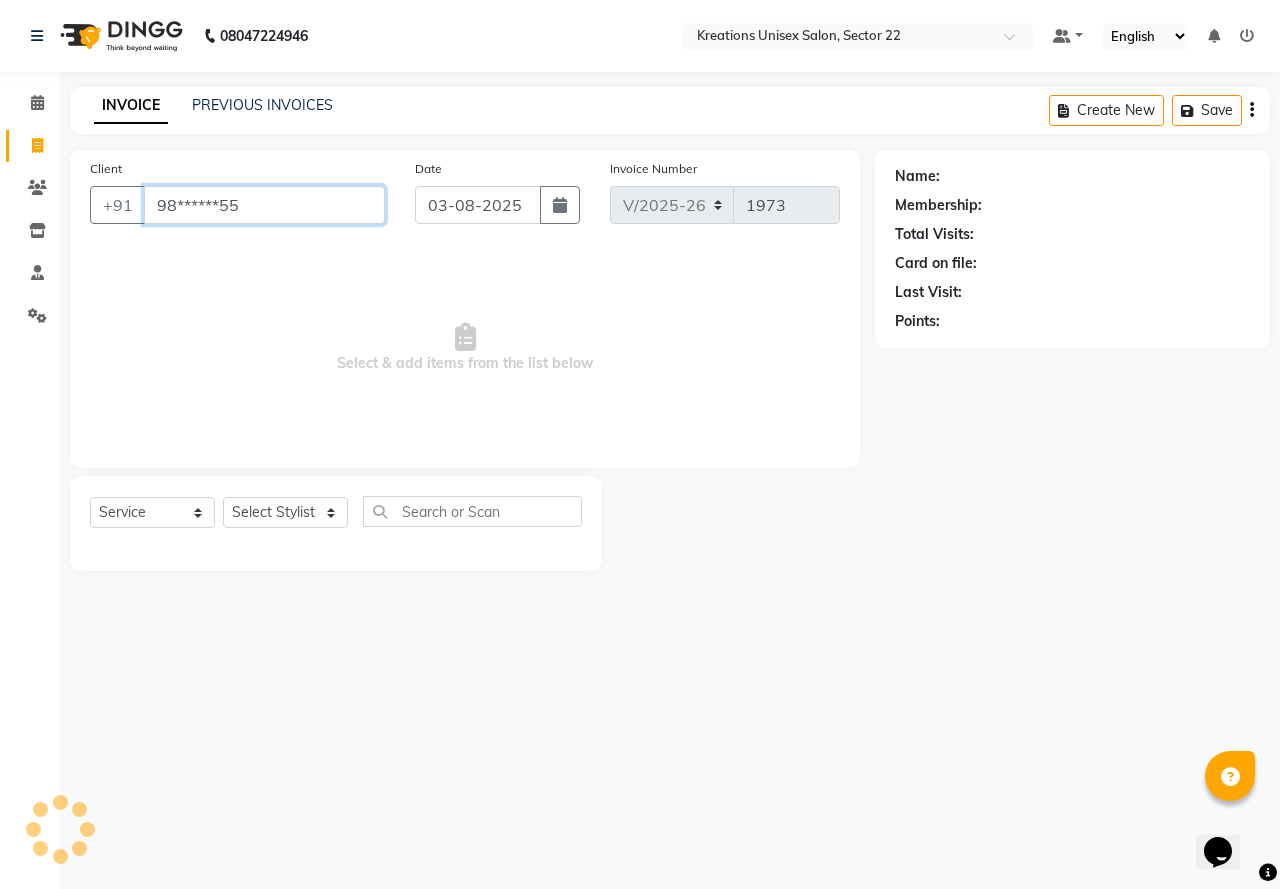 type on "98******55" 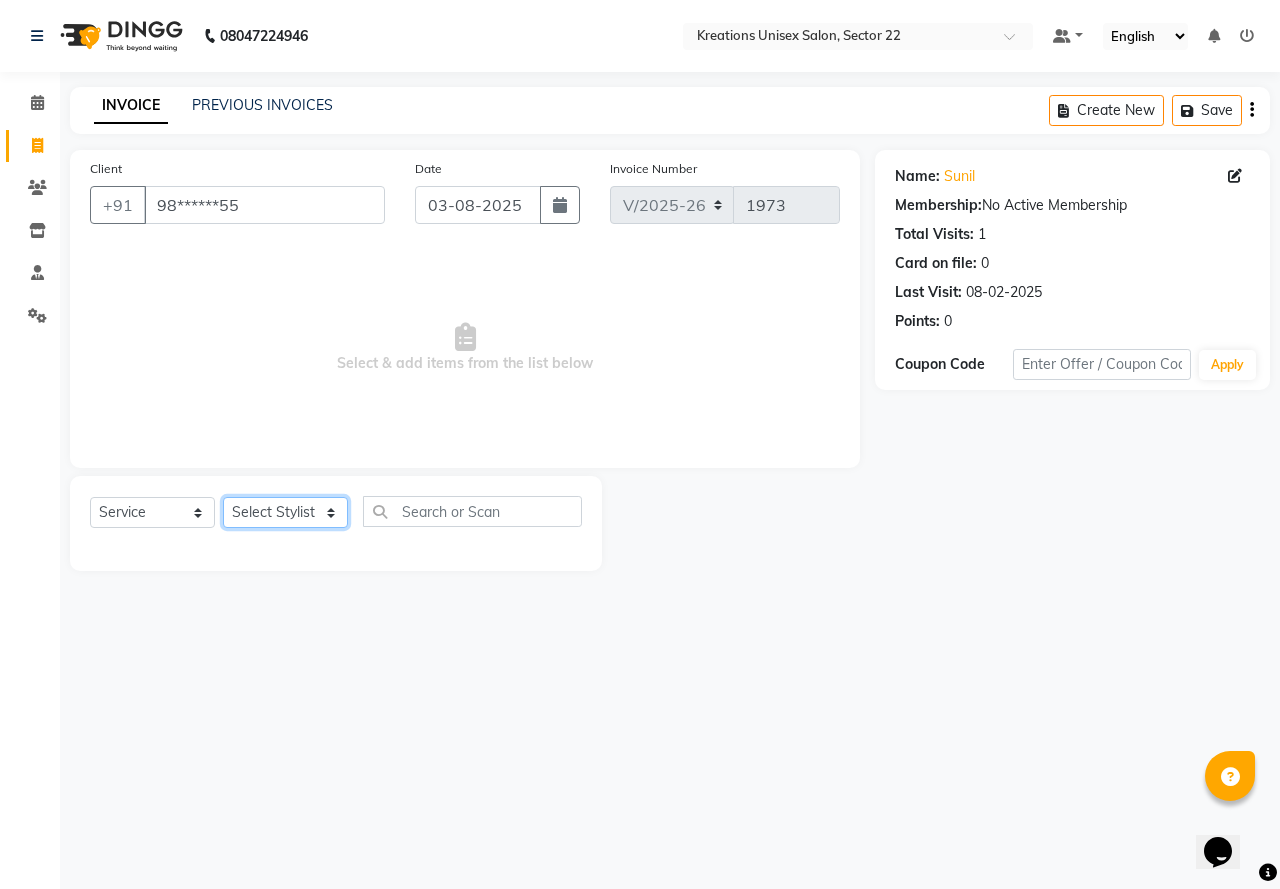 click on "Select Stylist AMAN Jeet Manager Jitender  Kapil  Kavita Manager Malik Khan  Manas Sir  rozy  Sector-23 Shaffali Maam  Shiv Kumar Sita Mehto" 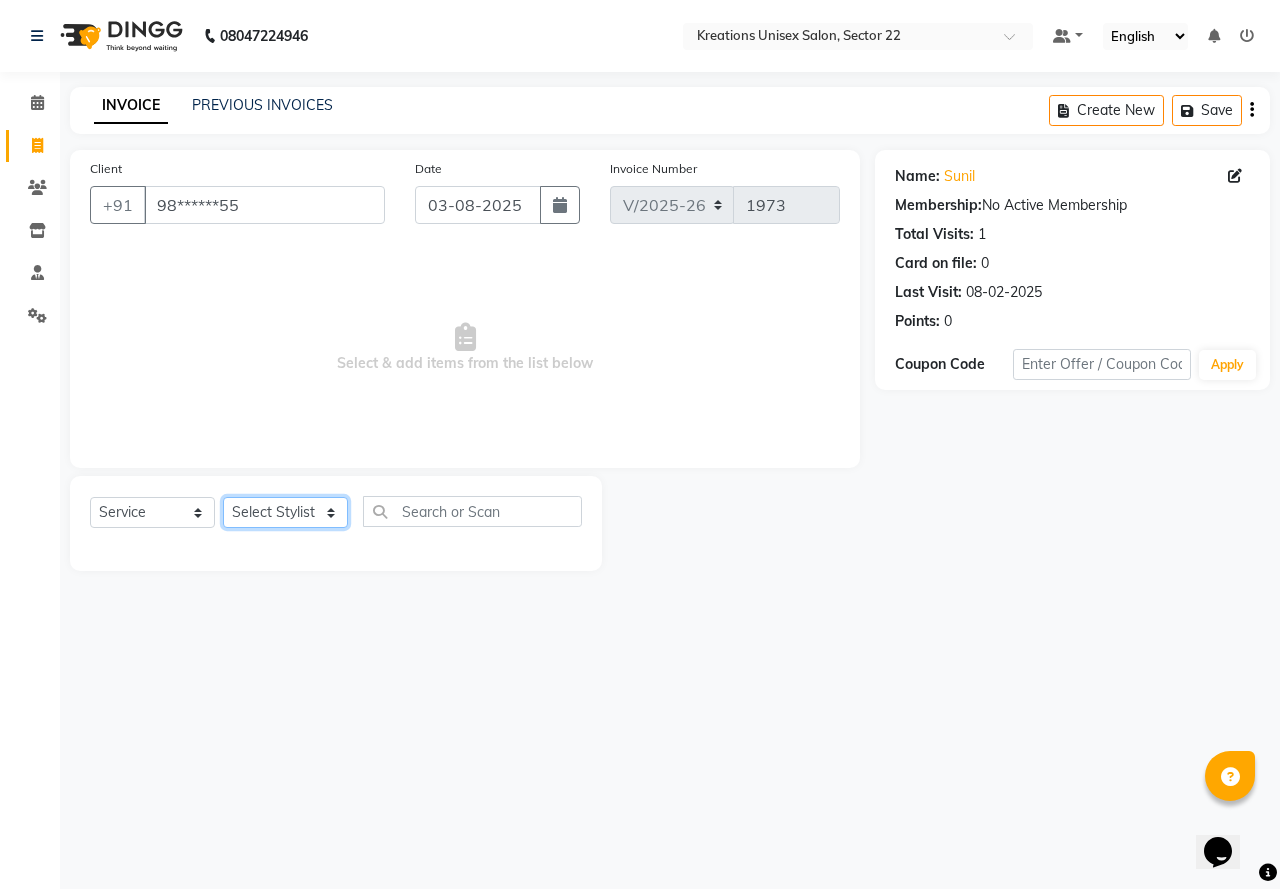 select on "87945" 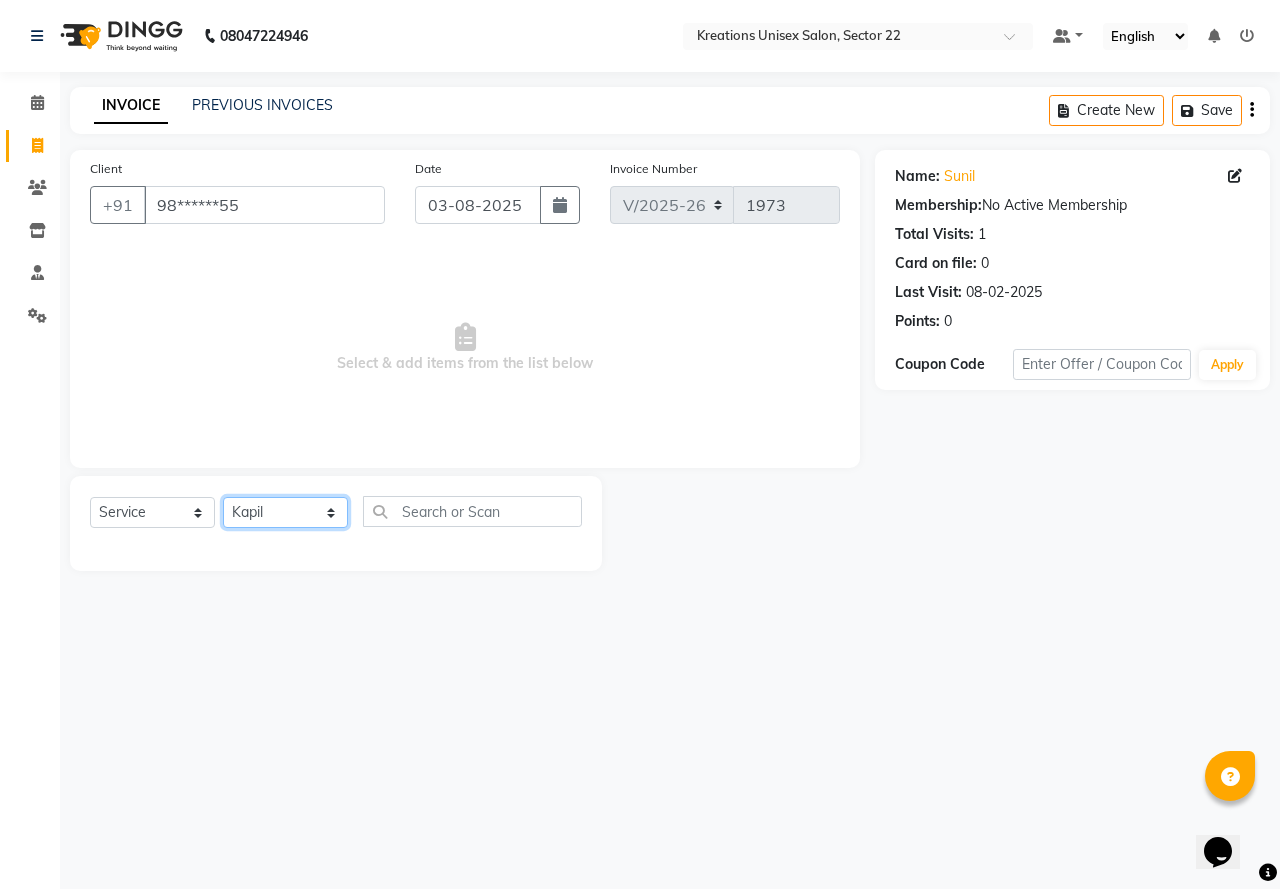 click on "Select Stylist AMAN Jeet Manager Jitender  Kapil  Kavita Manager Malik Khan  Manas Sir  rozy  Sector-23 Shaffali Maam  Shiv Kumar Sita Mehto" 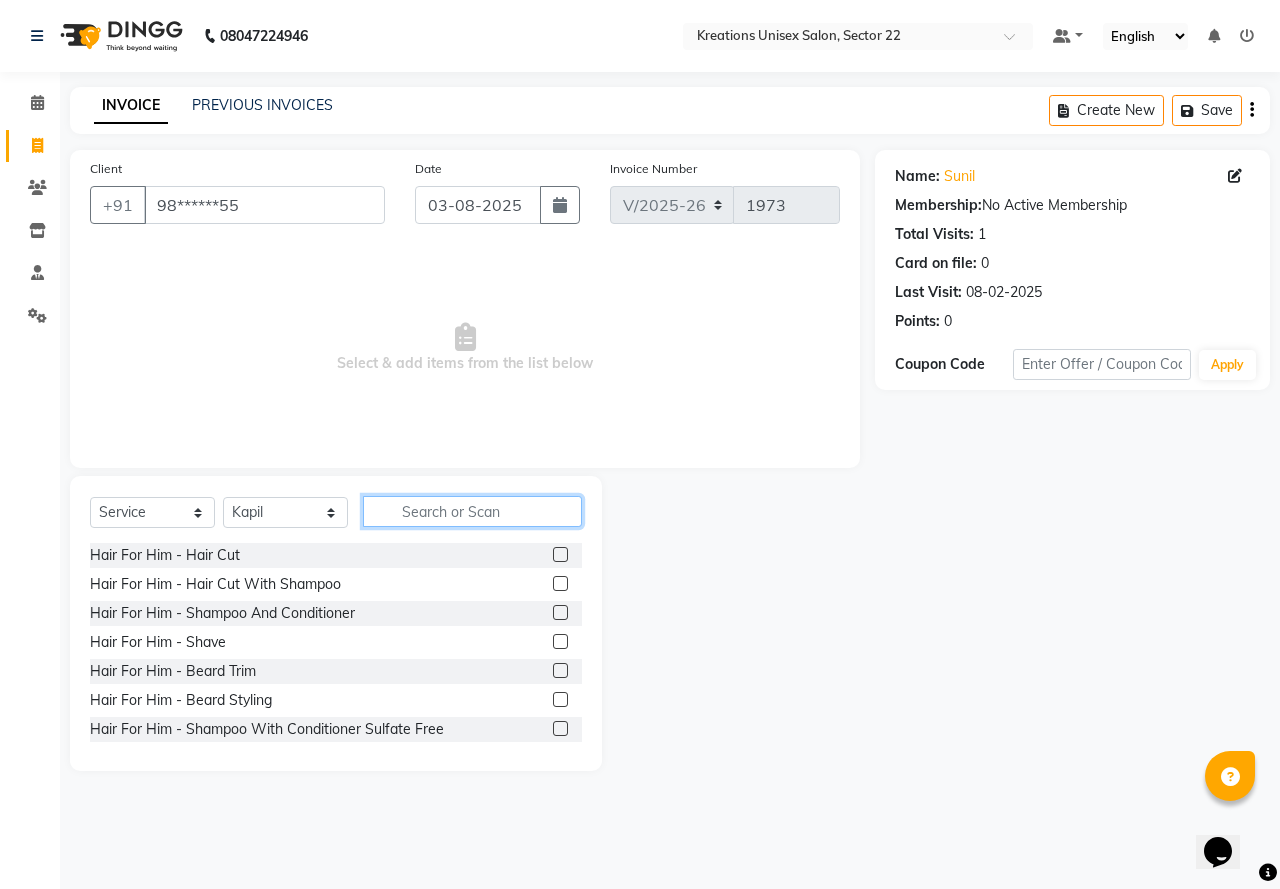 click 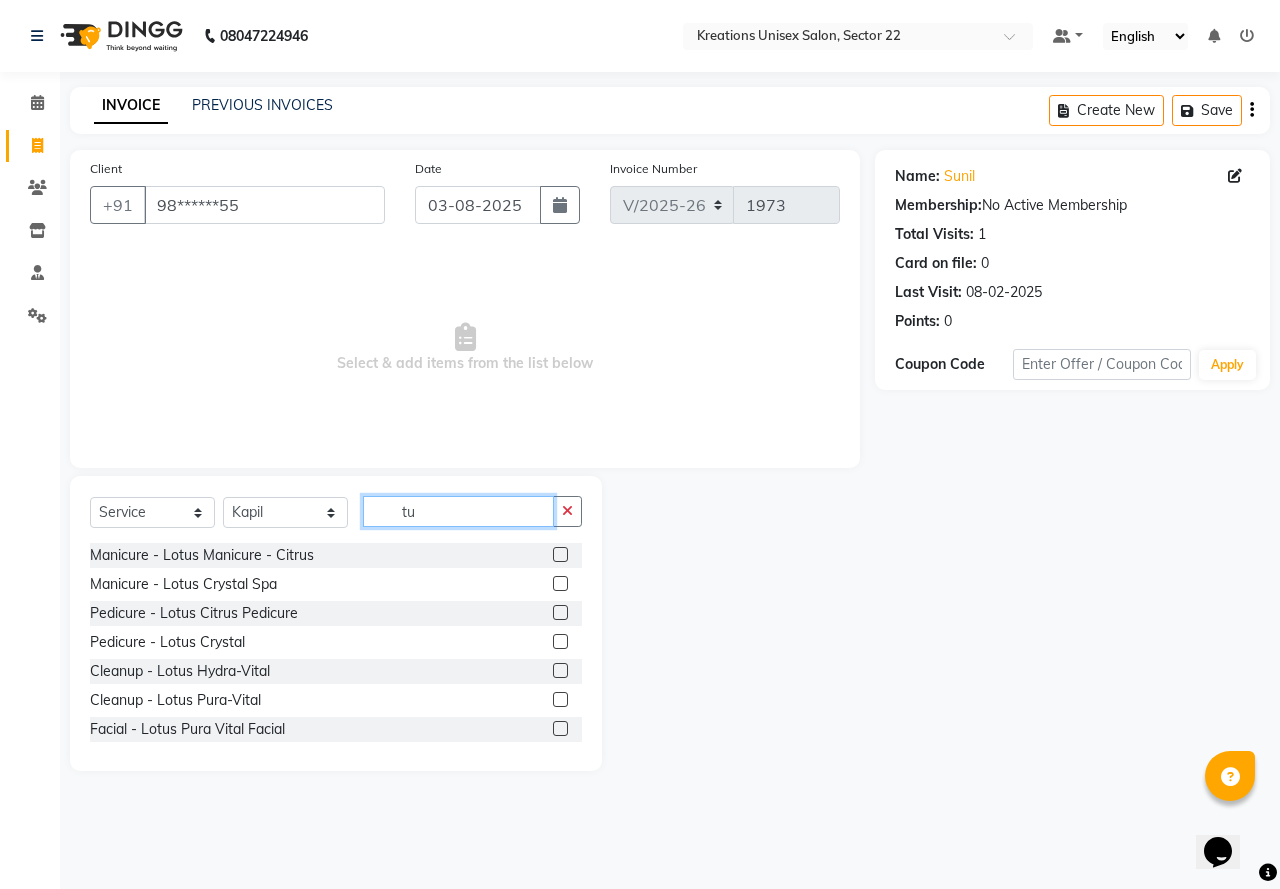 type on "t" 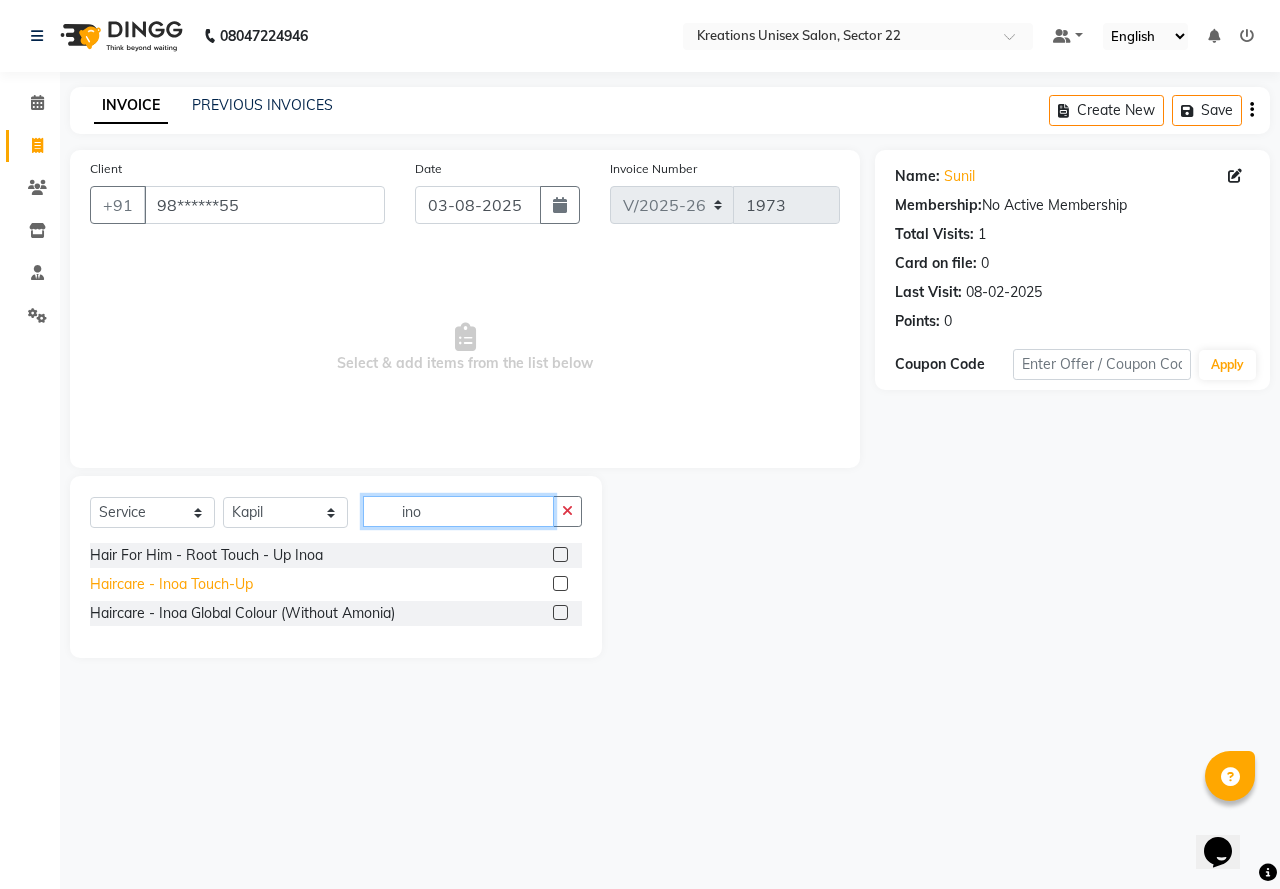 type on "ino" 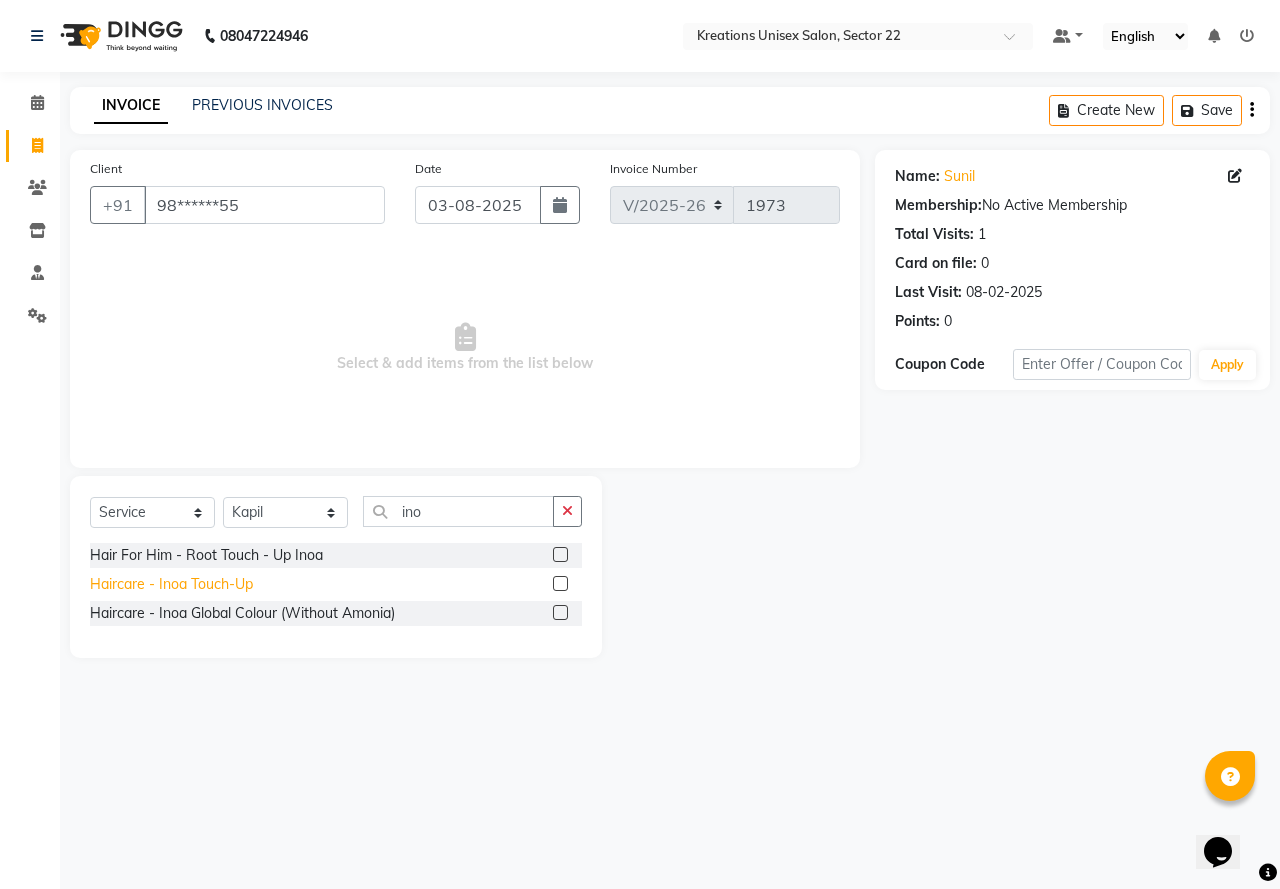 click on "Haircare  - Inoa Touch-Up" 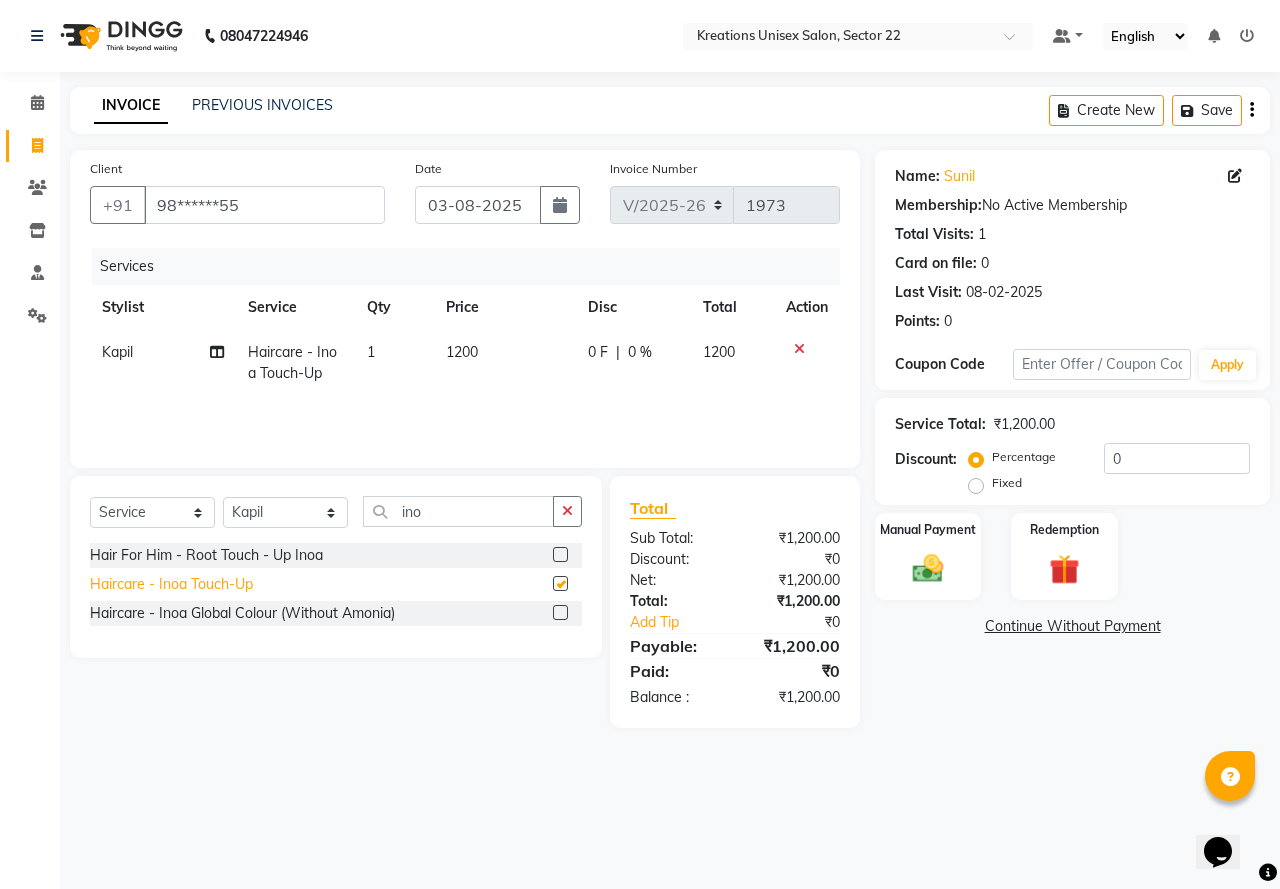 checkbox on "false" 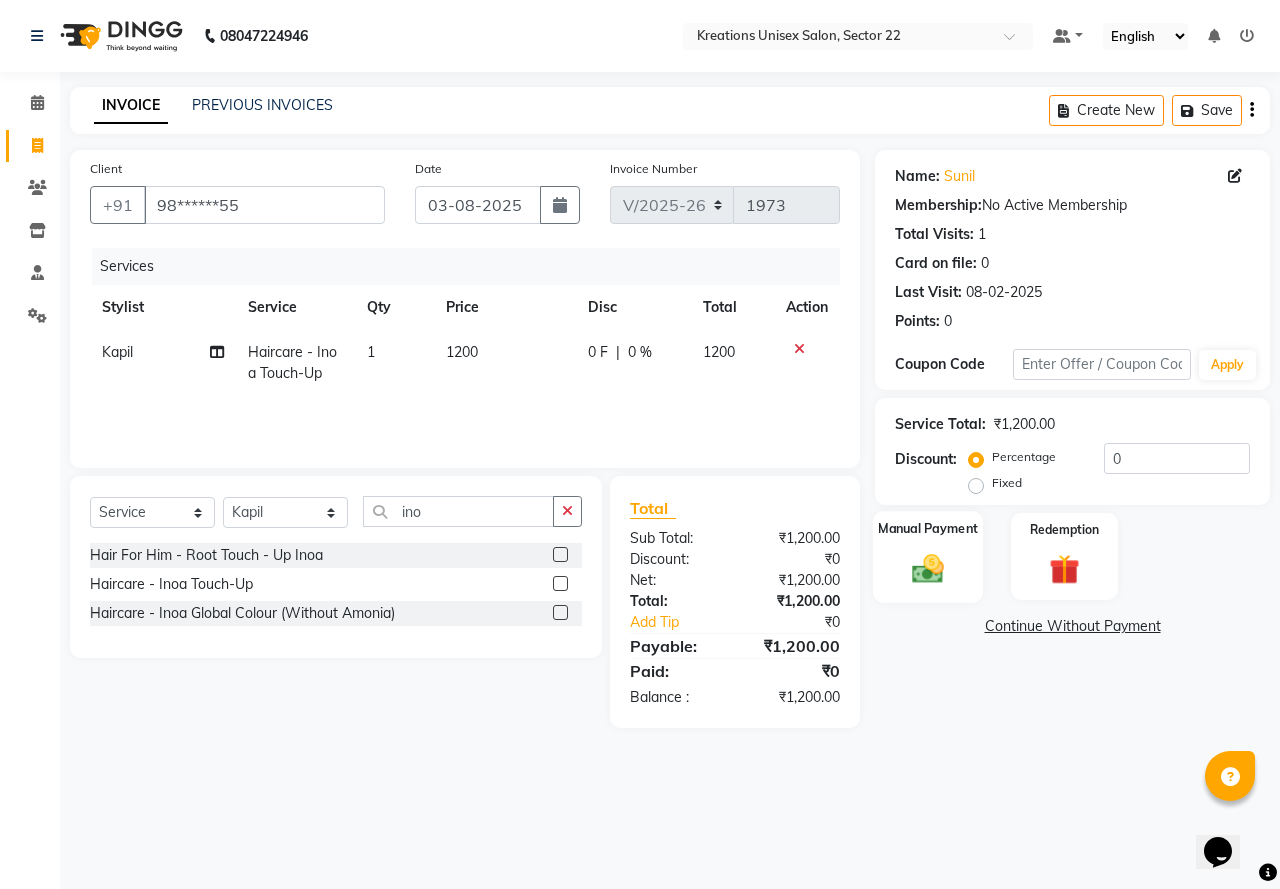 click 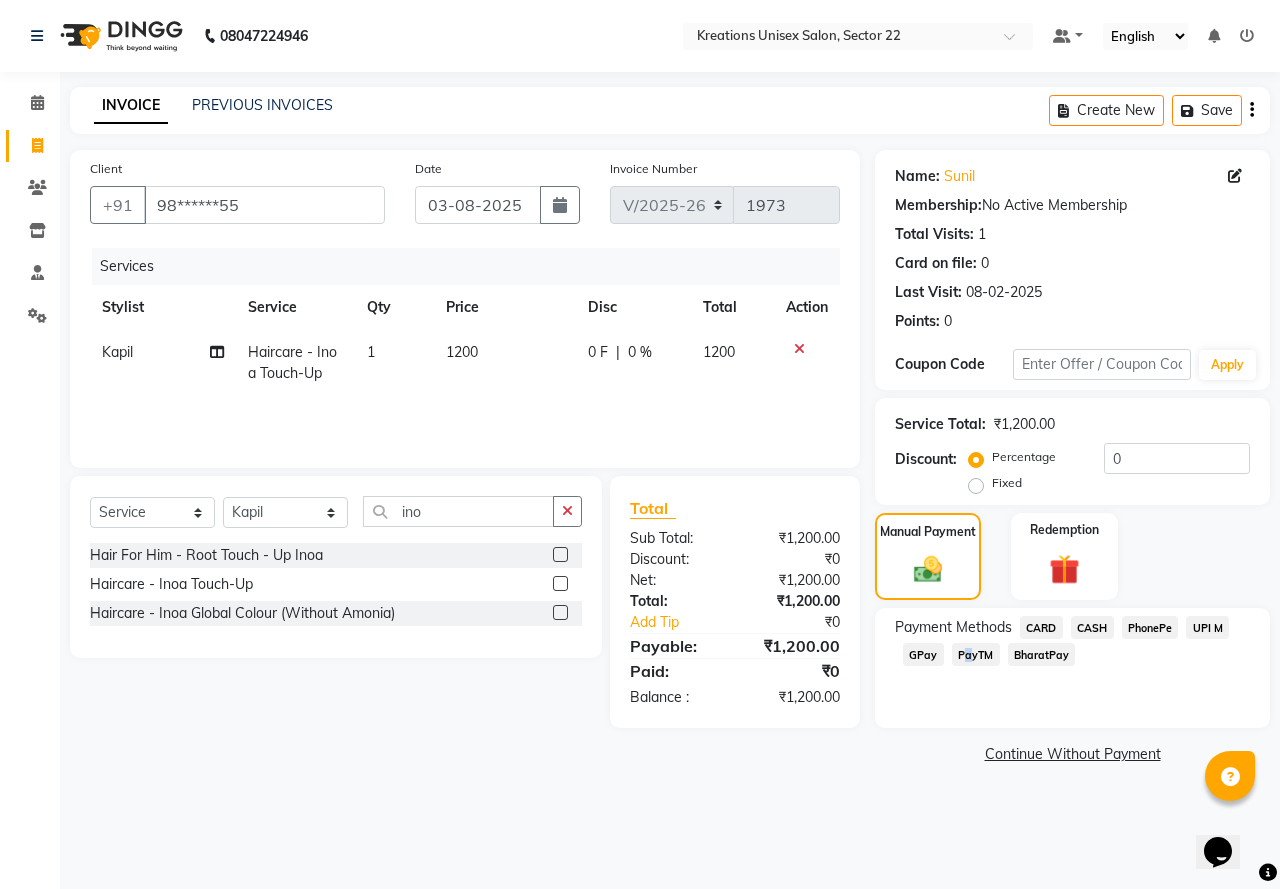 click on "PayTM" 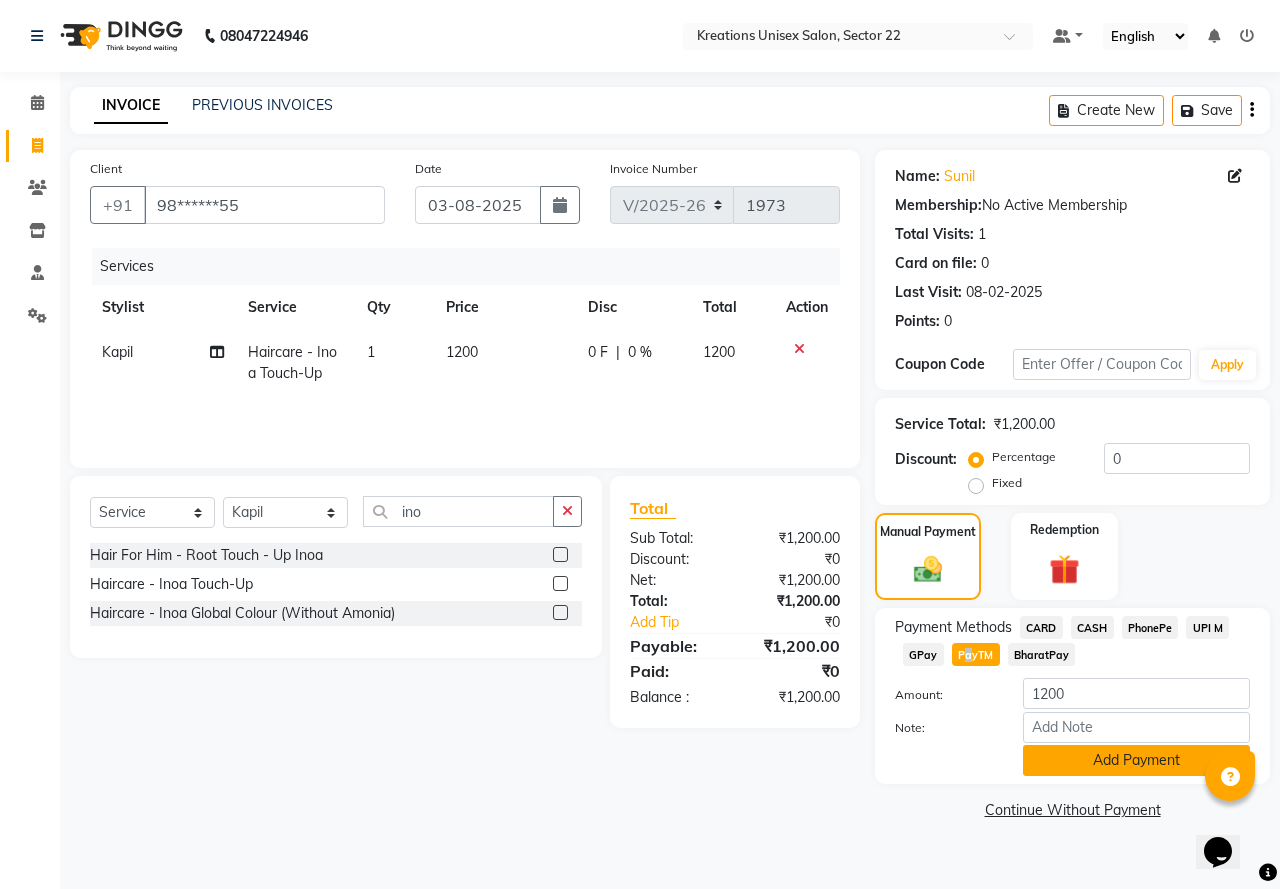 click on "Add Payment" 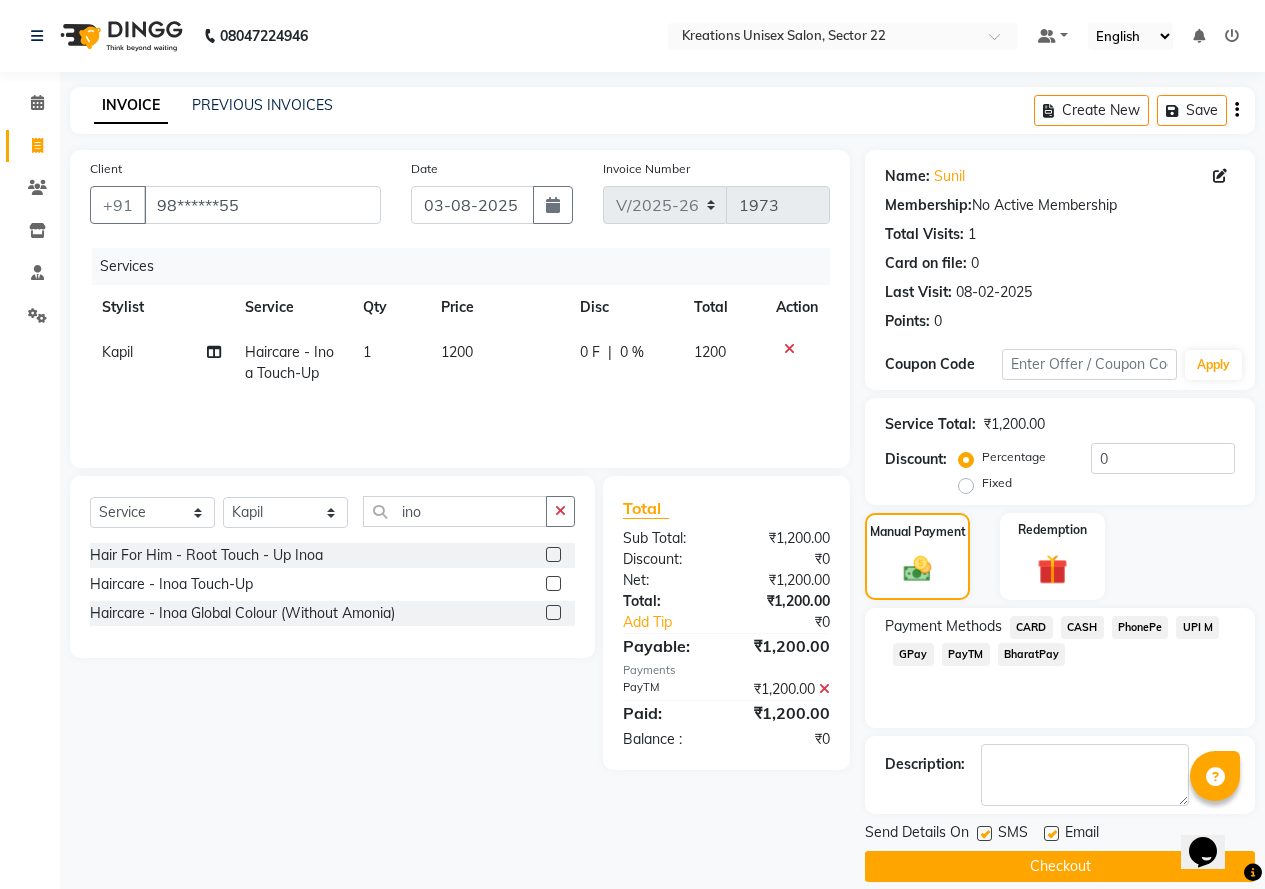 drag, startPoint x: 1053, startPoint y: 835, endPoint x: 990, endPoint y: 836, distance: 63.007935 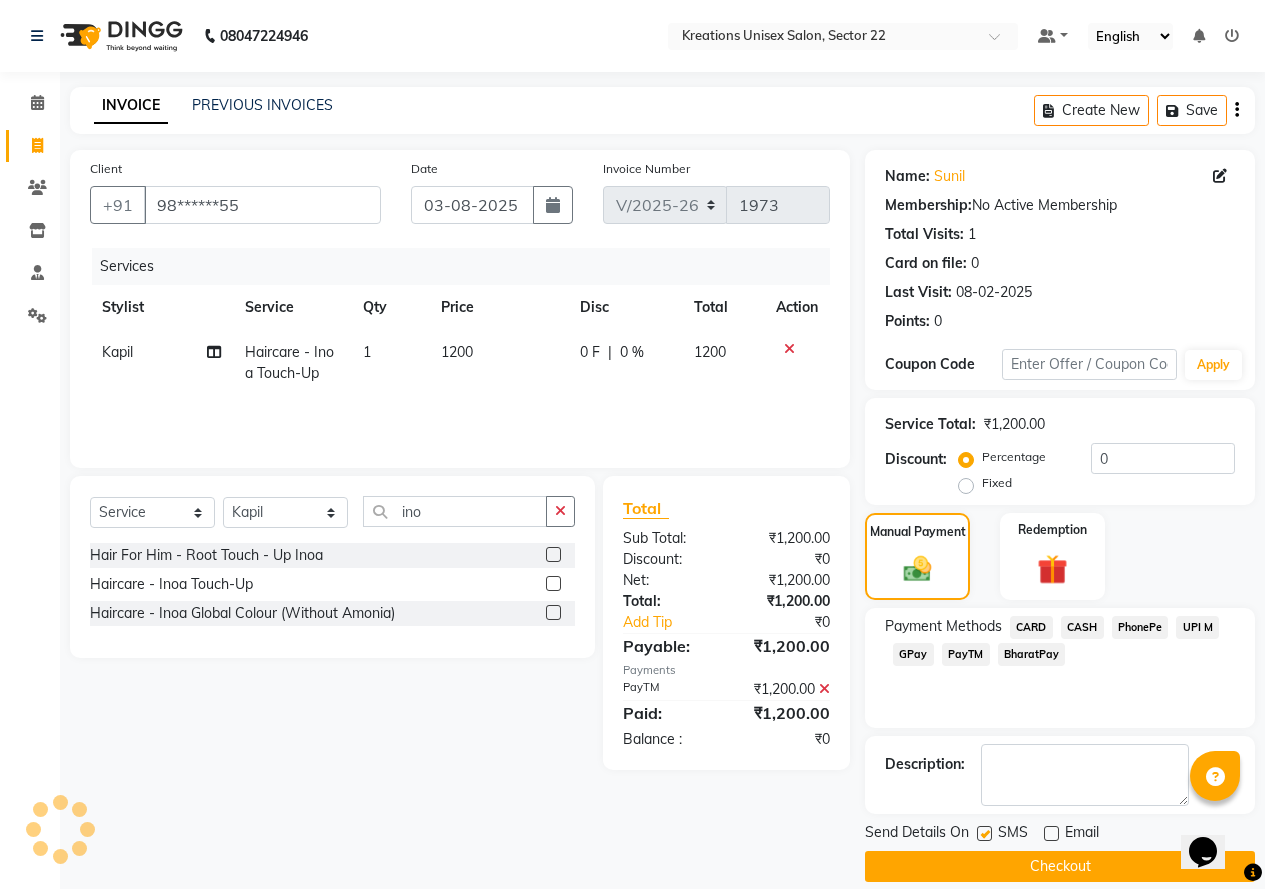 click 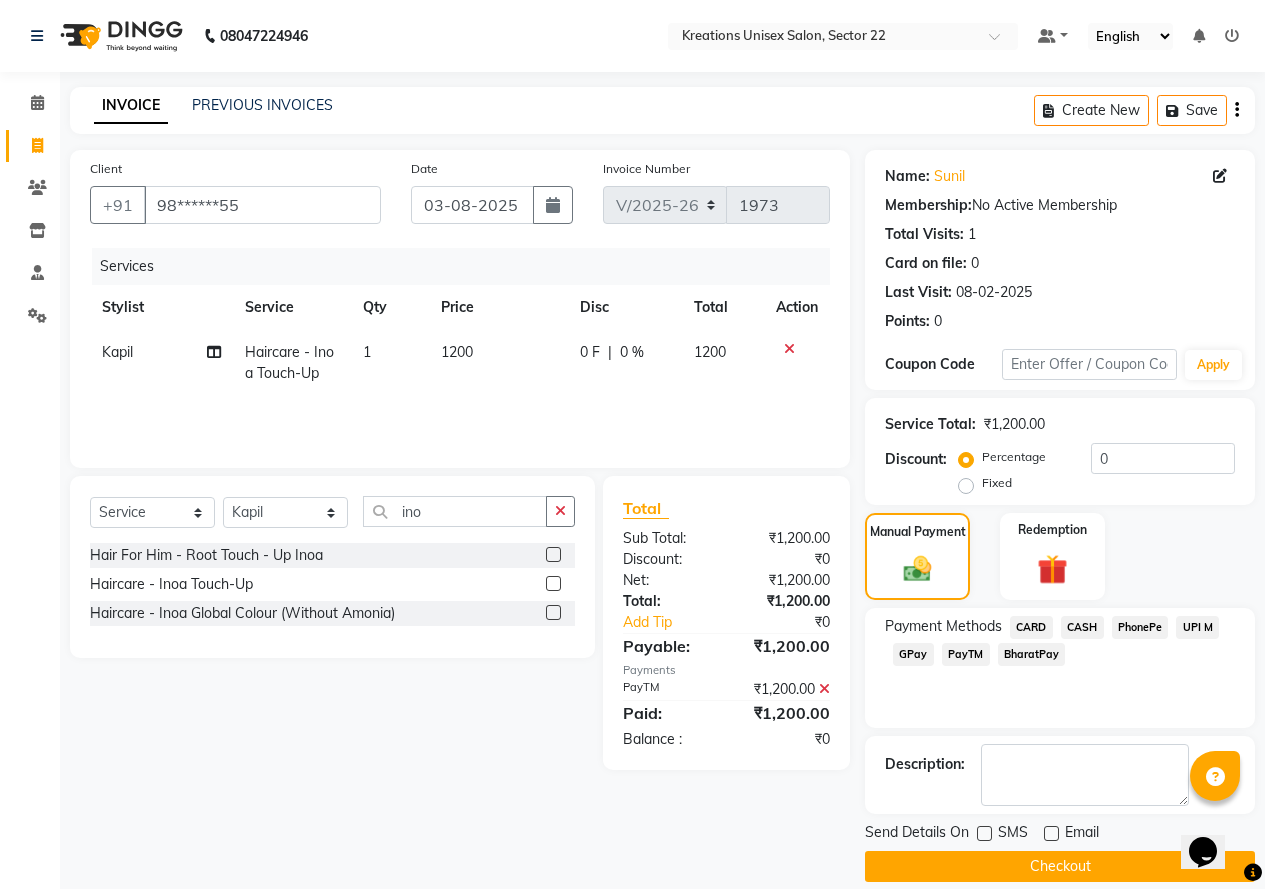 click on "Checkout" 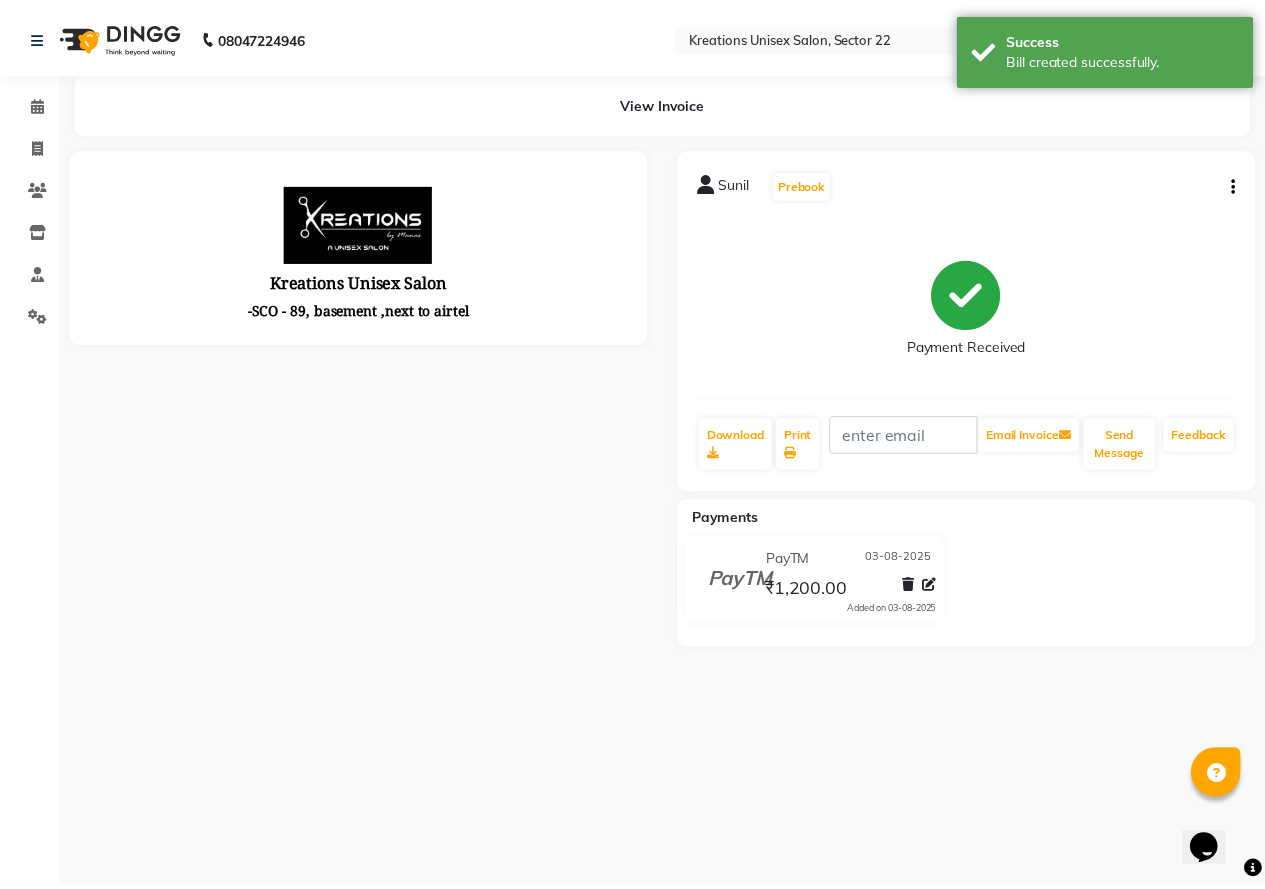 scroll, scrollTop: 0, scrollLeft: 0, axis: both 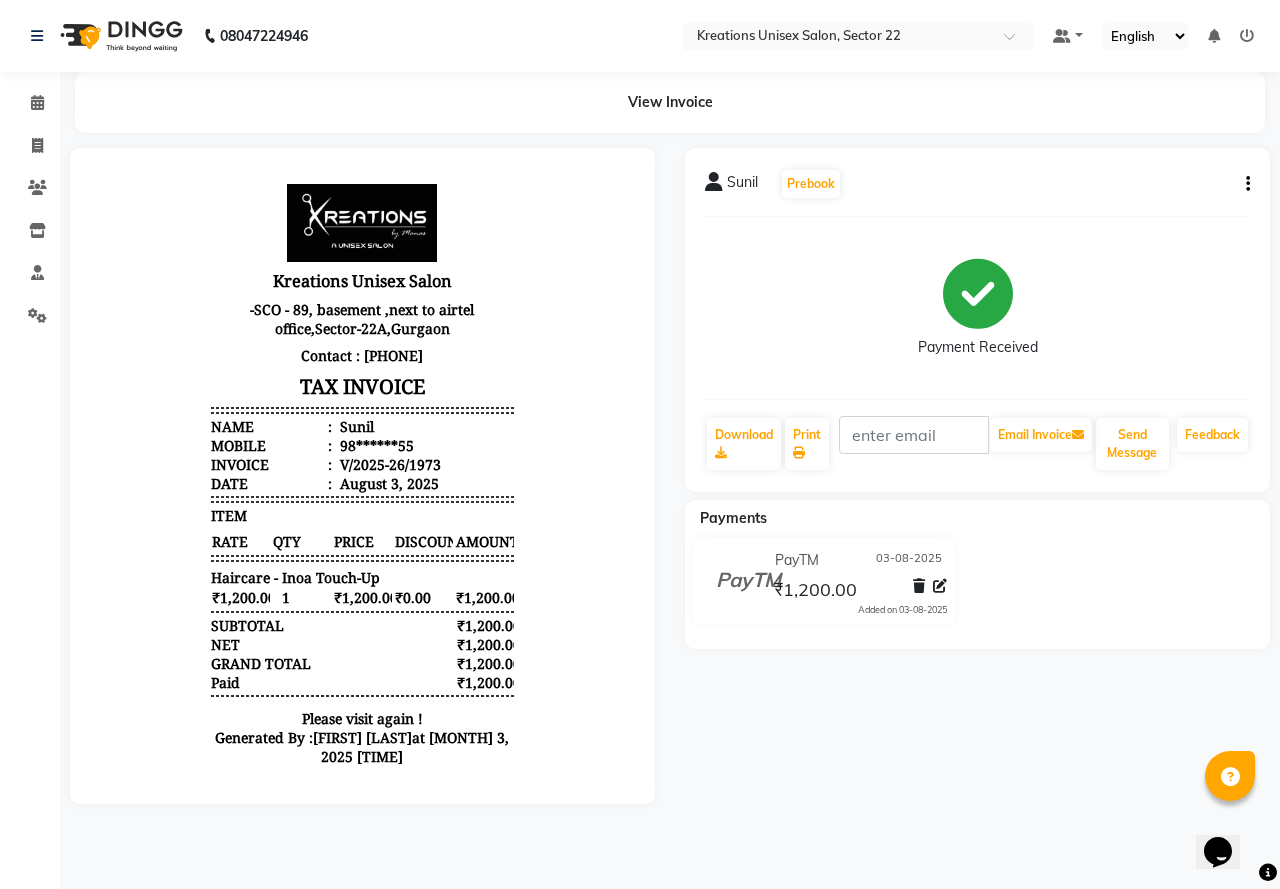click on "[FIRST]   Prebook   Payment Received  Download  Print   Email Invoice   Send Message Feedback  Payments PayTM 03-08-2025 ₹1,200.00  Added on 03-08-2025" 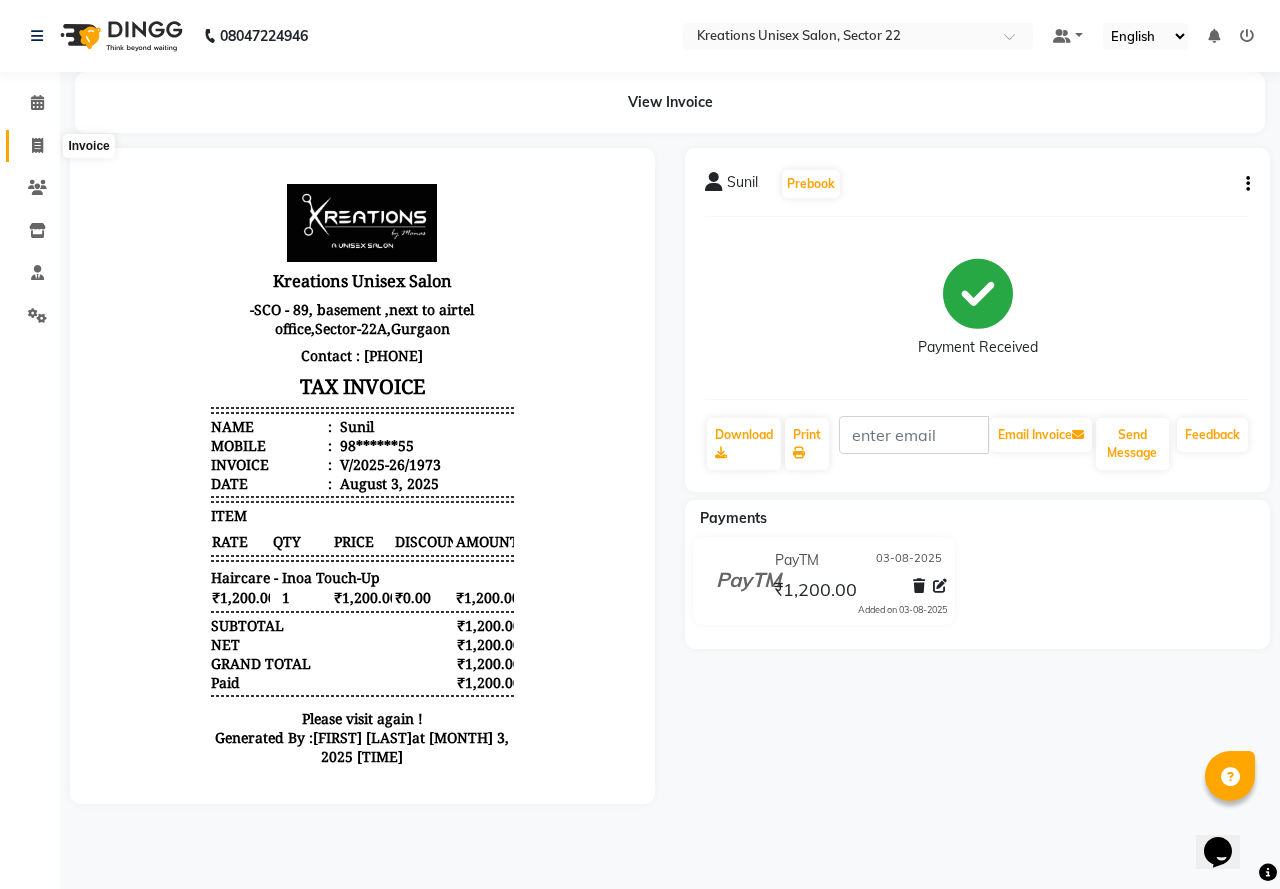 click 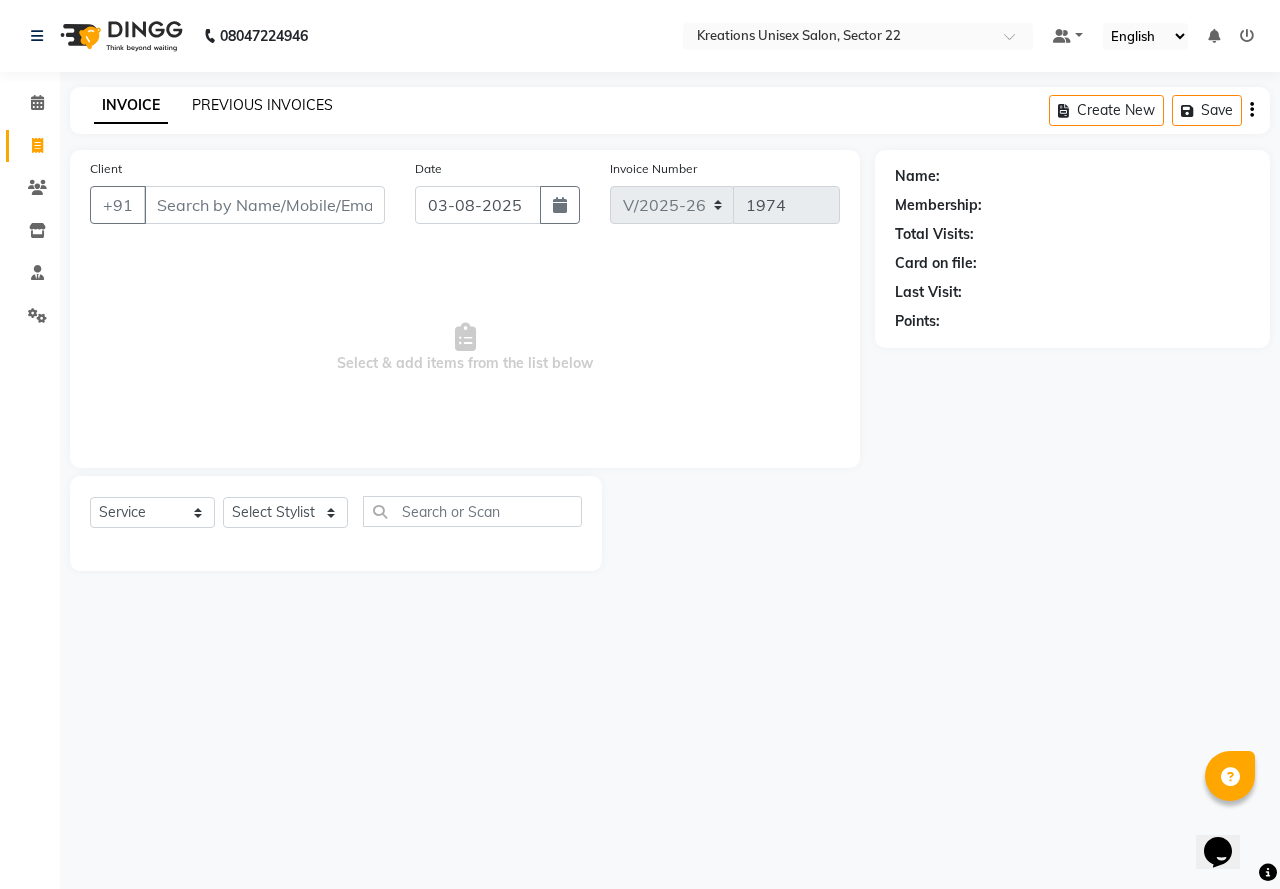 click on "PREVIOUS INVOICES" 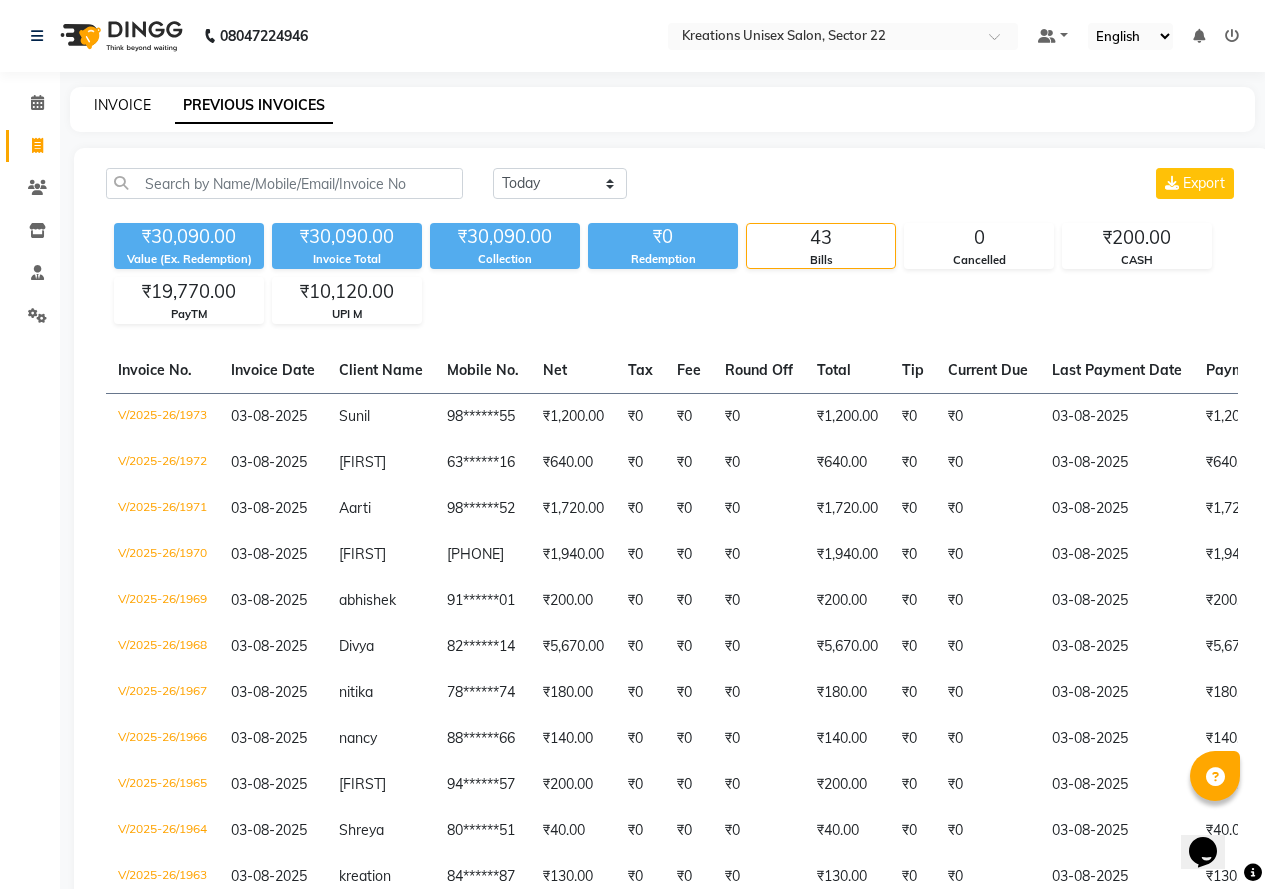 click on "INVOICE" 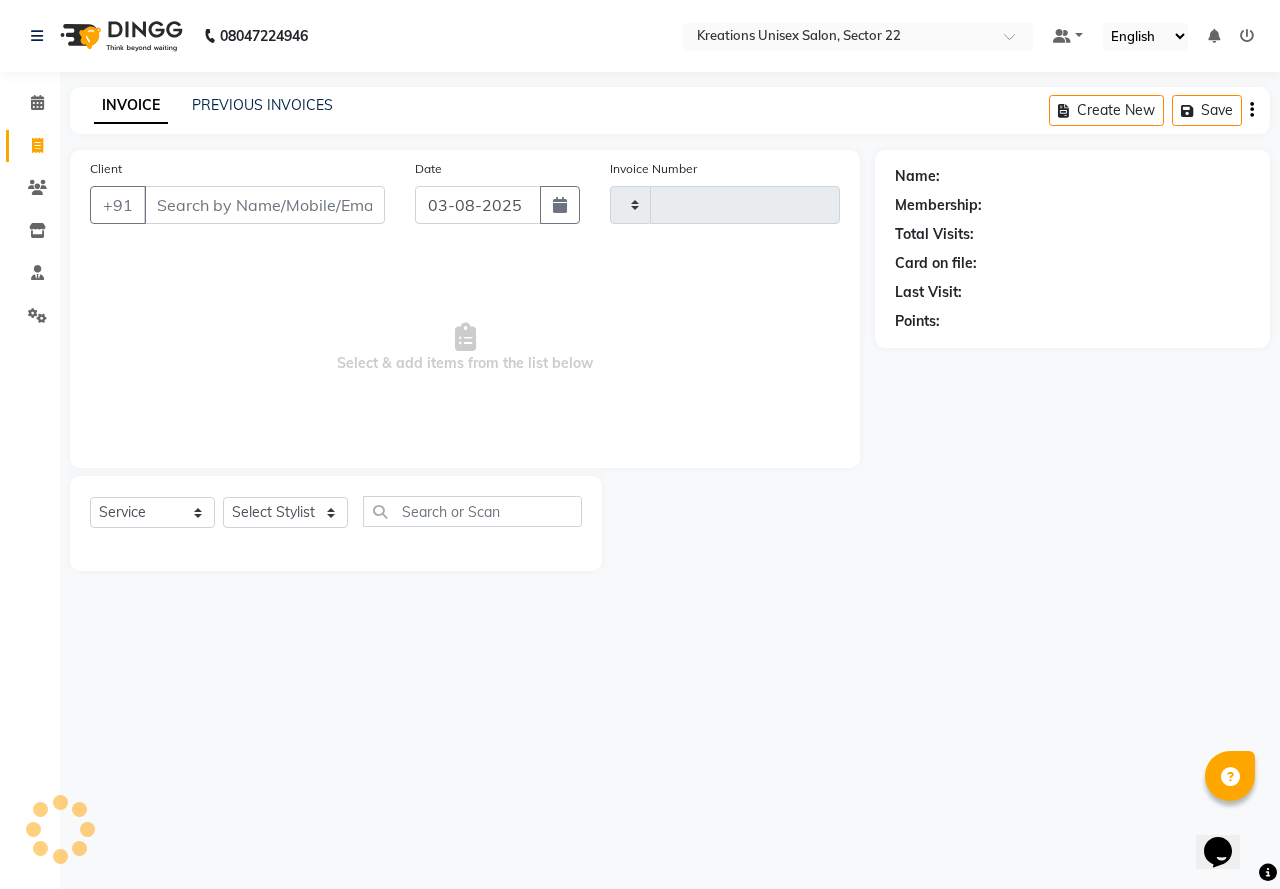 type on "1974" 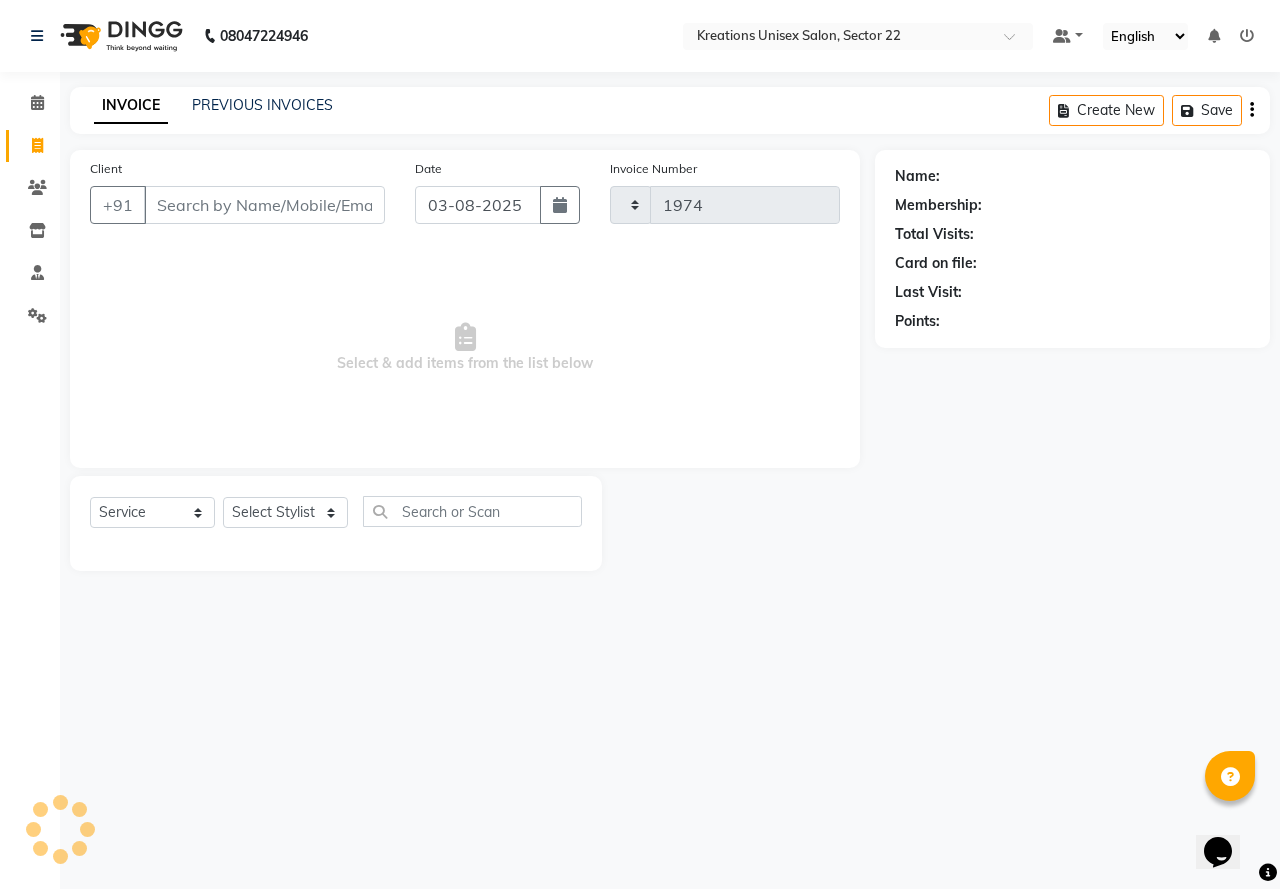 select on "6170" 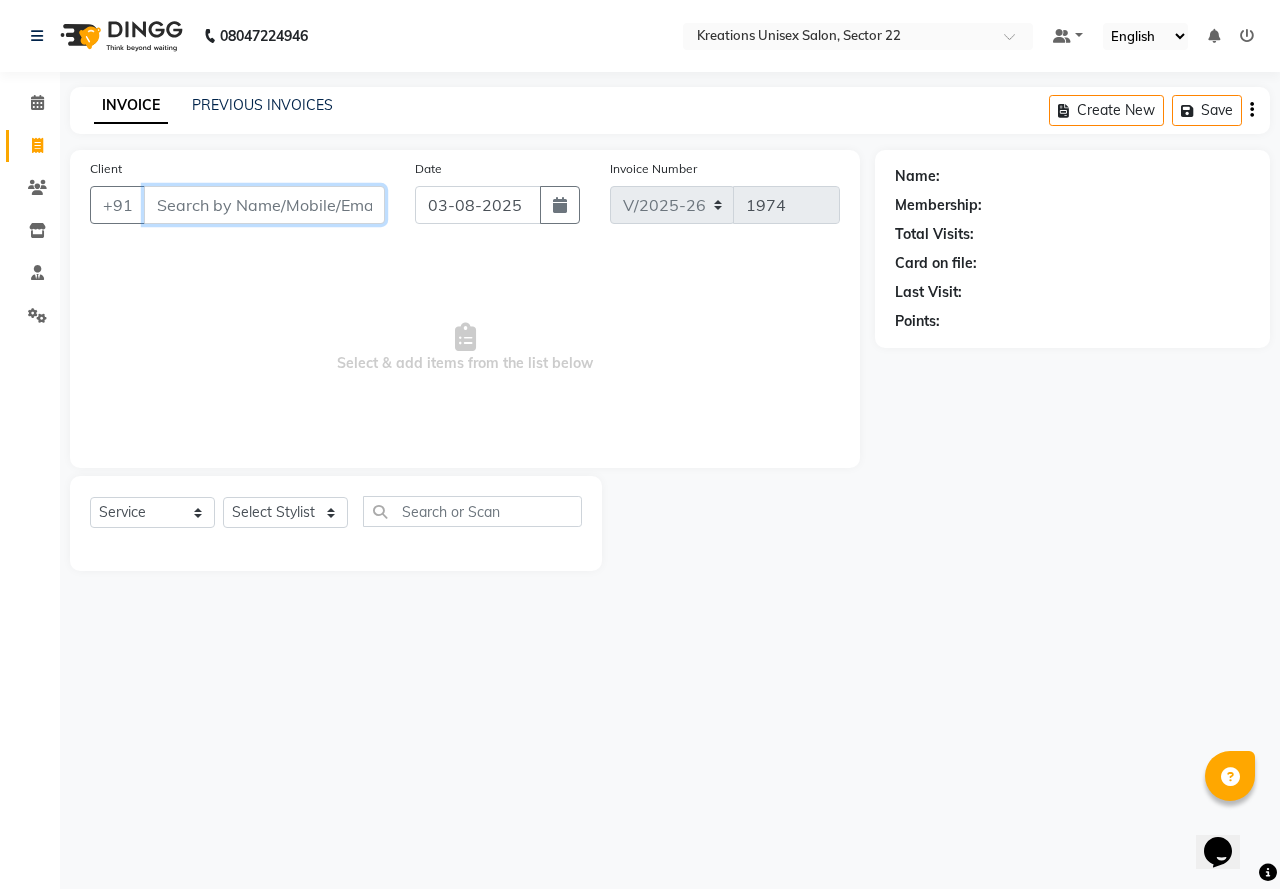 click on "Client" at bounding box center (264, 205) 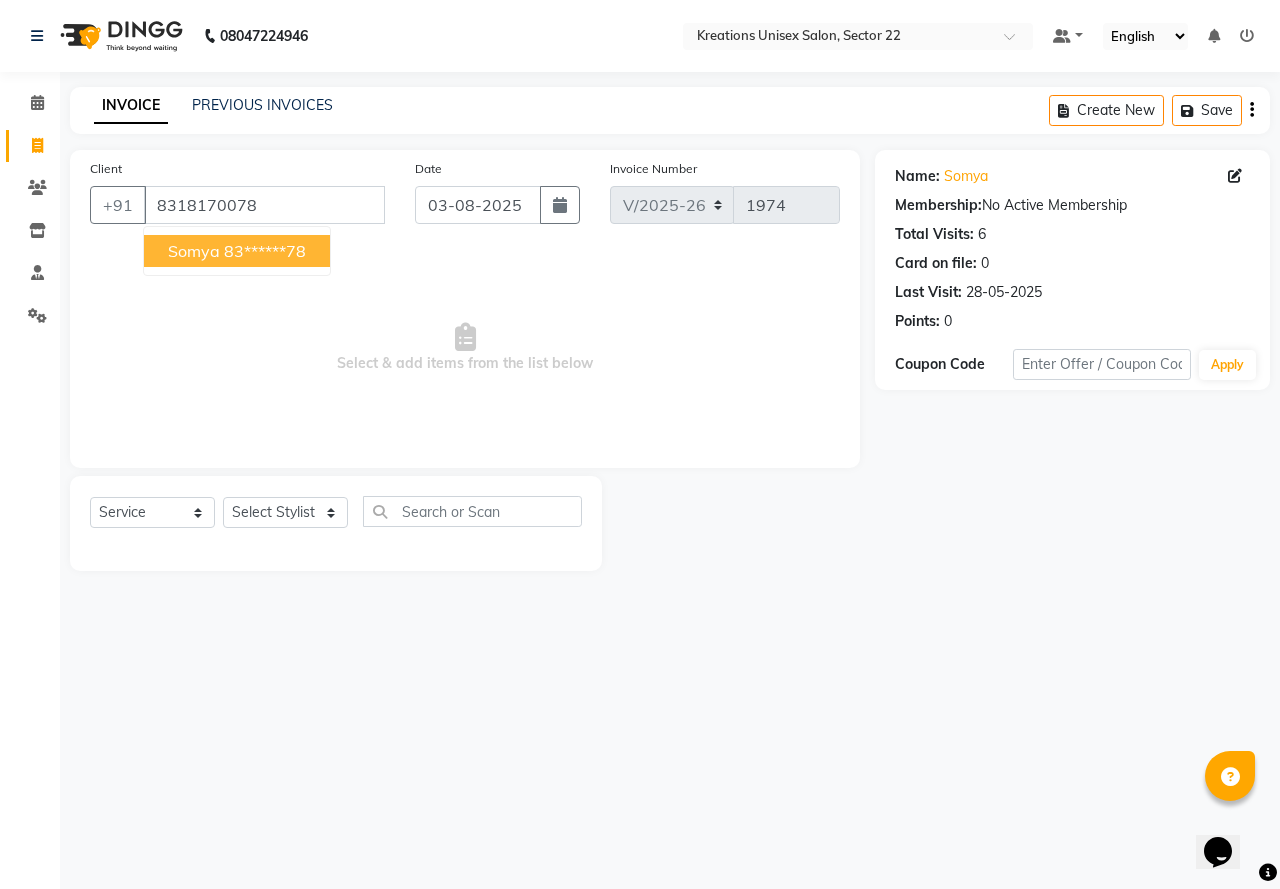 click on "83******78" at bounding box center [265, 251] 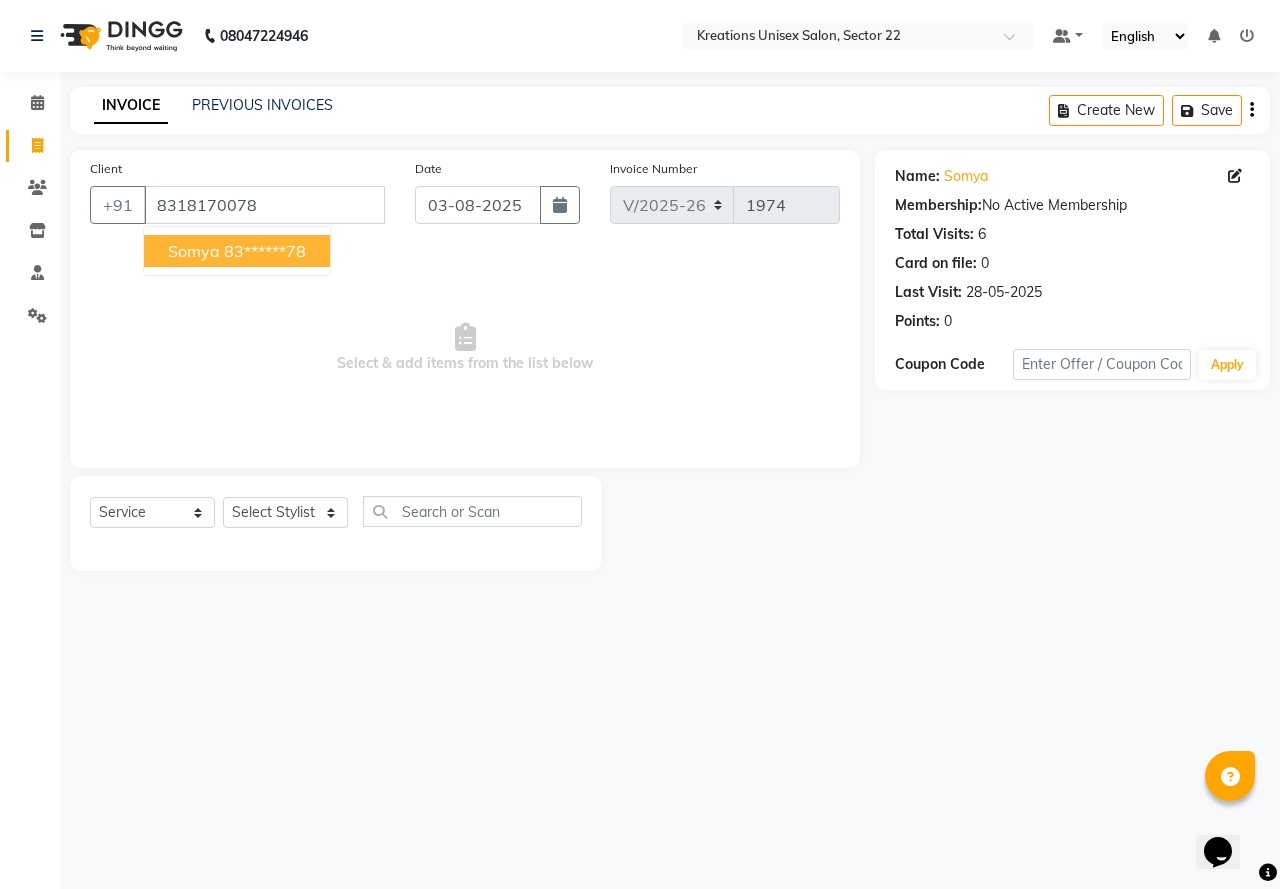 type on "83******78" 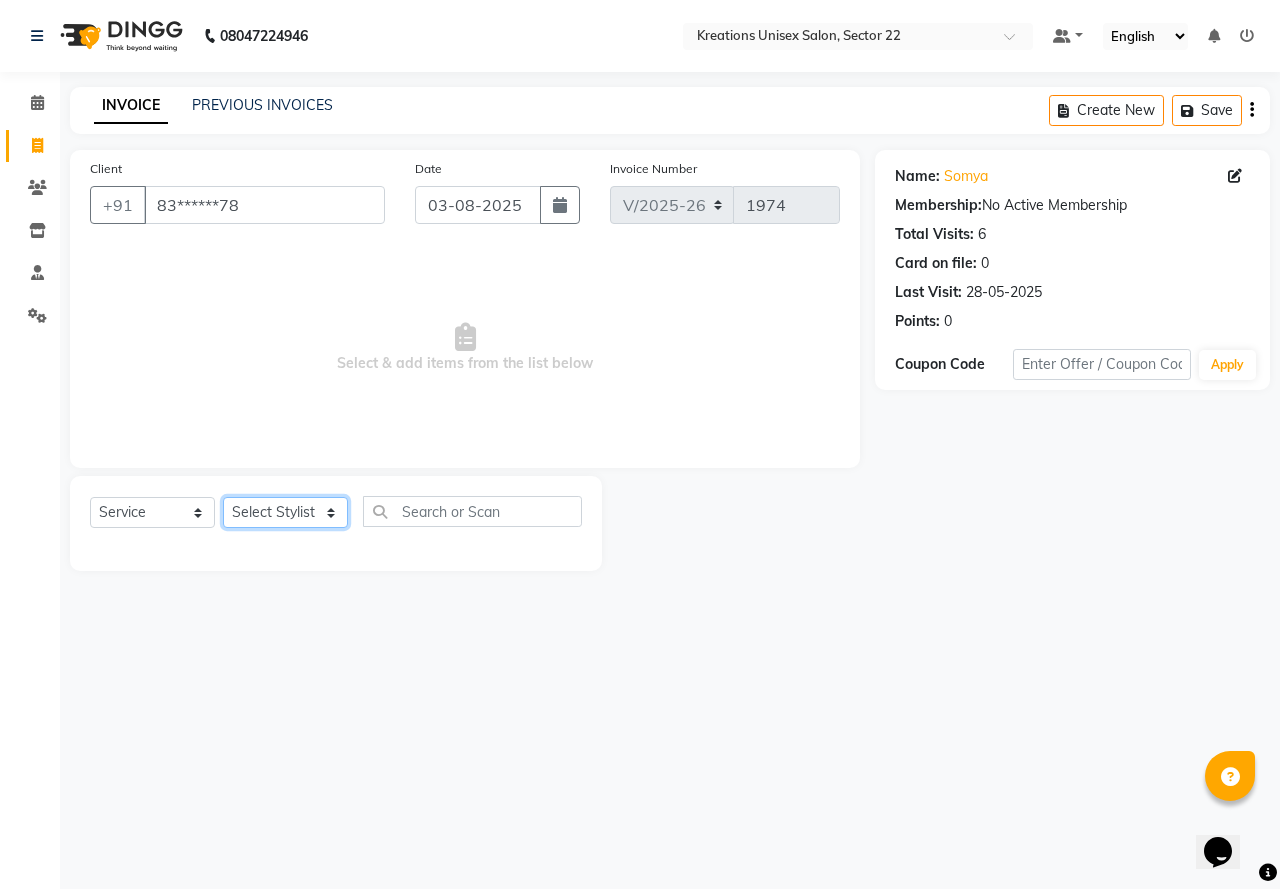 click on "Select Stylist AMAN Jeet Manager Jitender  Kapil  Kavita Manager Malik Khan  Manas Sir  rozy  Sector-23 Shaffali Maam  Shiv Kumar Sita Mehto" 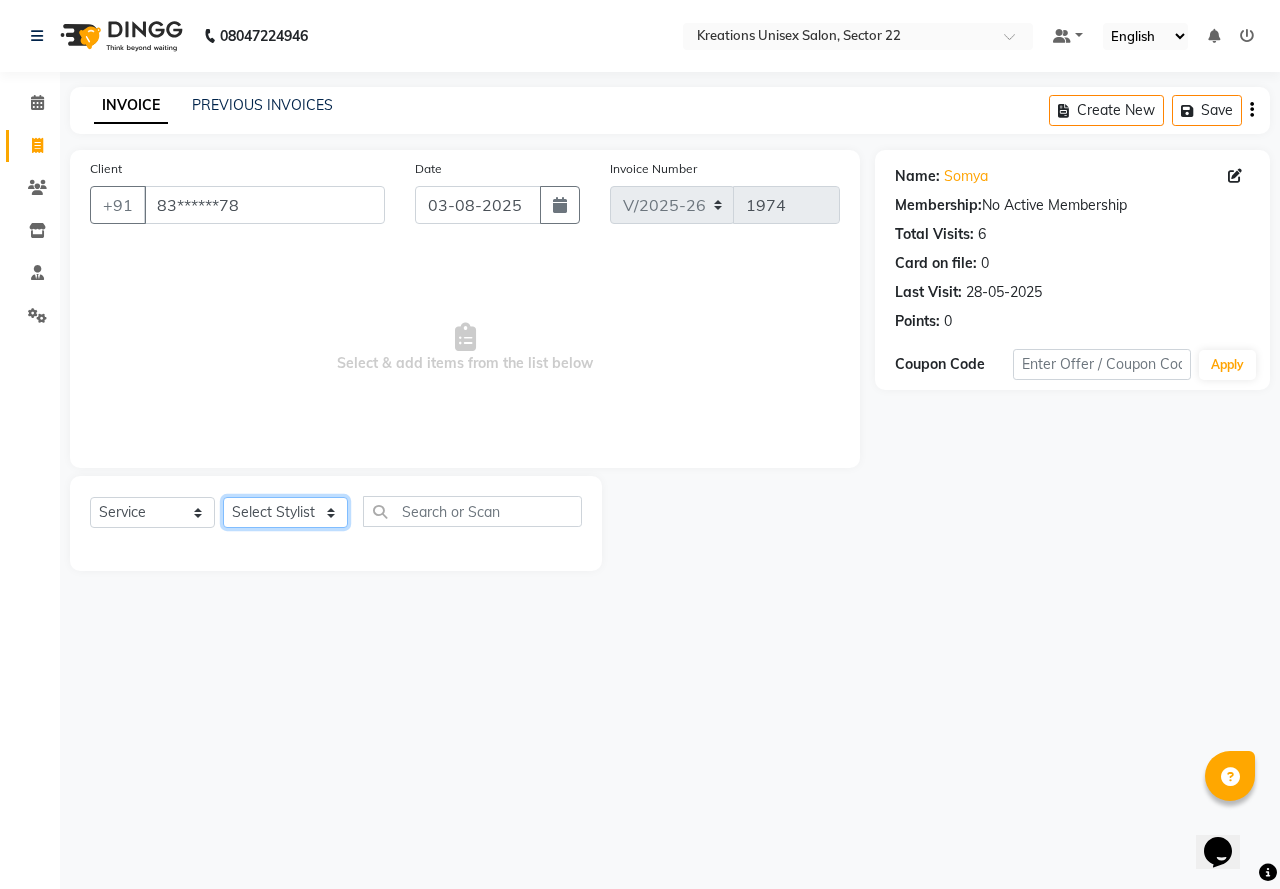 select on "46531" 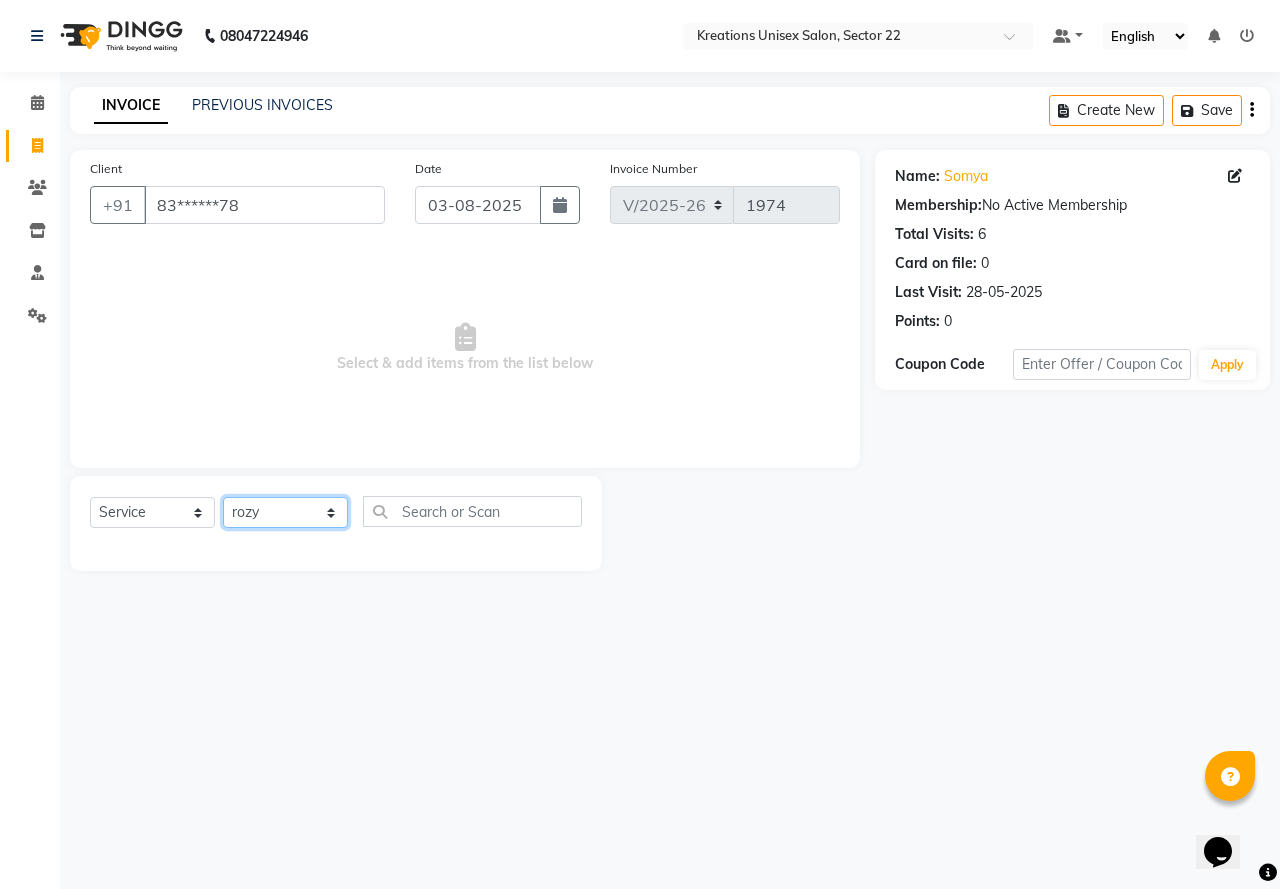 click on "Select Stylist AMAN Jeet Manager Jitender  Kapil  Kavita Manager Malik Khan  Manas Sir  rozy  Sector-23 Shaffali Maam  Shiv Kumar Sita Mehto" 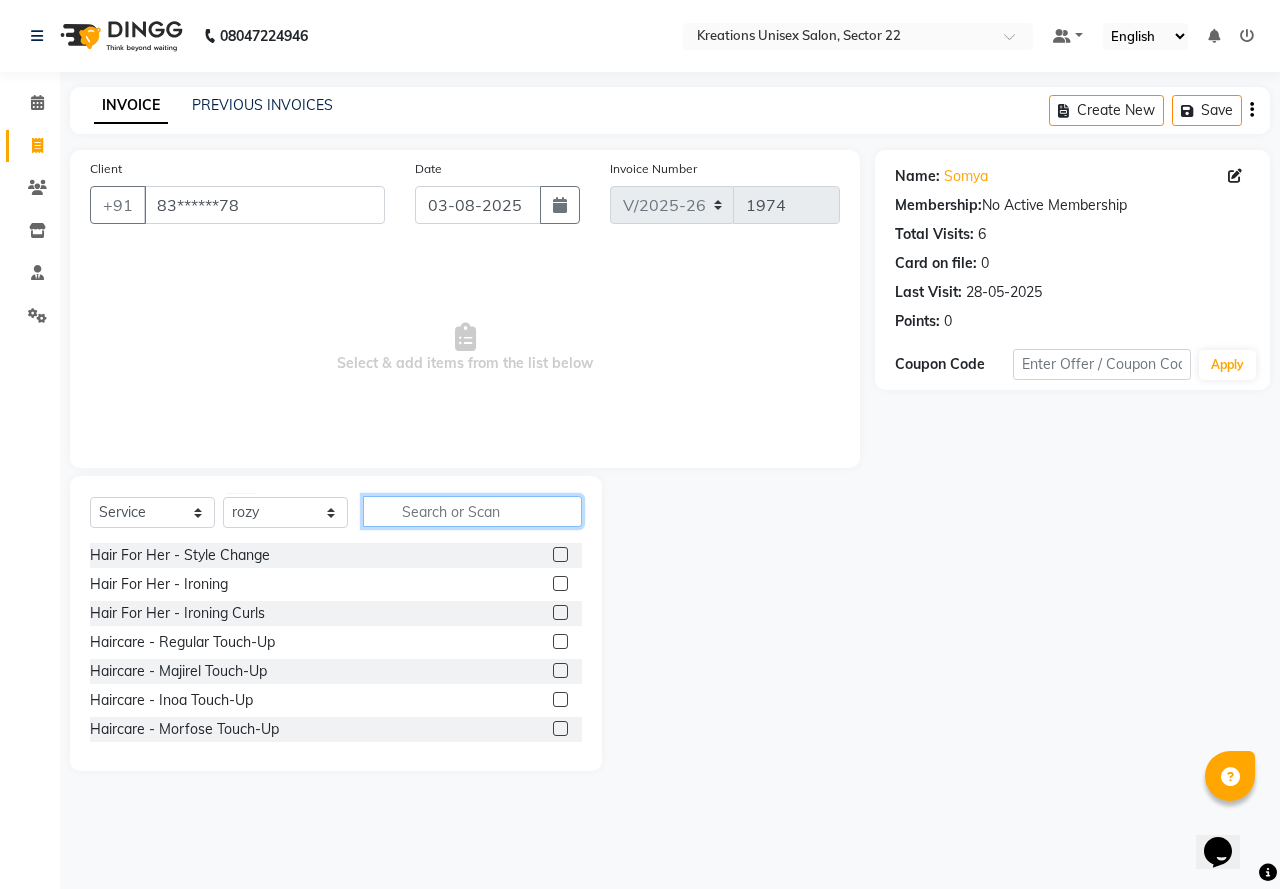 click 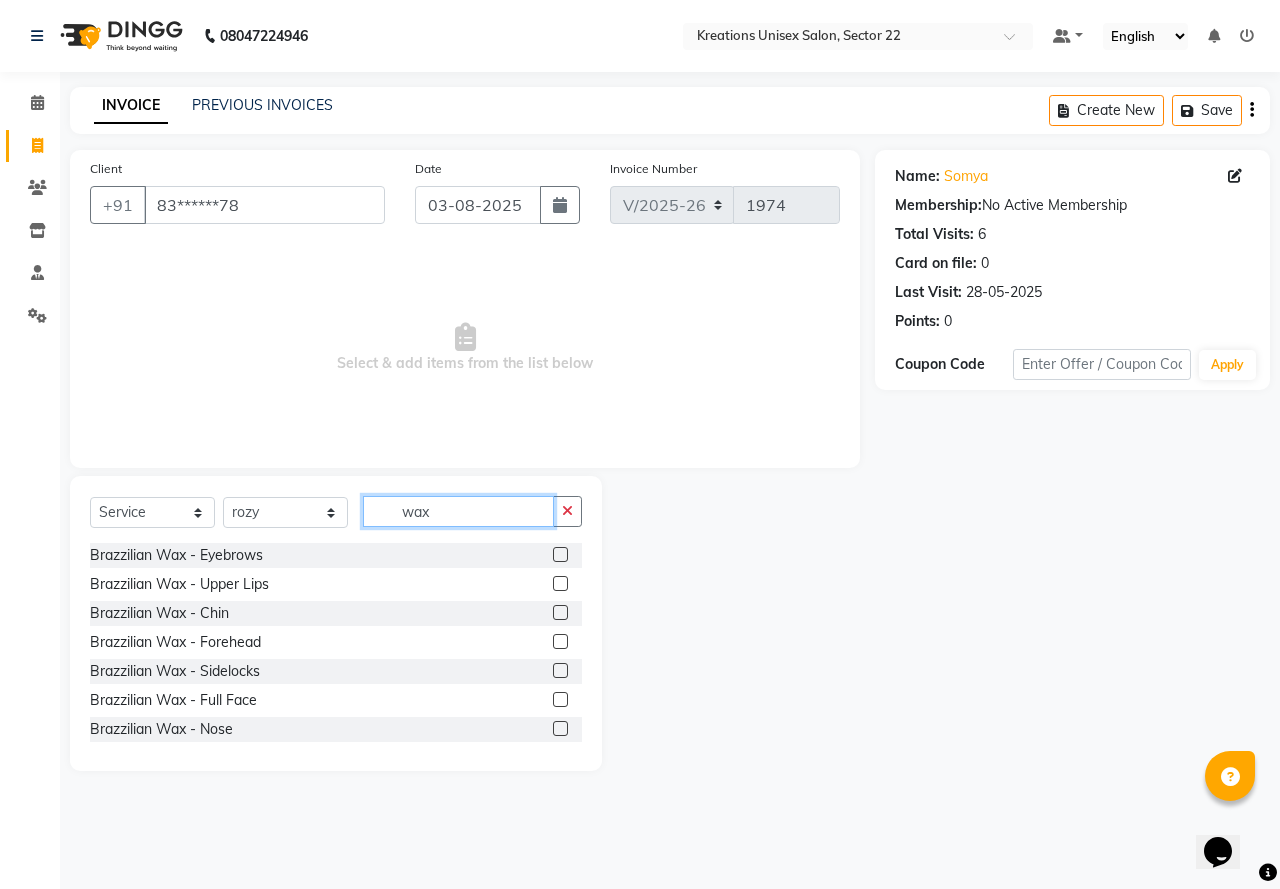 type on "wax" 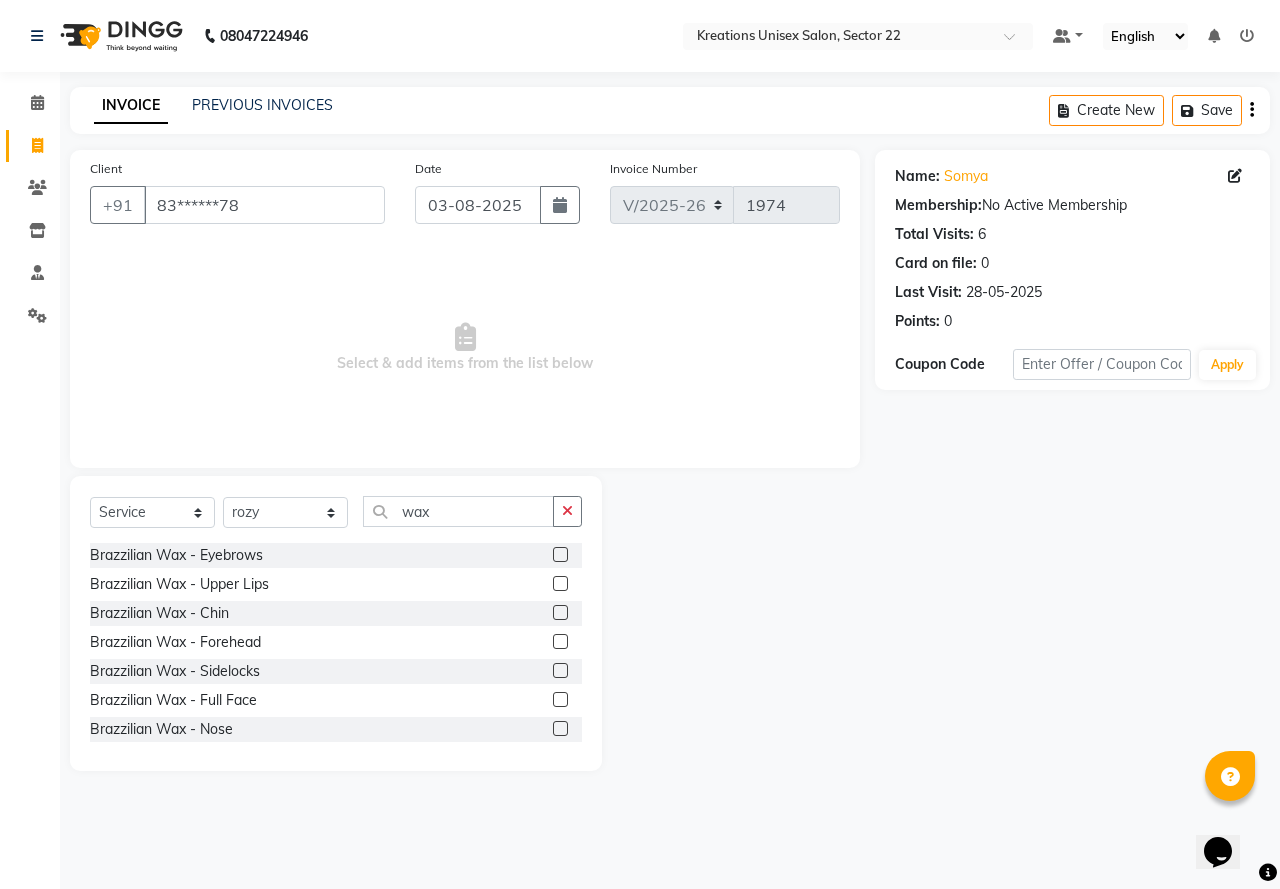 click 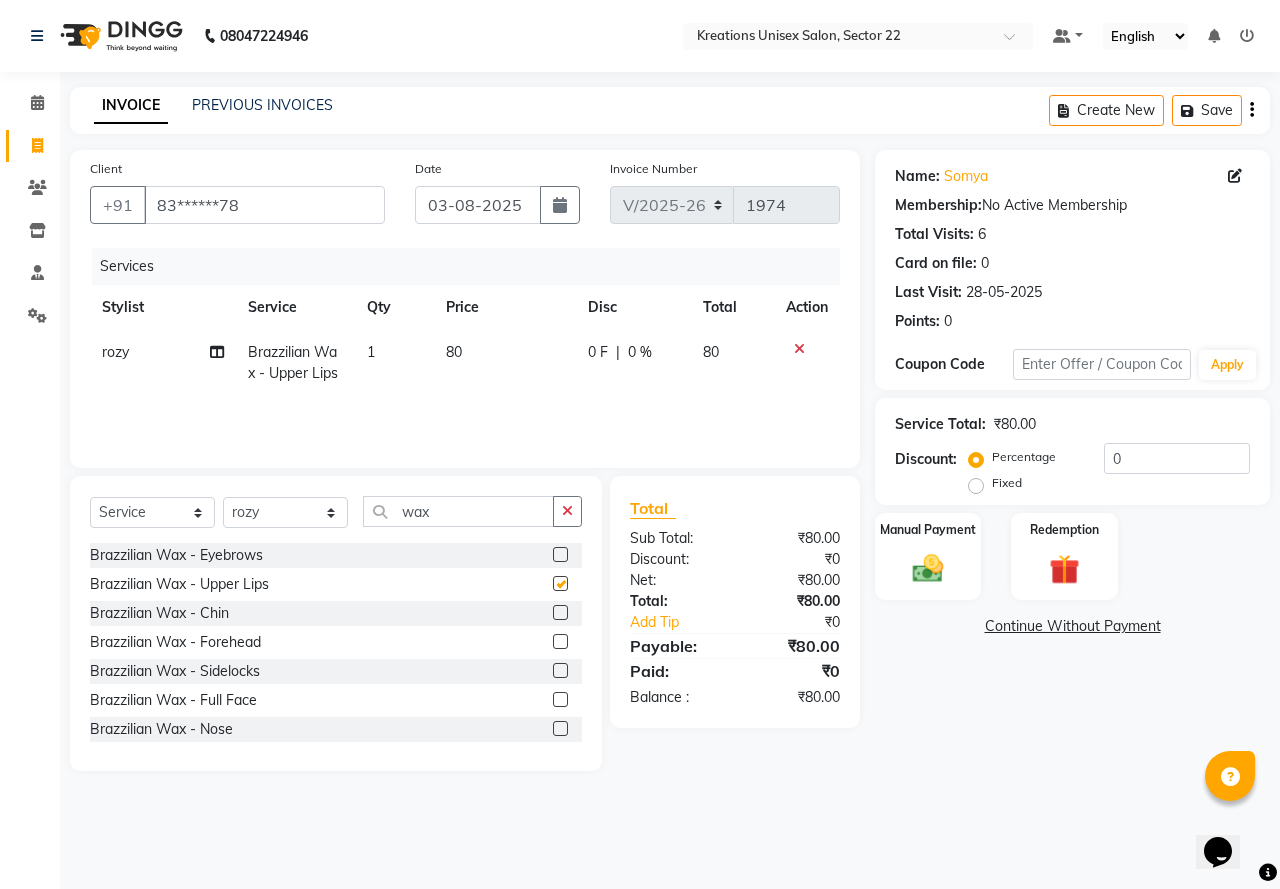 checkbox on "false" 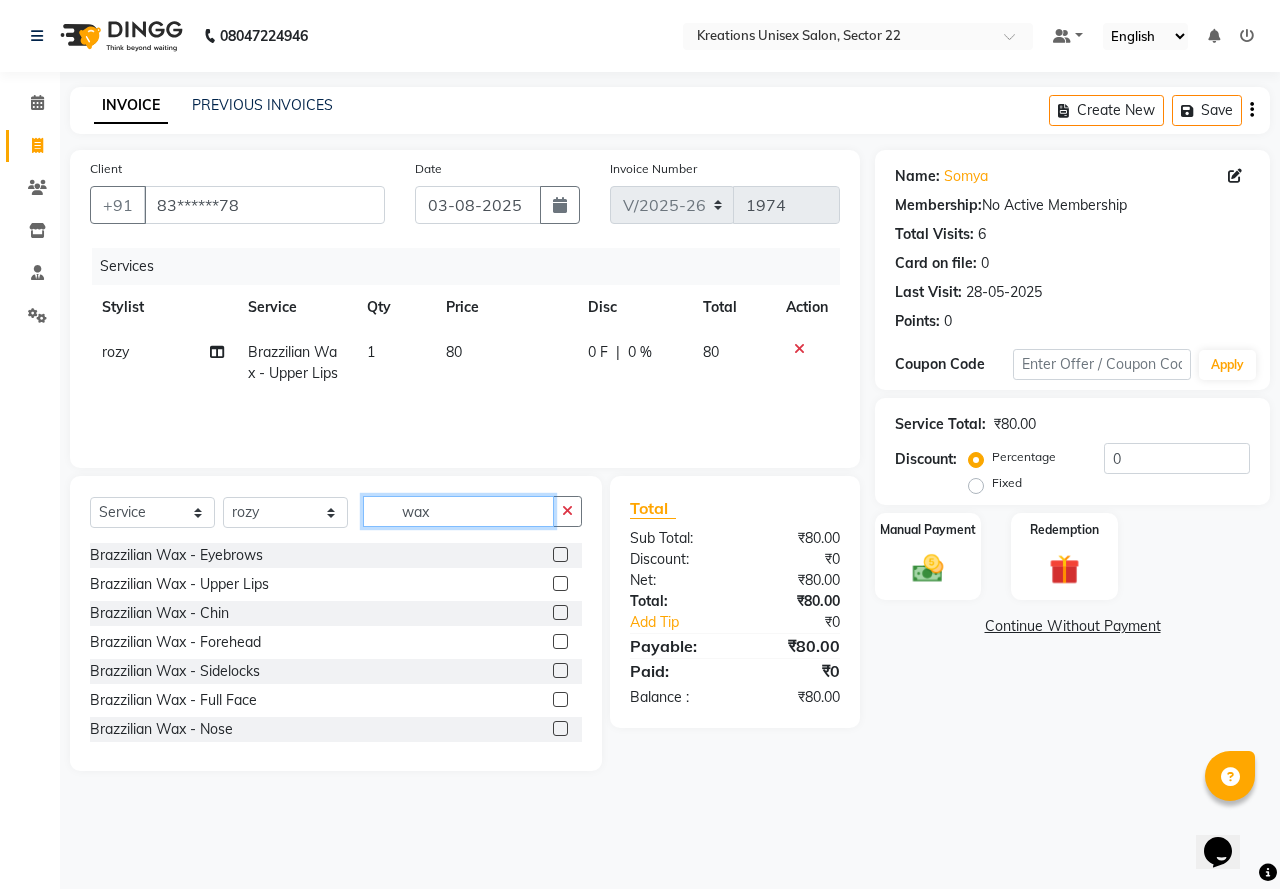 click on "wax" 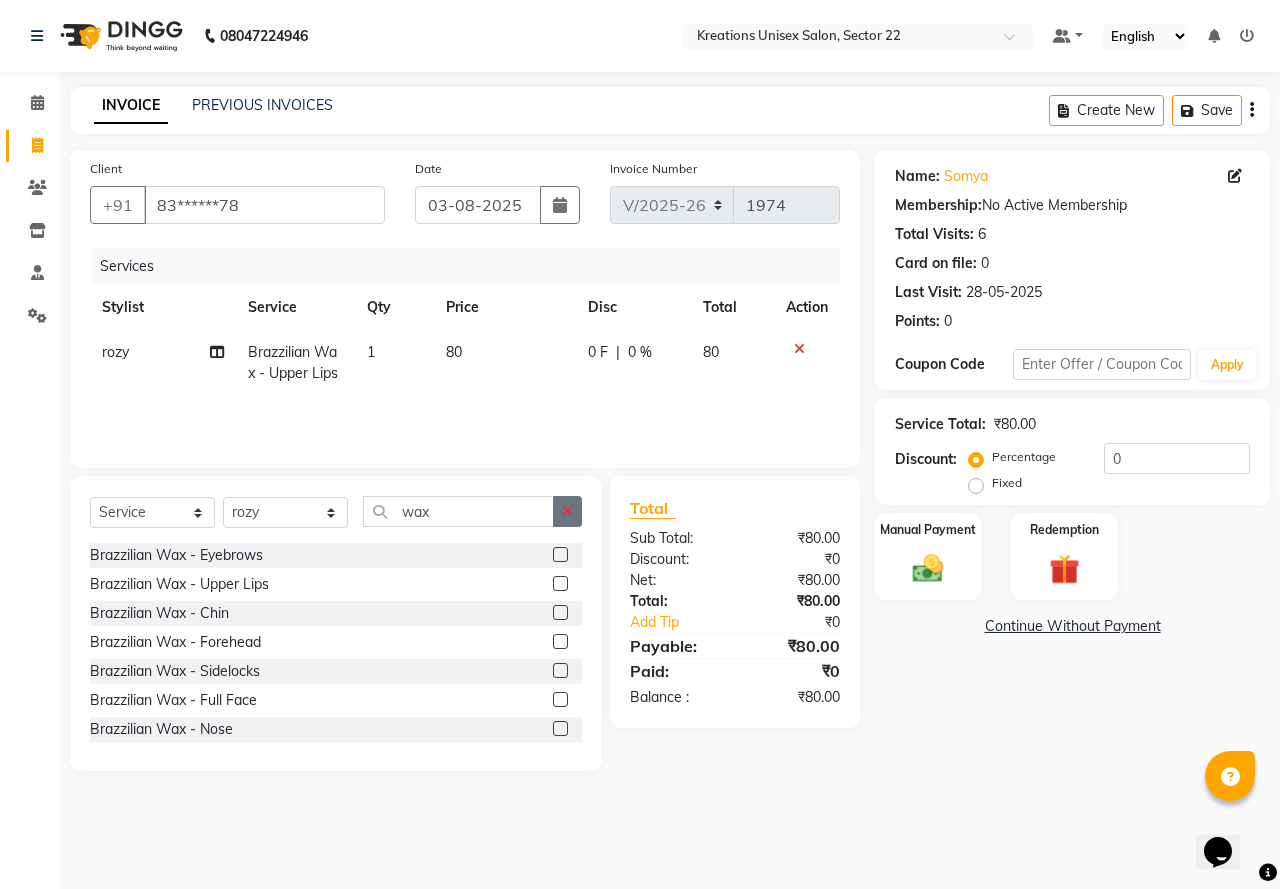 click 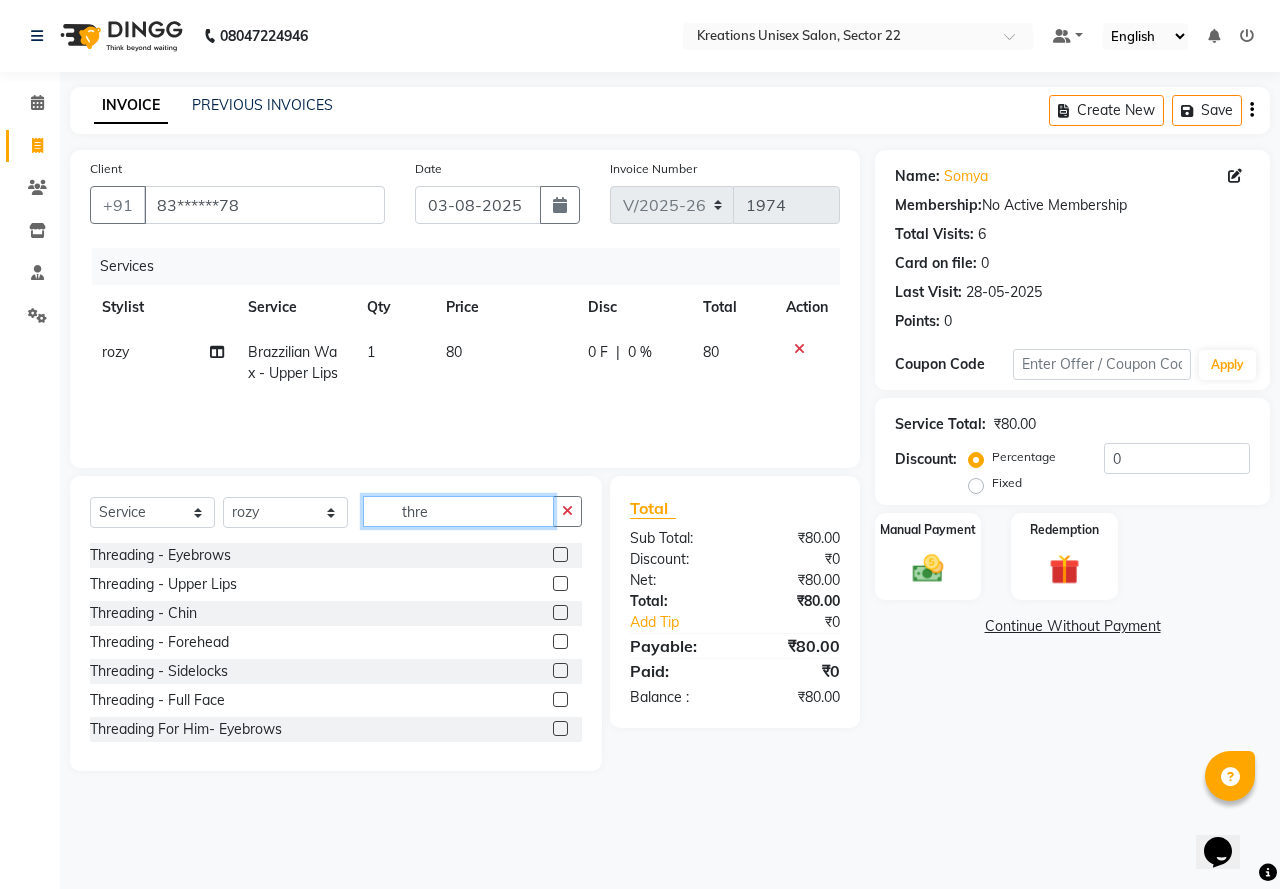 type on "thre" 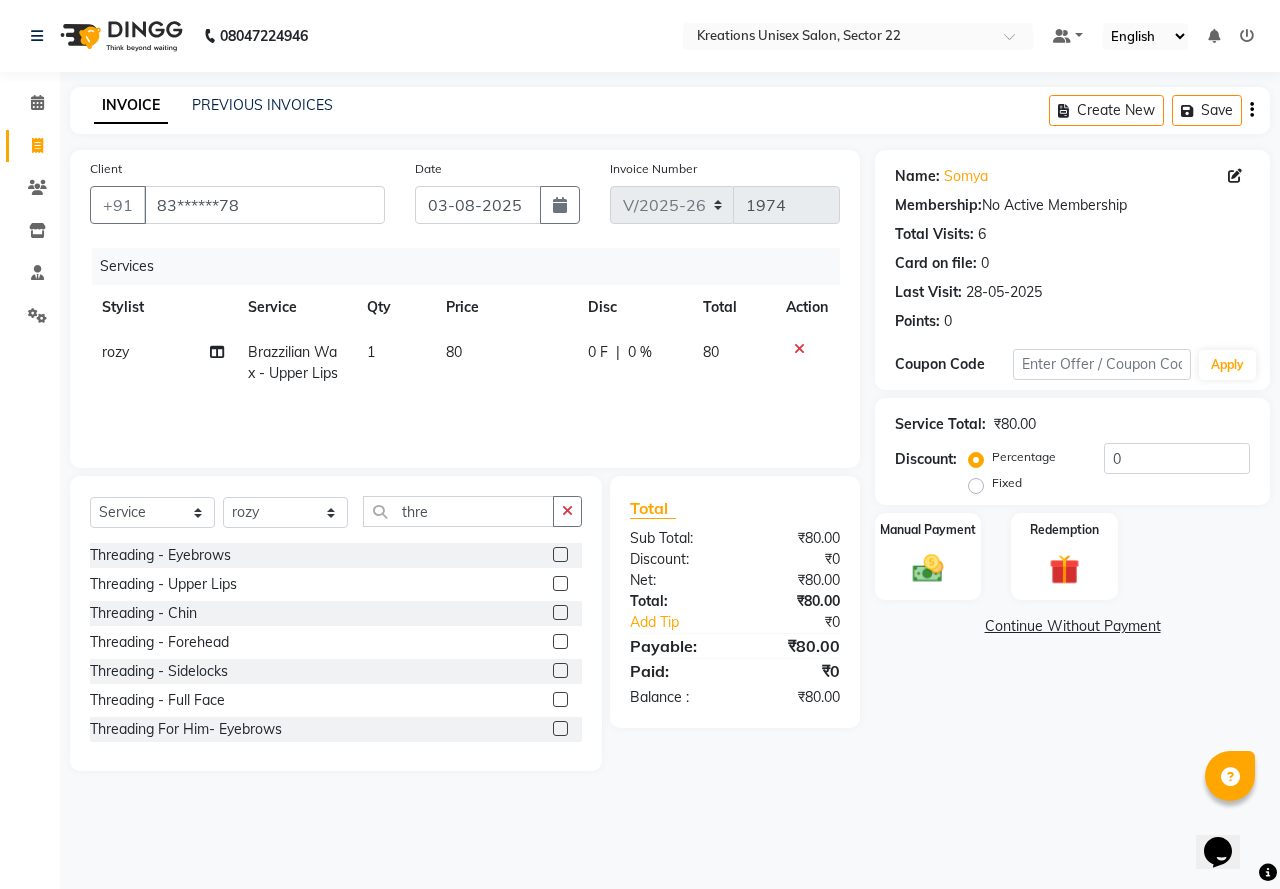 click 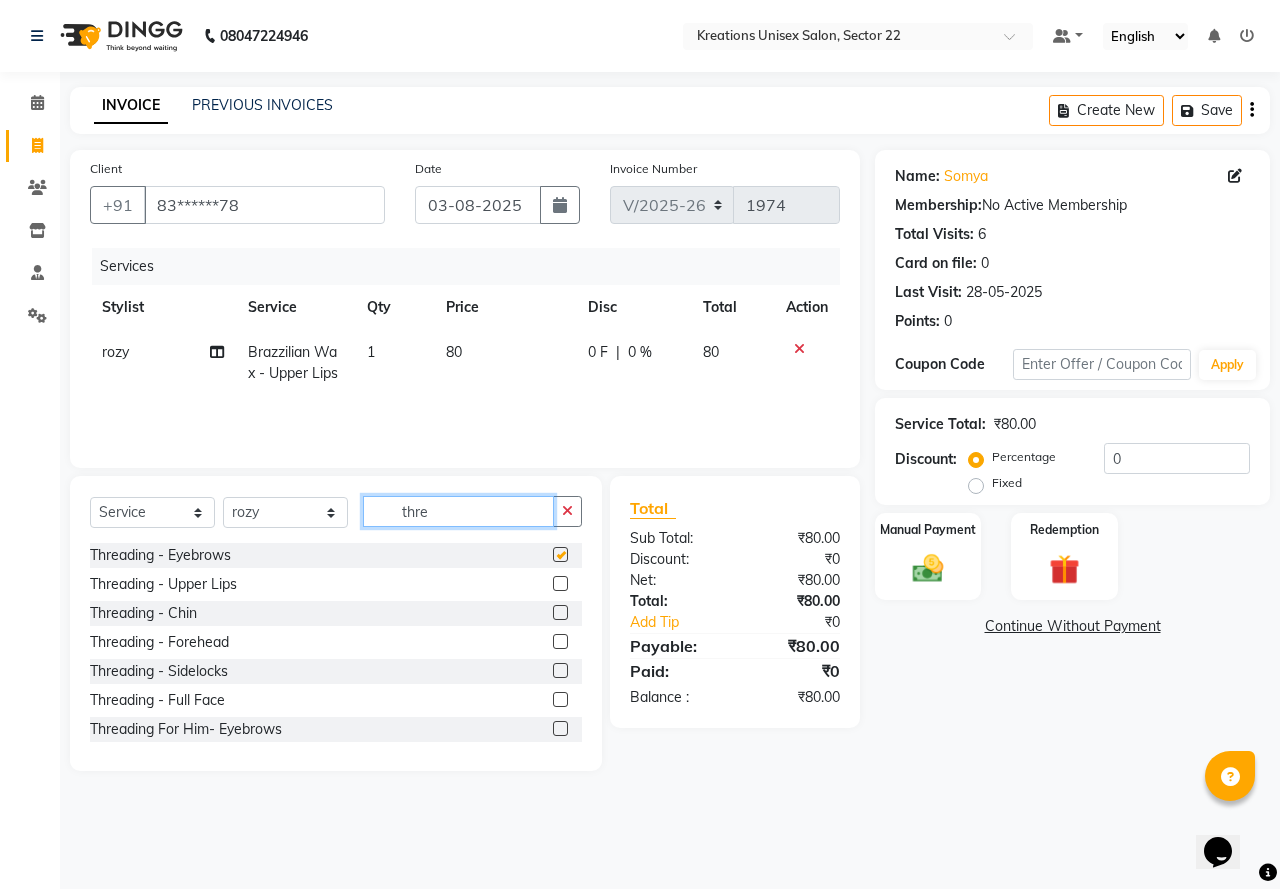 click on "thre" 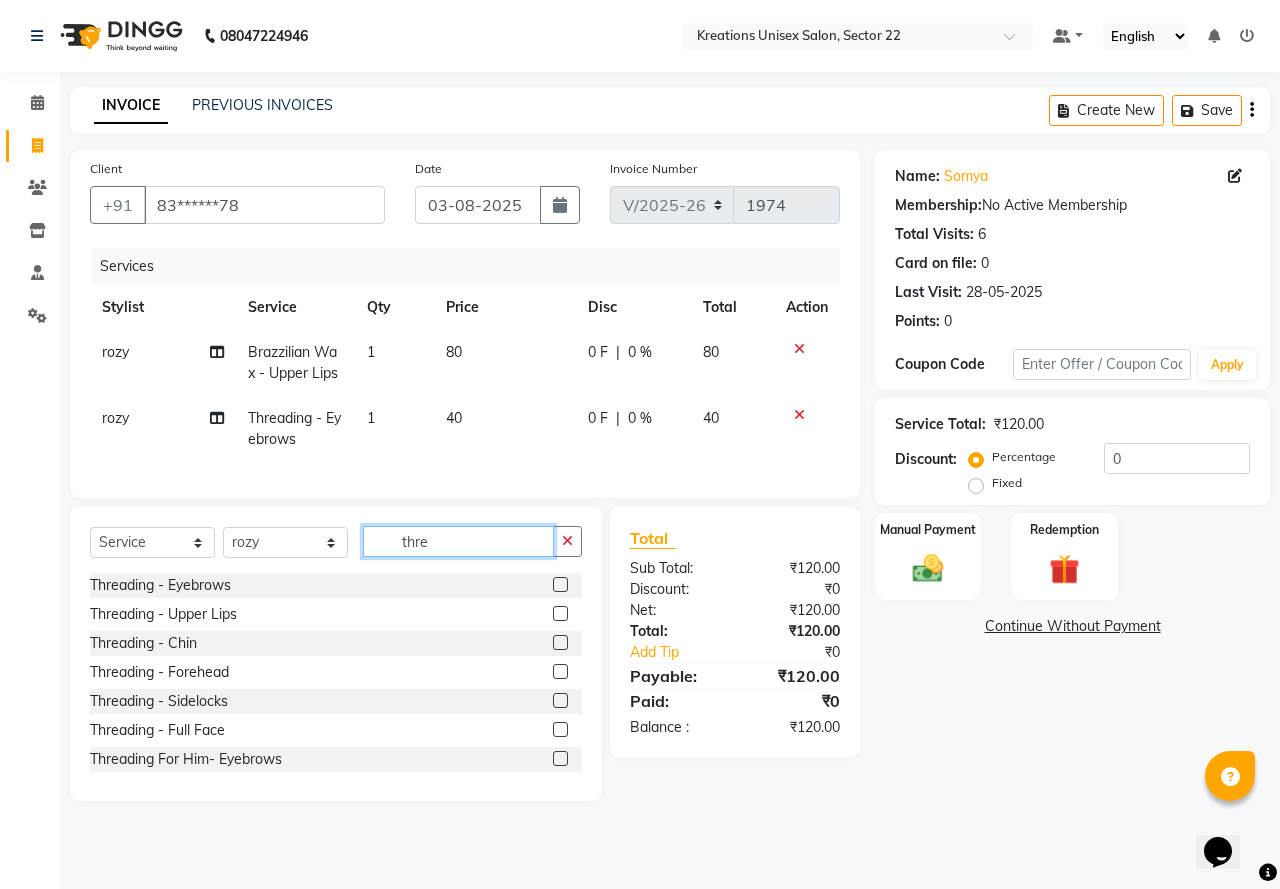checkbox on "false" 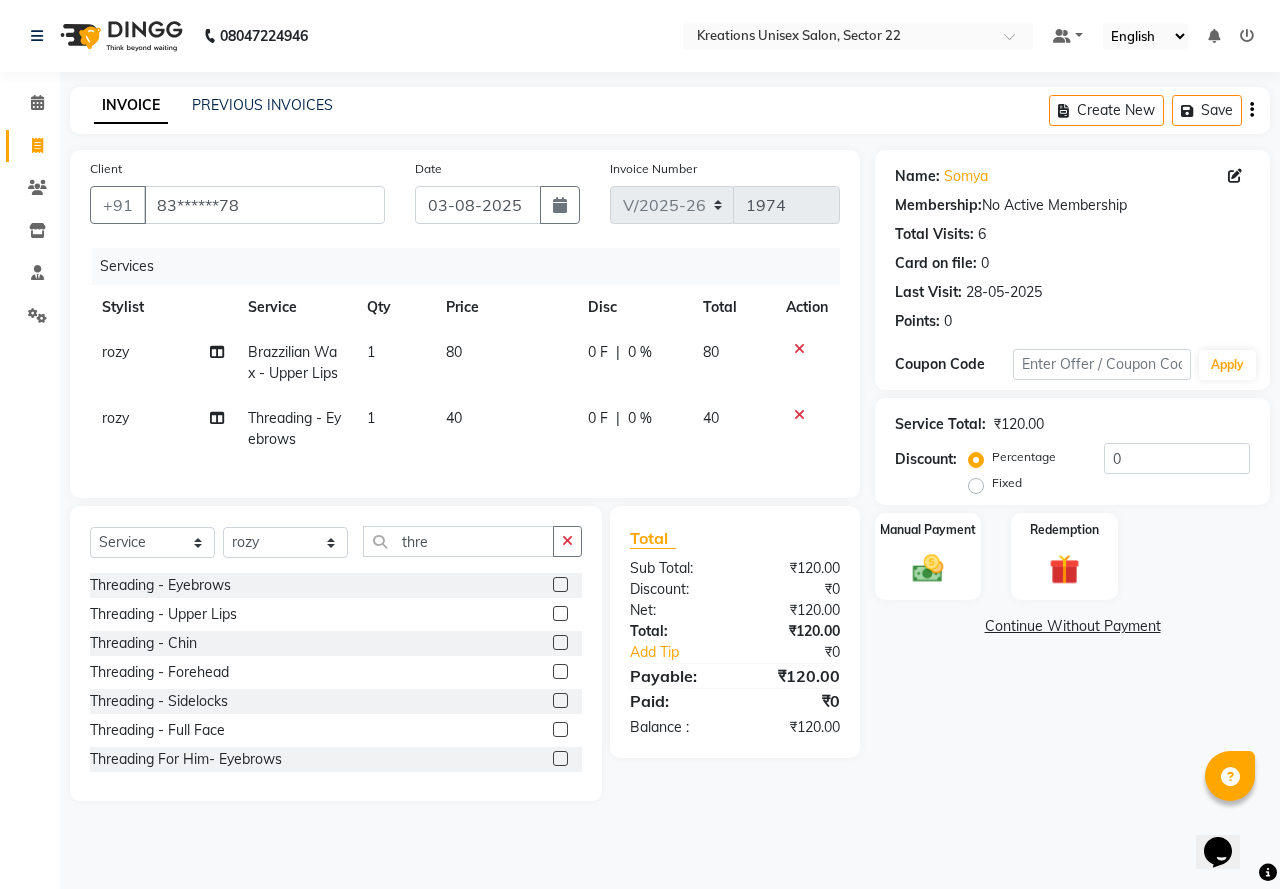 click 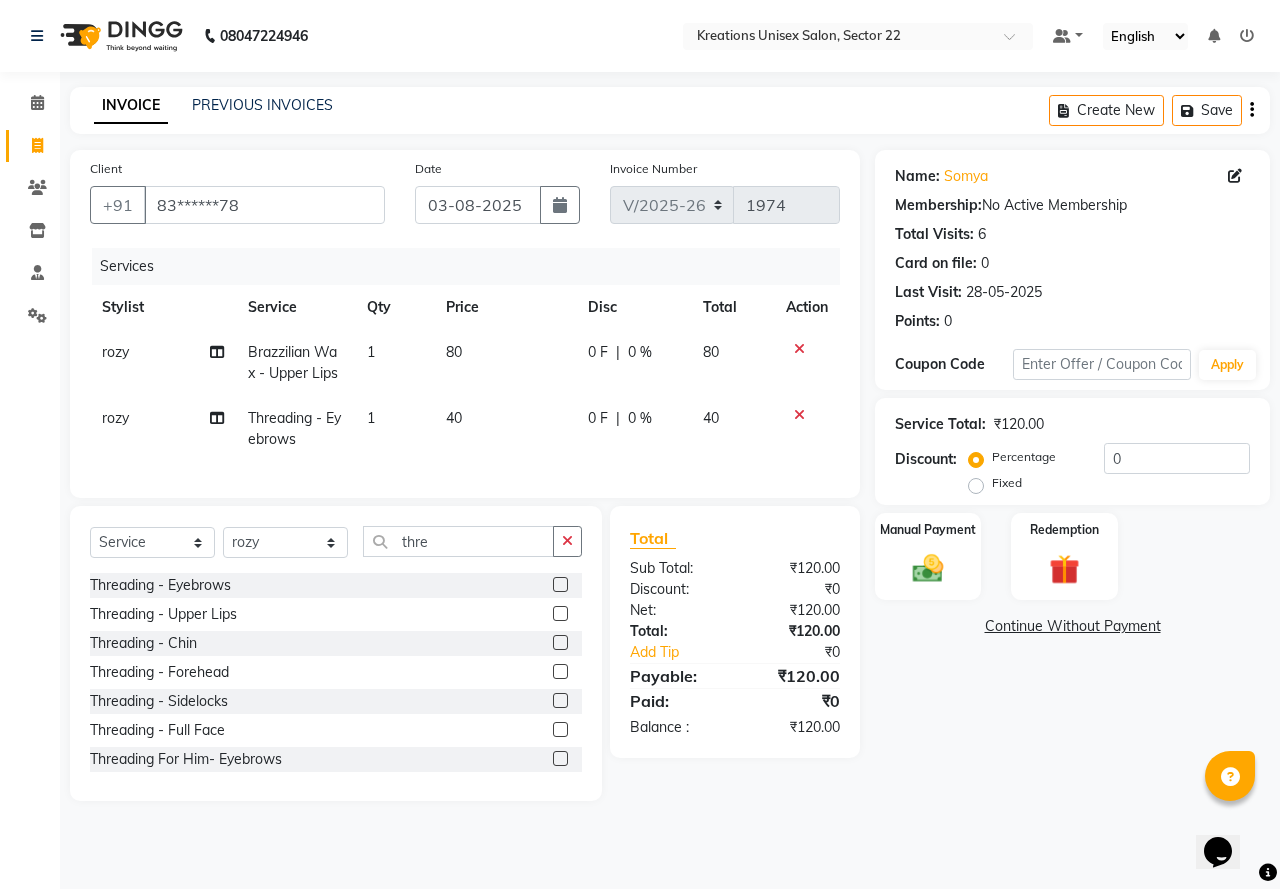 click 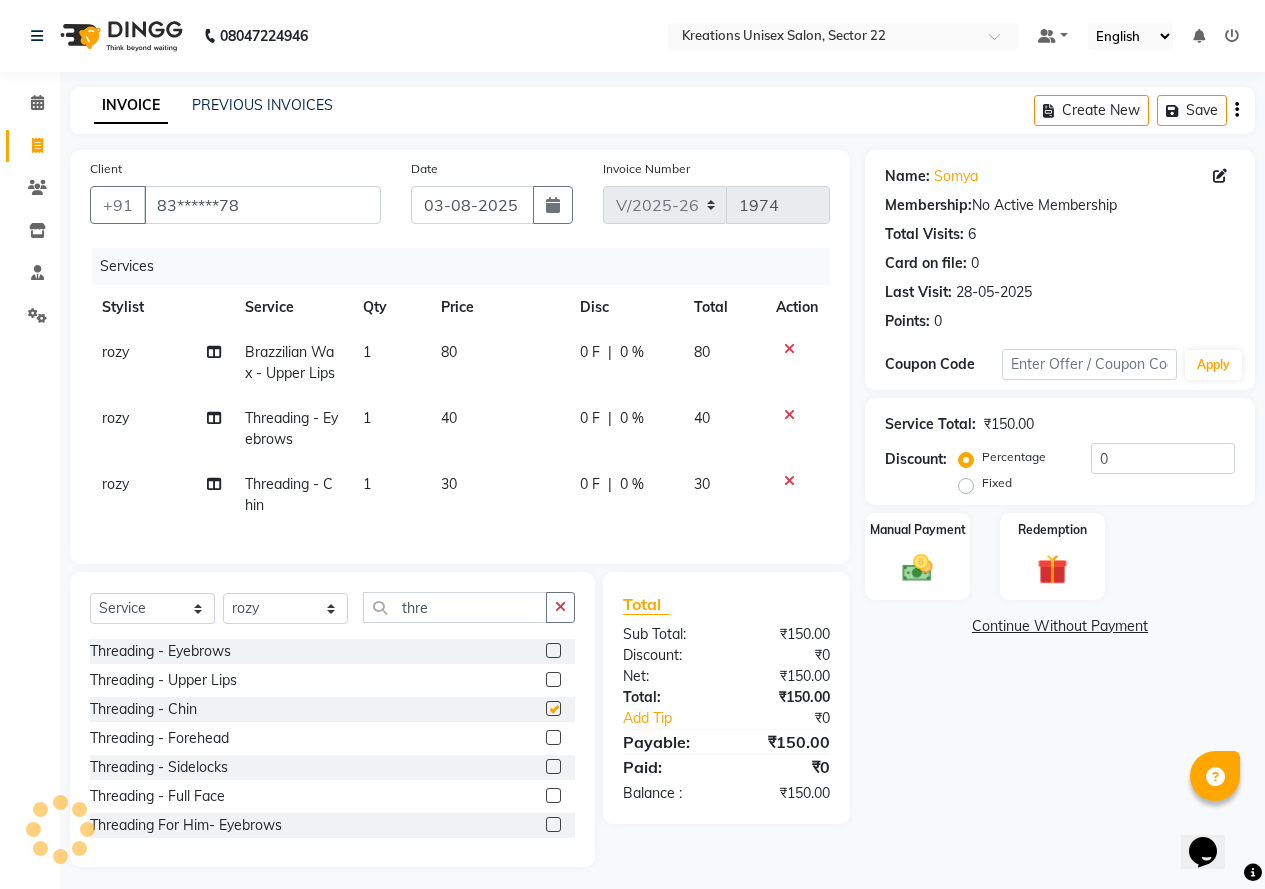 checkbox on "false" 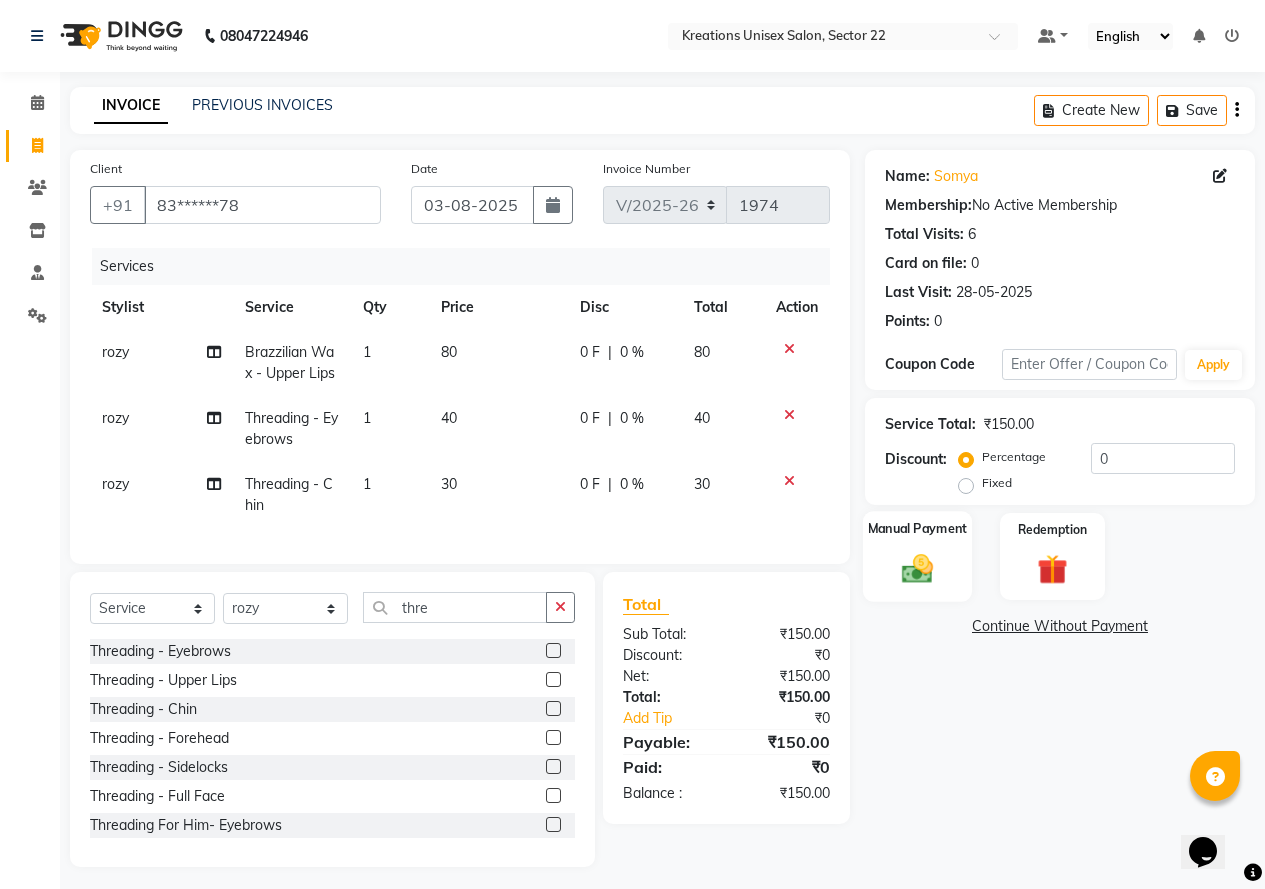 click 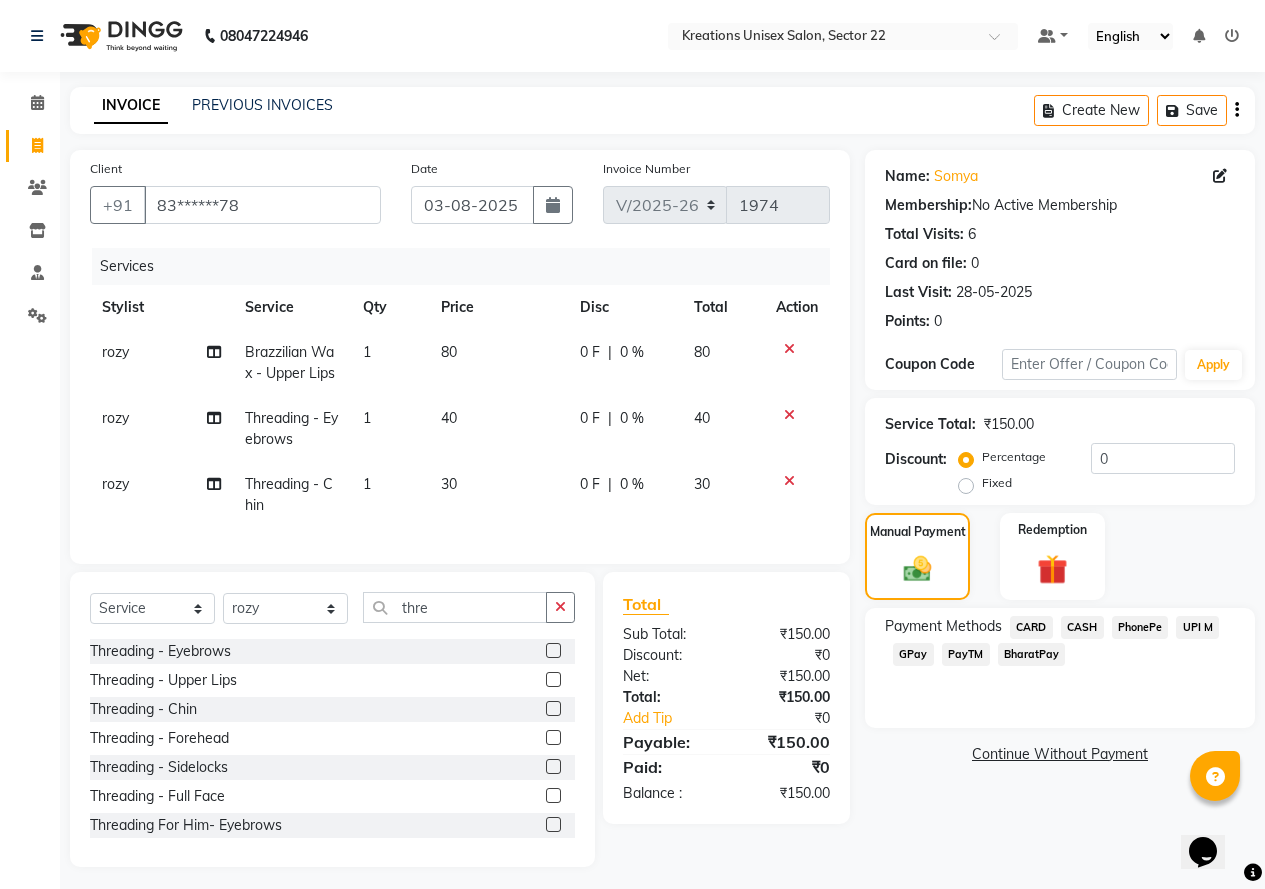 click on "PayTM" 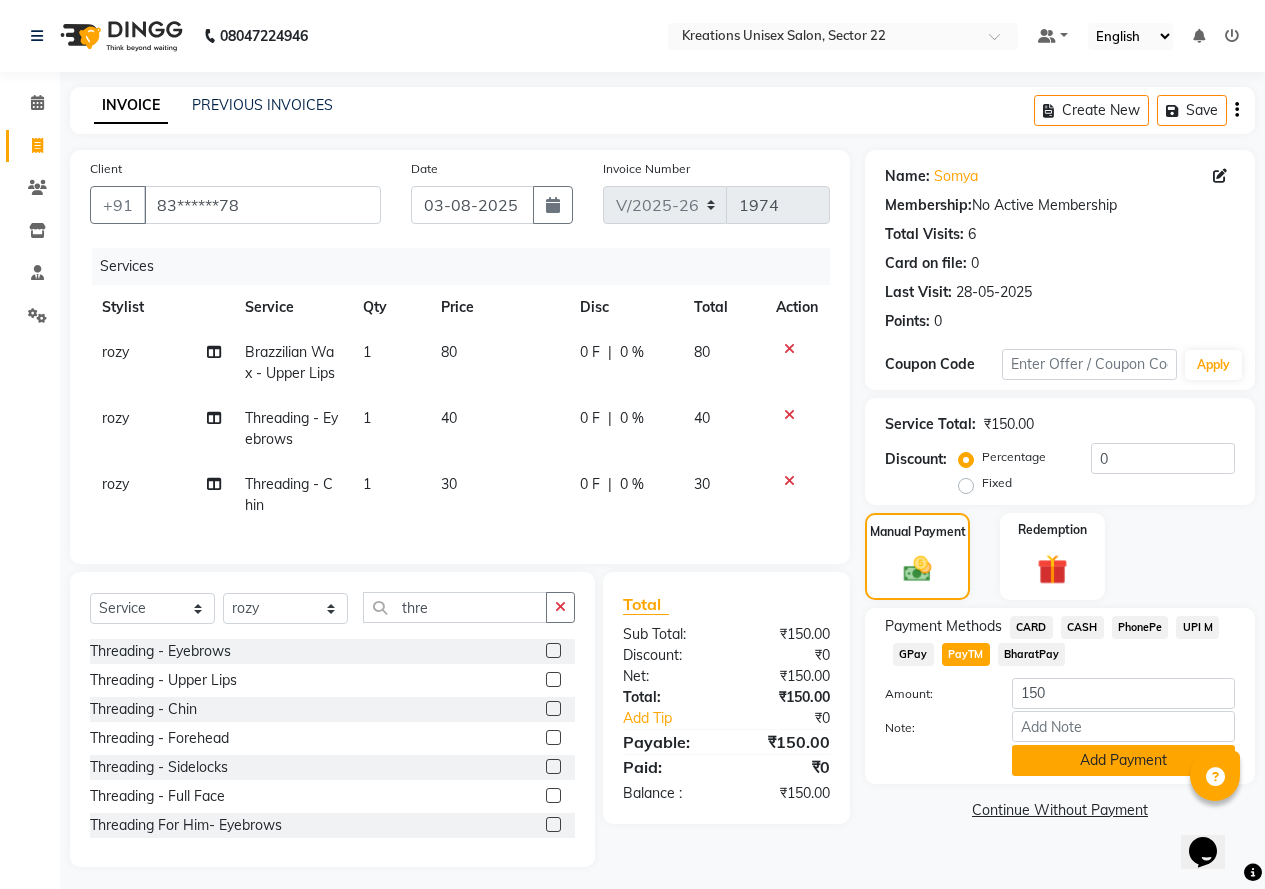 click on "Add Payment" 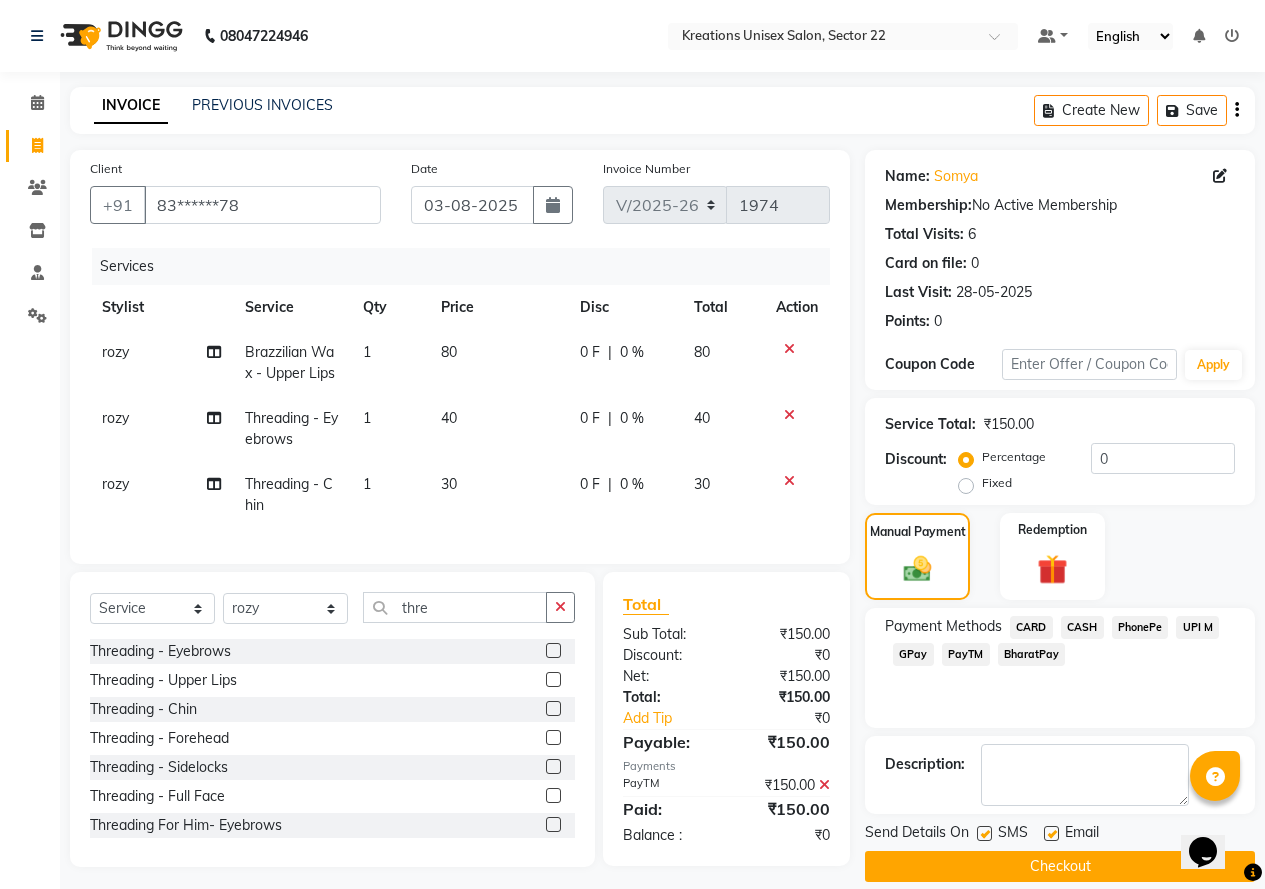 drag, startPoint x: 989, startPoint y: 829, endPoint x: 1012, endPoint y: 842, distance: 26.41969 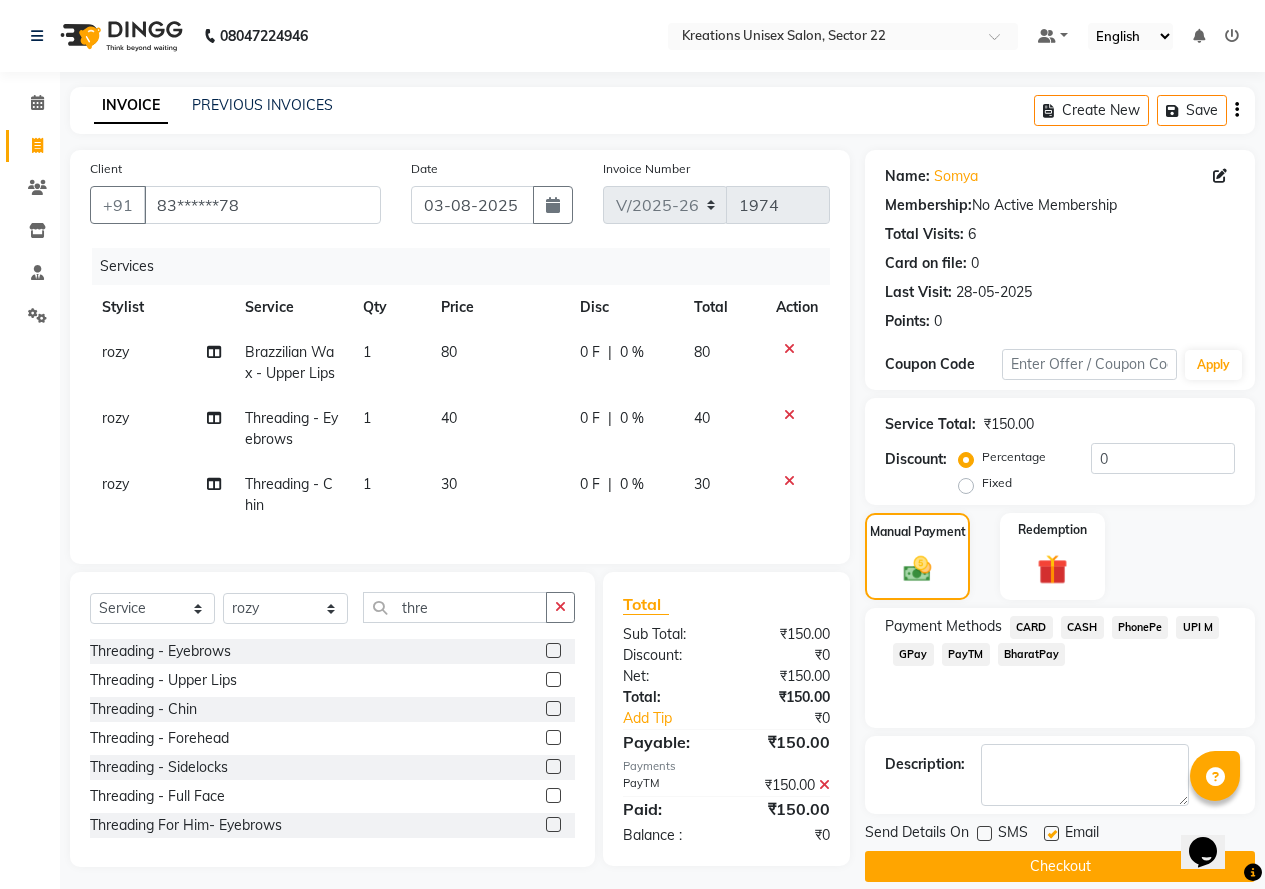 click on "Email" 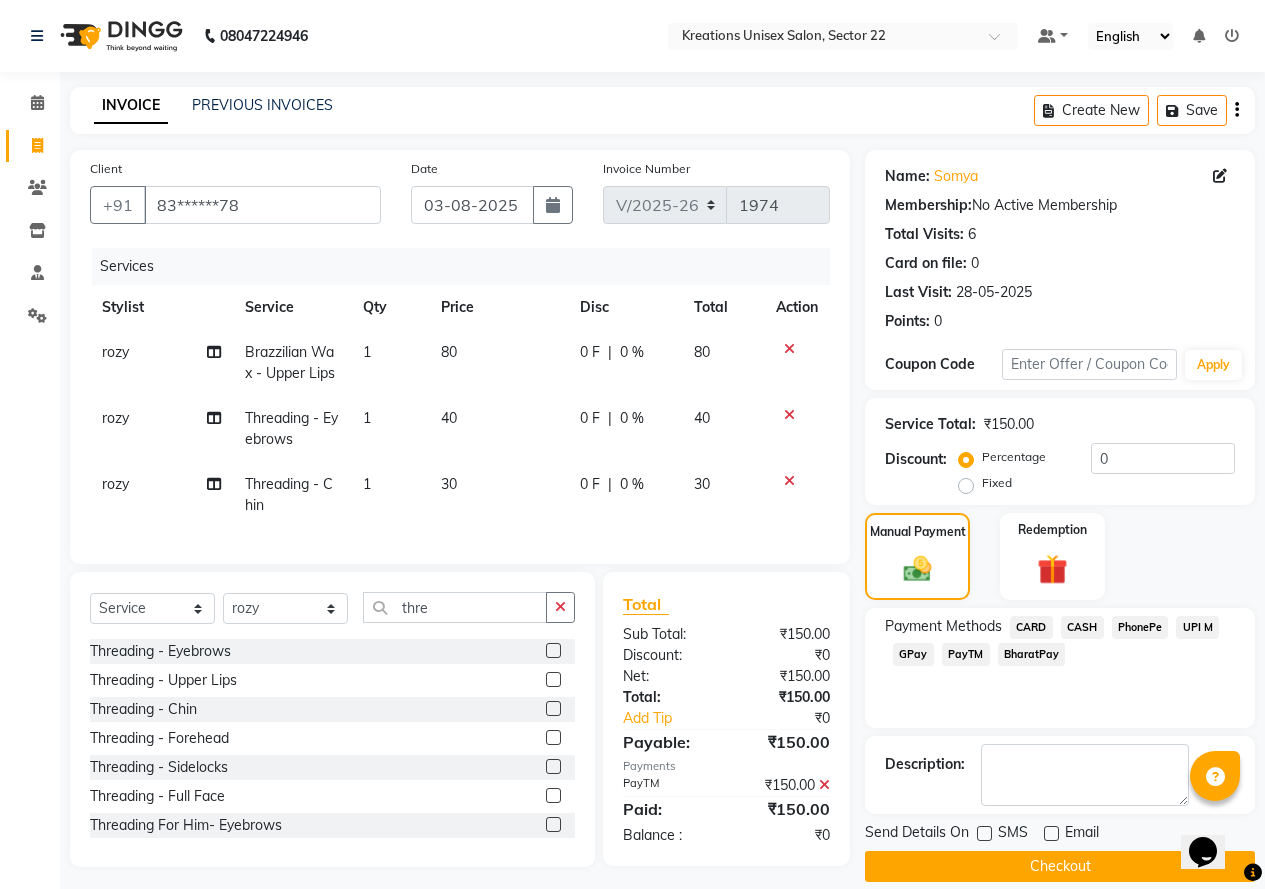 click on "Checkout" 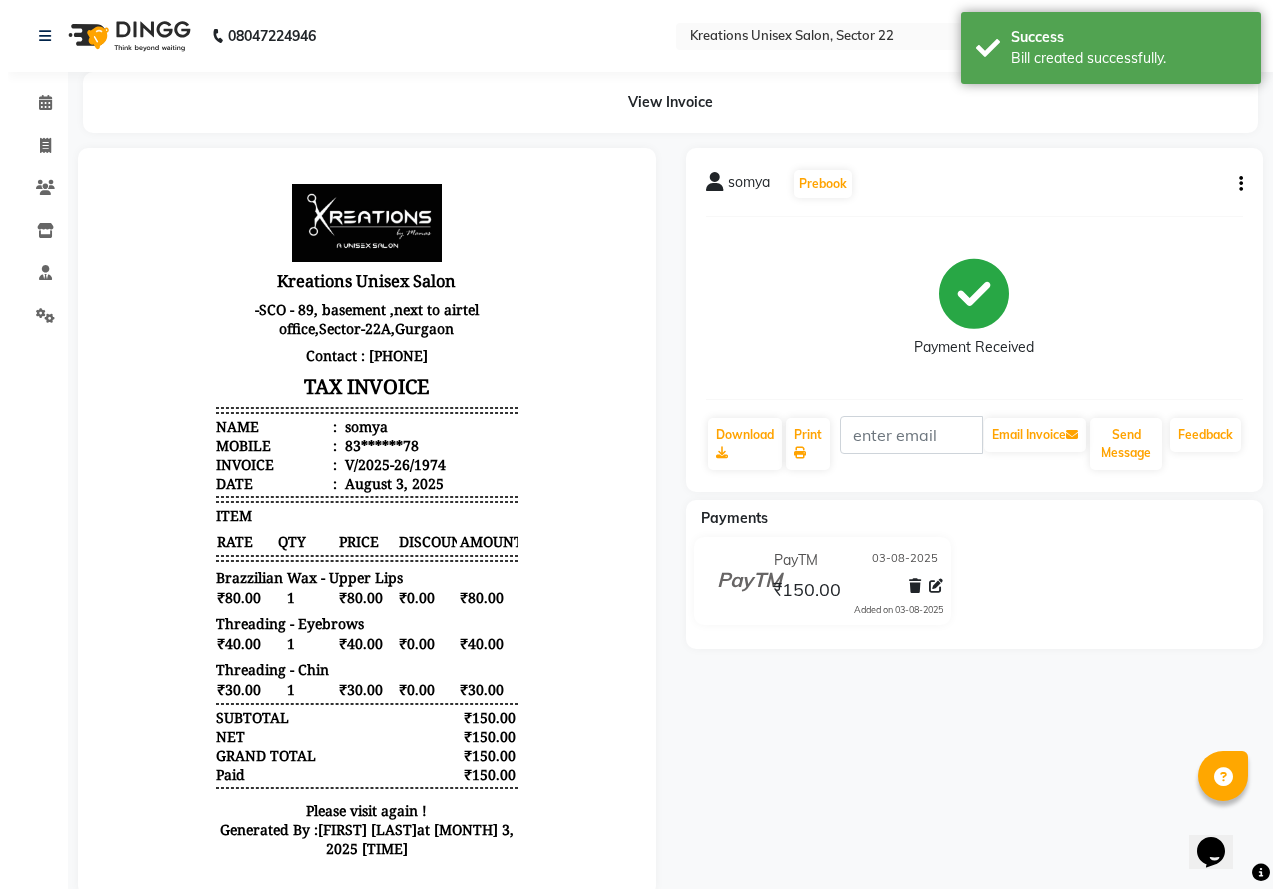 scroll, scrollTop: 0, scrollLeft: 0, axis: both 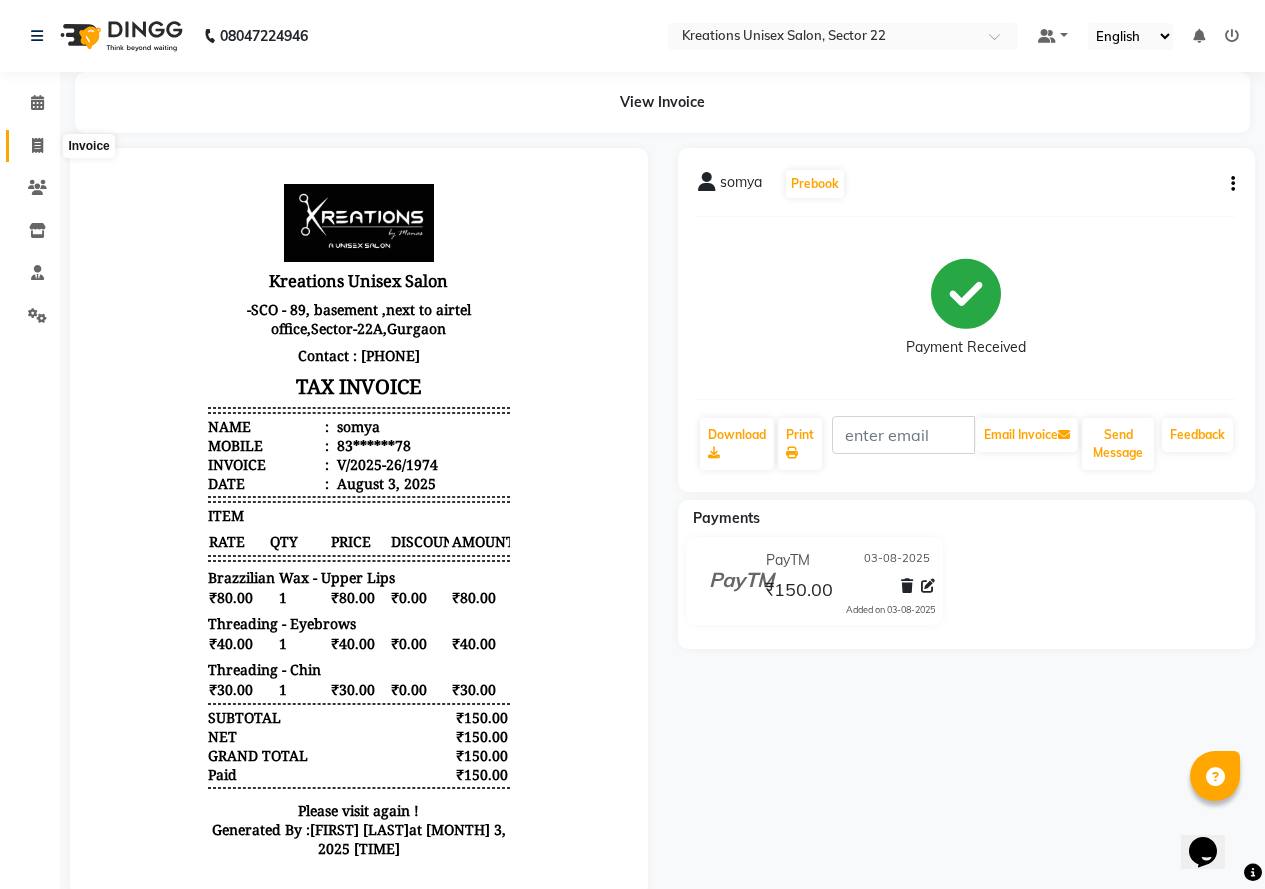 click 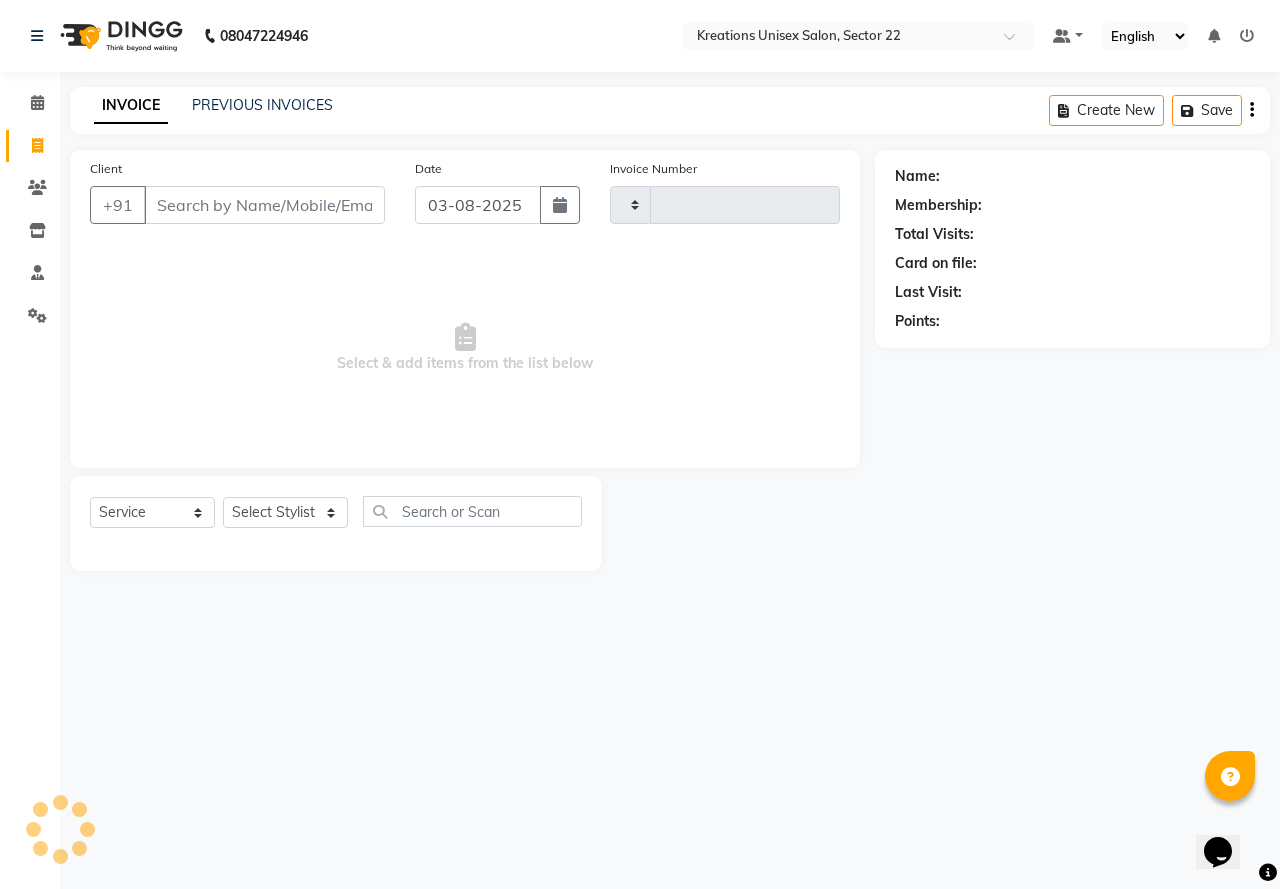type on "1975" 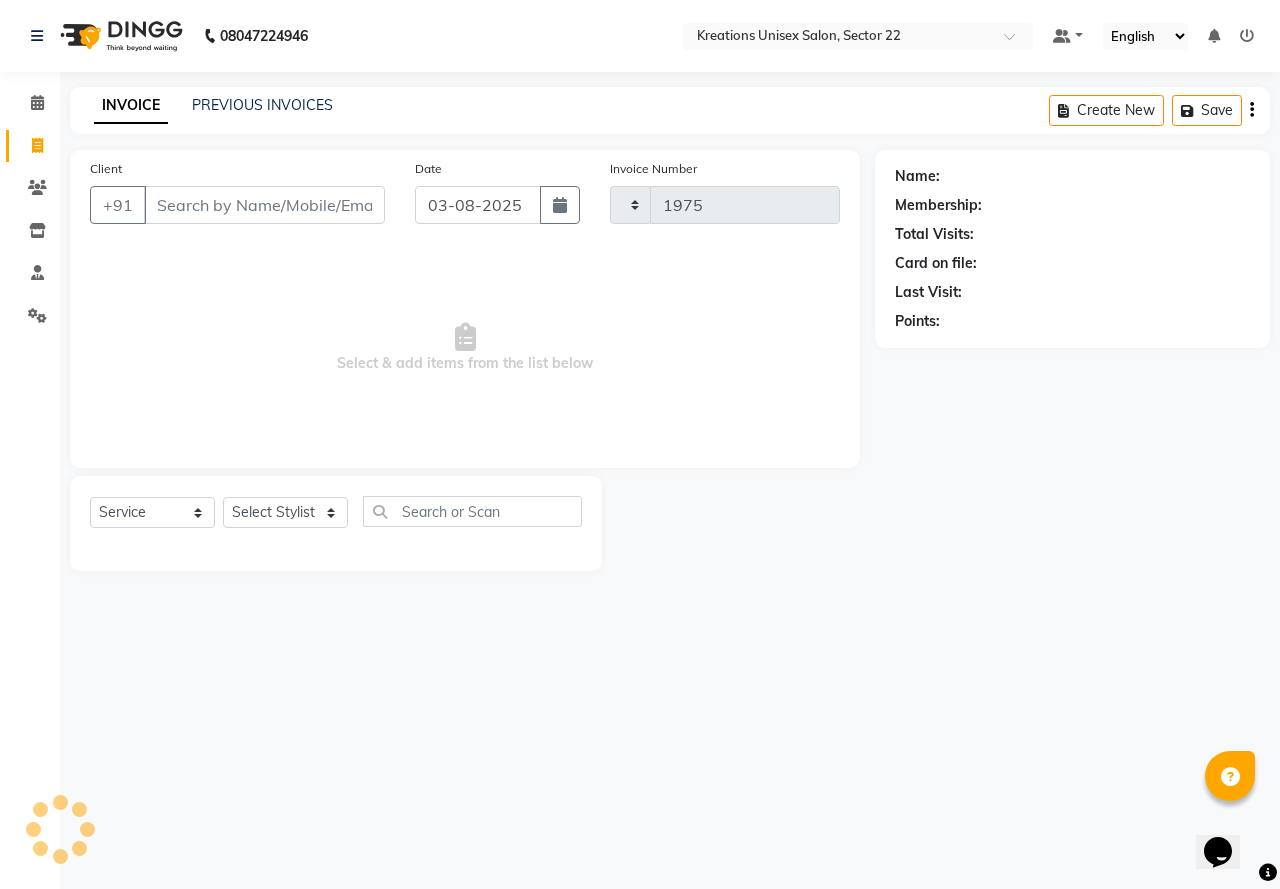 select on "6170" 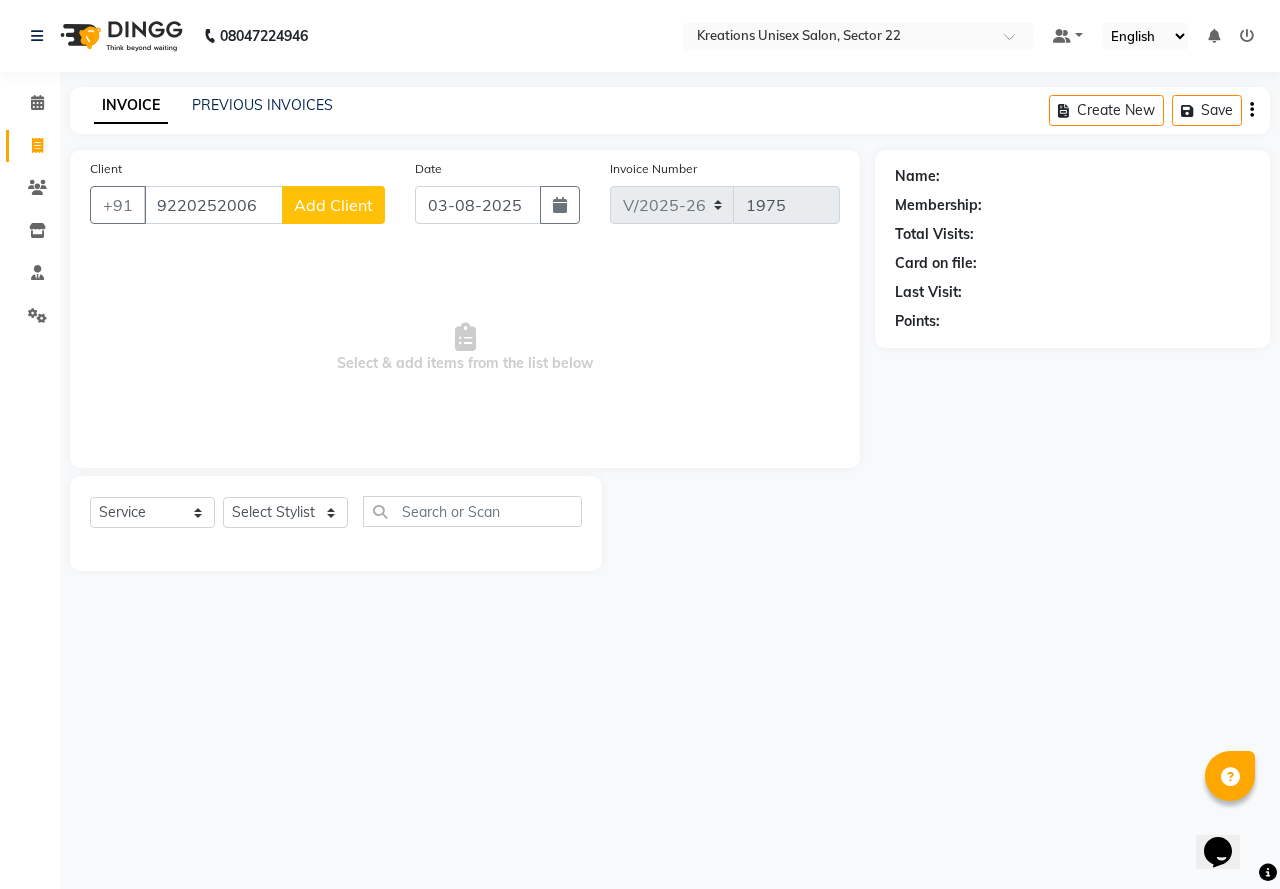 type on "9220252006" 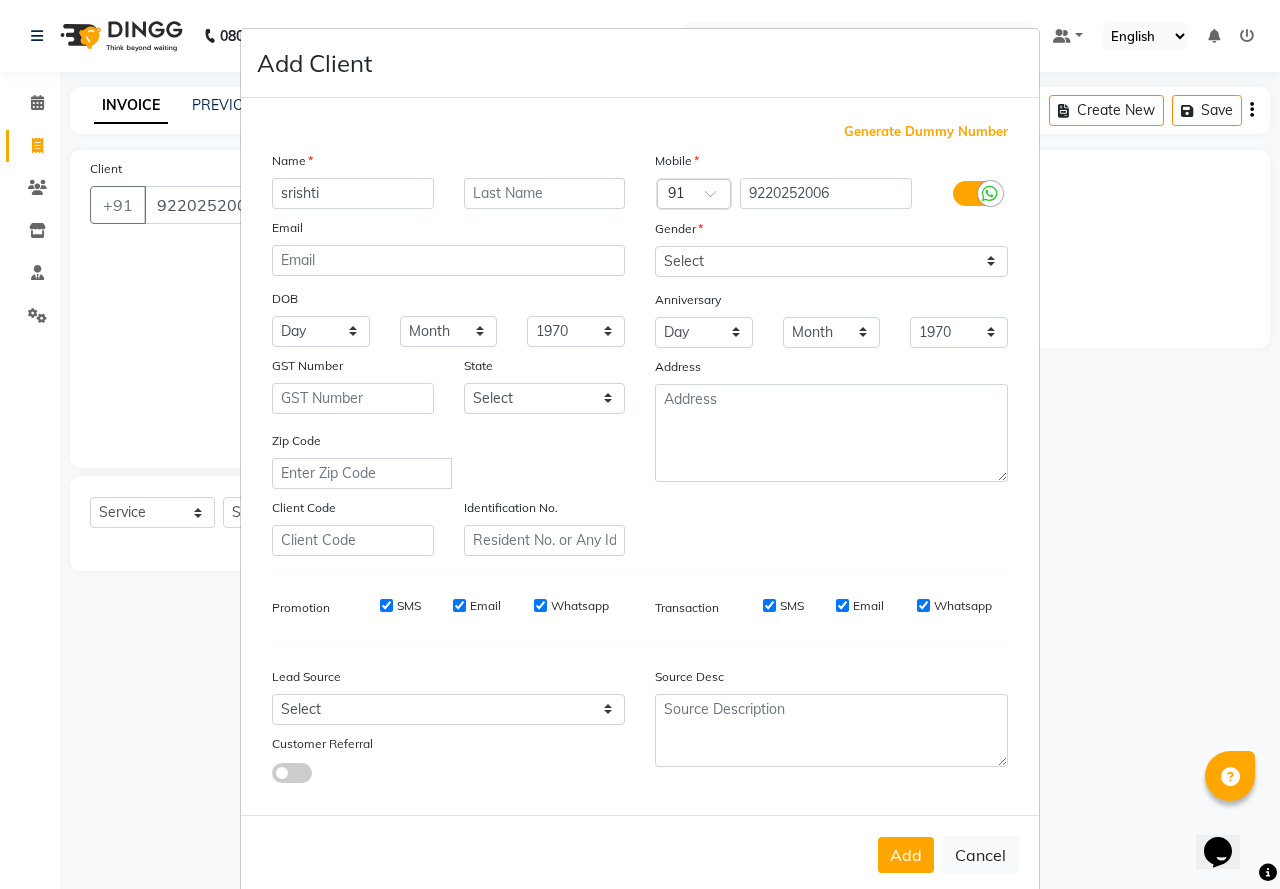 type on "srishti" 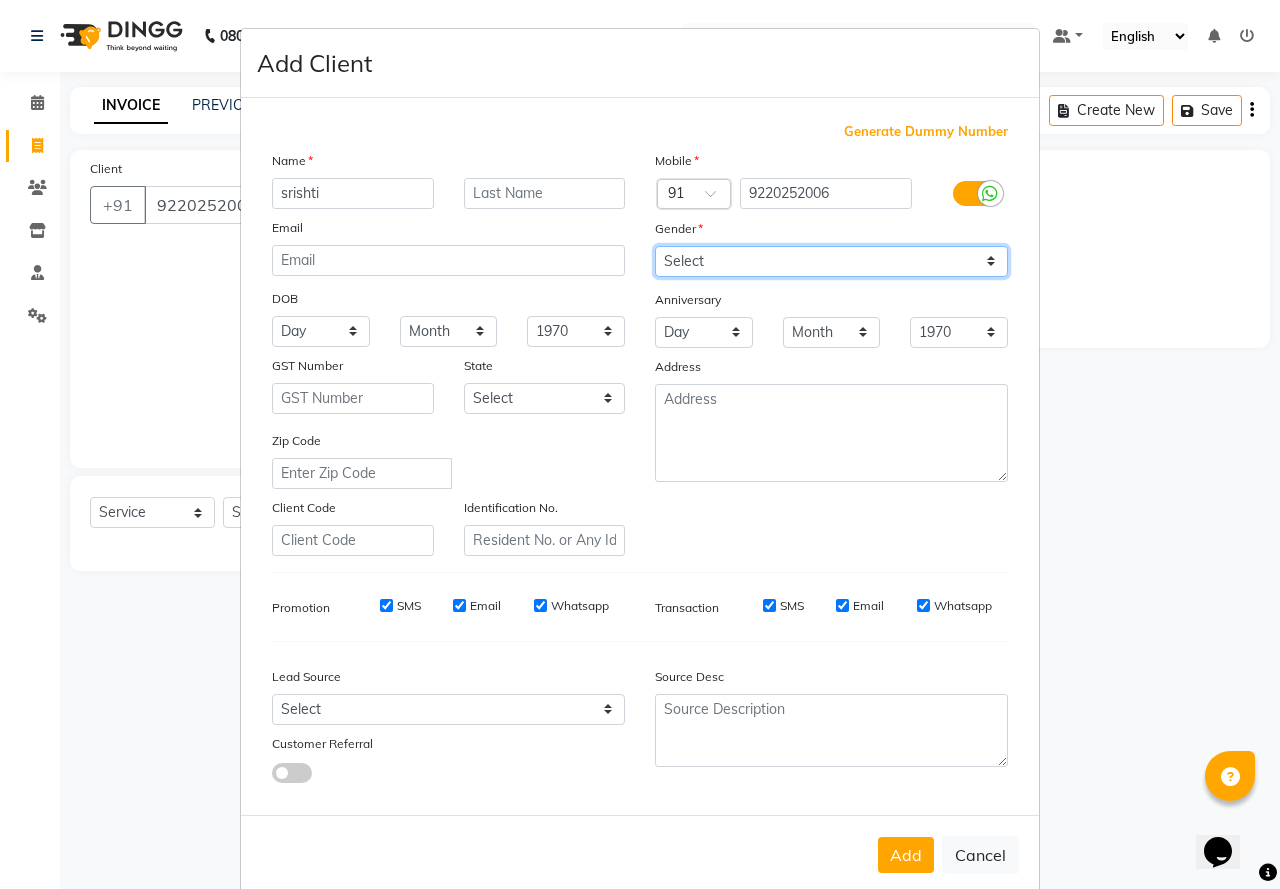 click on "Select Male Female Other Prefer Not To Say" at bounding box center (831, 261) 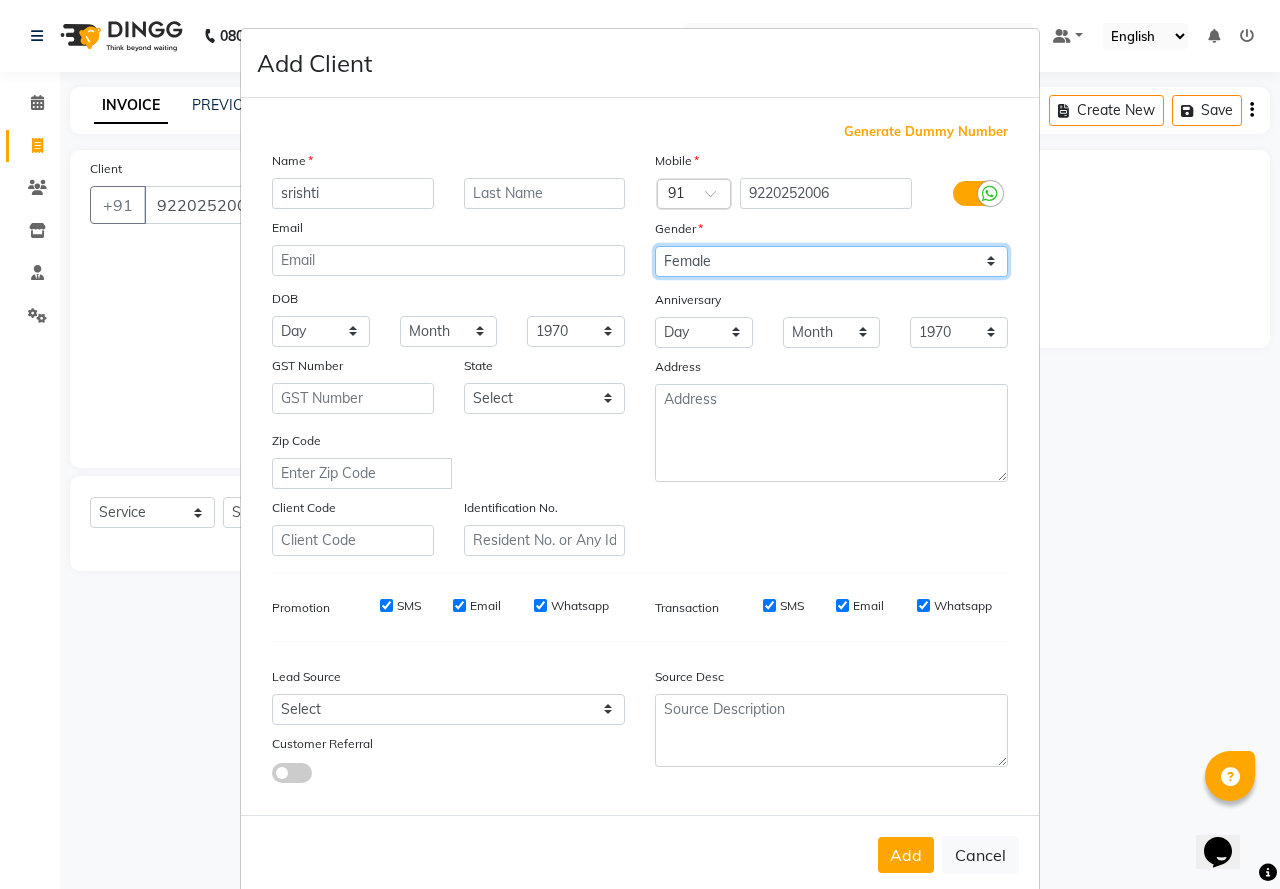 click on "Select Male Female Other Prefer Not To Say" at bounding box center [831, 261] 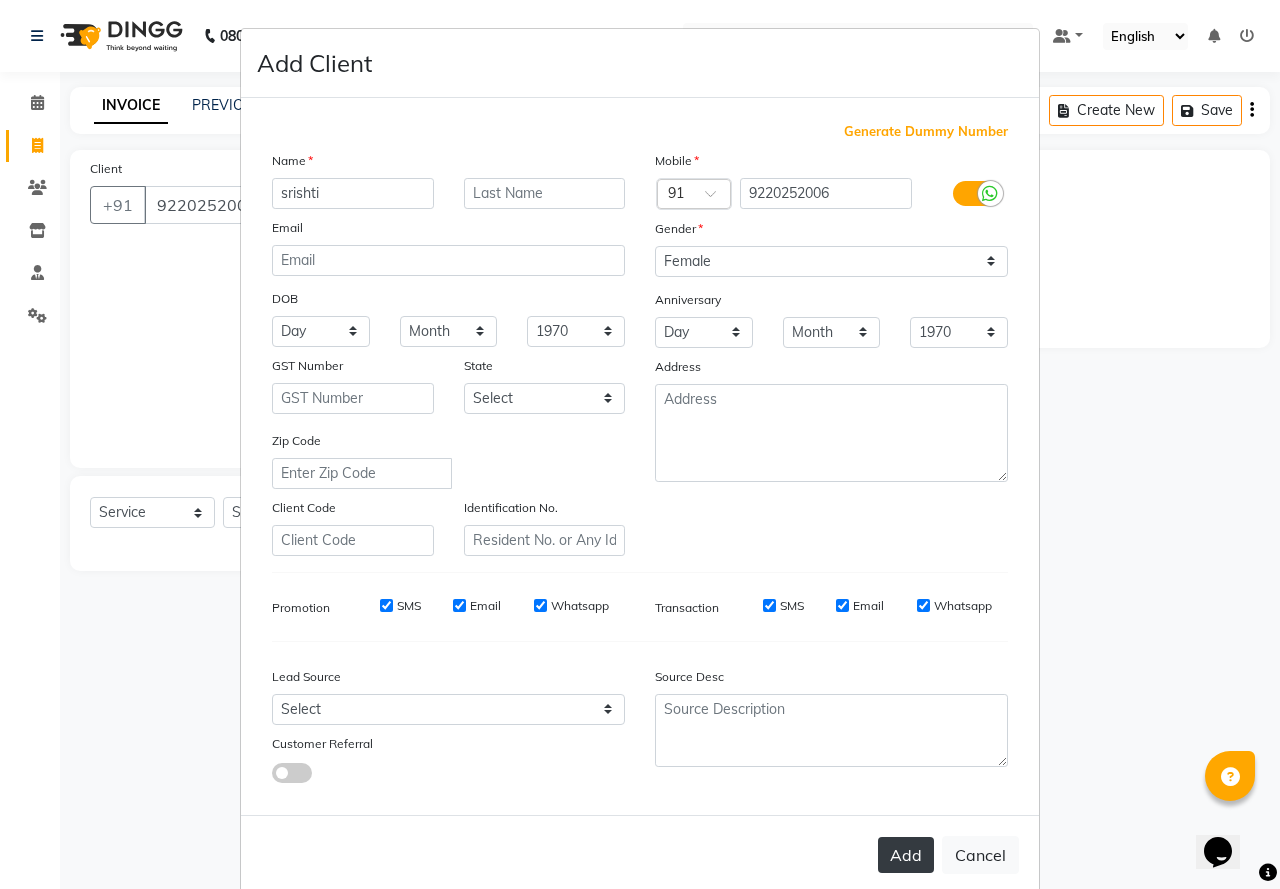 click on "Add" at bounding box center (906, 855) 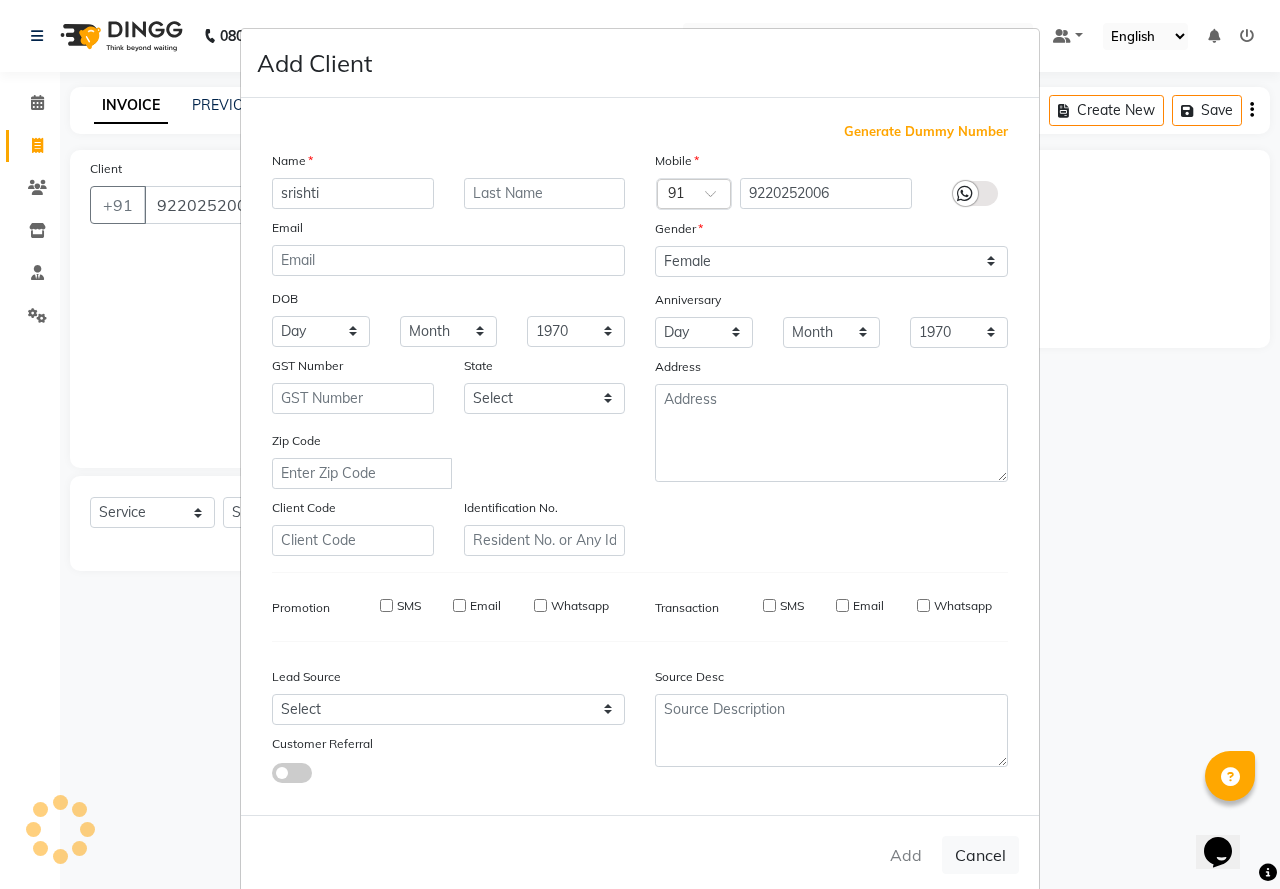 type on "92******06" 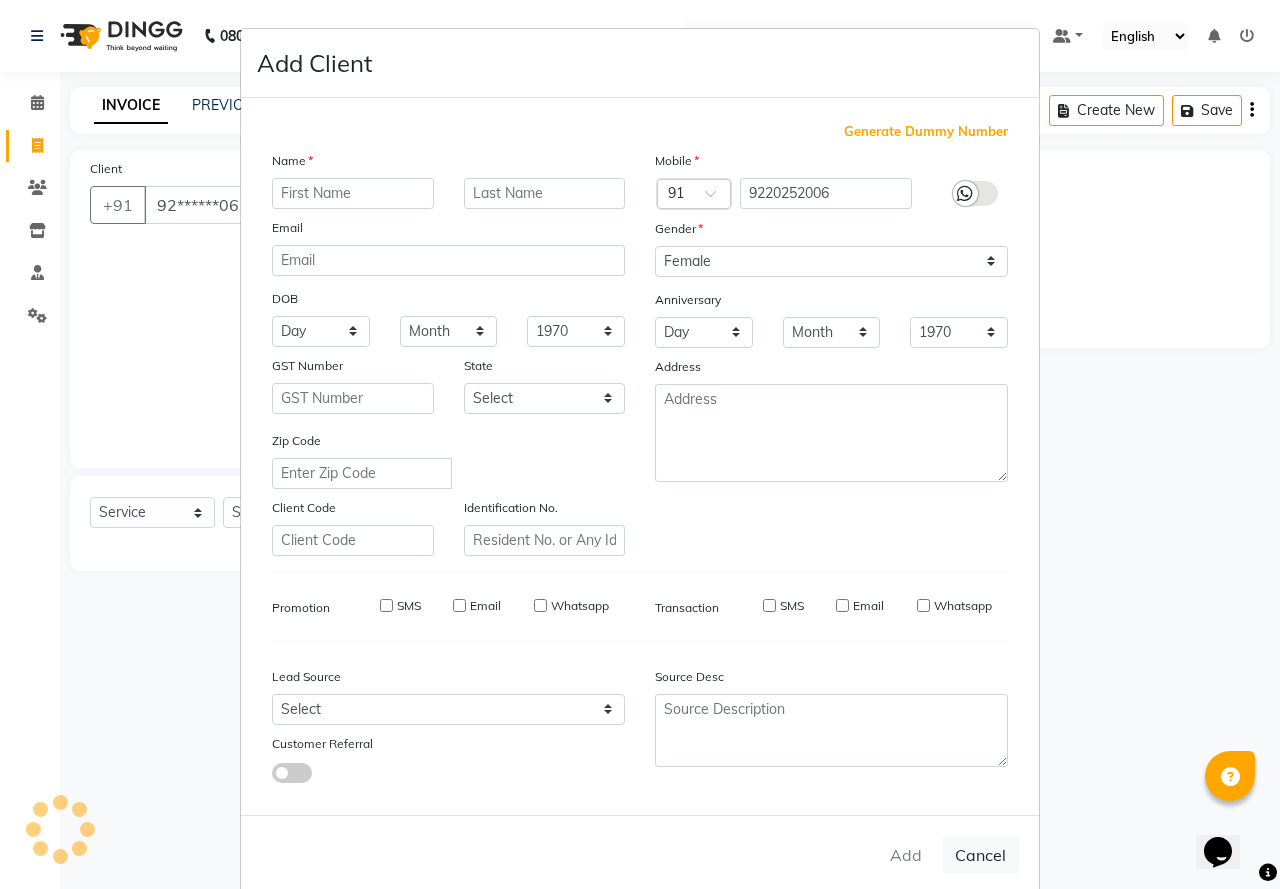 select 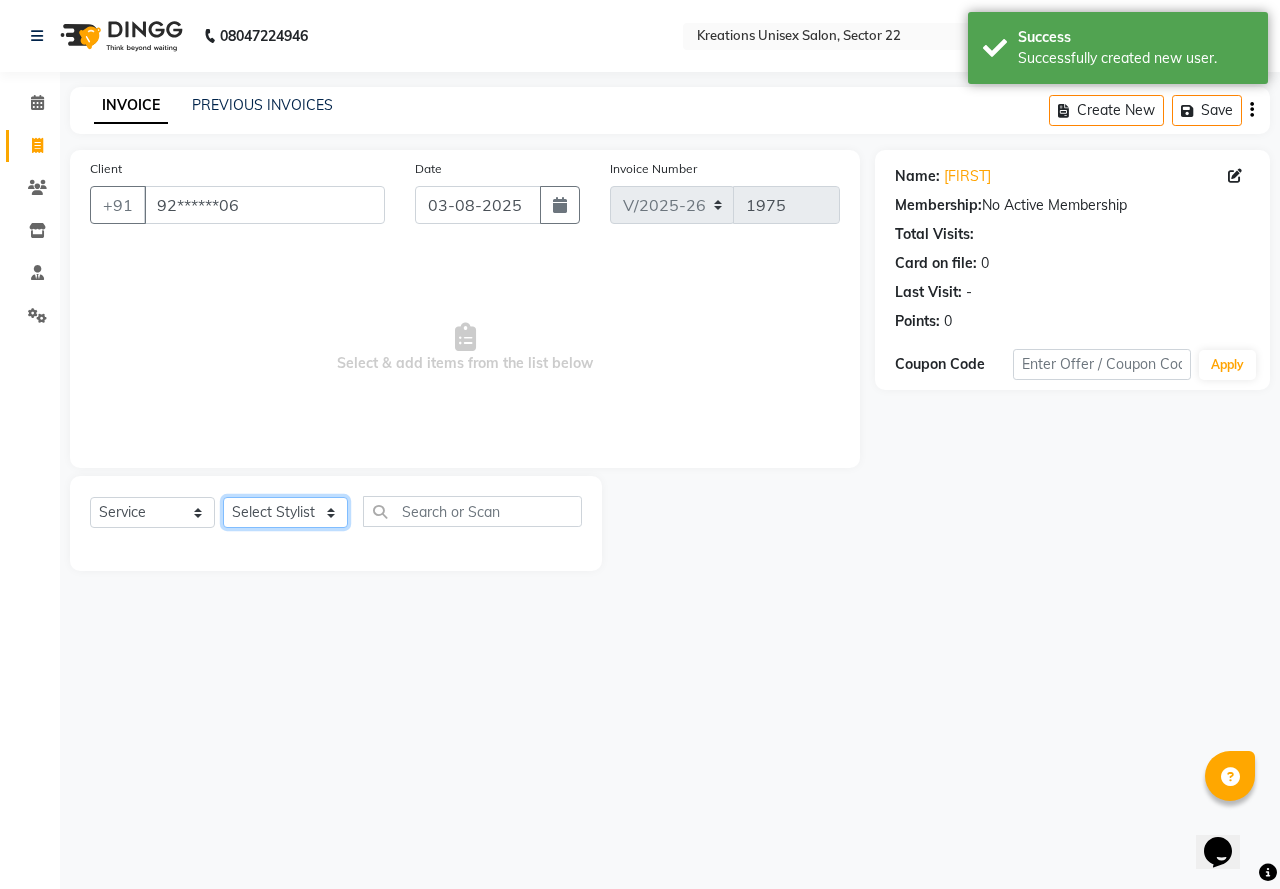click on "Select Stylist AMAN Jeet Manager Jitender  Kapil  Kavita Manager Malik Khan  Manas Sir  rozy  Sector-23 Shaffali Maam  Shiv Kumar Sita Mehto" 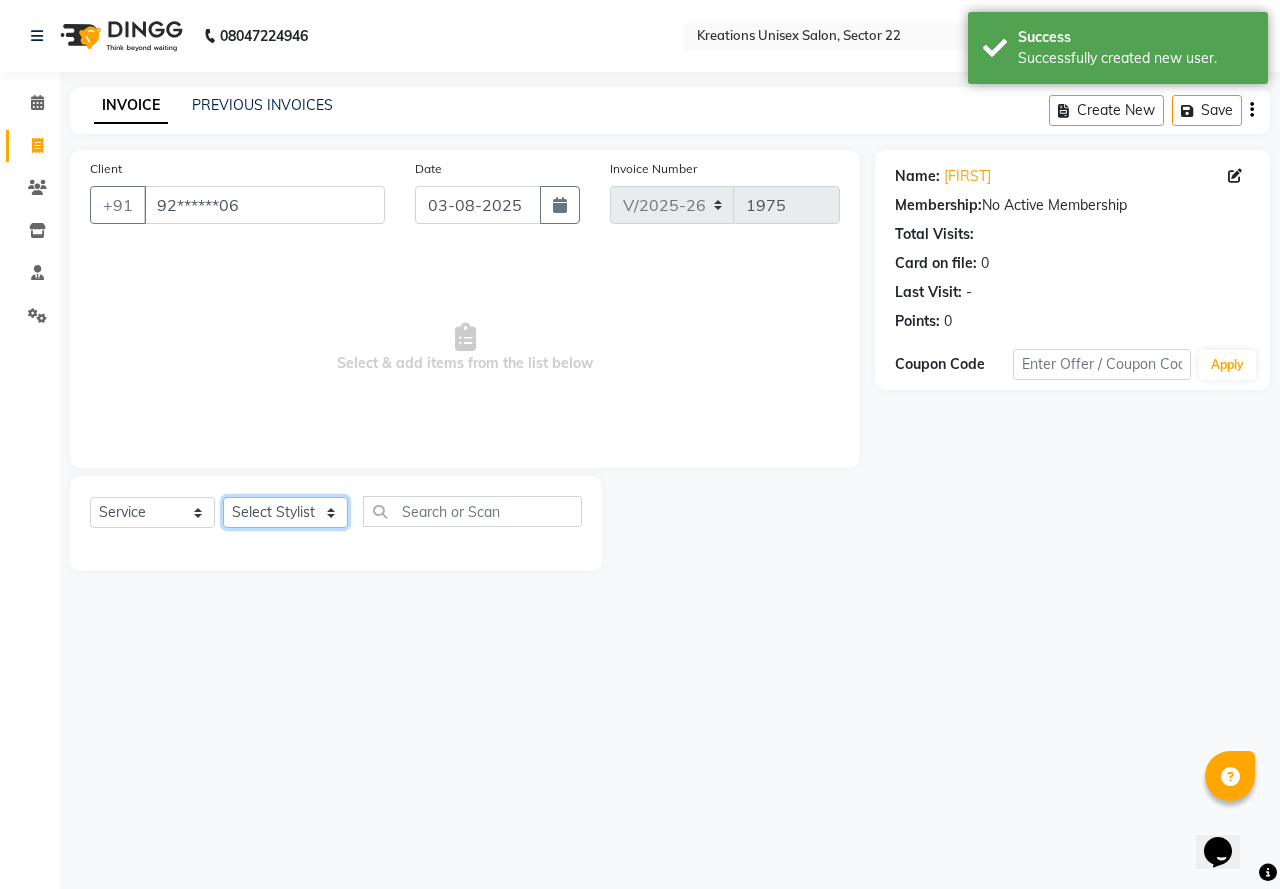 select on "87945" 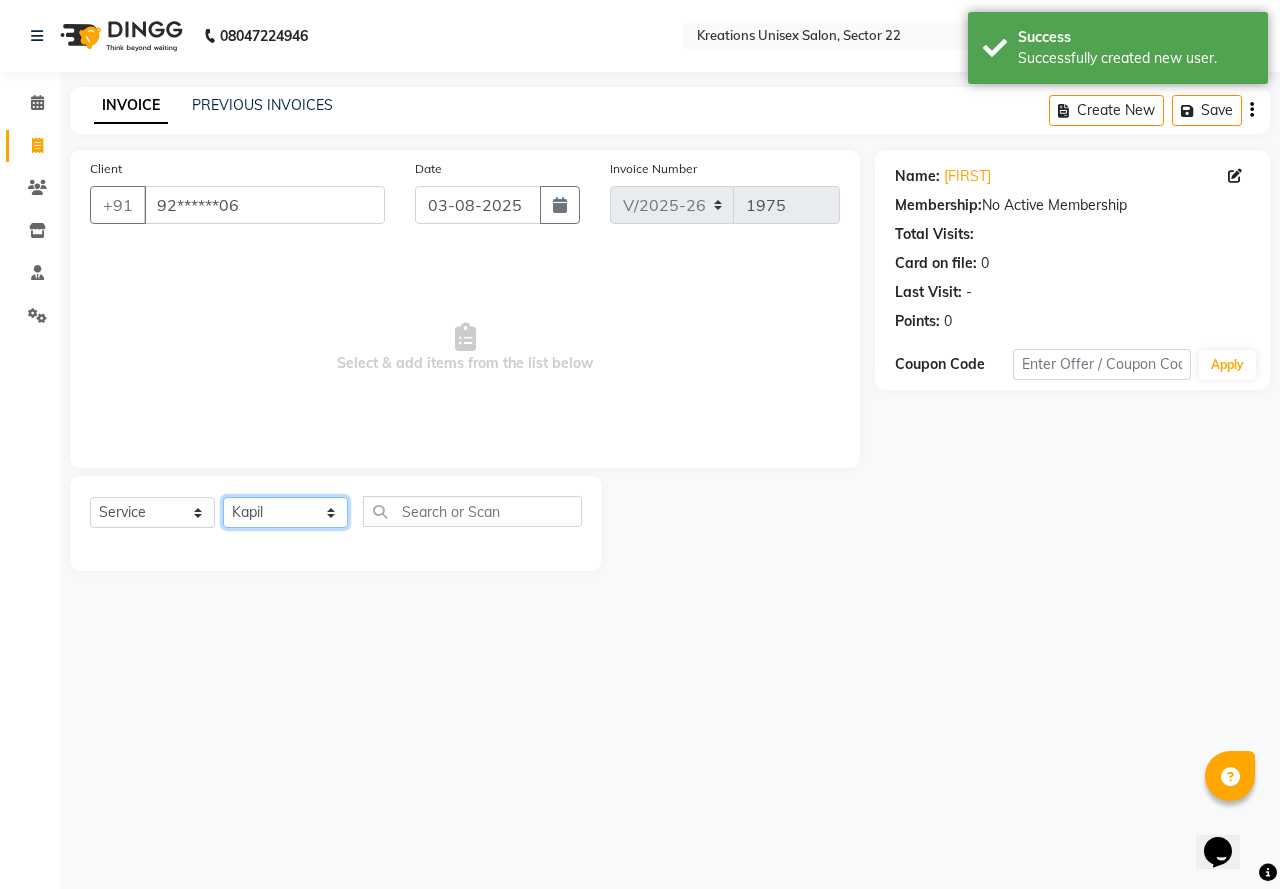 click on "Select Stylist AMAN Jeet Manager Jitender  Kapil  Kavita Manager Malik Khan  Manas Sir  rozy  Sector-23 Shaffali Maam  Shiv Kumar Sita Mehto" 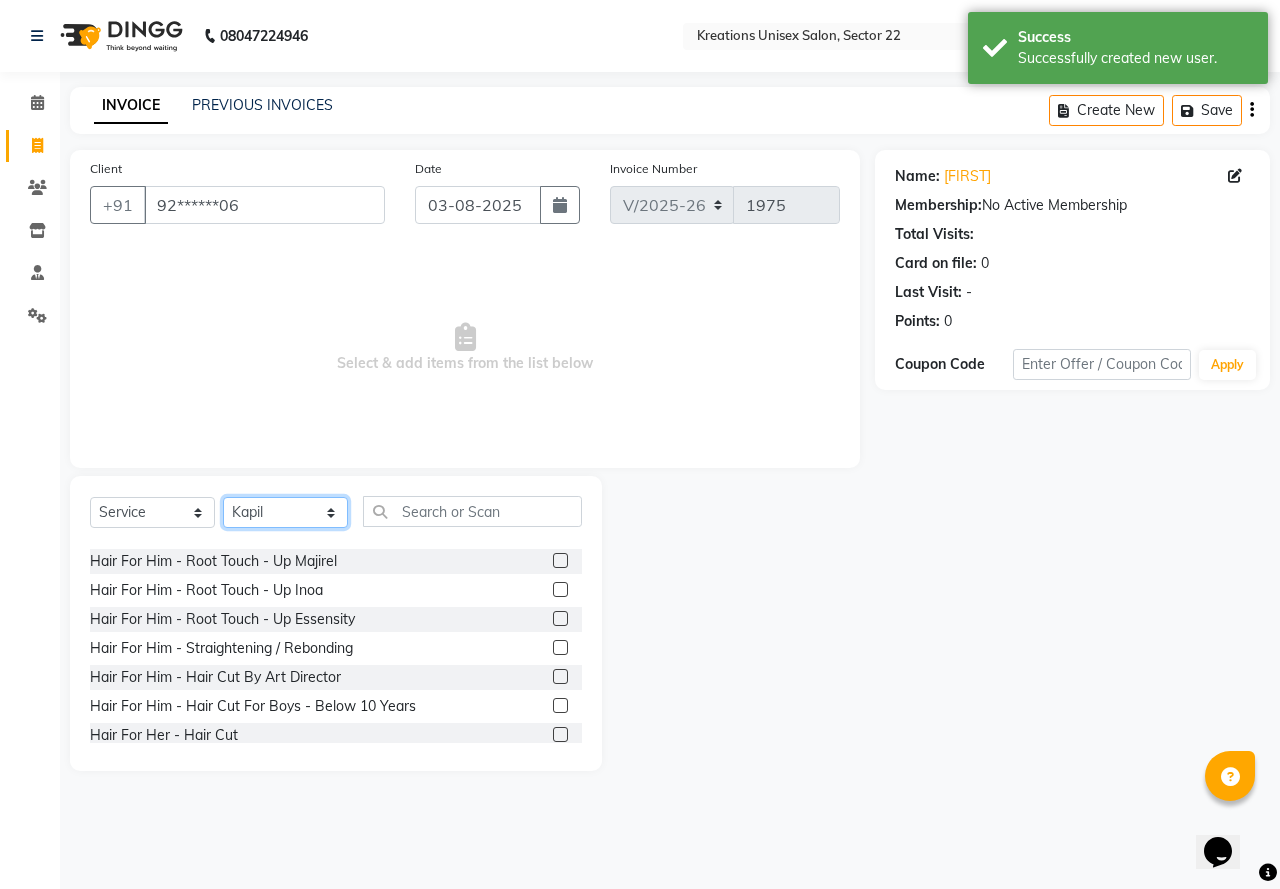 scroll, scrollTop: 500, scrollLeft: 0, axis: vertical 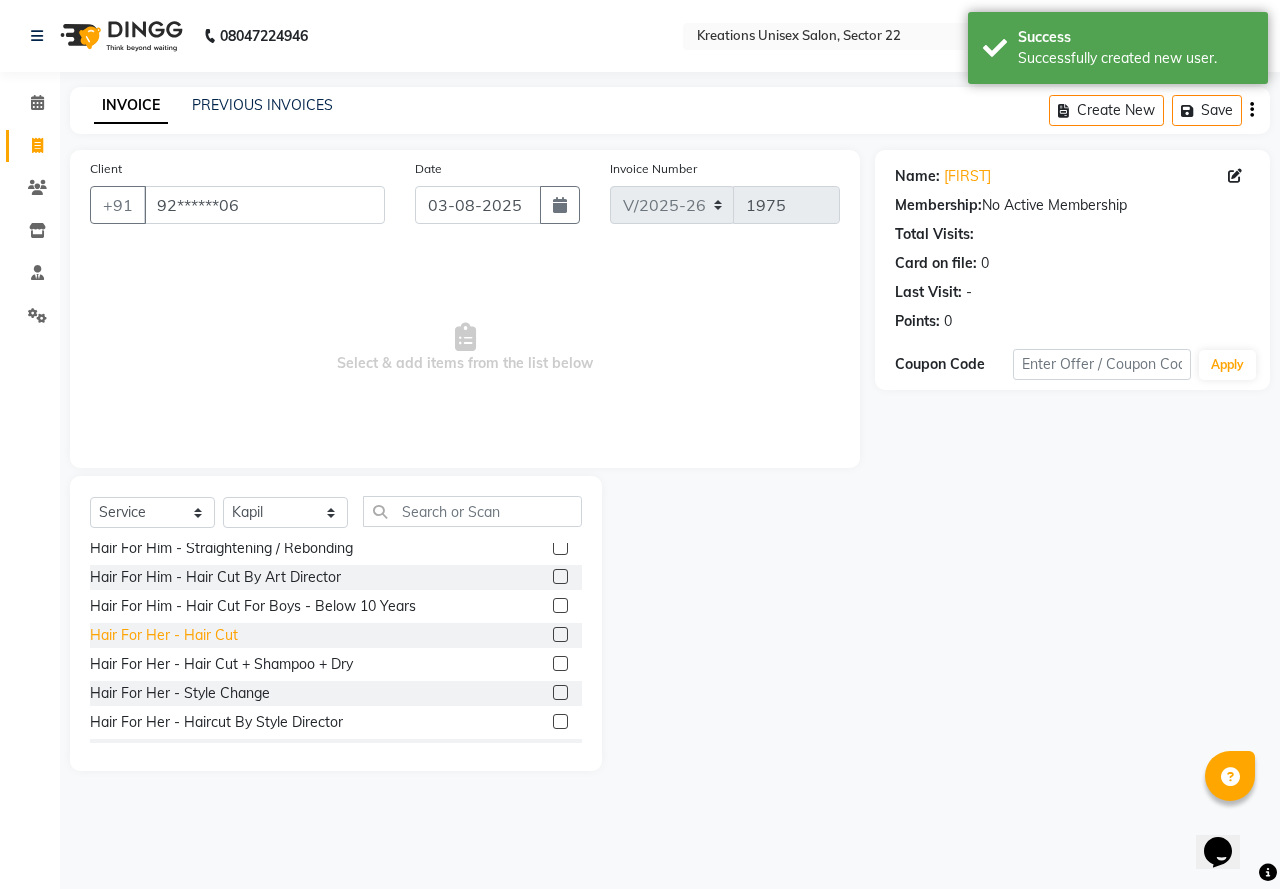 click on "Hair For Her - Hair Cut" 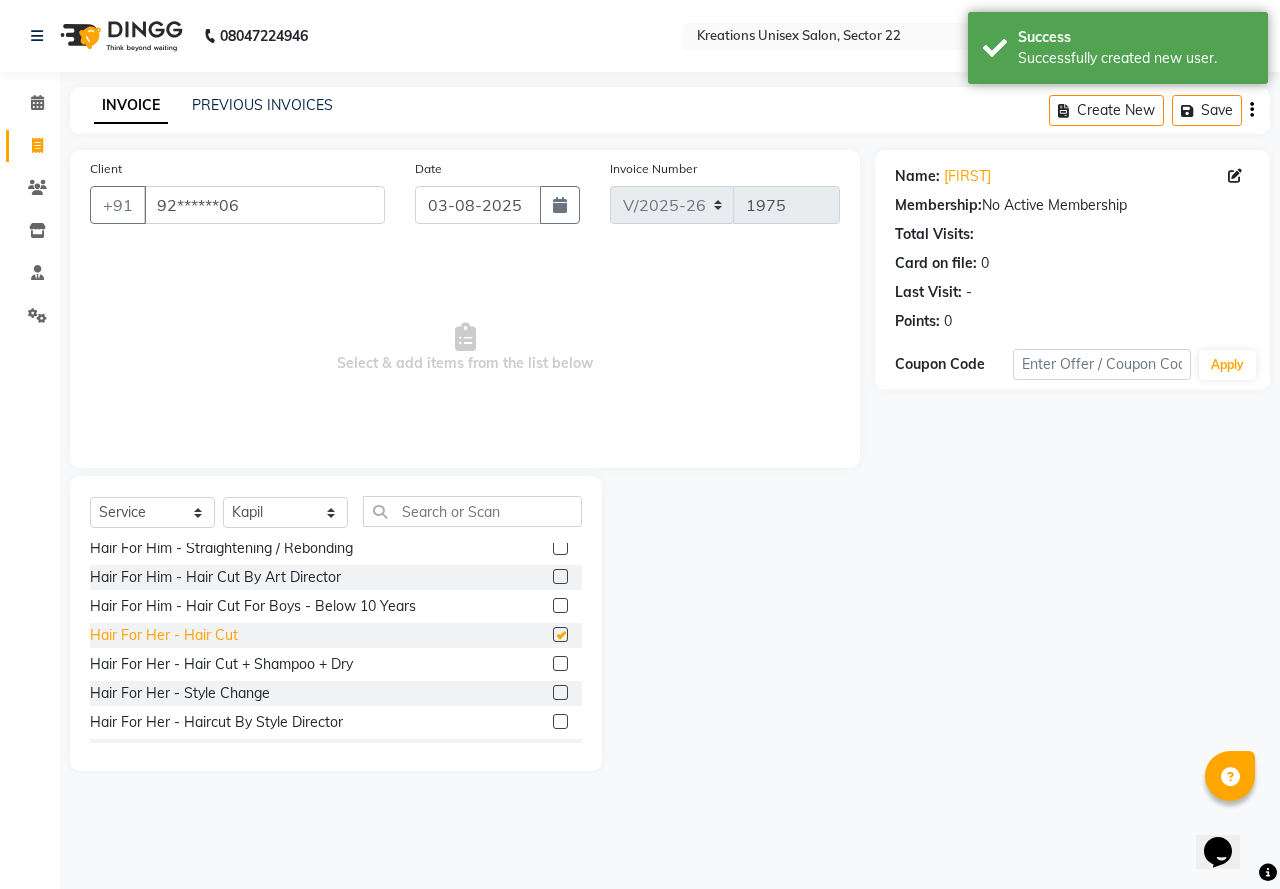 checkbox on "false" 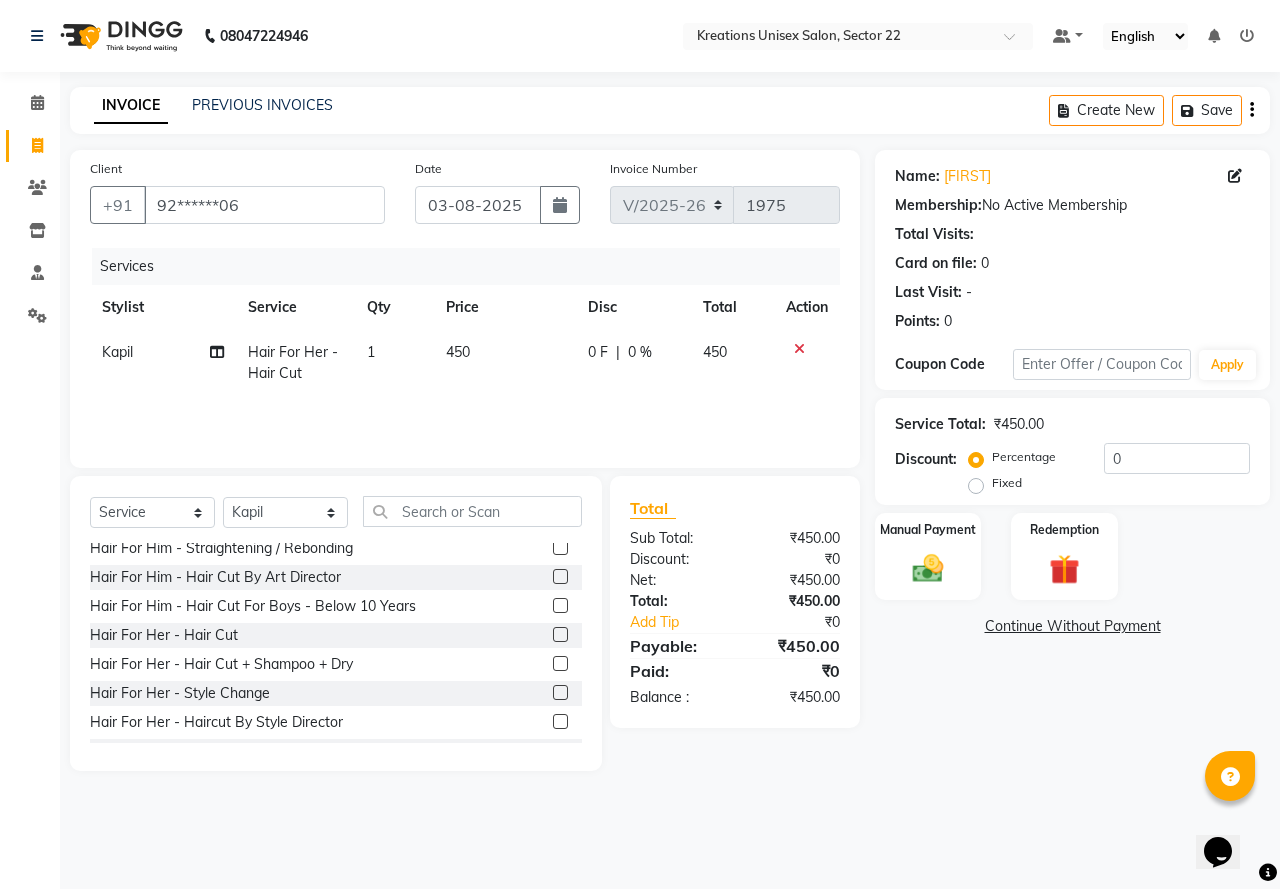 click 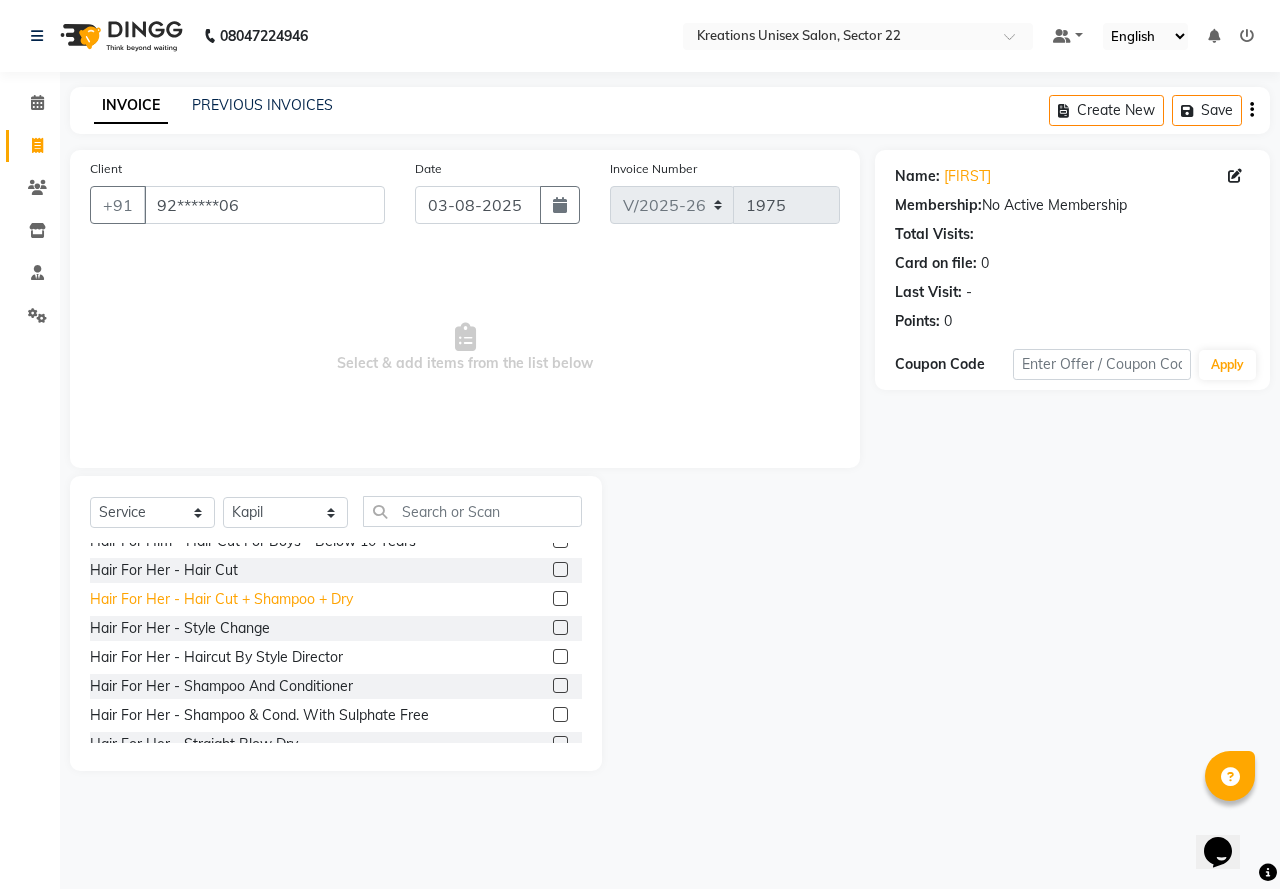 scroll, scrollTop: 600, scrollLeft: 0, axis: vertical 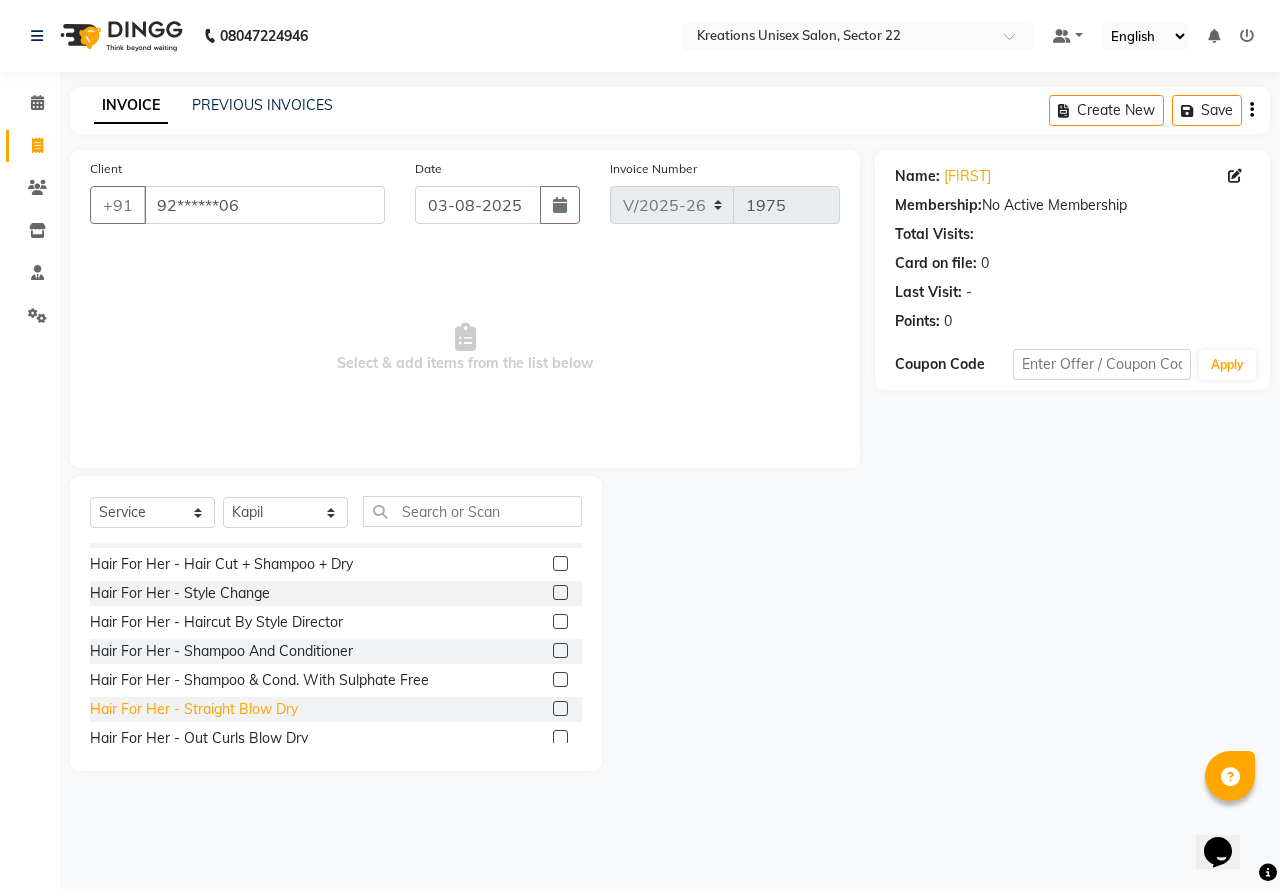 click on "Hair For Her - Straight Blow Dry" 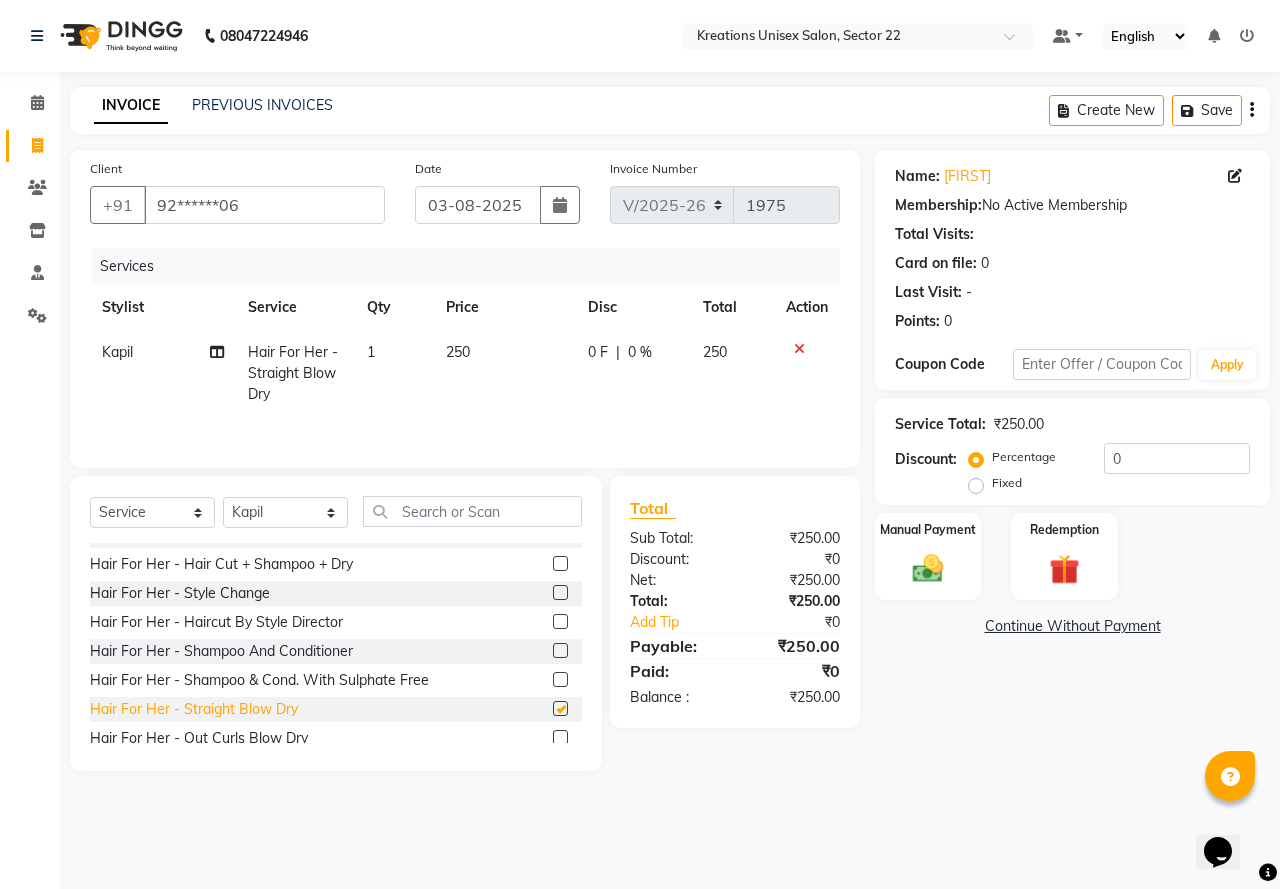 checkbox on "false" 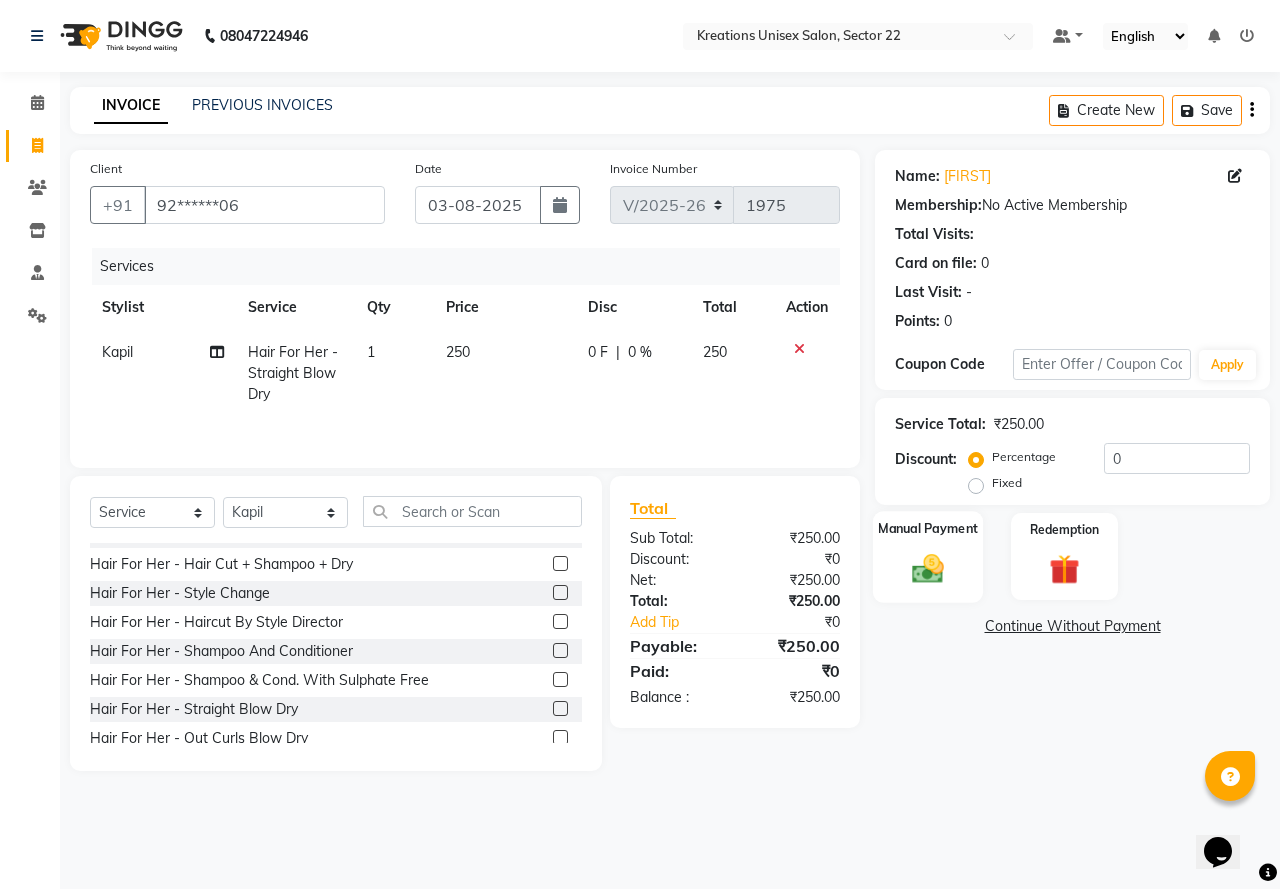 click 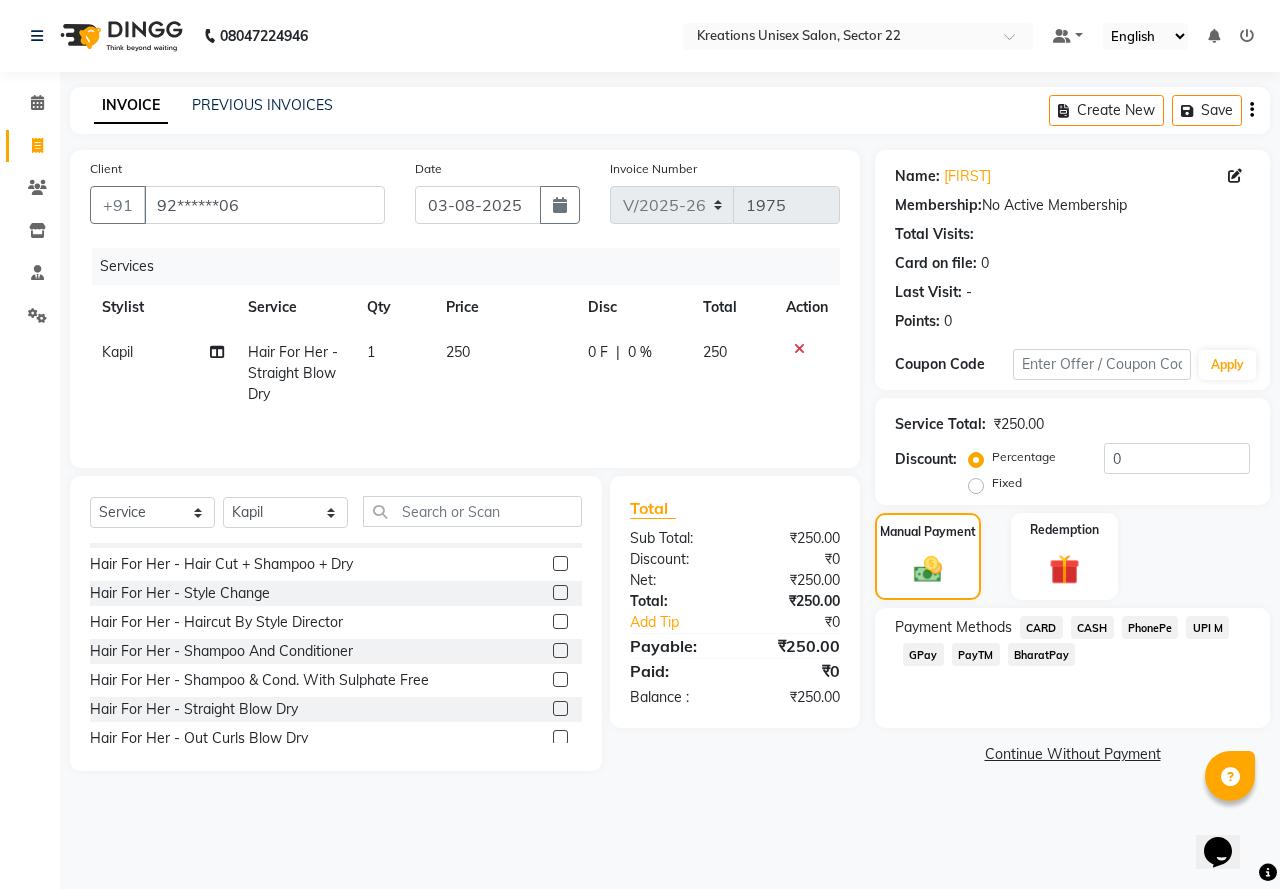 click on "CASH" 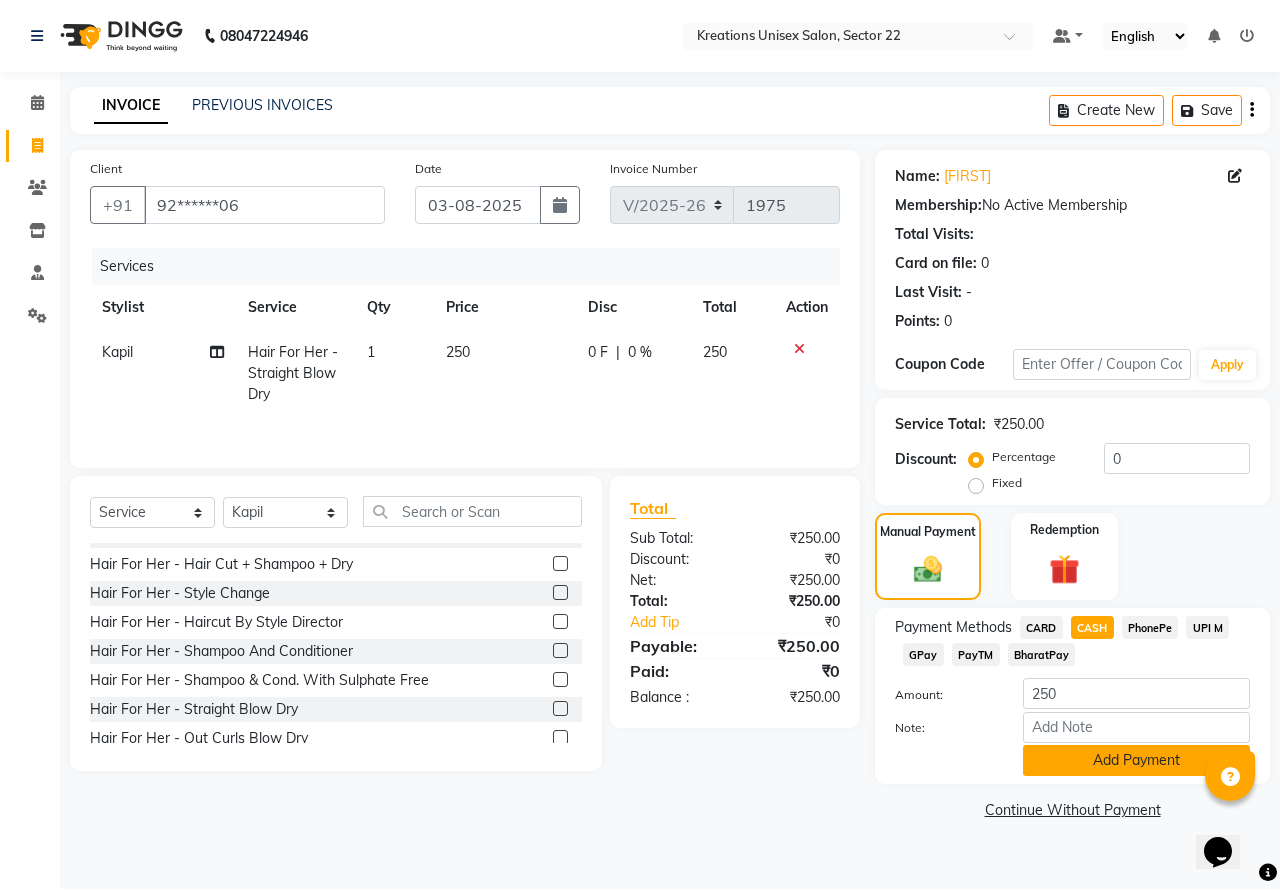 click on "Add Payment" 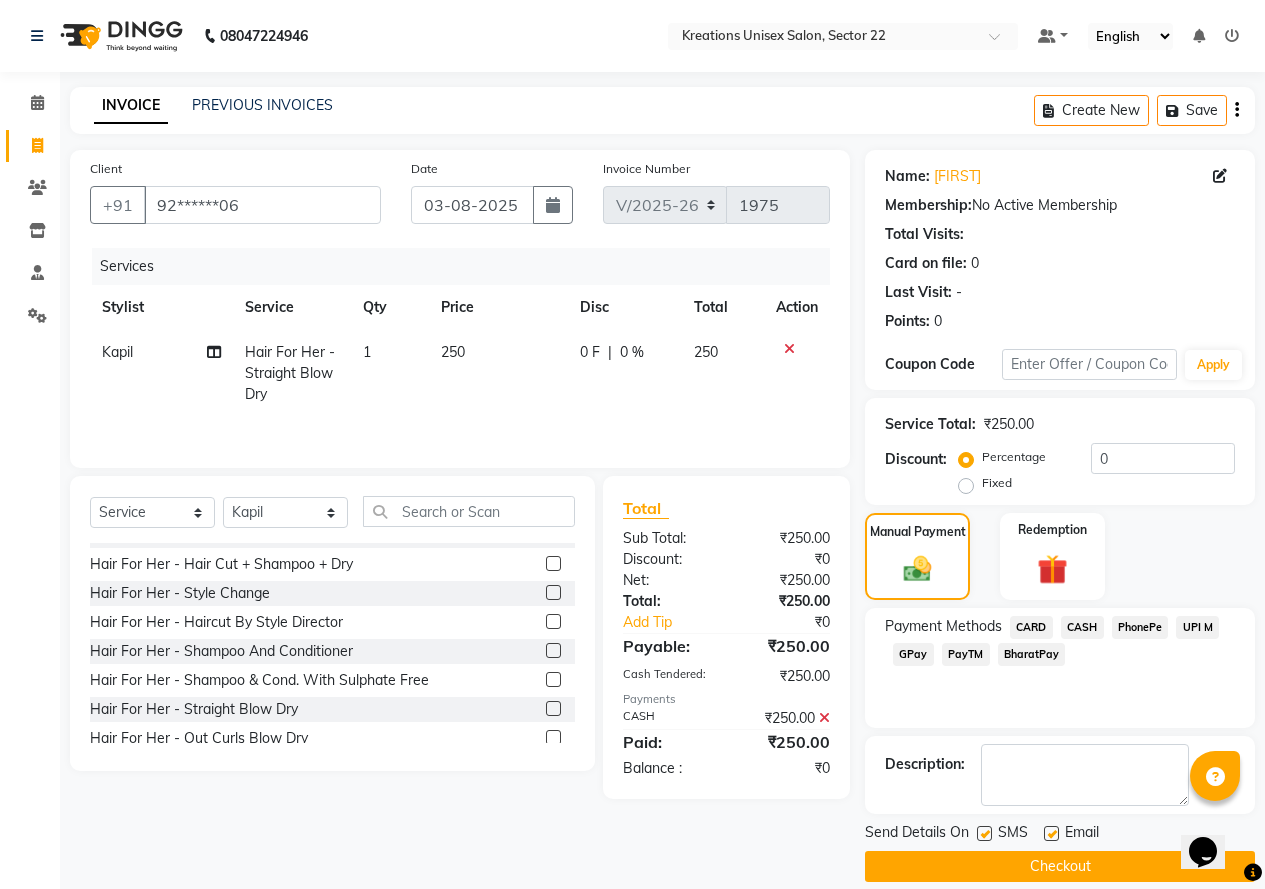 click 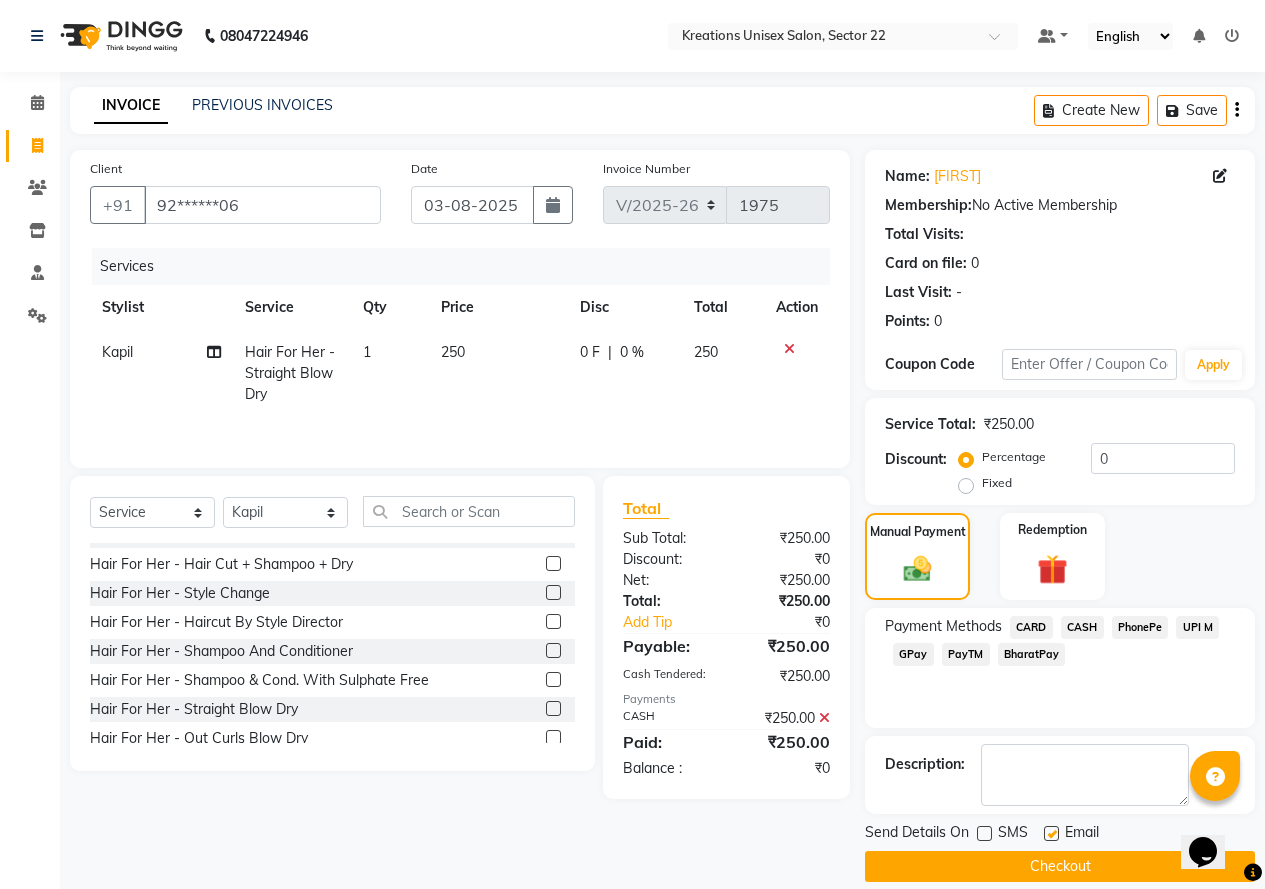 click 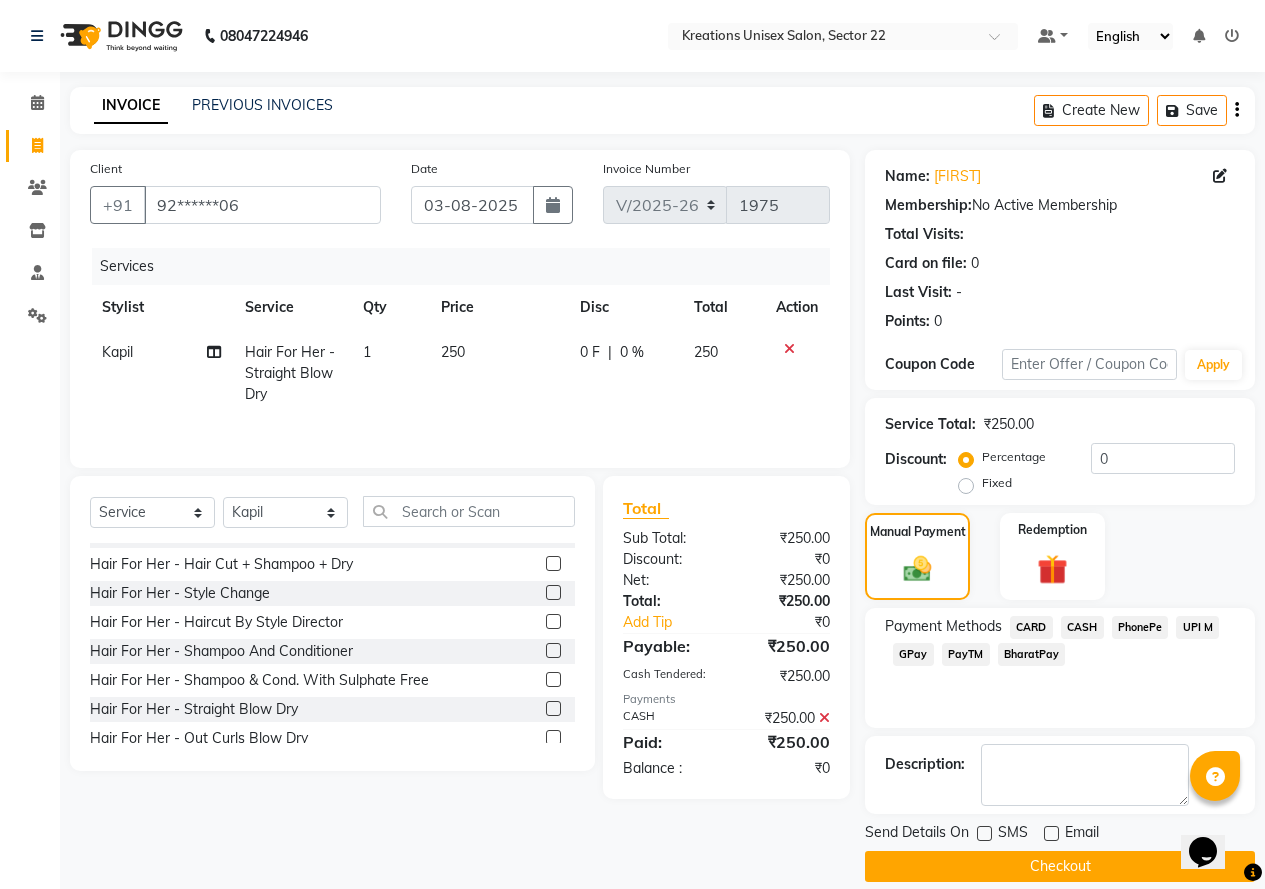 click on "Checkout" 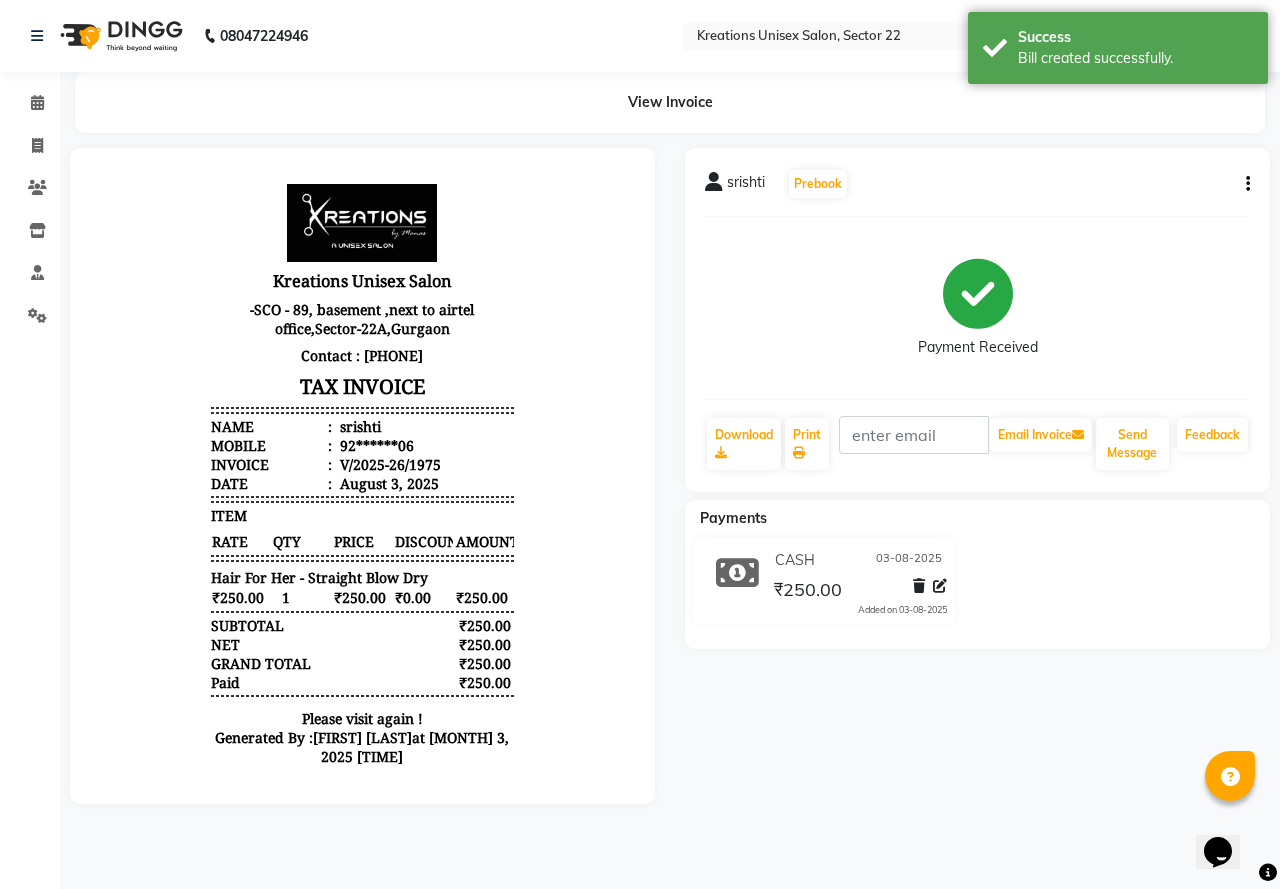 scroll, scrollTop: 0, scrollLeft: 0, axis: both 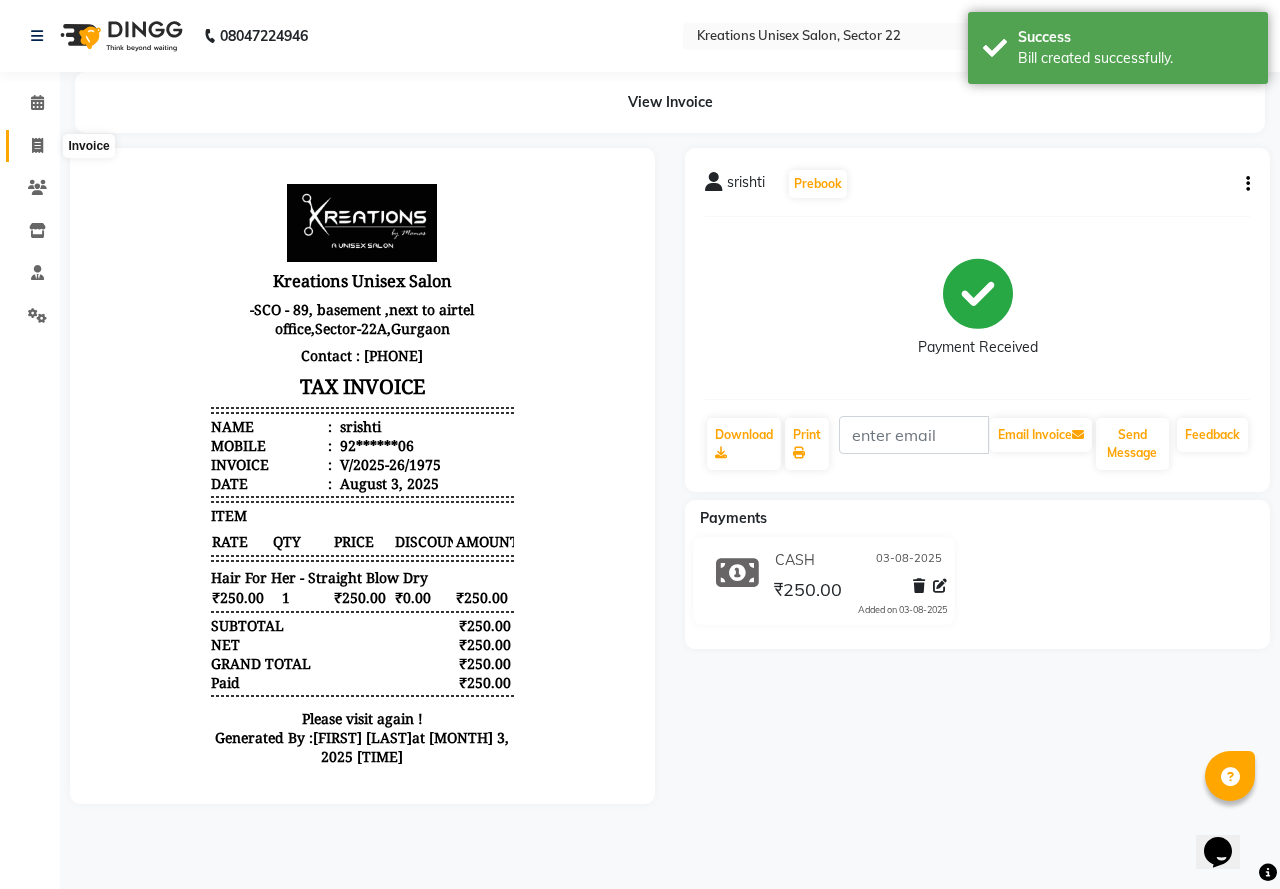 click 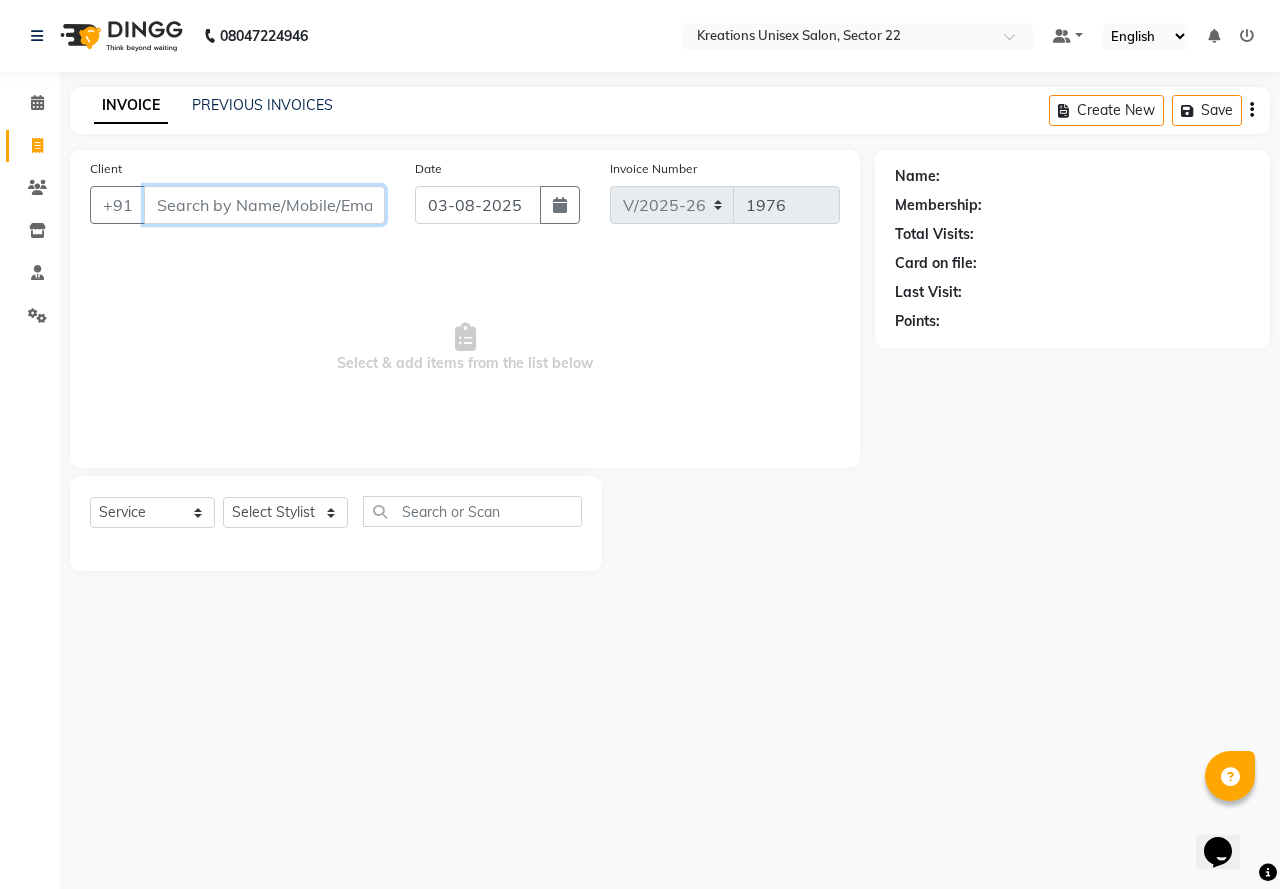 click on "Client" at bounding box center (264, 205) 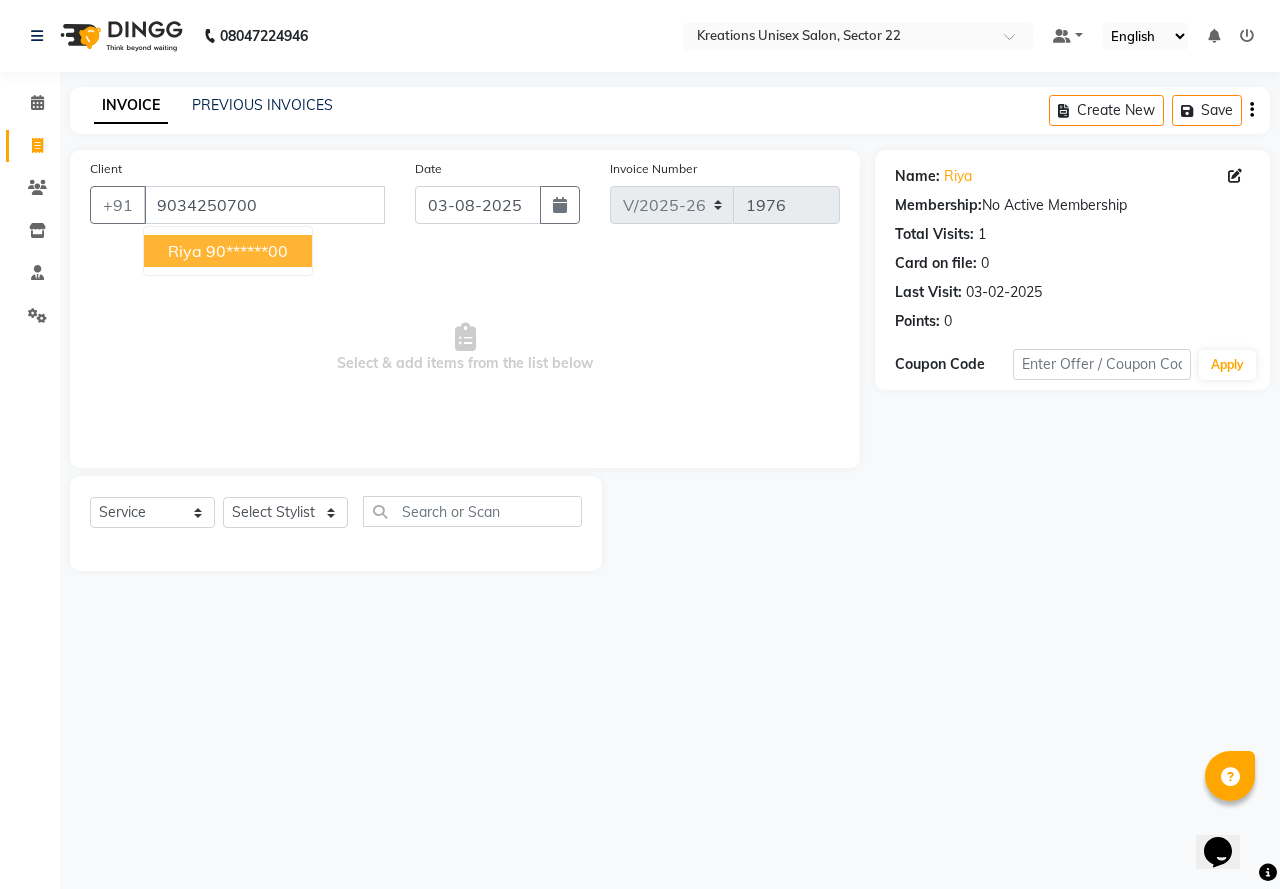 click on "90******00" at bounding box center [247, 251] 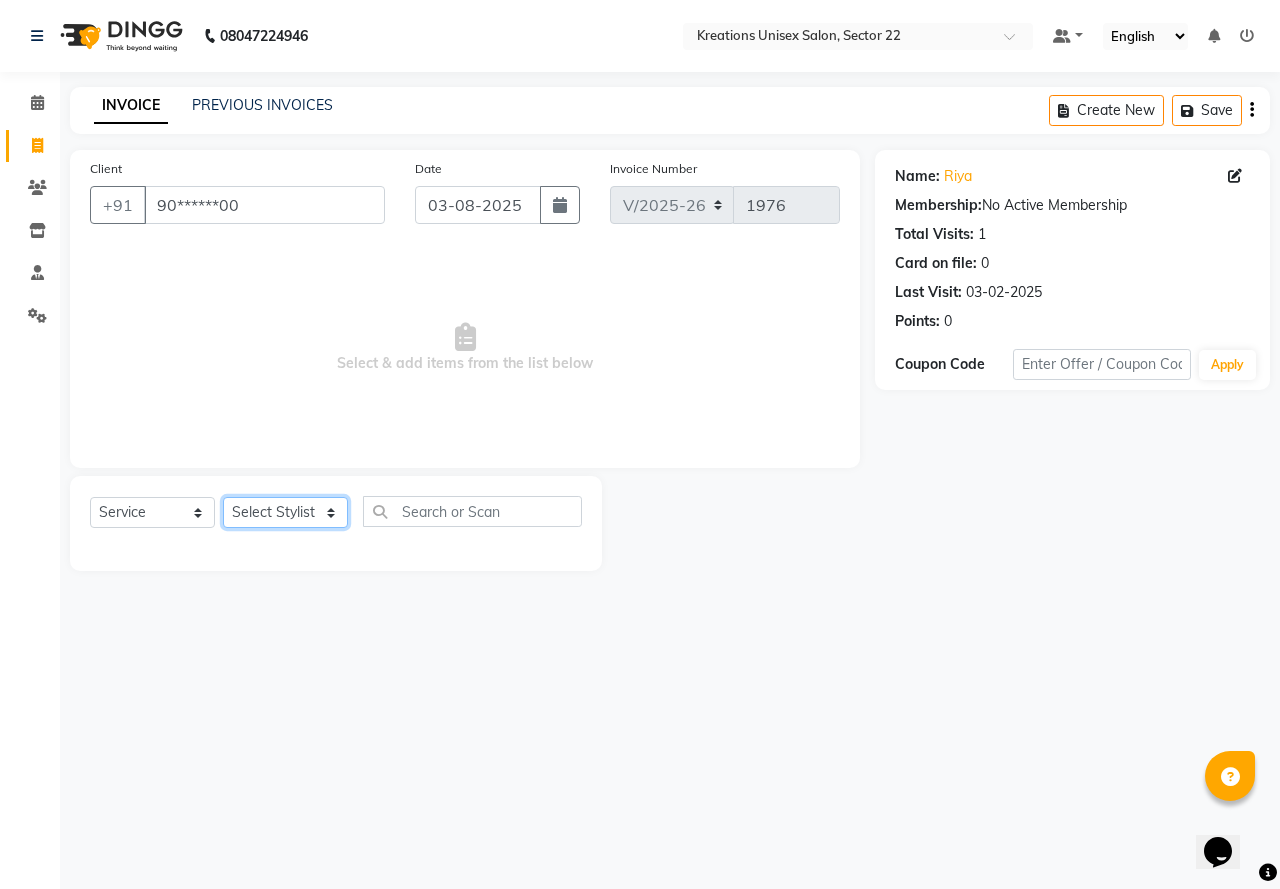 click on "Select Stylist AMAN Jeet Manager Jitender  Kapil  Kavita Manager Malik Khan  Manas Sir  rozy  Sector-23 Shaffali Maam  Shiv Kumar Sita Mehto" 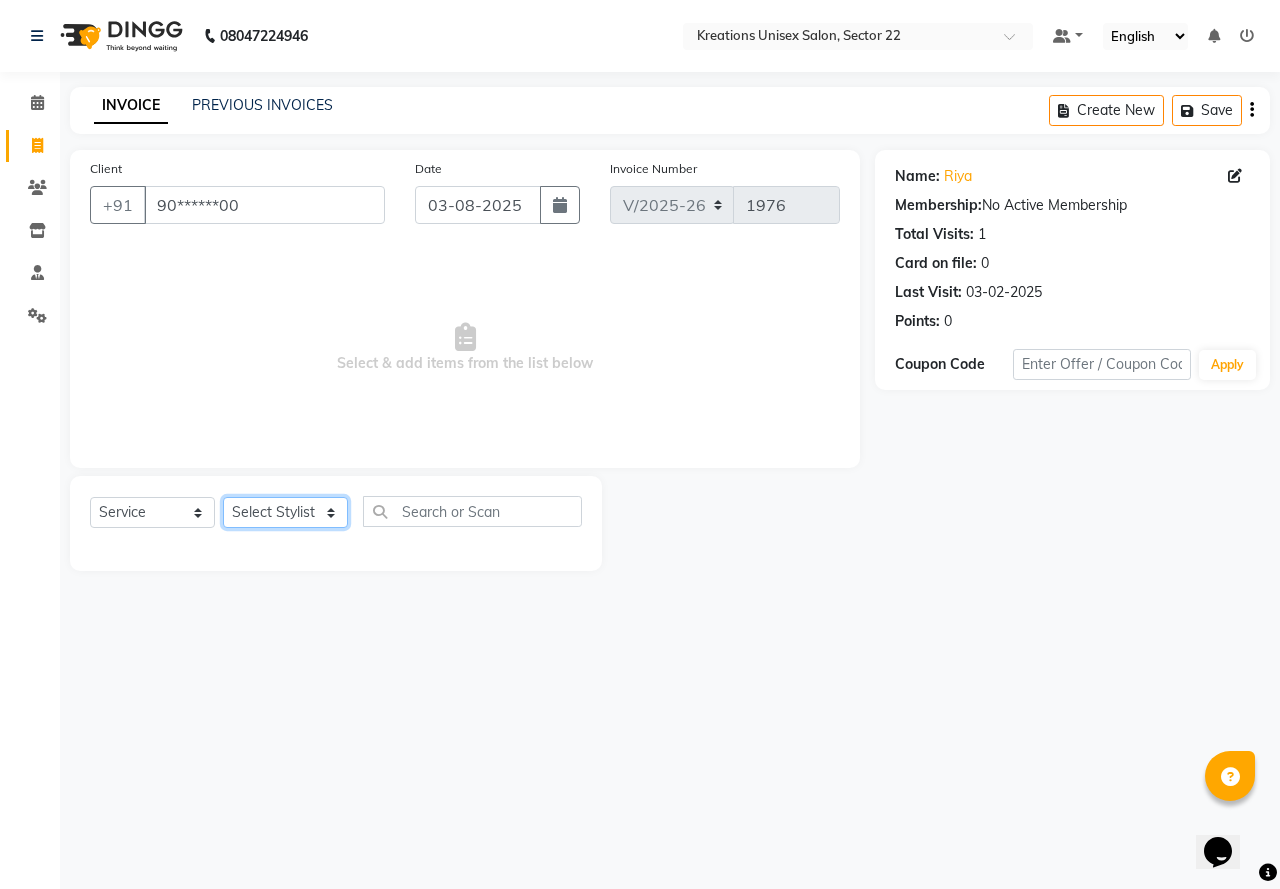 select on "65998" 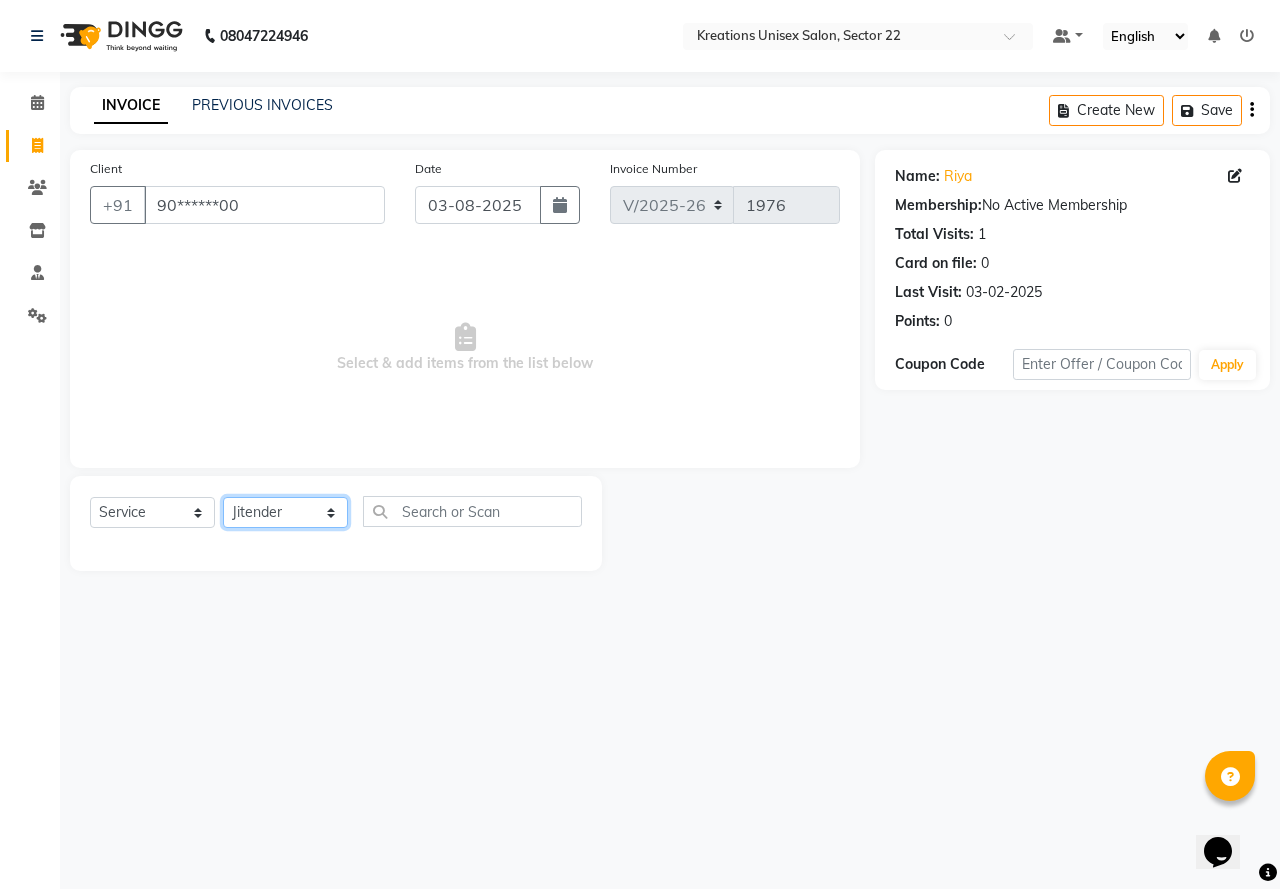 click on "Select Stylist AMAN Jeet Manager Jitender  Kapil  Kavita Manager Malik Khan  Manas Sir  rozy  Sector-23 Shaffali Maam  Shiv Kumar Sita Mehto" 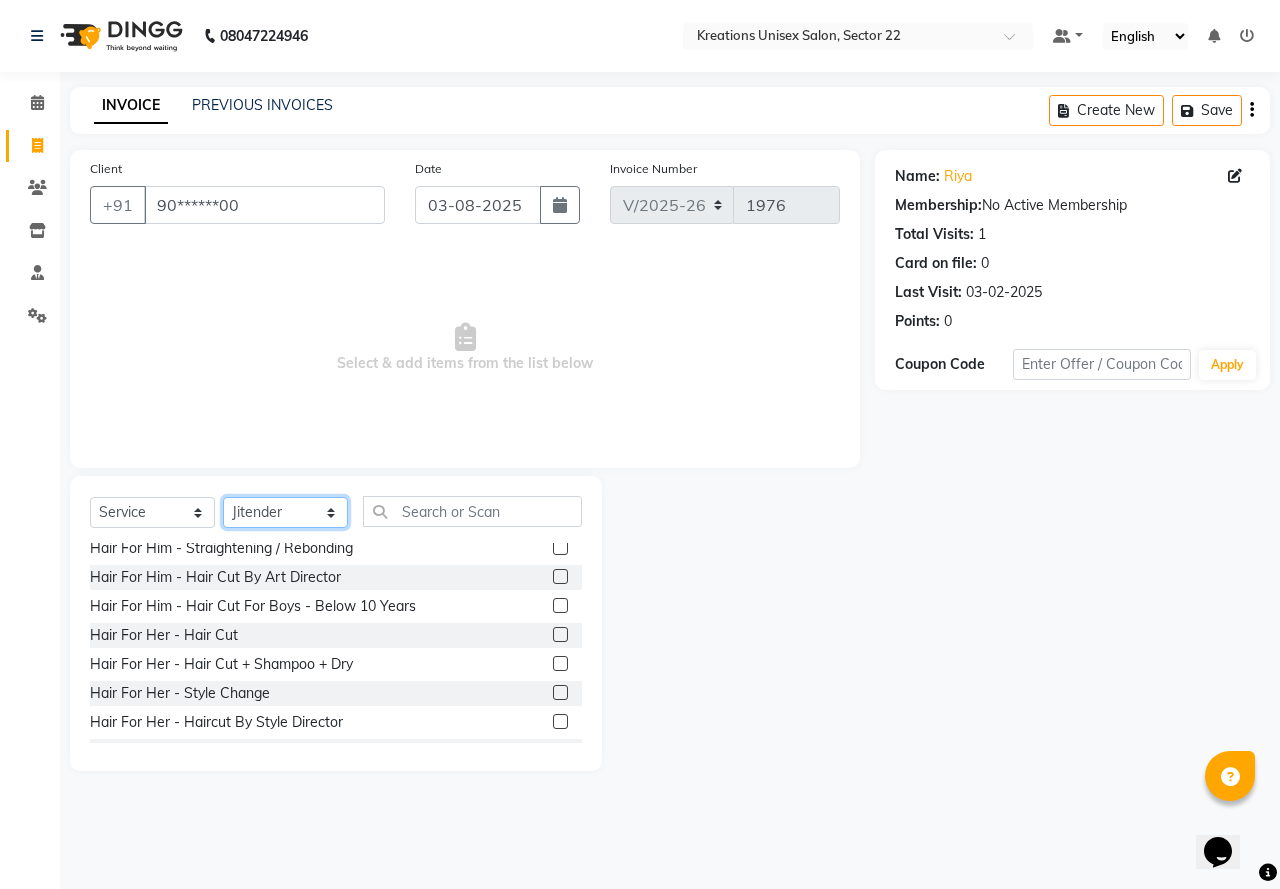 scroll, scrollTop: 600, scrollLeft: 0, axis: vertical 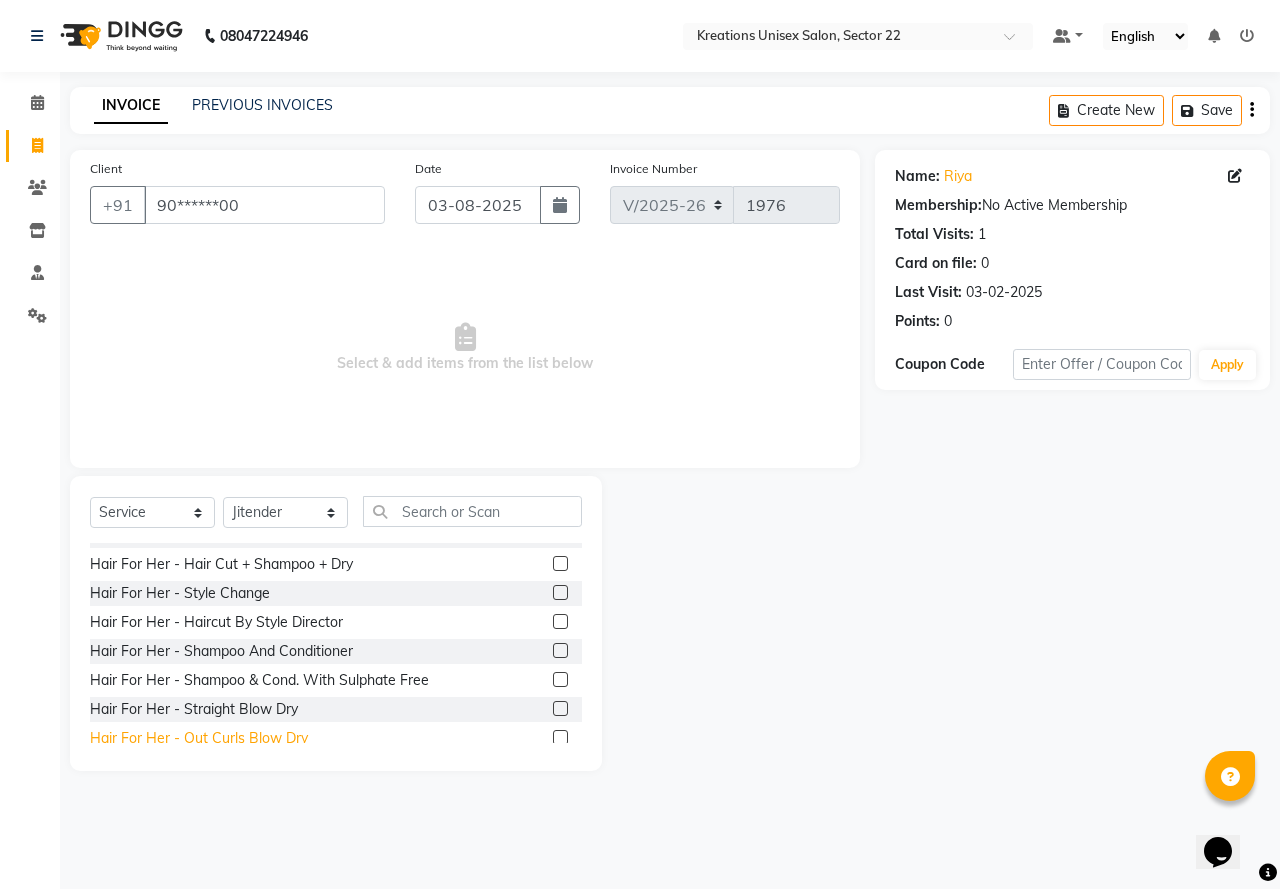 click on "Hair For Her - Out Curls Blow Dry" 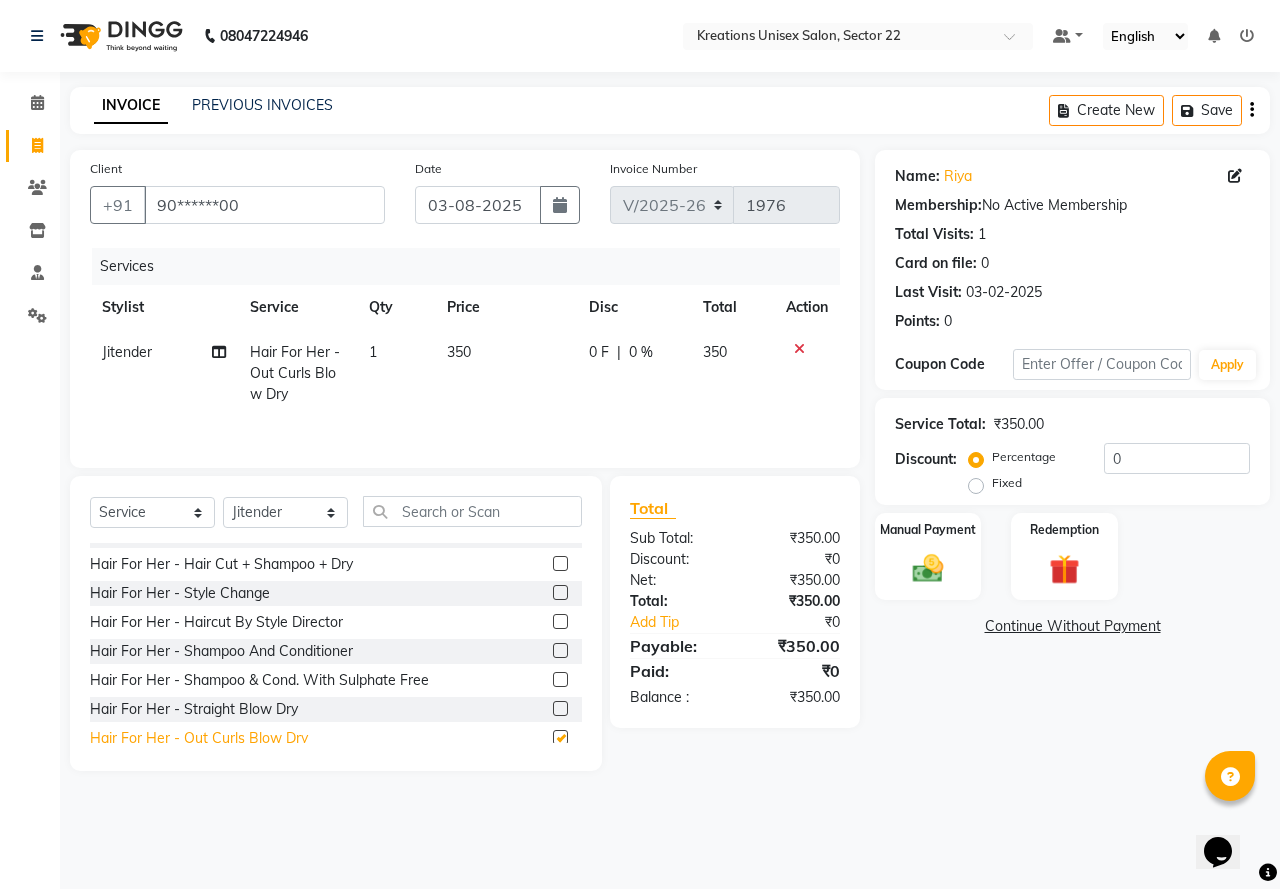 checkbox on "false" 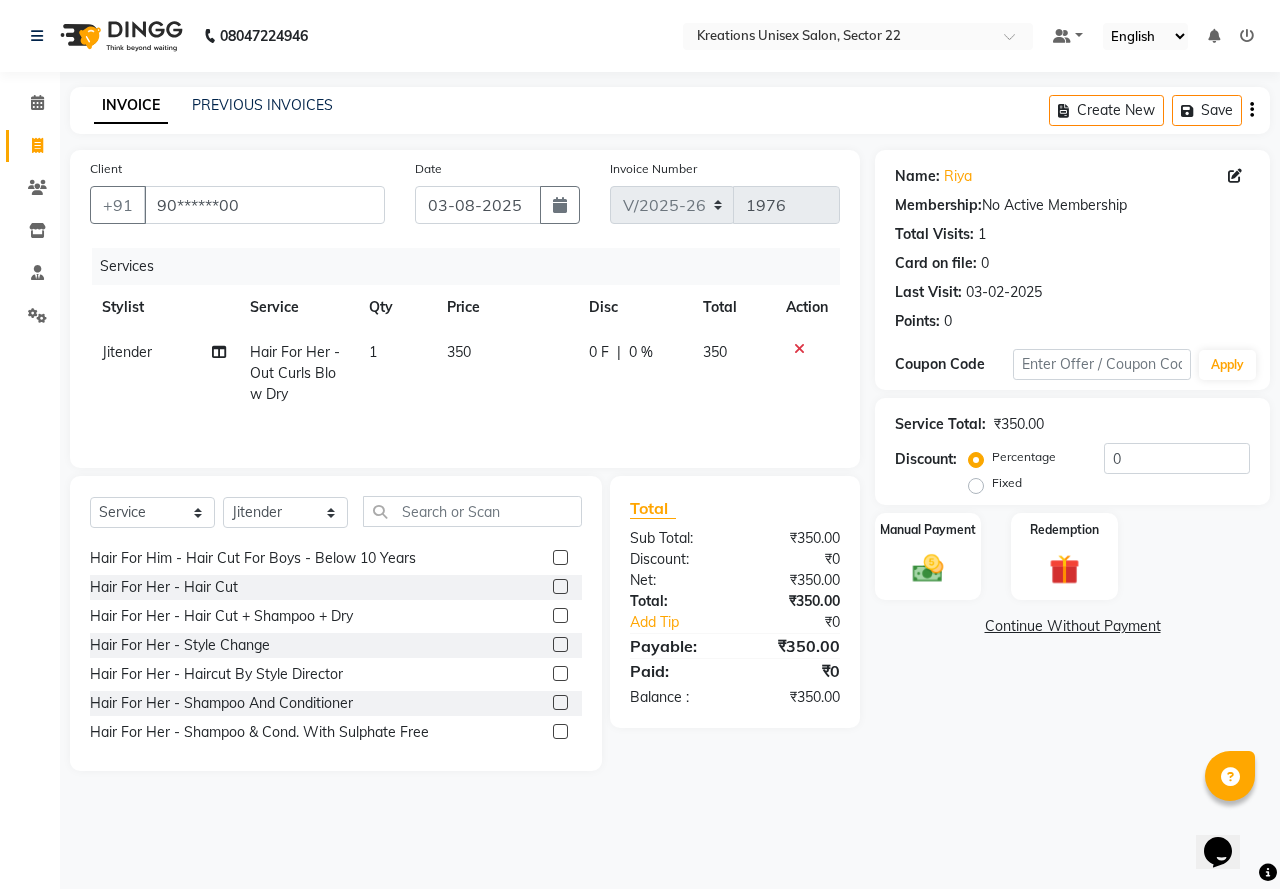 scroll, scrollTop: 500, scrollLeft: 0, axis: vertical 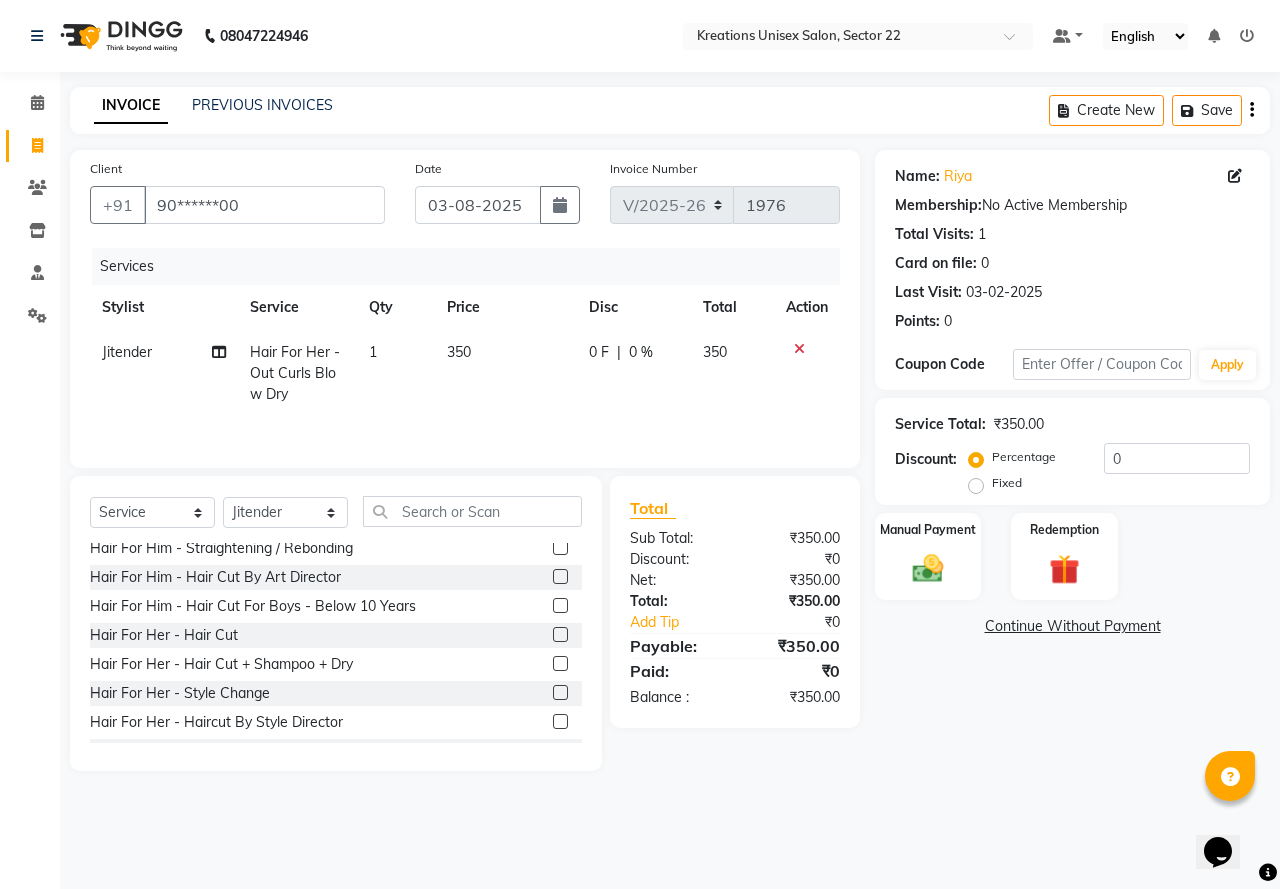 click 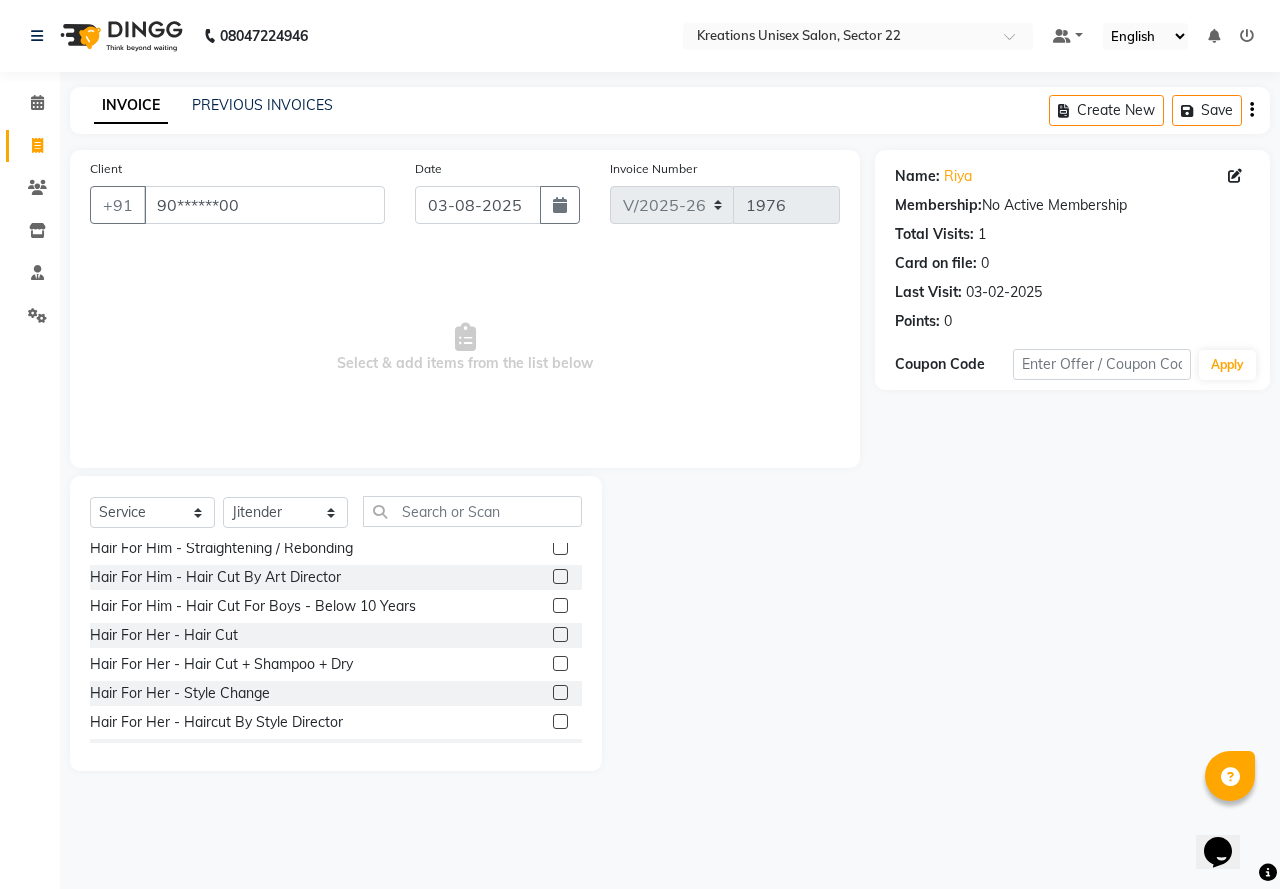 click 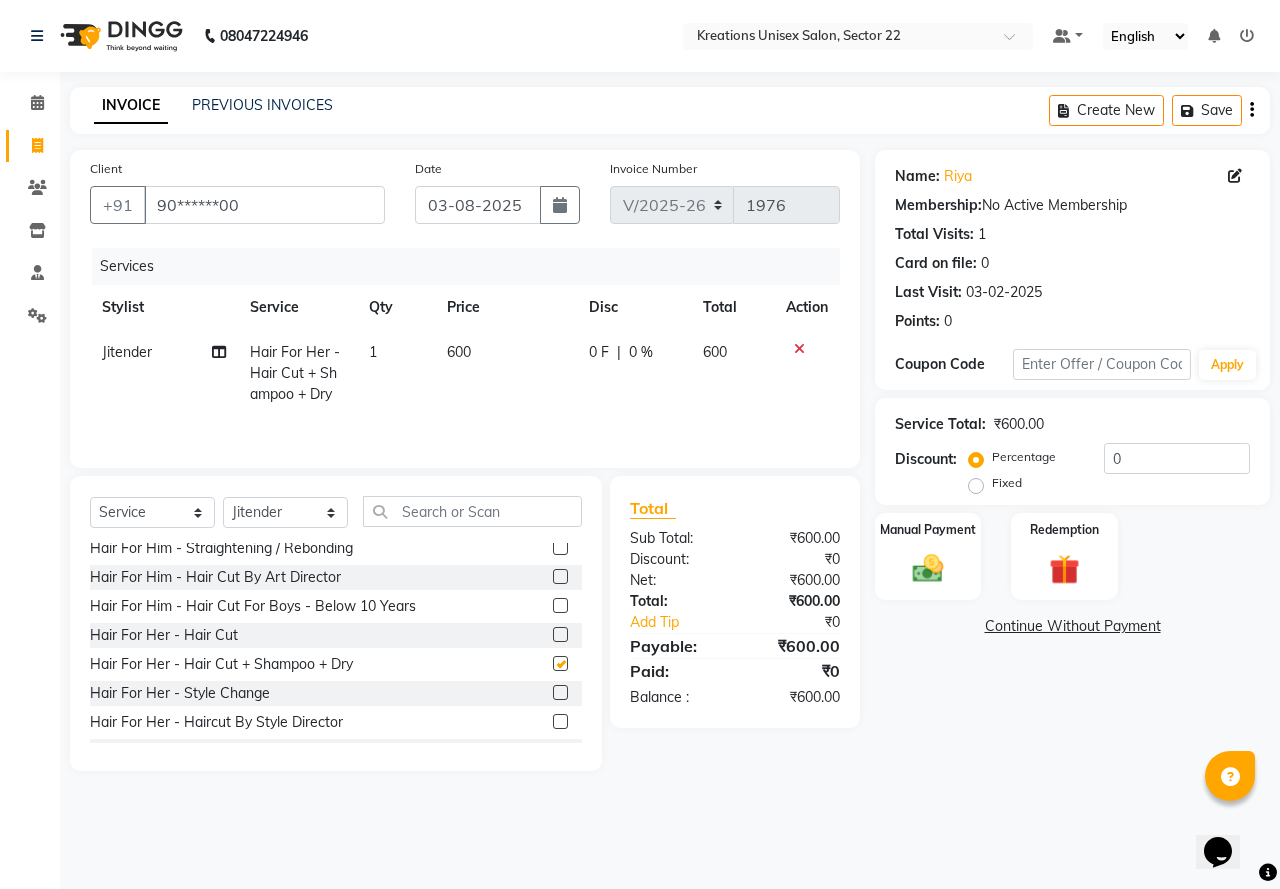 checkbox on "false" 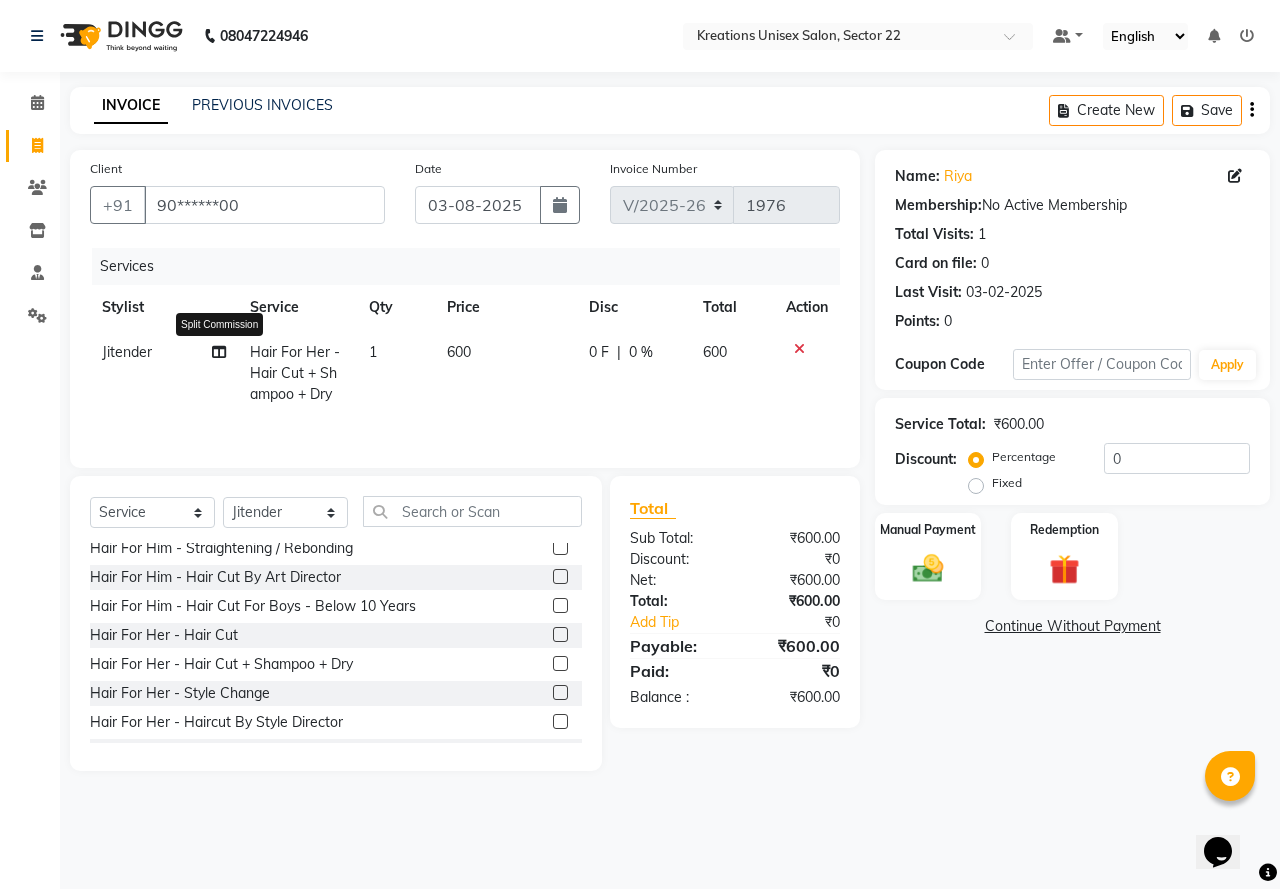 click 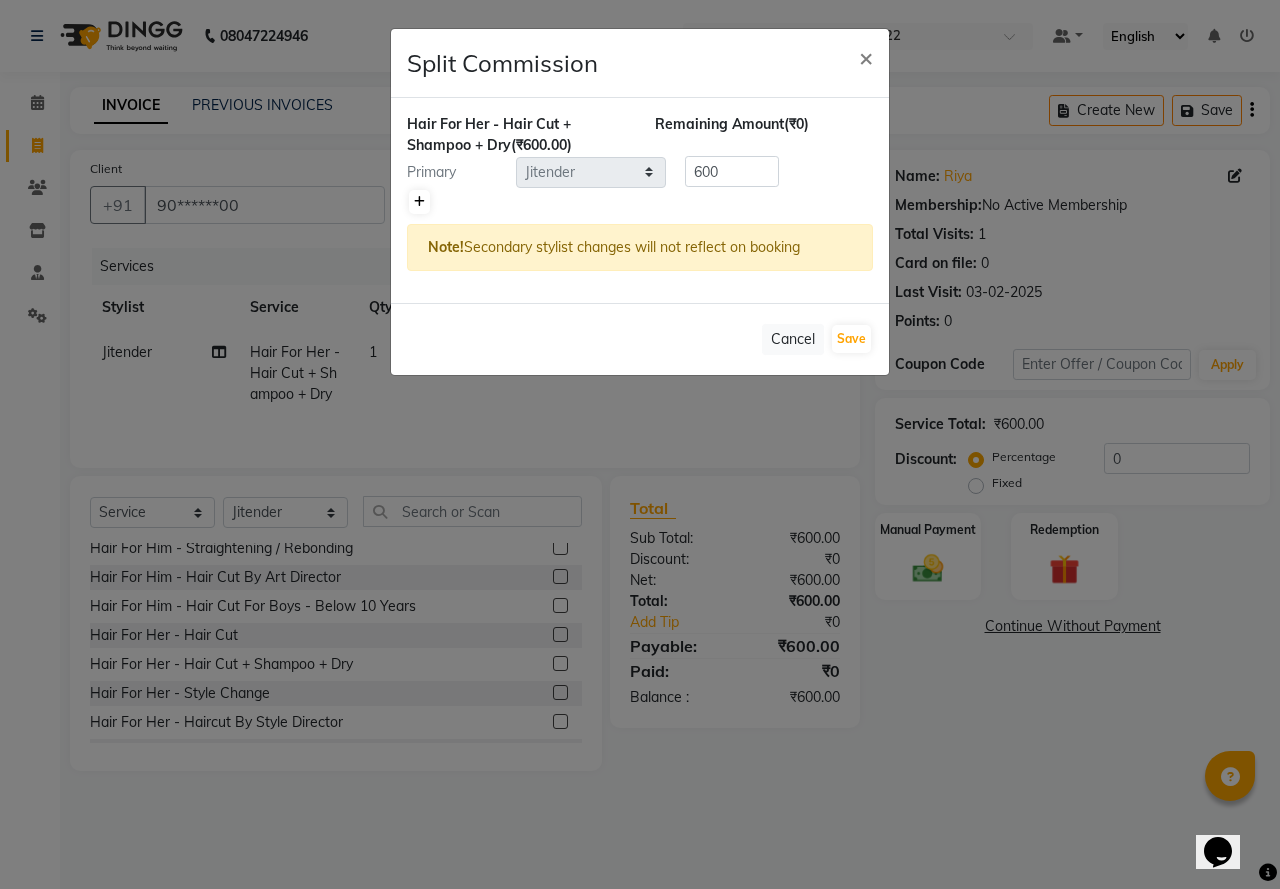 click 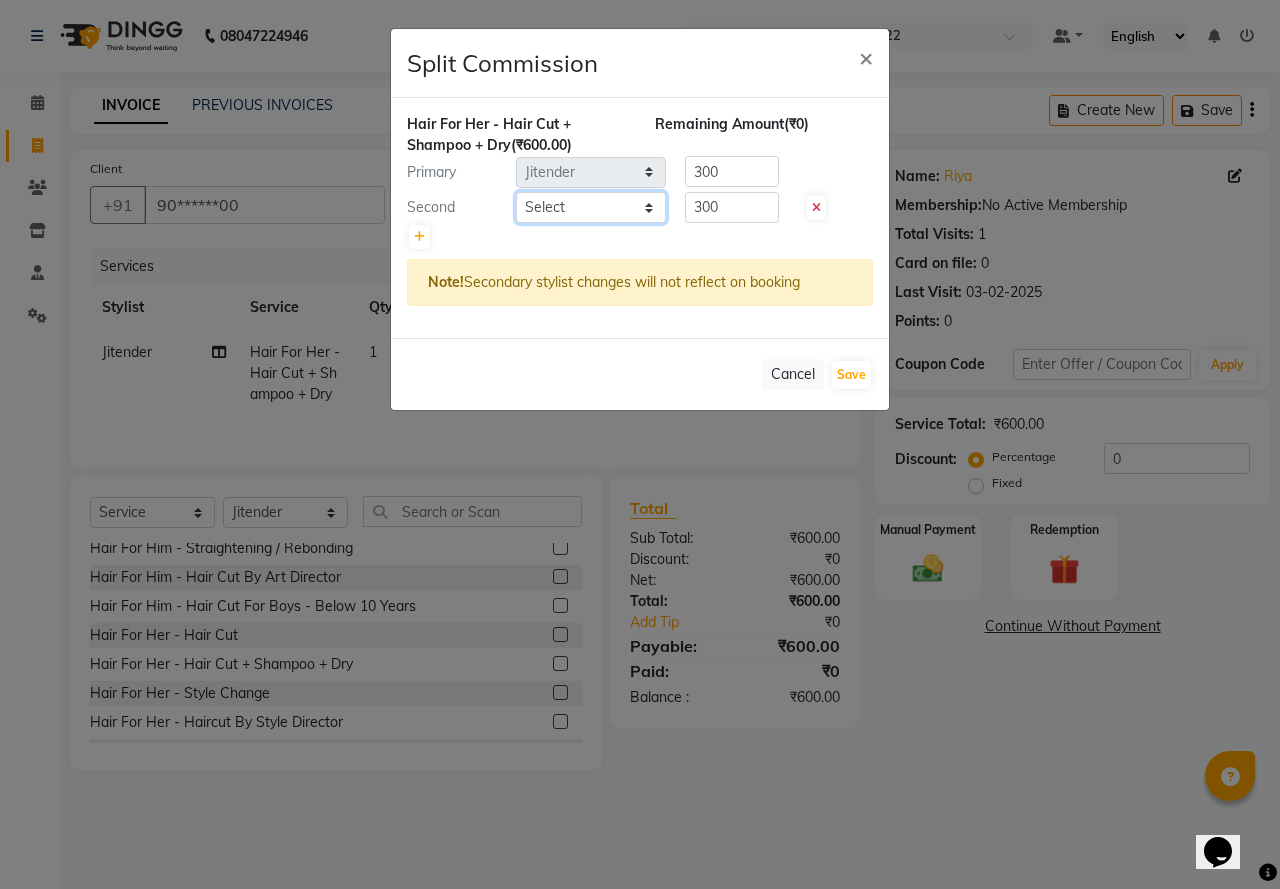 click on "Select  AMAN   Jeet Manager   Jitender    Kapil    Kavita Manager   Malik Khan    Manas Sir    rozy    Sector-23   Shaffali Maam    Shiv Kumar   Sita Mehto" 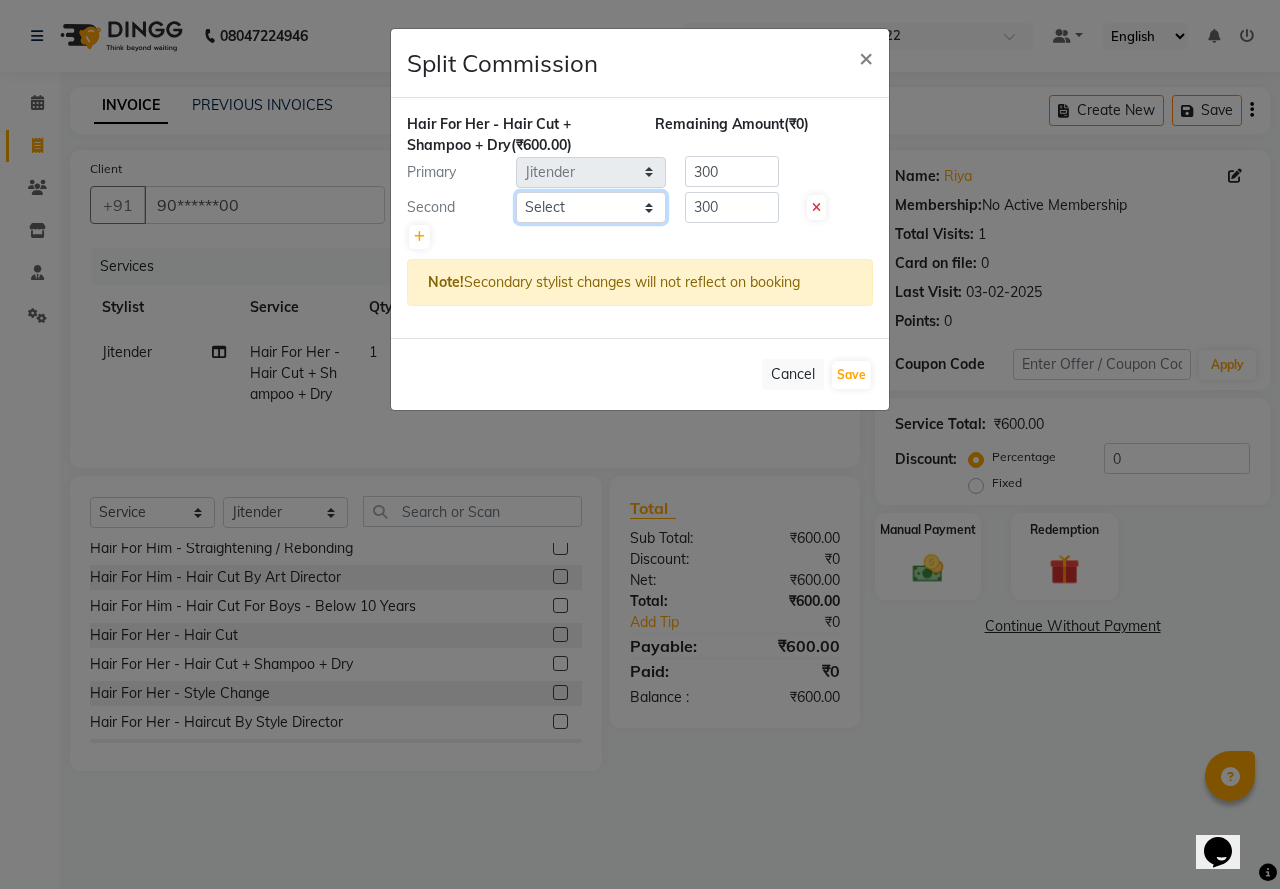 select on "81478" 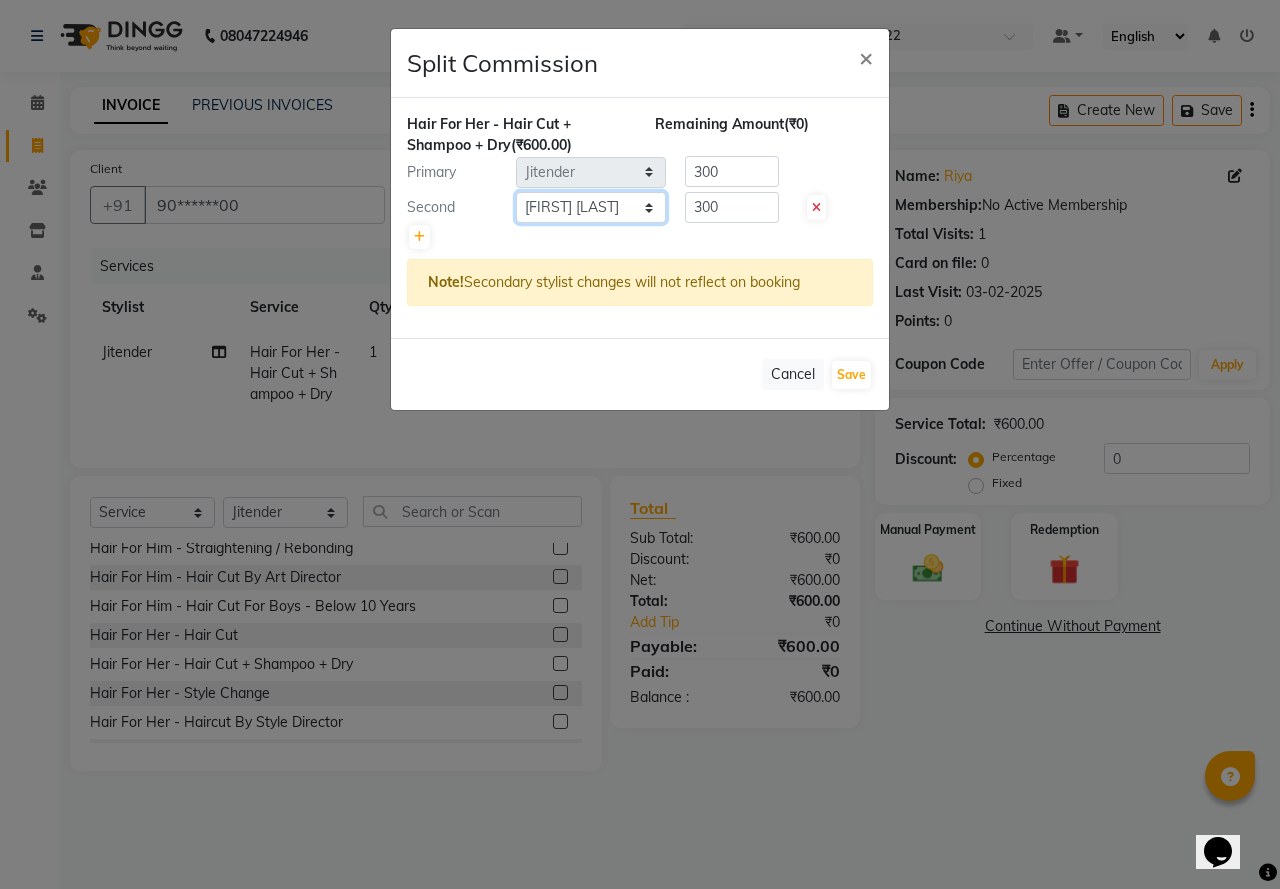 click on "Select  AMAN   Jeet Manager   Jitender    Kapil    Kavita Manager   Malik Khan    Manas Sir    rozy    Sector-23   Shaffali Maam    Shiv Kumar   Sita Mehto" 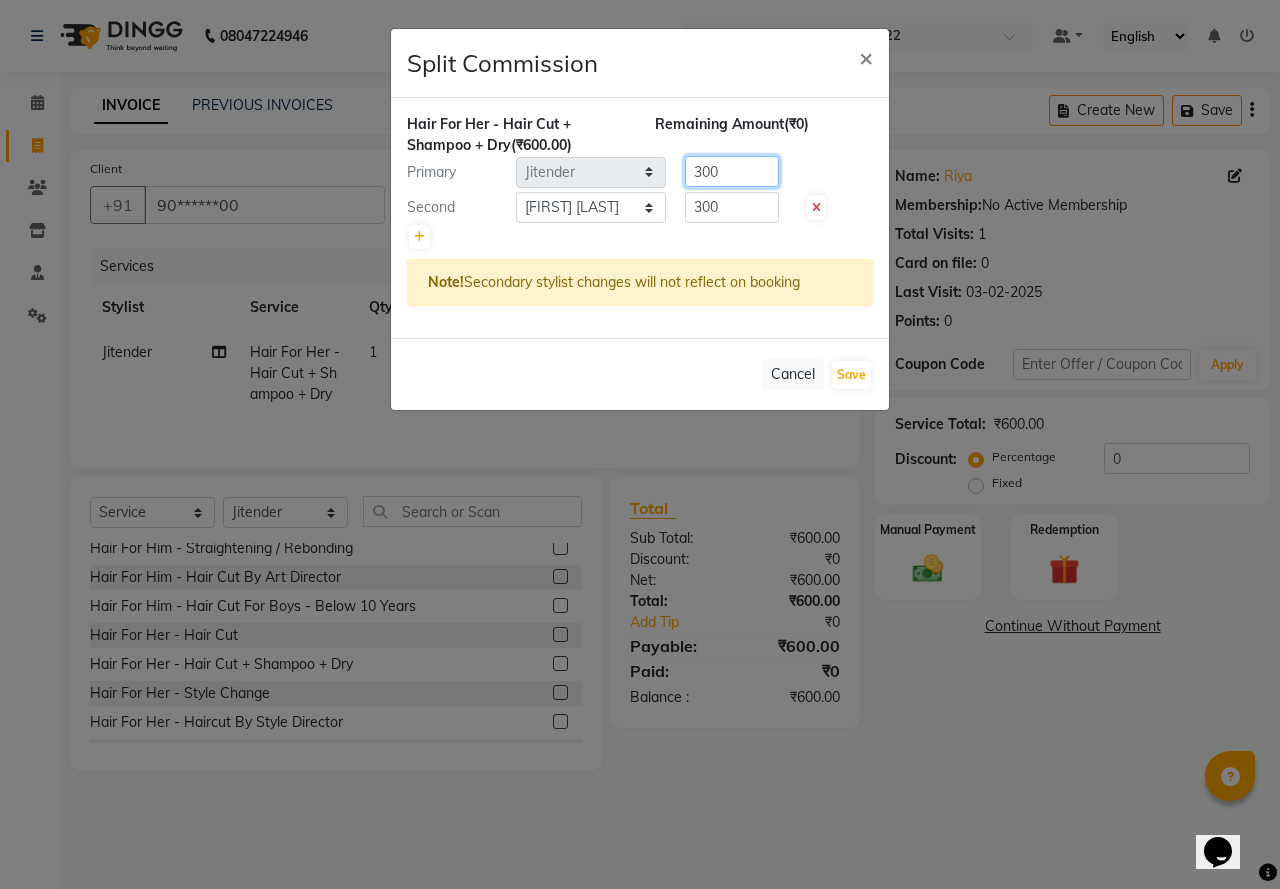 click on "300" 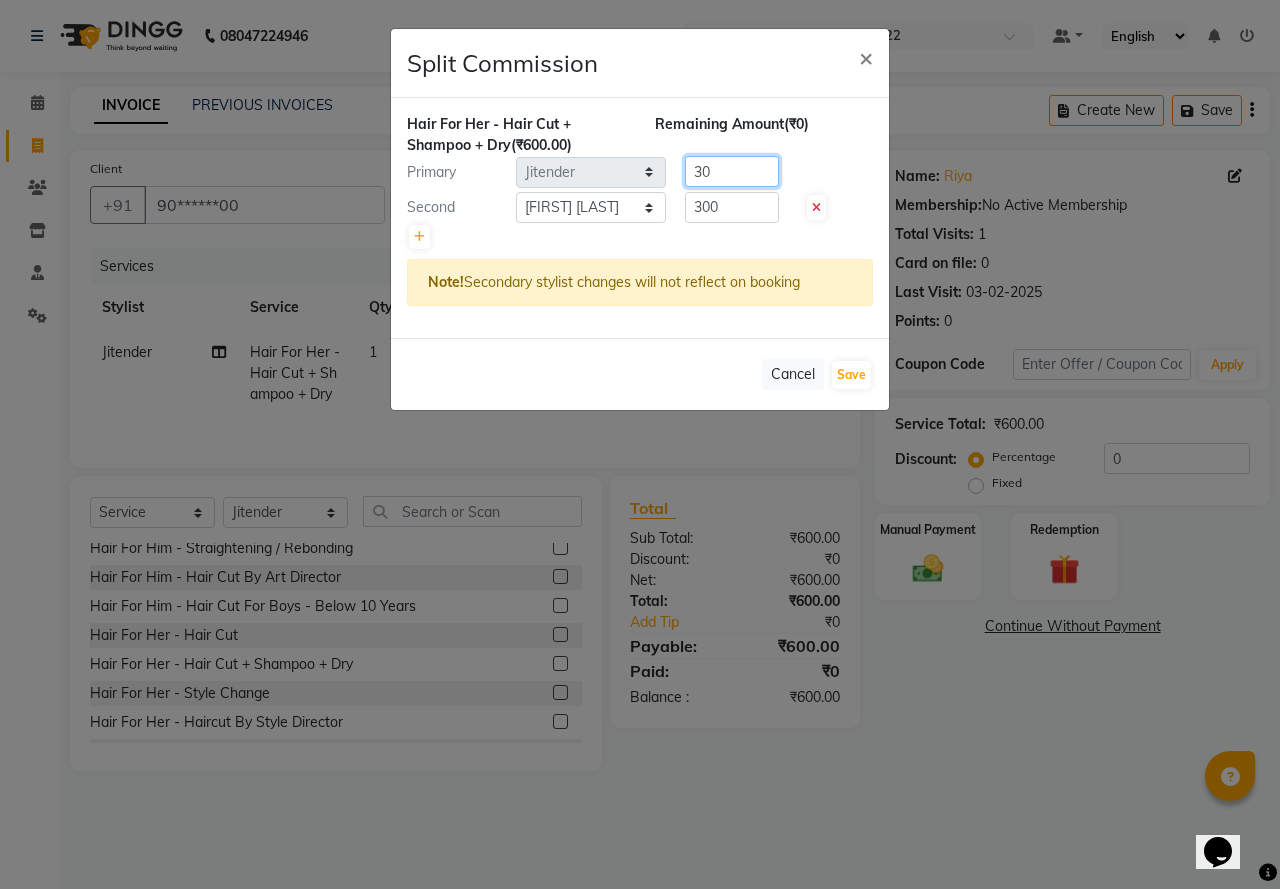 type on "3" 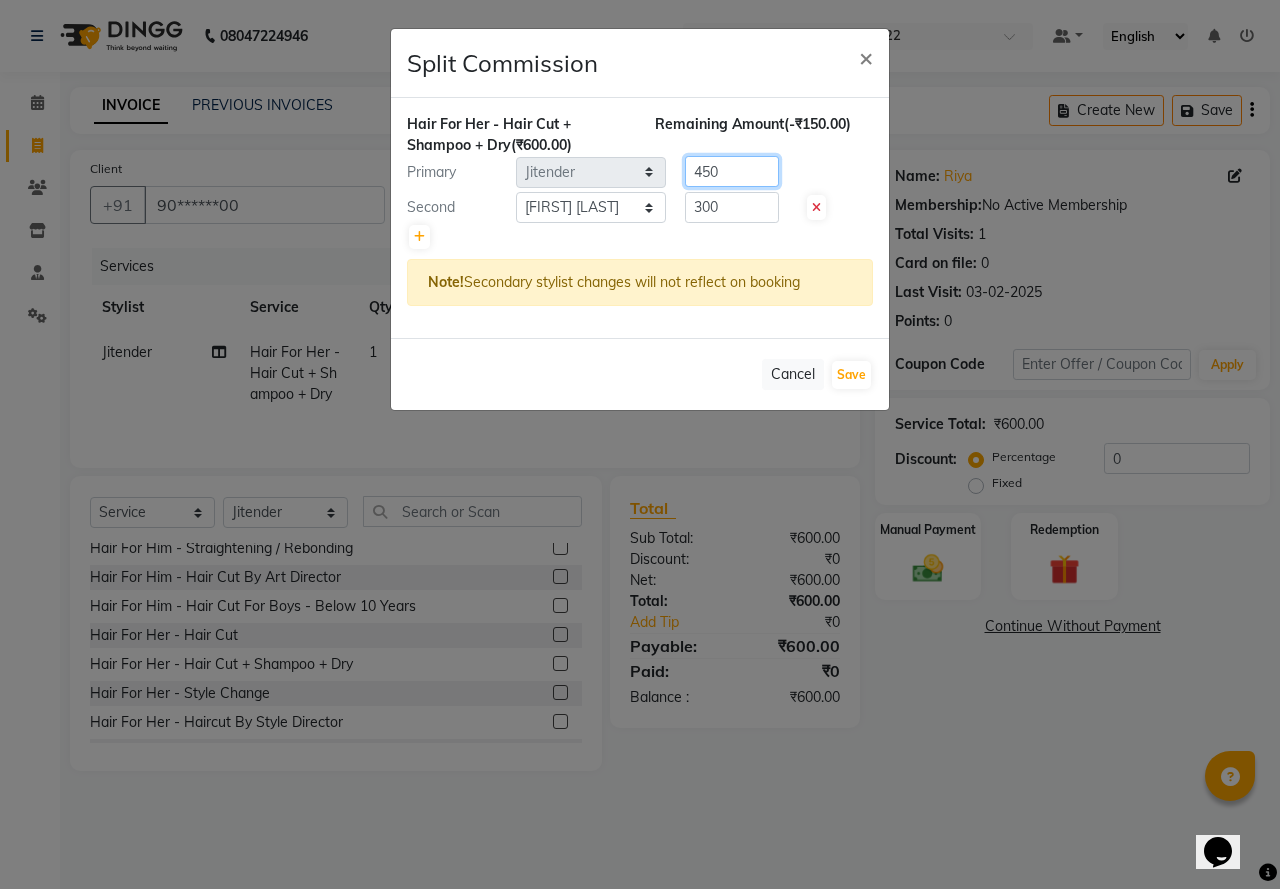 type on "450" 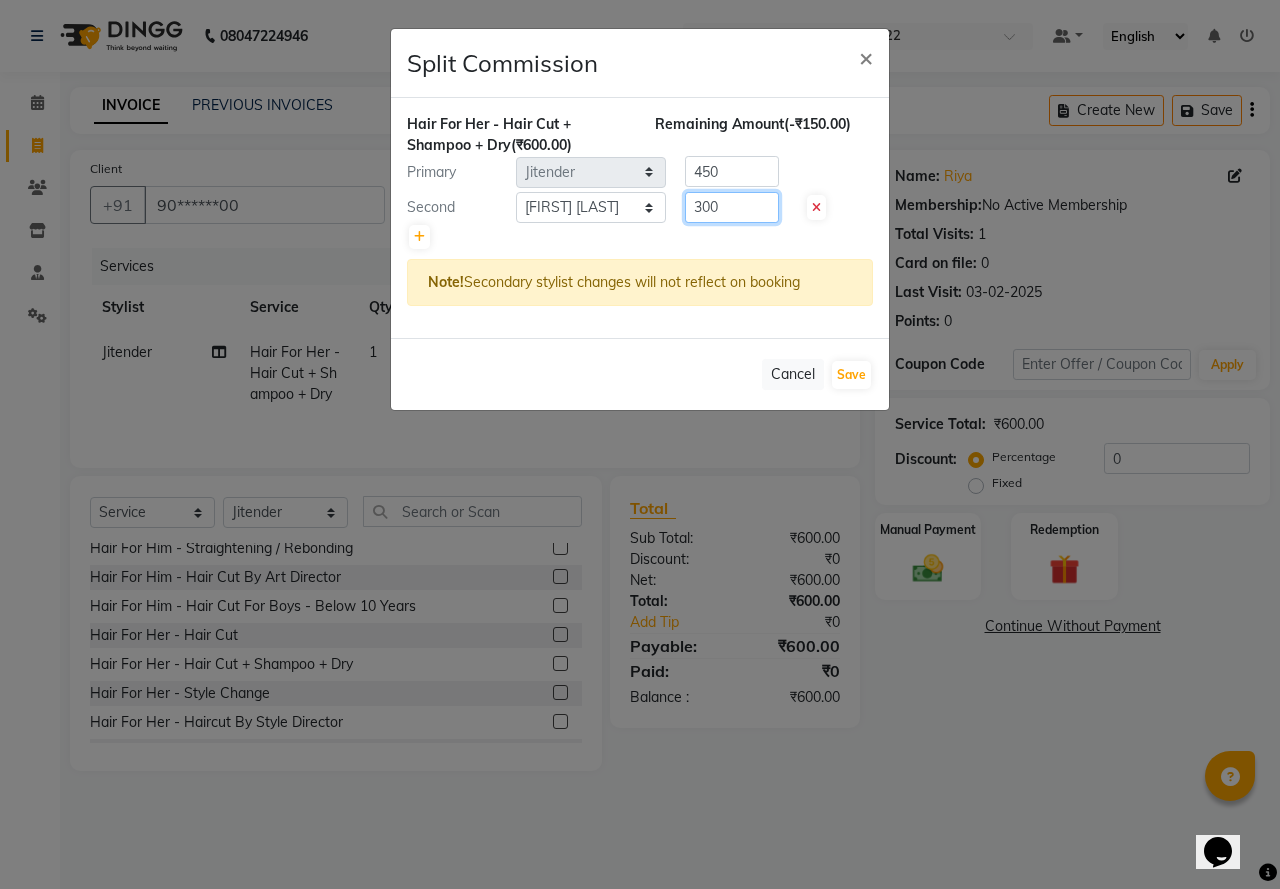 click on "300" 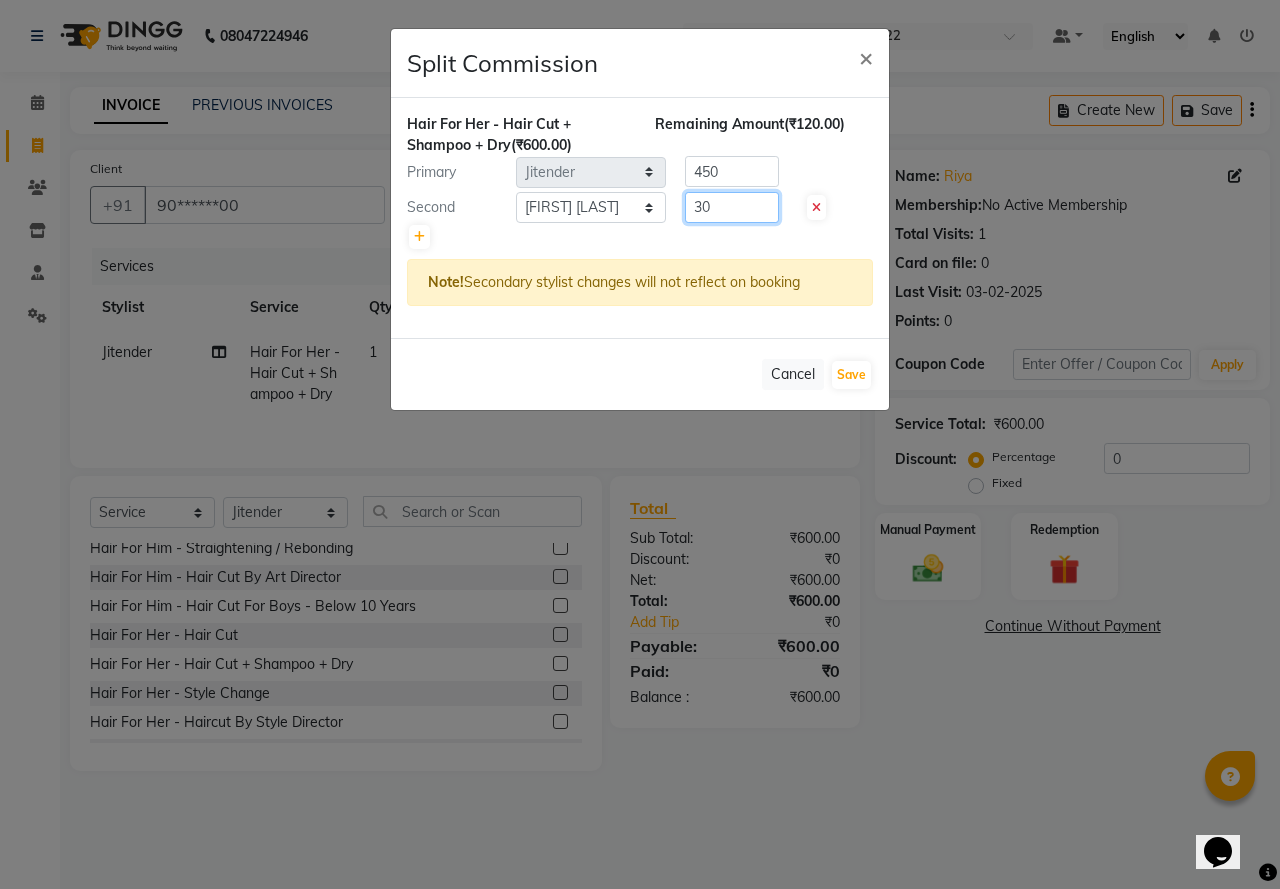 type on "3" 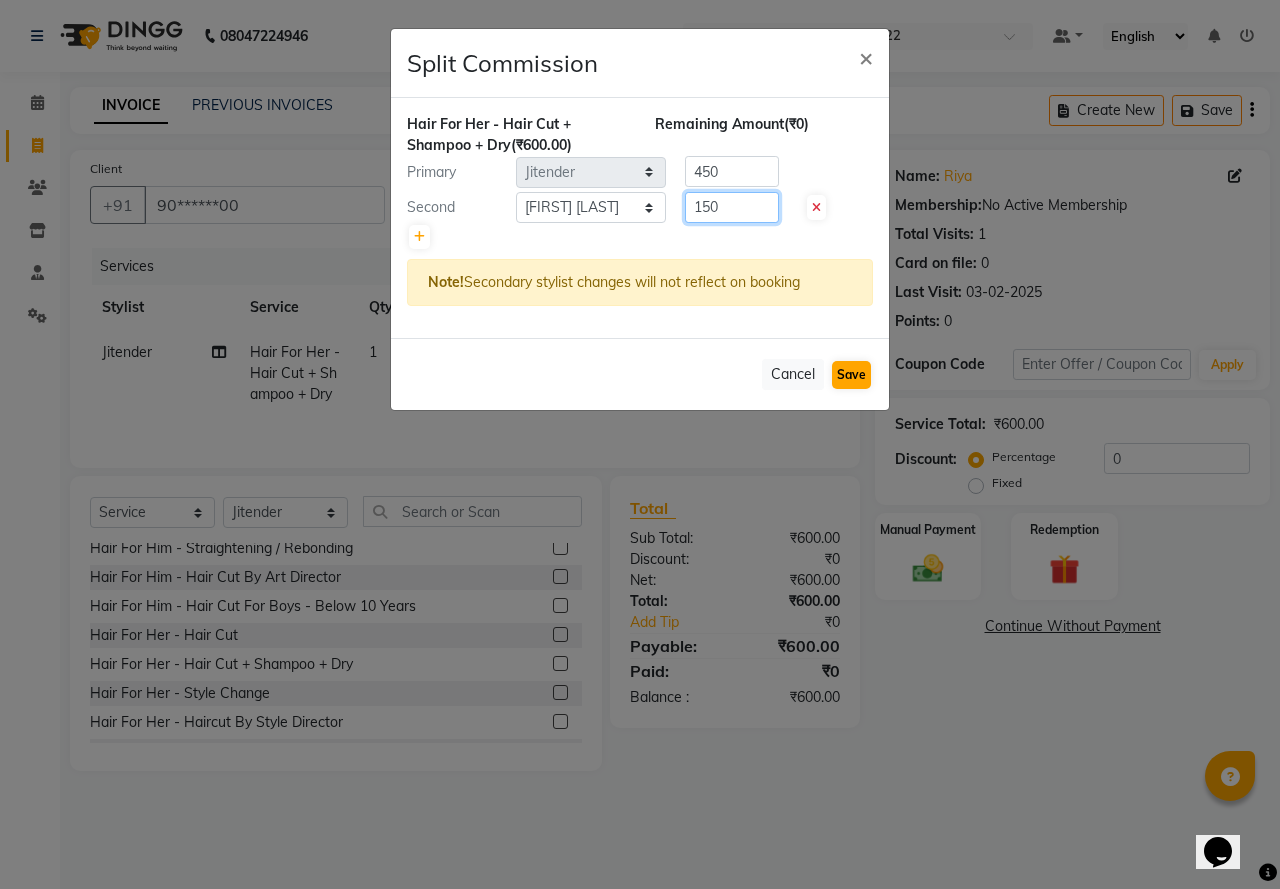 type on "150" 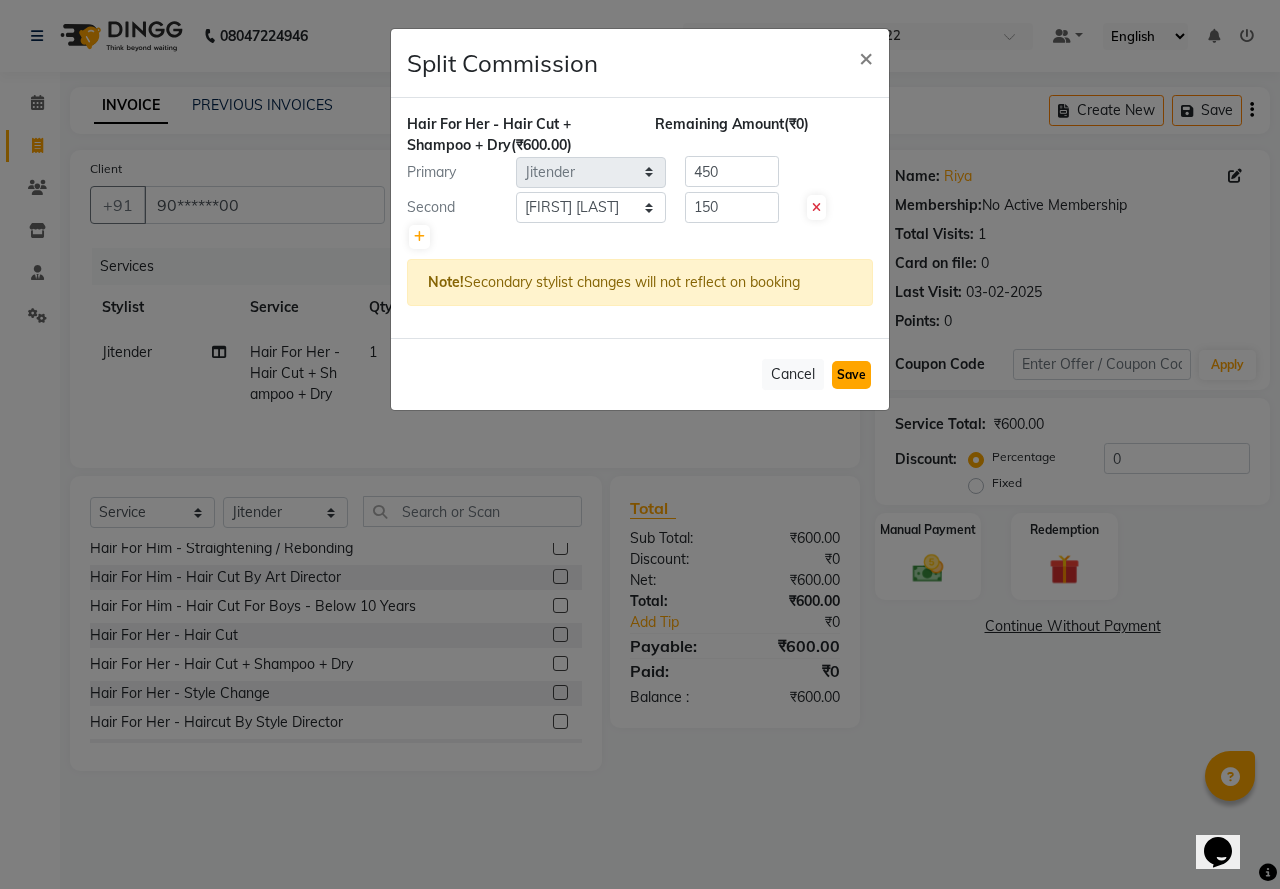 click on "Save" 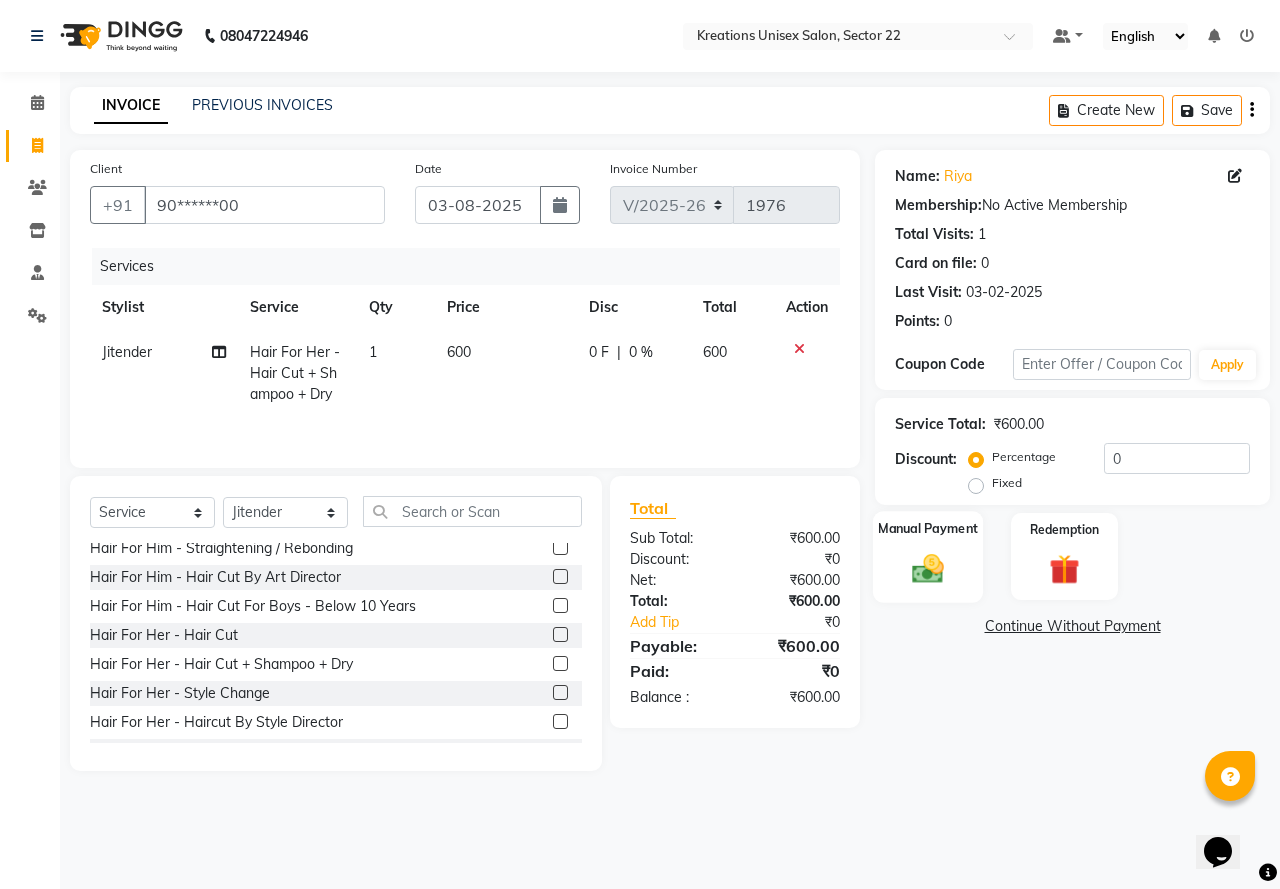 click 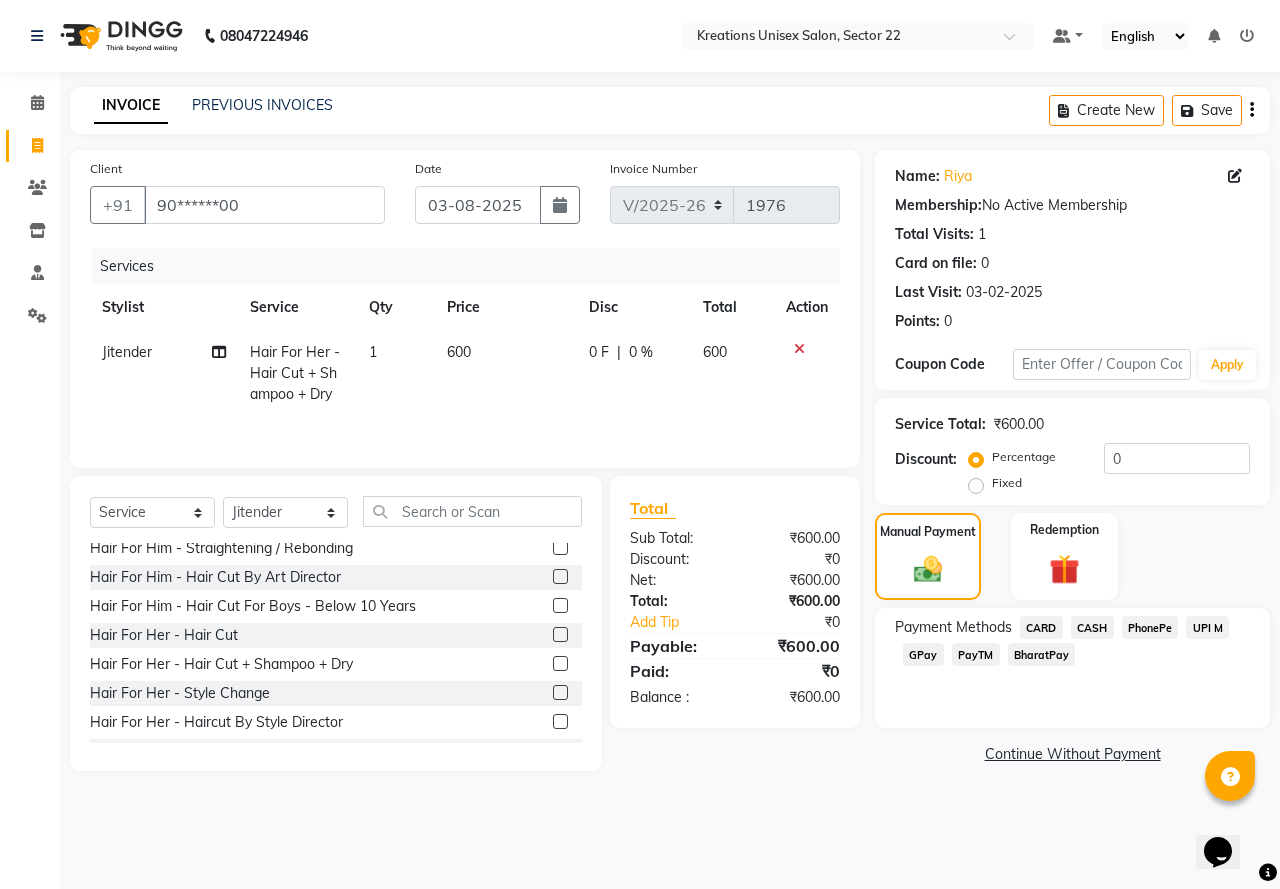 click on "PayTM" 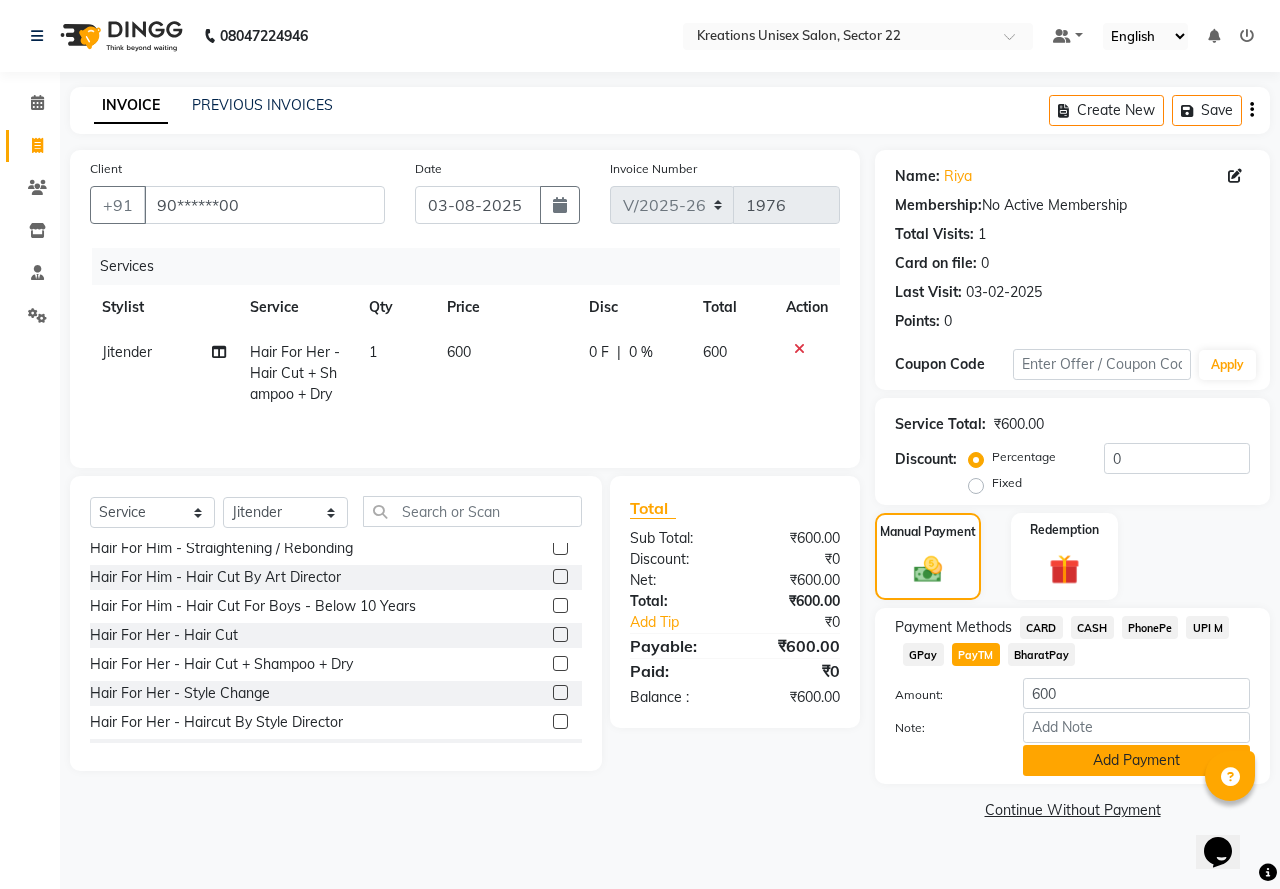 click on "Add Payment" 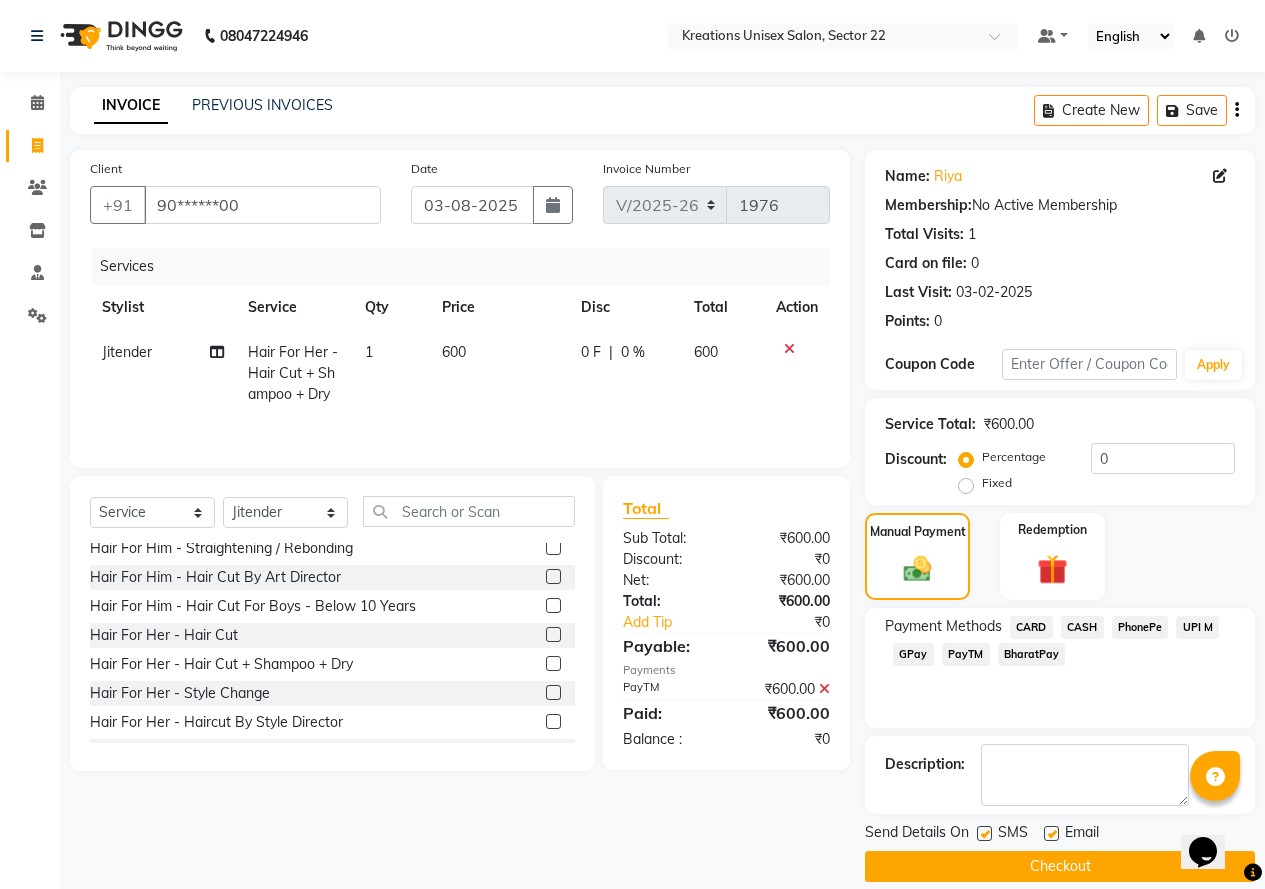 click on "SMS" 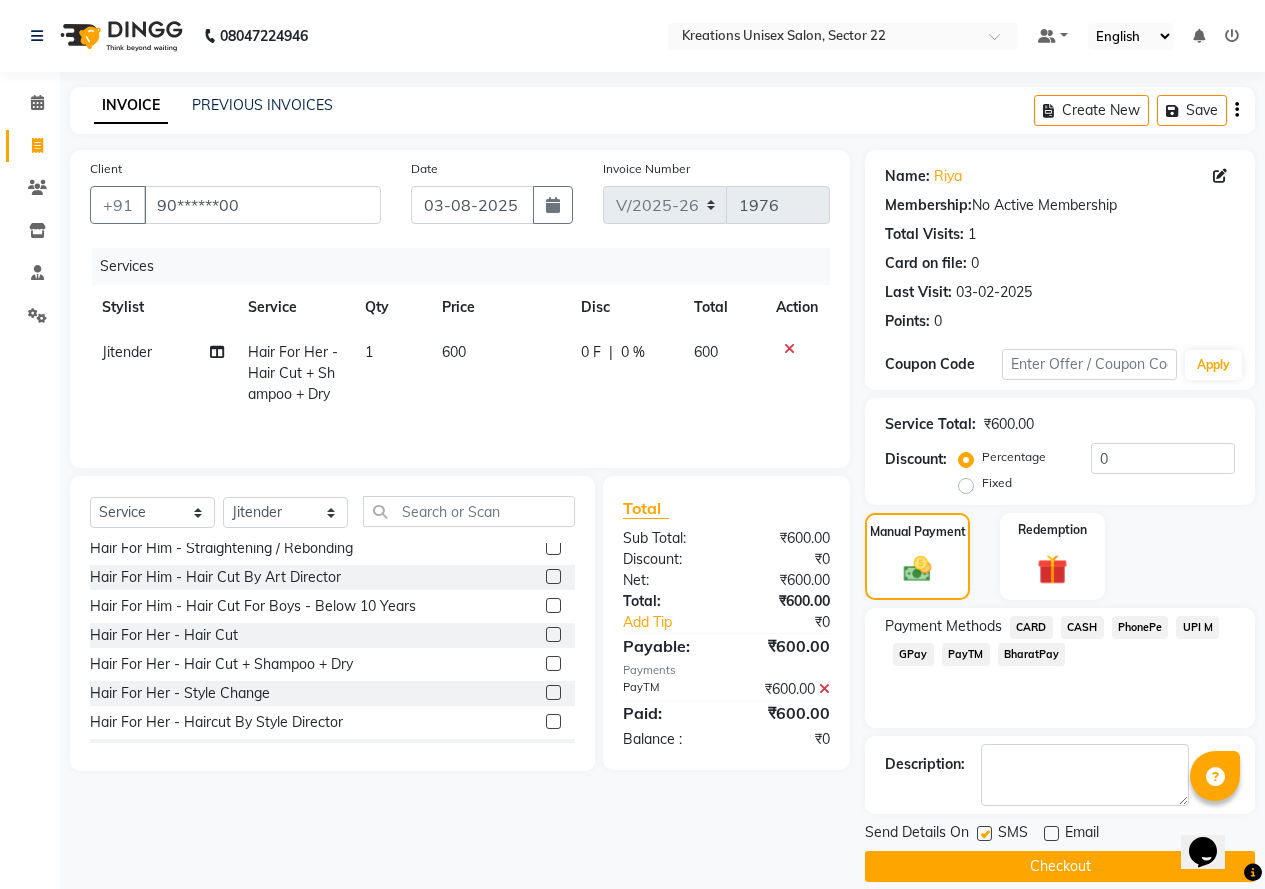 click 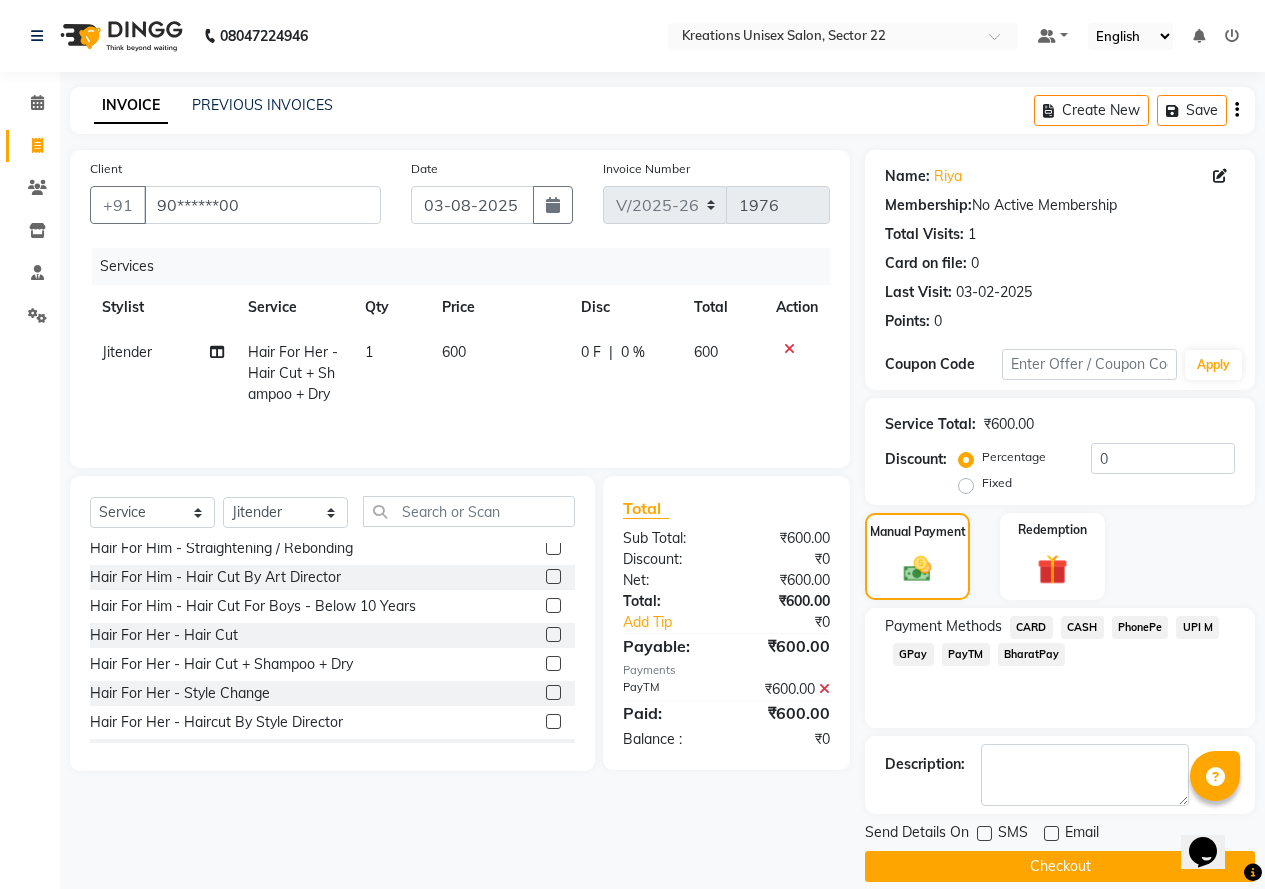 click on "Checkout" 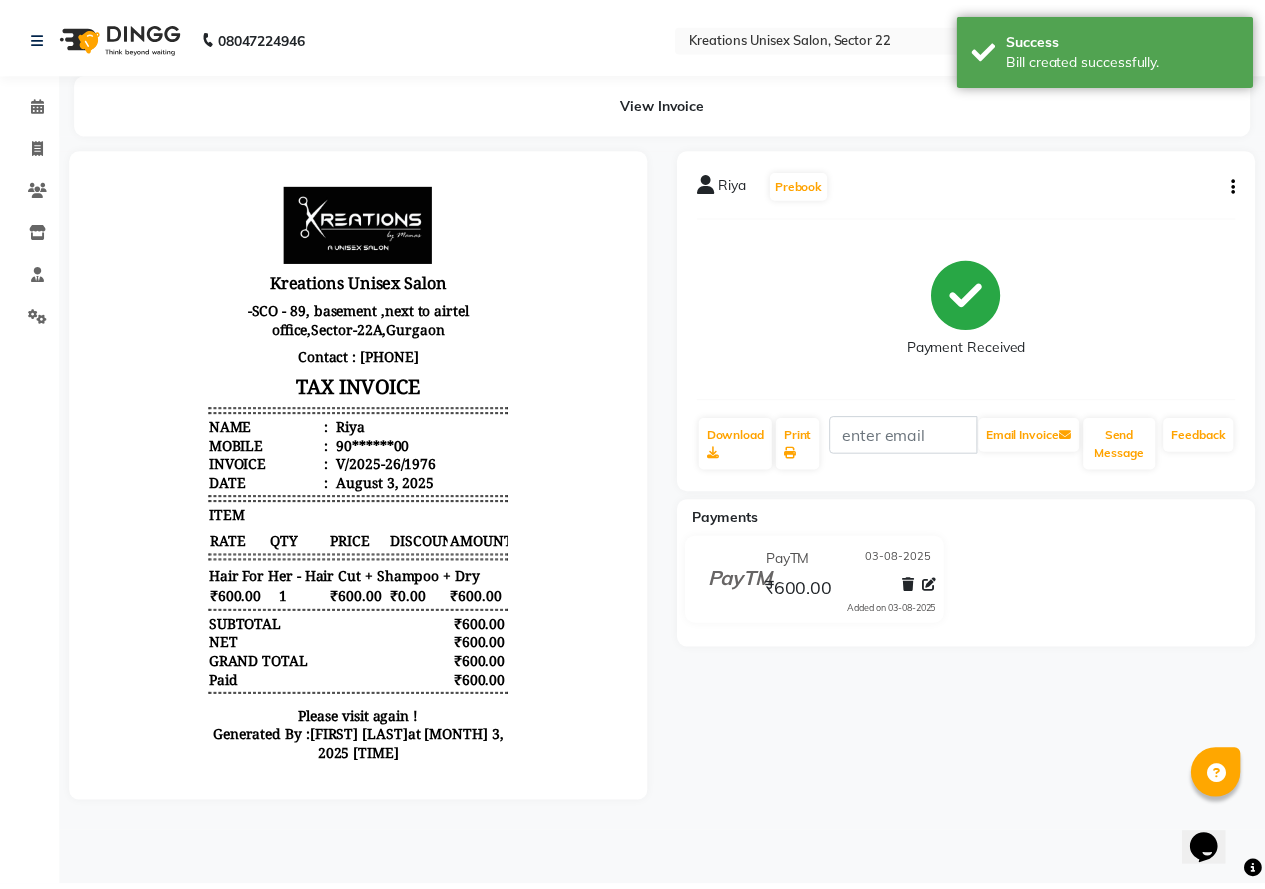 scroll, scrollTop: 0, scrollLeft: 0, axis: both 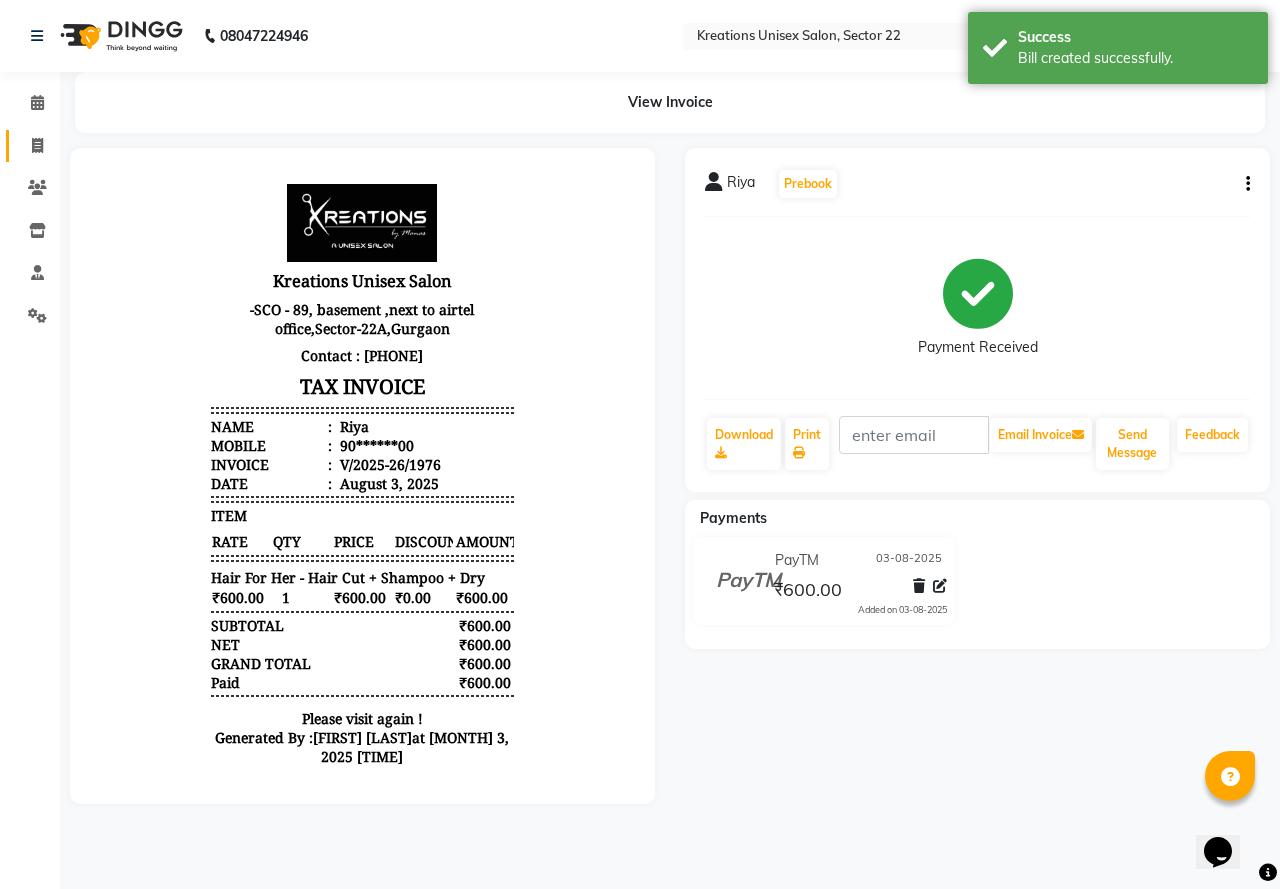 click on "Invoice" 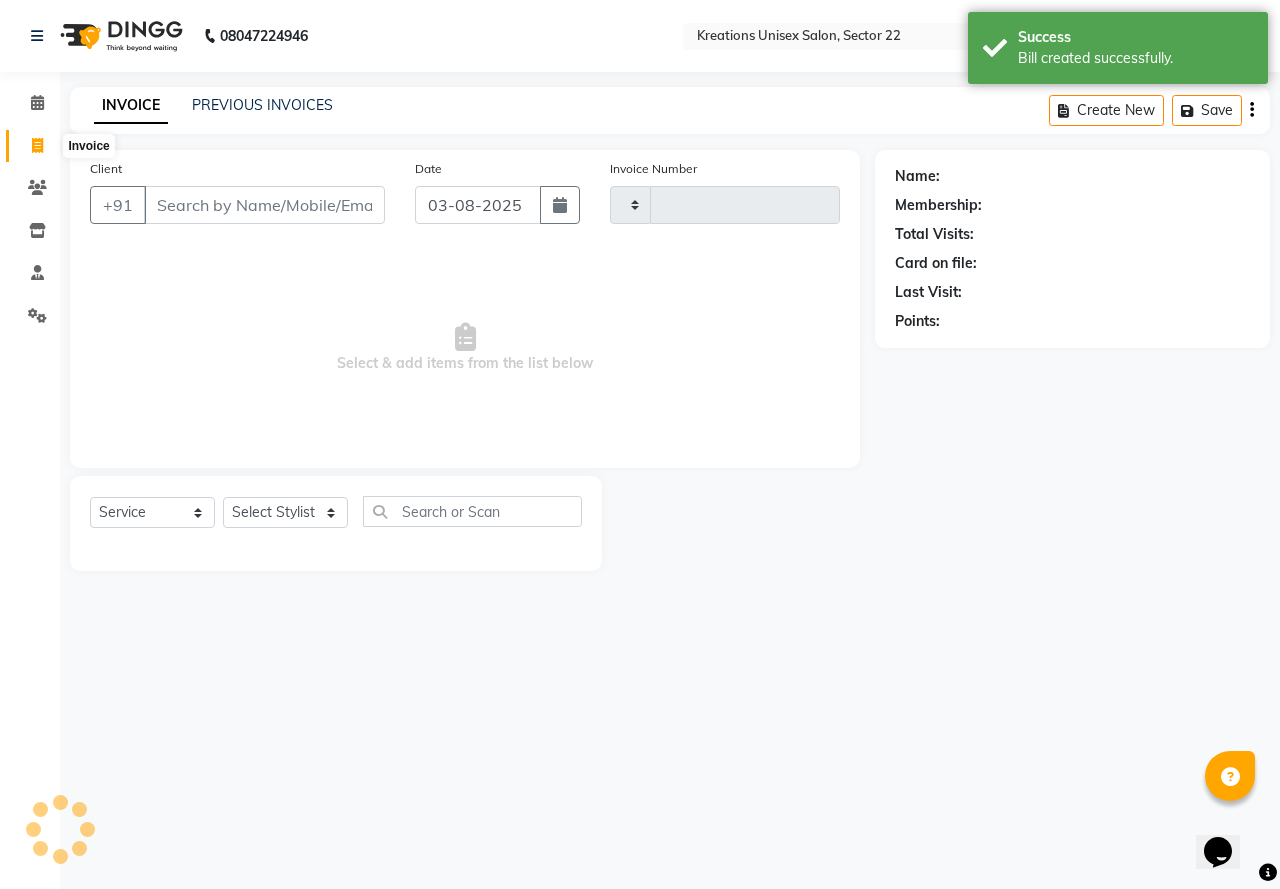 type on "1977" 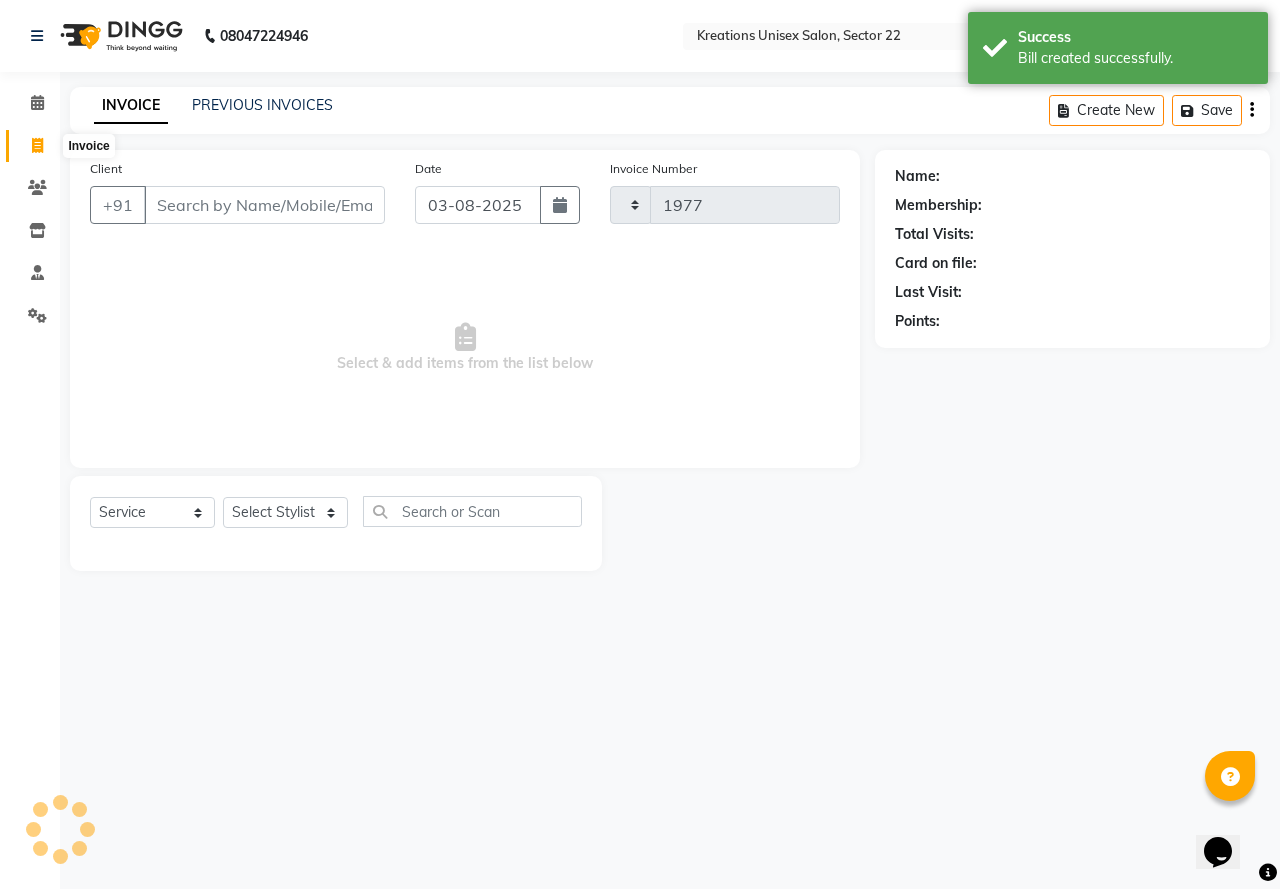 select on "6170" 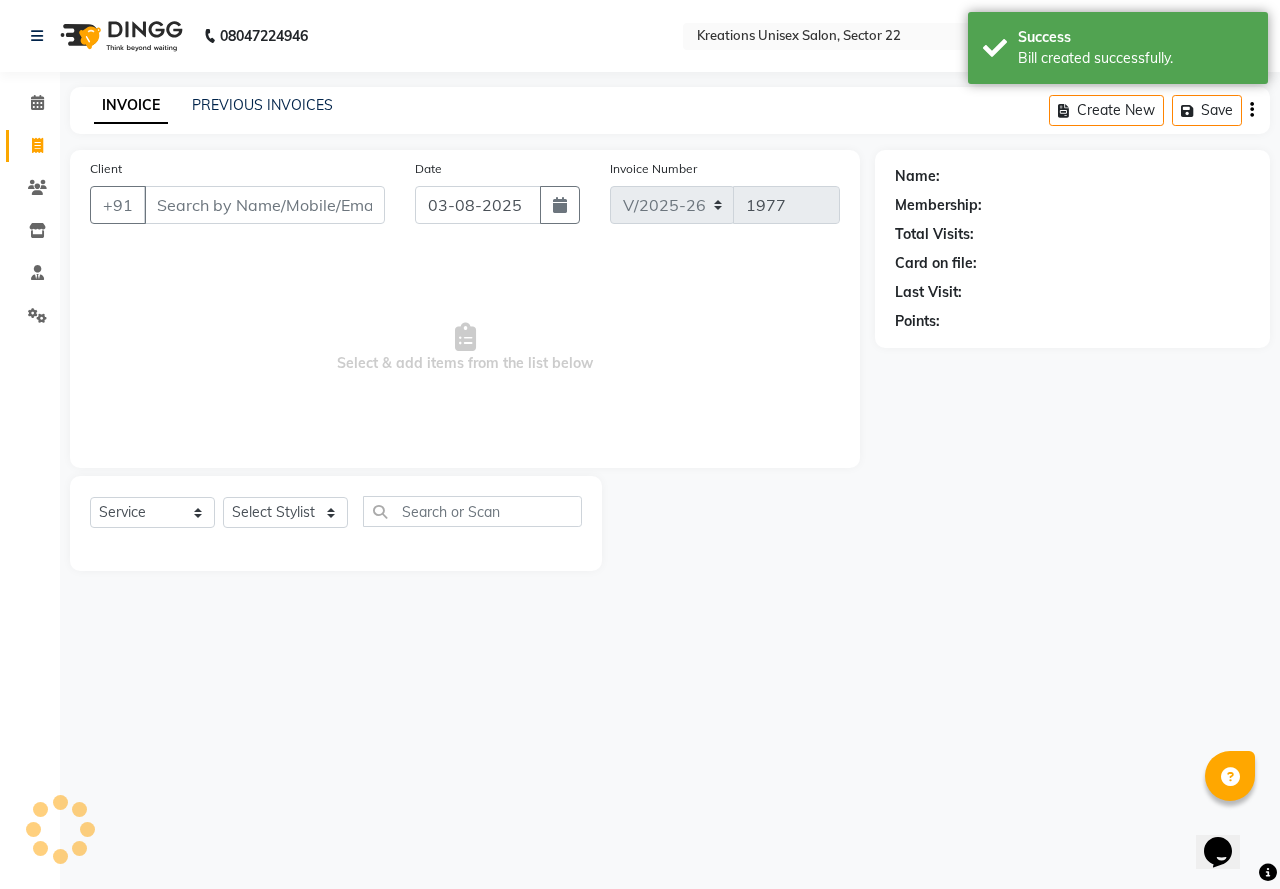 click on "INVOICE PREVIOUS INVOICES" 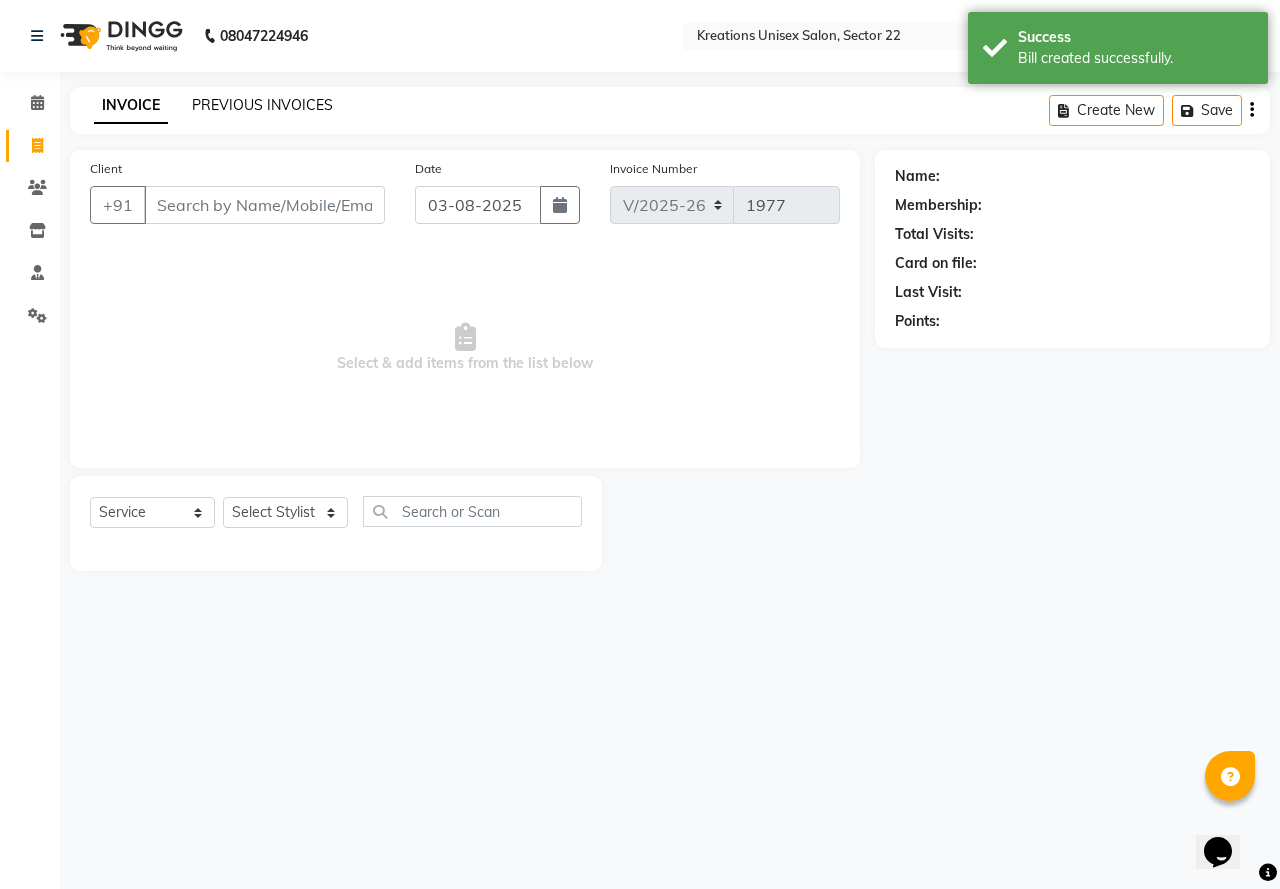 click on "PREVIOUS INVOICES" 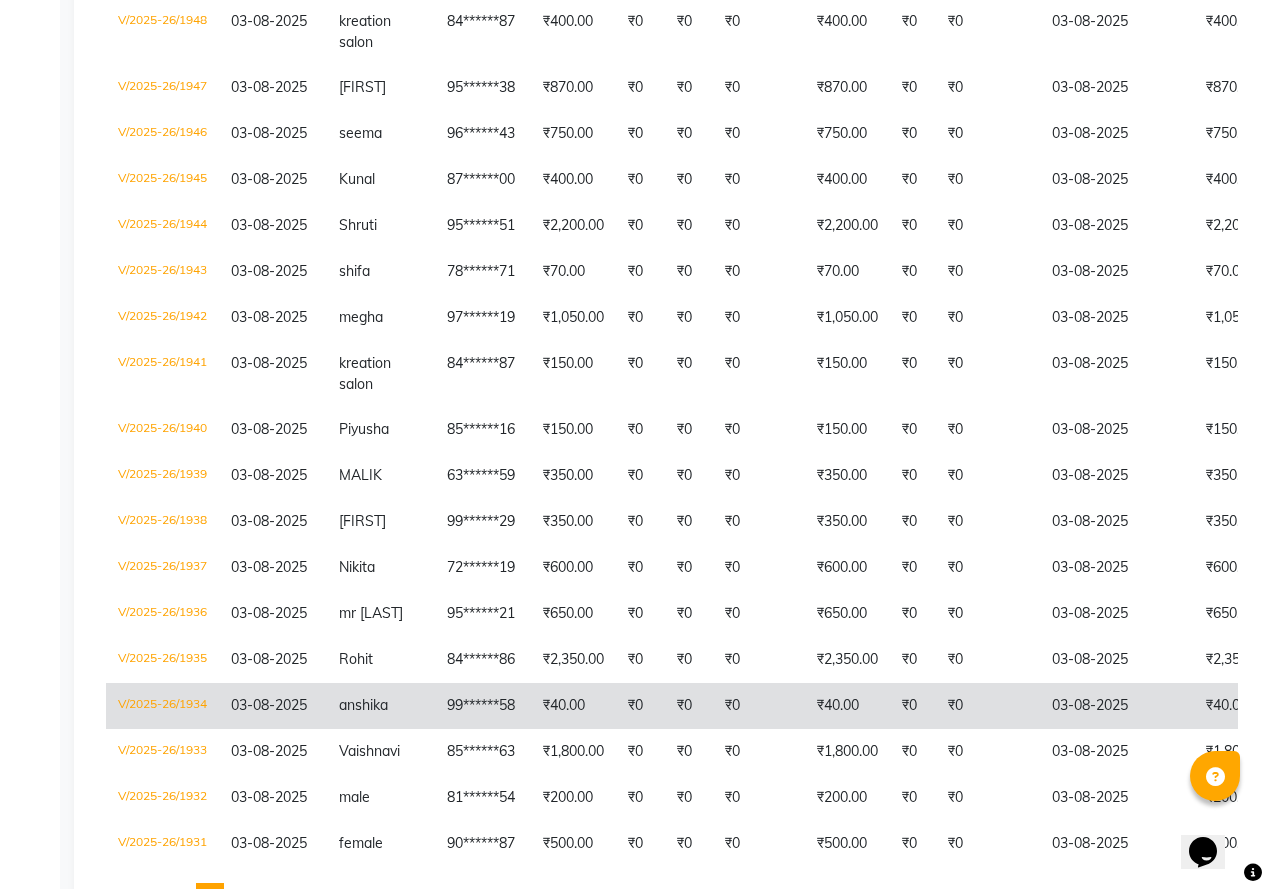 scroll, scrollTop: 1845, scrollLeft: 0, axis: vertical 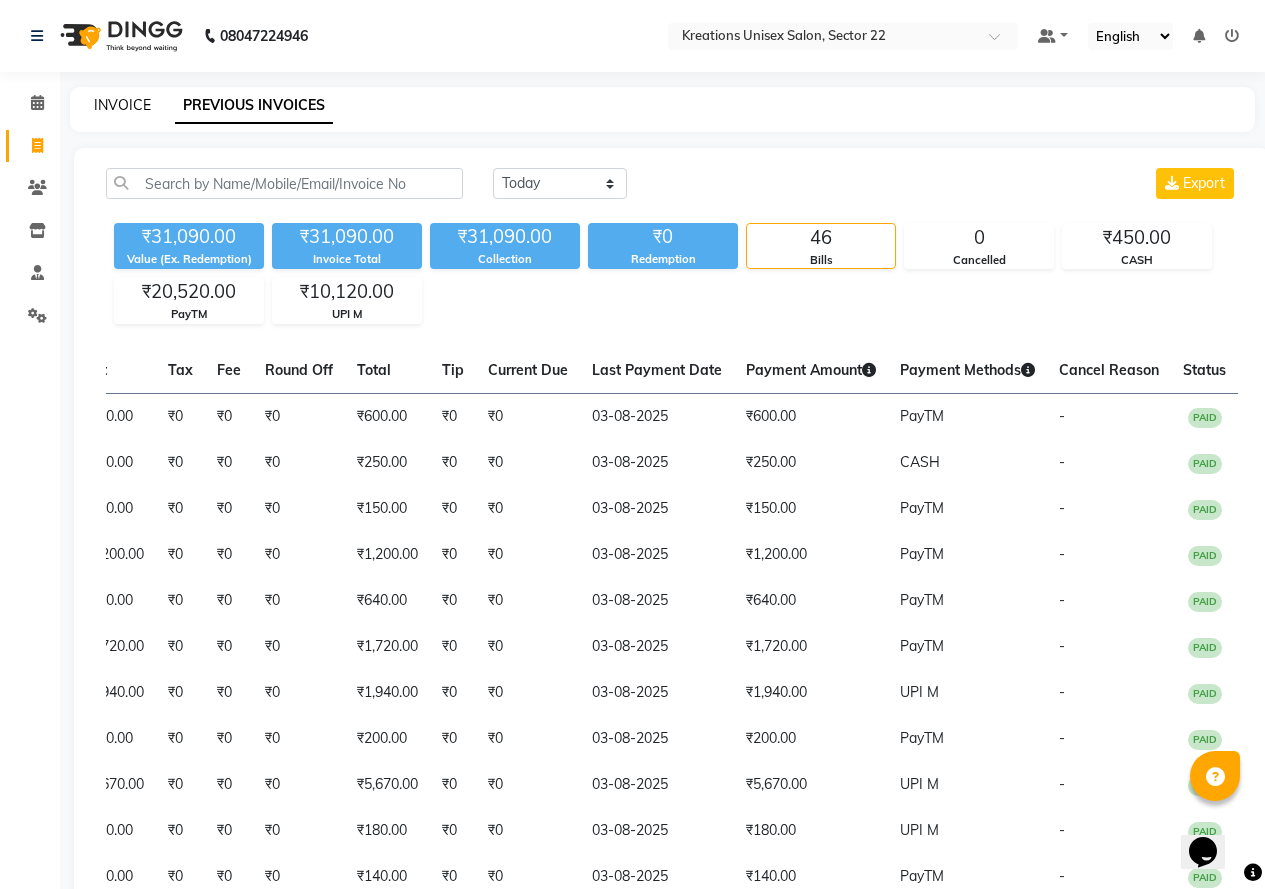 click on "INVOICE" 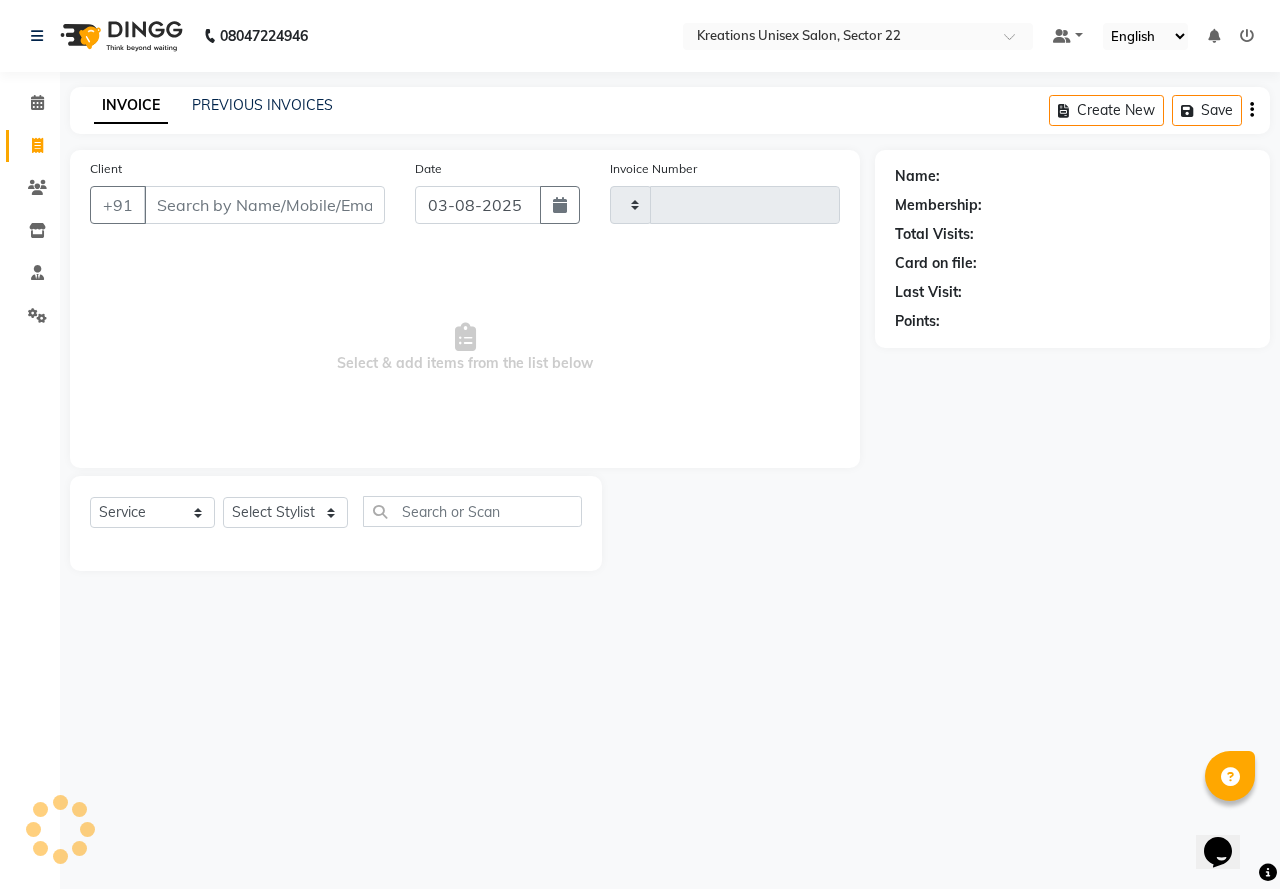 type on "1977" 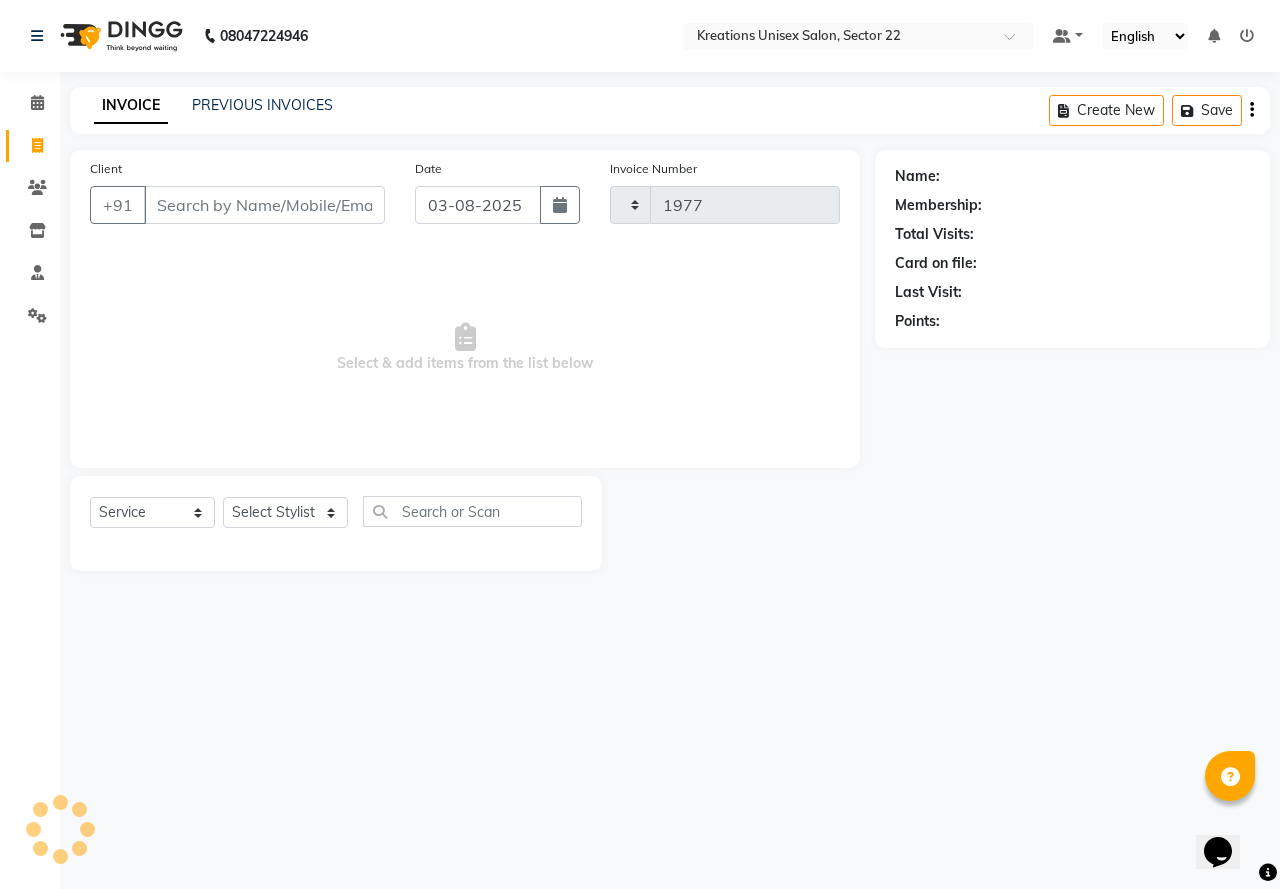 select on "6170" 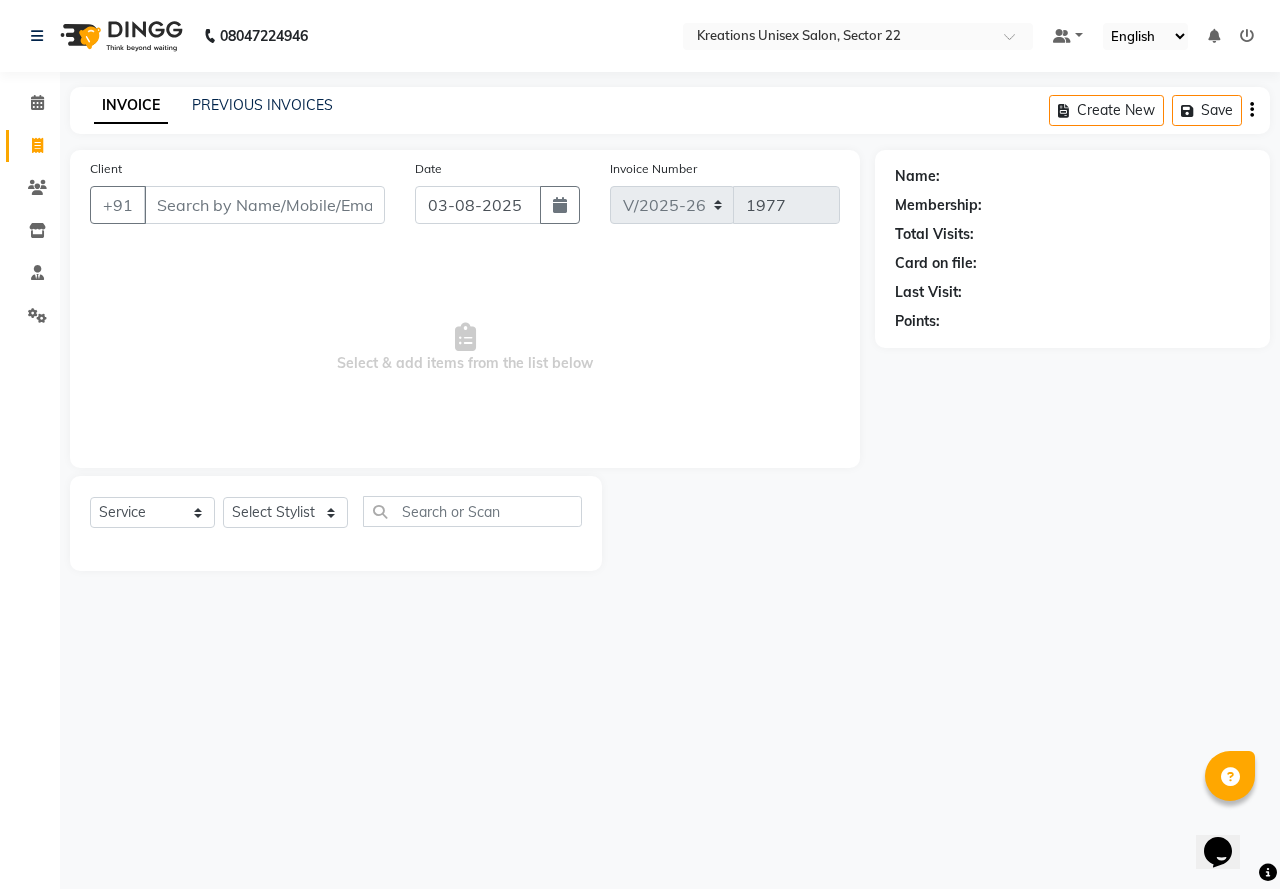 drag, startPoint x: 424, startPoint y: 635, endPoint x: 1073, endPoint y: 515, distance: 660.00073 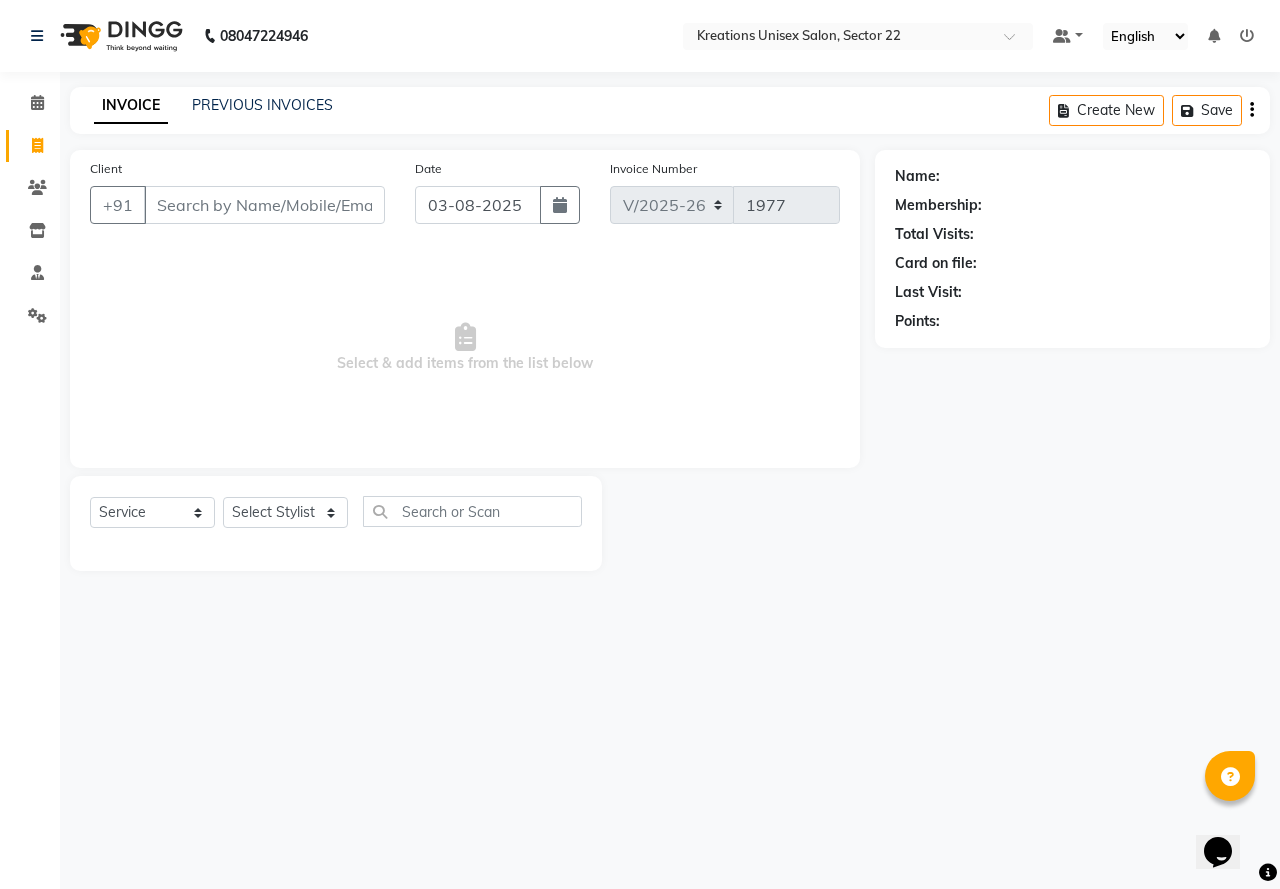drag, startPoint x: 725, startPoint y: 638, endPoint x: 1031, endPoint y: 432, distance: 368.8794 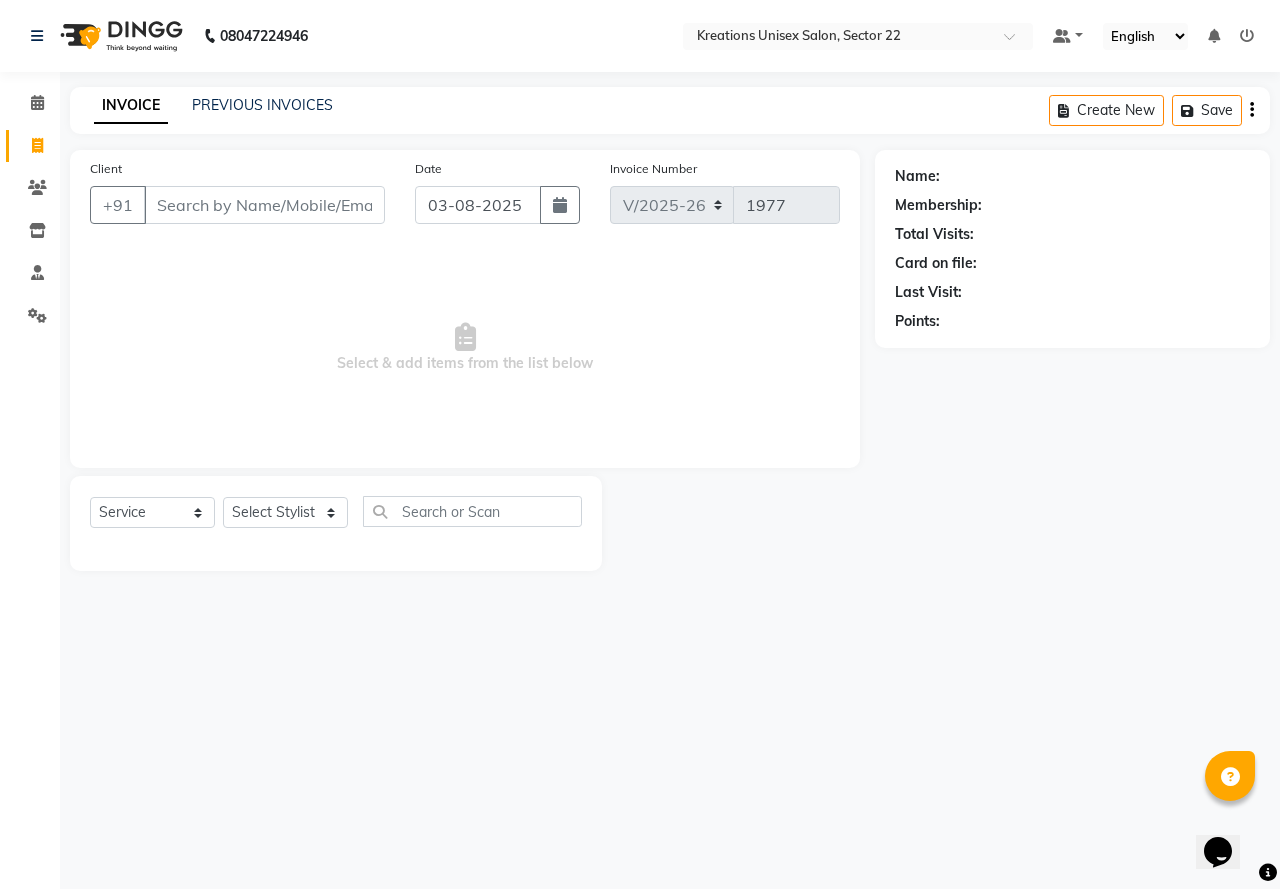 drag, startPoint x: 1274, startPoint y: 356, endPoint x: 1238, endPoint y: 377, distance: 41.677334 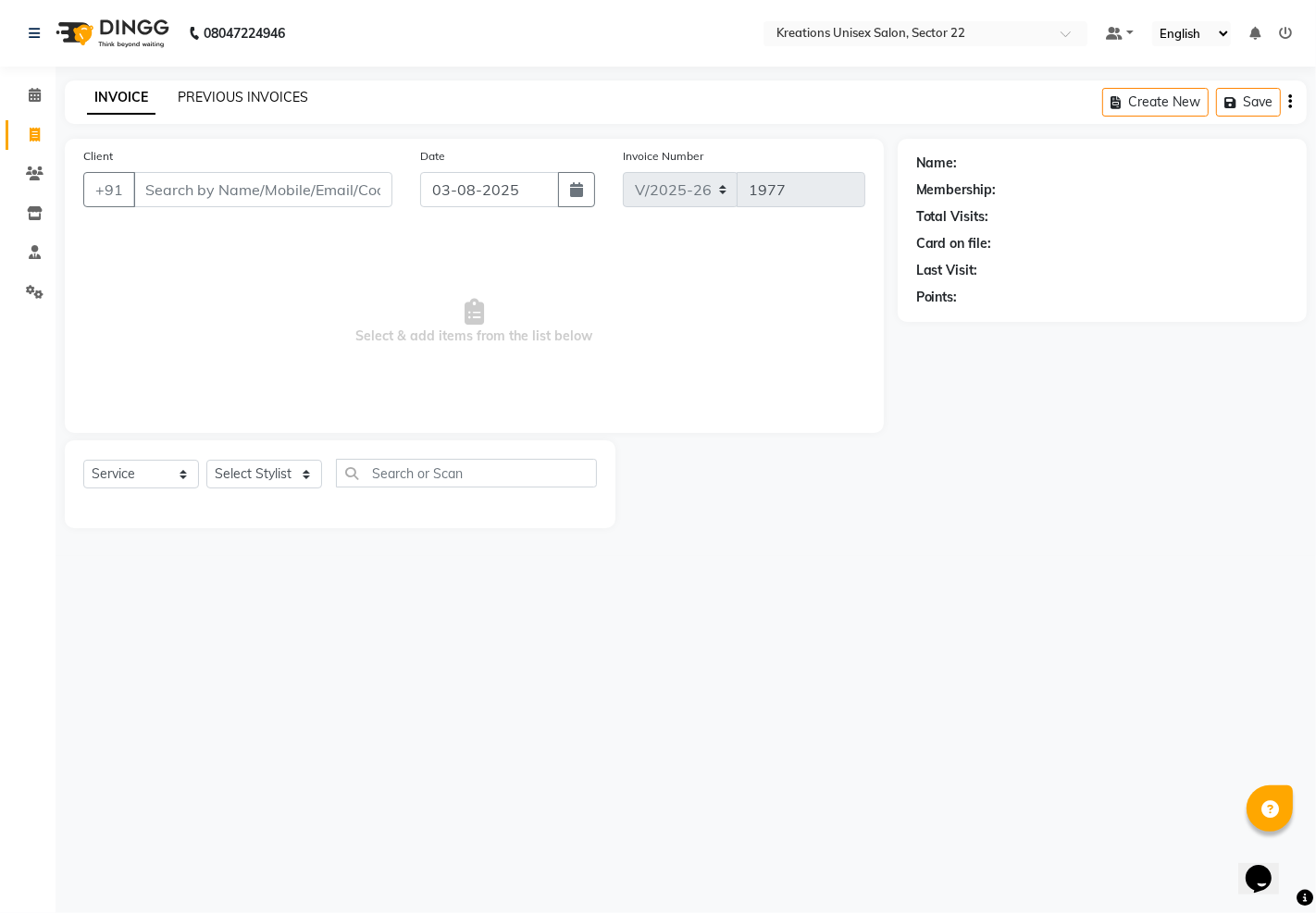 click on "PREVIOUS INVOICES" 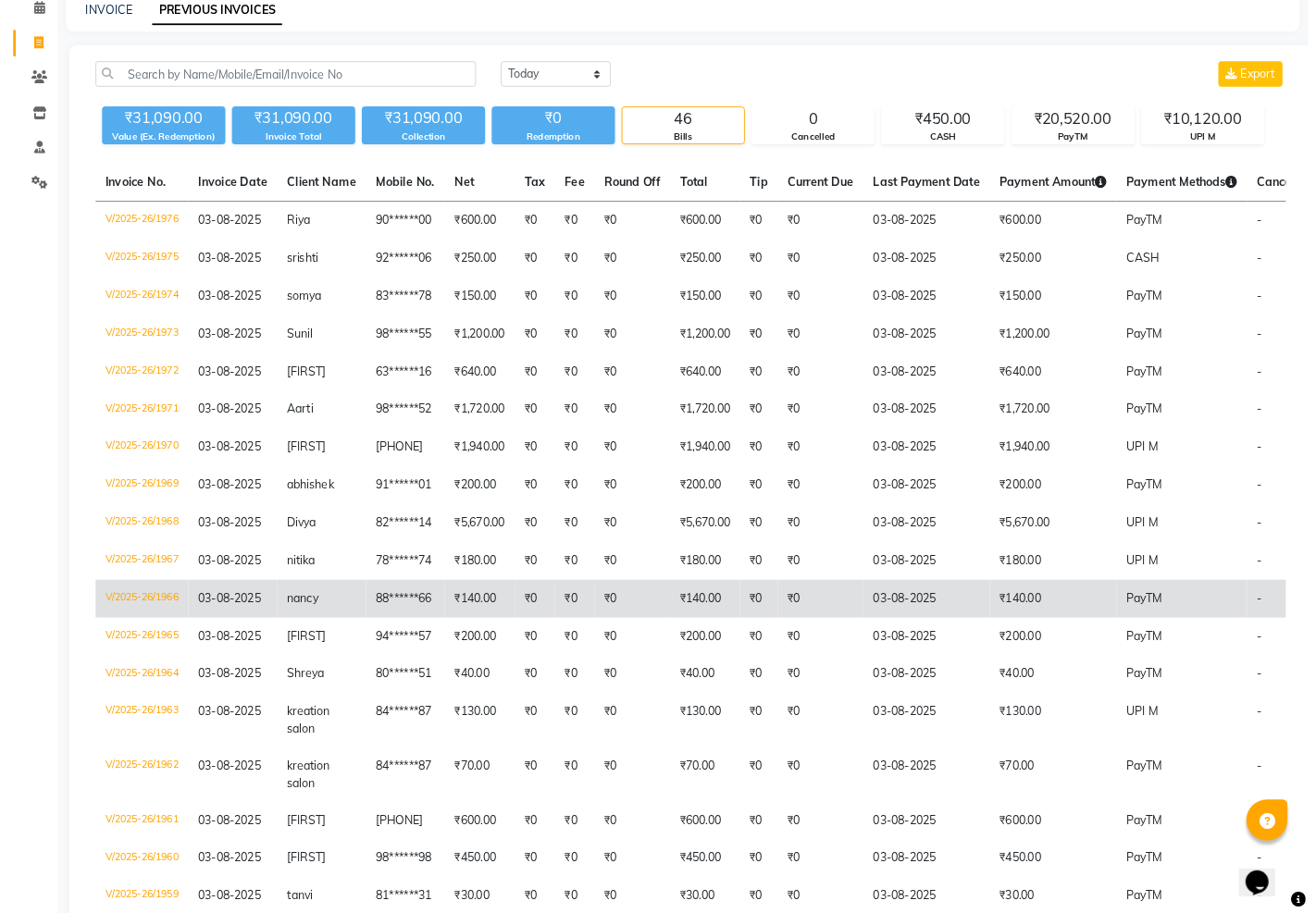 scroll, scrollTop: 0, scrollLeft: 0, axis: both 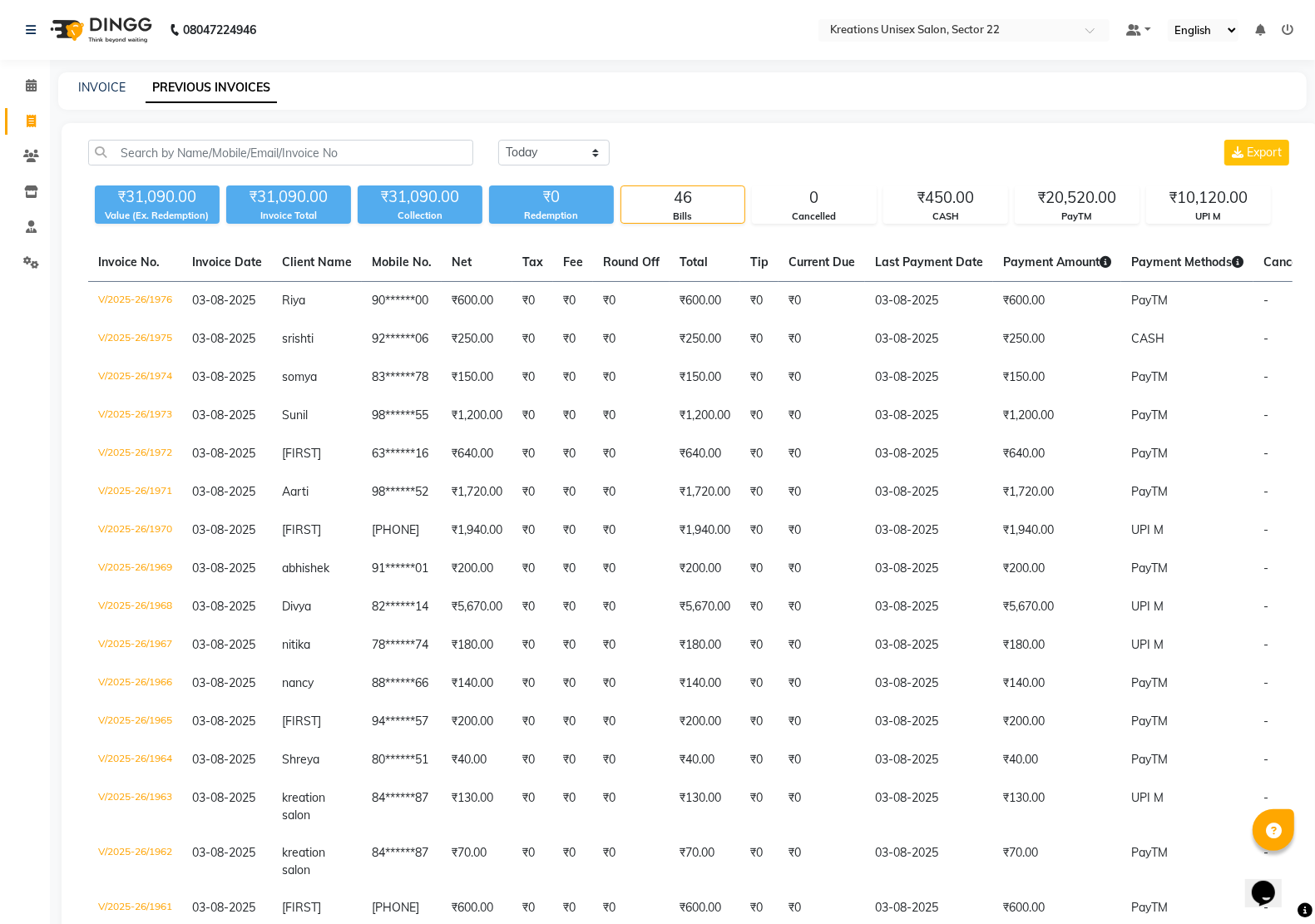click on "INVOICE" 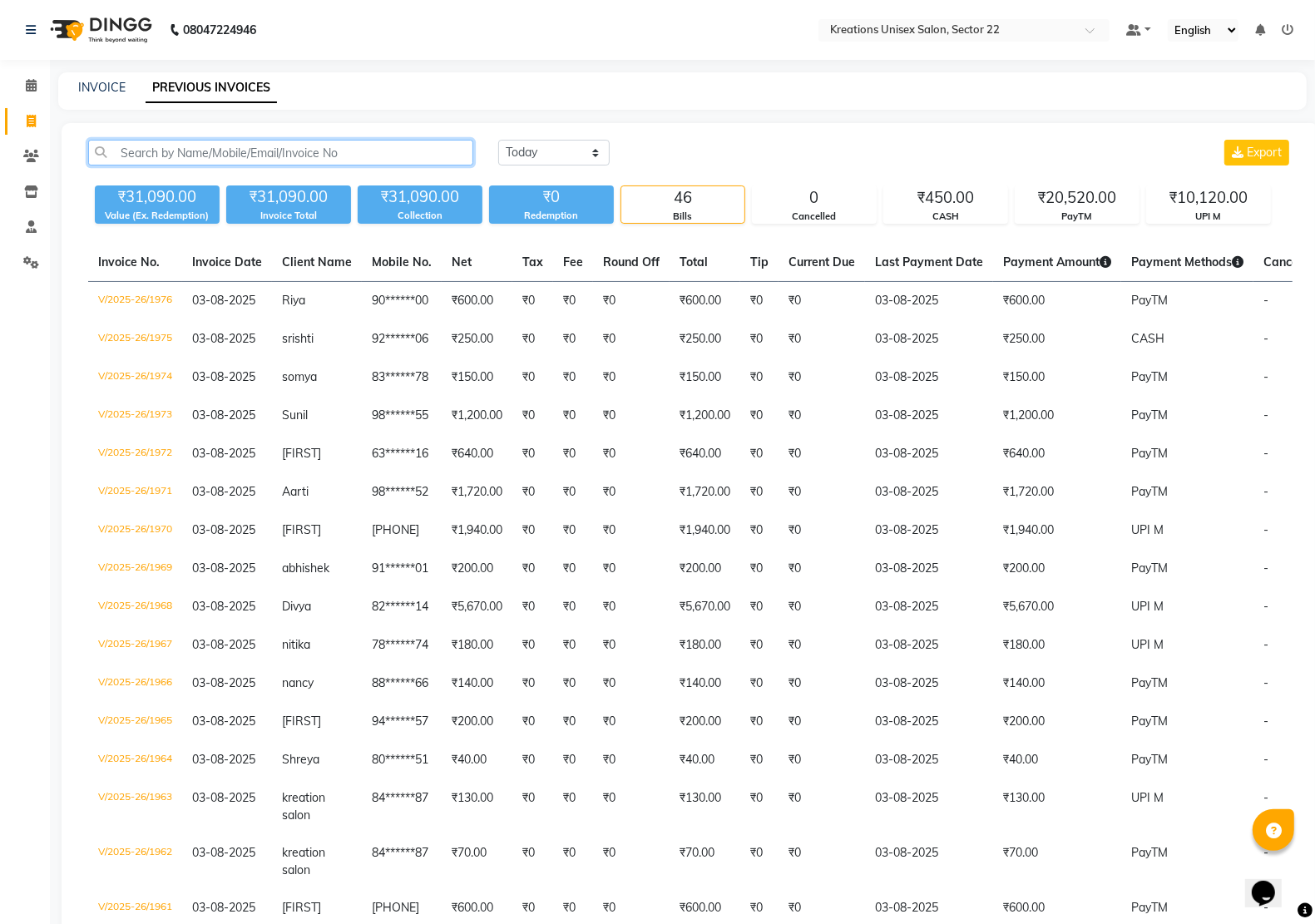 click 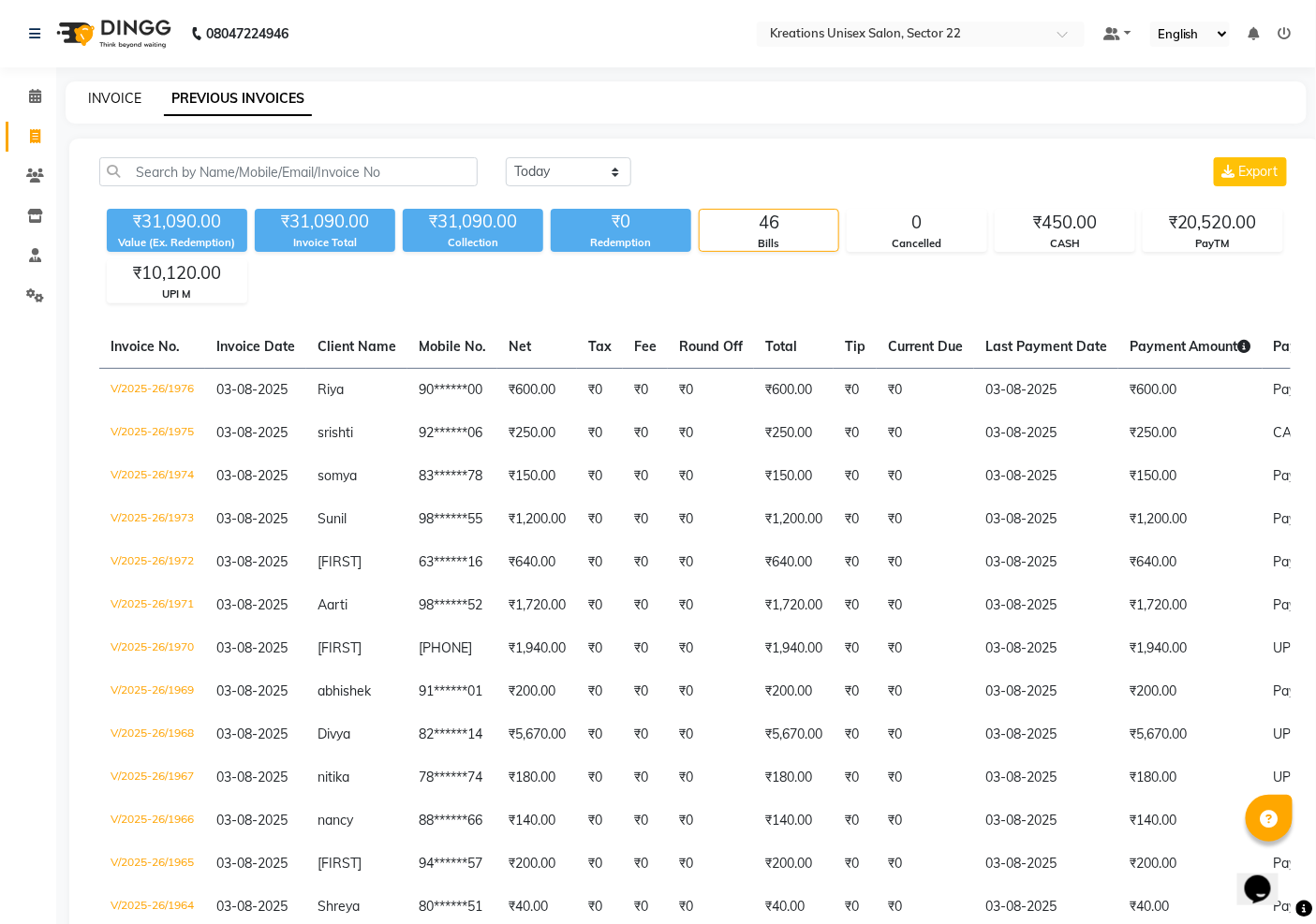click on "INVOICE" 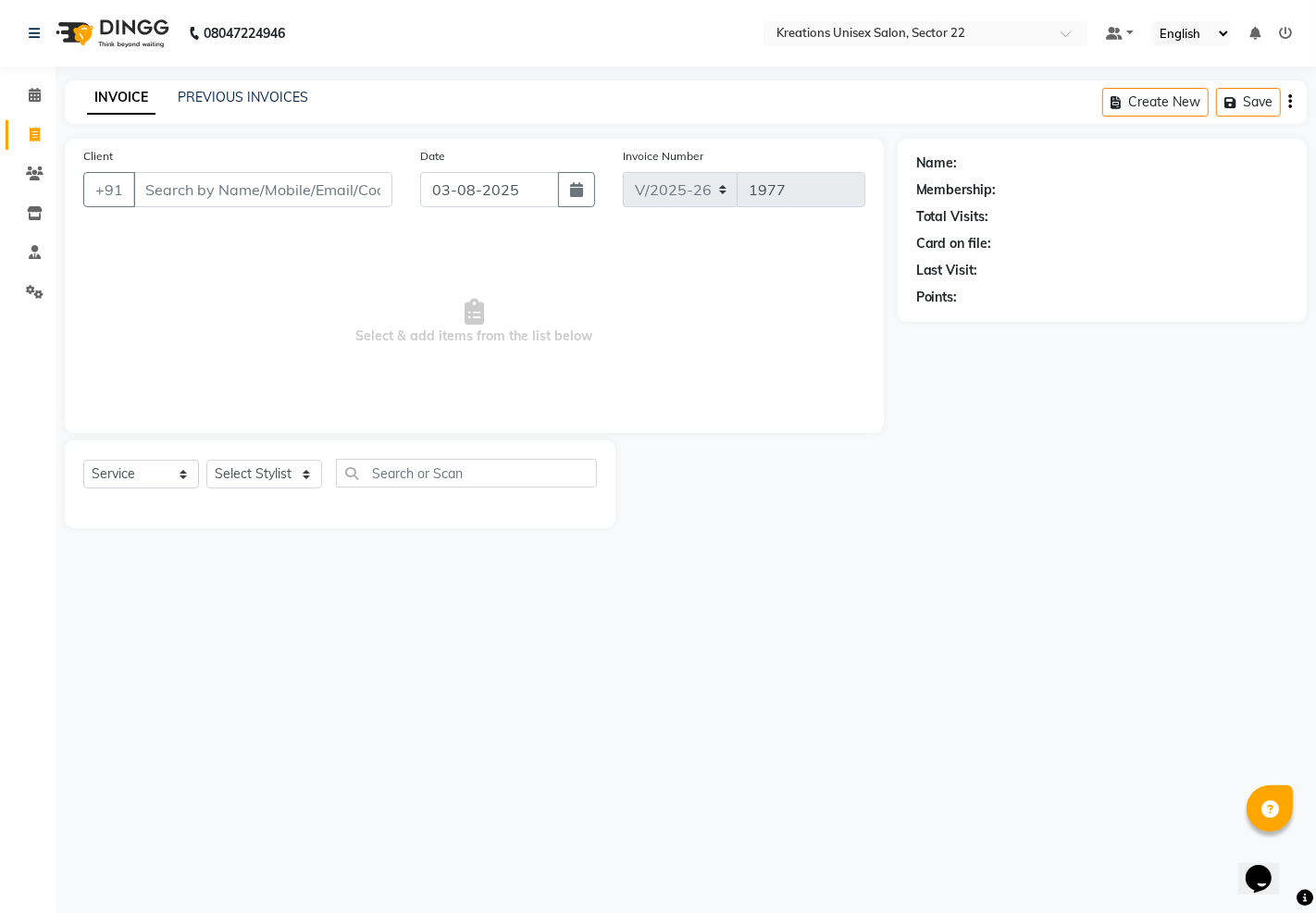 click on "Client +91" 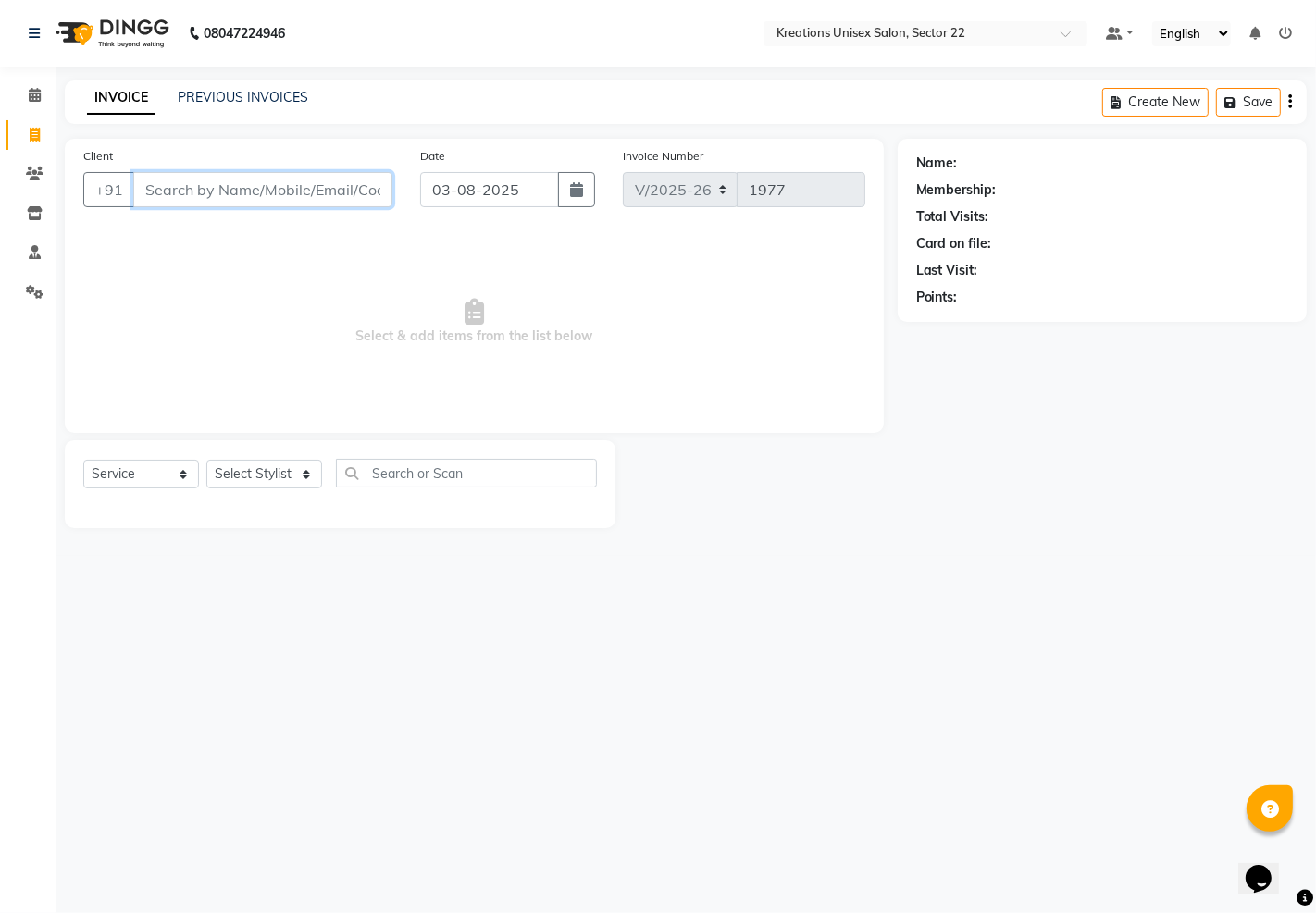 click on "Client" at bounding box center [263, 190] 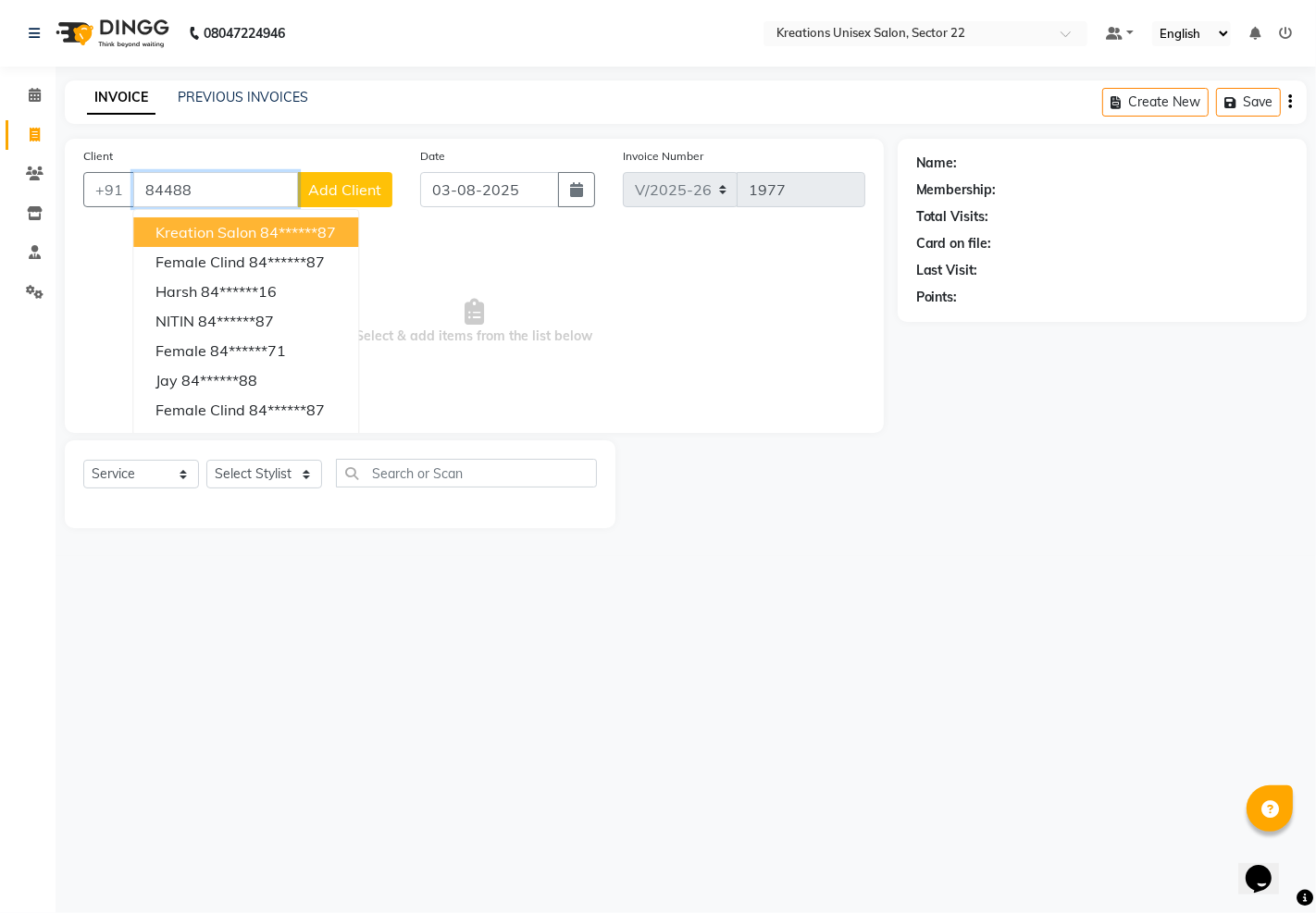 drag, startPoint x: 217, startPoint y: 216, endPoint x: 226, endPoint y: 216, distance: 9 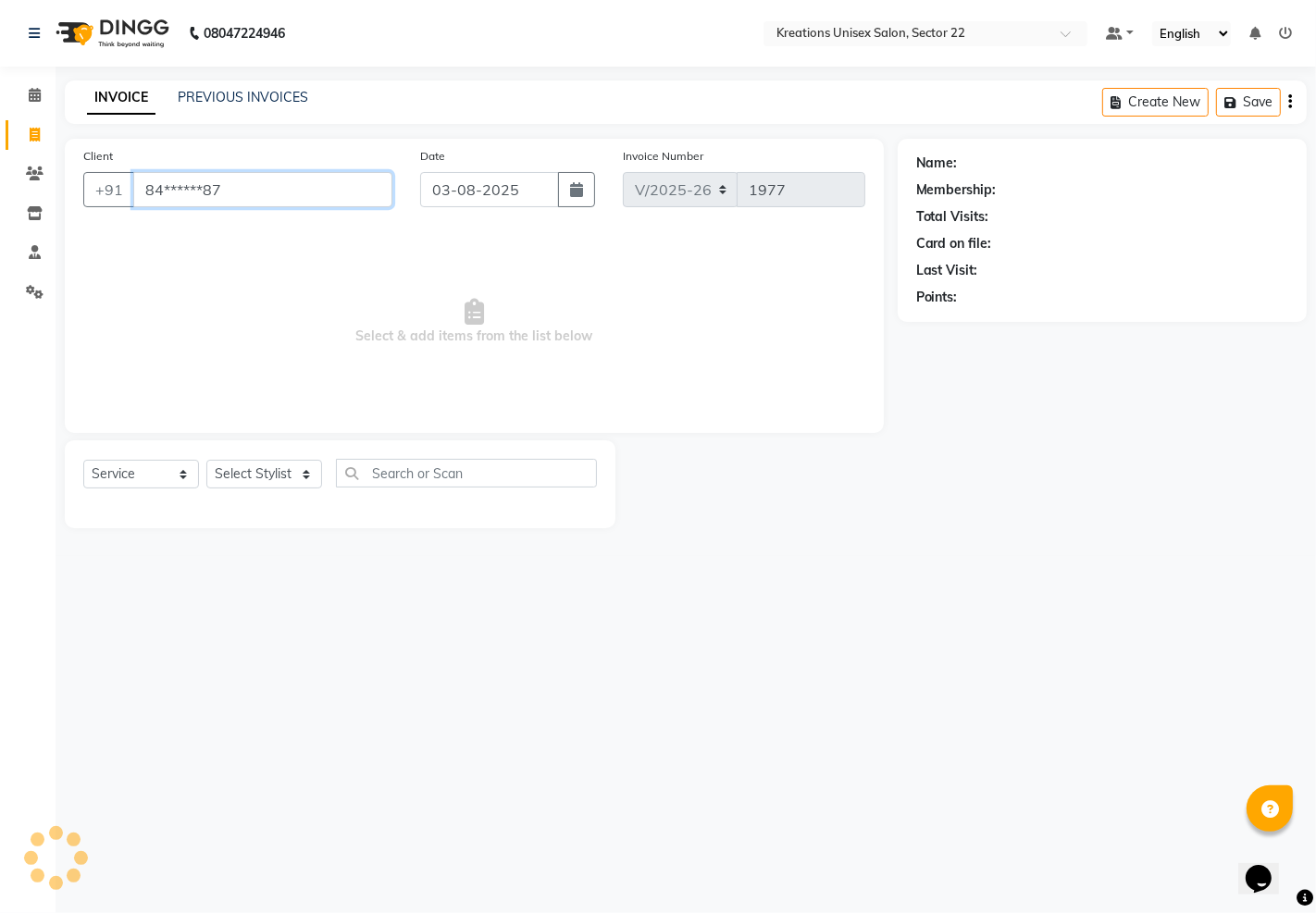 type on "84******87" 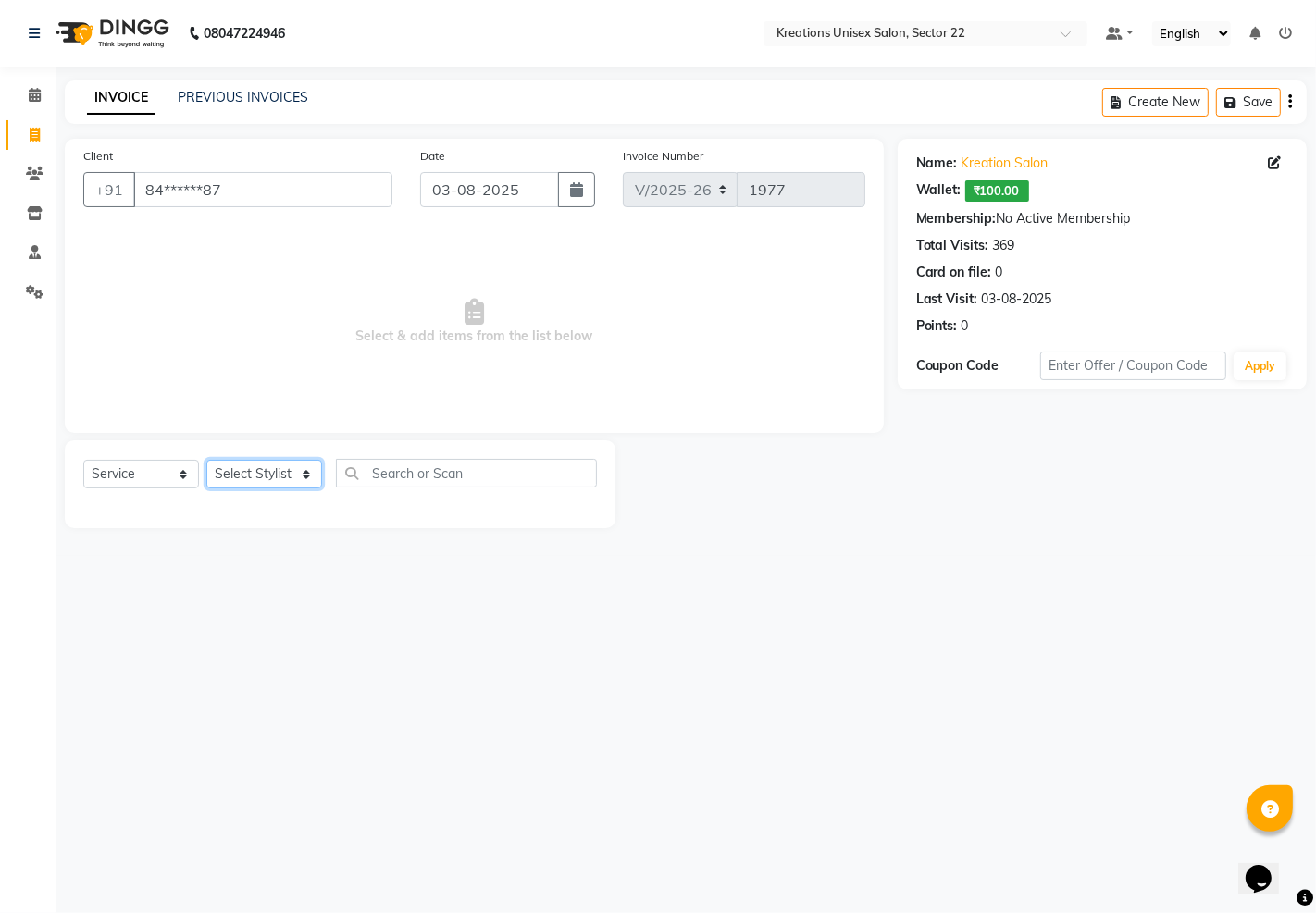 click on "Select Stylist AMAN Jeet Manager Jitender  Kapil  Kavita Manager Malik Khan  Manas Sir  rozy  Sector-23 Shaffali Maam  Shiv Kumar Sita Mehto" 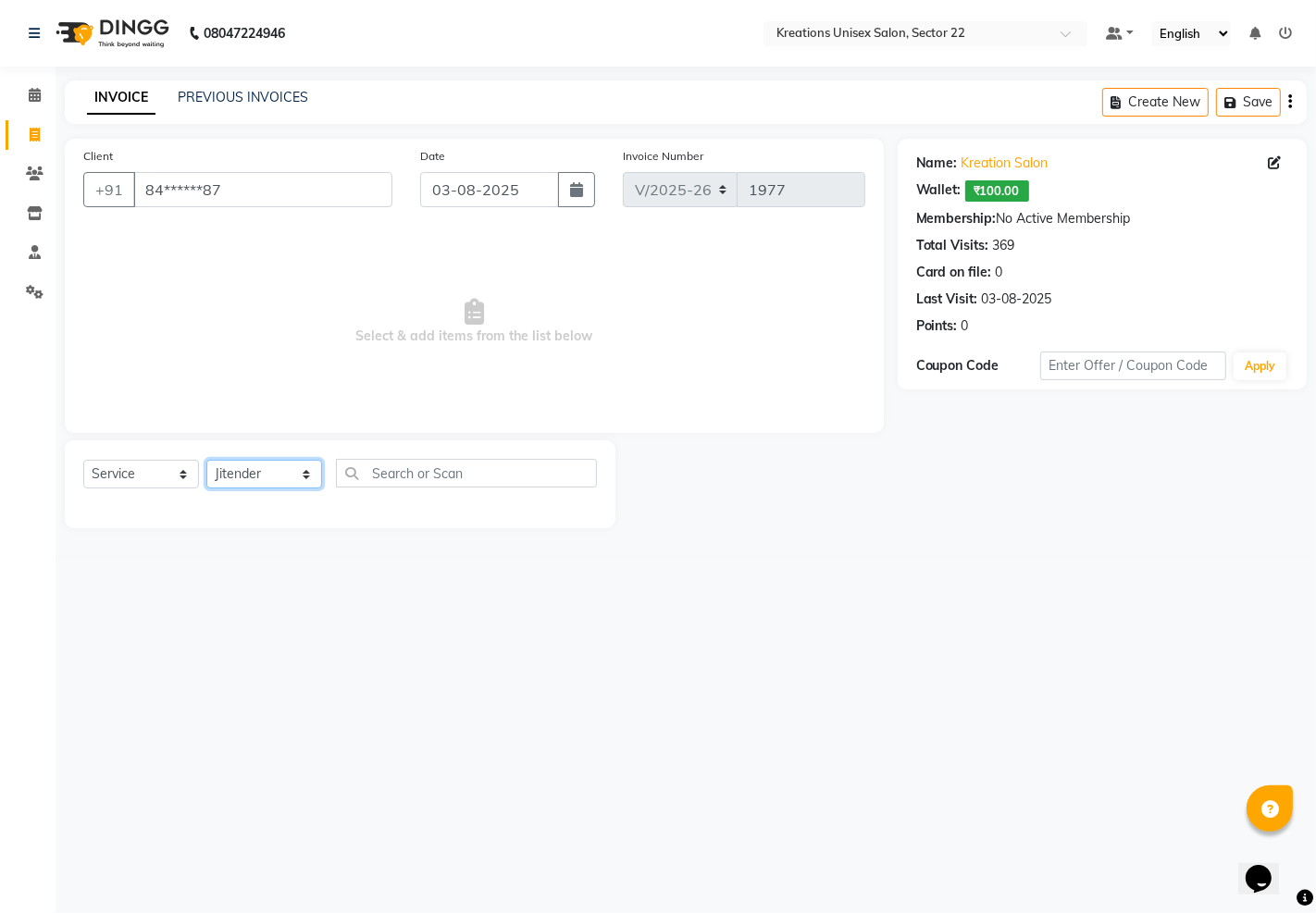 click on "Select Stylist AMAN Jeet Manager Jitender  Kapil  Kavita Manager Malik Khan  Manas Sir  rozy  Sector-23 Shaffali Maam  Shiv Kumar Sita Mehto" 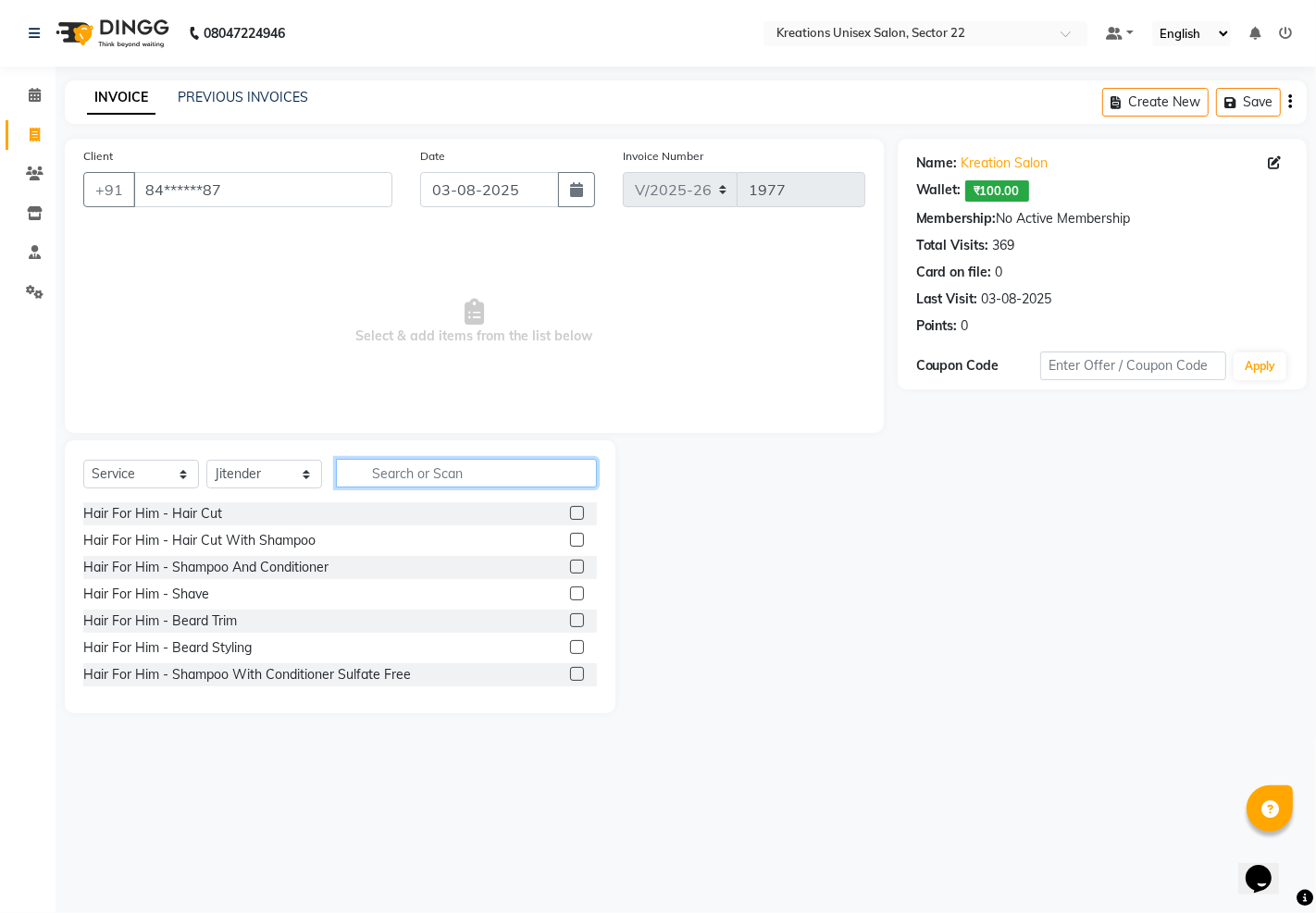 click 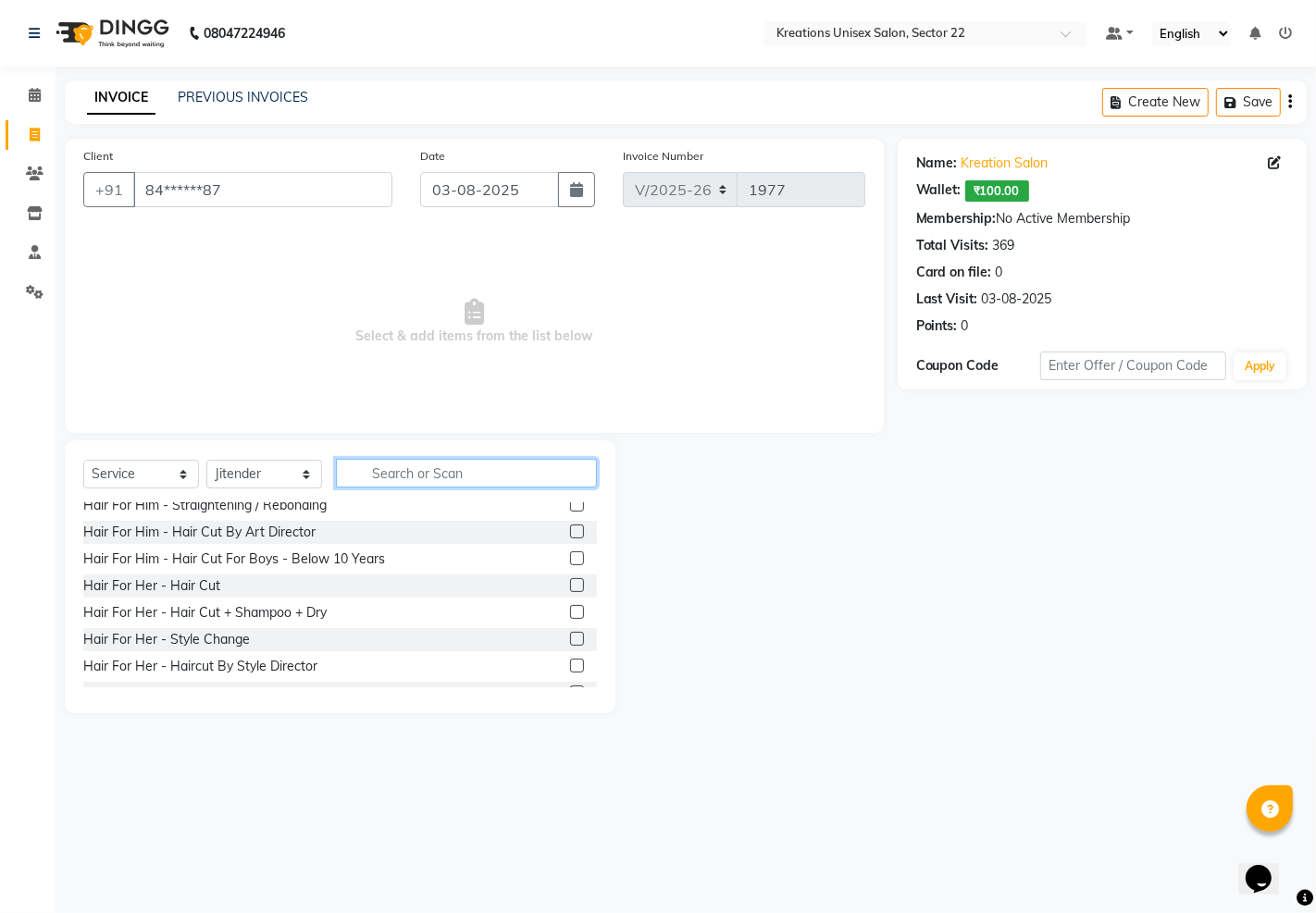scroll, scrollTop: 513, scrollLeft: 0, axis: vertical 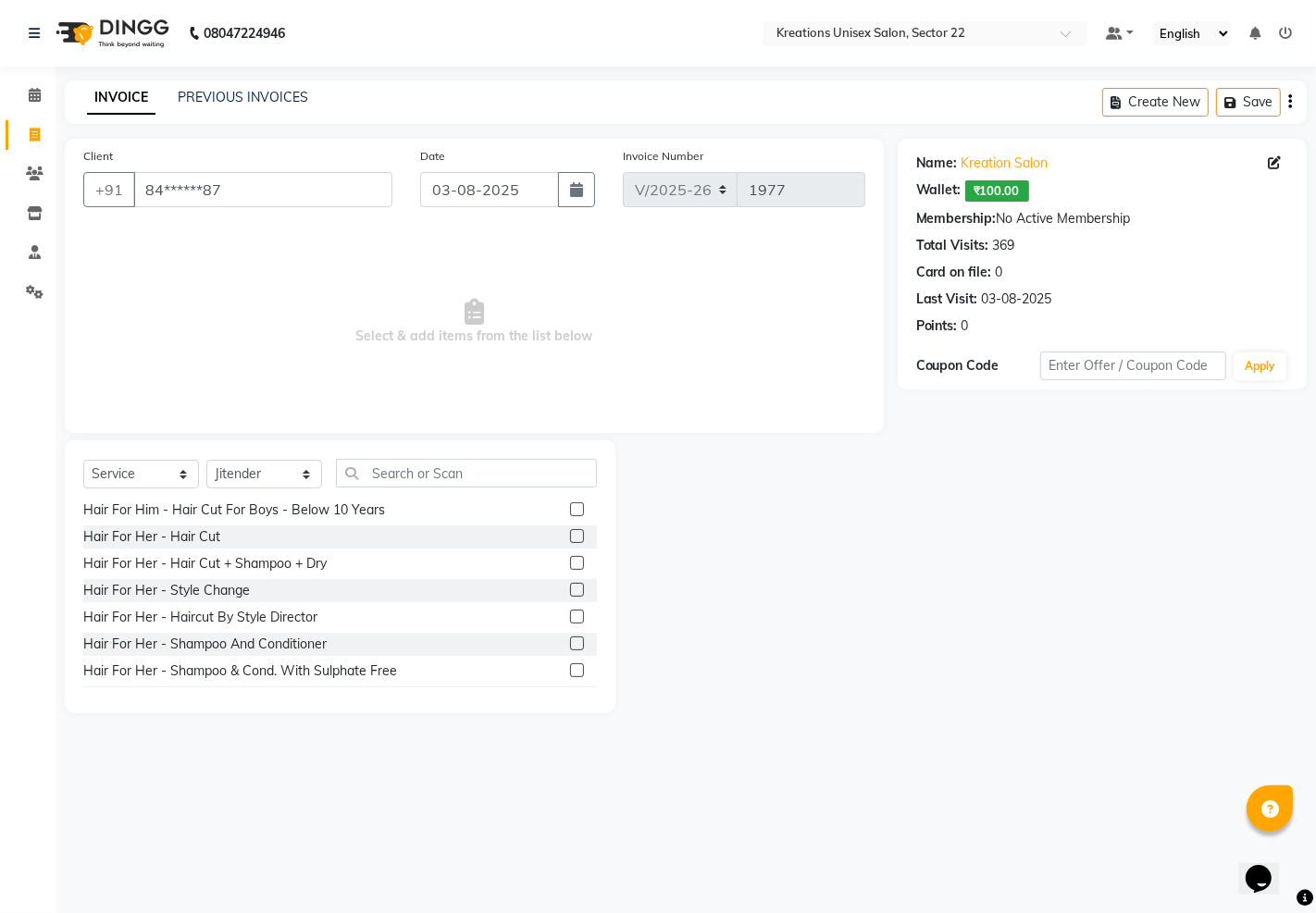 click 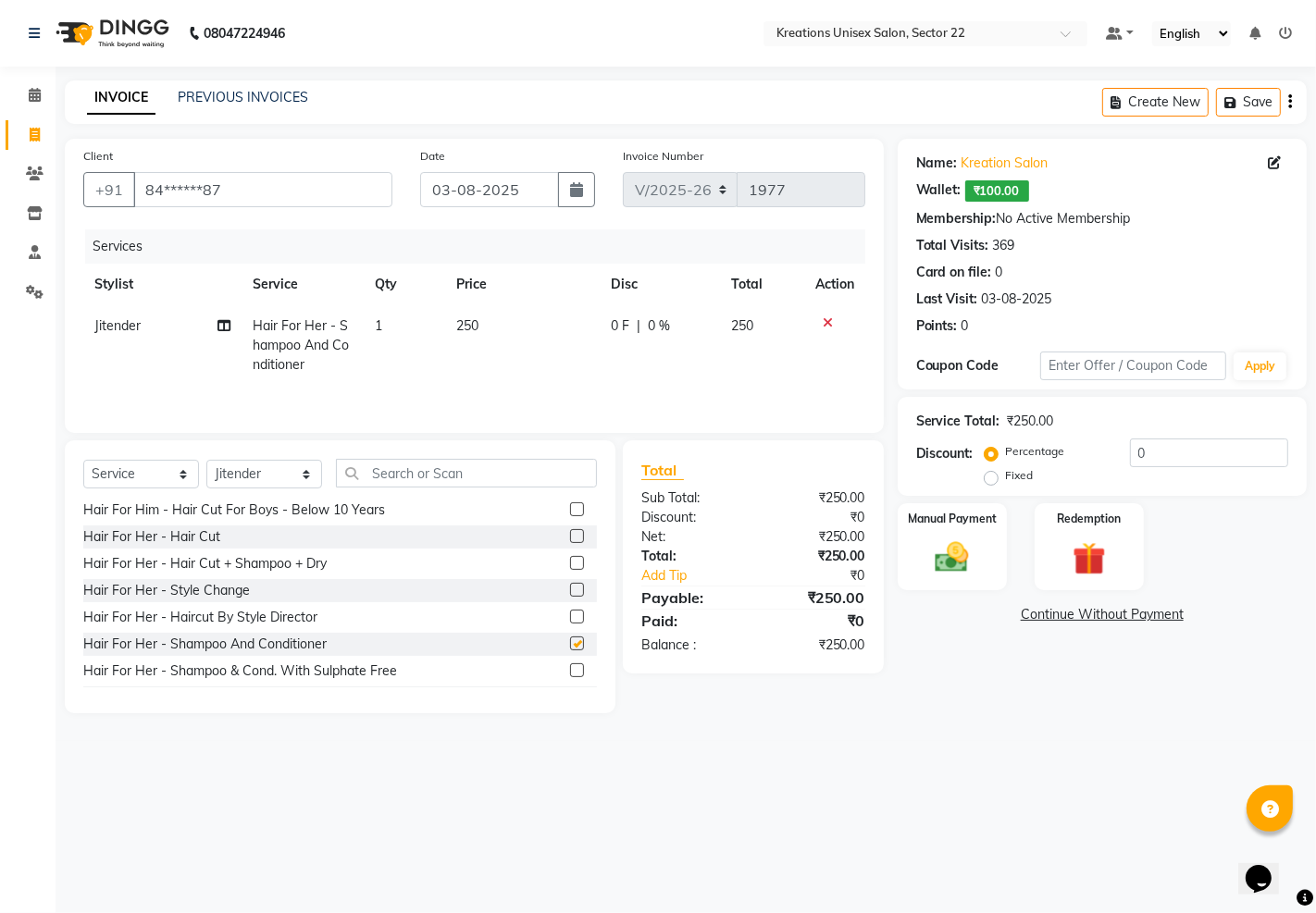 checkbox on "false" 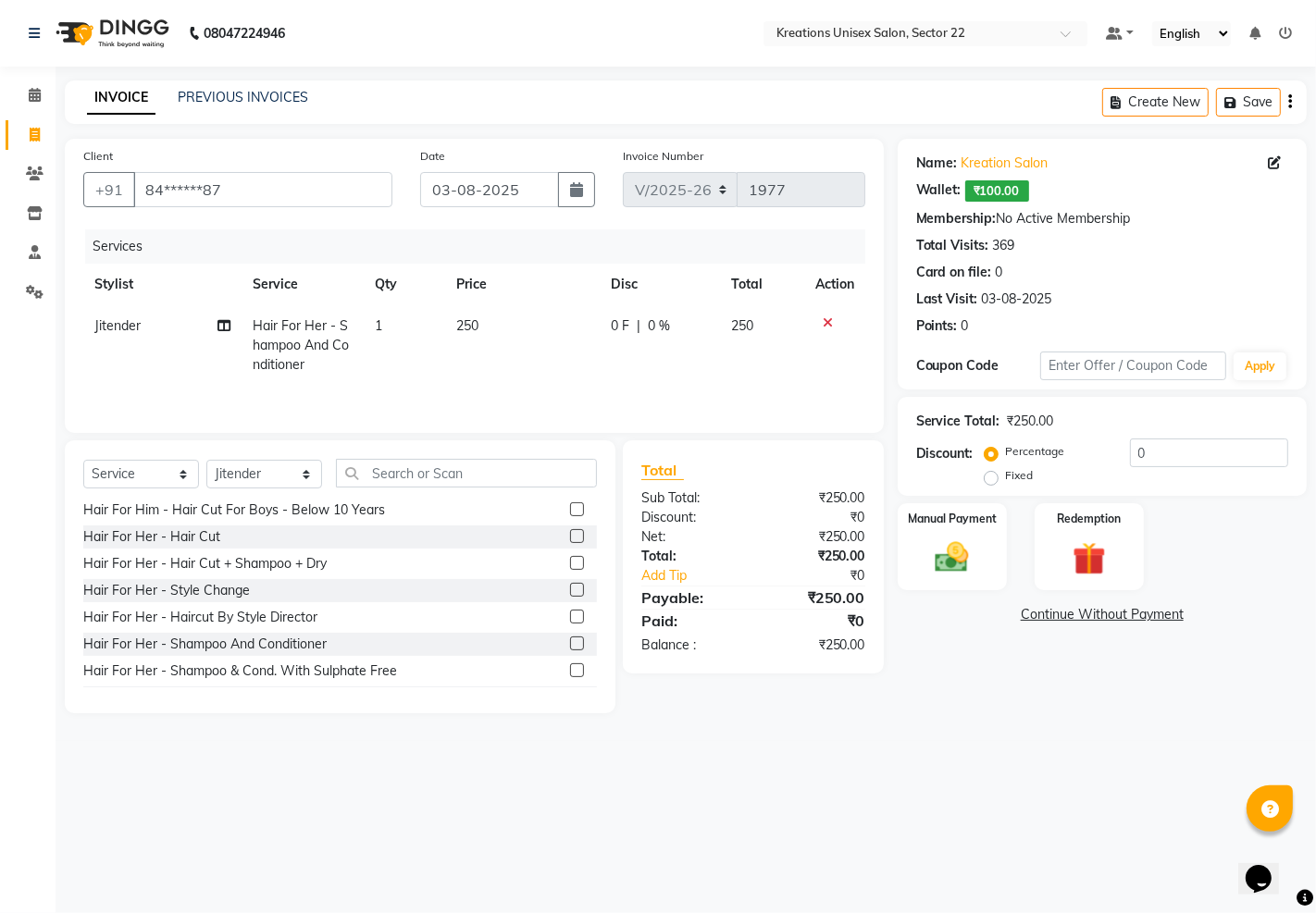 click 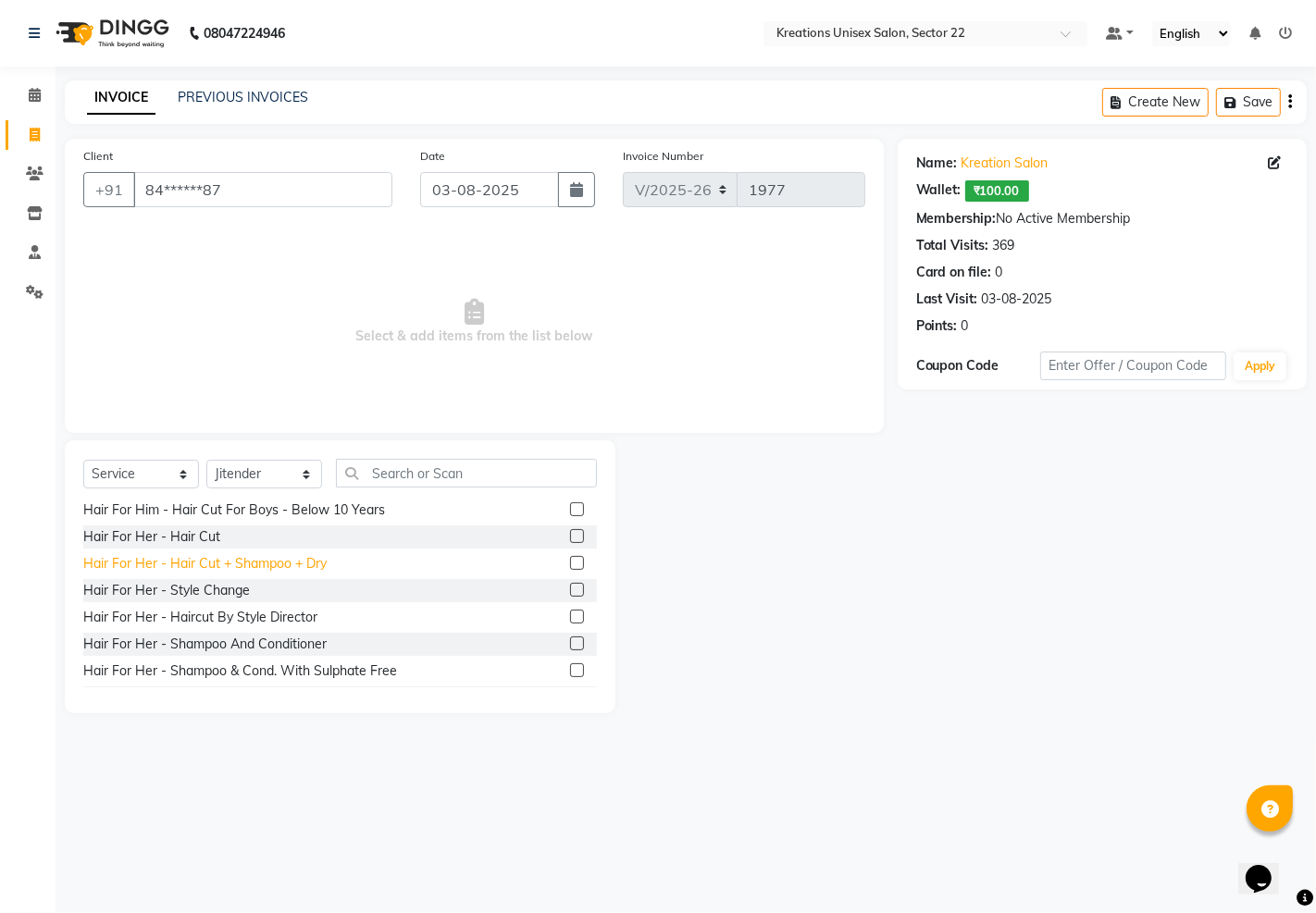 click on "Hair For Her - Hair Cut + Shampoo + Dry" 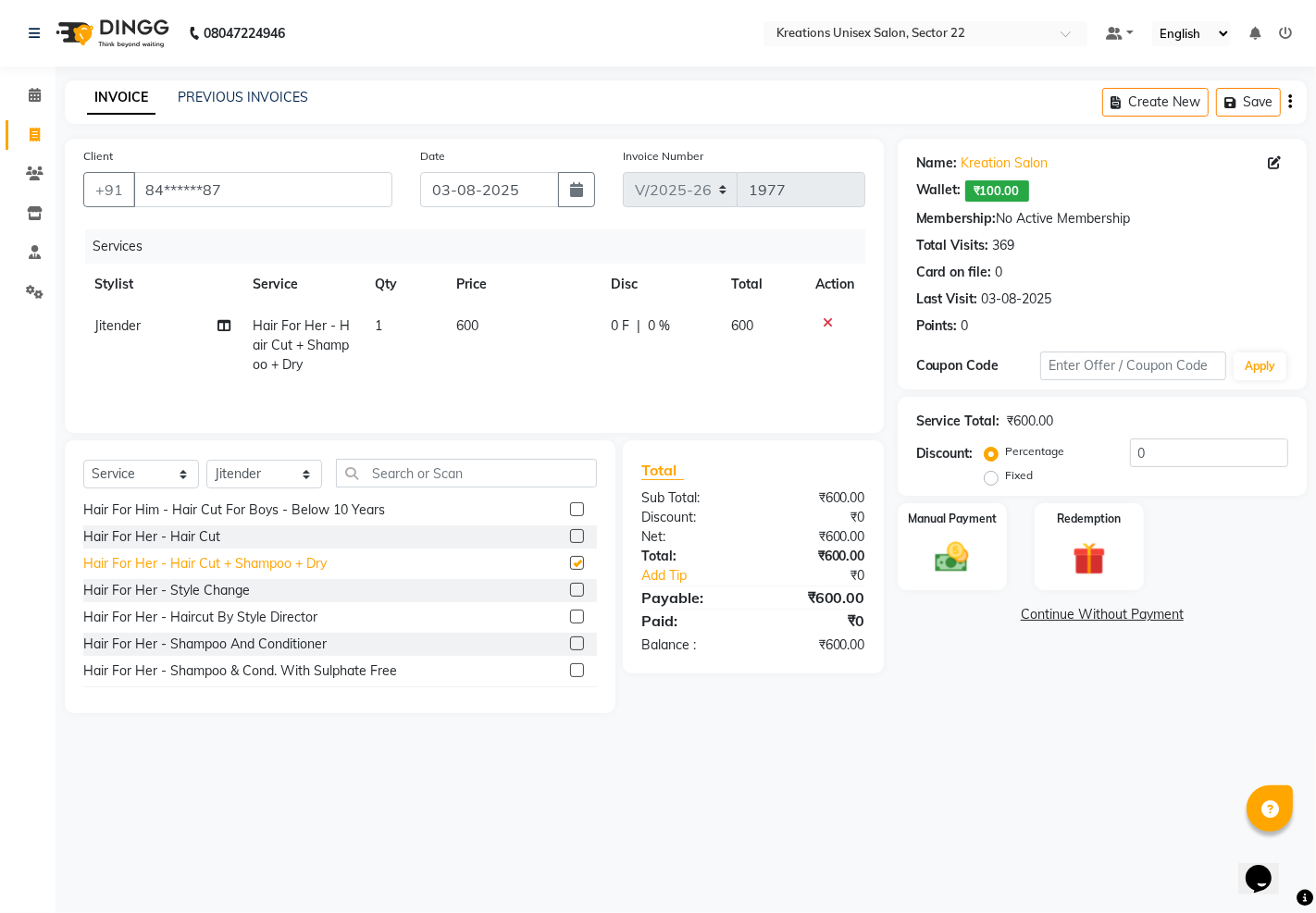 checkbox on "false" 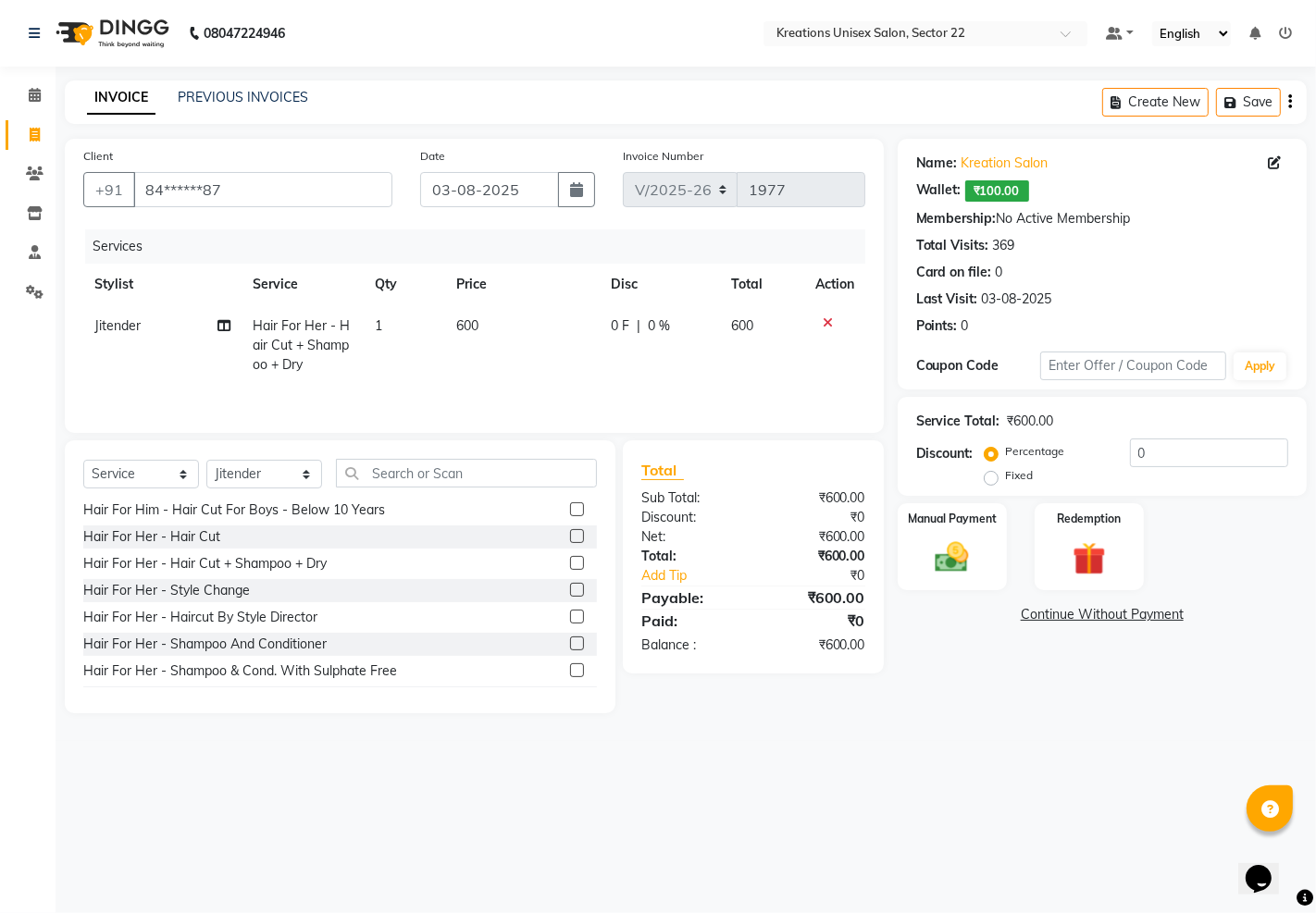 click 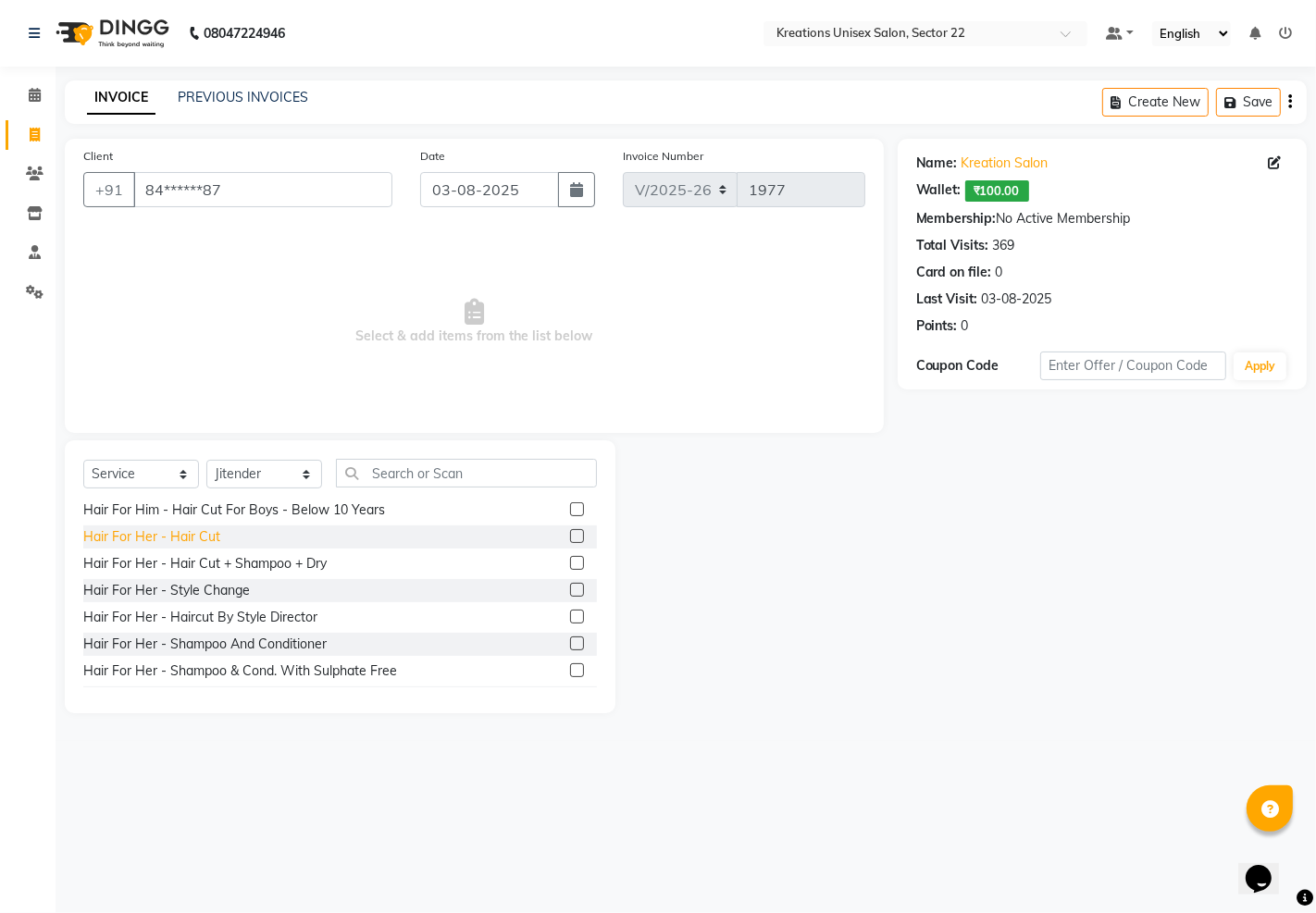 click on "Hair For Her - Hair Cut" 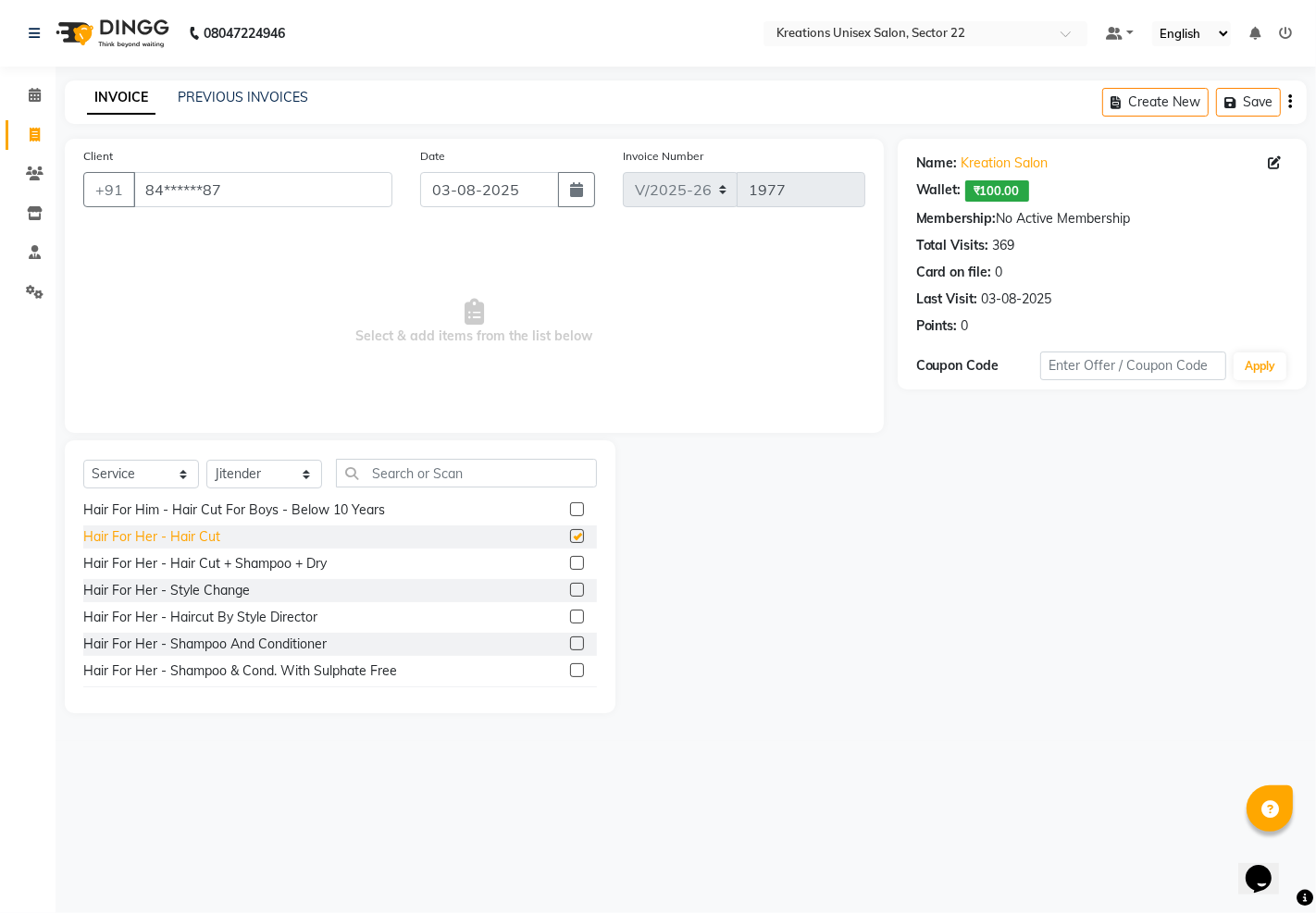 checkbox on "false" 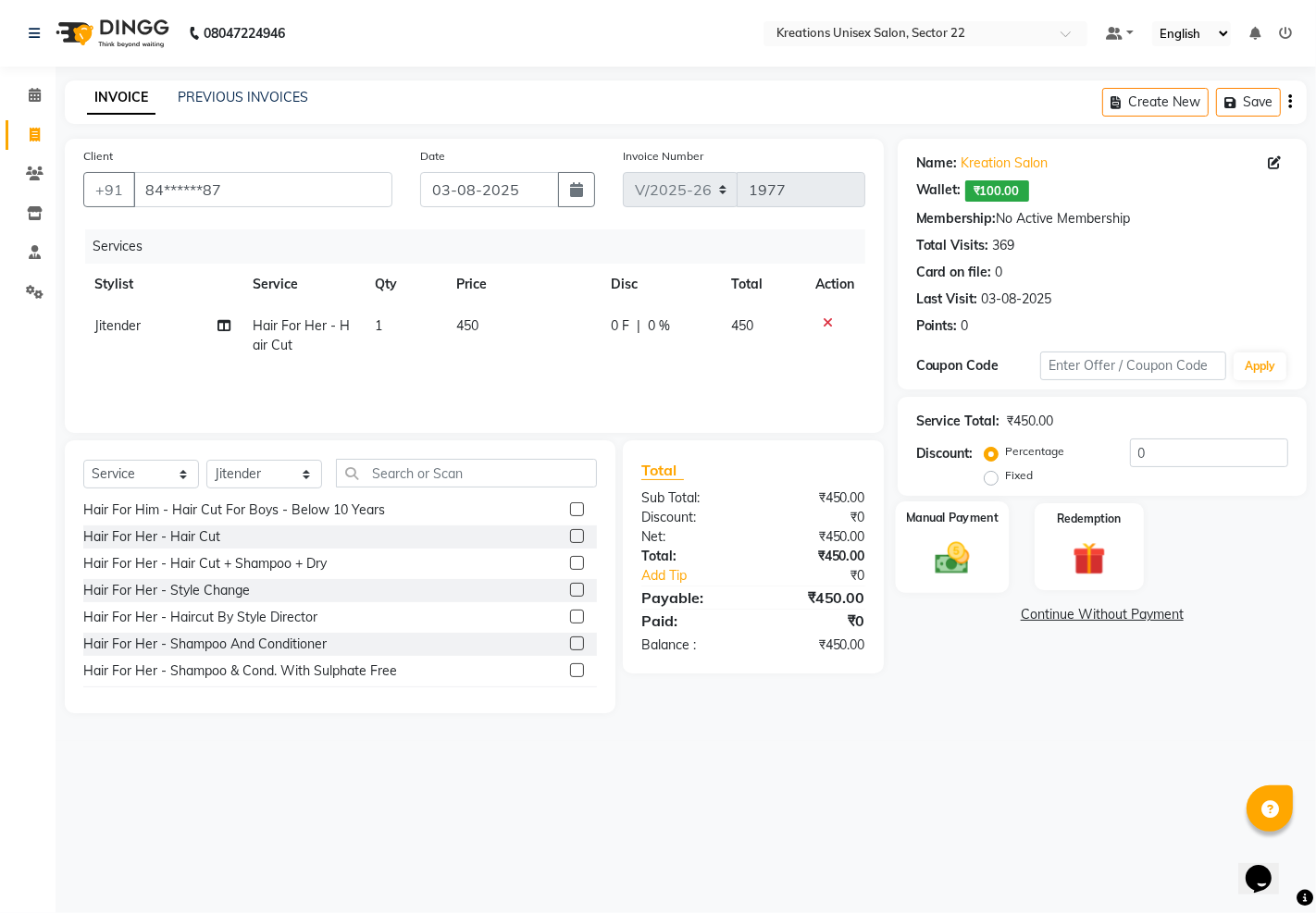 click 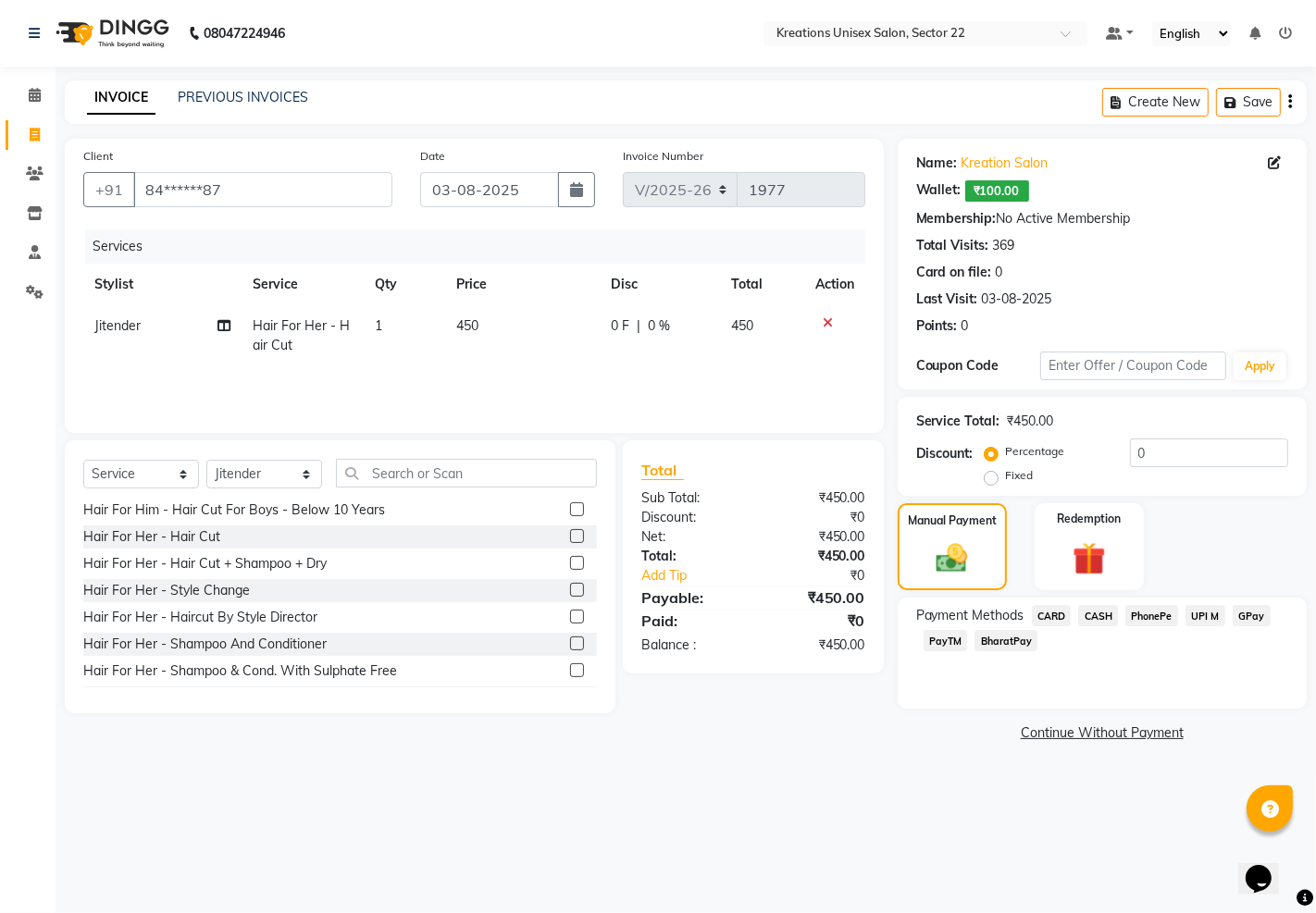 click on "CASH" 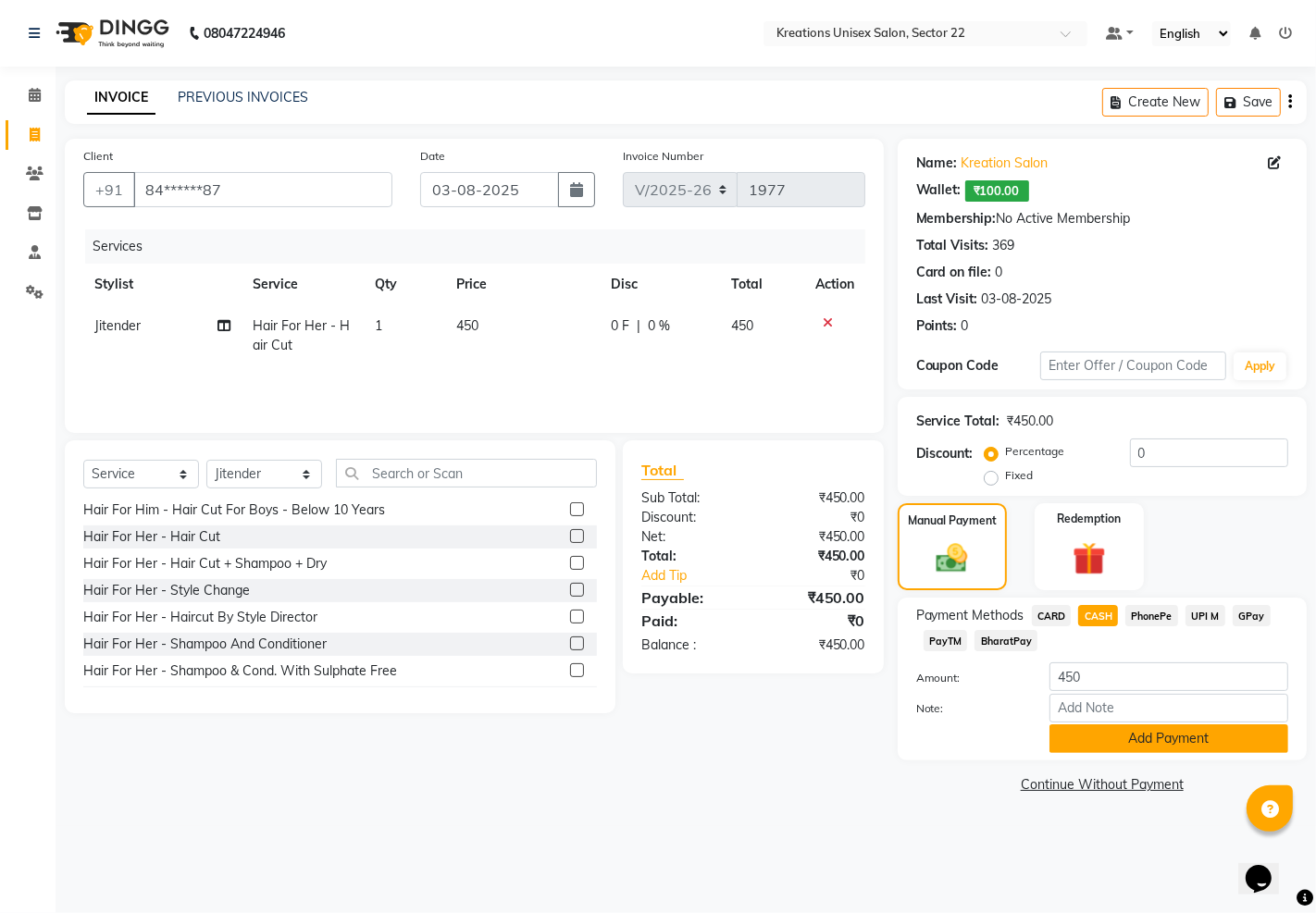 click on "Add Payment" 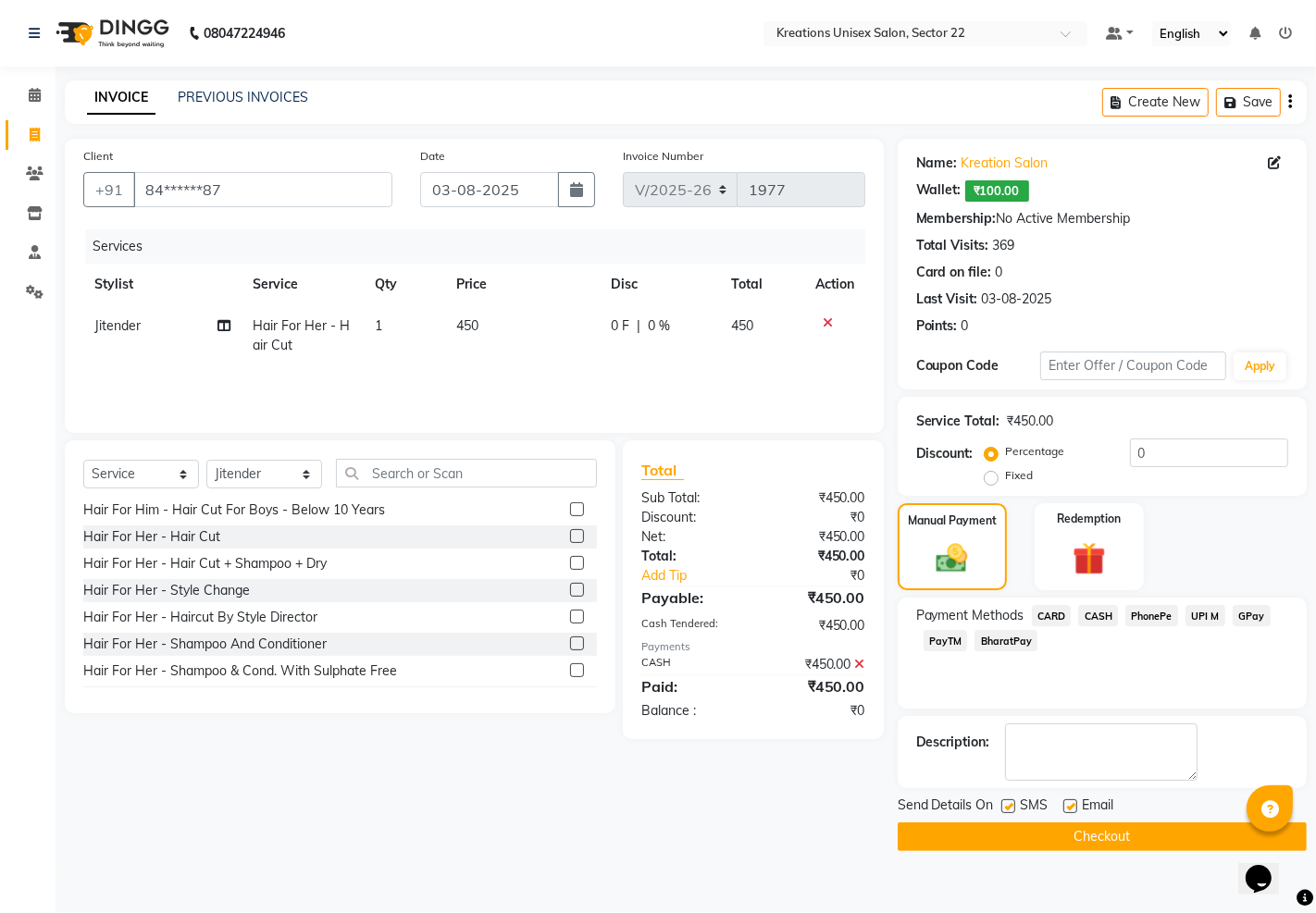 click 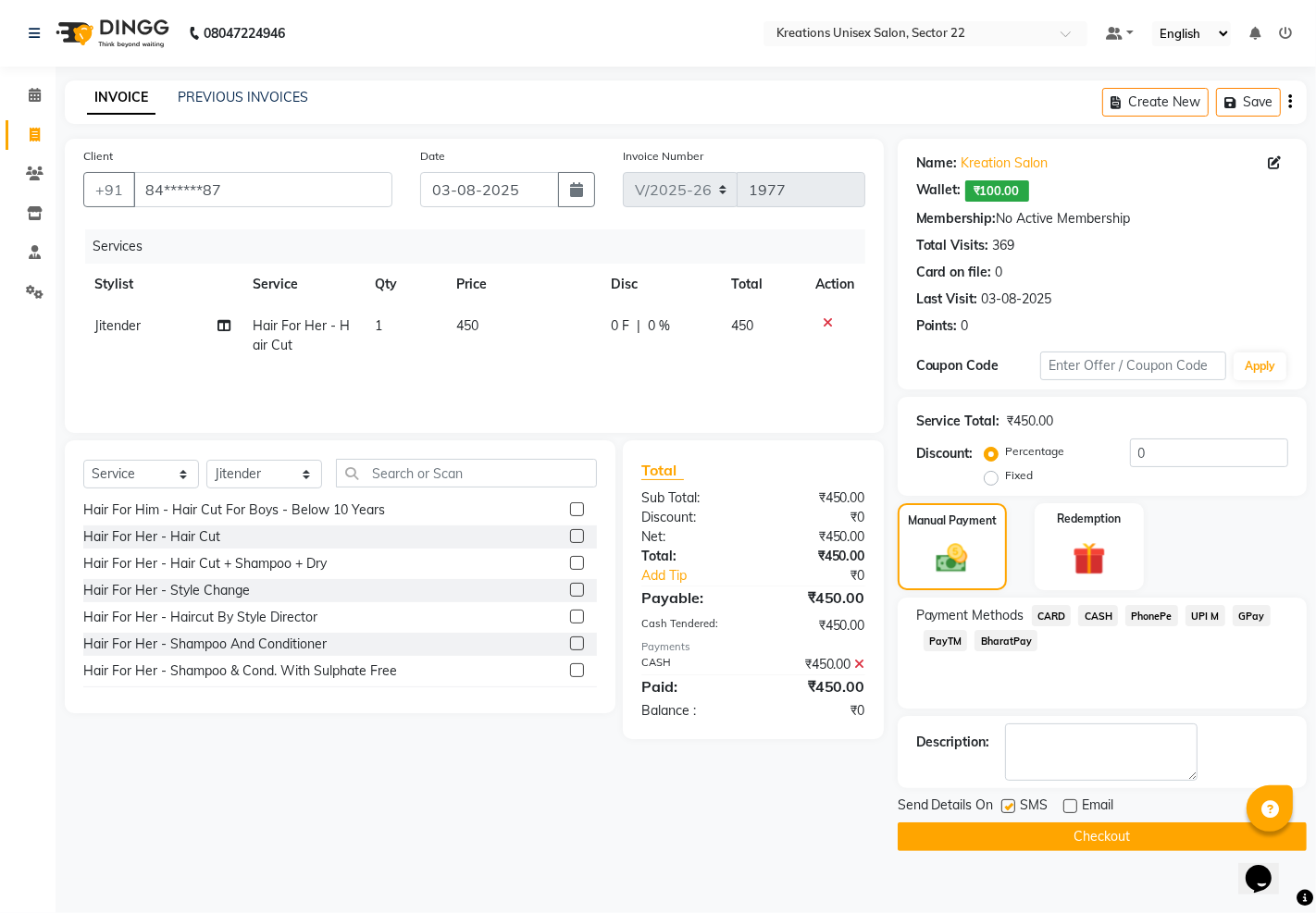 click 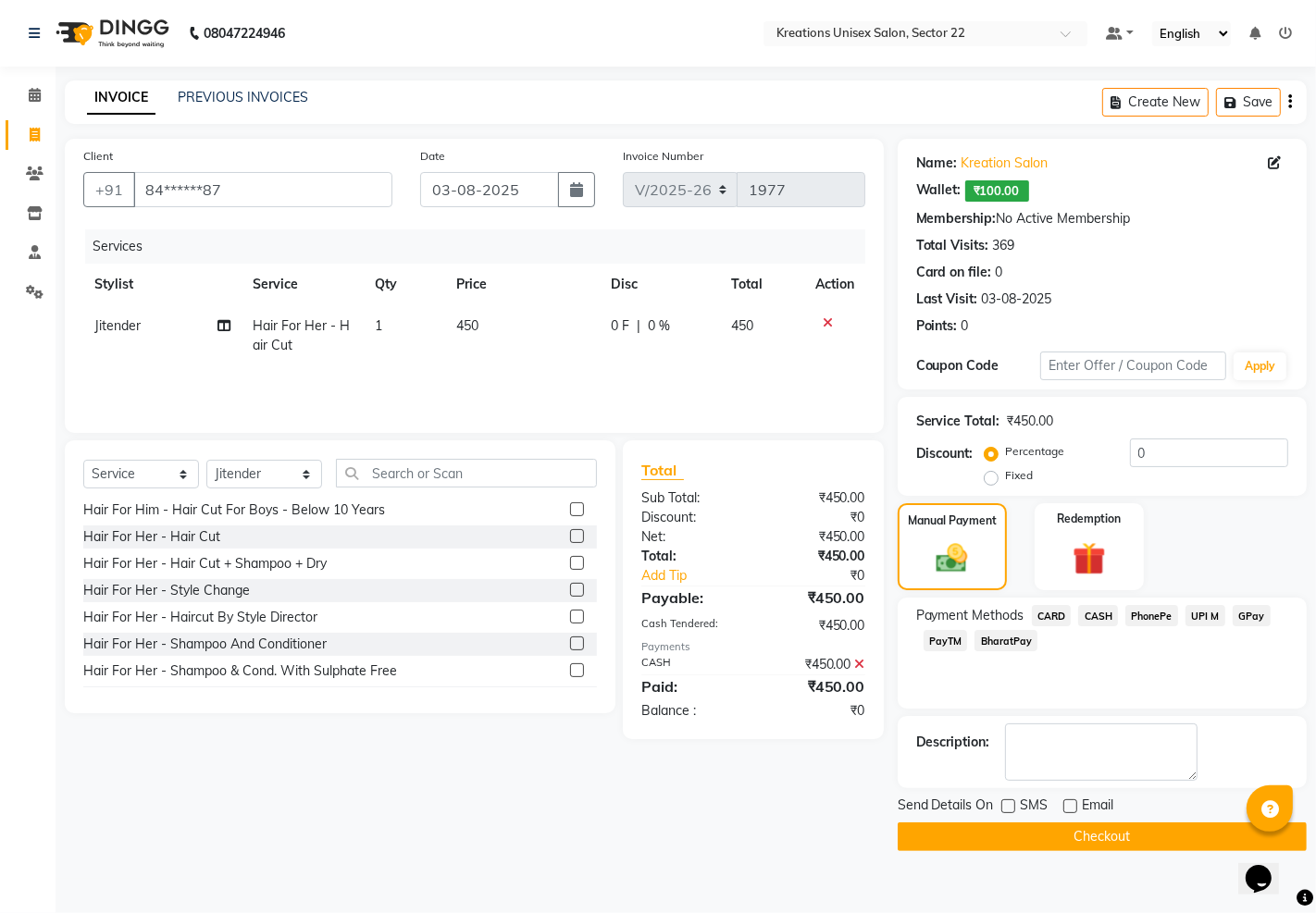 click on "Checkout" 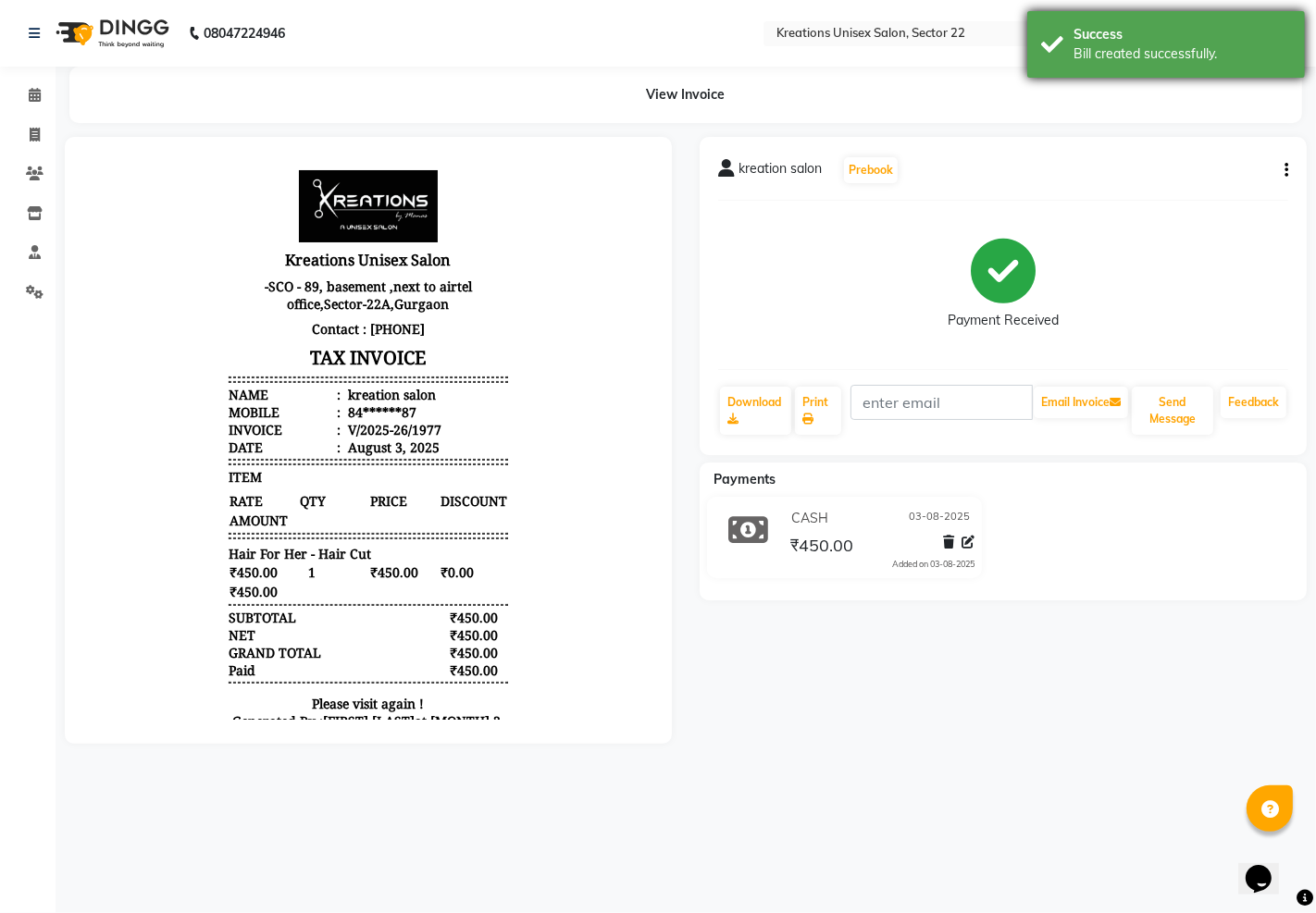 scroll, scrollTop: 0, scrollLeft: 0, axis: both 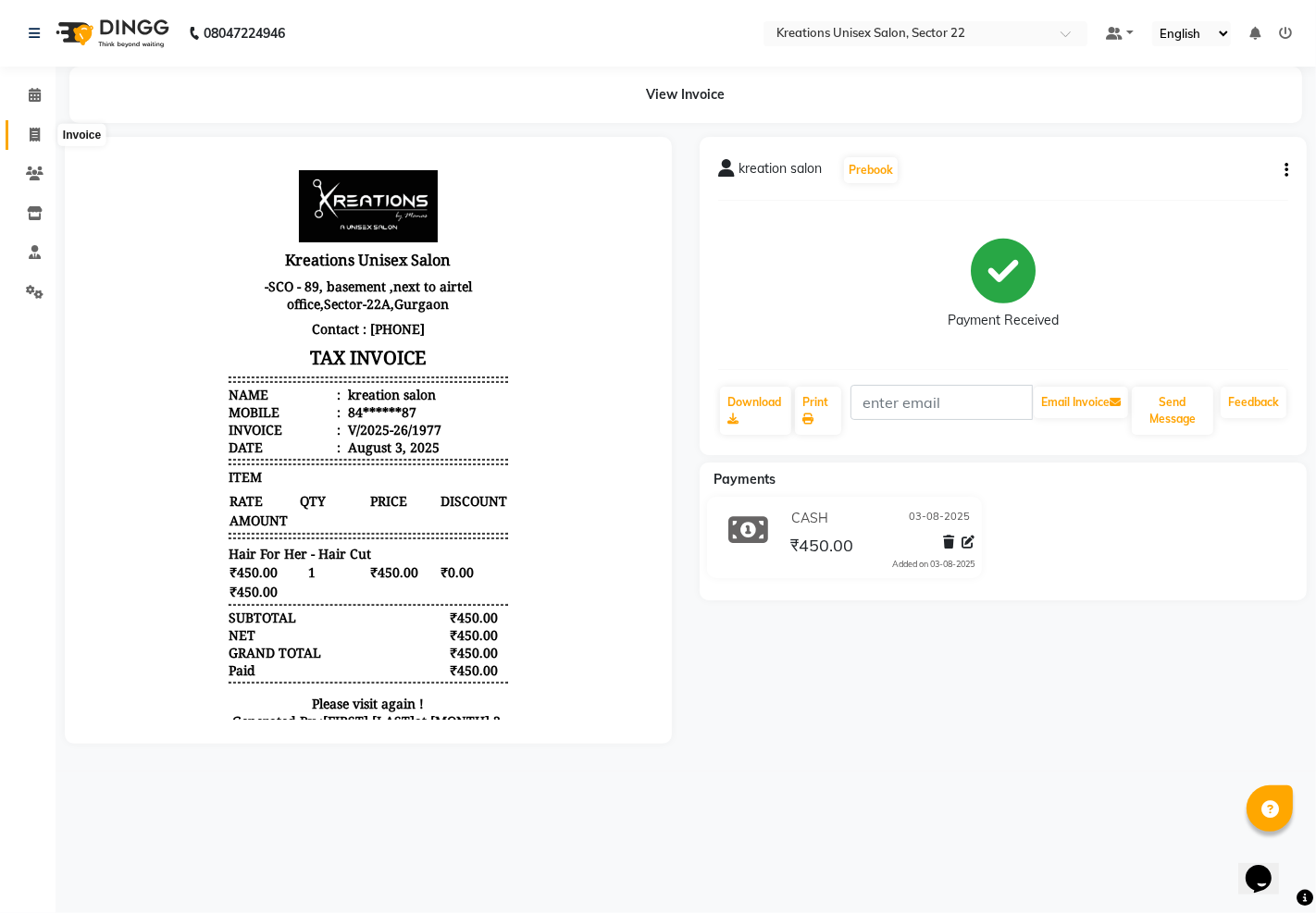 click 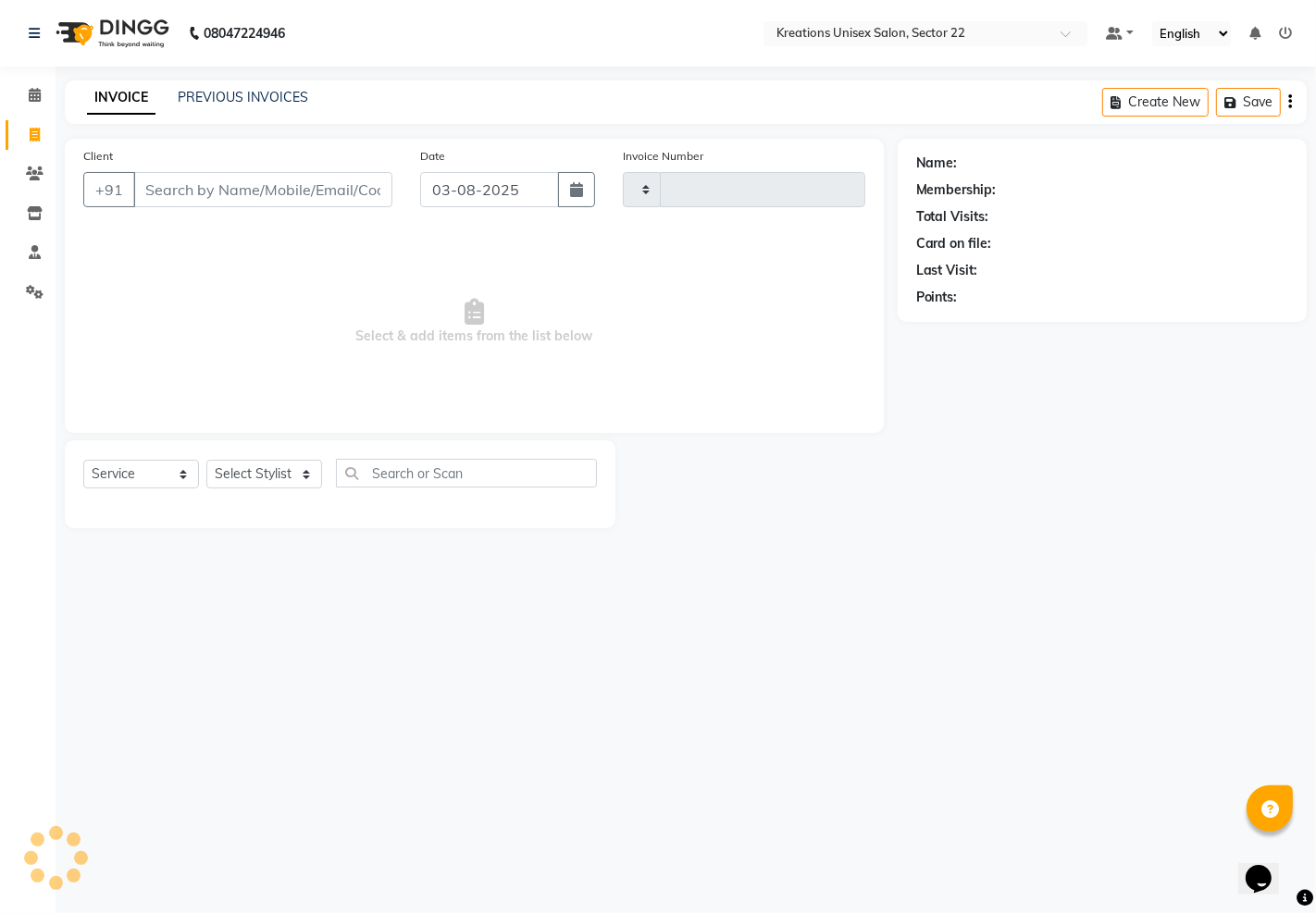 type on "1978" 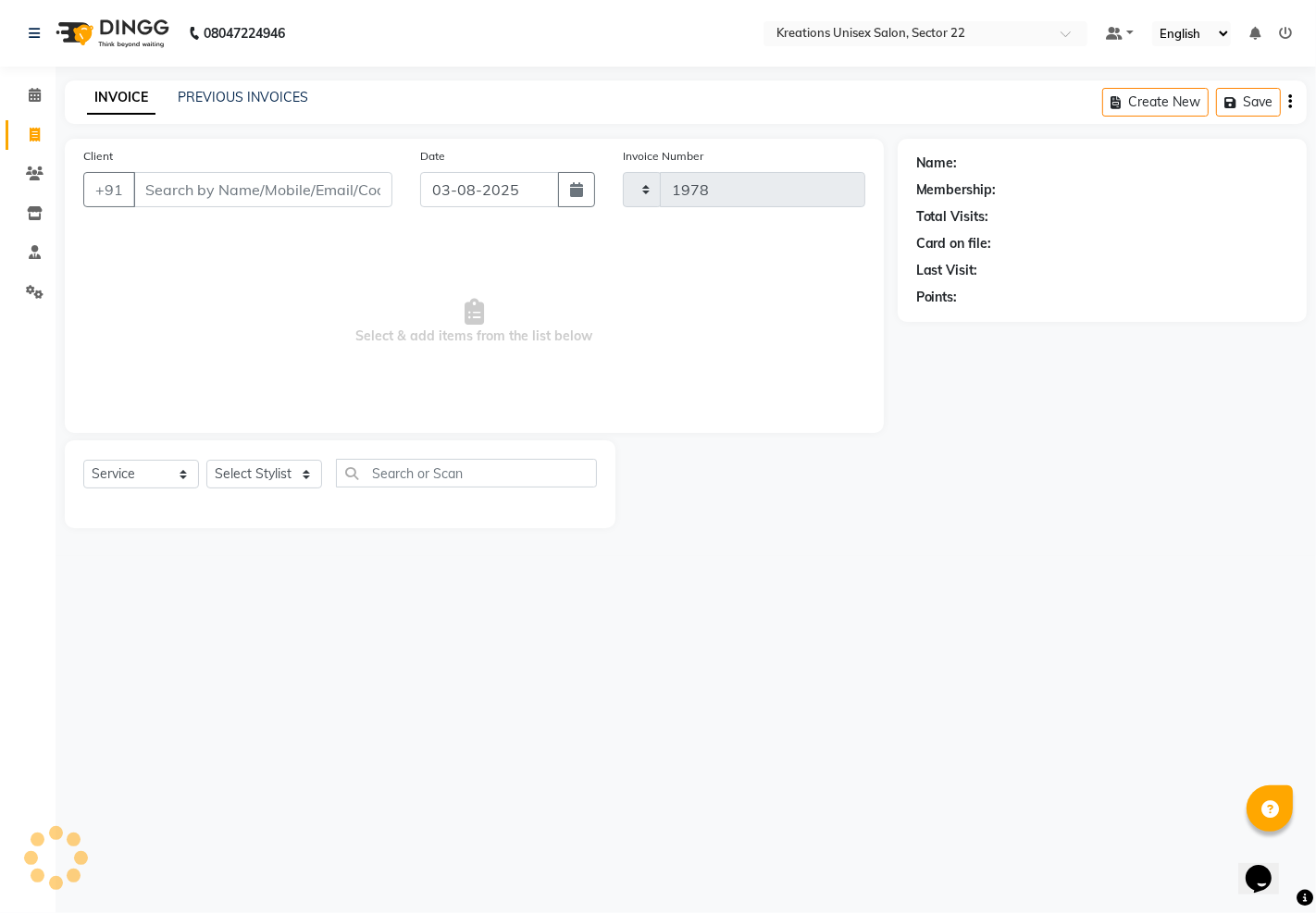 select on "6170" 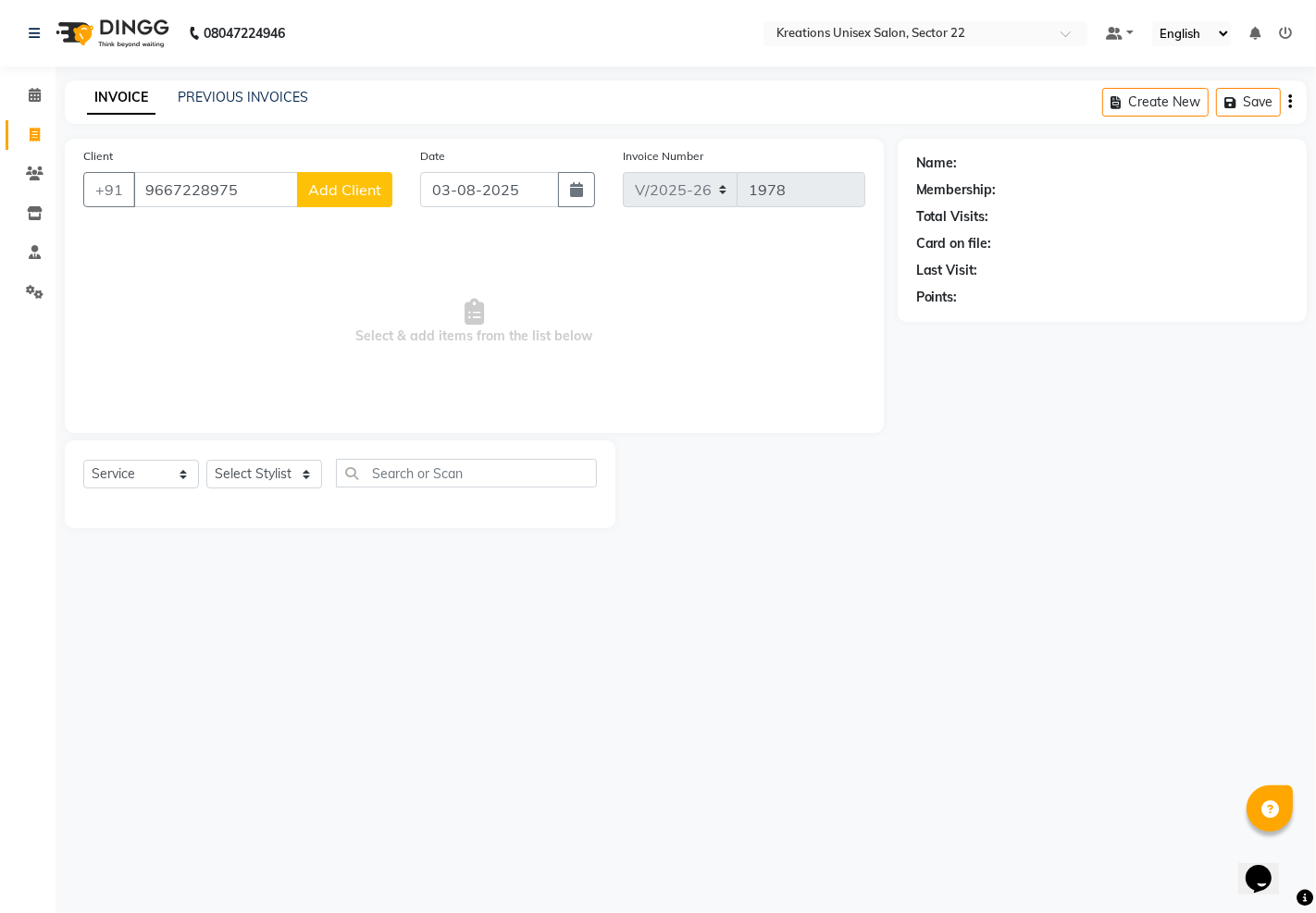 type on "9667228975" 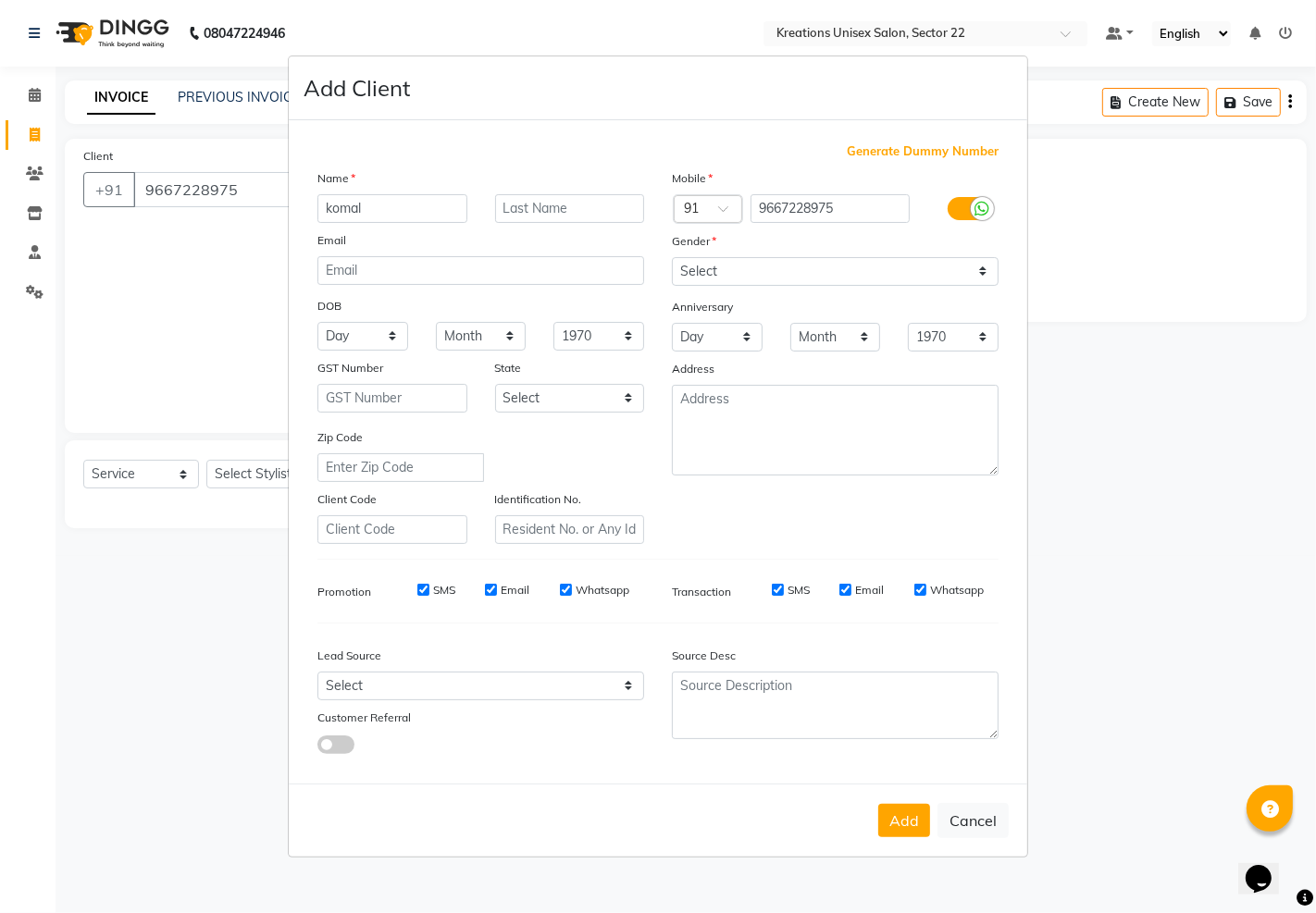 type on "komal" 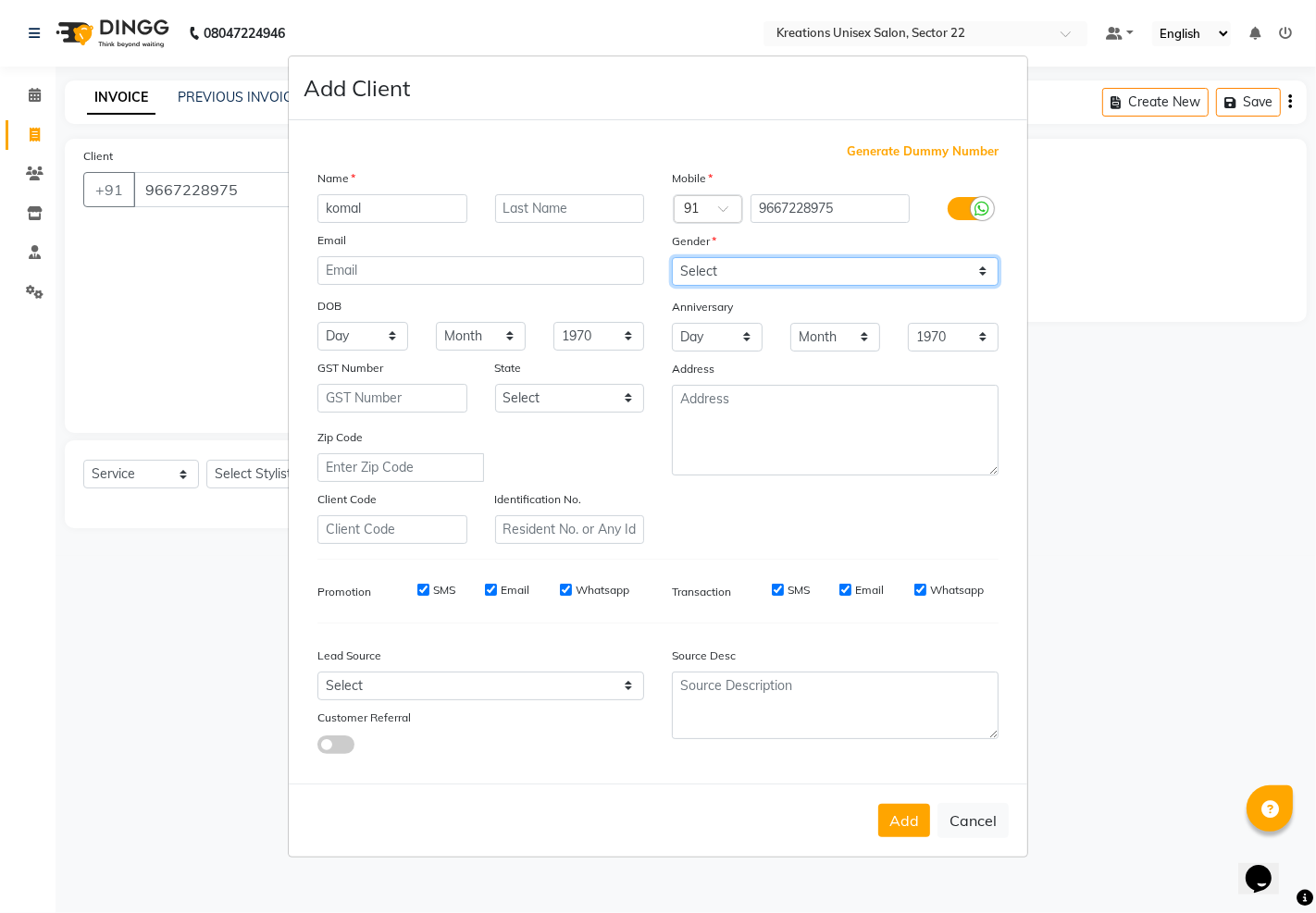 click on "Select Male Female Other Prefer Not To Say" at bounding box center (835, 271) 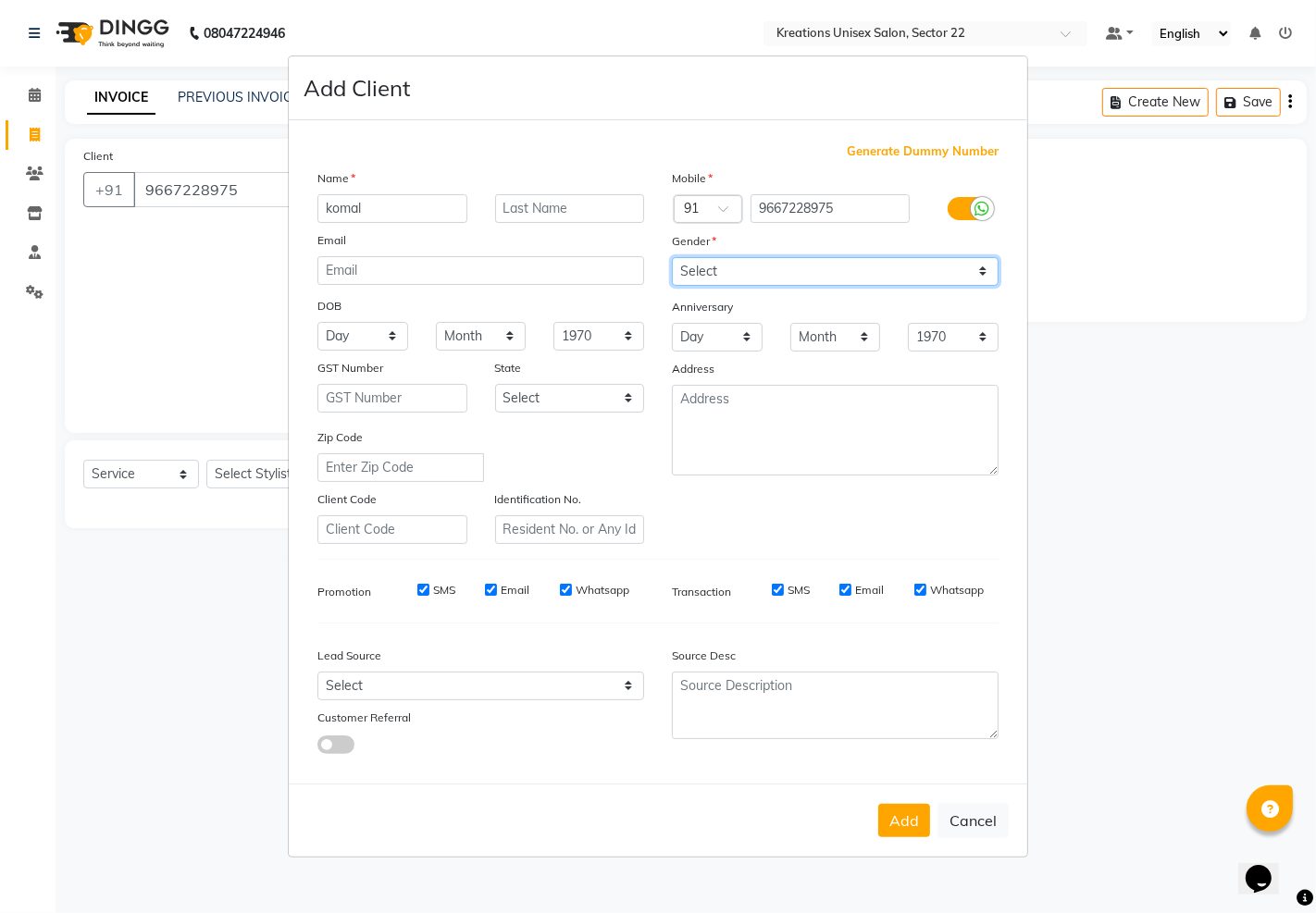 select on "female" 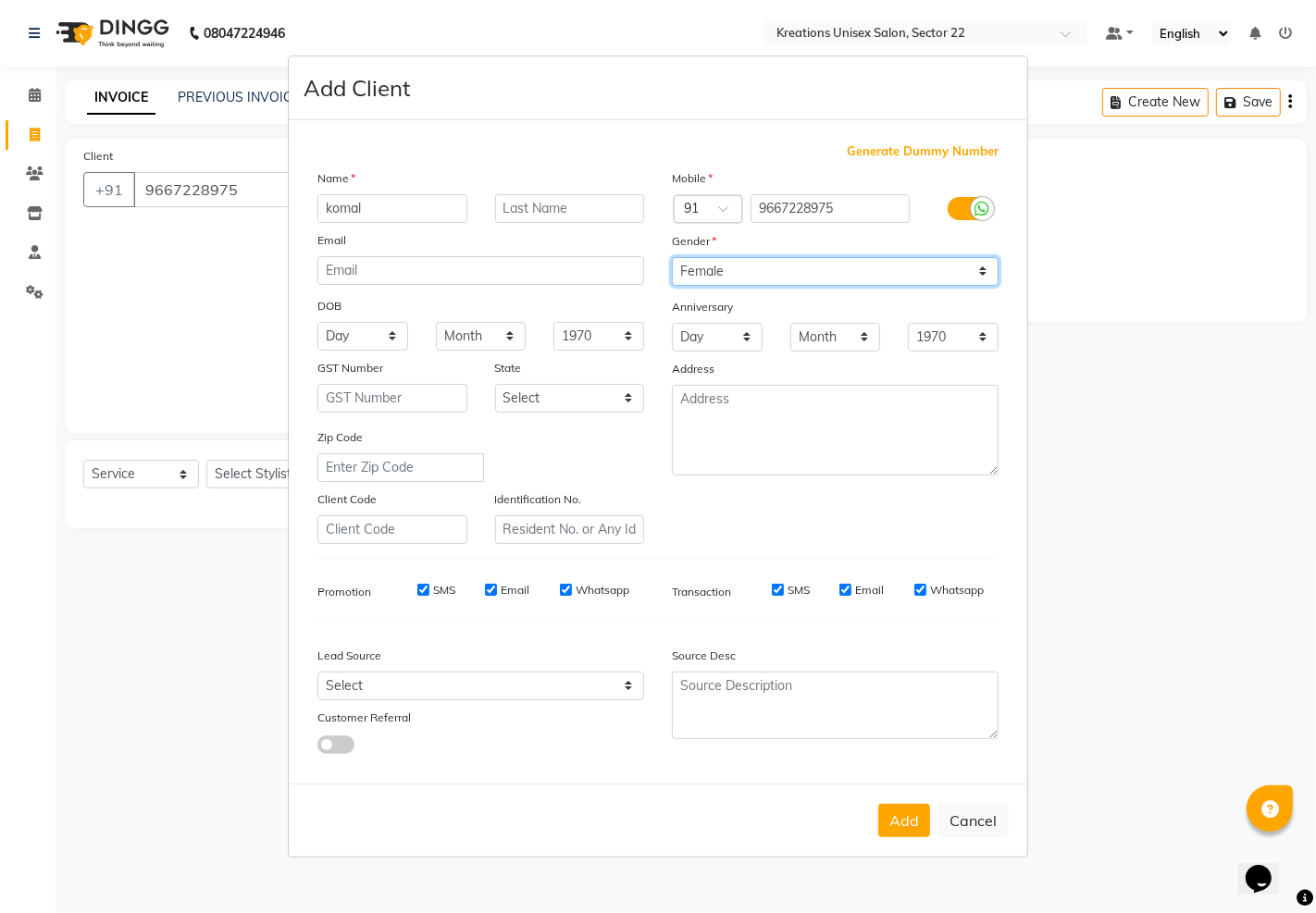click on "Select Male Female Other Prefer Not To Say" at bounding box center (835, 271) 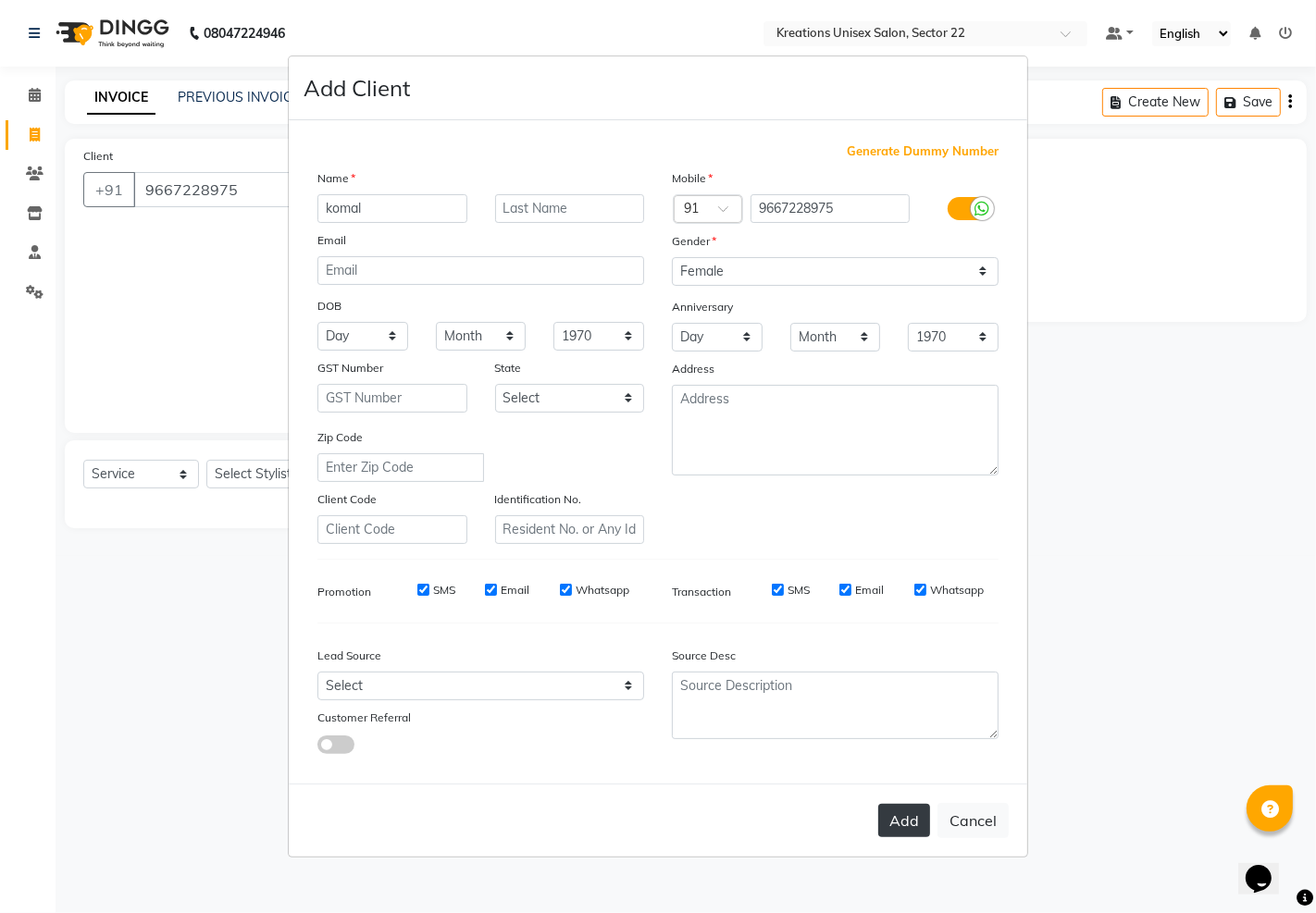 click on "Add" at bounding box center [904, 820] 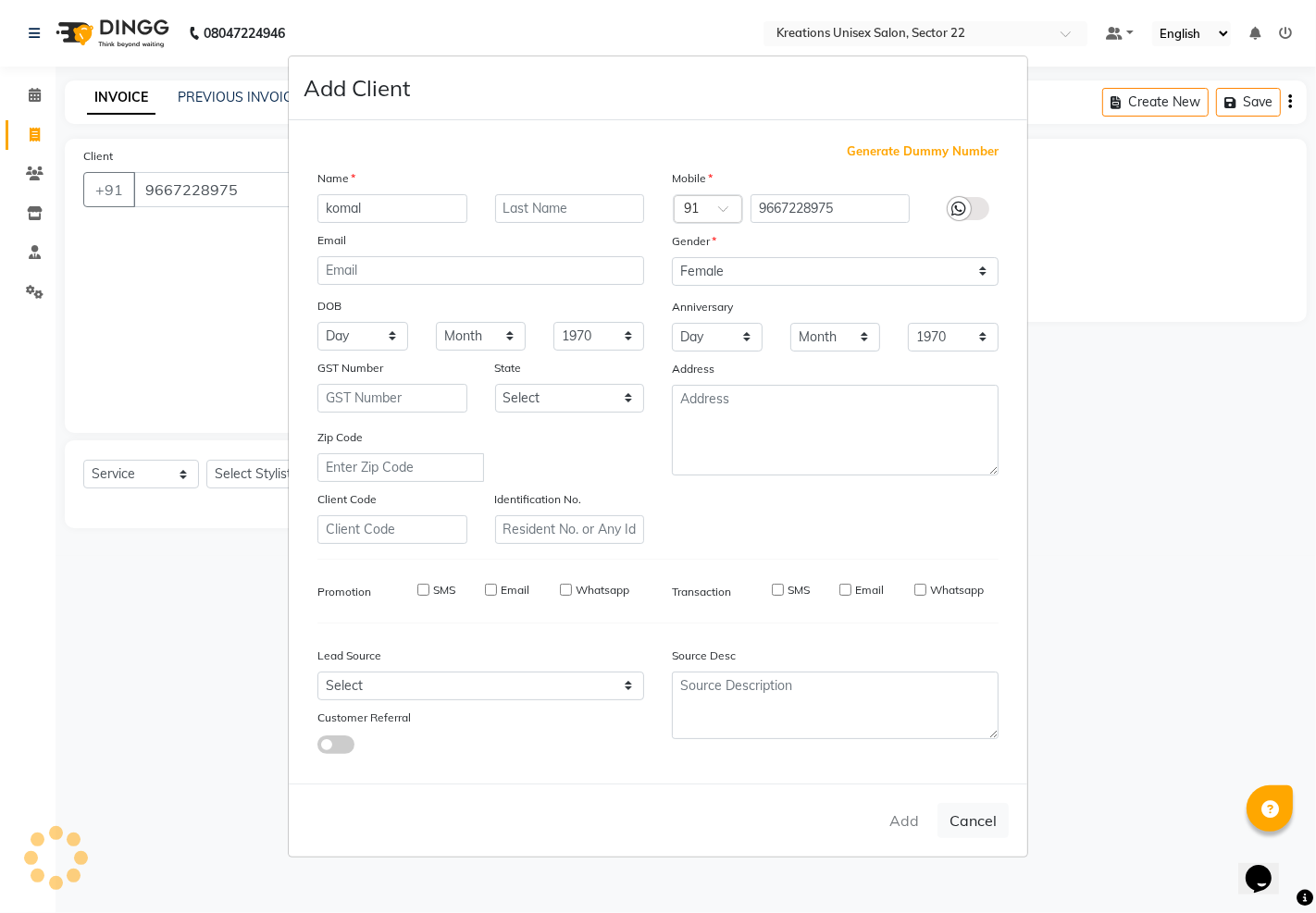 type on "96******75" 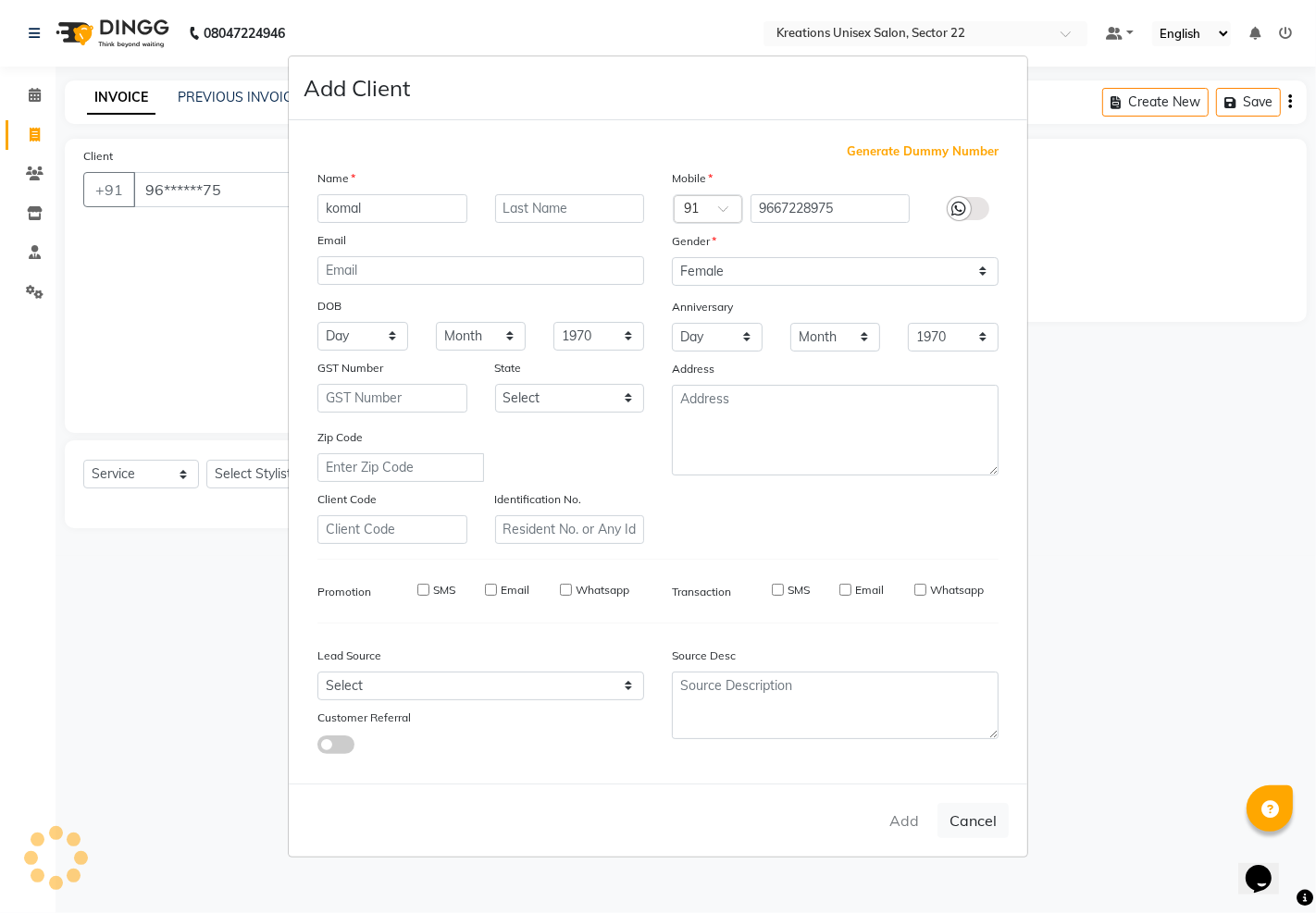 type 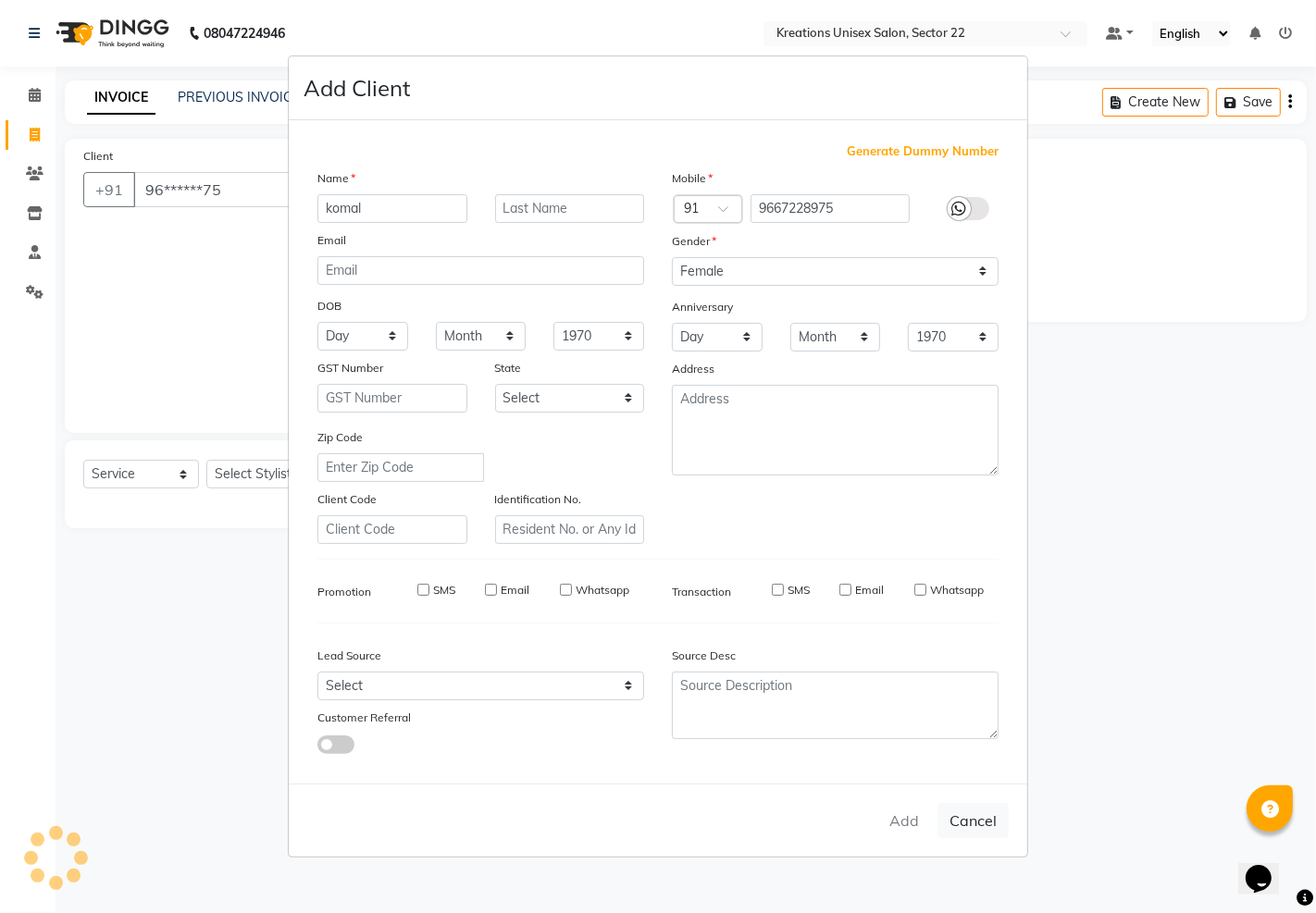 select 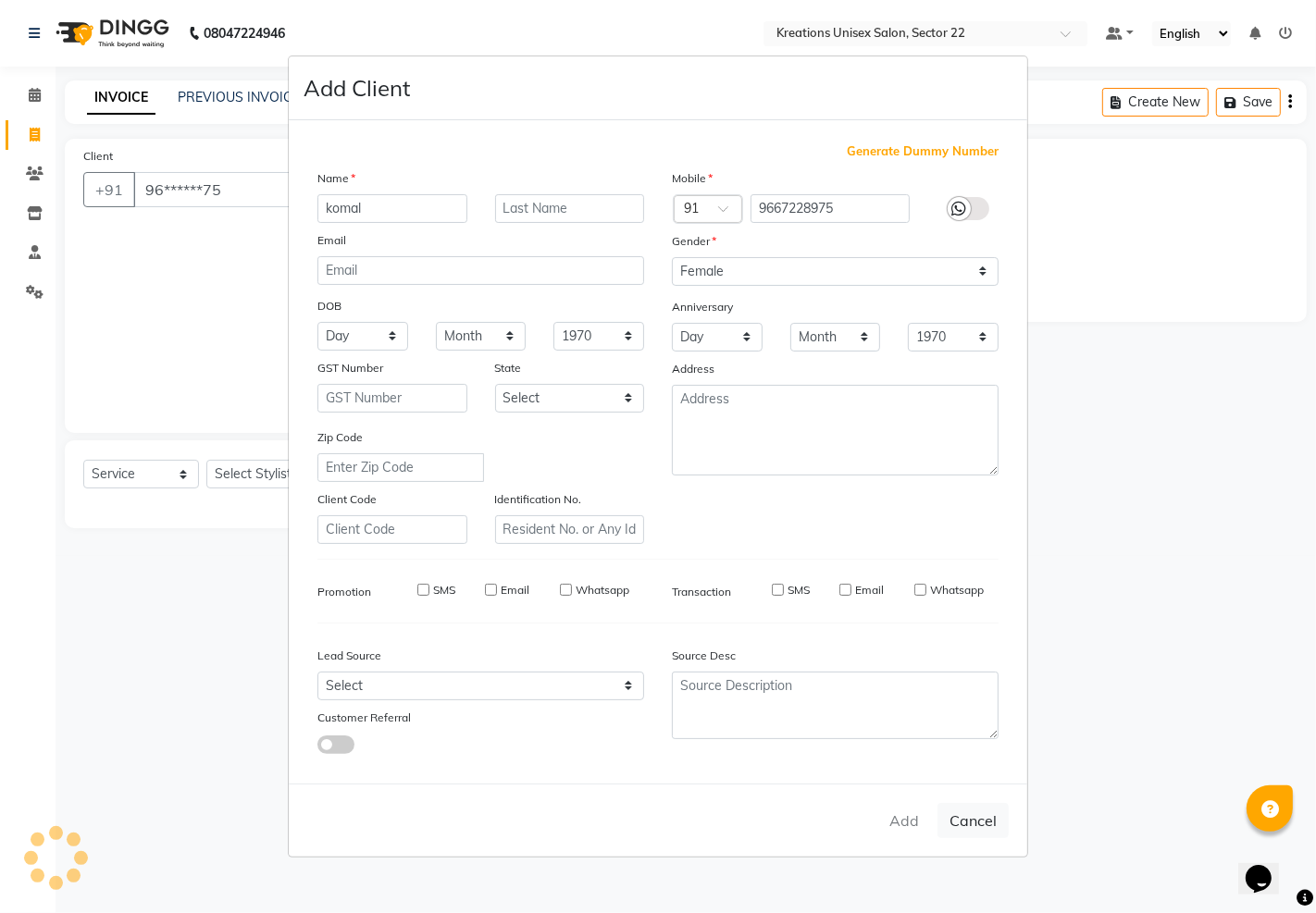 select 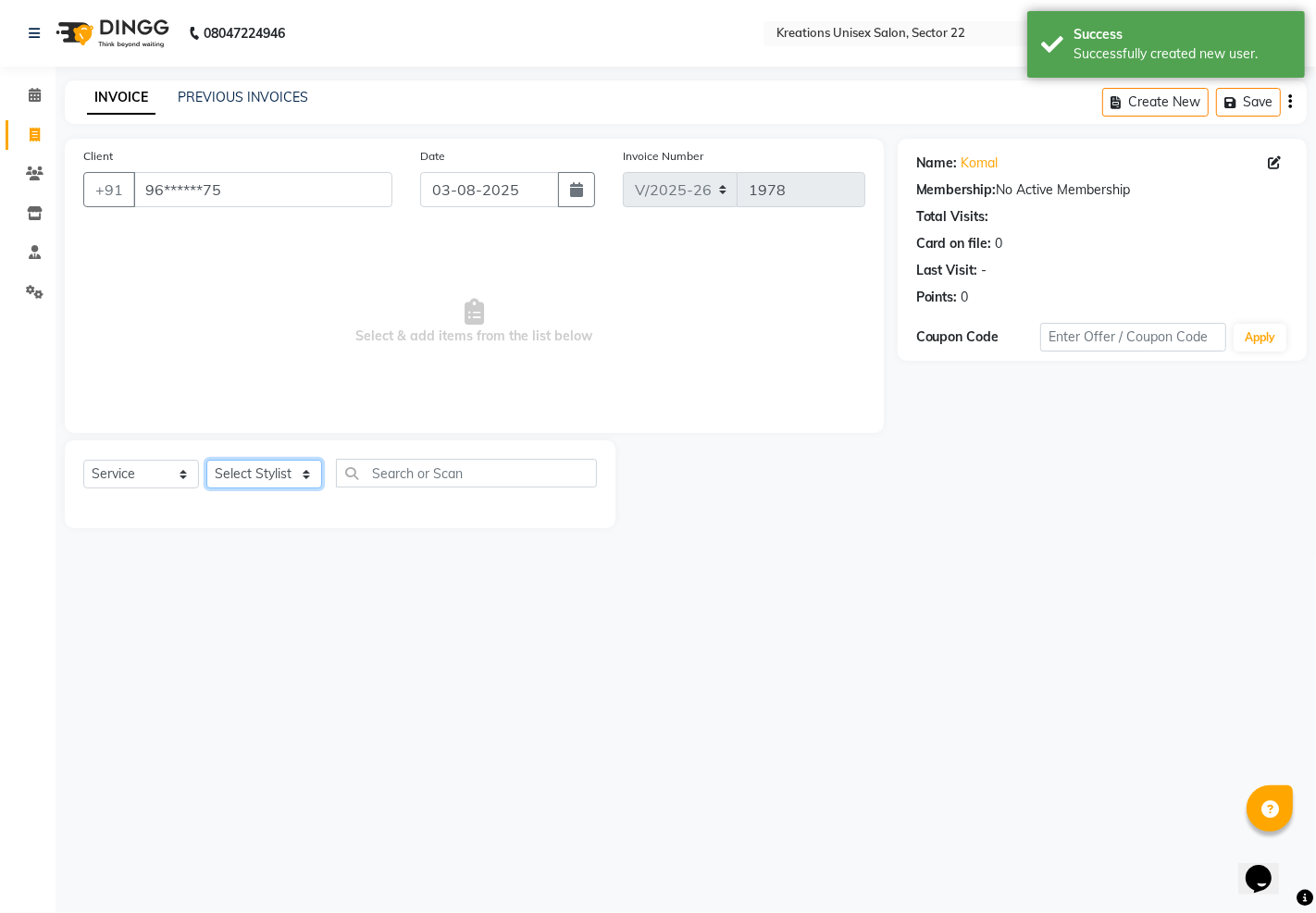 click on "Select Stylist AMAN Jeet Manager Jitender  Kapil  Kavita Manager Malik Khan  Manas Sir  rozy  Sector-23 Shaffali Maam  Shiv Kumar Sita Mehto" 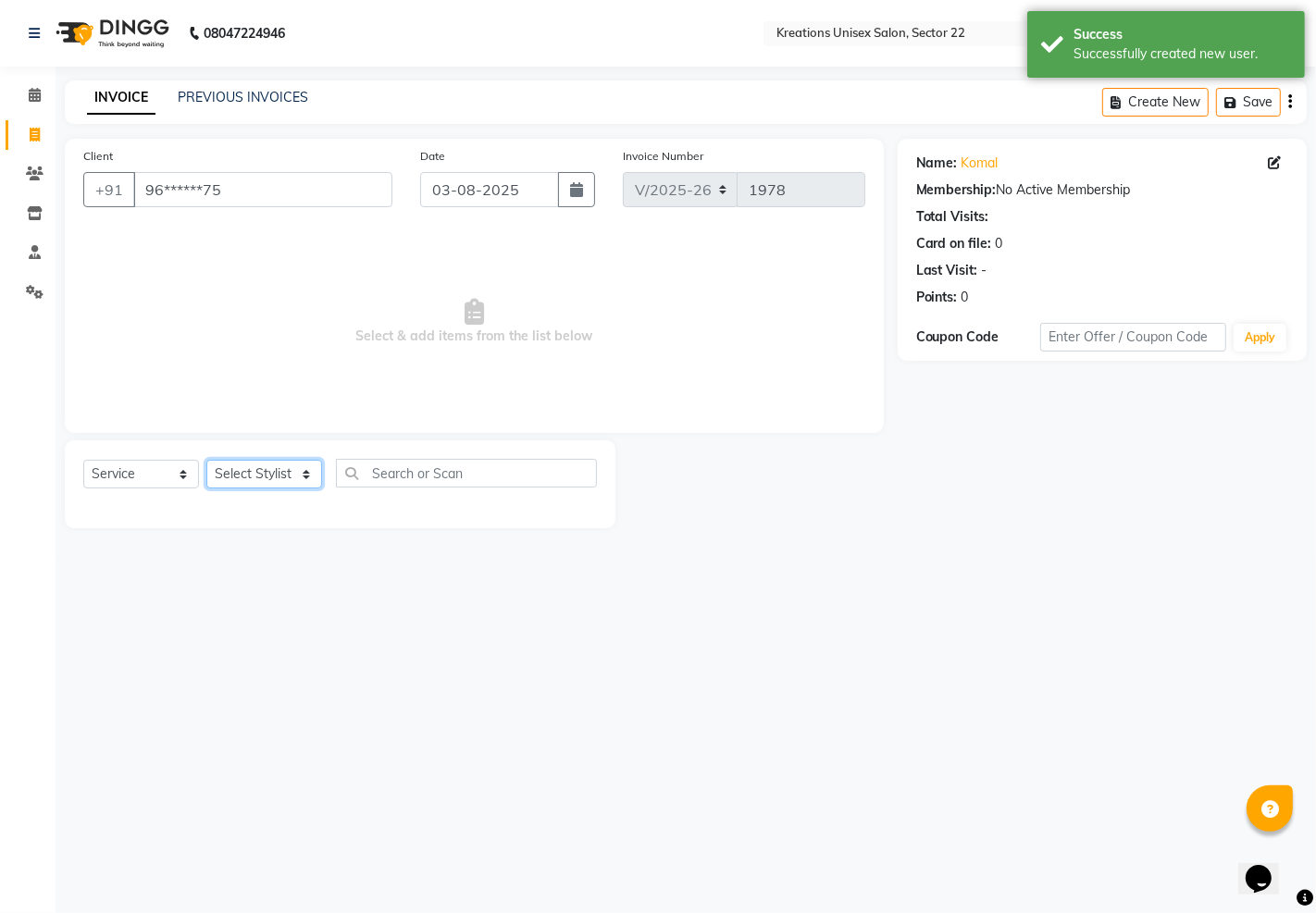 select on "69539" 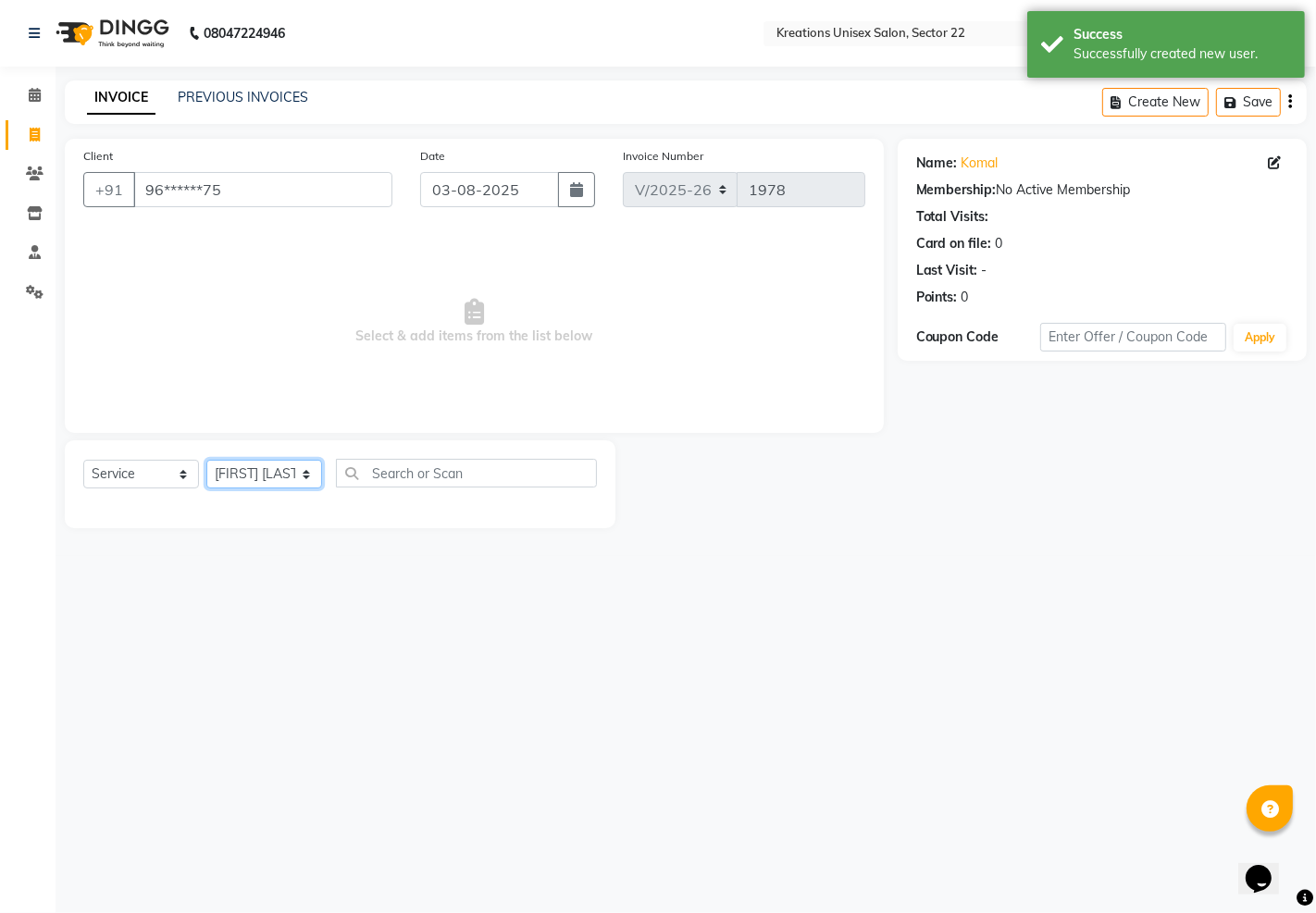 click on "Select Stylist AMAN Jeet Manager Jitender  Kapil  Kavita Manager Malik Khan  Manas Sir  rozy  Sector-23 Shaffali Maam  Shiv Kumar Sita Mehto" 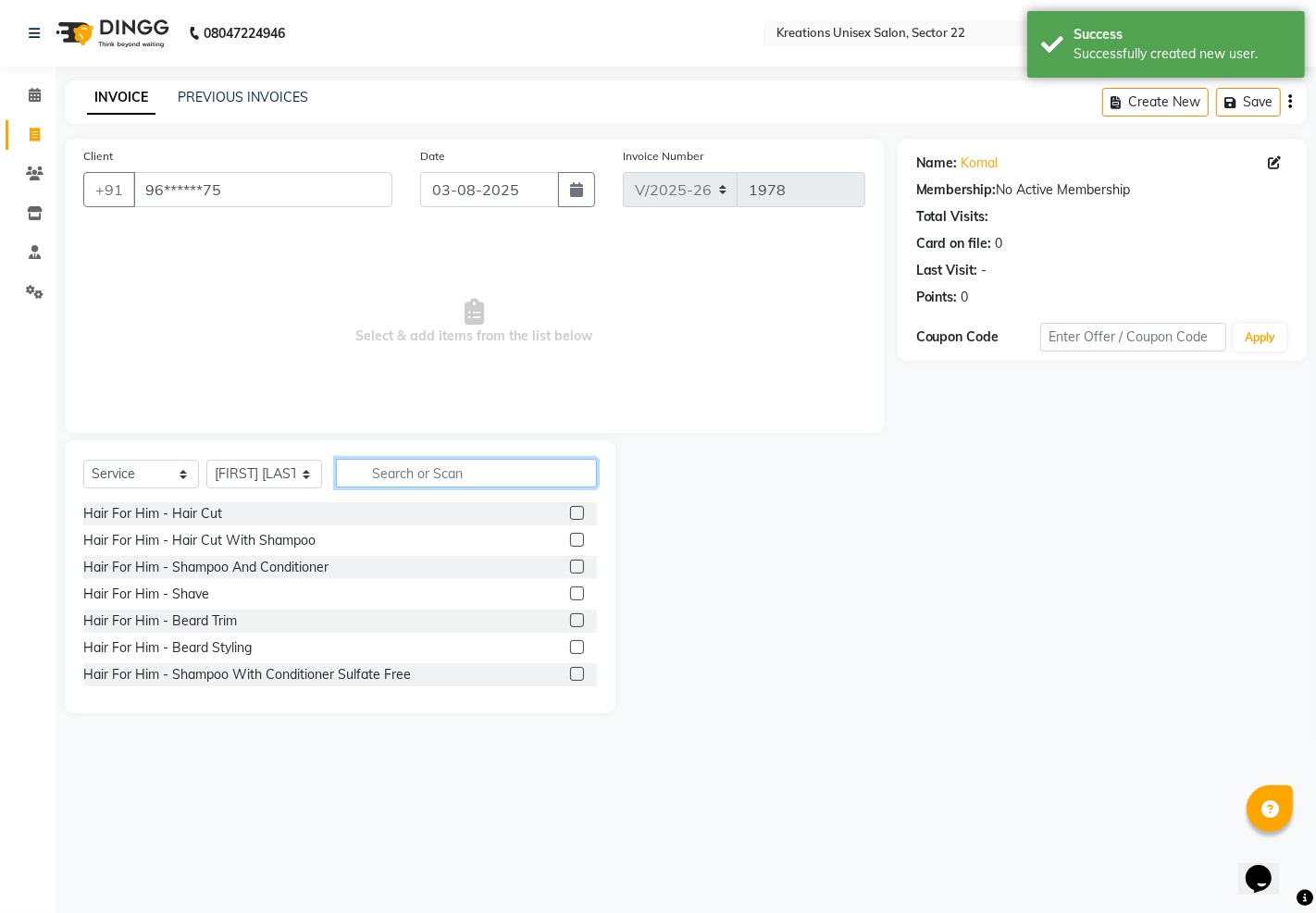 click 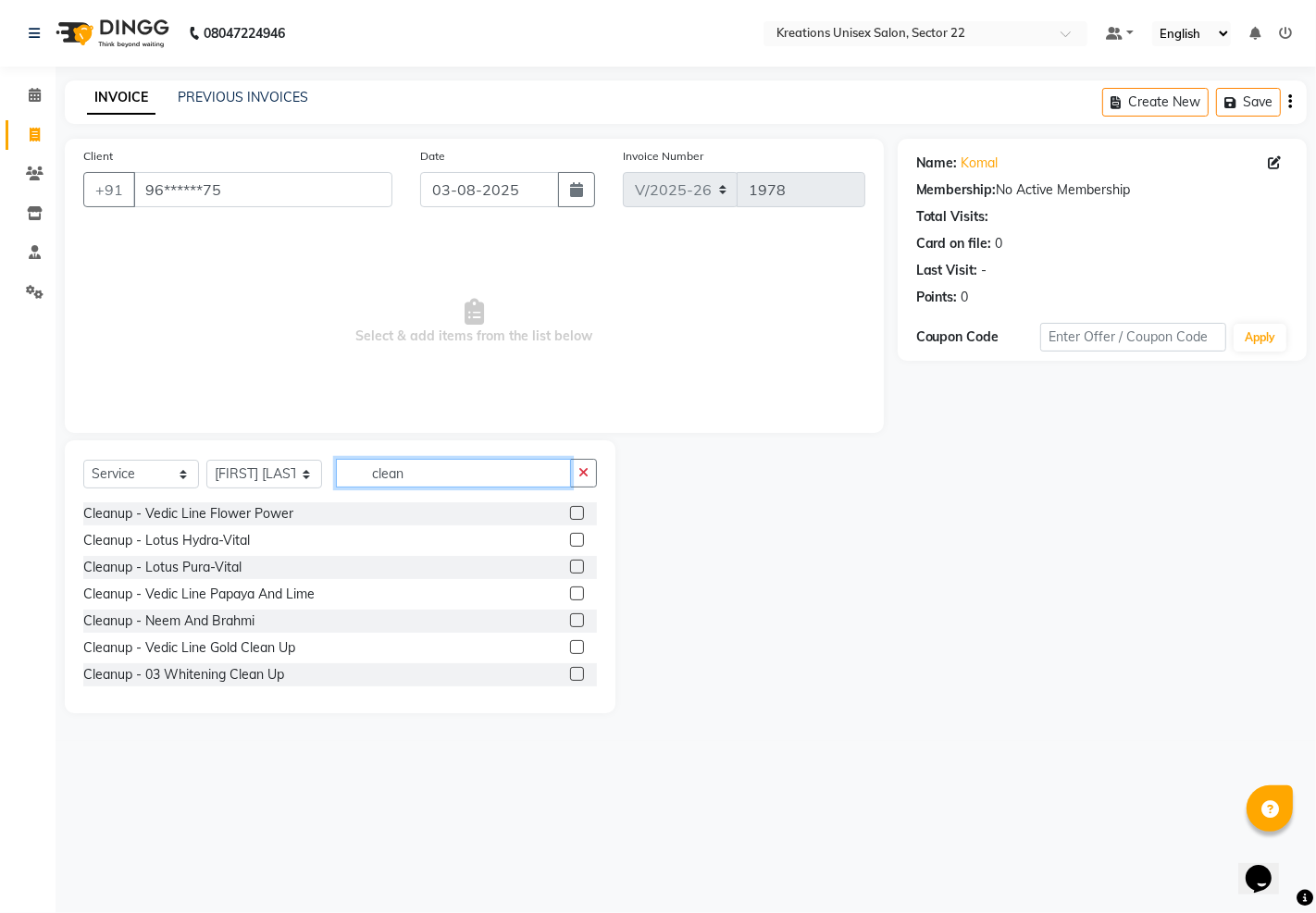type on "clean" 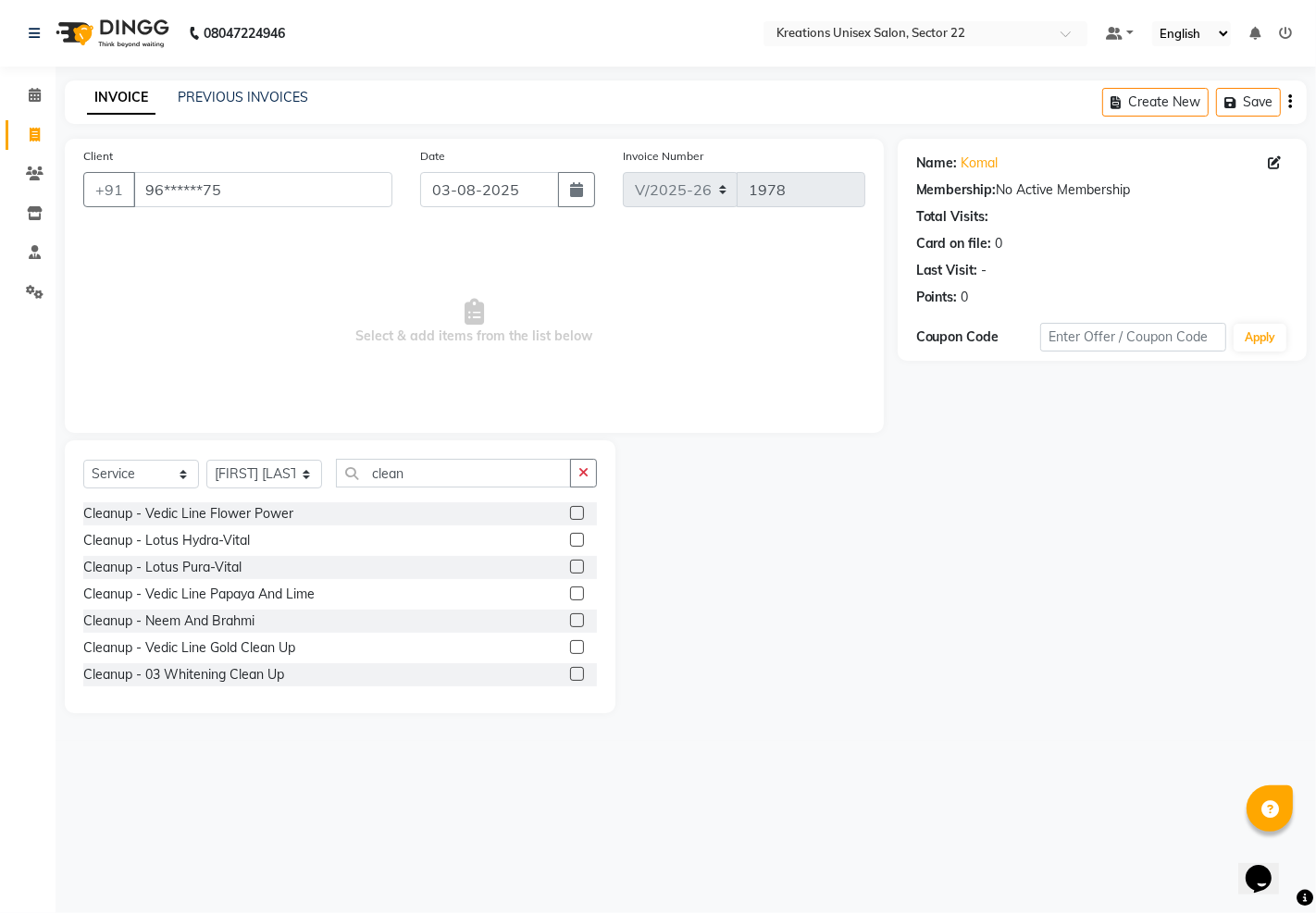 click 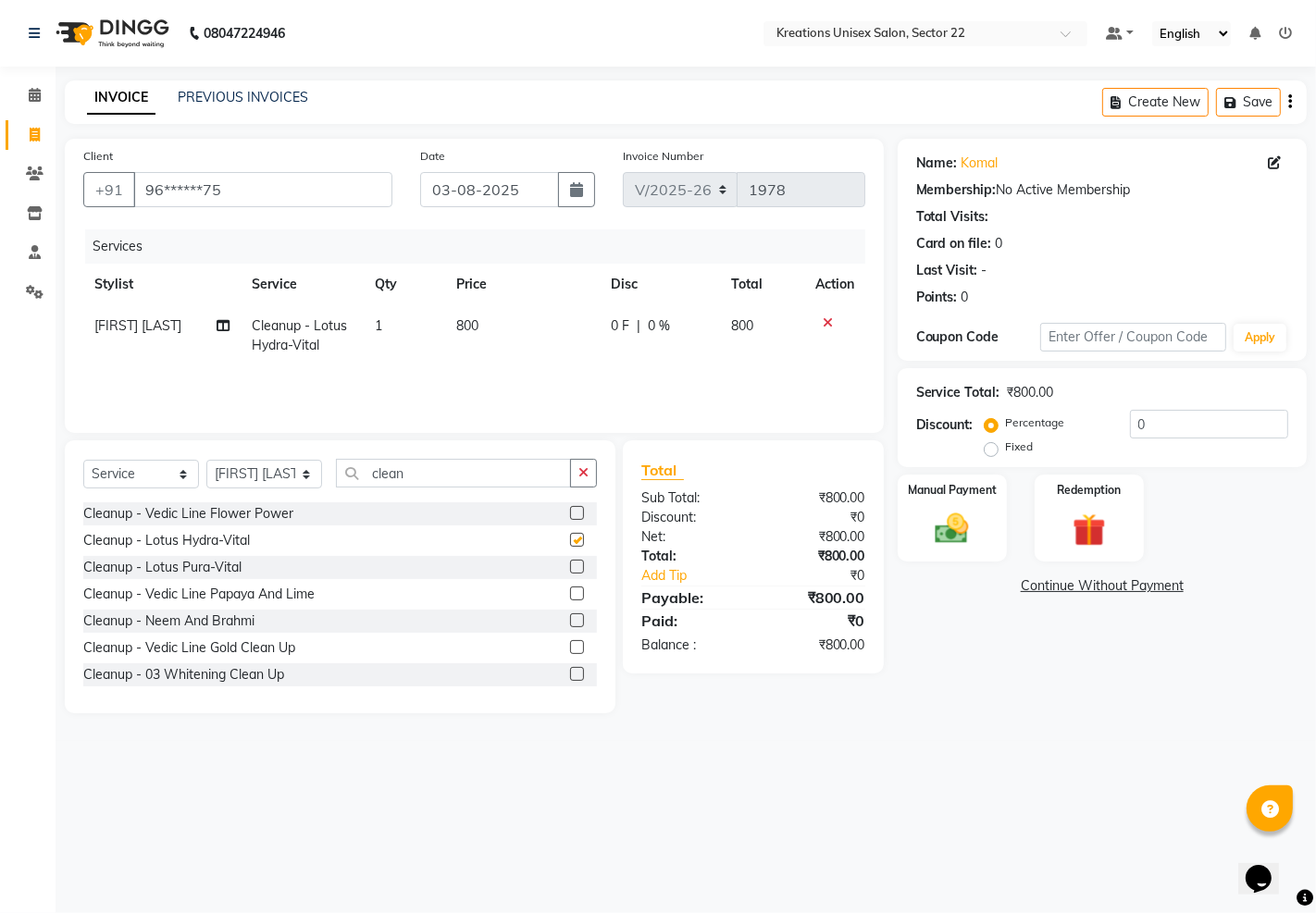 checkbox on "false" 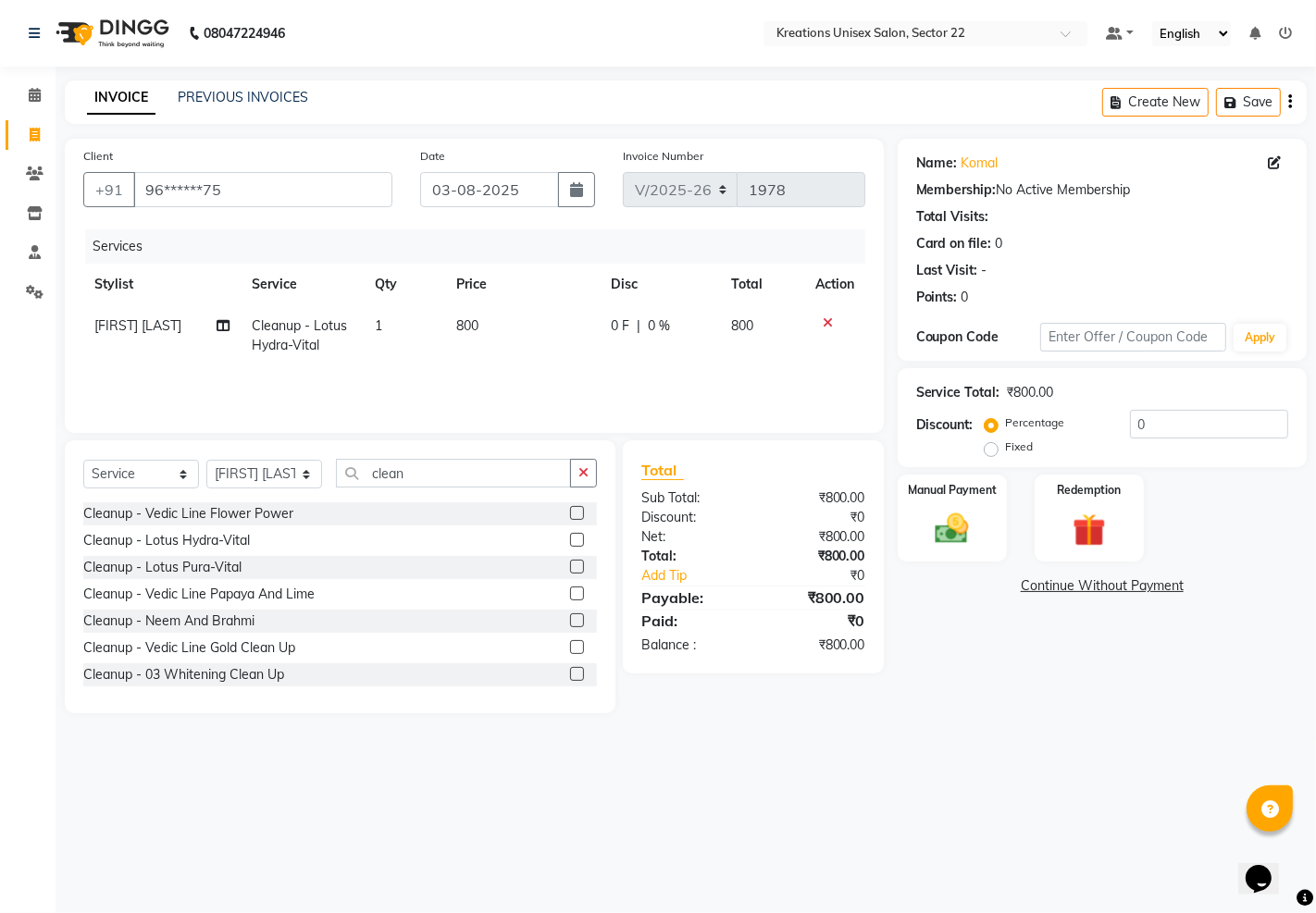 click 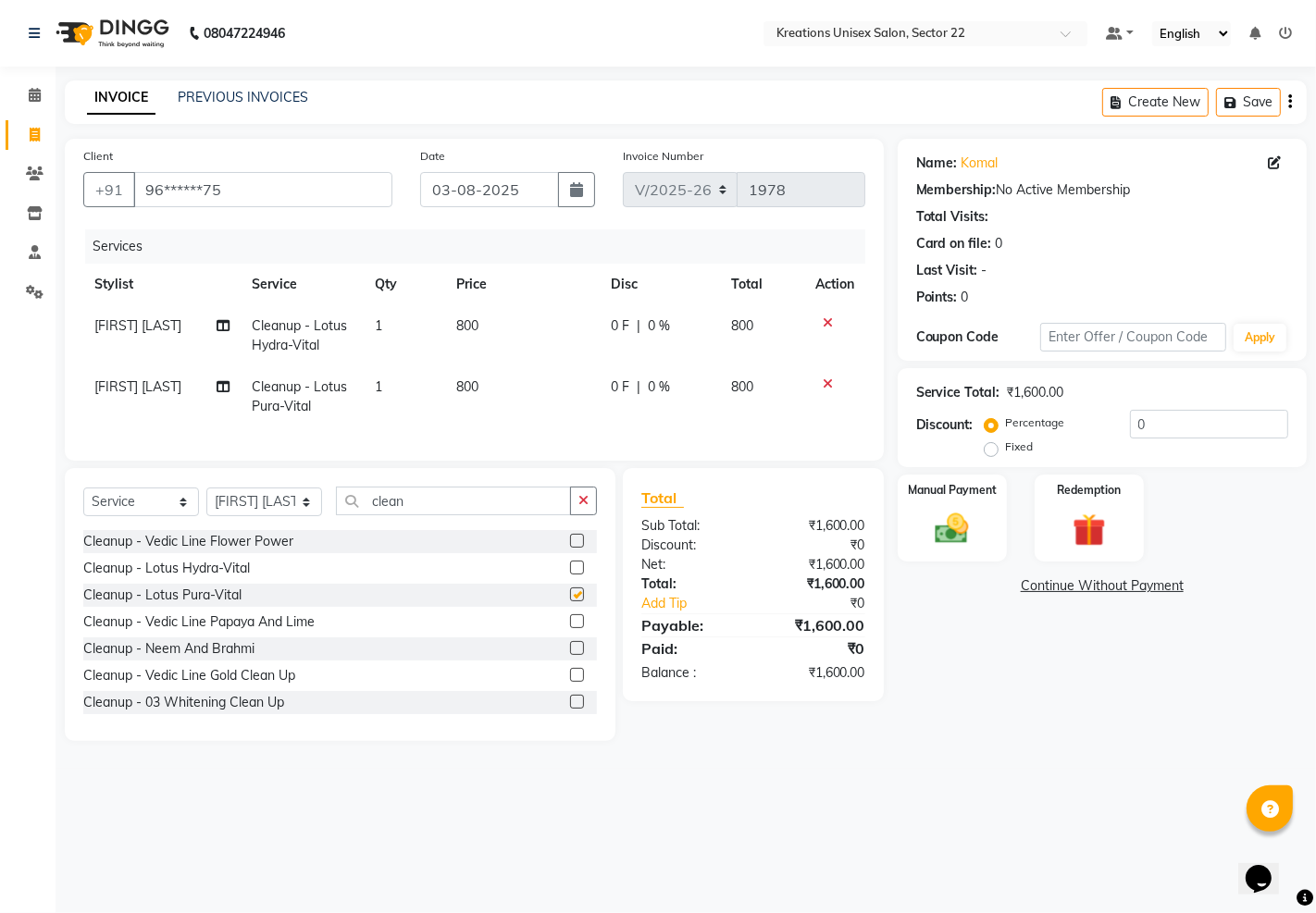 type 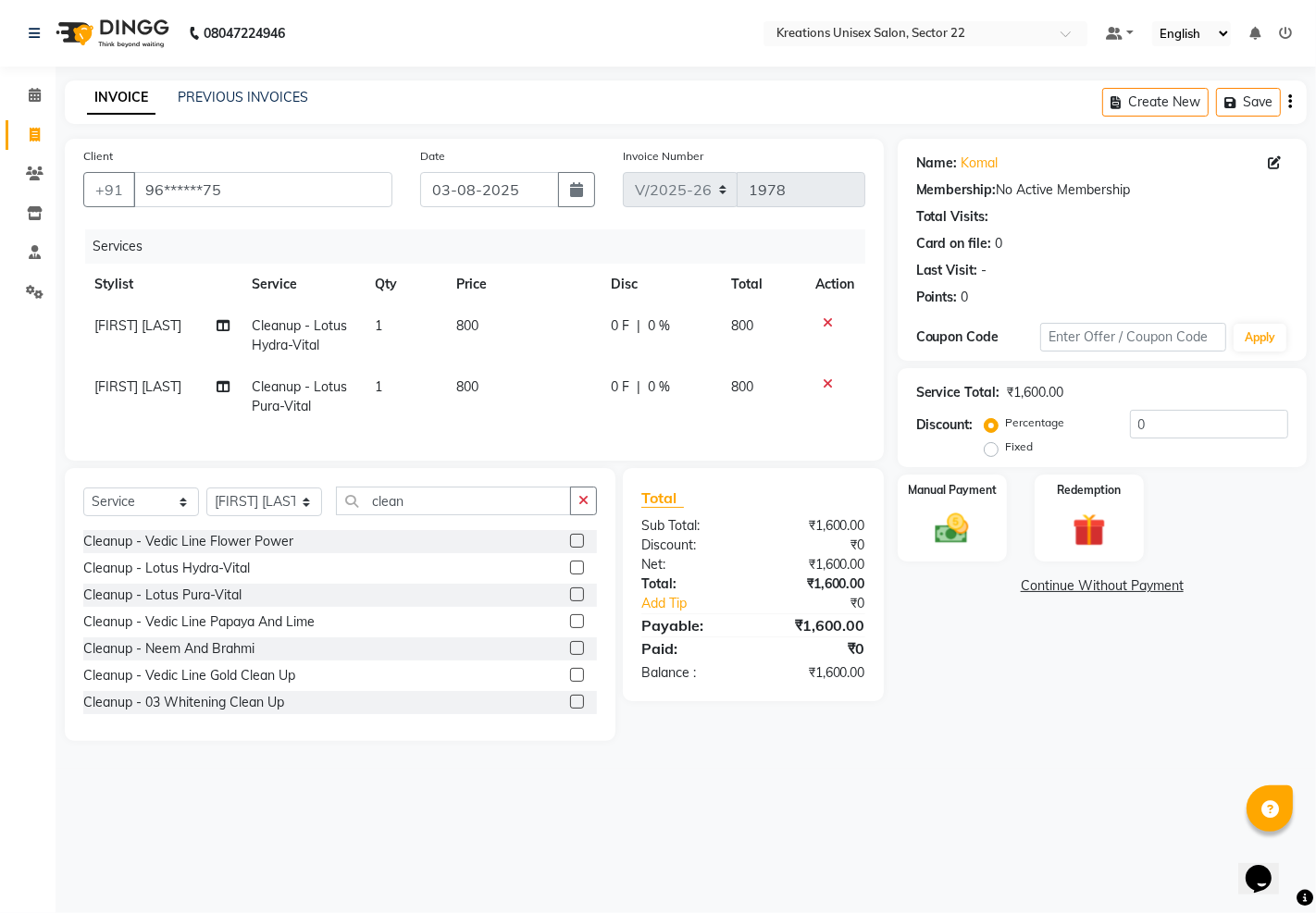 click 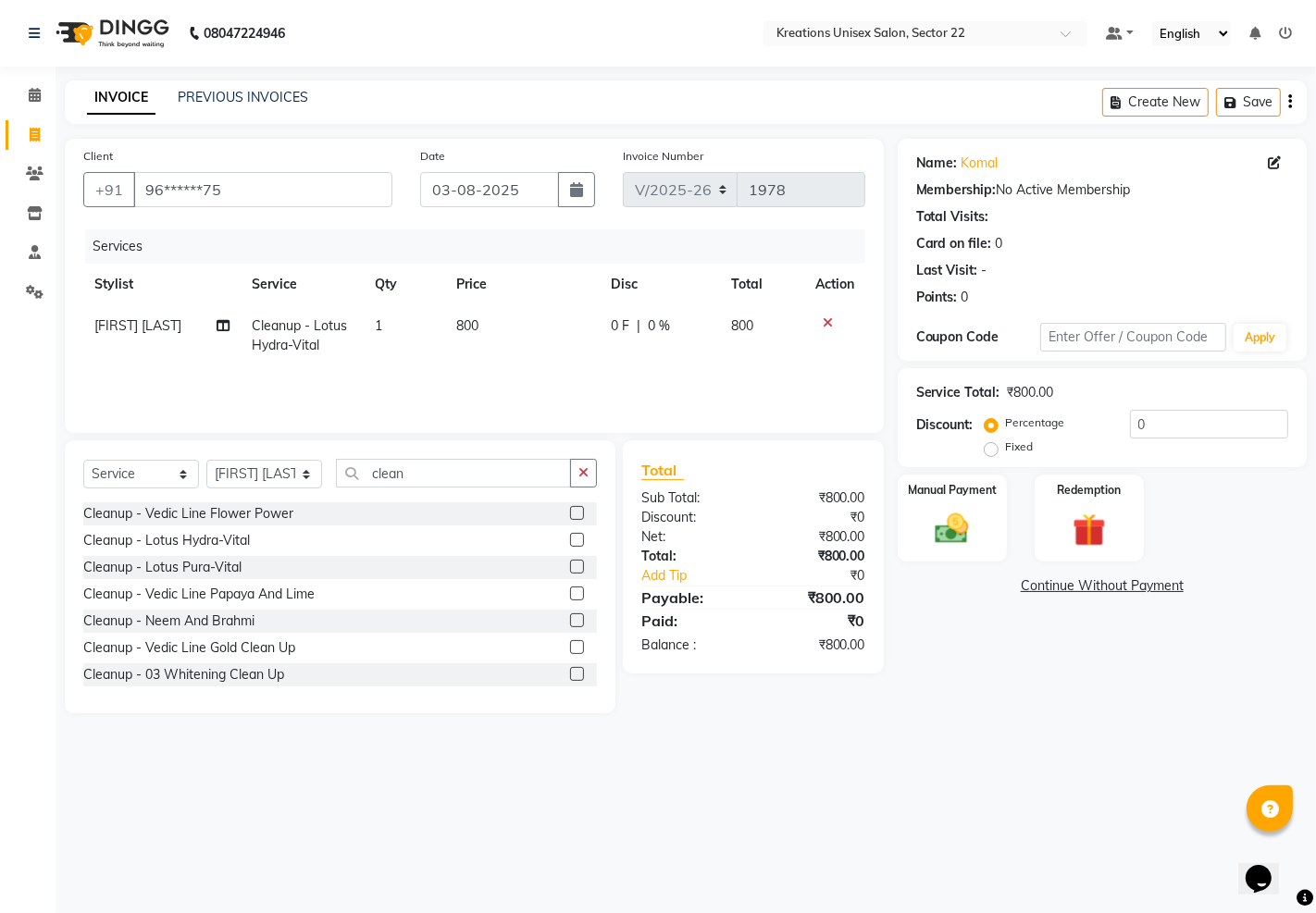 click 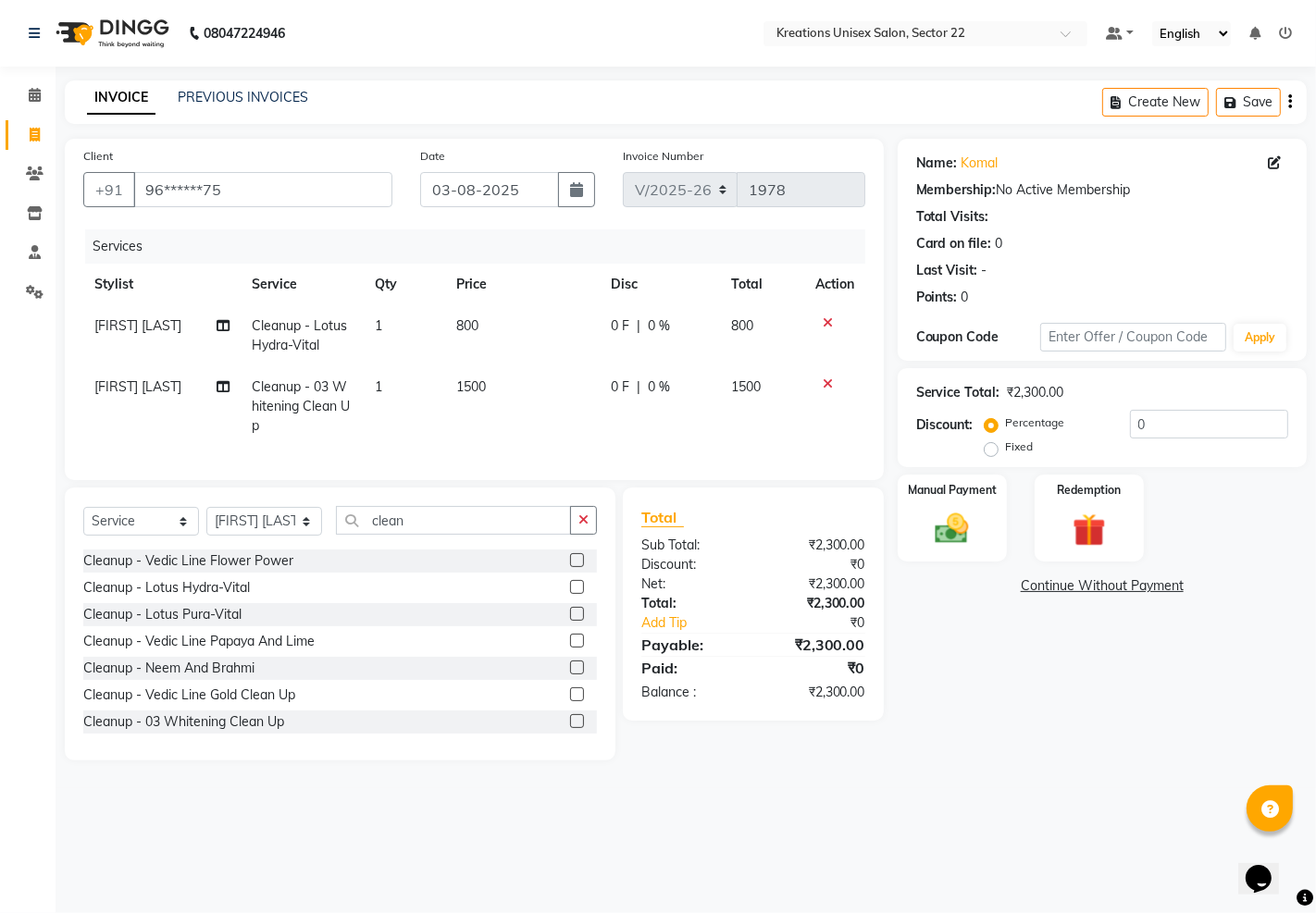 click 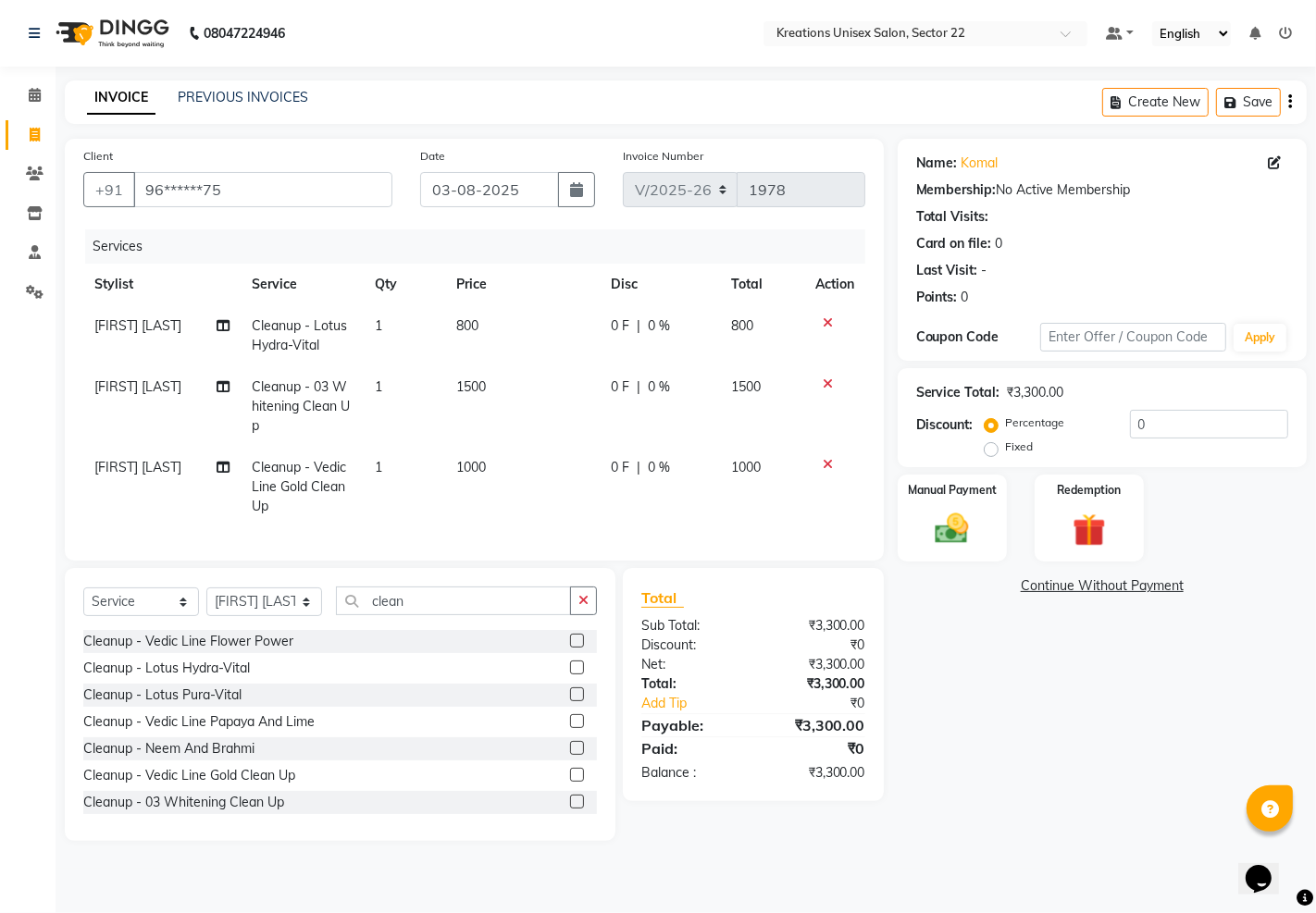click 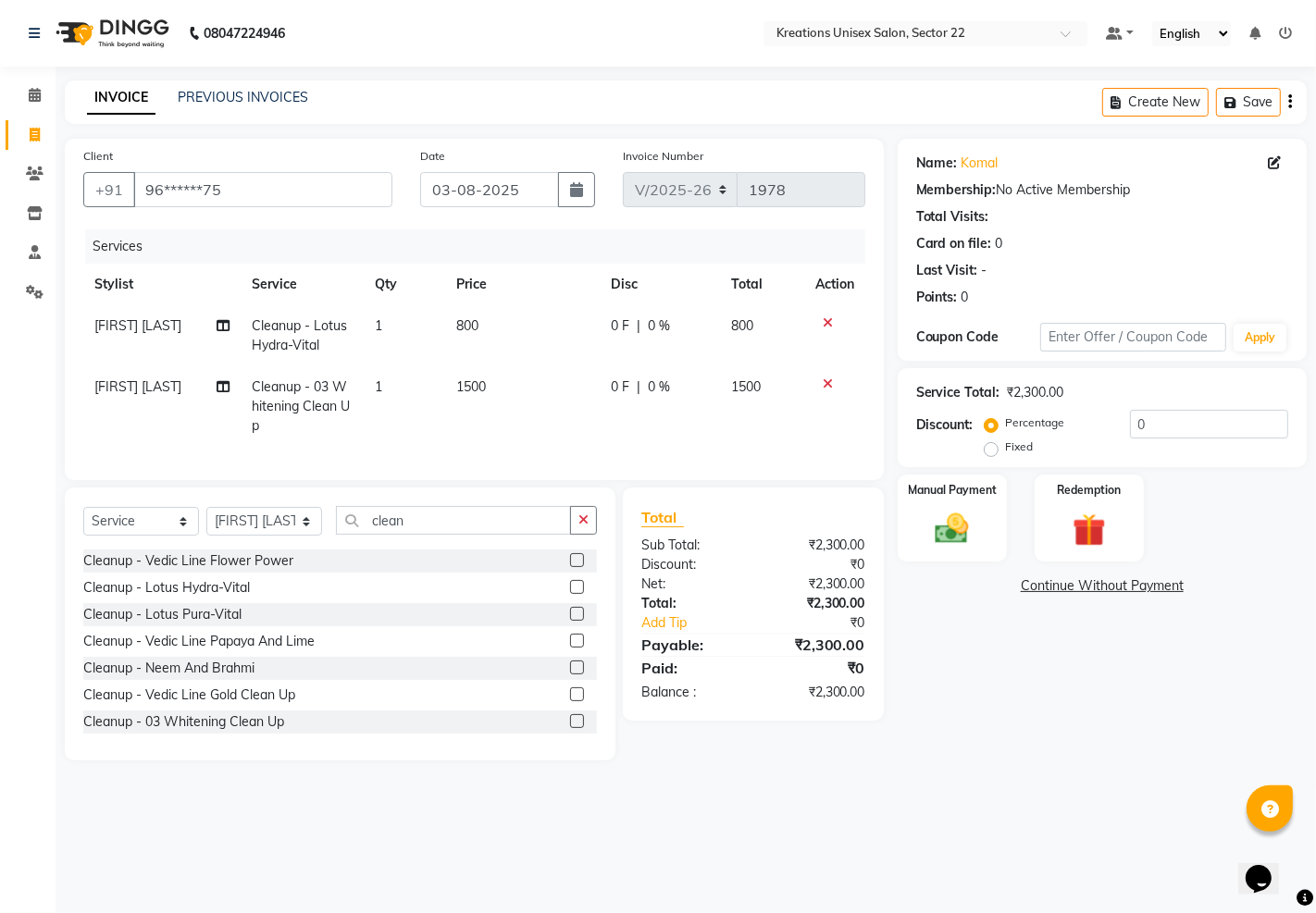 click 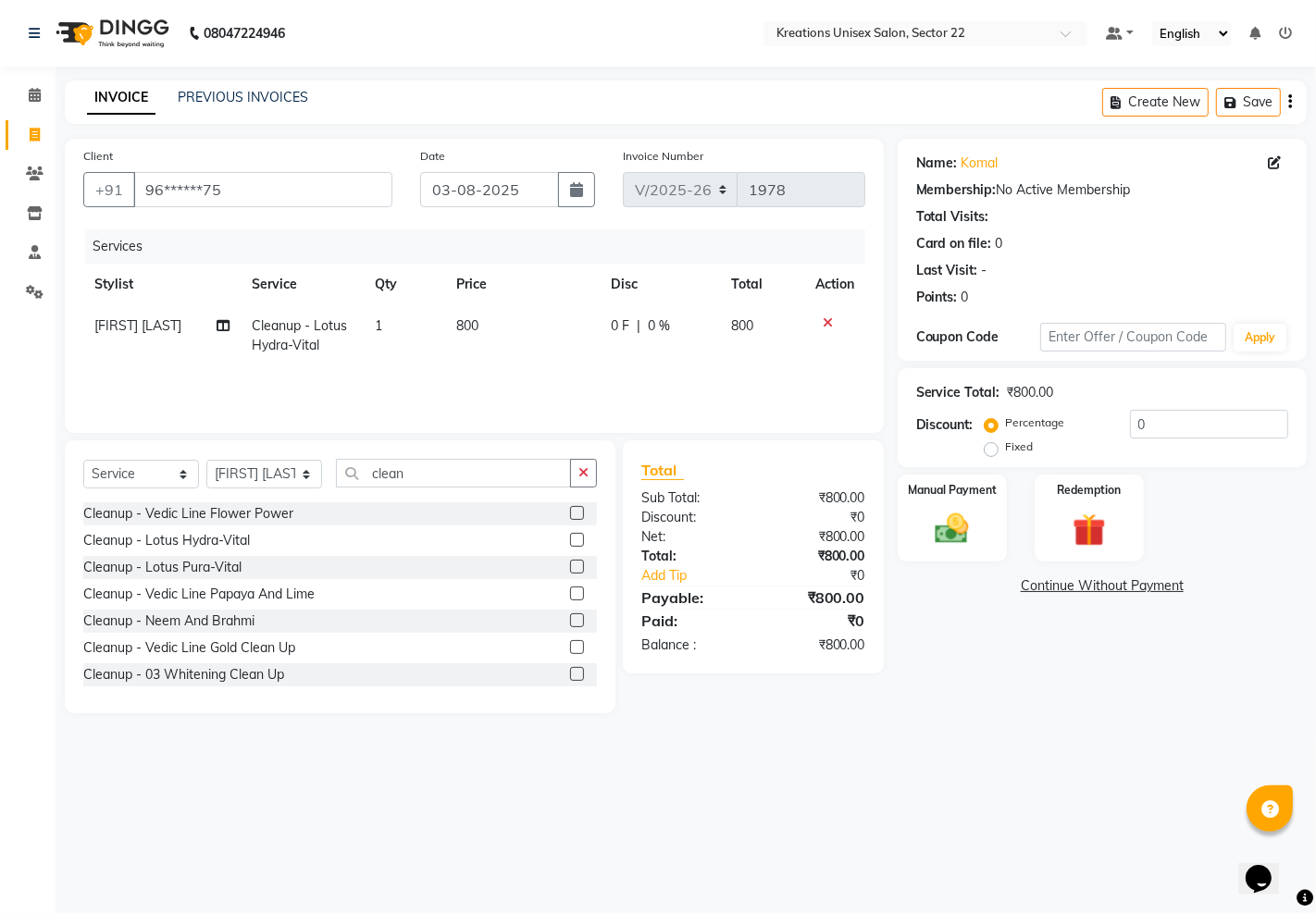 click 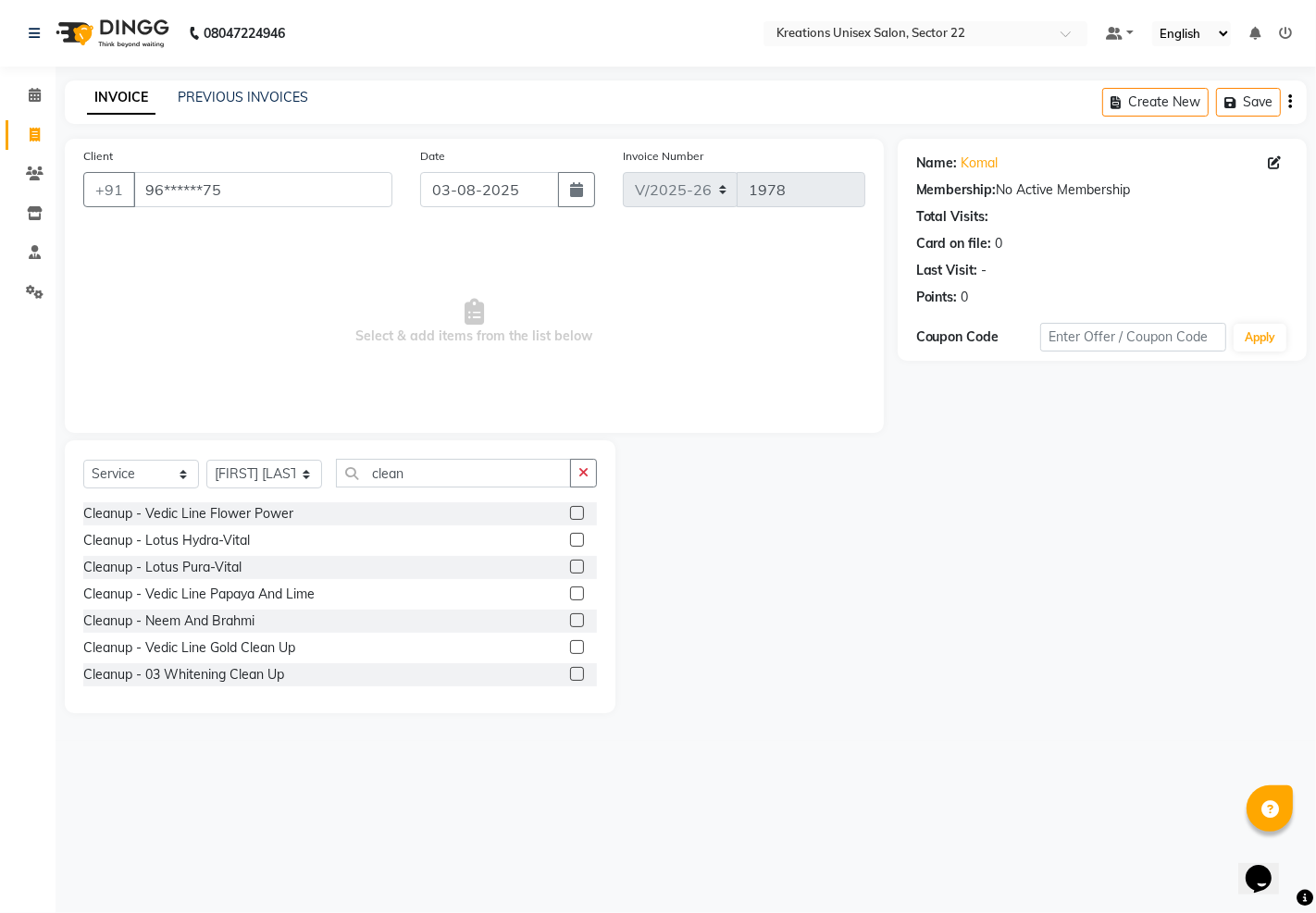 click 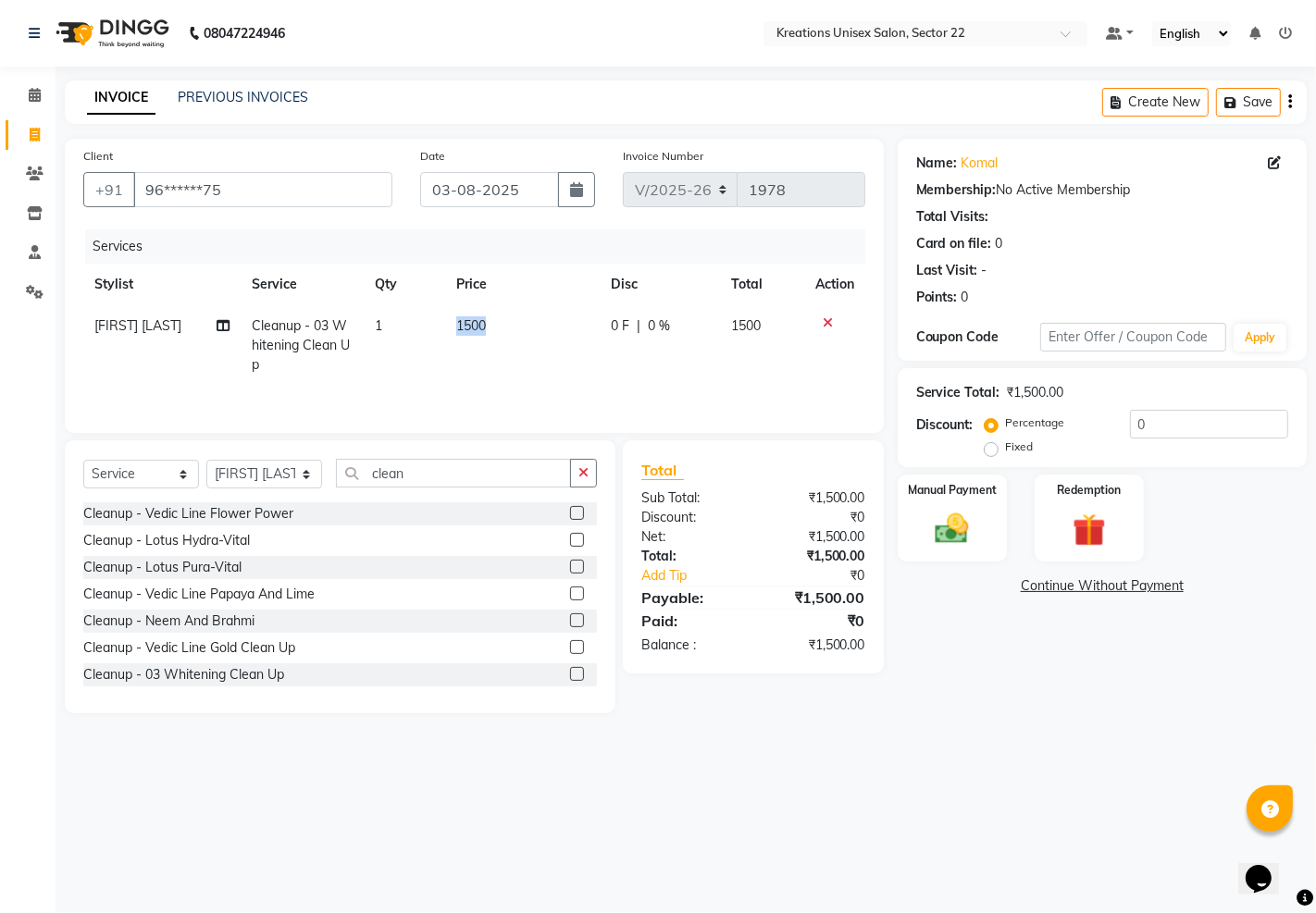 drag, startPoint x: 454, startPoint y: 327, endPoint x: 491, endPoint y: 327, distance: 37 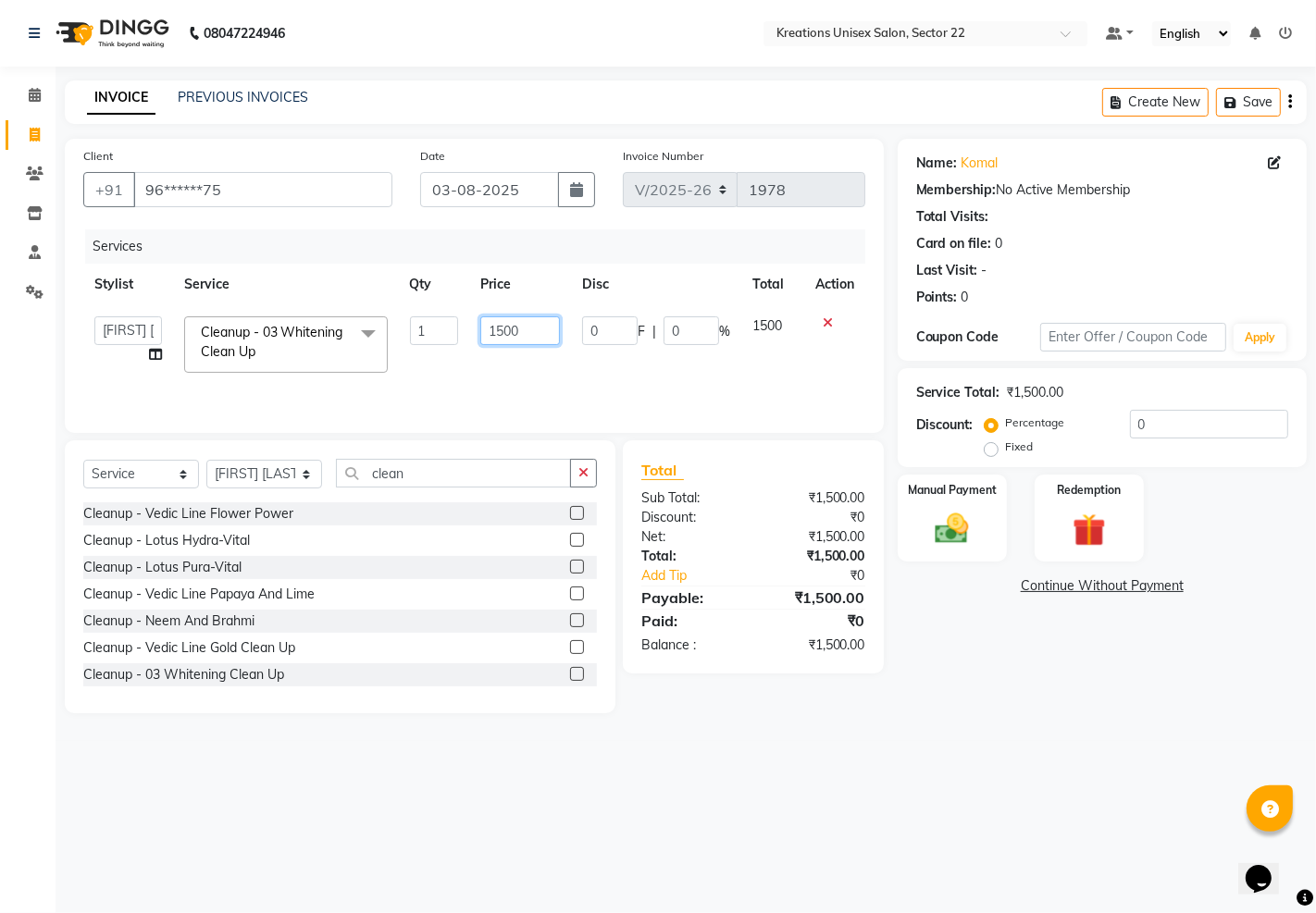 drag, startPoint x: 489, startPoint y: 335, endPoint x: 563, endPoint y: 335, distance: 74 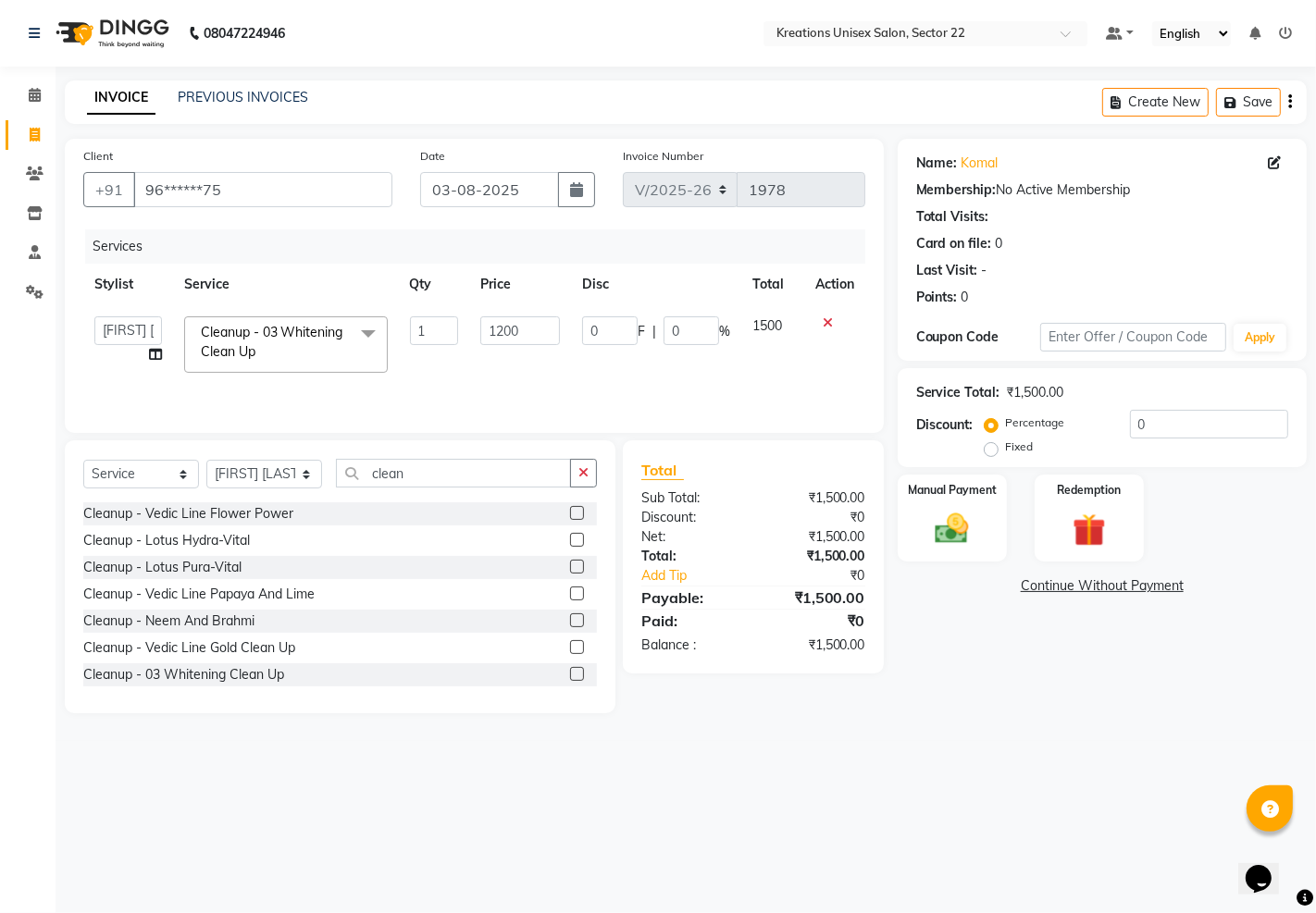 click on "INVOICE PREVIOUS INVOICES Create New   Save  Client +91 [PHONE] Date 03-08-2025 Invoice Number V/2025 V/2025-26 1978 Services Stylist Service Qty Price Disc Total Action  AMAN   Jeet Manager   Jitender    Kapil    Kavita Manager   Malik Khan    Manas Sir    rozy    Sector-23   Shaffali Maam    Shiv Kumar   Sita Mehto   Cleanup - 03 Whitening Clean Up  x Hair For Him - Hair Cut Hair For Him - Hair Cut With Shampoo Hair For Him - Shampoo And Conditioner Hair For Him - Shave Hair For Him - Beard Trim Hair For Him - Beard Styling Hair For Him - Shampoo With Conditioner Sulfate Free Hair For Him - Hair Cut + Beard + D Tan Hair For Him - Styling Hair For Him - Styling With Shampoo Hair For Him - Scrub Hair For Him - D-Tan - Shave Hair For Him - o3 D-Tan  Hair For Him - Root Touch - Up Hair For Him - Root Touch - Up Majirel Hair For Him - Root Touch - Up Inoa Hair For Him - Root Touch - Up Essensity Hair For Him - Straightening / Rebonding Hair For Him - Hair Cut By Art Director Hair For Her - Hair Cut 1 1200 0" 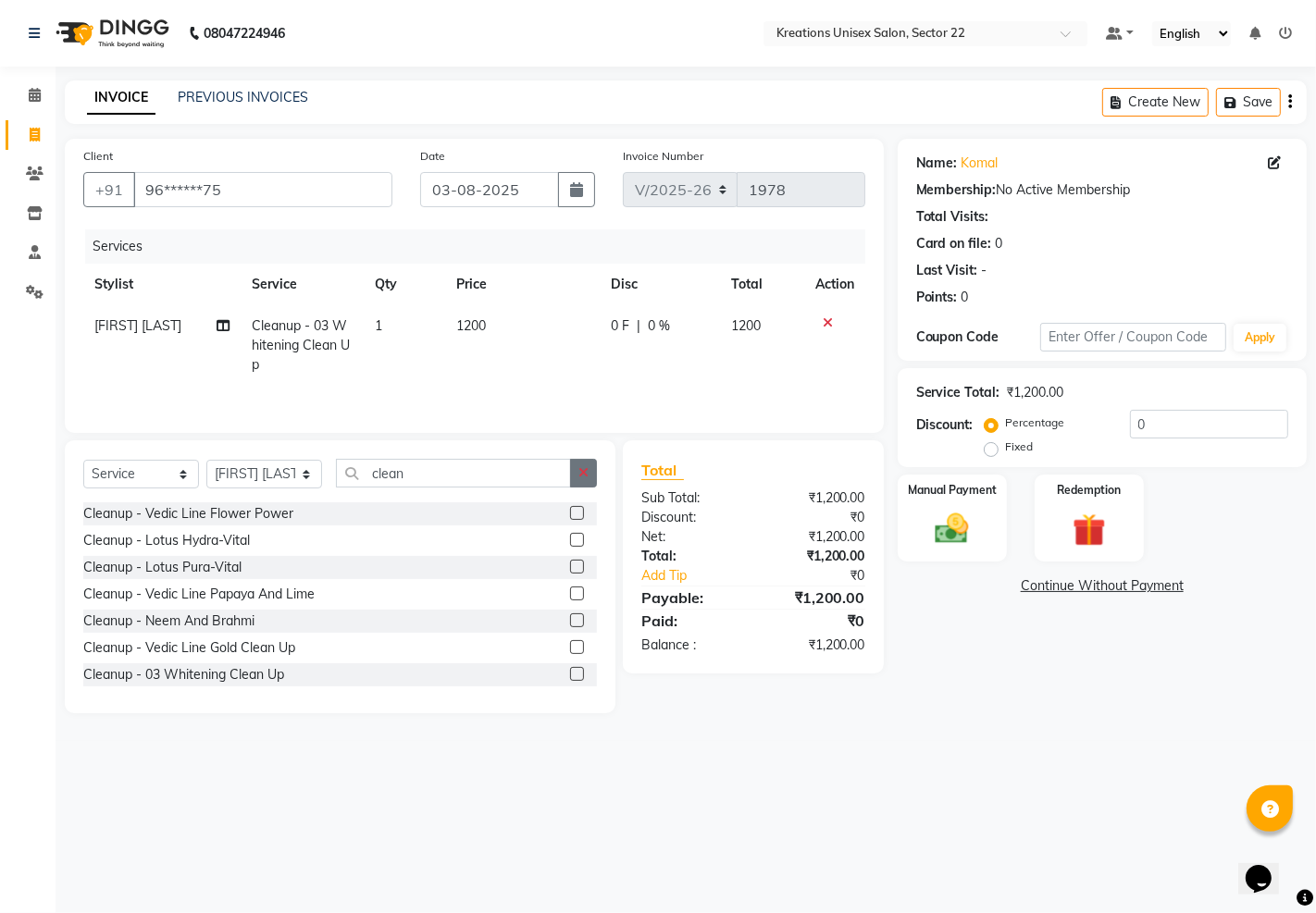 click 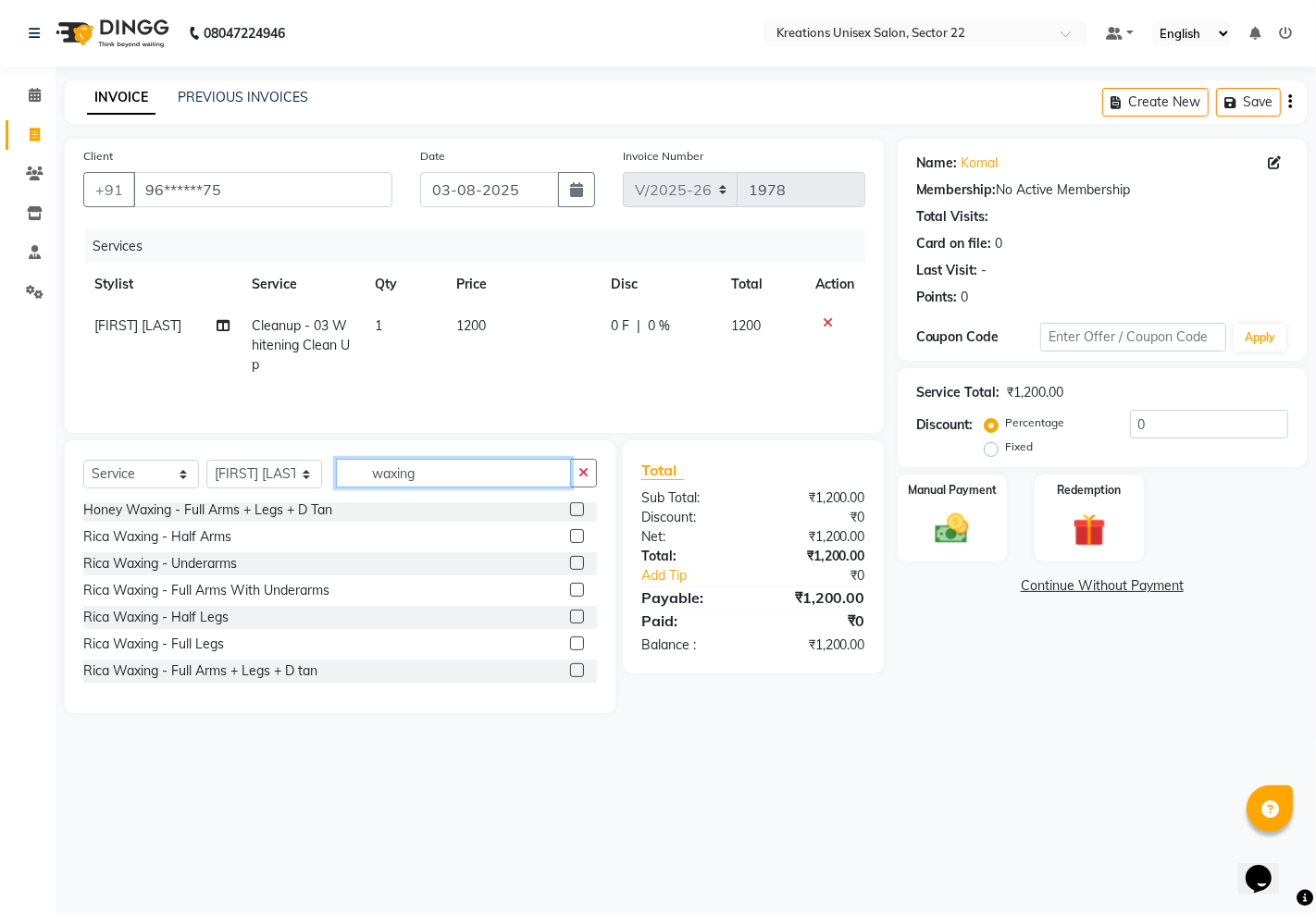scroll, scrollTop: 308, scrollLeft: 0, axis: vertical 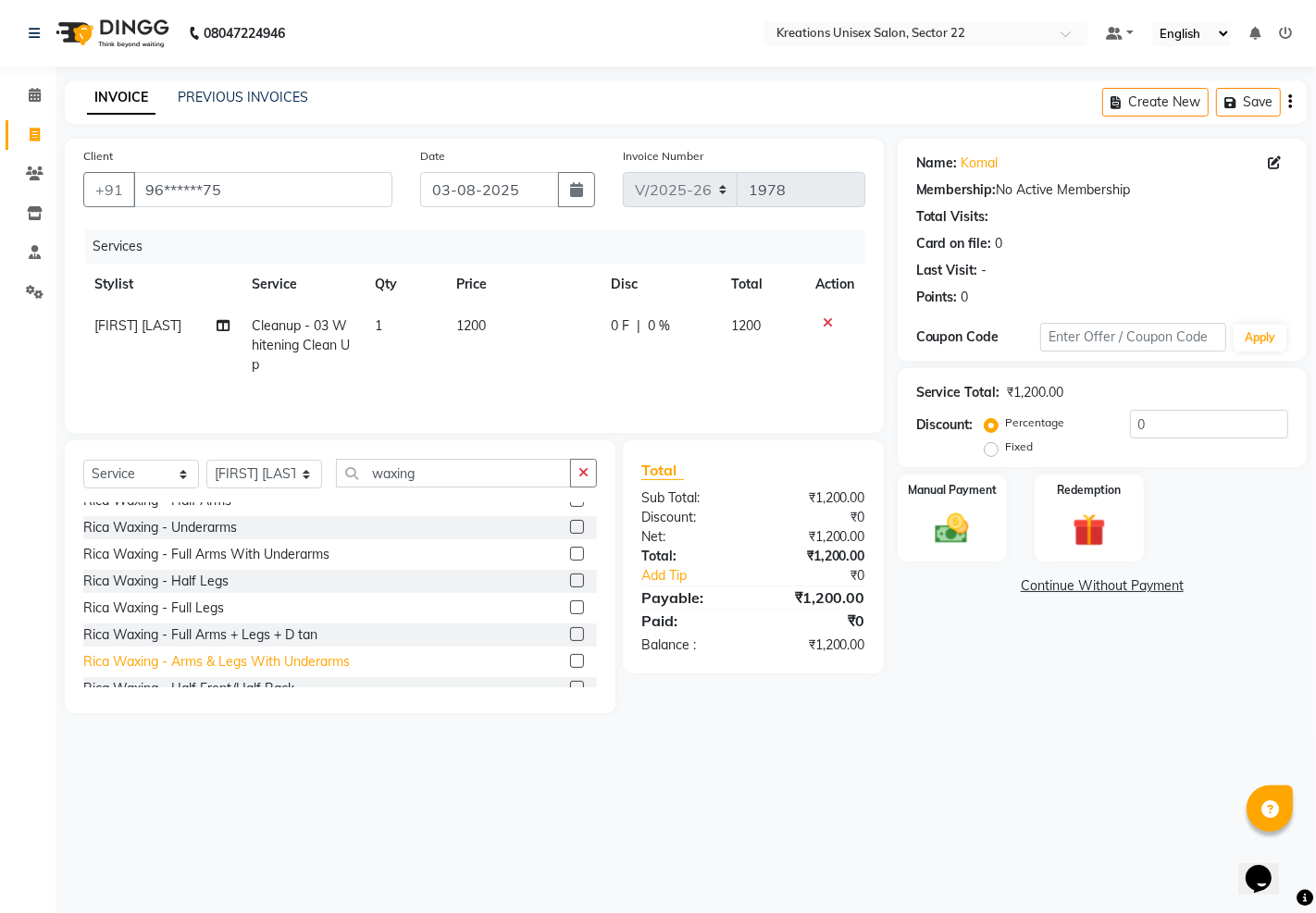 click on "Rica Waxing  - Arms & Legs With Underarms" 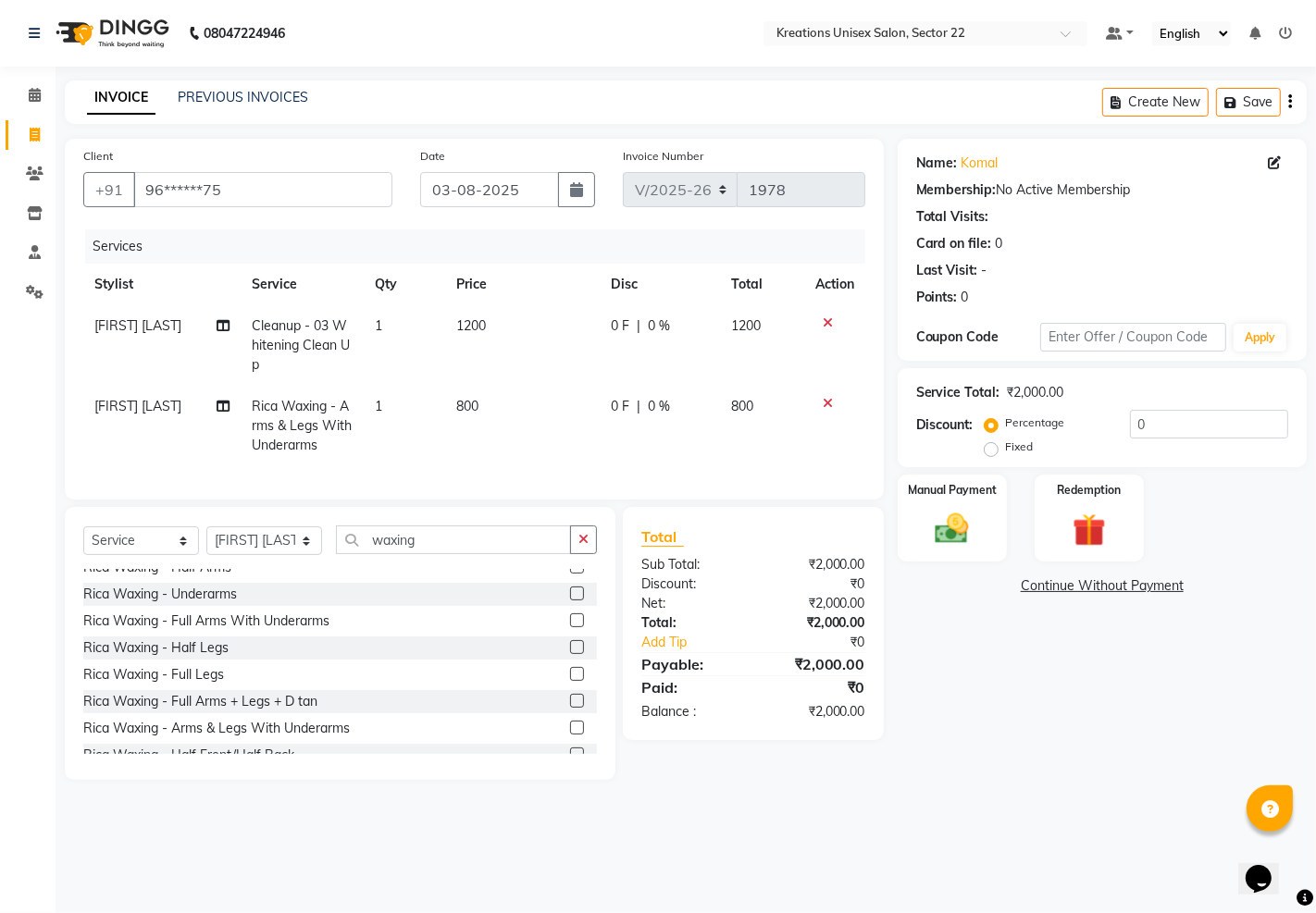 click 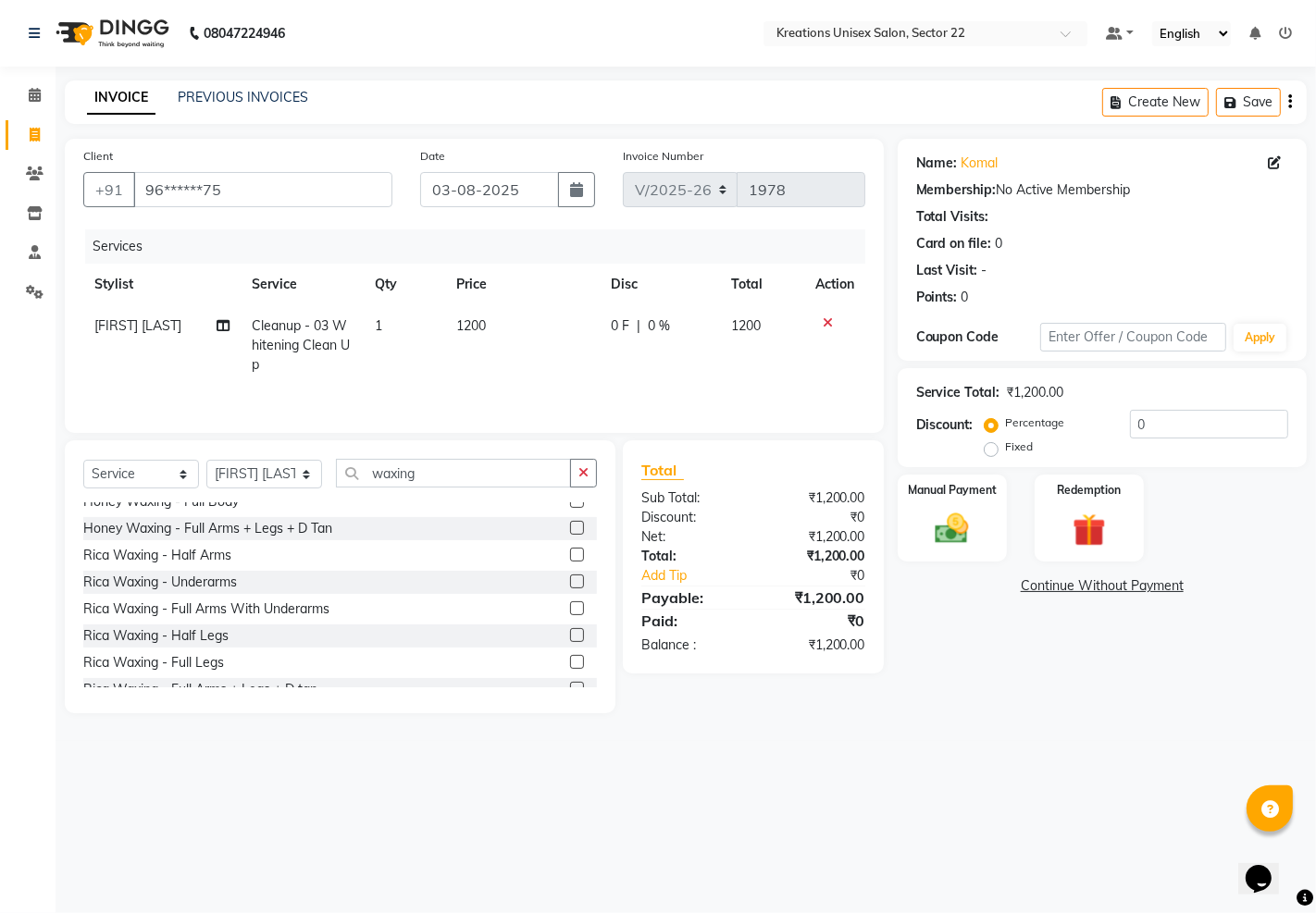 scroll, scrollTop: 205, scrollLeft: 0, axis: vertical 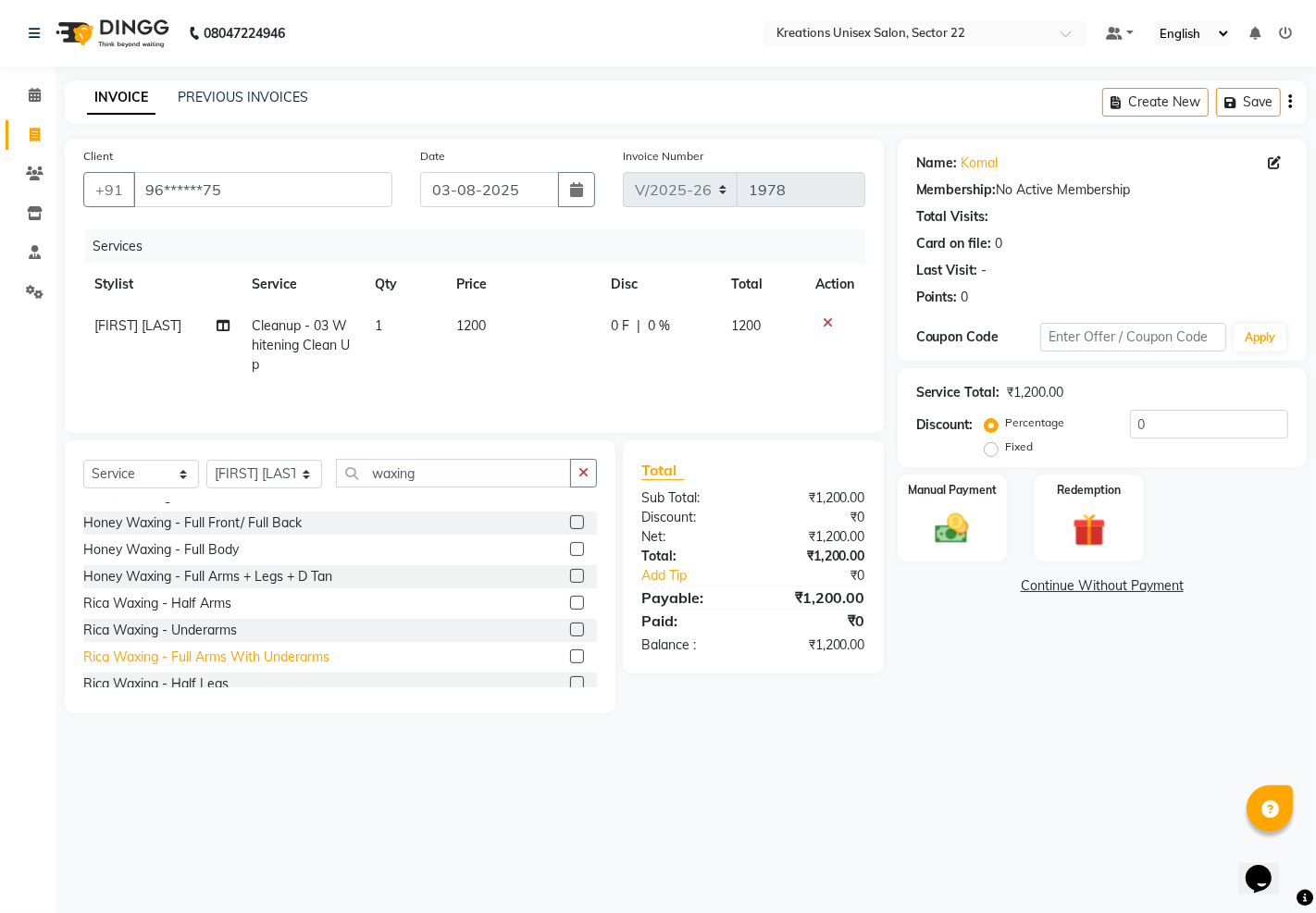 click on "Rica Waxing  - Full Arms With Underarms" 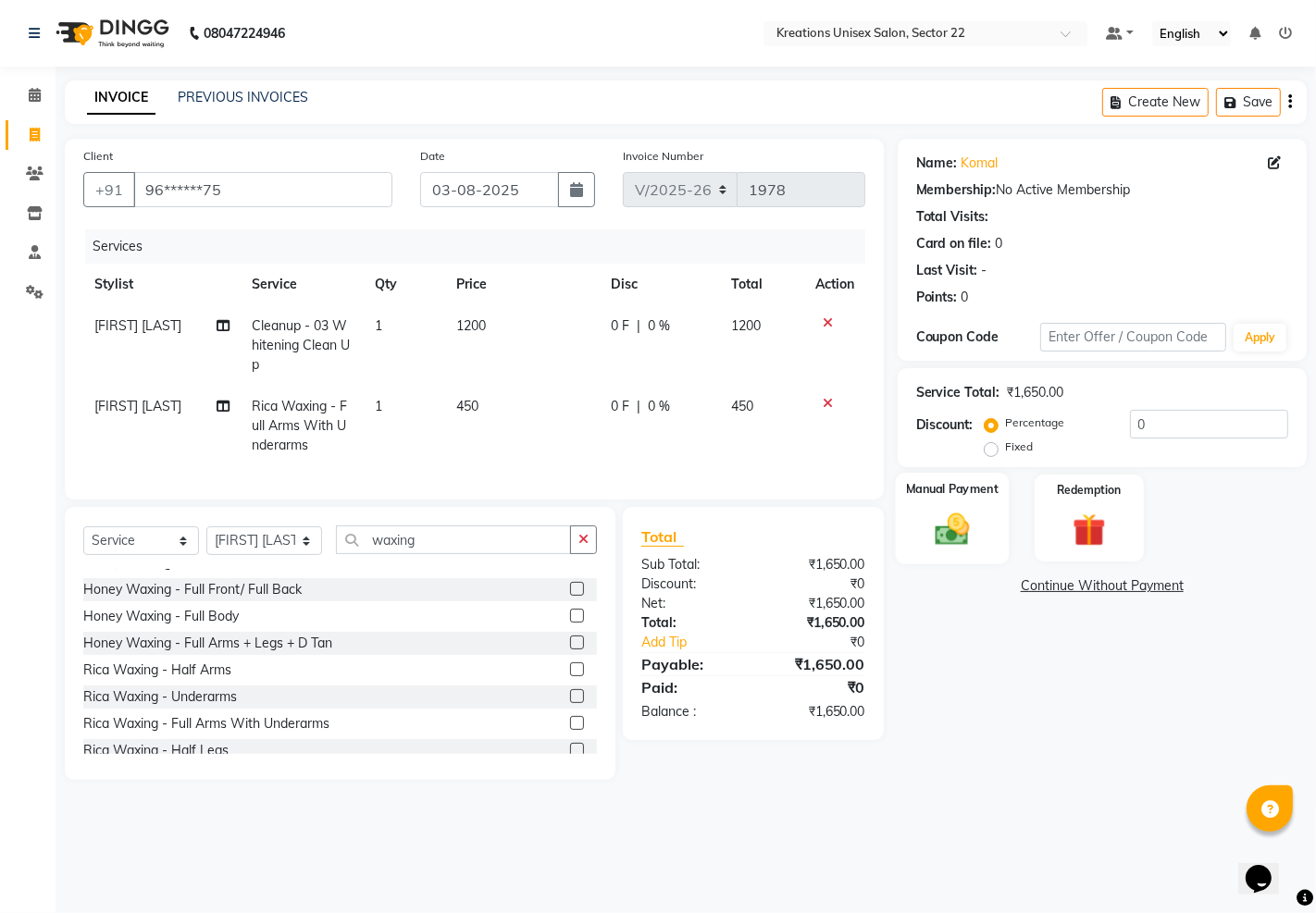 click 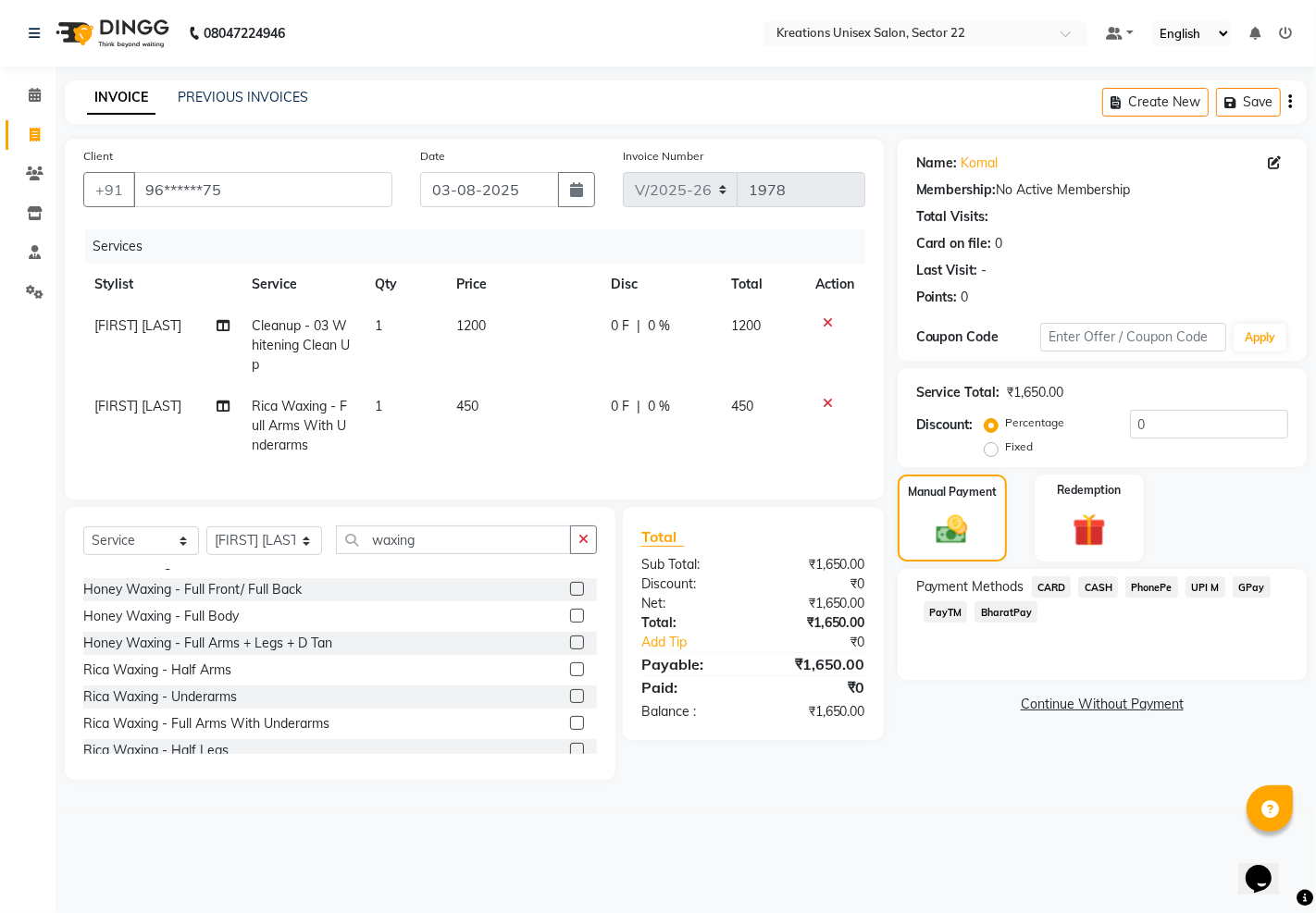 click on "PayTM" 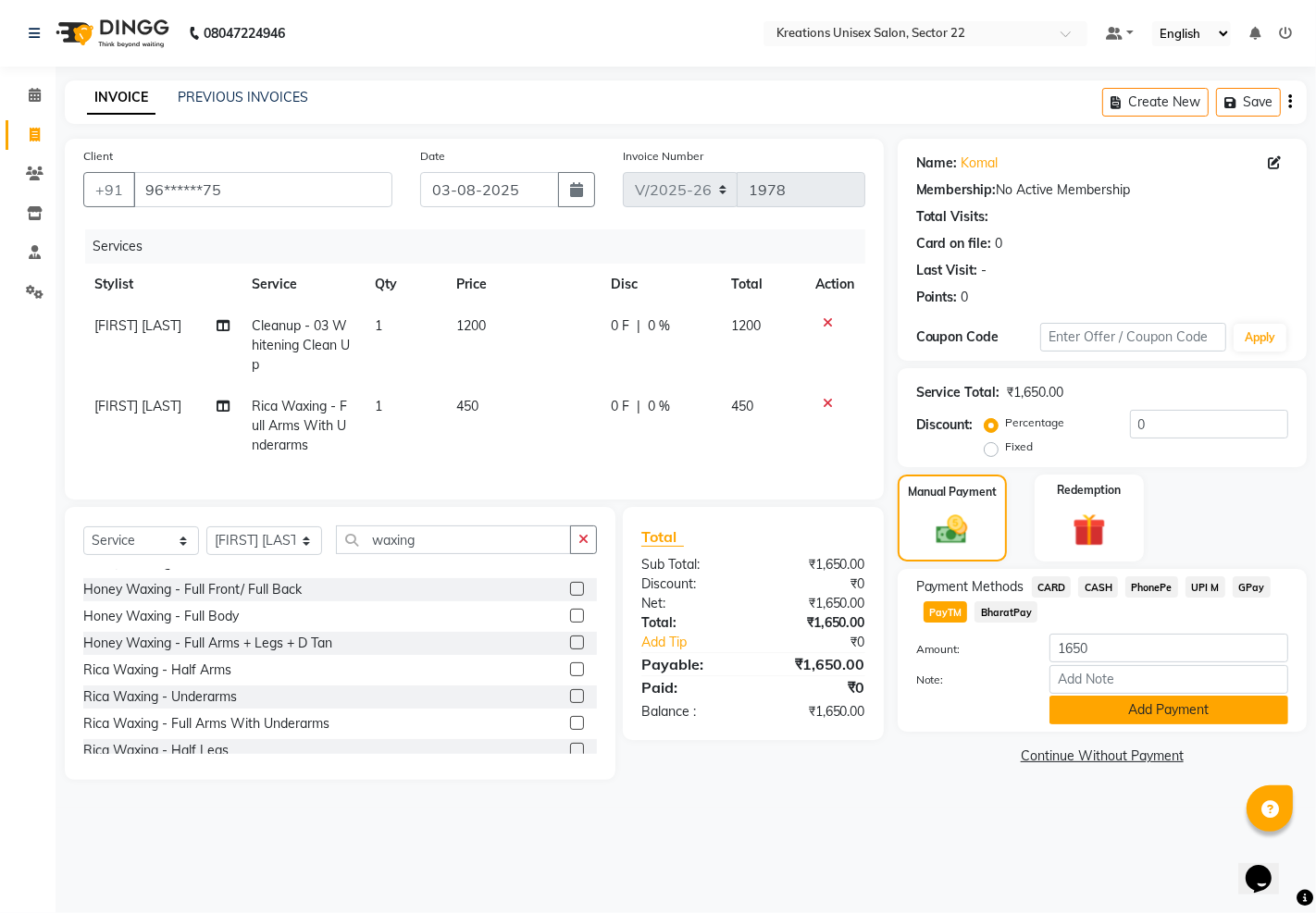 click on "Add Payment" 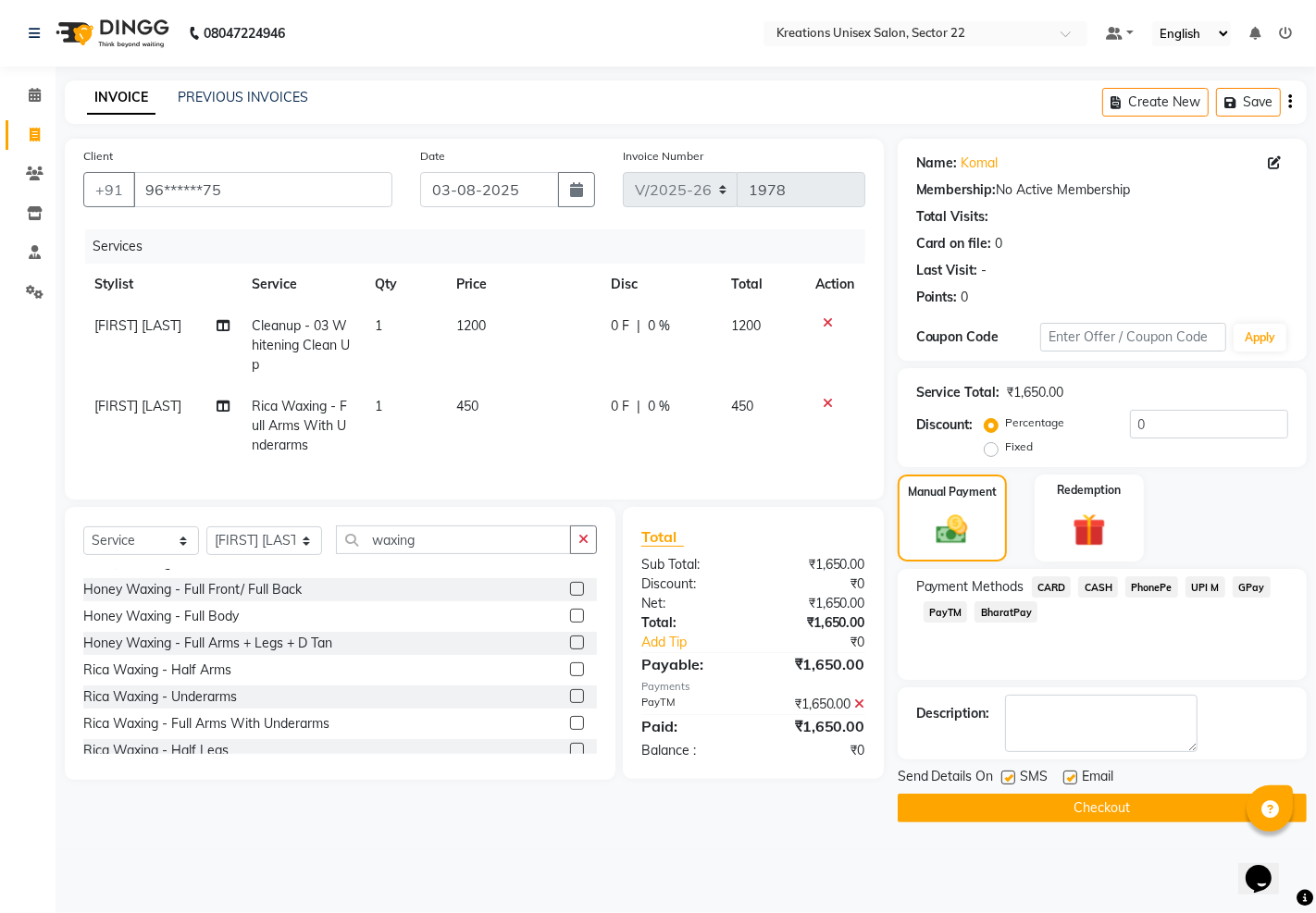 click 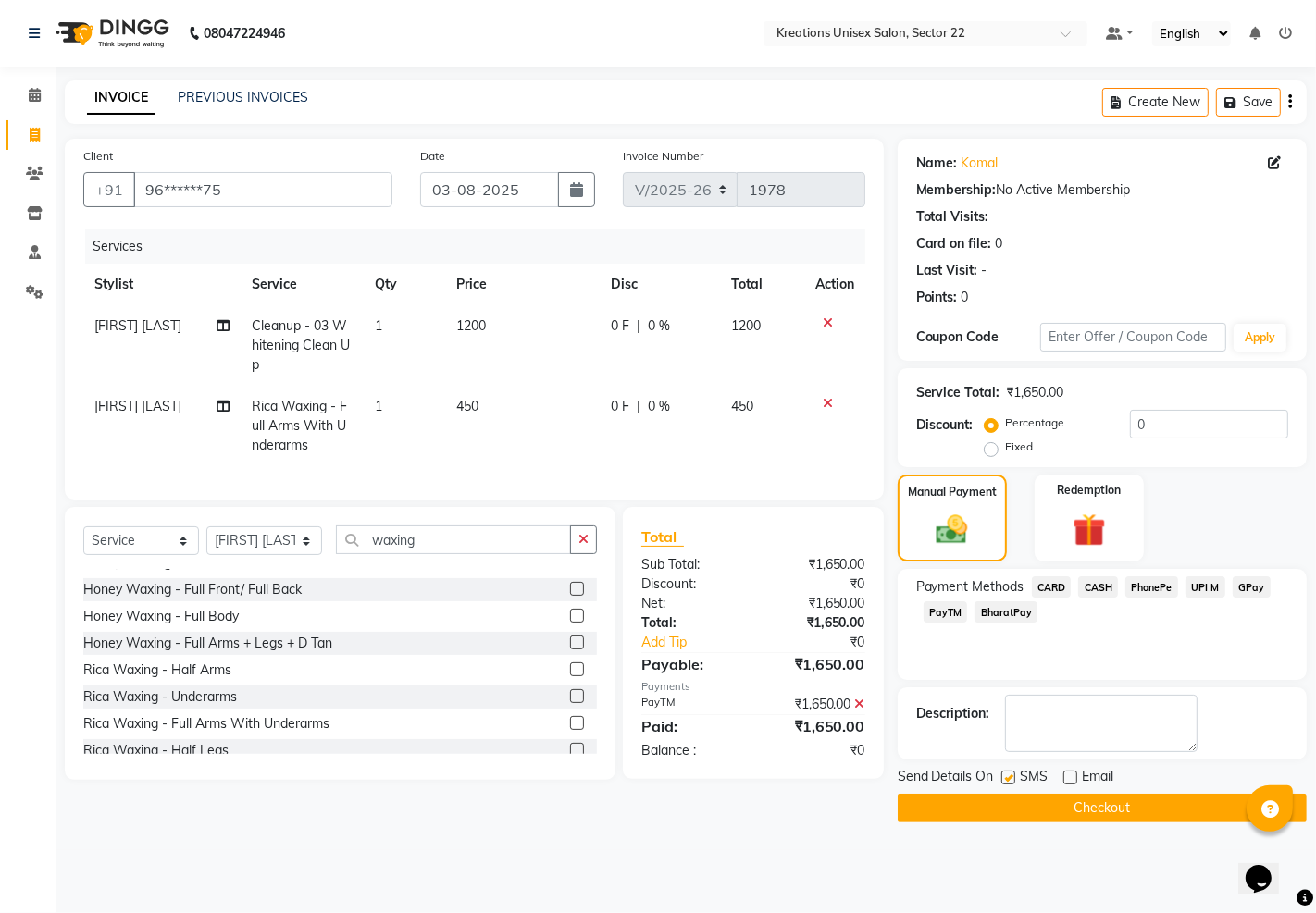 click 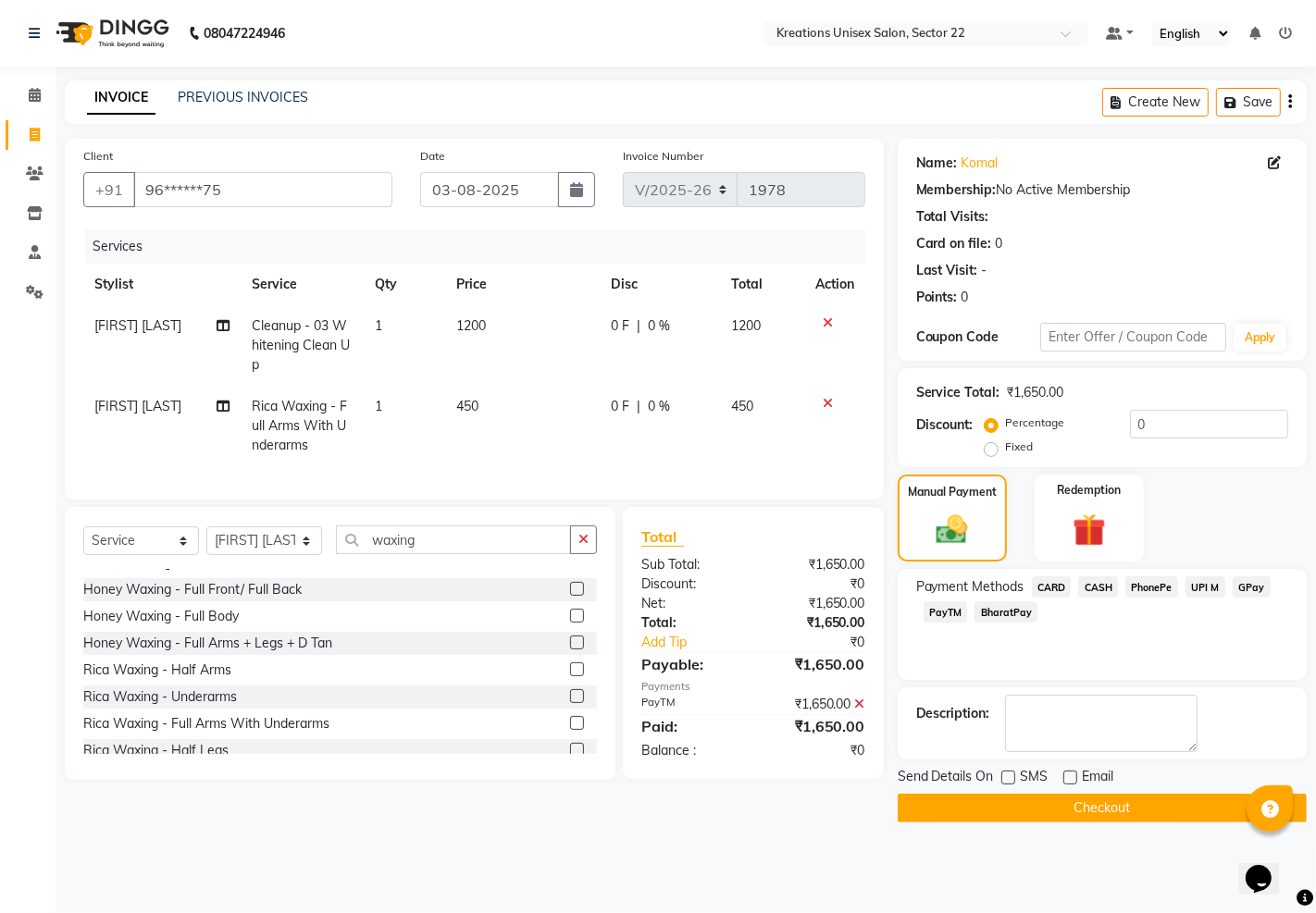click on "Checkout" 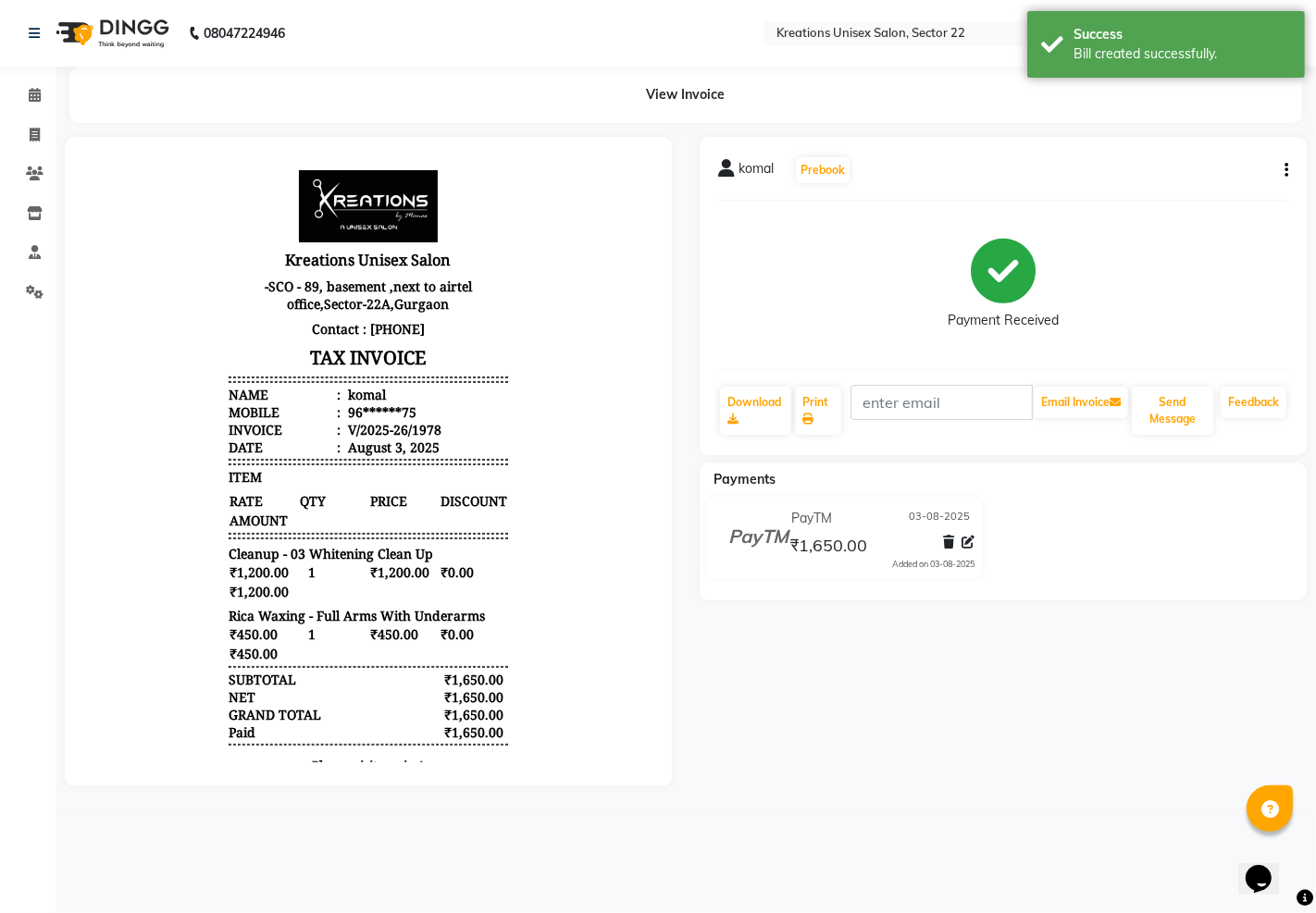 scroll, scrollTop: 0, scrollLeft: 0, axis: both 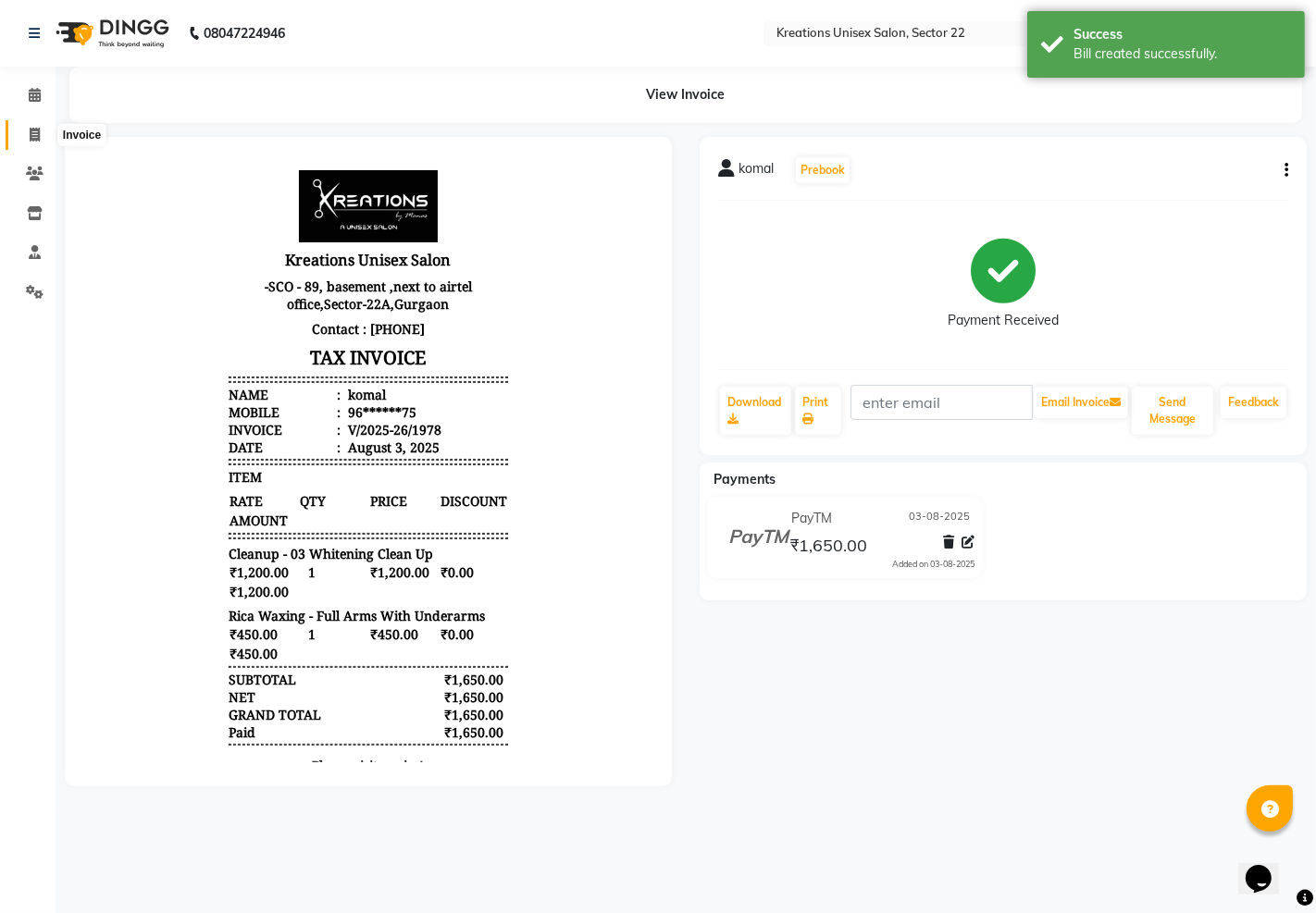 click 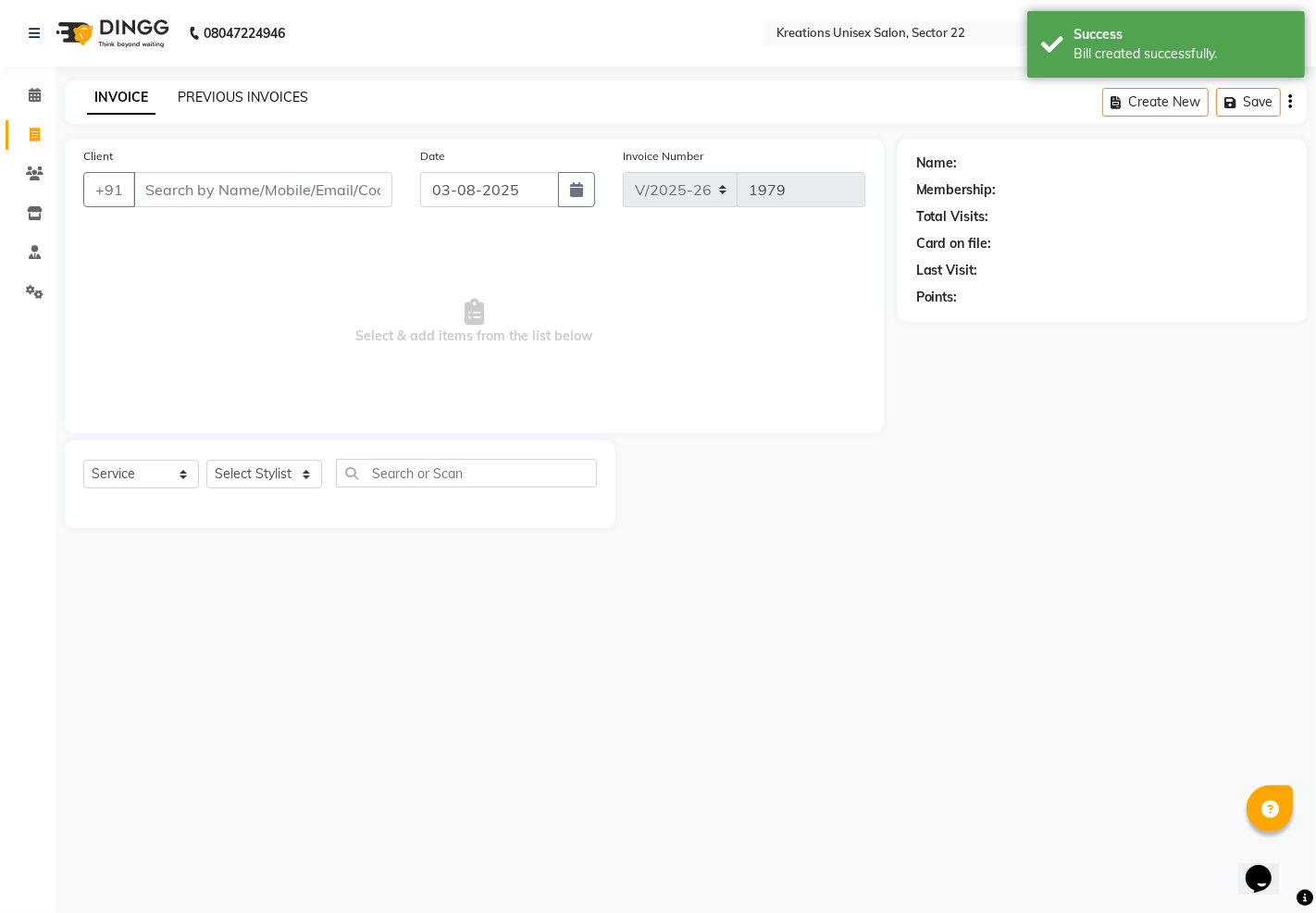 click on "PREVIOUS INVOICES" 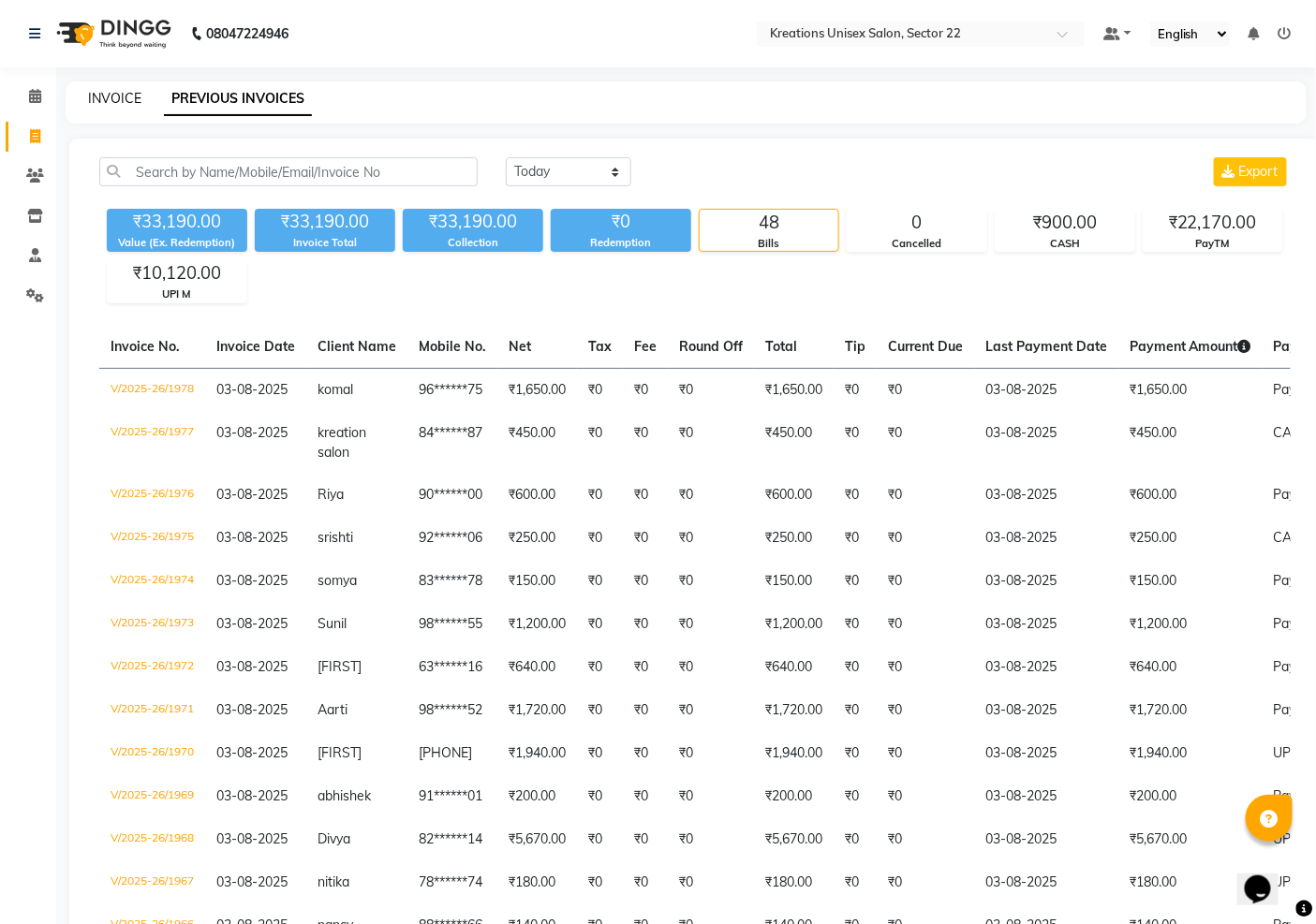 click on "INVOICE" 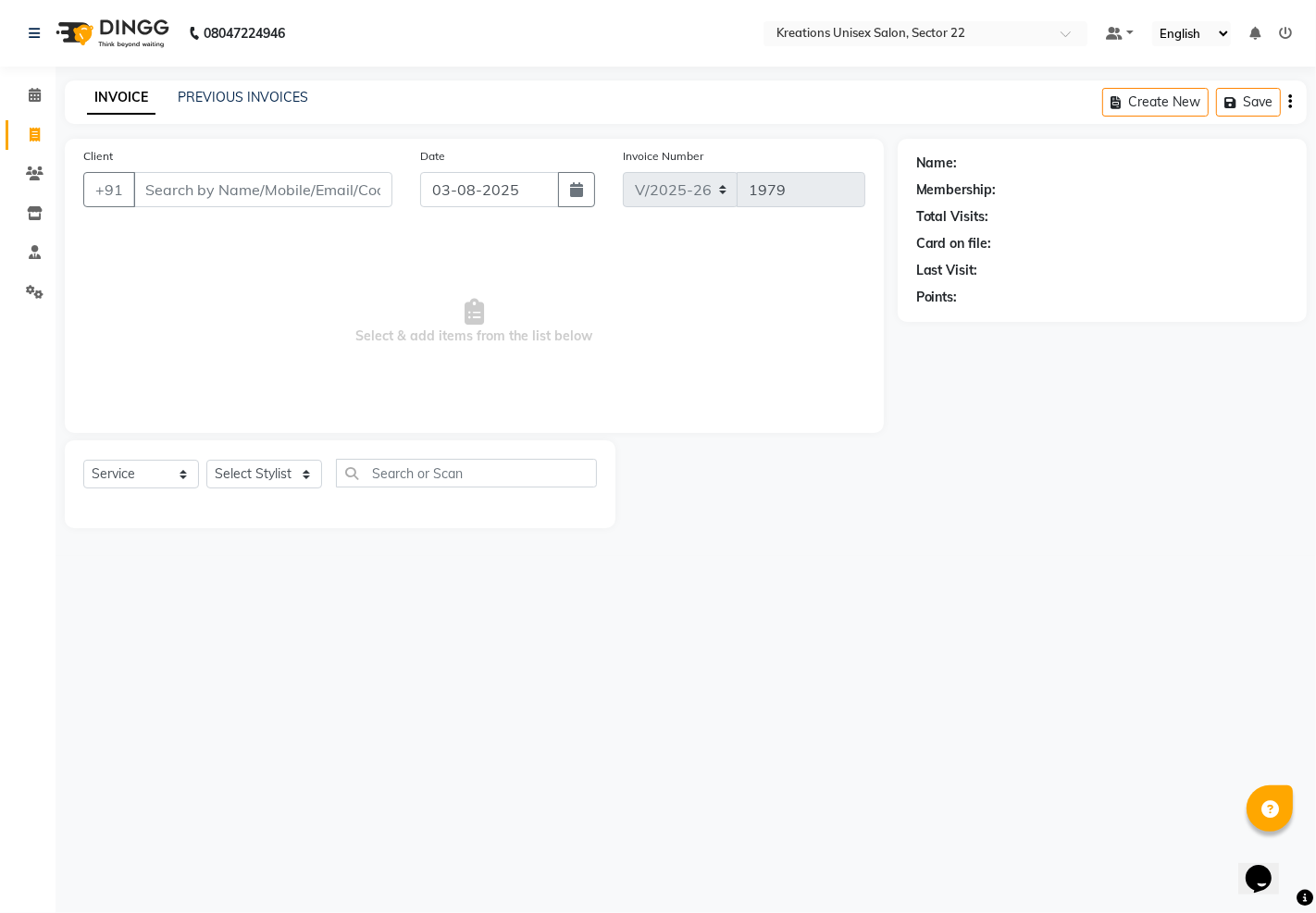 click on "Client" at bounding box center [263, 190] 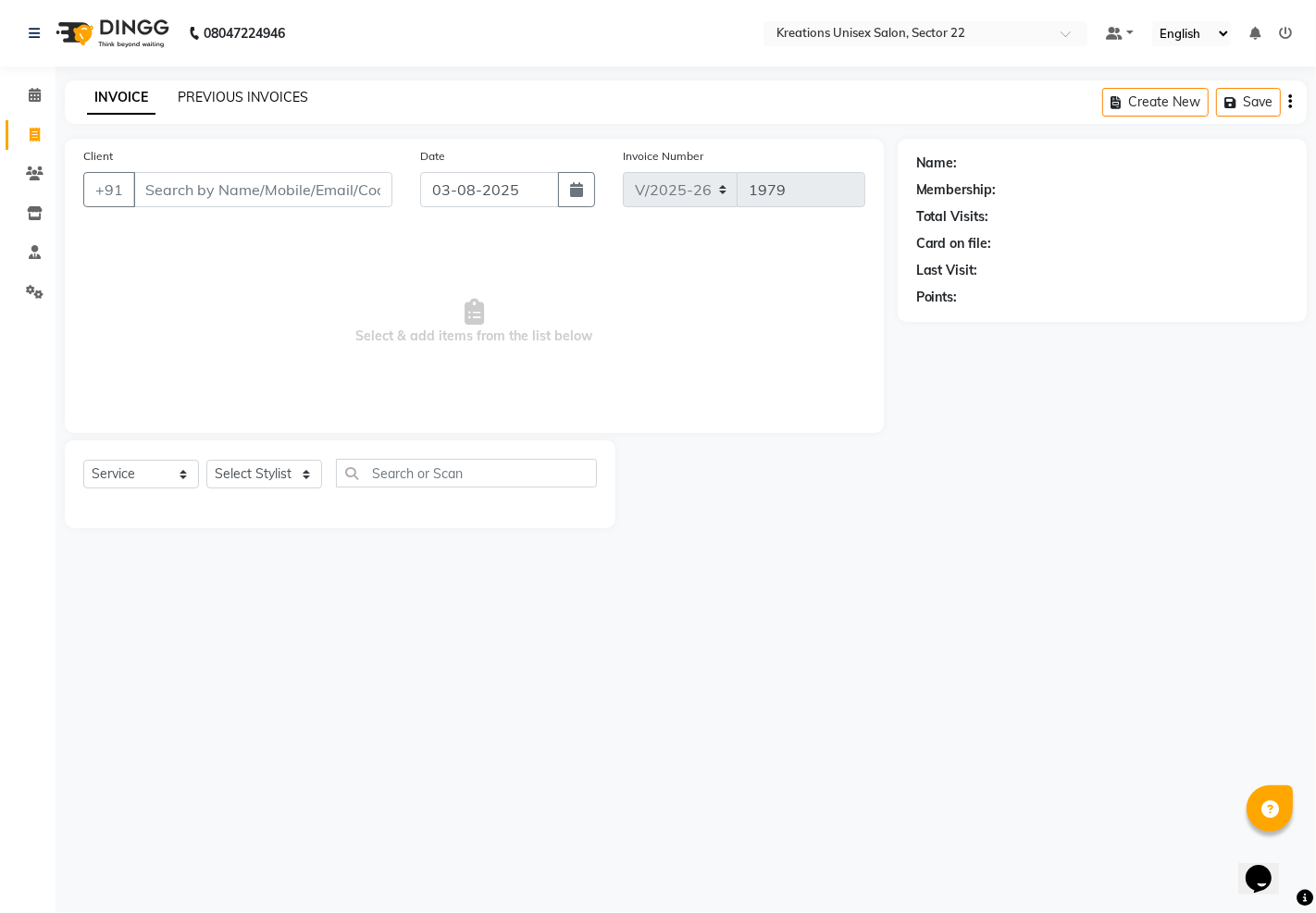 click on "PREVIOUS INVOICES" 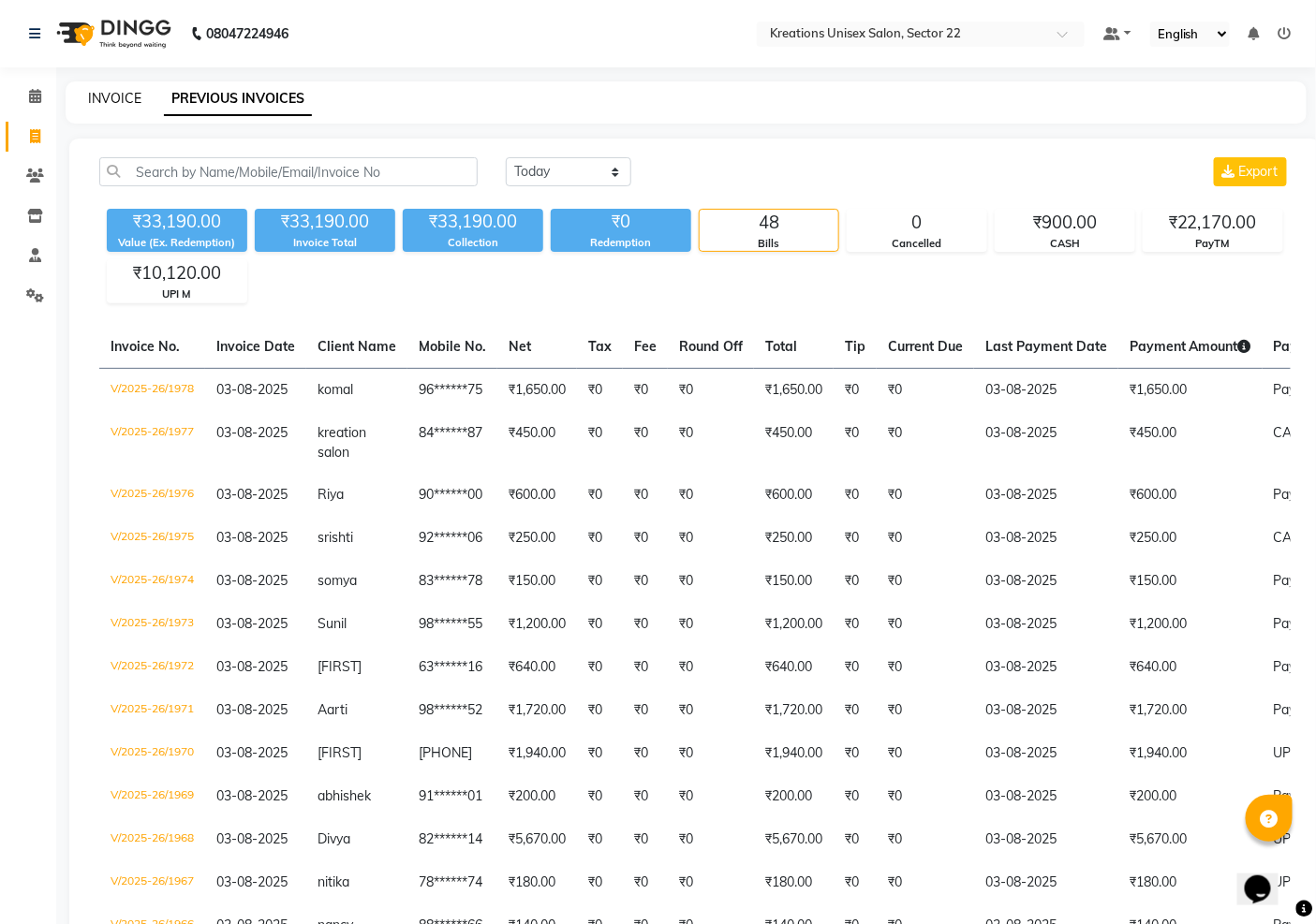 drag, startPoint x: 86, startPoint y: 99, endPoint x: 110, endPoint y: 95, distance: 24.33105 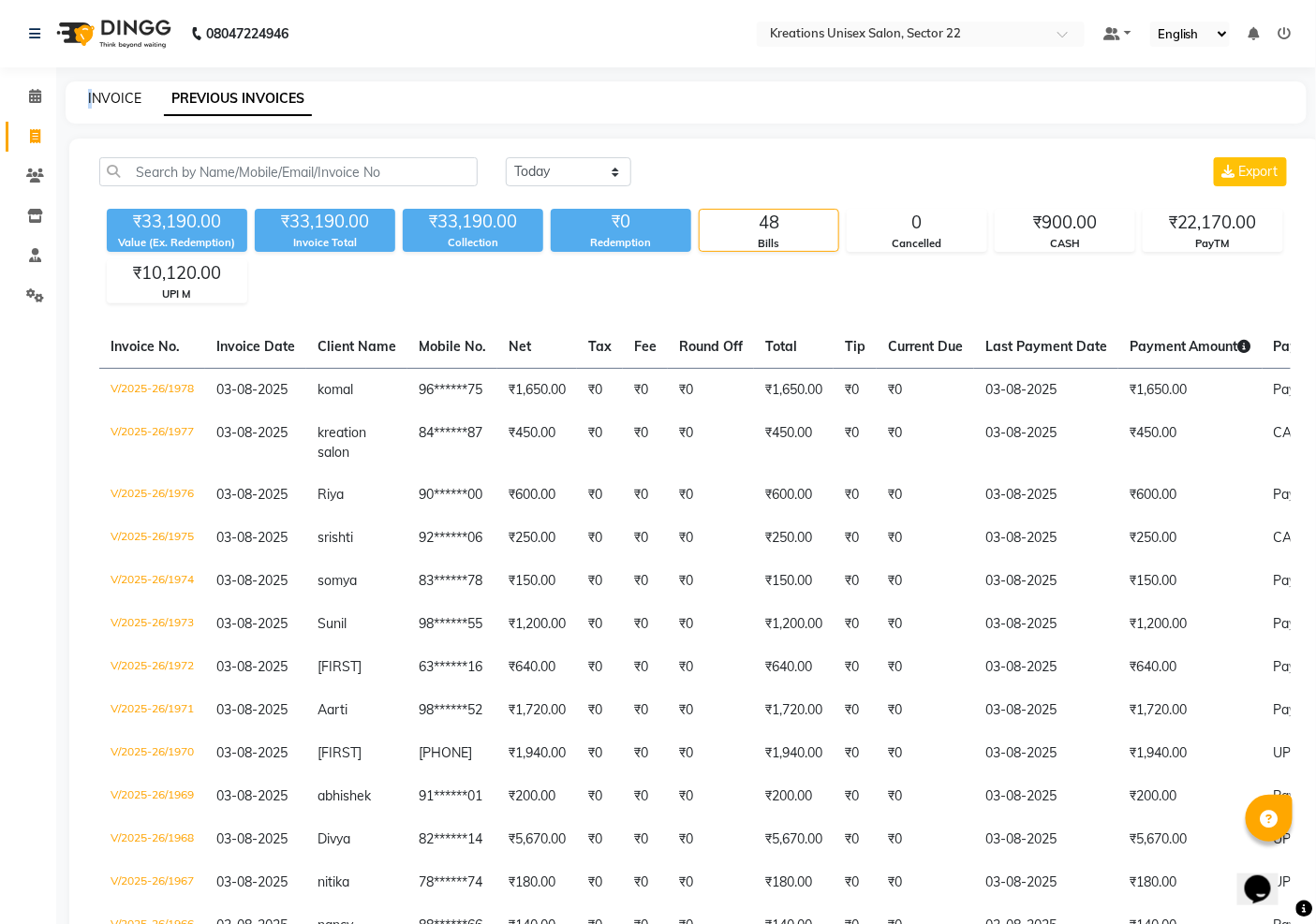 click on "INVOICE" 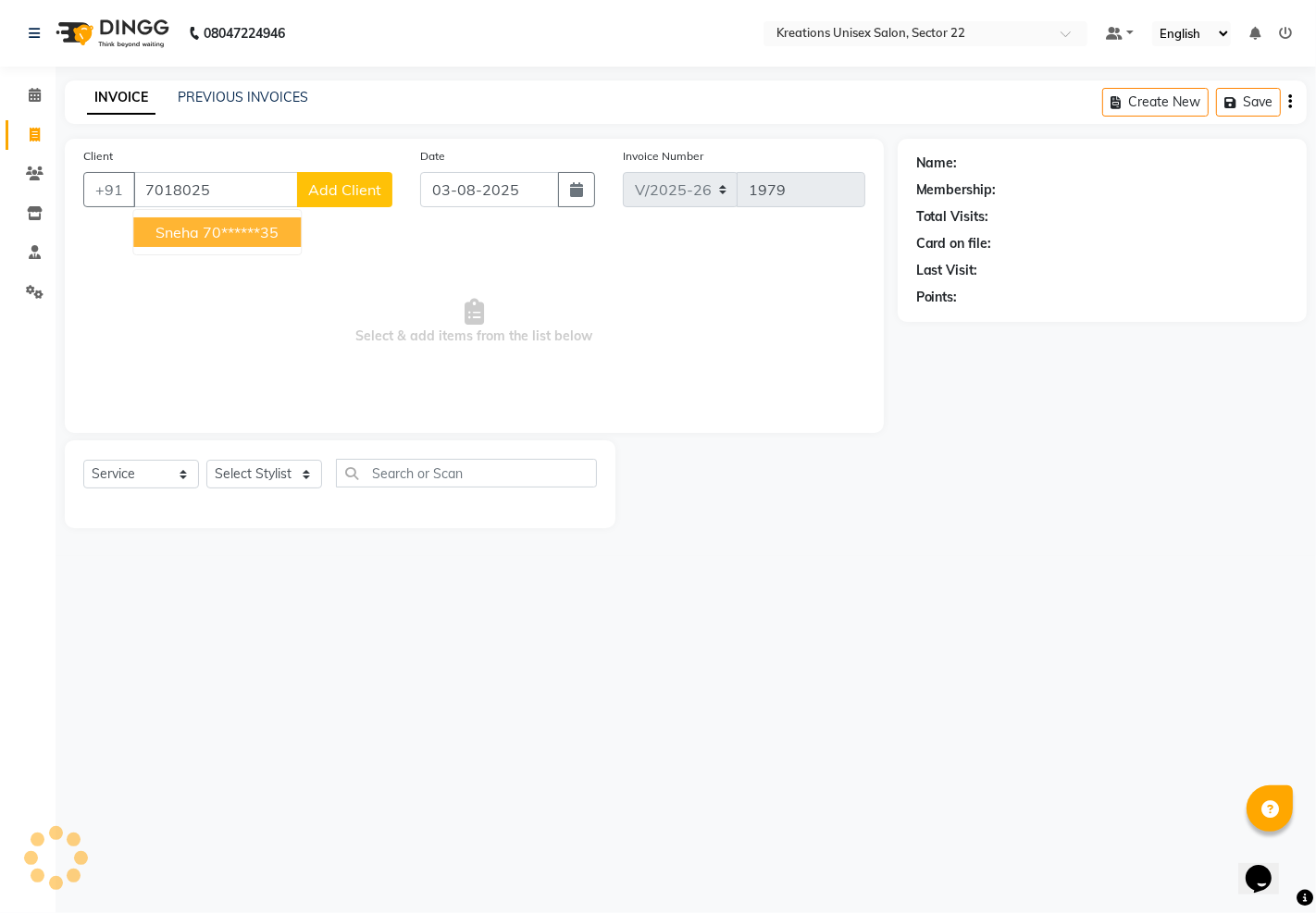 click on "70******35" at bounding box center (241, 232) 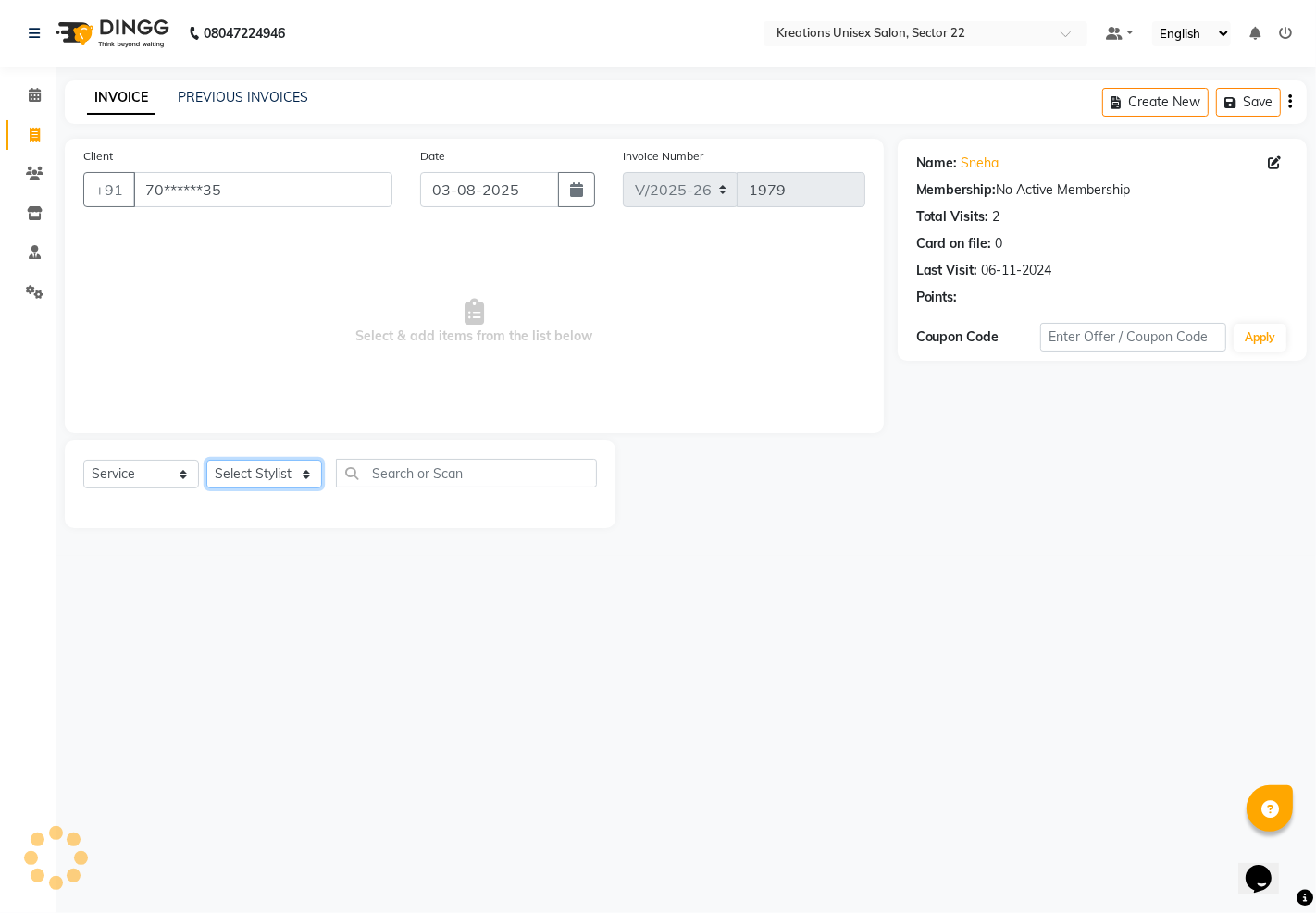 click on "Select Stylist AMAN Jeet Manager Jitender  Kapil  Kavita Manager Malik Khan  Manas Sir  rozy  Sector-23 Shaffali Maam  Shiv Kumar Sita Mehto" 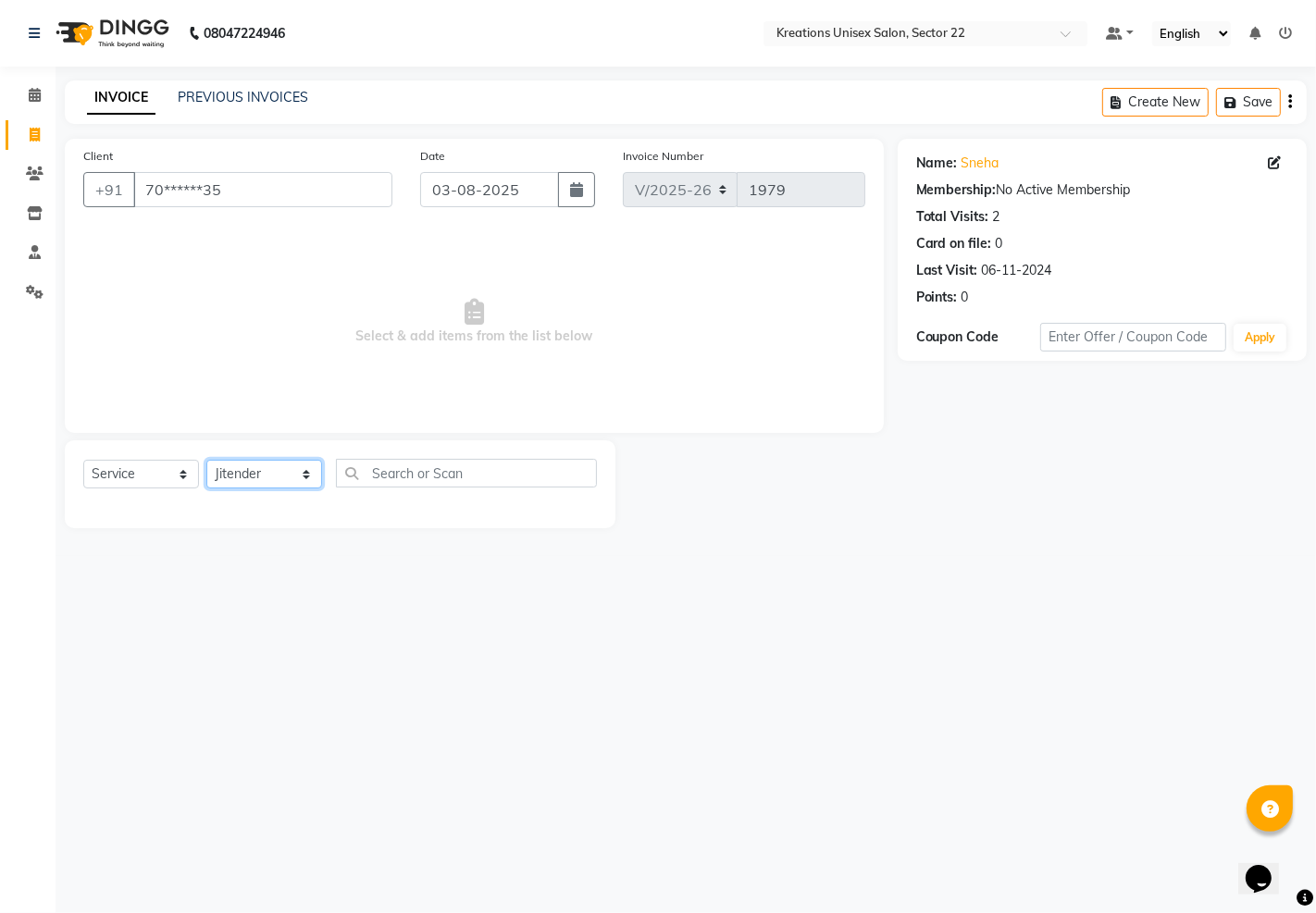 click on "Select Stylist AMAN Jeet Manager Jitender  Kapil  Kavita Manager Malik Khan  Manas Sir  rozy  Sector-23 Shaffali Maam  Shiv Kumar Sita Mehto" 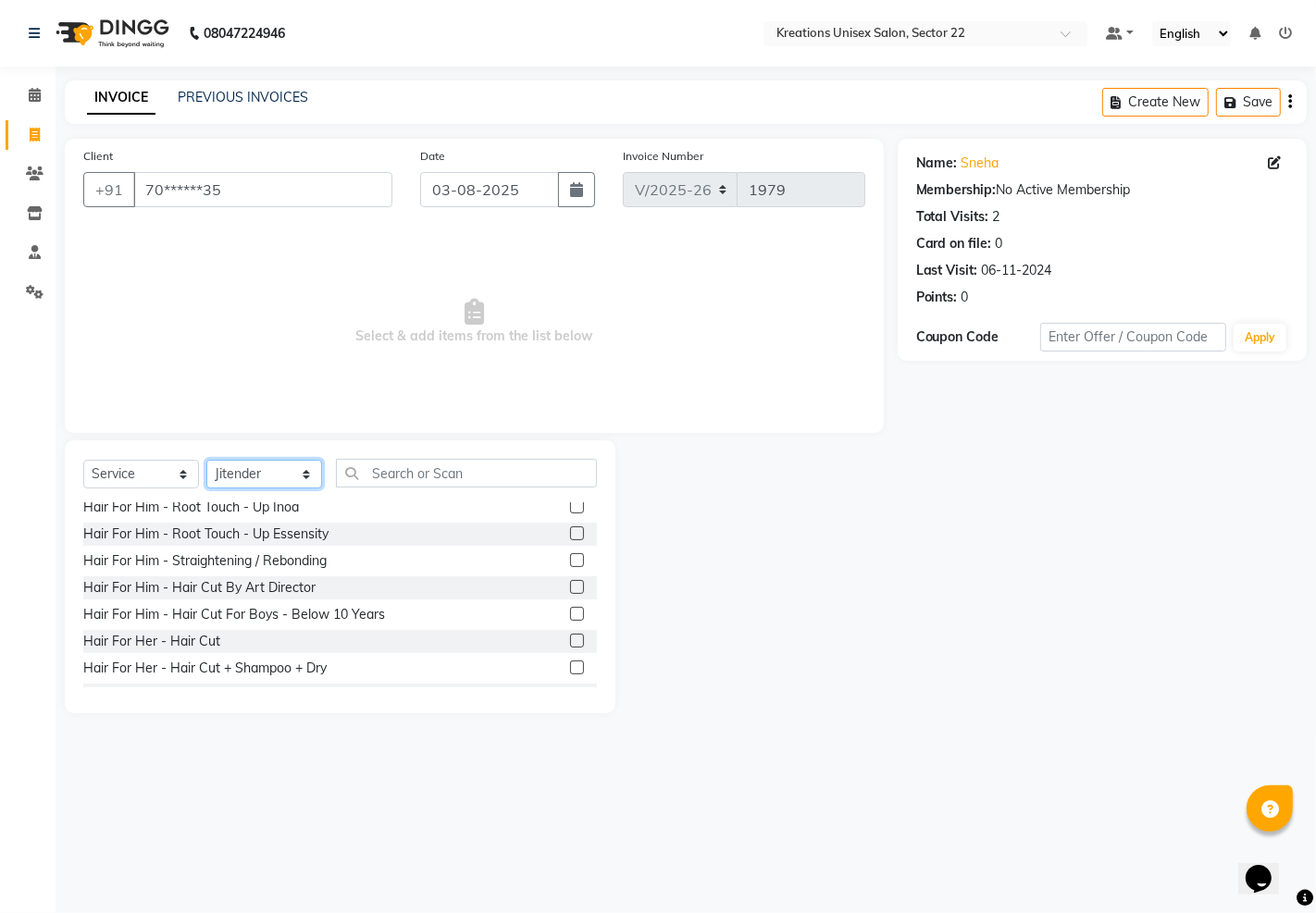 scroll, scrollTop: 411, scrollLeft: 0, axis: vertical 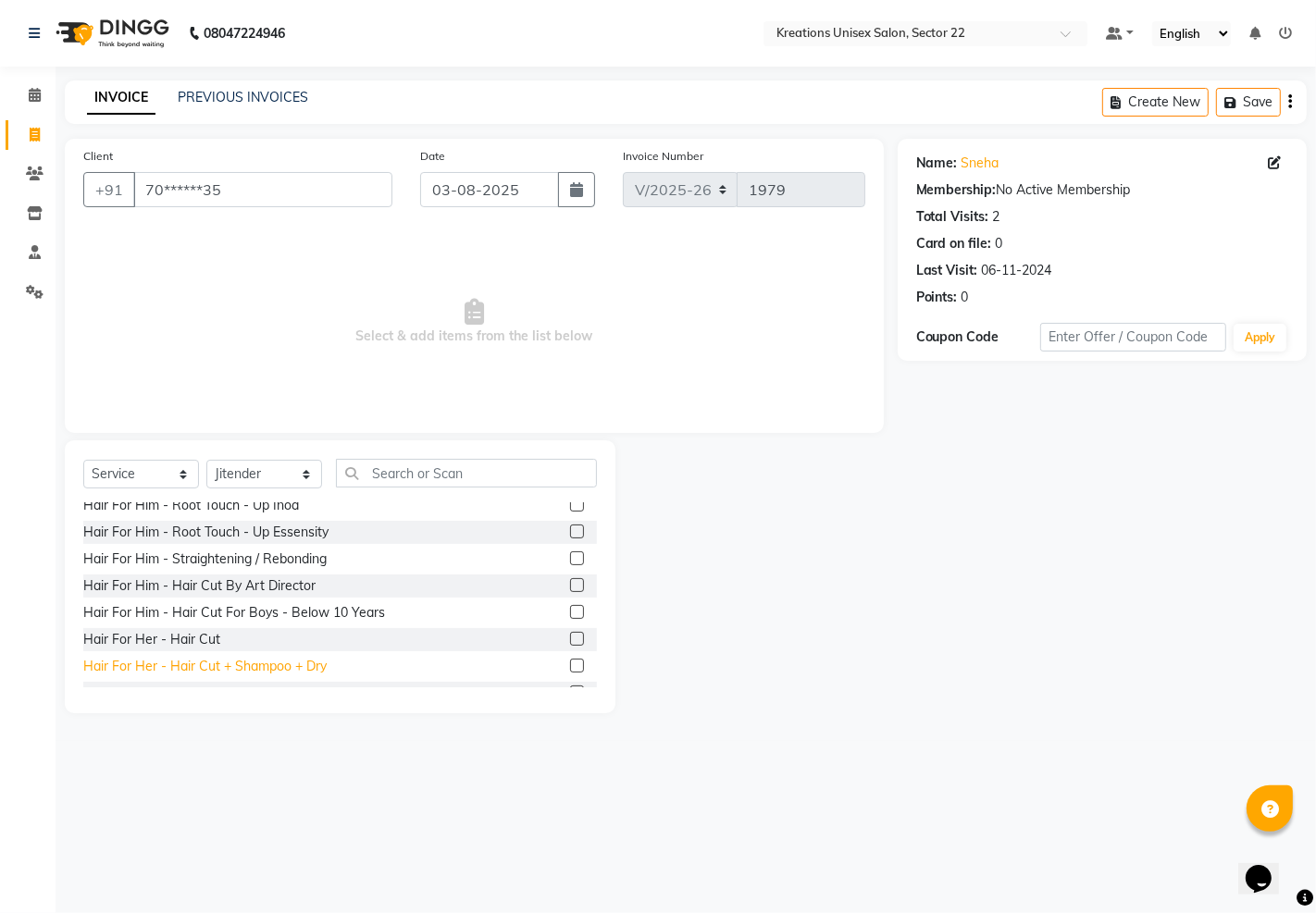 click on "Hair For Her - Hair Cut + Shampoo + Dry" 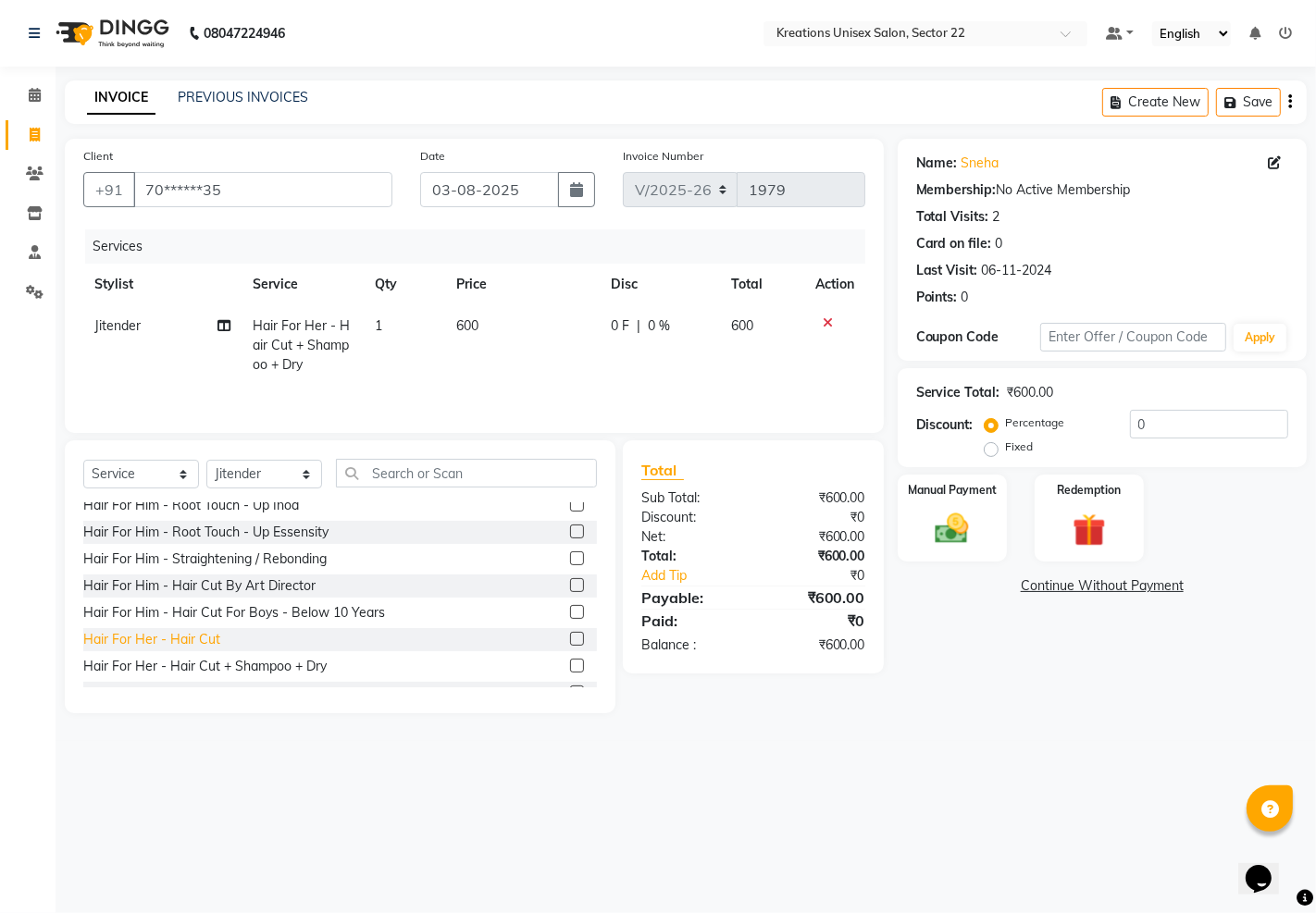 click on "Hair For Her - Hair Cut" 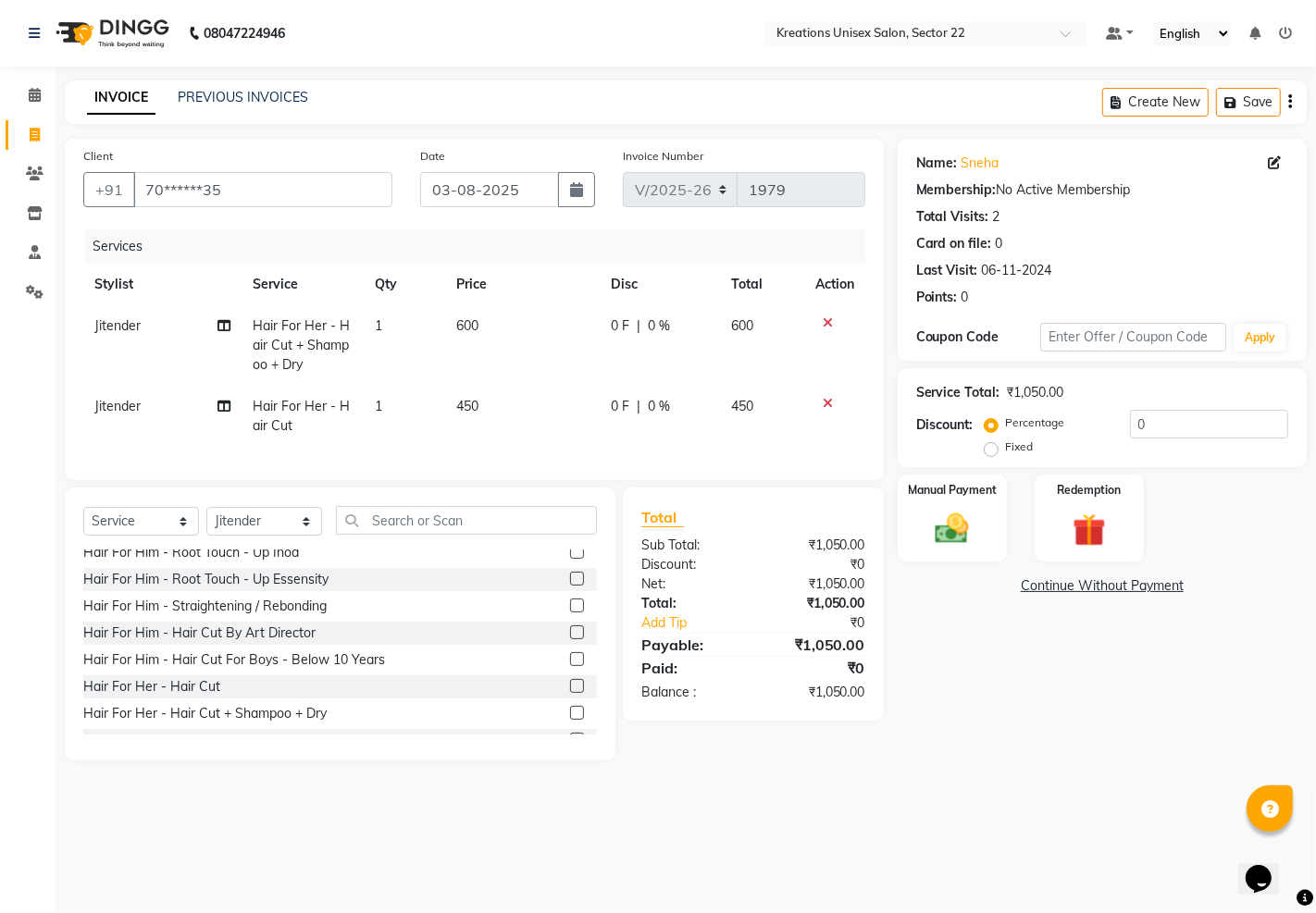 click on "450" 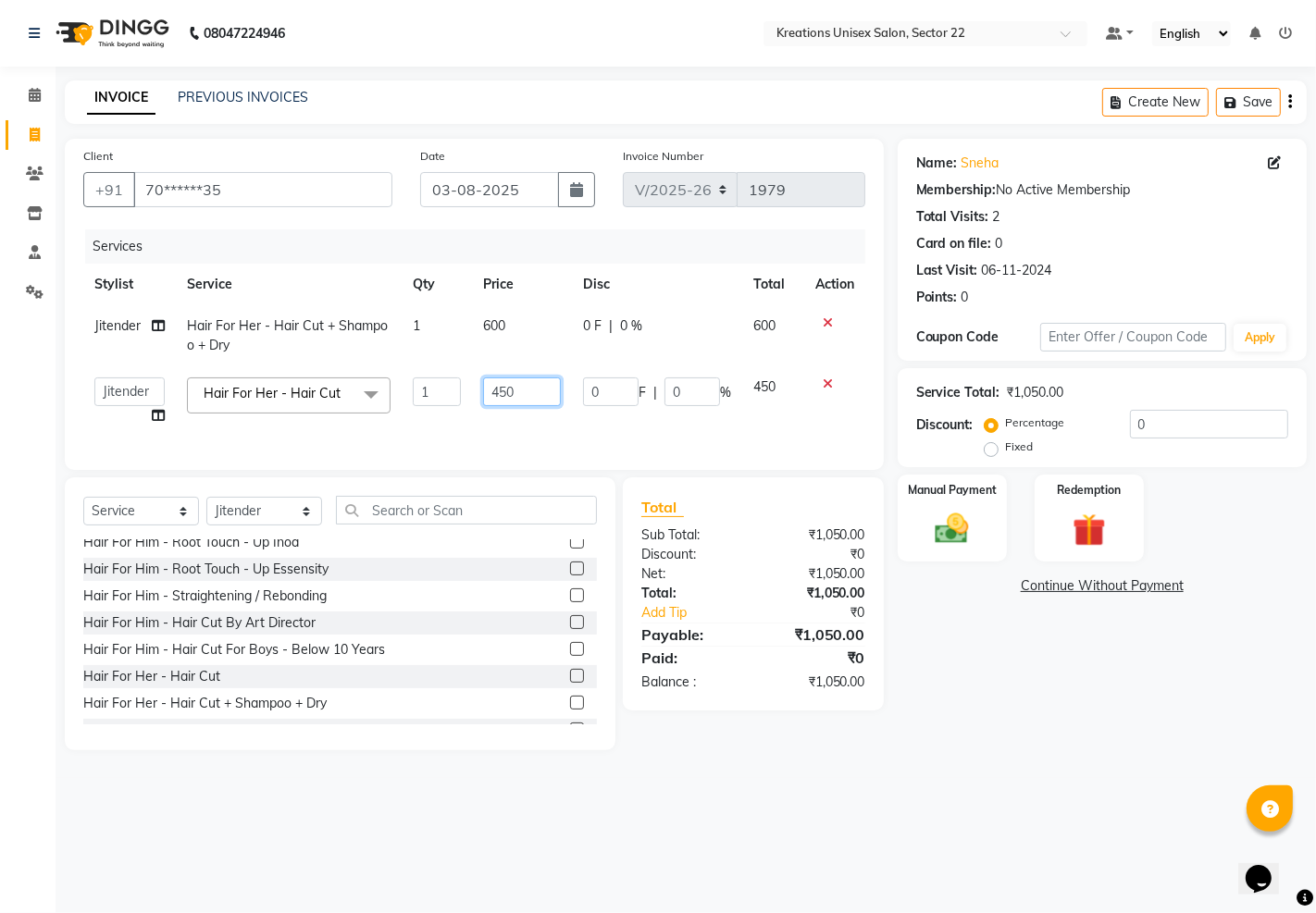 click on "450" 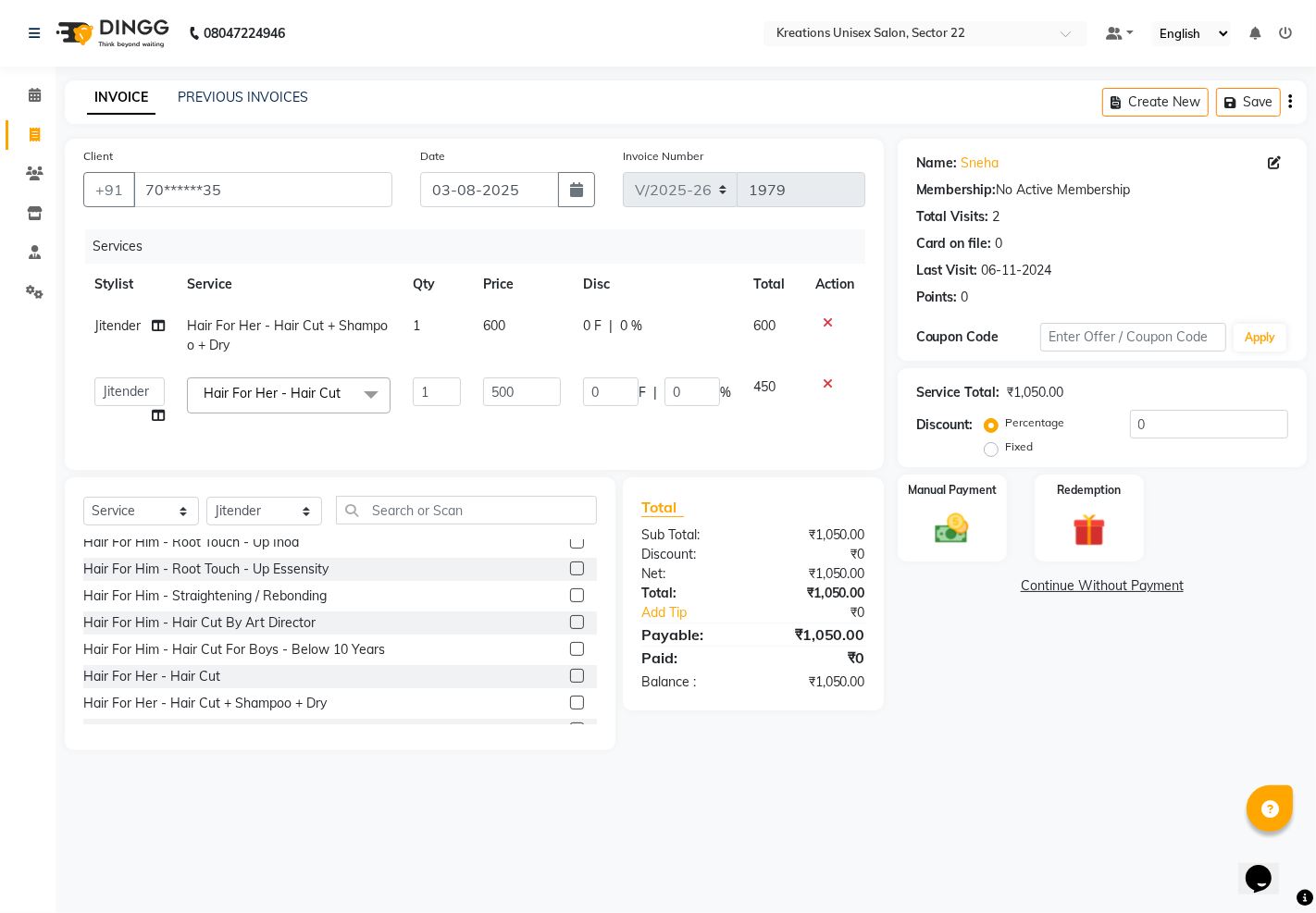 click on "Name: [FIRST]  Membership:  No Active Membership  Total Visits:  2 Card on file:  0 Last Visit:   06-11-2024 Points:   0  Coupon Code Apply Service Total:  ₹1,050.00  Discount:  Percentage   Fixed  0 Manual Payment Redemption  Continue Without Payment" 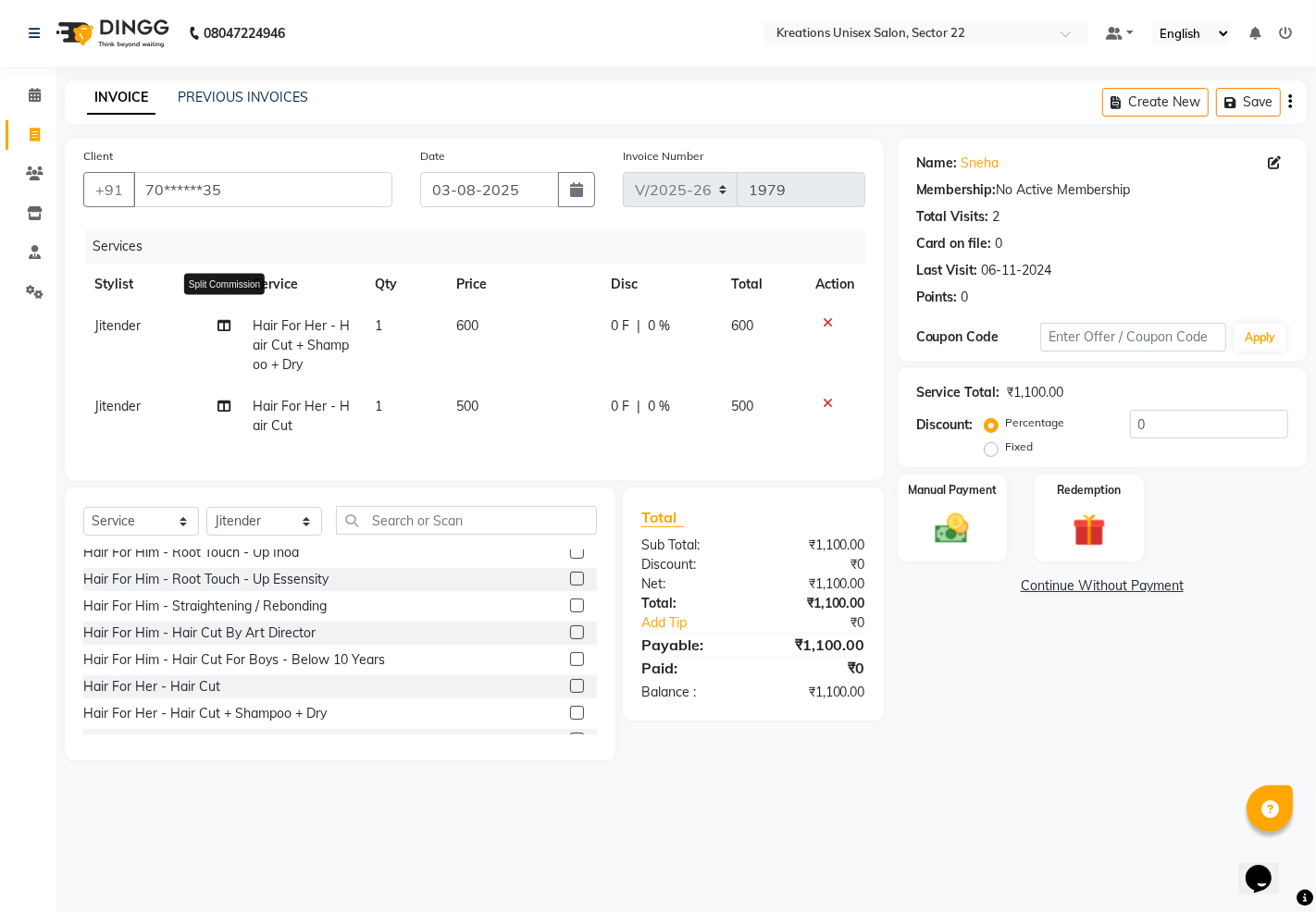 click 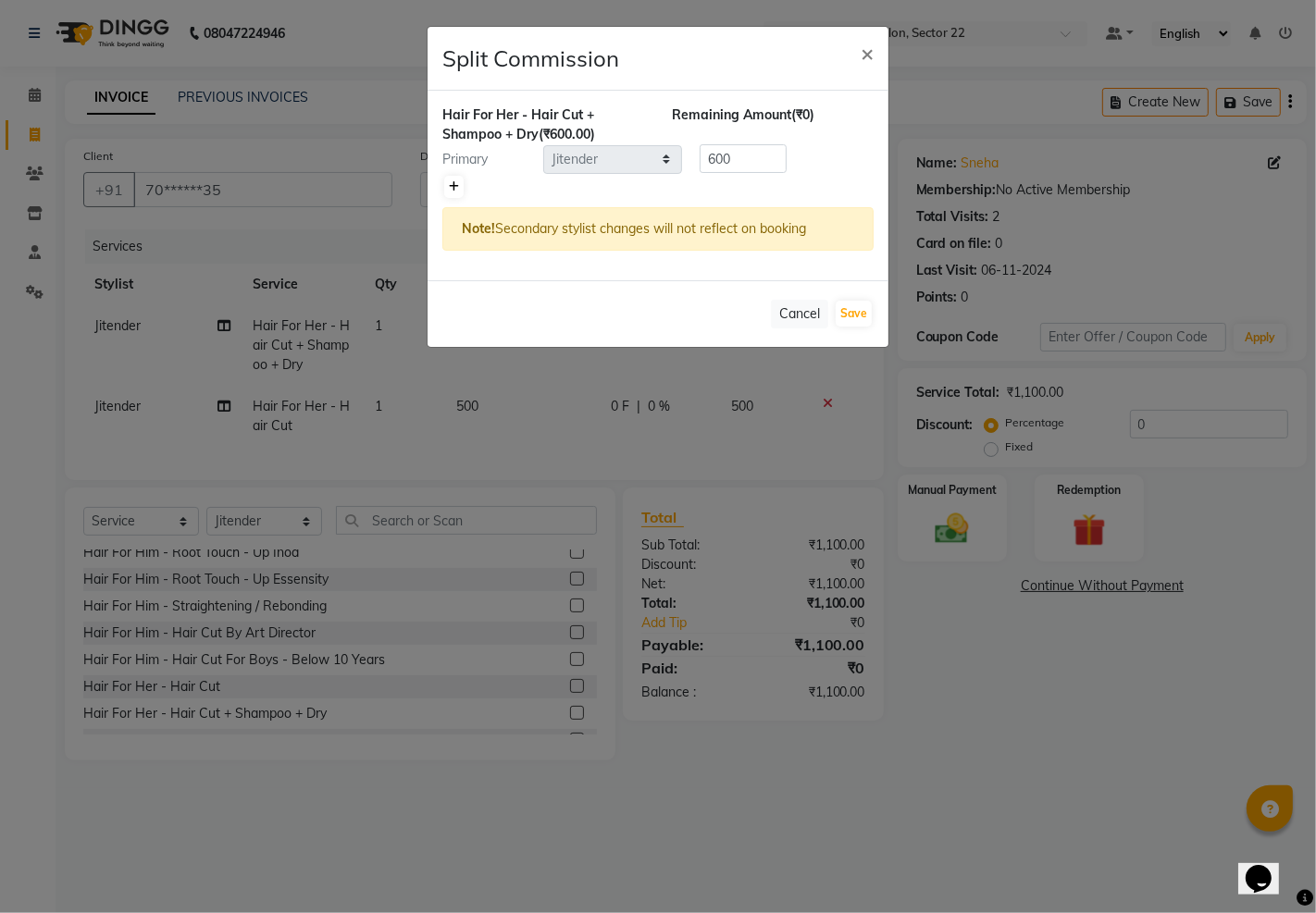 click 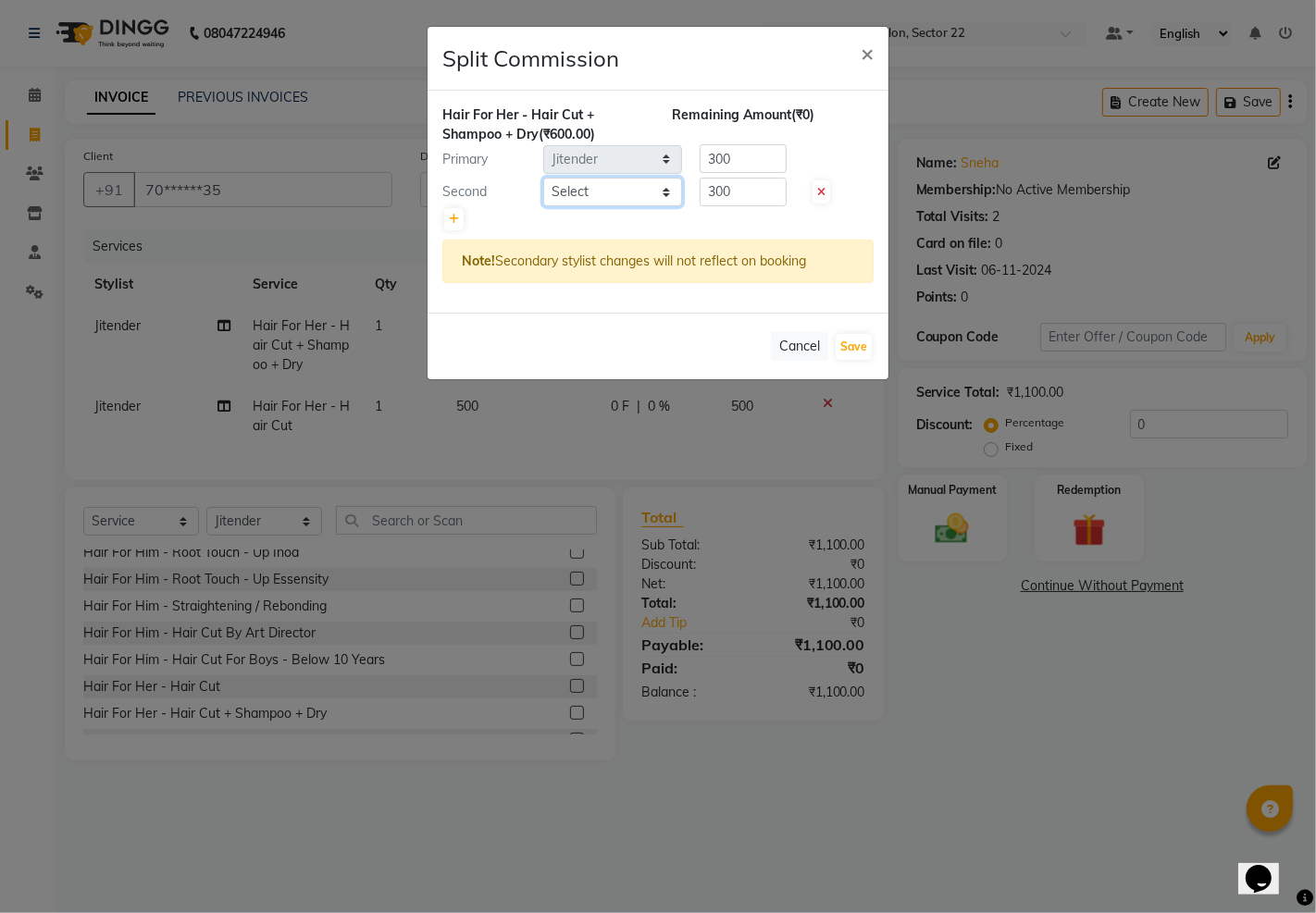 click on "Select  AMAN   Jeet Manager   Jitender    Kapil    Kavita Manager   Malik Khan    Manas Sir    rozy    Sector-23   Shaffali Maam    Shiv Kumar   Sita Mehto" 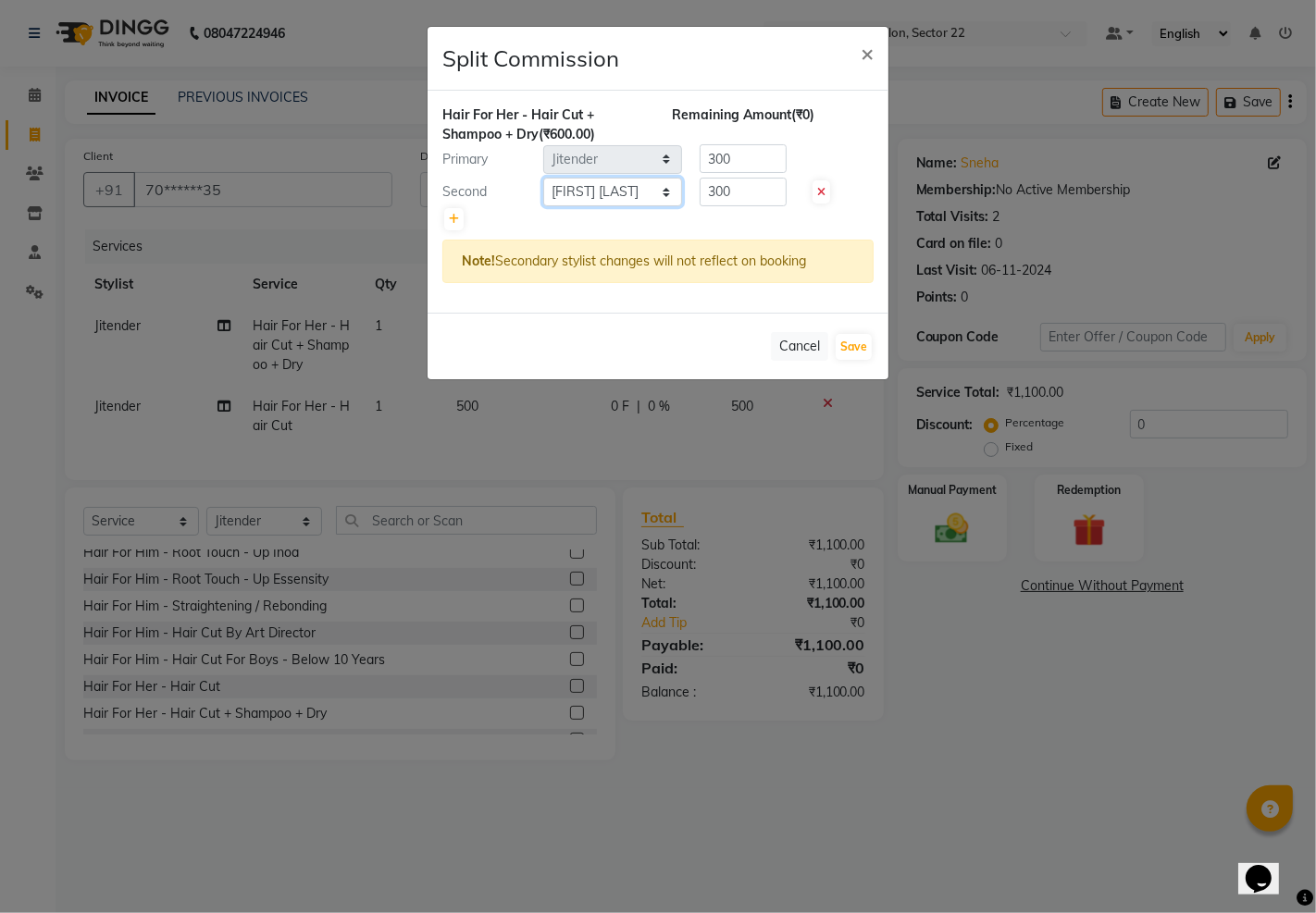 click on "Select  AMAN   Jeet Manager   Jitender    Kapil    Kavita Manager   Malik Khan    Manas Sir    rozy    Sector-23   Shaffali Maam    Shiv Kumar   Sita Mehto" 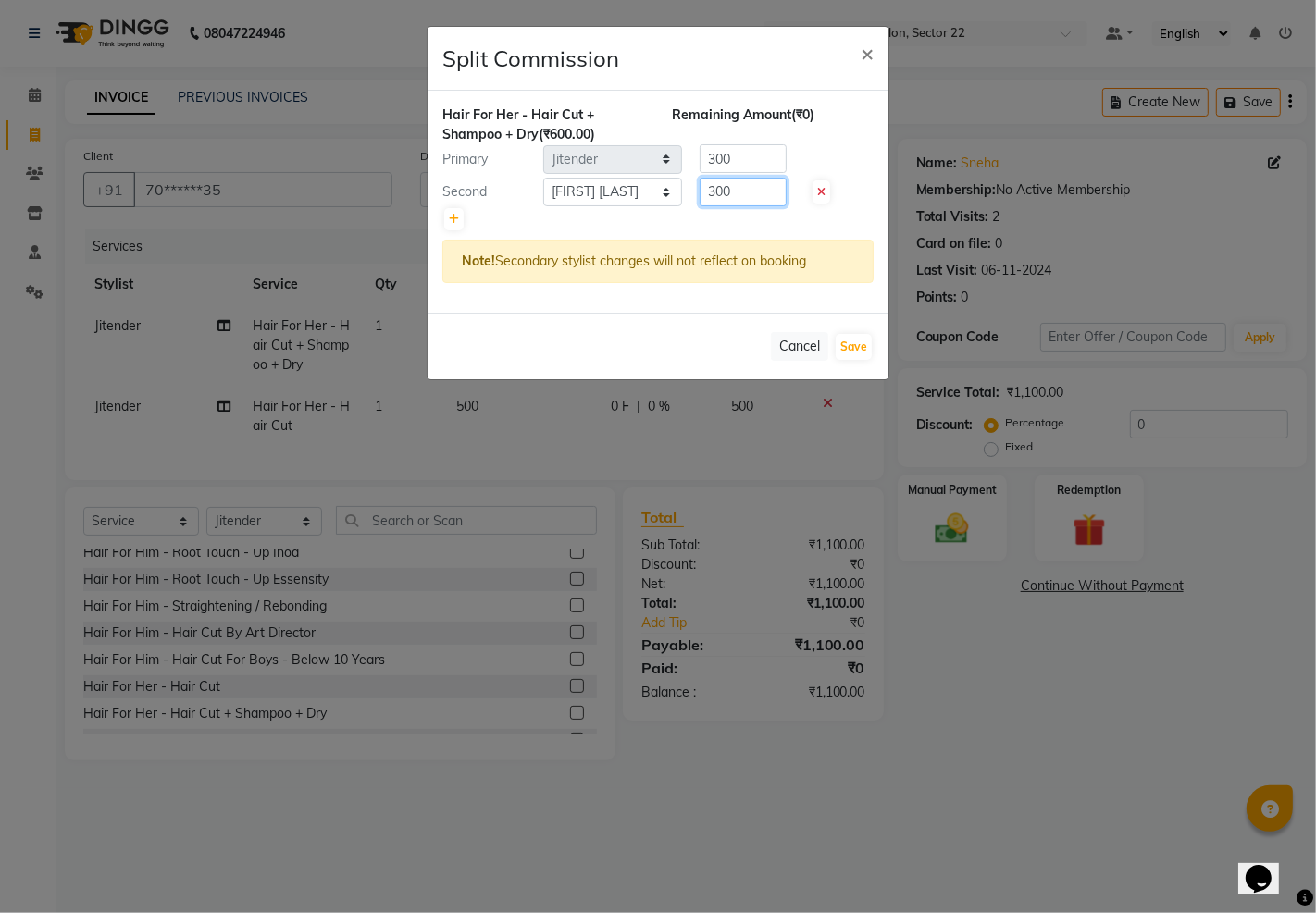 click on "300" 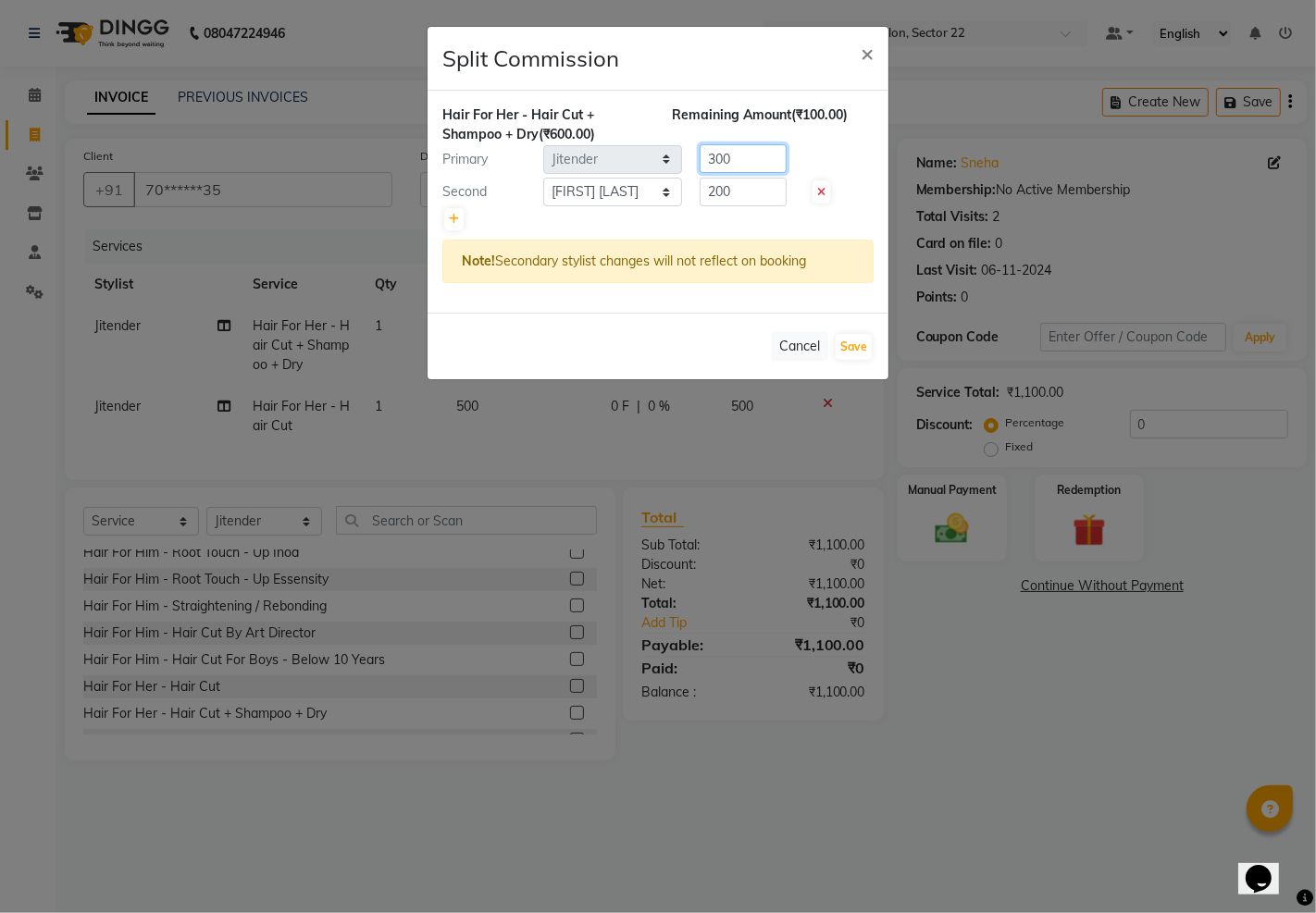 click on "300" 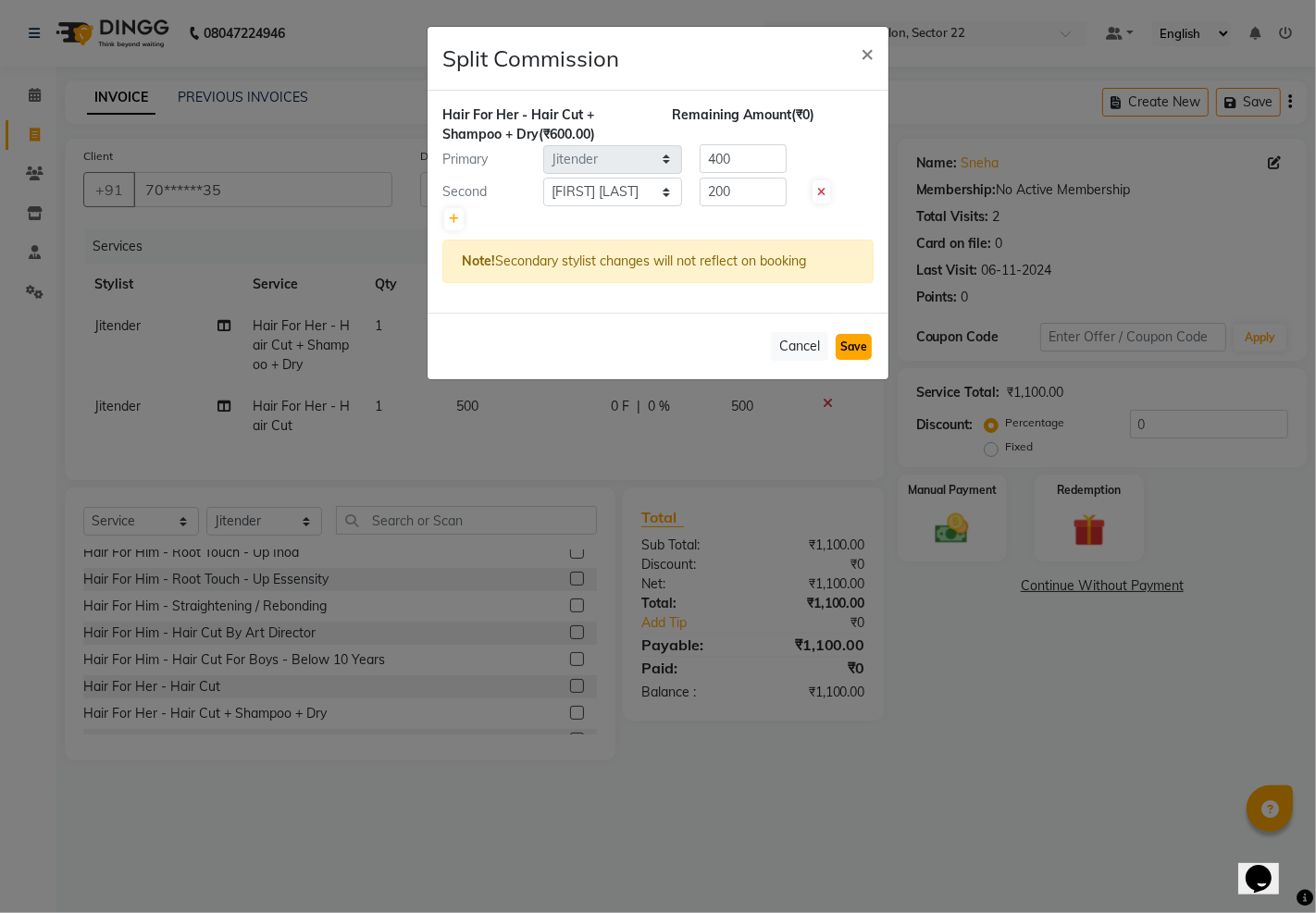 click on "Save" 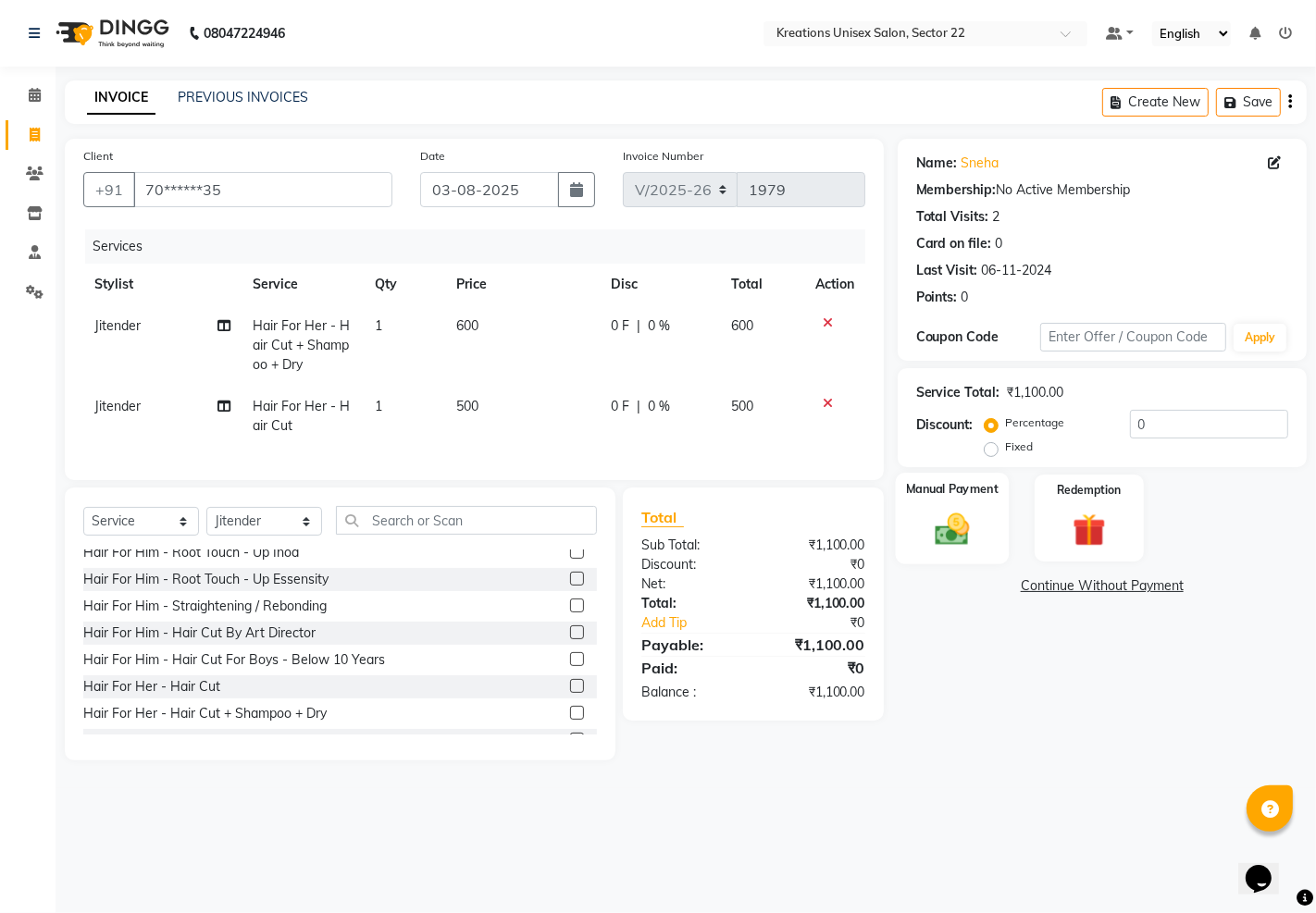 click 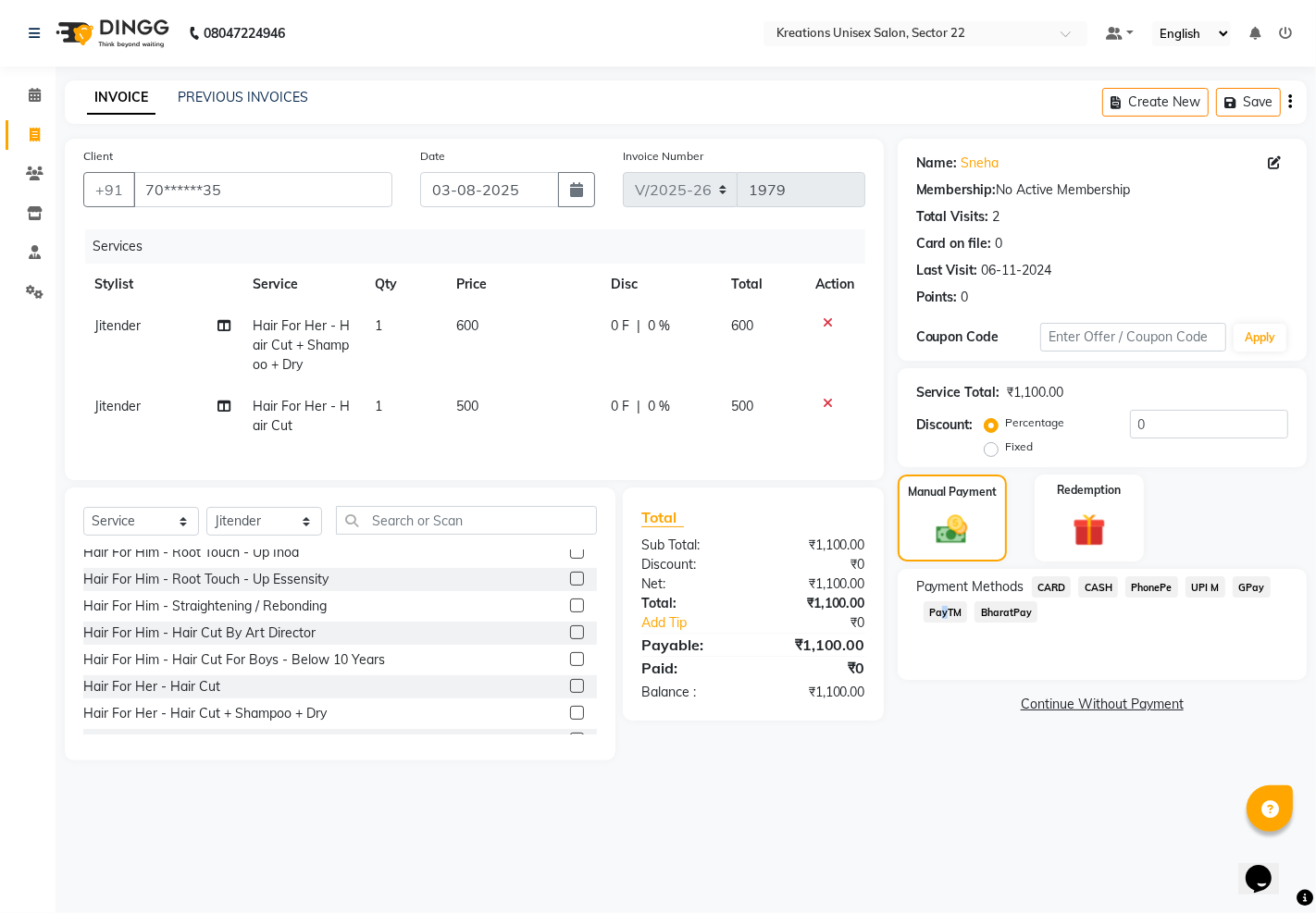 click on "PayTM" 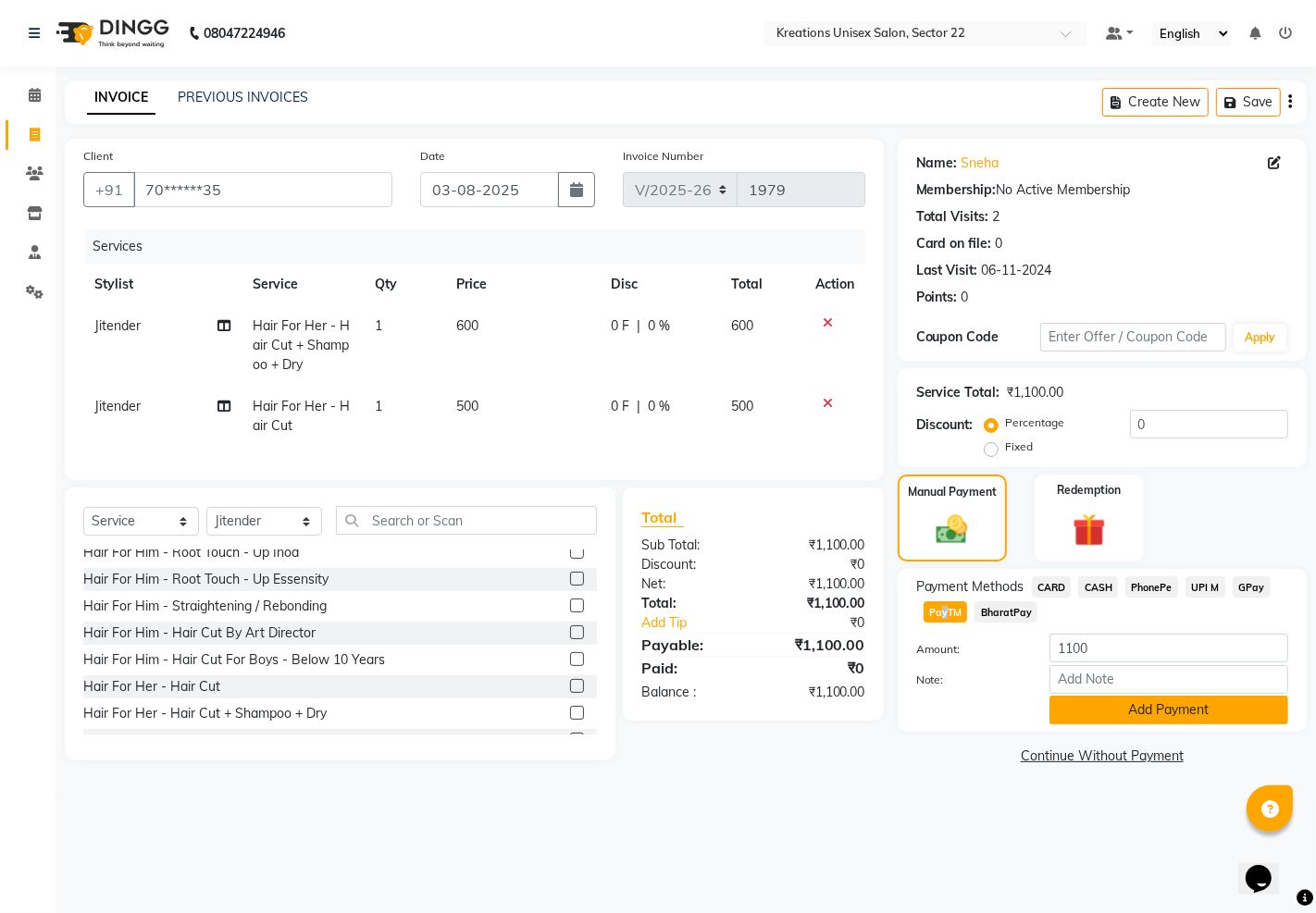 click on "Add Payment" 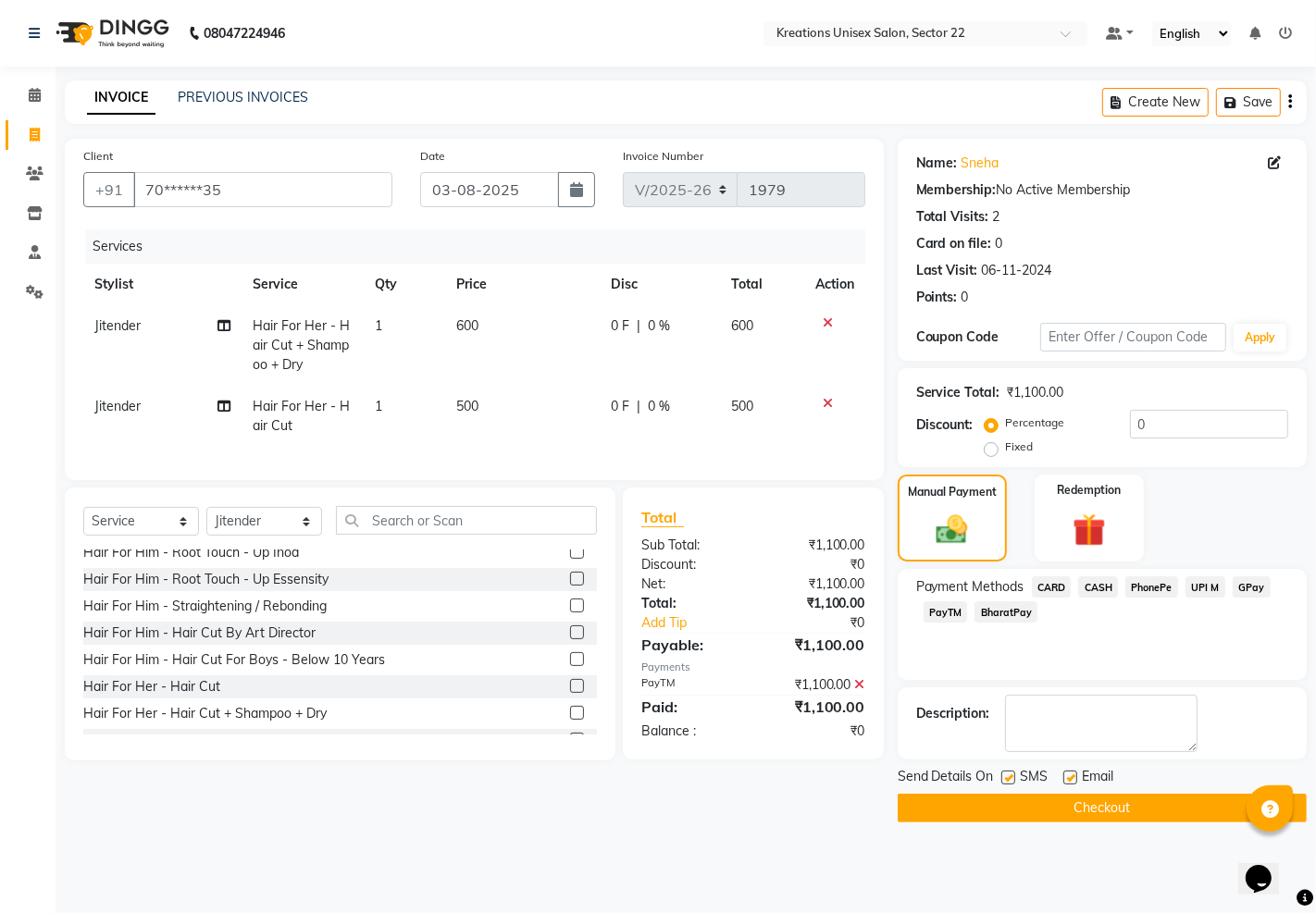 drag, startPoint x: 1074, startPoint y: 774, endPoint x: 1061, endPoint y: 786, distance: 17.691806 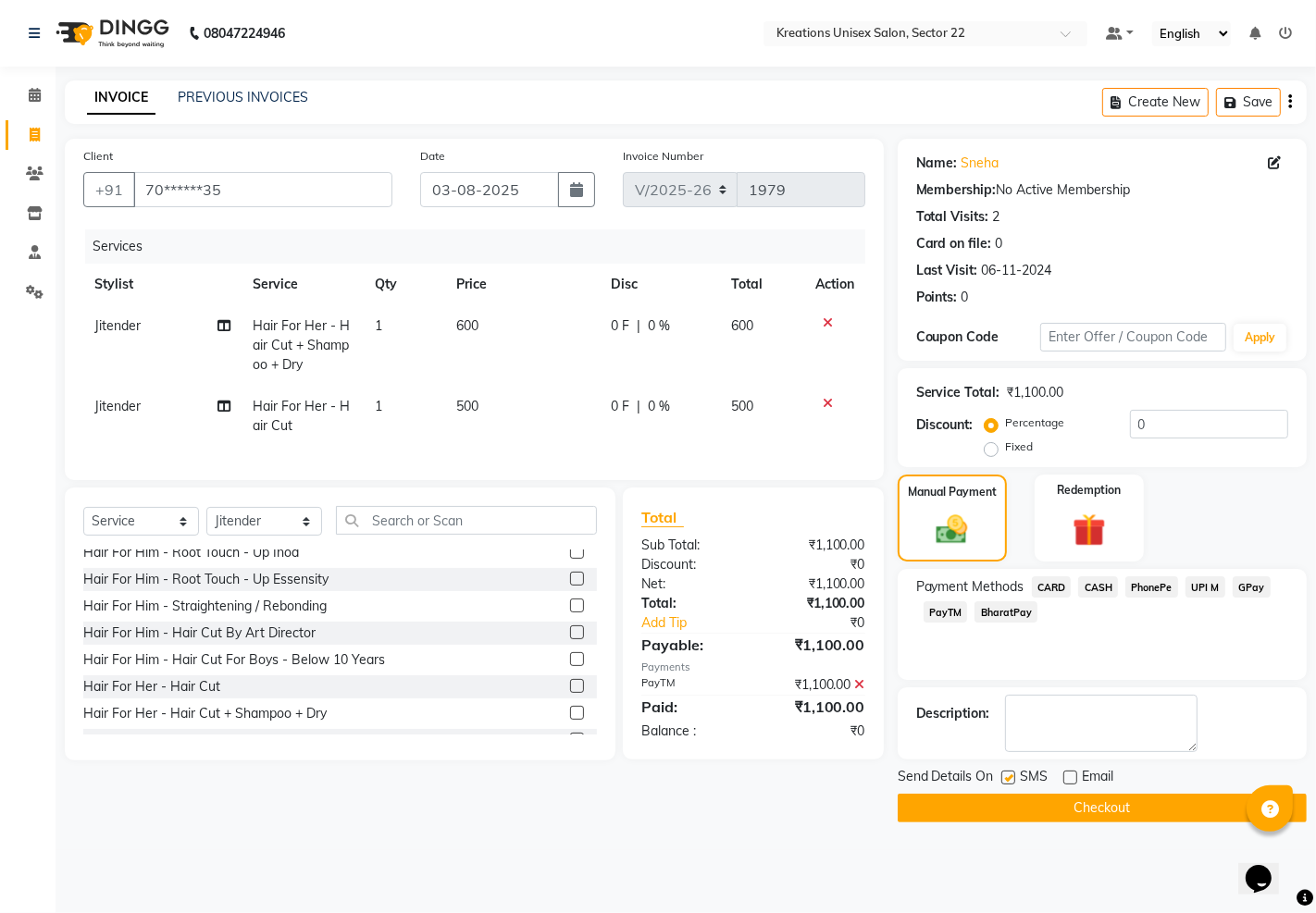 click on "Send Details On SMS Email" 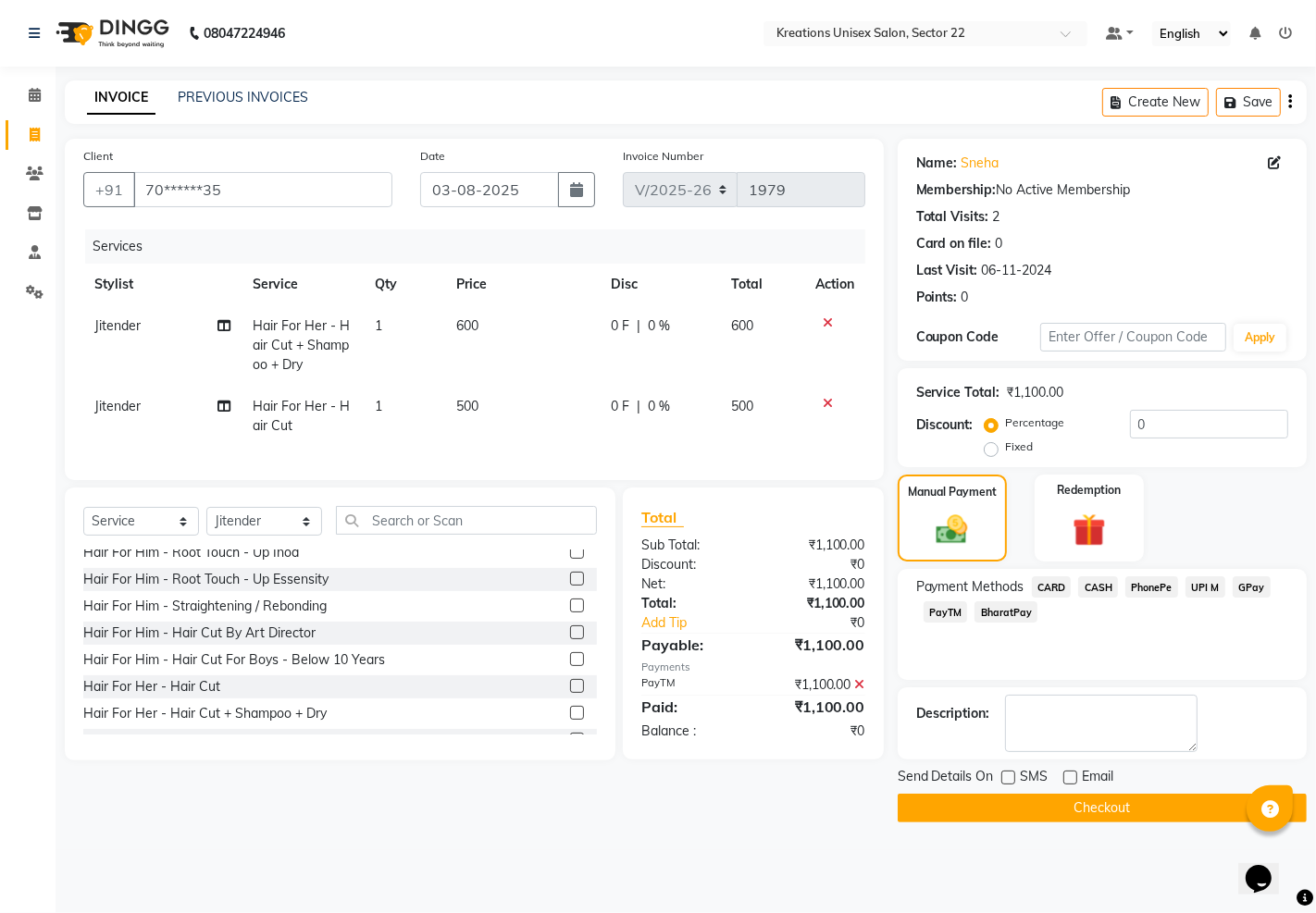 click on "Checkout" 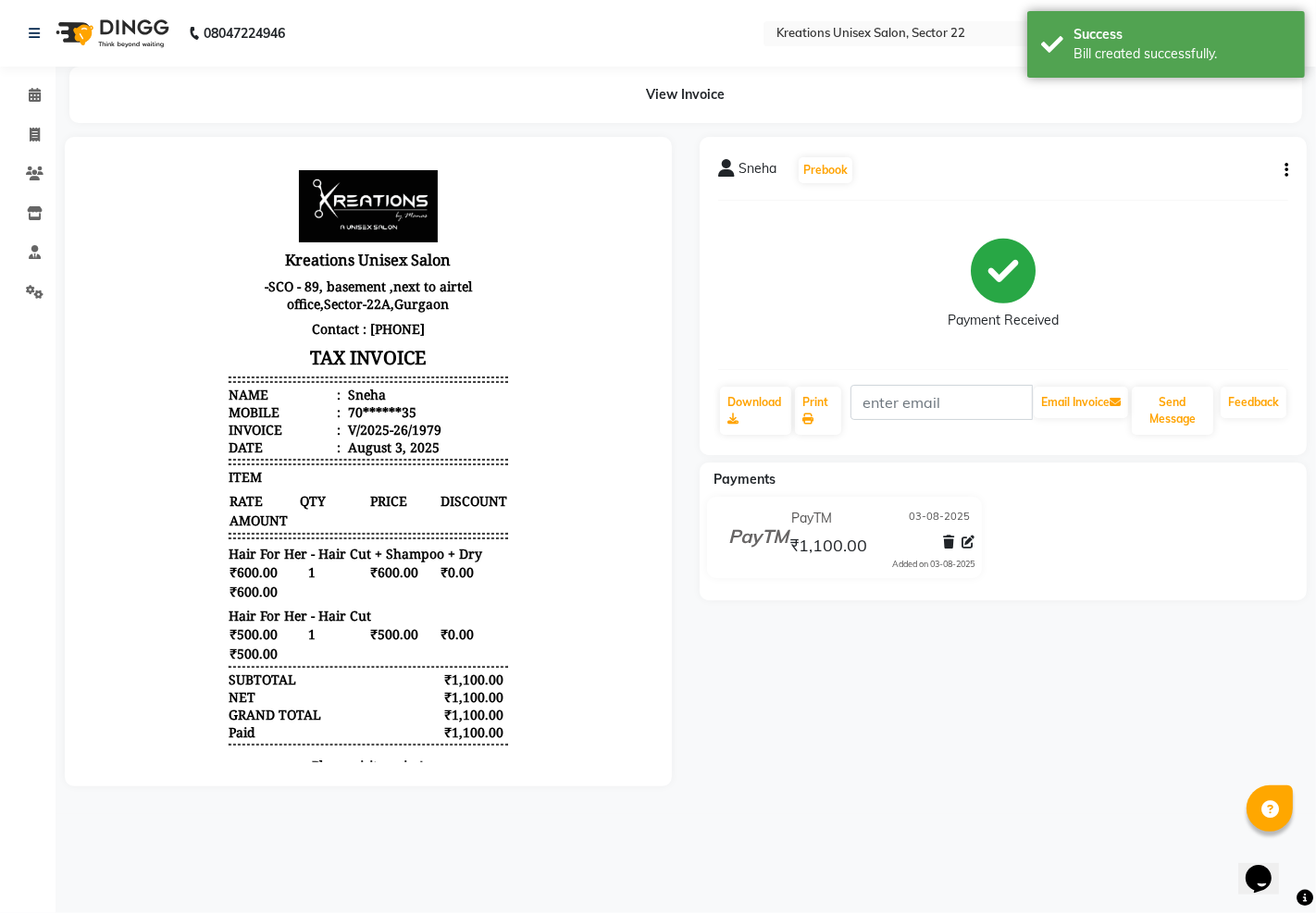 scroll, scrollTop: 0, scrollLeft: 0, axis: both 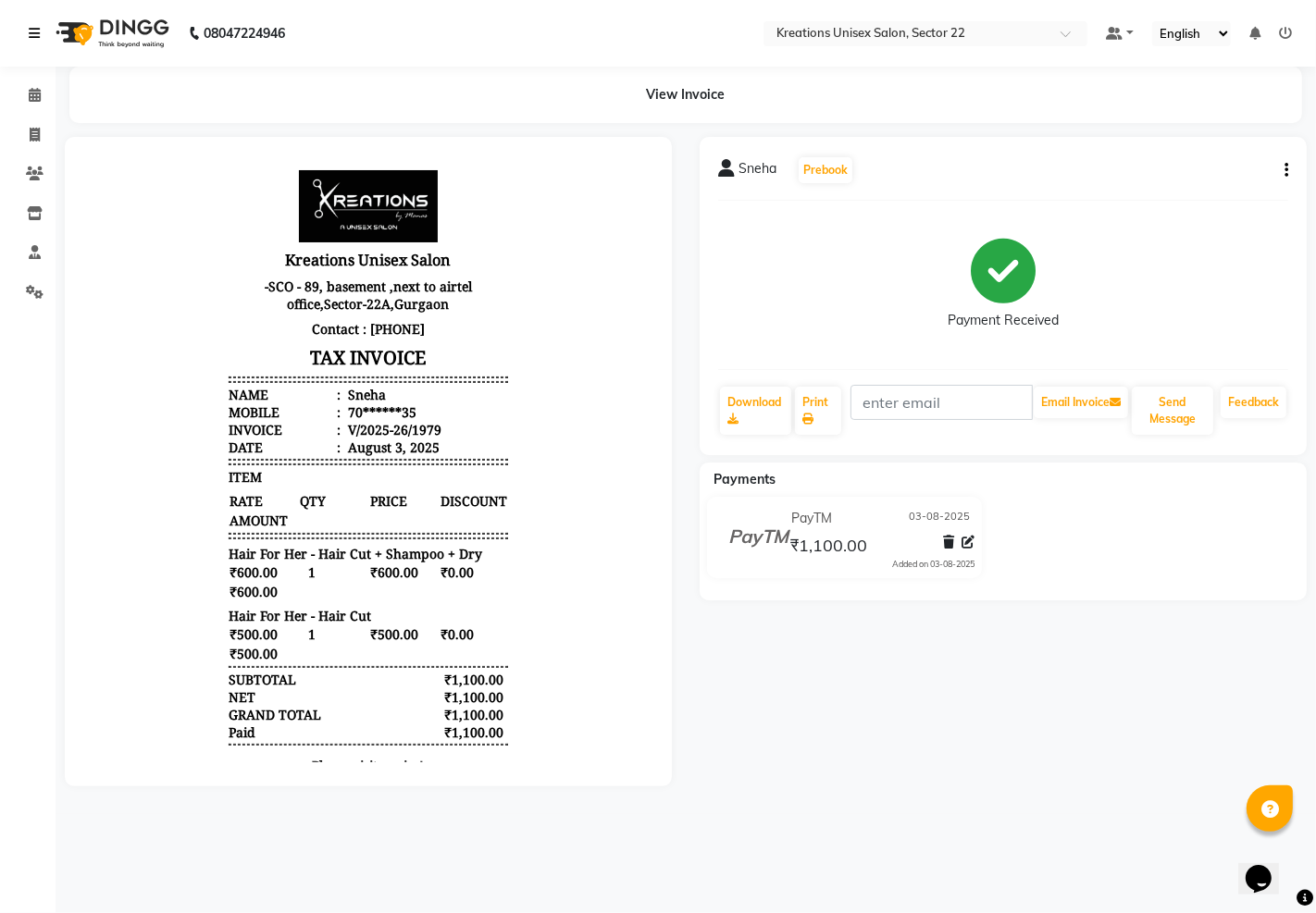 click at bounding box center (38, 33) 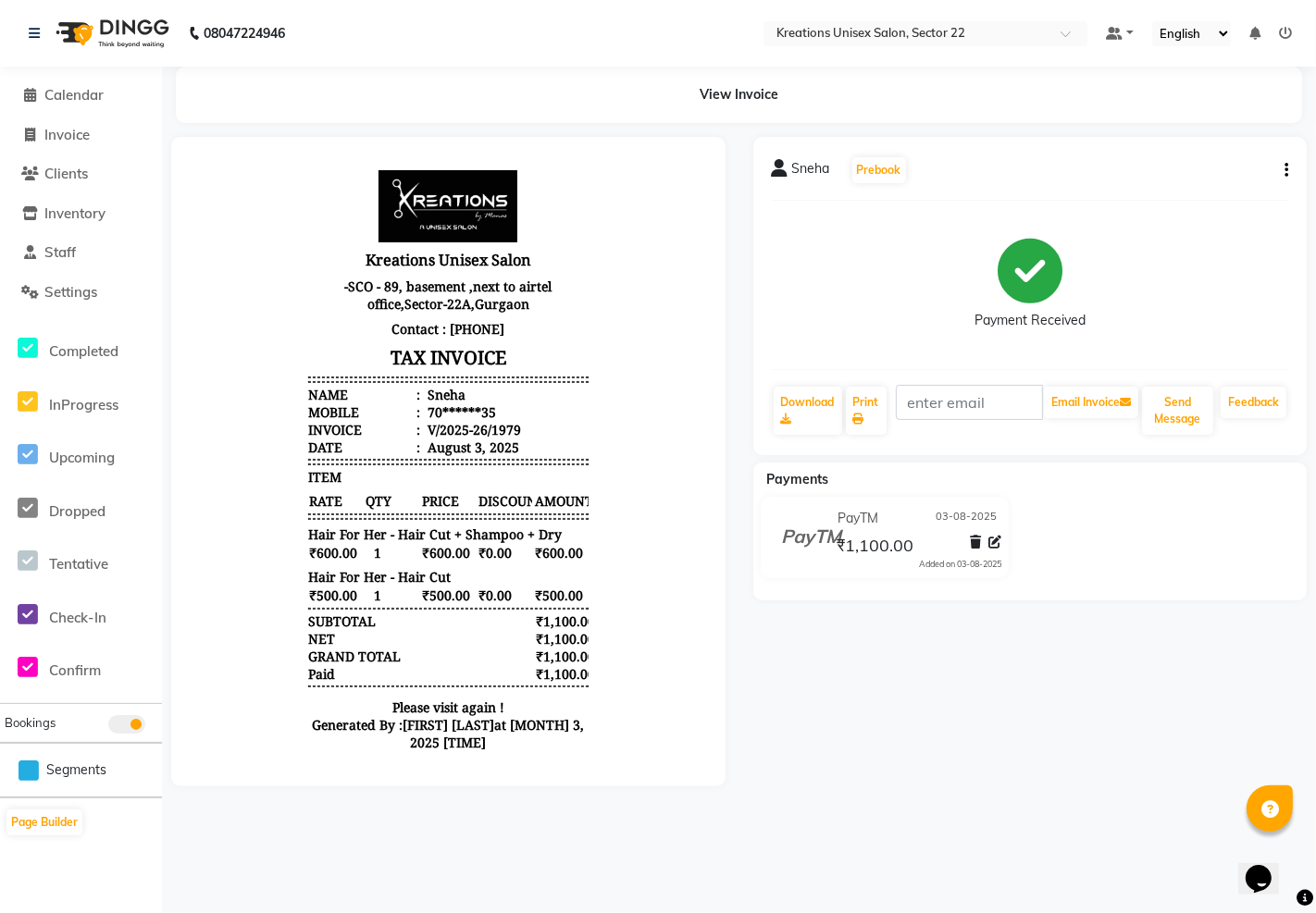 drag, startPoint x: 833, startPoint y: 264, endPoint x: 977, endPoint y: 91, distance: 225.08887 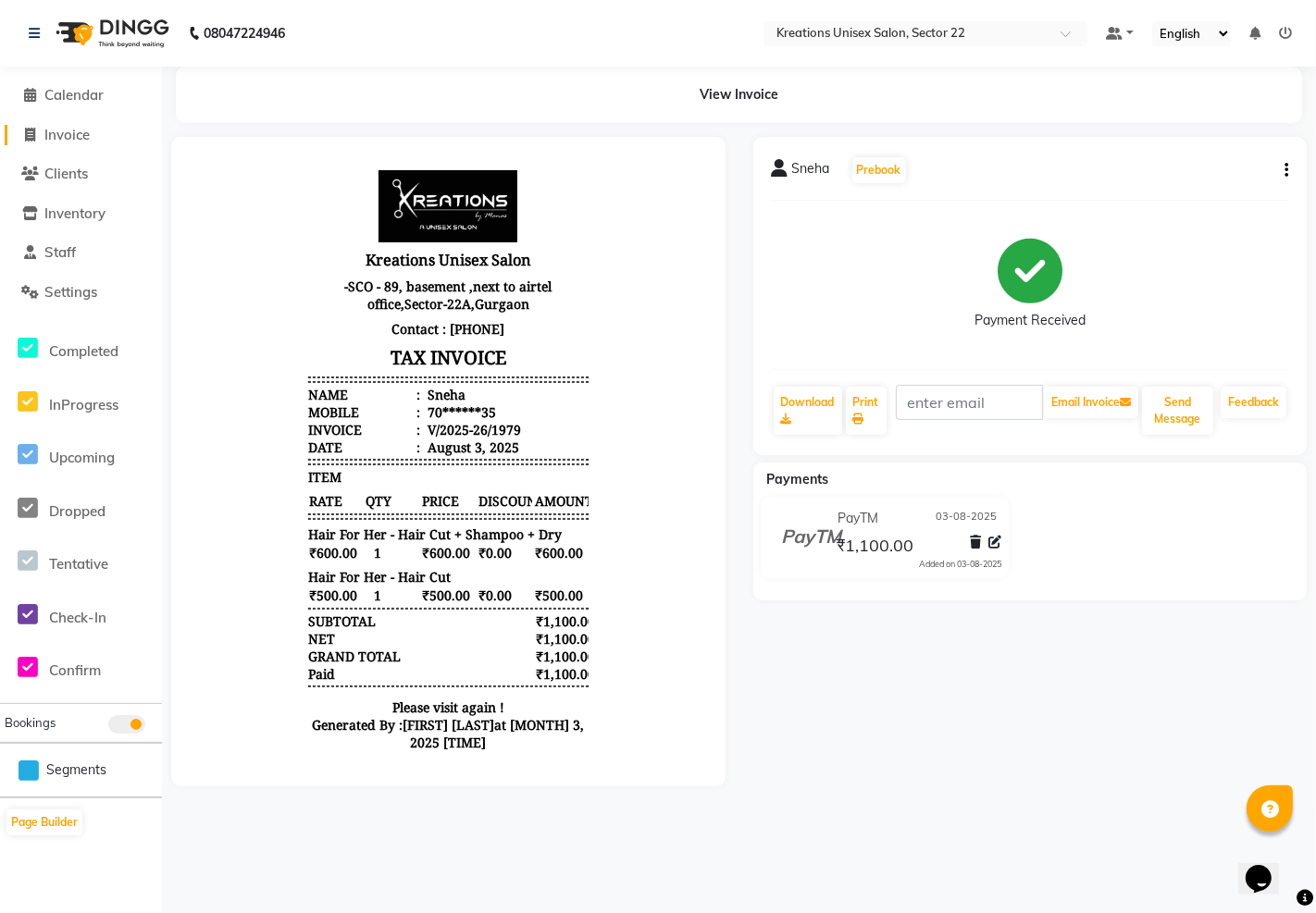 click on "Invoice" 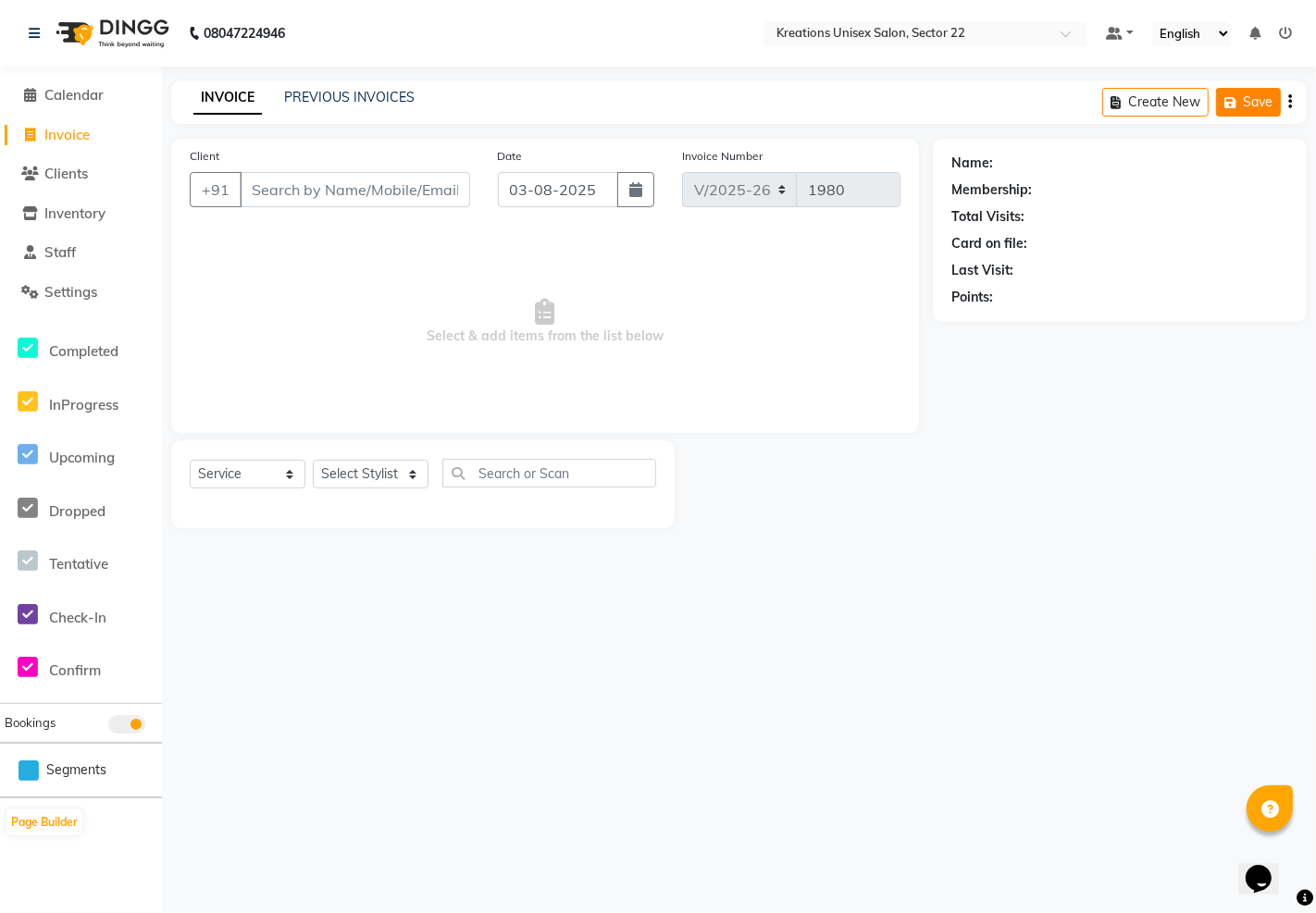 click on "Save" 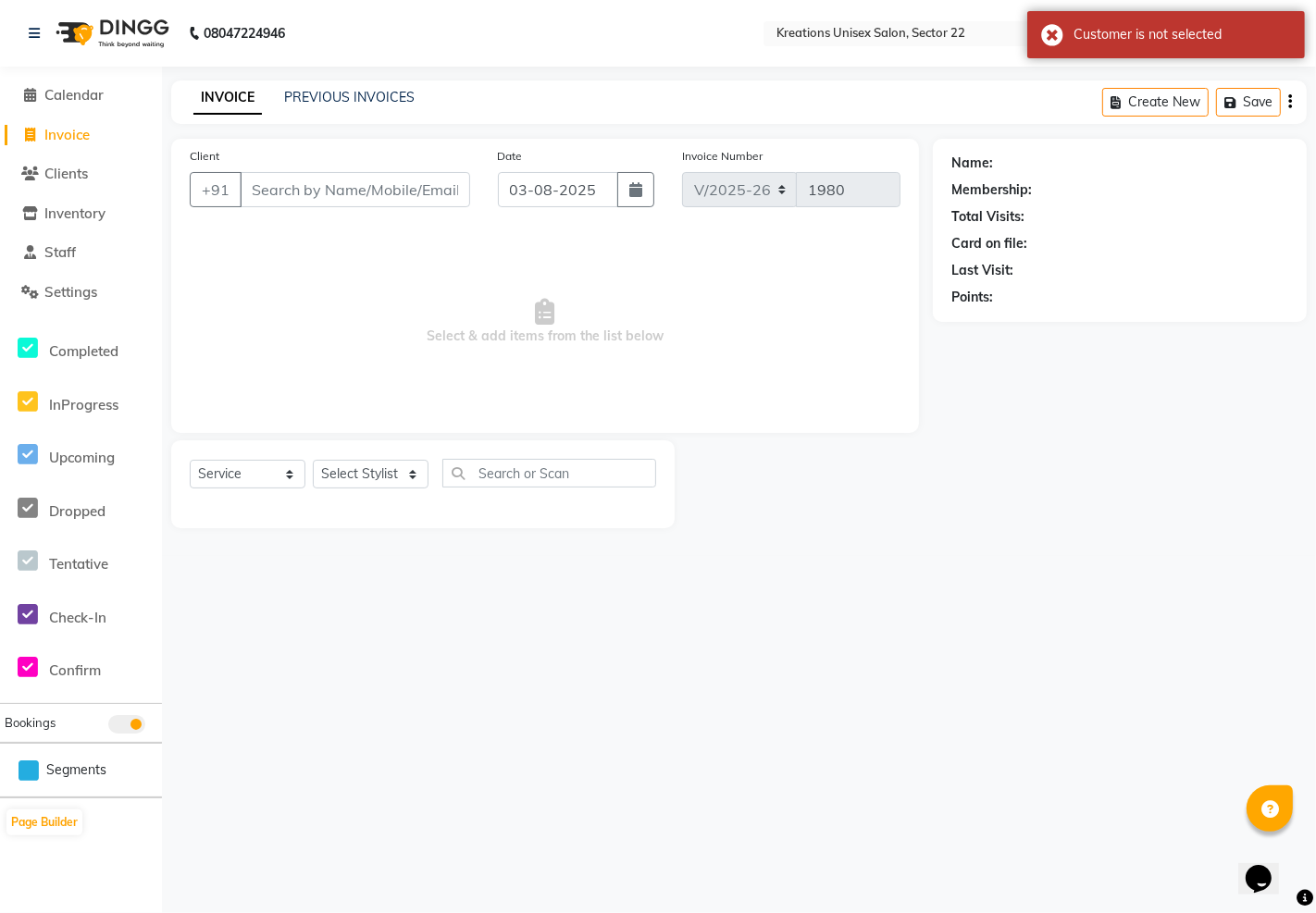 click on "Name: Membership: Total Visits: Card on file: Last Visit:  Points:" 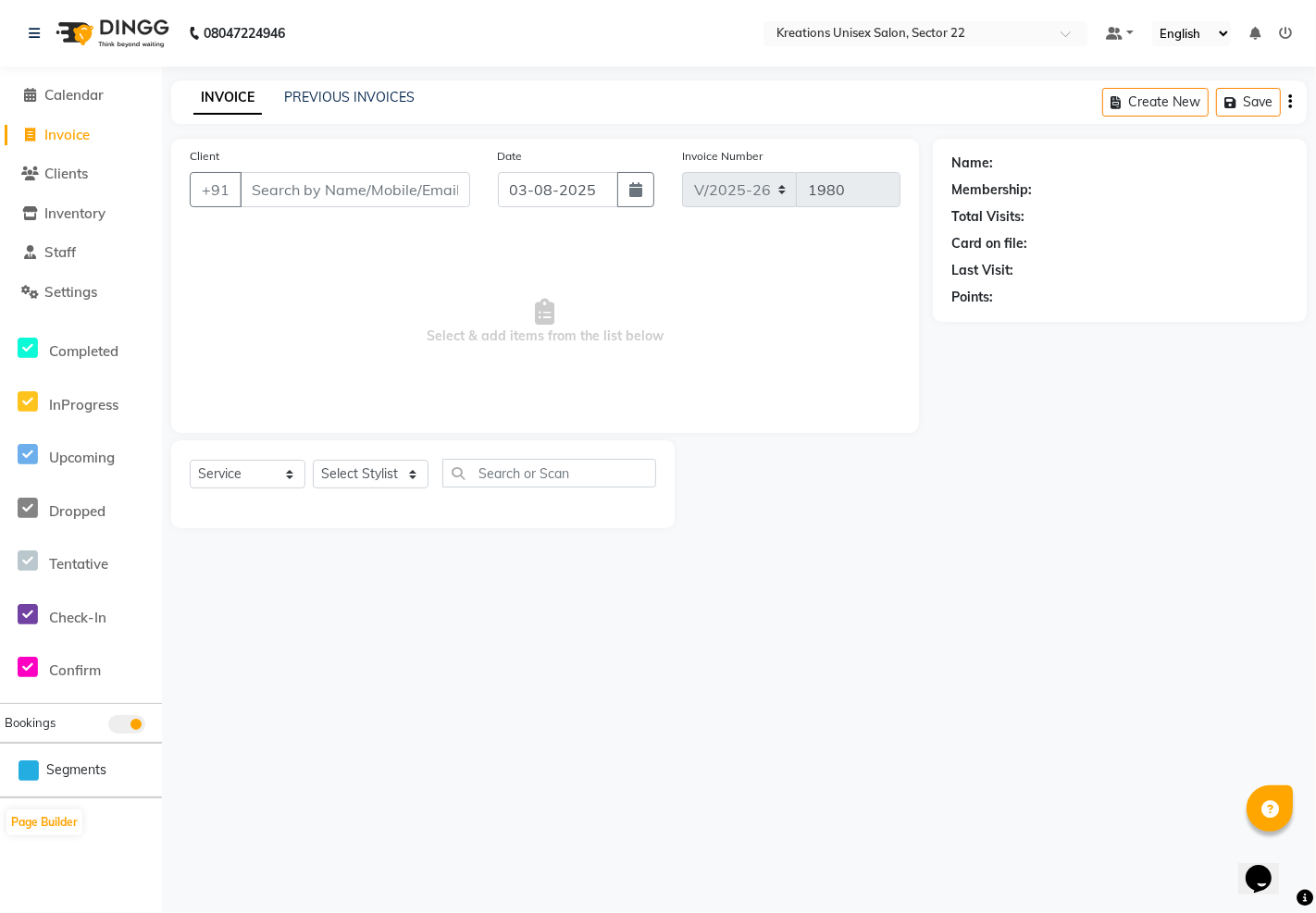 click on "Default Panel My Panel English ENGLISH Español العربية मराठी हिंदी ગુજરાતી தமிழ் 中文 Notifications nothing to show" at bounding box center [925, 33] 